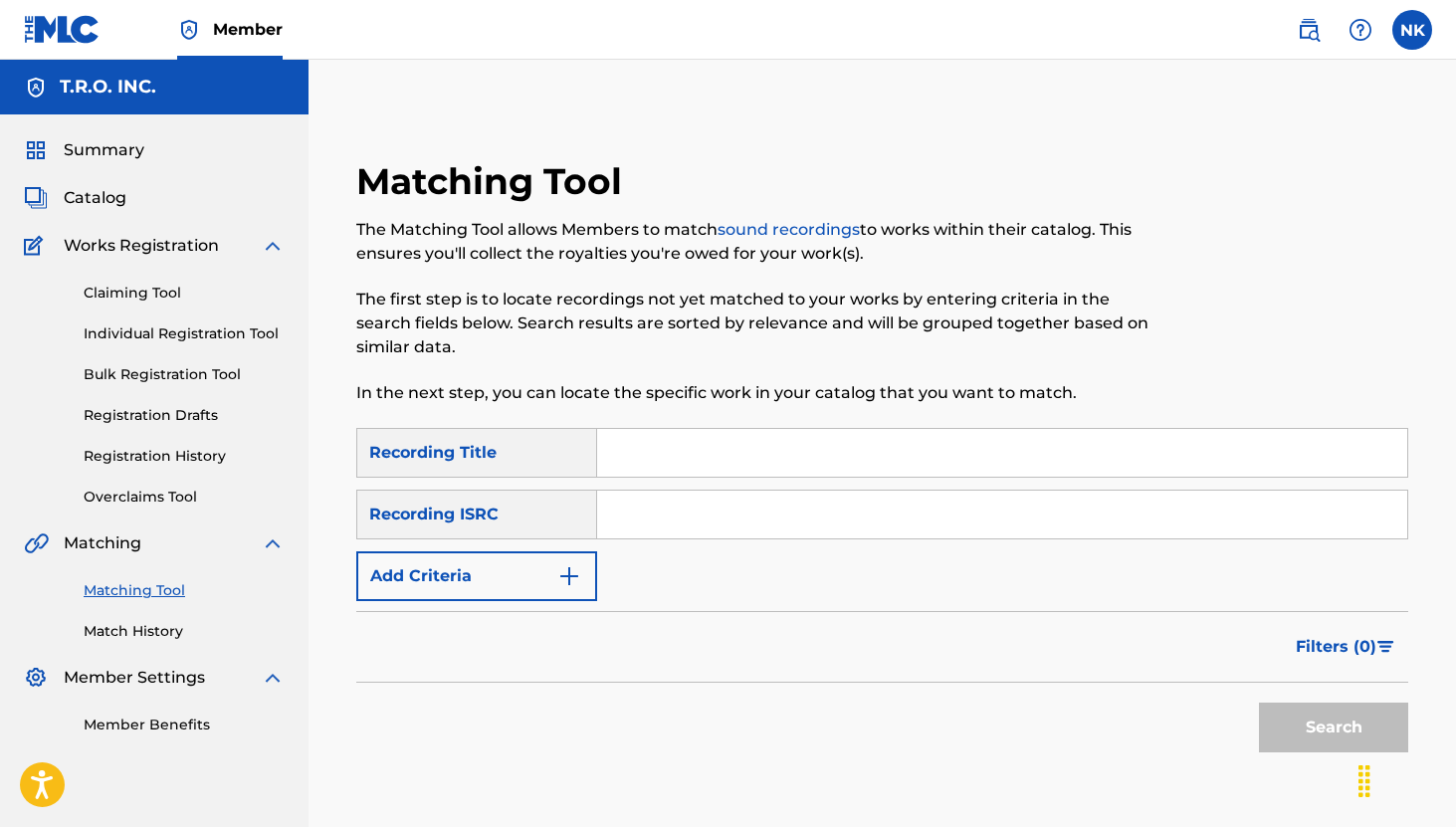 scroll, scrollTop: 0, scrollLeft: 0, axis: both 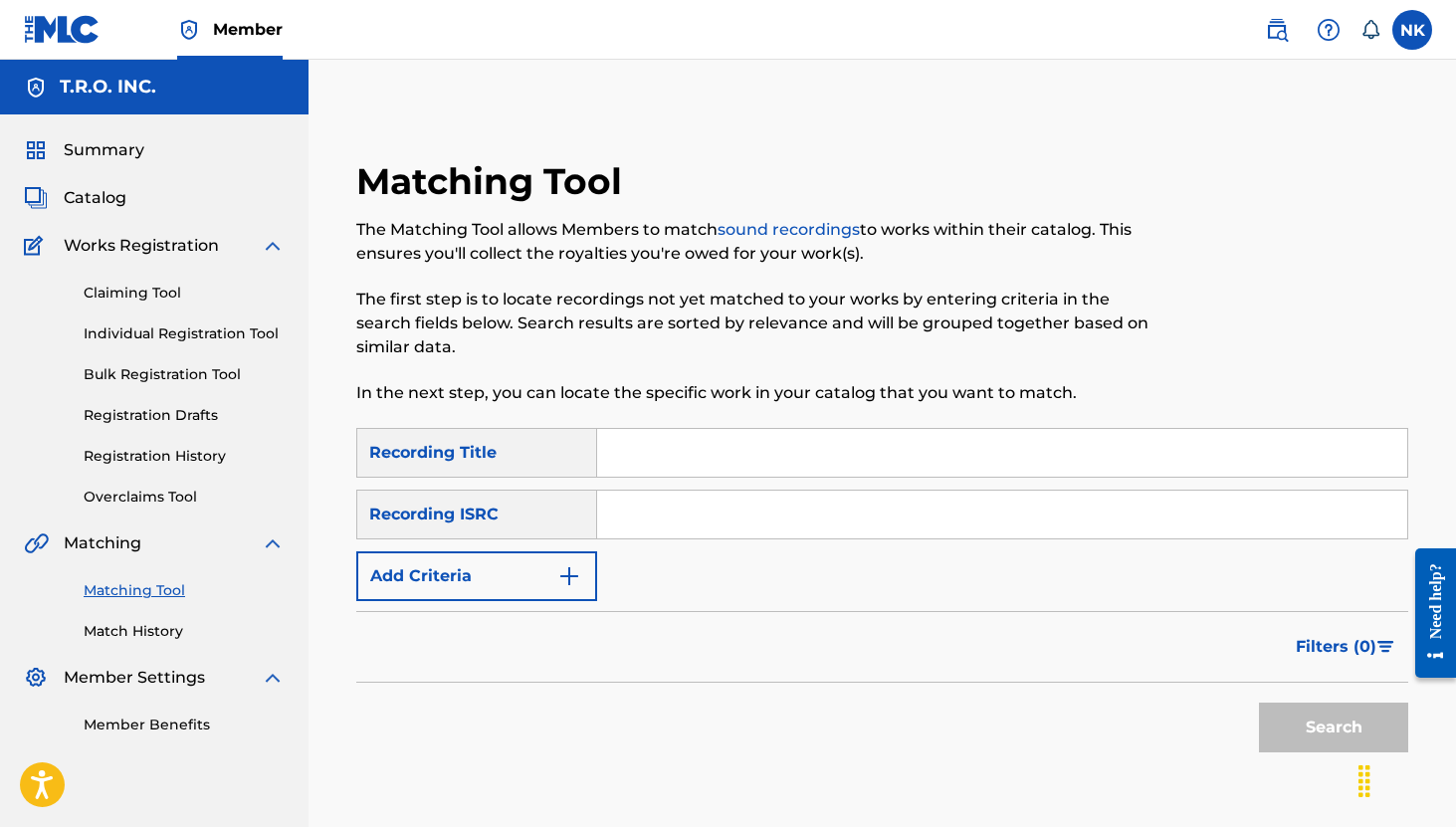 click at bounding box center [1002, 453] 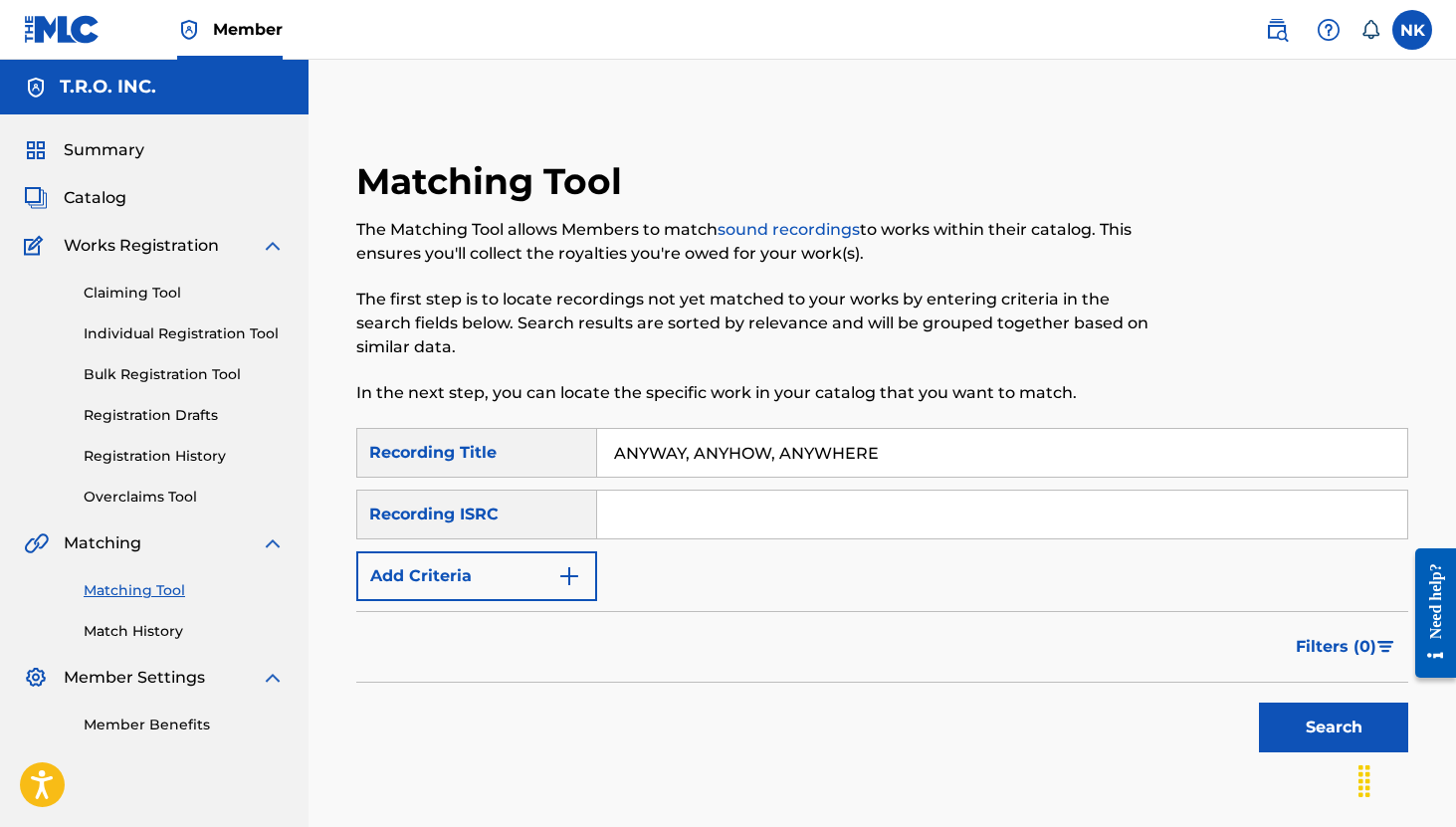 type on "ANYWAY, ANYHOW, ANYWHERE" 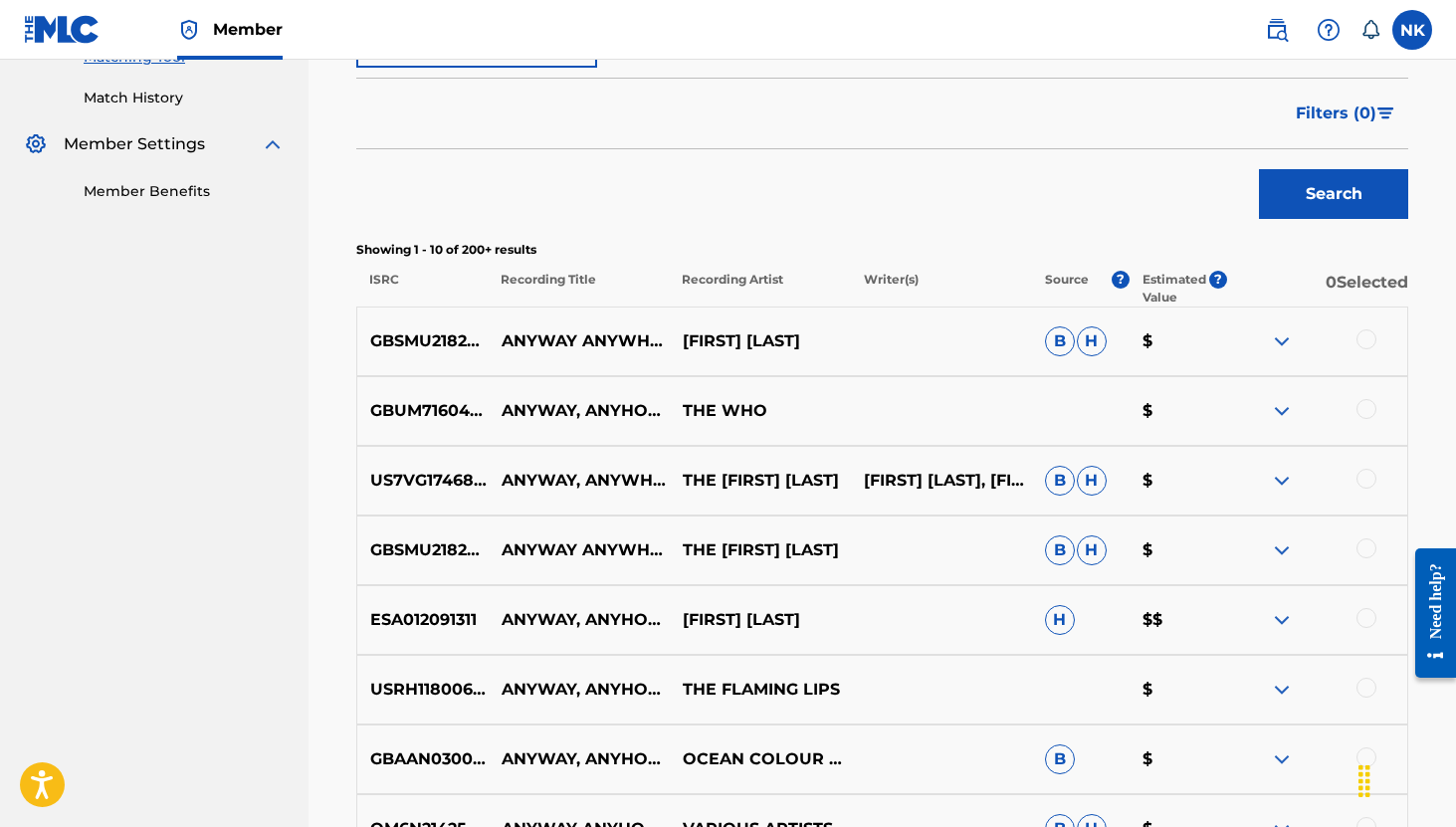scroll, scrollTop: 546, scrollLeft: 0, axis: vertical 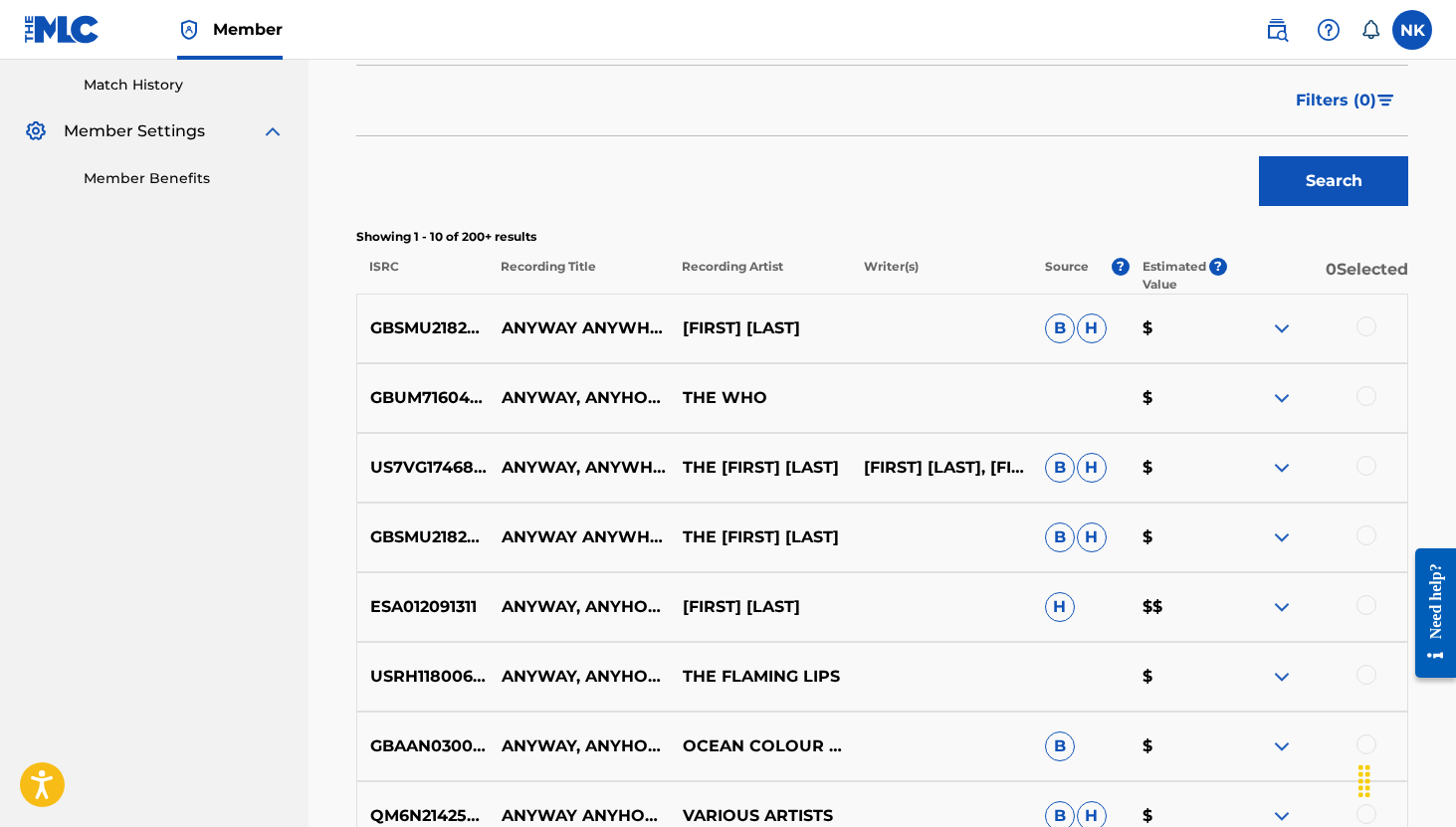 click at bounding box center [1282, 328] 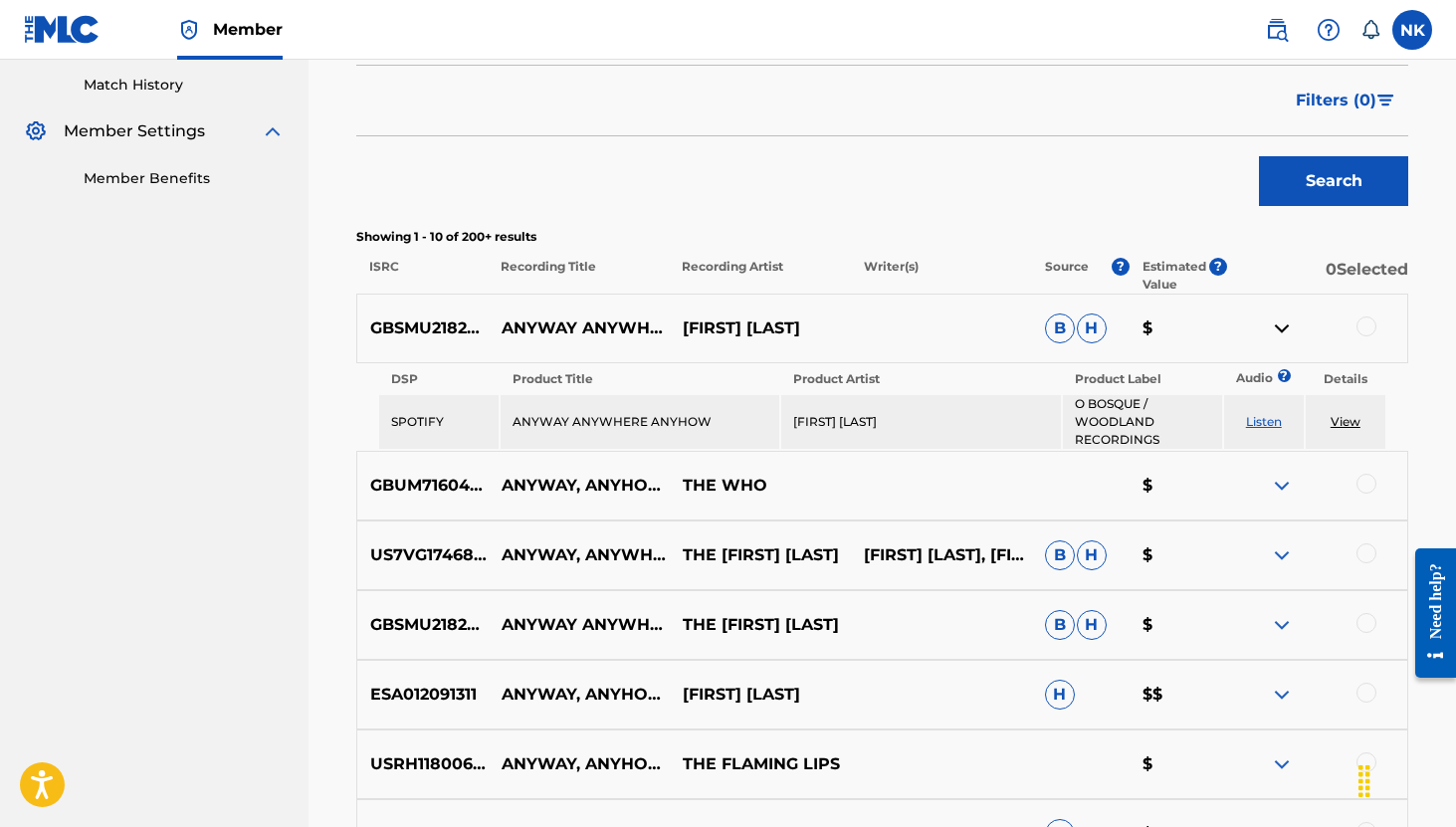 click on "View" at bounding box center (1346, 421) 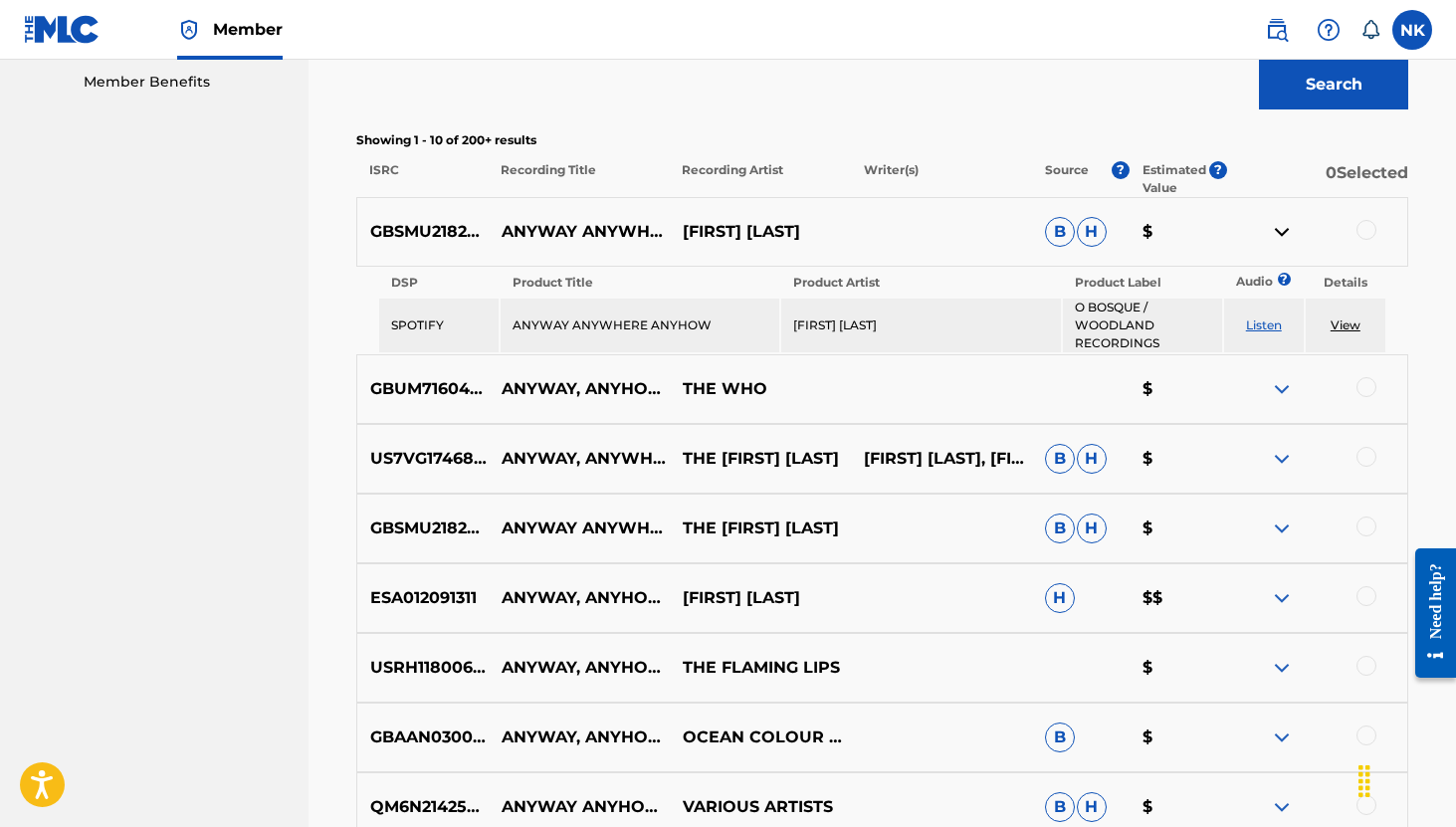 scroll, scrollTop: 666, scrollLeft: 0, axis: vertical 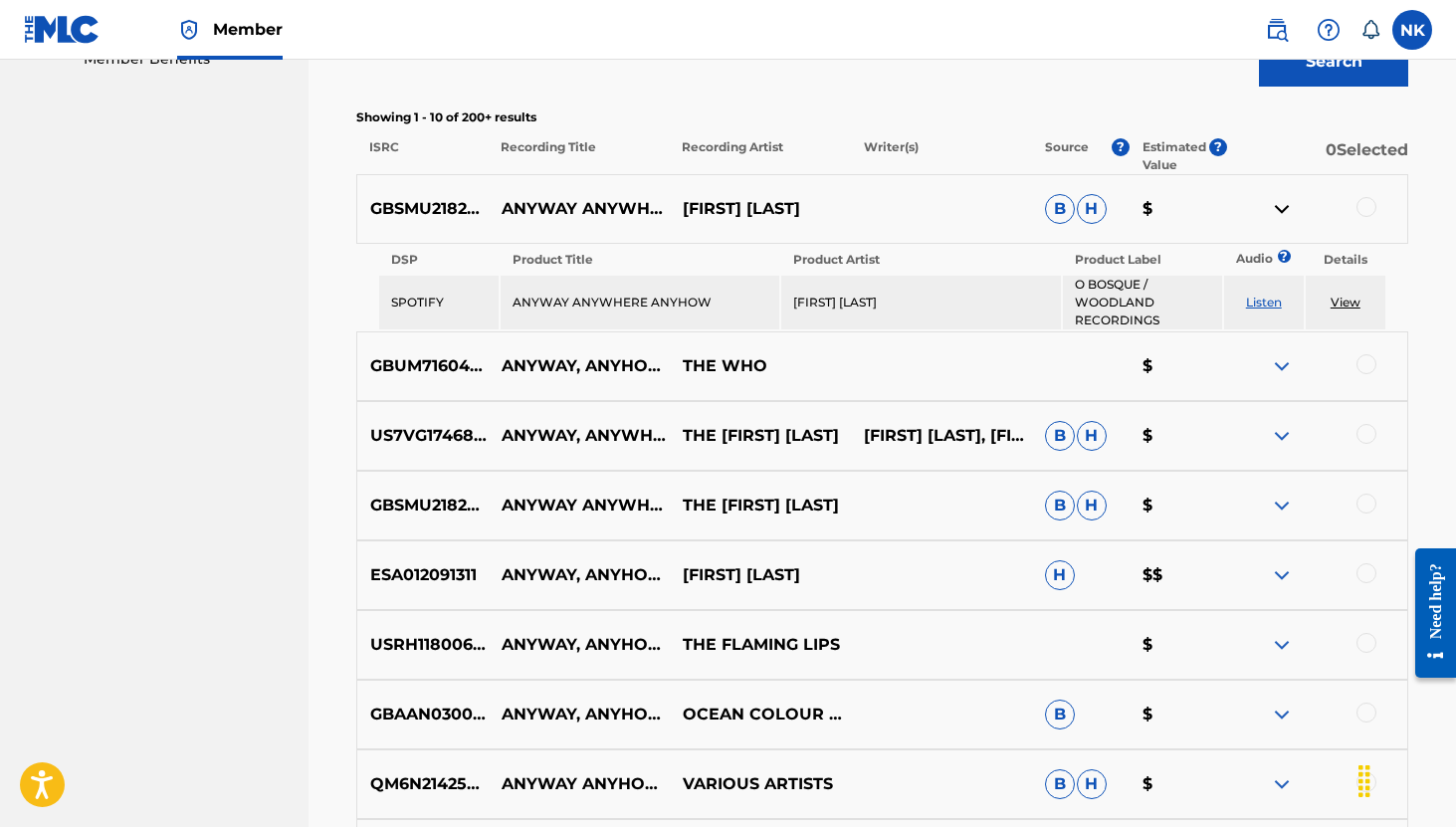 click at bounding box center (1317, 366) 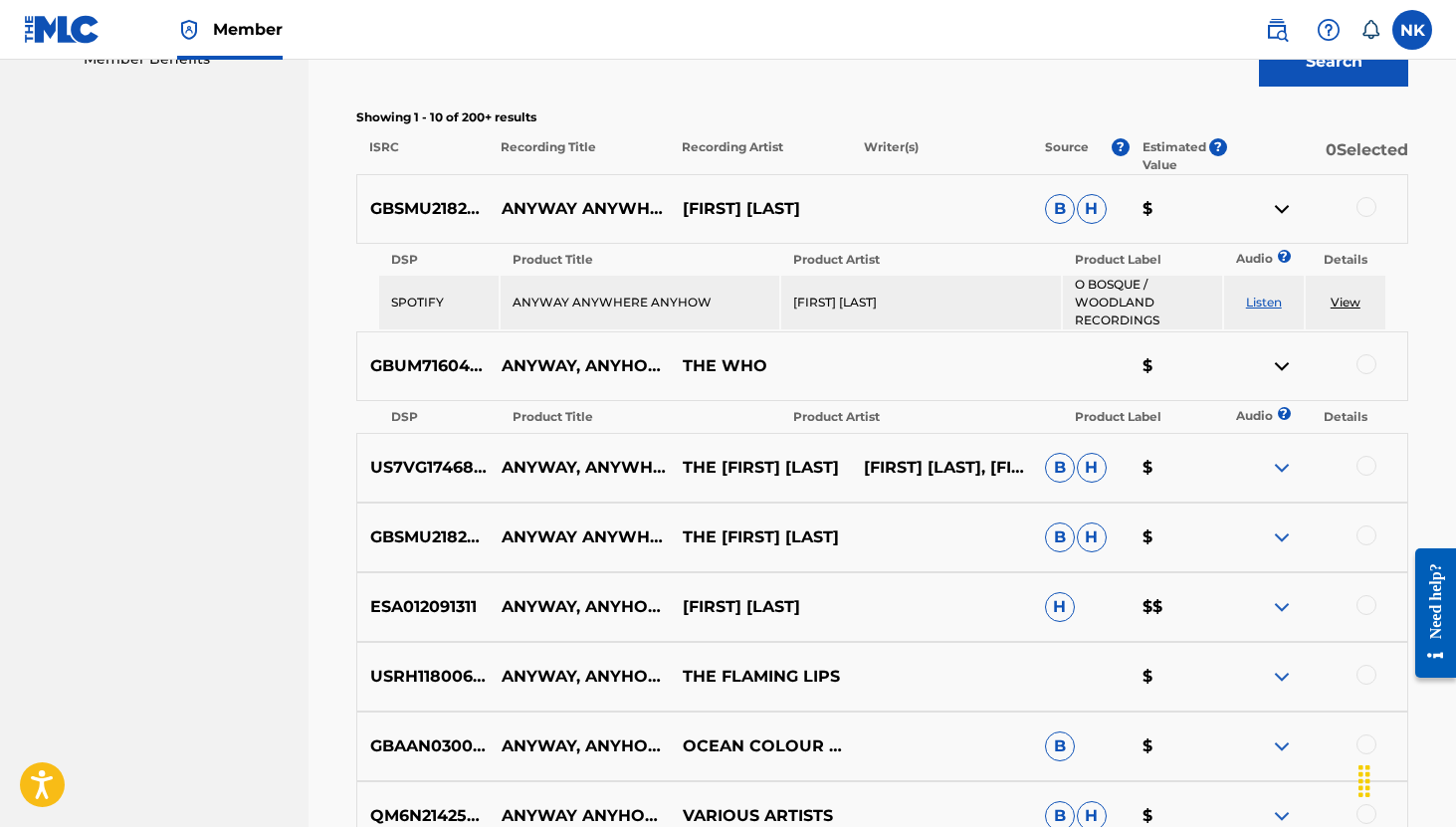 scroll, scrollTop: 700, scrollLeft: 0, axis: vertical 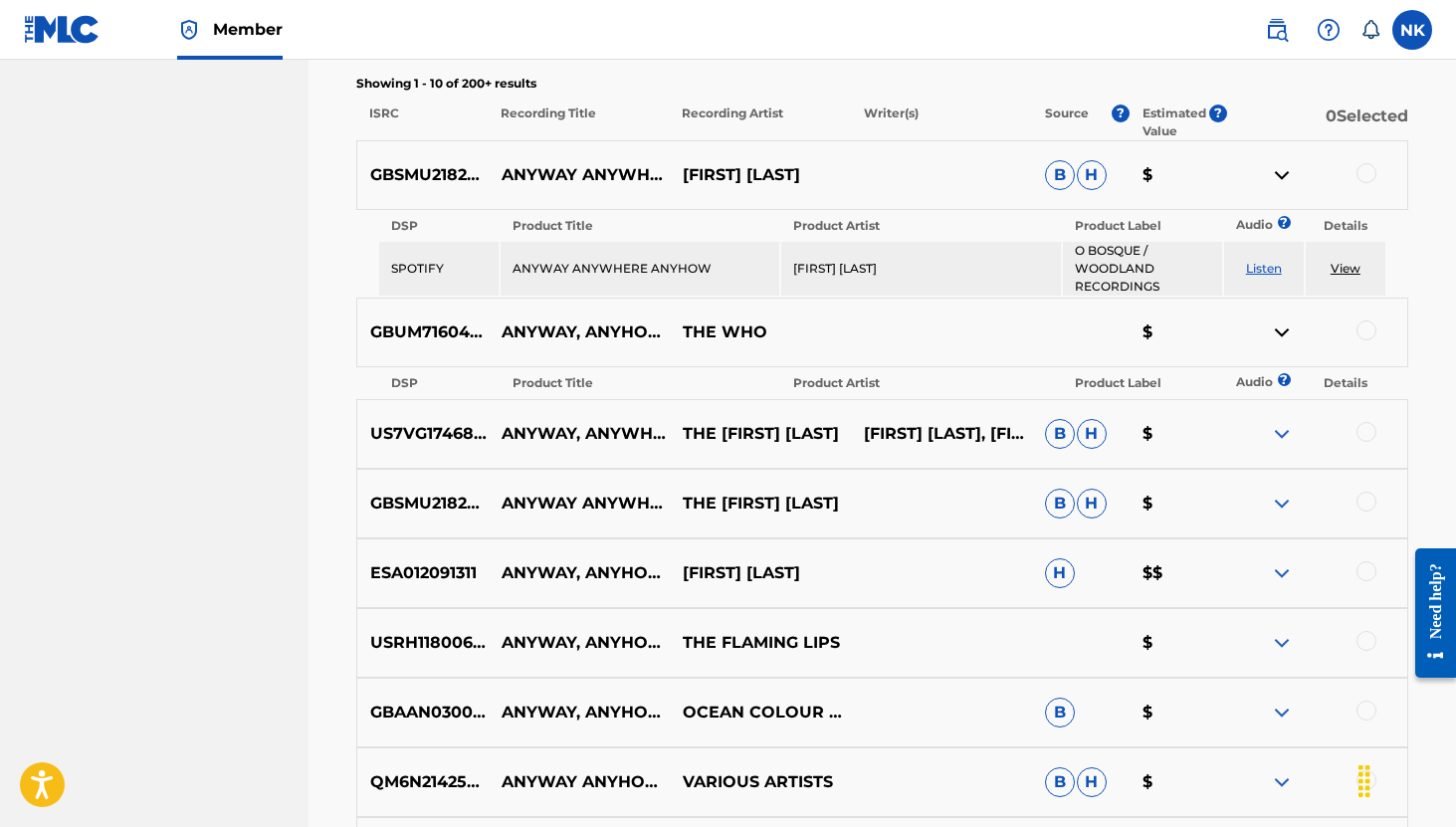 click at bounding box center (1282, 434) 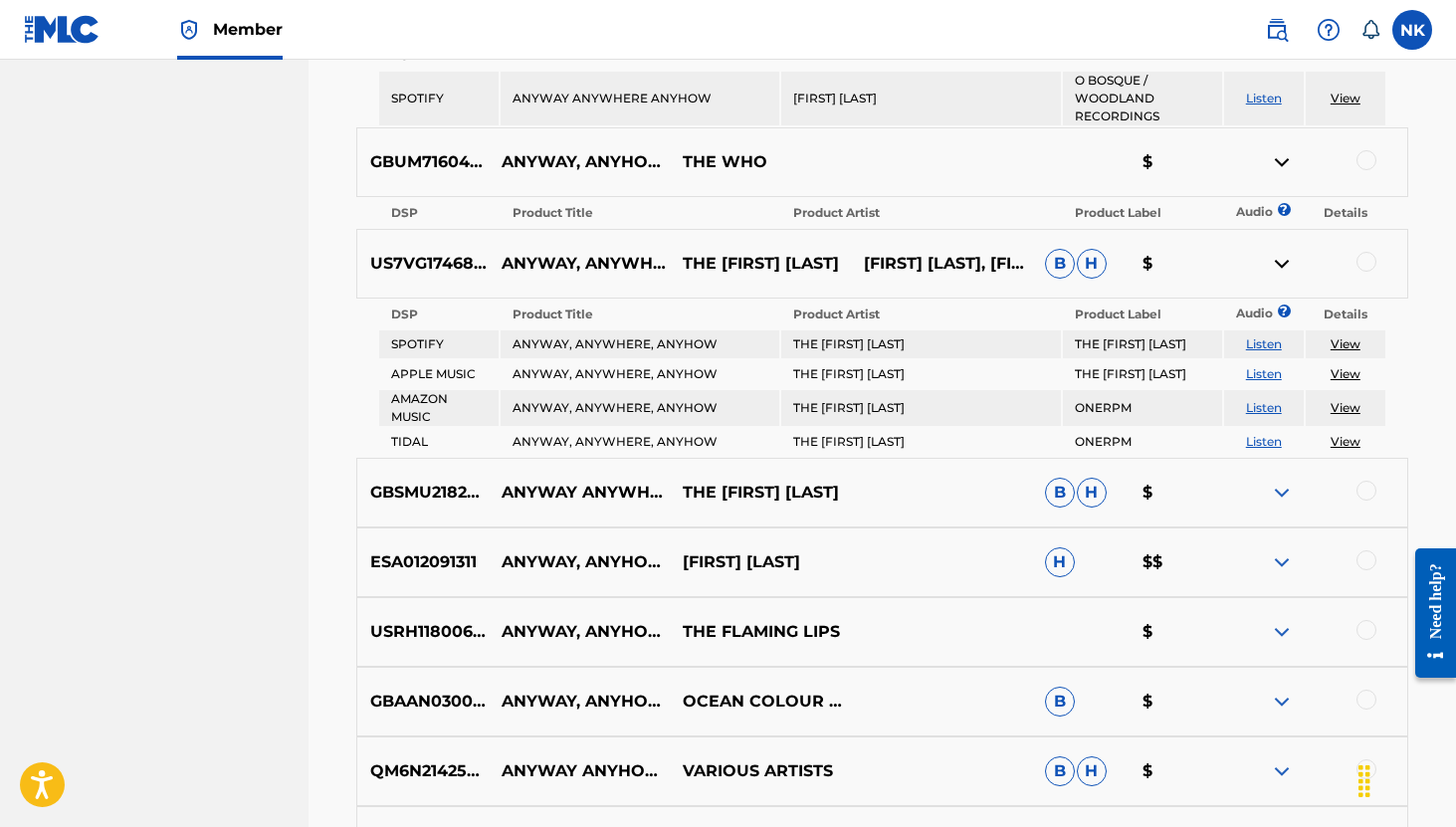 scroll, scrollTop: 885, scrollLeft: 0, axis: vertical 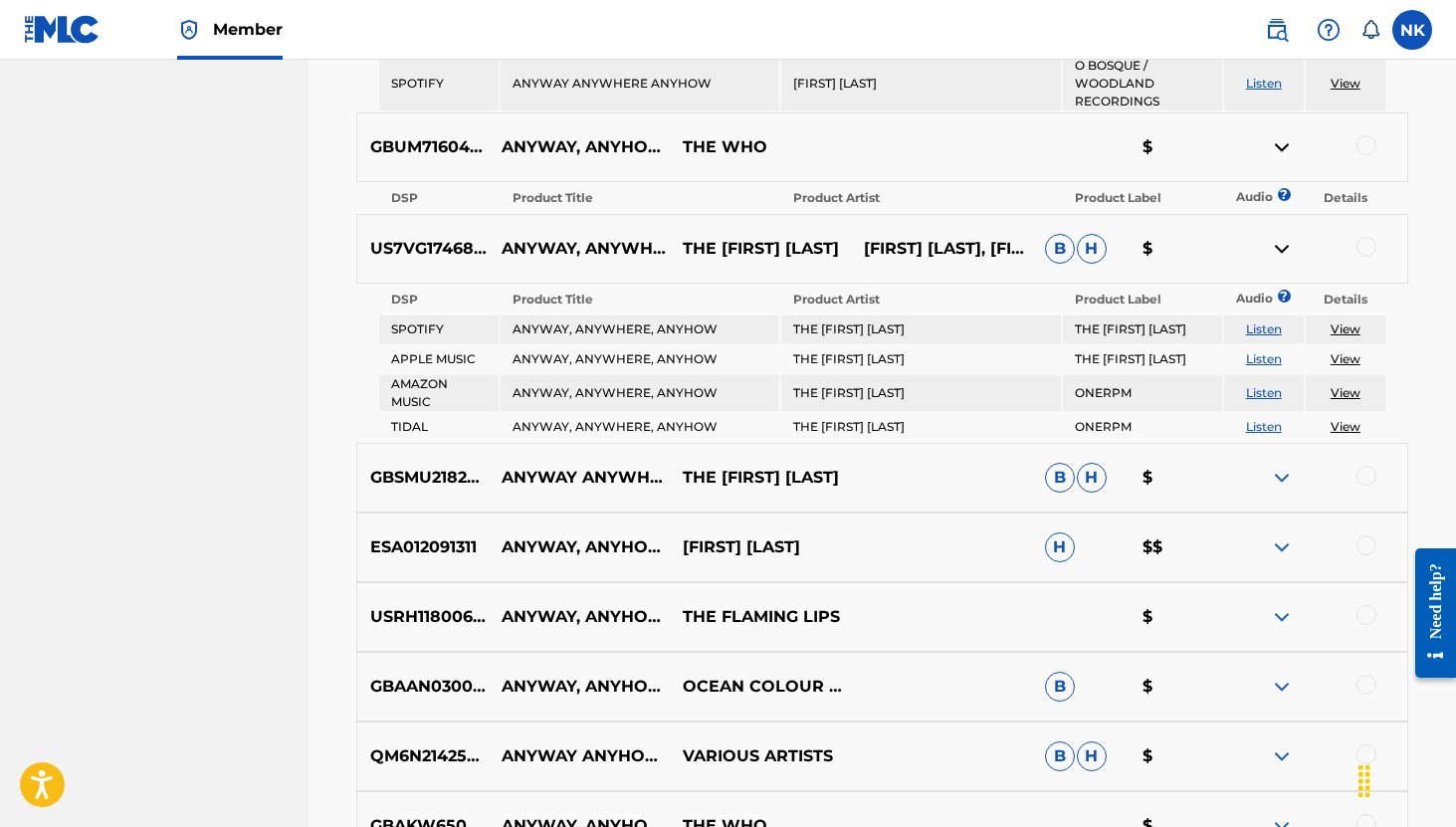 click at bounding box center [1317, 478] 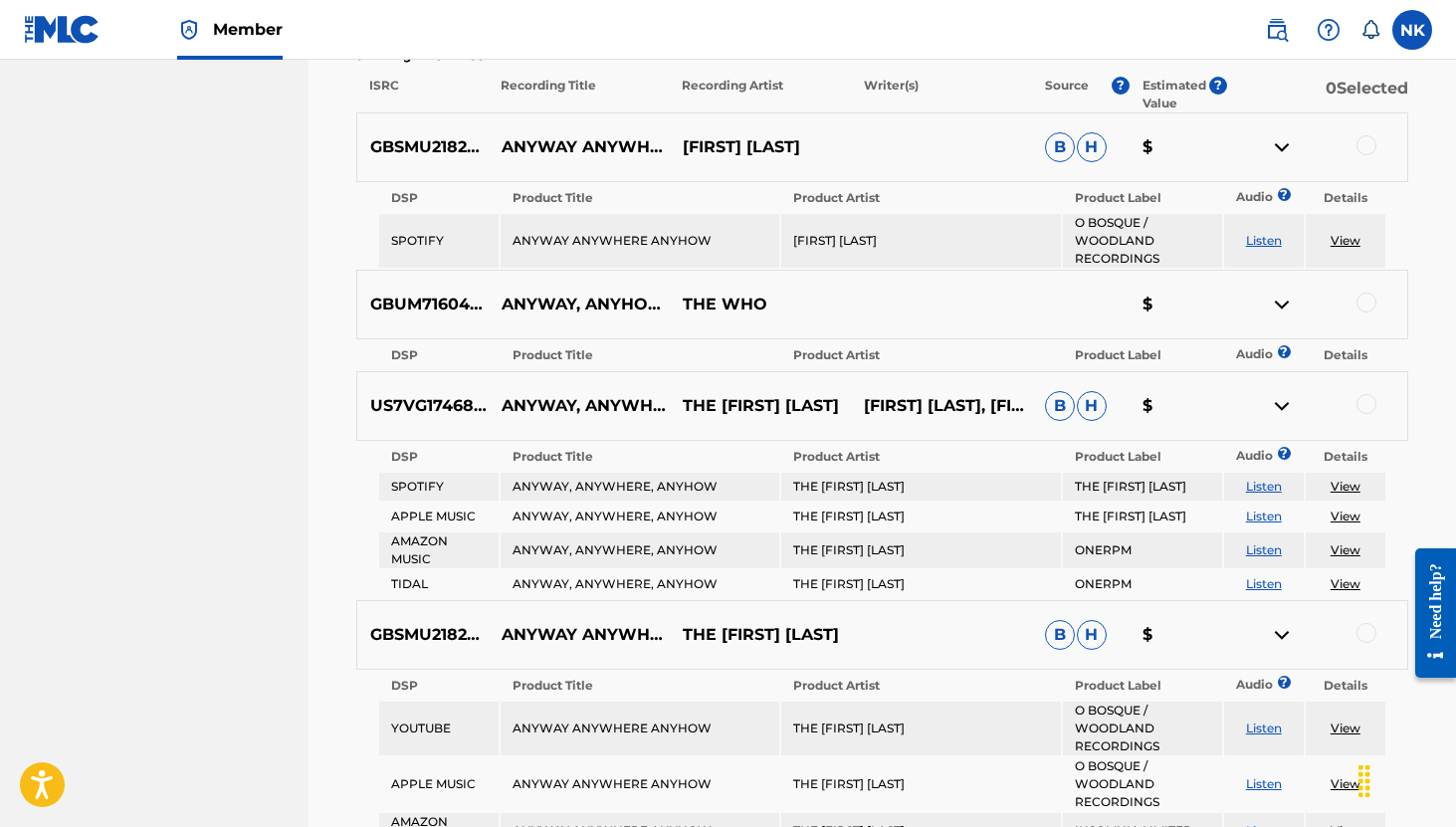 scroll, scrollTop: 725, scrollLeft: 0, axis: vertical 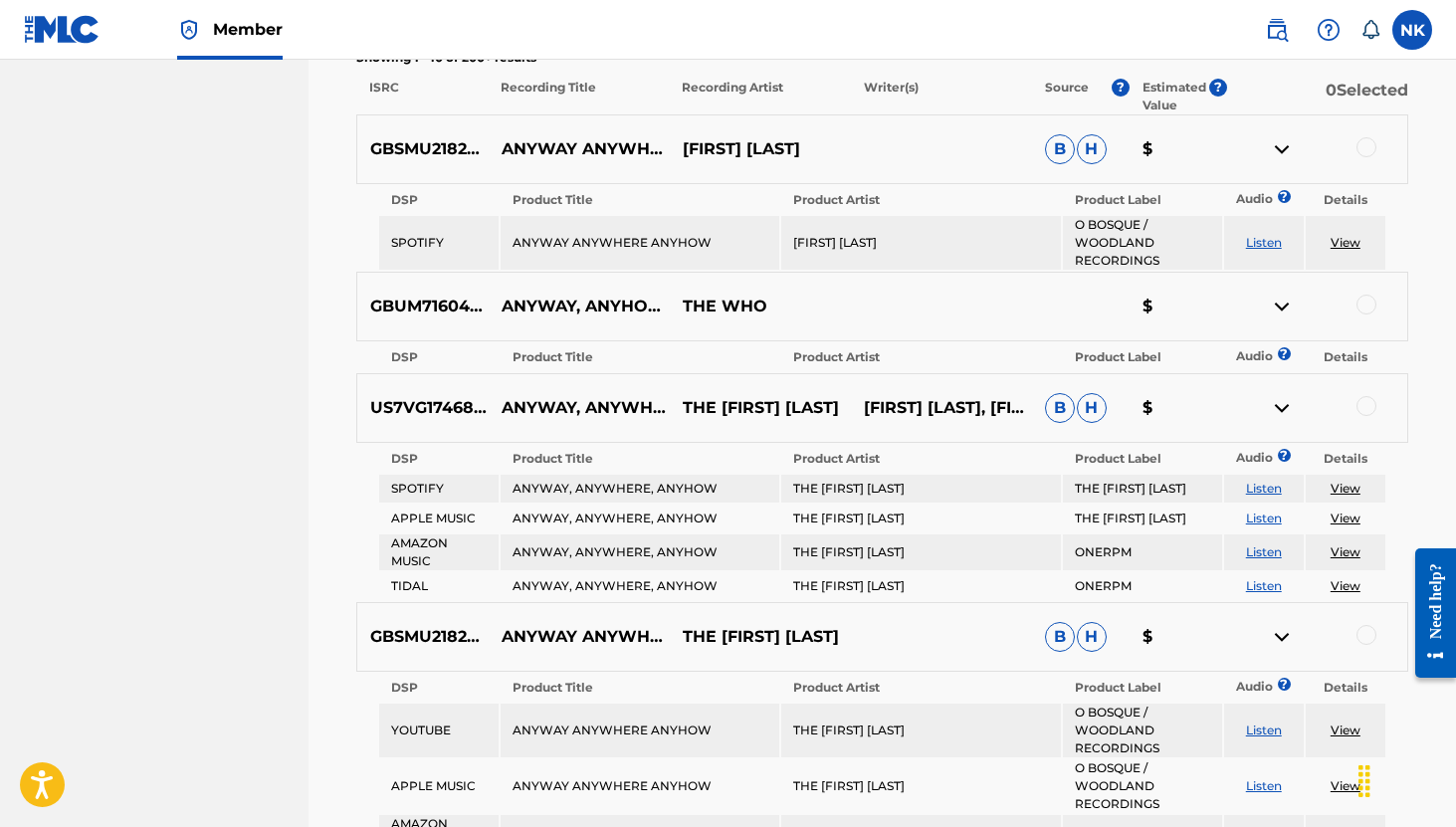 click at bounding box center (1282, 307) 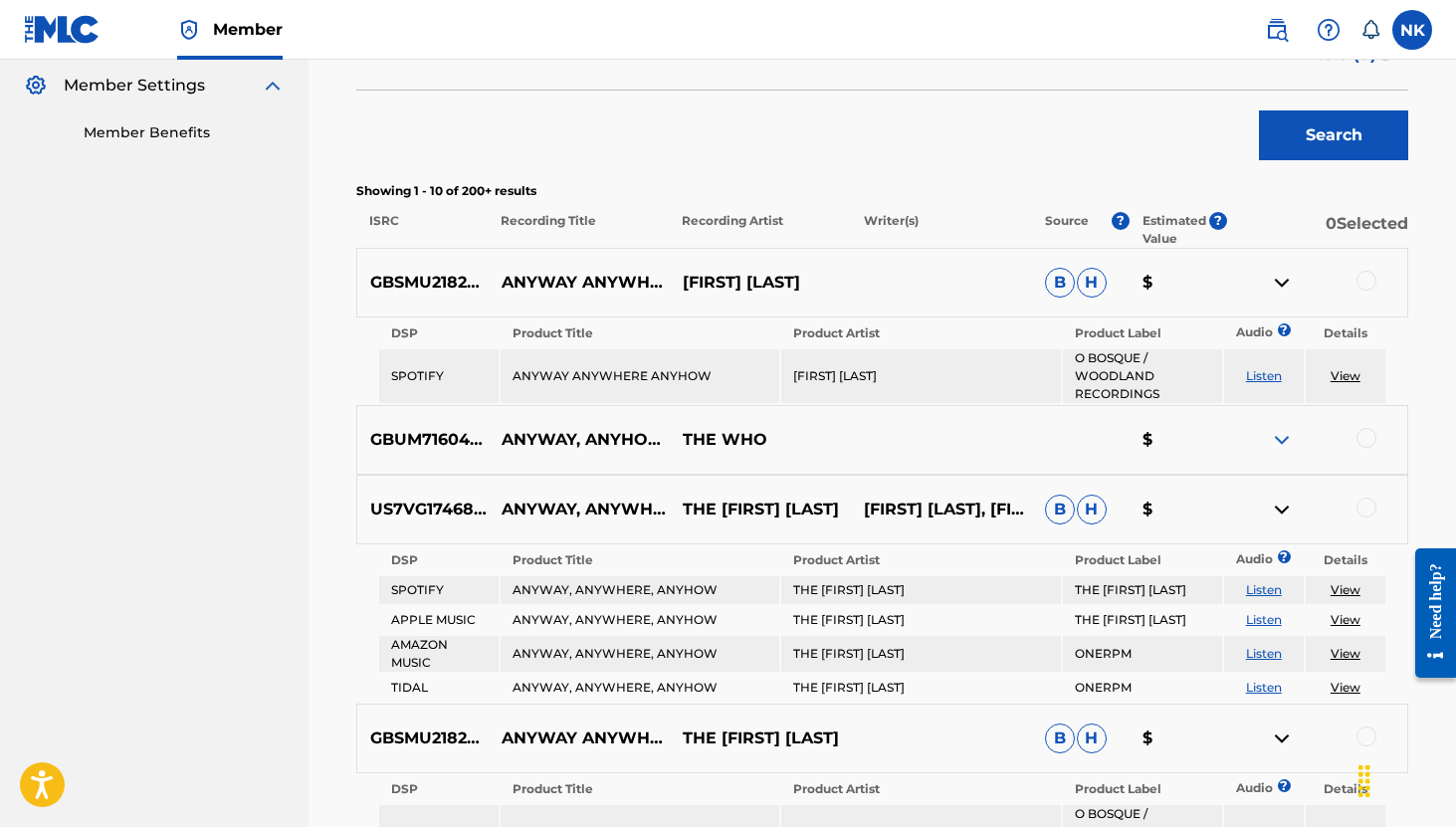 scroll, scrollTop: 583, scrollLeft: 0, axis: vertical 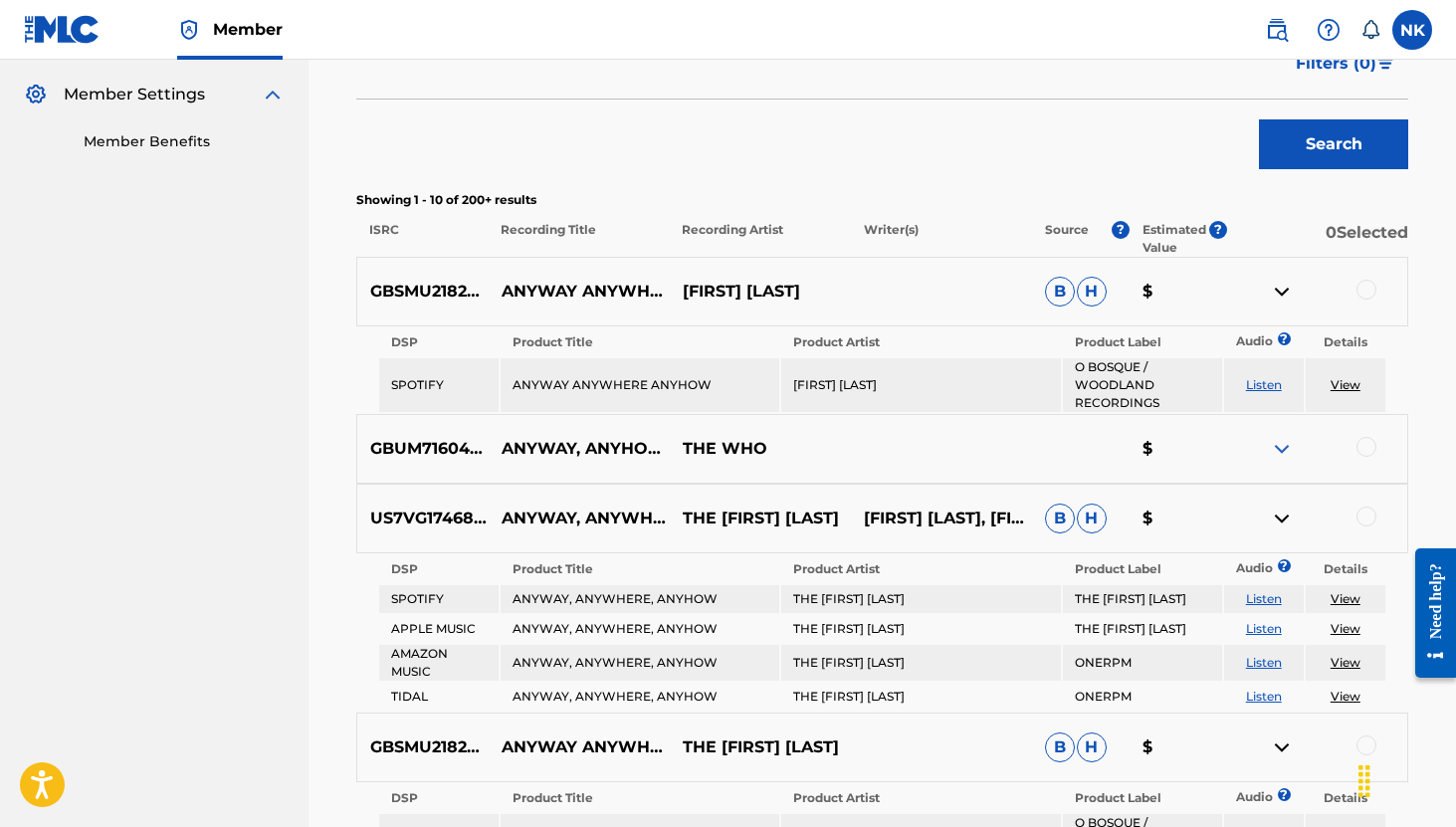 click at bounding box center [1366, 290] 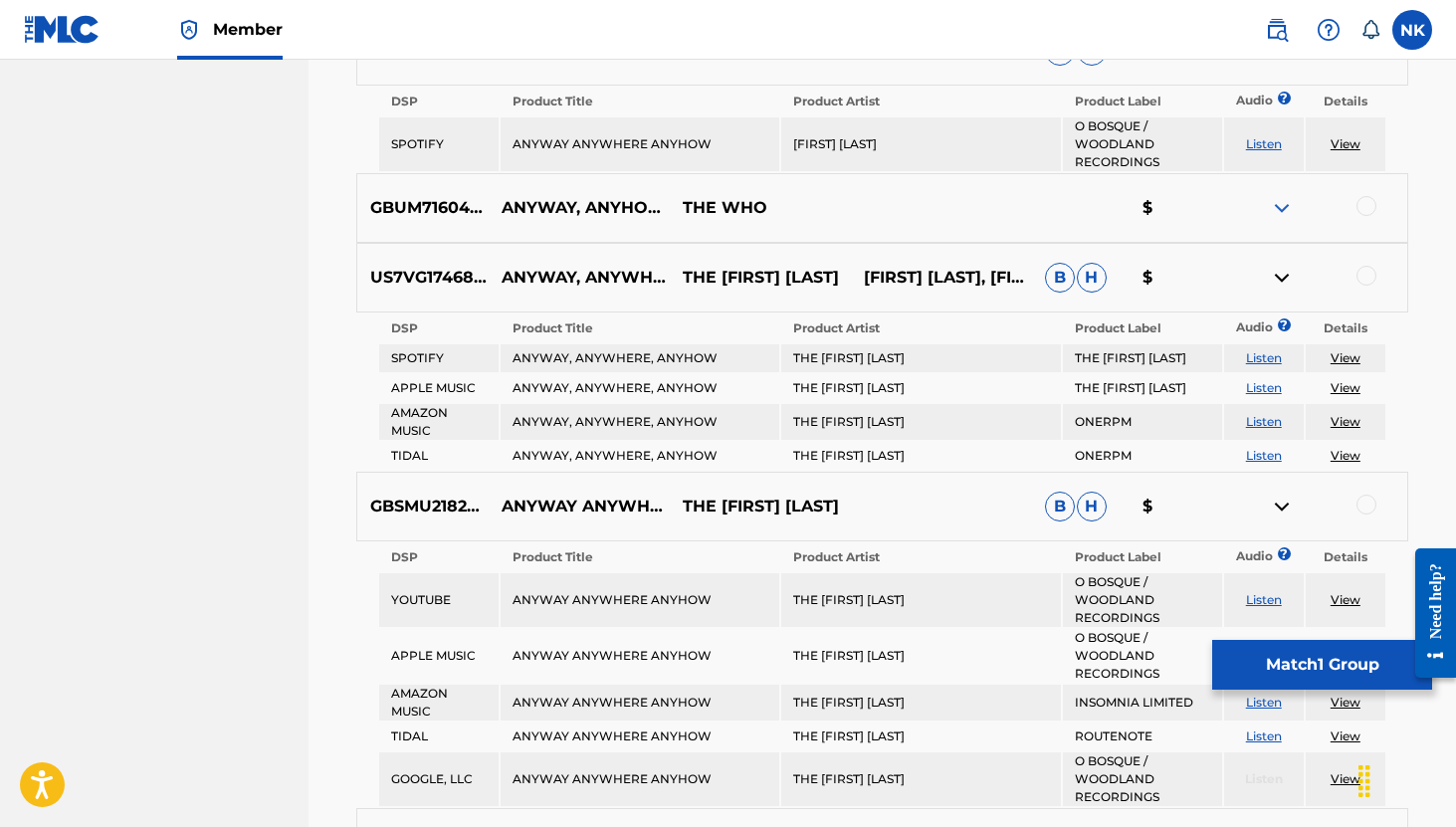 scroll, scrollTop: 825, scrollLeft: 0, axis: vertical 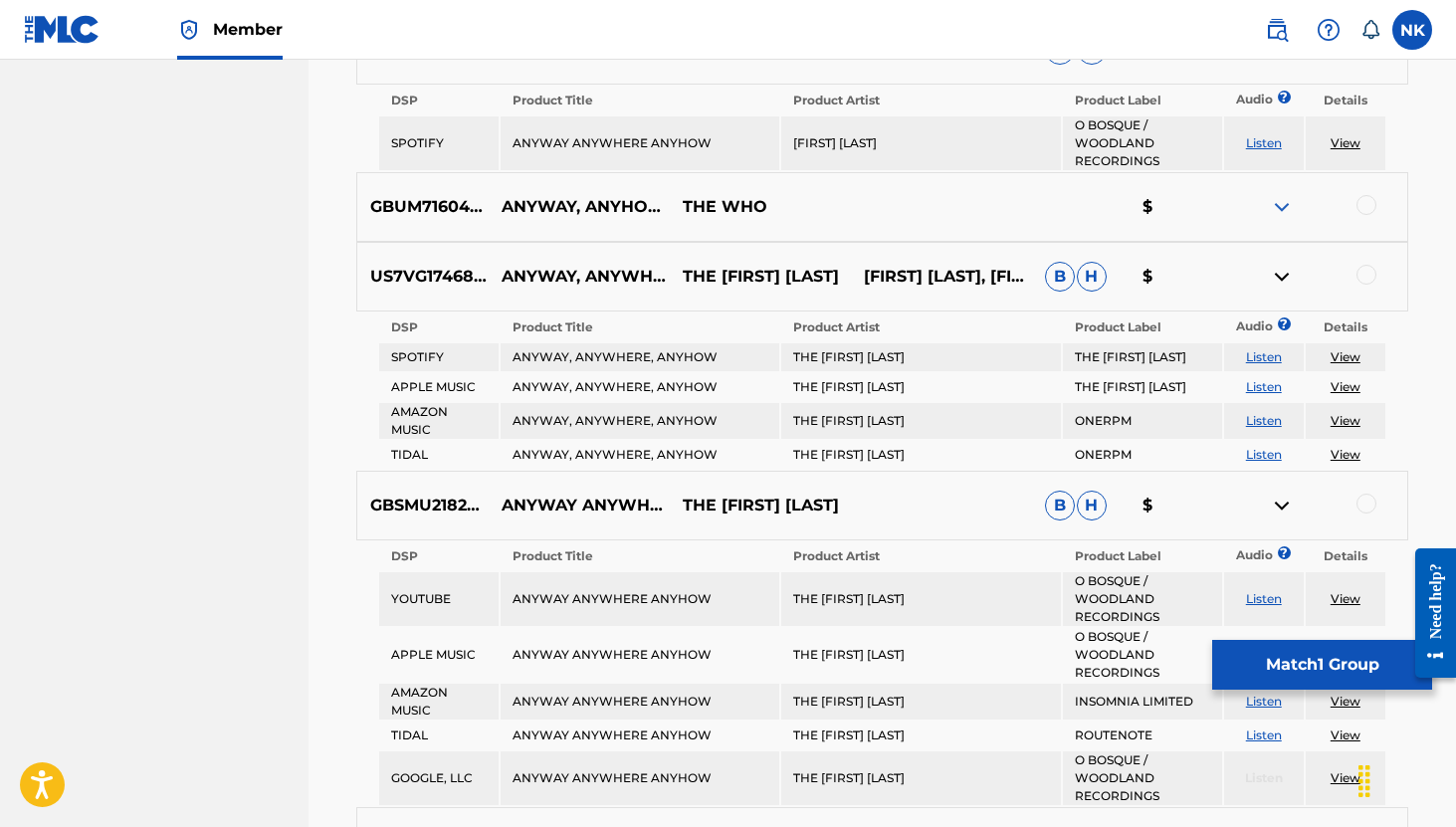 click at bounding box center [1366, 275] 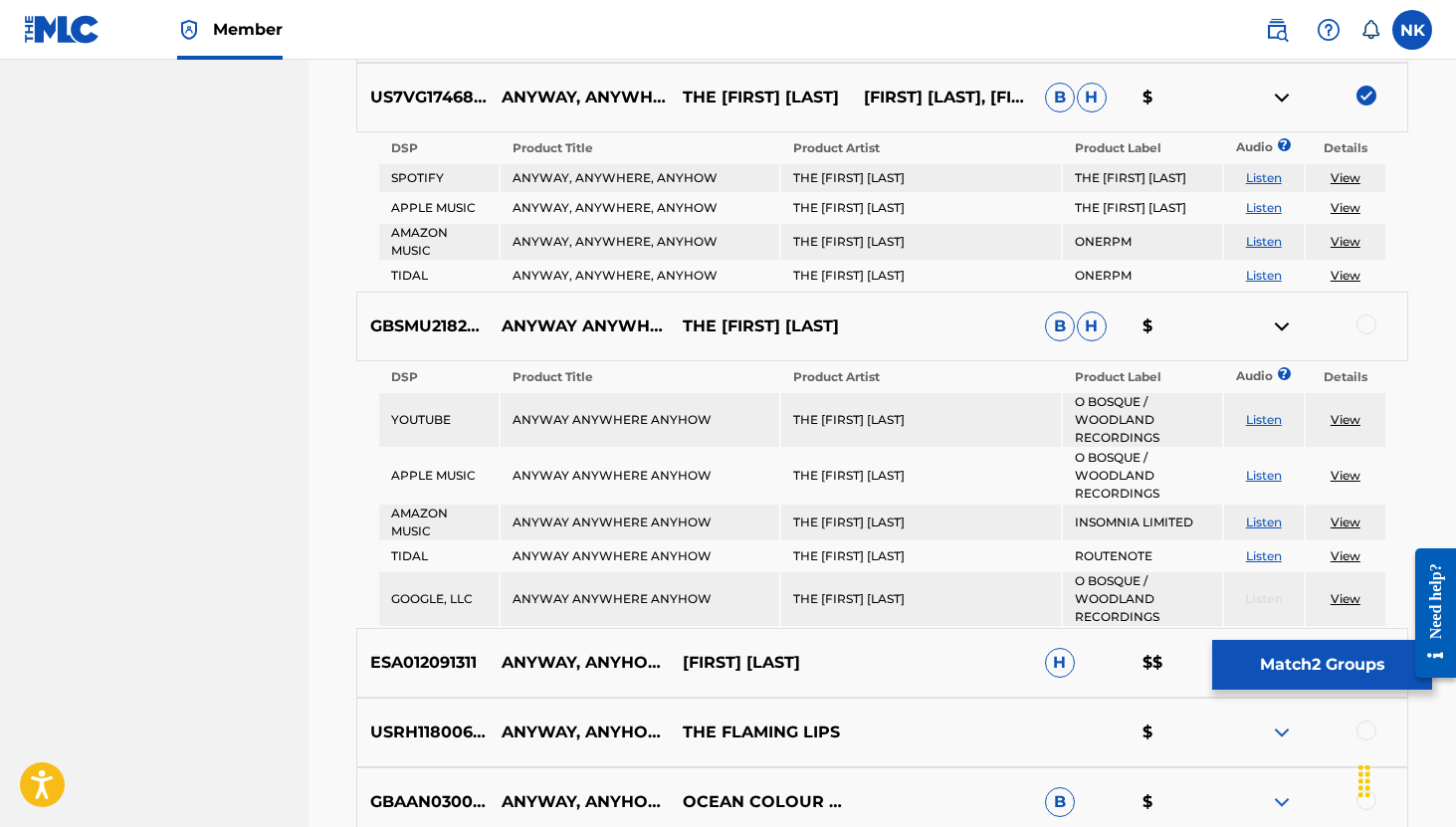 scroll, scrollTop: 1008, scrollLeft: 0, axis: vertical 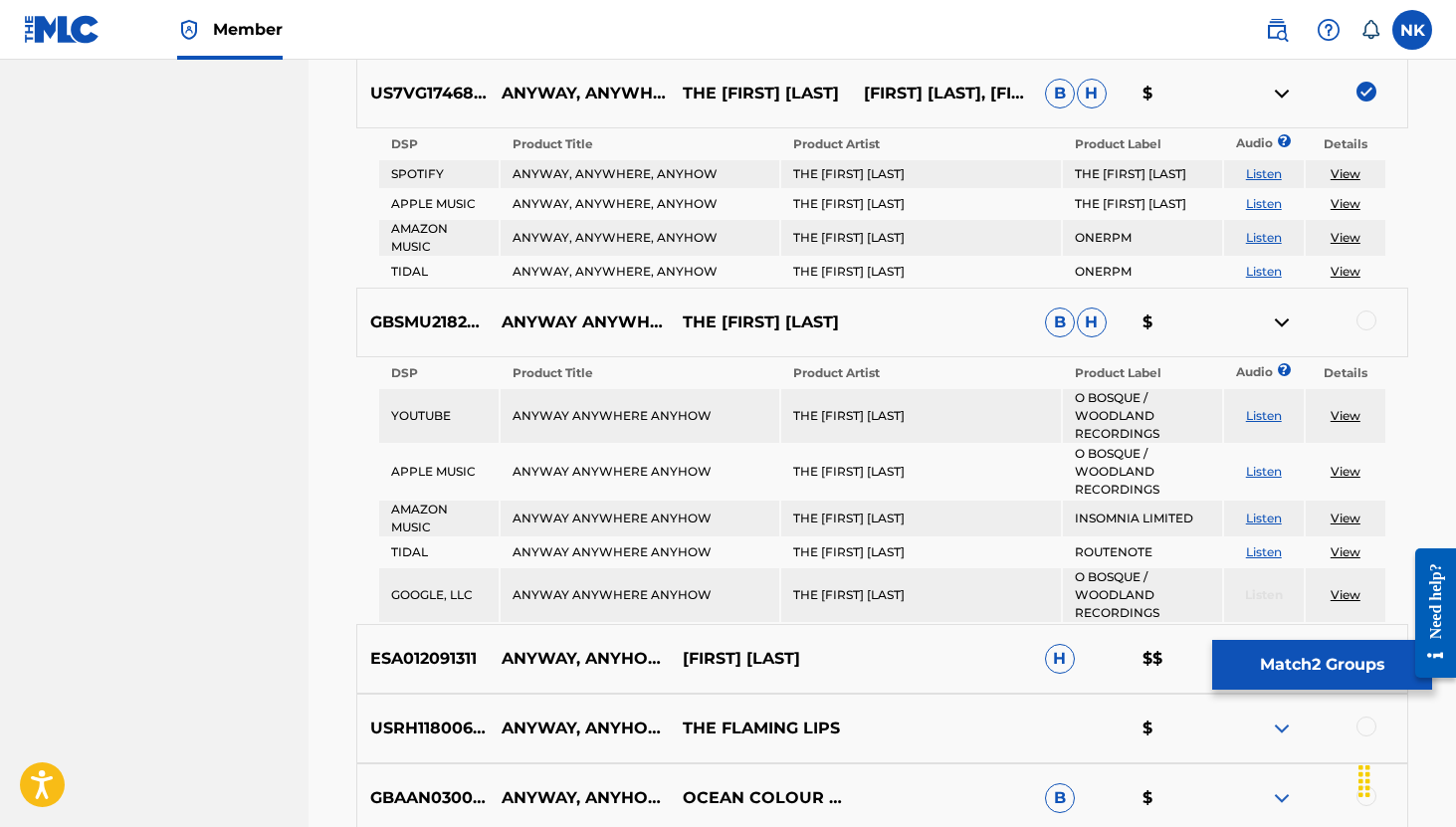 click at bounding box center (1366, 320) 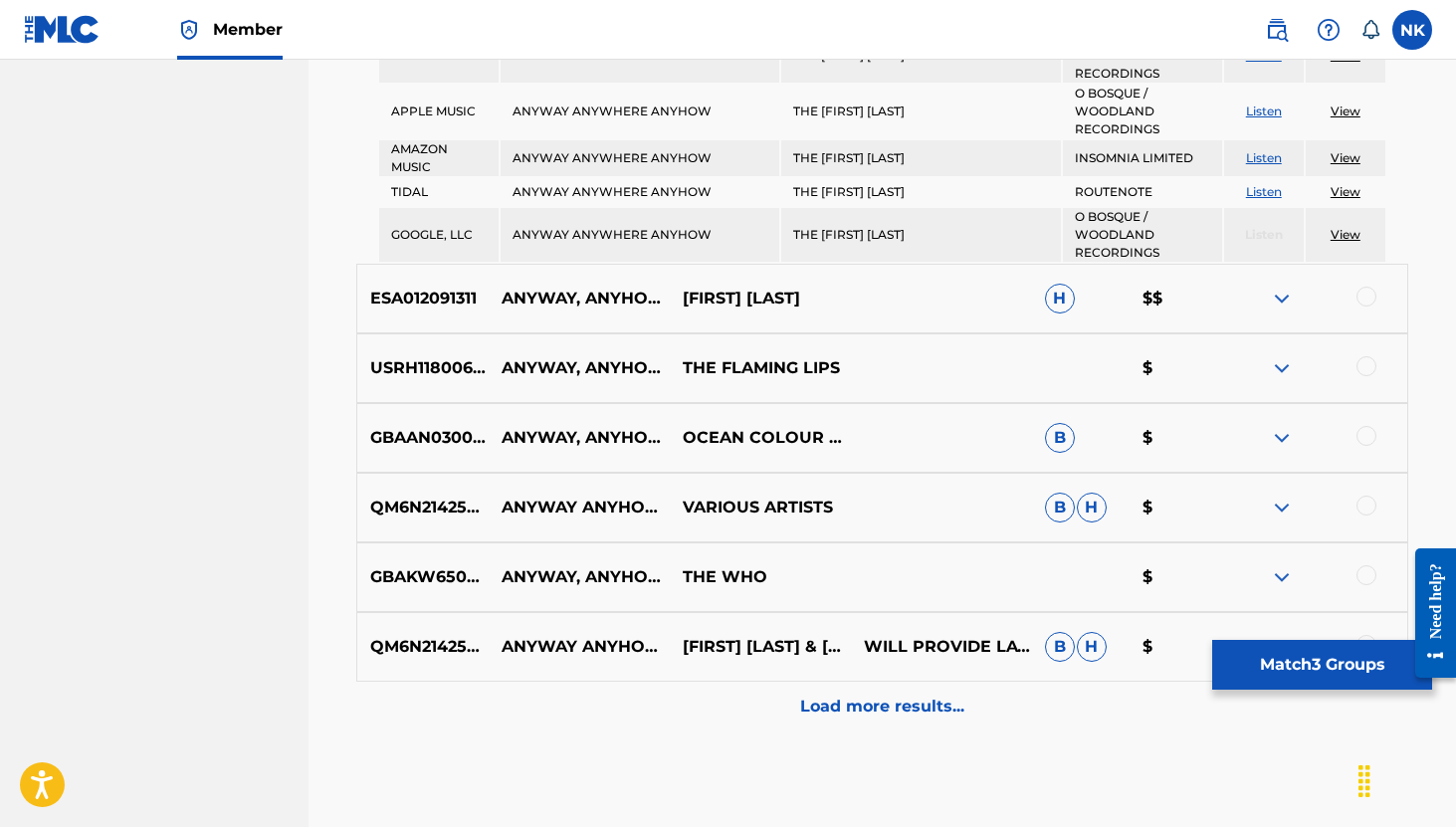 scroll, scrollTop: 1376, scrollLeft: 0, axis: vertical 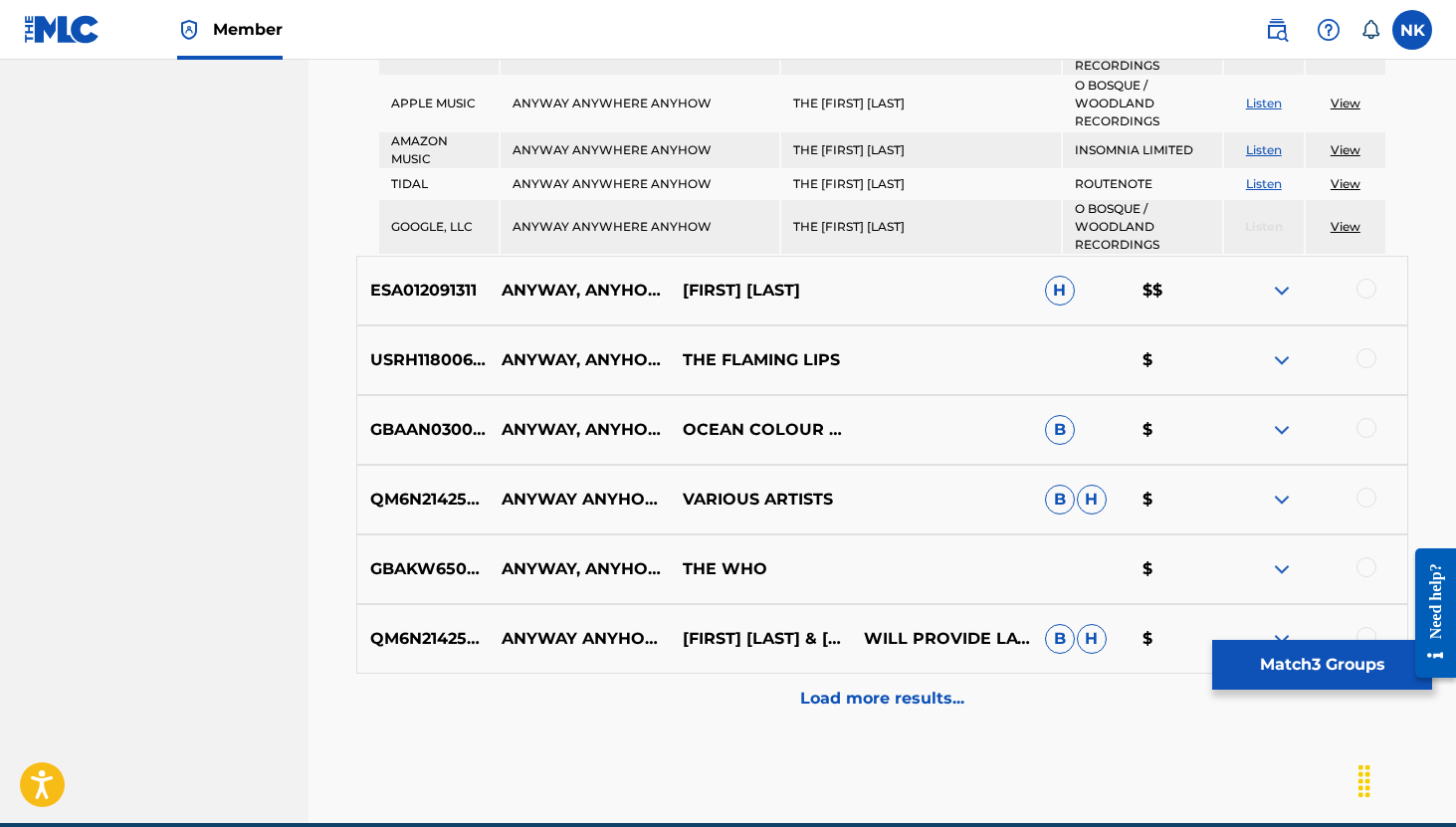 click on "Load more results..." at bounding box center [882, 699] 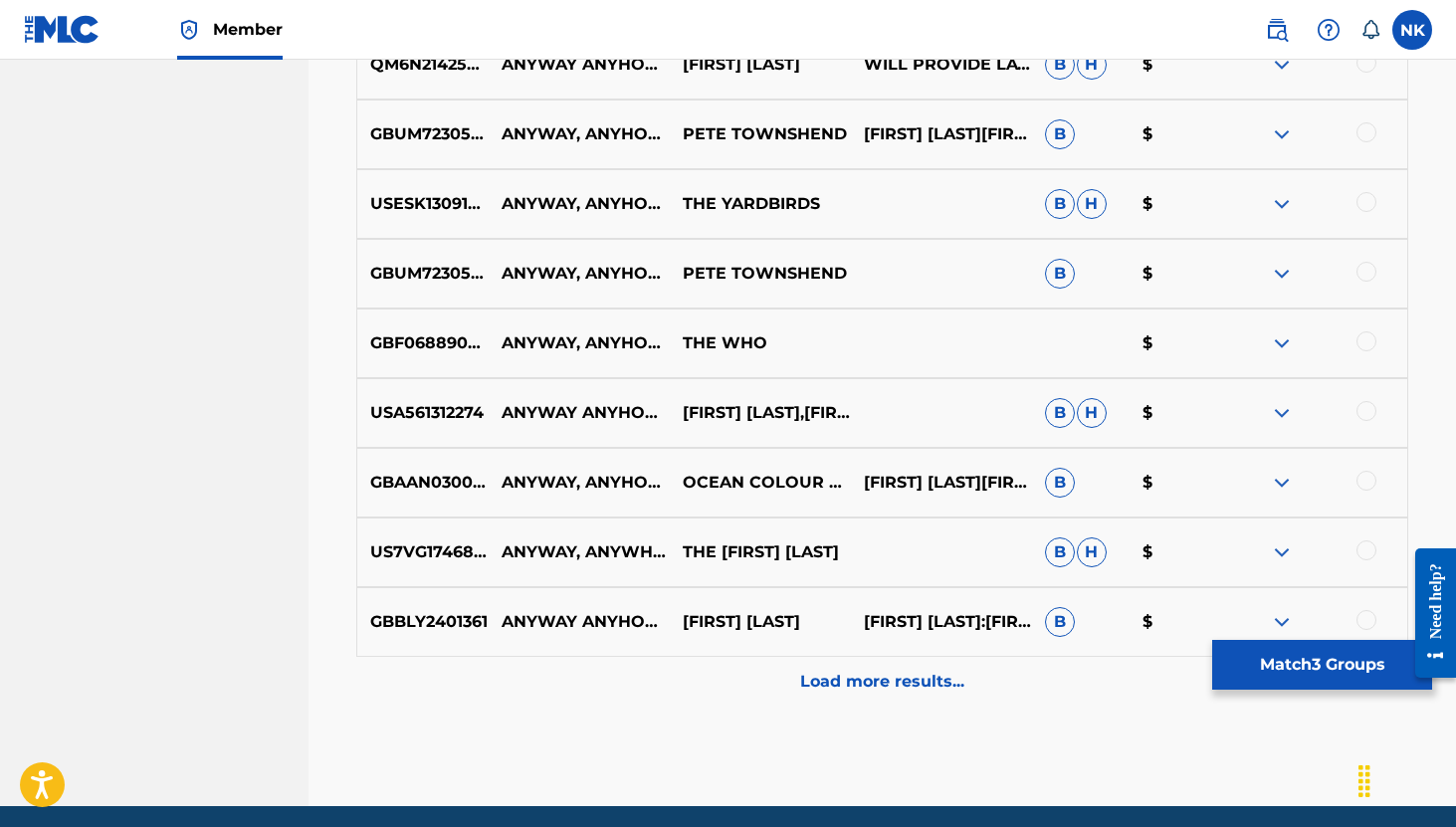 scroll, scrollTop: 1651, scrollLeft: 0, axis: vertical 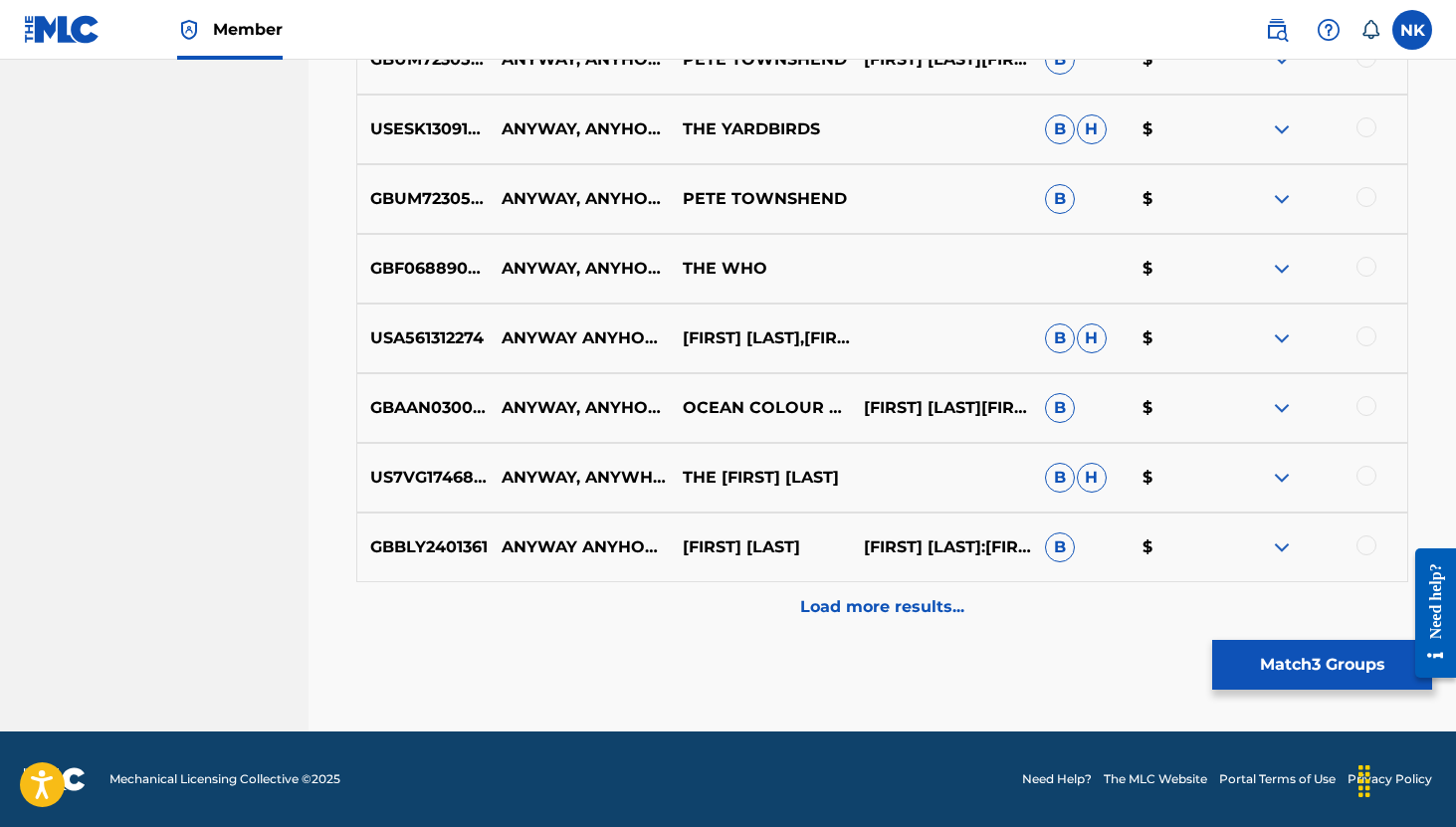 click at bounding box center (1282, 478) 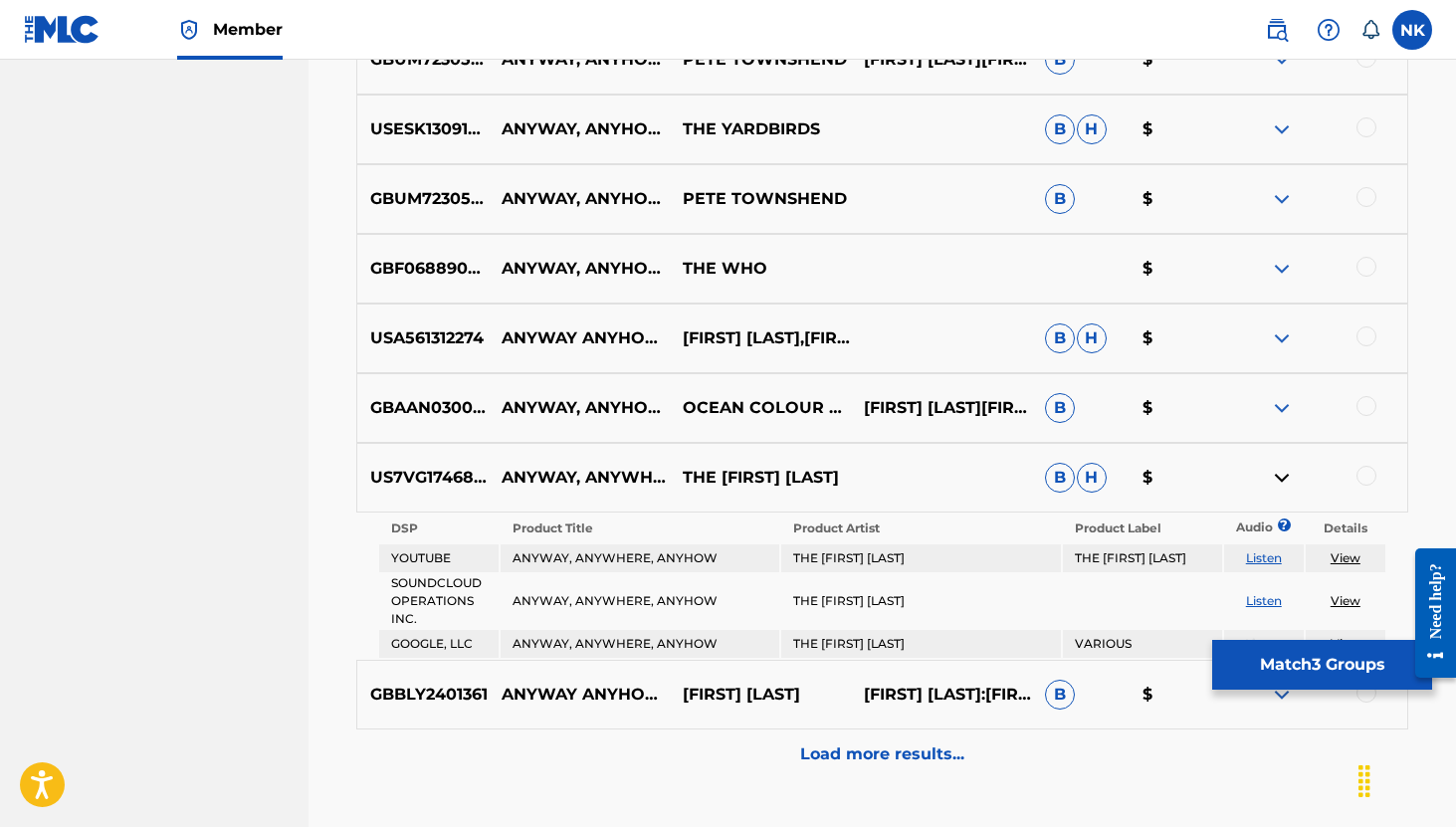 click on "US7VG1746844 ANYWAY, ANYWHERE, ANYHOW THE JOHN CANDY B H $" at bounding box center (882, 478) 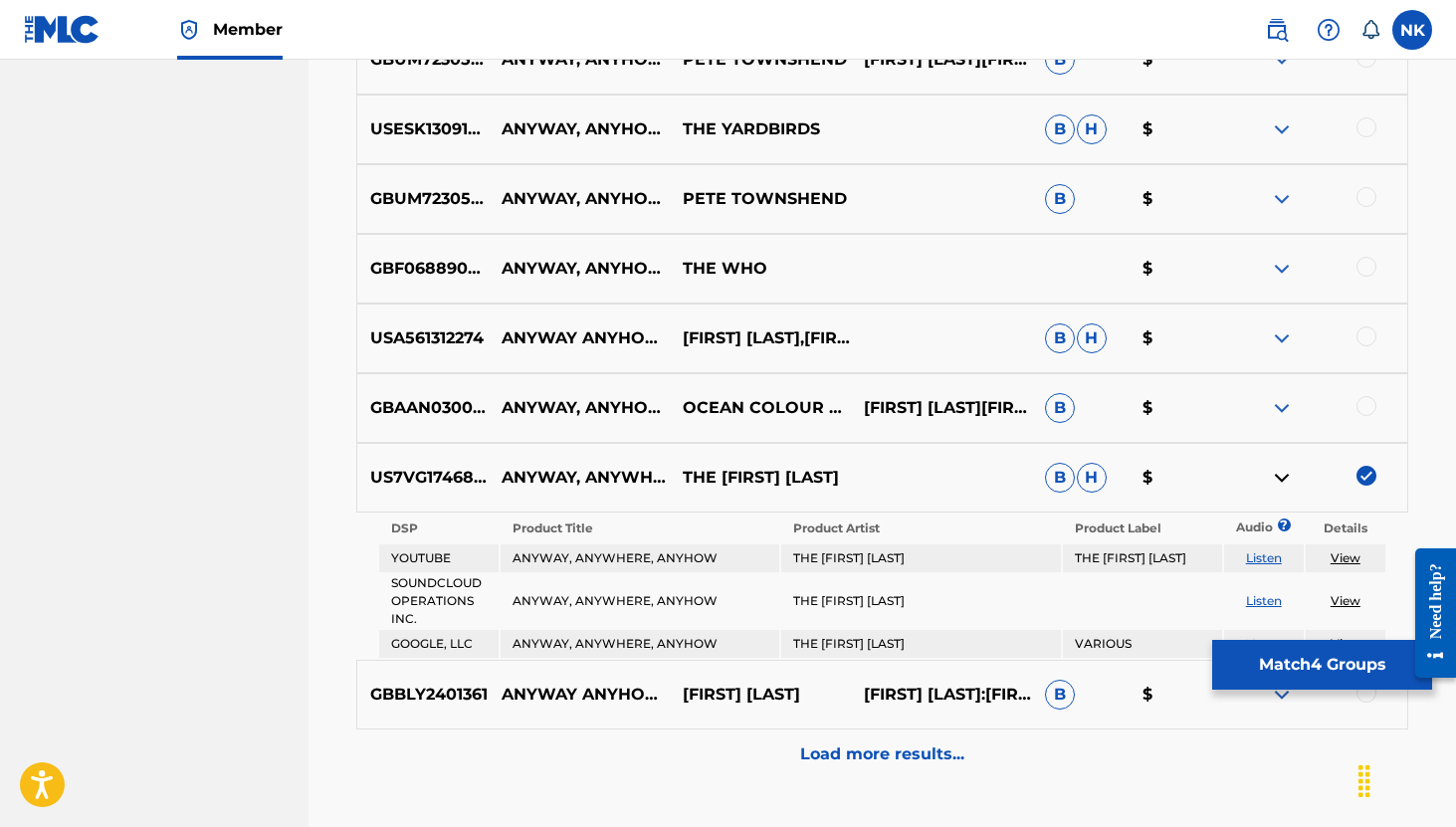 scroll, scrollTop: 1649, scrollLeft: 0, axis: vertical 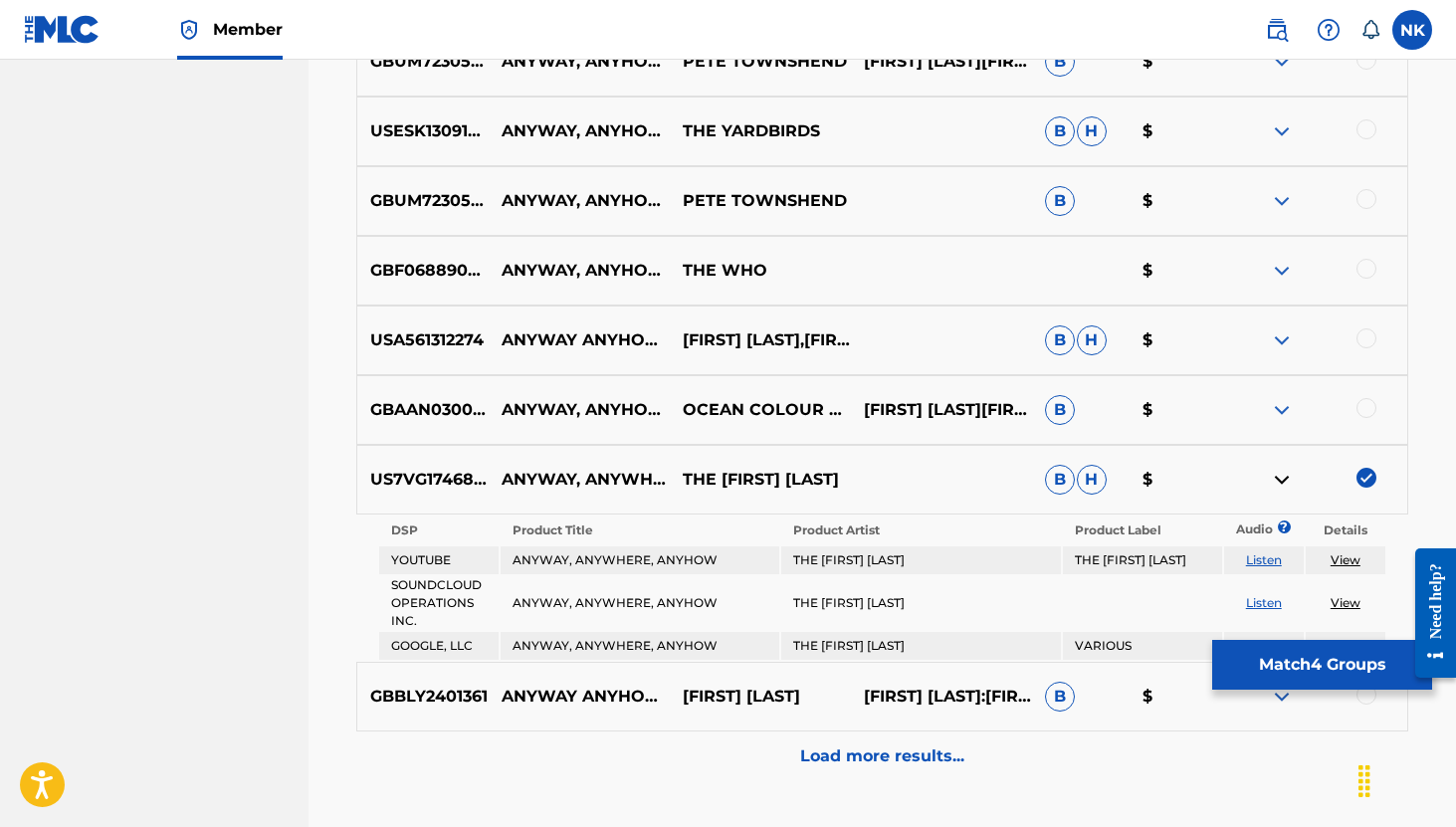 click on "Load more results..." at bounding box center [882, 756] 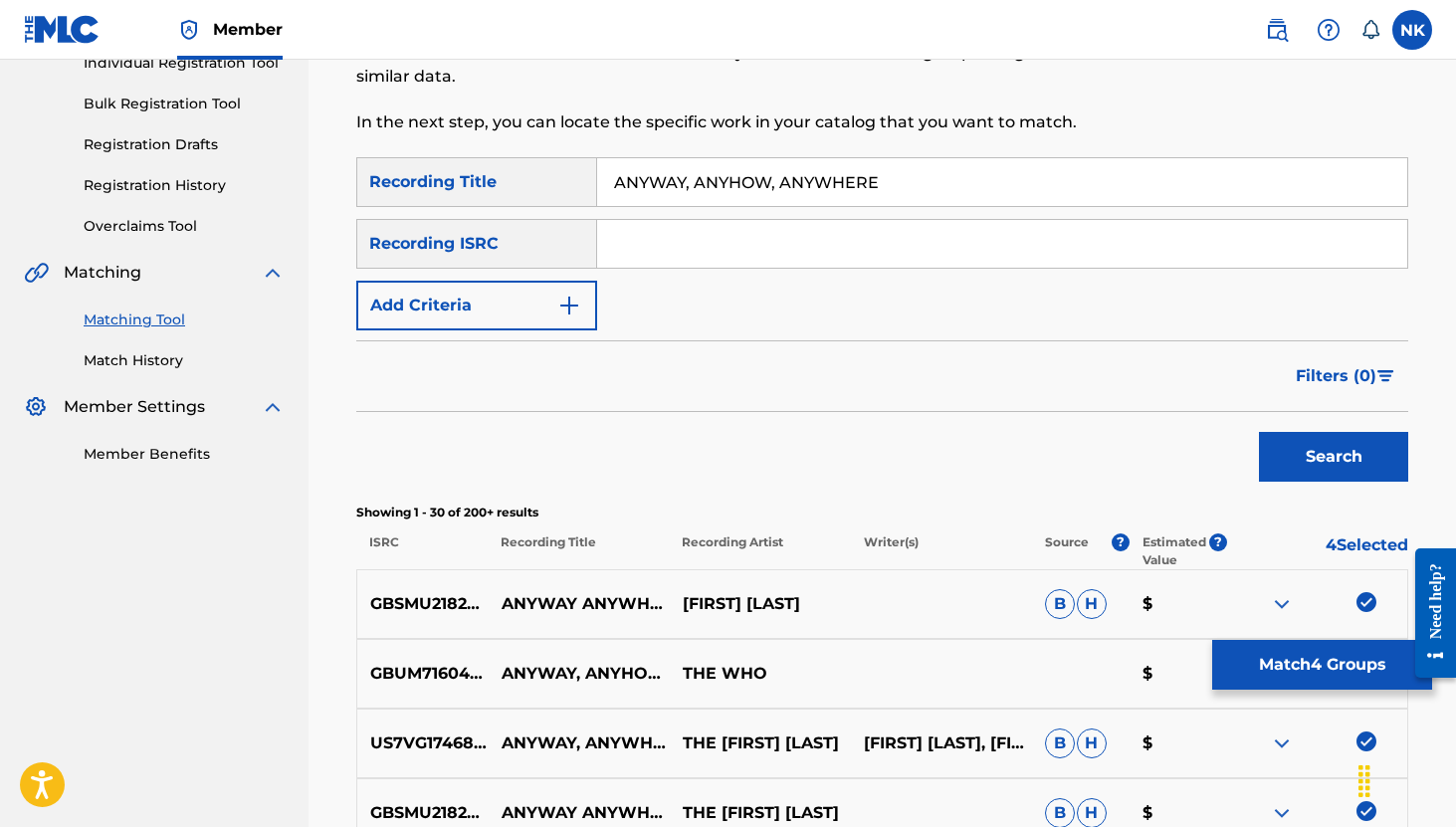 scroll, scrollTop: 280, scrollLeft: 0, axis: vertical 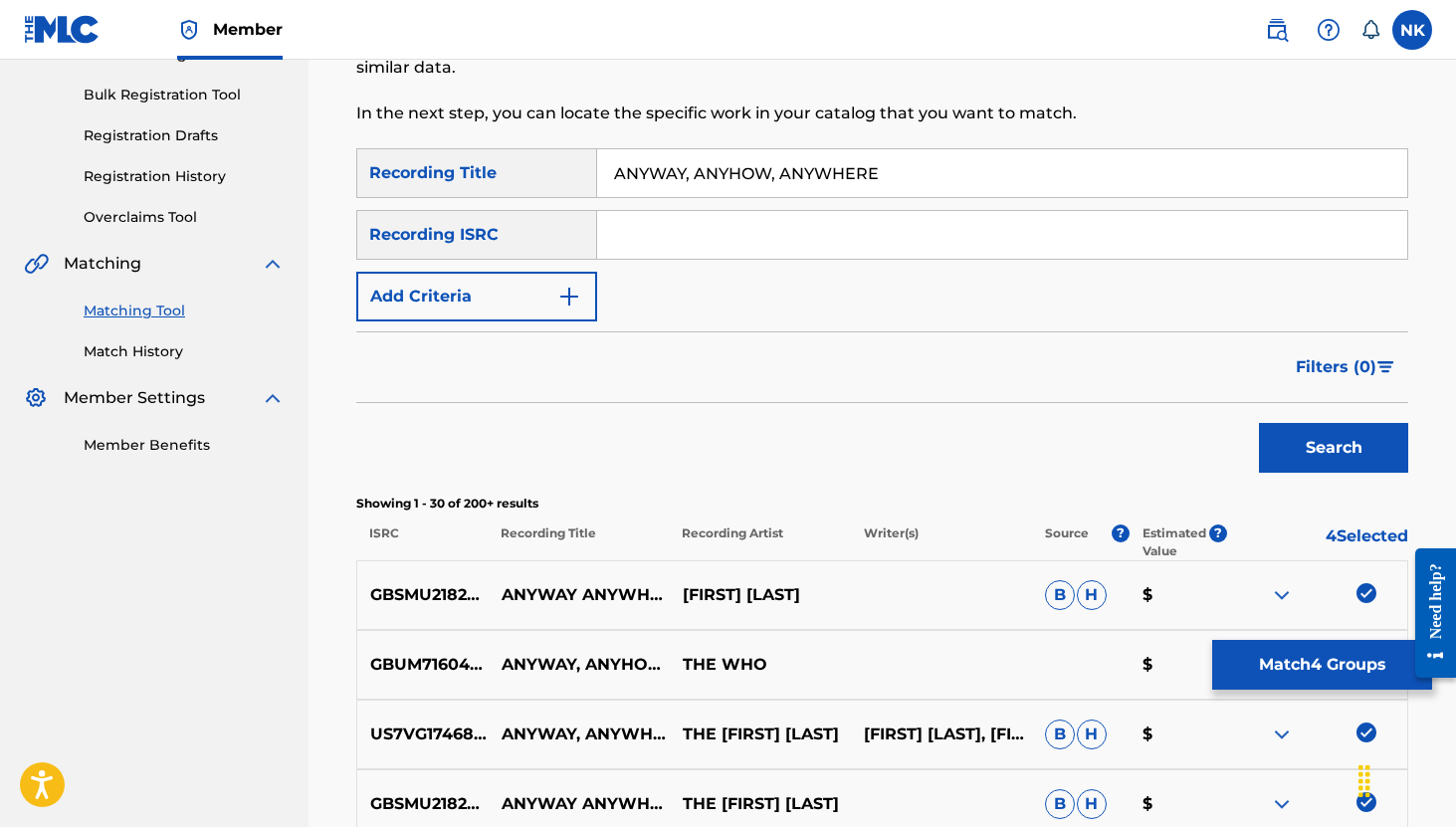 click on "4  Selected" at bounding box center (1318, 542) 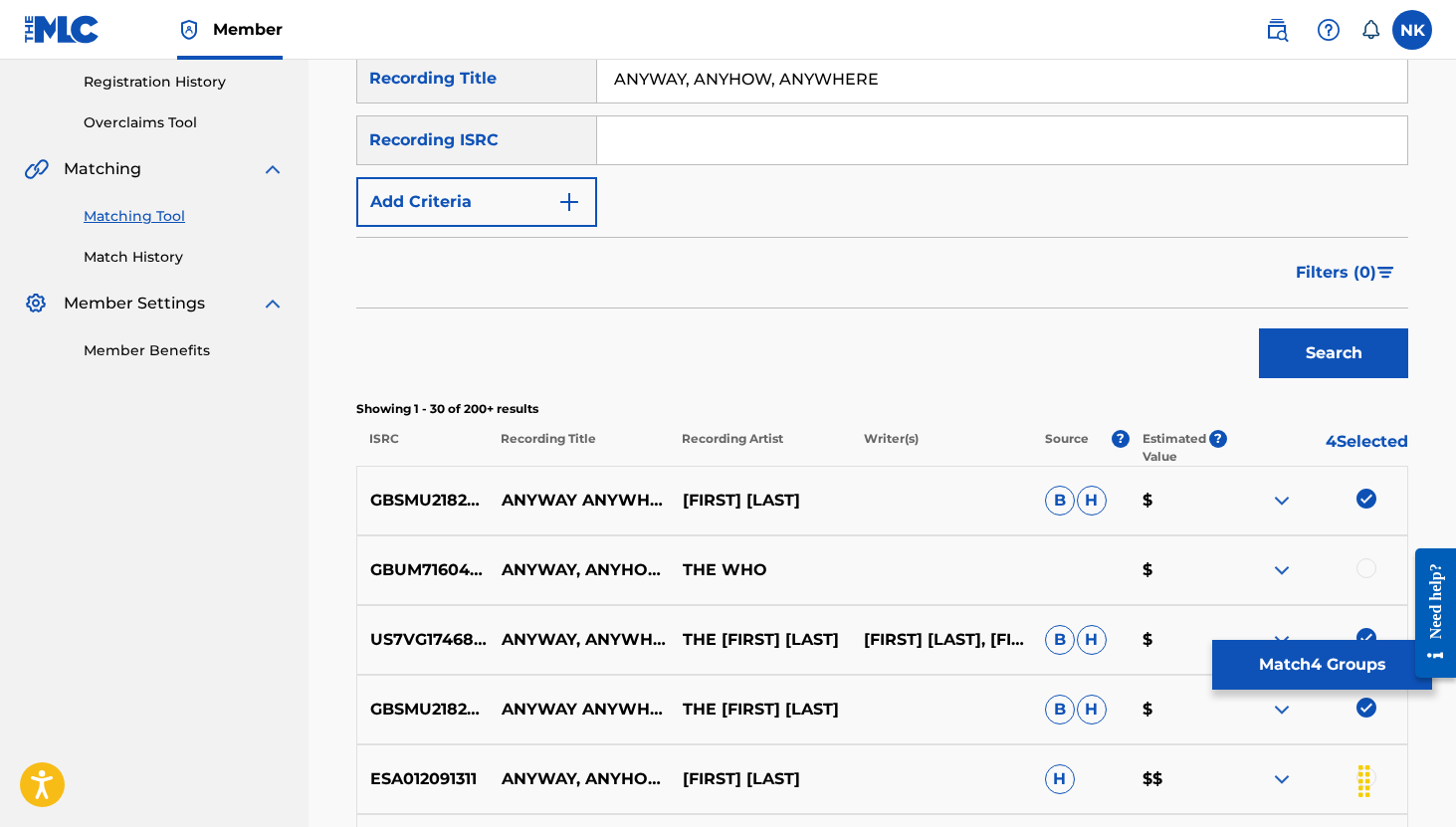 scroll, scrollTop: 395, scrollLeft: 0, axis: vertical 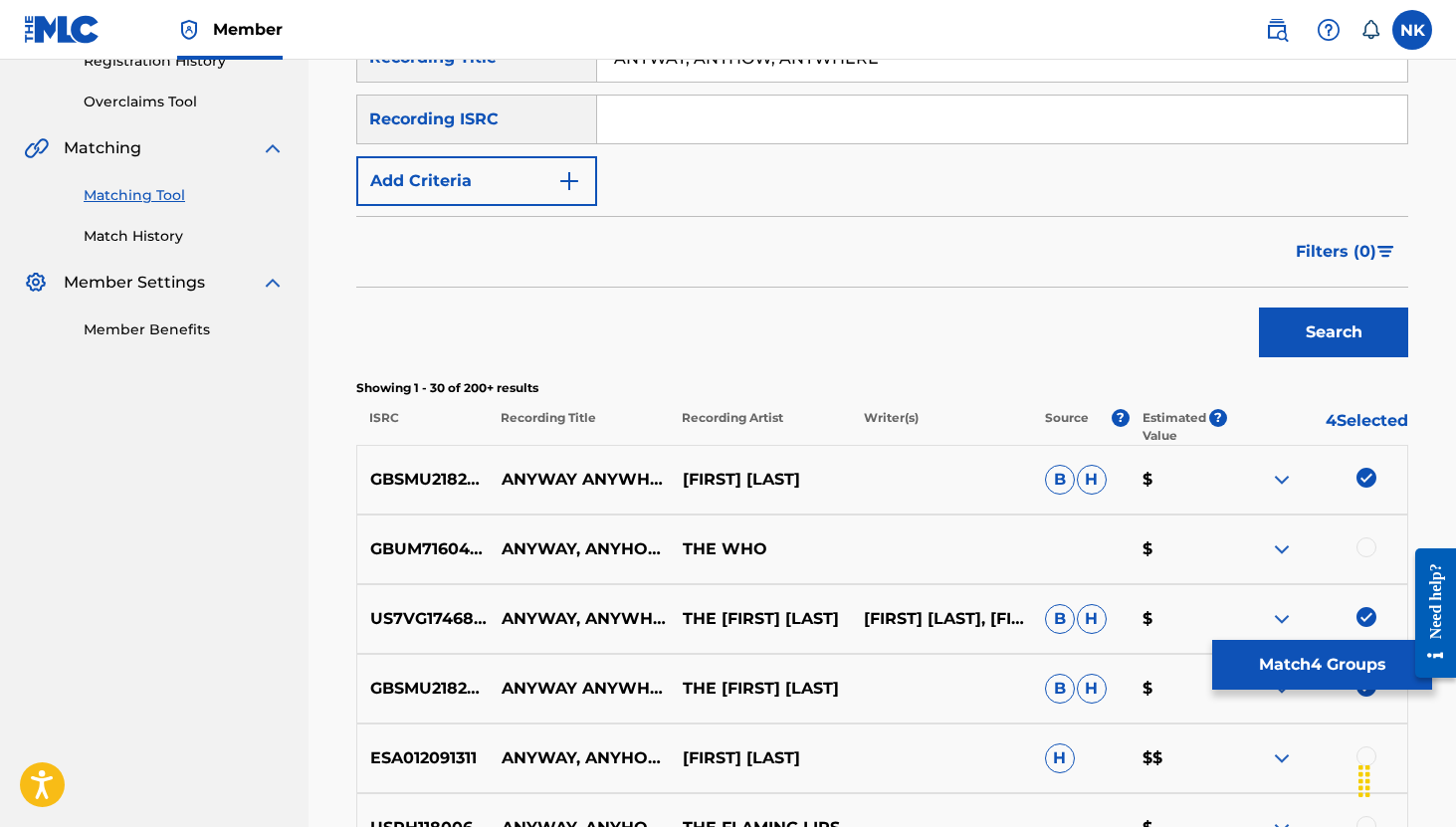 click at bounding box center [1366, 478] 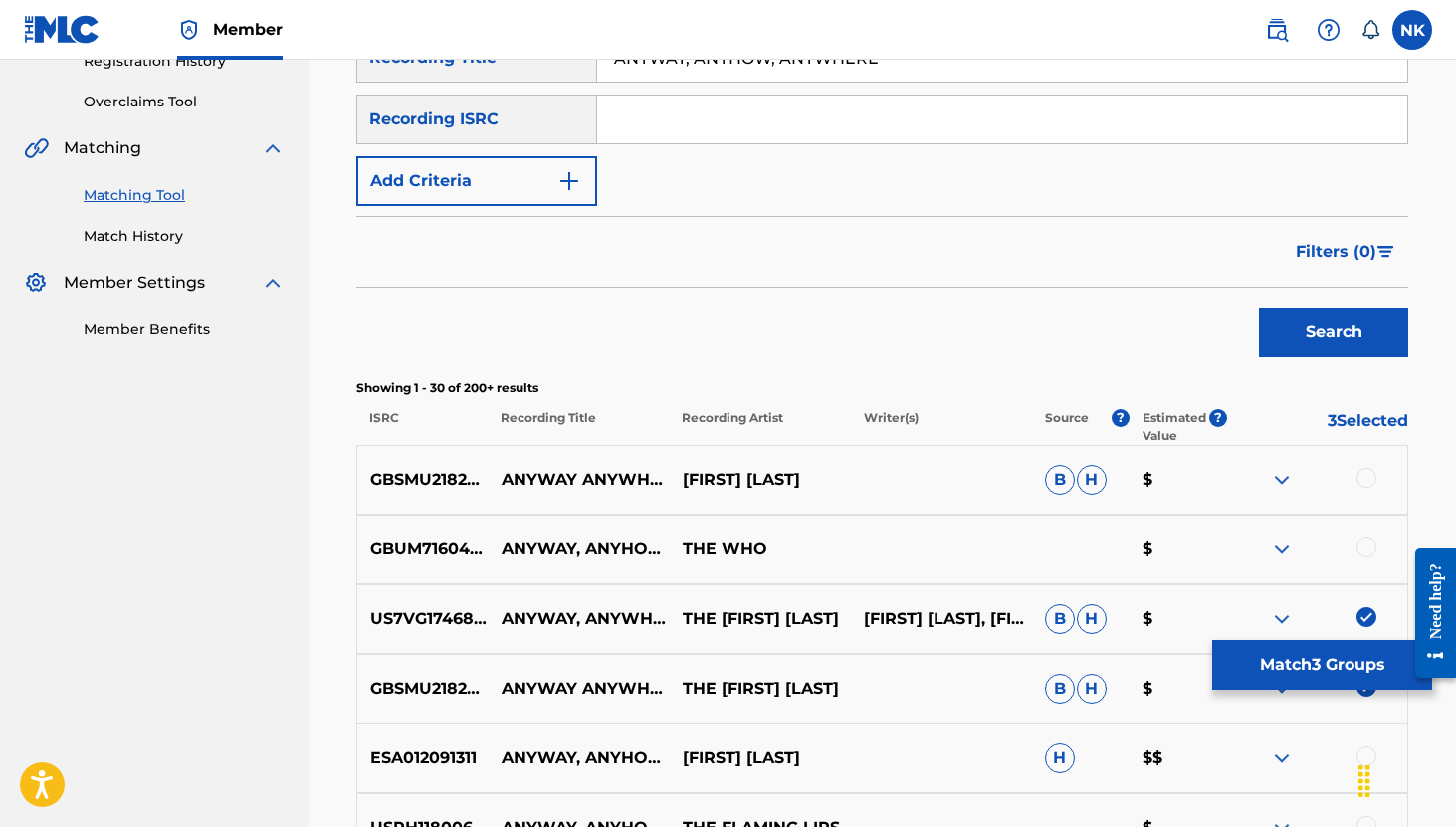 click at bounding box center (1366, 617) 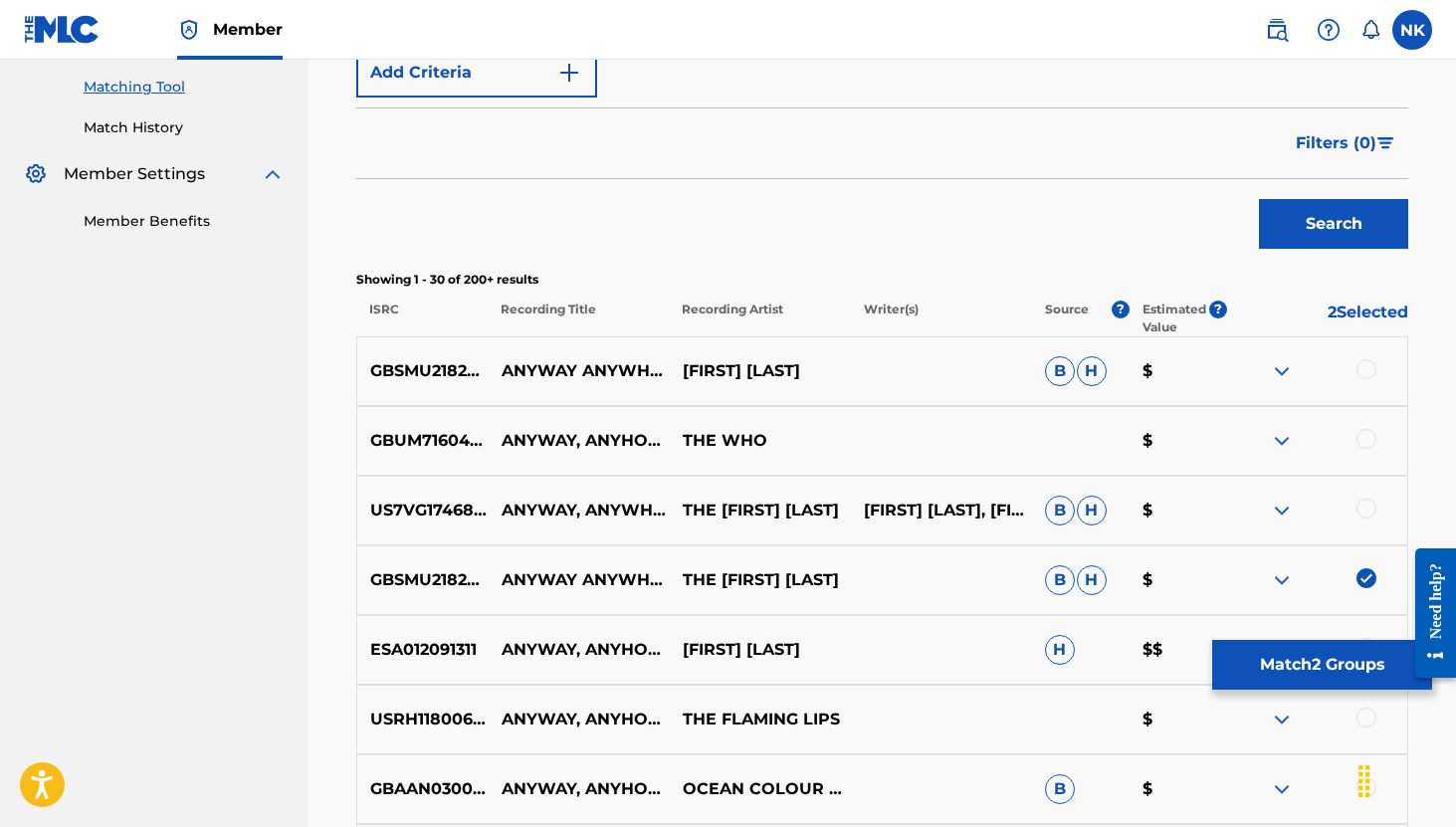 scroll, scrollTop: 507, scrollLeft: 0, axis: vertical 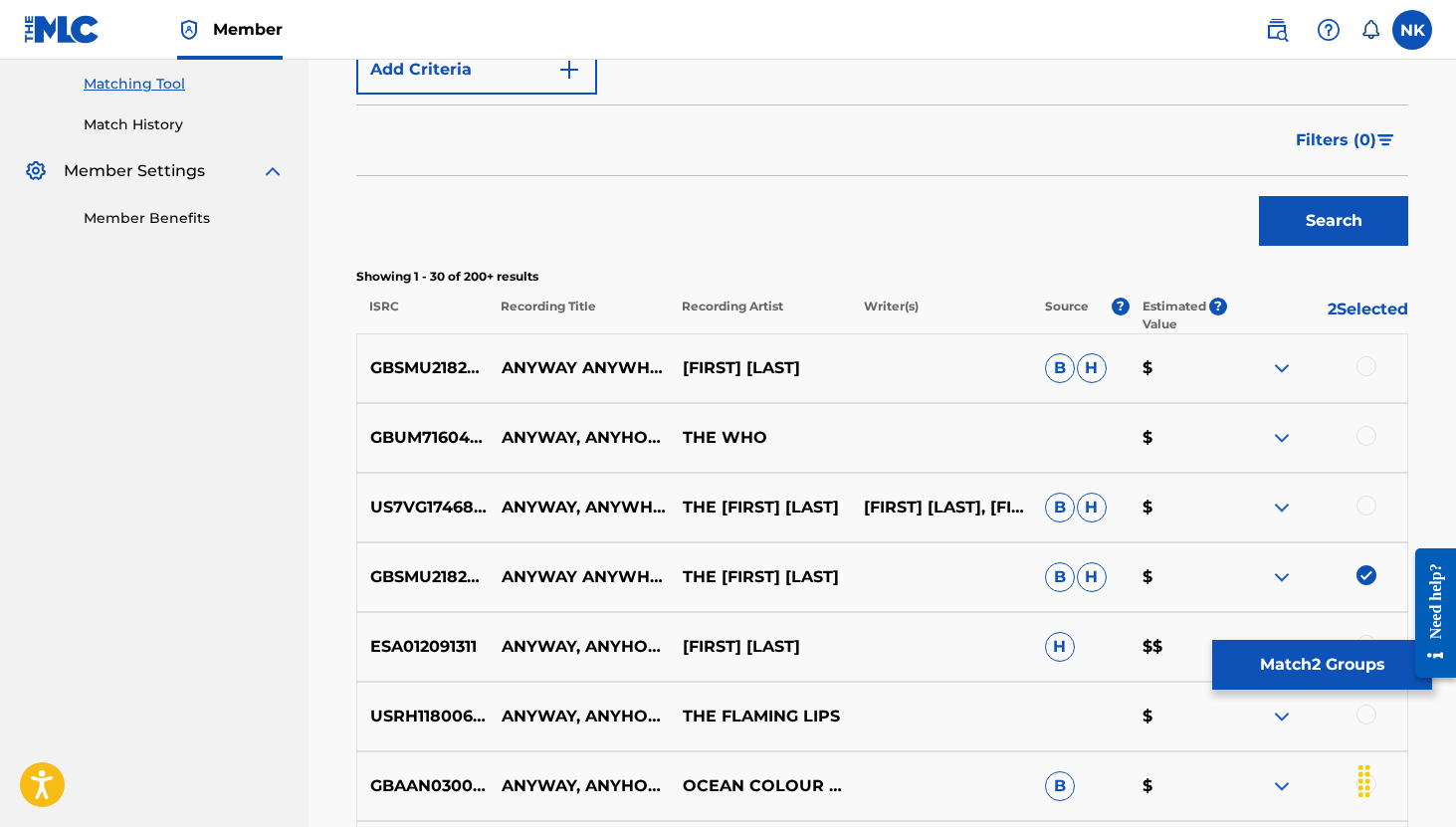 click at bounding box center [1366, 575] 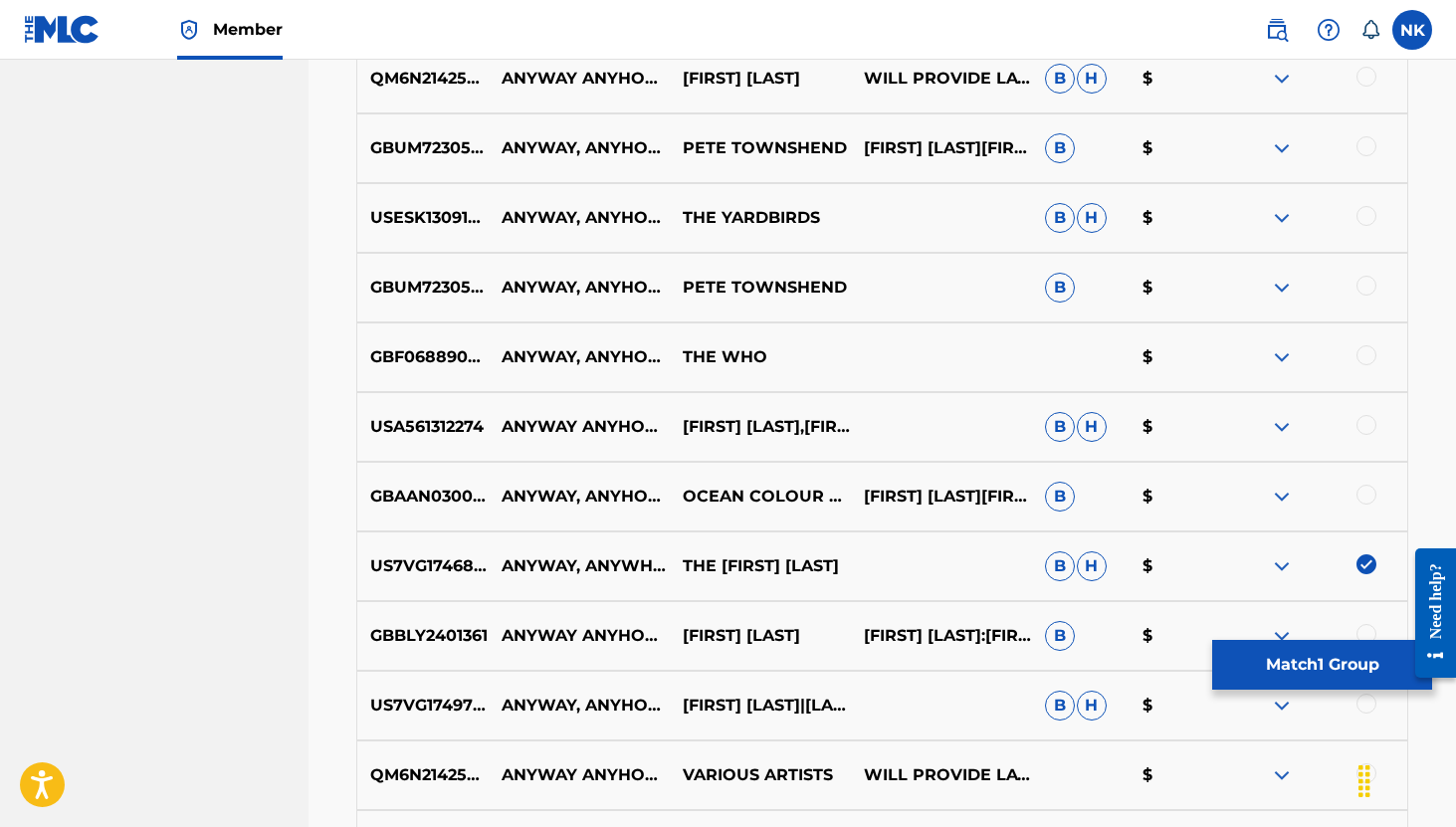 scroll, scrollTop: 1568, scrollLeft: 0, axis: vertical 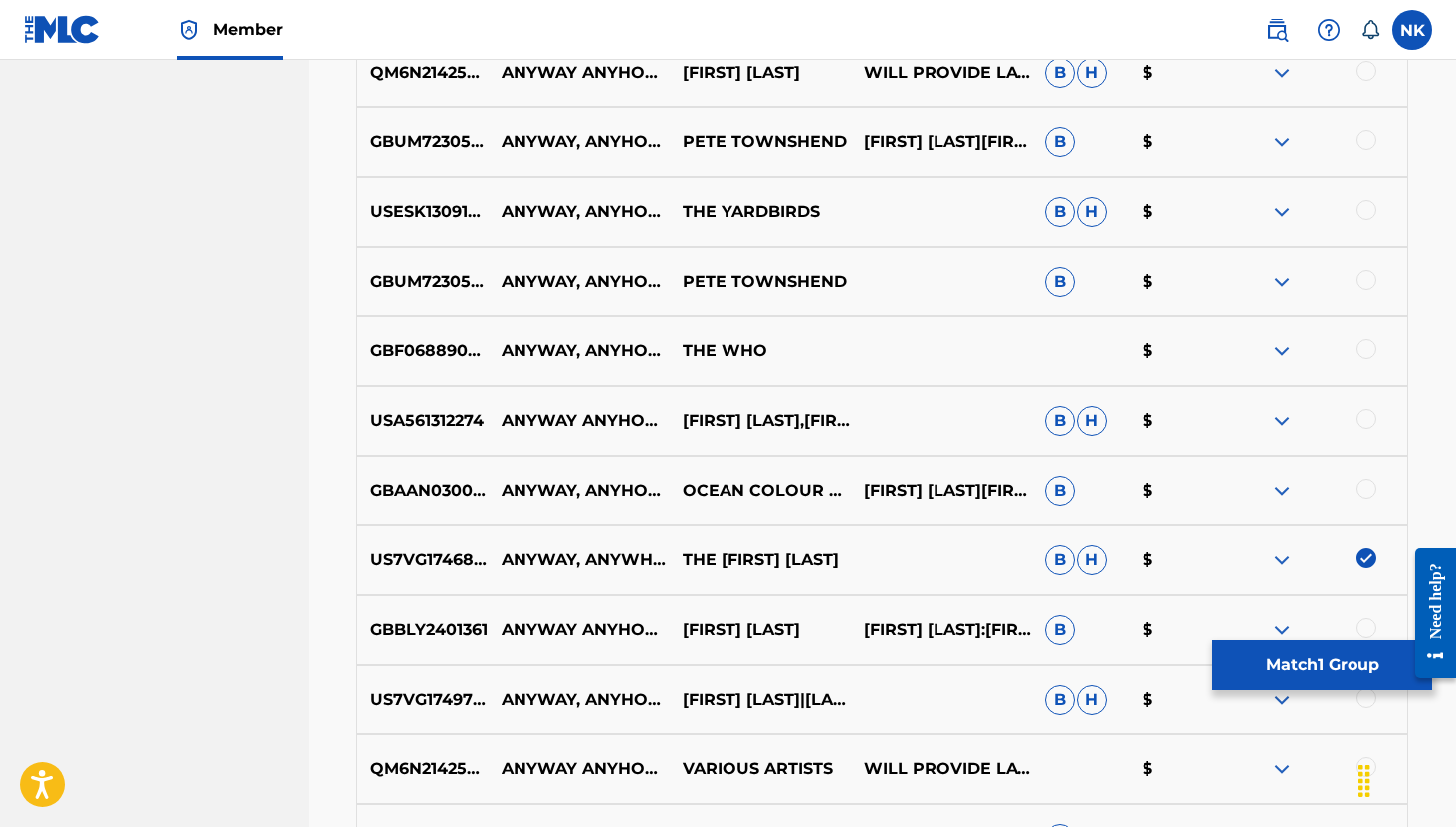 click at bounding box center (1366, 558) 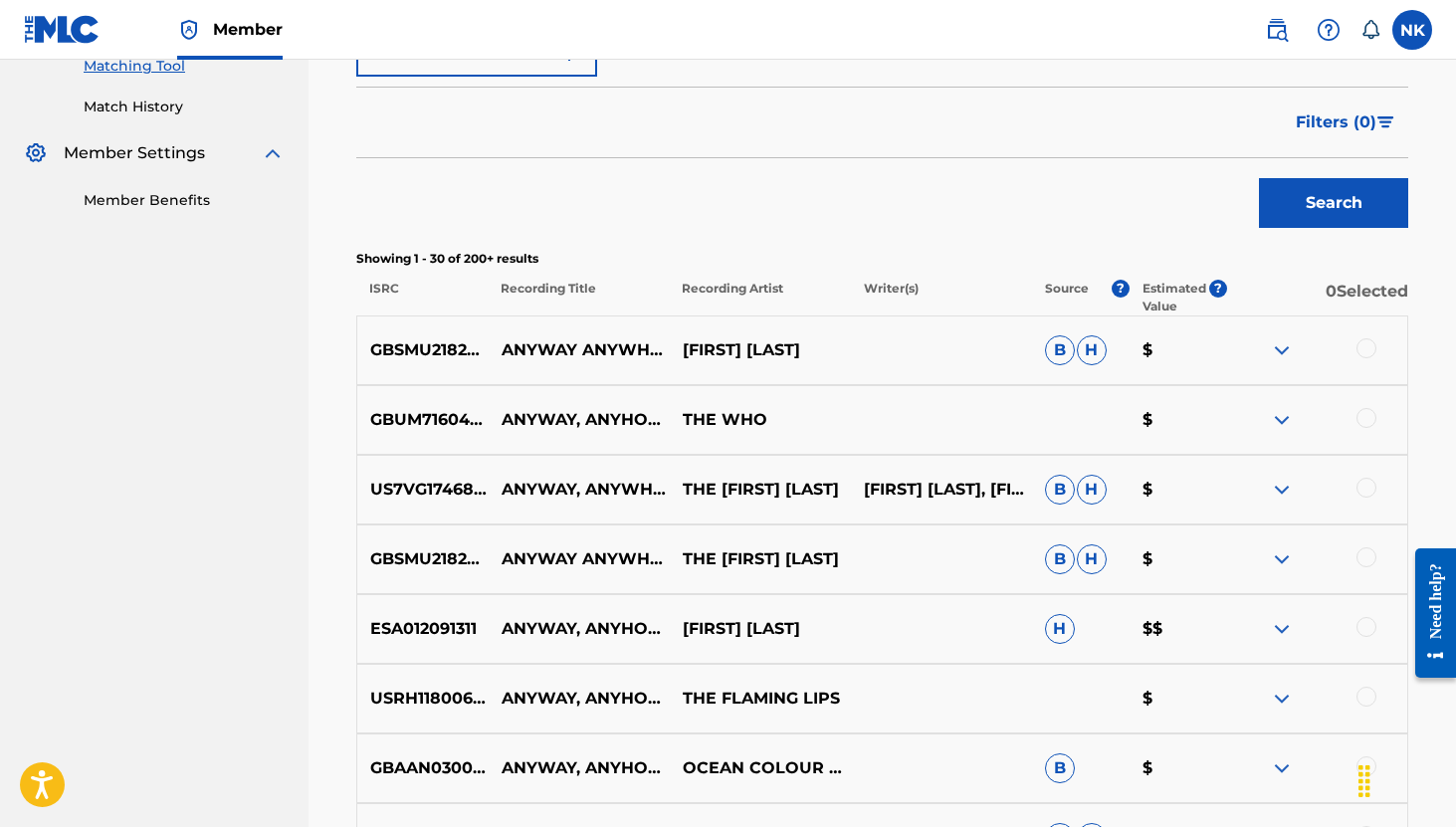 scroll, scrollTop: 568, scrollLeft: 0, axis: vertical 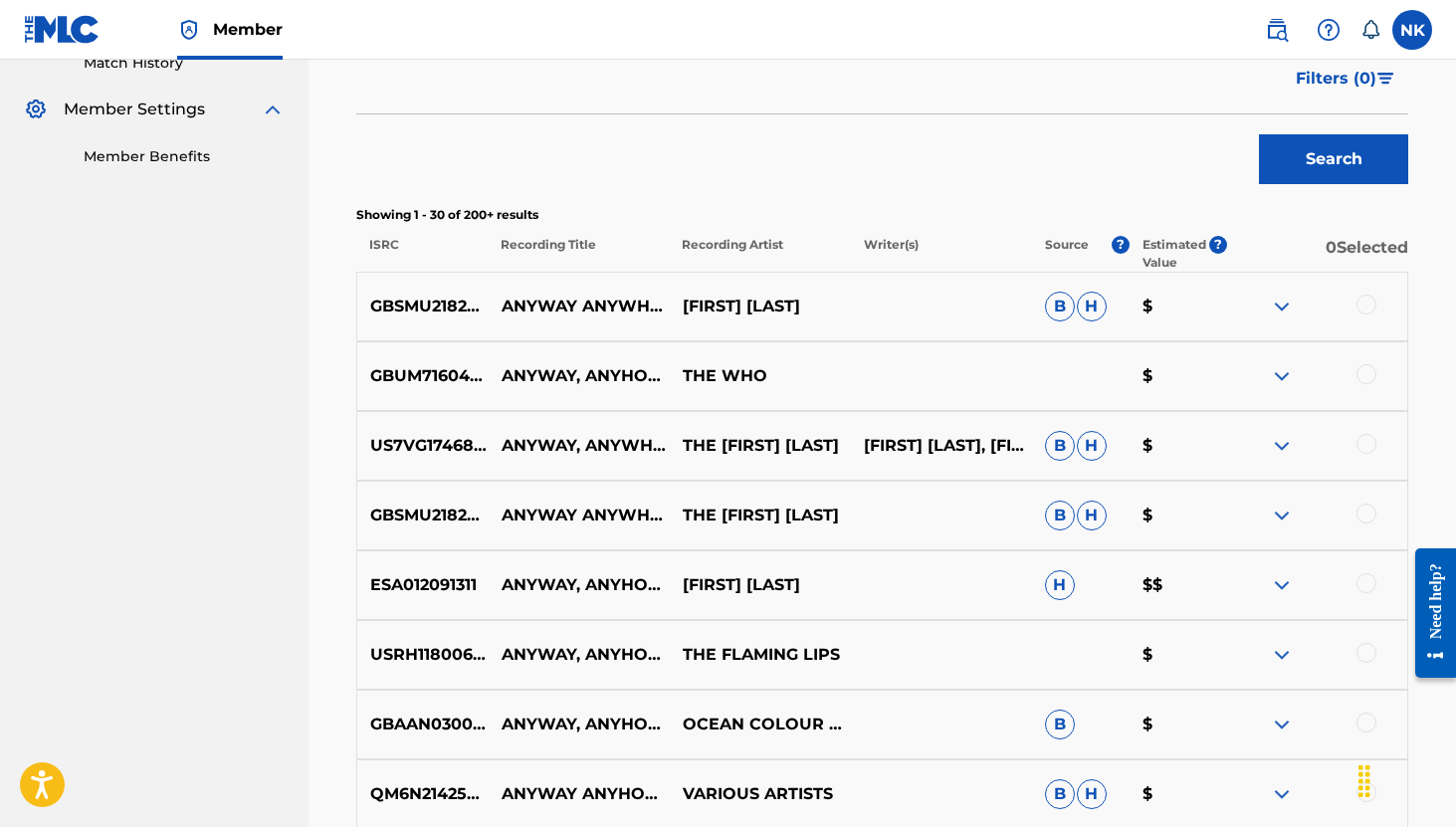 click at bounding box center [1282, 376] 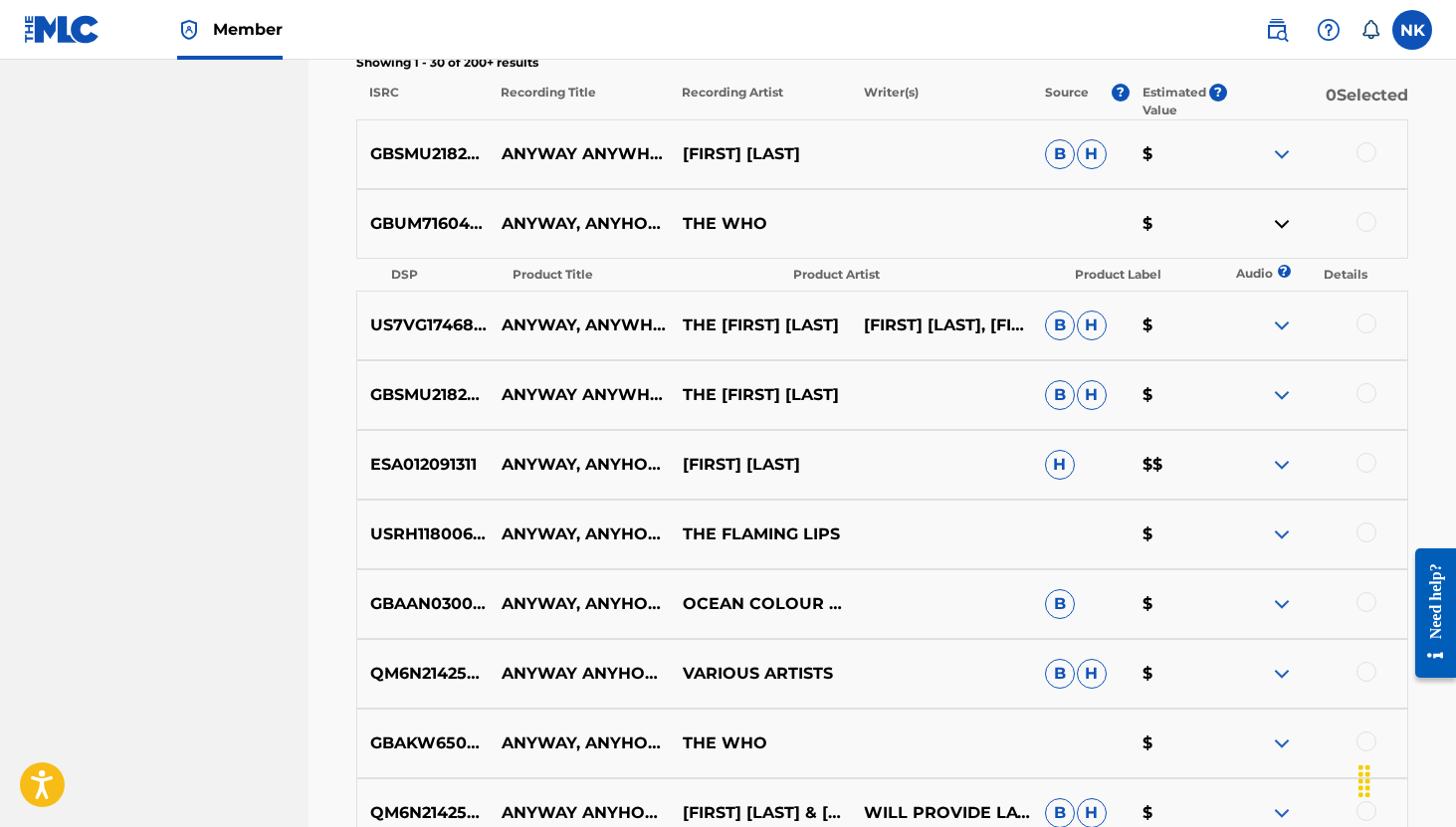 scroll, scrollTop: 722, scrollLeft: 0, axis: vertical 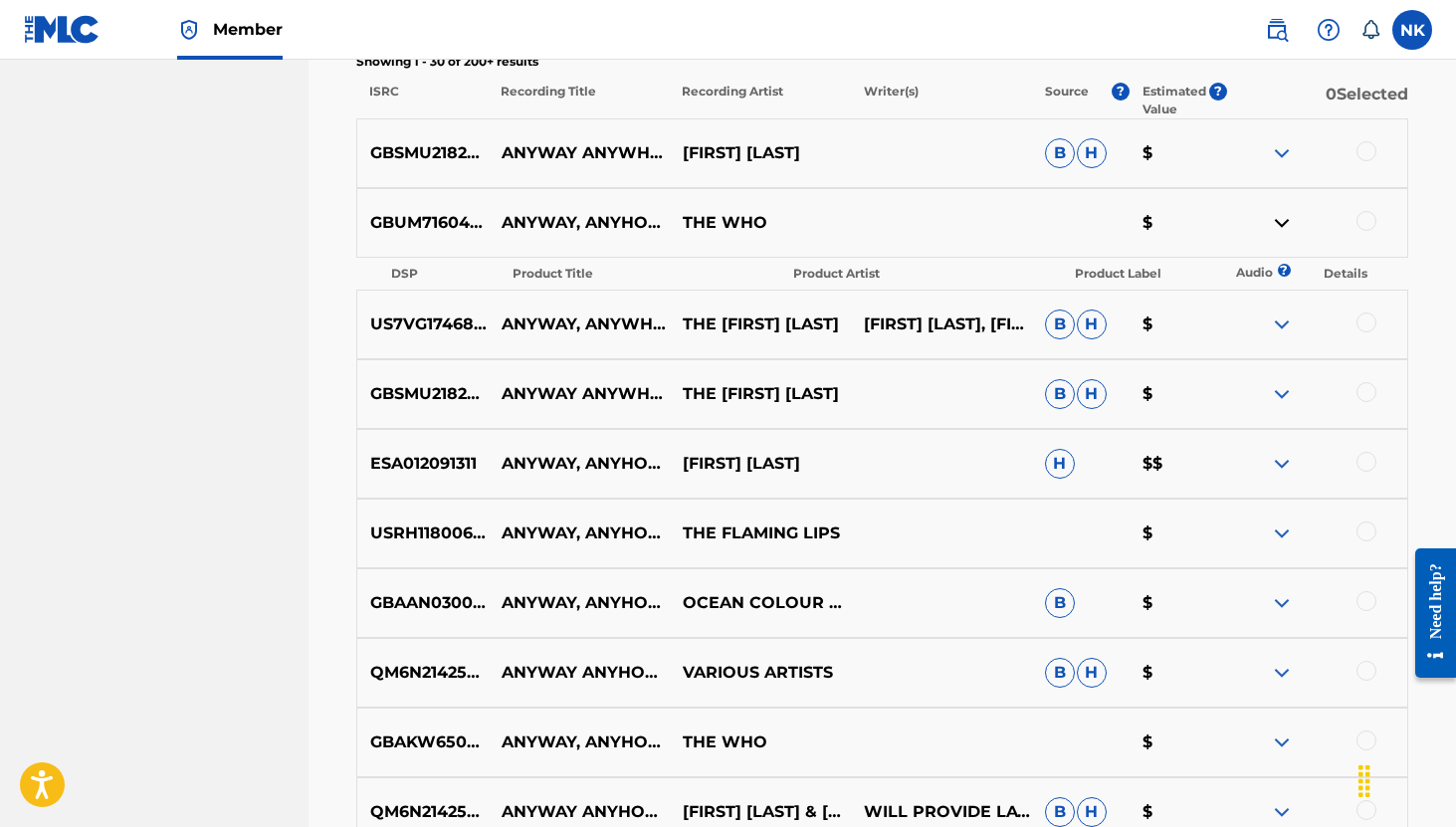 click at bounding box center (1366, 221) 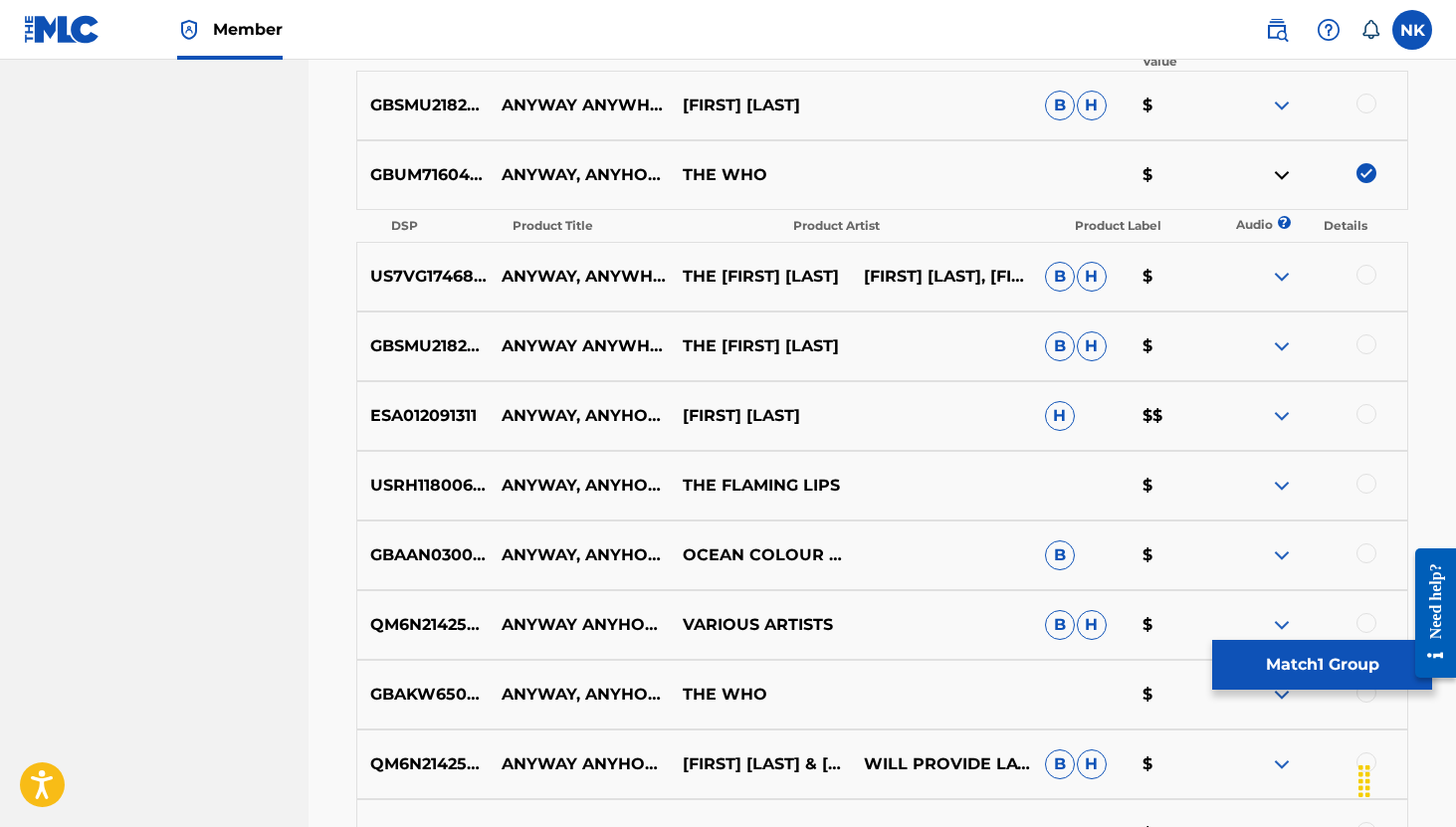 scroll, scrollTop: 804, scrollLeft: 0, axis: vertical 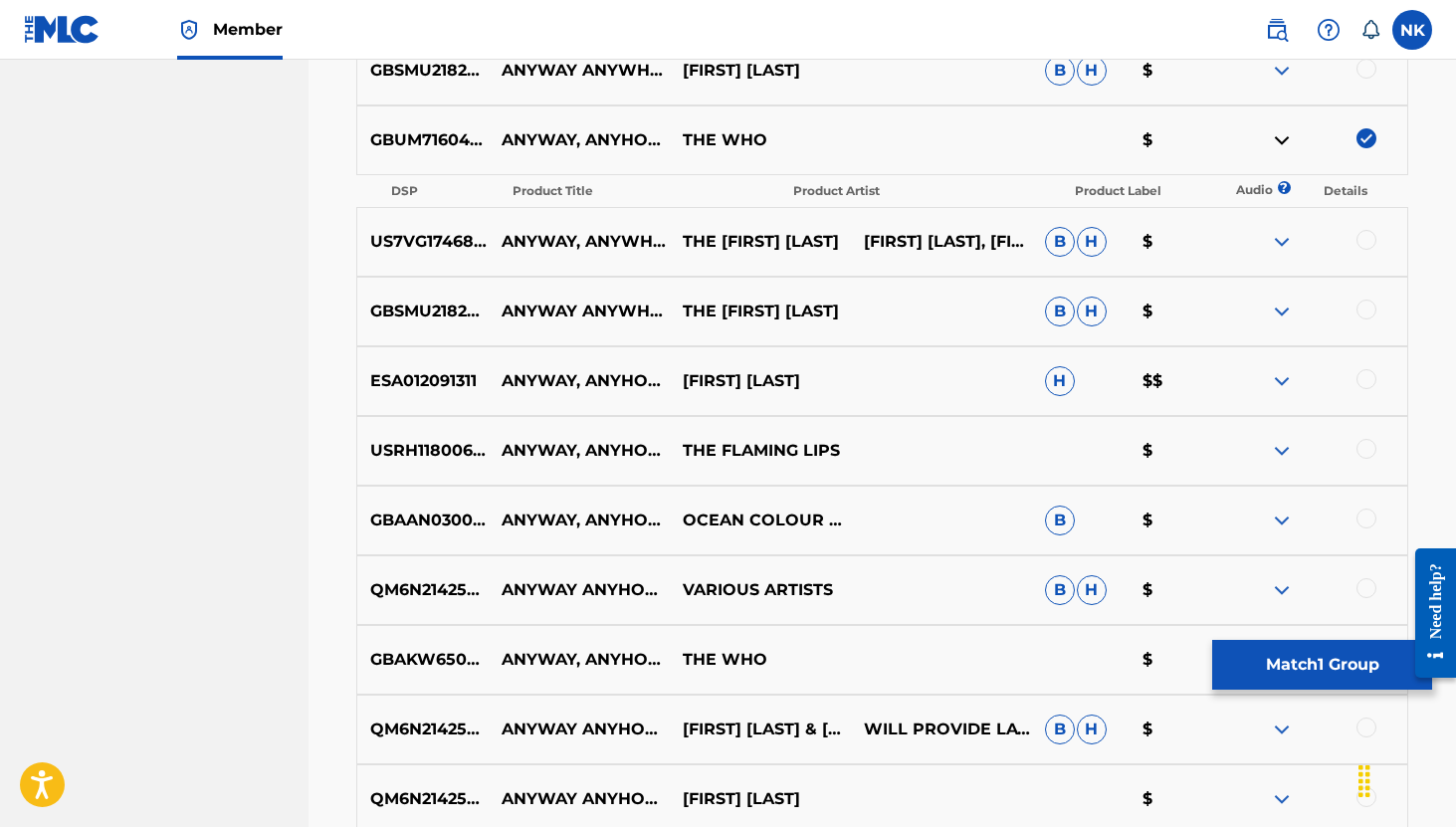 click at bounding box center [1282, 451] 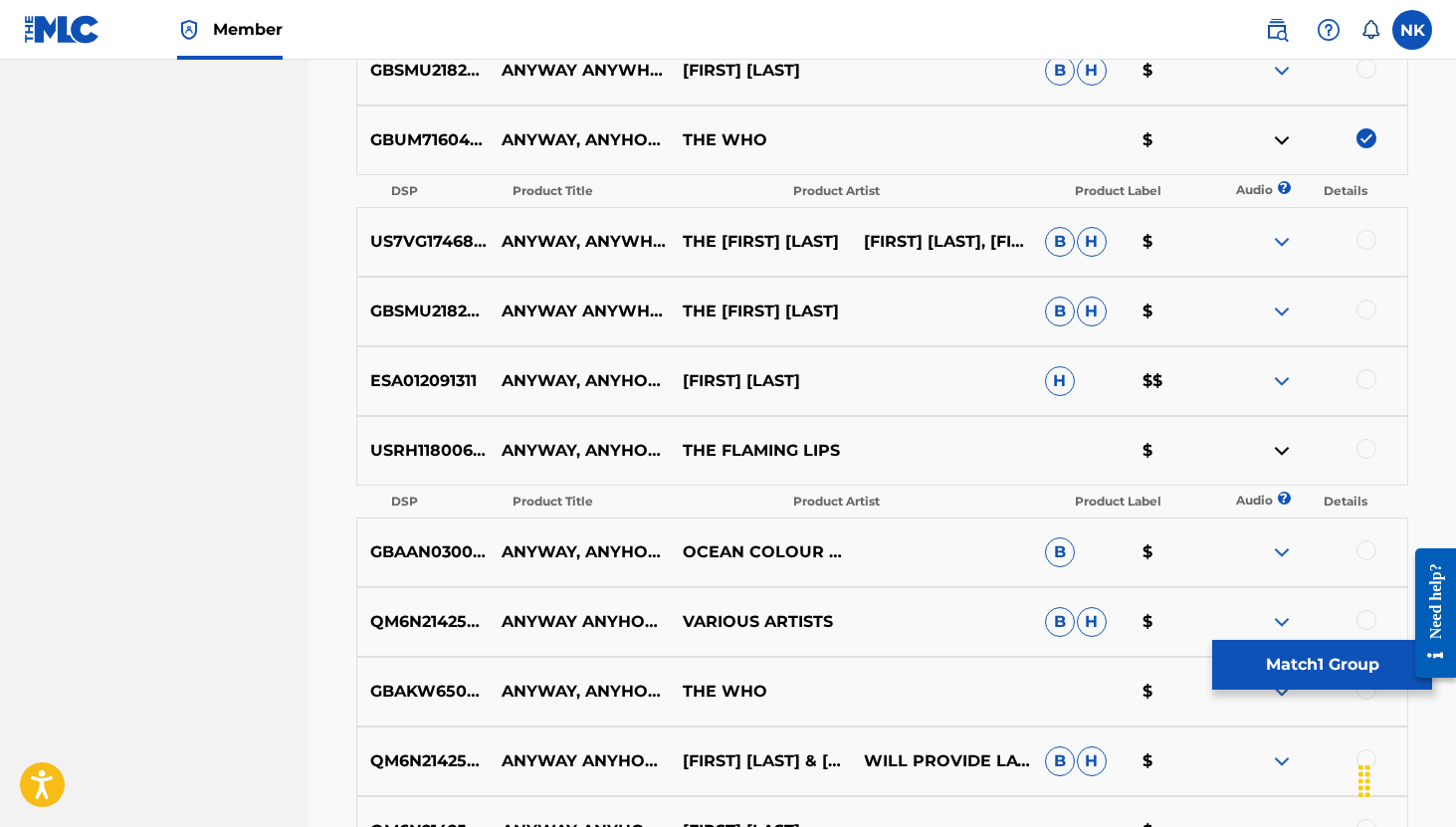 click at bounding box center (1282, 451) 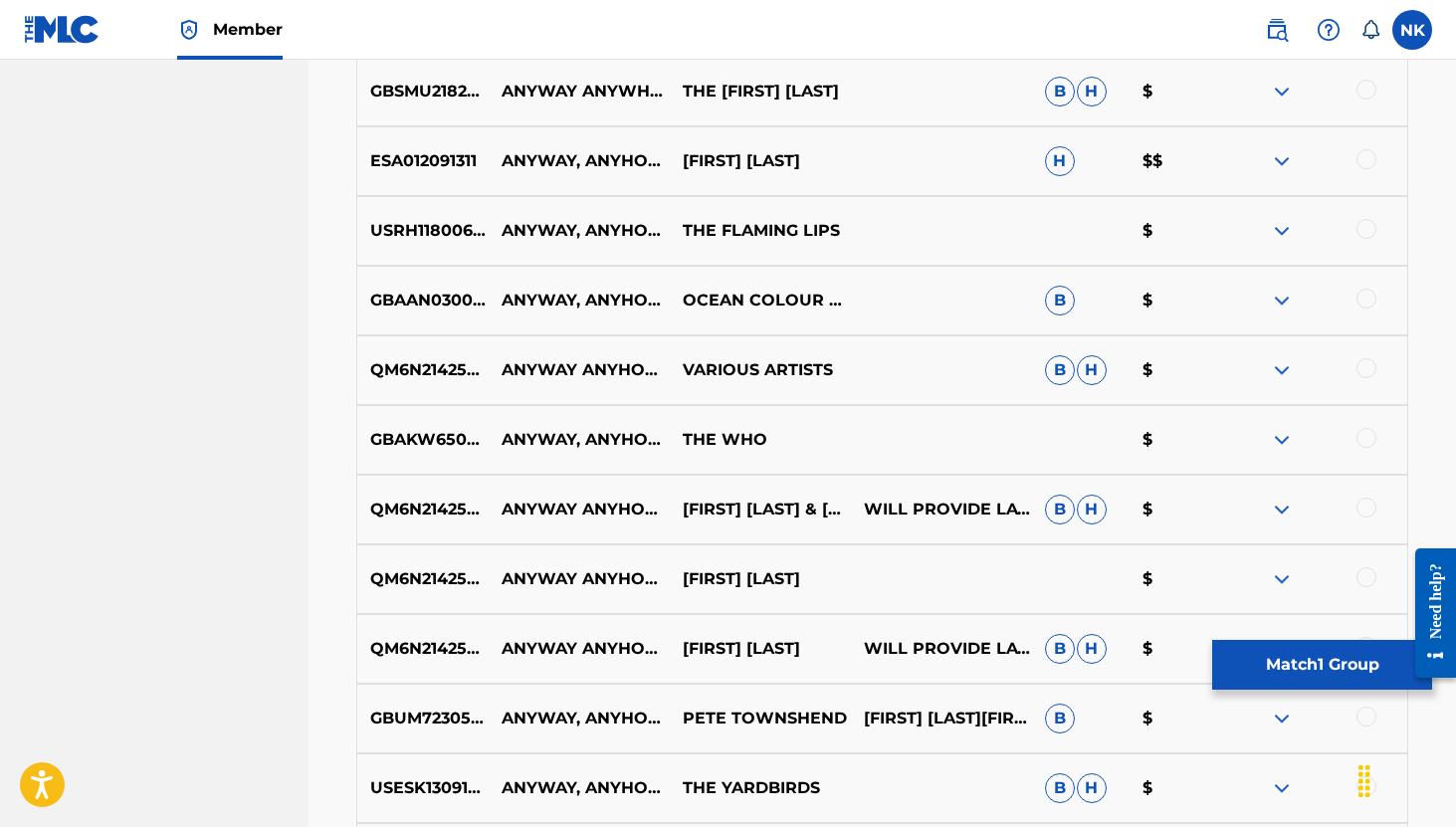 scroll, scrollTop: 1039, scrollLeft: 0, axis: vertical 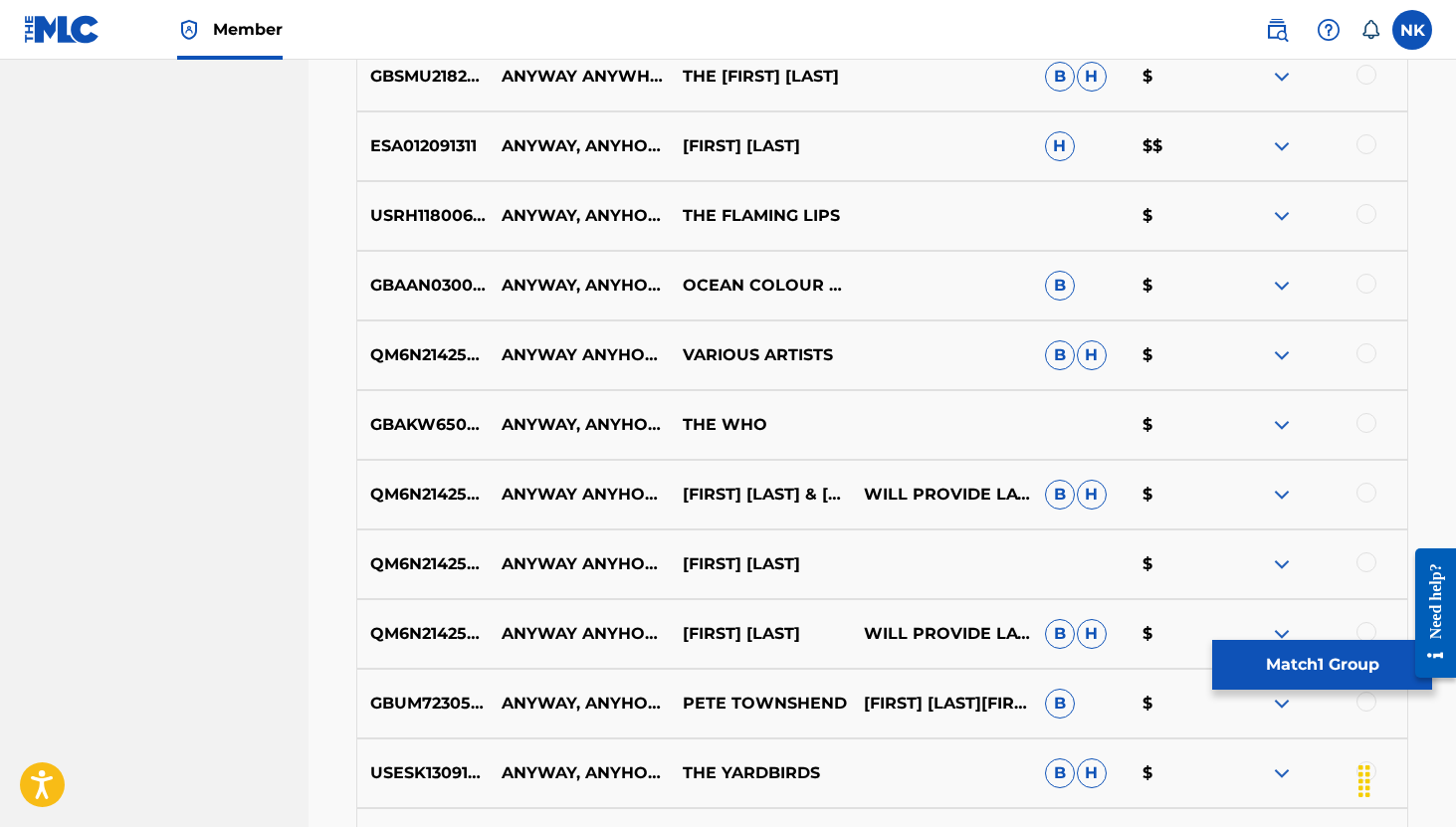 click at bounding box center [1282, 425] 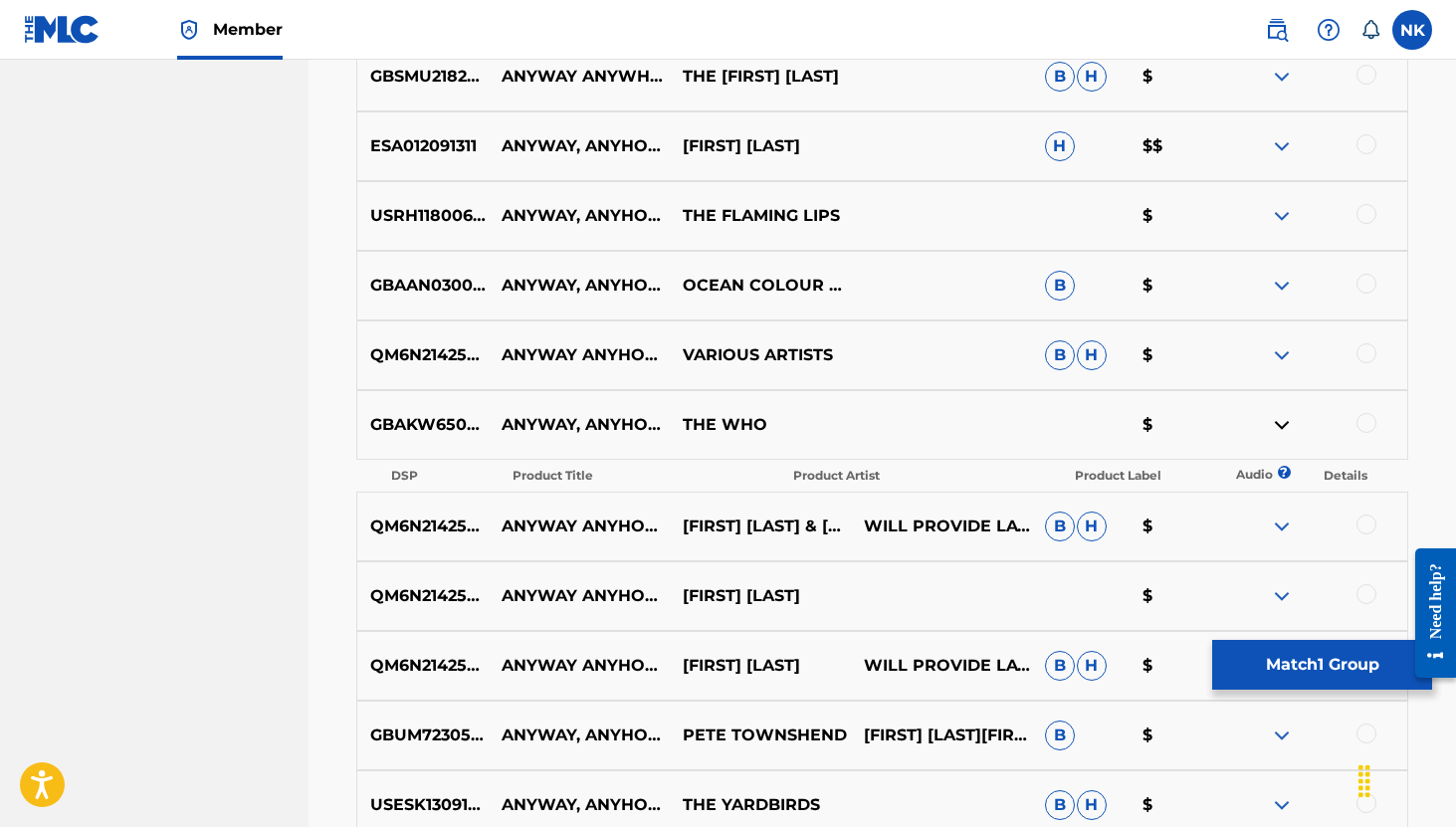 click at bounding box center (1282, 425) 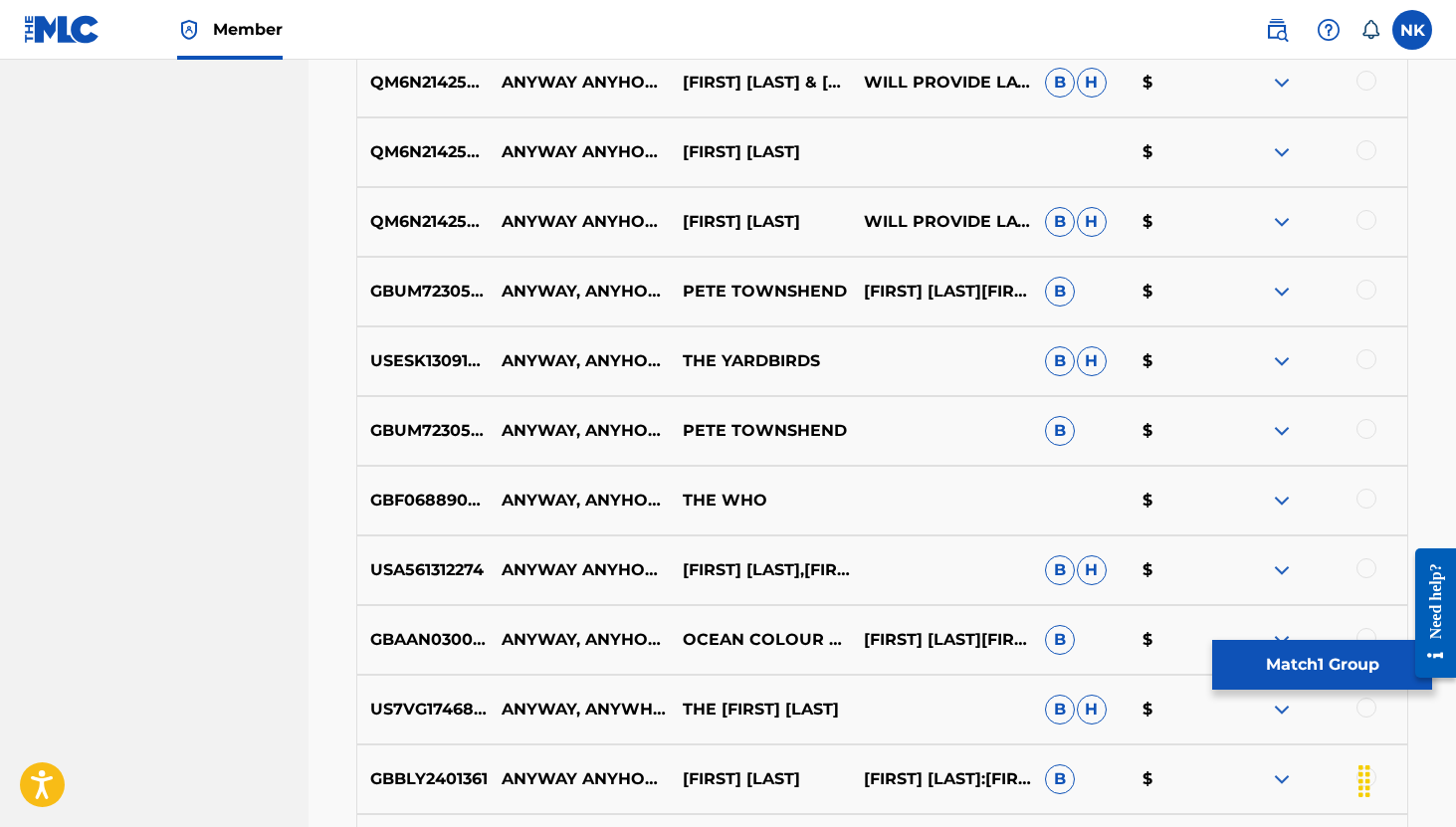 scroll, scrollTop: 1452, scrollLeft: 0, axis: vertical 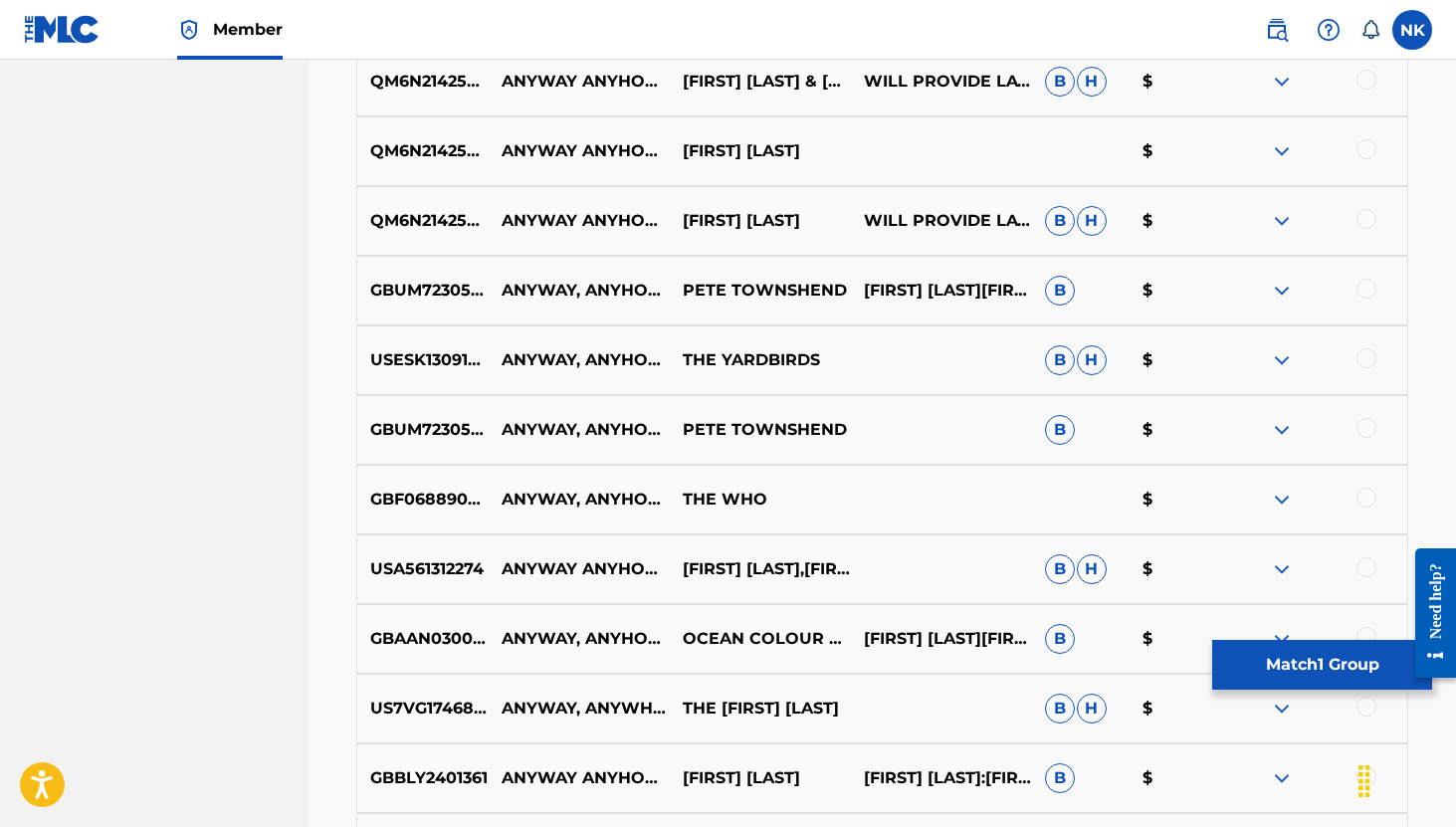 click at bounding box center [1366, 498] 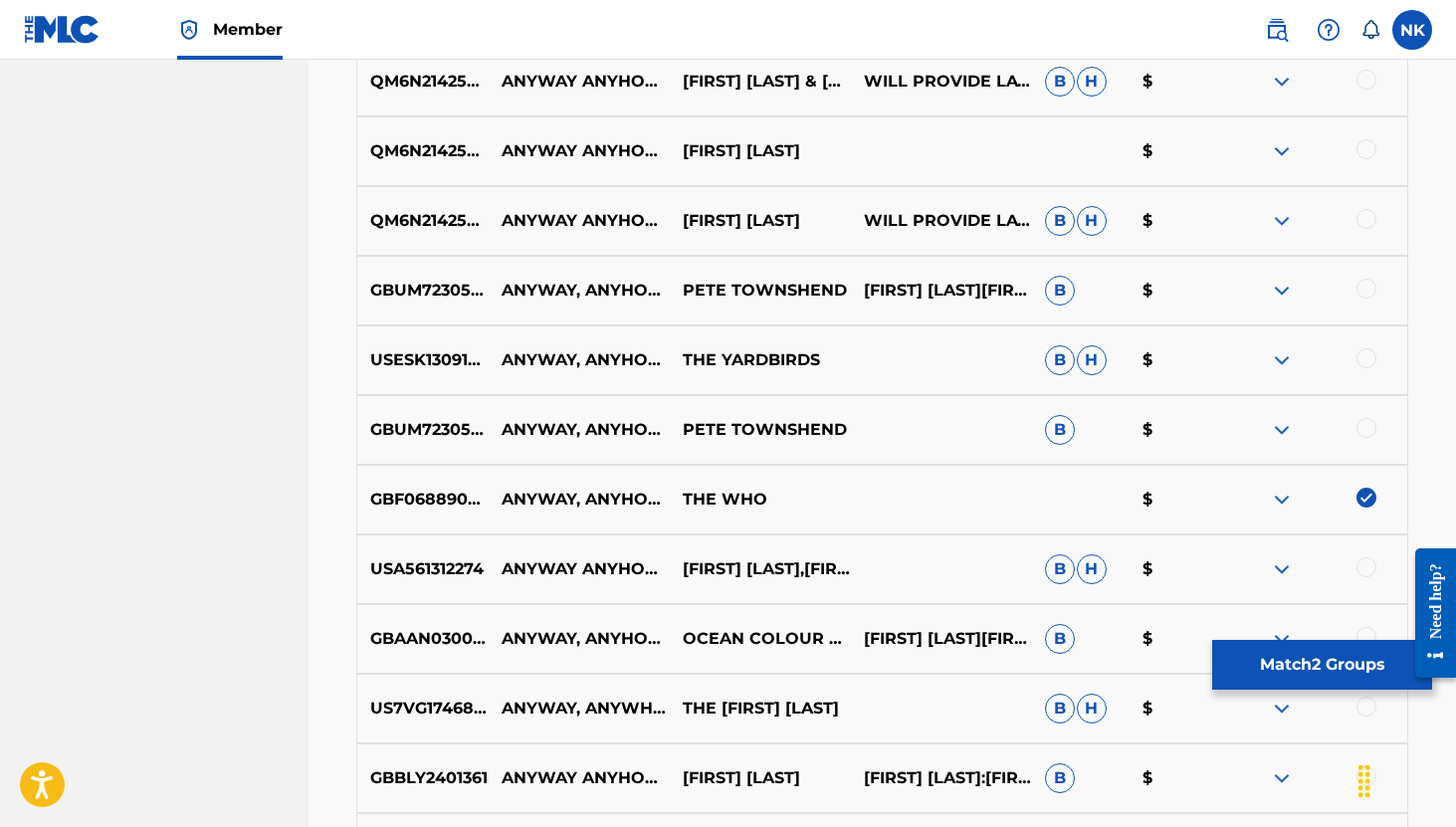 click at bounding box center (1282, 500) 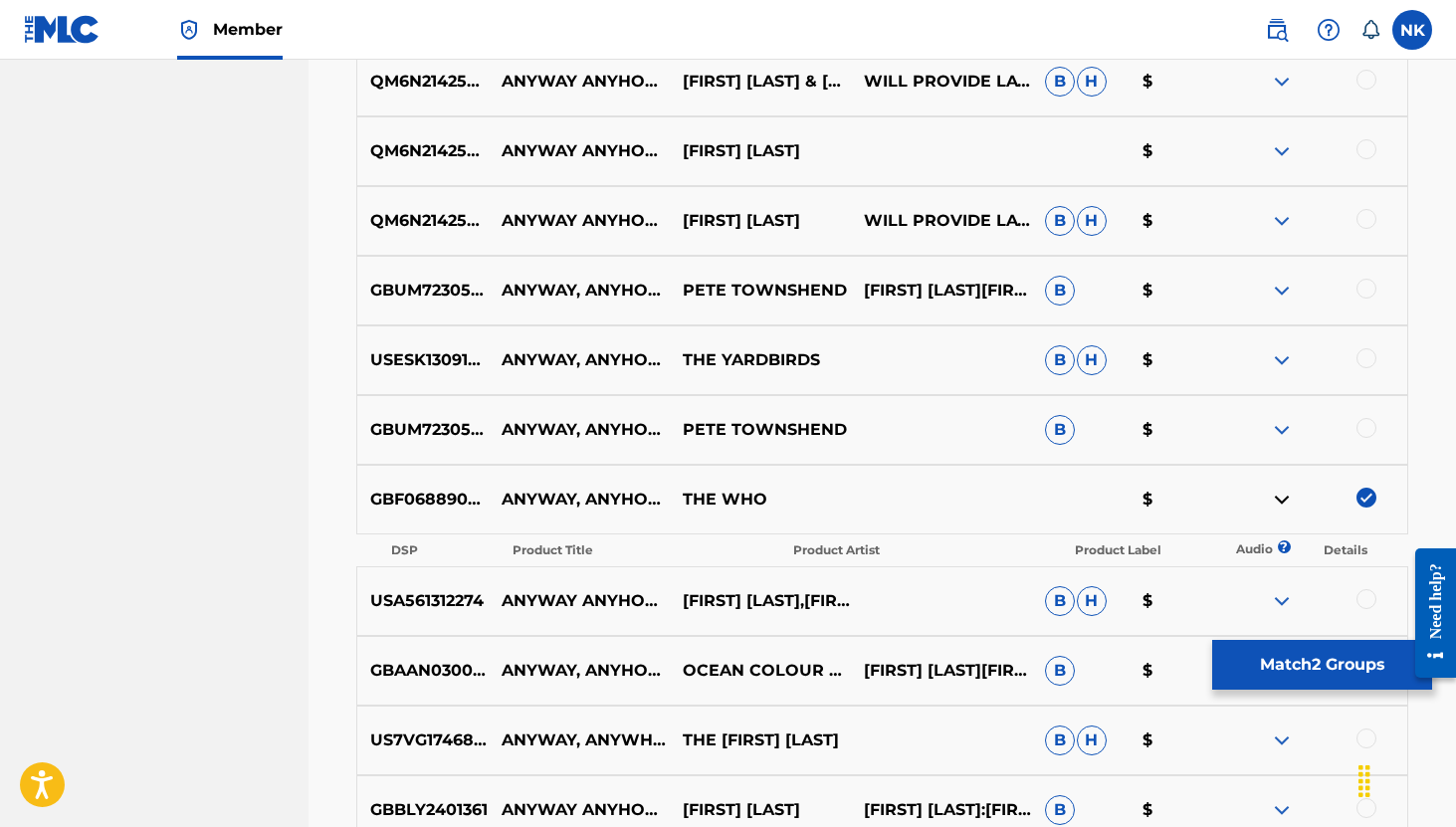 click at bounding box center (1282, 500) 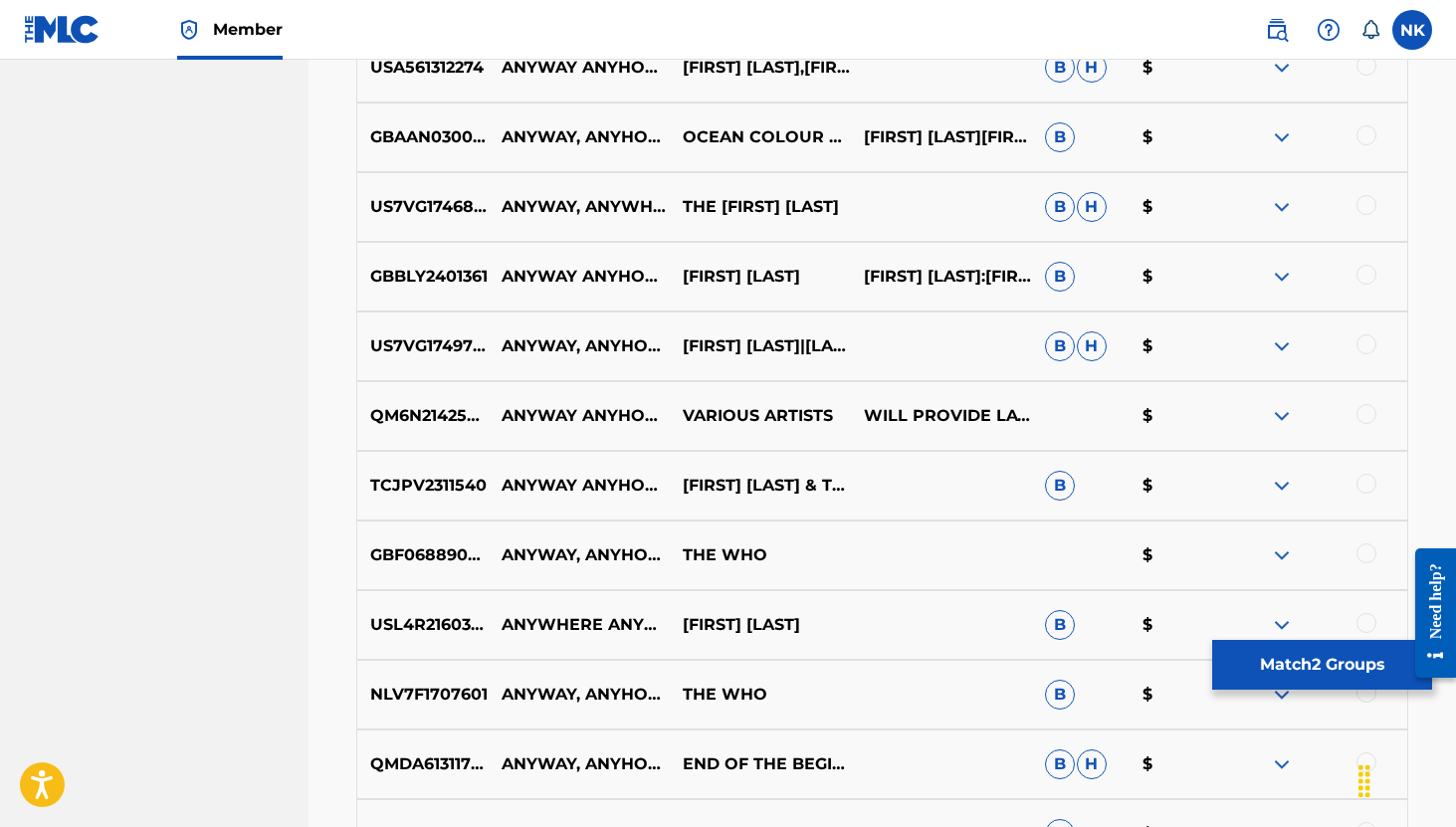 scroll, scrollTop: 1959, scrollLeft: 0, axis: vertical 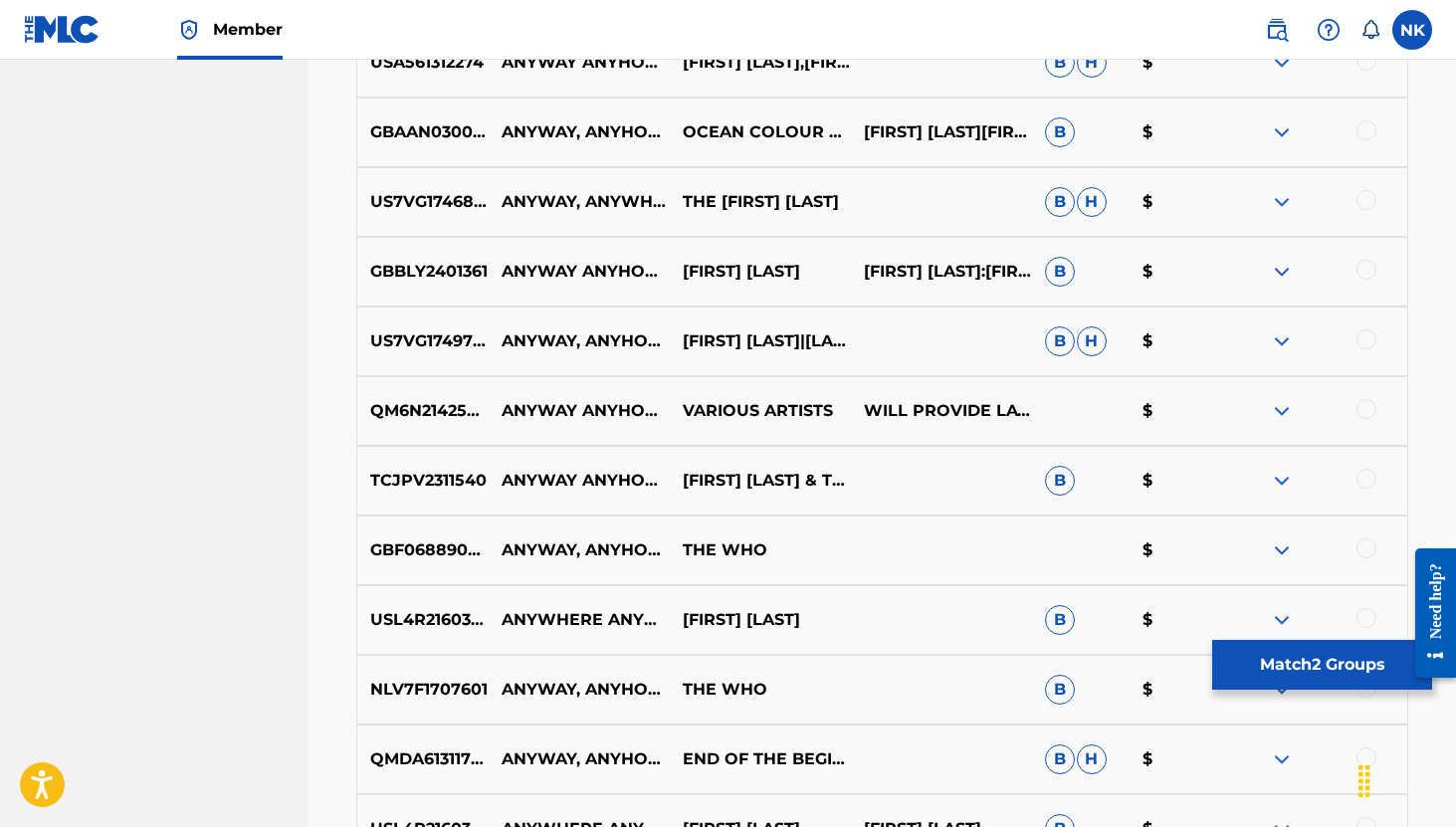 click at bounding box center [1366, 548] 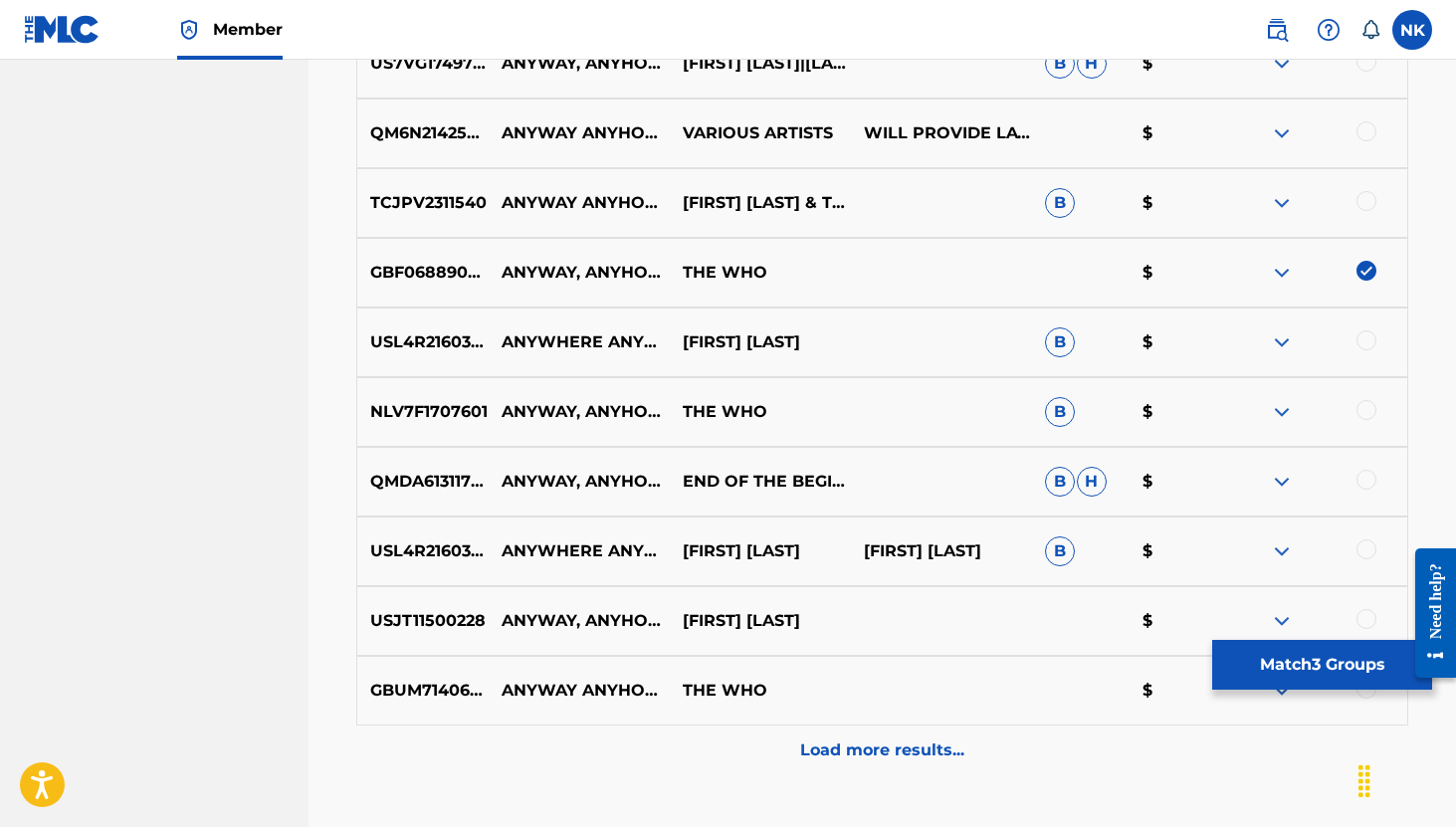 scroll, scrollTop: 2304, scrollLeft: 0, axis: vertical 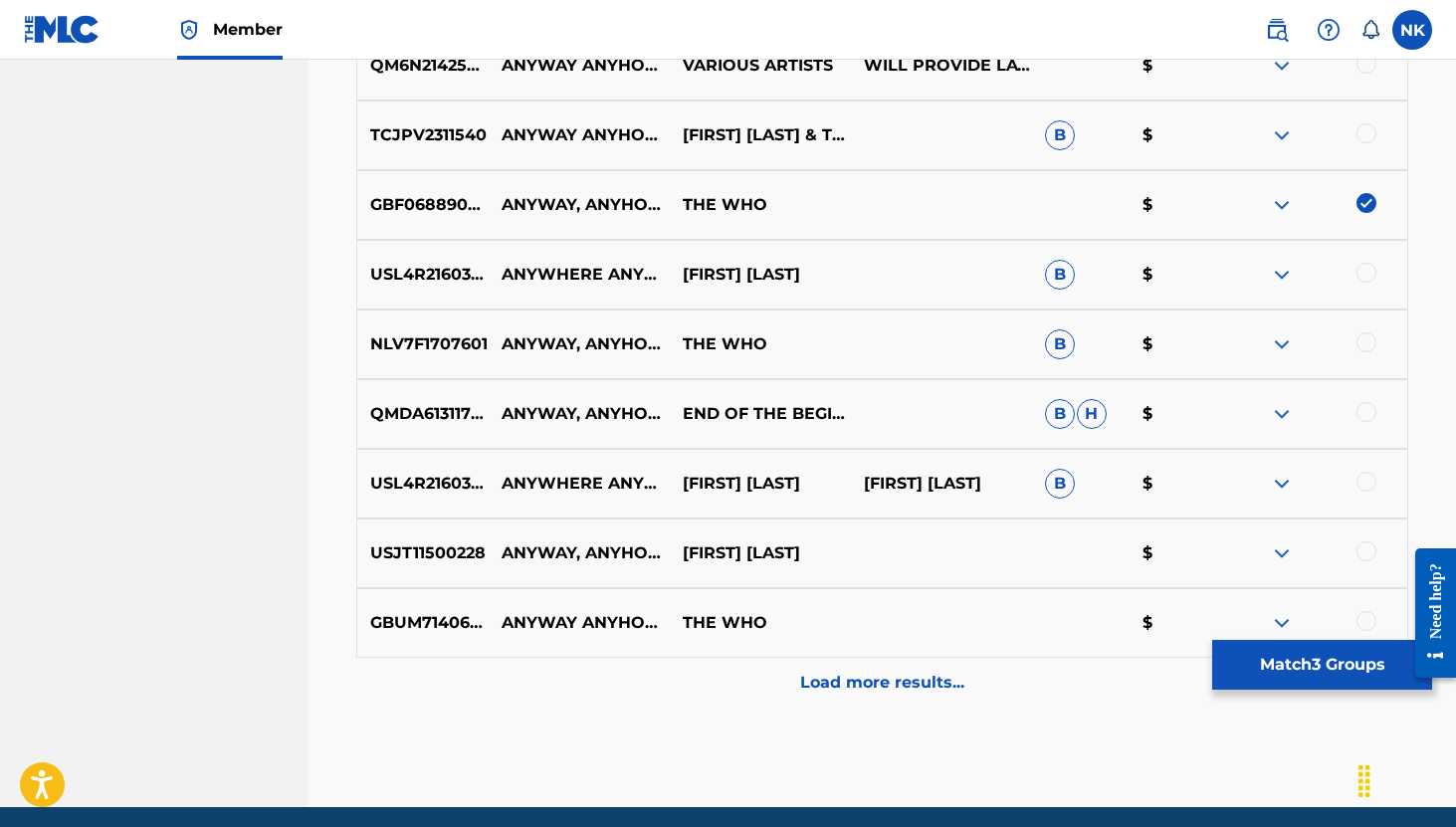 click at bounding box center [1282, 344] 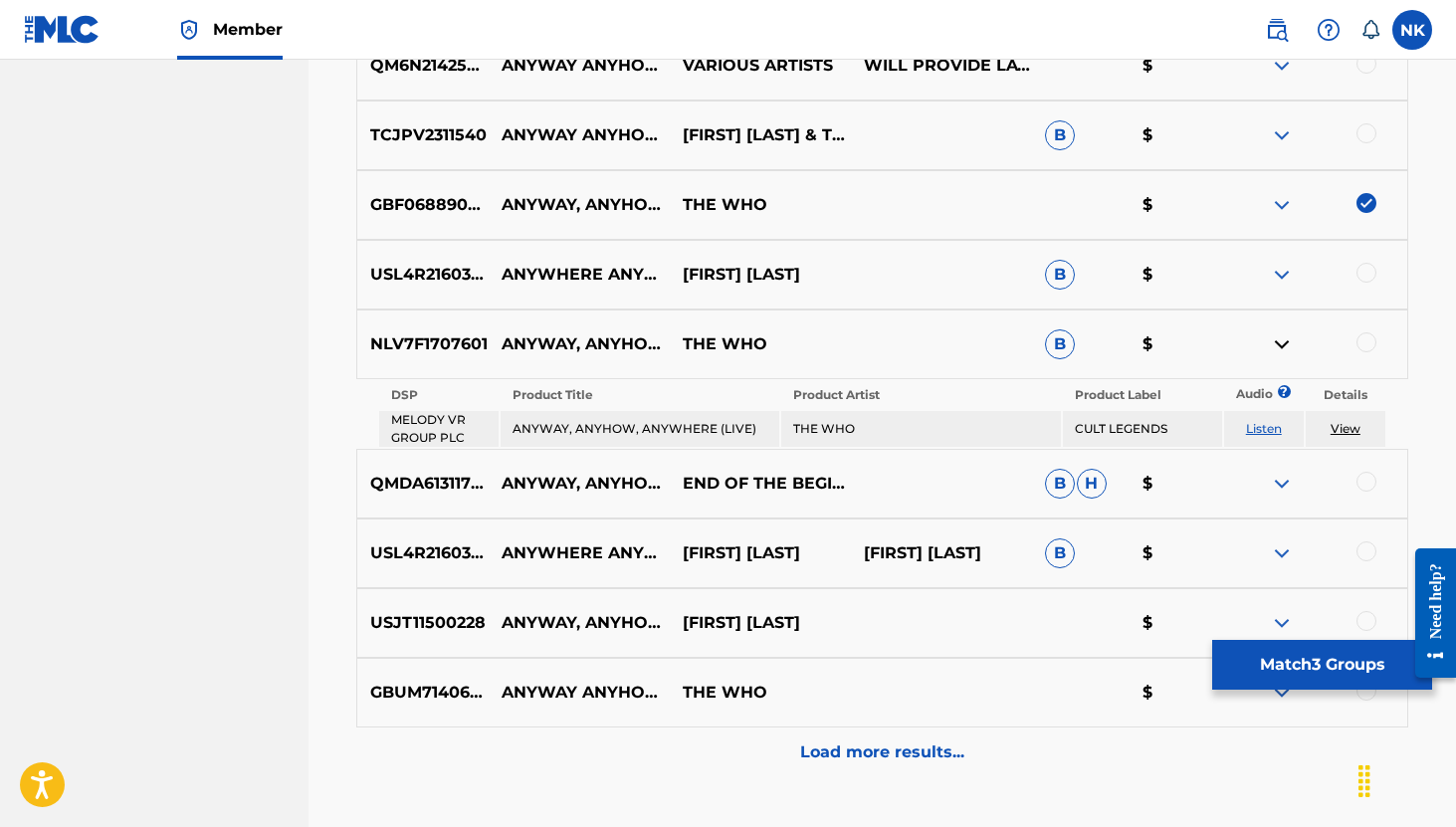 click at bounding box center [1282, 344] 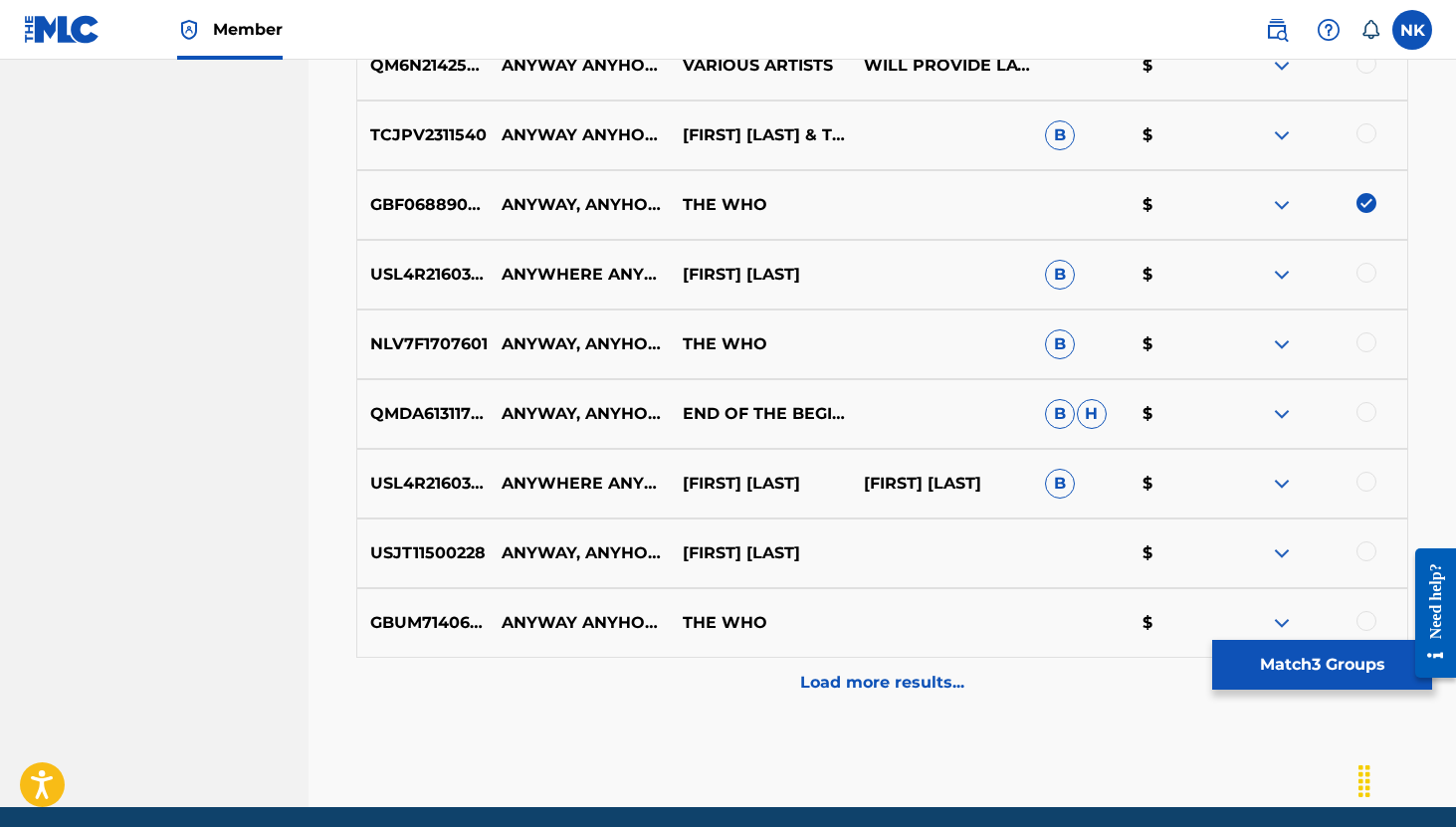 click at bounding box center [1282, 623] 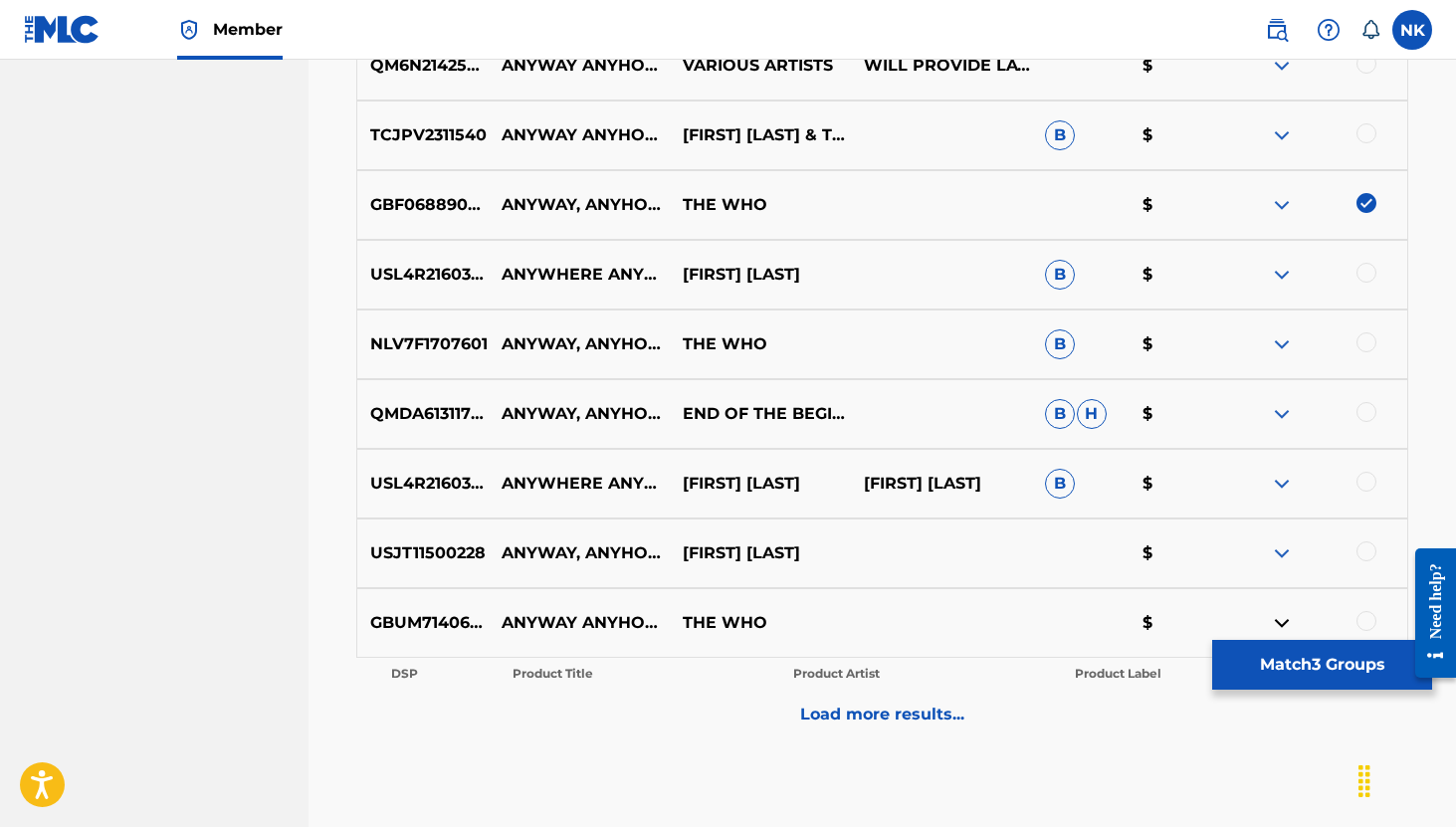 scroll, scrollTop: 2411, scrollLeft: 0, axis: vertical 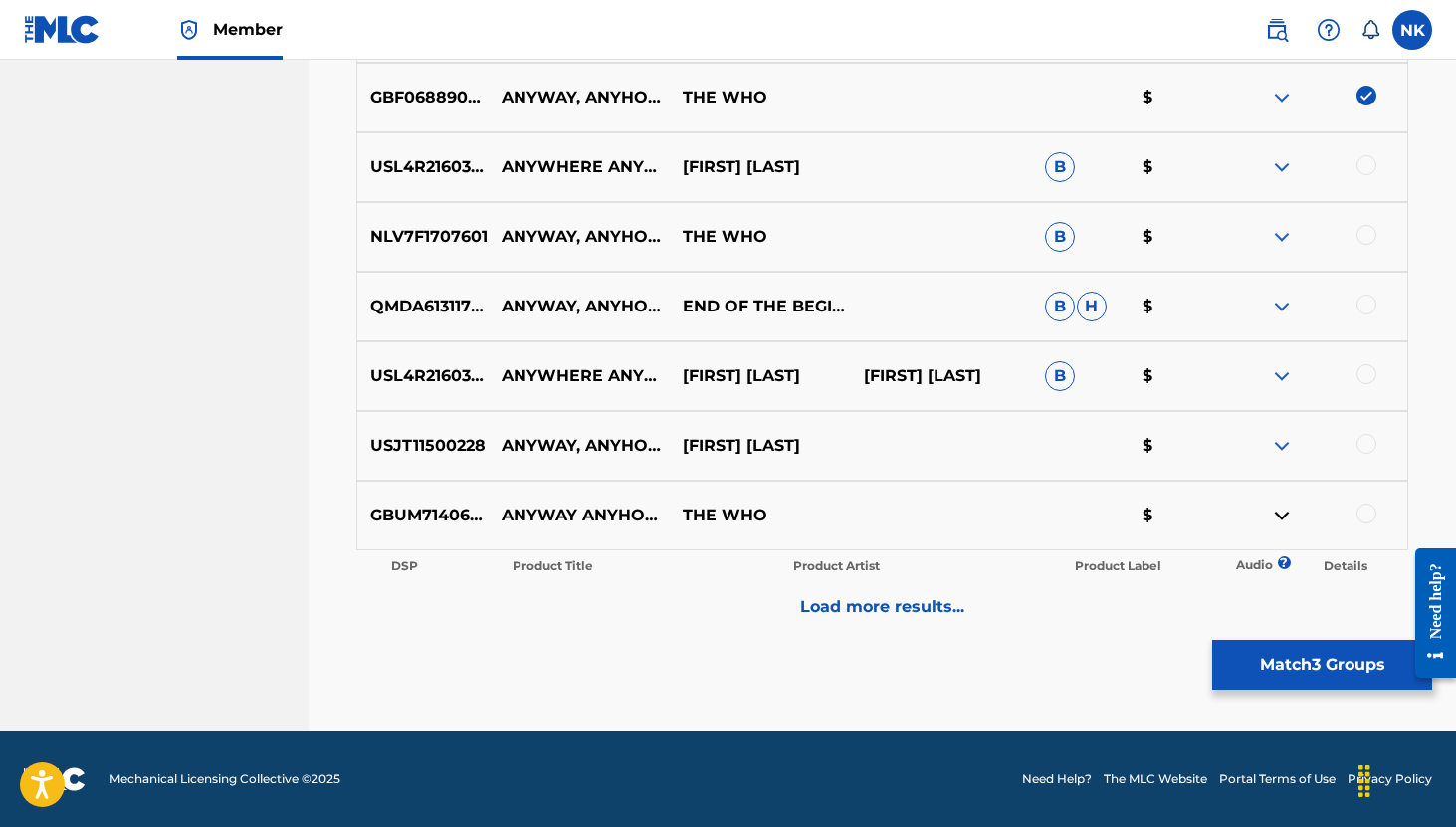 click at bounding box center [1366, 514] 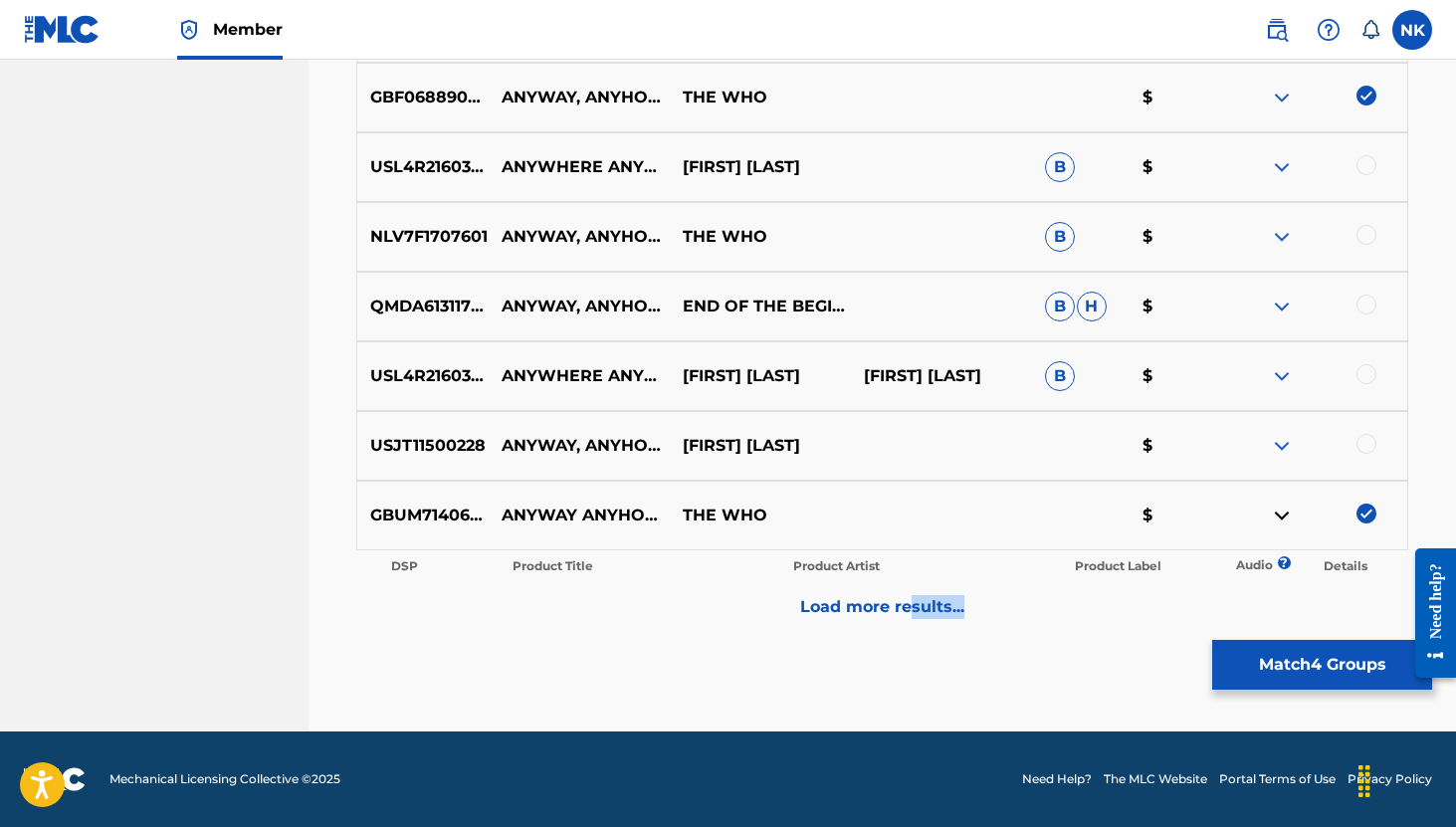 drag, startPoint x: 910, startPoint y: 638, endPoint x: 910, endPoint y: 609, distance: 29 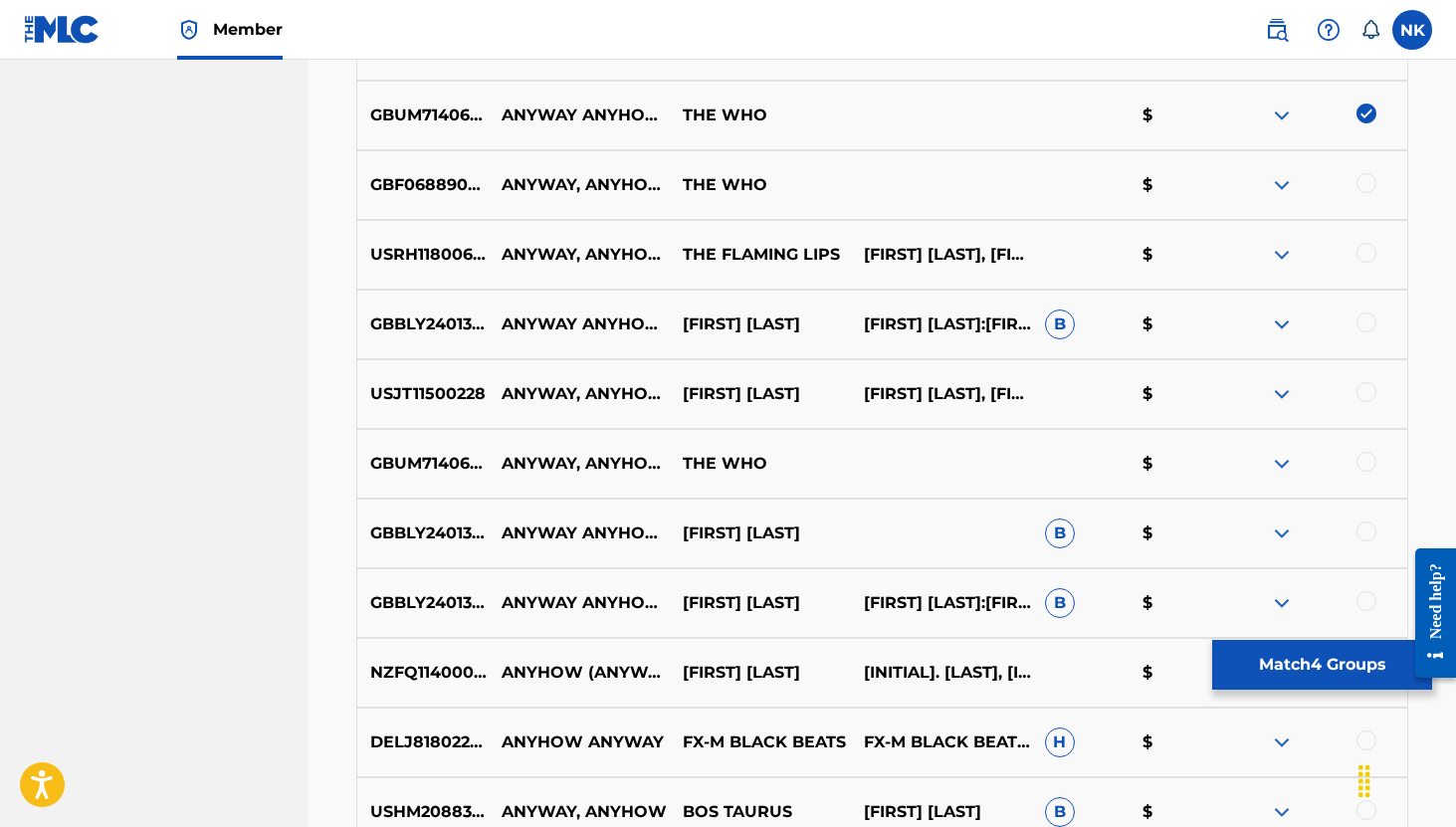 scroll, scrollTop: 2782, scrollLeft: 0, axis: vertical 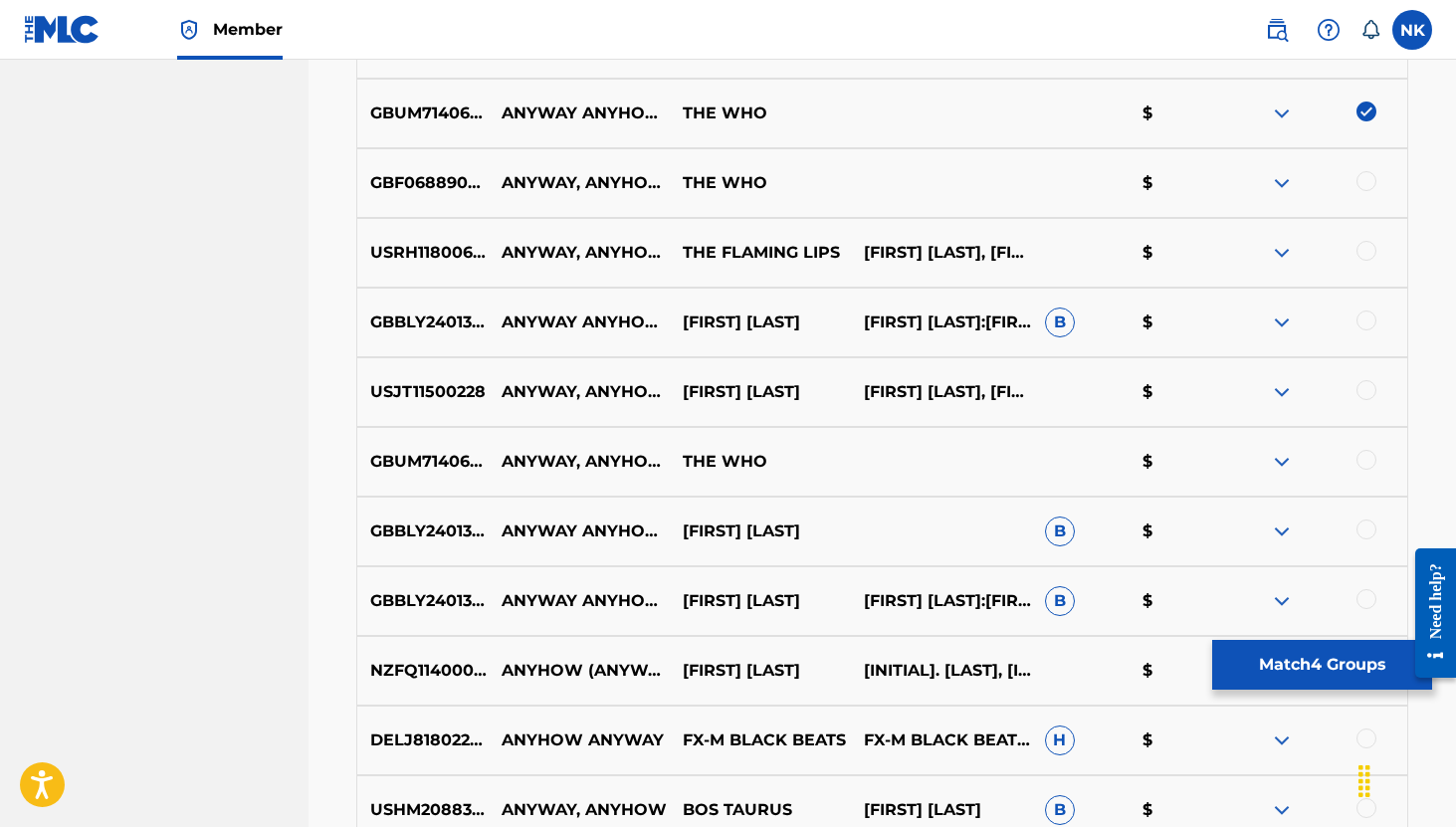 click at bounding box center [1282, 462] 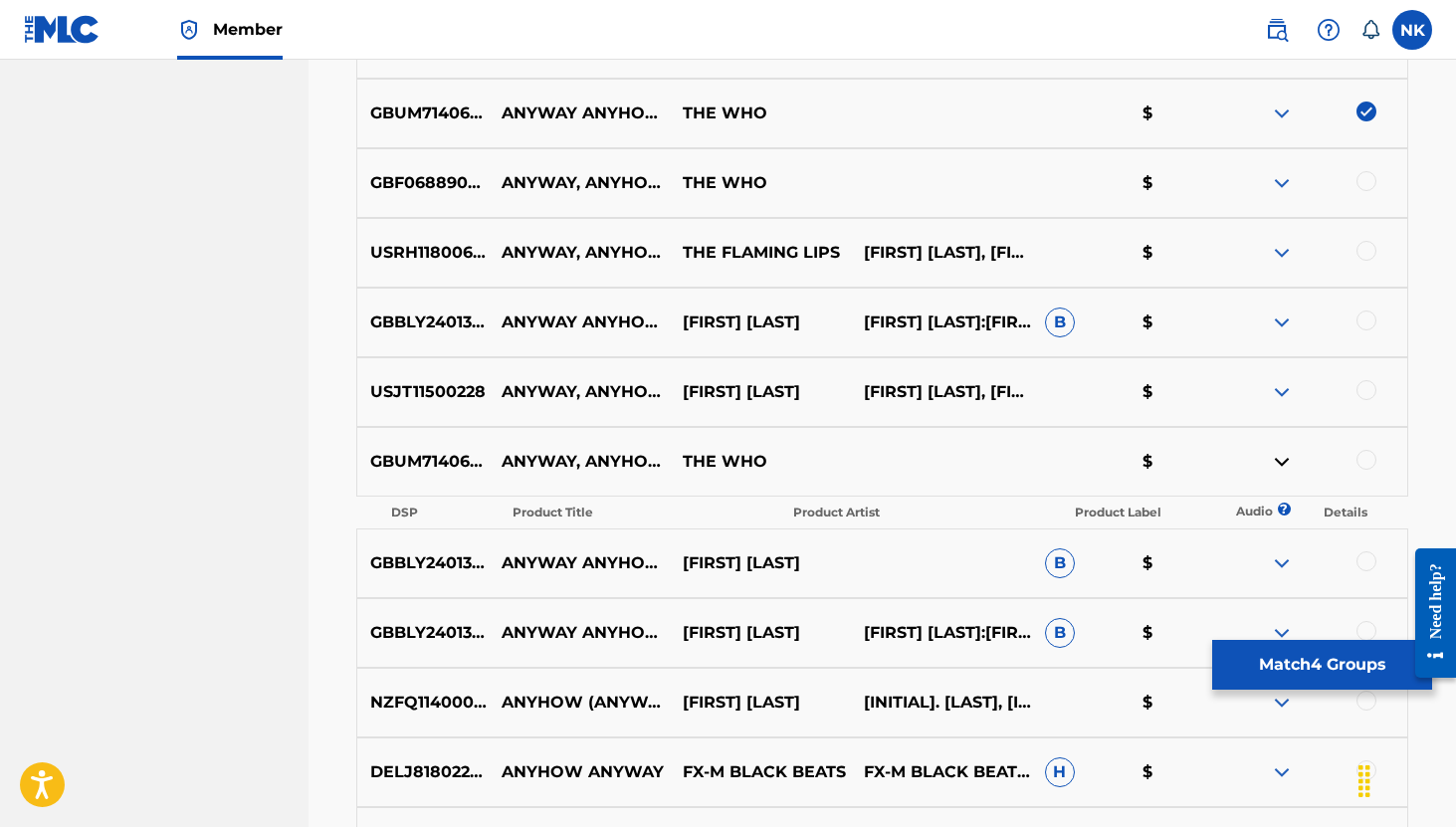 click at bounding box center (1366, 460) 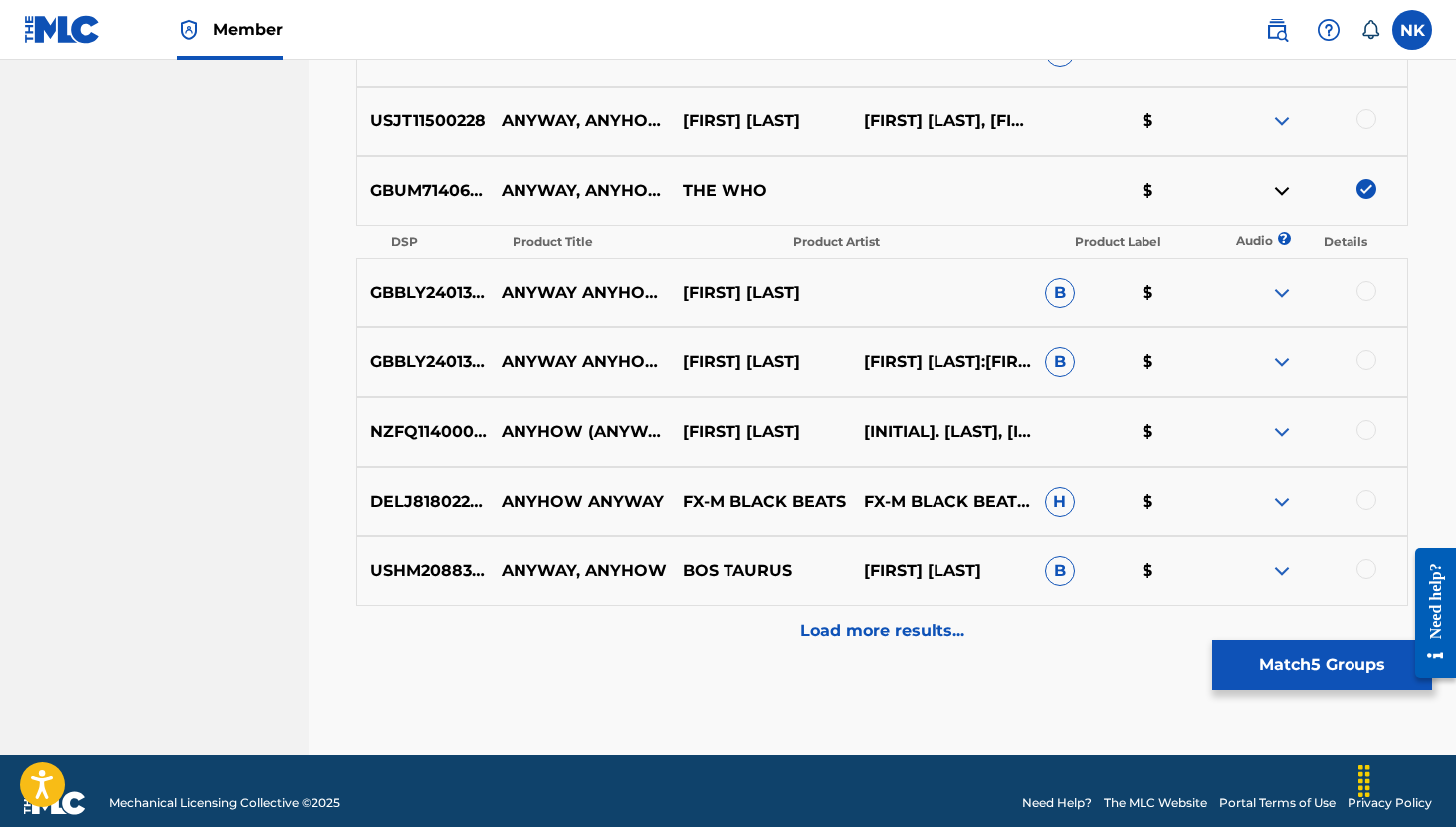 scroll, scrollTop: 3076, scrollLeft: 0, axis: vertical 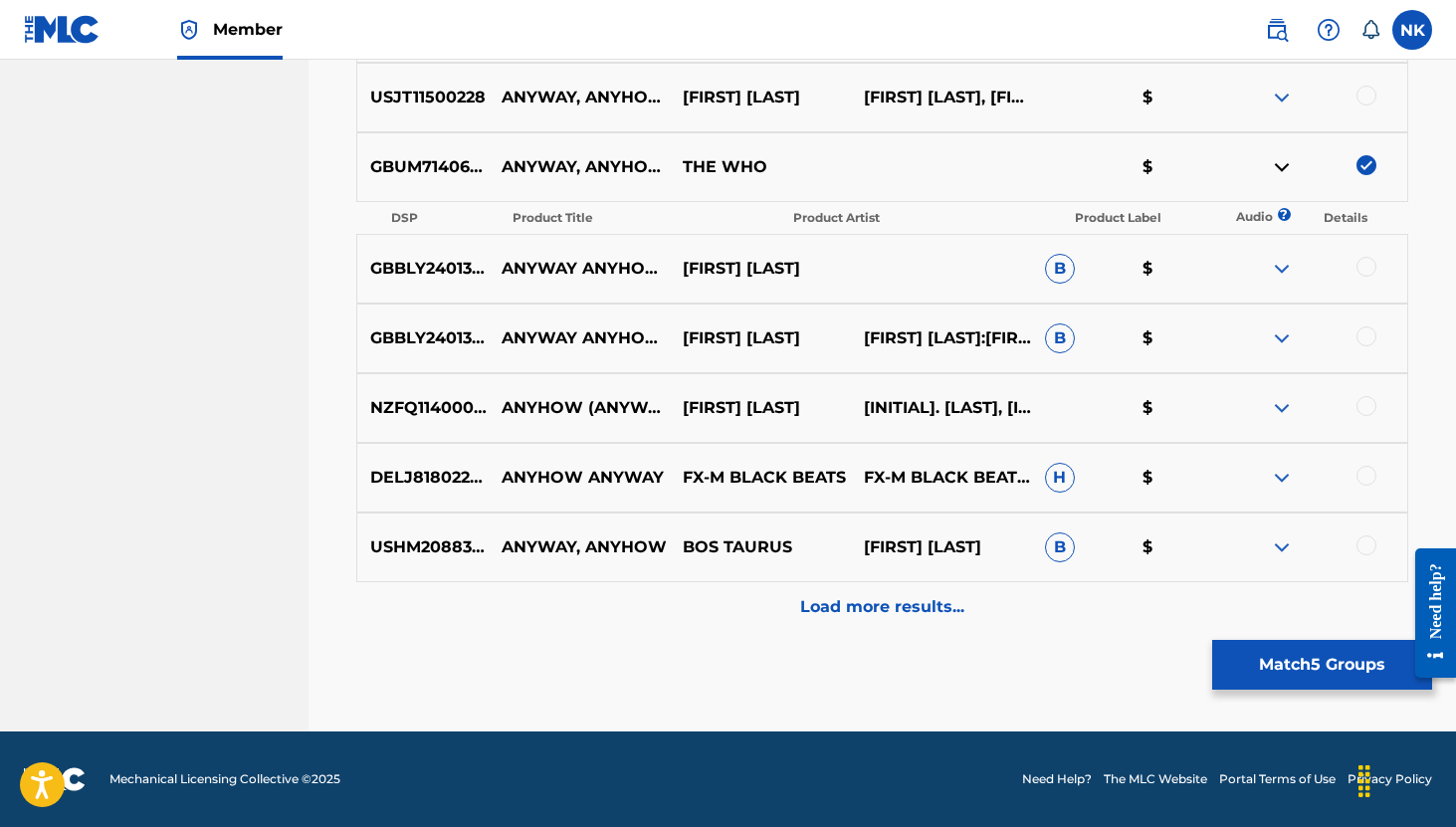 click on "Load more results..." at bounding box center (882, 607) 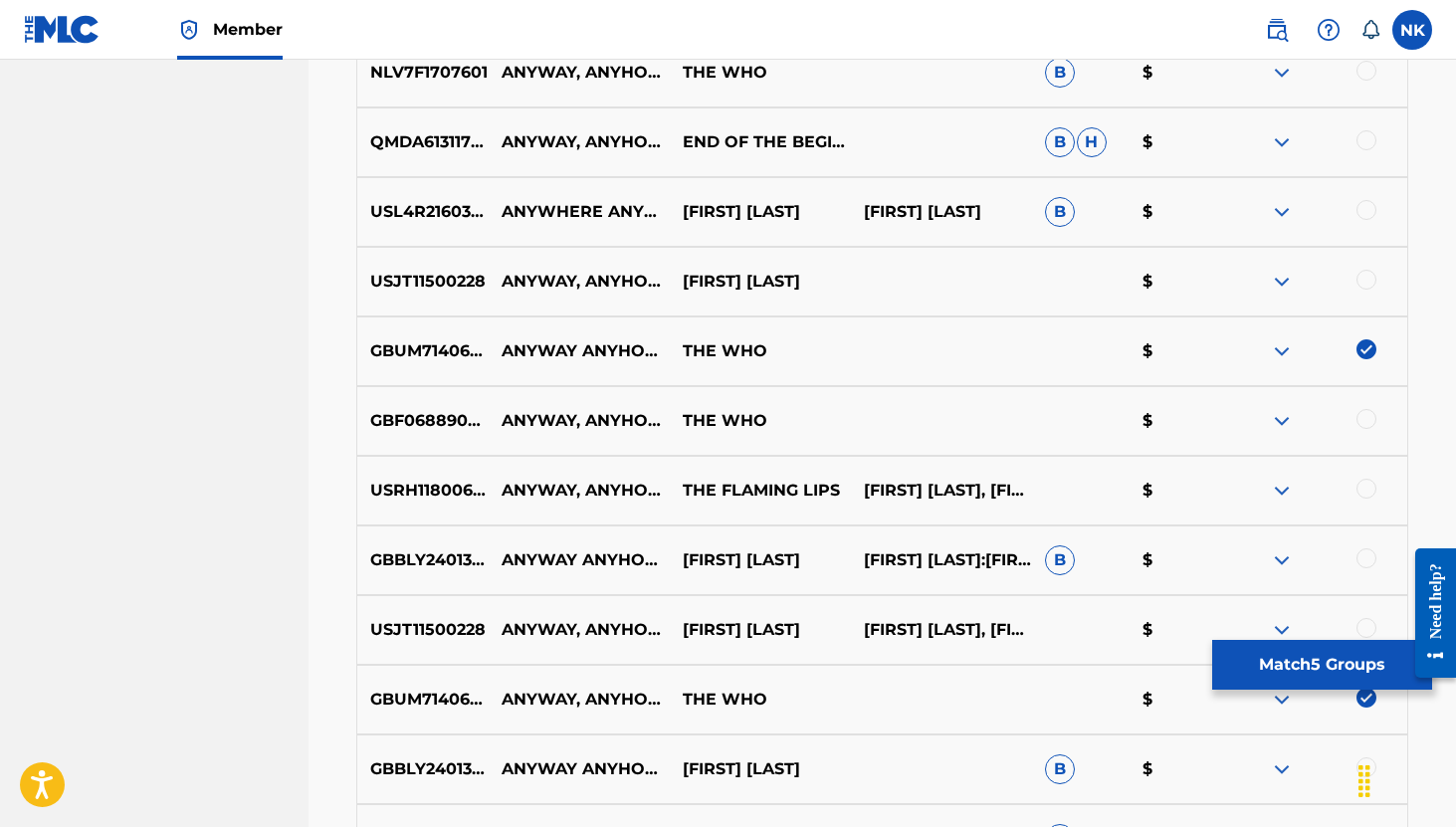 scroll, scrollTop: 2543, scrollLeft: 0, axis: vertical 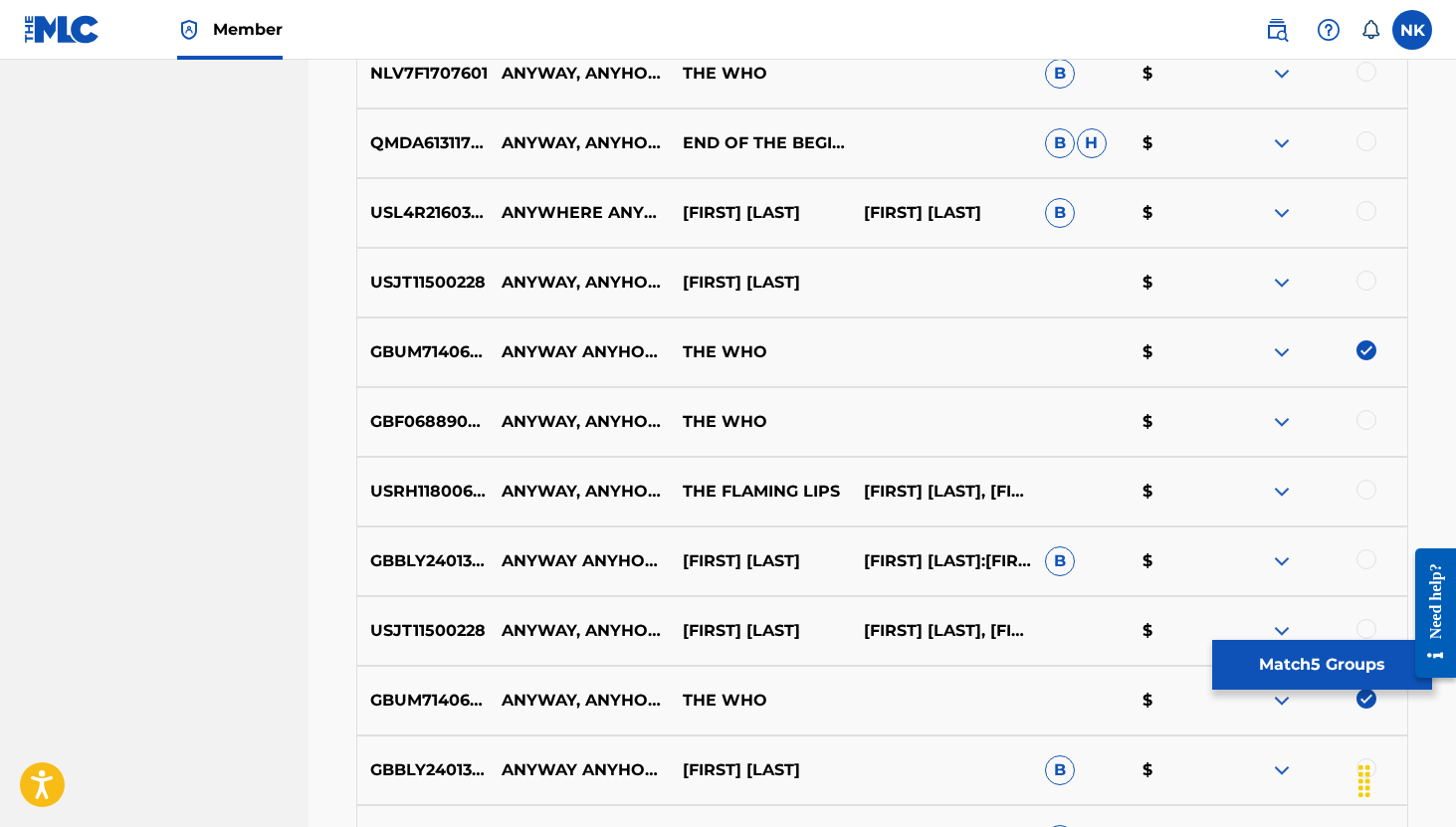 click at bounding box center [1366, 420] 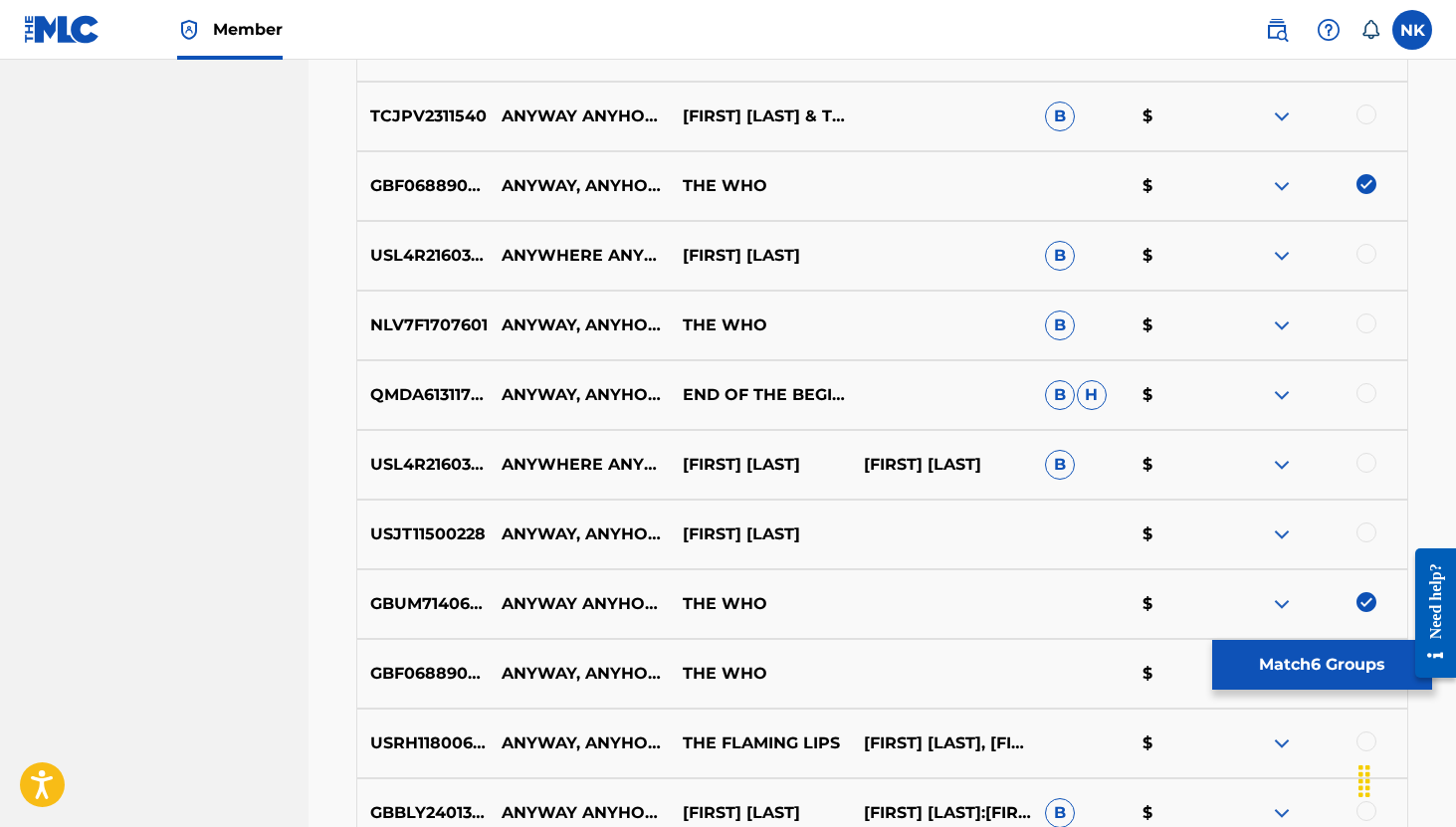 scroll, scrollTop: 2287, scrollLeft: 0, axis: vertical 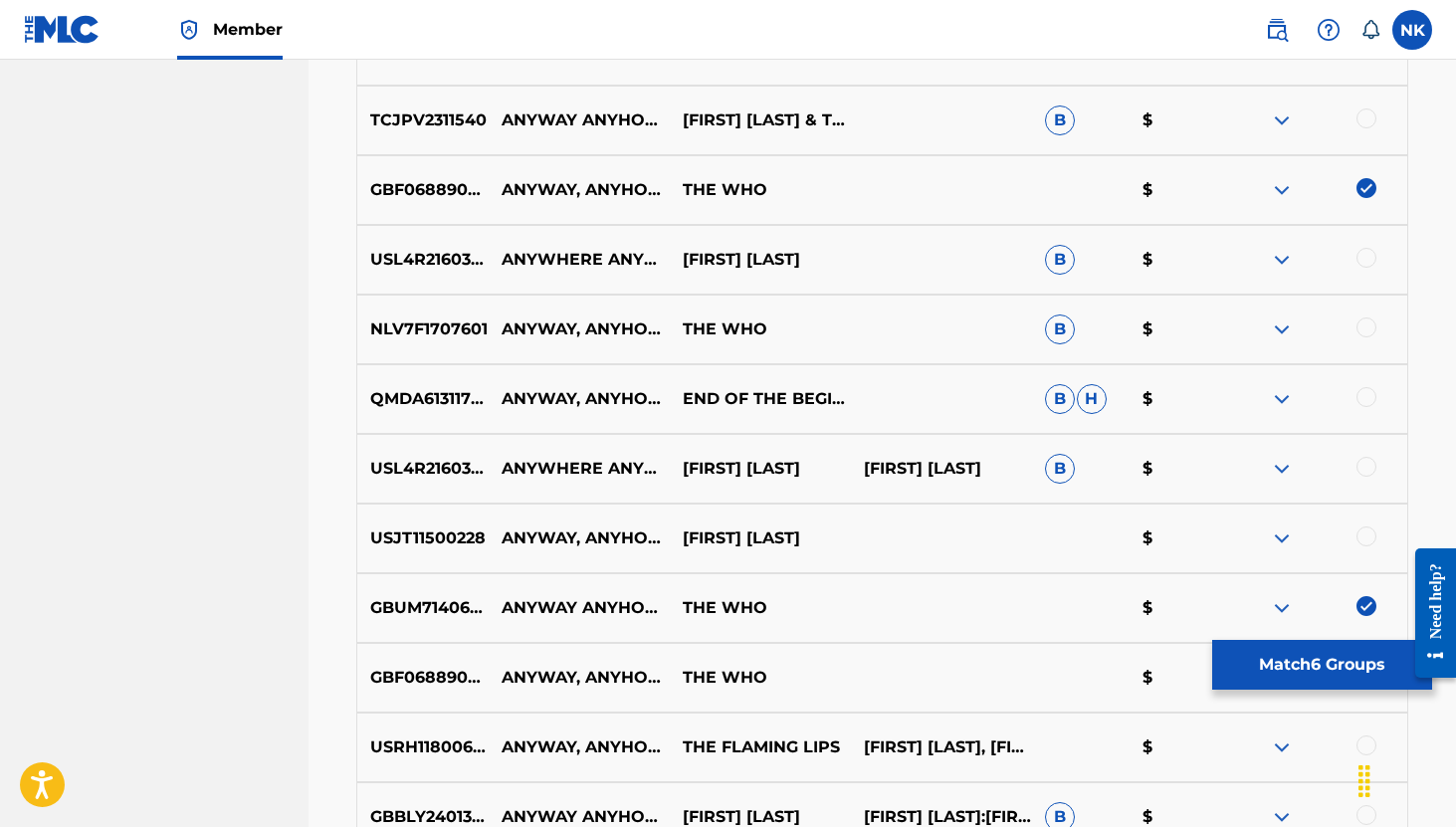 click at bounding box center (1317, 329) 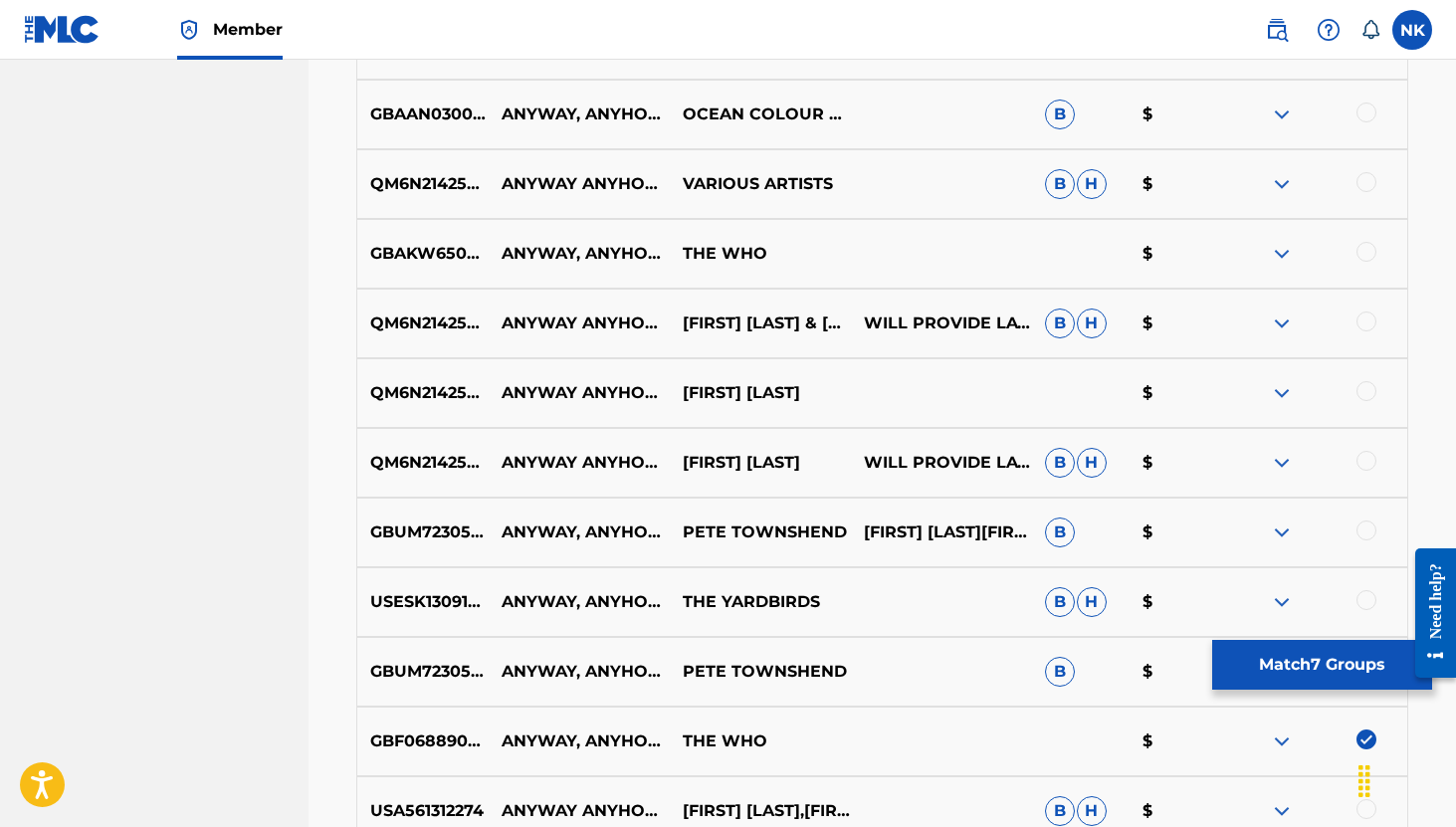 scroll, scrollTop: 1144, scrollLeft: 0, axis: vertical 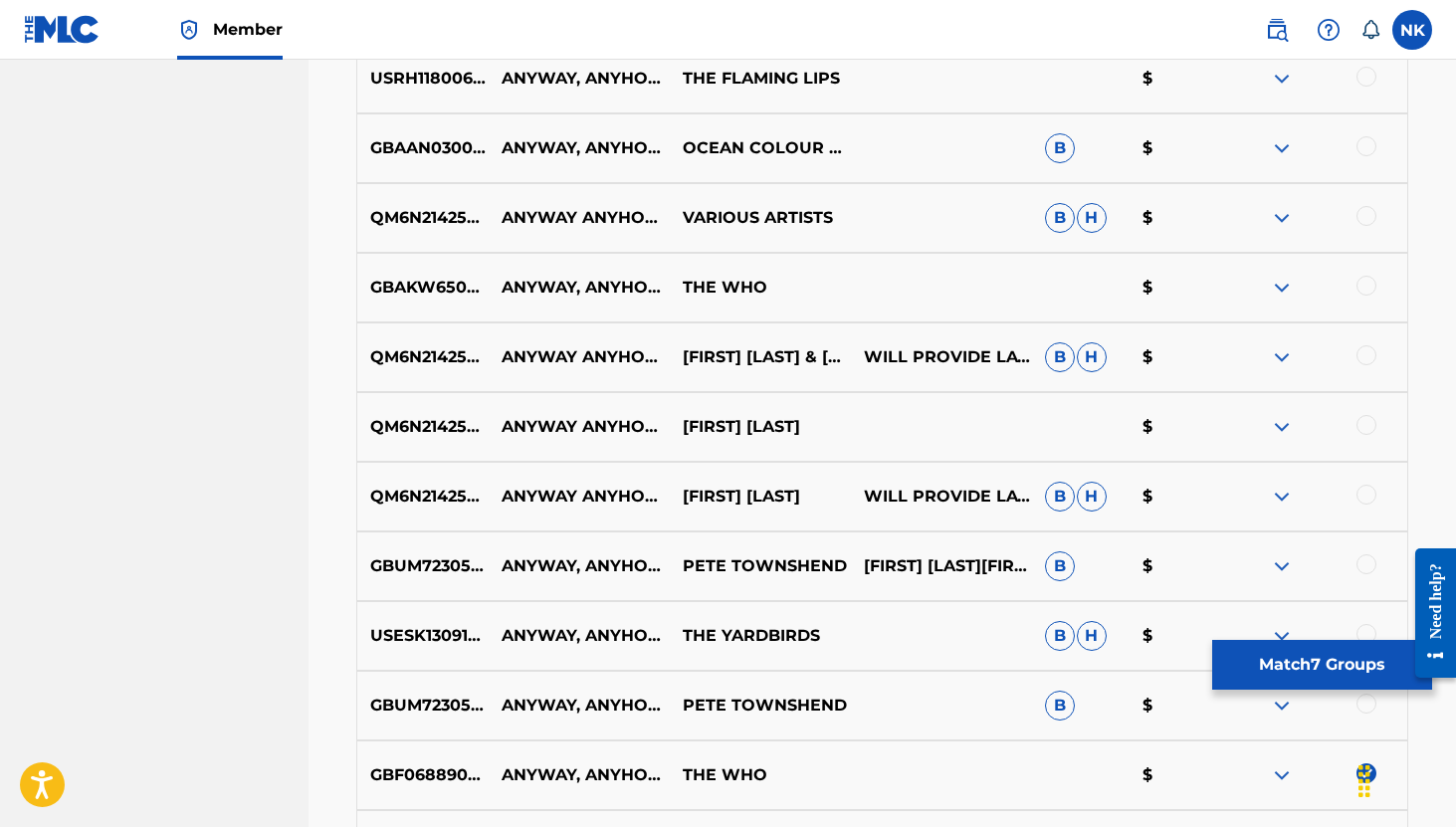 click at bounding box center [1366, 286] 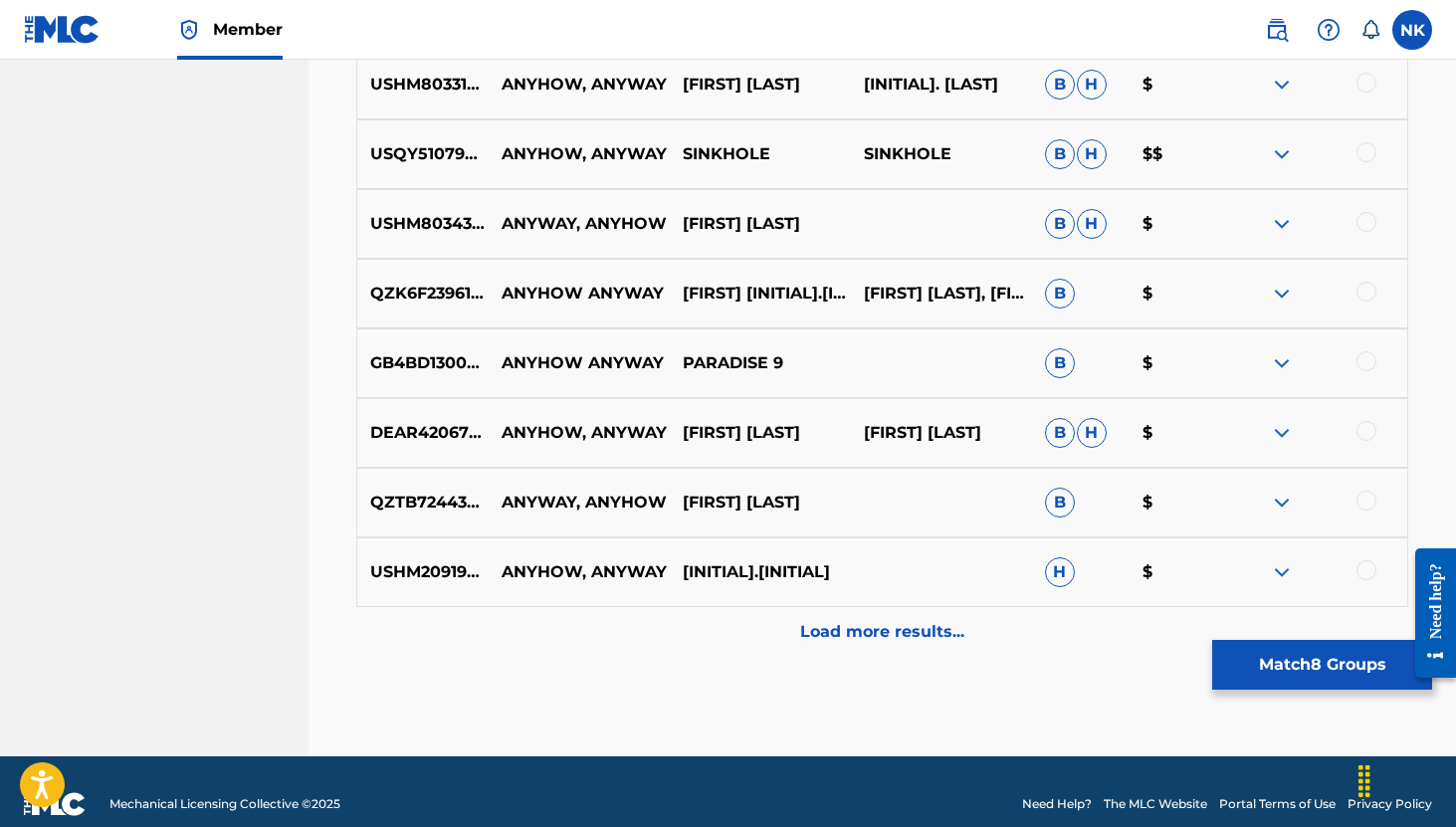 scroll, scrollTop: 3719, scrollLeft: 0, axis: vertical 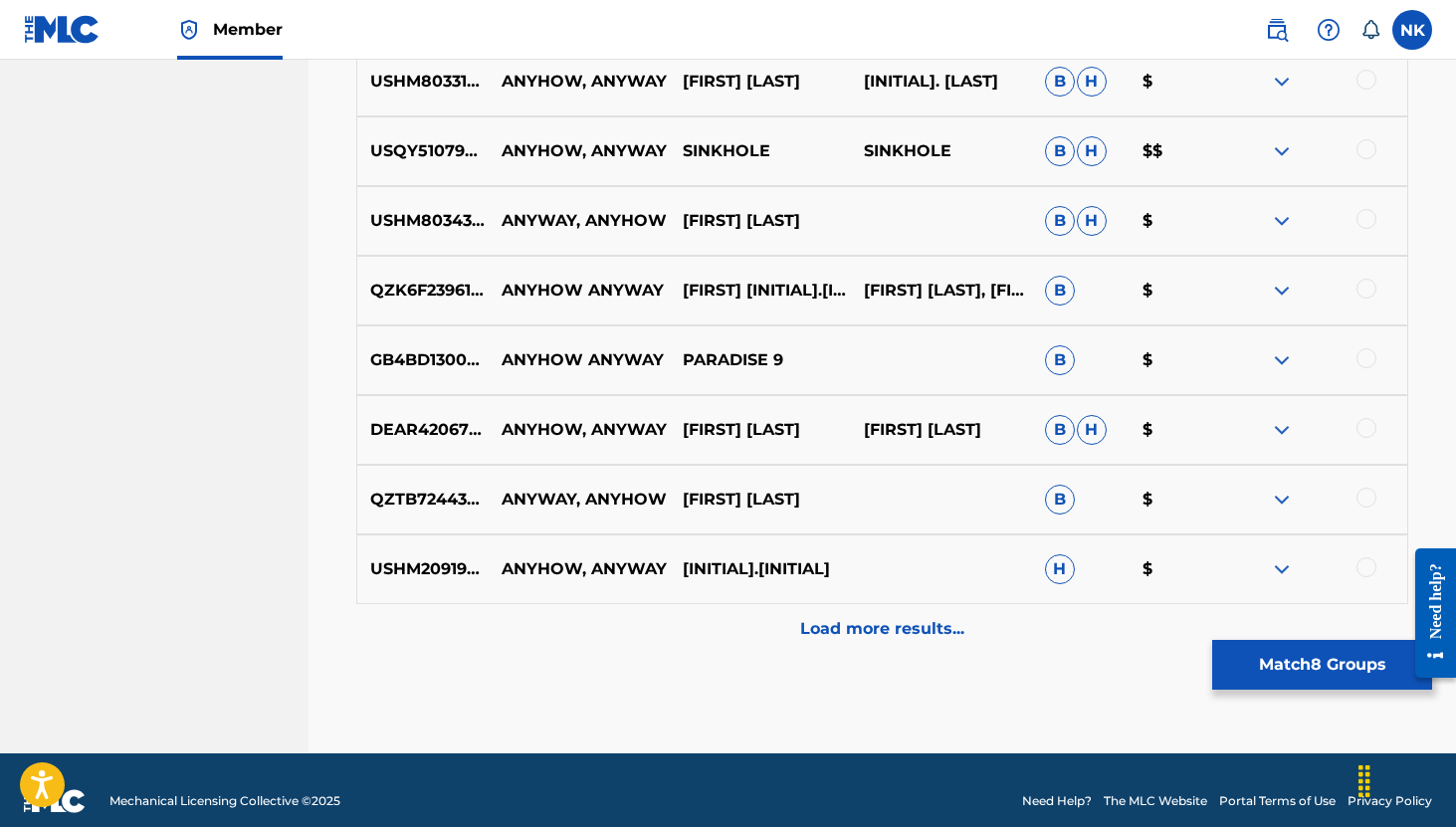 click on "Load more results..." at bounding box center [882, 629] 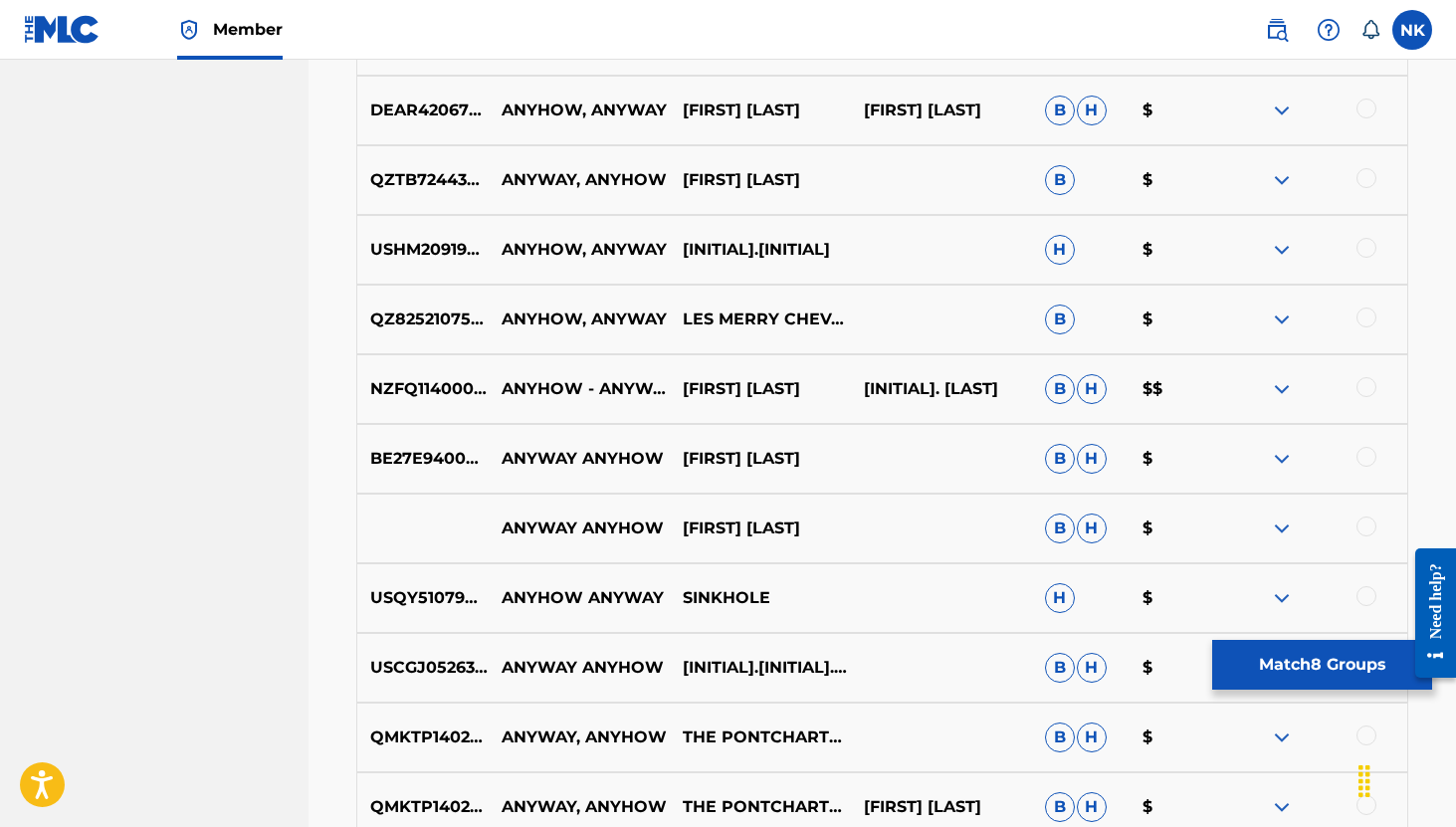 scroll, scrollTop: 4438, scrollLeft: 0, axis: vertical 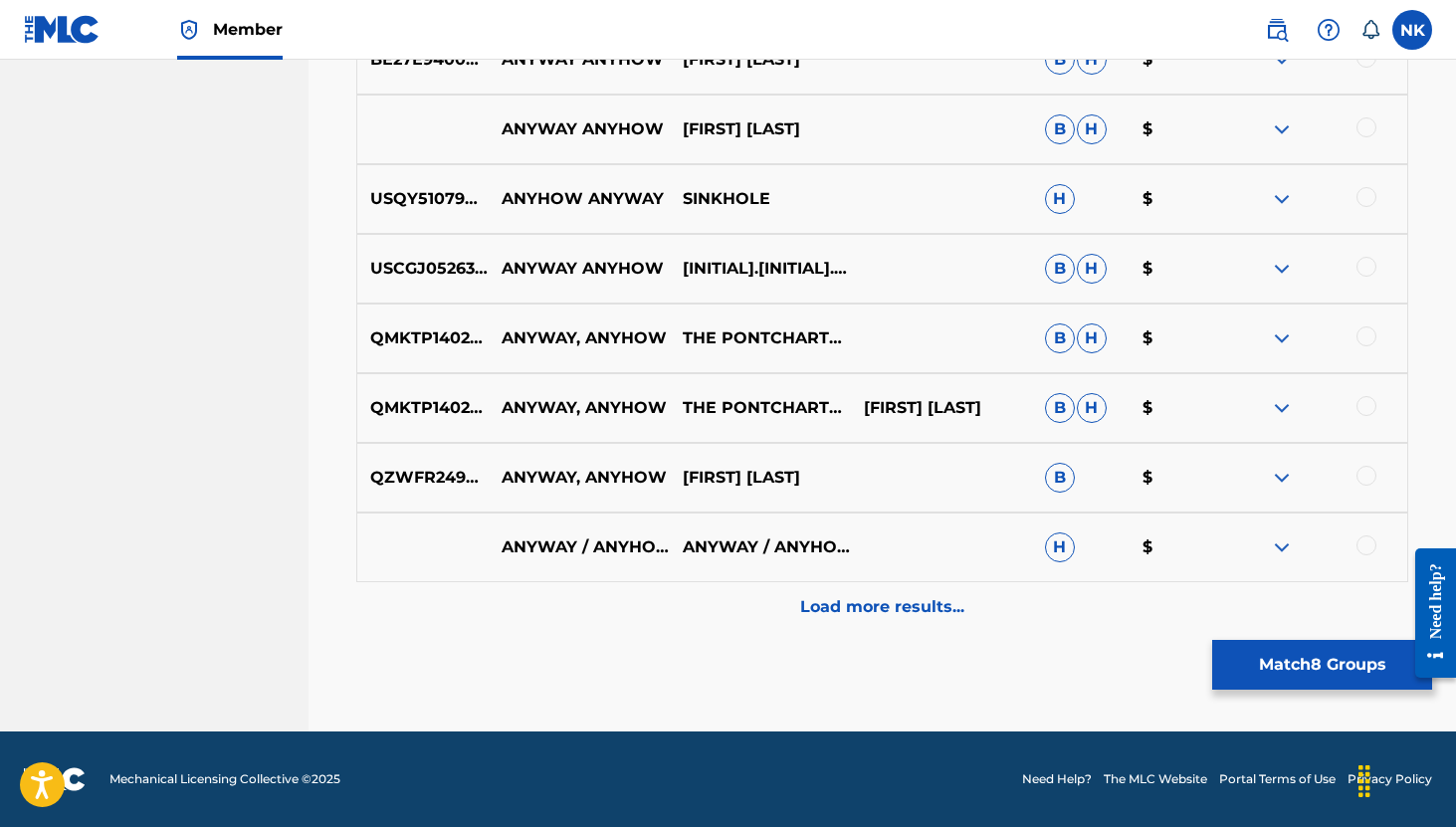 click on "Load more results..." at bounding box center [882, 607] 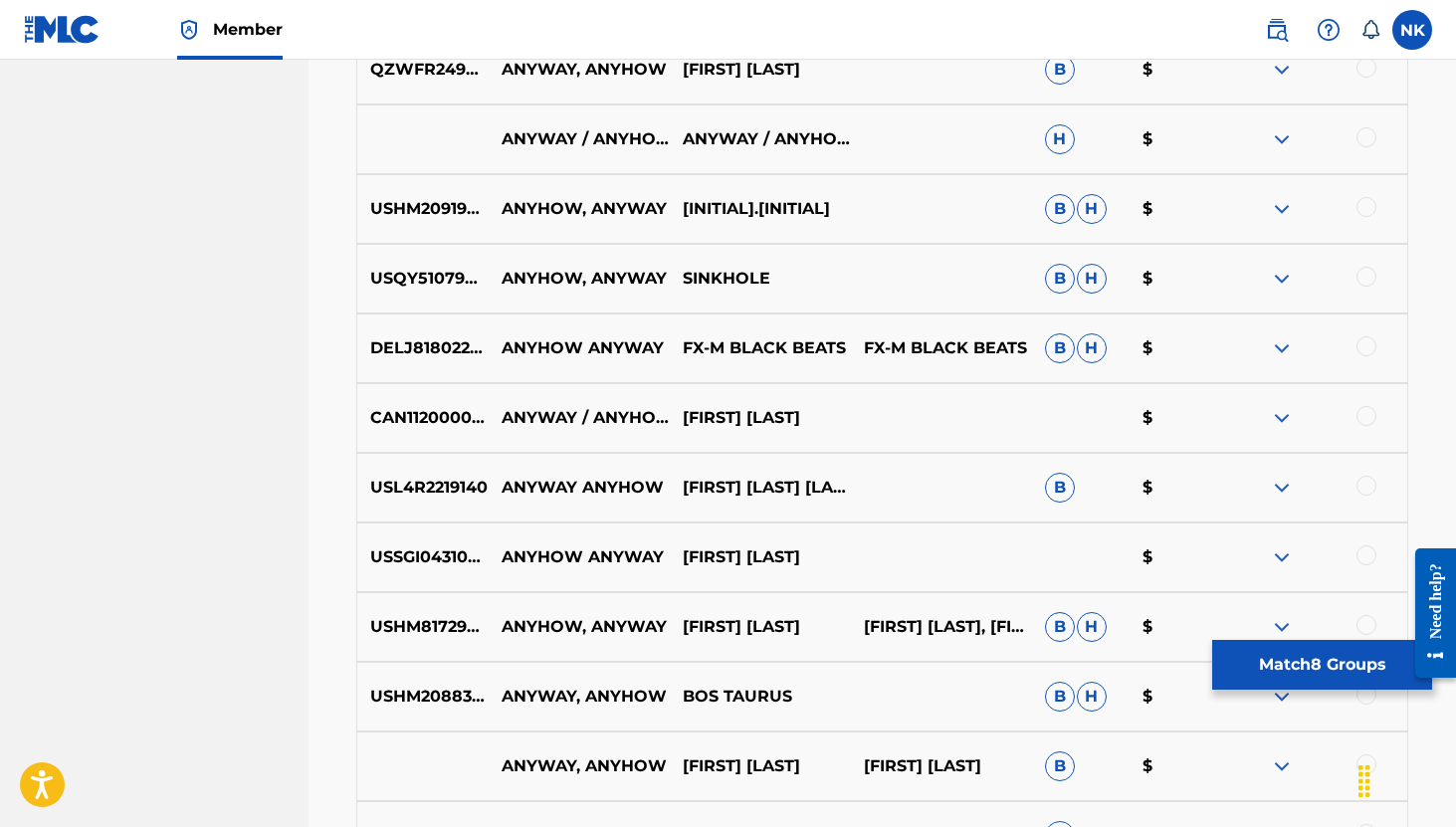 scroll, scrollTop: 5134, scrollLeft: 0, axis: vertical 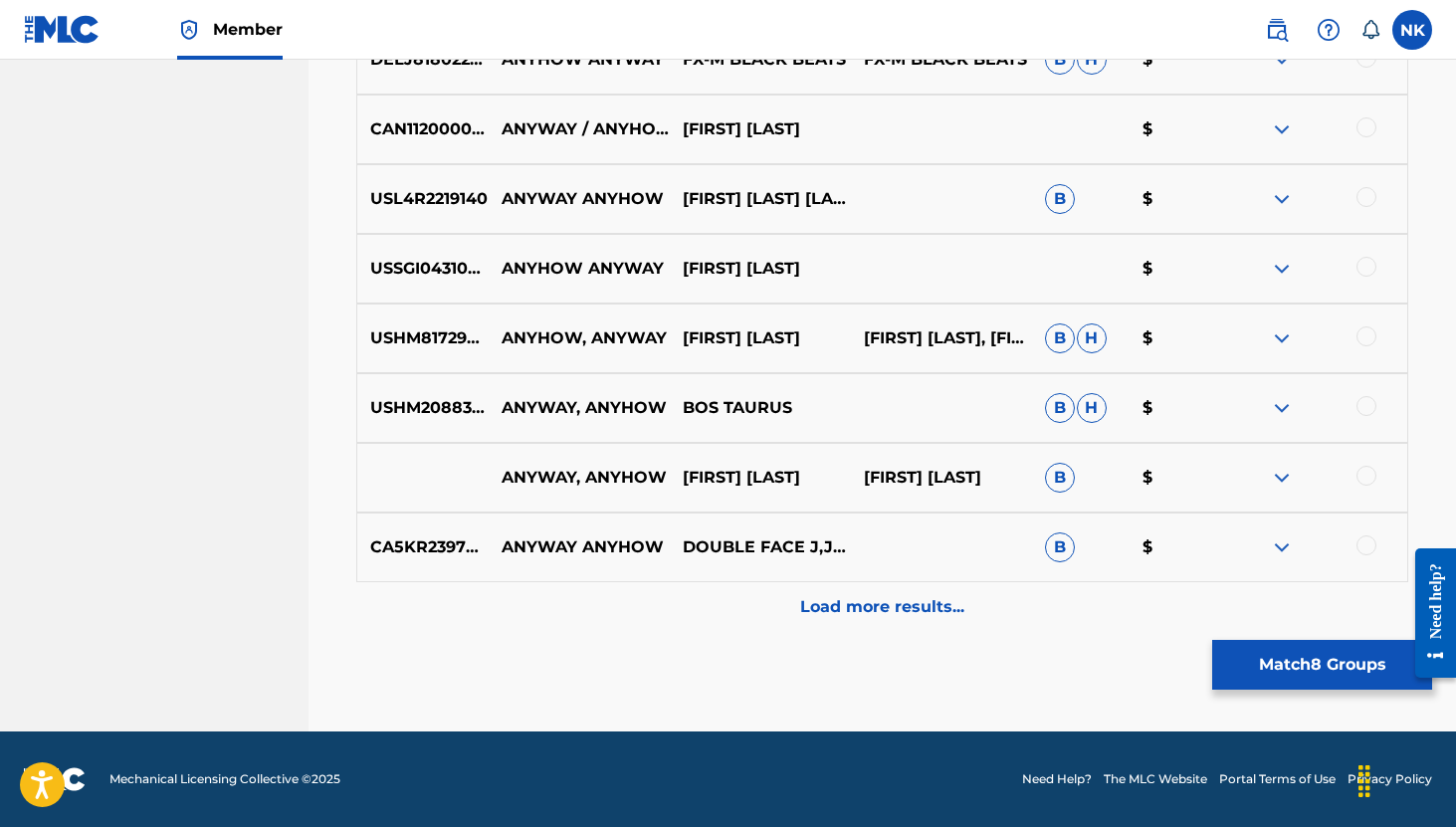 click on "Match  8 Groups" at bounding box center (1322, 665) 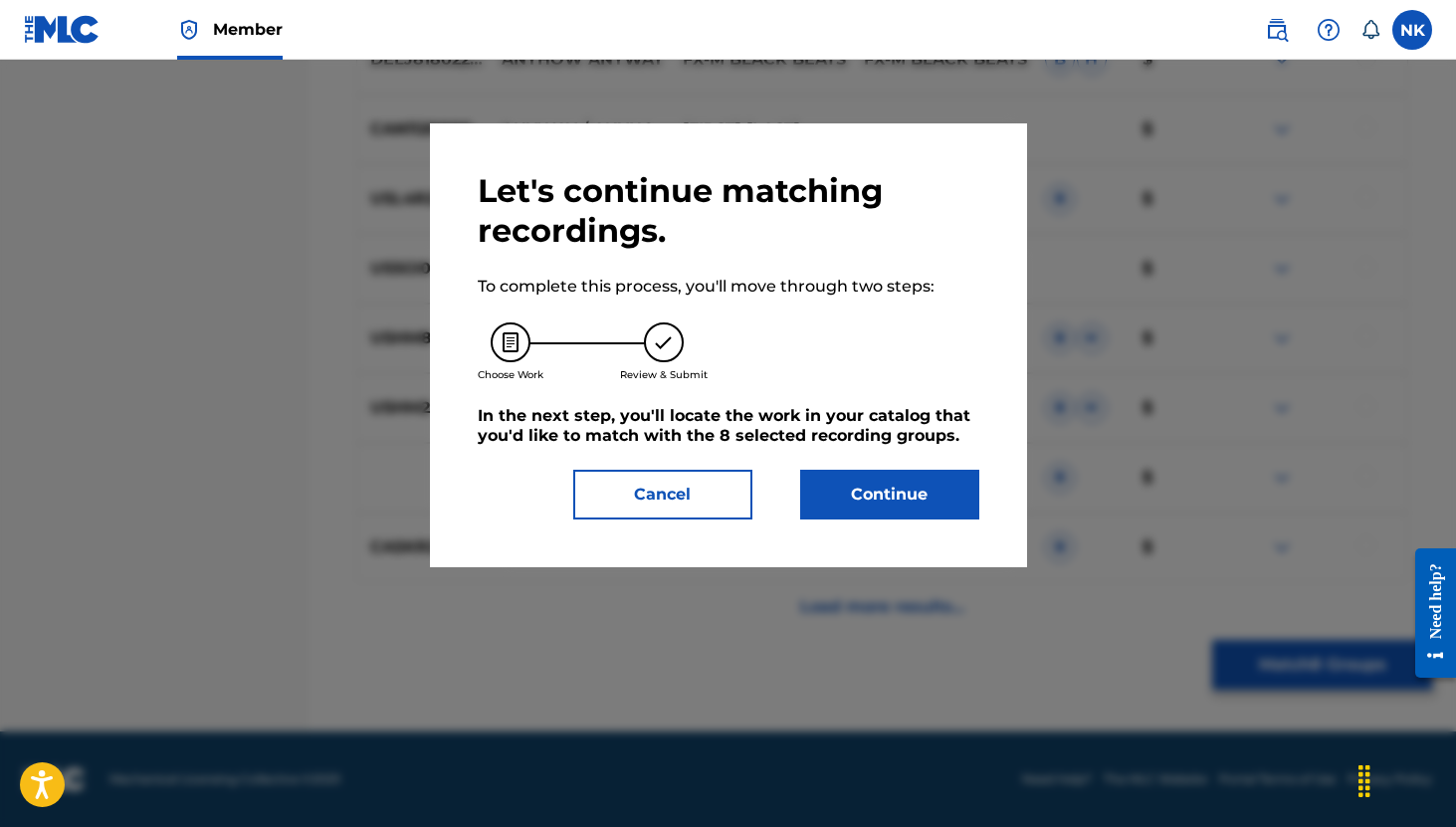 click on "Continue" at bounding box center [890, 495] 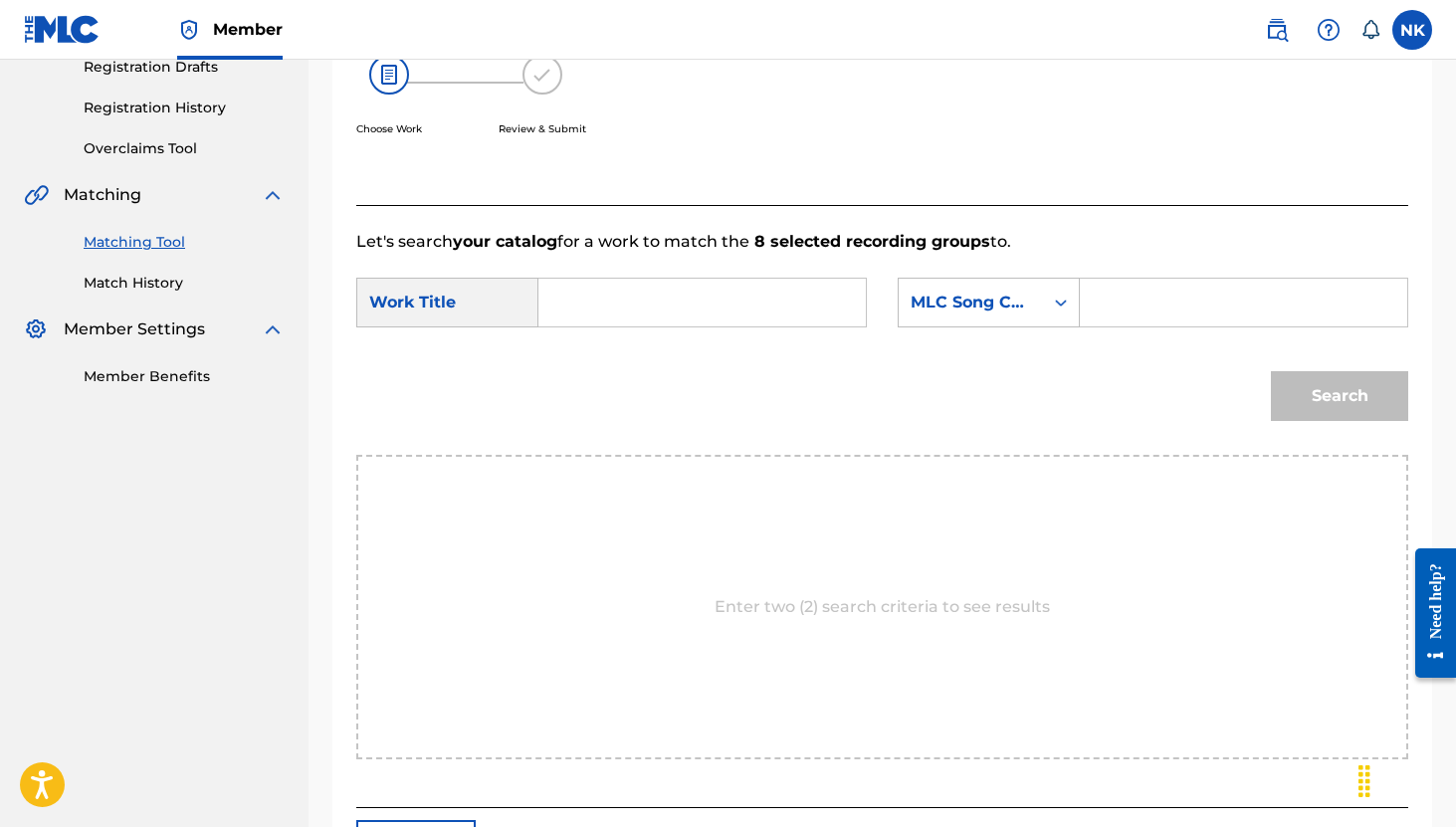 scroll, scrollTop: 347, scrollLeft: 0, axis: vertical 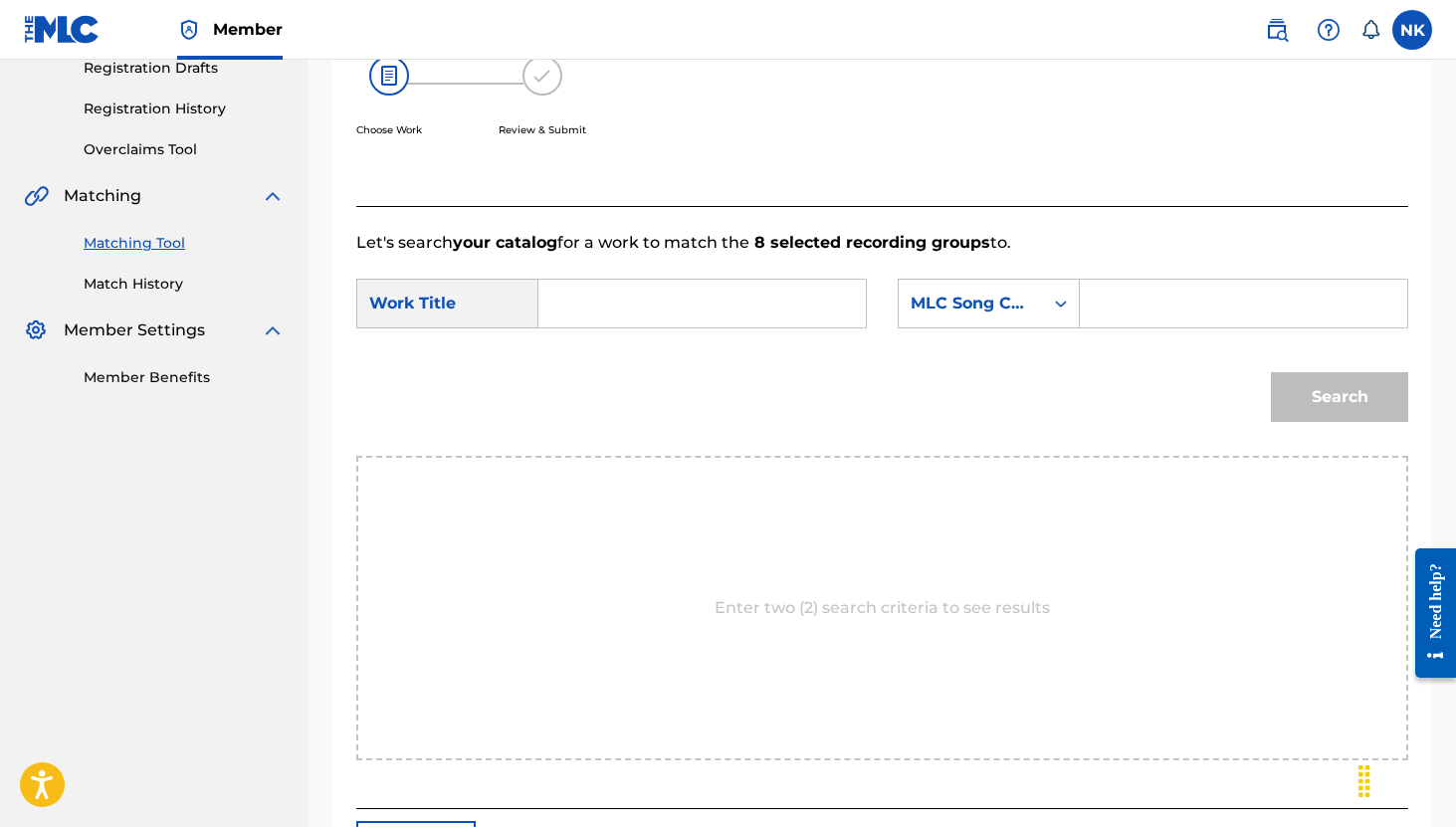 click on "SearchWithCriteriad325deea-3d36-48f0-aa9e-fd9b9b4cb595 Work Title SearchWithCriteria6ab2dec9-ae5c-4a27-827b-16a4238e24e2 MLC Song Code" at bounding box center [882, 310] 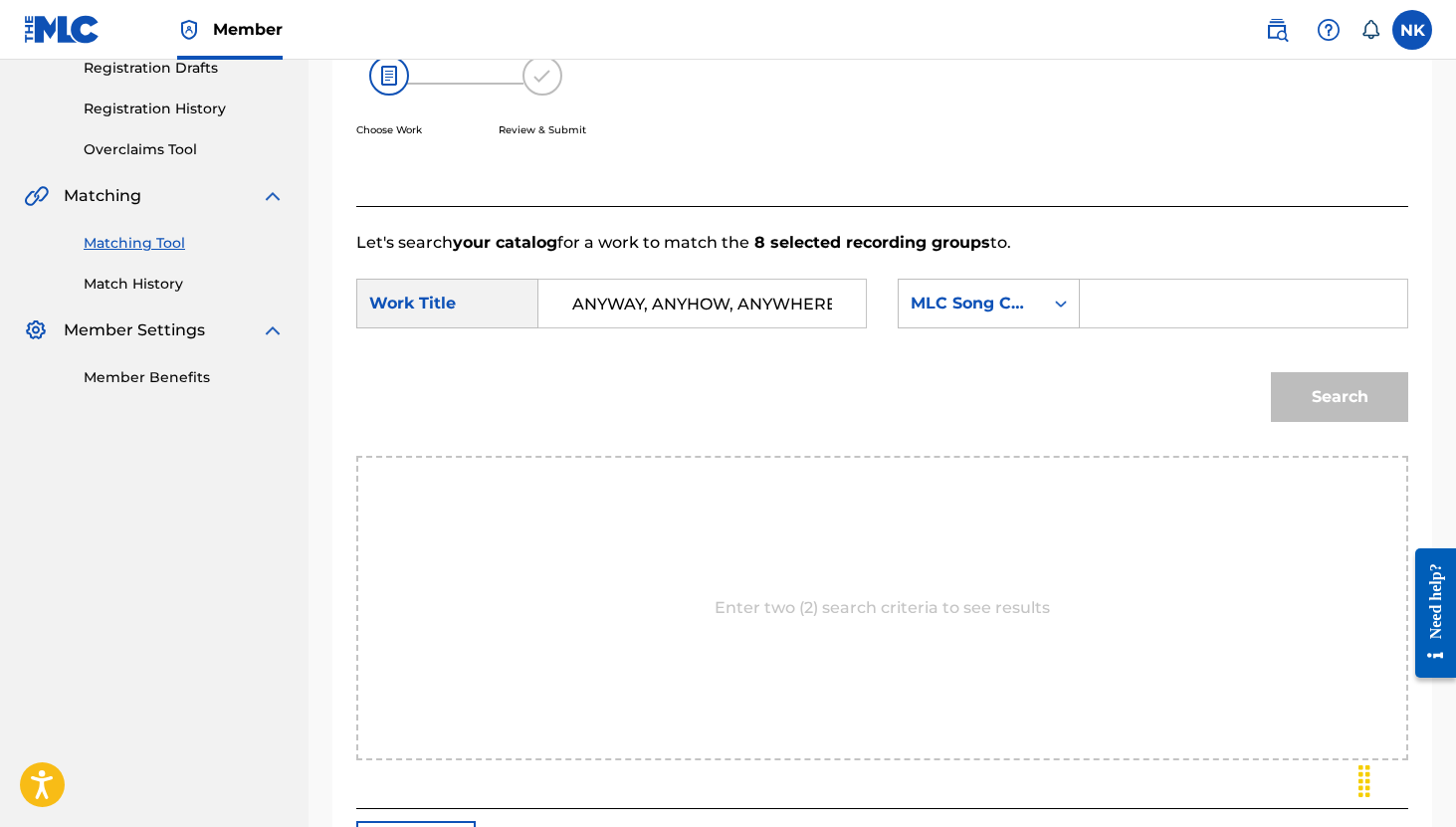 scroll, scrollTop: 0, scrollLeft: 4, axis: horizontal 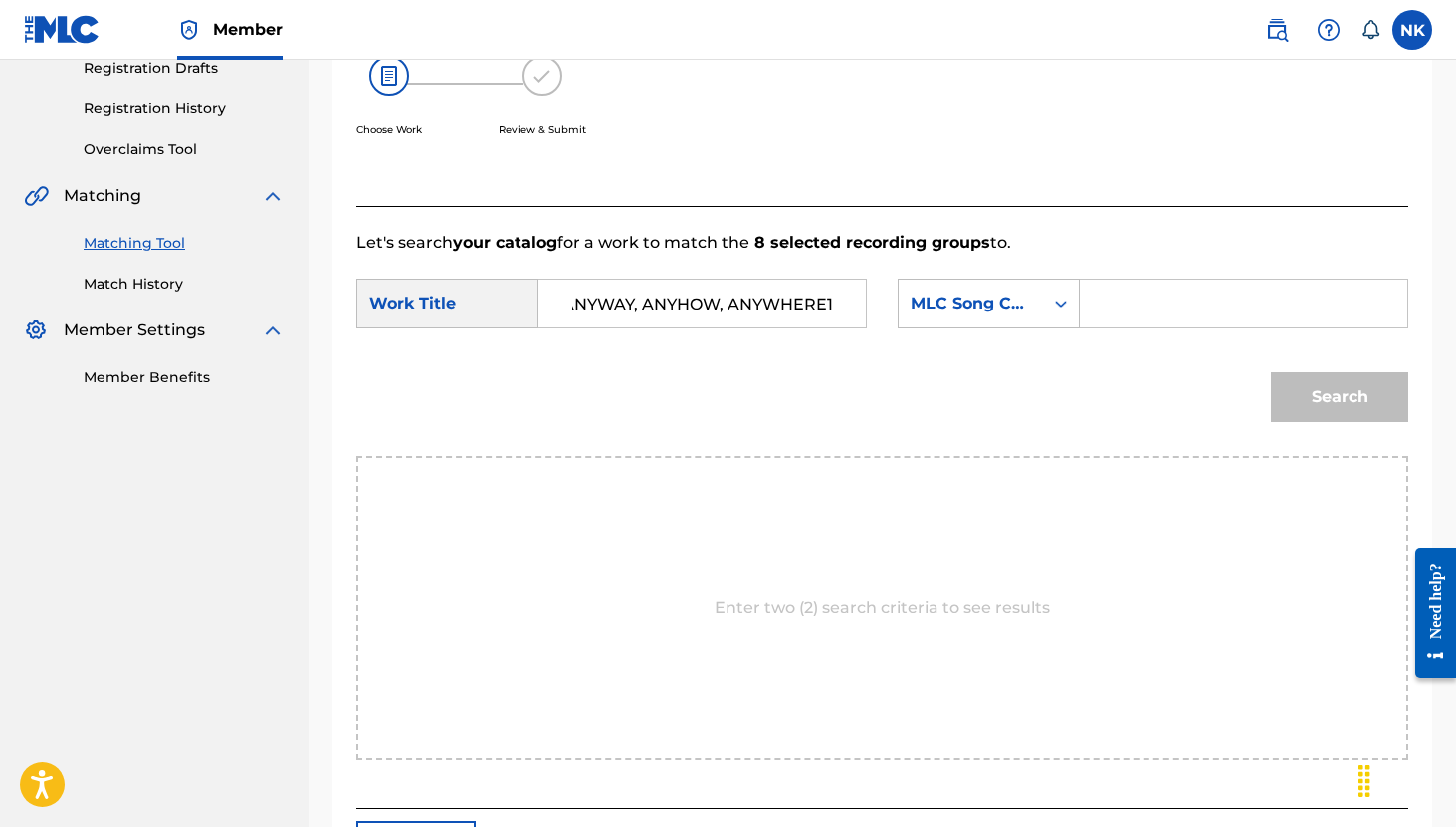 type on "ANYWAY, ANYHOW, ANYWHERE" 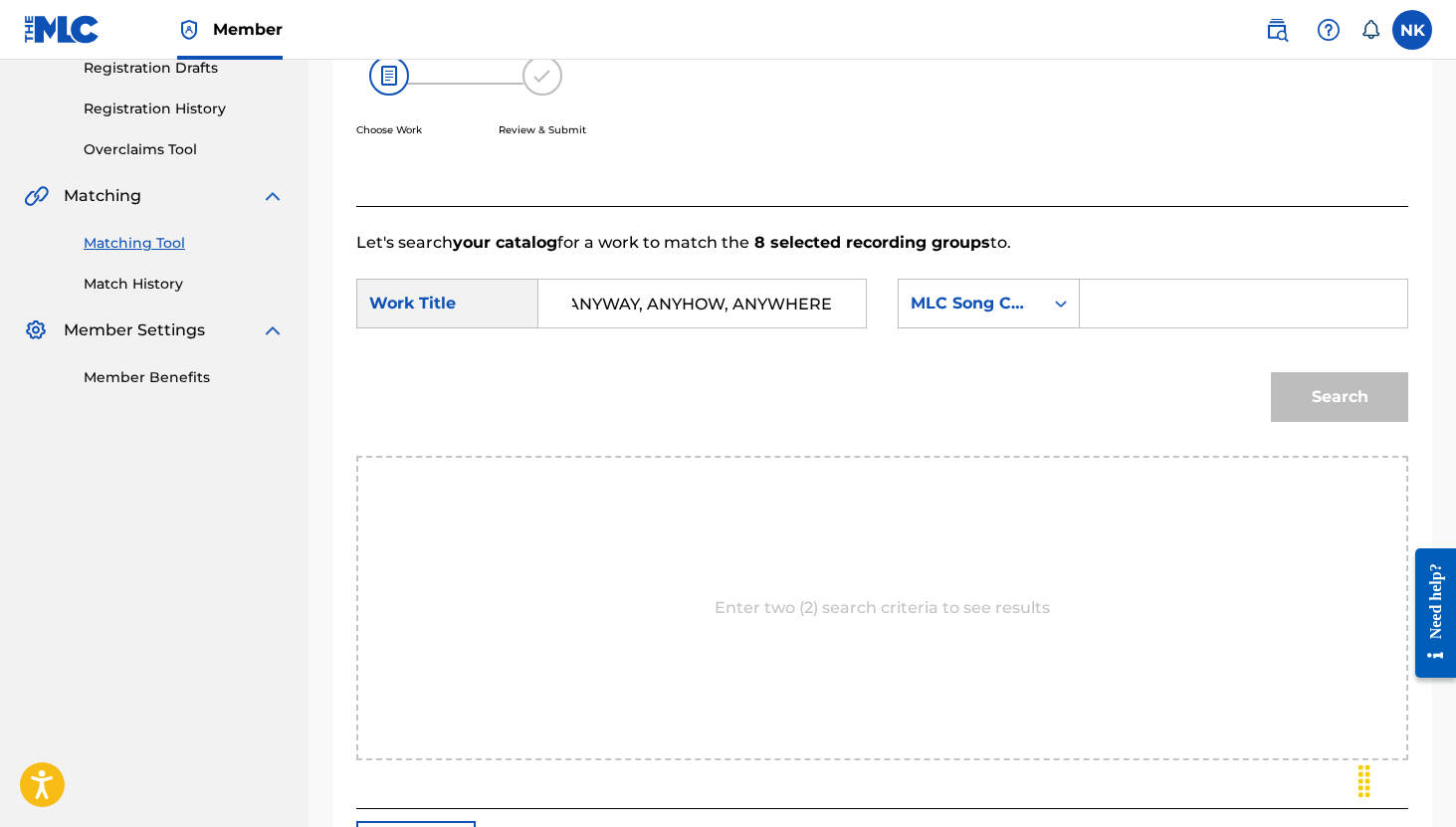 scroll, scrollTop: 0, scrollLeft: 4, axis: horizontal 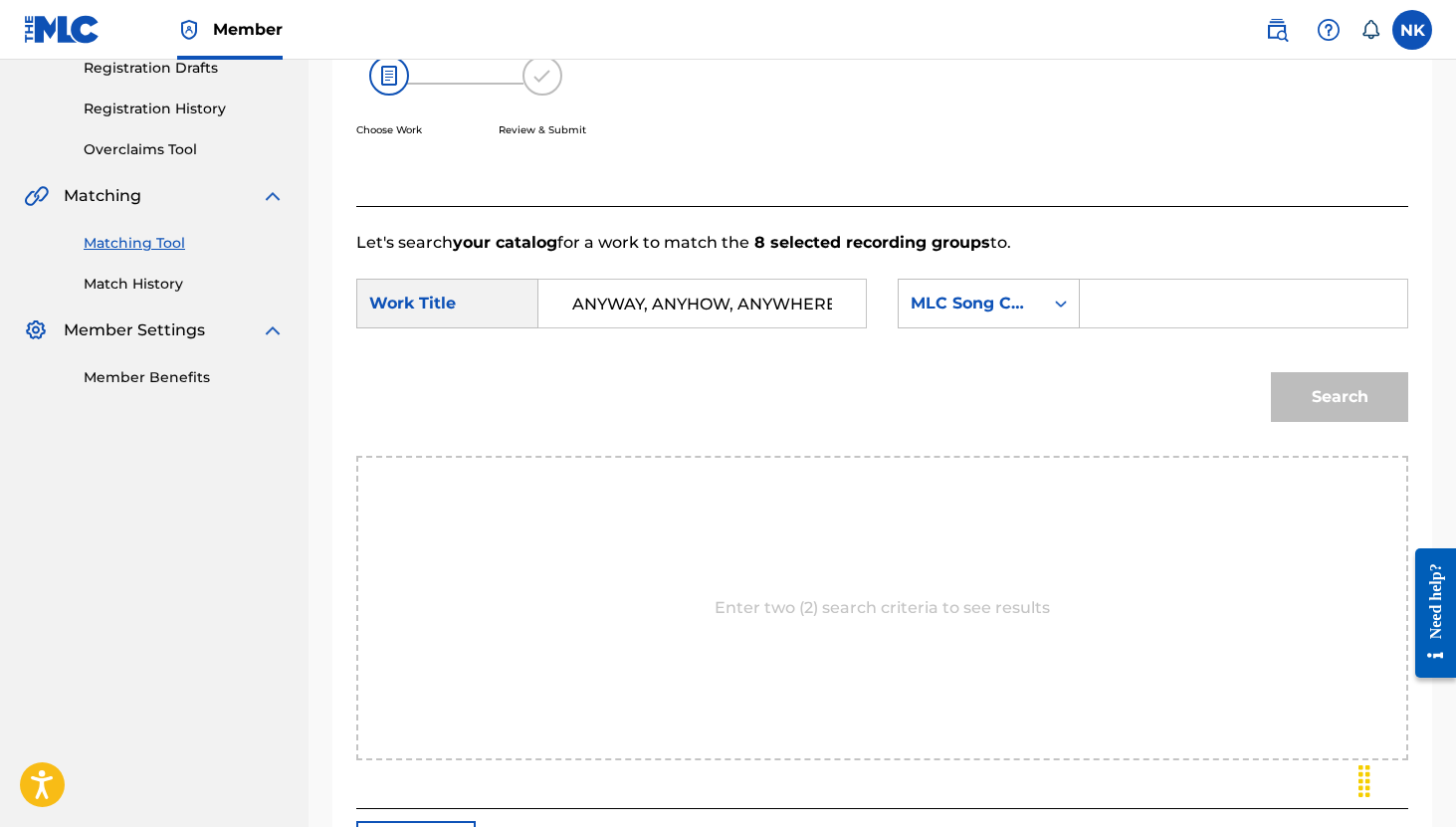 click at bounding box center (1243, 304) 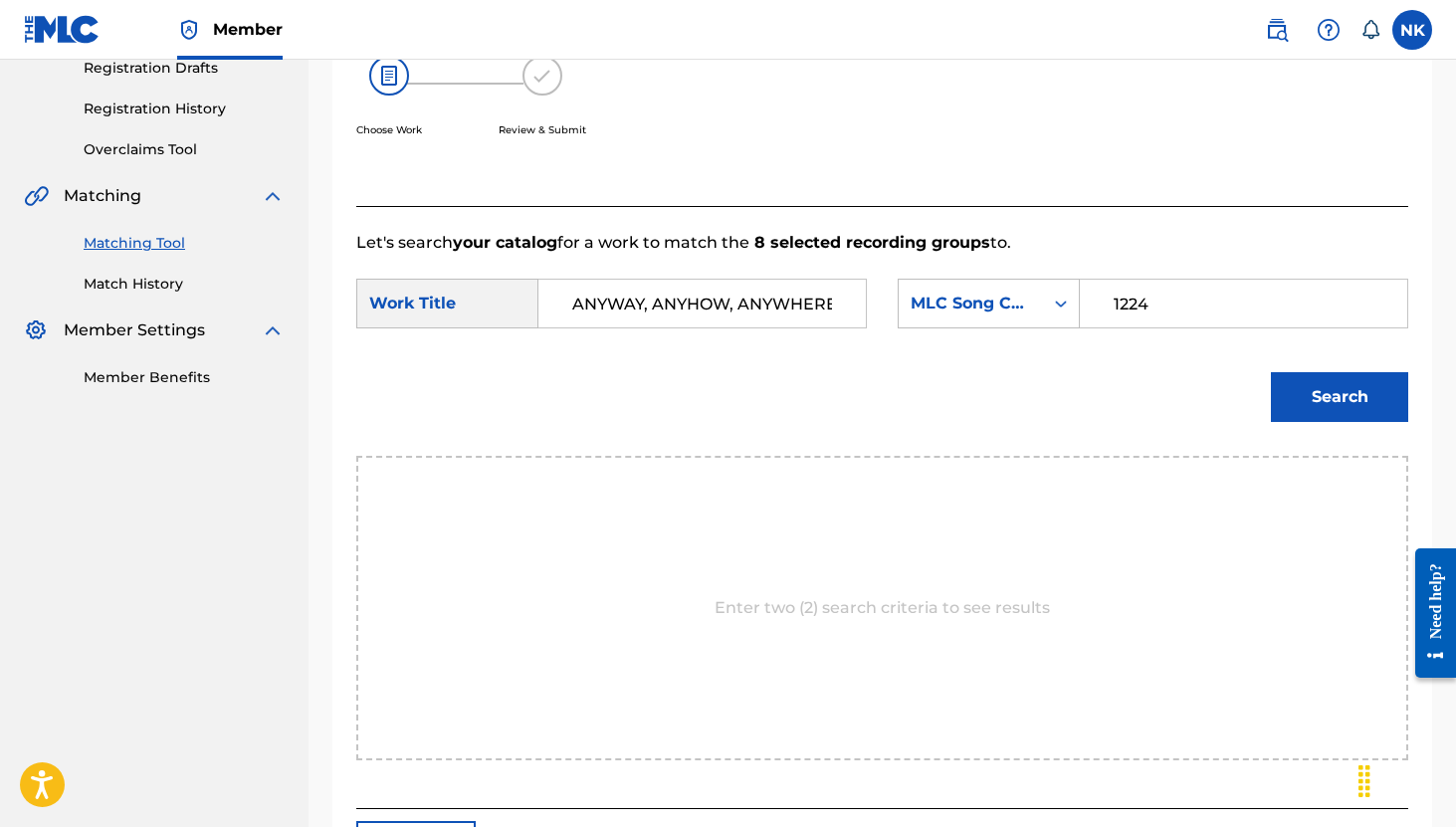 scroll, scrollTop: 499, scrollLeft: 0, axis: vertical 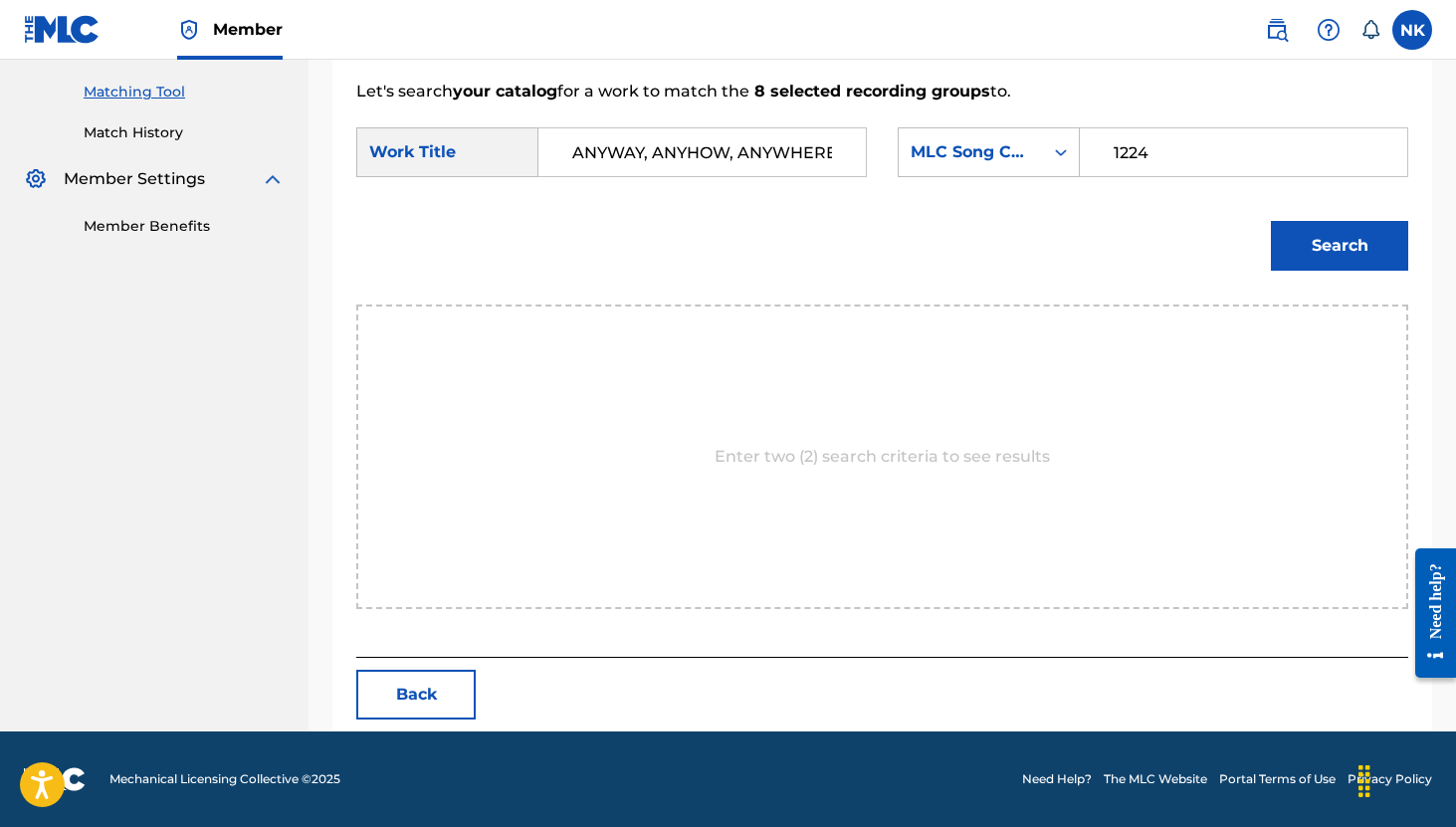 type on "1224" 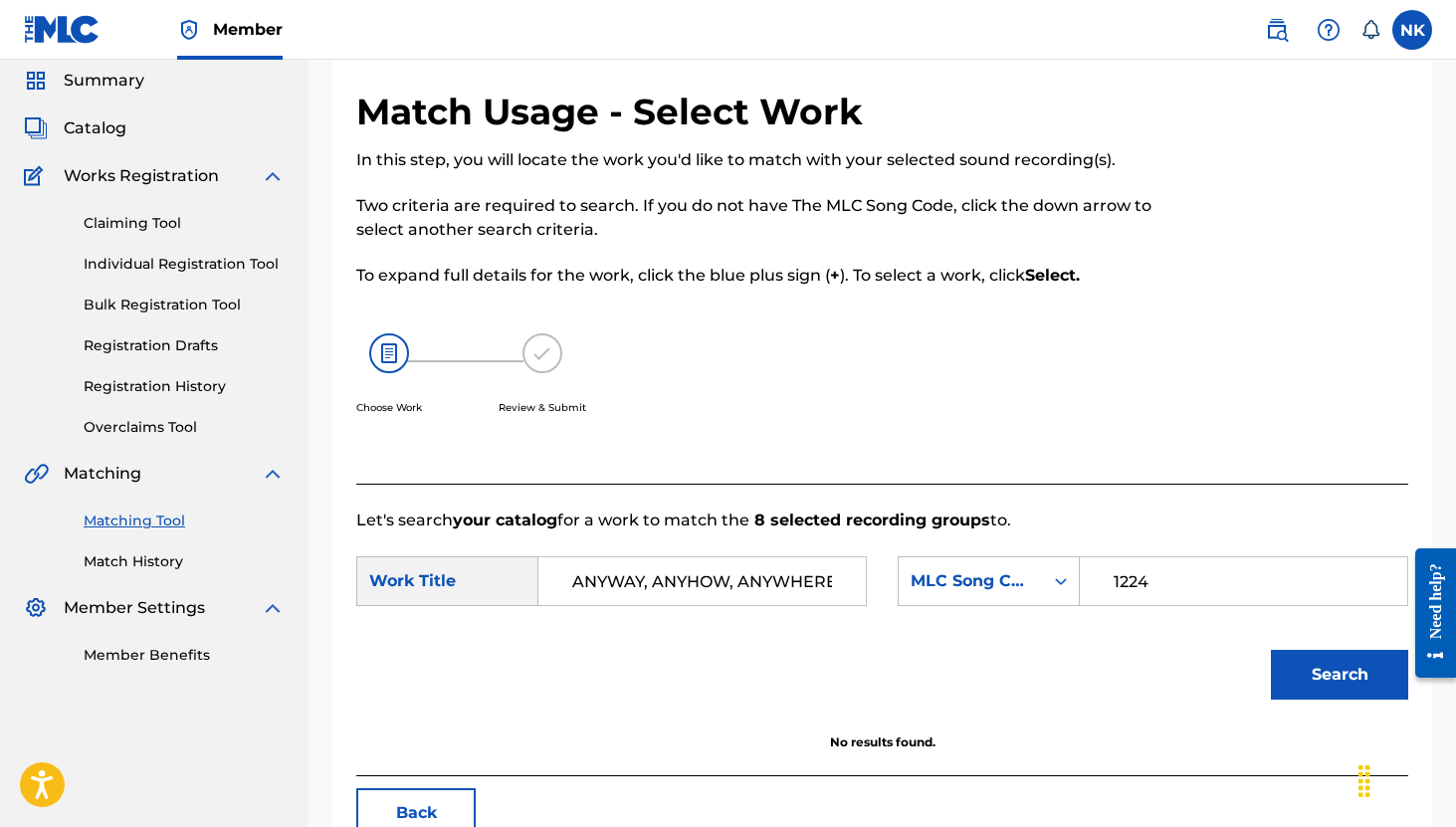 scroll, scrollTop: 69, scrollLeft: 0, axis: vertical 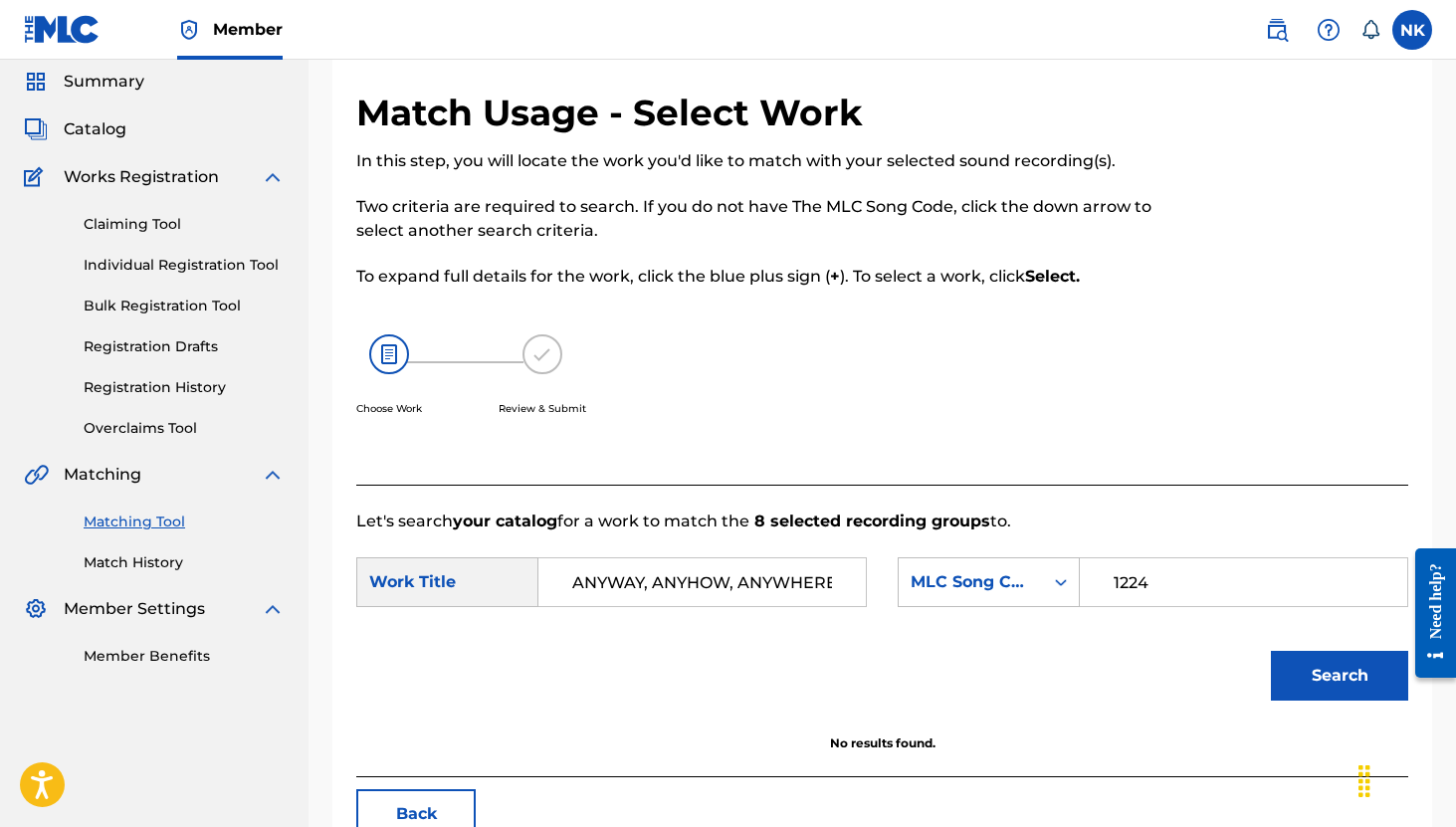click on "Search" at bounding box center (1340, 676) 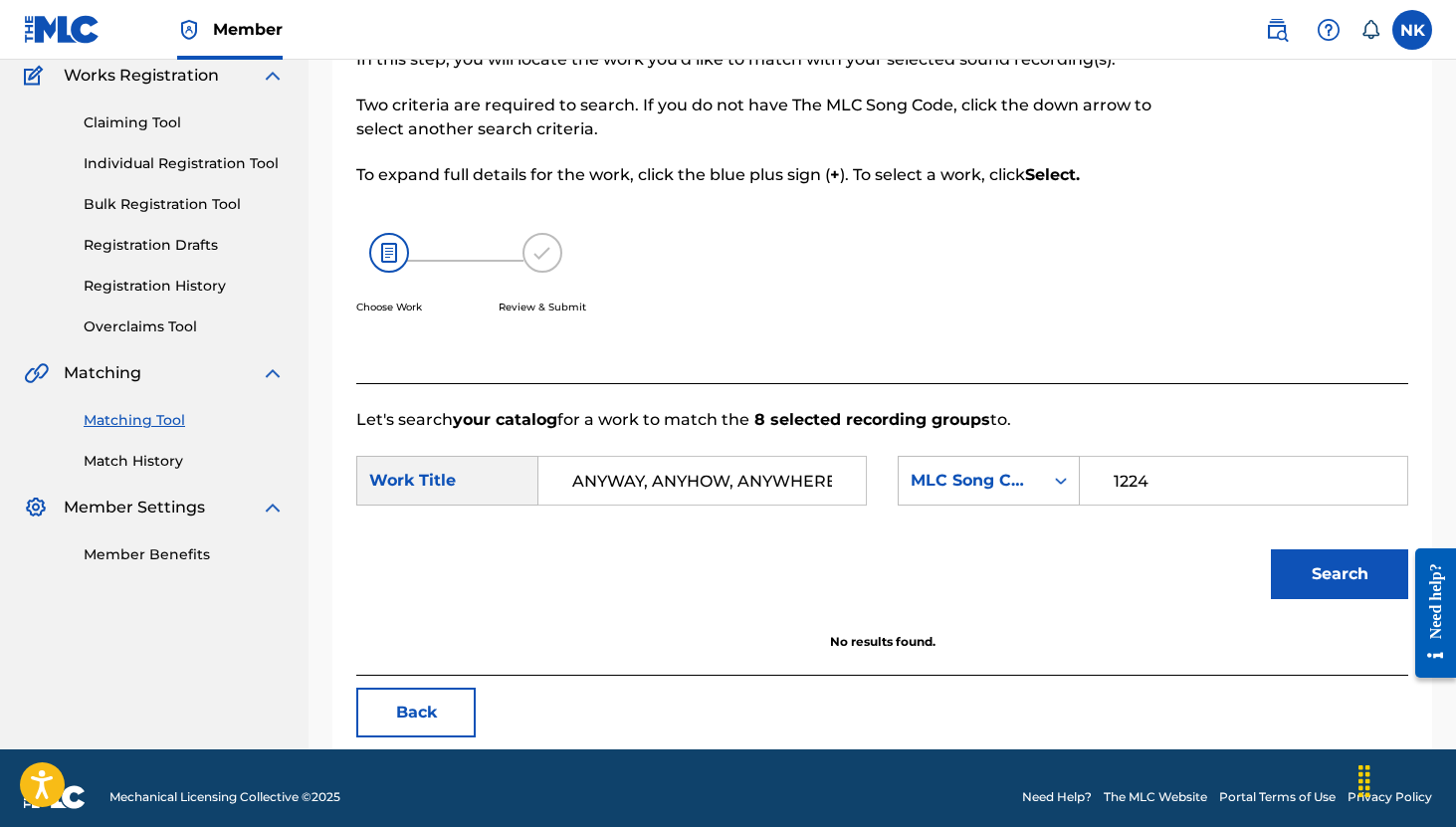 scroll, scrollTop: 188, scrollLeft: 0, axis: vertical 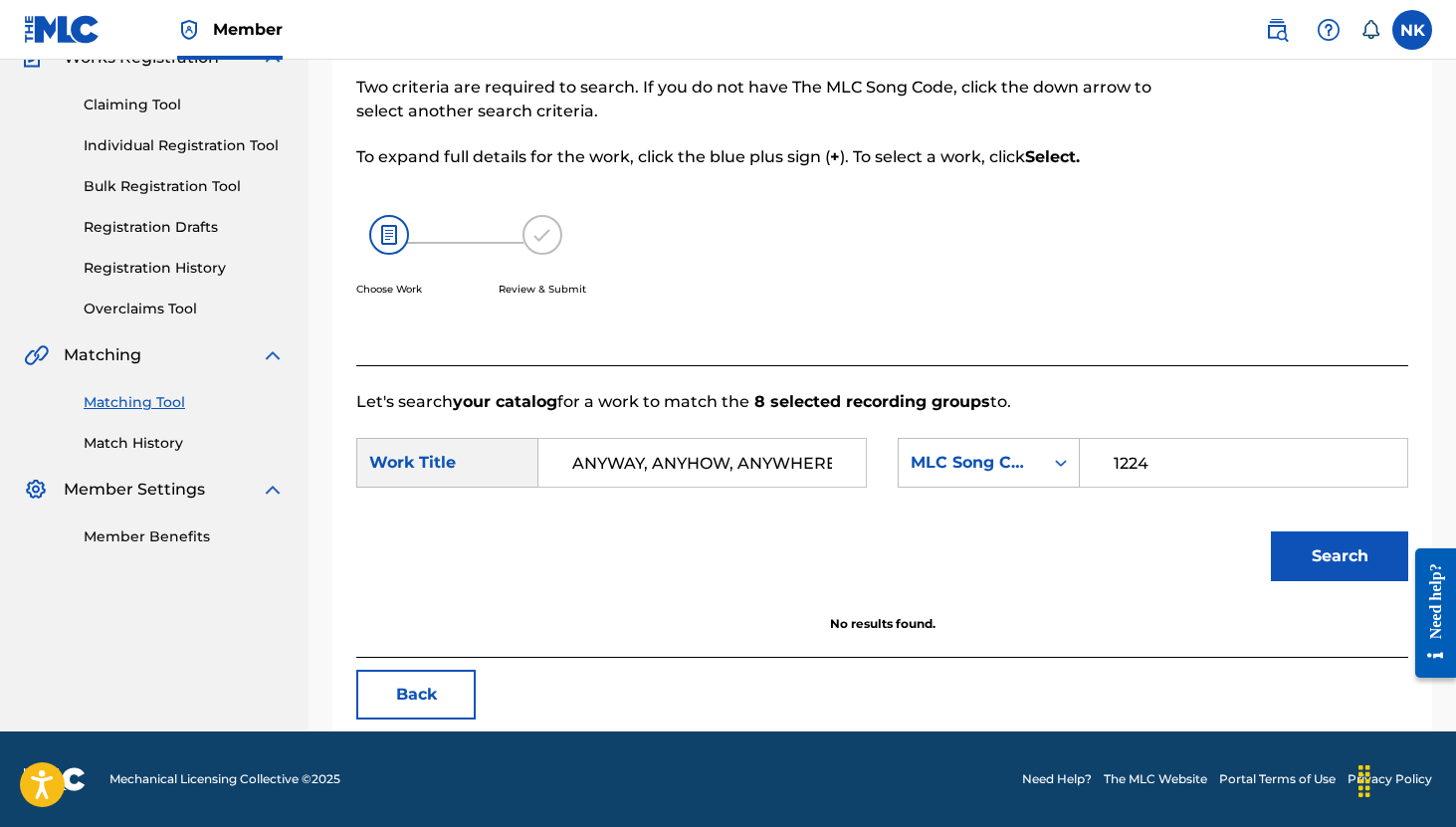 click on "Back" at bounding box center [416, 695] 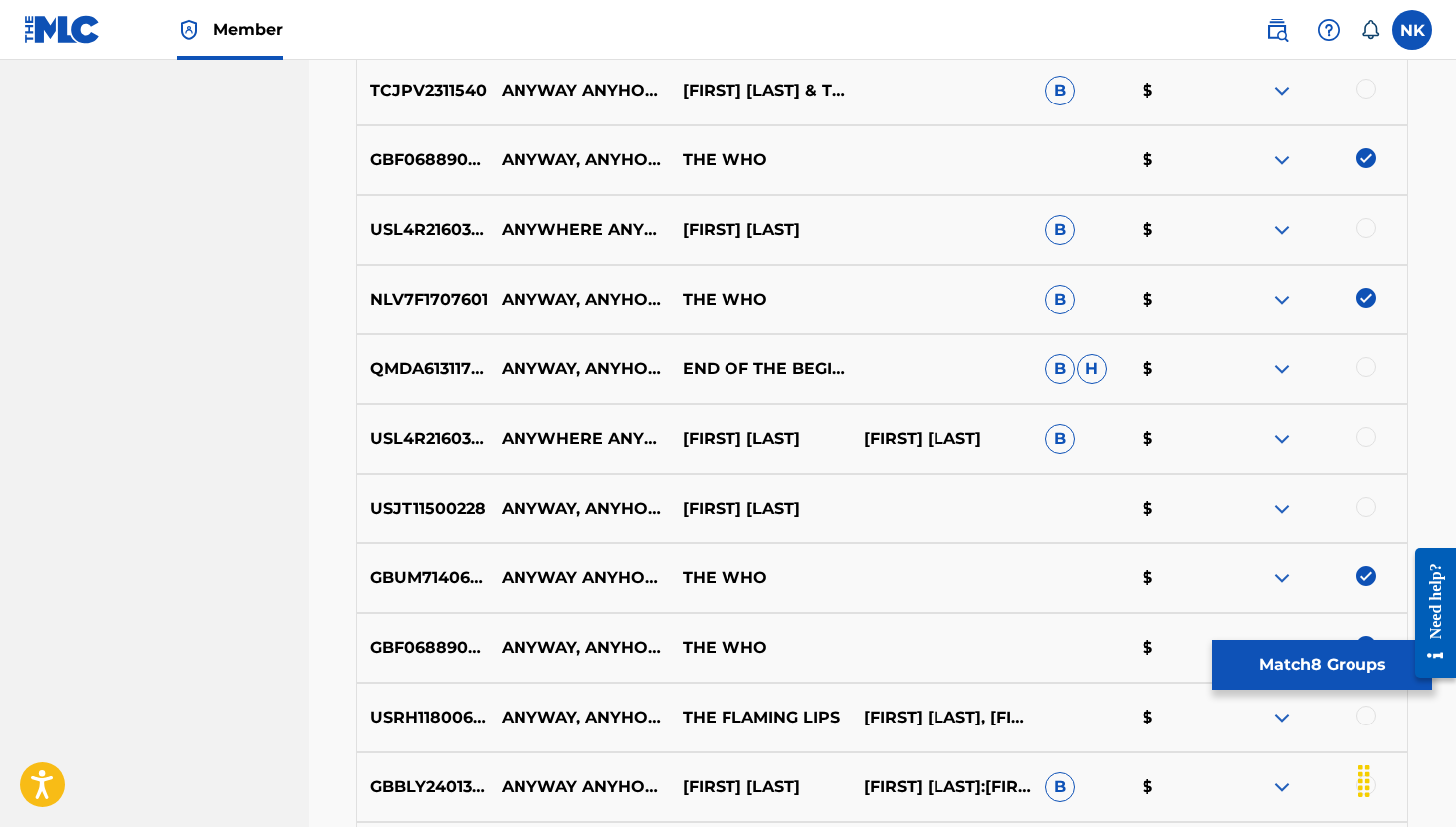 scroll, scrollTop: 2338, scrollLeft: 0, axis: vertical 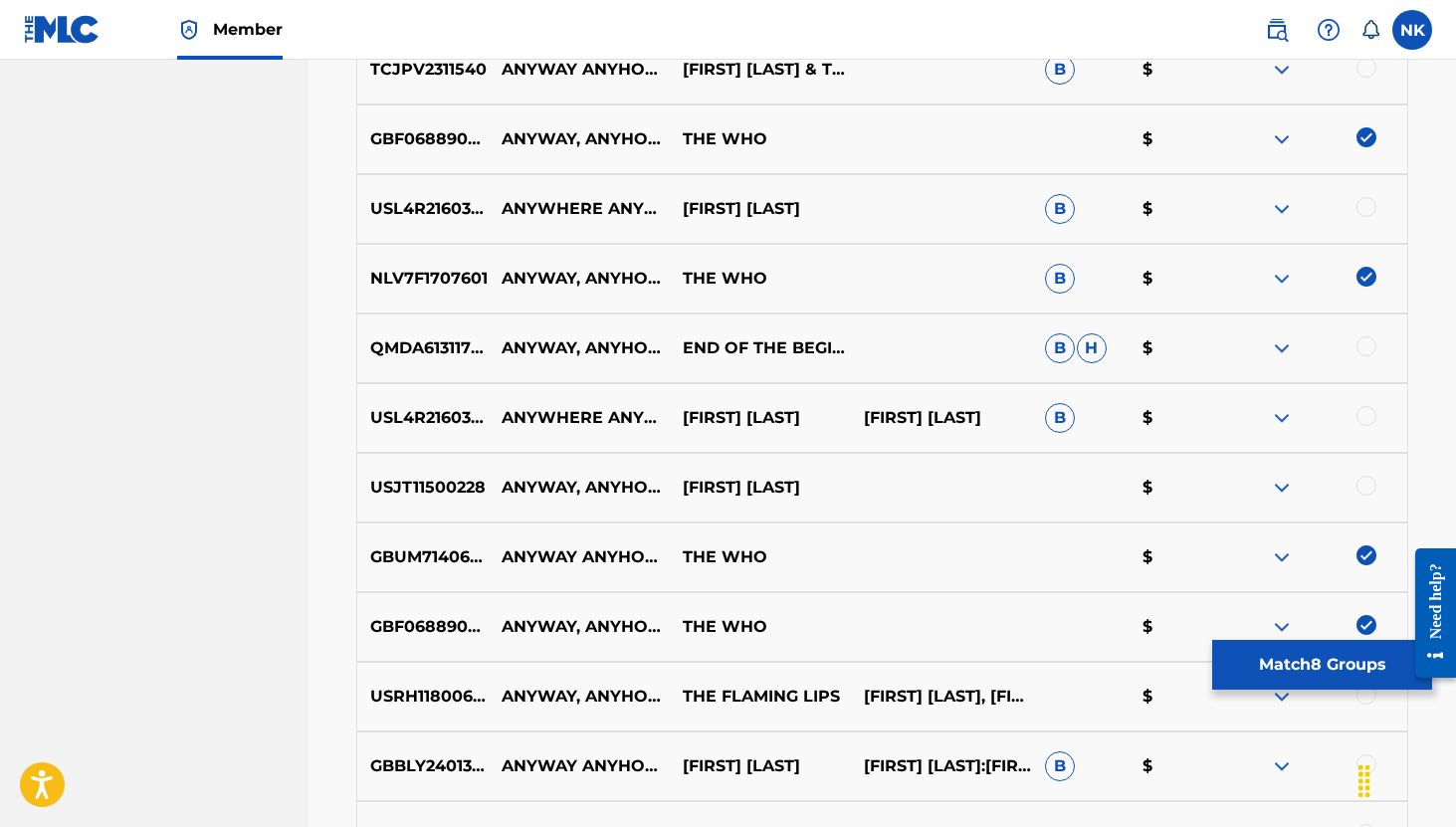 click at bounding box center (1366, 277) 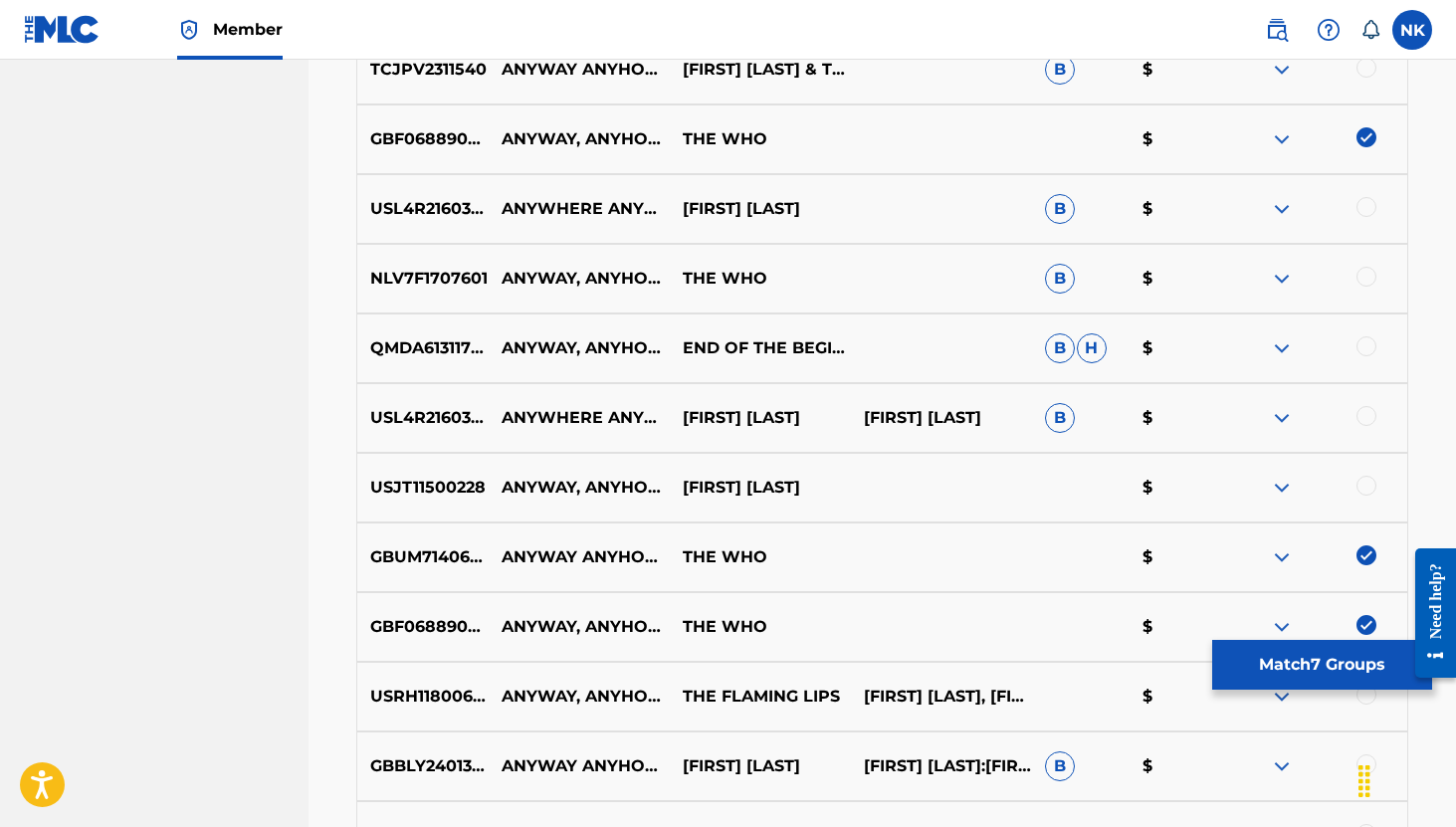 click on "Match  7 Groups" at bounding box center (1322, 665) 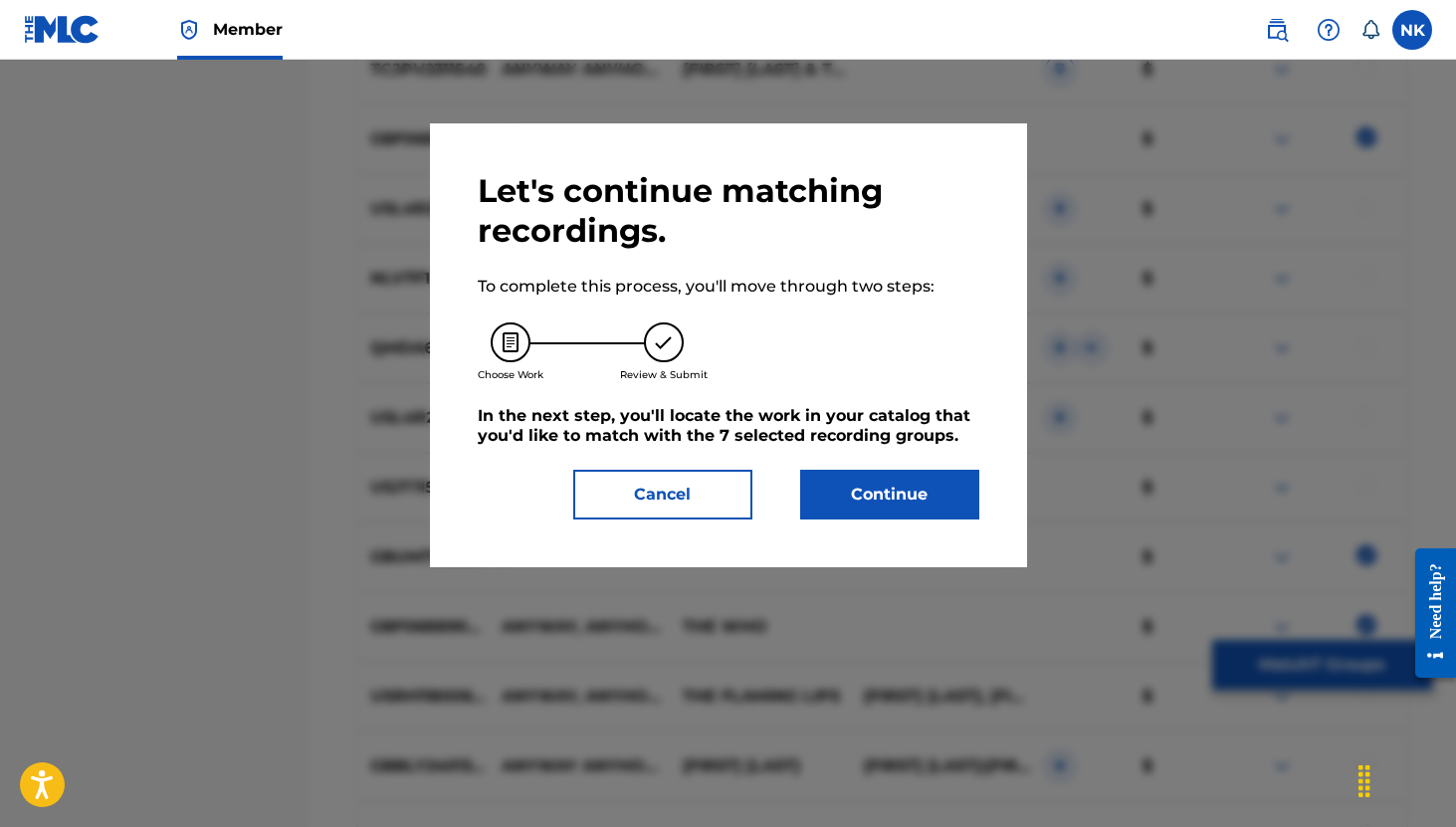 click on "Continue" at bounding box center (890, 495) 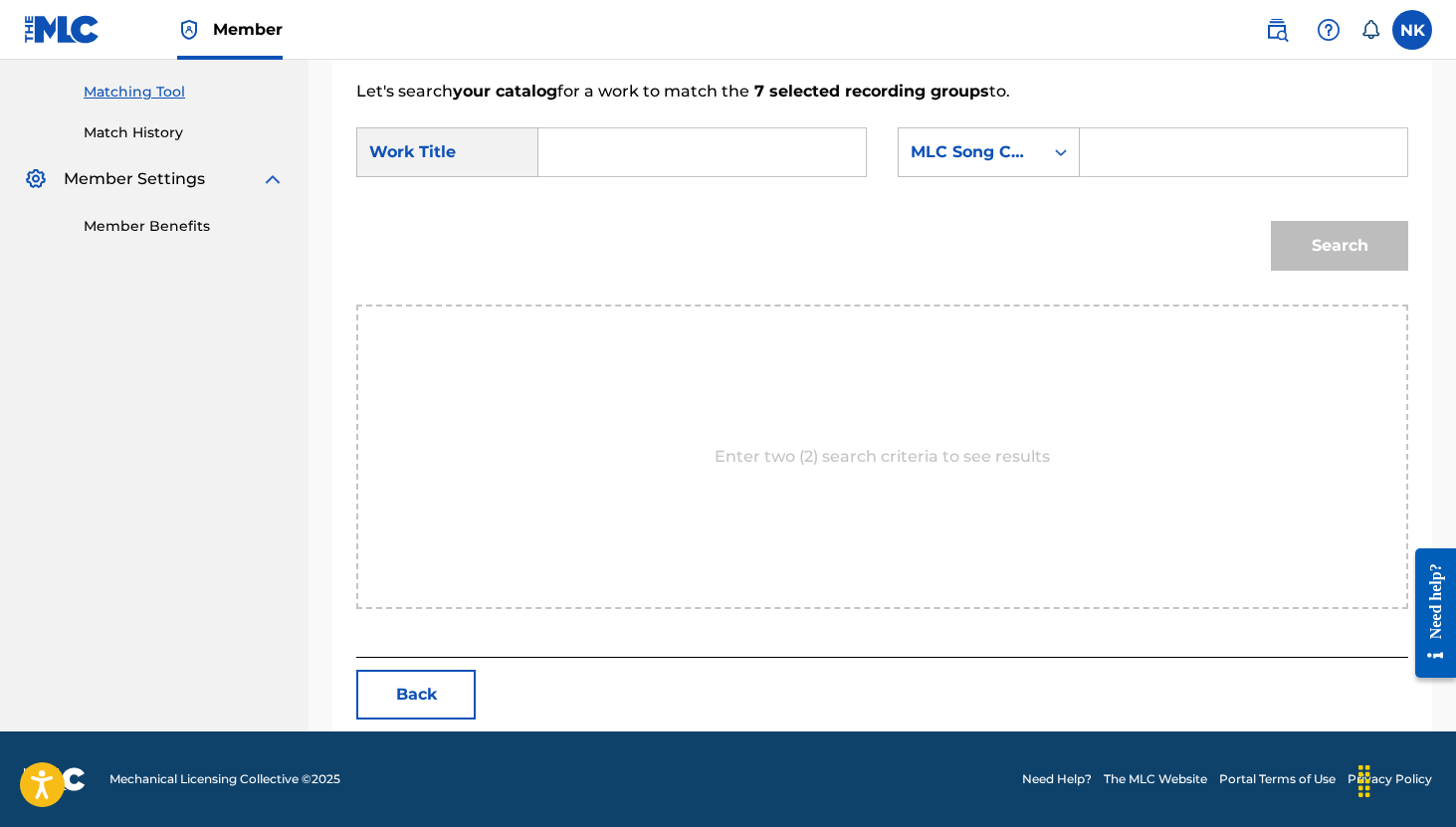 scroll, scrollTop: 499, scrollLeft: 0, axis: vertical 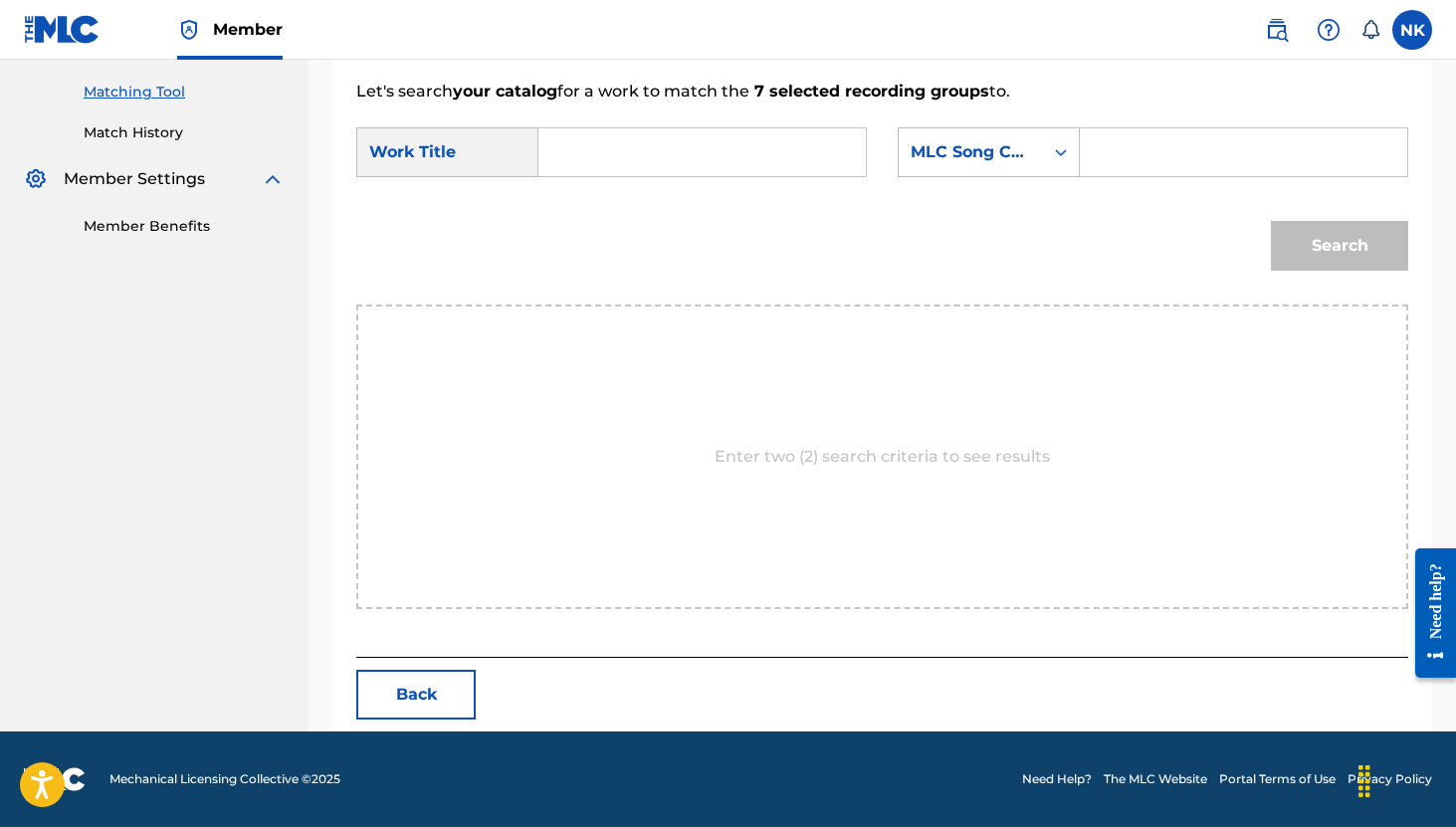 paste on "ANYWAY, ANYHOW, ANYWHERE" 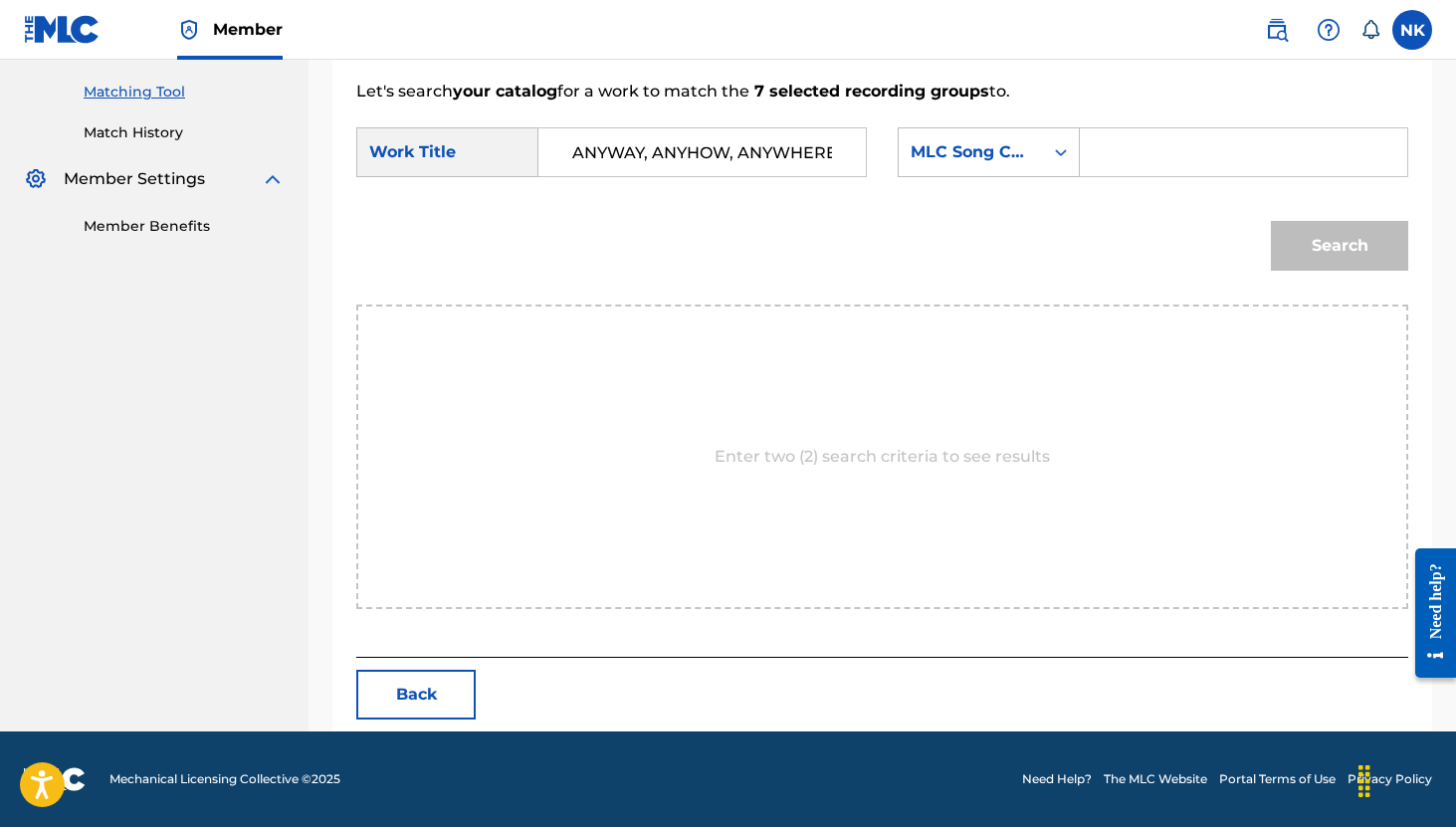 scroll, scrollTop: 0, scrollLeft: 4, axis: horizontal 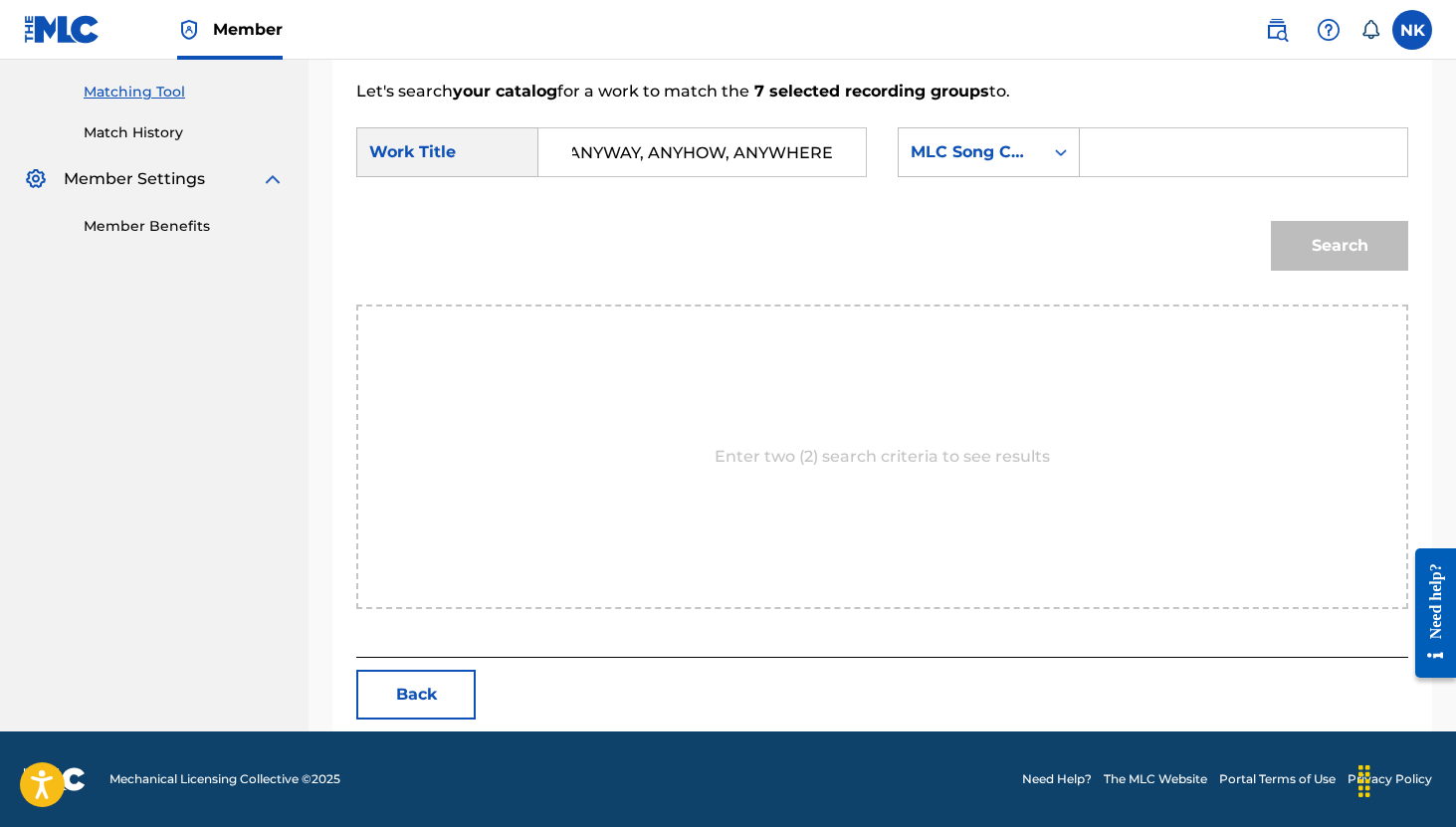 type on "ANYWAY, ANYHOW, ANYWHERE" 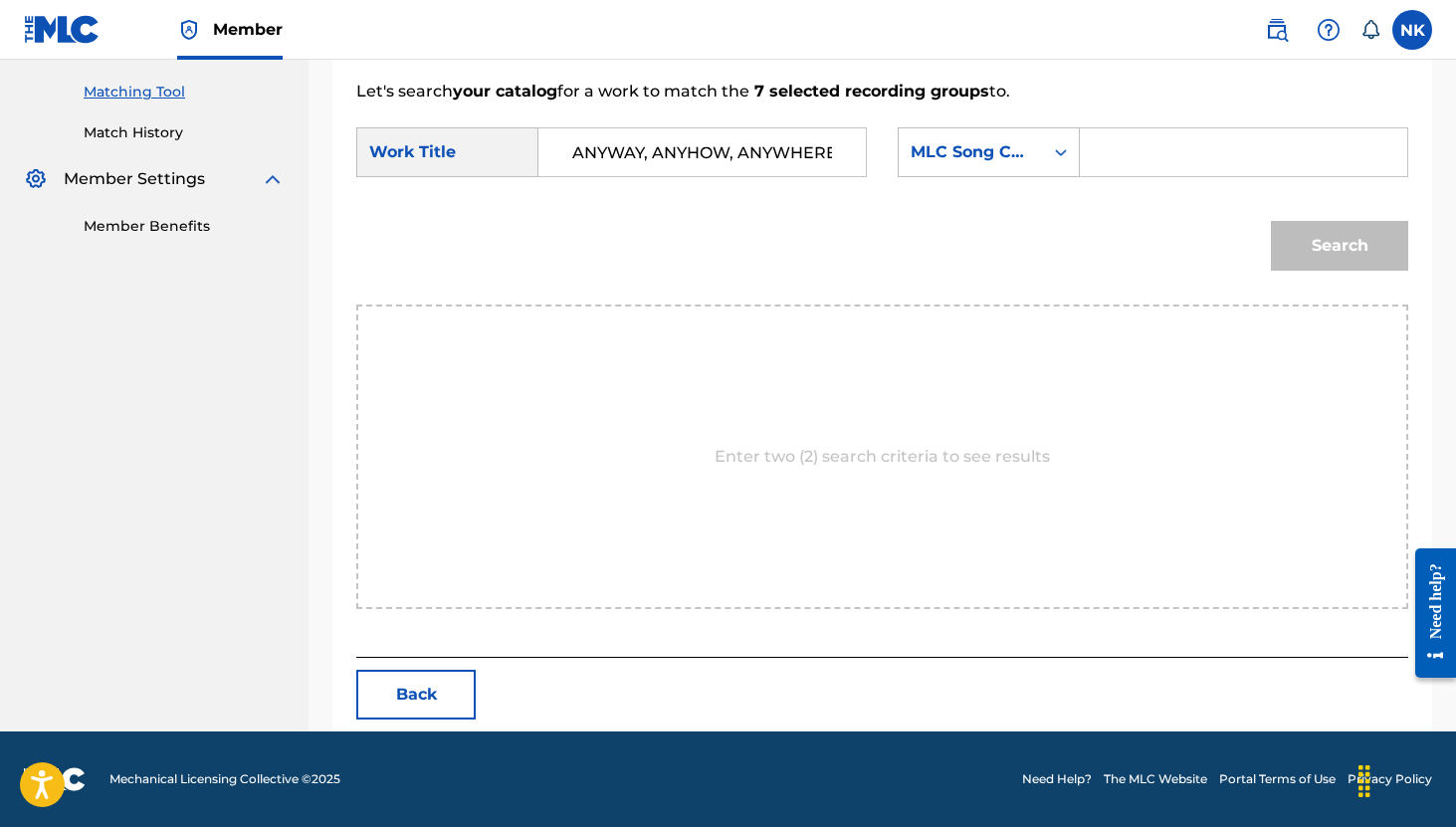 click at bounding box center (1243, 152) 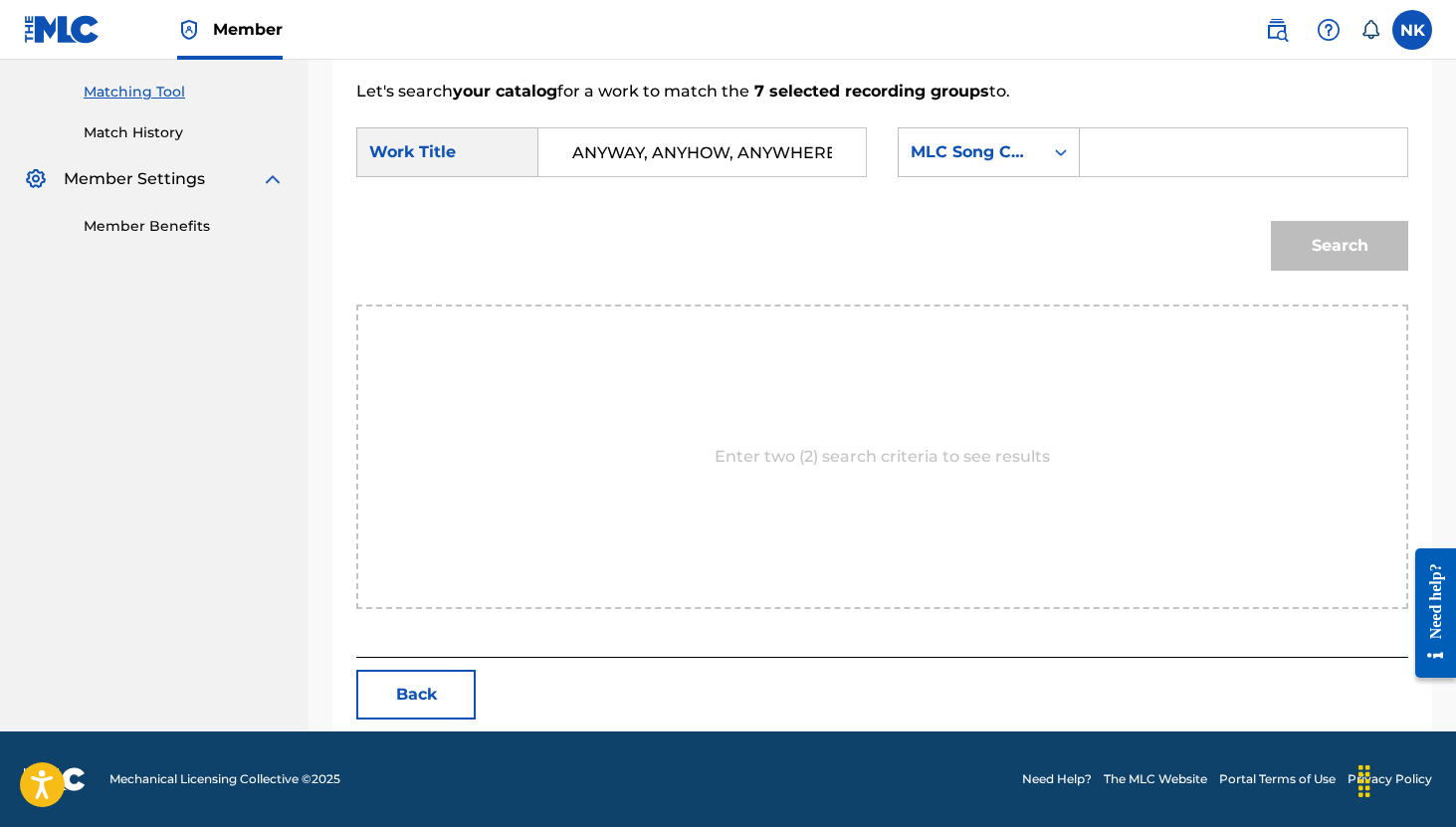 type on "1224" 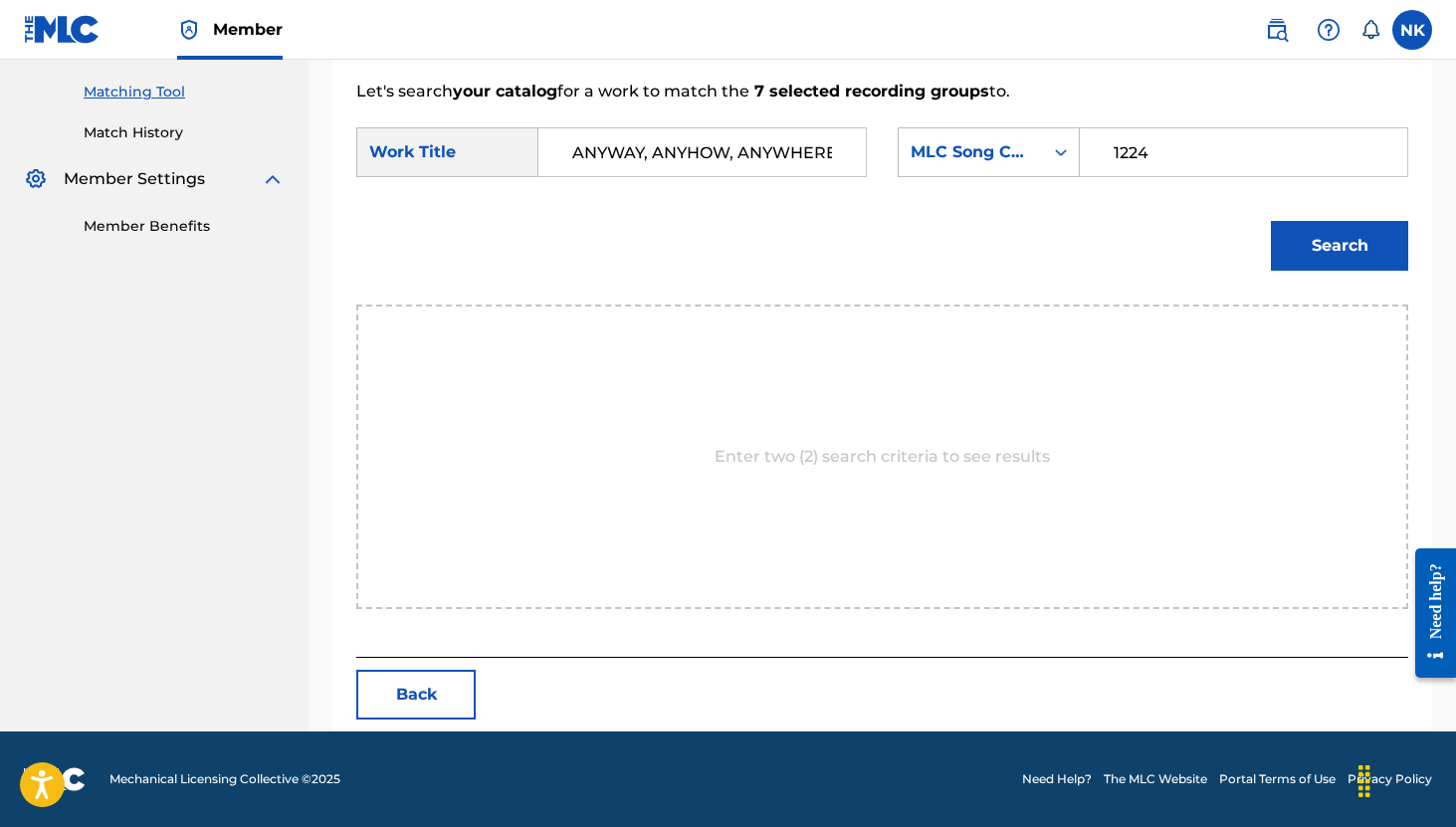 click on "Search" at bounding box center [1340, 246] 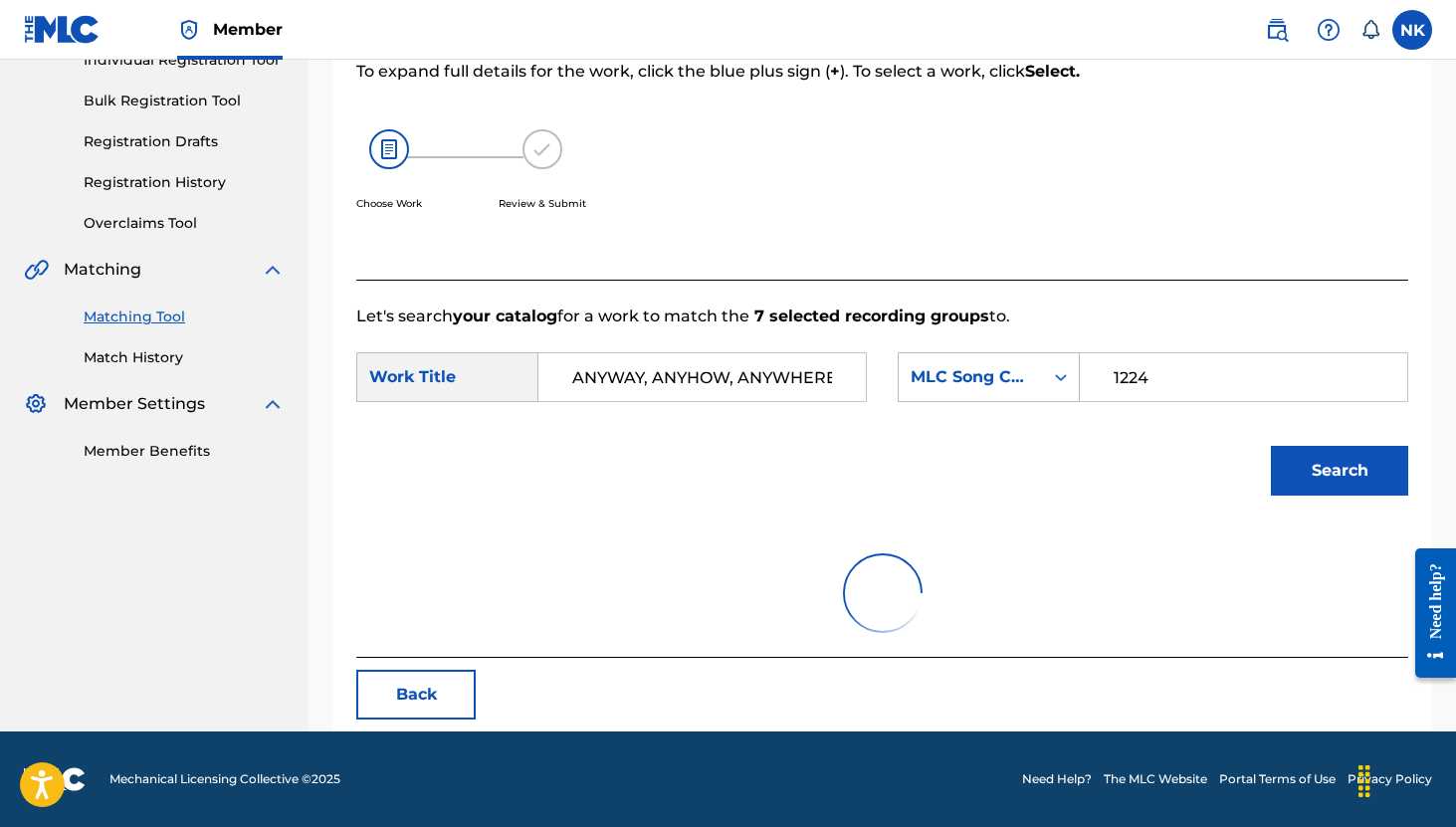 scroll, scrollTop: 188, scrollLeft: 0, axis: vertical 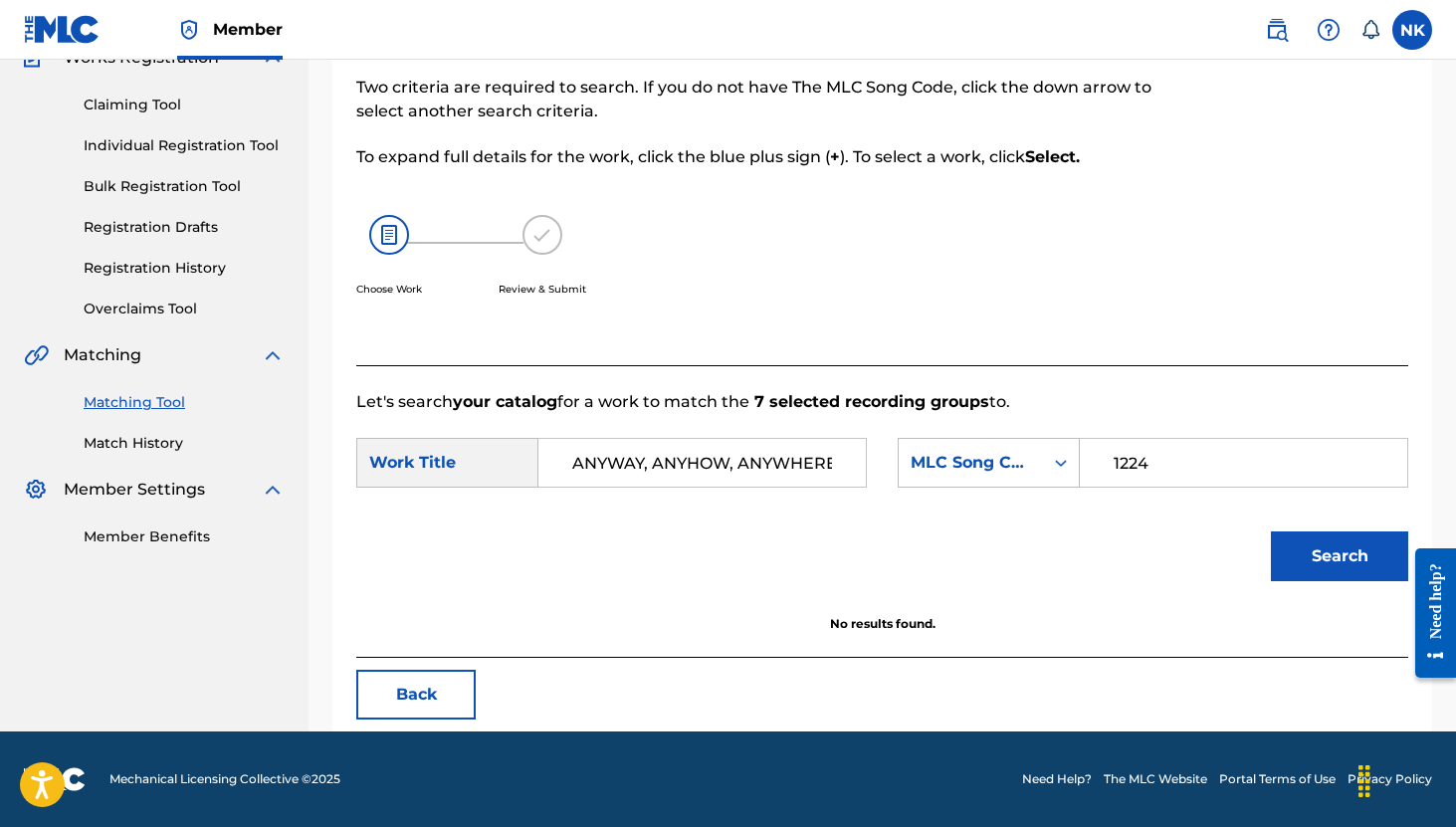 click on "7 selected recording groups" at bounding box center (869, 401) 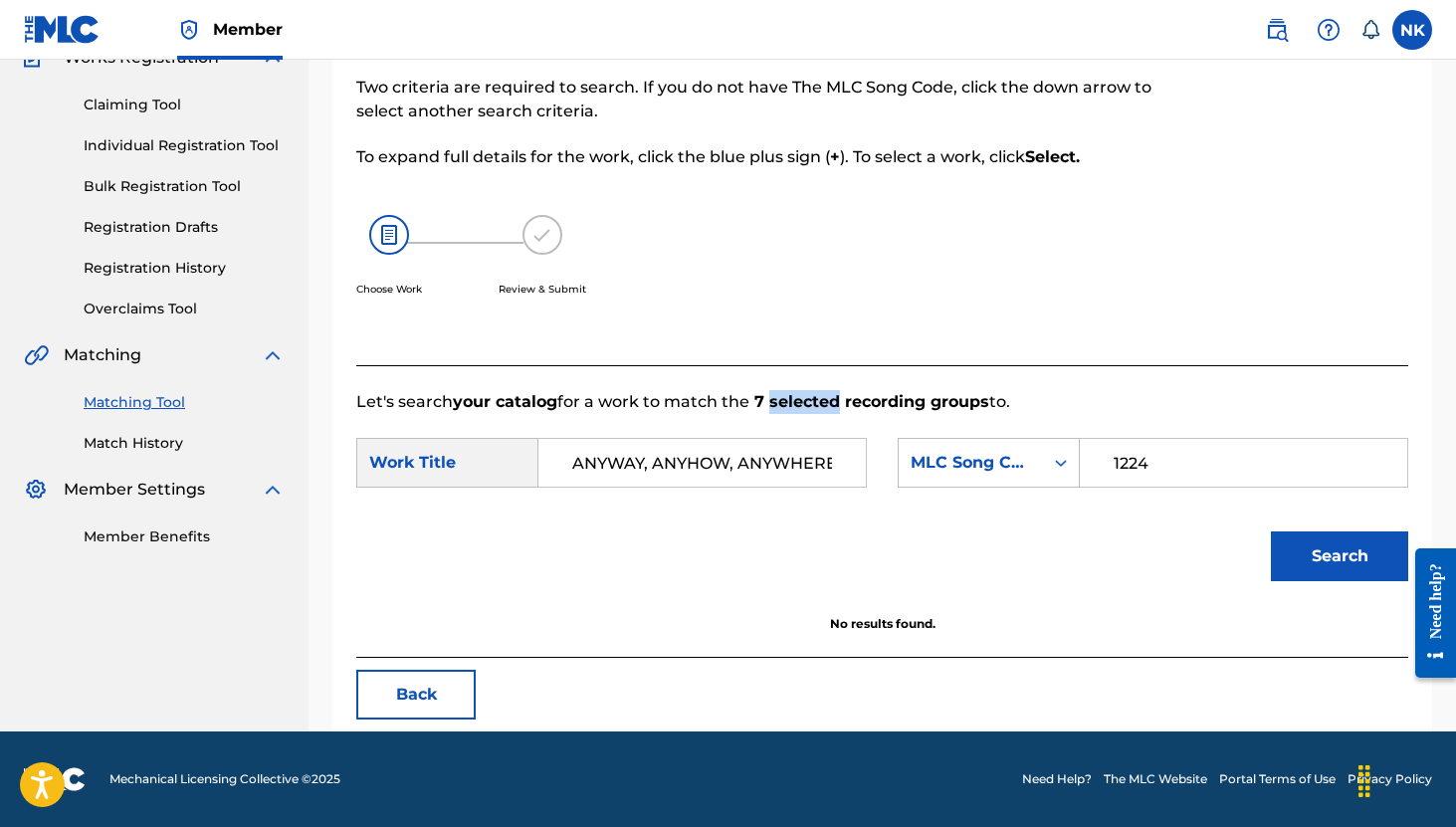 click on "7 selected recording groups" at bounding box center [869, 401] 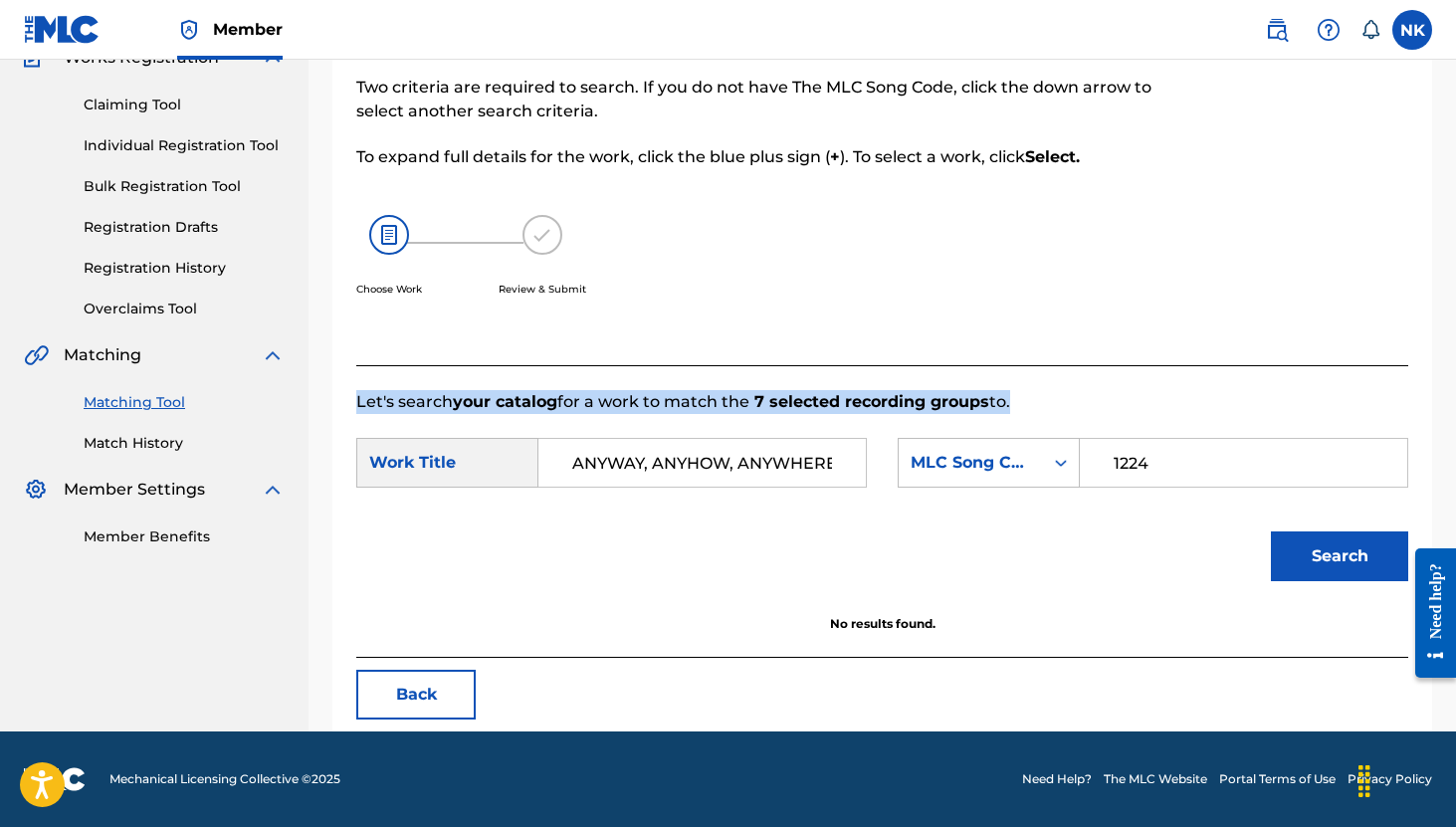 click on "7 selected recording groups" at bounding box center [869, 401] 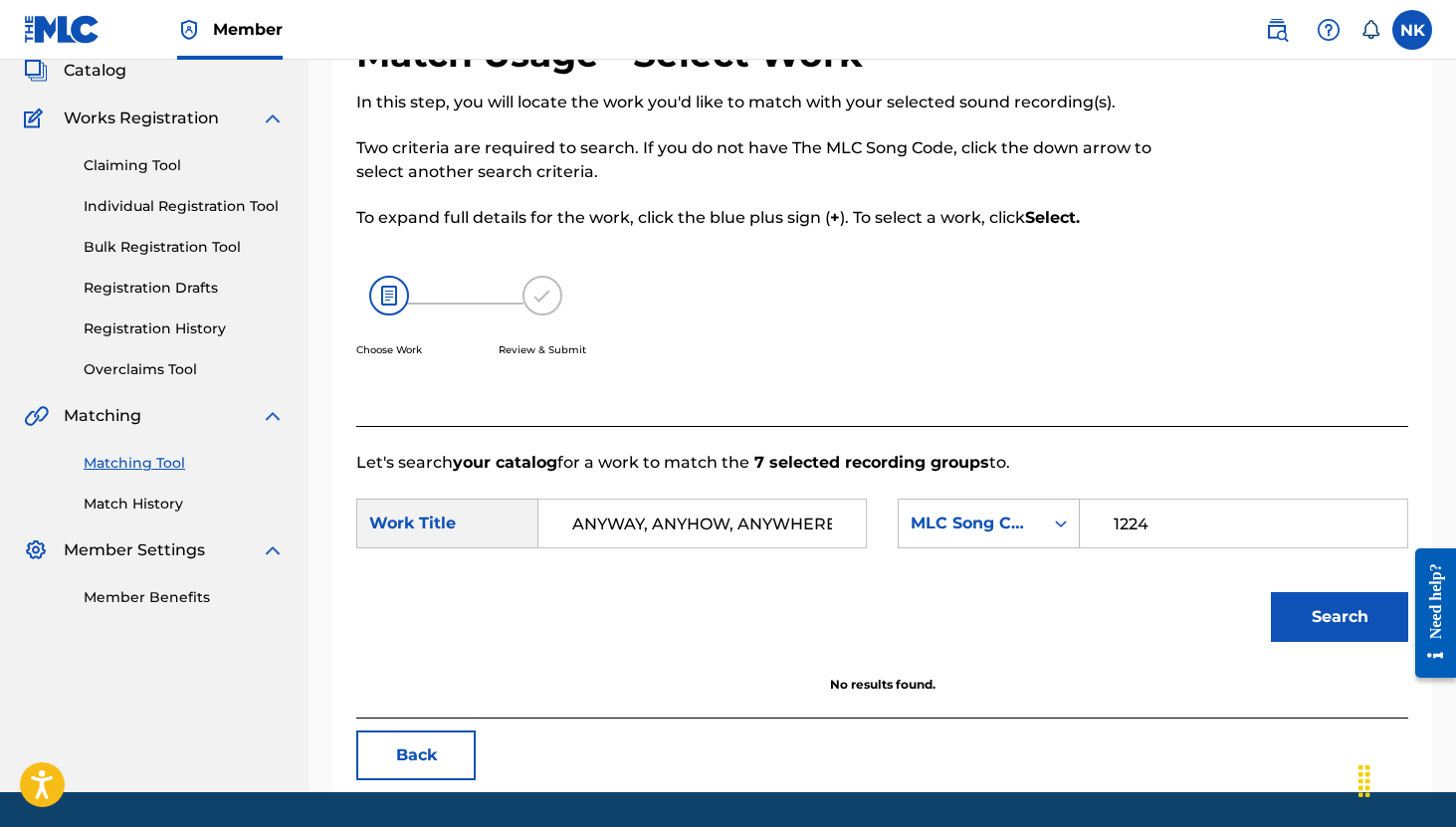 scroll, scrollTop: 188, scrollLeft: 0, axis: vertical 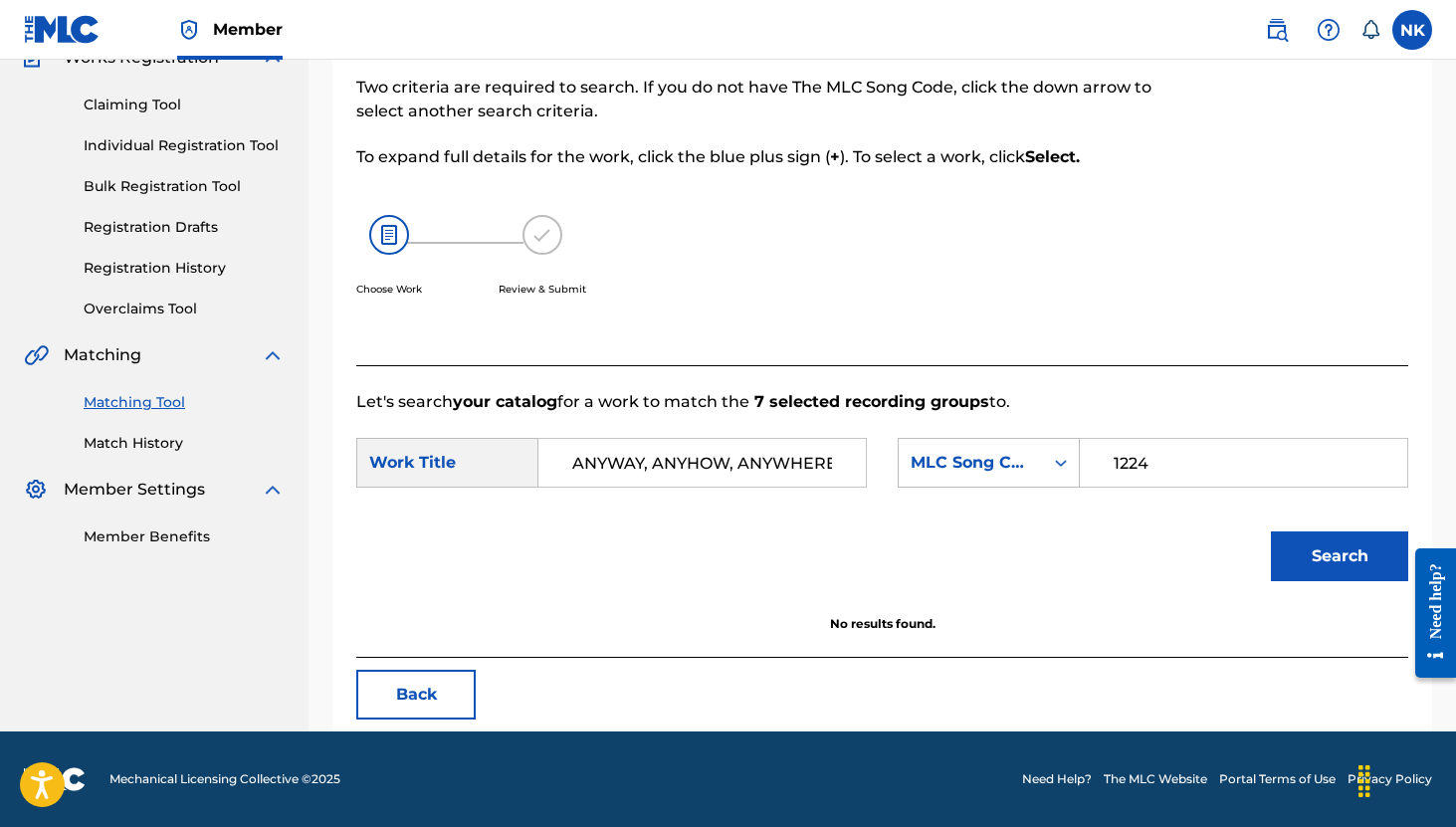 click on "Back" at bounding box center (416, 695) 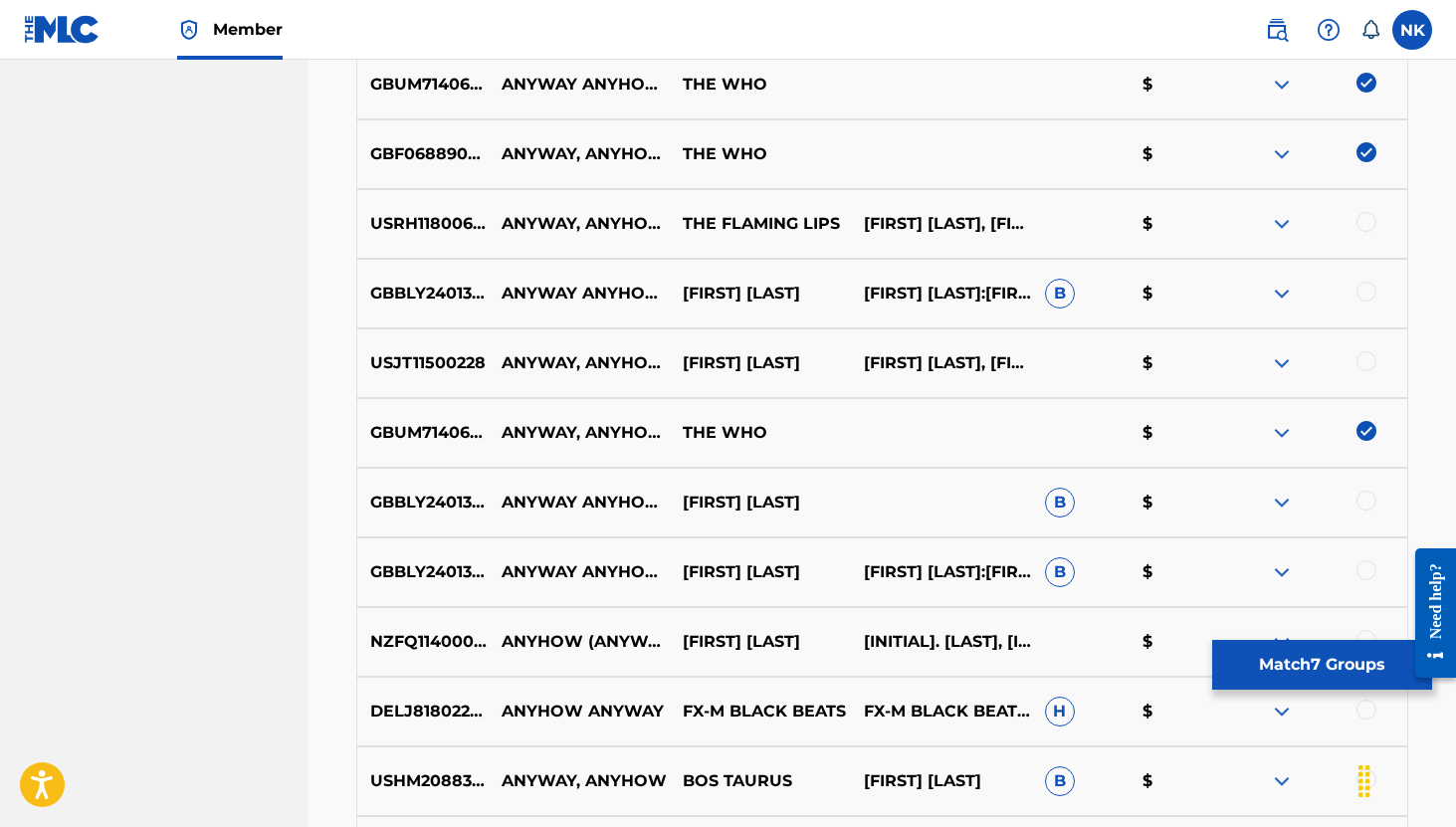 scroll, scrollTop: 2824, scrollLeft: 0, axis: vertical 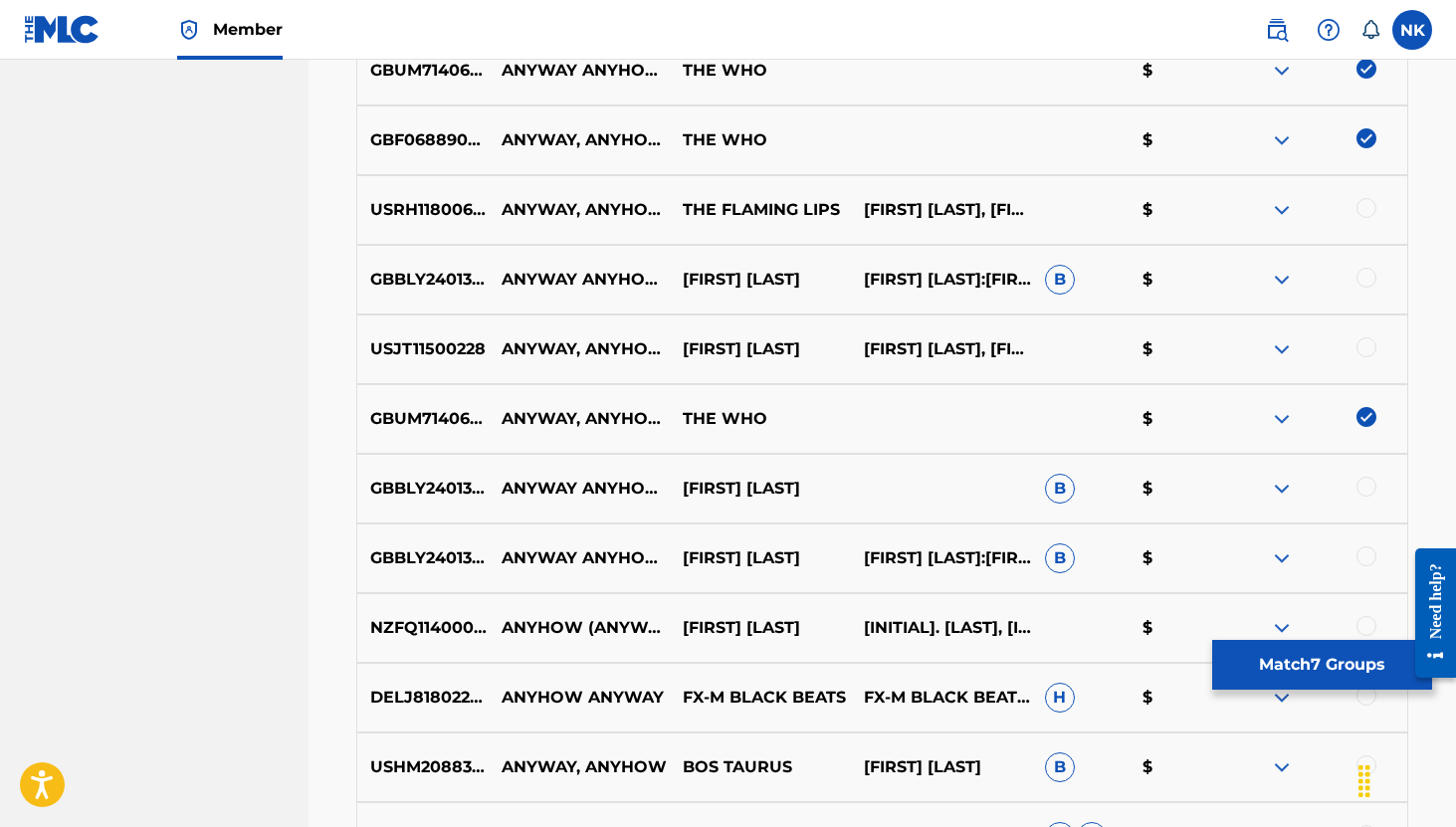 click at bounding box center [1366, 417] 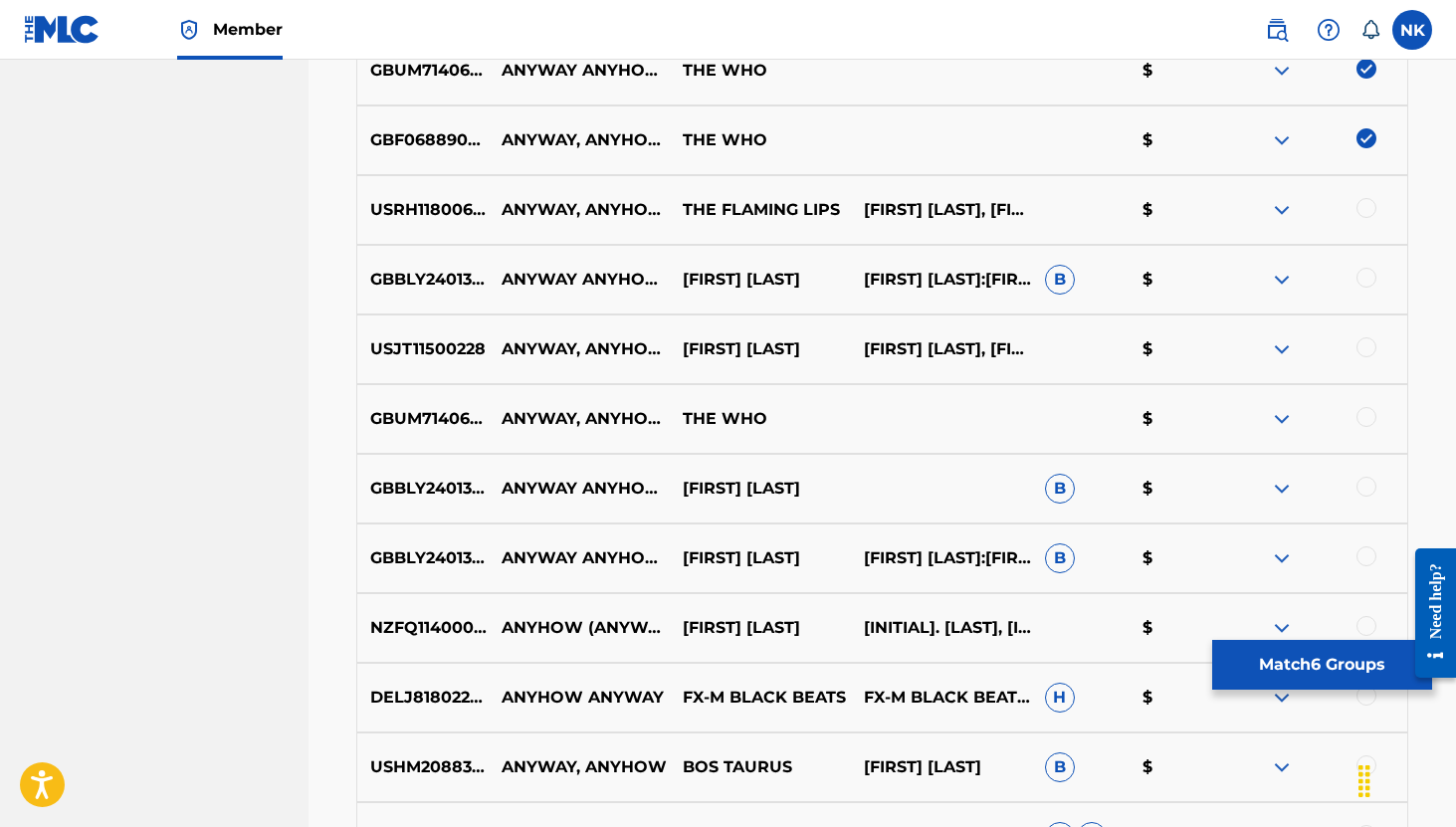 click on "Match  6 Groups" at bounding box center (1322, 665) 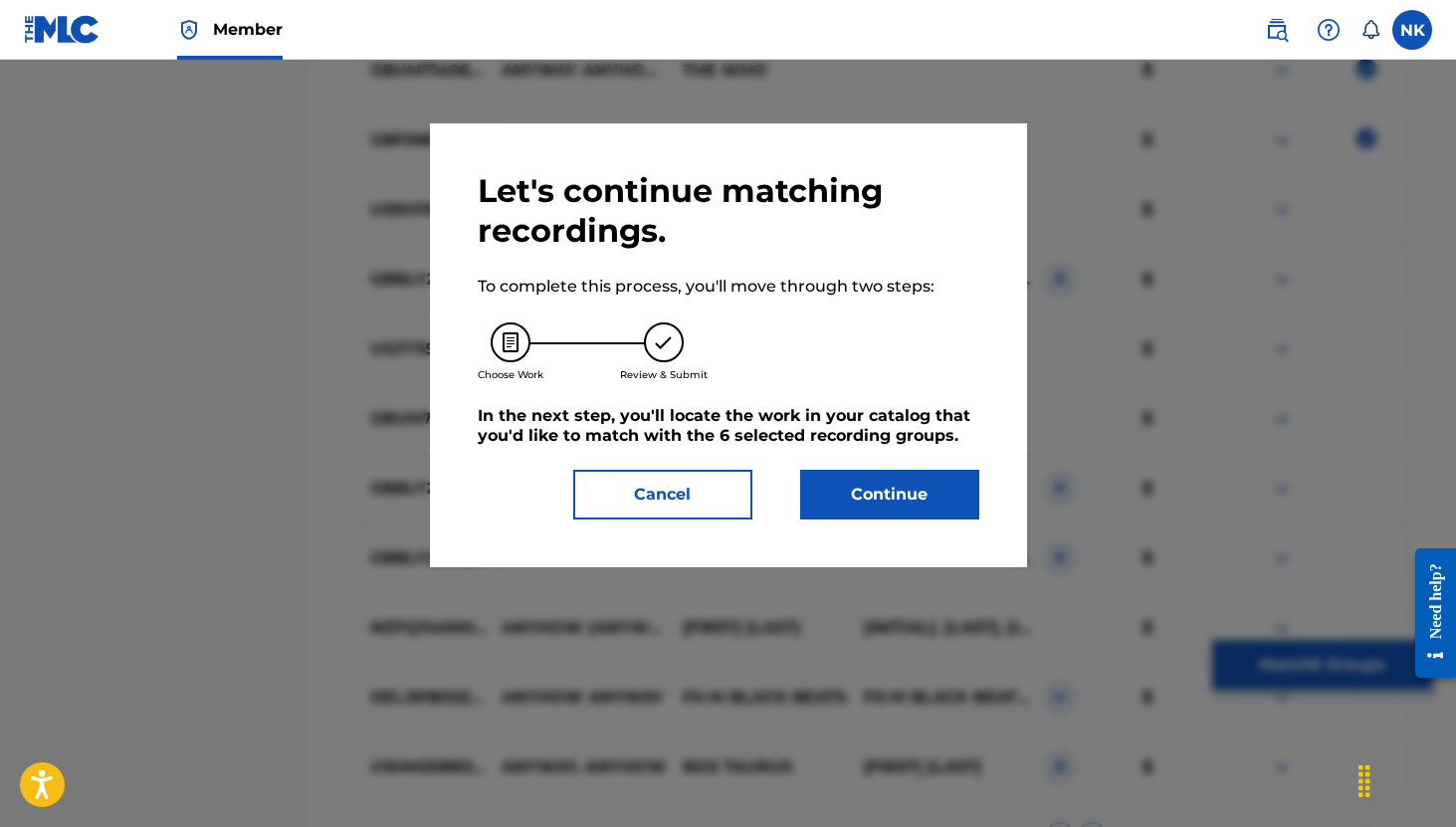 click on "Continue" at bounding box center (890, 495) 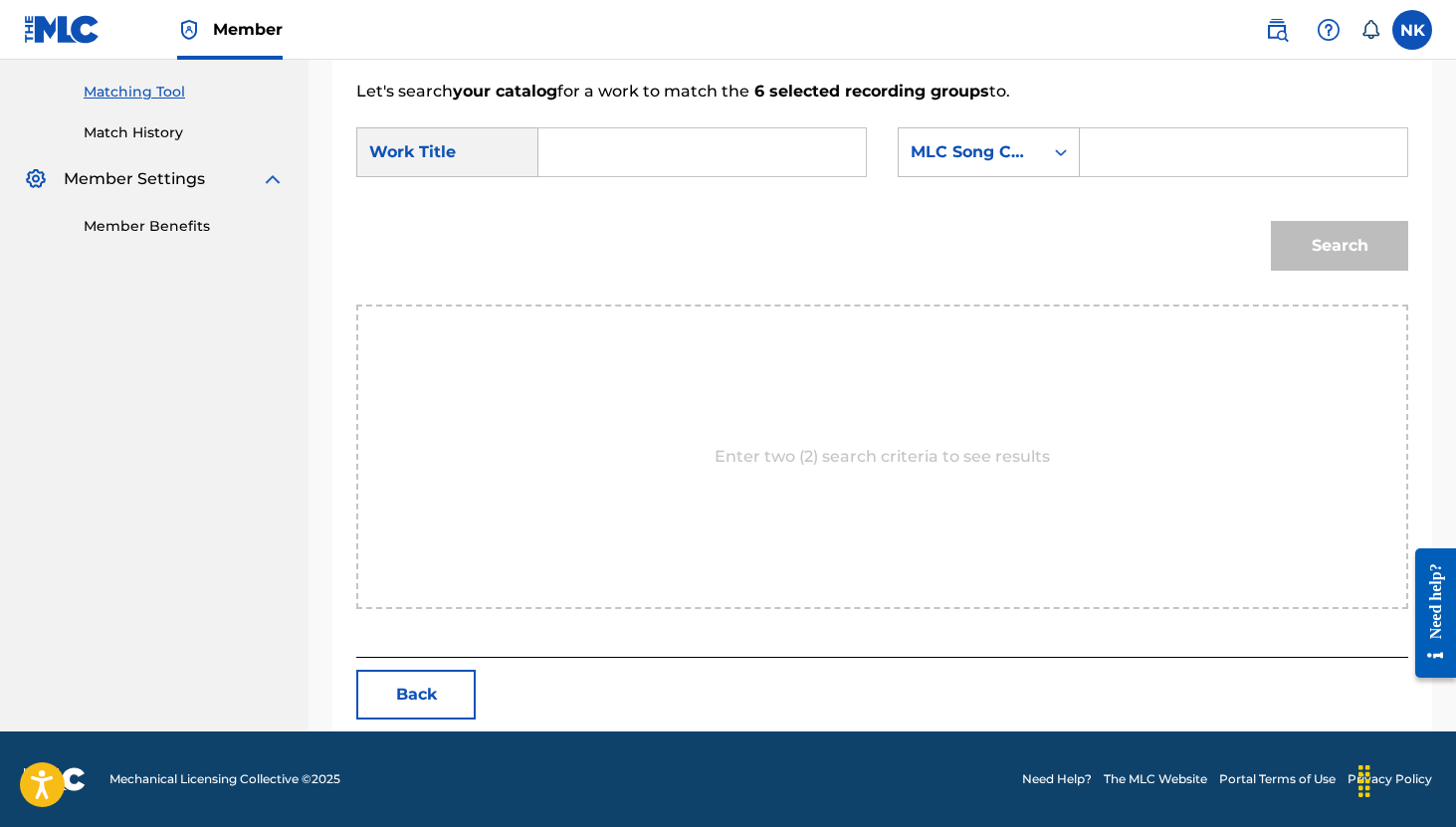 scroll, scrollTop: 499, scrollLeft: 0, axis: vertical 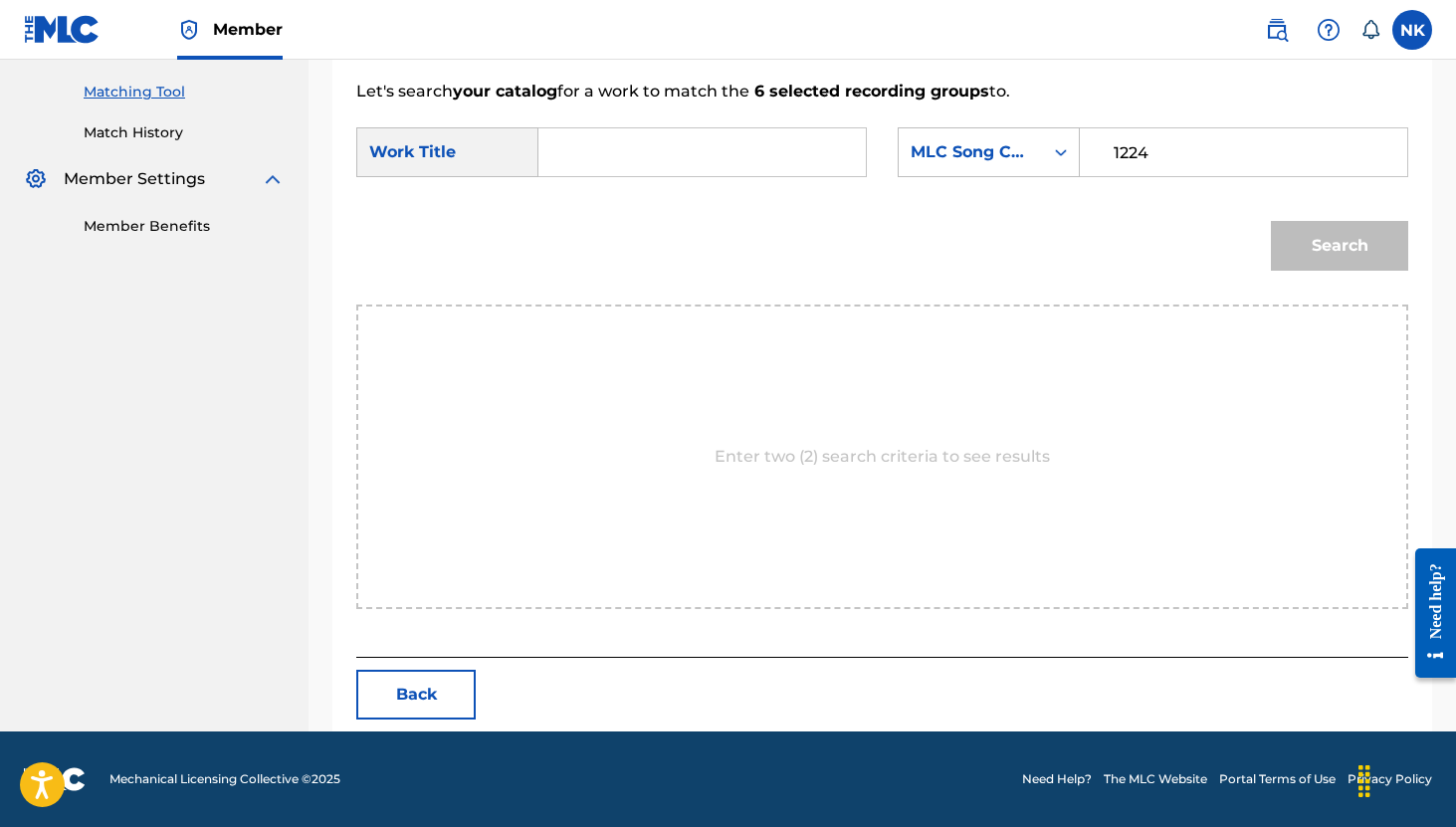 click at bounding box center (702, 152) 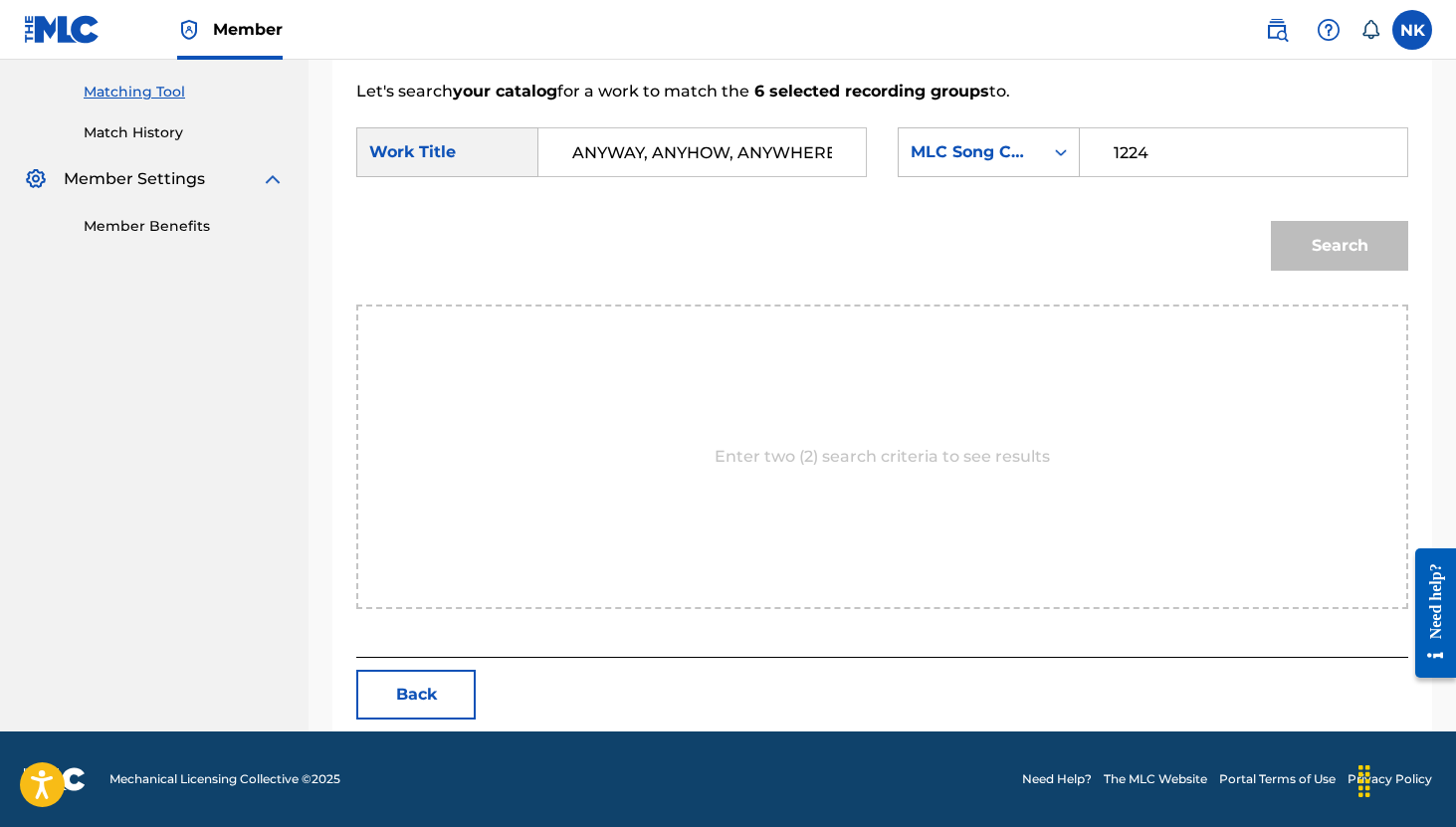 scroll, scrollTop: 0, scrollLeft: 4, axis: horizontal 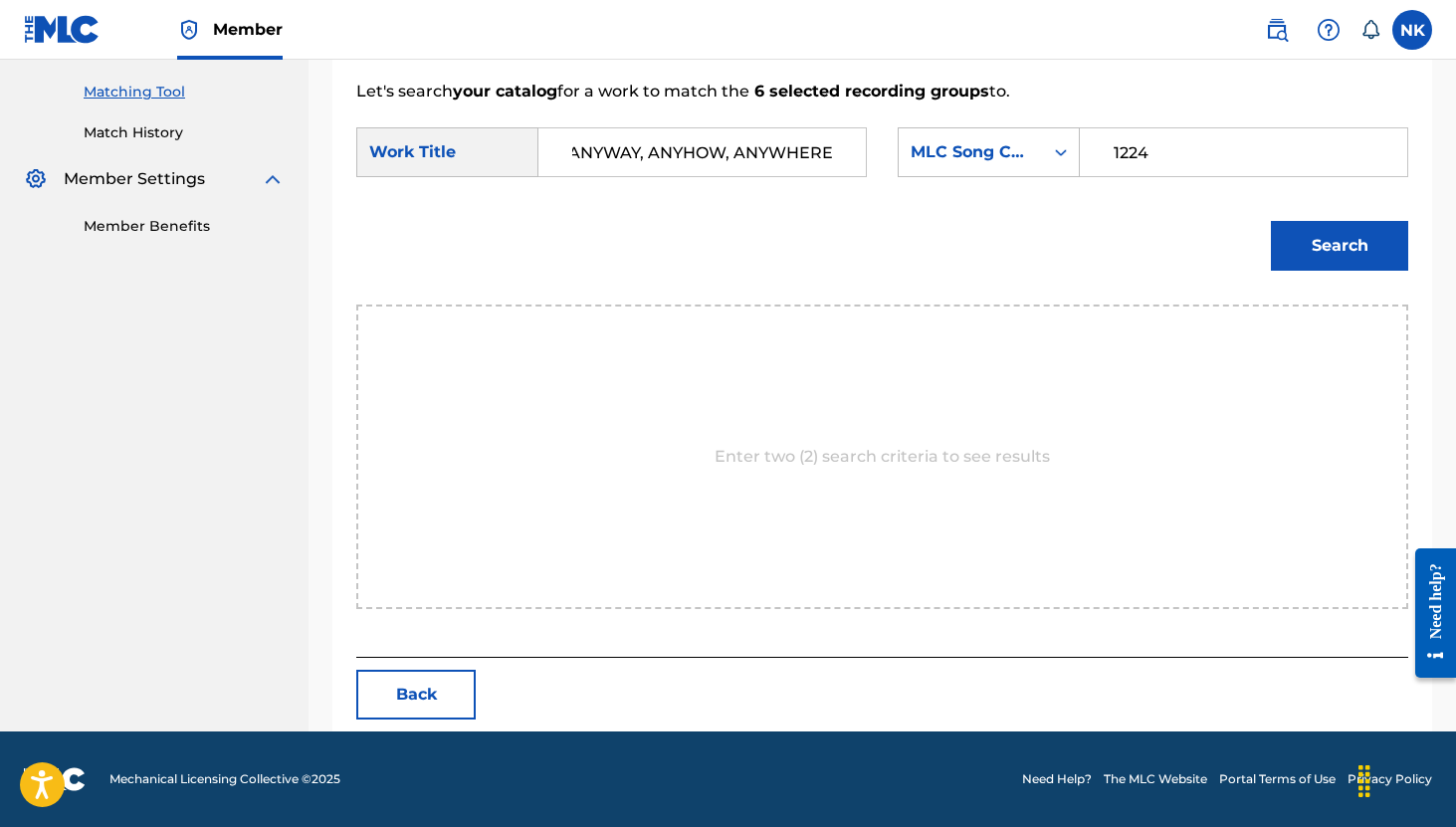 type on "ANYWAY, ANYHOW, ANYWHERE" 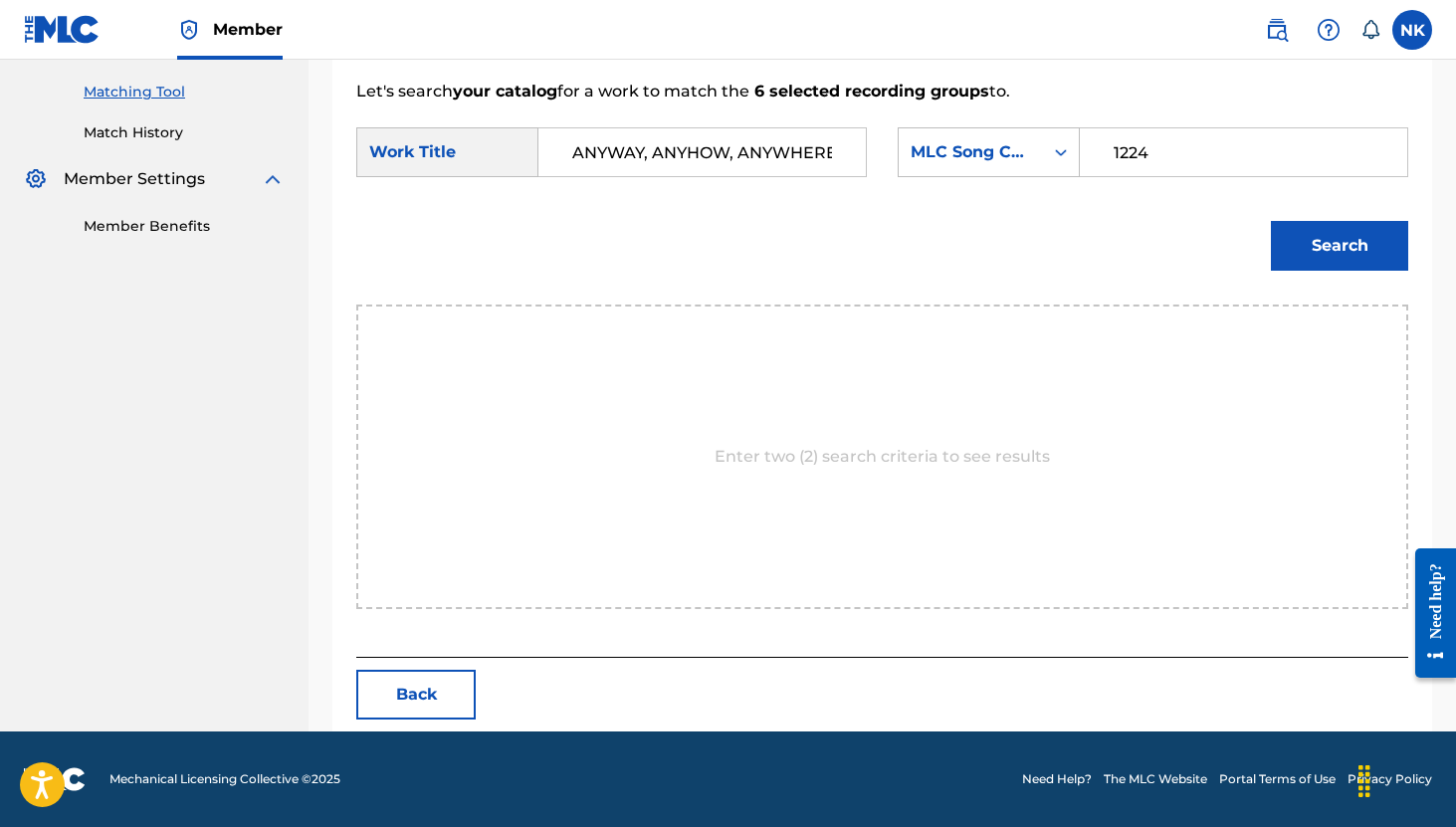 click on "Search" at bounding box center (1340, 246) 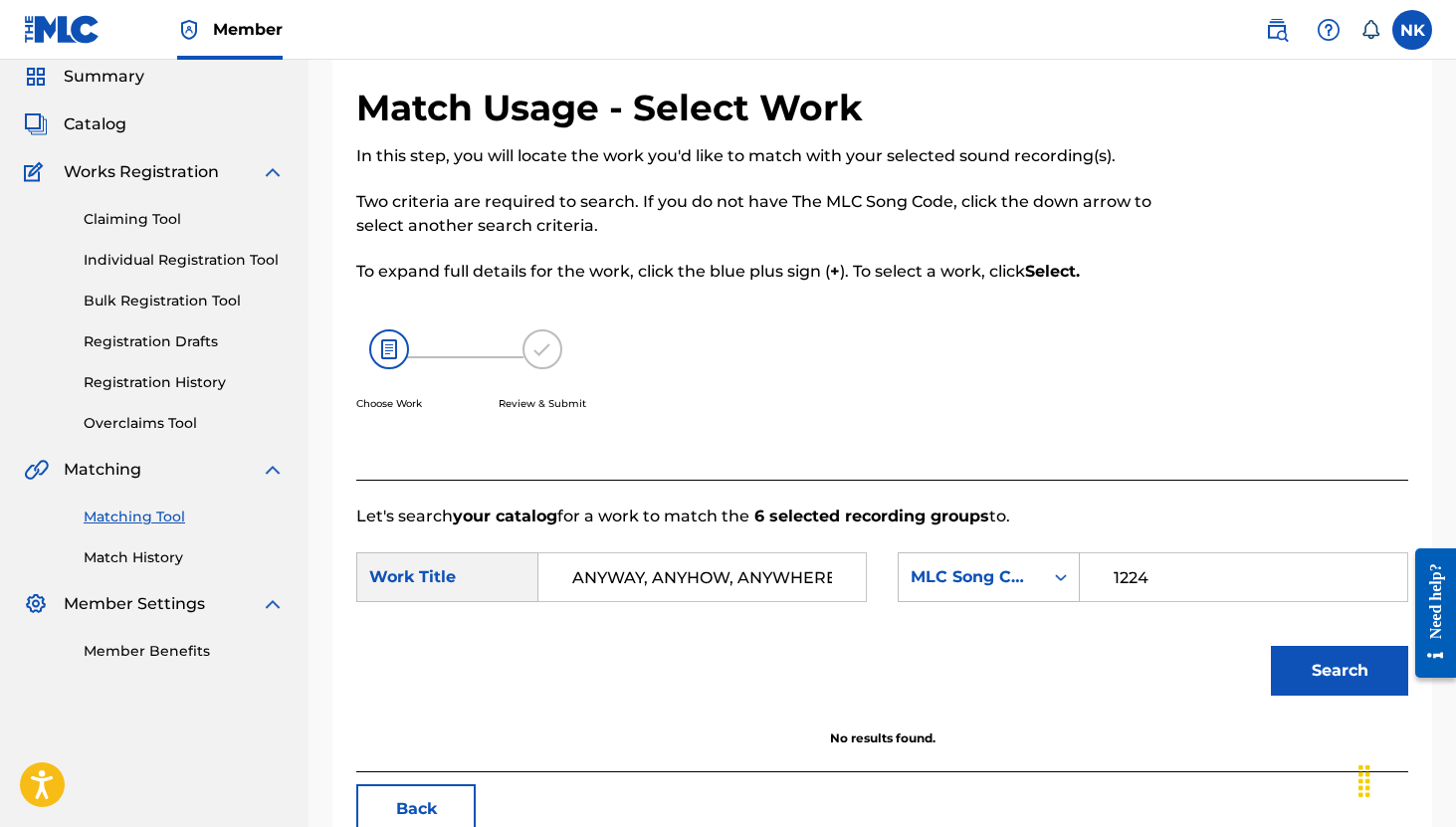scroll, scrollTop: 0, scrollLeft: 0, axis: both 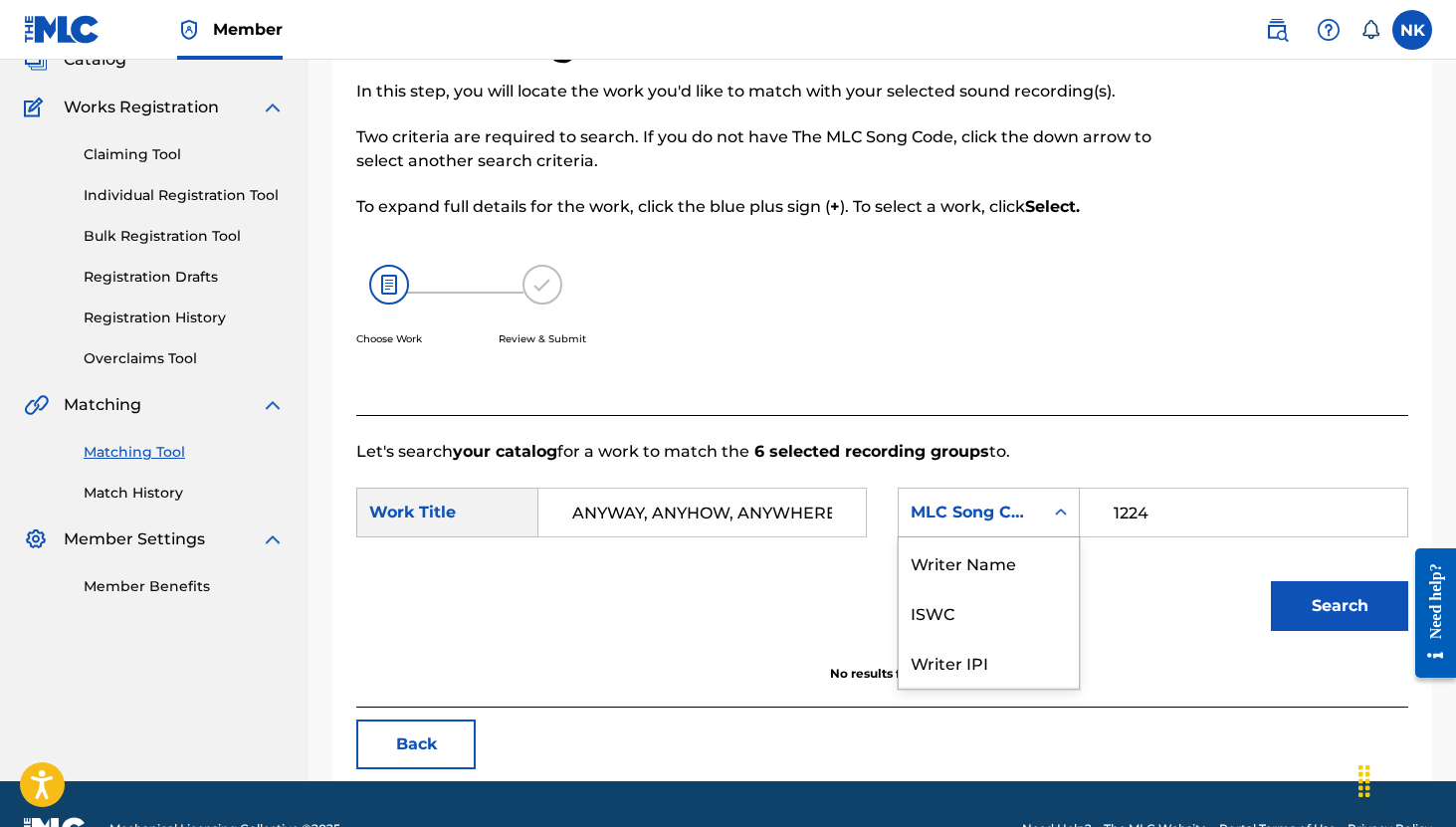 click on "Publisher Name, 4 of 7. 7 results available. Use Up and Down to choose options, press Enter to select the currently focused option, press Escape to exit the menu, press Tab to select the option and exit the menu. MLC Song Code Writer Name ISWC Writer IPI Publisher Name Publisher IPI MLC Publisher Number MLC Song Code" at bounding box center [988, 513] 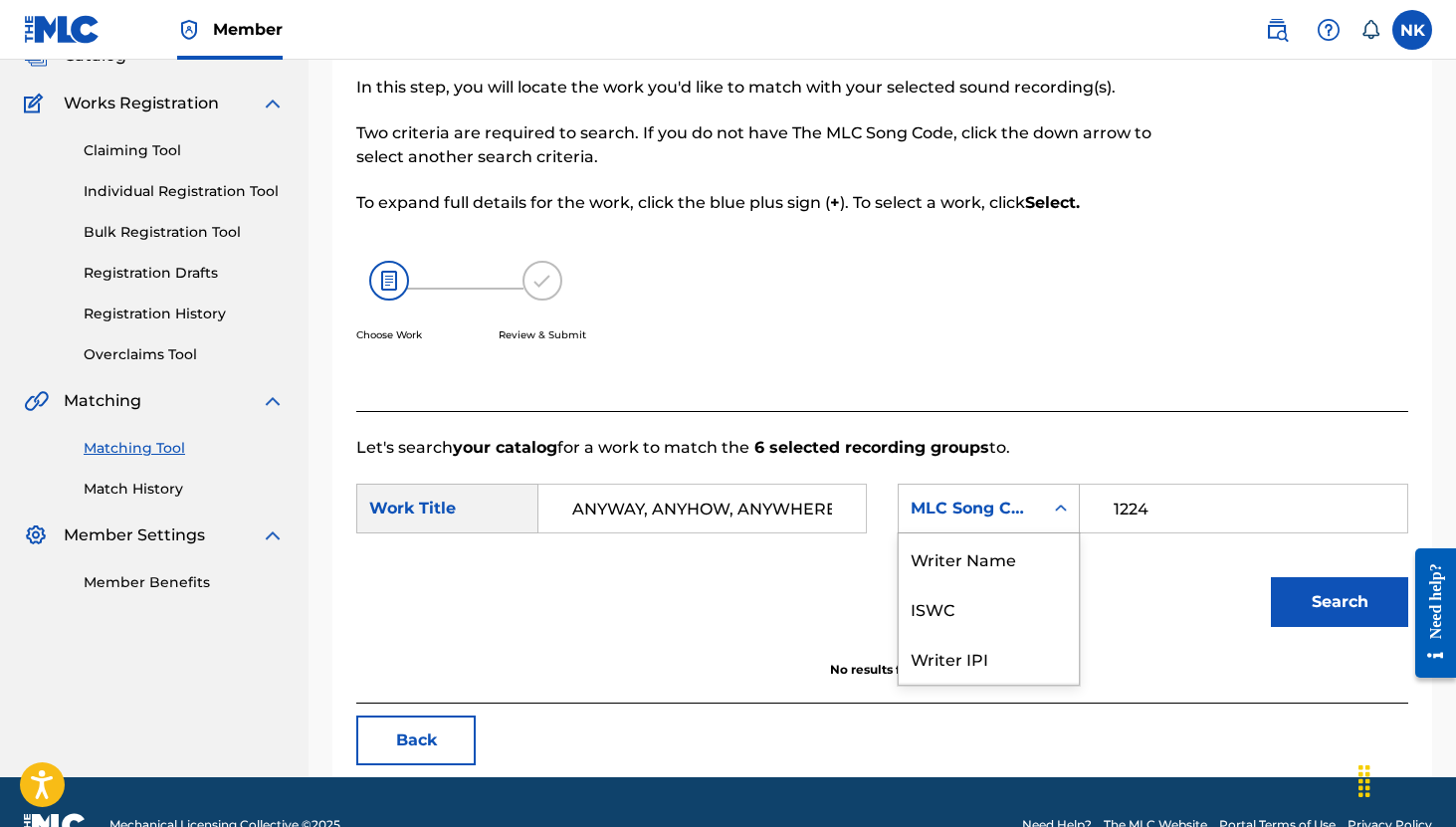 scroll, scrollTop: 74, scrollLeft: 0, axis: vertical 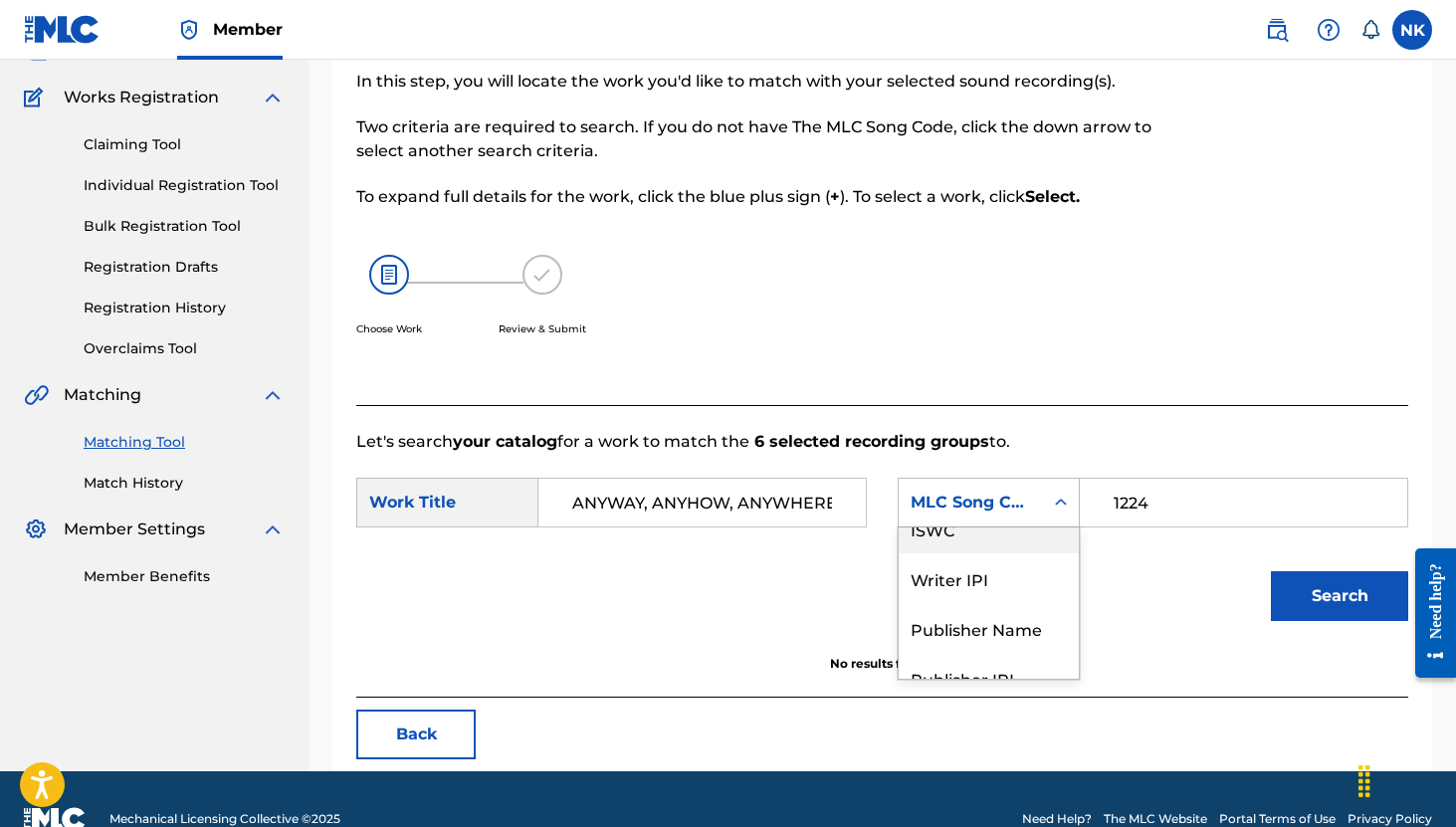 click at bounding box center [1287, 208] 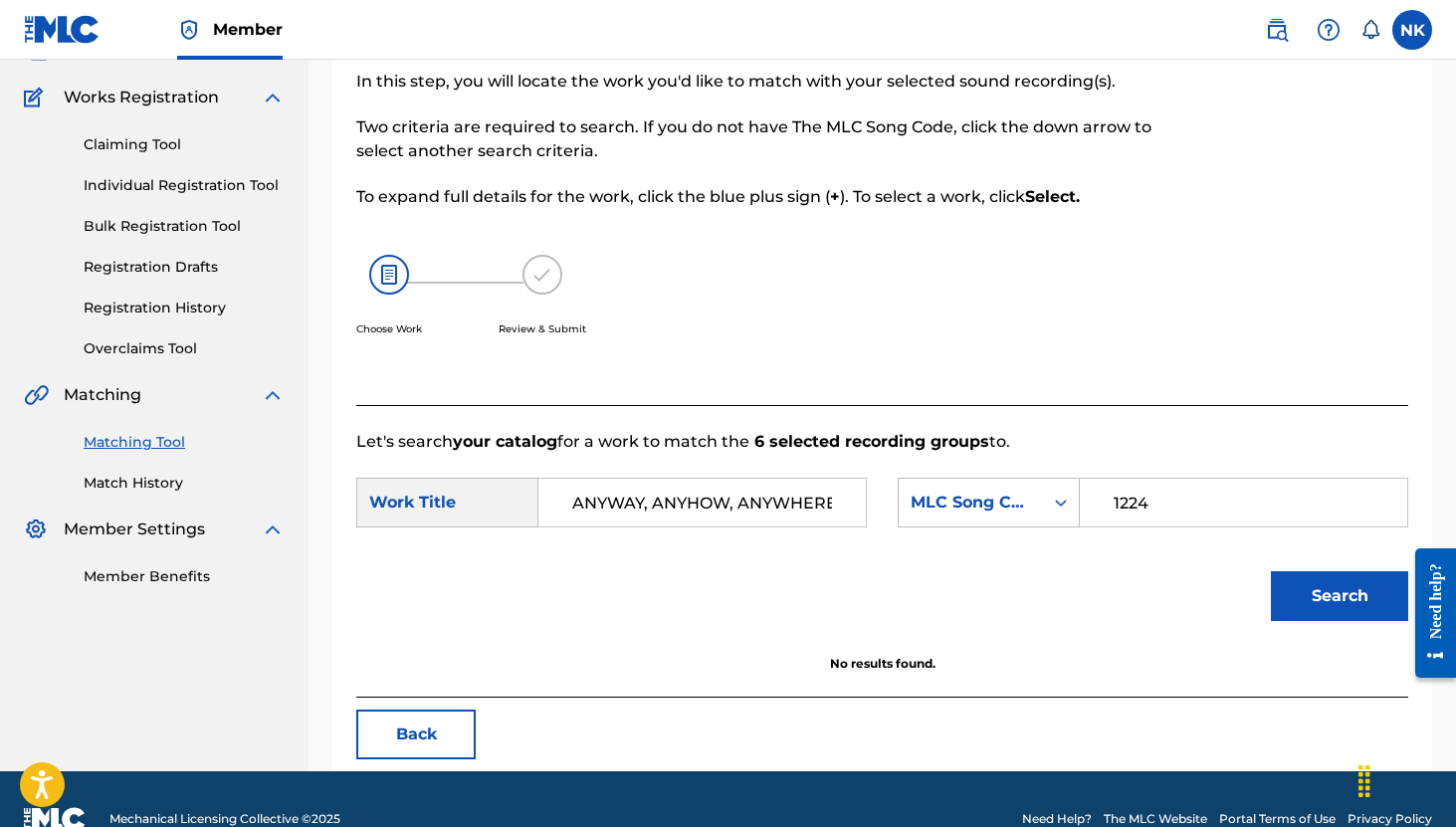 click on "Select." at bounding box center (1052, 196) 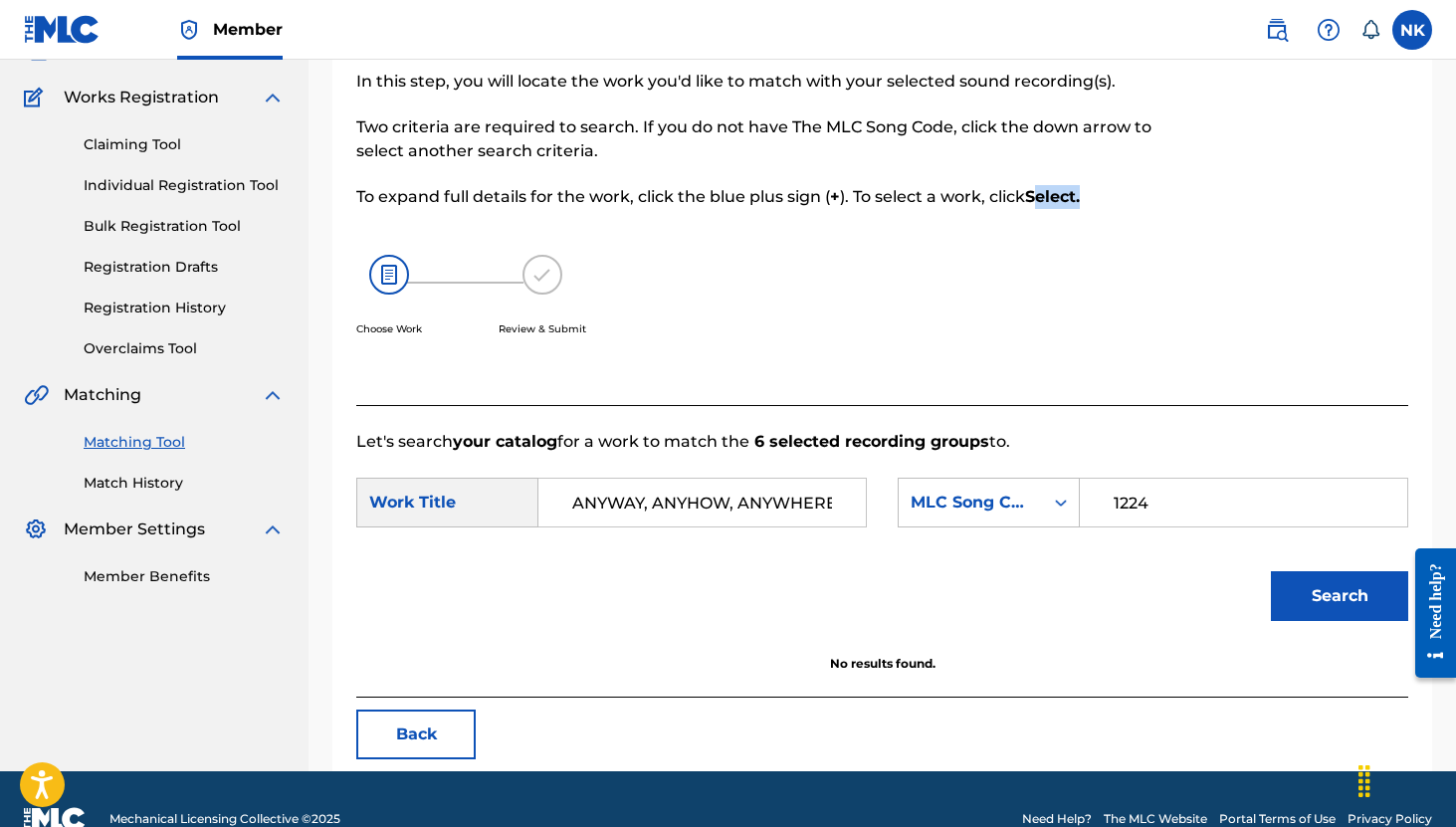 click on "Select." at bounding box center (1052, 196) 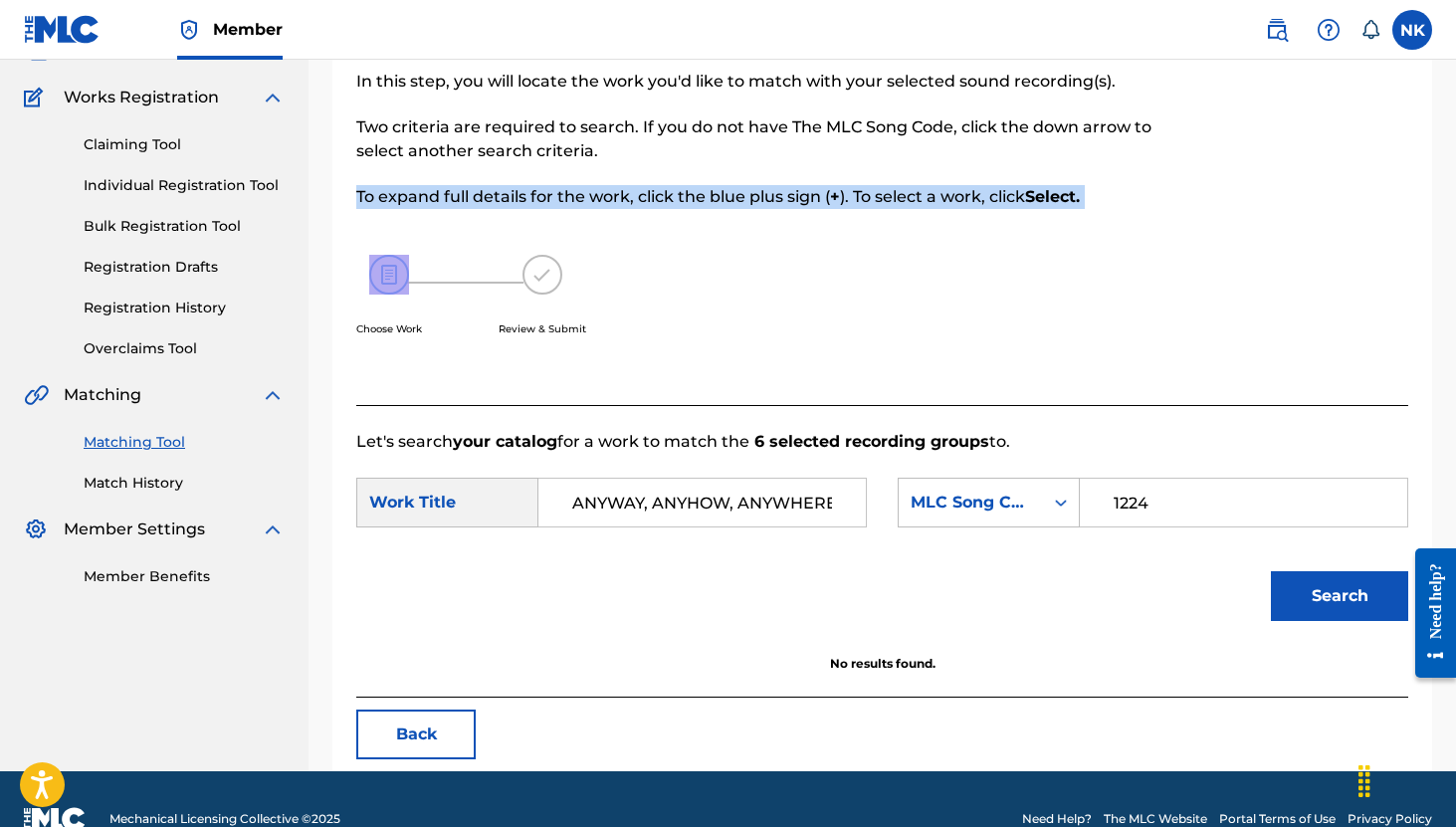 click on "Select." at bounding box center (1052, 196) 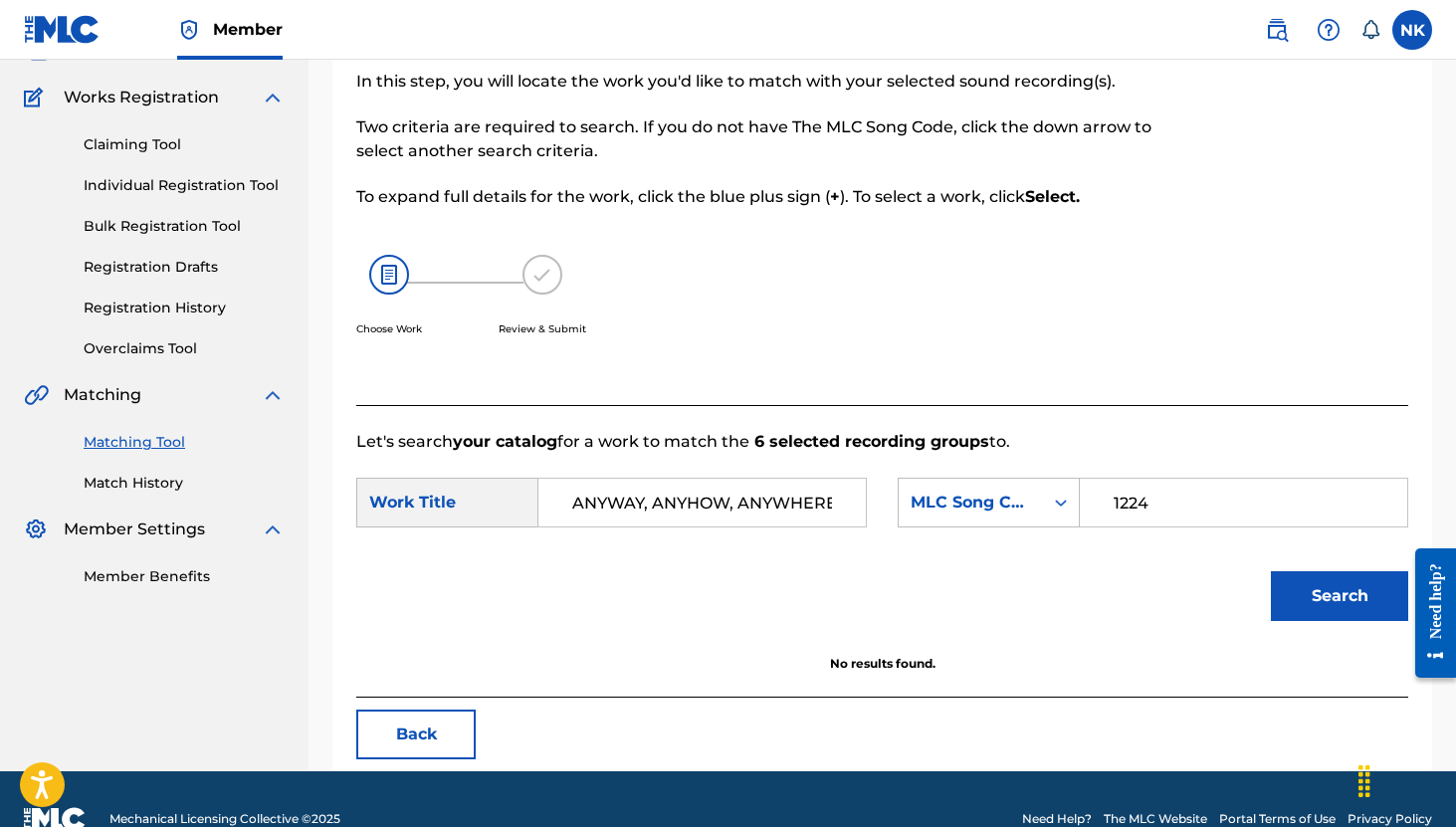 click on "Search" at bounding box center [882, 603] 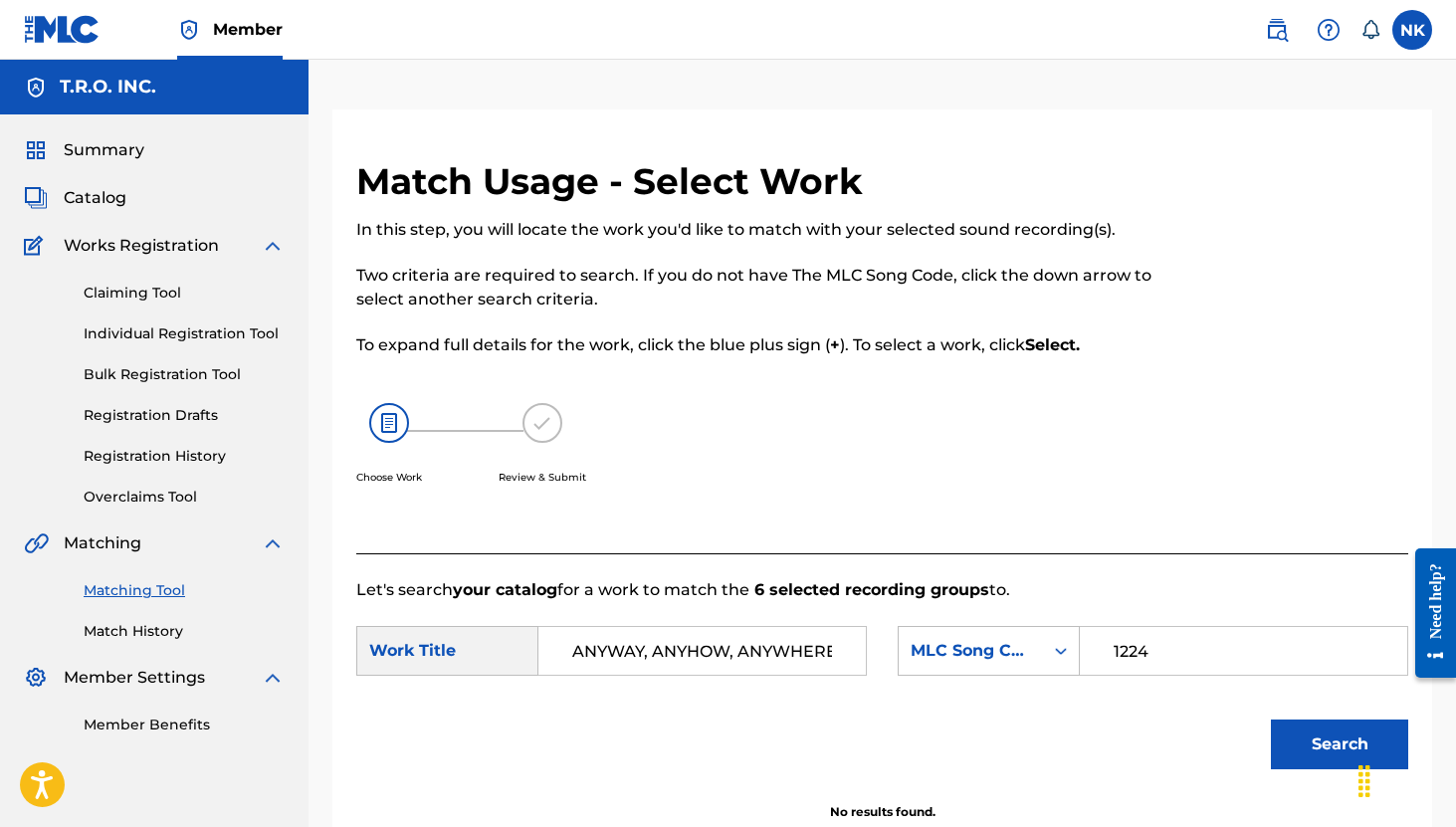 click at bounding box center (542, 423) 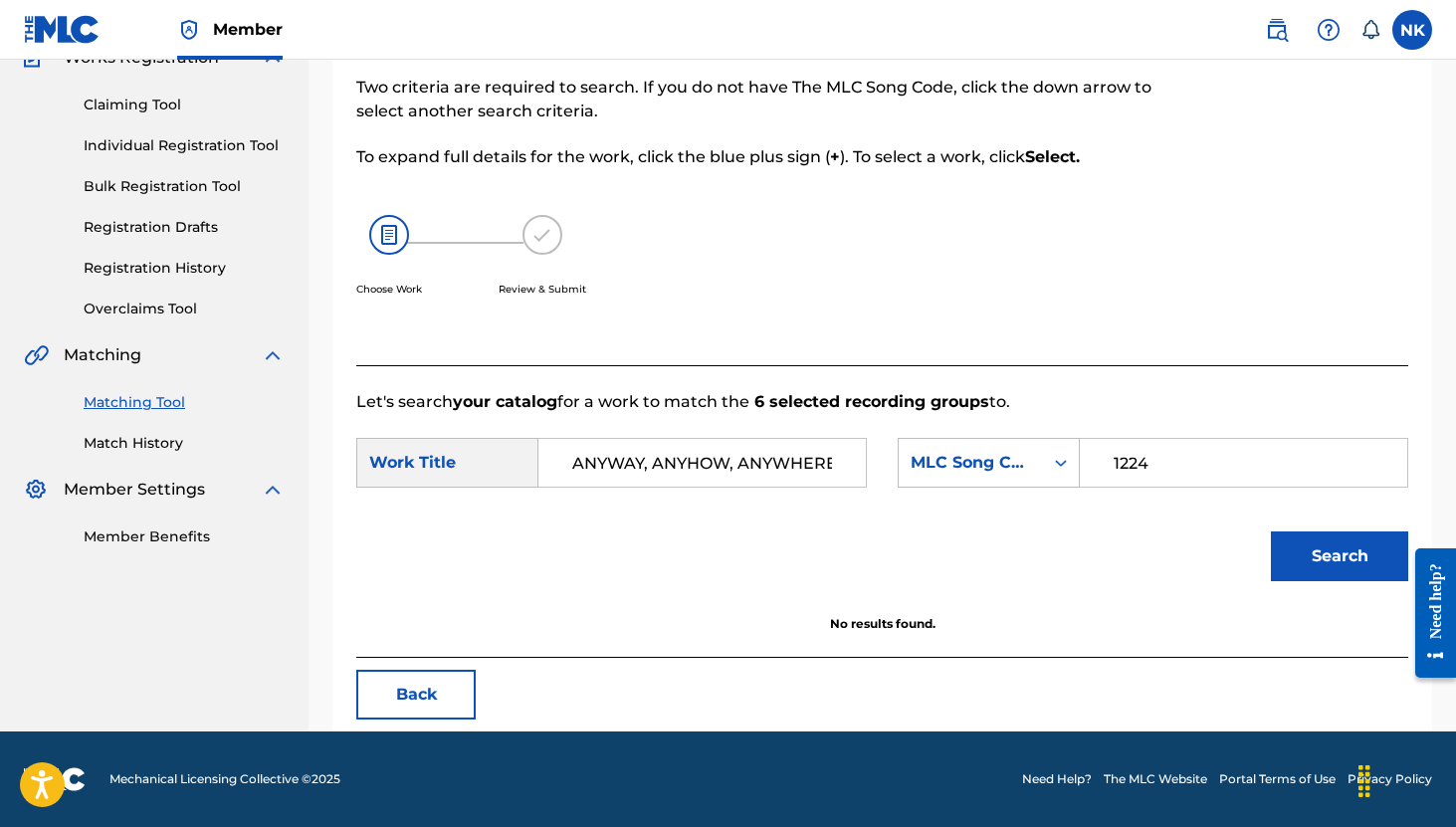click on "Search" at bounding box center [1340, 556] 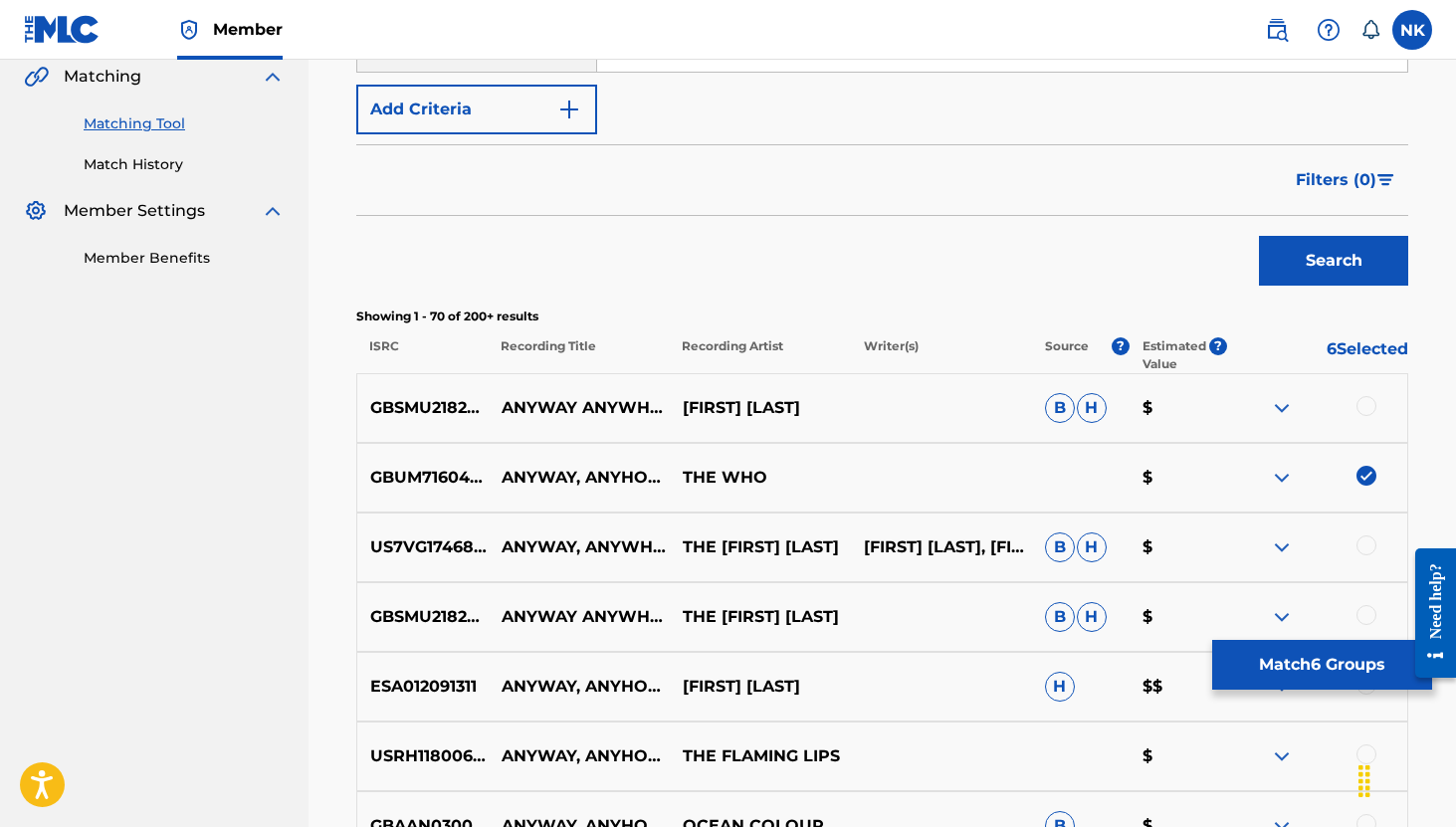 scroll, scrollTop: 516, scrollLeft: 0, axis: vertical 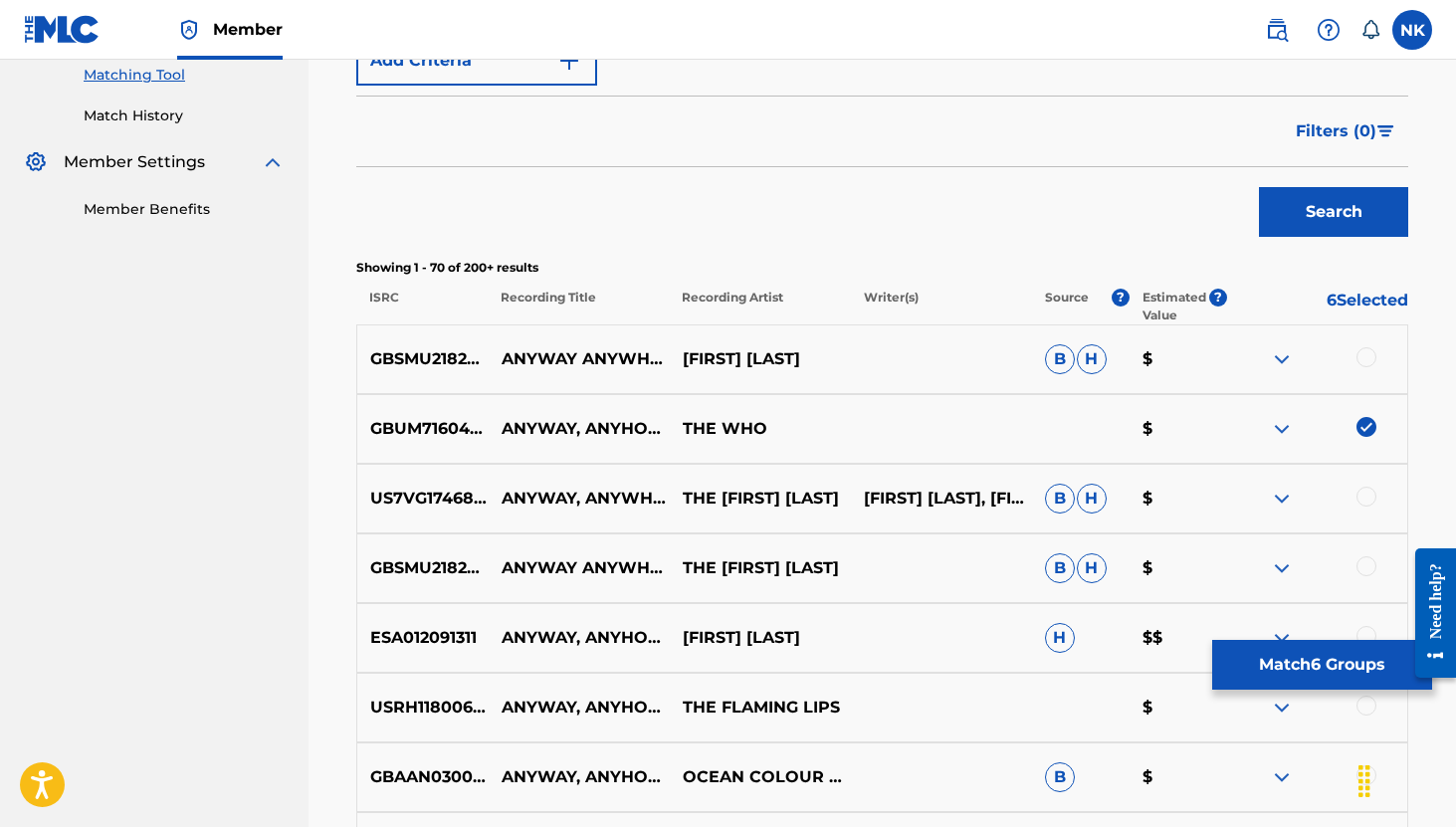 click at bounding box center [1366, 427] 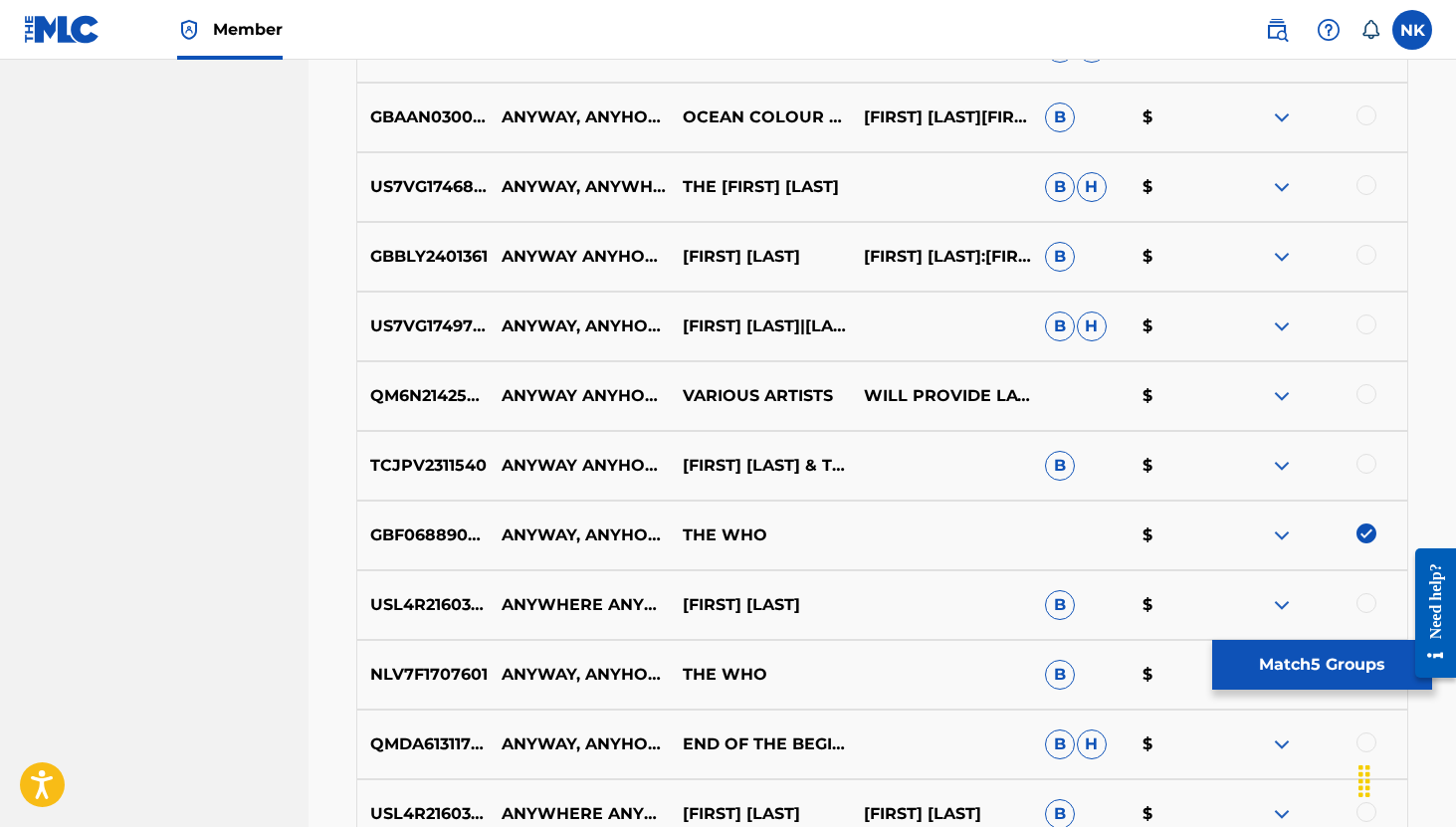 scroll, scrollTop: 2084, scrollLeft: 0, axis: vertical 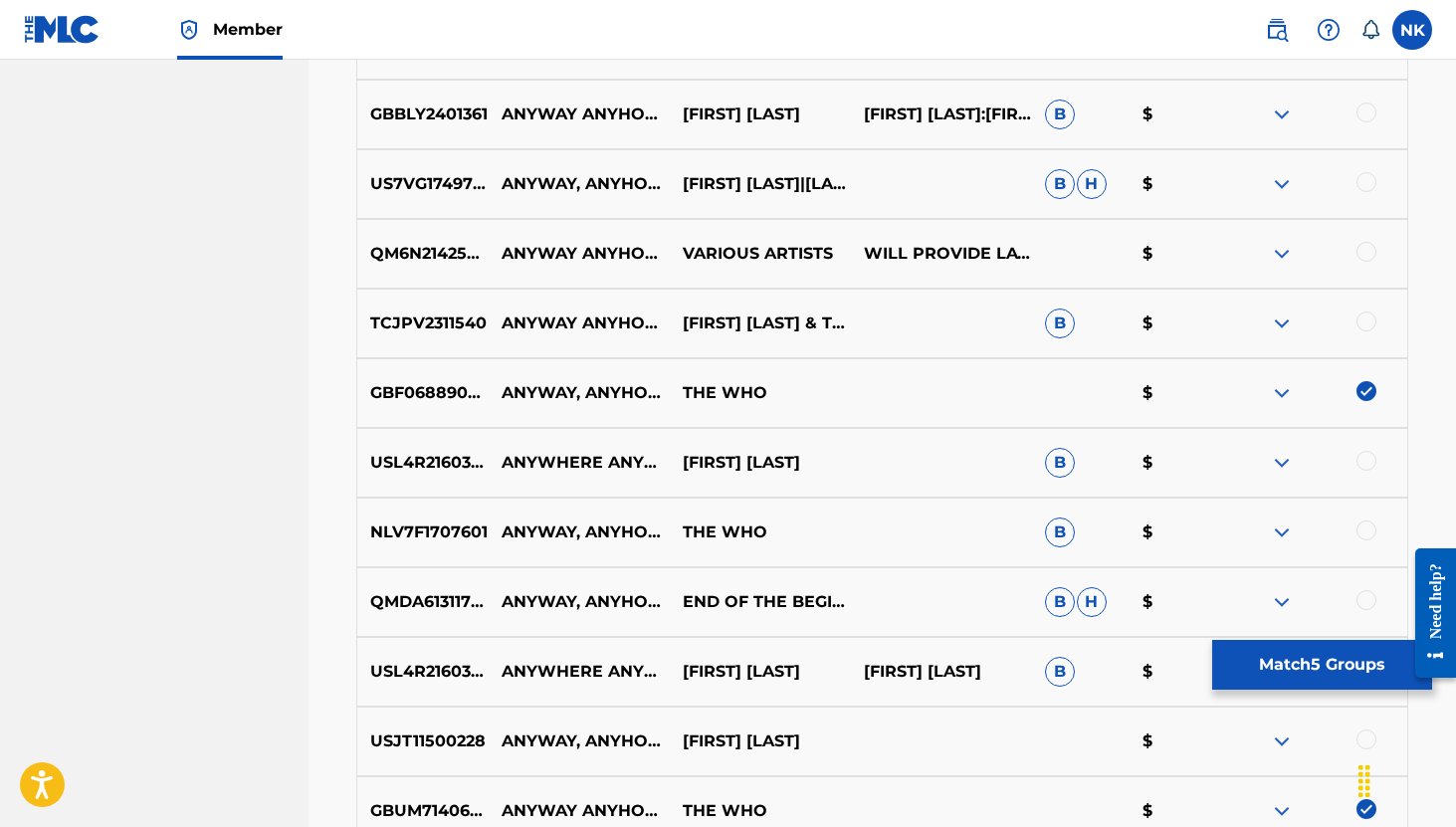 click on "Match  5 Groups" at bounding box center (1322, 665) 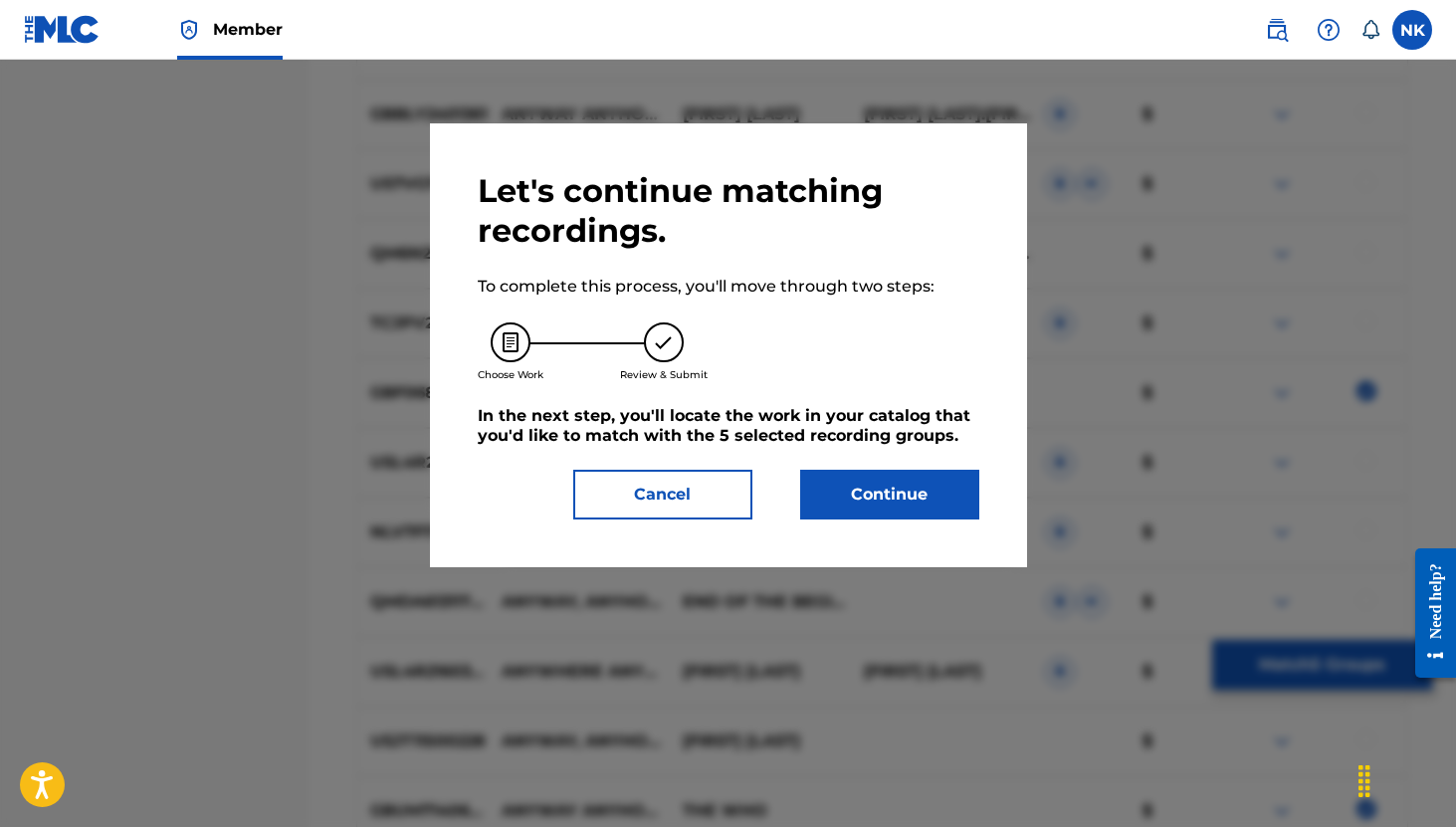 click on "Continue" at bounding box center [890, 495] 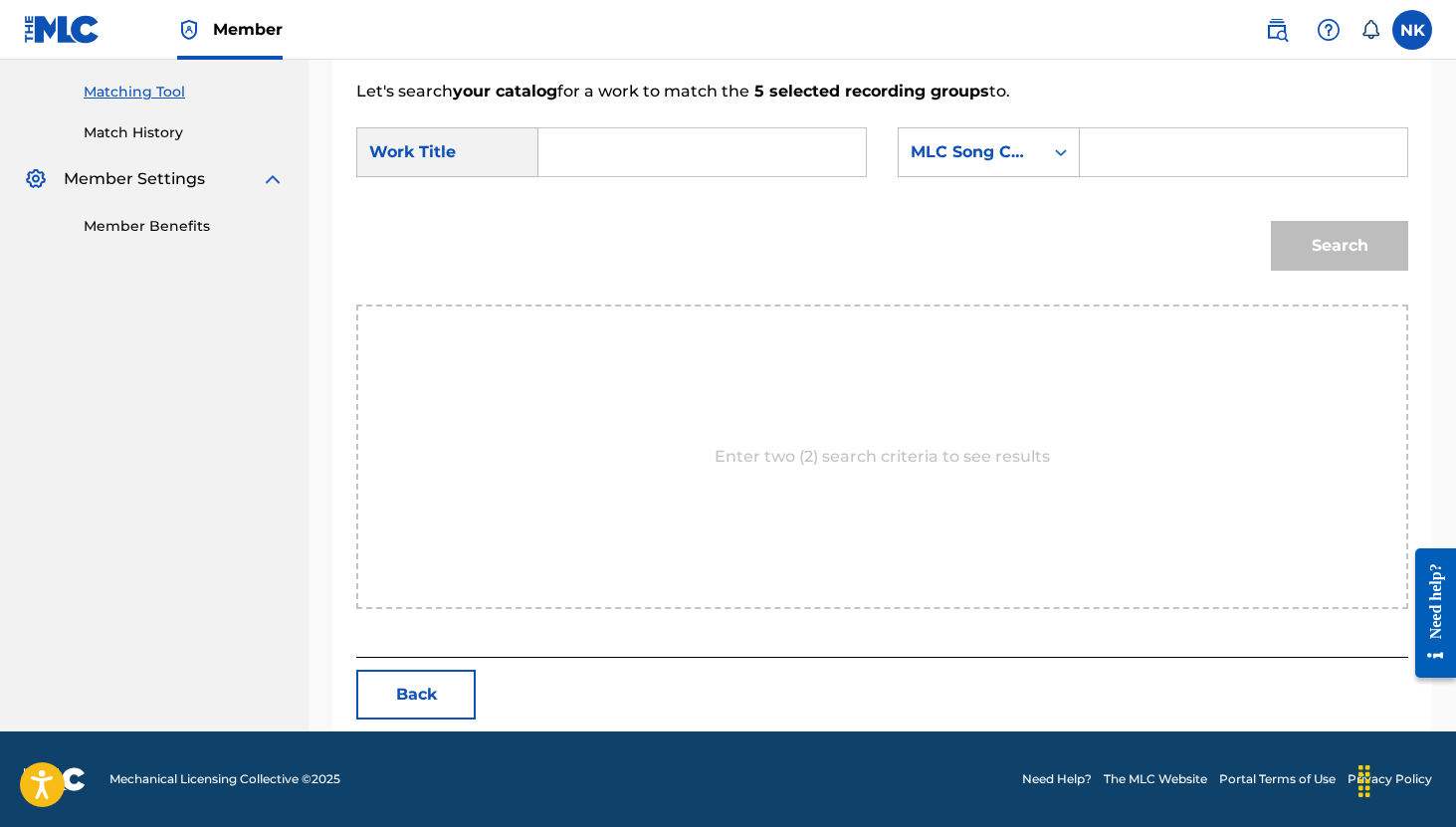 scroll, scrollTop: 499, scrollLeft: 0, axis: vertical 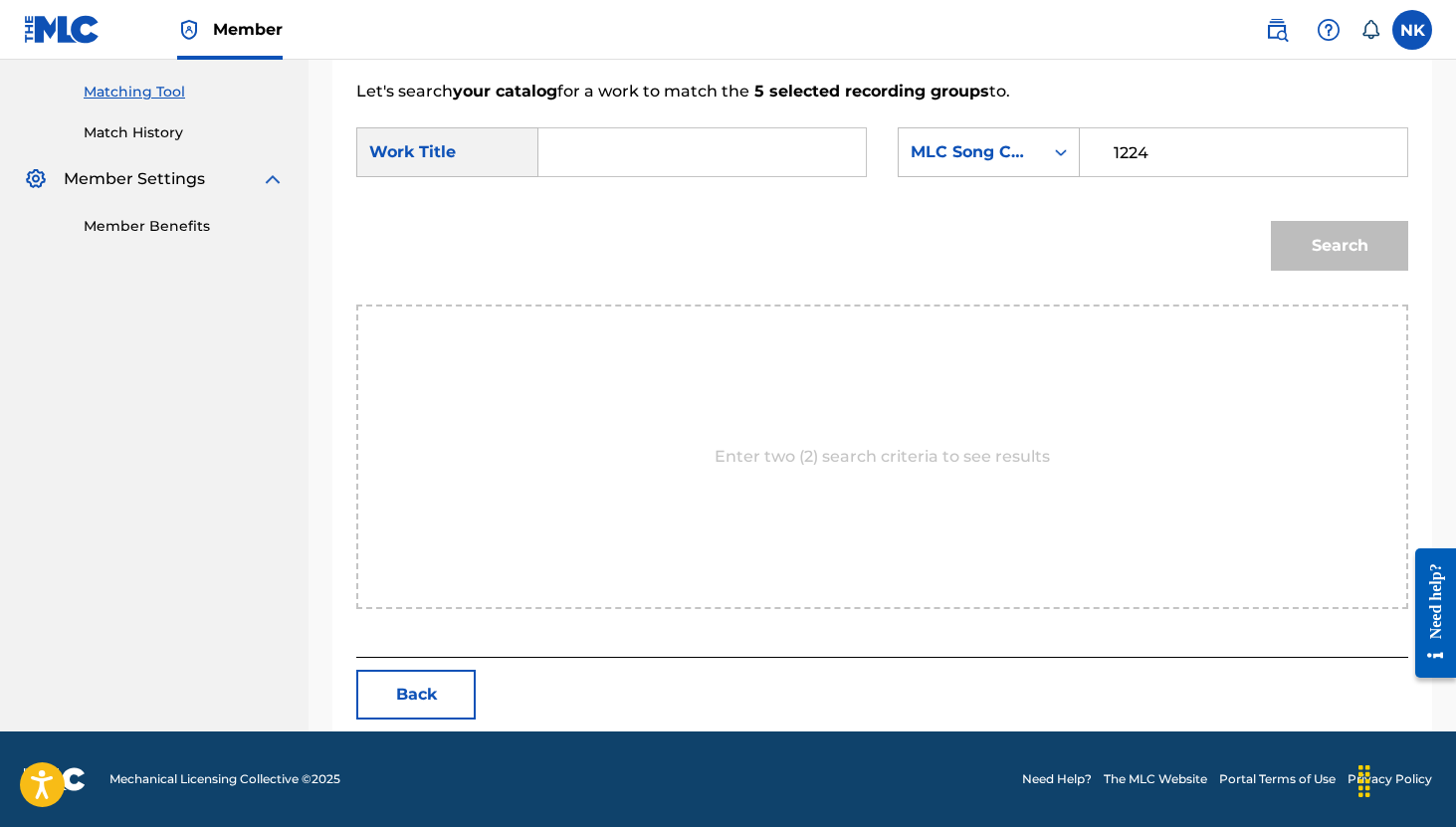 click at bounding box center (702, 152) 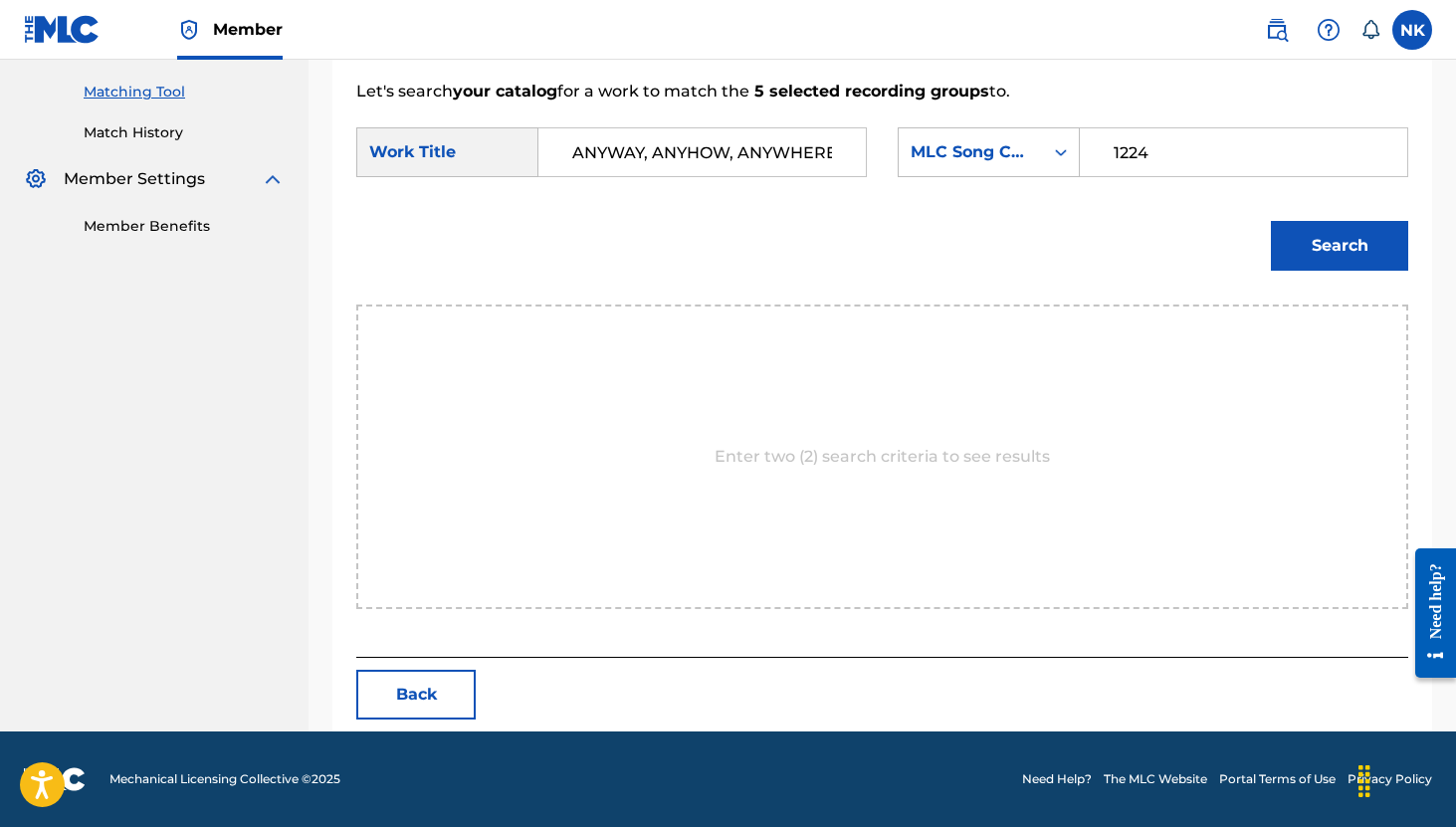 scroll, scrollTop: 0, scrollLeft: 4, axis: horizontal 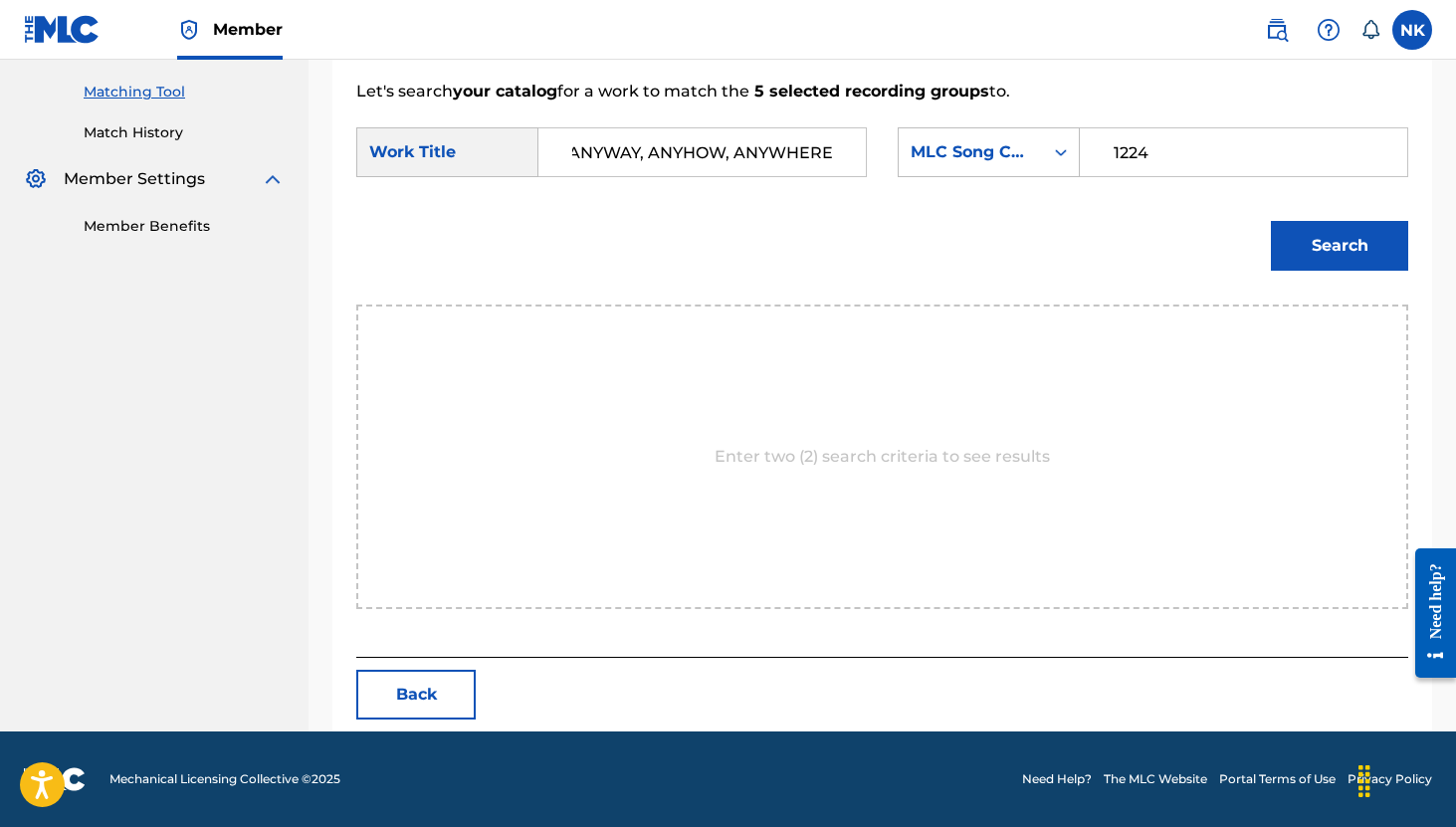type on "ANYWAY, ANYHOW, ANYWHERE" 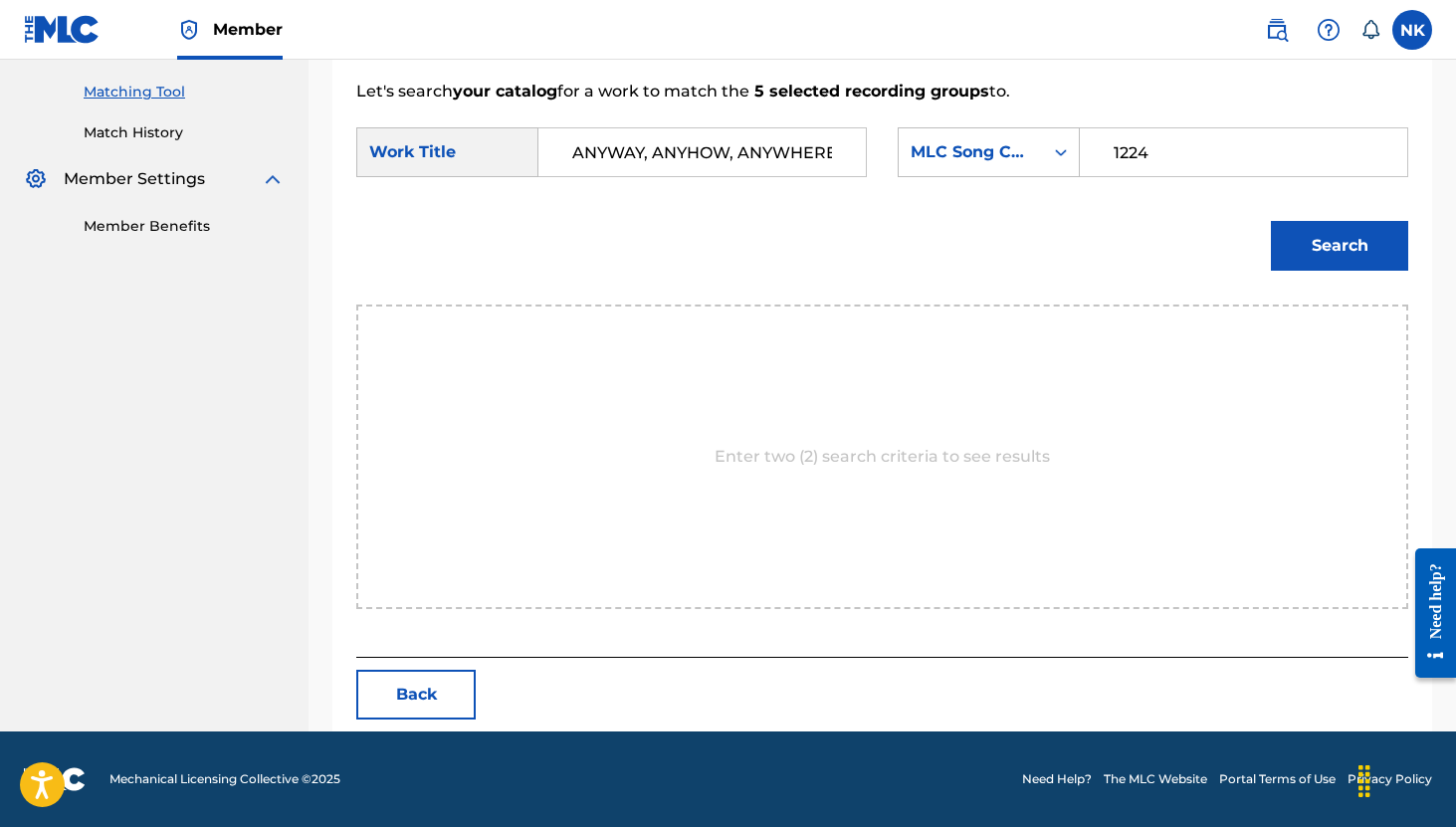 click on "Search" at bounding box center [1340, 246] 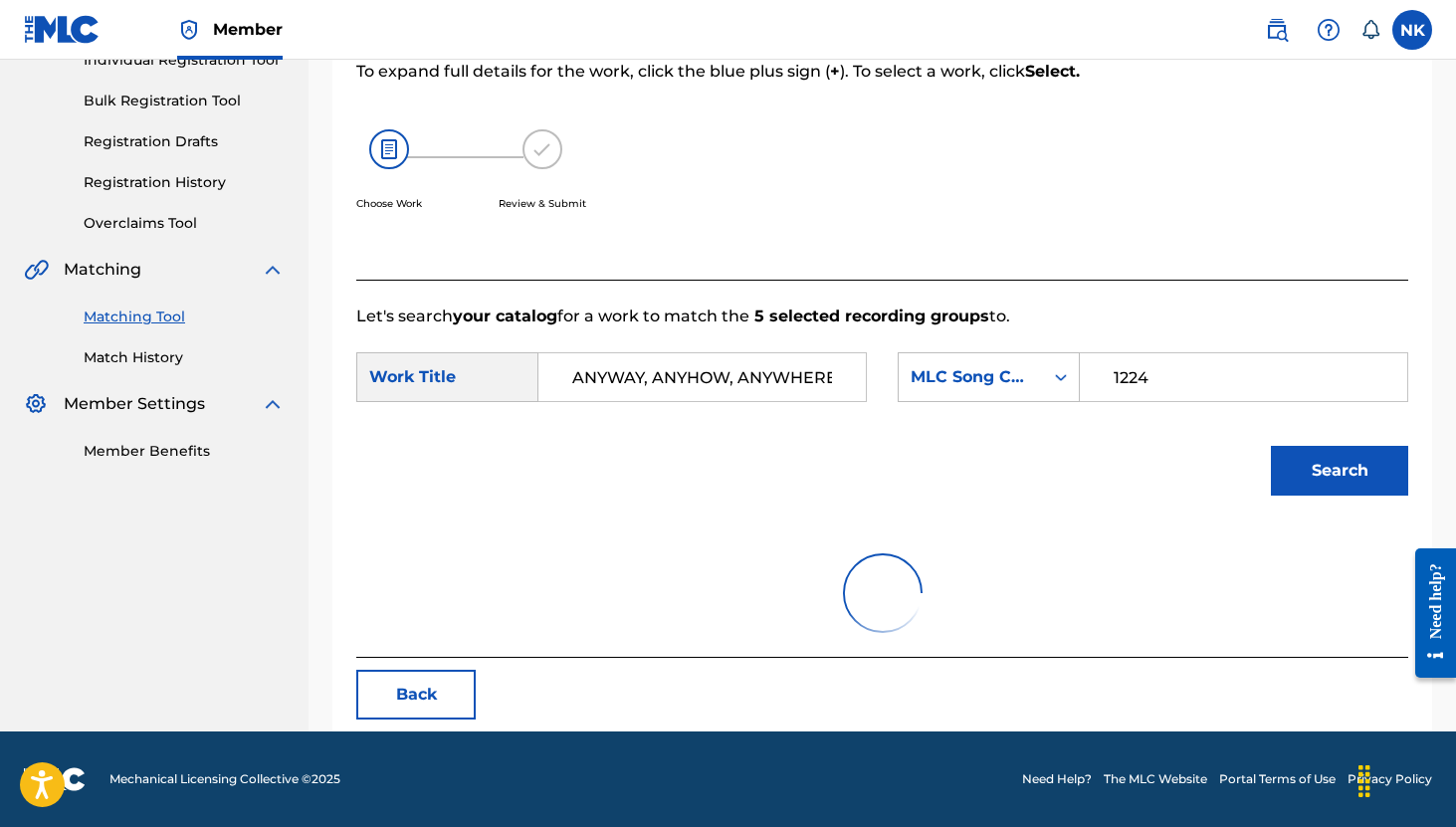 scroll, scrollTop: 188, scrollLeft: 0, axis: vertical 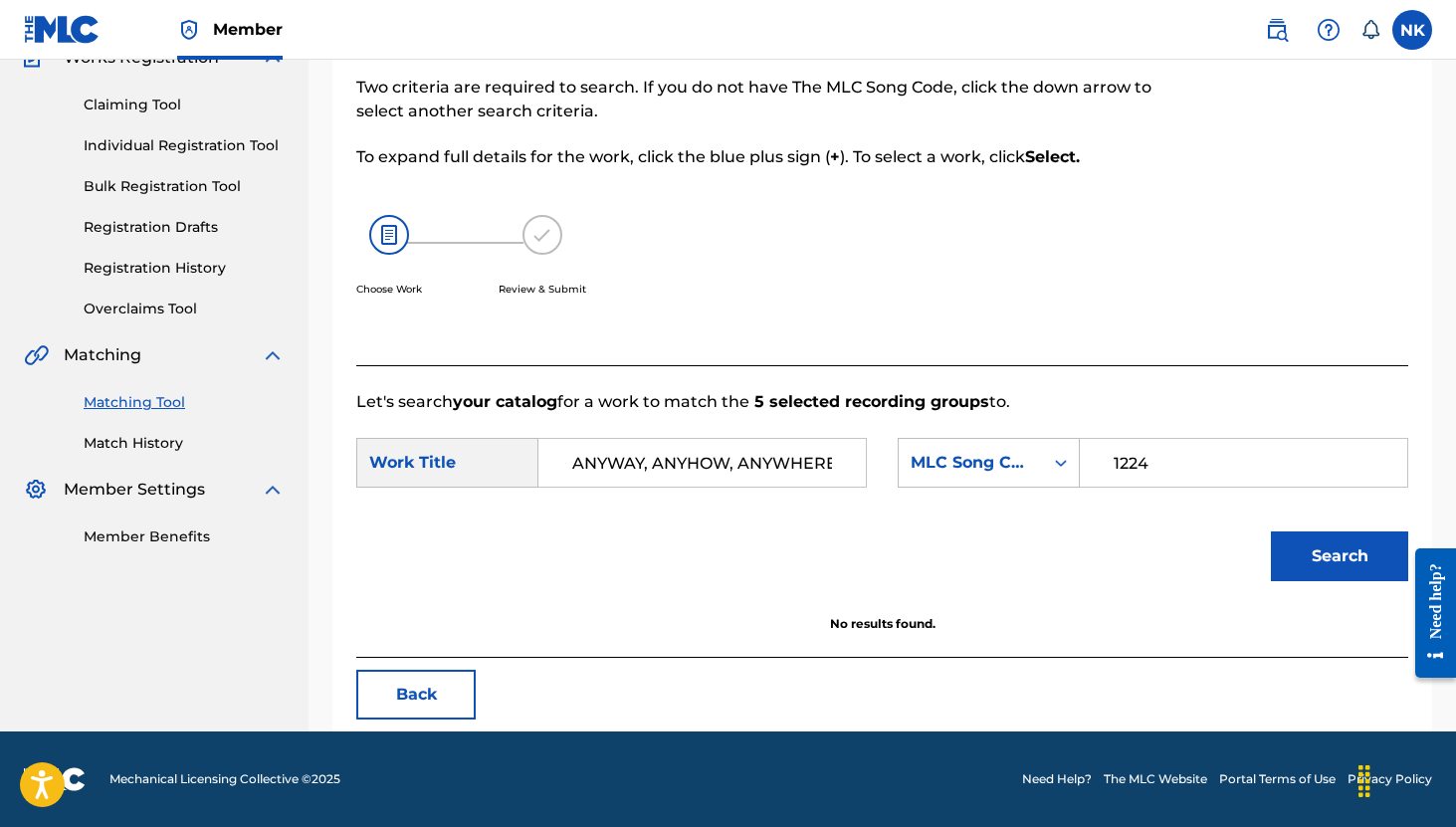 click on "Back" at bounding box center (416, 695) 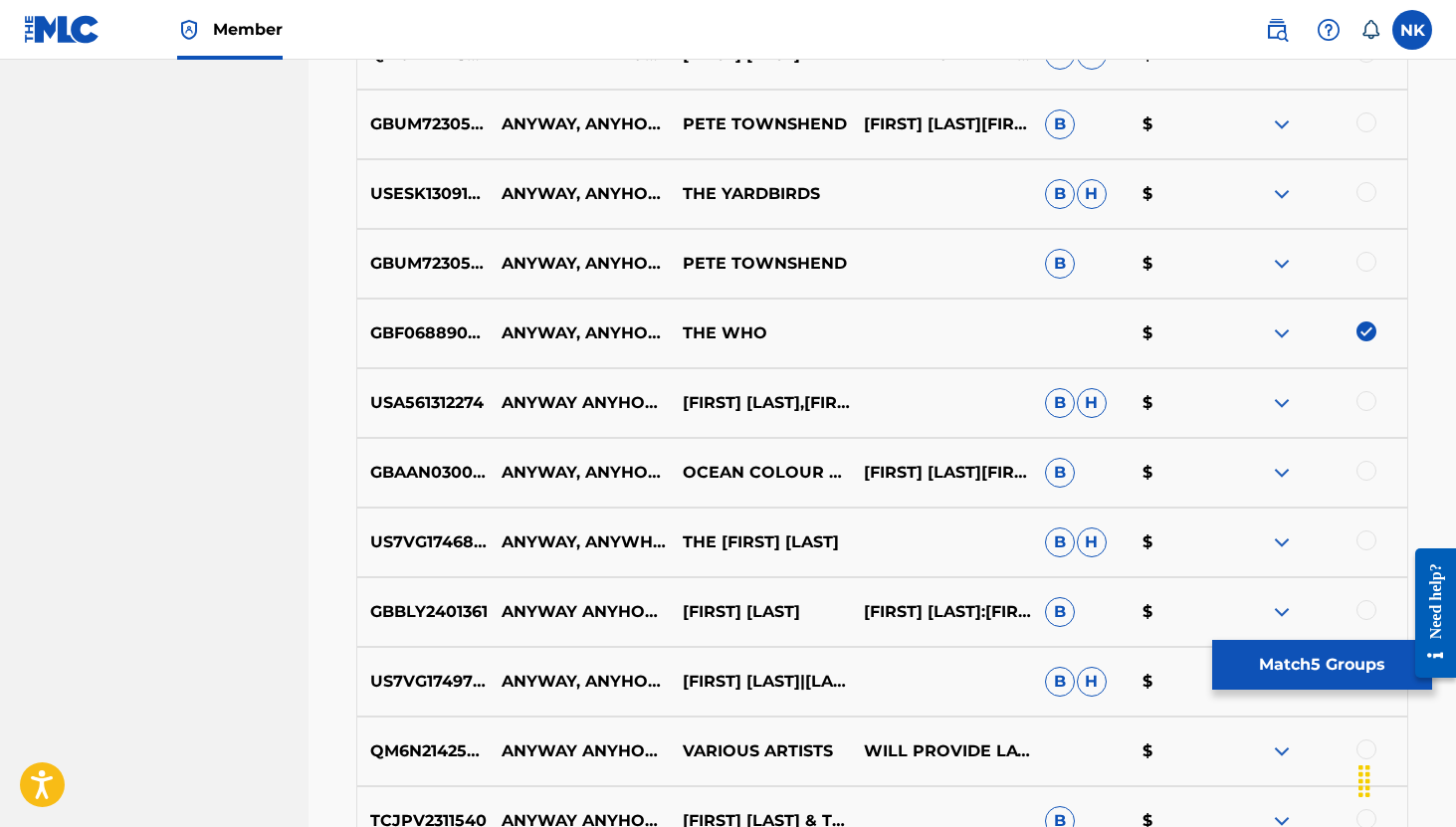 scroll, scrollTop: 1588, scrollLeft: 0, axis: vertical 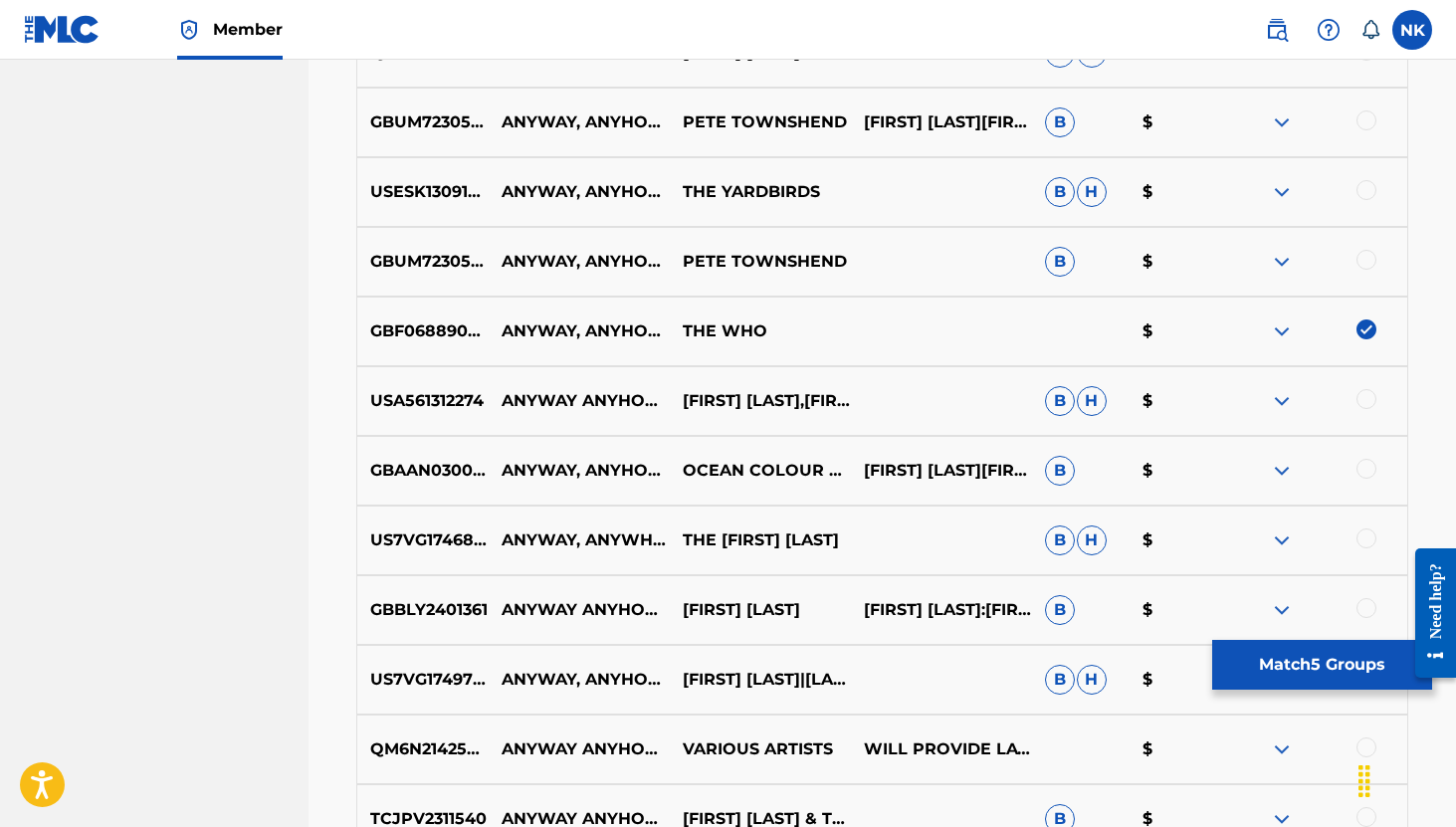 click at bounding box center (1366, 329) 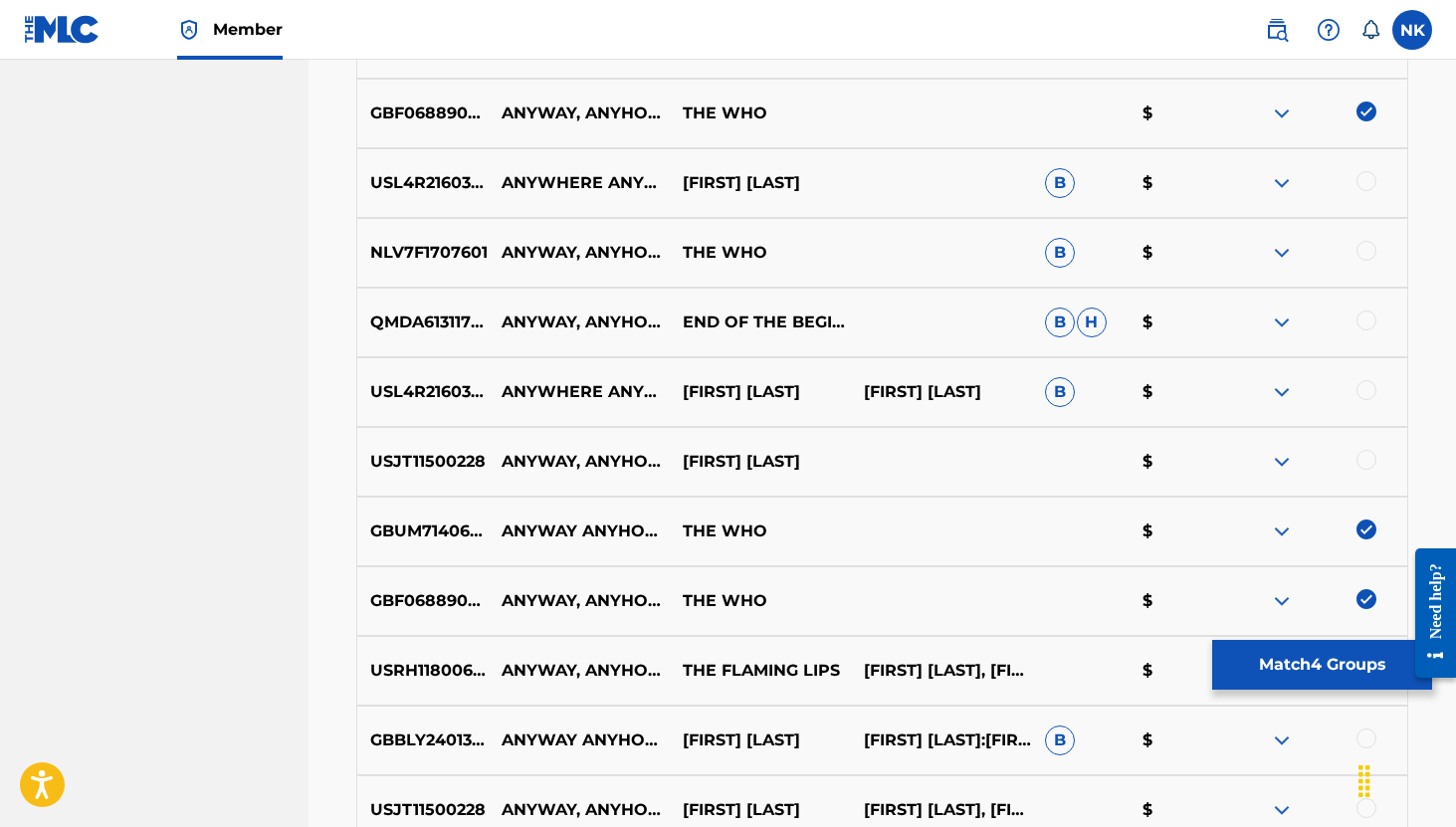 scroll, scrollTop: 2367, scrollLeft: 0, axis: vertical 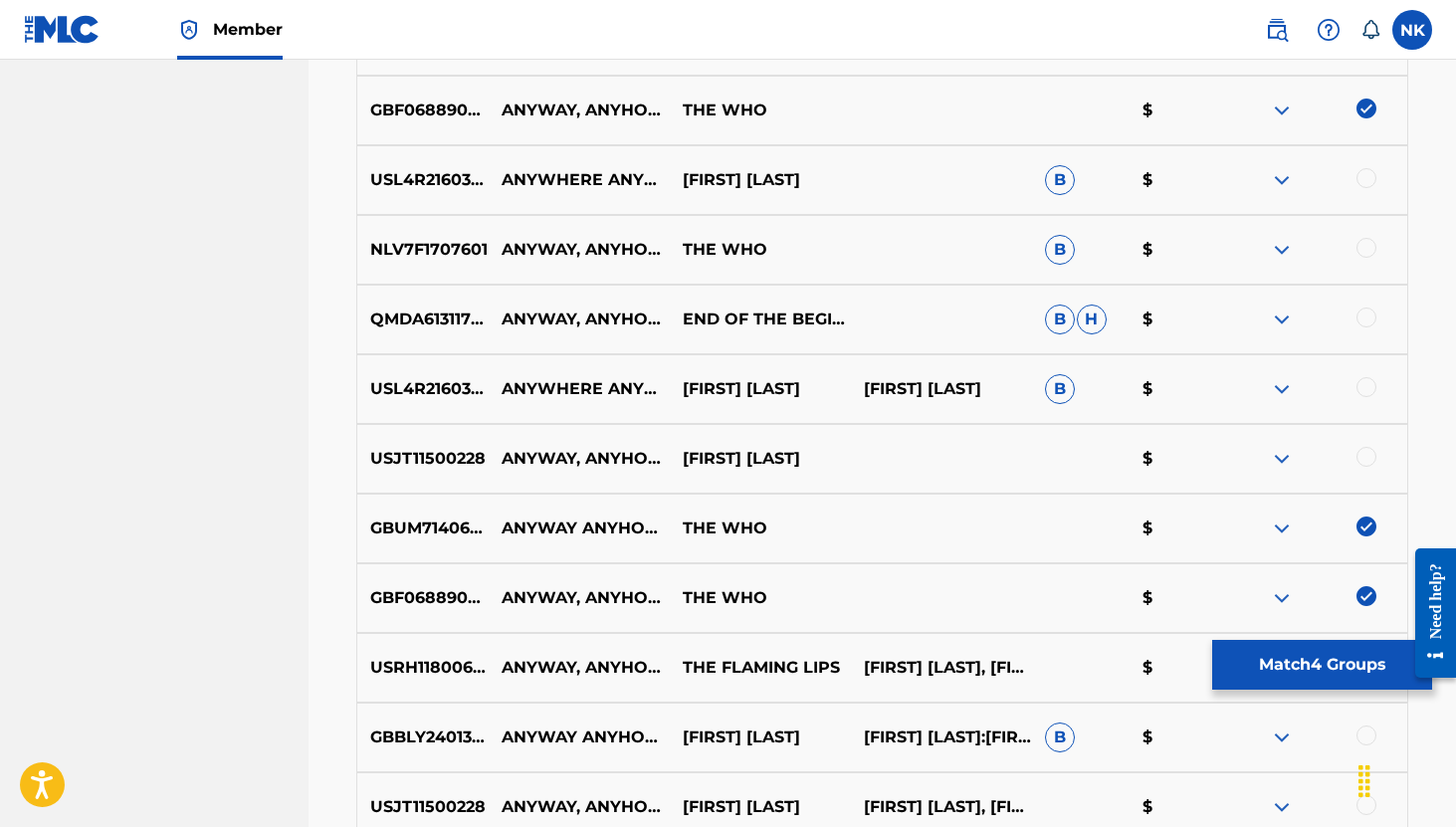 click at bounding box center (1366, 596) 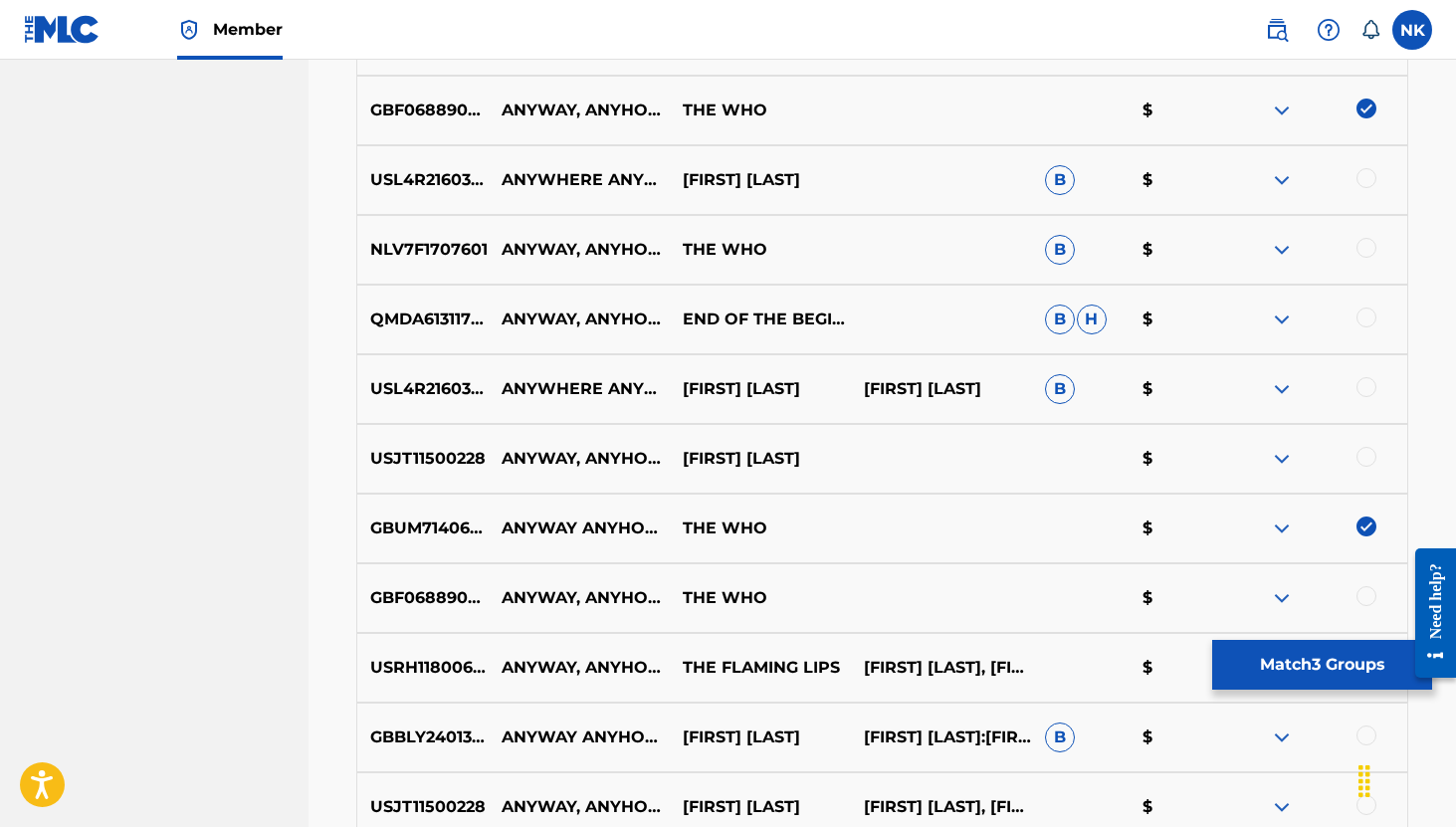 click on "Match  3 Groups" at bounding box center (1322, 665) 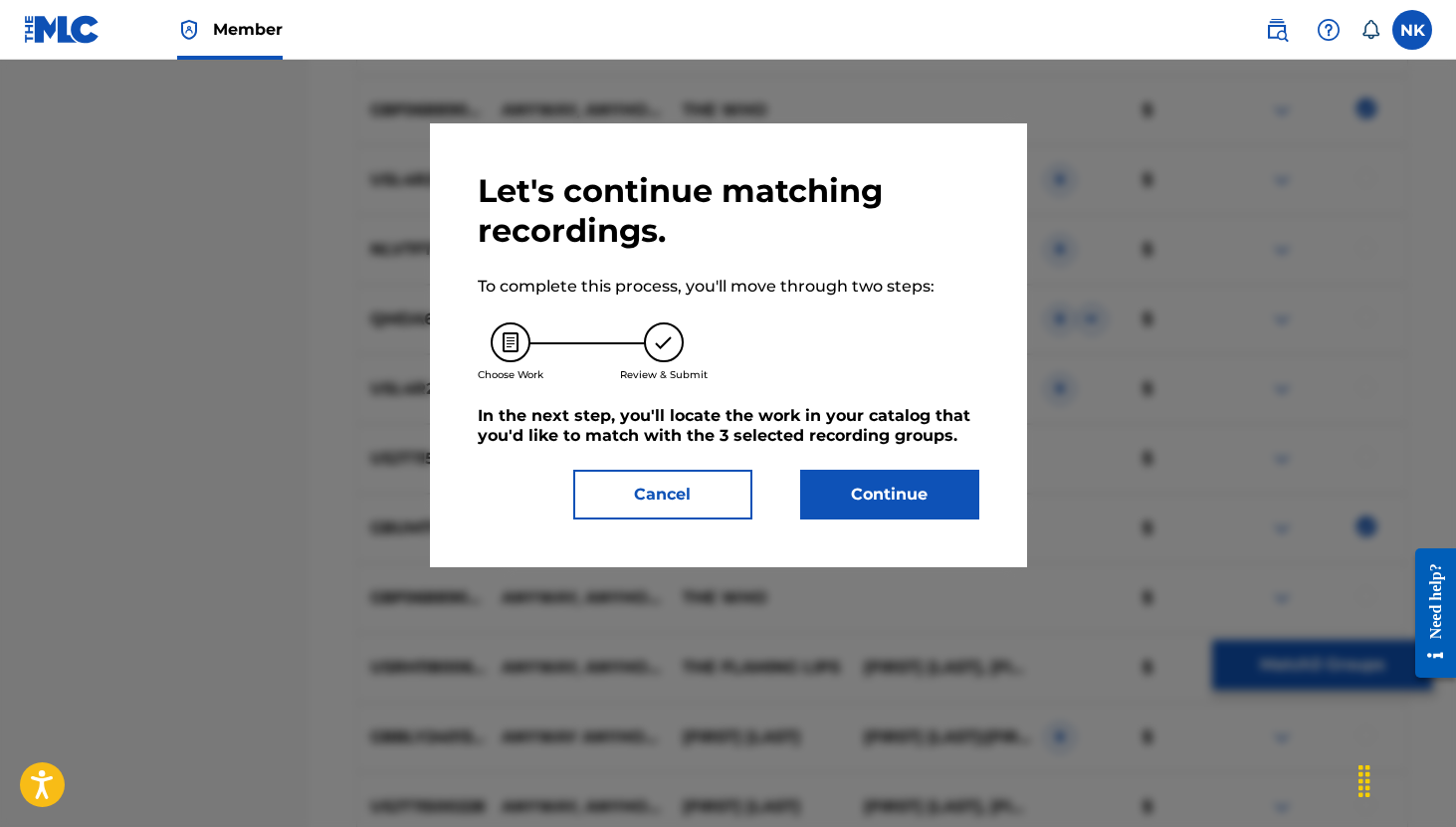click on "Continue" at bounding box center (890, 495) 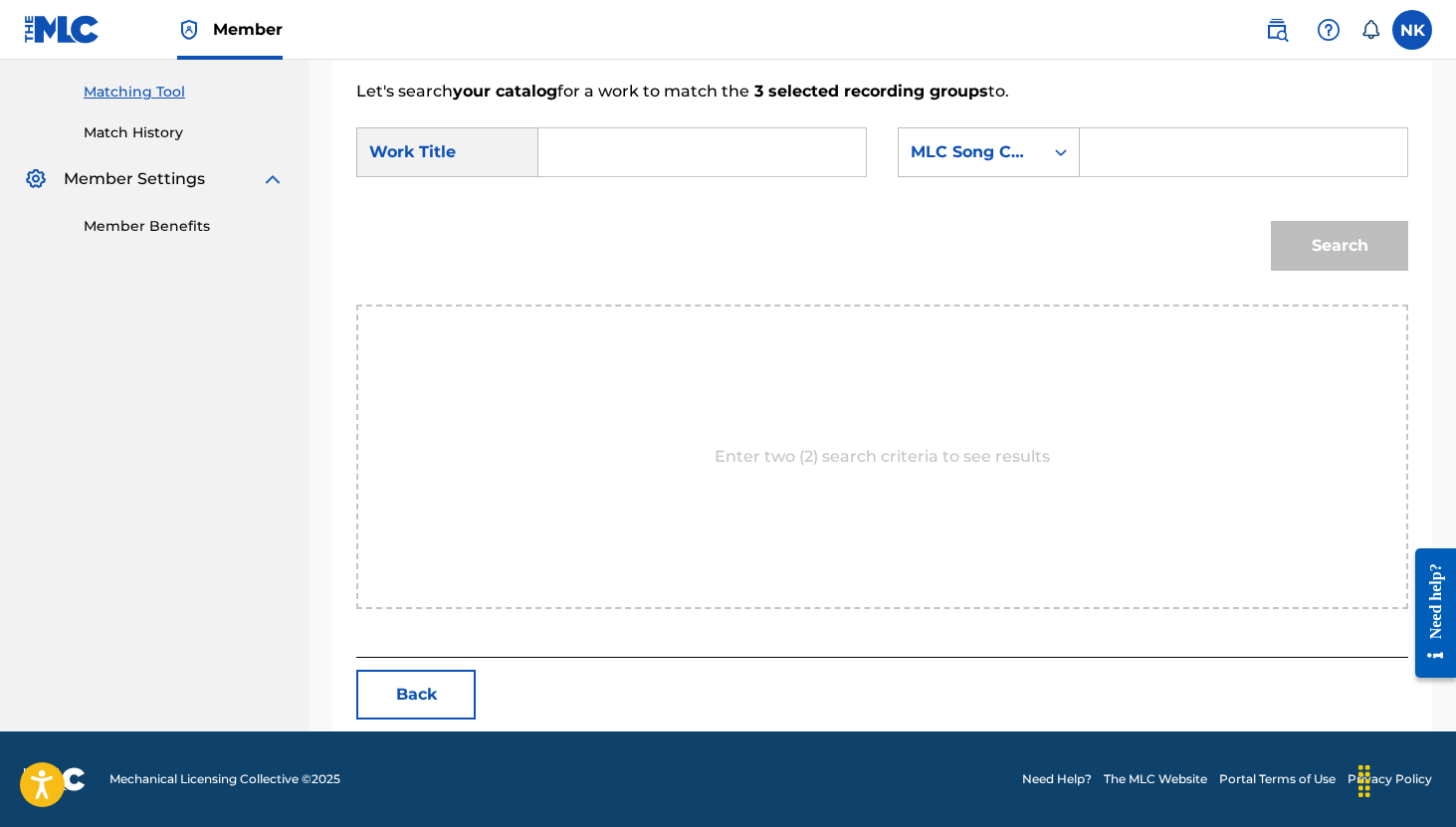 click at bounding box center (702, 152) 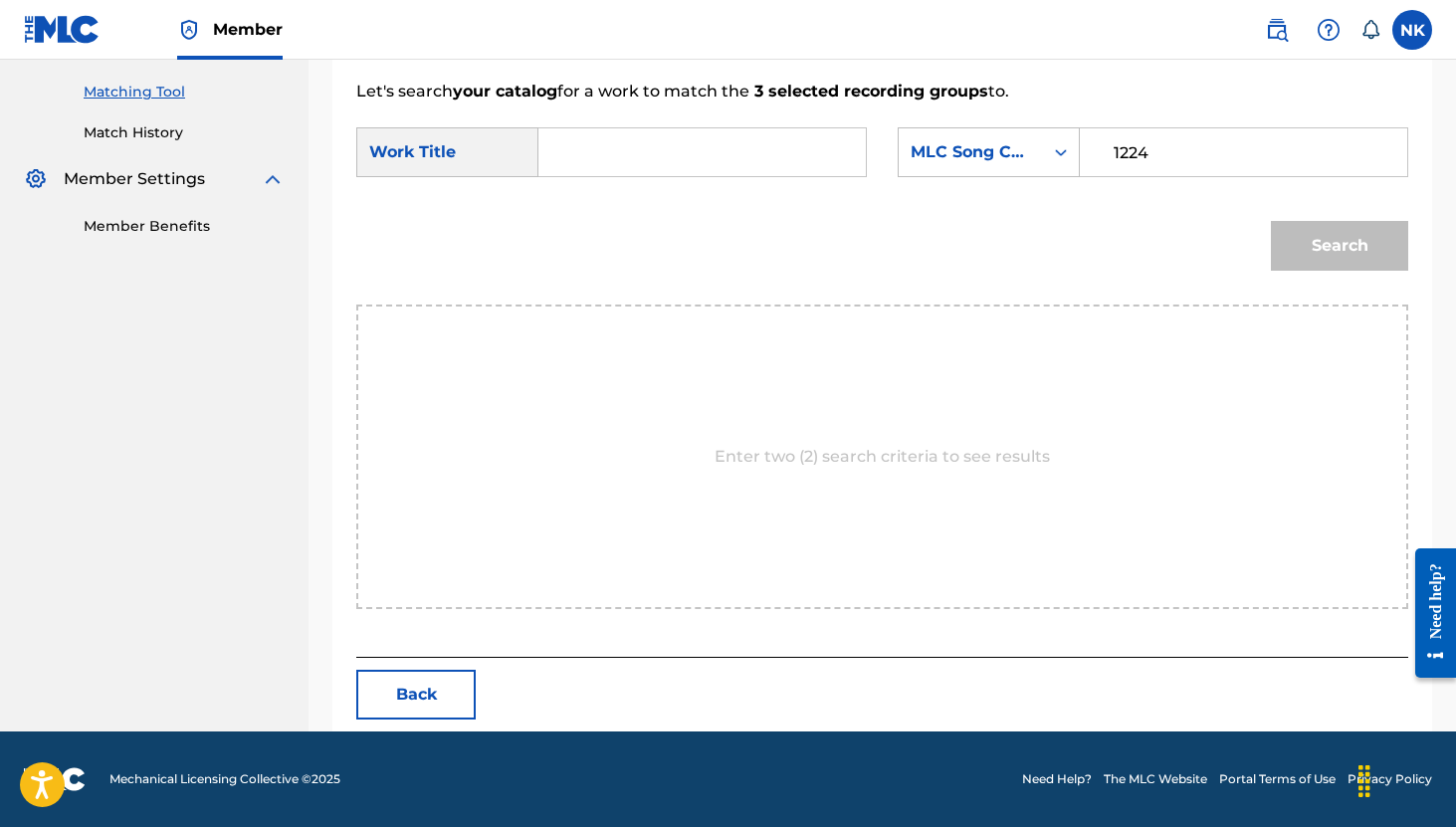 click at bounding box center (702, 152) 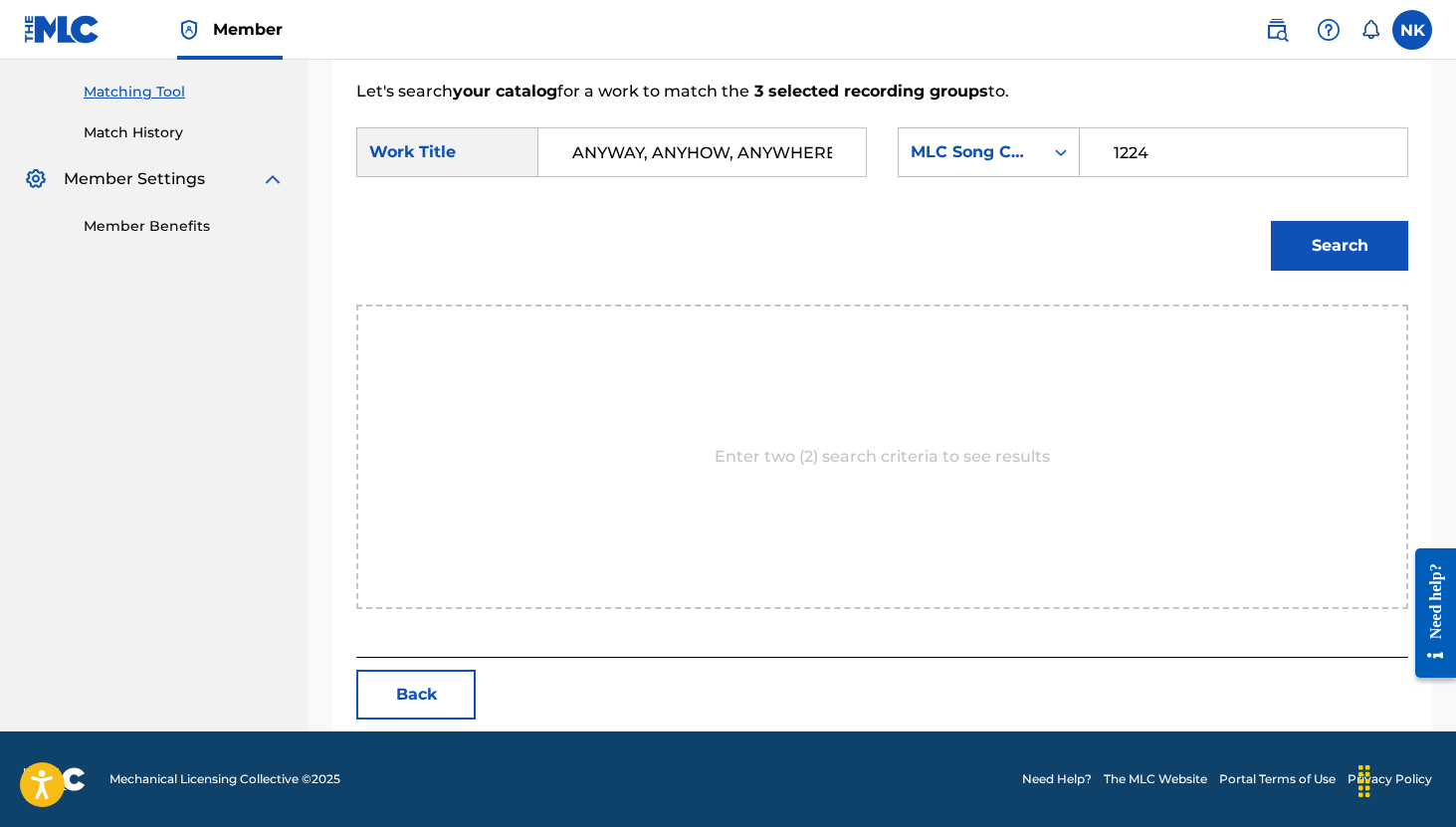 scroll, scrollTop: 0, scrollLeft: 4, axis: horizontal 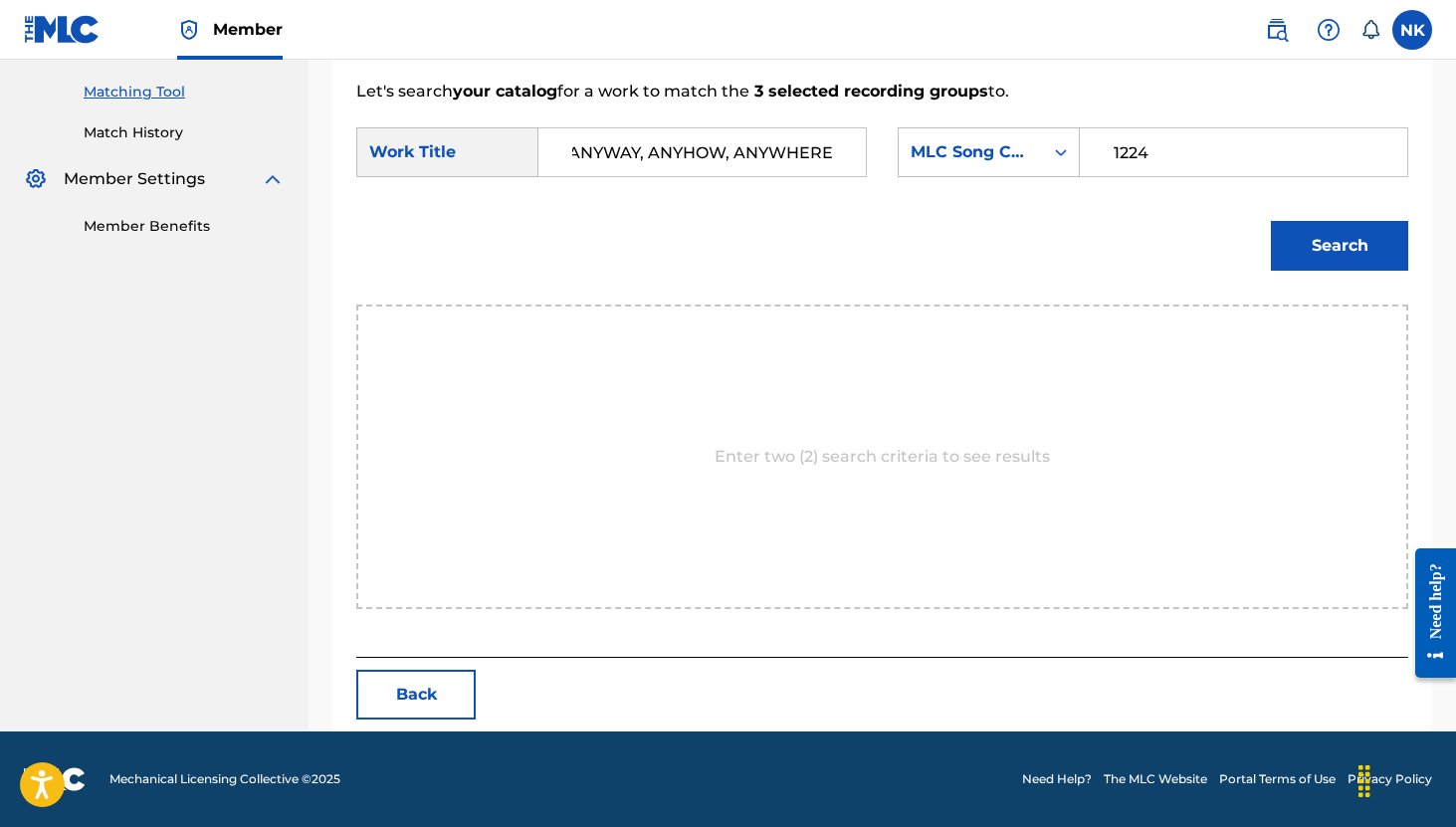type on "ANYWAY, ANYHOW, ANYWHERE" 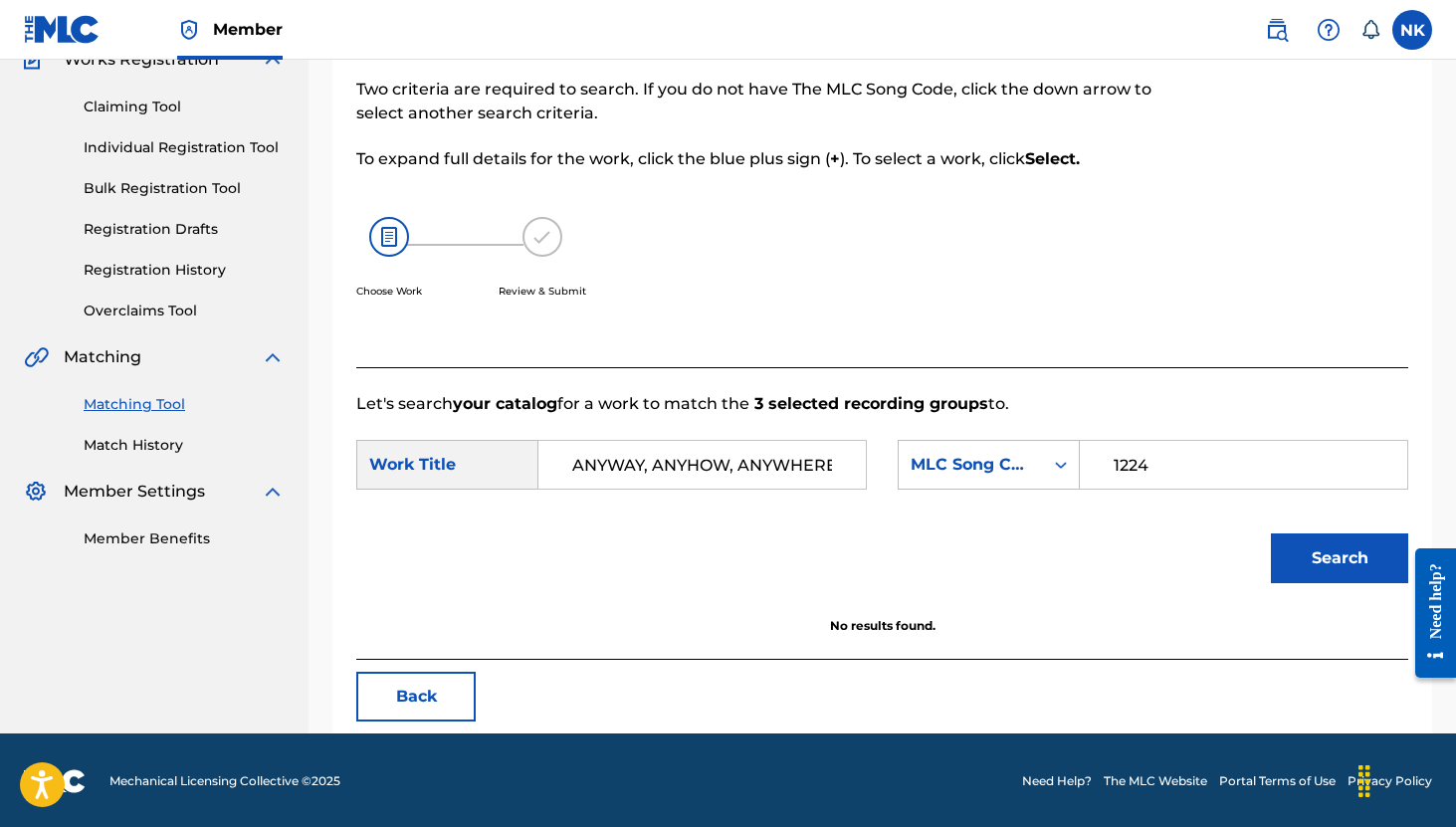 scroll, scrollTop: 188, scrollLeft: 0, axis: vertical 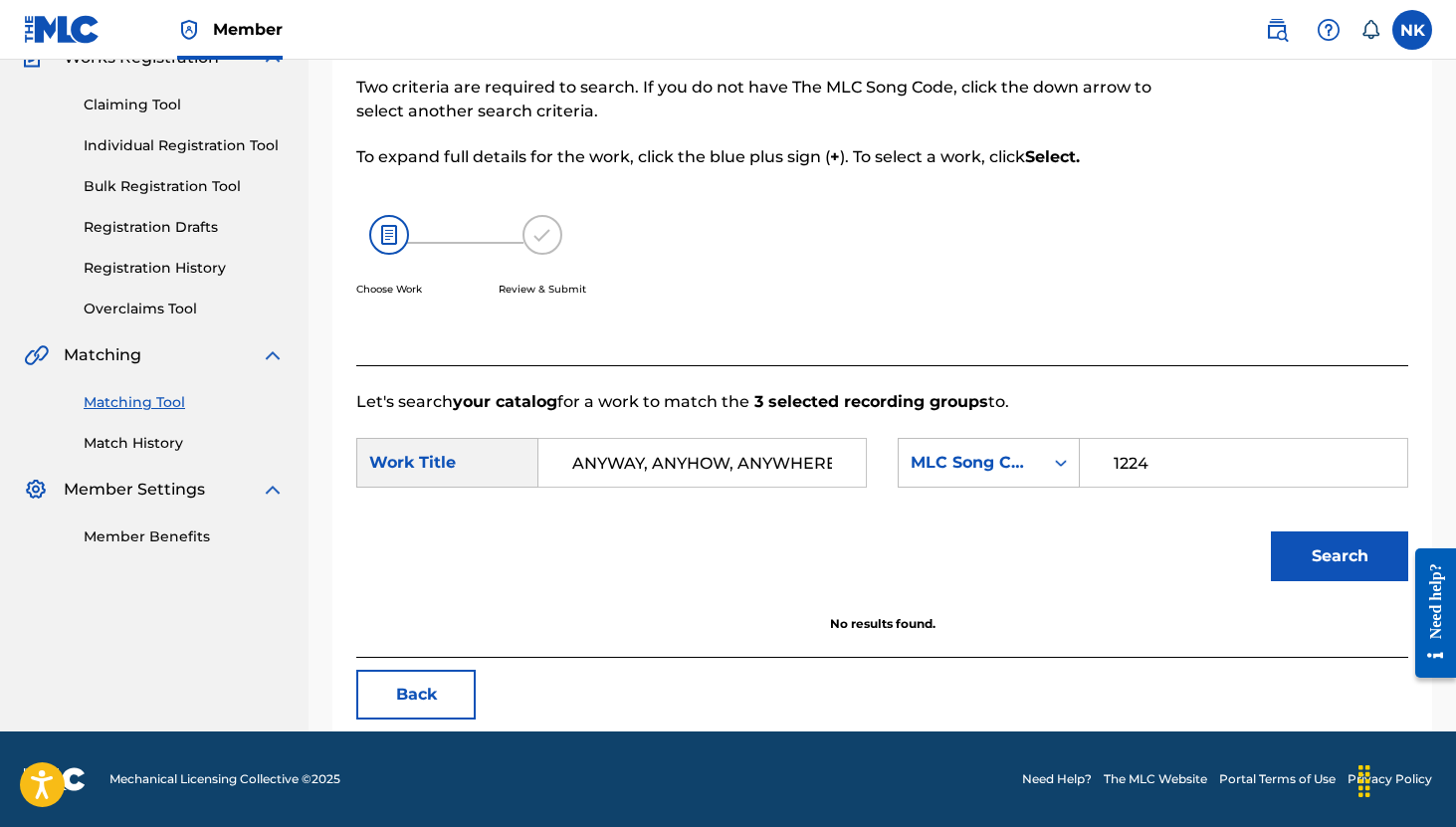 click on "Back" at bounding box center (416, 695) 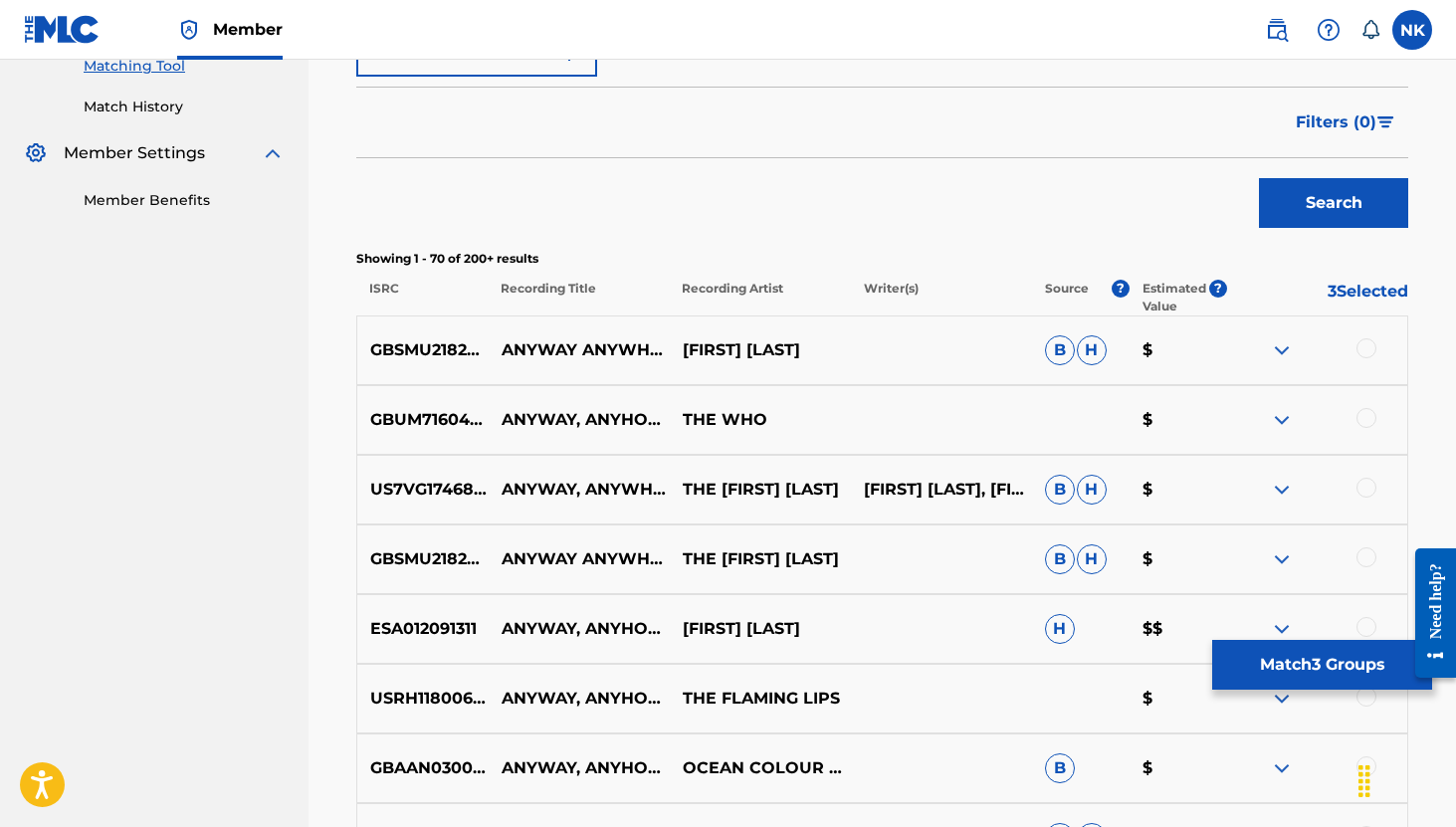 scroll, scrollTop: 523, scrollLeft: 0, axis: vertical 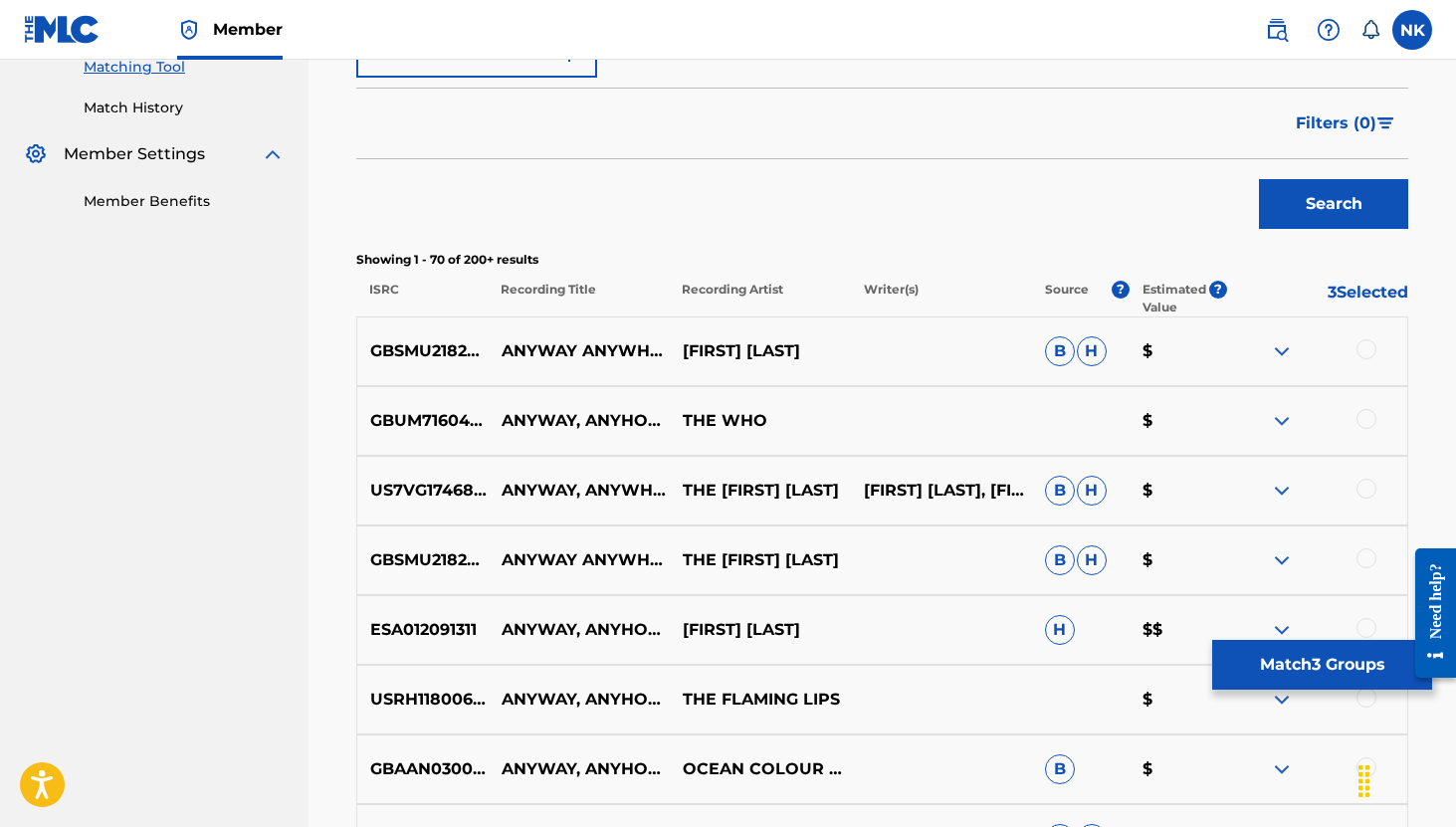 click on "3  Selected" at bounding box center (1318, 299) 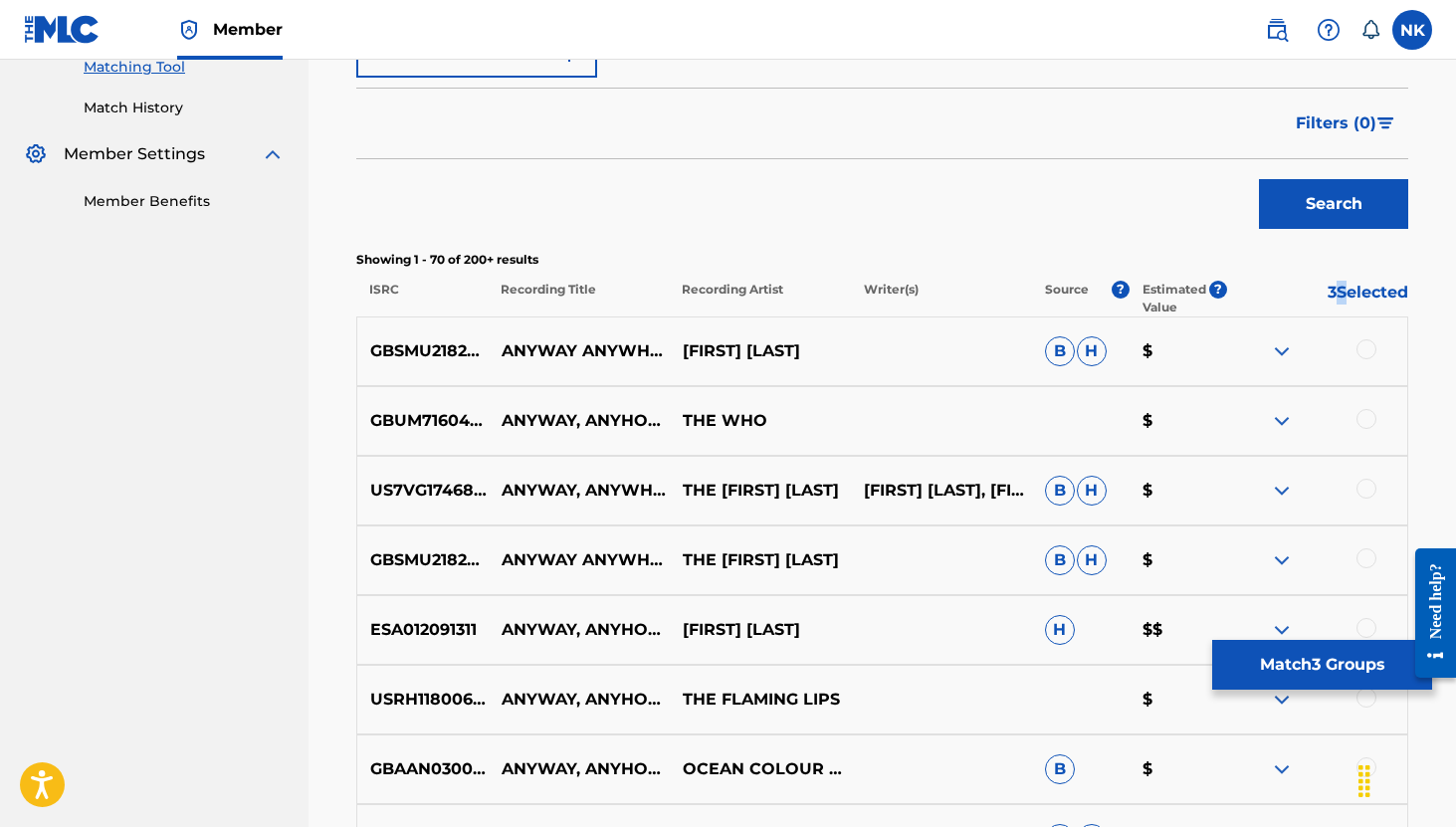 click on "3  Selected" at bounding box center [1318, 299] 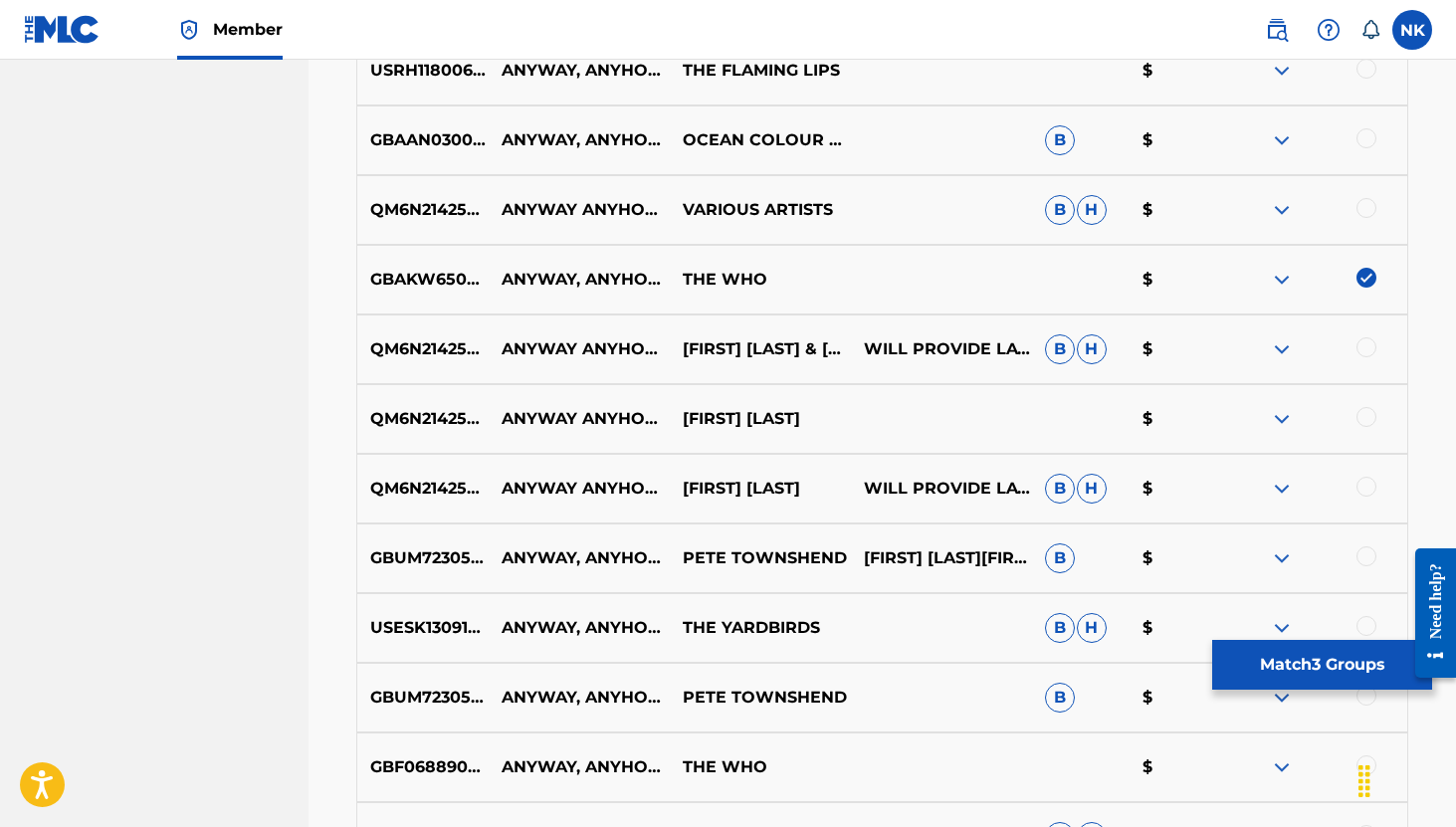 scroll, scrollTop: 1154, scrollLeft: 0, axis: vertical 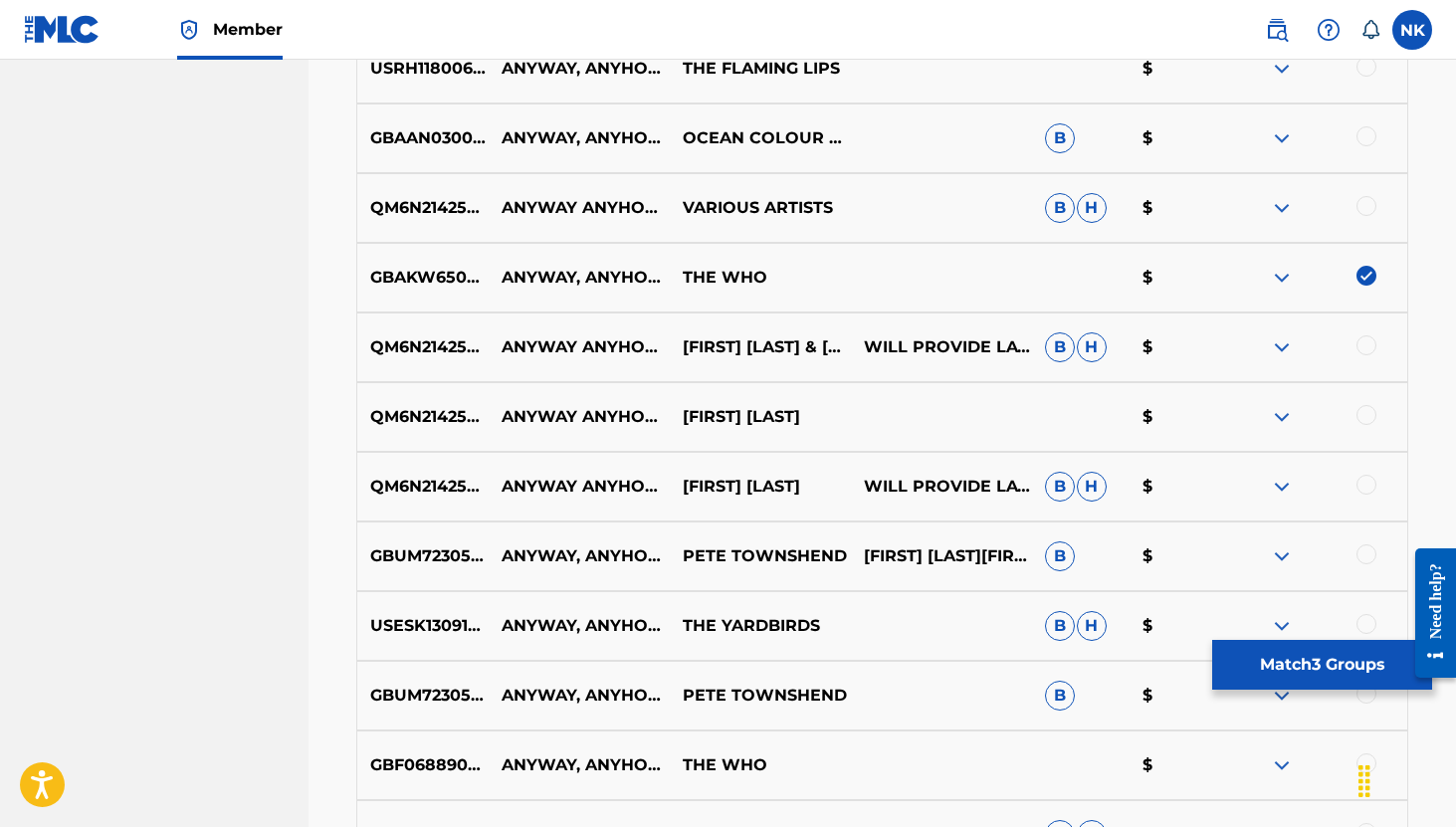 click on "GBAKW6500002 ANYWAY, ANYHOW, ANYWHERE THE WHO $" at bounding box center (882, 278) 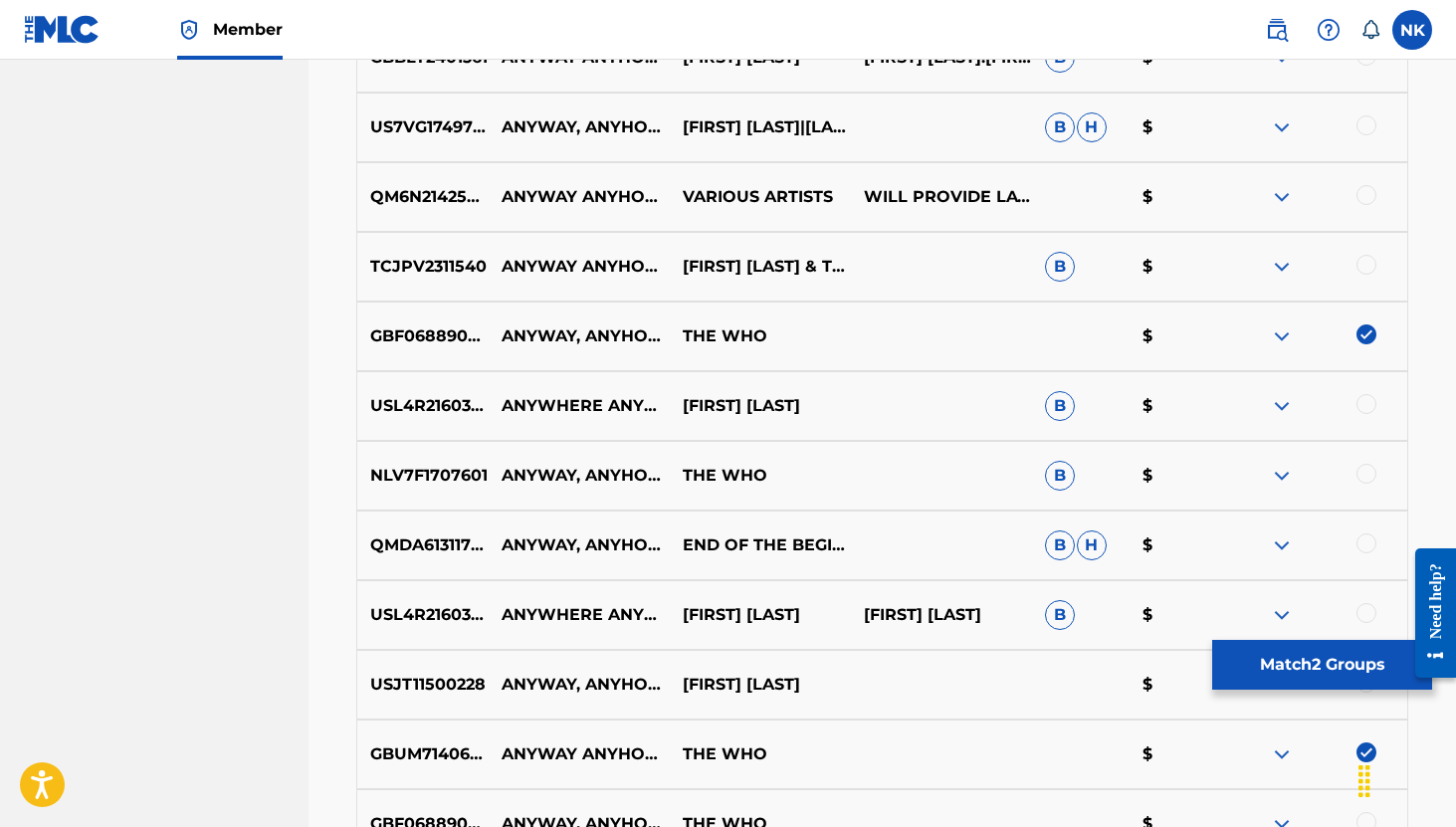 scroll, scrollTop: 2142, scrollLeft: 0, axis: vertical 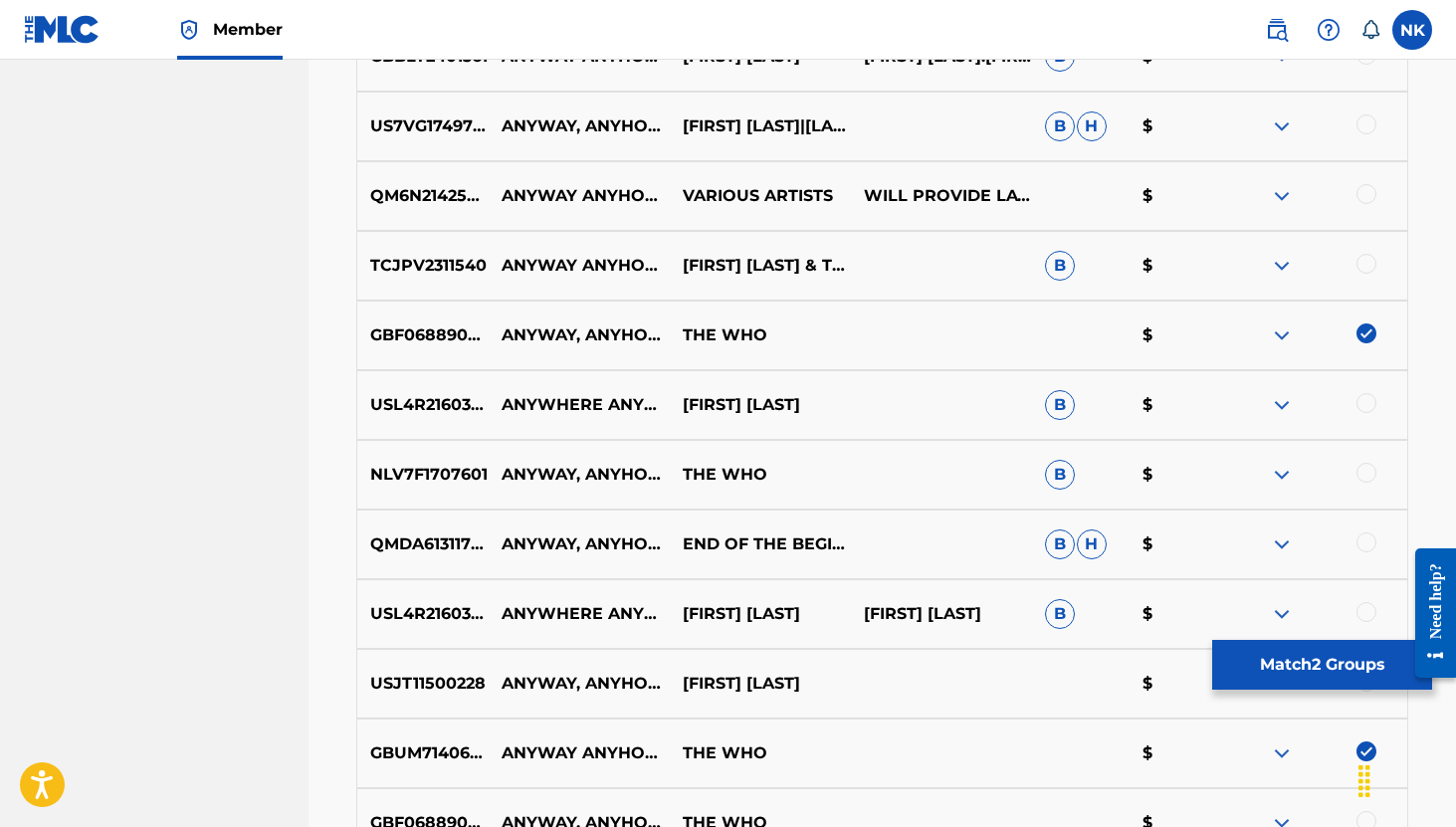 click at bounding box center [1366, 333] 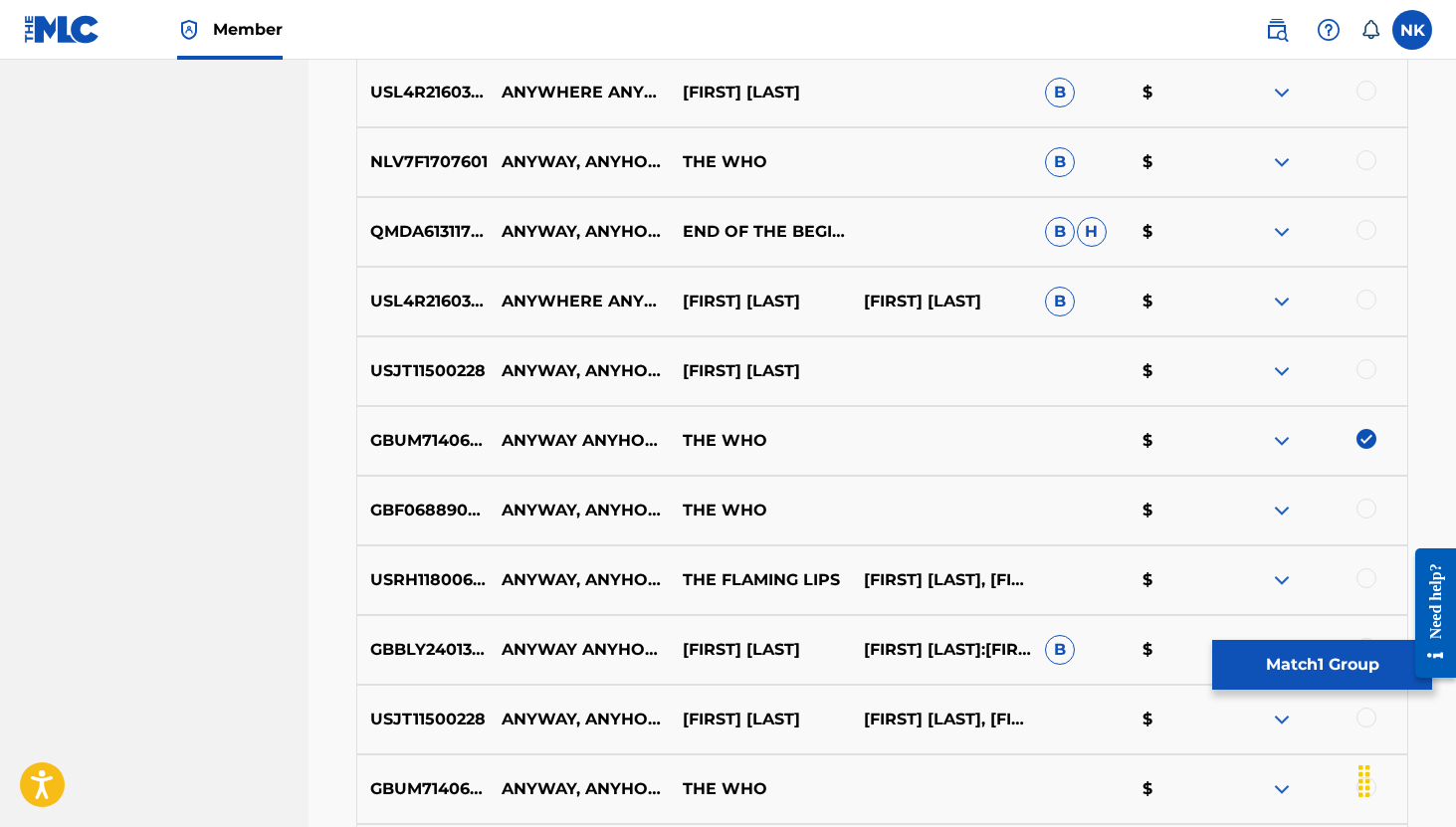 scroll, scrollTop: 2496, scrollLeft: 0, axis: vertical 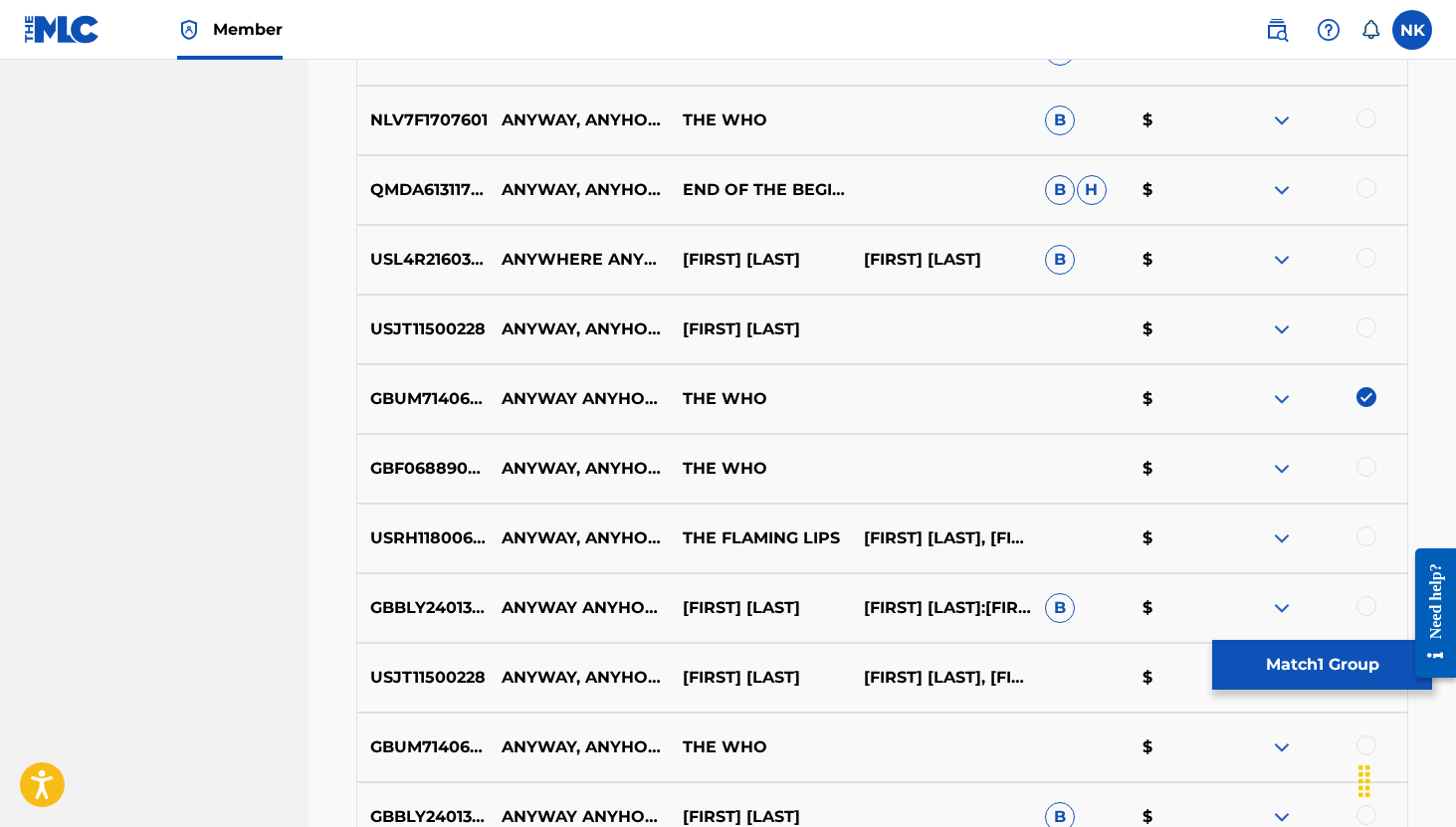 click at bounding box center [1366, 397] 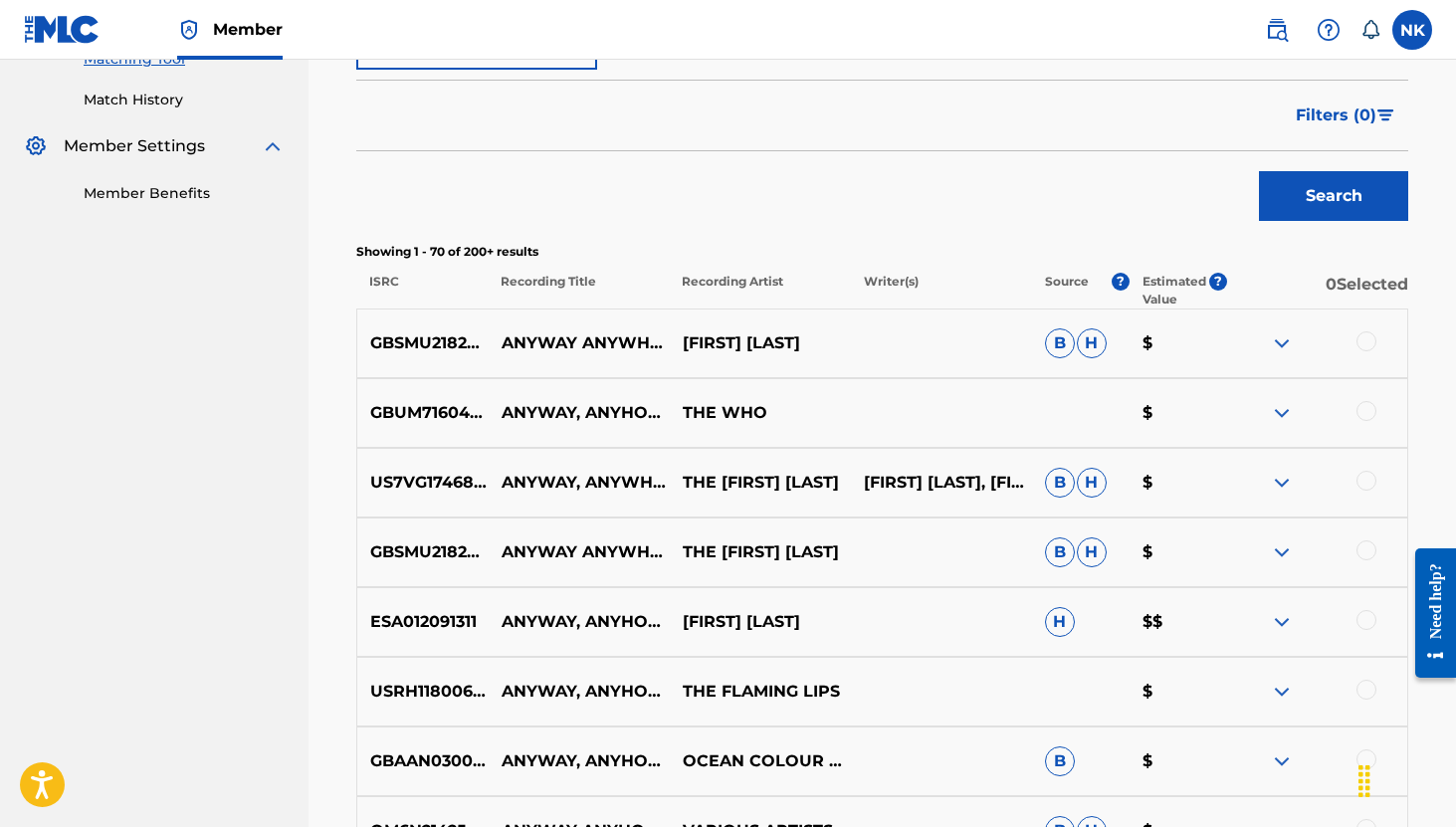 scroll, scrollTop: 547, scrollLeft: 0, axis: vertical 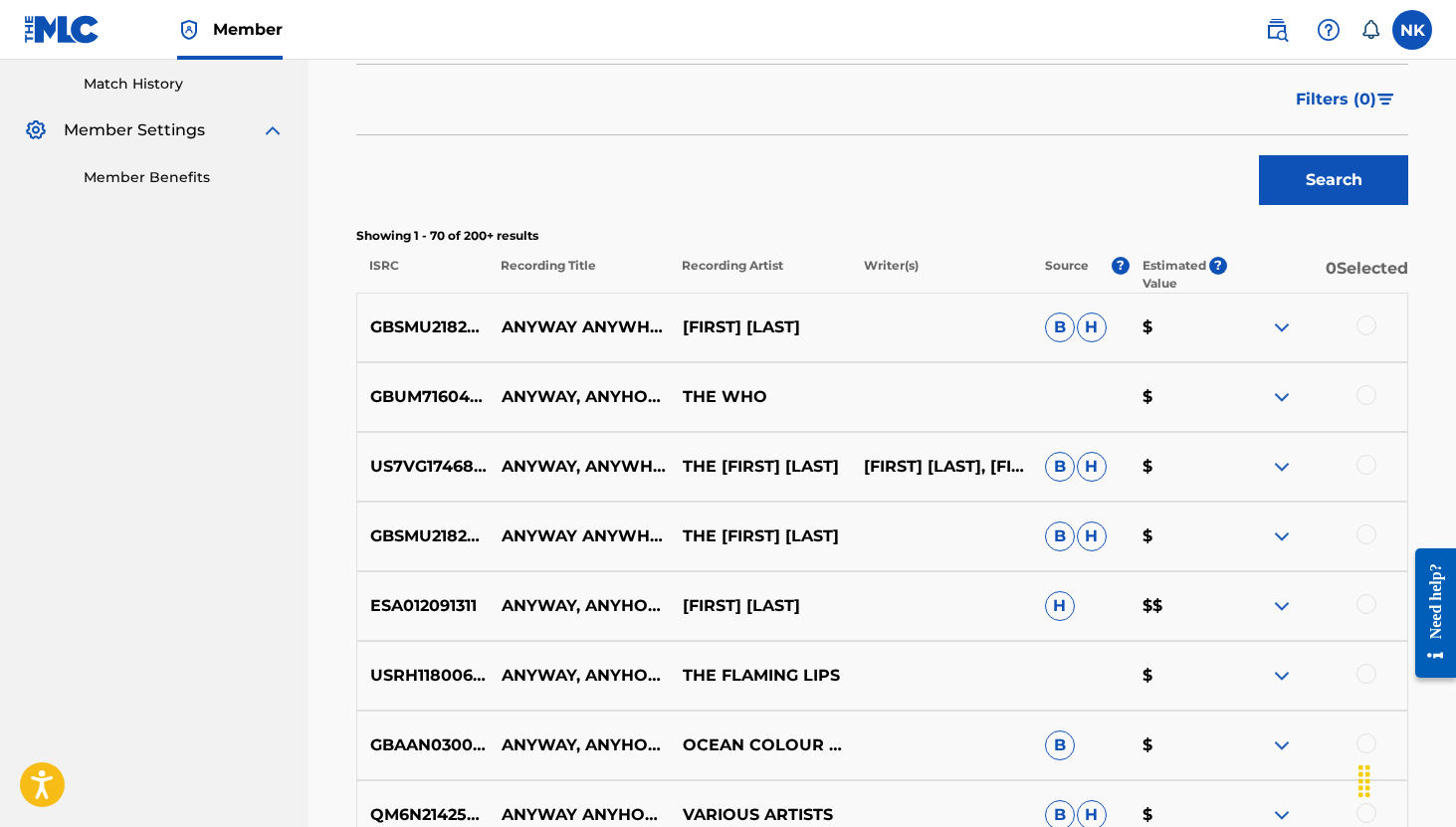 click at bounding box center [1317, 327] 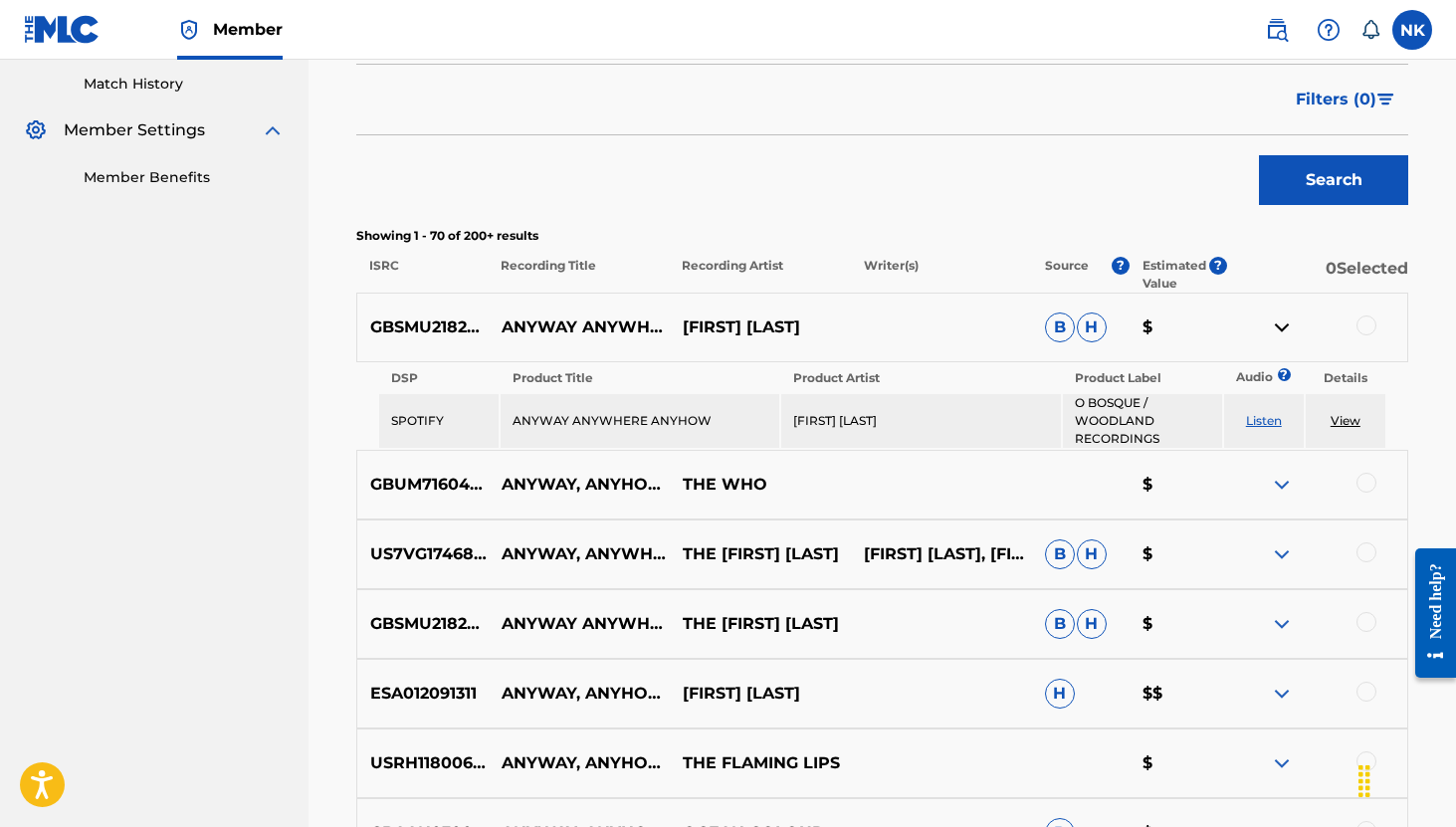 click on "View" at bounding box center [1346, 420] 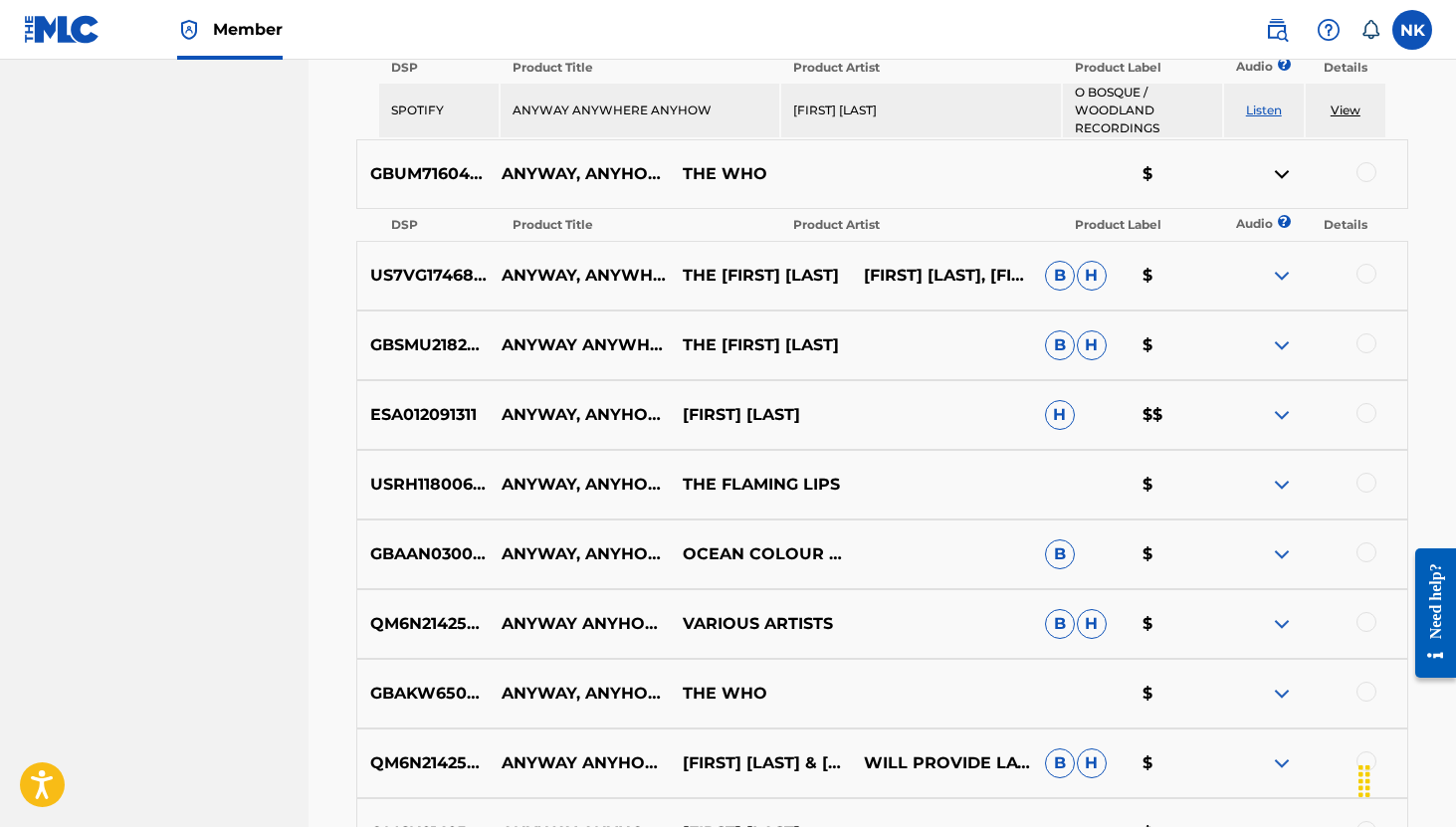 scroll, scrollTop: 867, scrollLeft: 0, axis: vertical 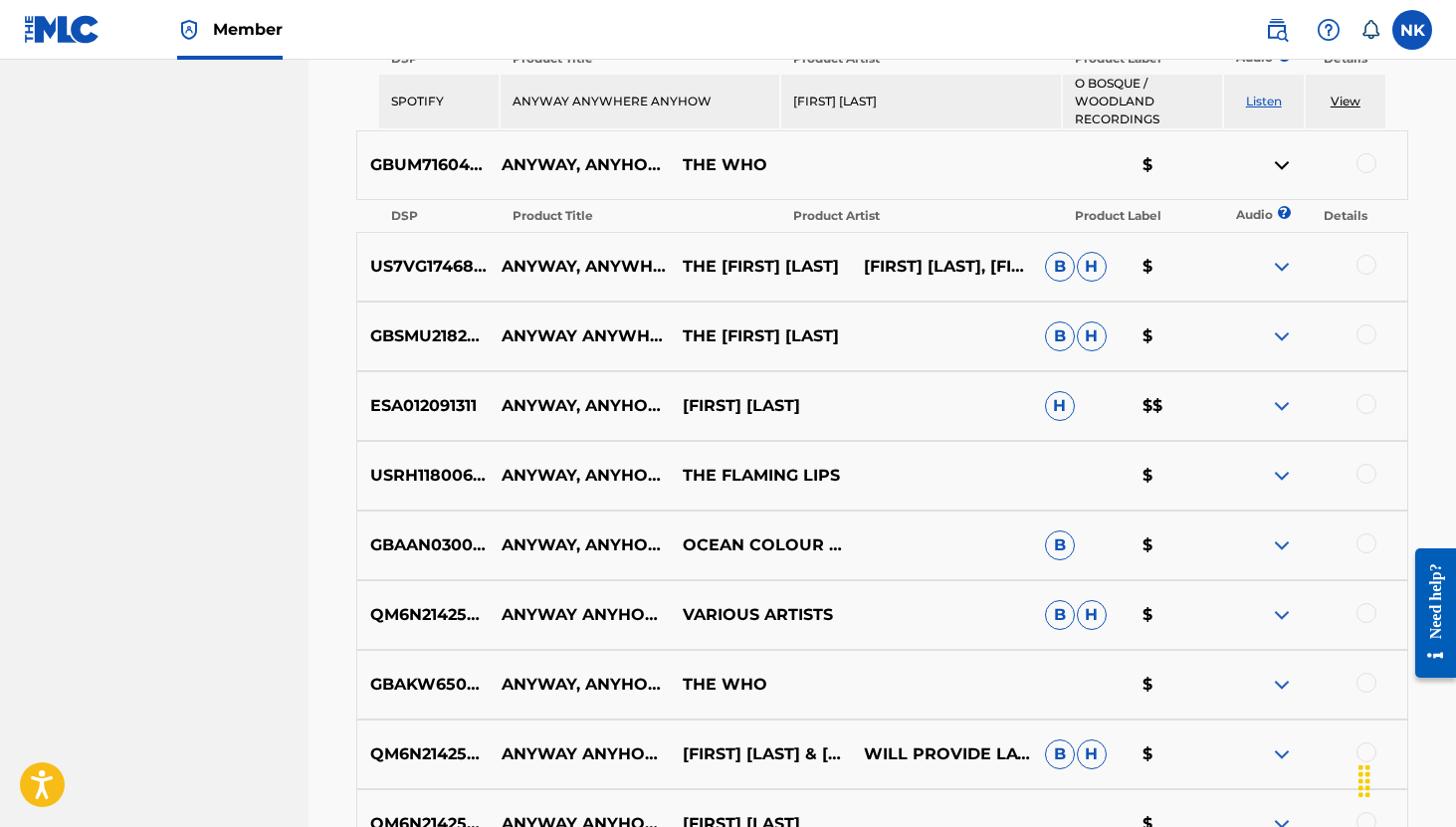 click at bounding box center (1282, 267) 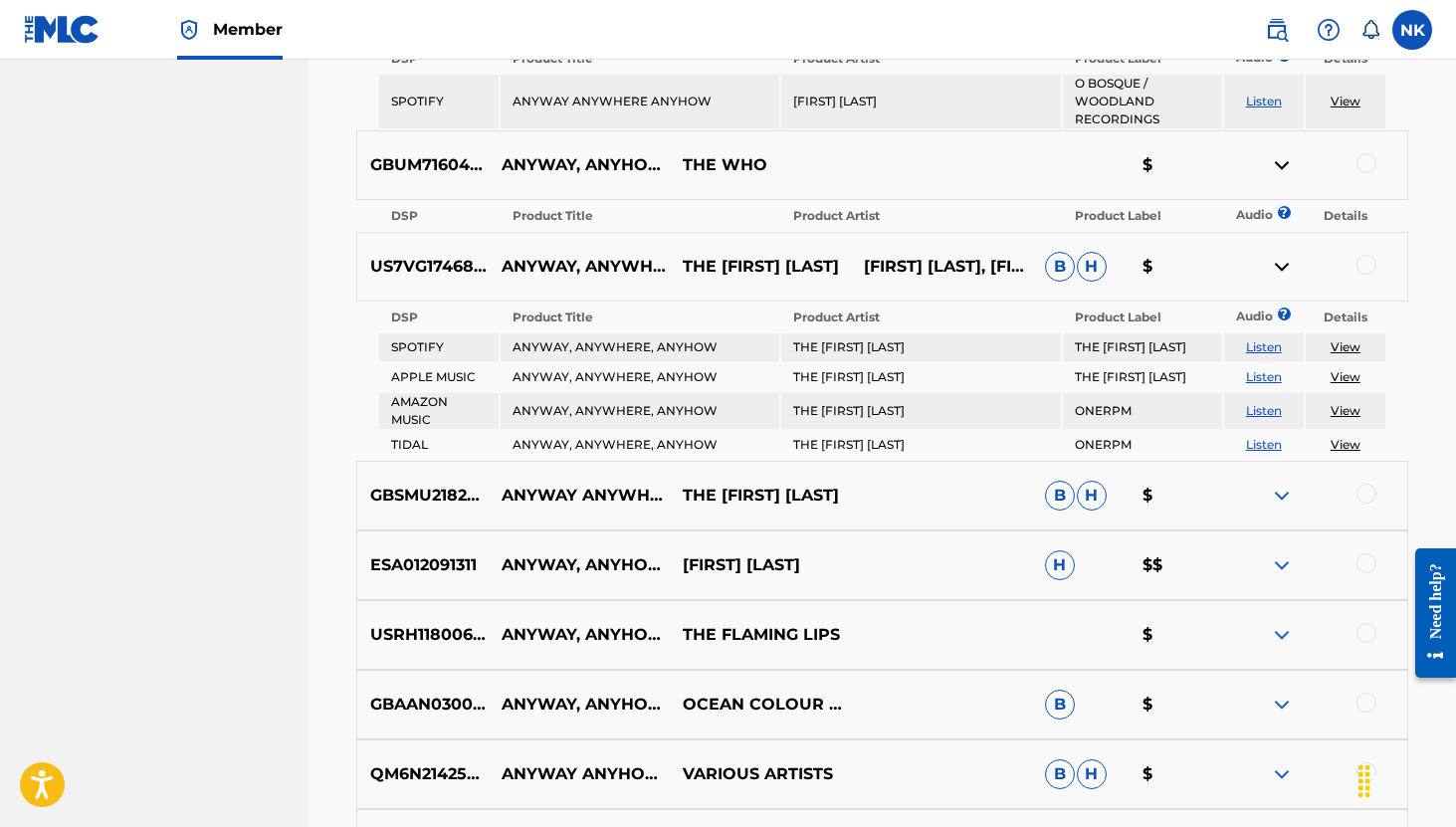click on "Listen" at bounding box center (1264, 346) 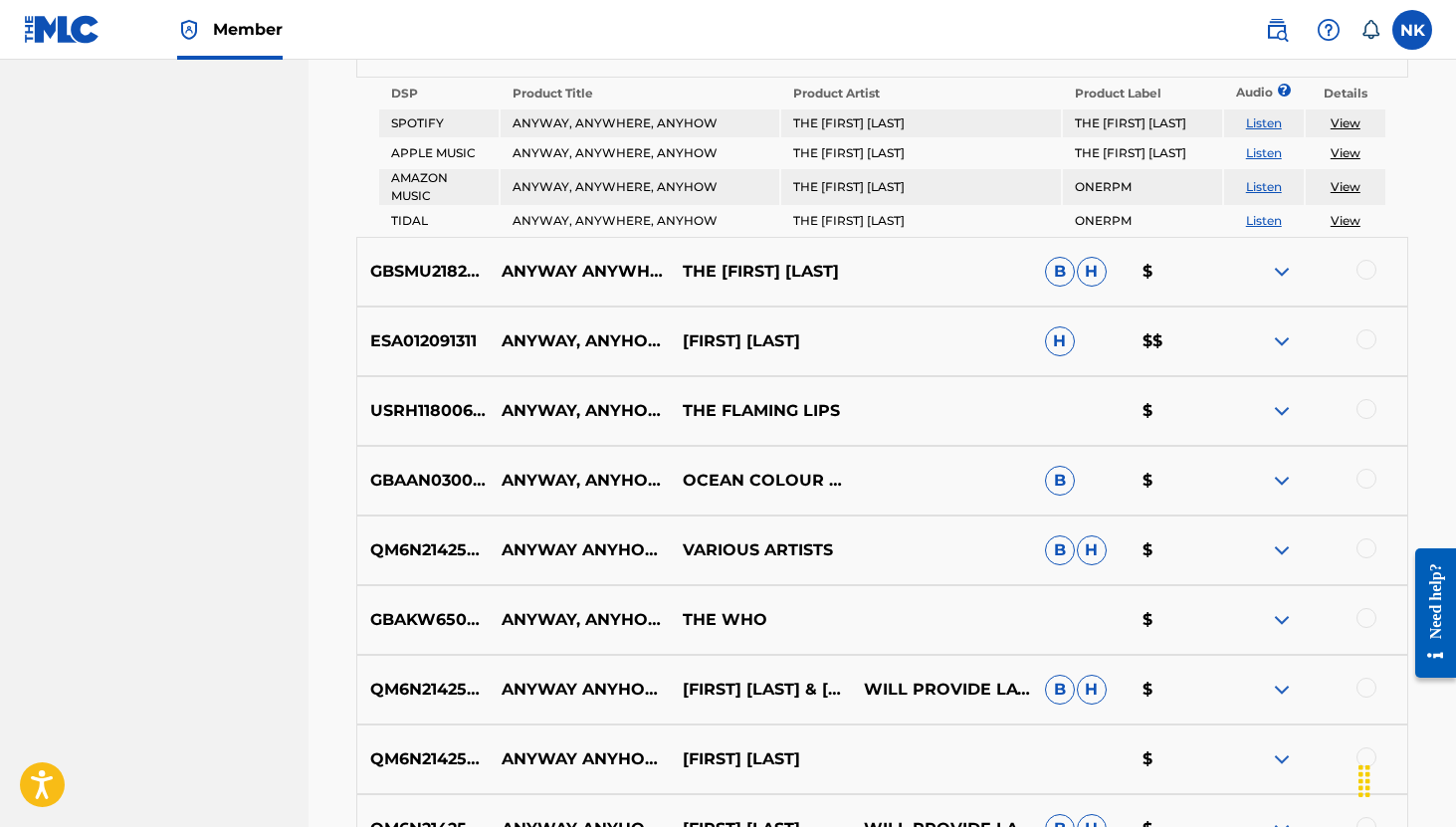scroll, scrollTop: 1094, scrollLeft: 0, axis: vertical 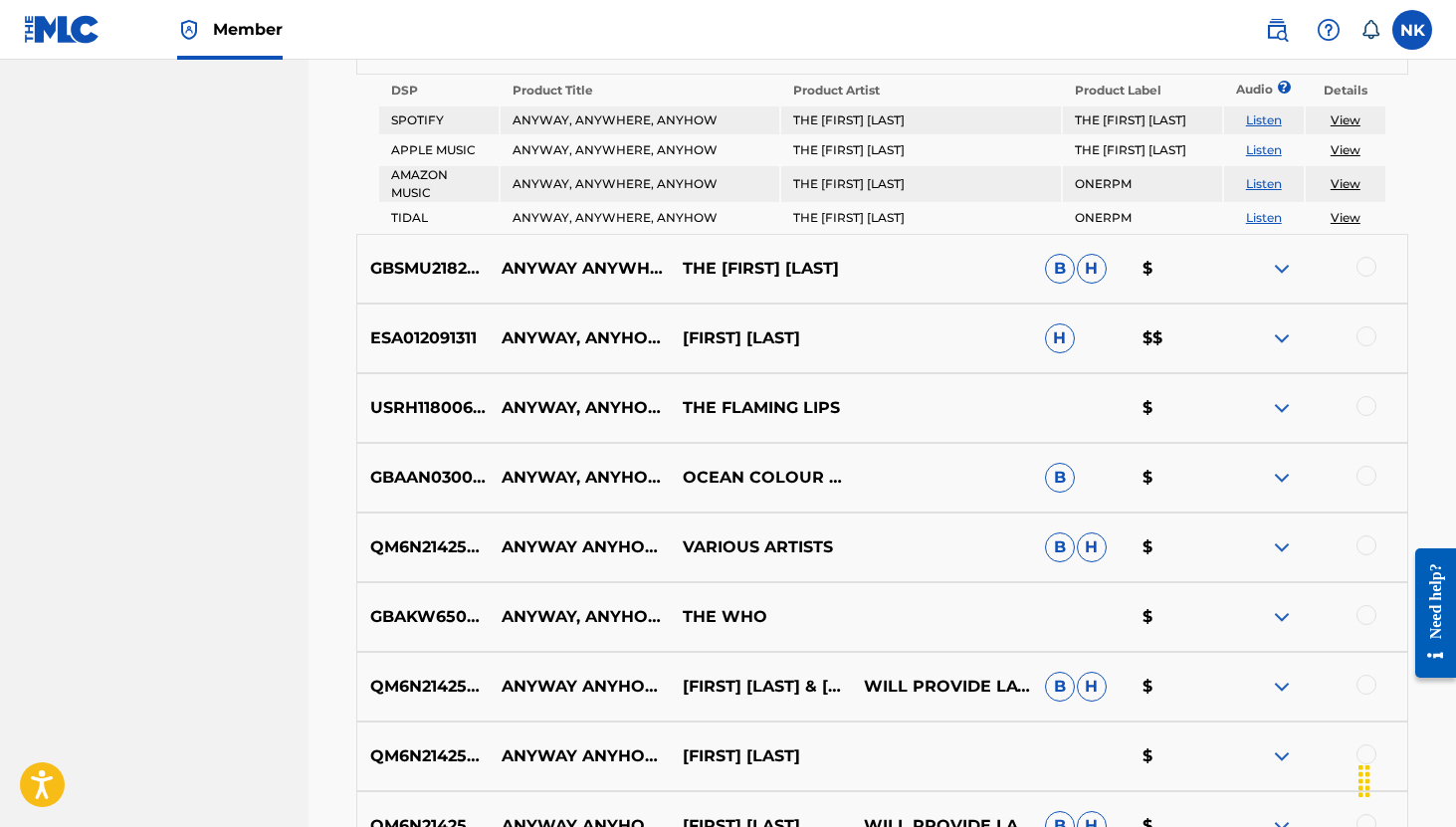 click at bounding box center (1282, 269) 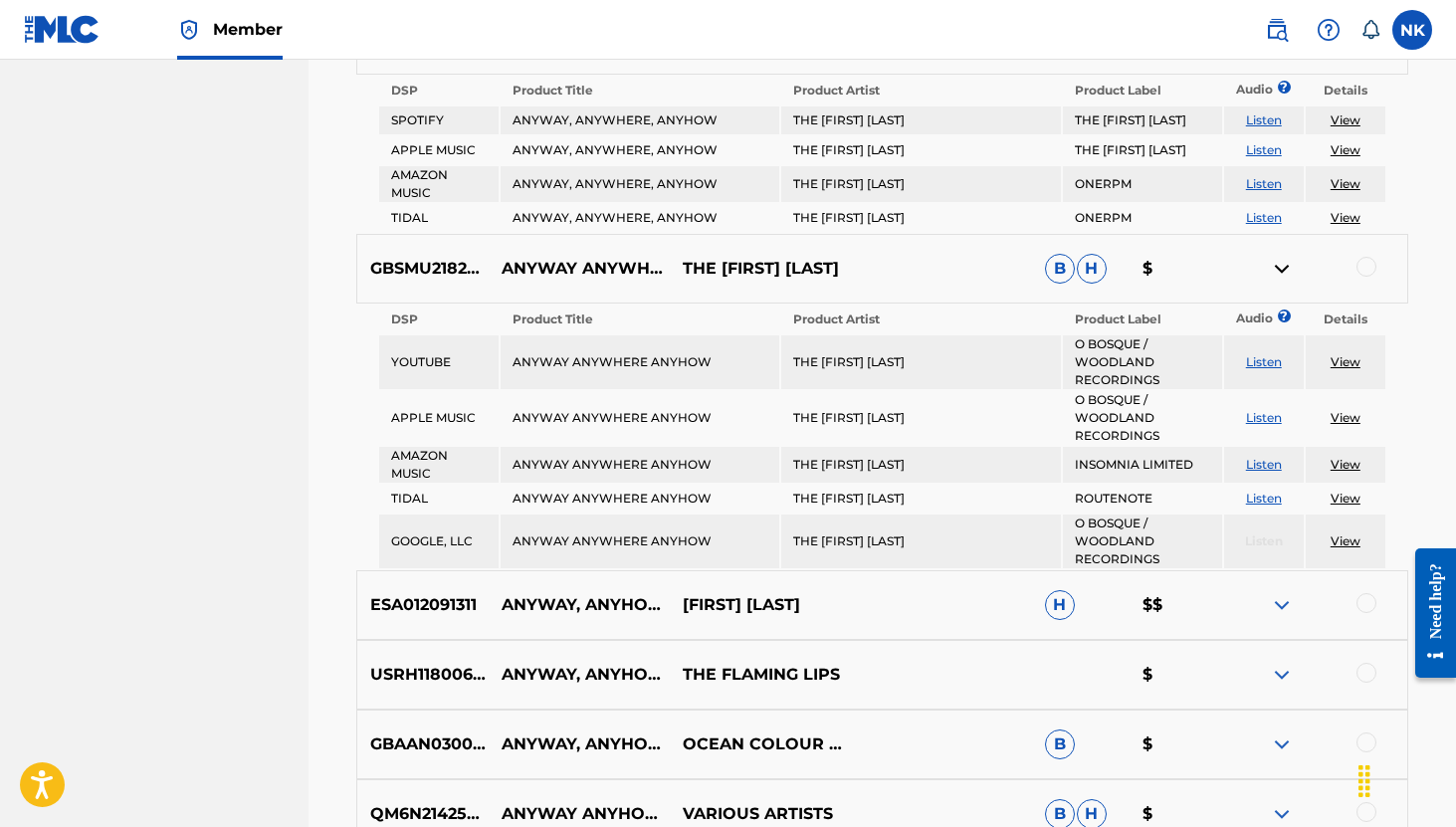 click at bounding box center (1282, 269) 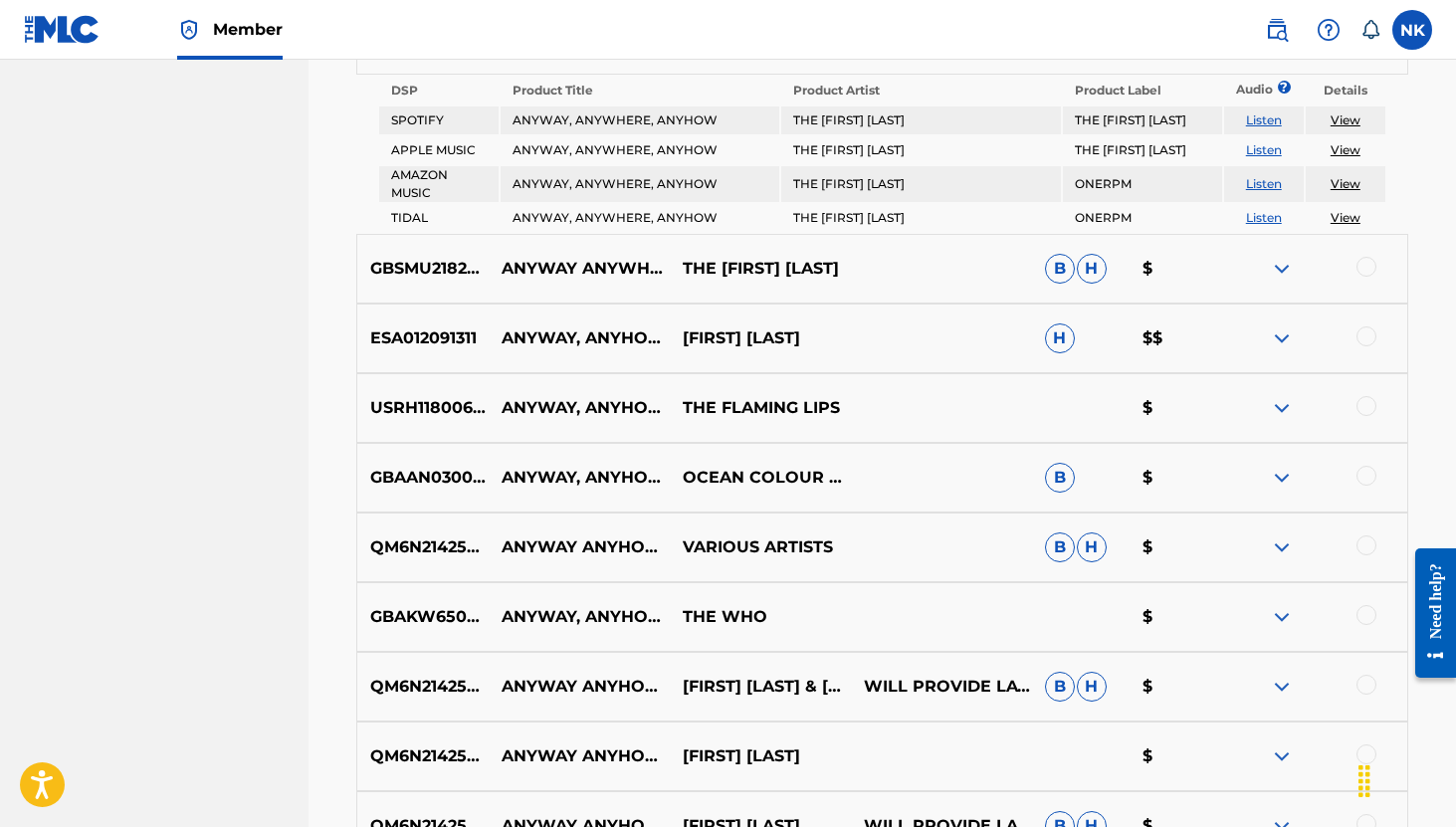 click at bounding box center (1282, 338) 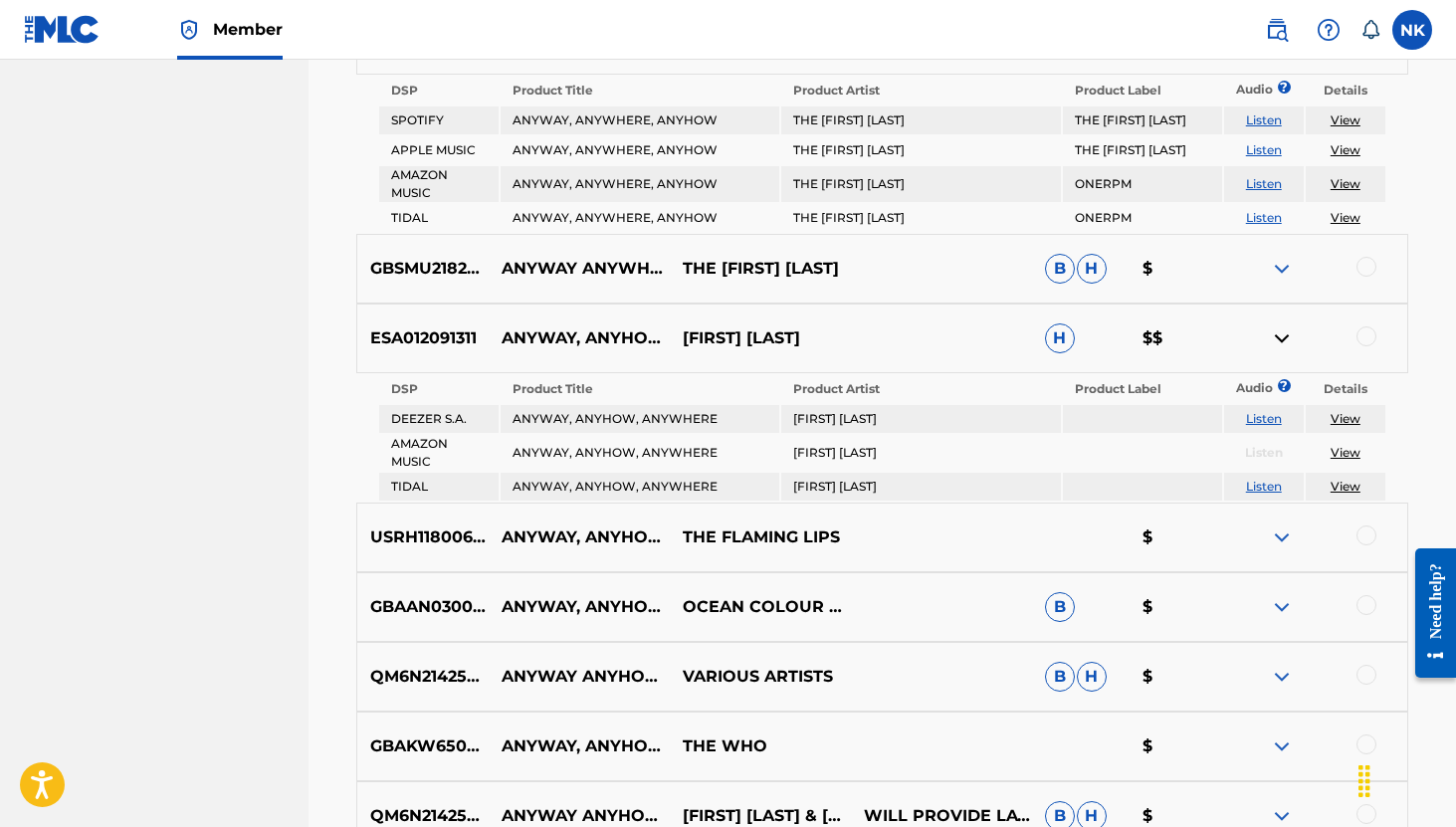 click on "Listen" at bounding box center [1264, 418] 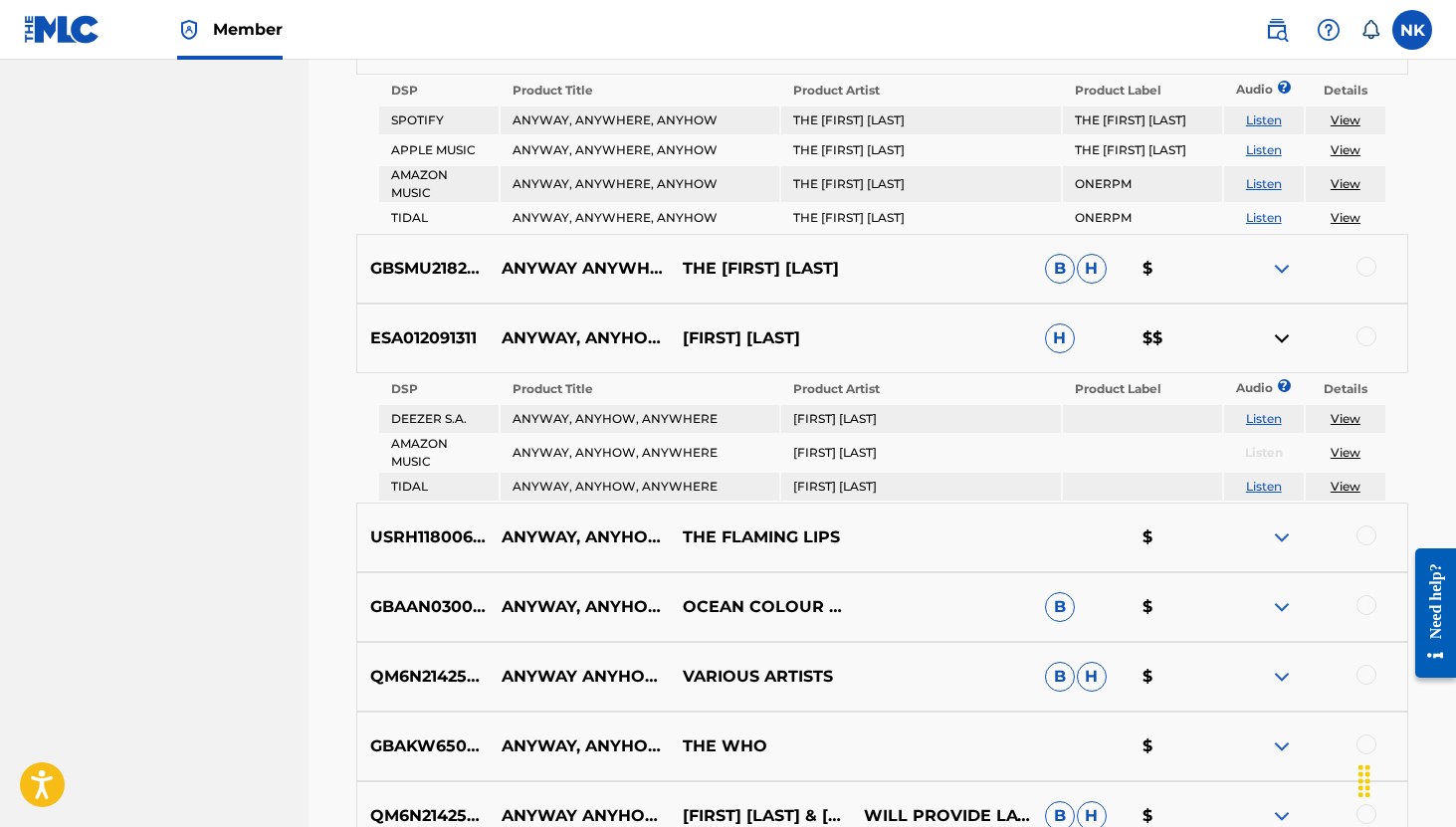 click on "Listen" at bounding box center [1264, 486] 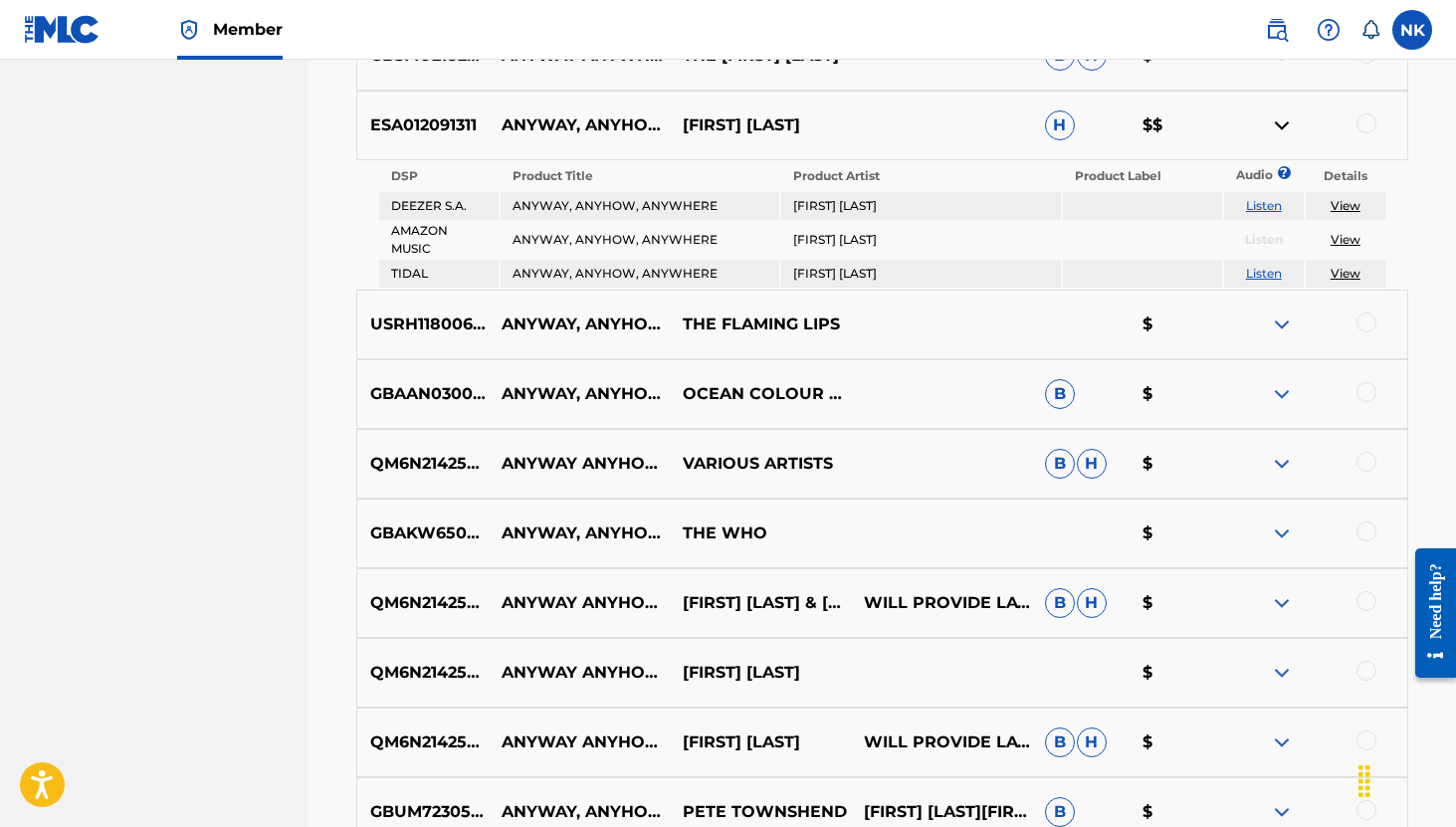 click at bounding box center [1282, 324] 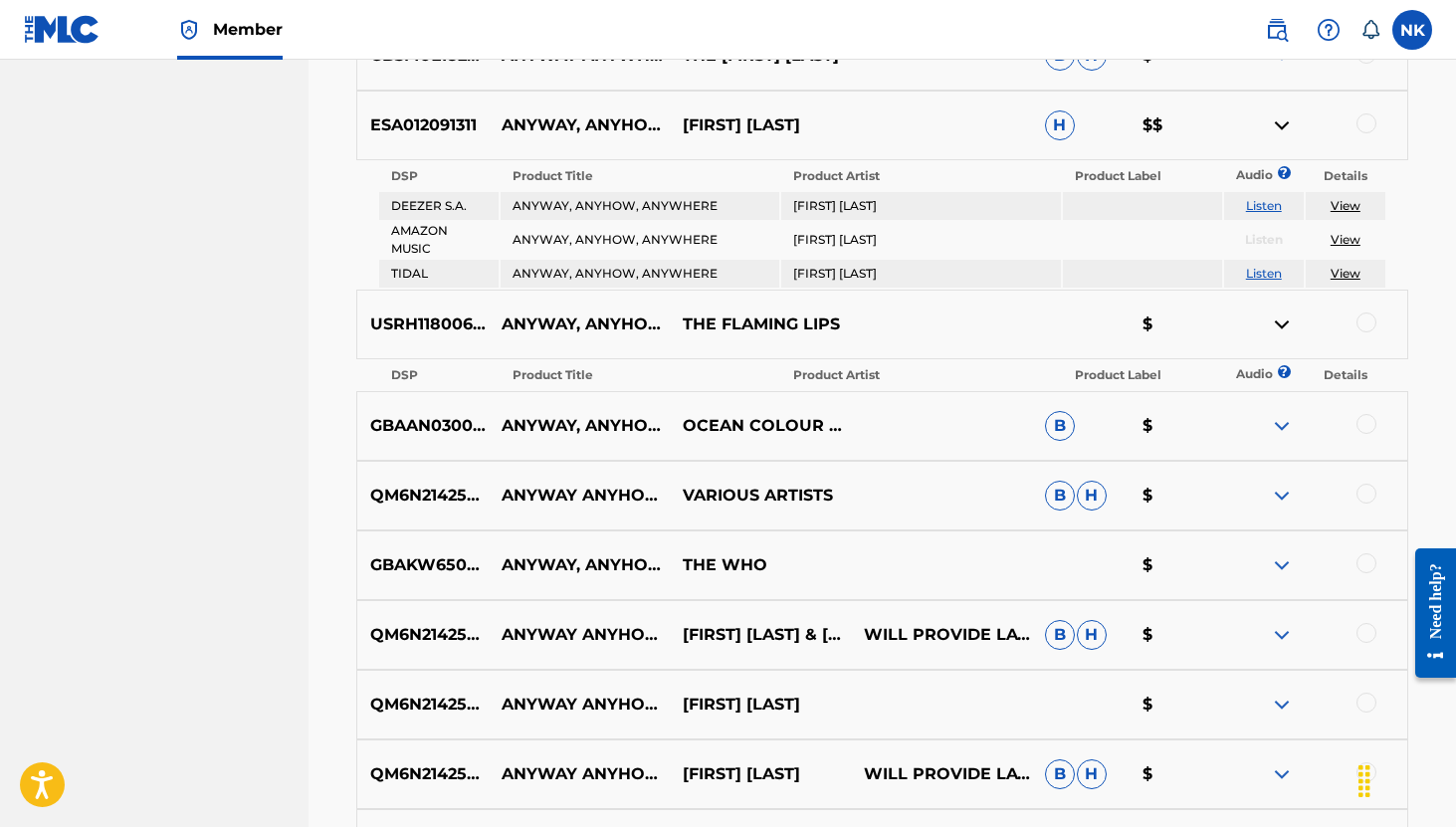 click at bounding box center [1282, 426] 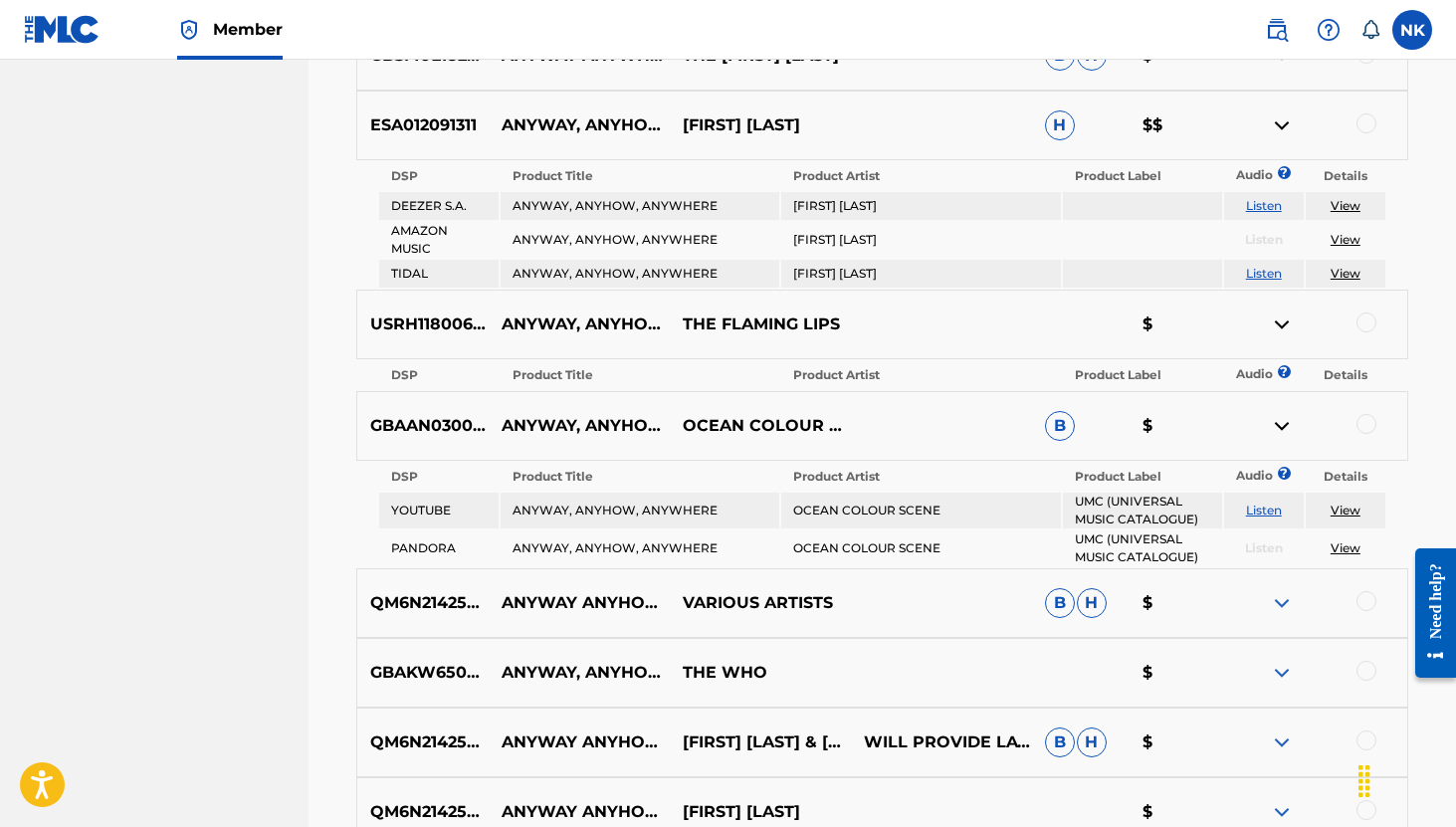 click on "Listen" at bounding box center (1264, 510) 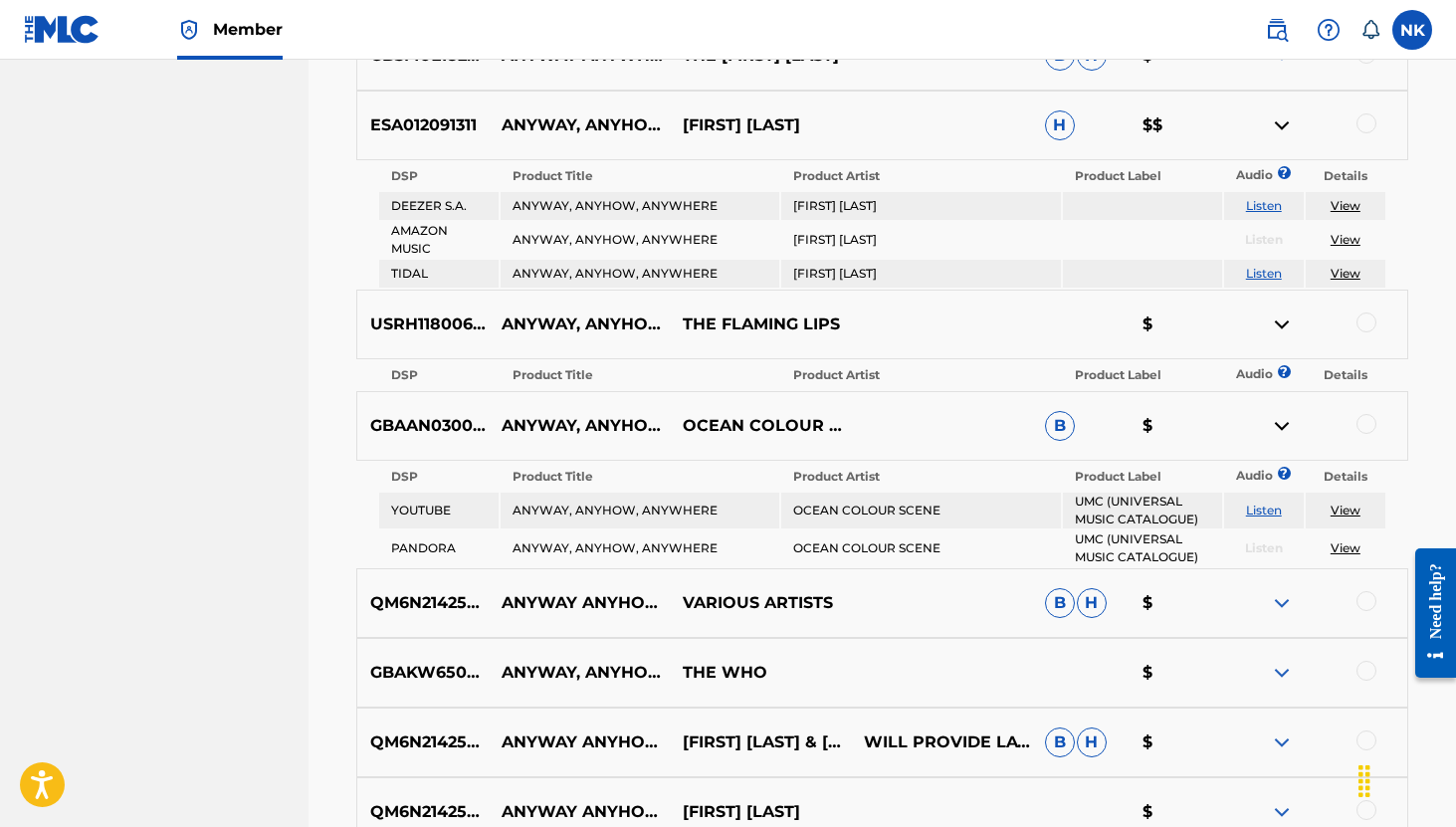 scroll, scrollTop: 1447, scrollLeft: 0, axis: vertical 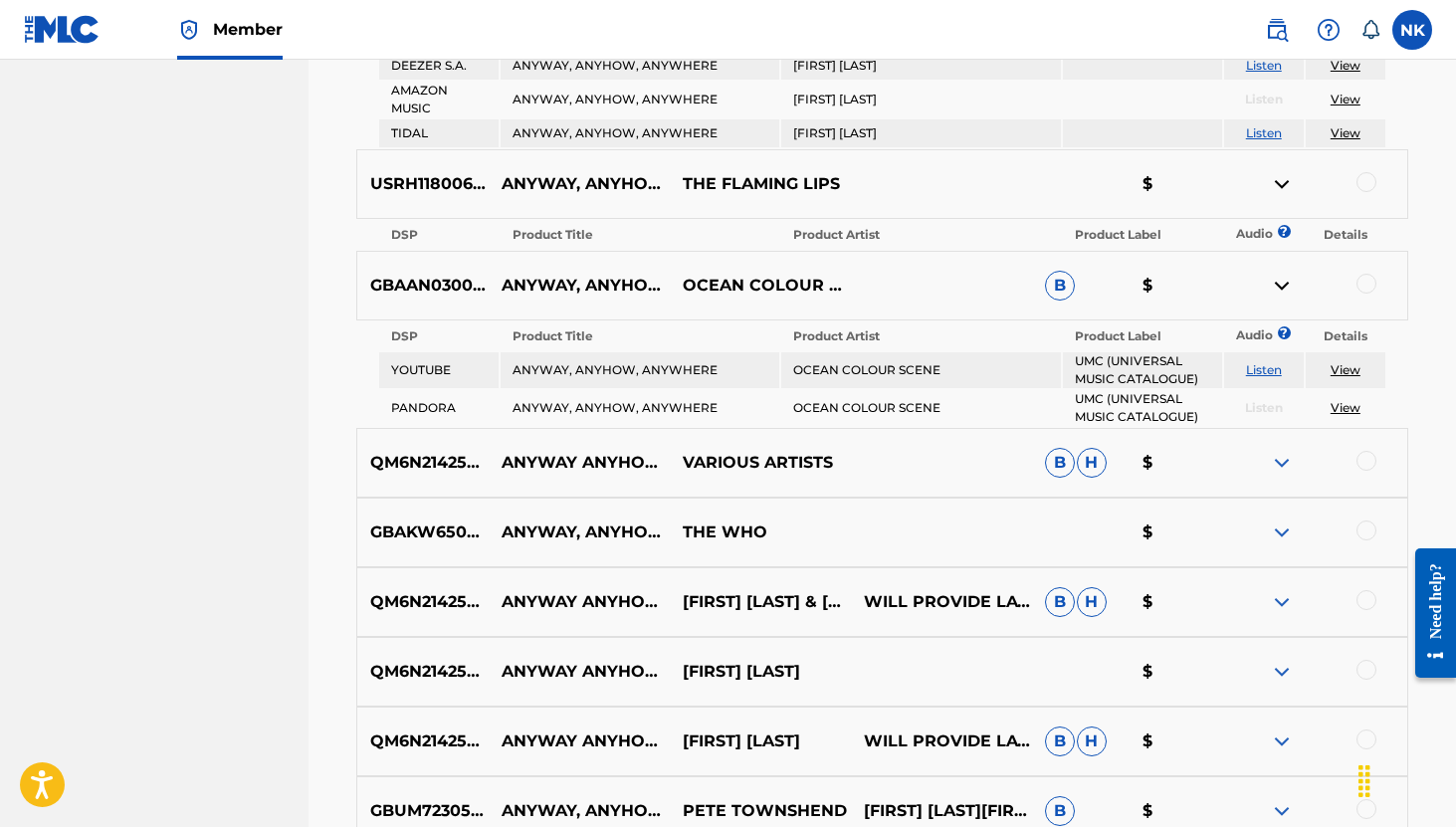click at bounding box center (1282, 184) 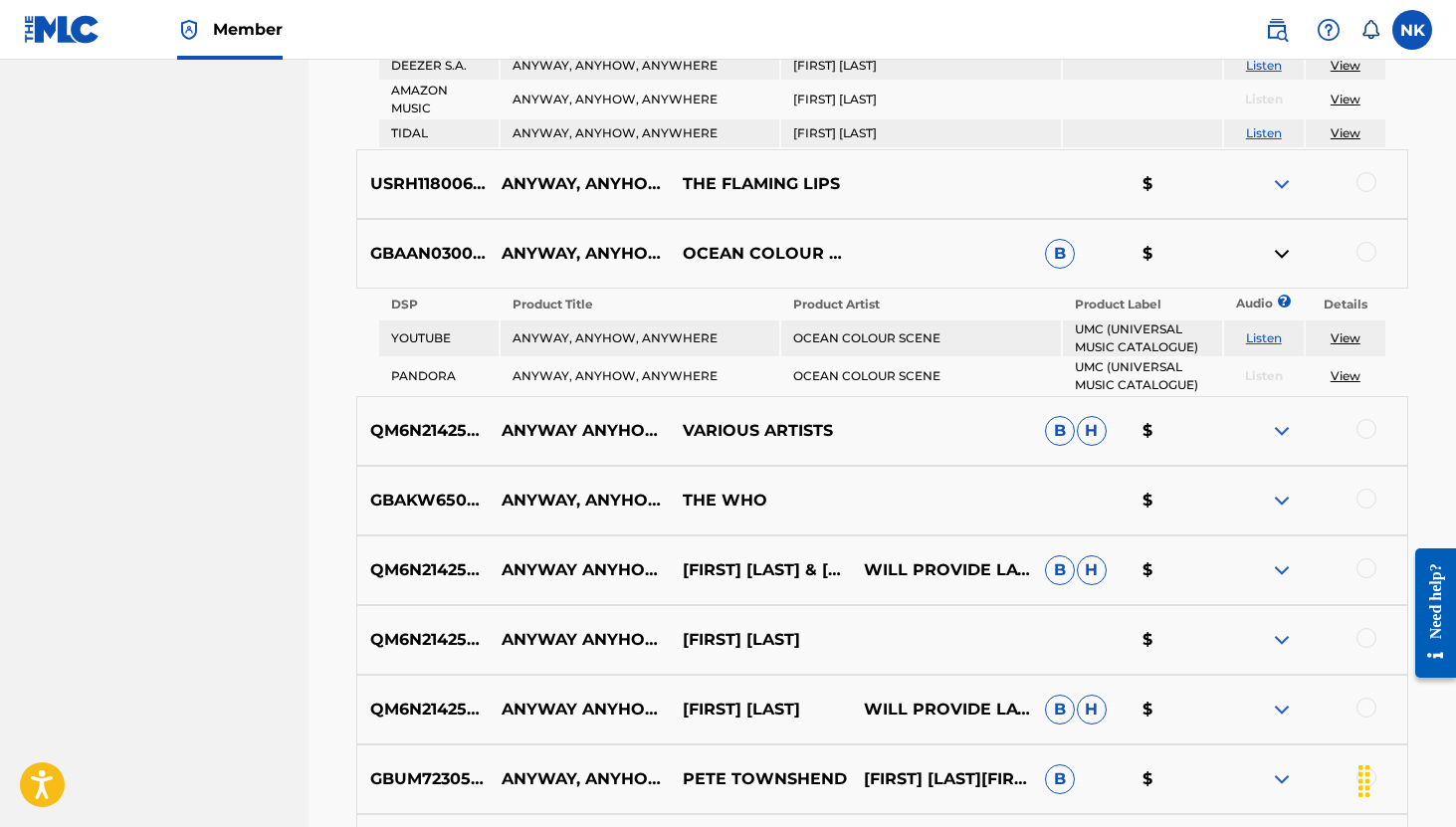 click at bounding box center (1366, 252) 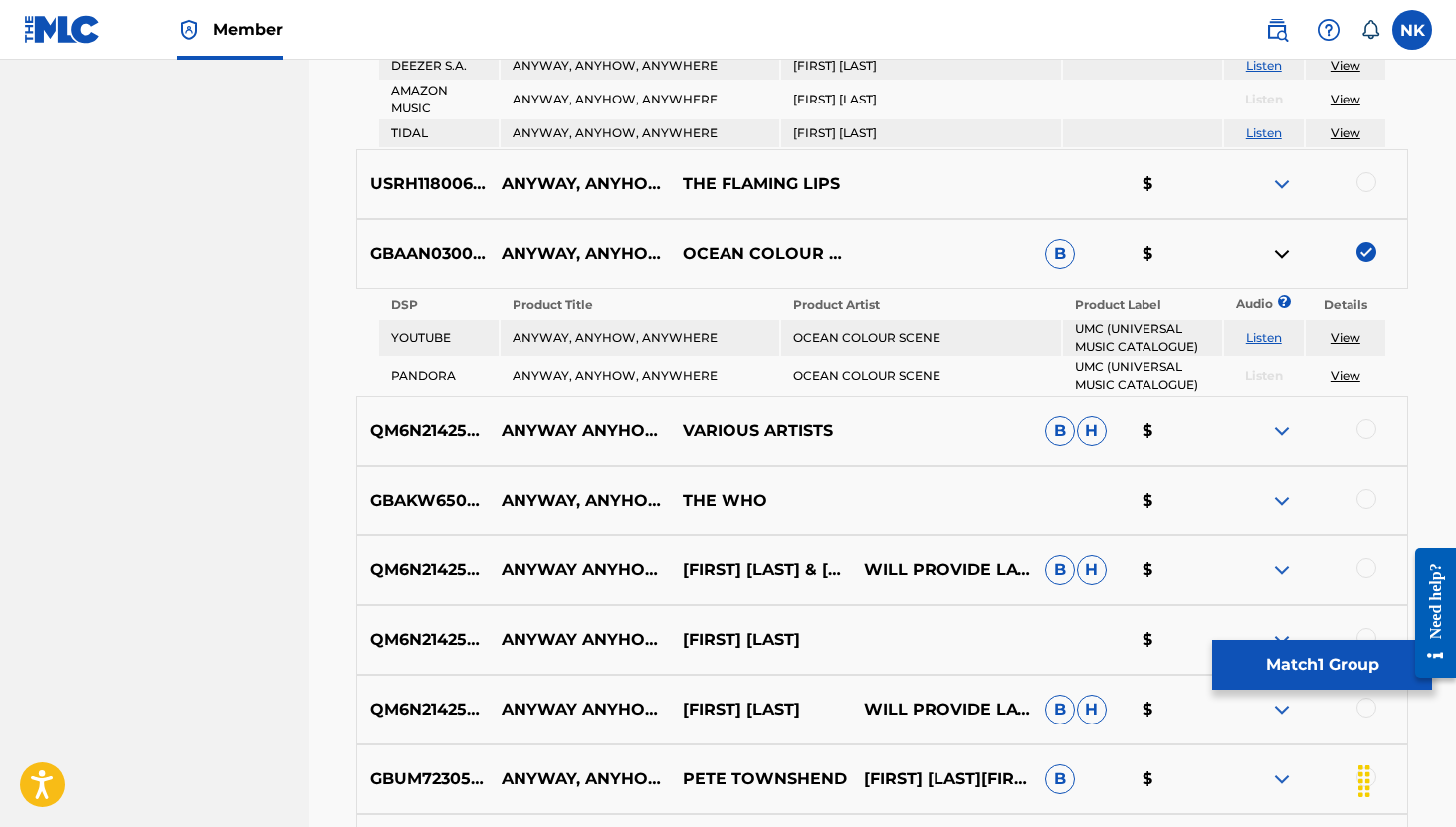 click at bounding box center [1282, 254] 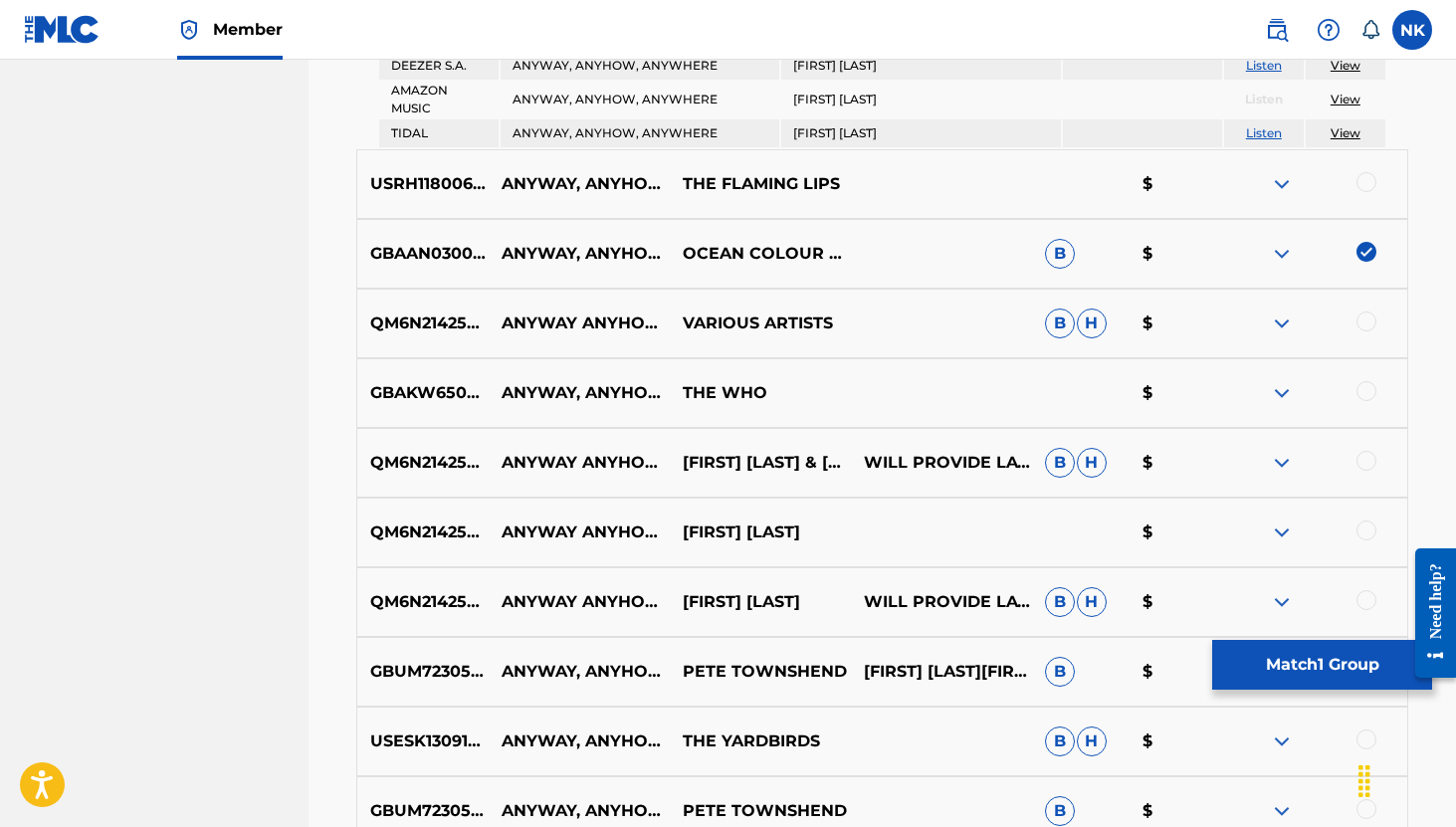 click on "QM6N21425444 ANYWAY ANYHOW ANYWHERE VARIOUS ARTISTS B H $" at bounding box center [882, 323] 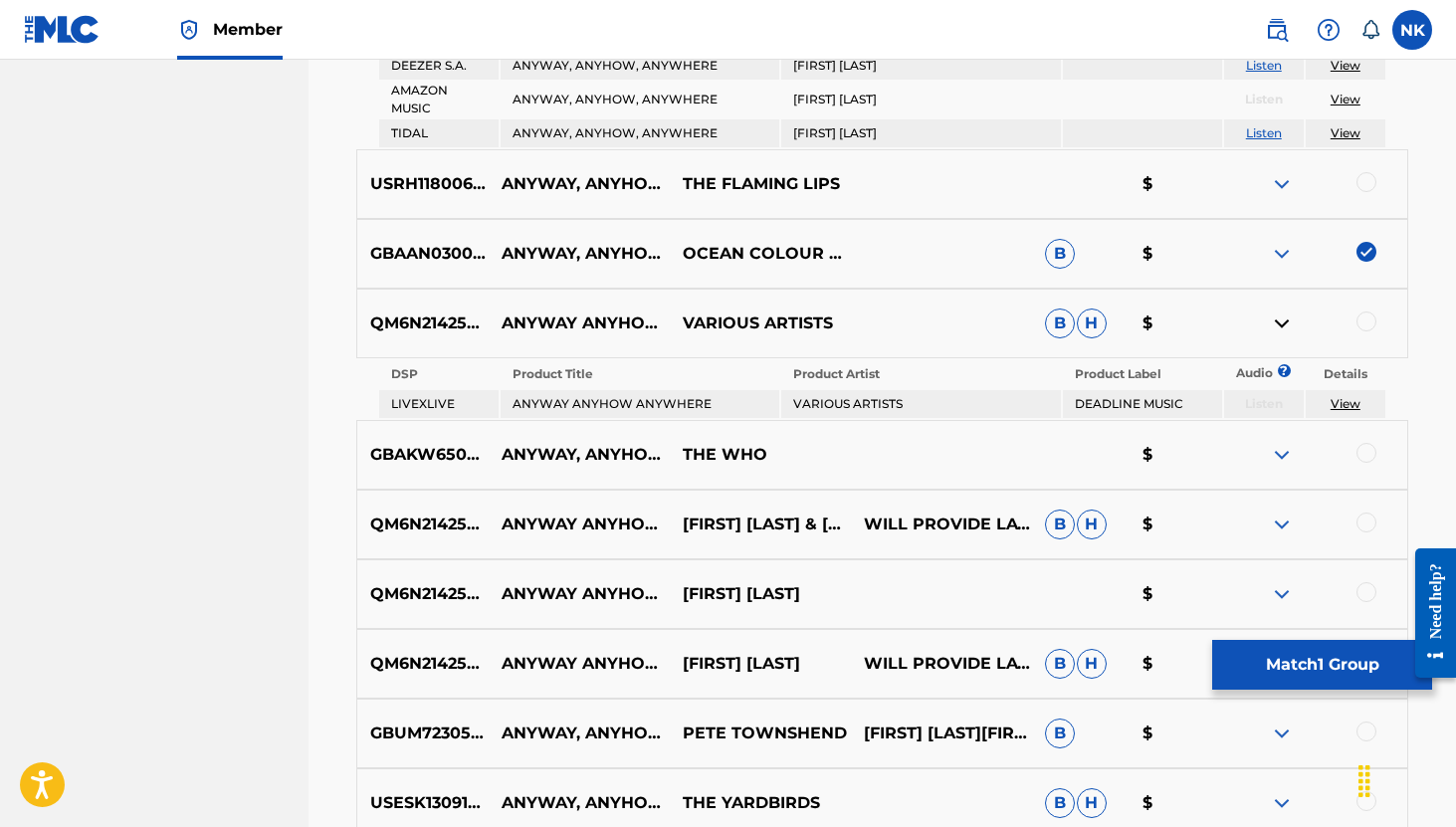 click at bounding box center (1282, 455) 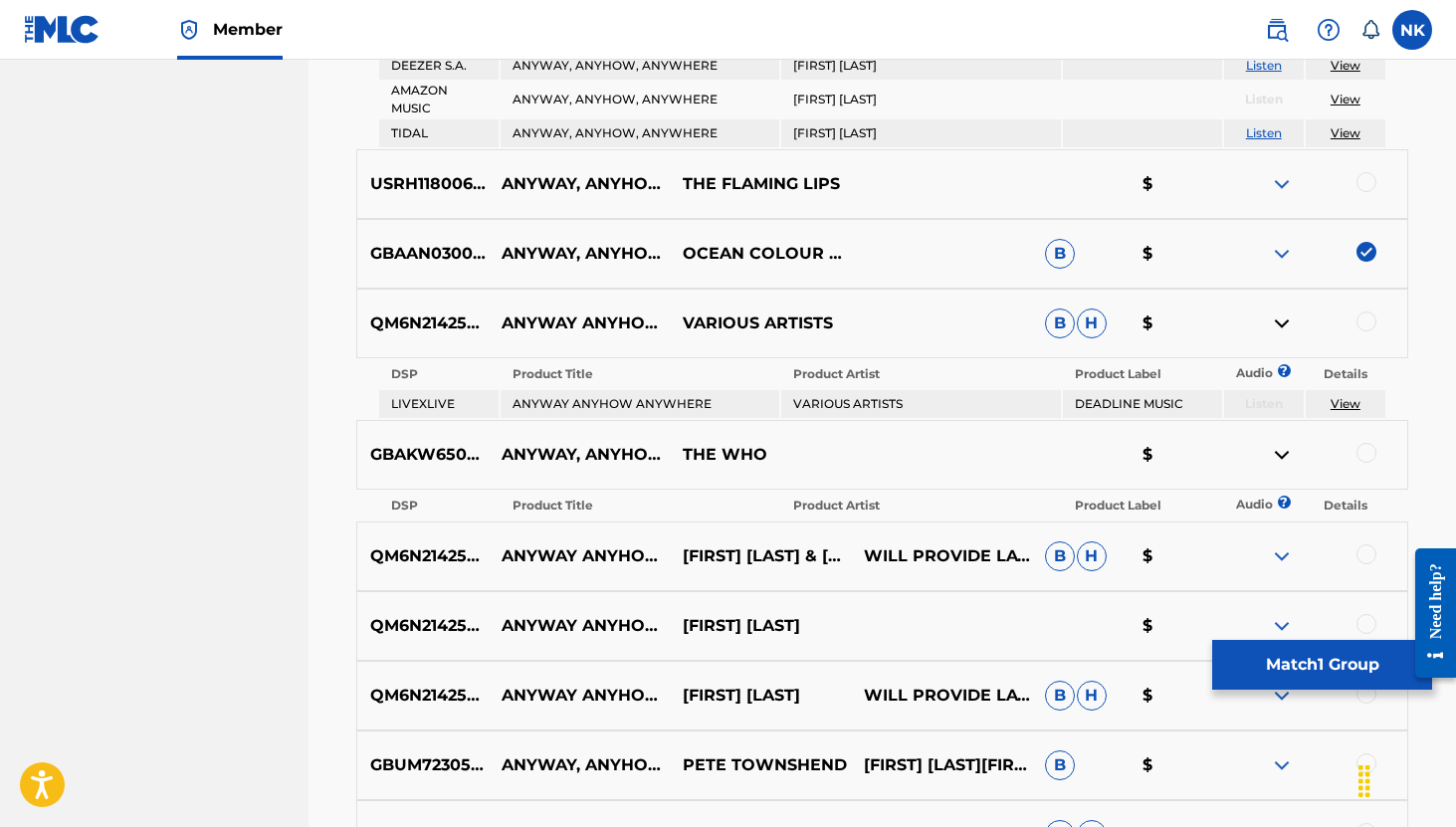 click at bounding box center [1282, 556] 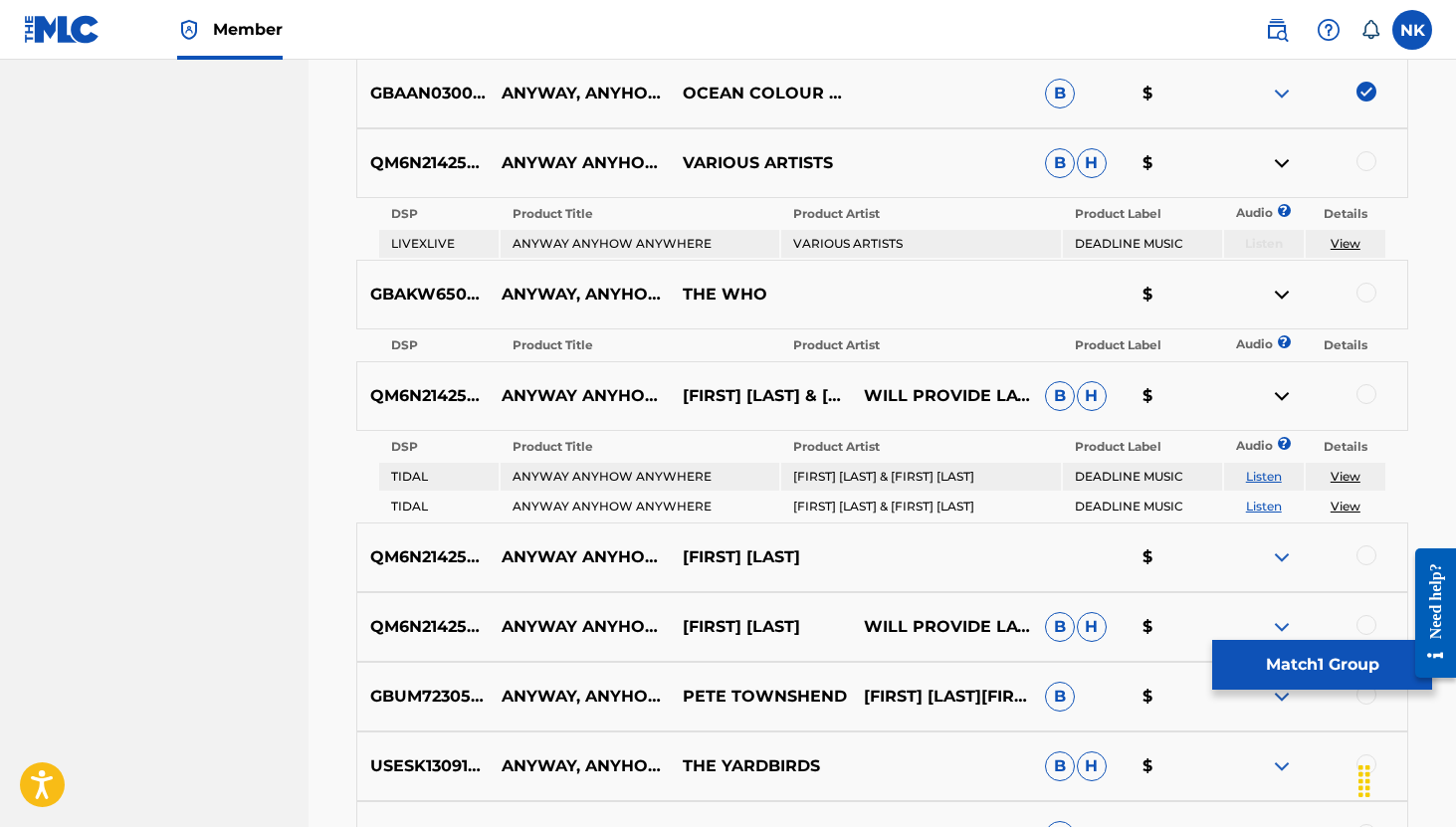 scroll, scrollTop: 1621, scrollLeft: 0, axis: vertical 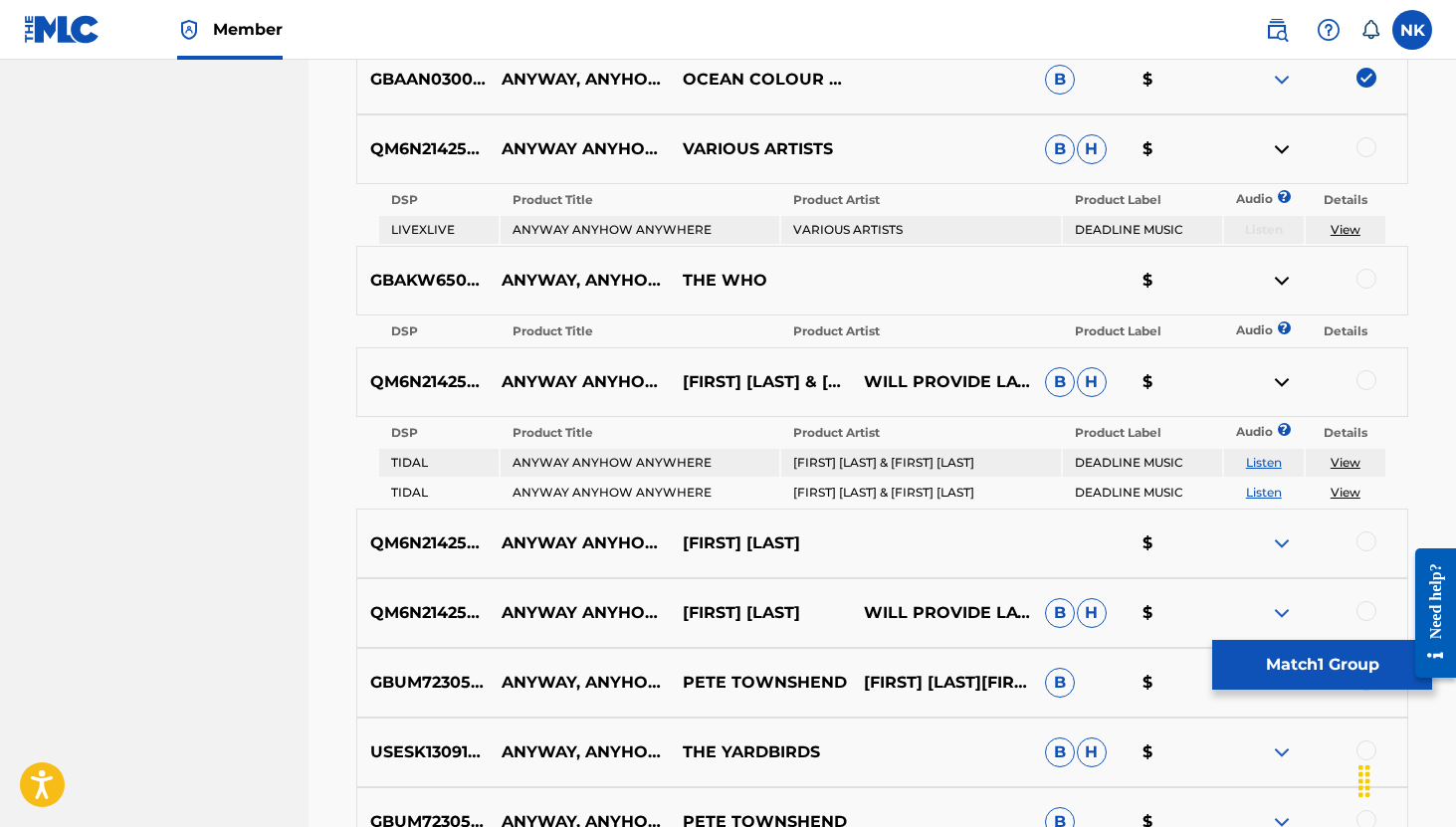 click on "Listen" at bounding box center [1264, 462] 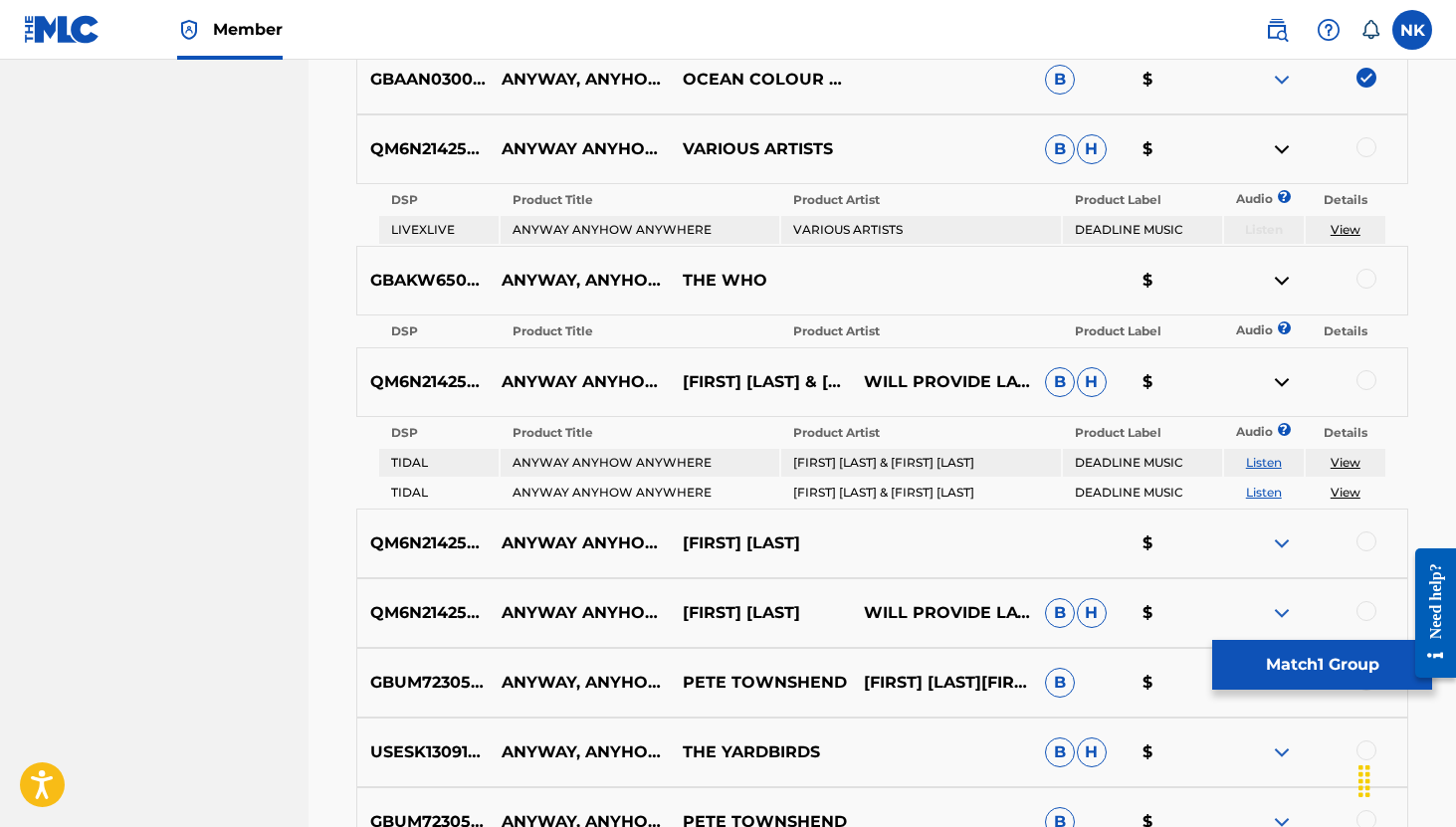 click on "Listen" at bounding box center [1264, 492] 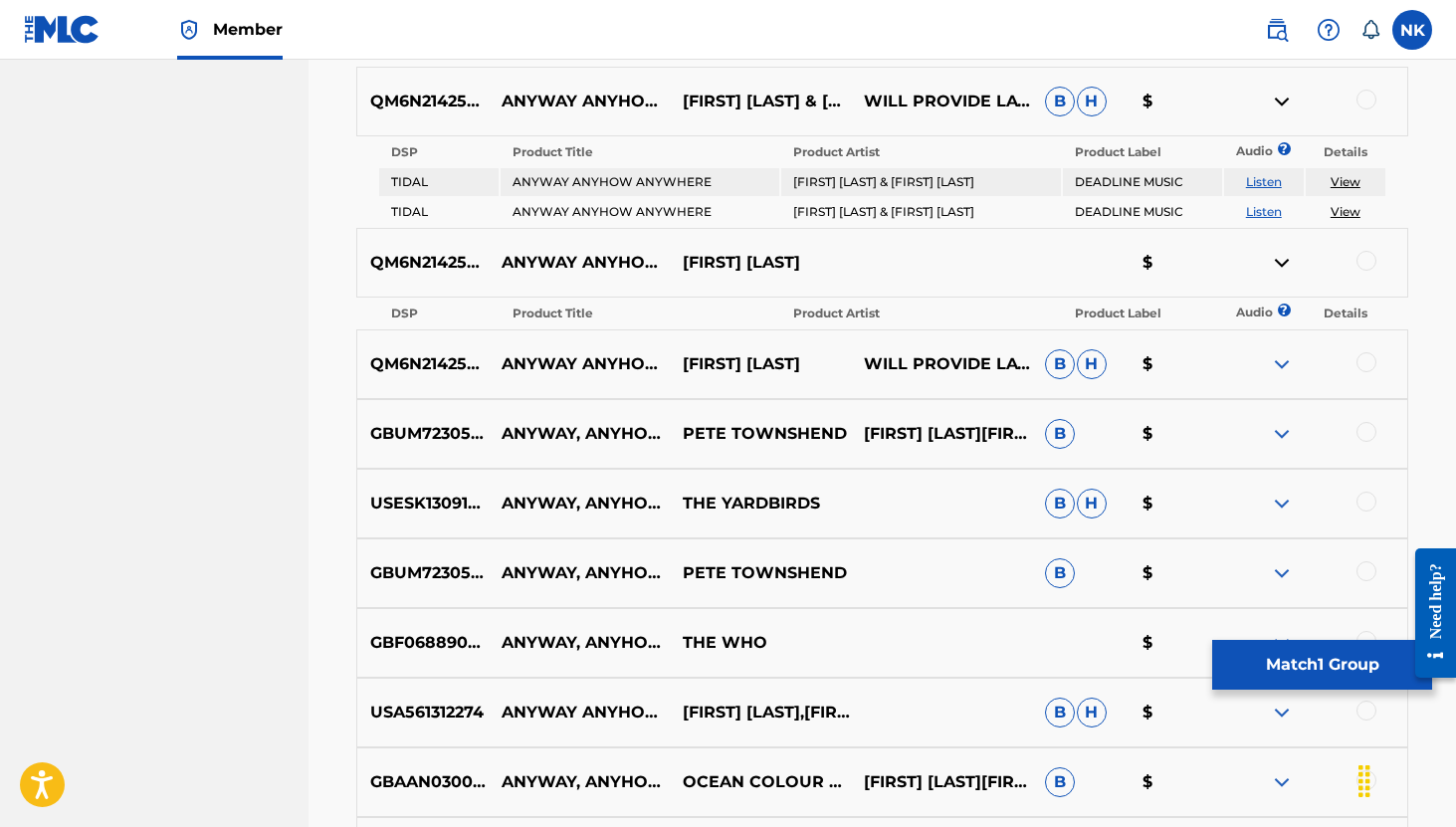 scroll, scrollTop: 1952, scrollLeft: 0, axis: vertical 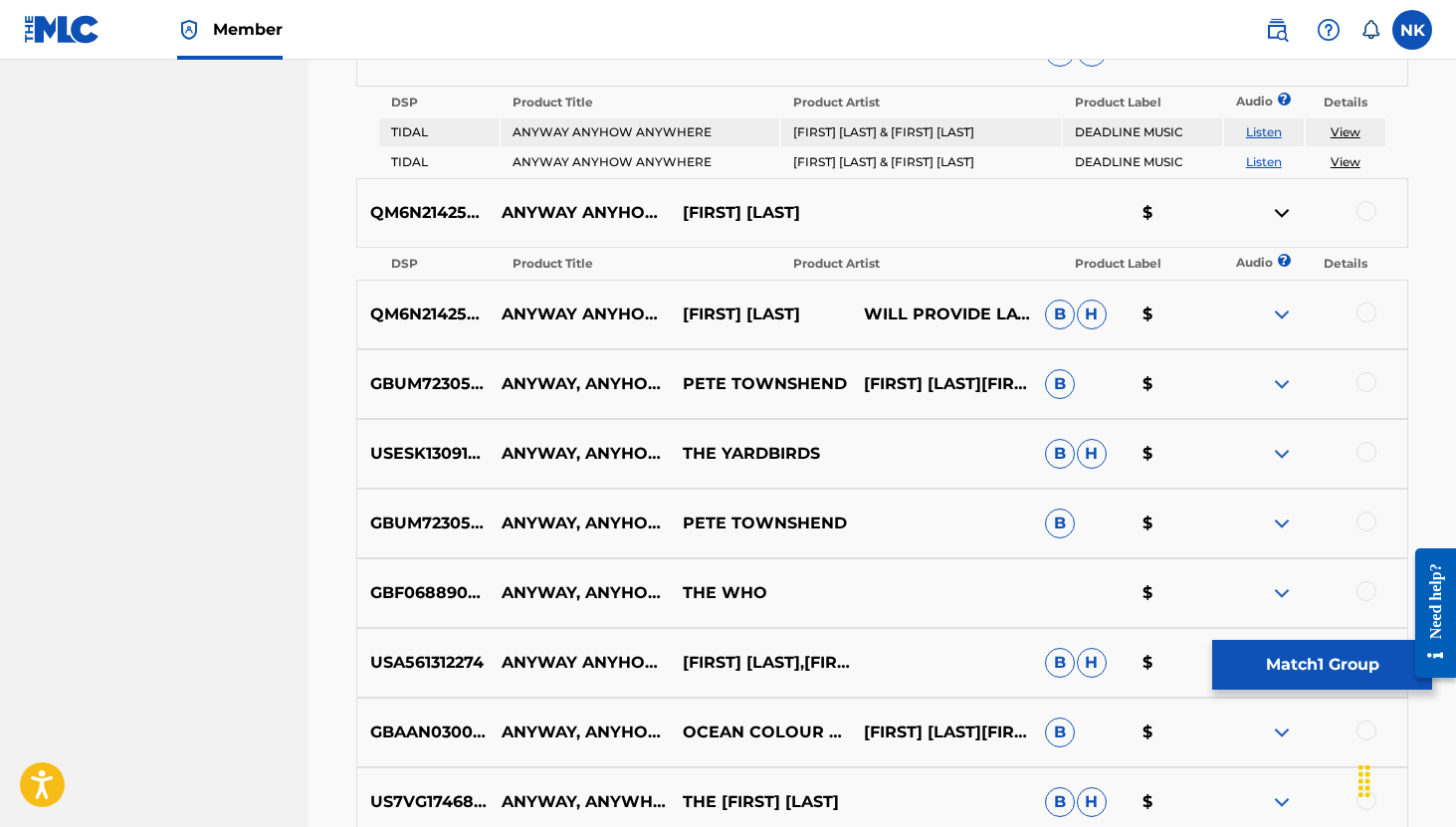 click on "QM6N21425444 ANYWAY ANYHOW ANYWHERE TODD RUNDGREN WILL PROVIDE LATER B H $" at bounding box center (882, 314) 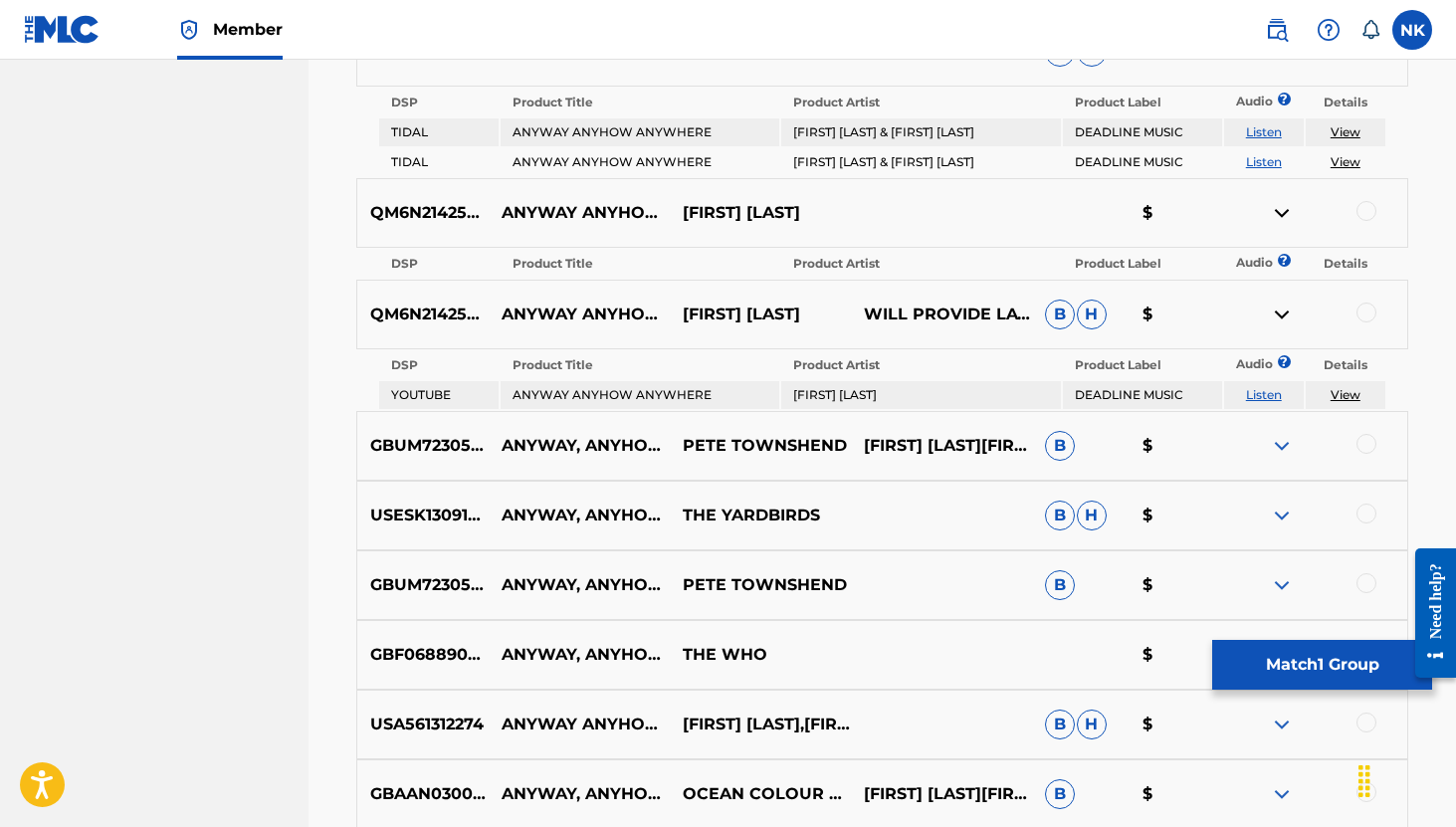 click on "Listen" at bounding box center [1264, 394] 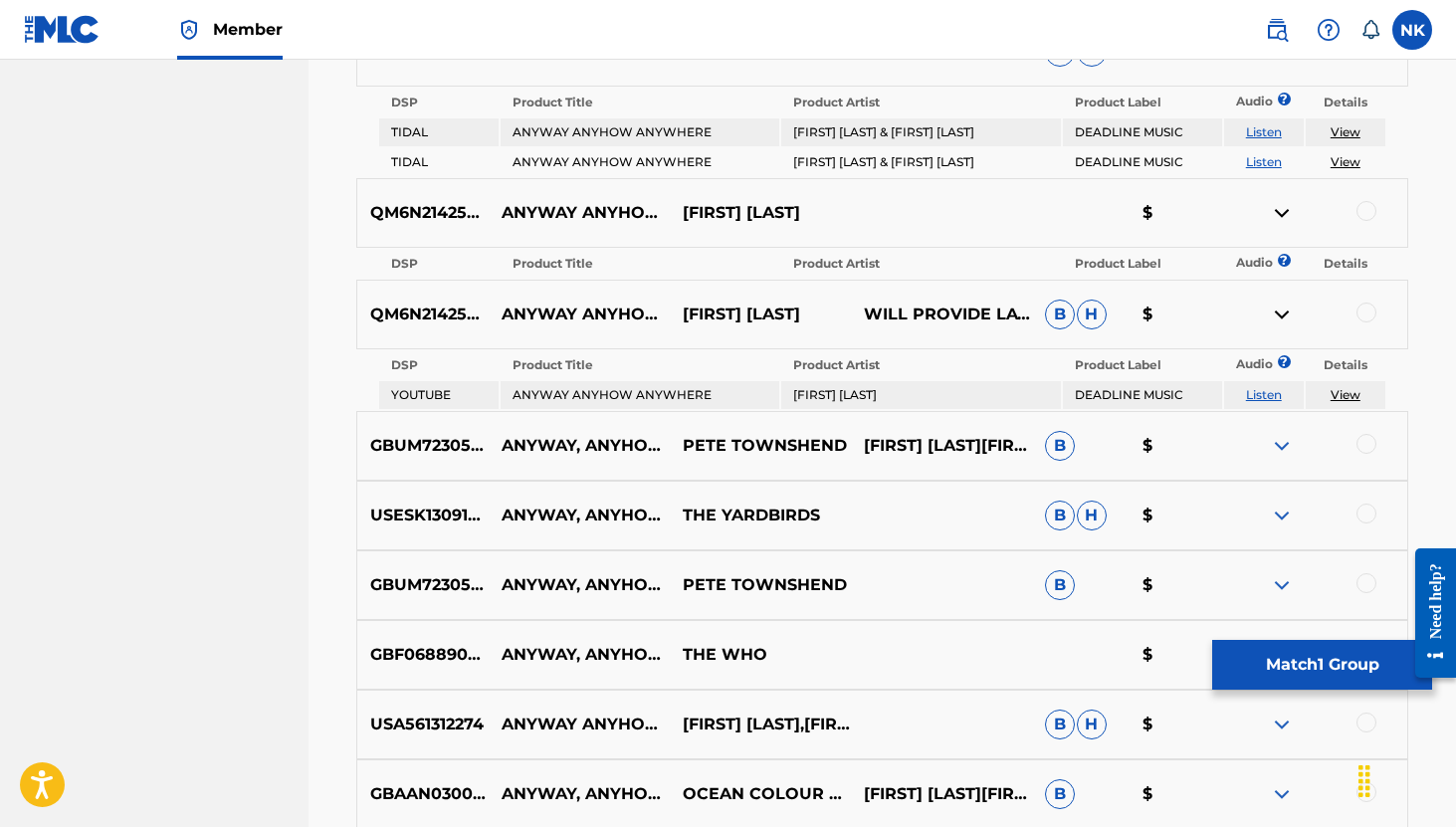 click at bounding box center [1366, 312] 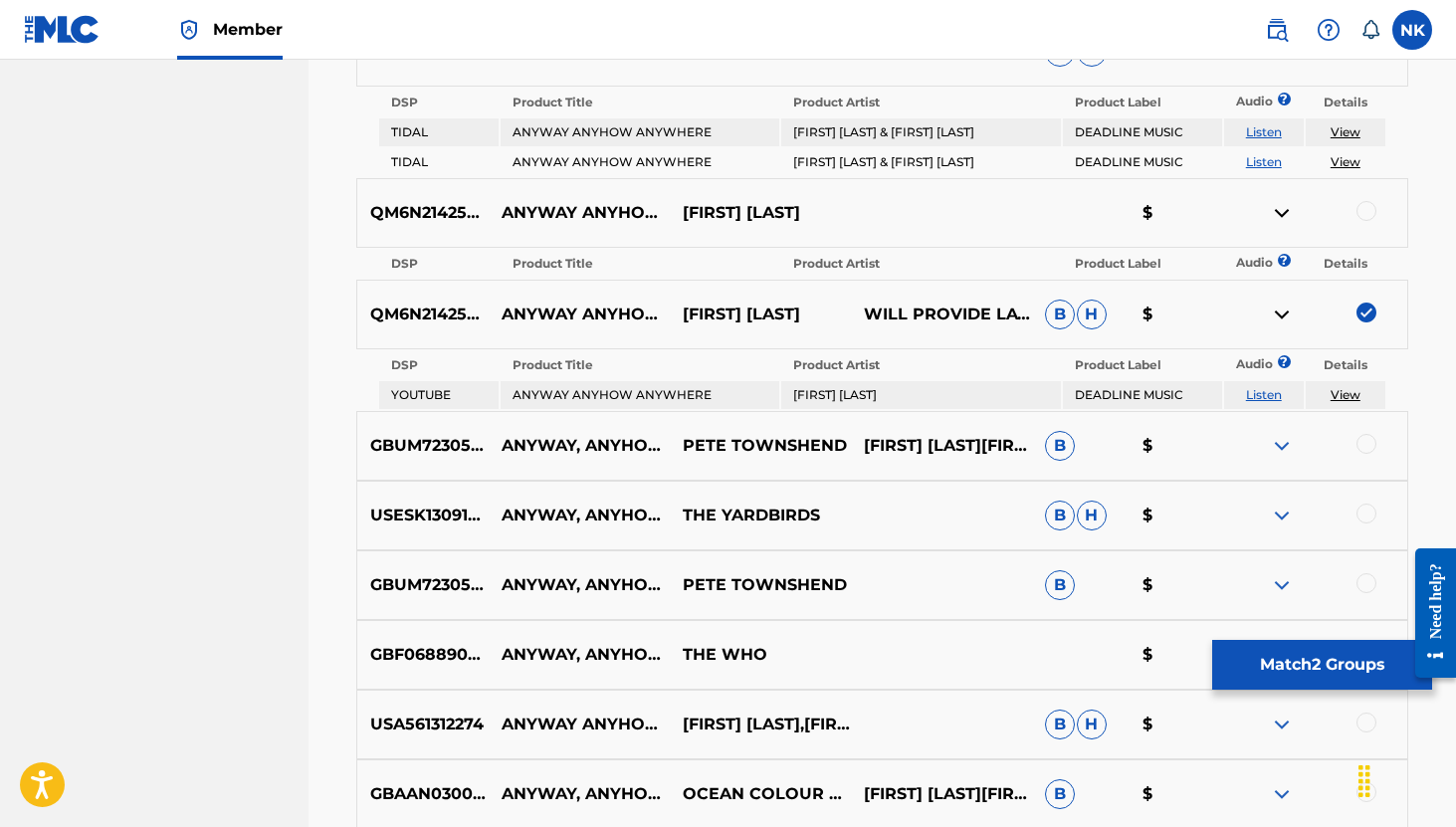click at bounding box center (1282, 213) 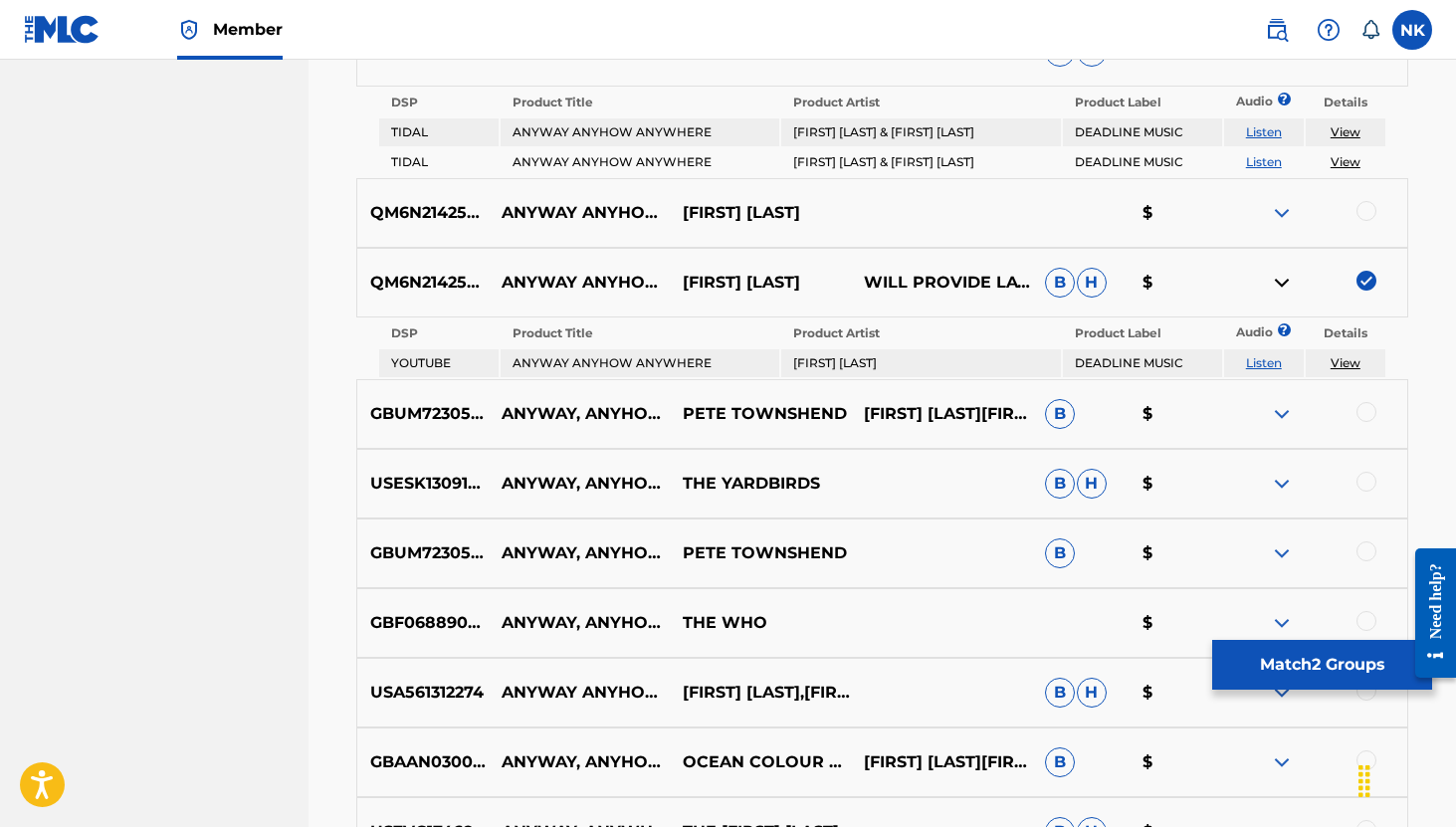 click on "QM6N21425444 ANYWAY ANYHOW ANYWHERE TODD RUNDGREN WILL PROVIDE LATER B H $" at bounding box center (882, 283) 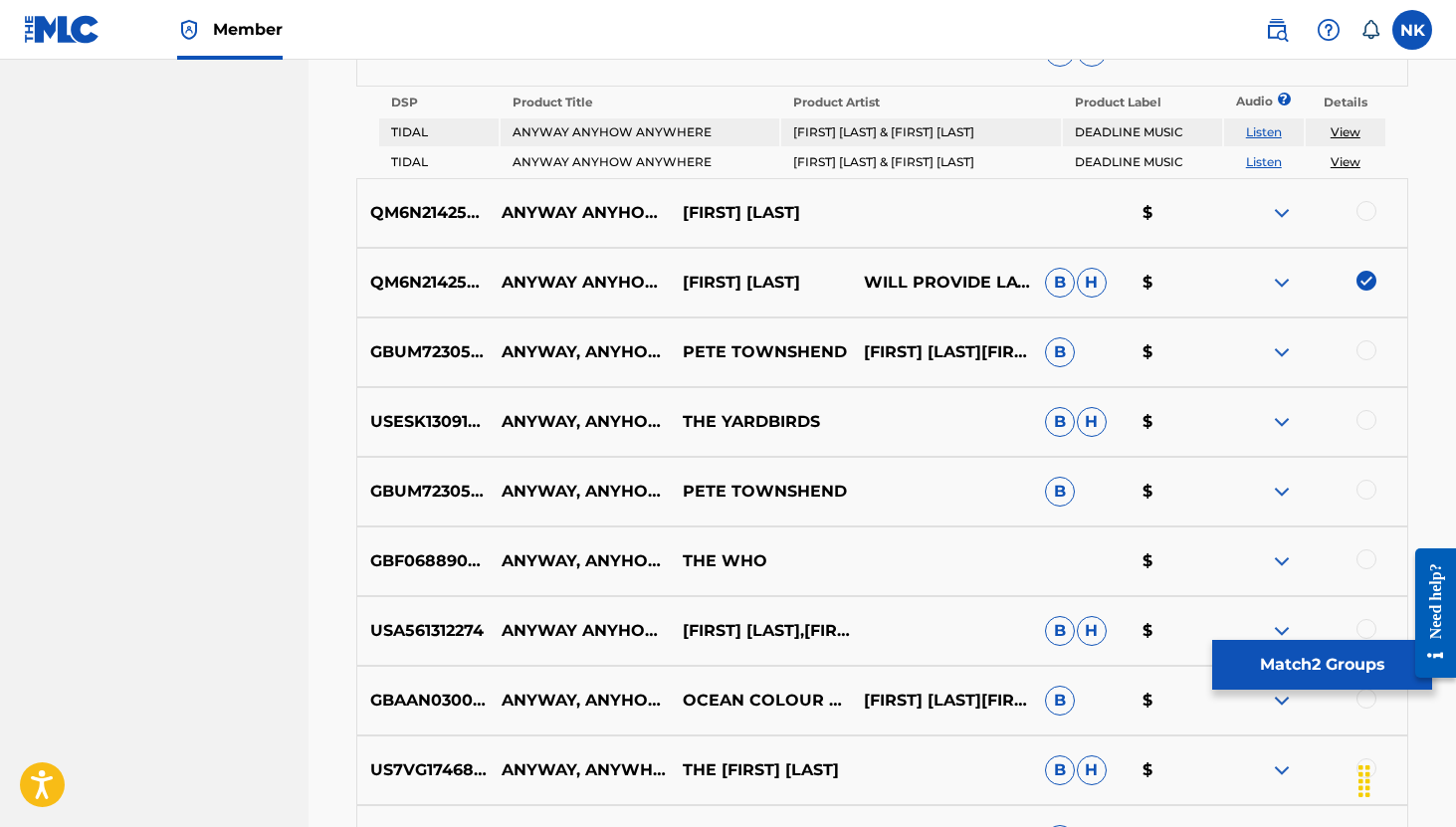 click at bounding box center (1282, 352) 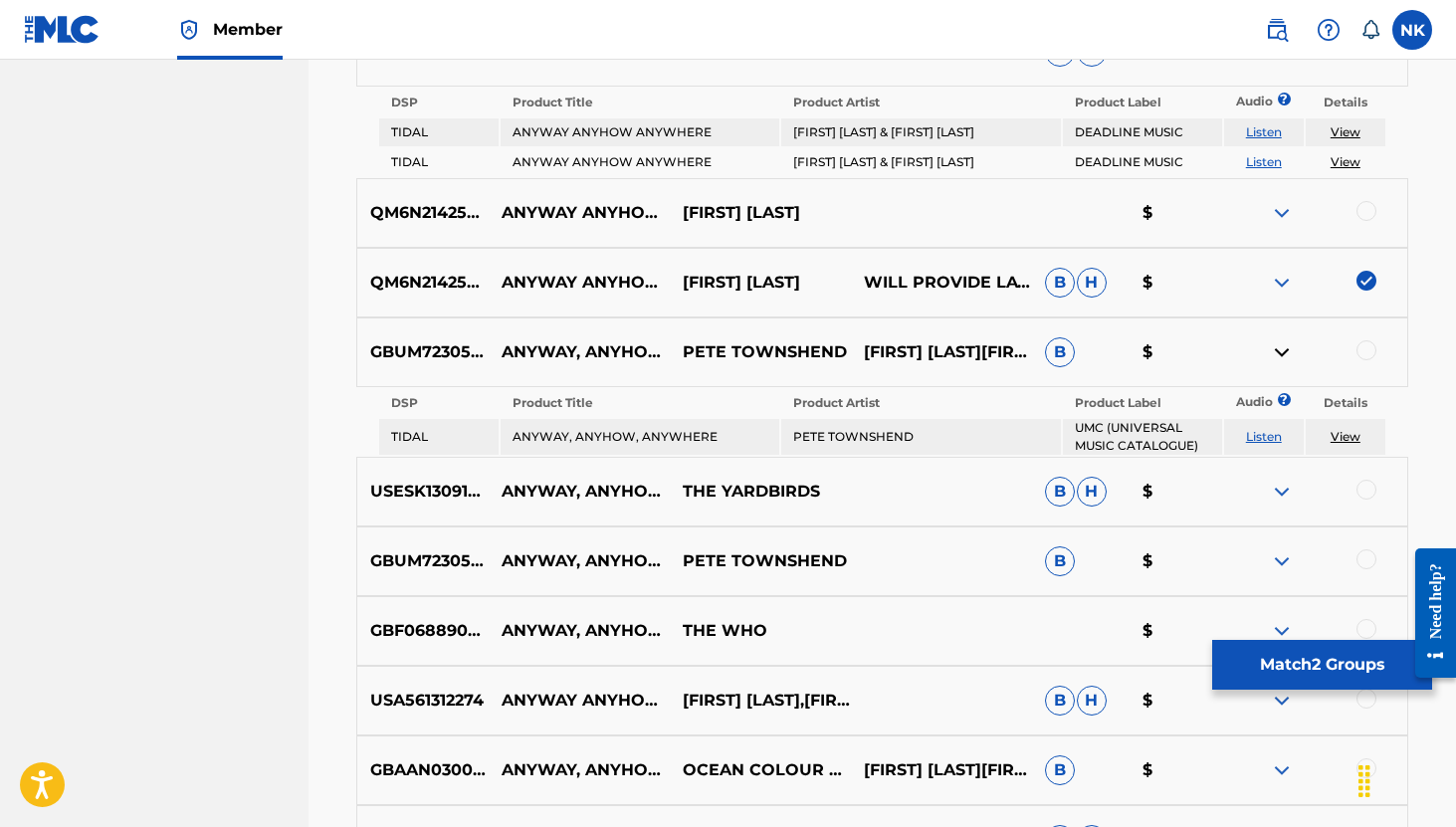 click on "Listen" at bounding box center [1264, 436] 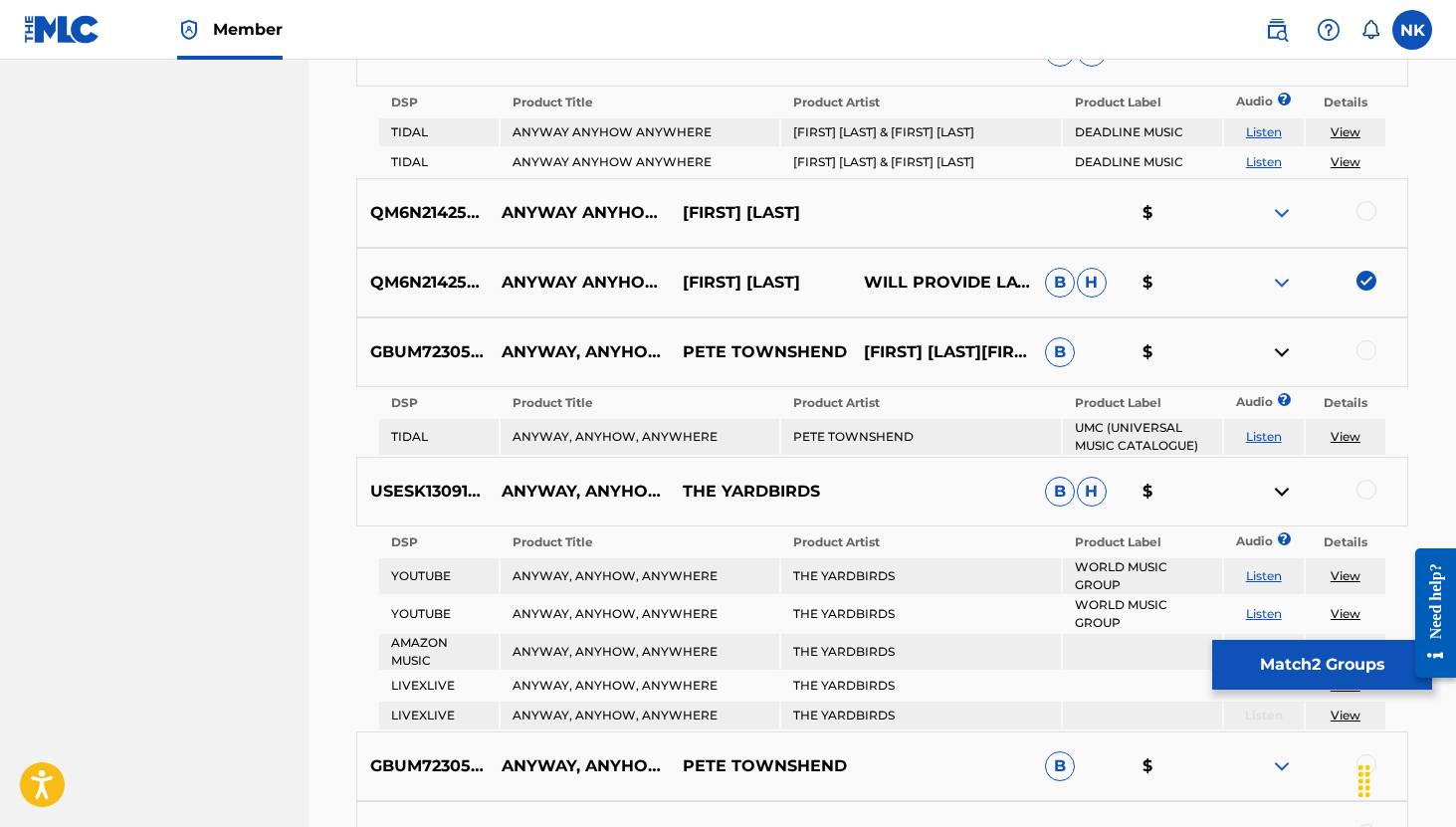 scroll, scrollTop: 2151, scrollLeft: 0, axis: vertical 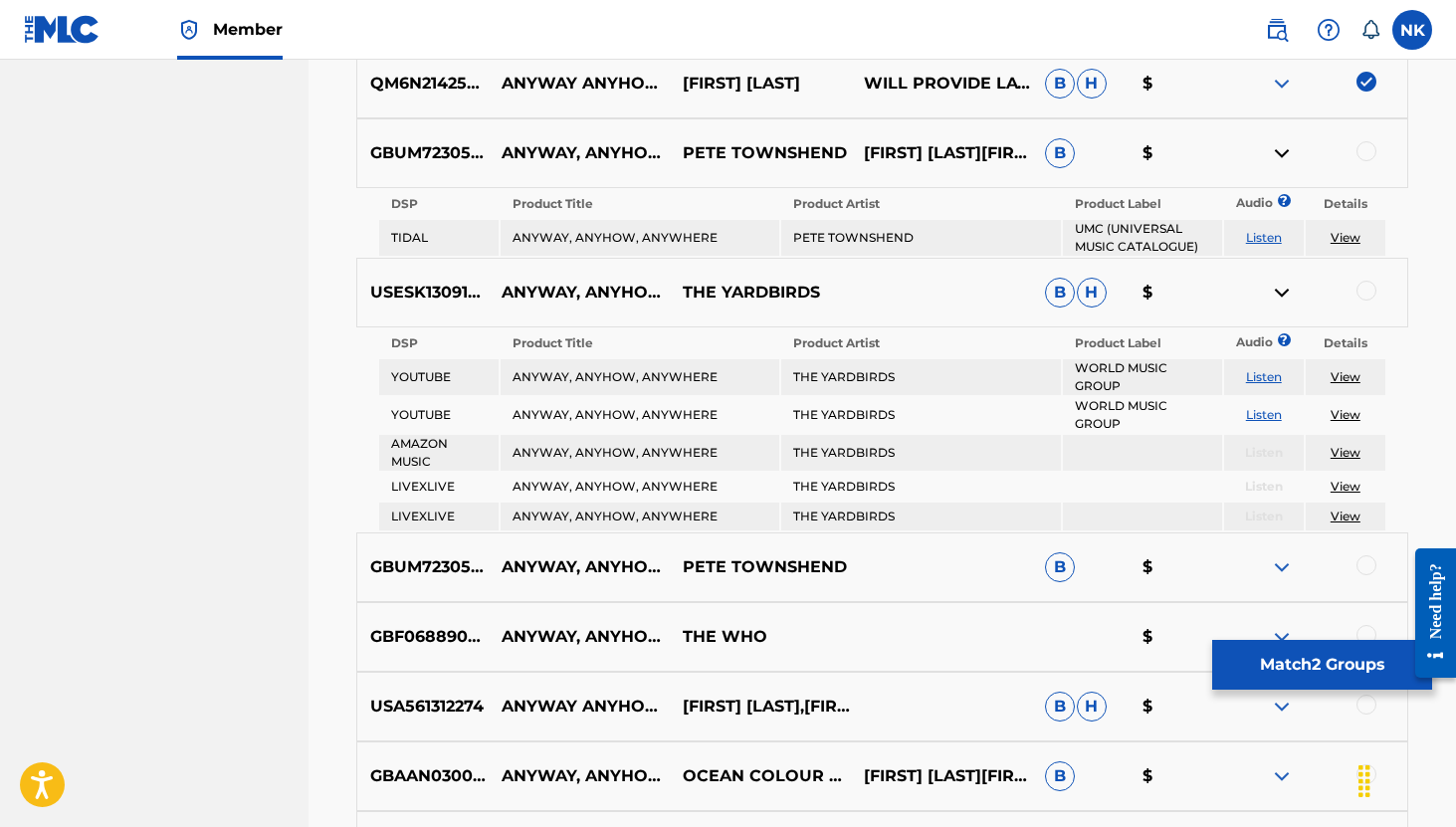 click on "Listen" at bounding box center (1264, 376) 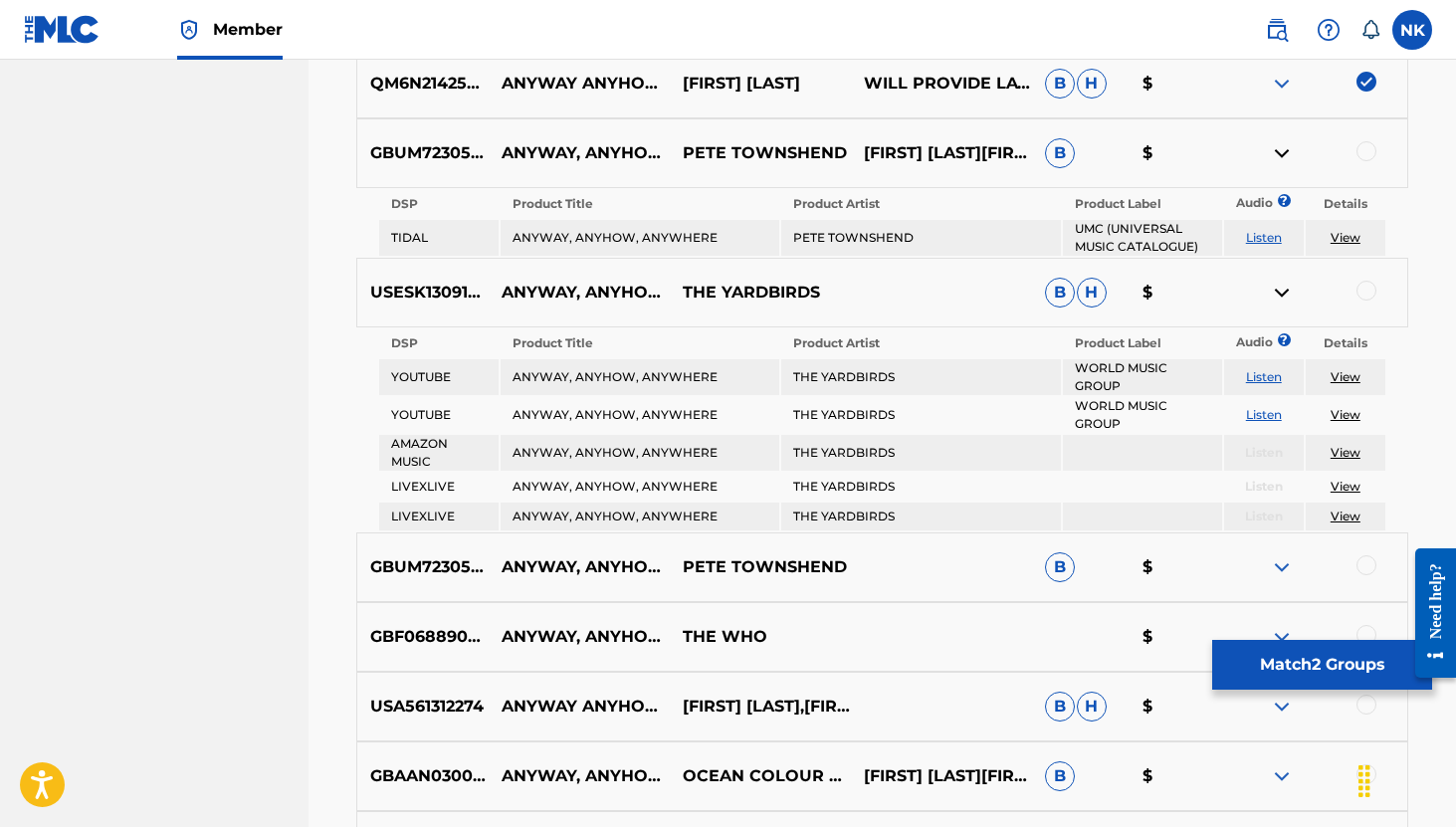 click on "Listen" at bounding box center (1264, 415) 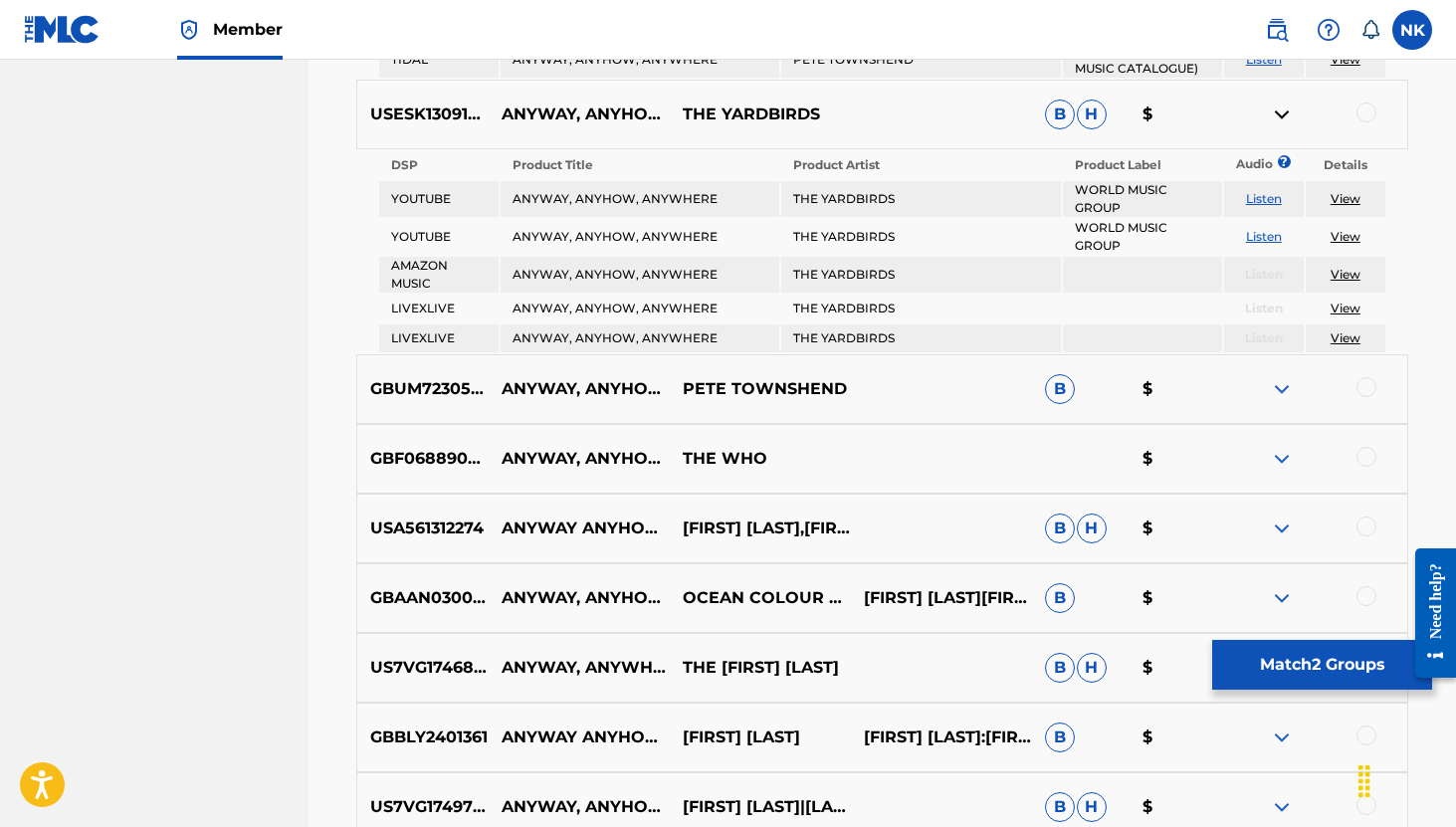 scroll, scrollTop: 2330, scrollLeft: 0, axis: vertical 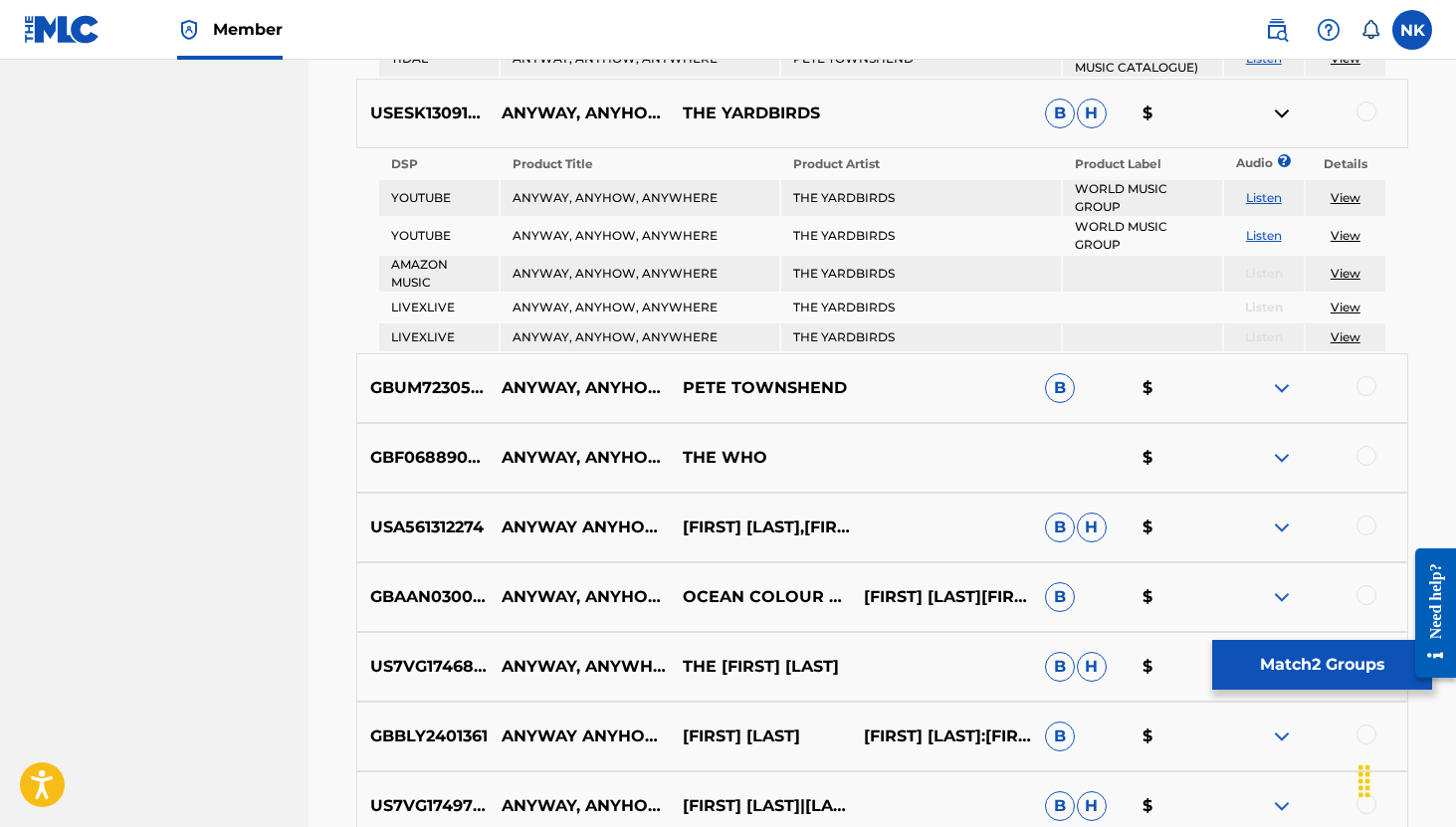 click at bounding box center (1282, 113) 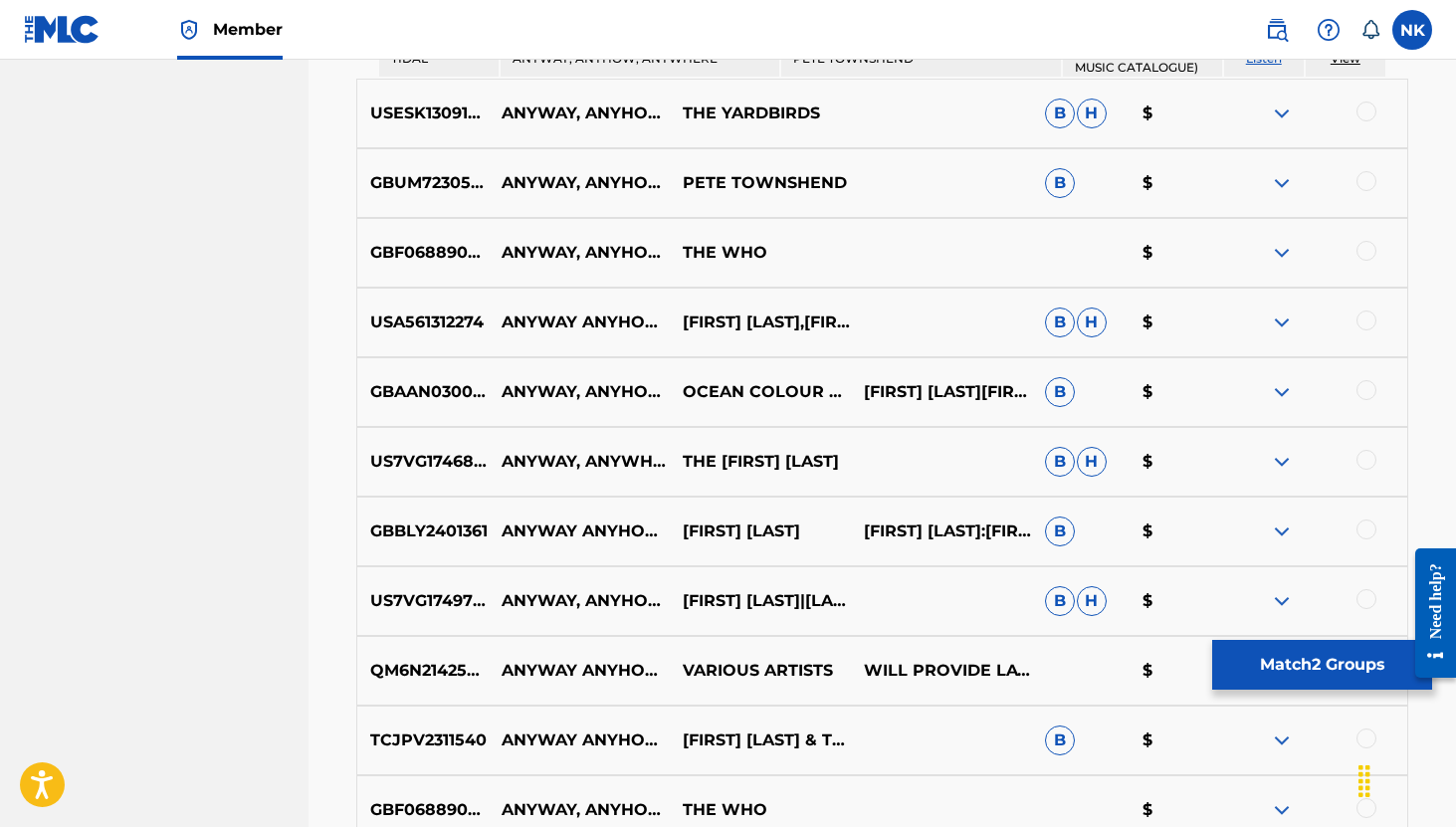 click at bounding box center (1282, 183) 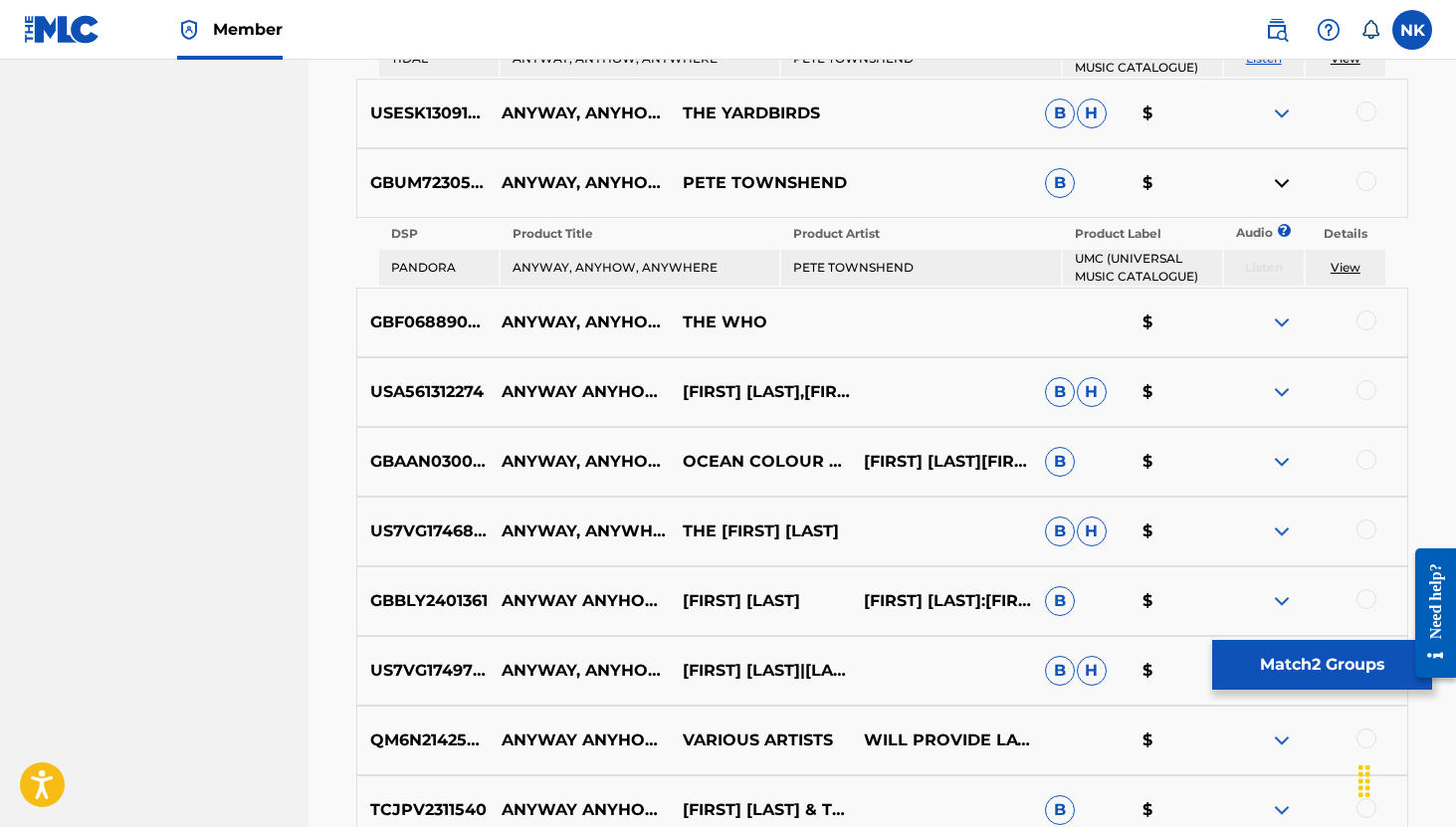 click at bounding box center [1282, 322] 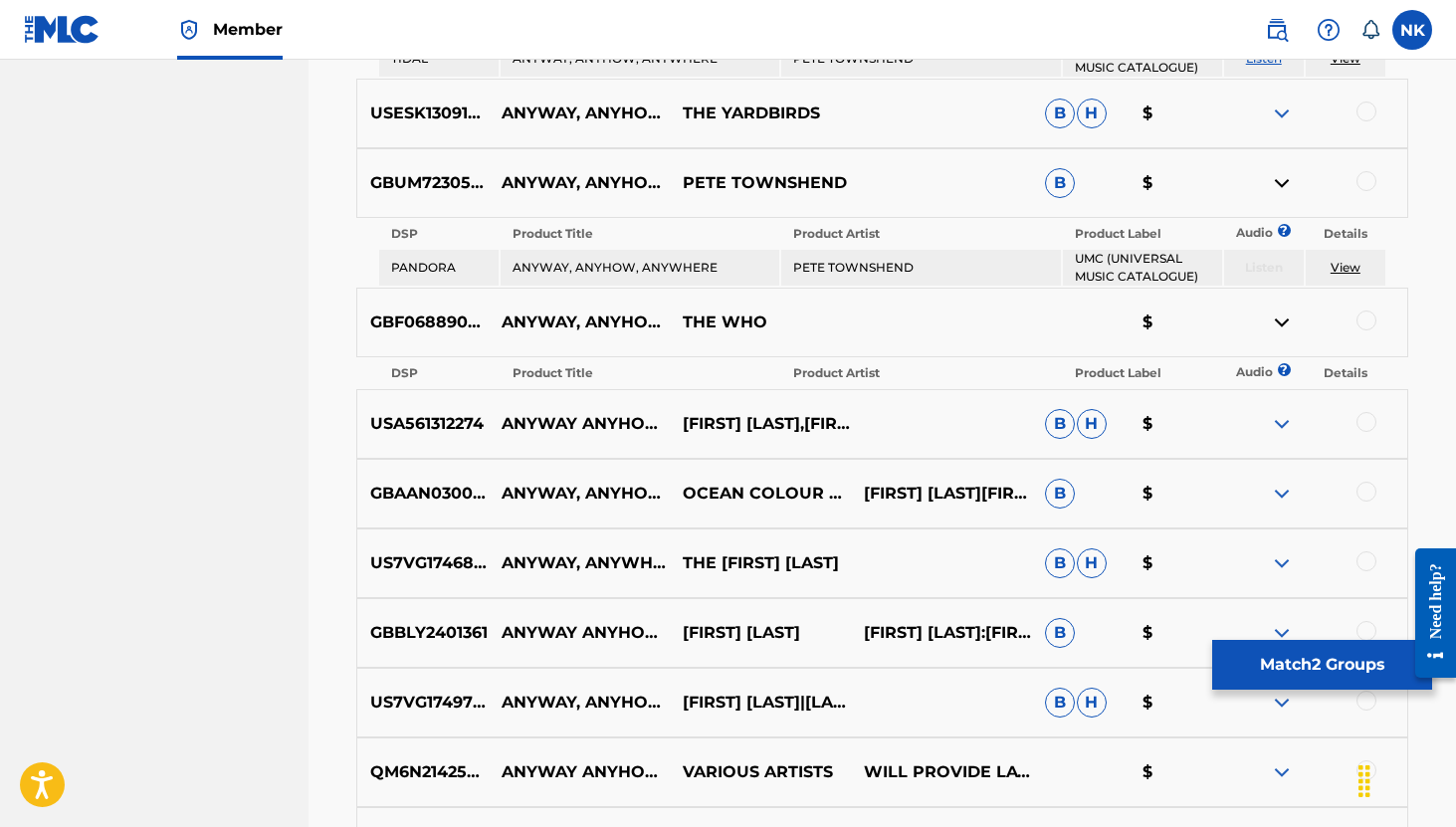 click at bounding box center (1282, 183) 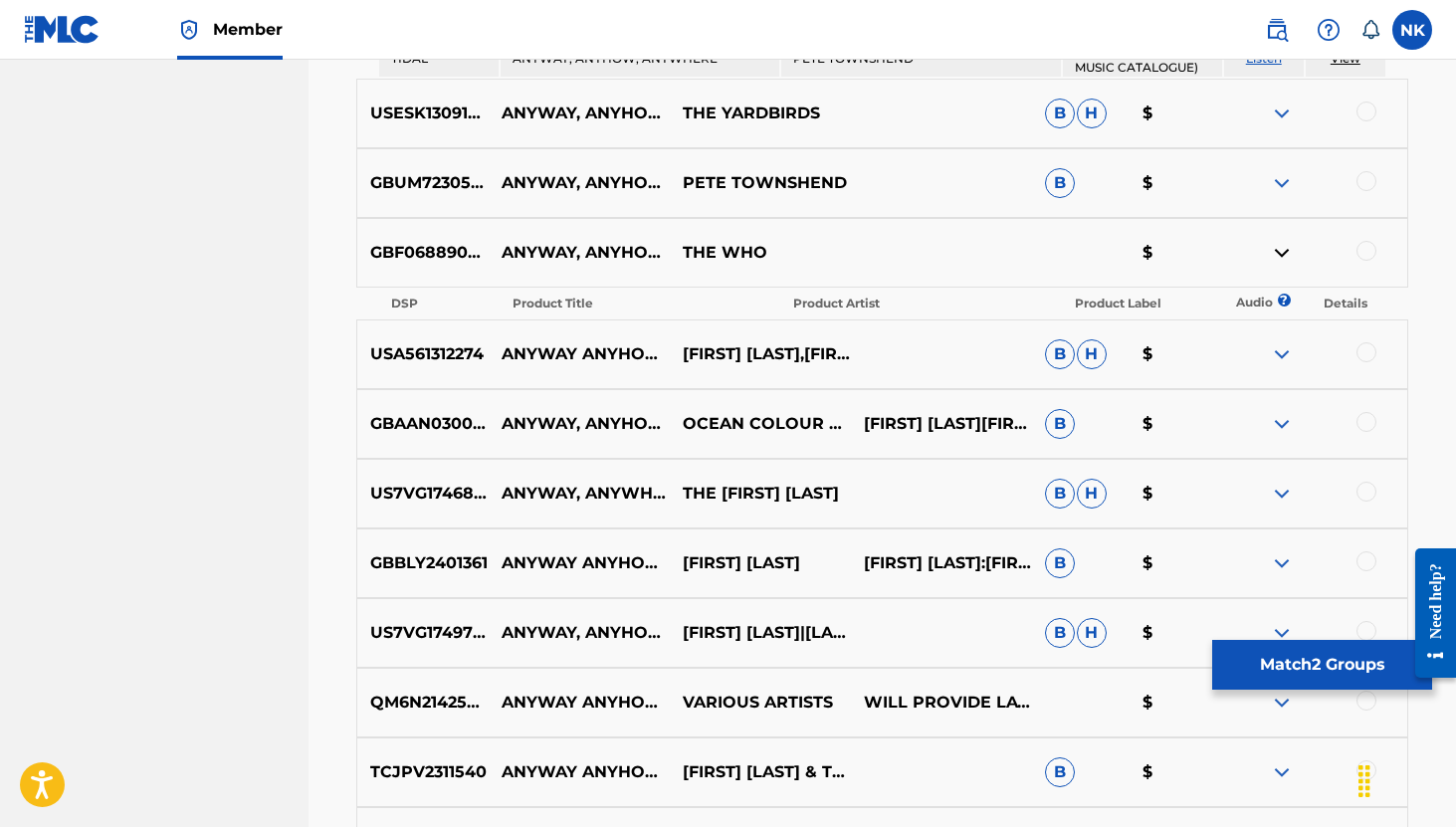 click at bounding box center [1282, 253] 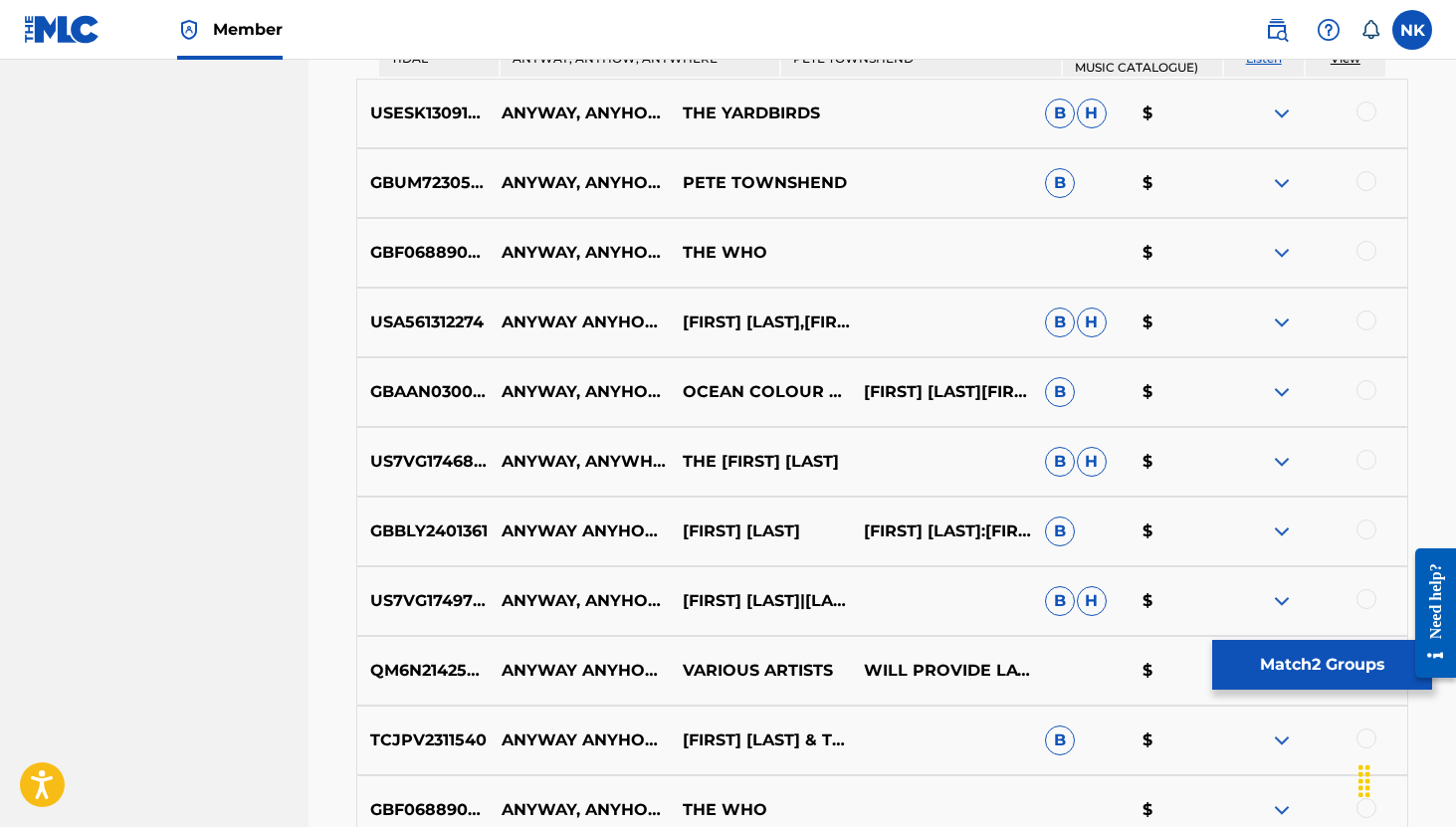 click at bounding box center [1317, 322] 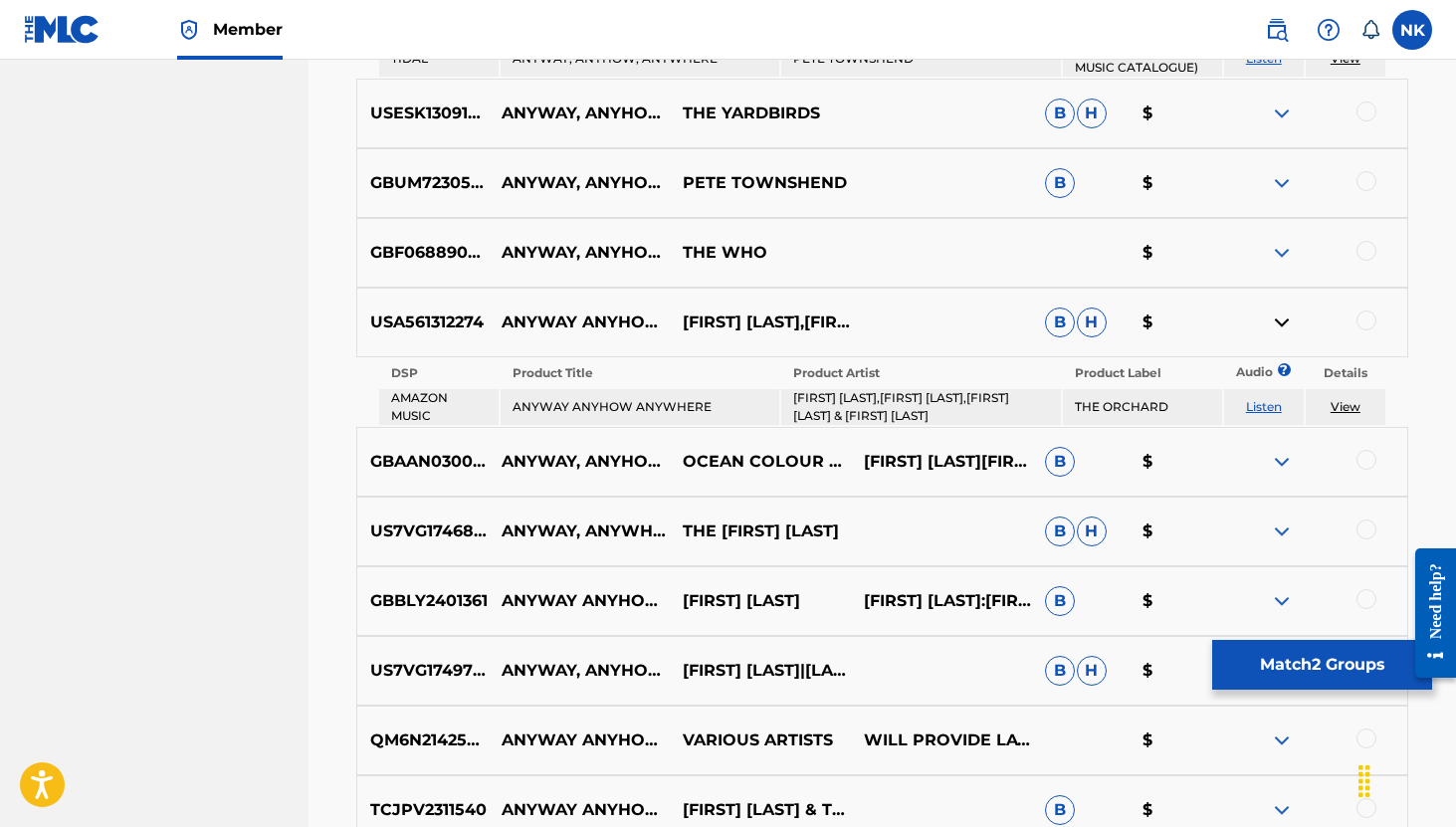 click on "Listen" at bounding box center (1264, 406) 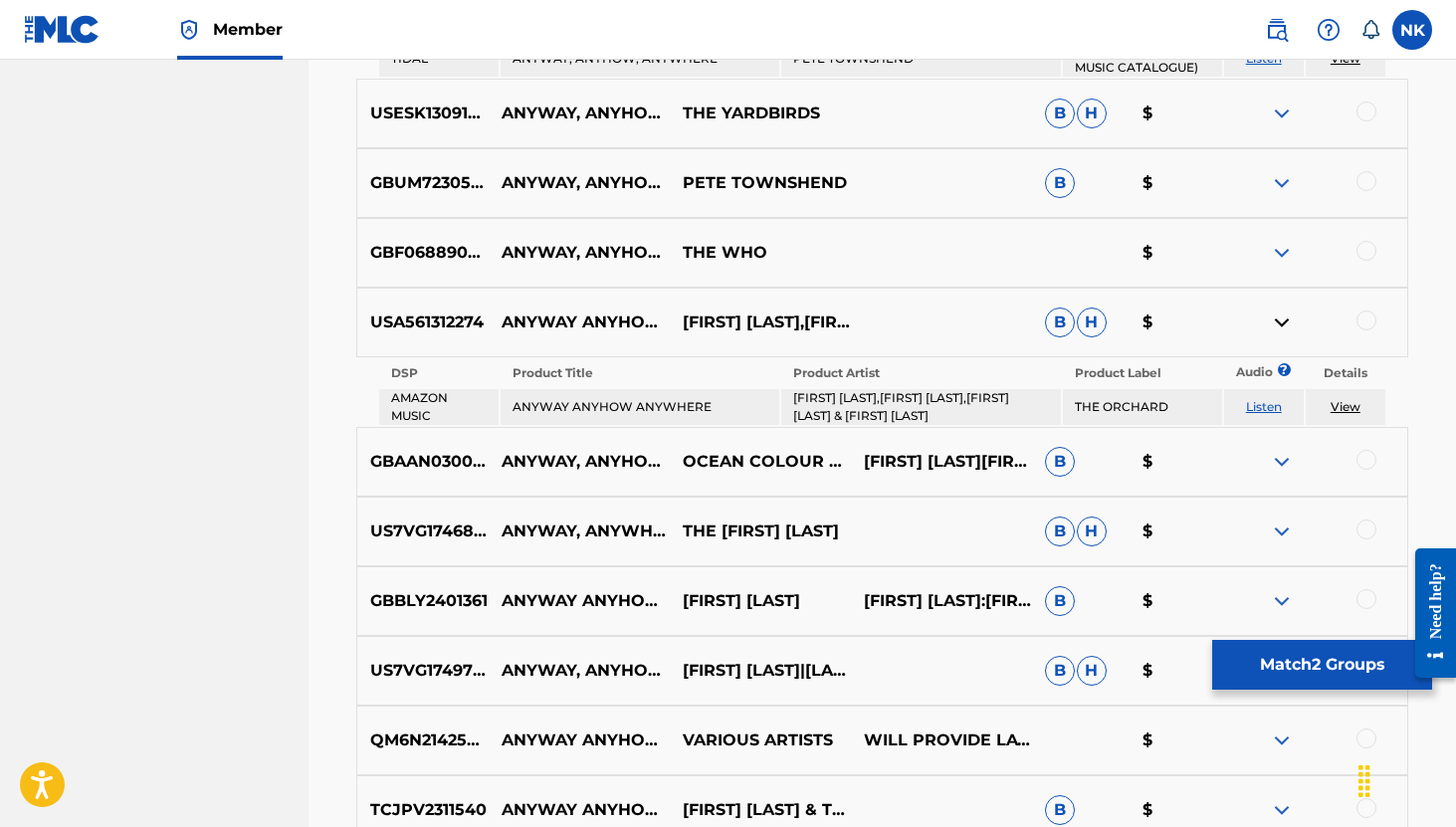 click at bounding box center (1282, 322) 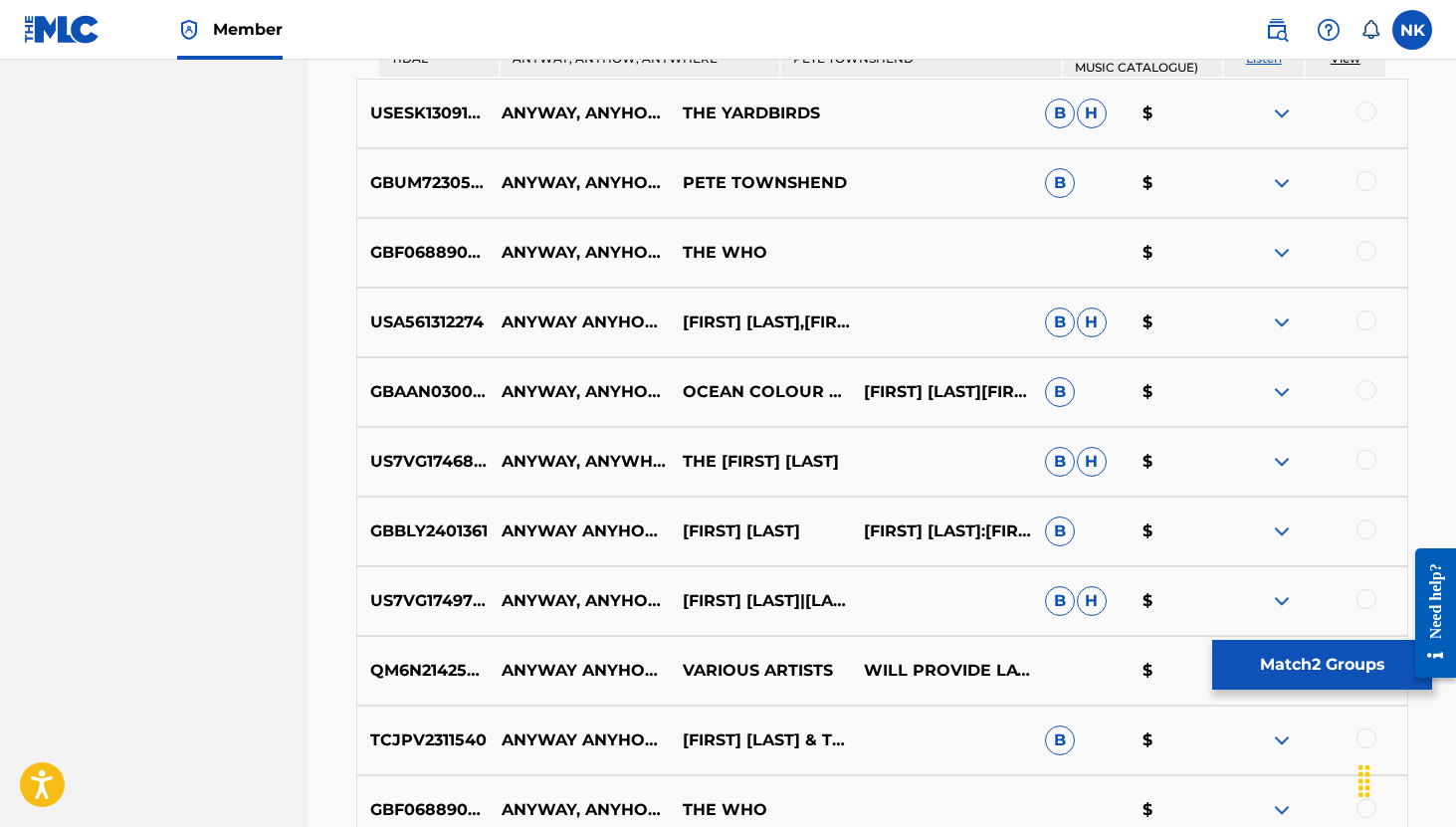 click at bounding box center [1282, 392] 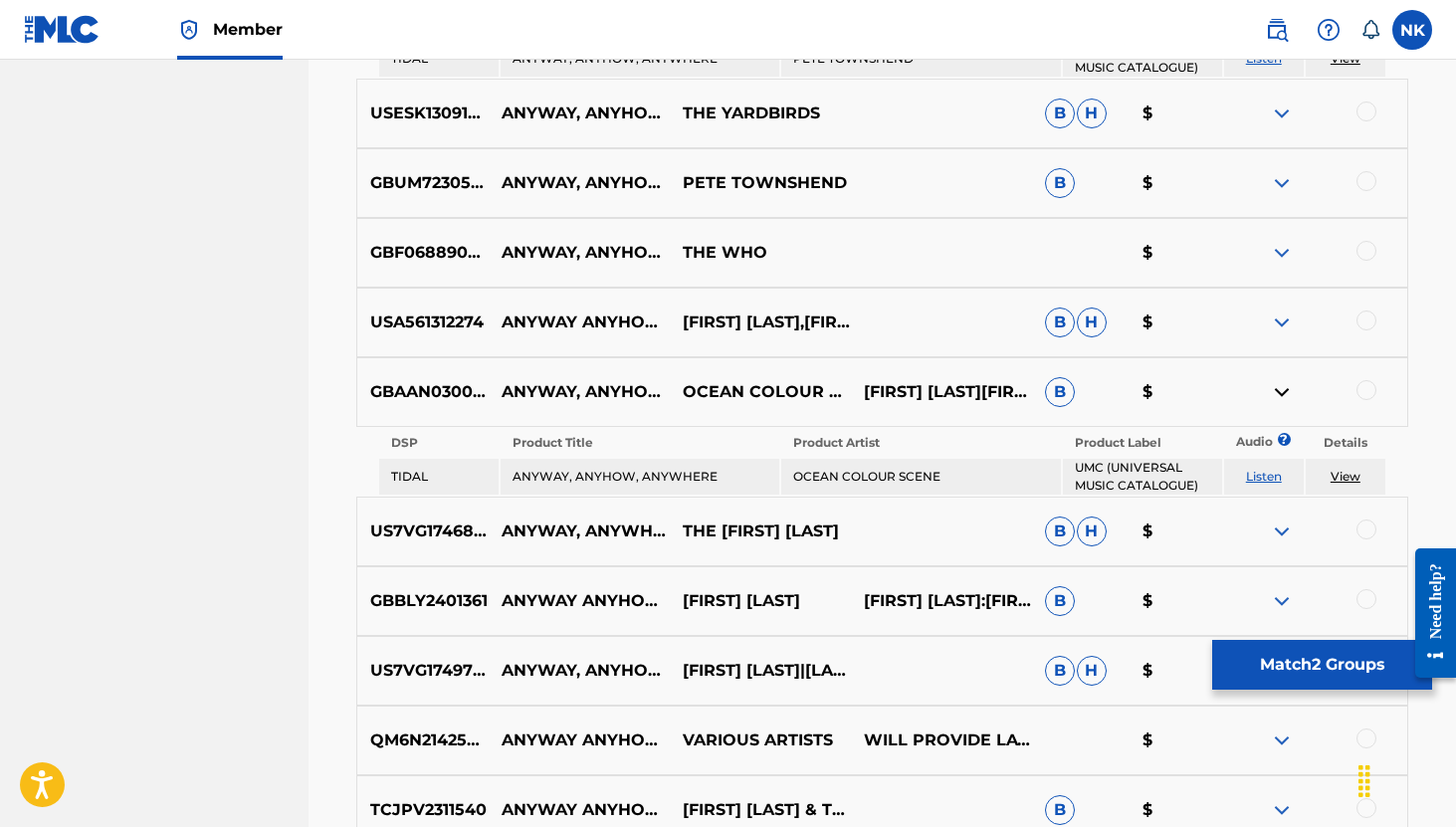 click on "Listen" at bounding box center (1264, 476) 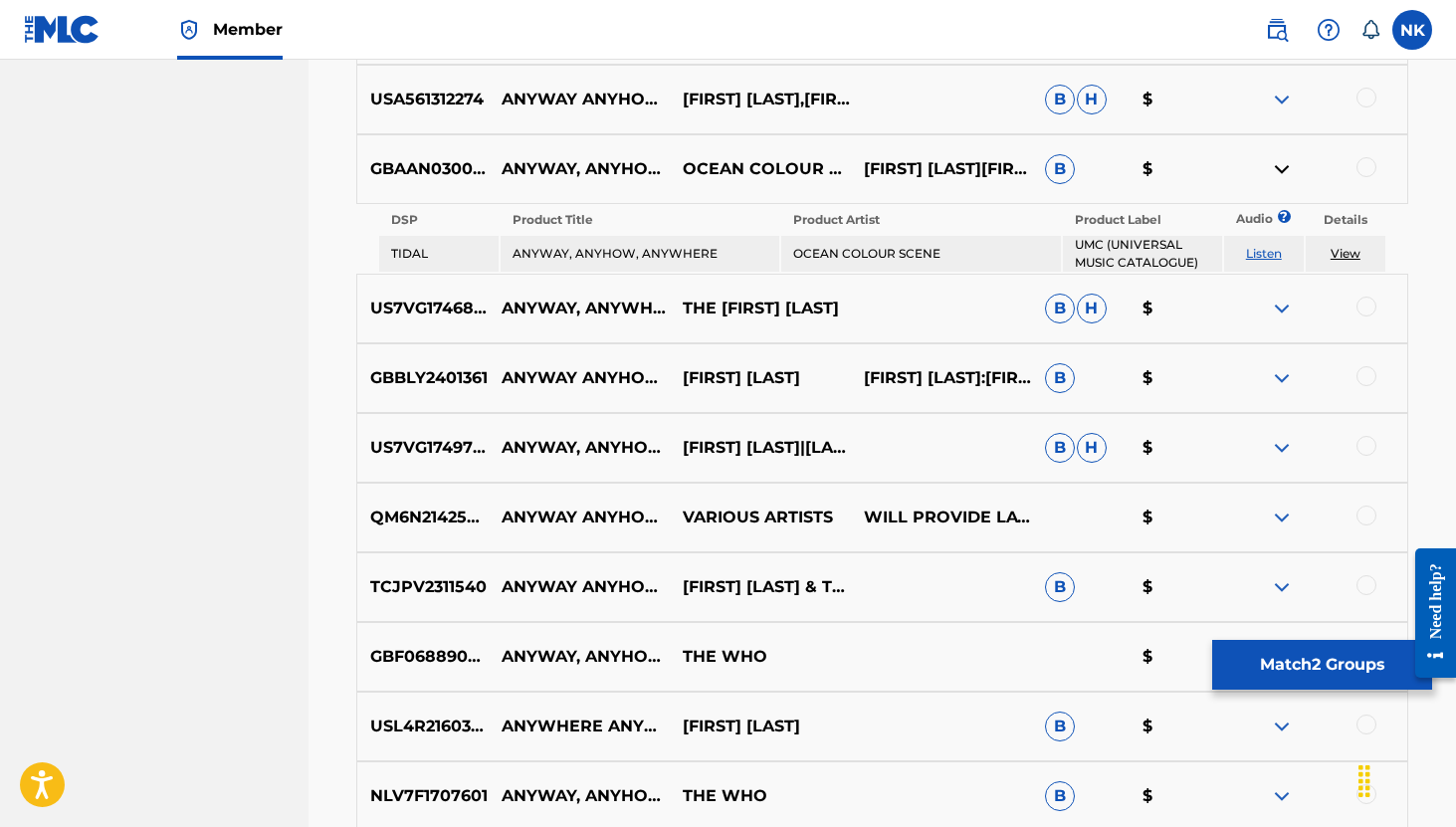 scroll, scrollTop: 2551, scrollLeft: 0, axis: vertical 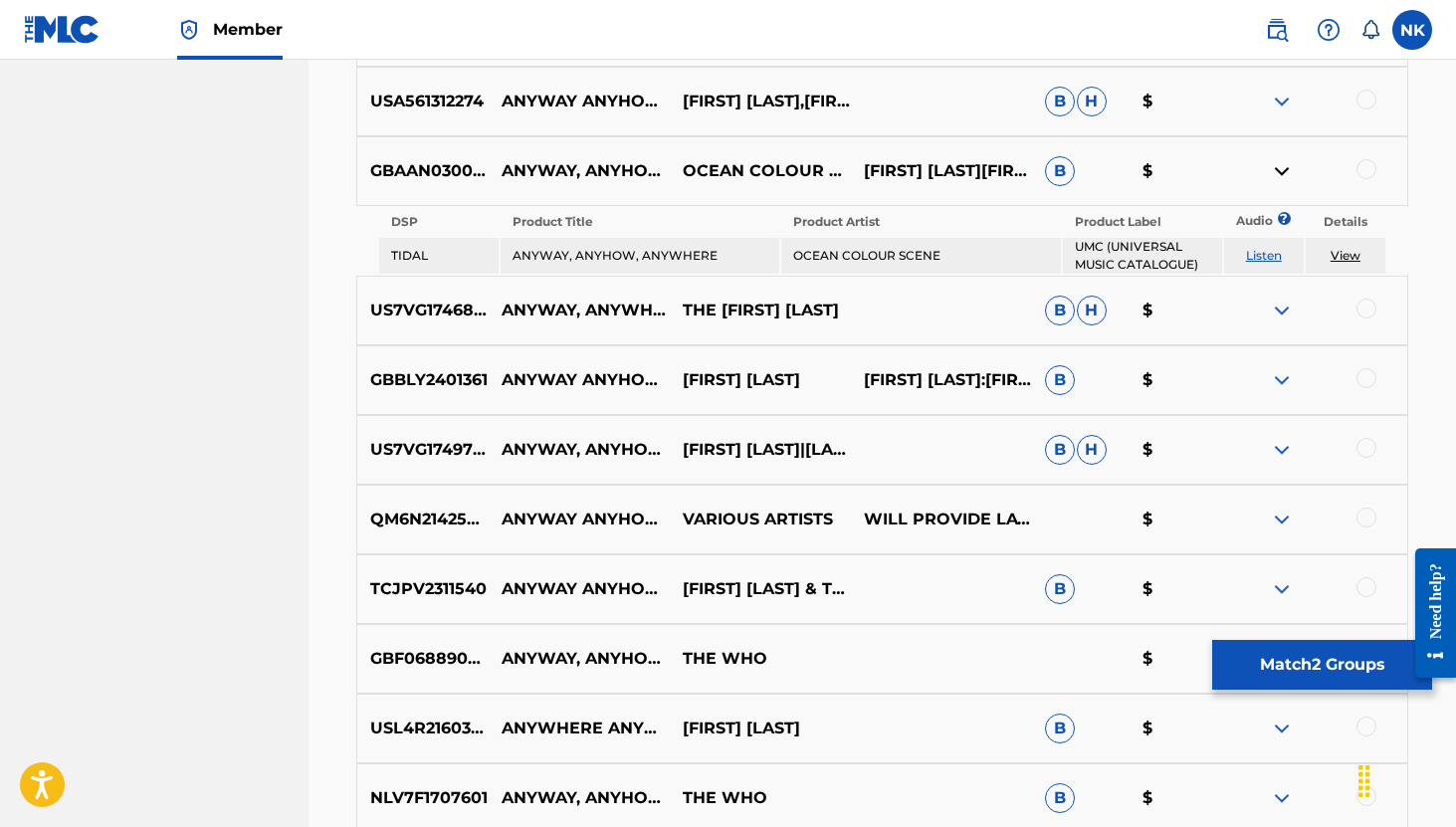 click at bounding box center (1282, 380) 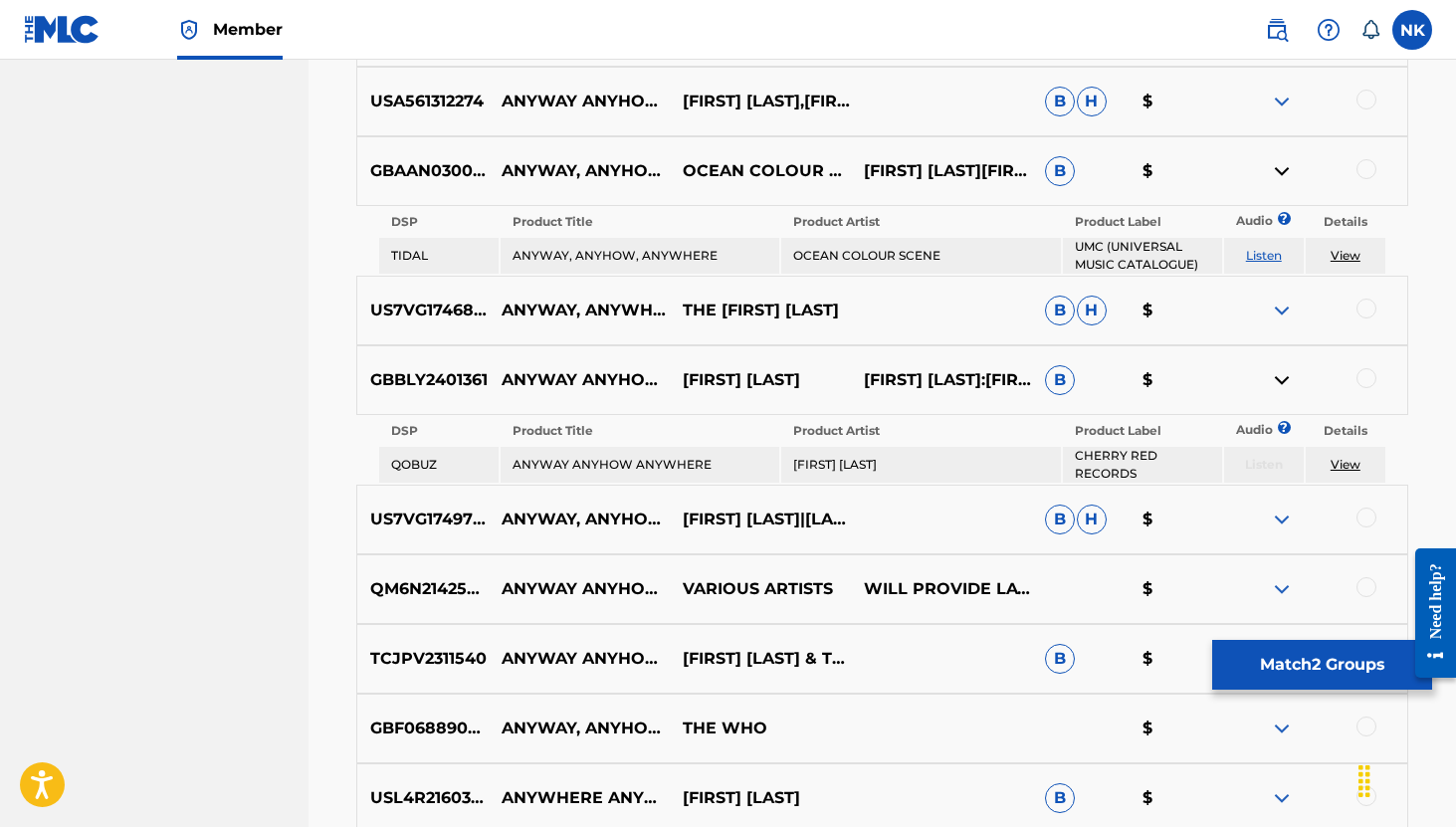click at bounding box center [1282, 171] 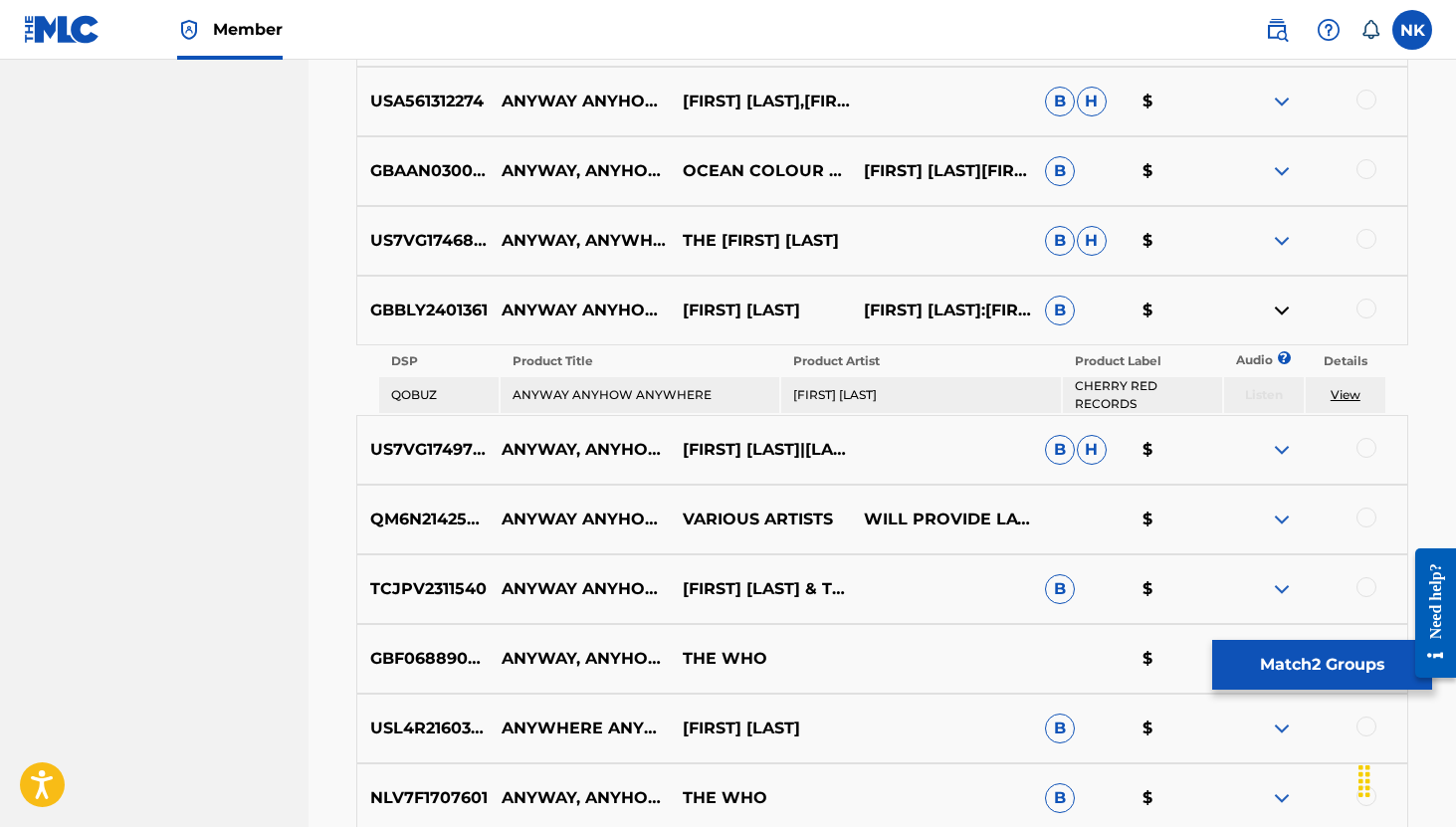 click at bounding box center (1282, 310) 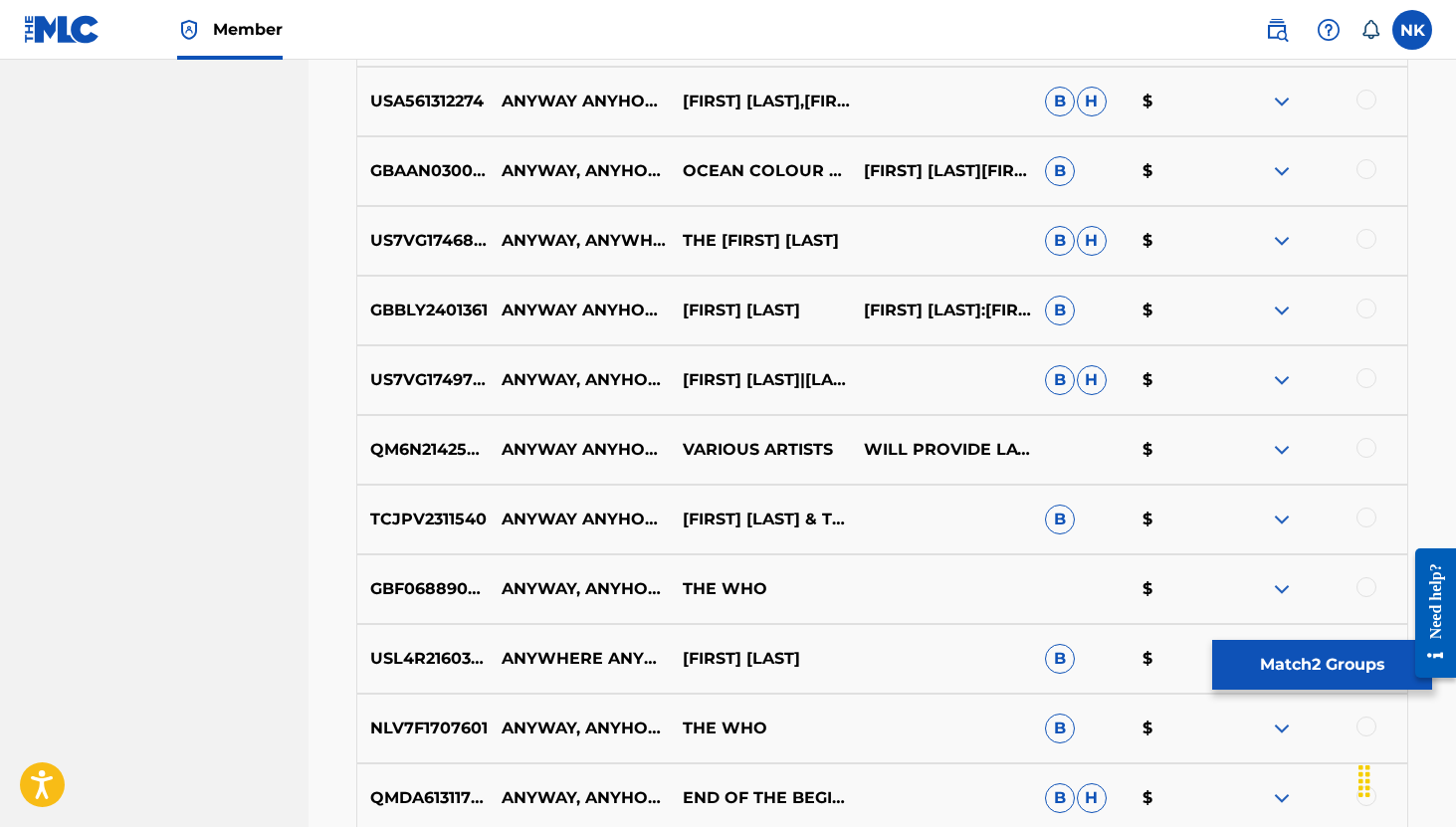 click on "US7VG1746844 ANYWAY, ANYWHERE, ANYHOW THE JOHN CANDY B H $" at bounding box center (882, 241) 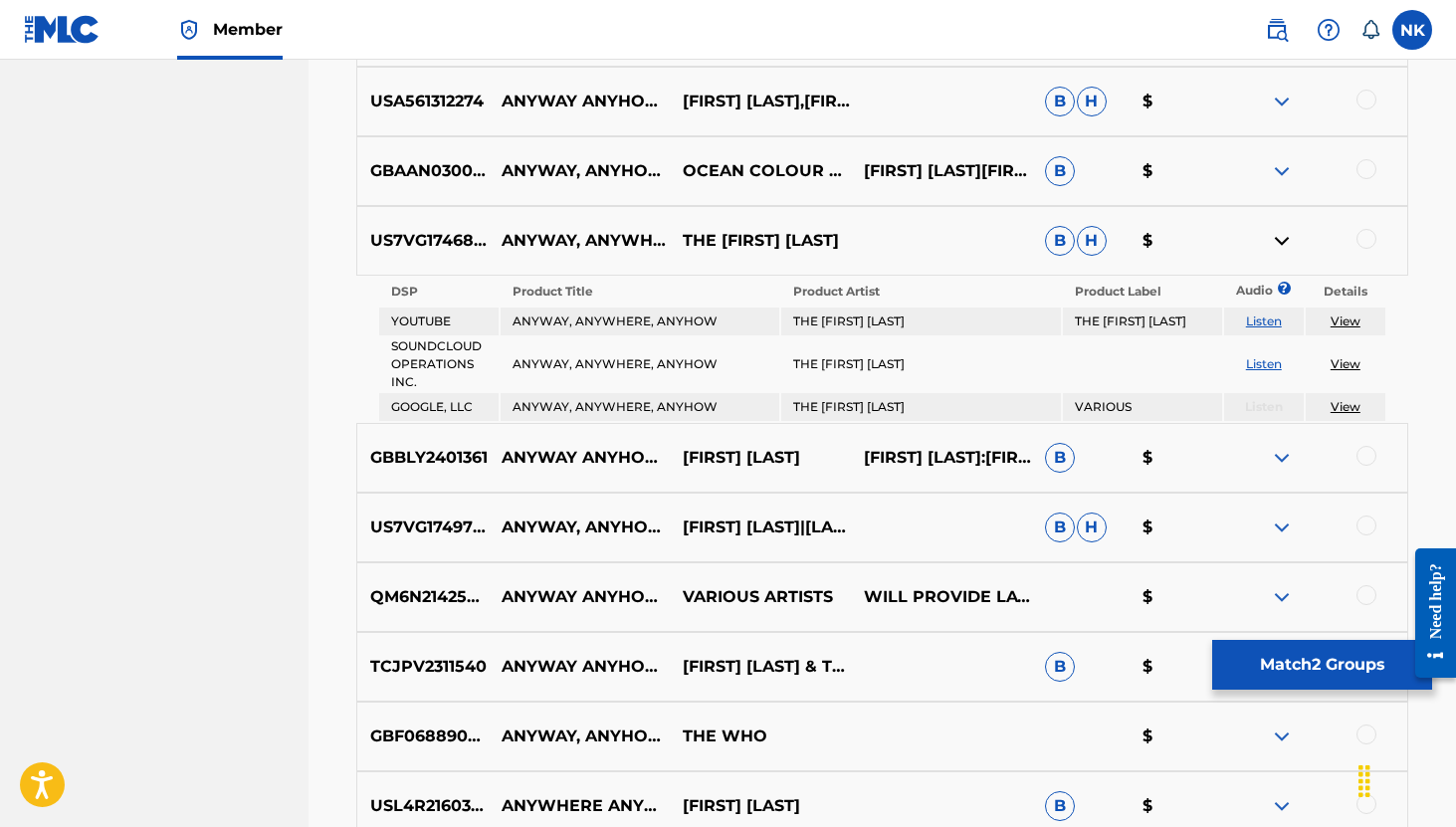 click on "Listen" at bounding box center [1264, 320] 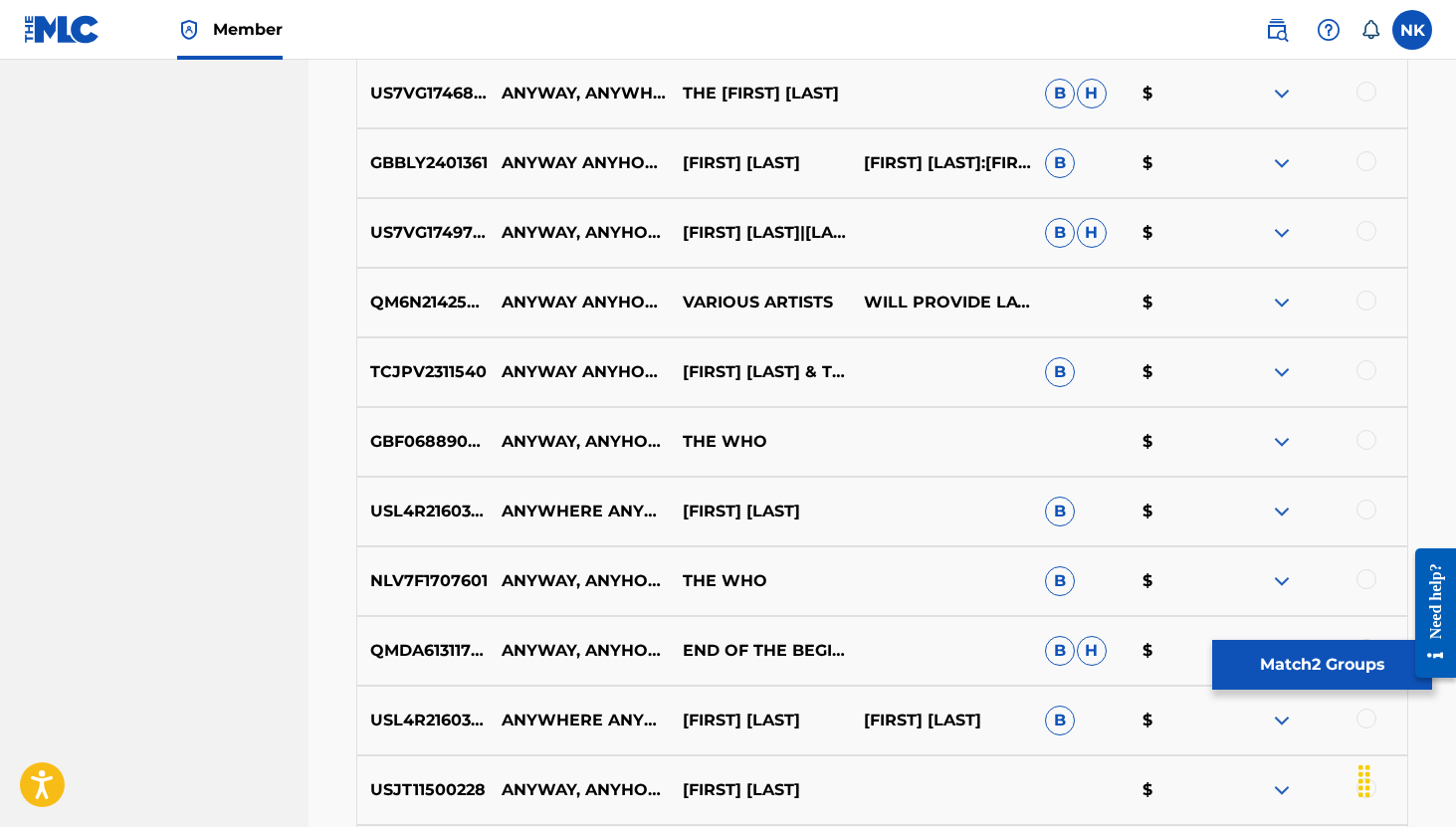 scroll, scrollTop: 2700, scrollLeft: 0, axis: vertical 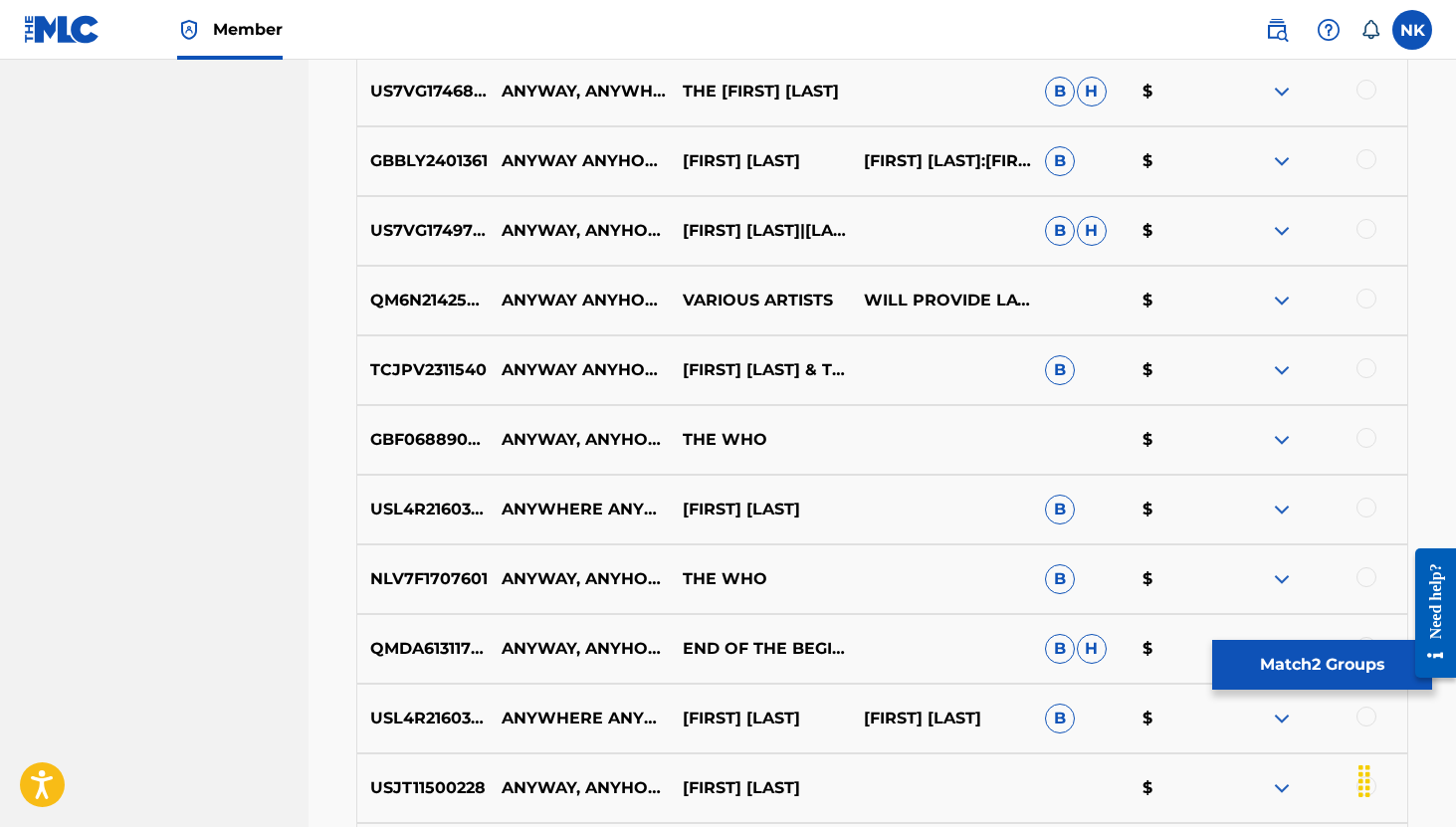 click at bounding box center [1282, 231] 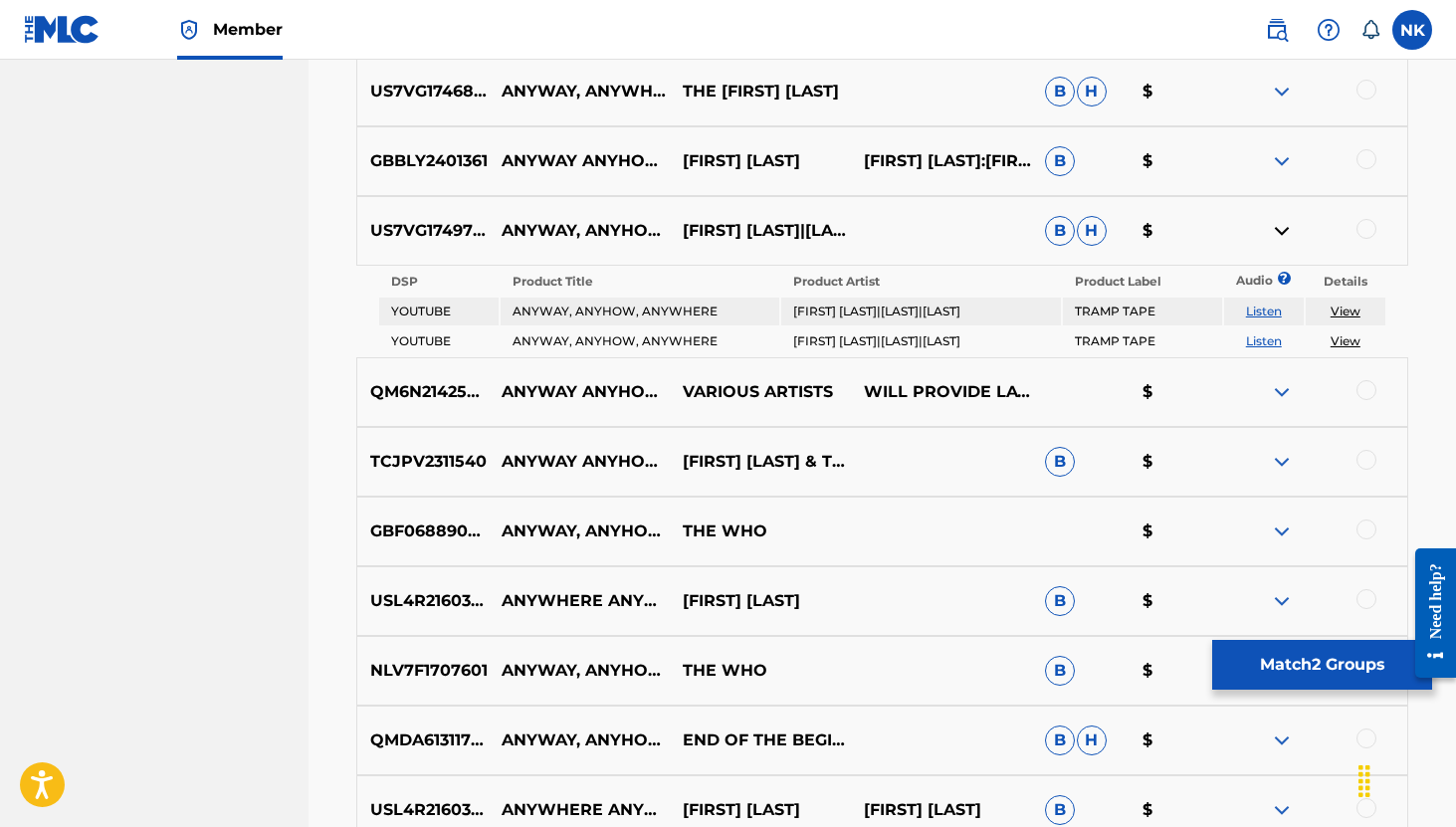 click on "Listen" at bounding box center (1264, 310) 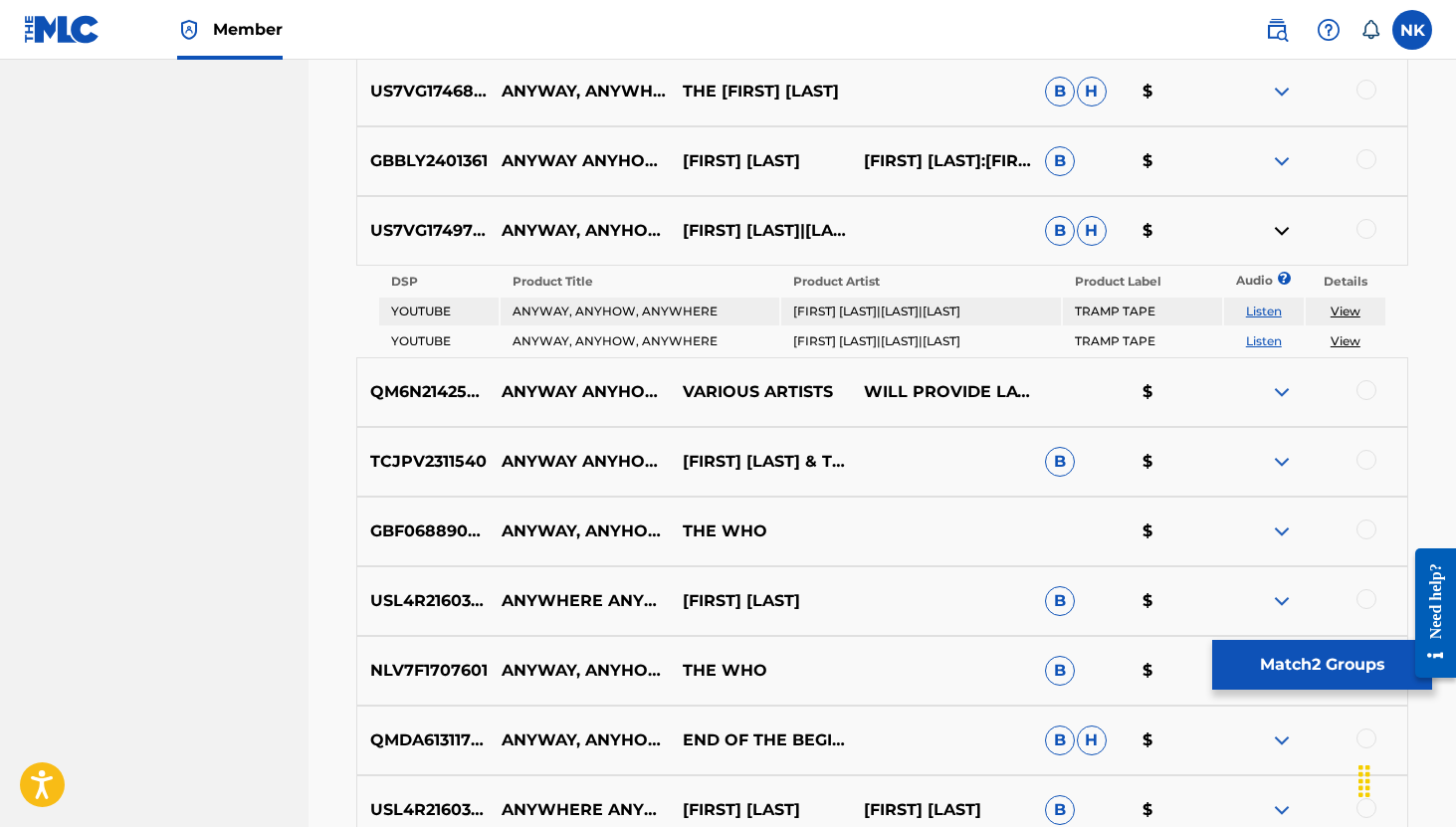 click at bounding box center (1366, 229) 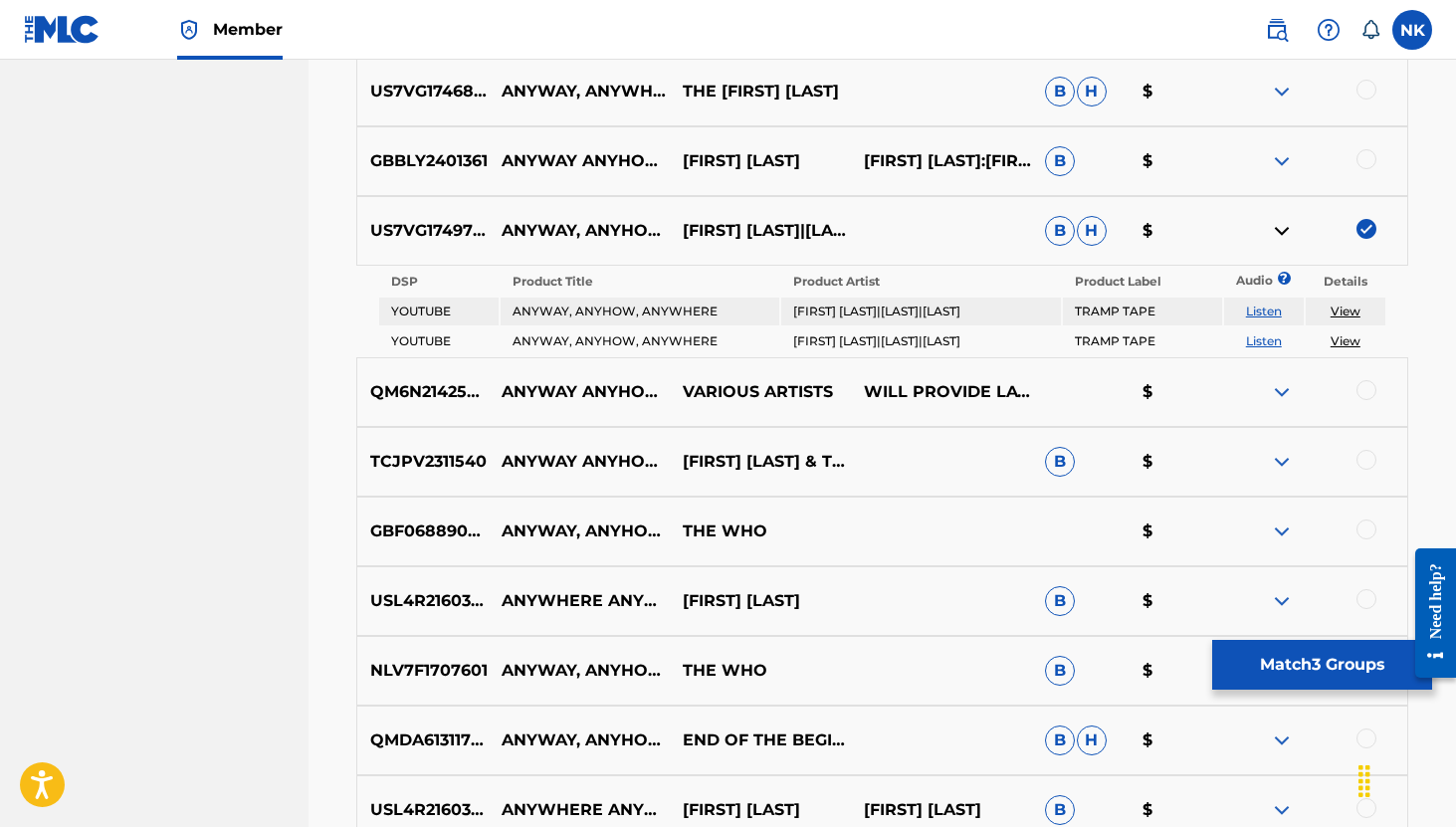 click at bounding box center (1282, 231) 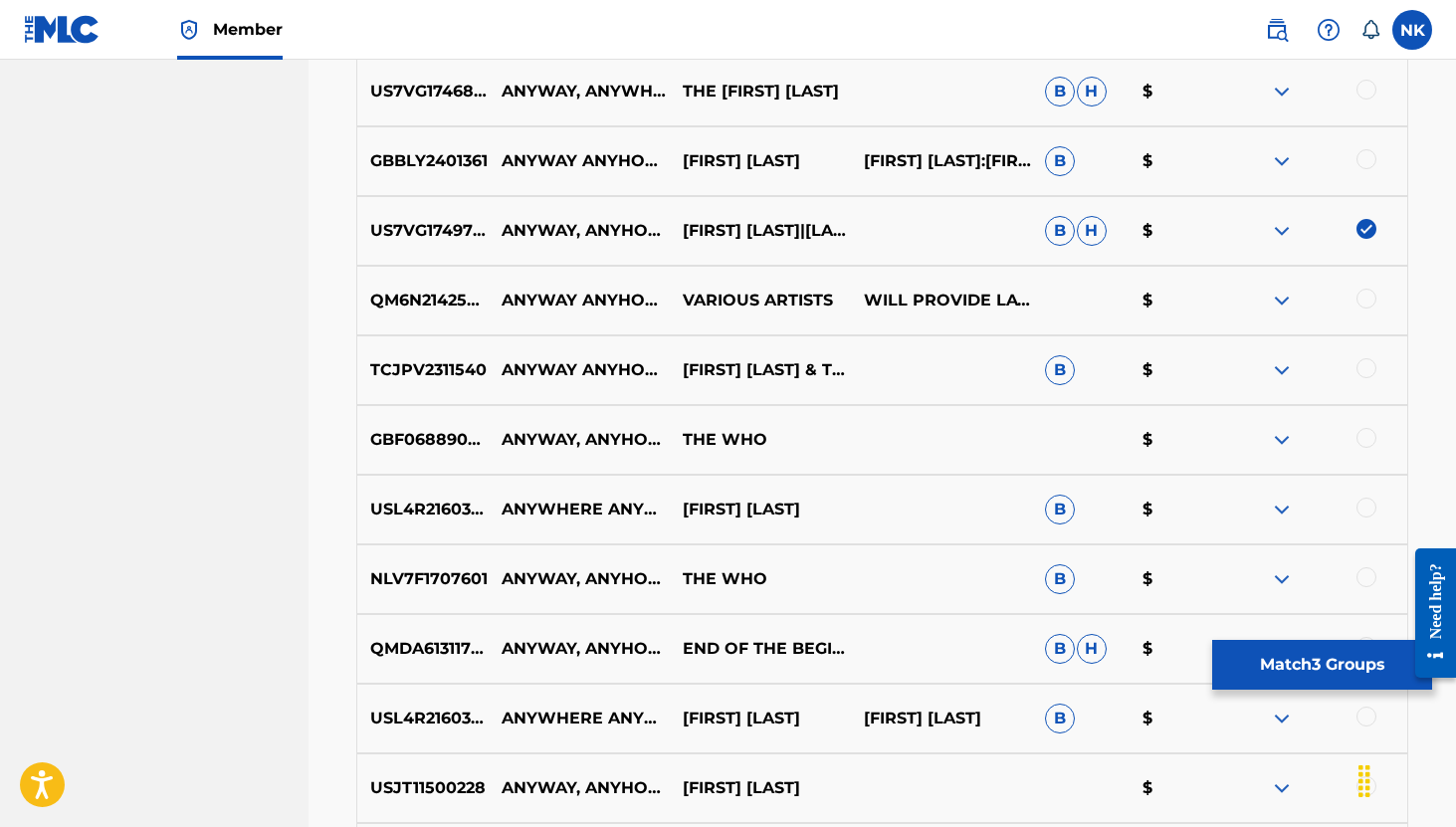 click at bounding box center [1282, 301] 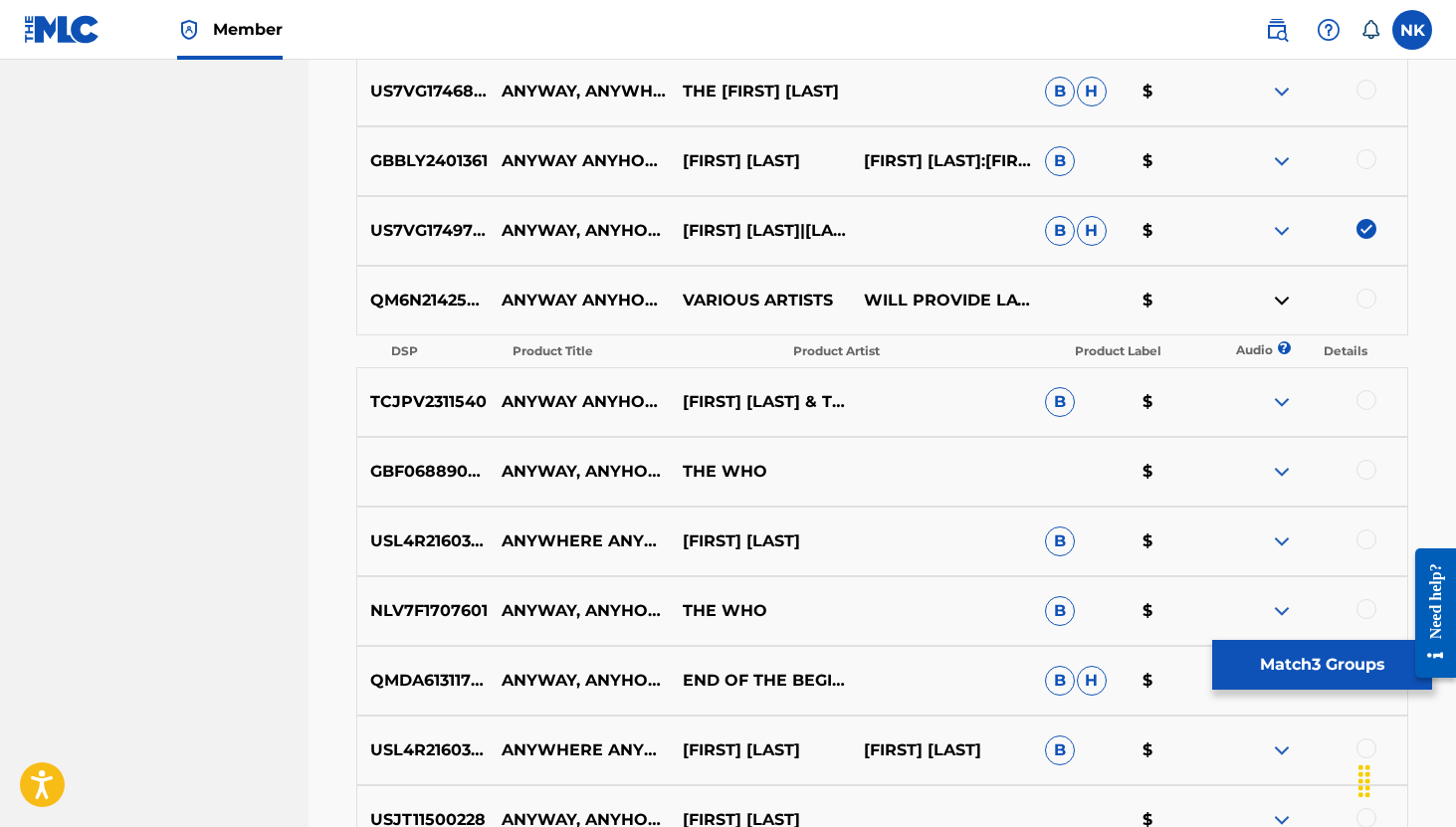 click at bounding box center (1282, 402) 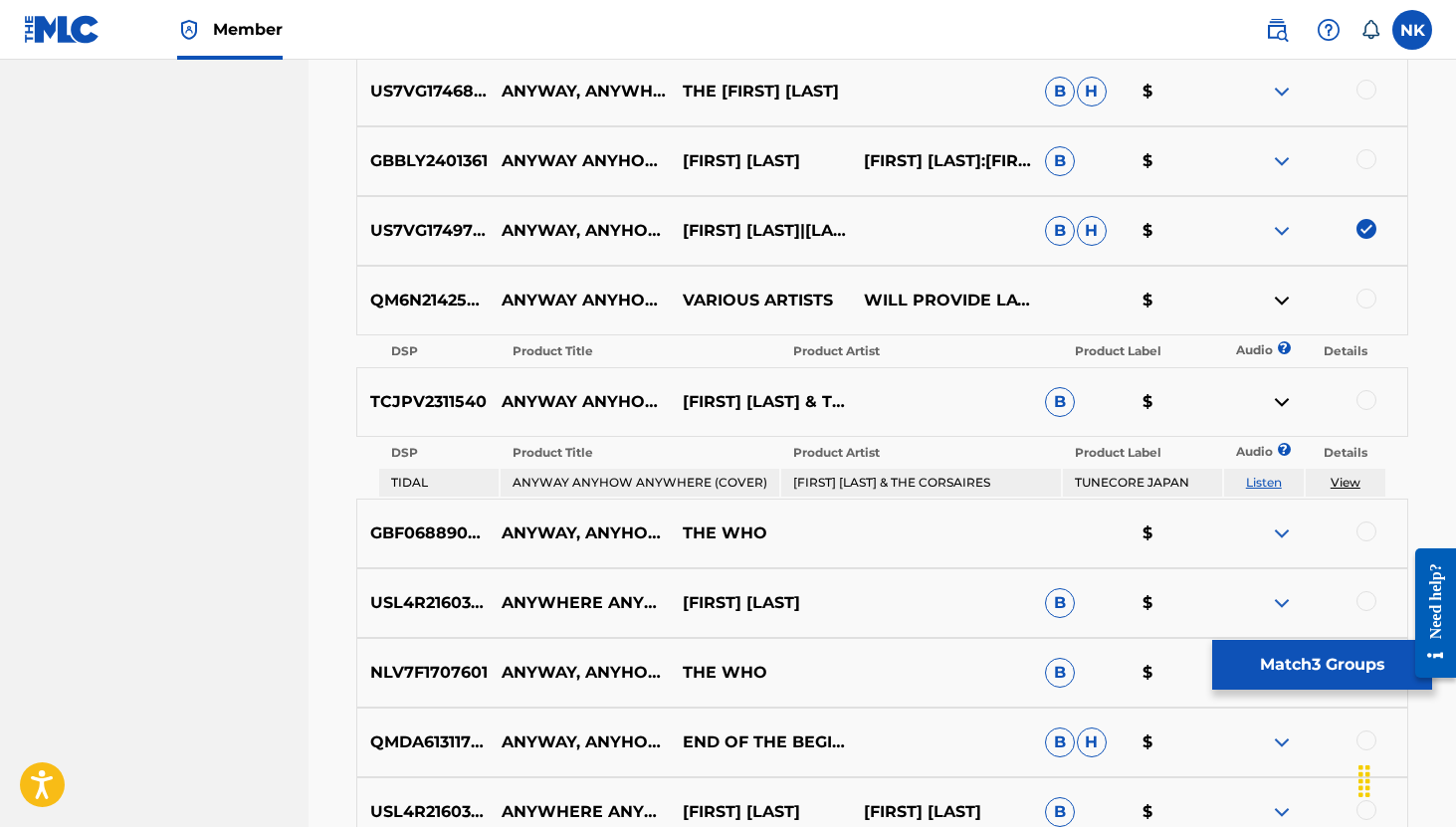 click on "Listen" at bounding box center (1264, 482) 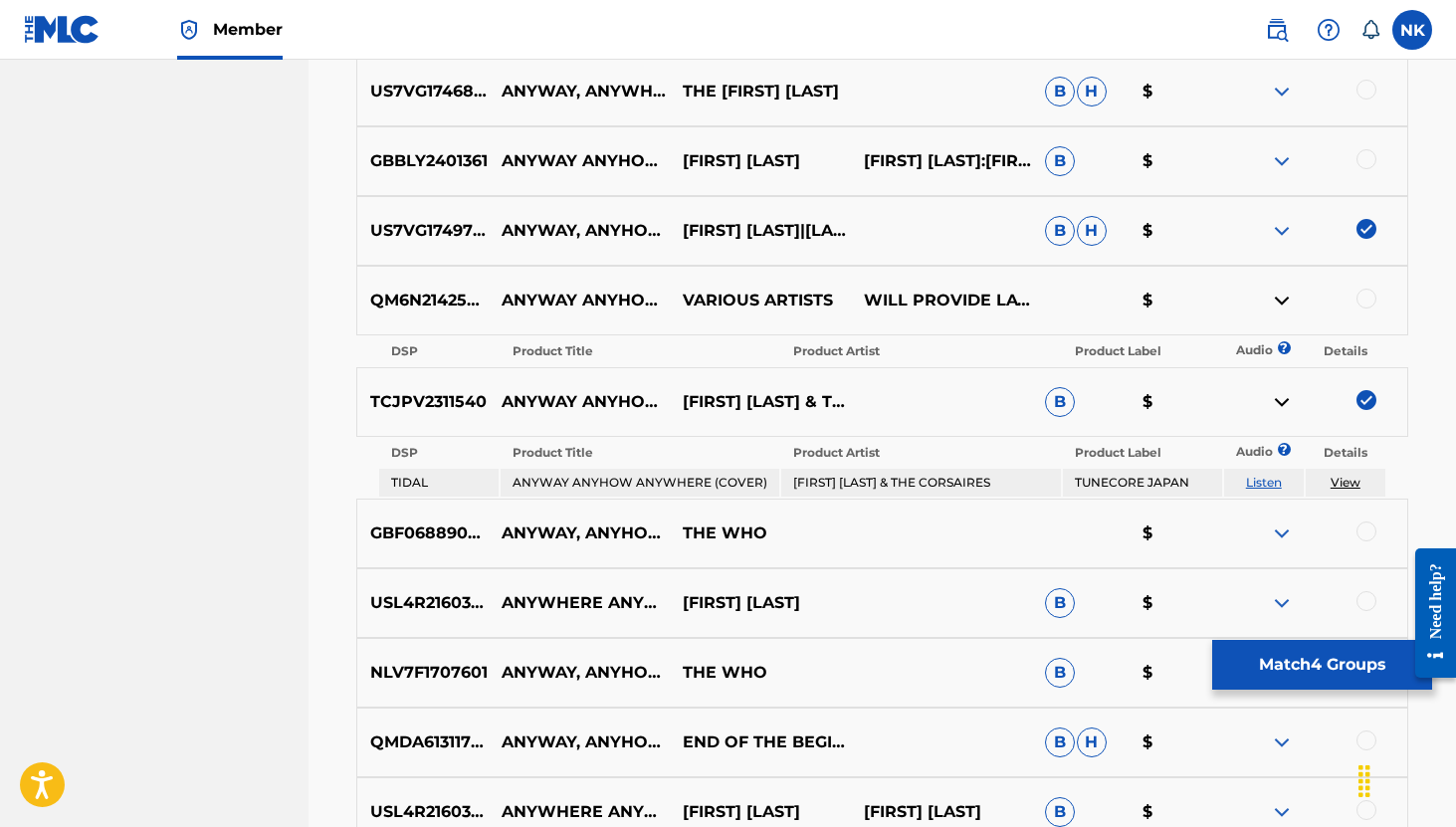 click at bounding box center [1282, 301] 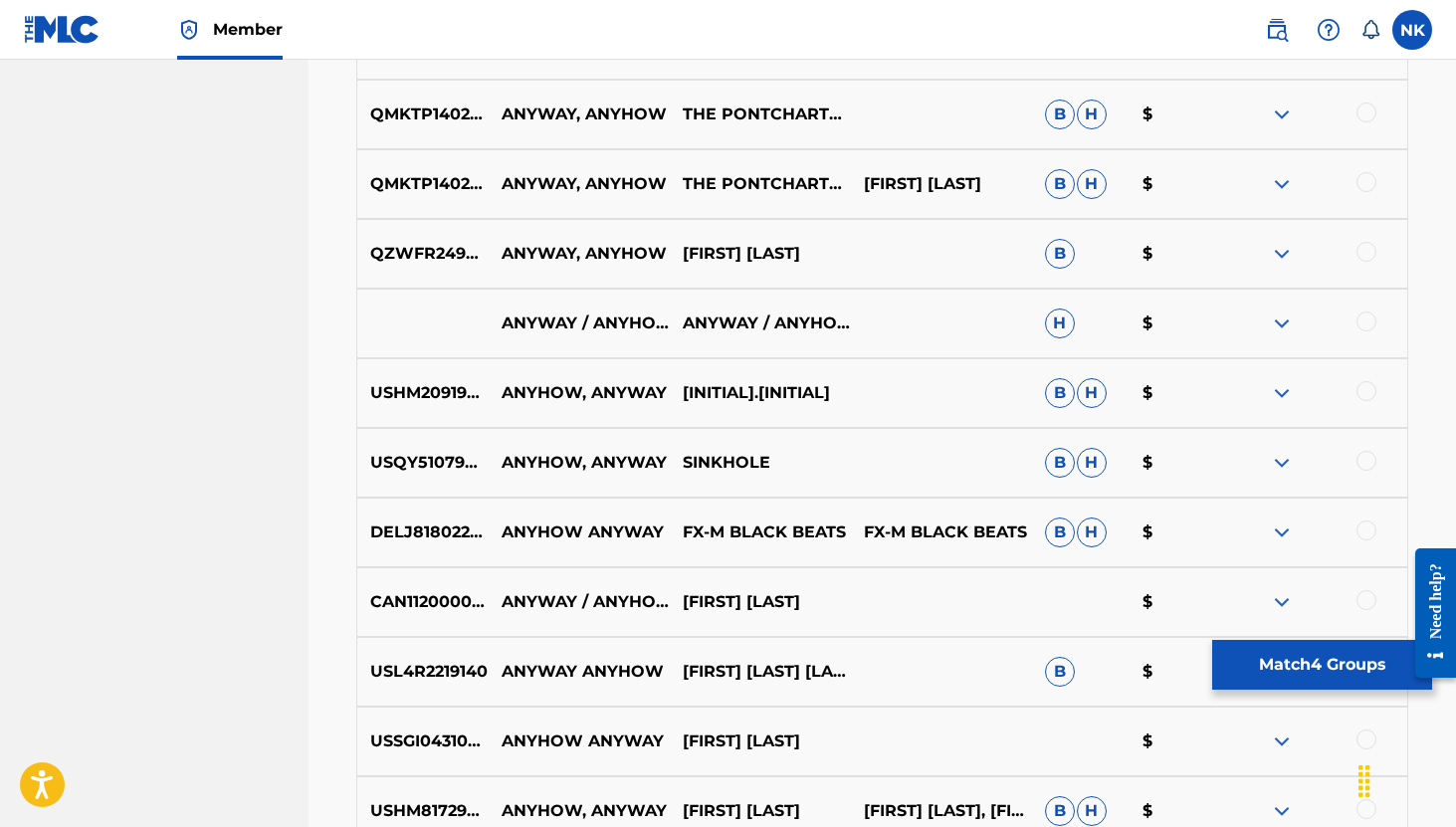 scroll, scrollTop: 5859, scrollLeft: 0, axis: vertical 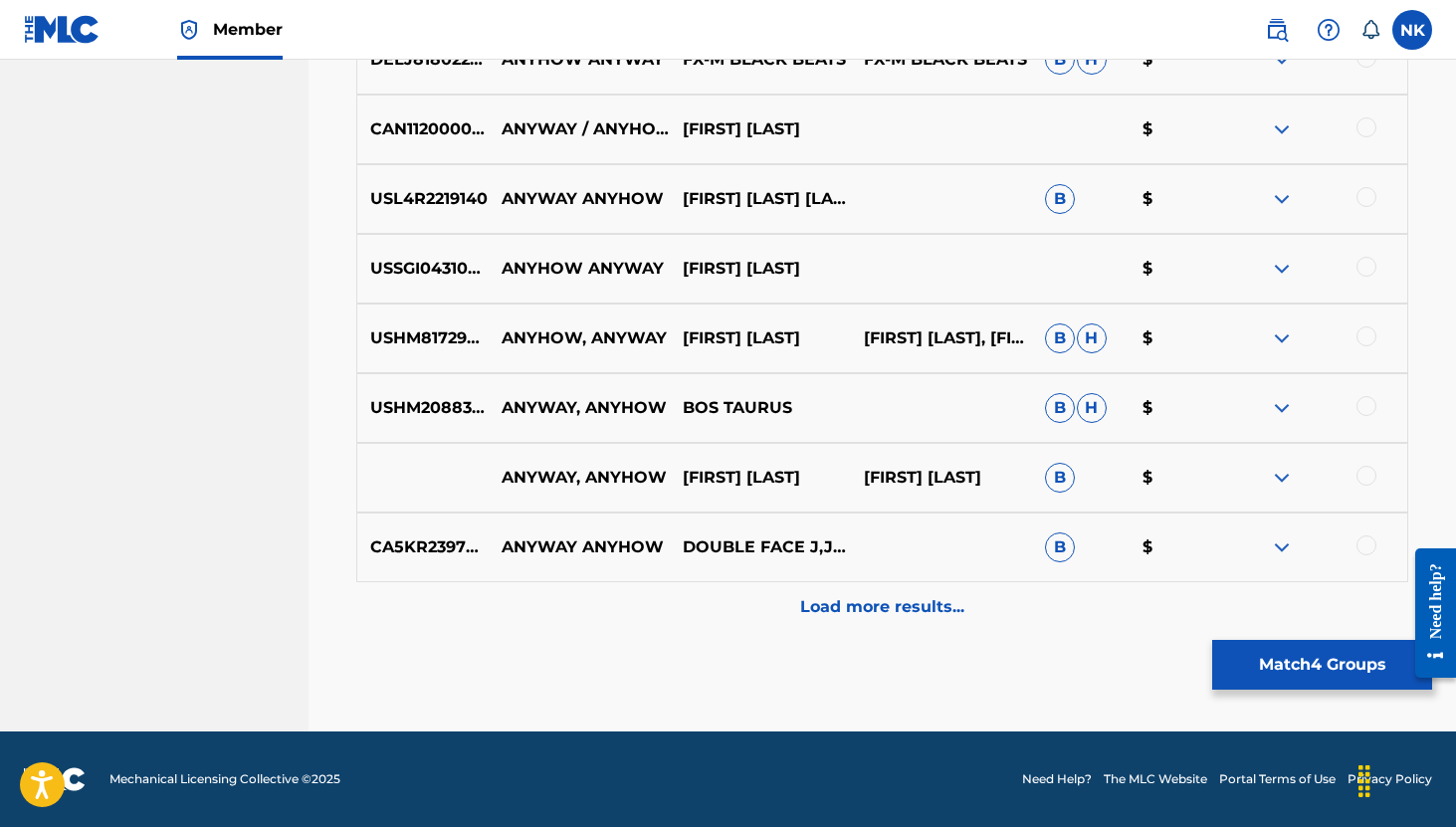 click on "Match  4 Groups" at bounding box center (1322, 665) 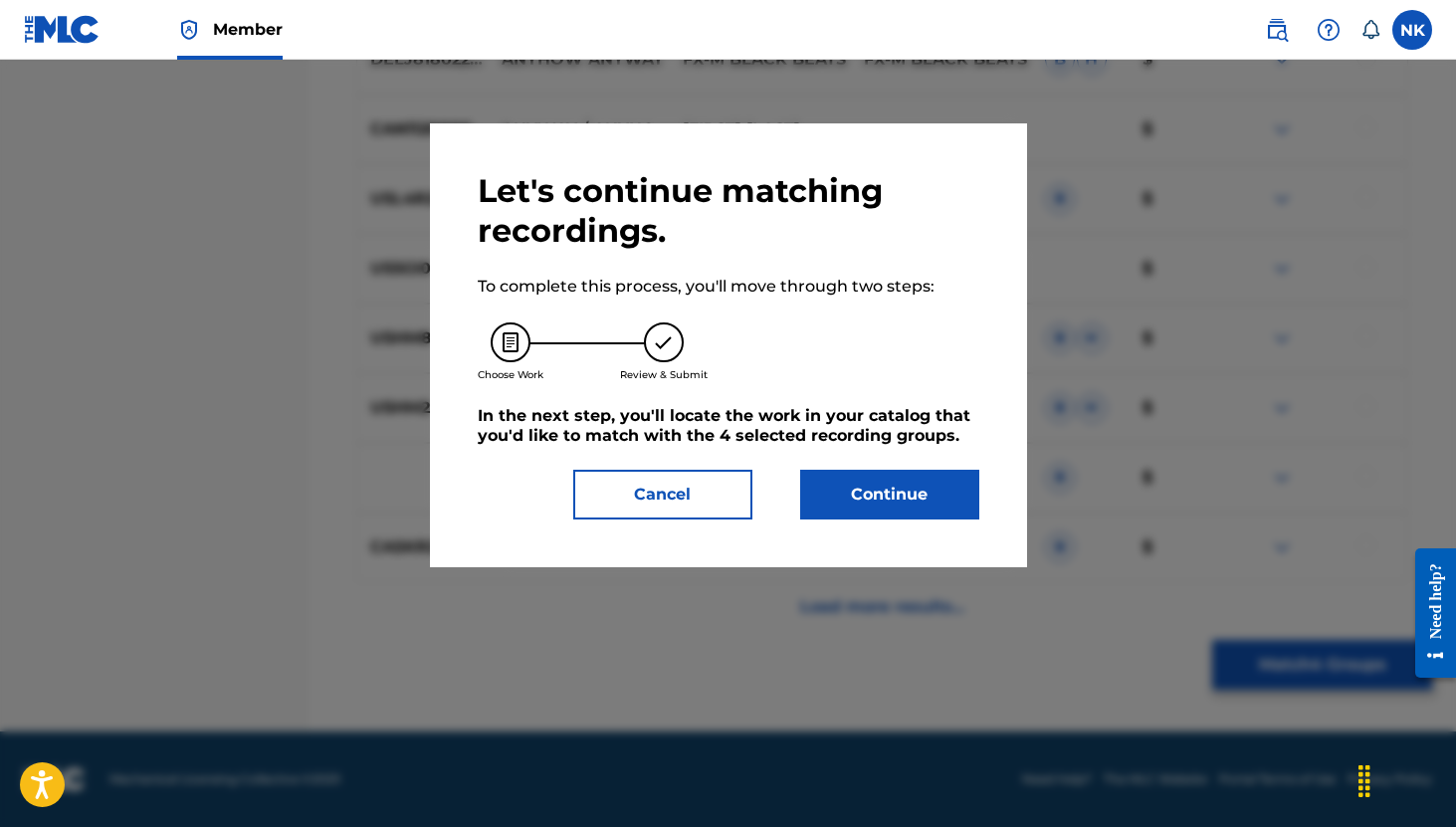 click on "Continue" at bounding box center [890, 495] 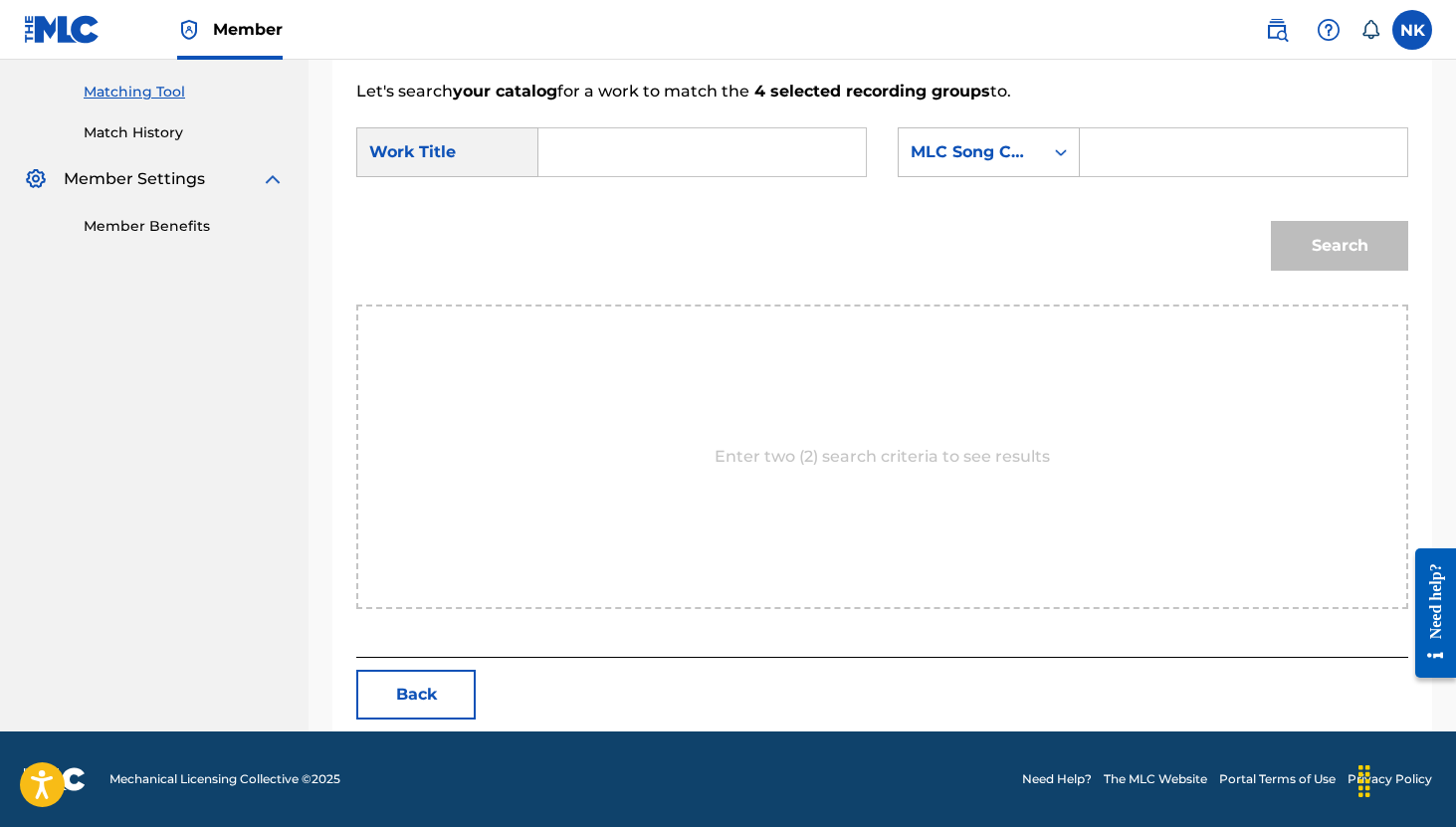 click on "SearchWithCriteriad325deea-3d36-48f0-aa9e-fd9b9b4cb595 Work Title SearchWithCriteria6ab2dec9-ae5c-4a27-827b-16a4238e24e2 MLC Song Code" at bounding box center (882, 158) 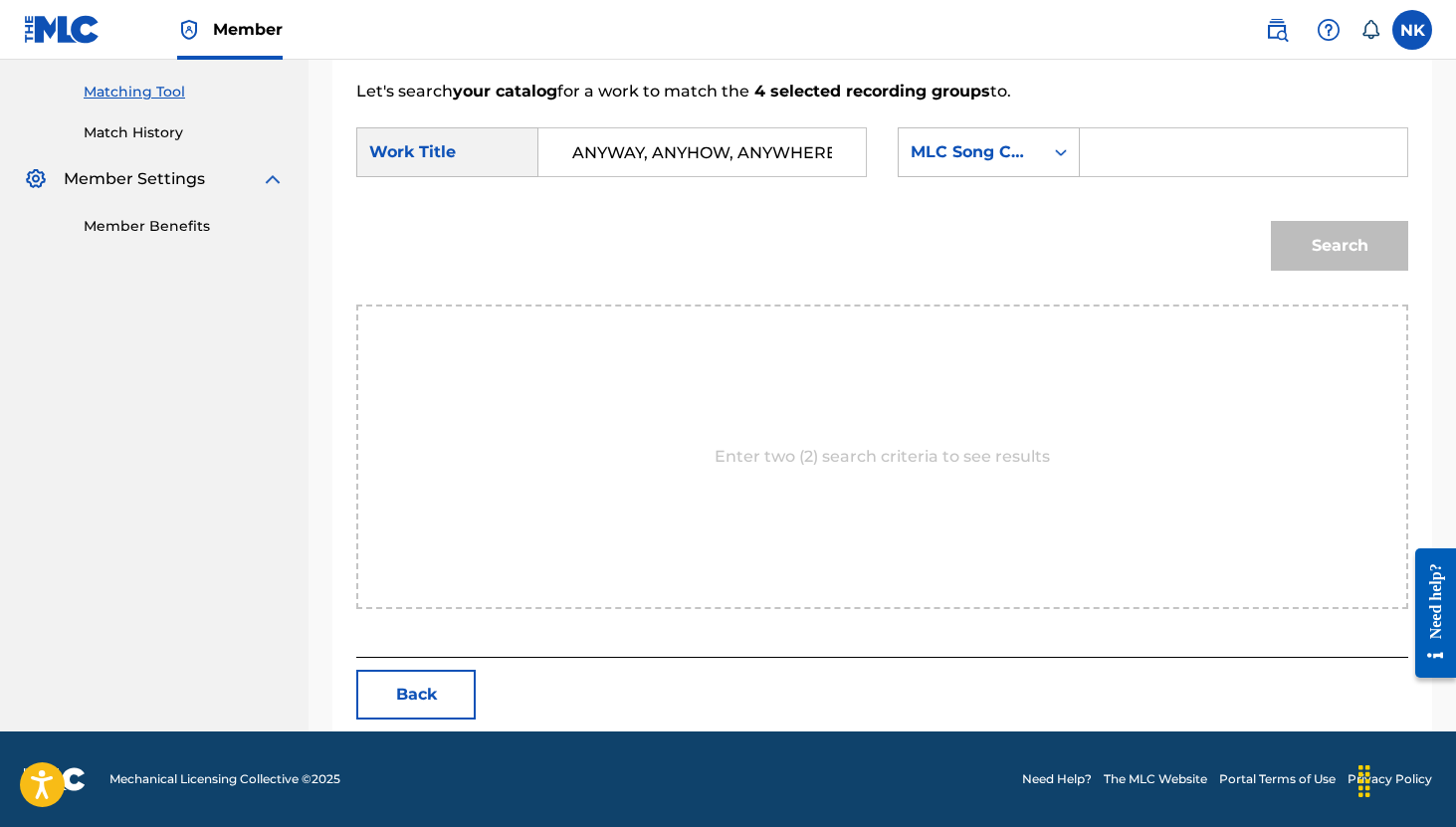 scroll, scrollTop: 0, scrollLeft: 4, axis: horizontal 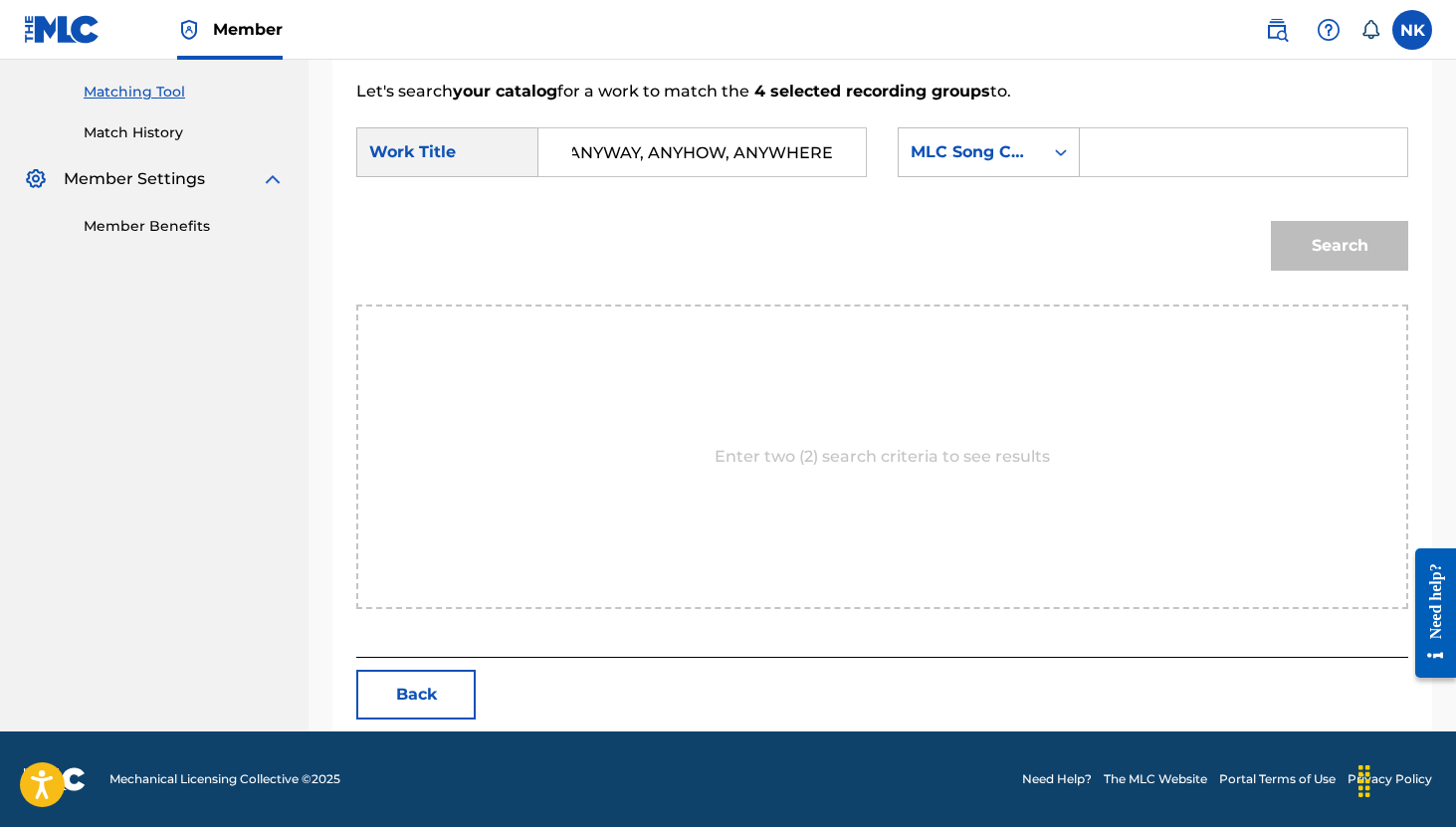 click on "ANYWAY, ANYHOW, ANYWHERE" at bounding box center [702, 152] 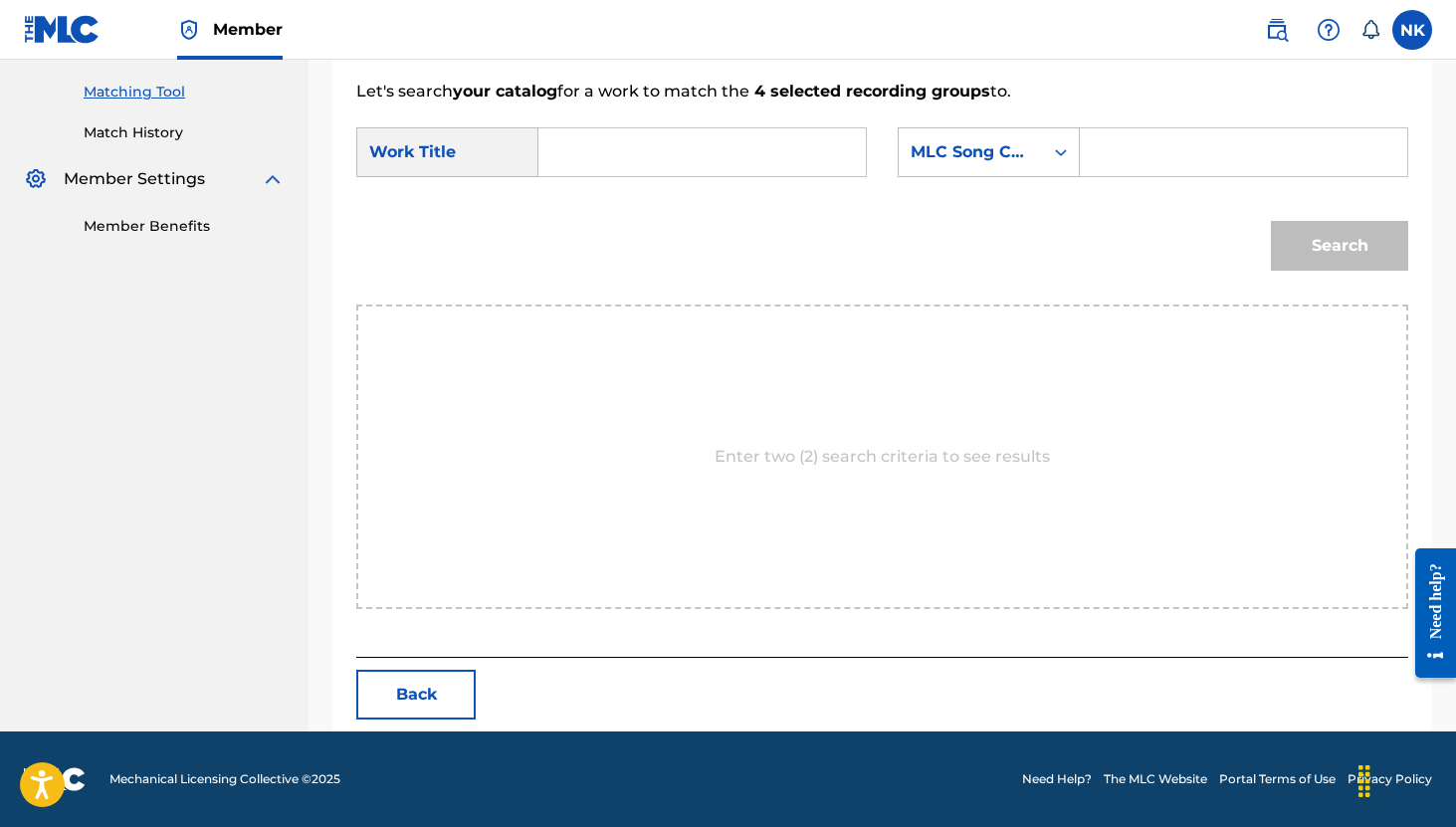 scroll, scrollTop: 0, scrollLeft: 0, axis: both 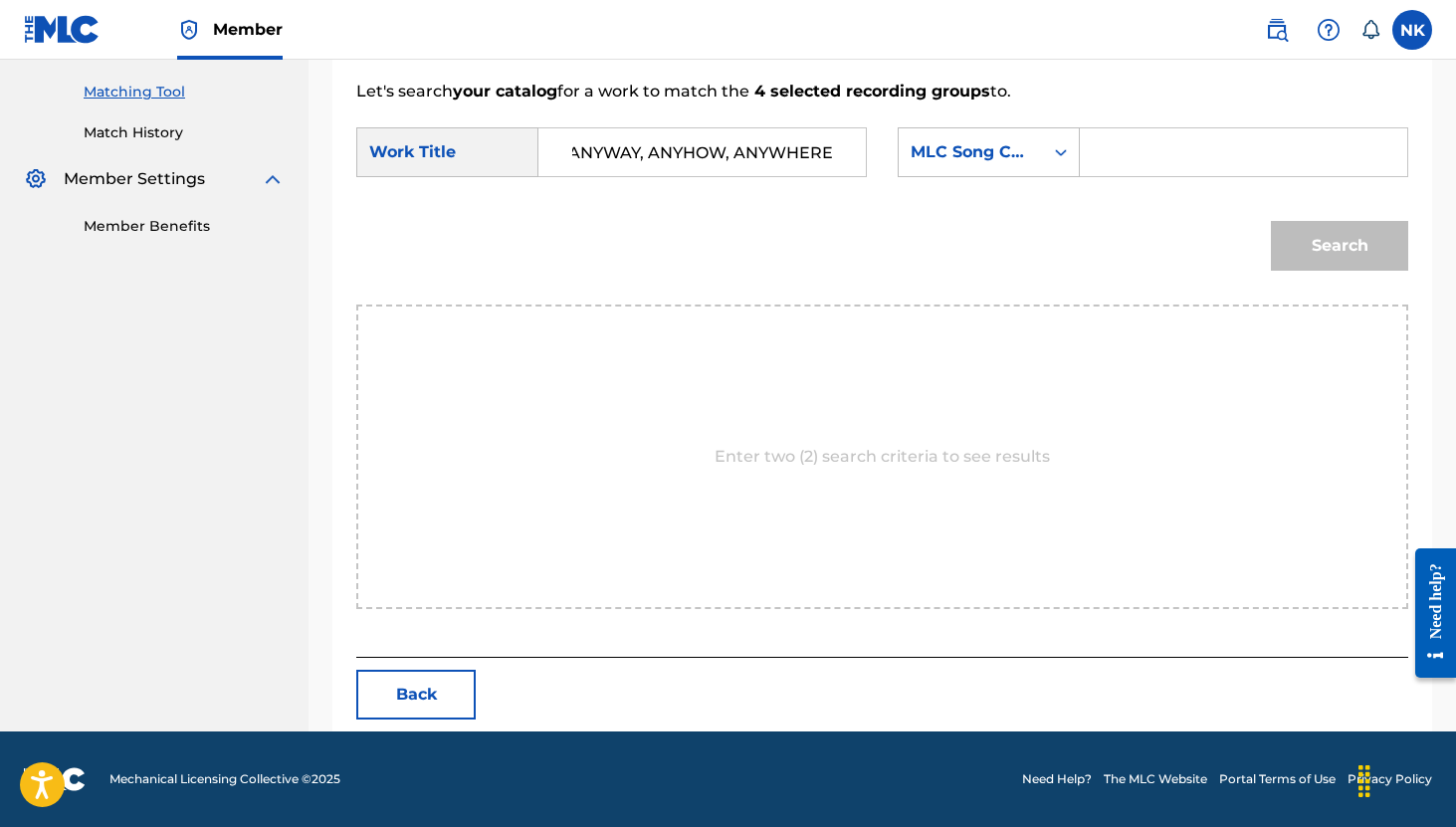 type on "ANYWAY, ANYHOW, ANYWHERE" 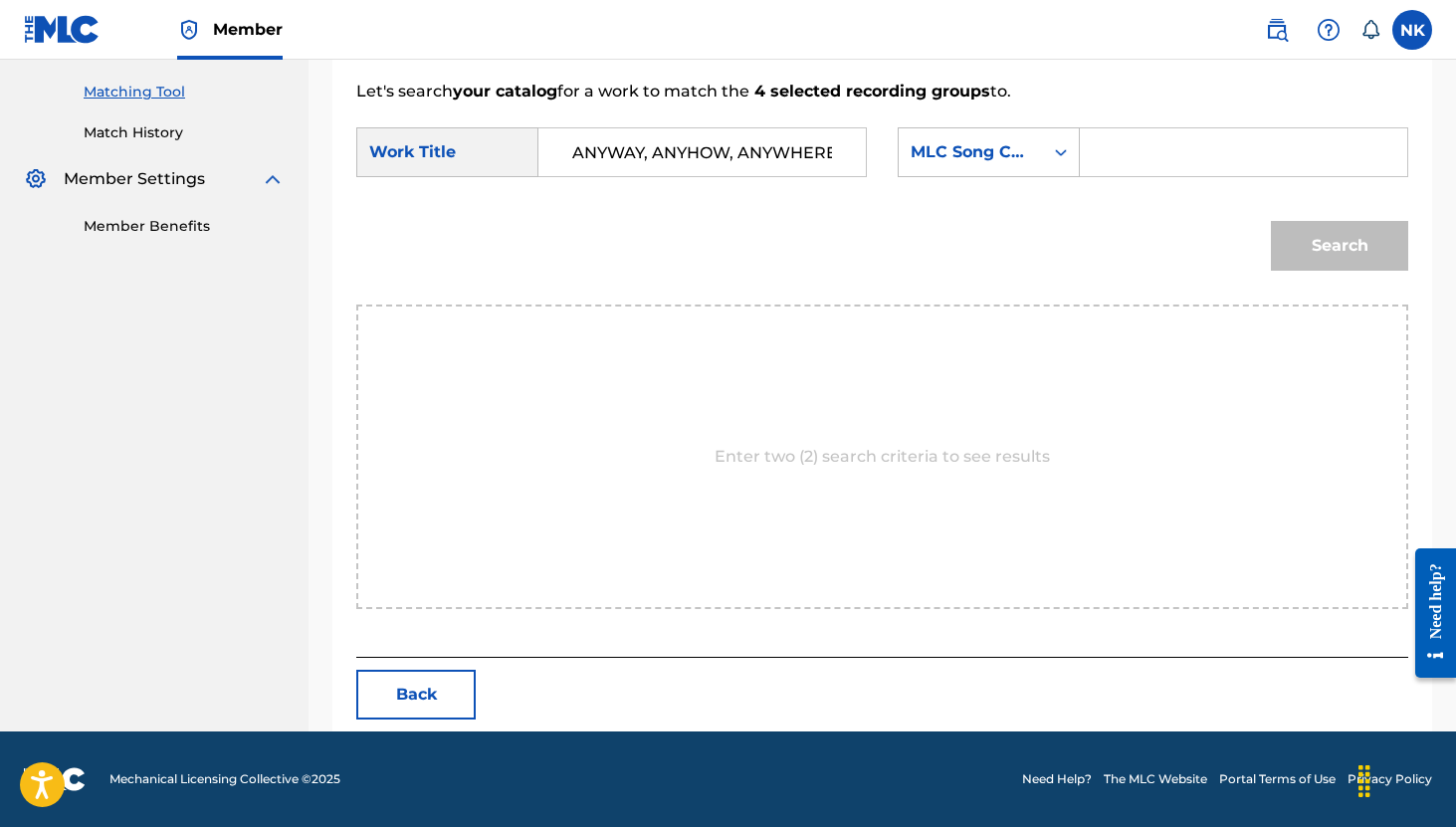 click at bounding box center [1243, 152] 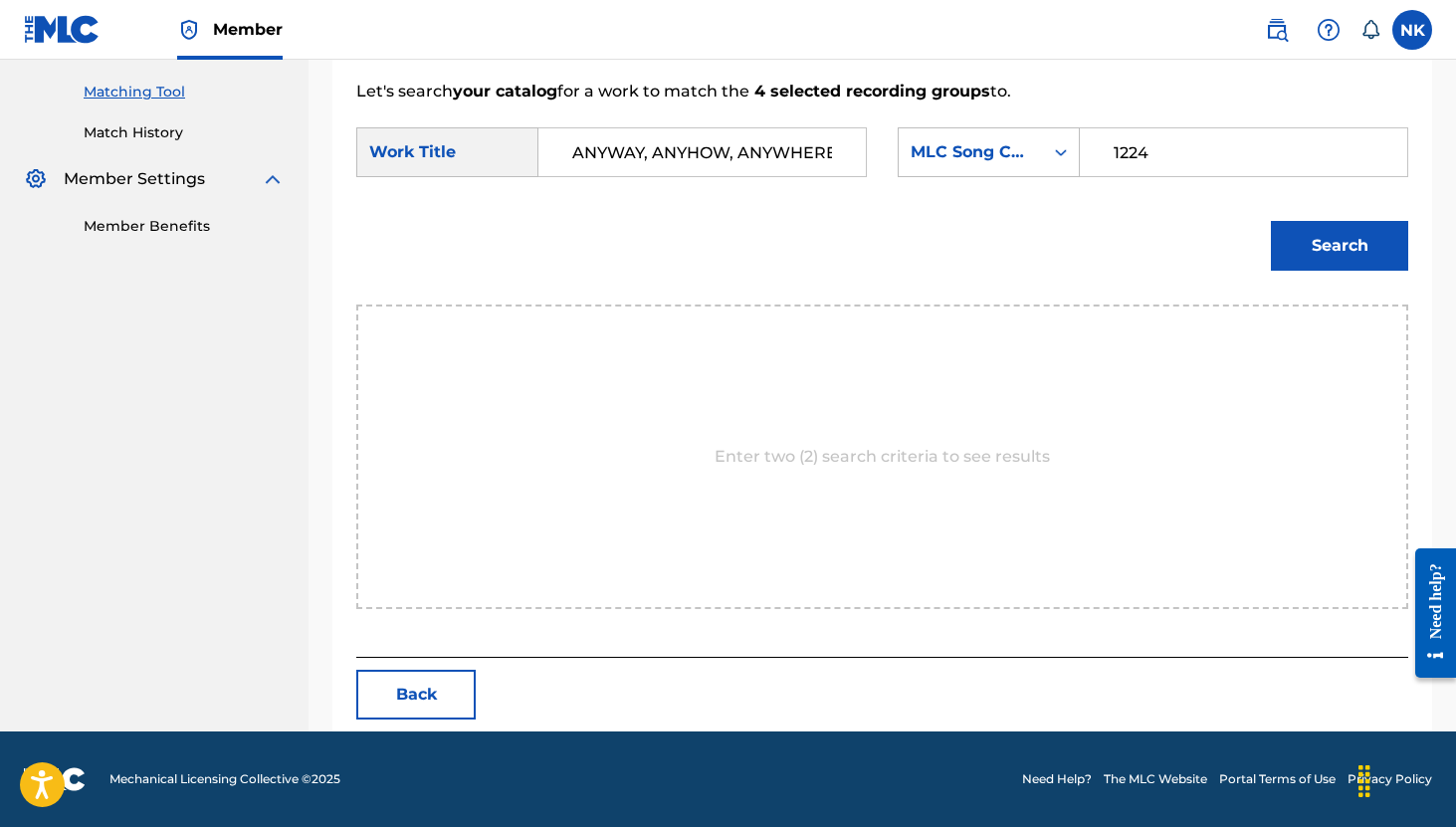 click on "Search" at bounding box center [1340, 246] 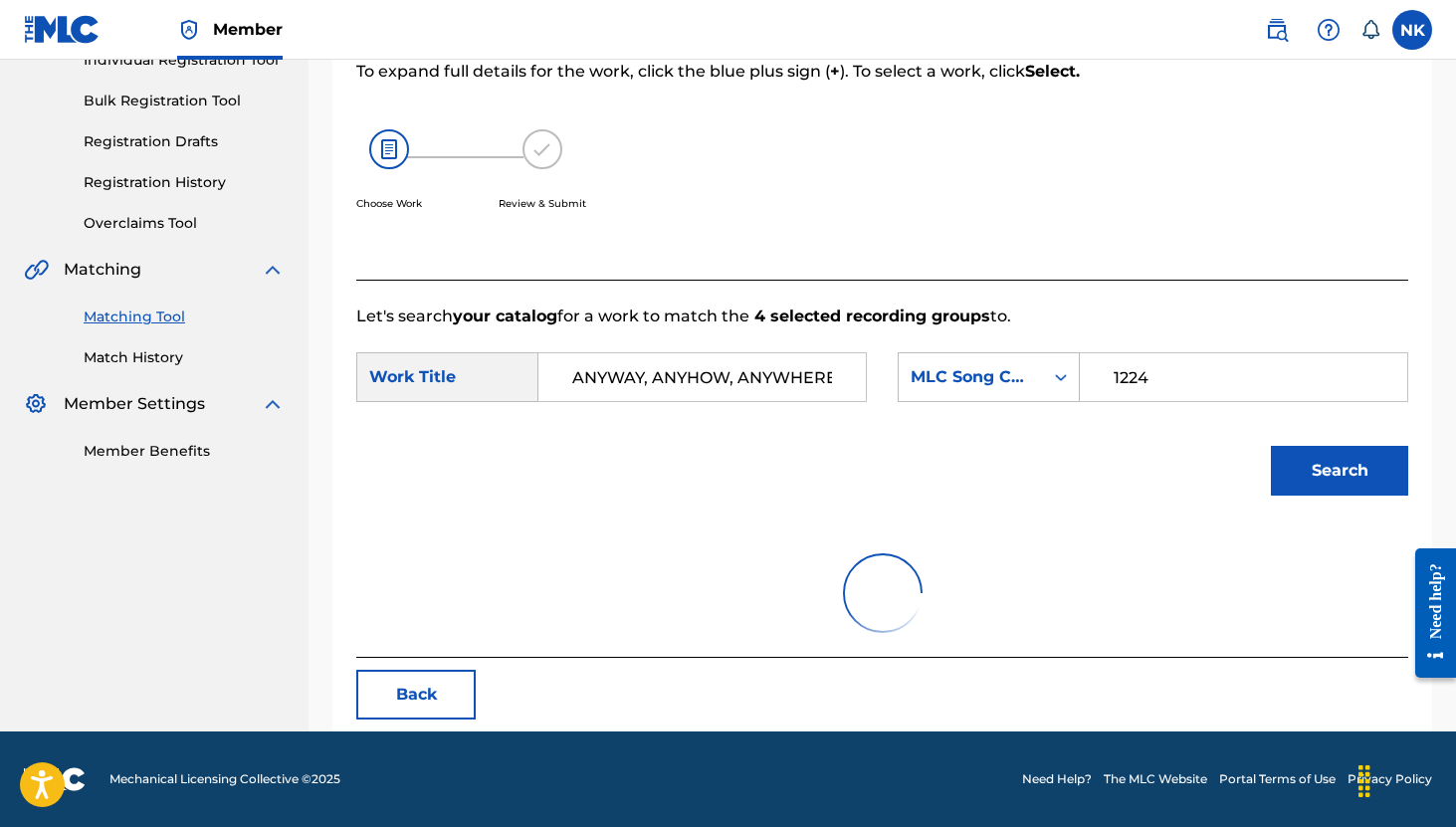scroll, scrollTop: 188, scrollLeft: 0, axis: vertical 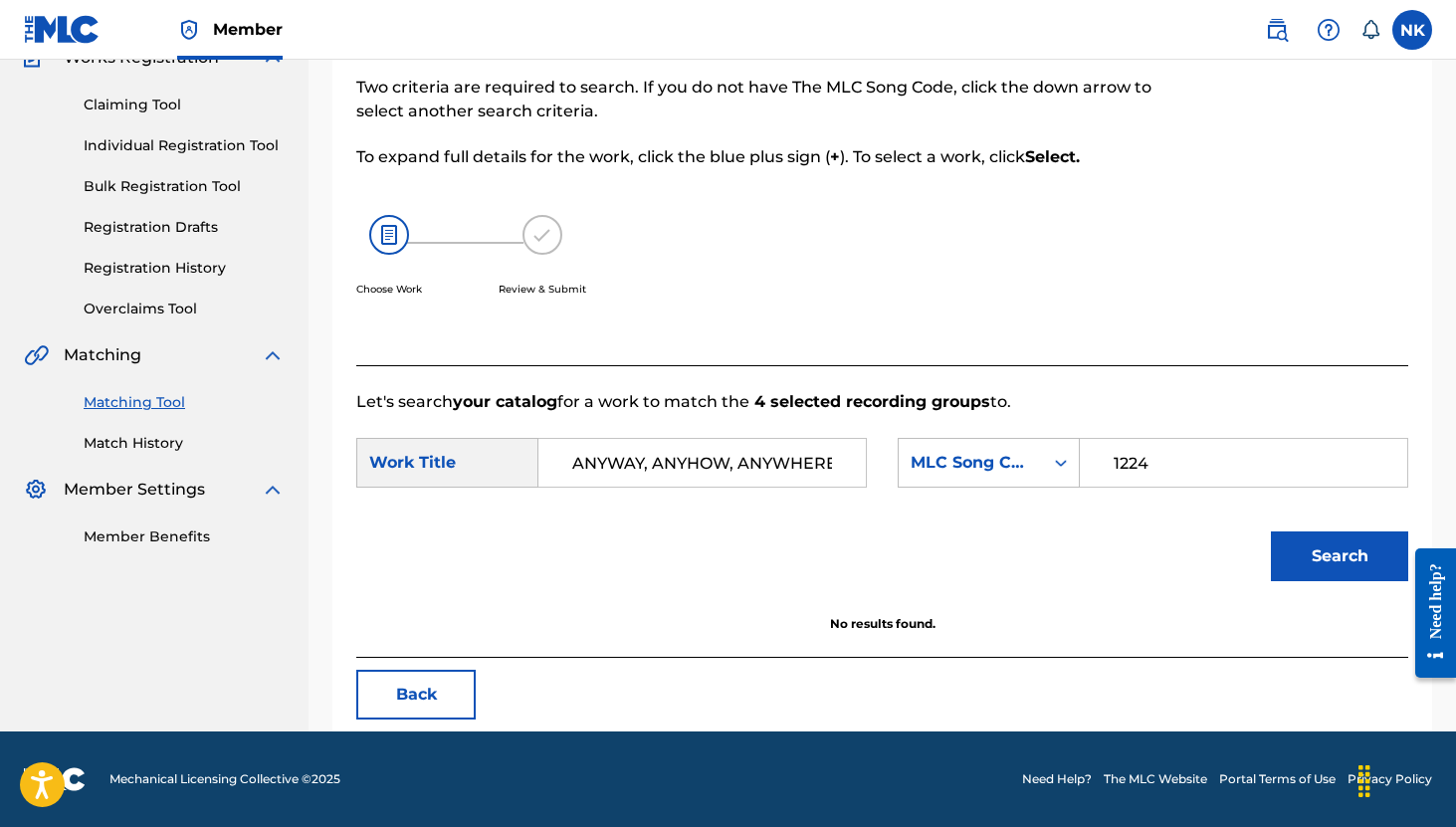 click on "Search" at bounding box center [1340, 556] 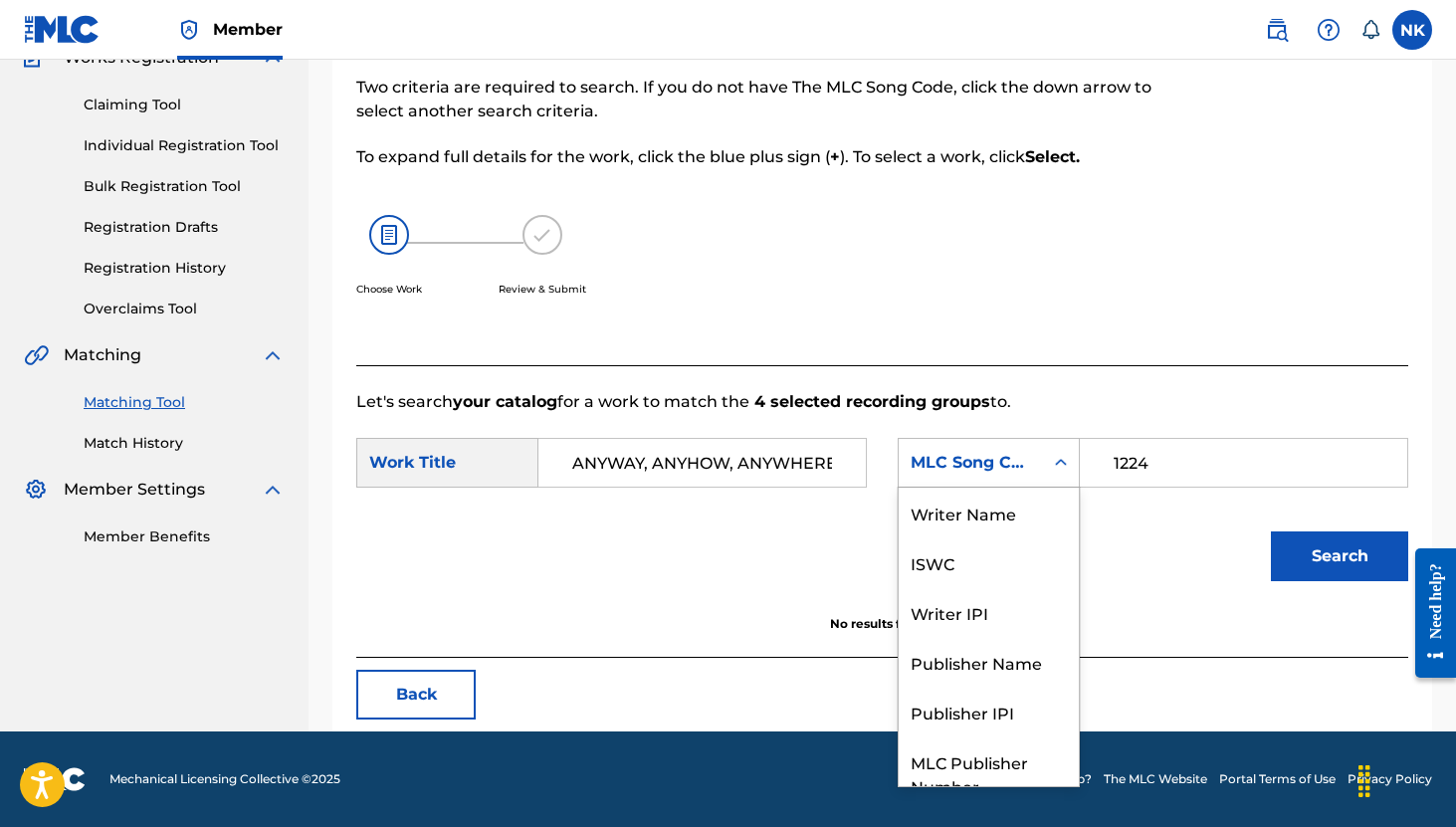 click on "MLC Song Code" at bounding box center (970, 463) 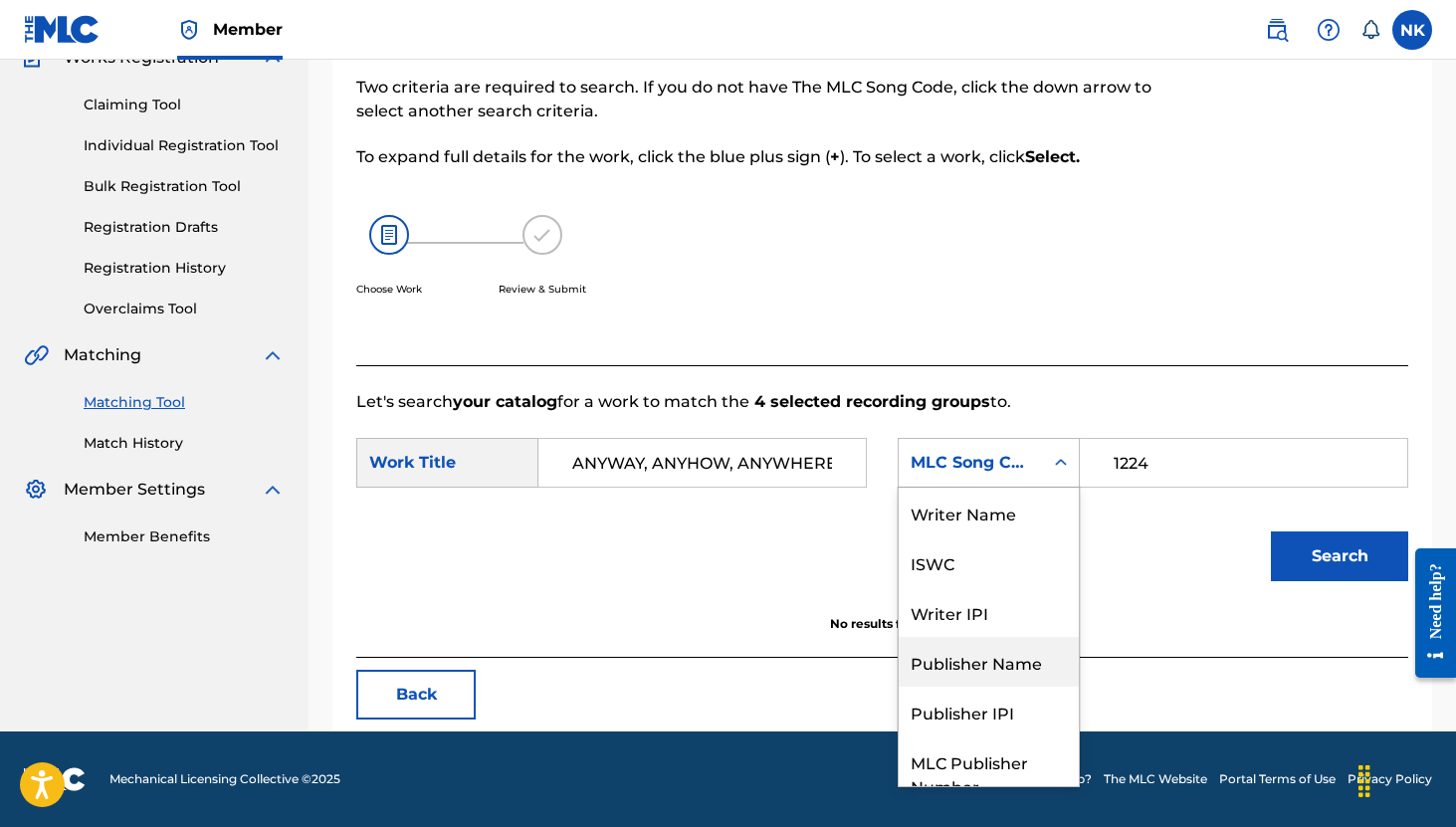 scroll, scrollTop: 74, scrollLeft: 0, axis: vertical 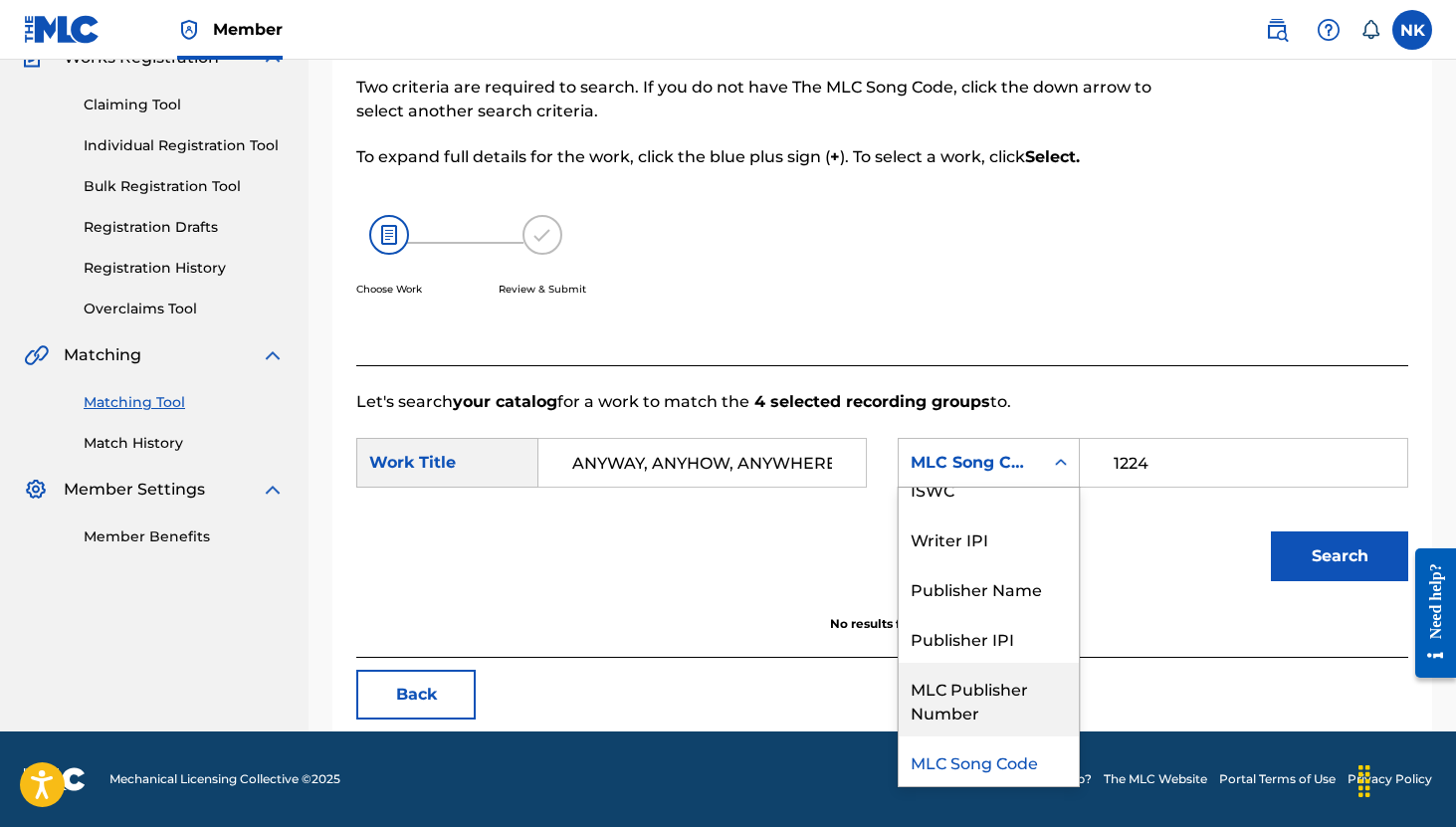 click on "Search" at bounding box center [882, 563] 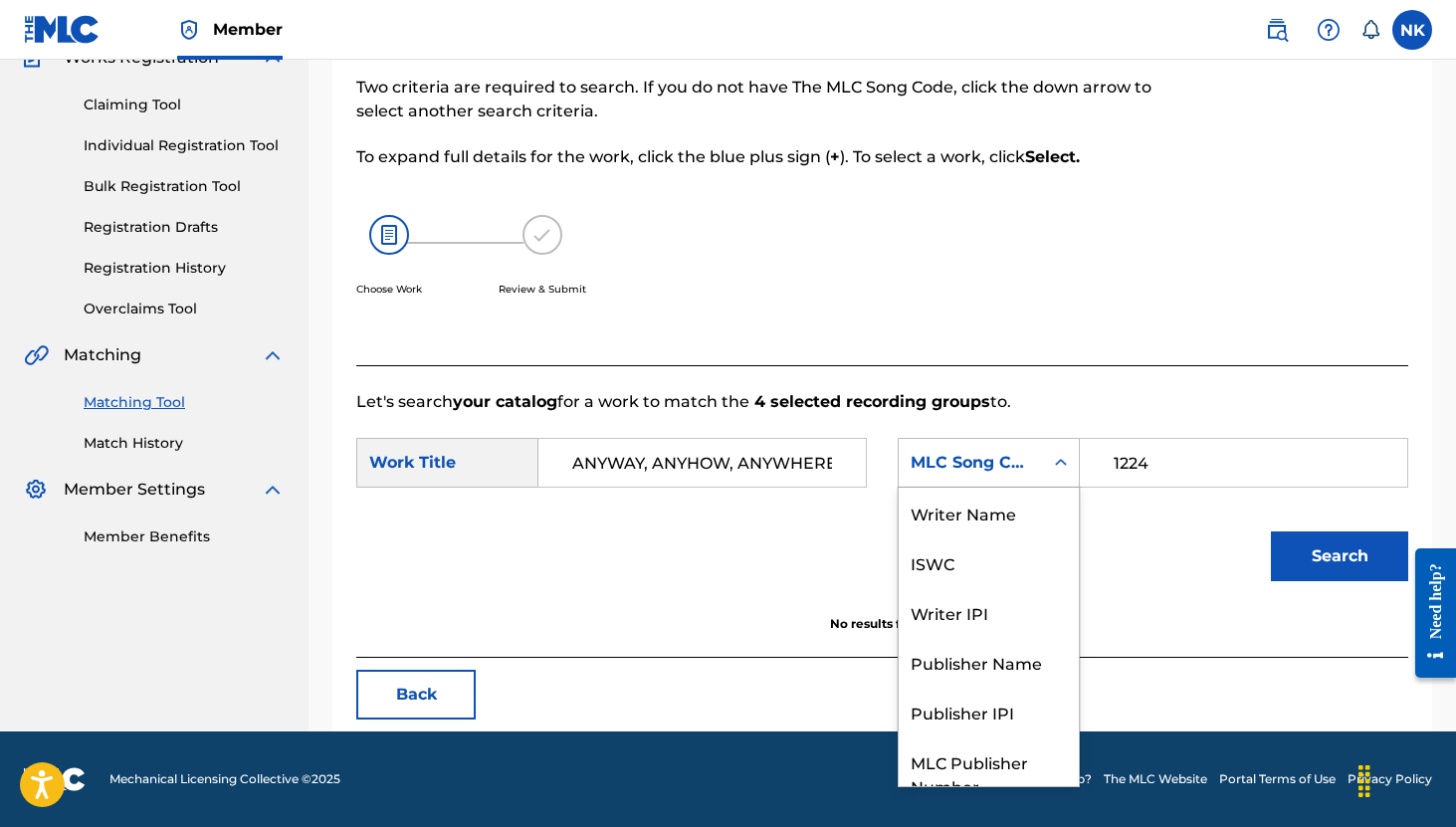 click at bounding box center [1061, 463] 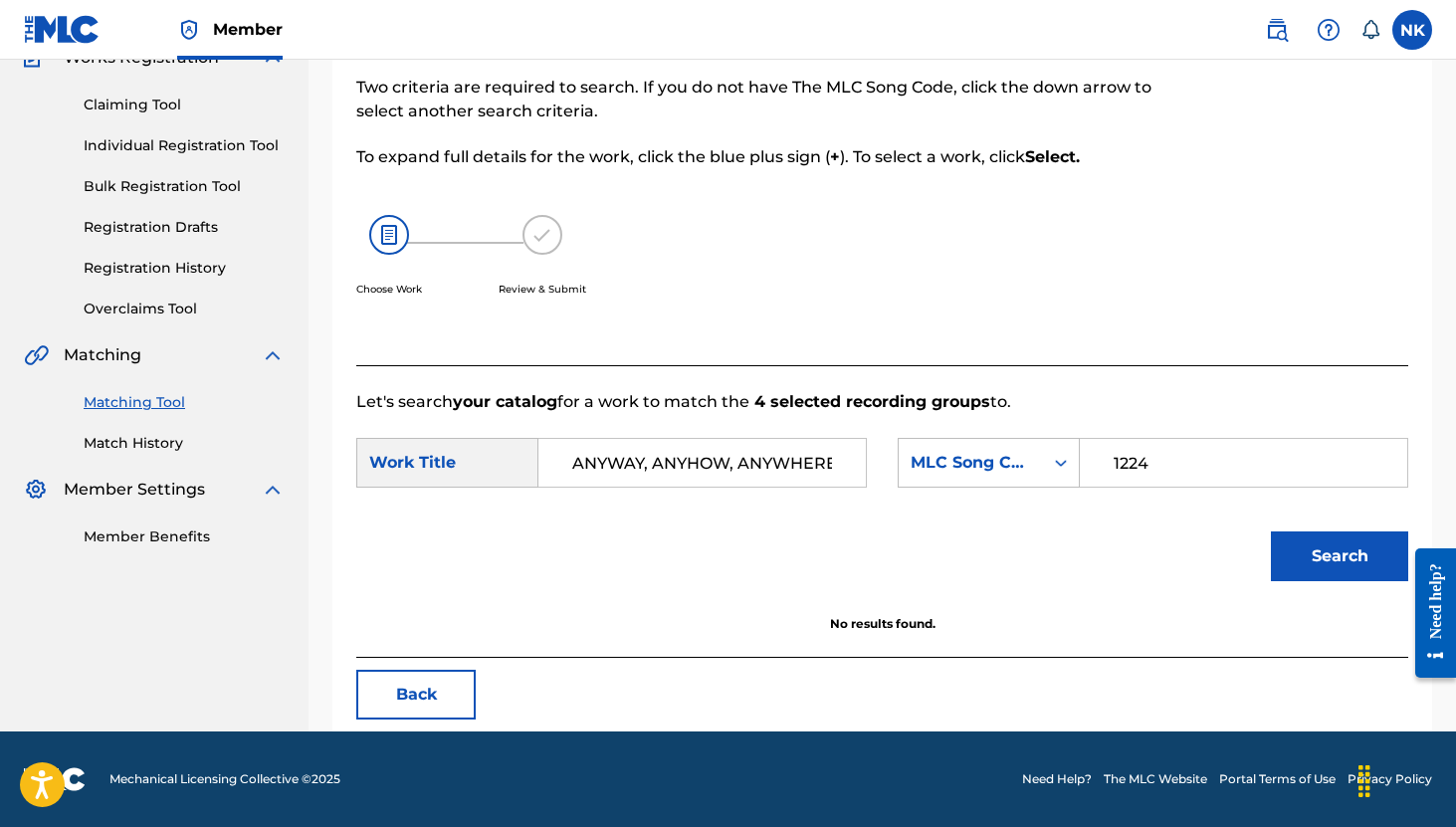 click at bounding box center [1061, 463] 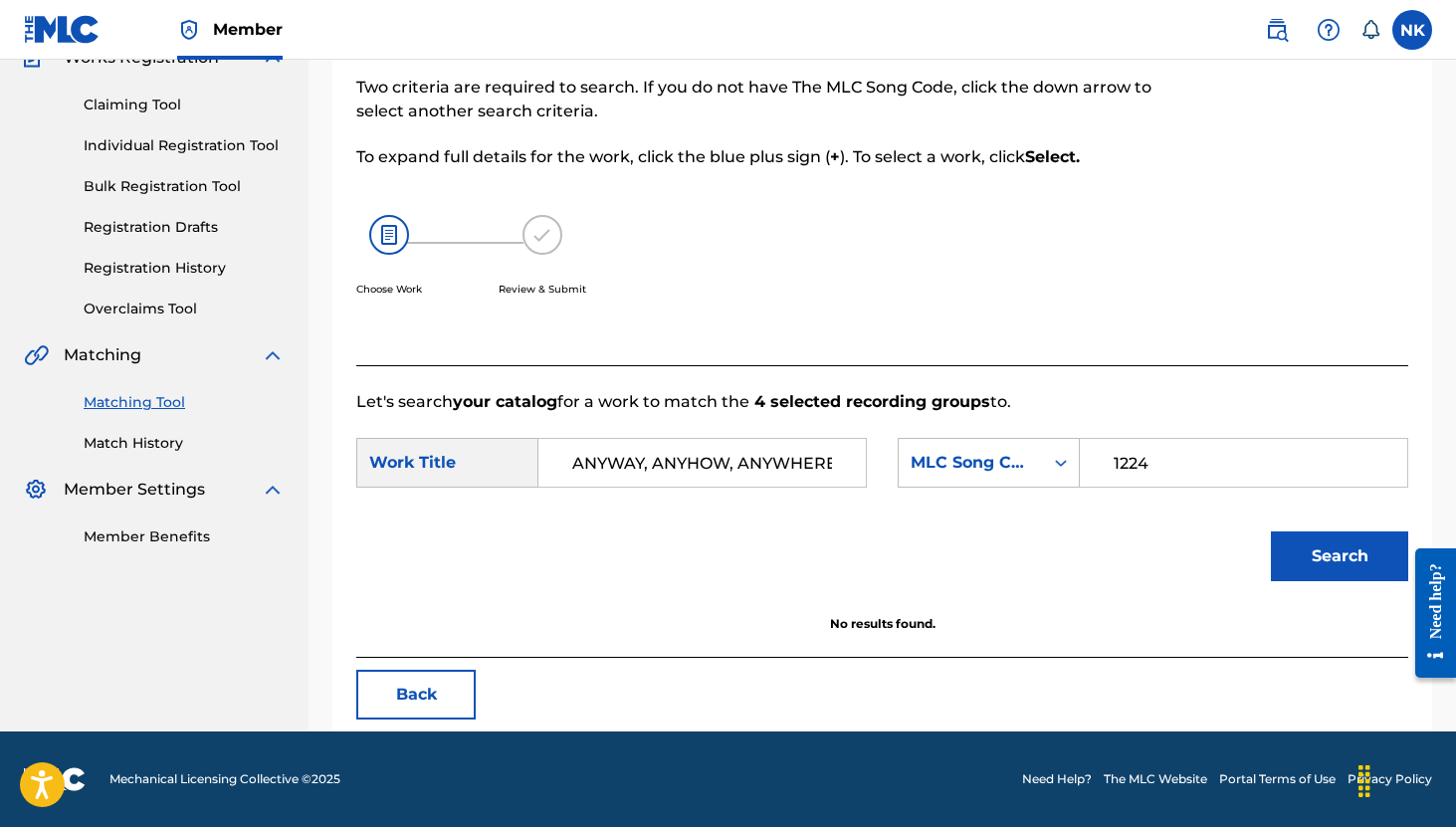 click on "Search" at bounding box center (882, 563) 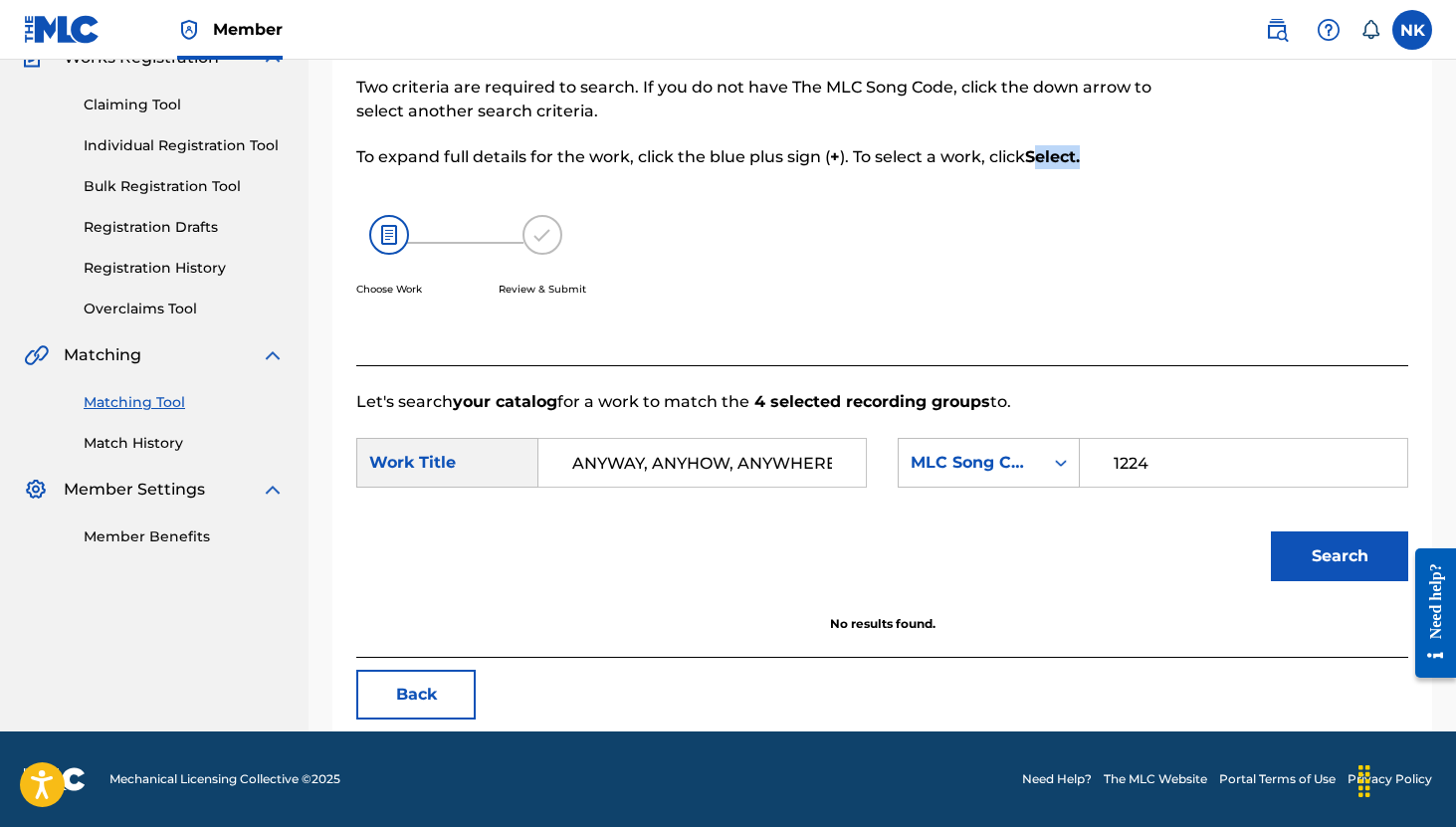 click on "Select." at bounding box center (1052, 156) 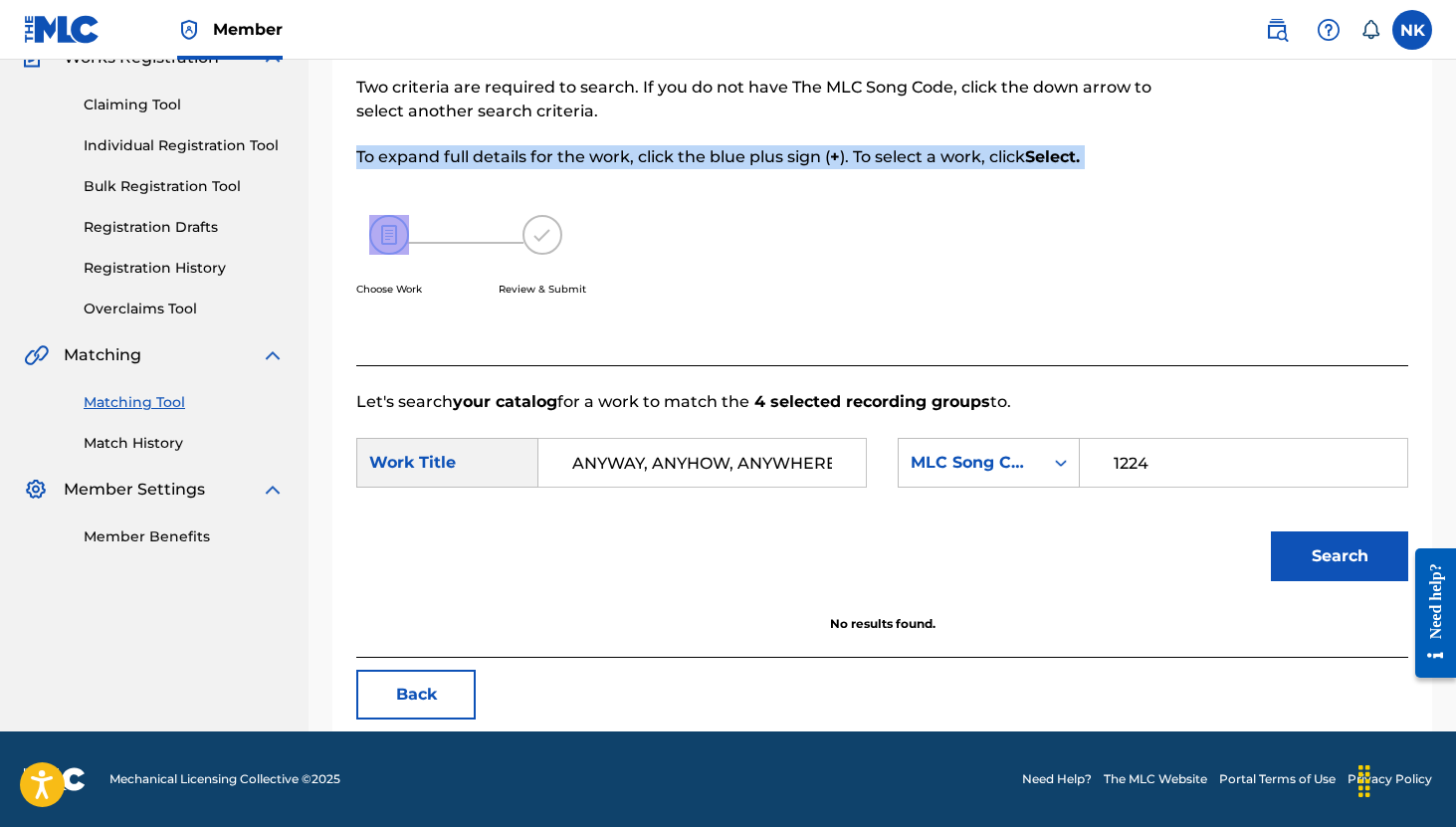 click on "Select." at bounding box center [1052, 156] 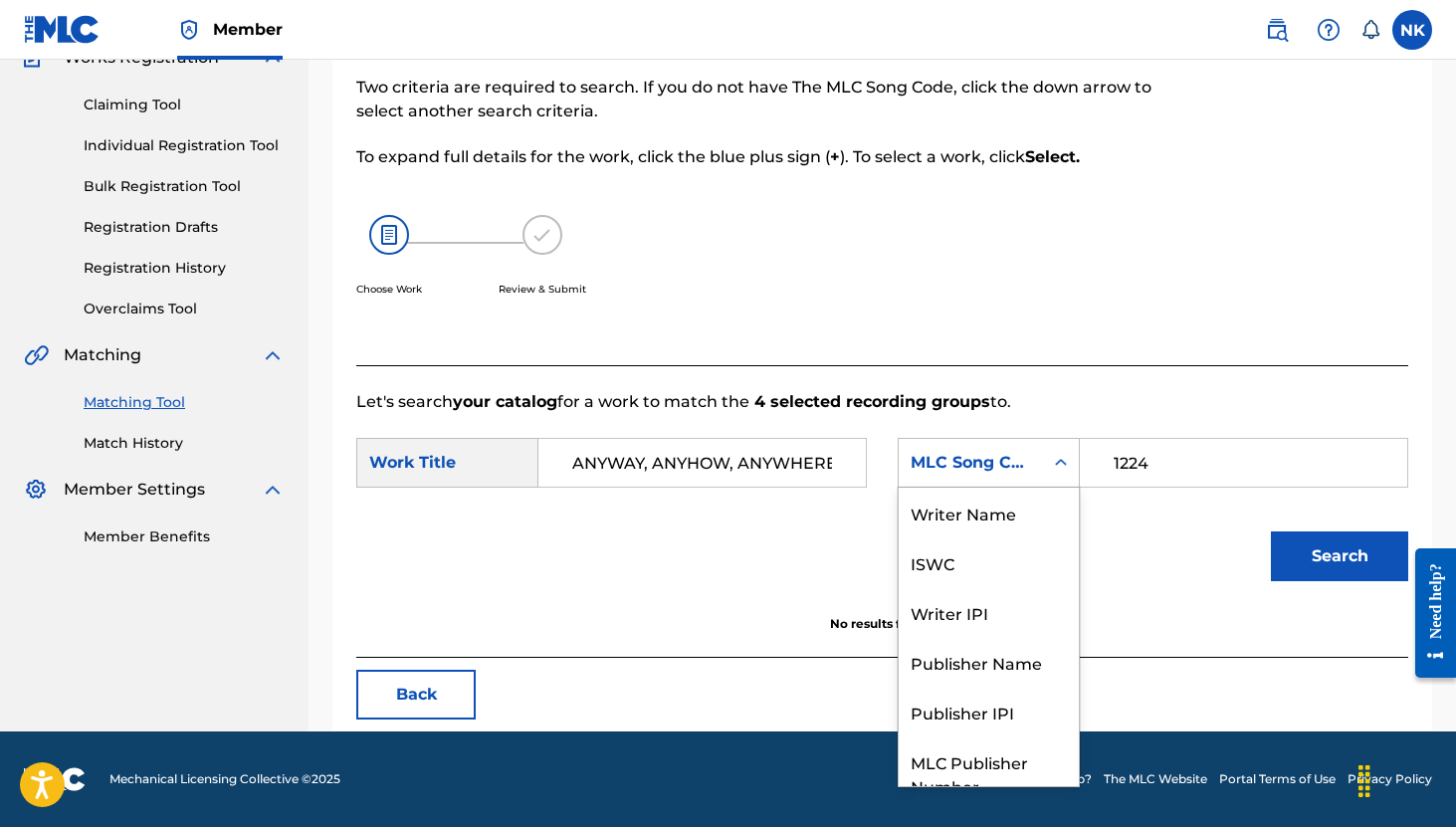 click on "MLC Song Code" at bounding box center [970, 463] 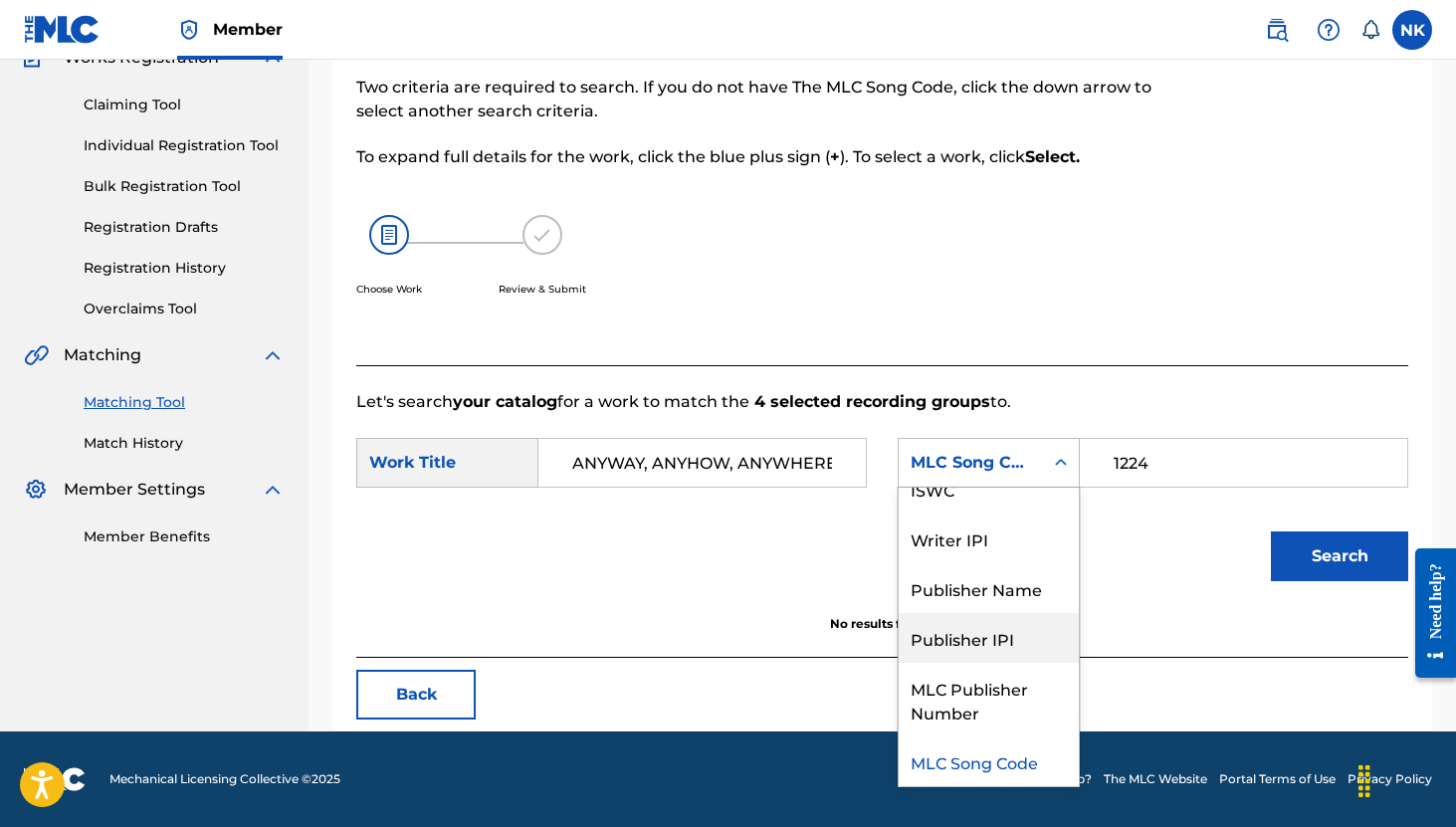 scroll, scrollTop: 0, scrollLeft: 0, axis: both 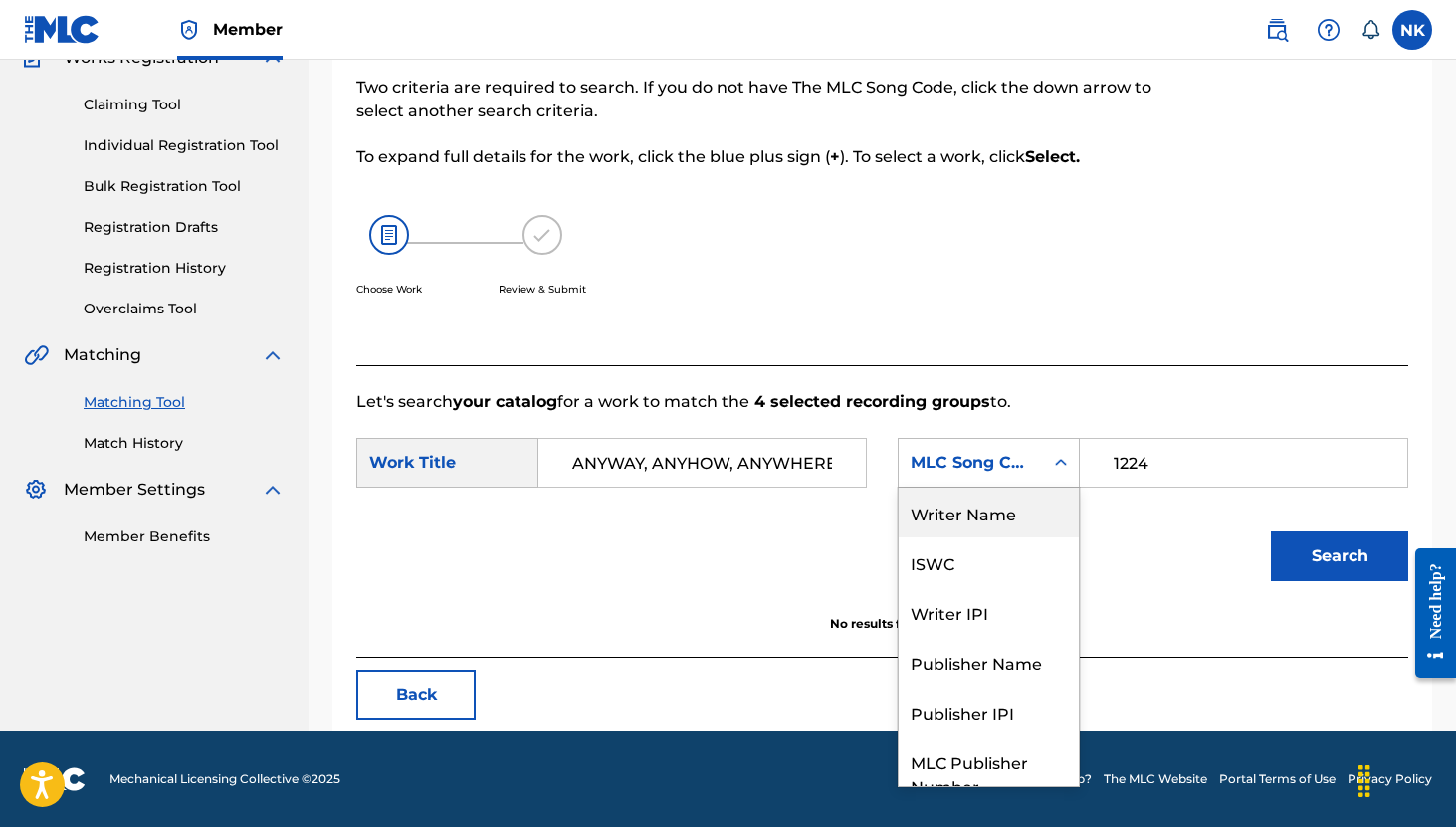 click on "Writer Name" at bounding box center [988, 513] 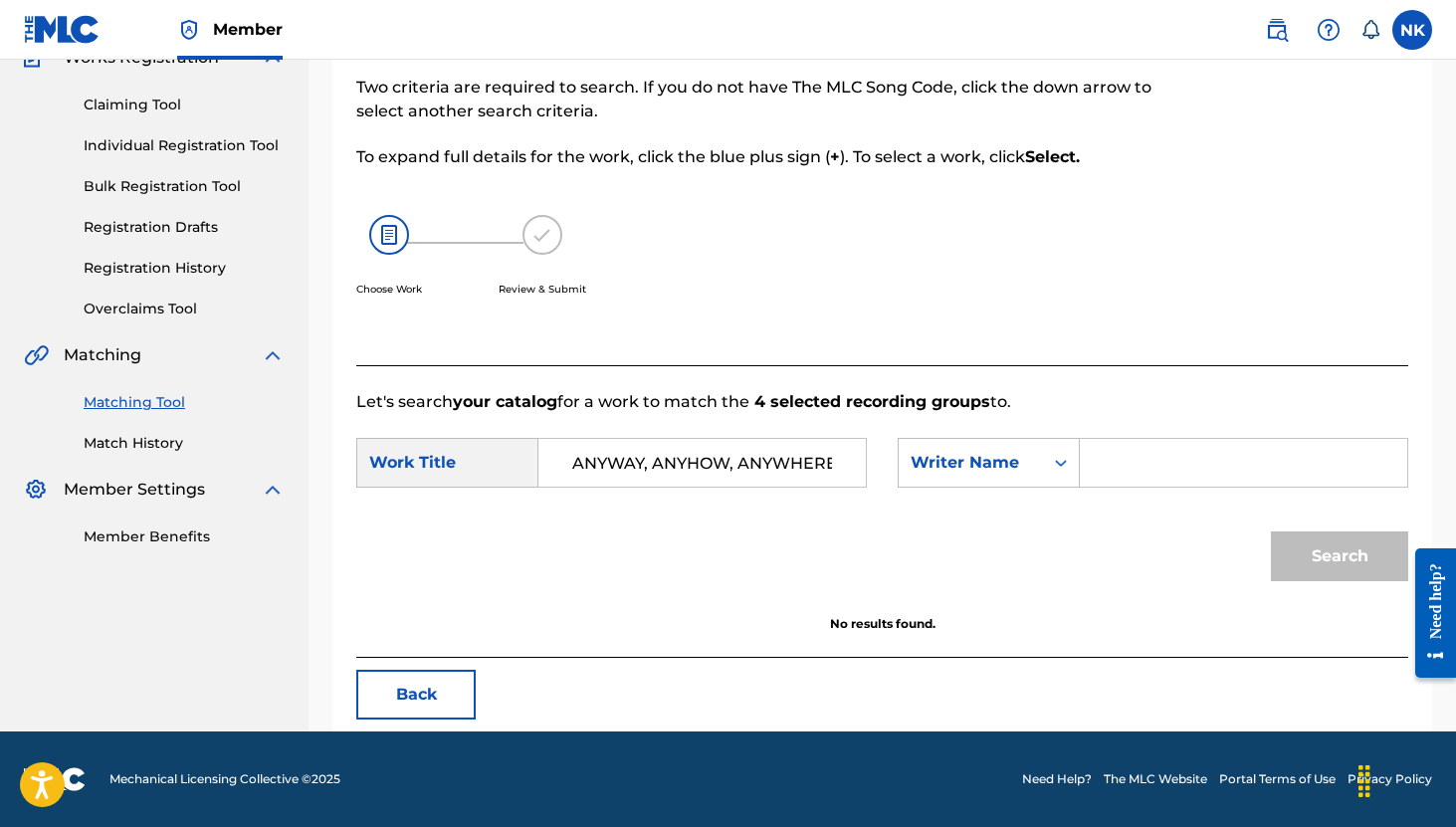 click at bounding box center [1243, 463] 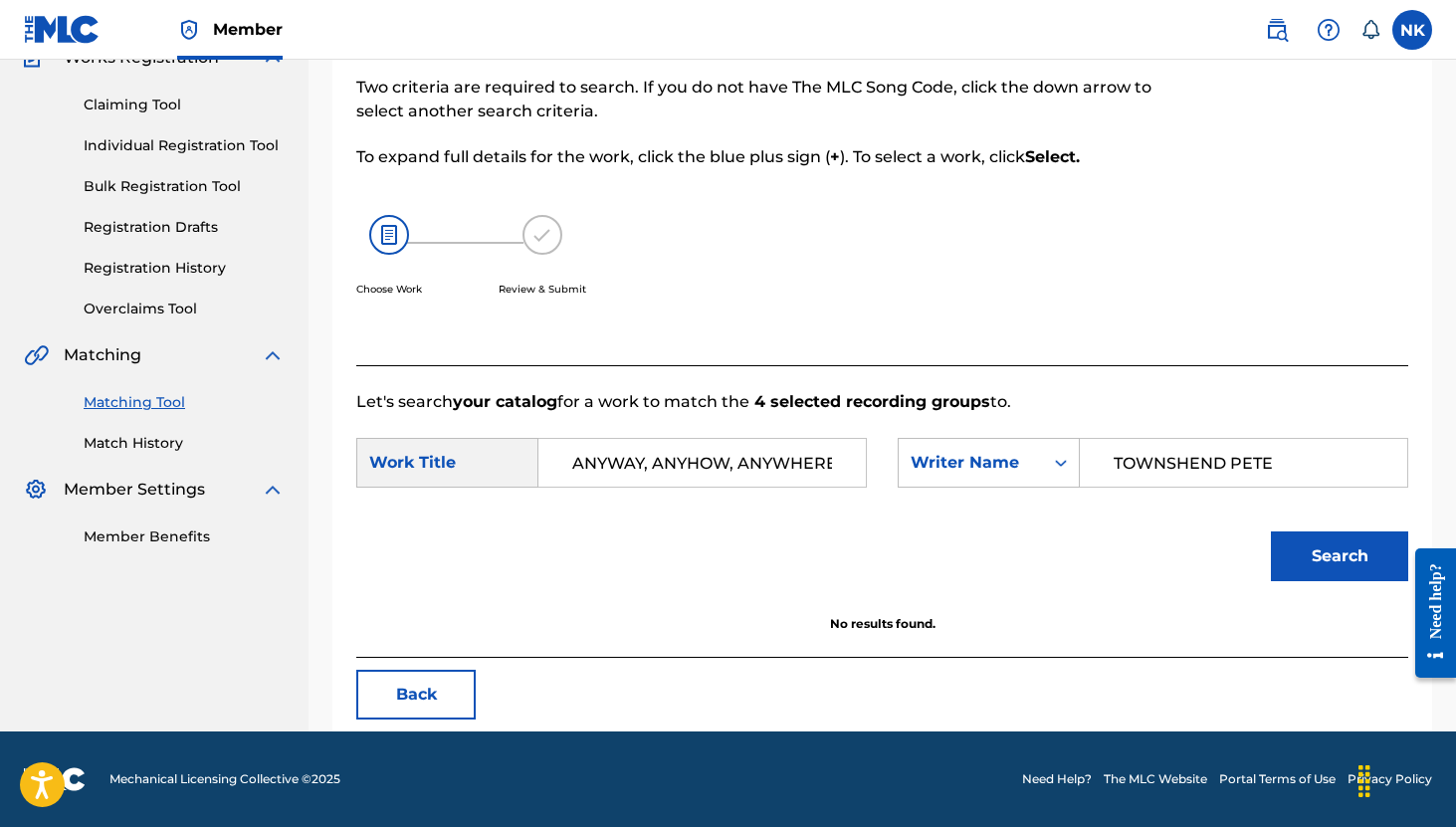 click on "TOWNSHEND PETE" at bounding box center (1243, 463) 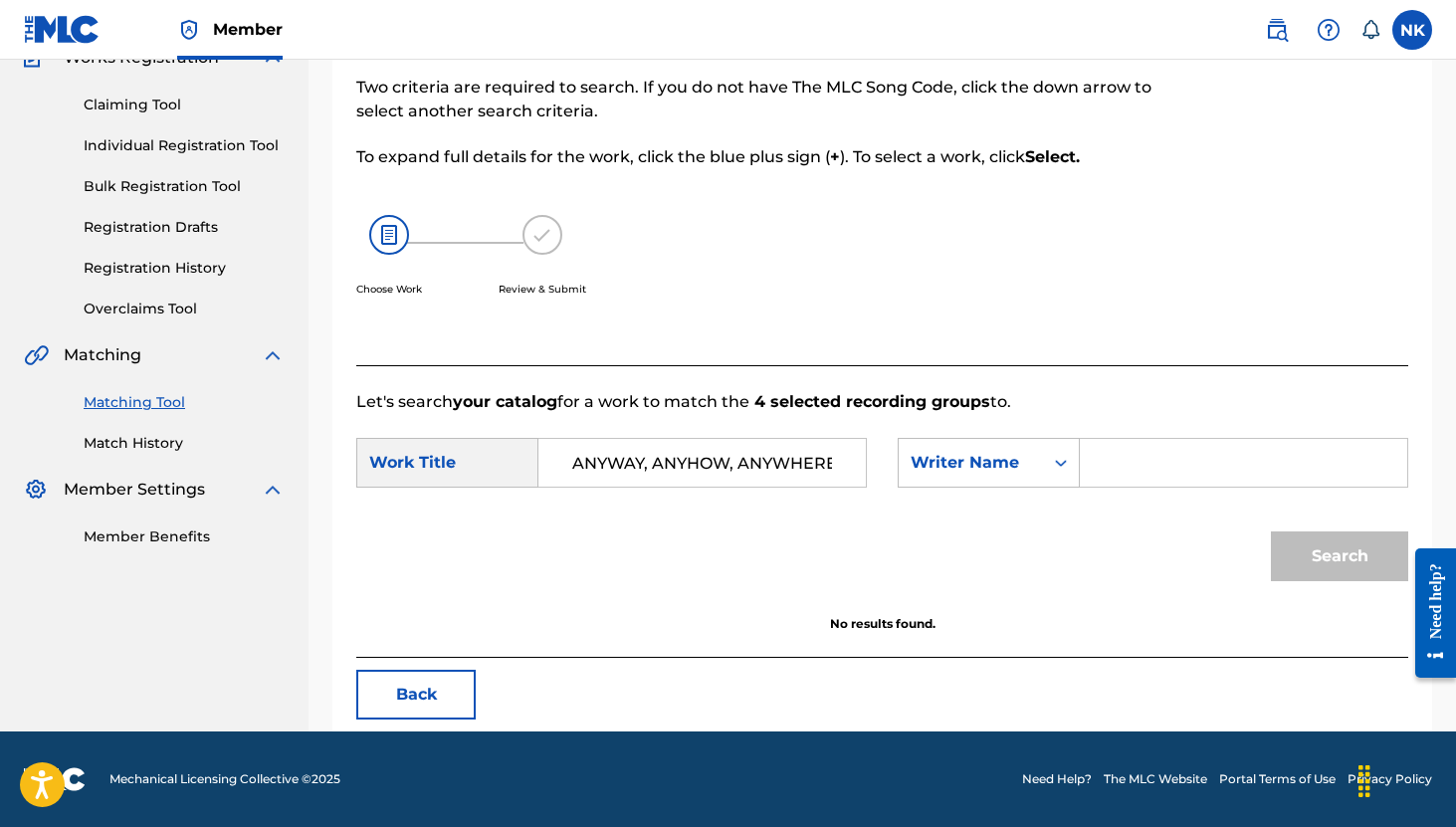 type on "Y" 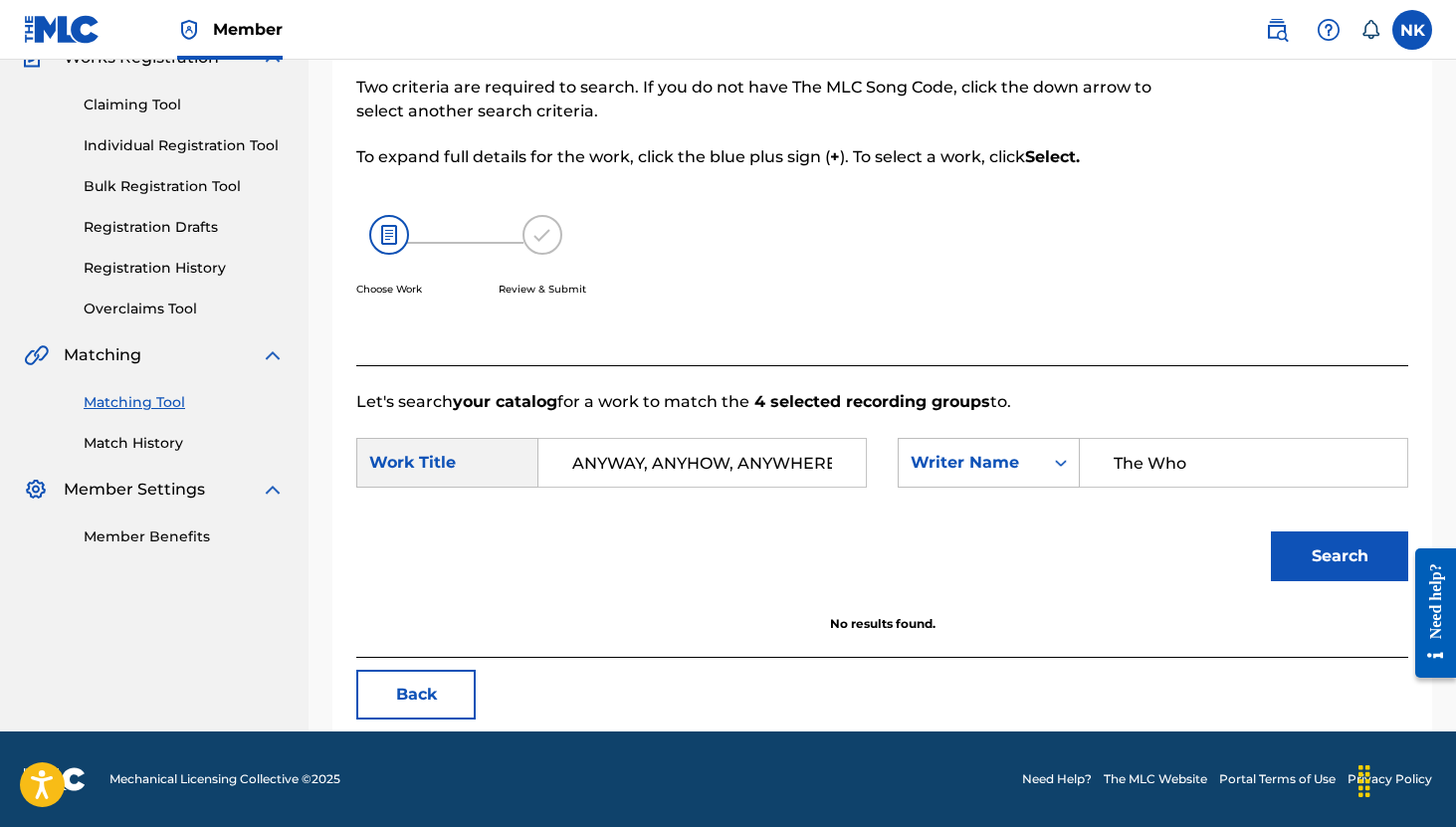 type on "The Who" 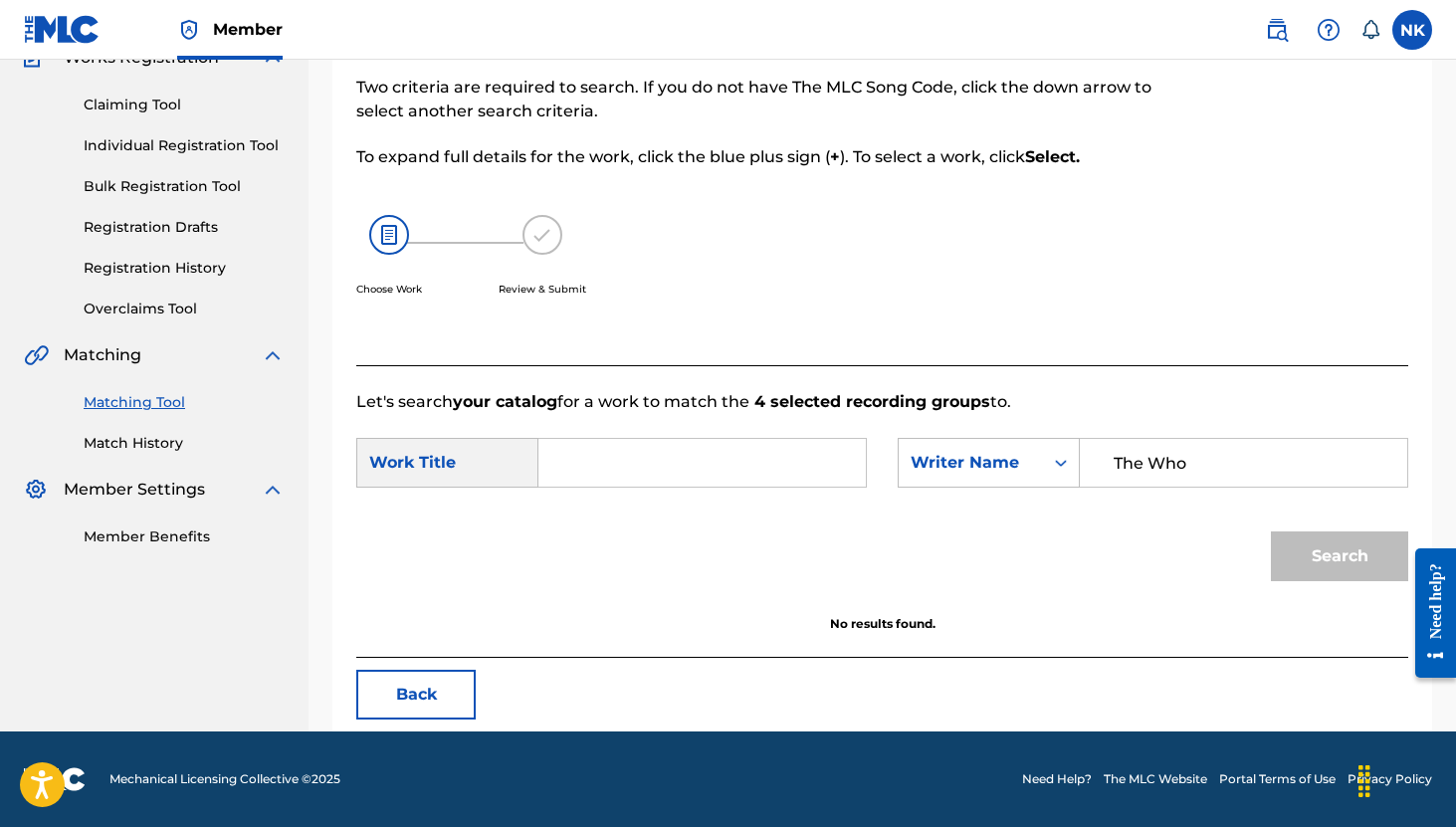 paste on "Anyway, Anyhow, Anywhere" 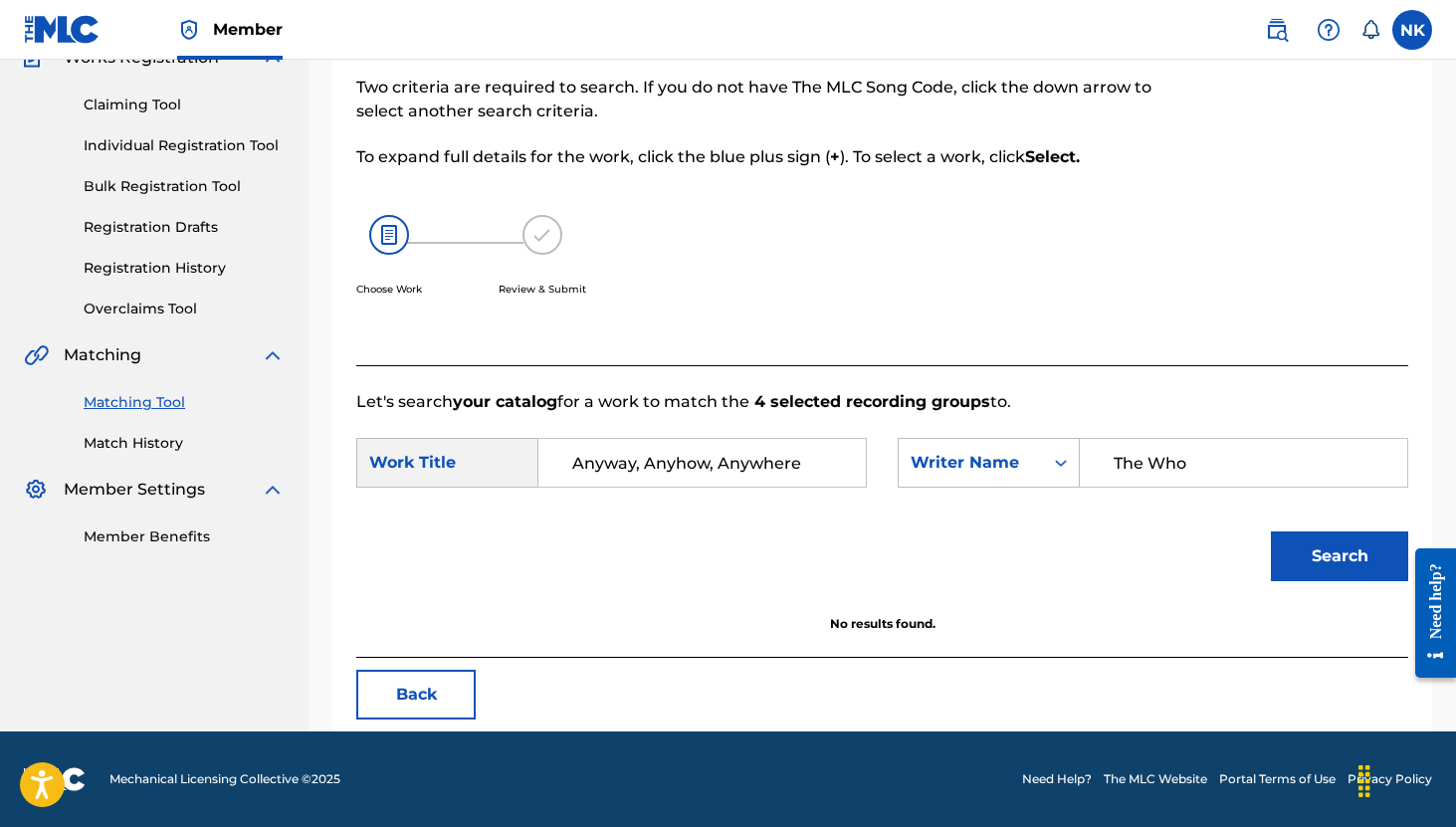 click on "Anyway, Anyhow, Anywhere" at bounding box center [702, 463] 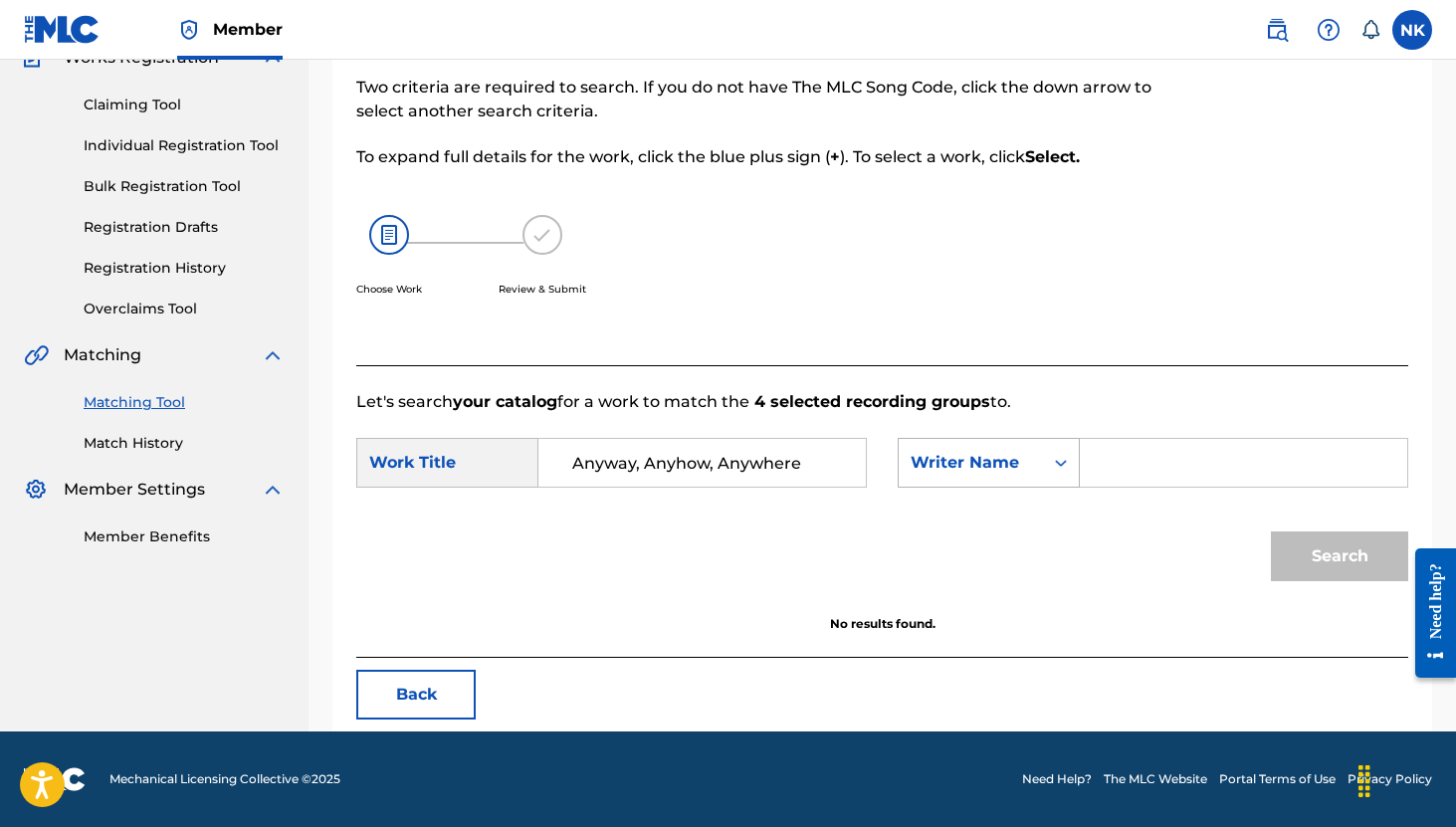 type 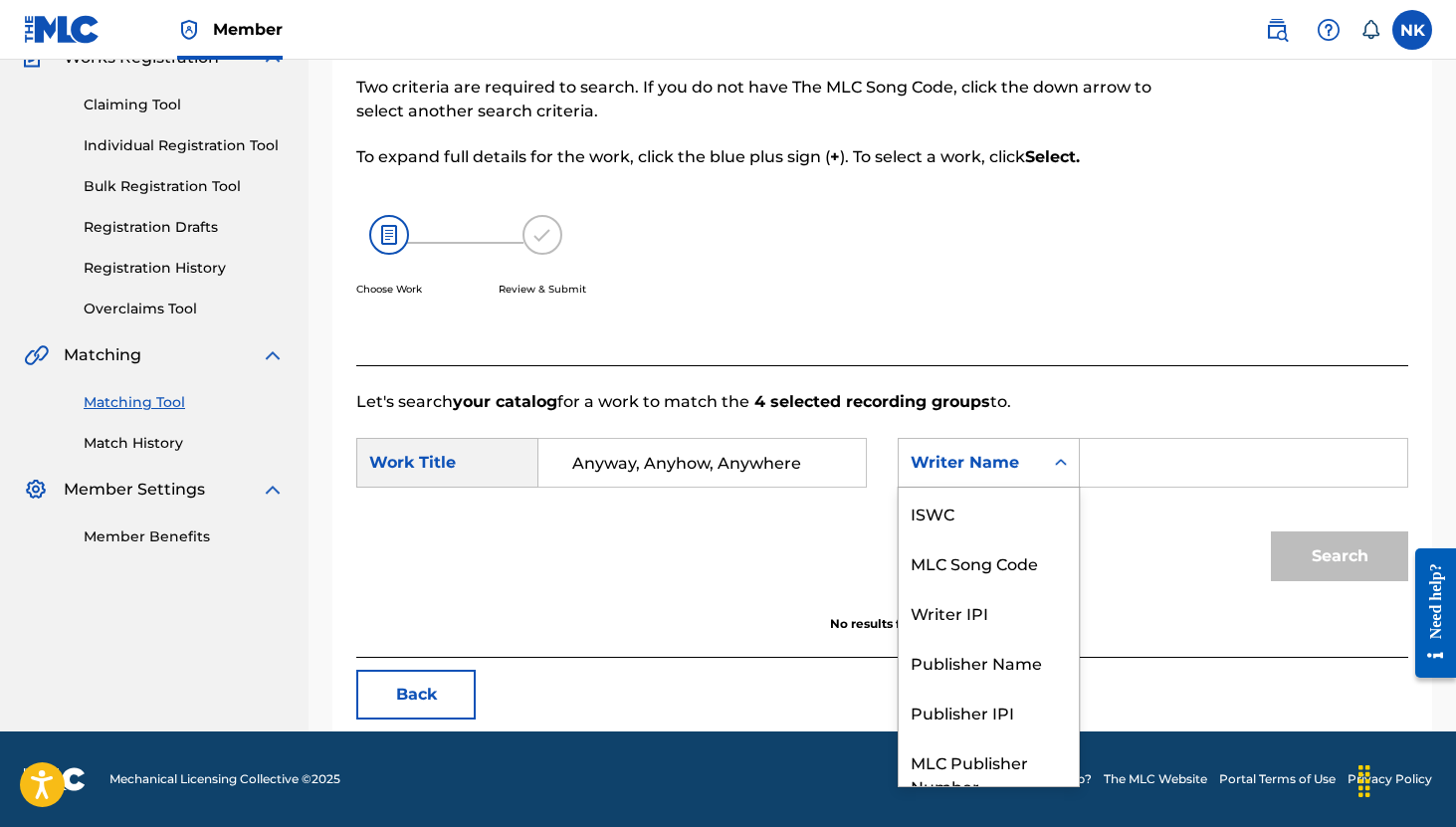 scroll, scrollTop: 74, scrollLeft: 0, axis: vertical 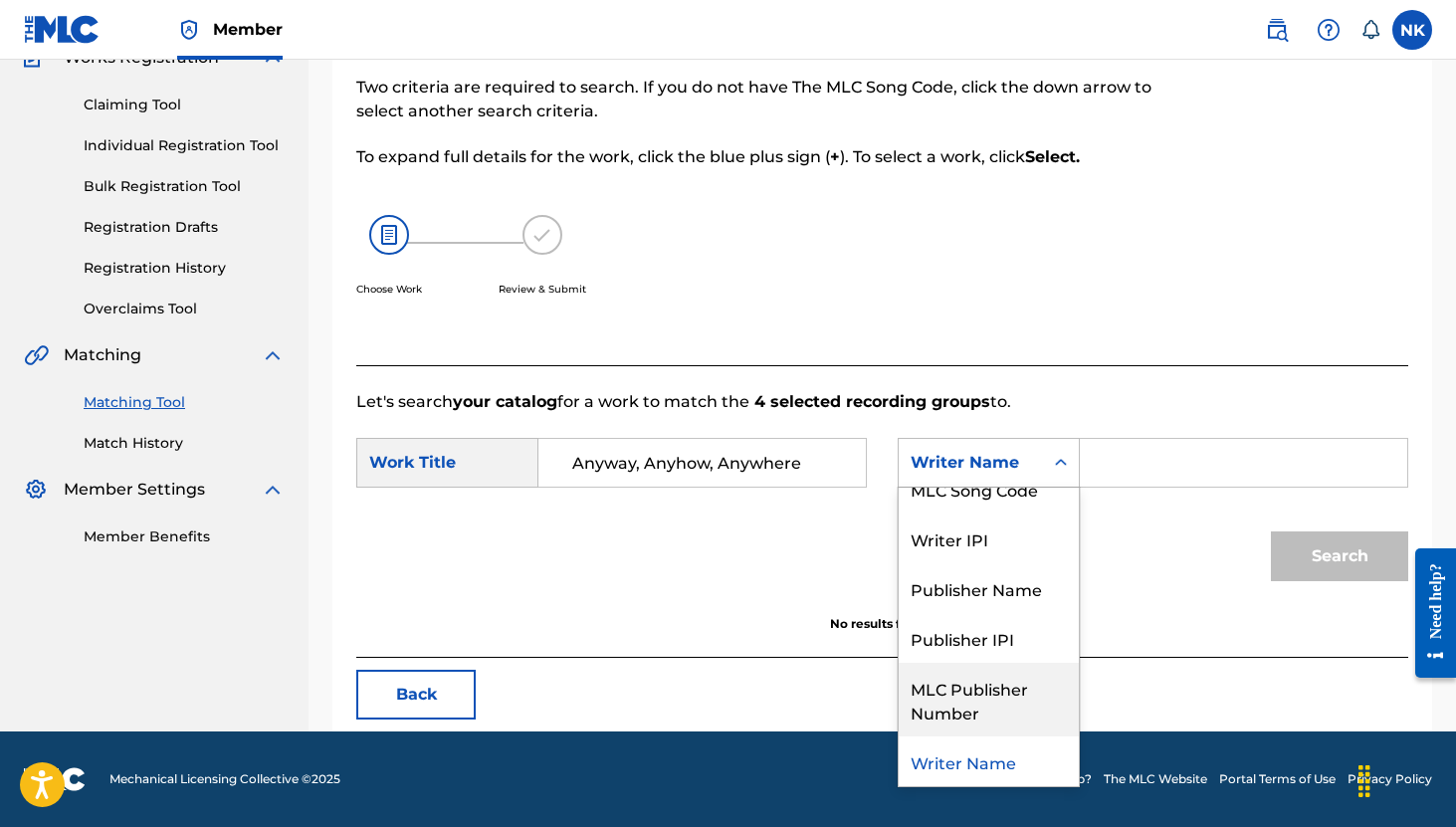 click on "MLC Publisher Number" at bounding box center (988, 700) 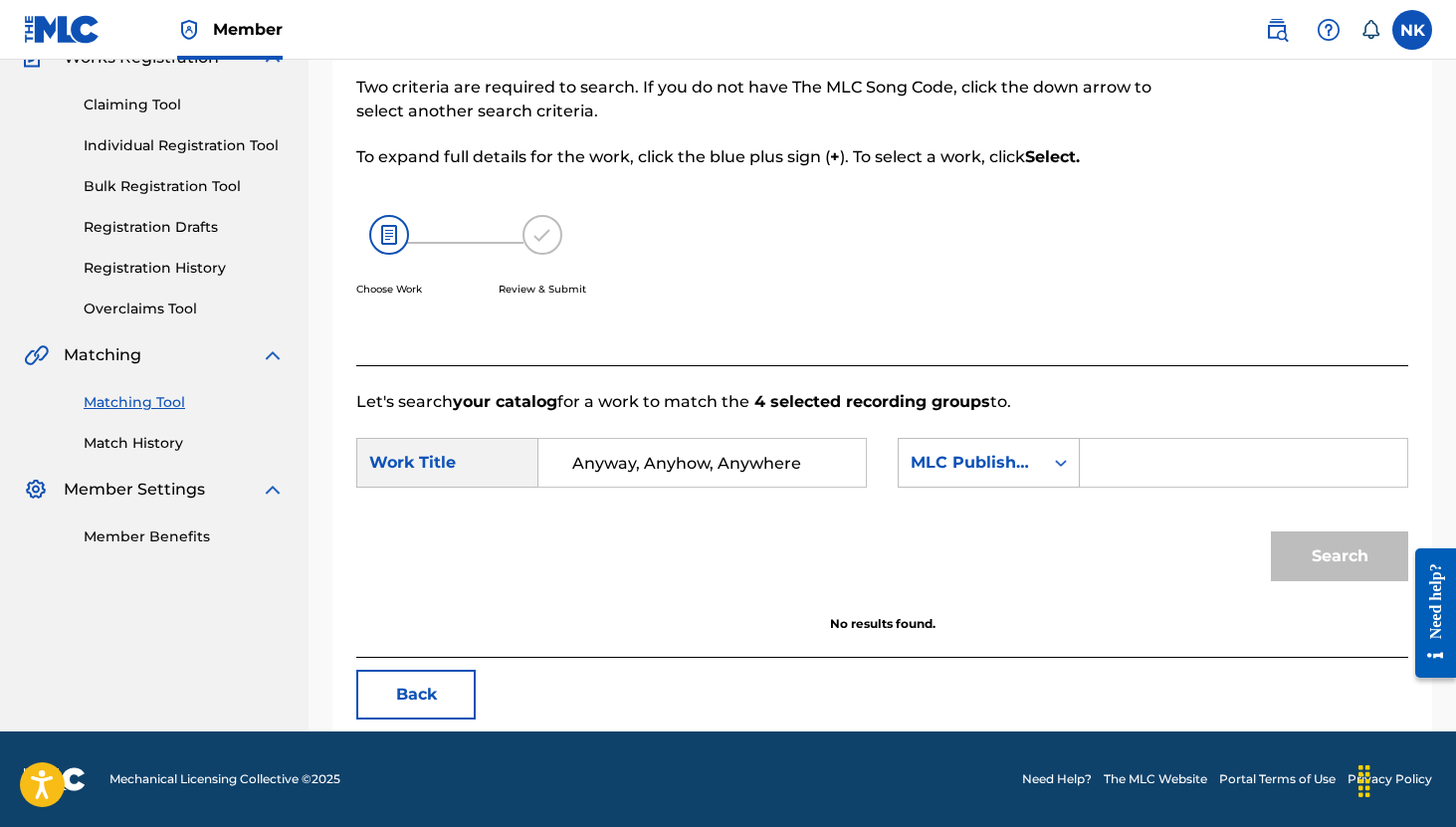 click on "SearchWithCriteriad325deea-3d36-48f0-aa9e-fd9b9b4cb595 Work Title Anyway, Anyhow, Anywhere SearchWithCriteriafb5934c8-38f0-4f86-839a-88539f00188c MLC Publisher Number Search" at bounding box center (882, 515) 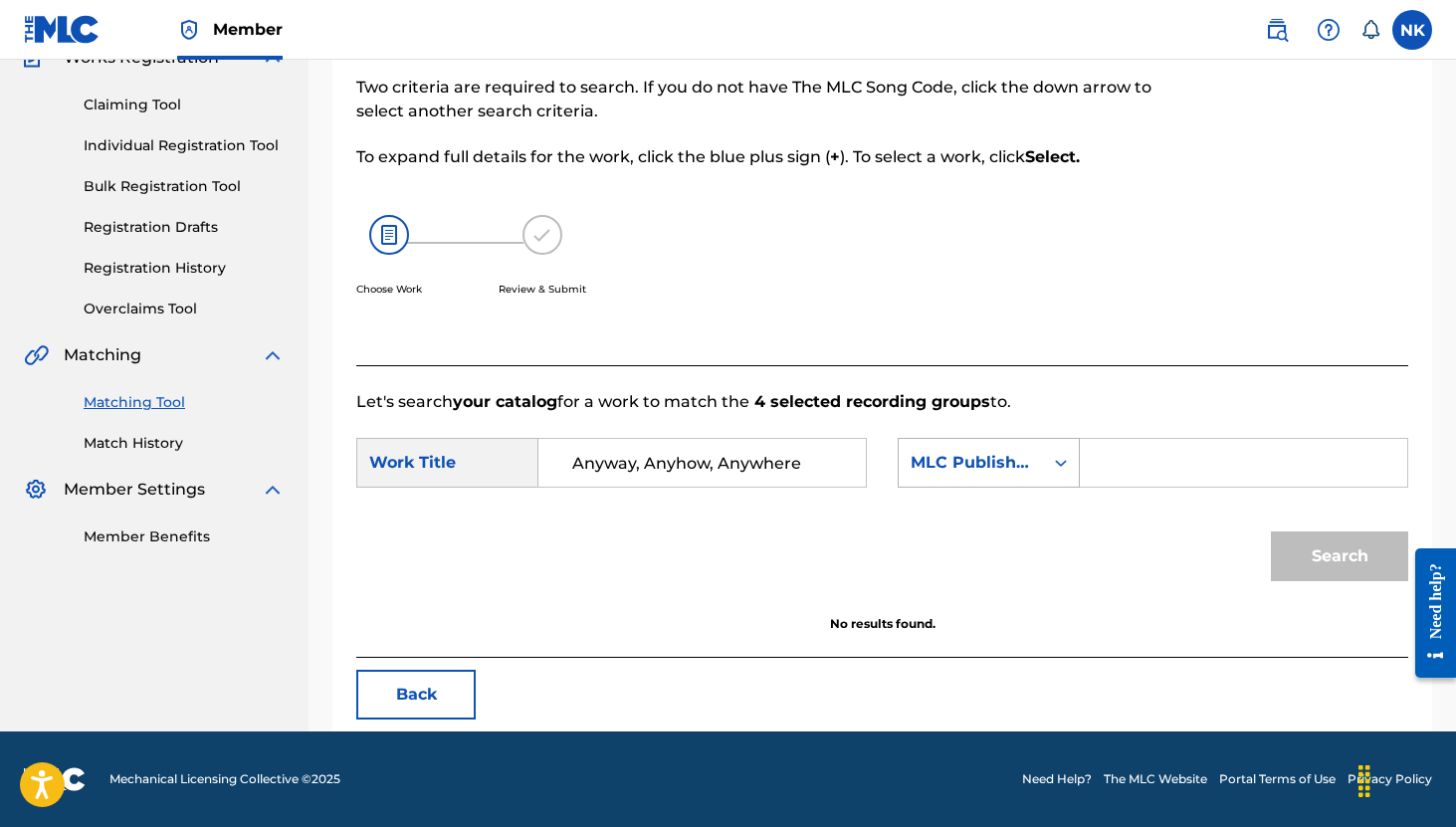 click on "MLC Publisher Number" at bounding box center (970, 463) 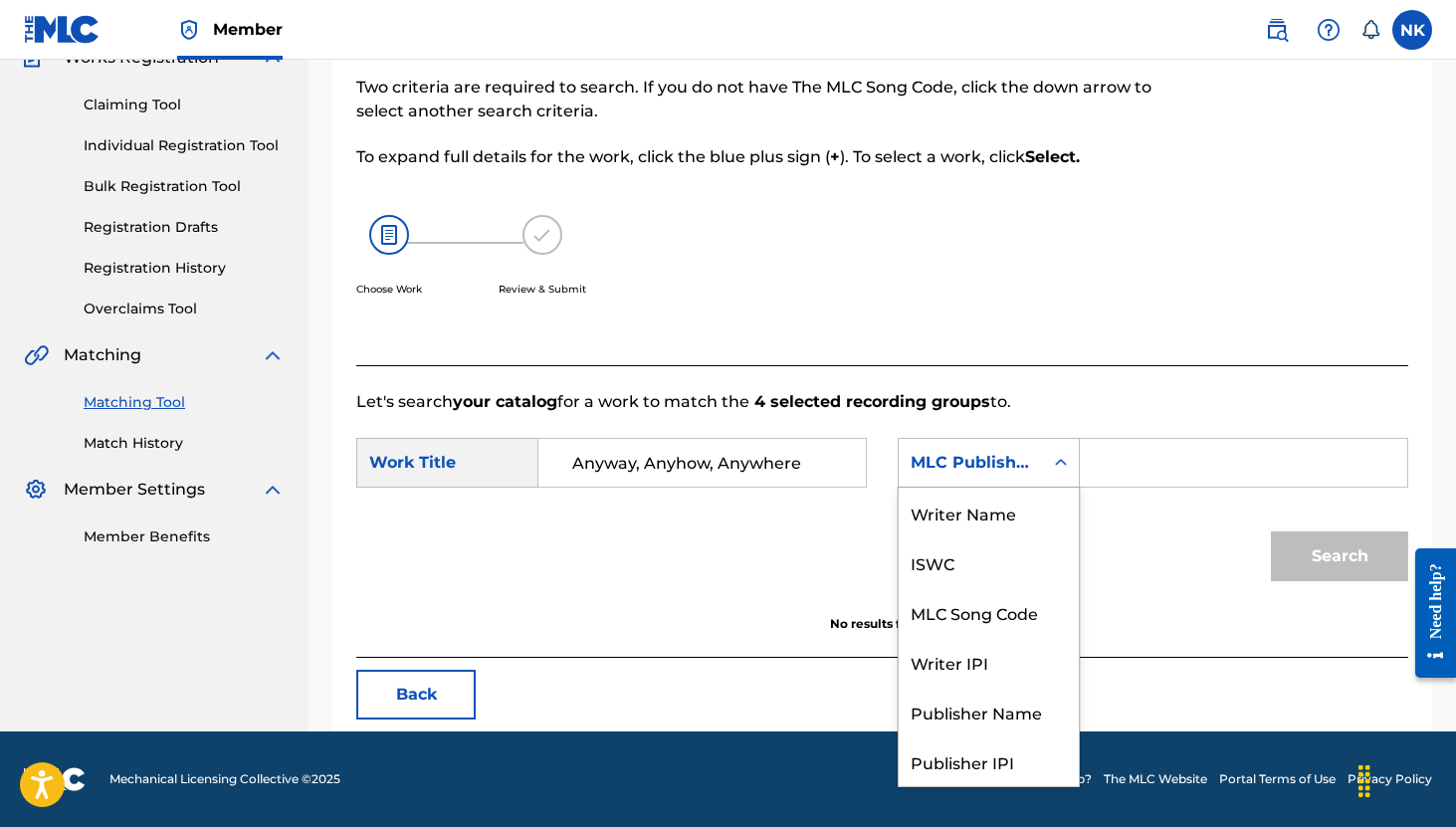 scroll, scrollTop: 74, scrollLeft: 0, axis: vertical 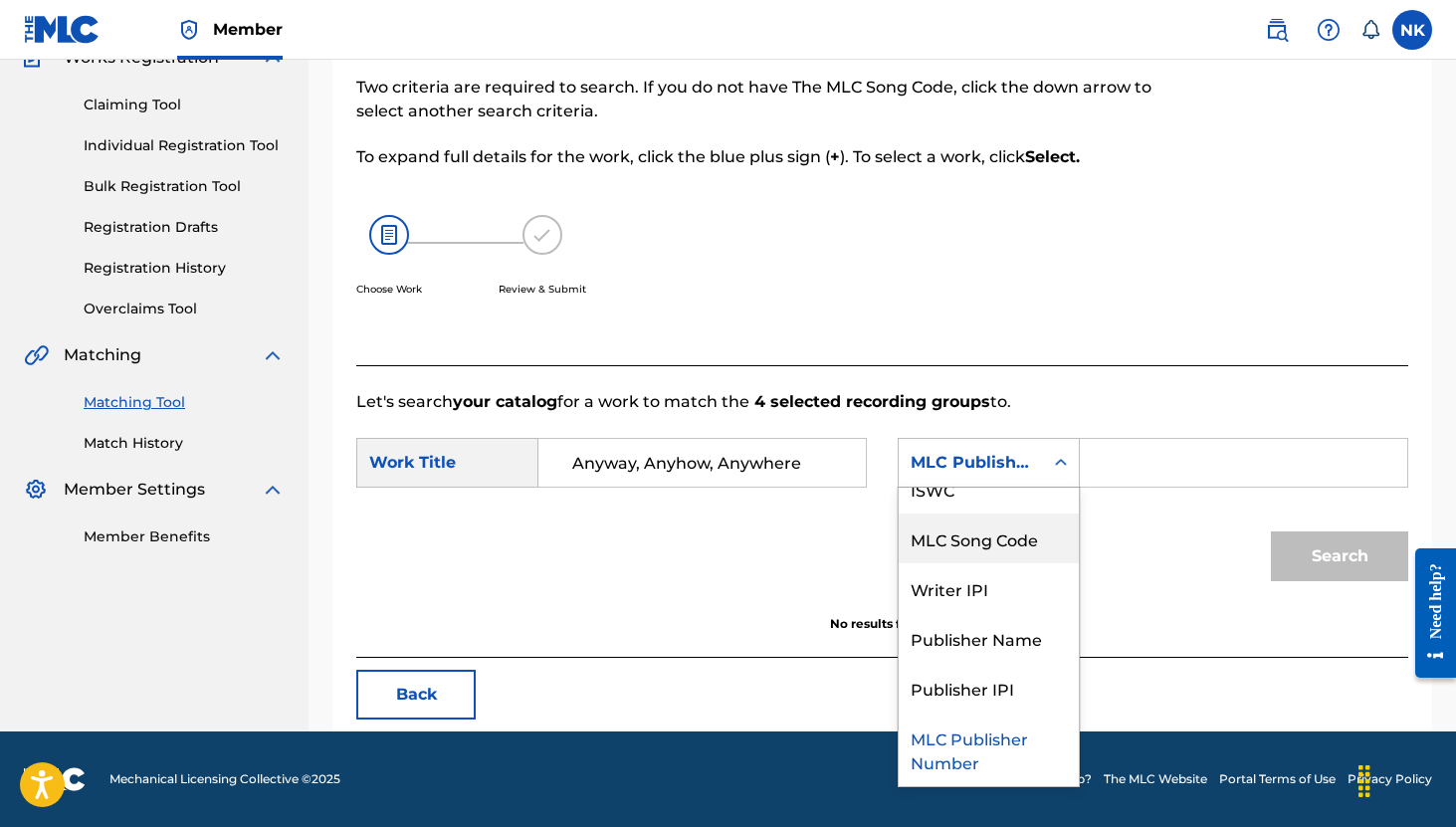 click on "MLC Song Code" at bounding box center (988, 538) 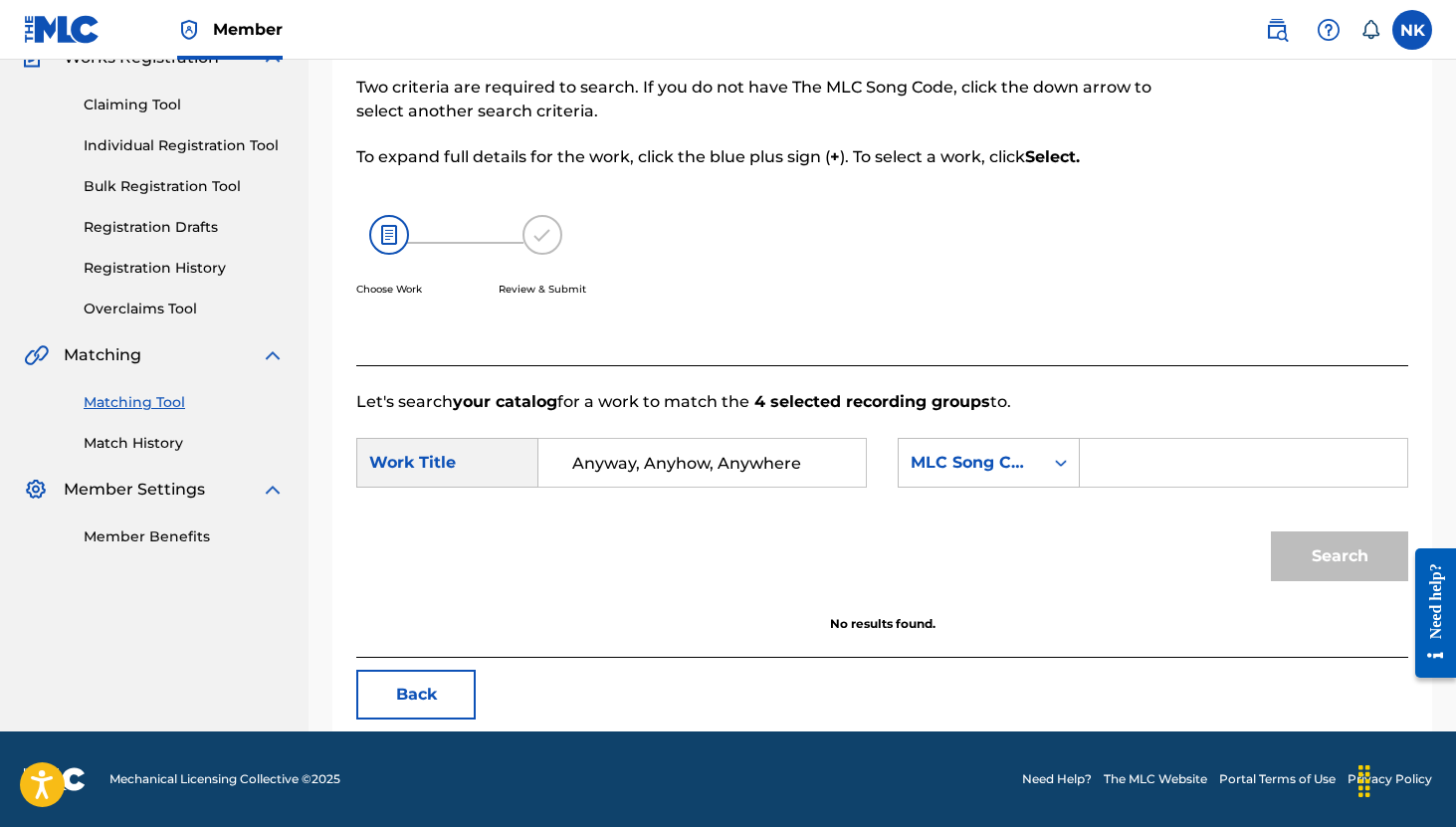 click at bounding box center [1243, 463] 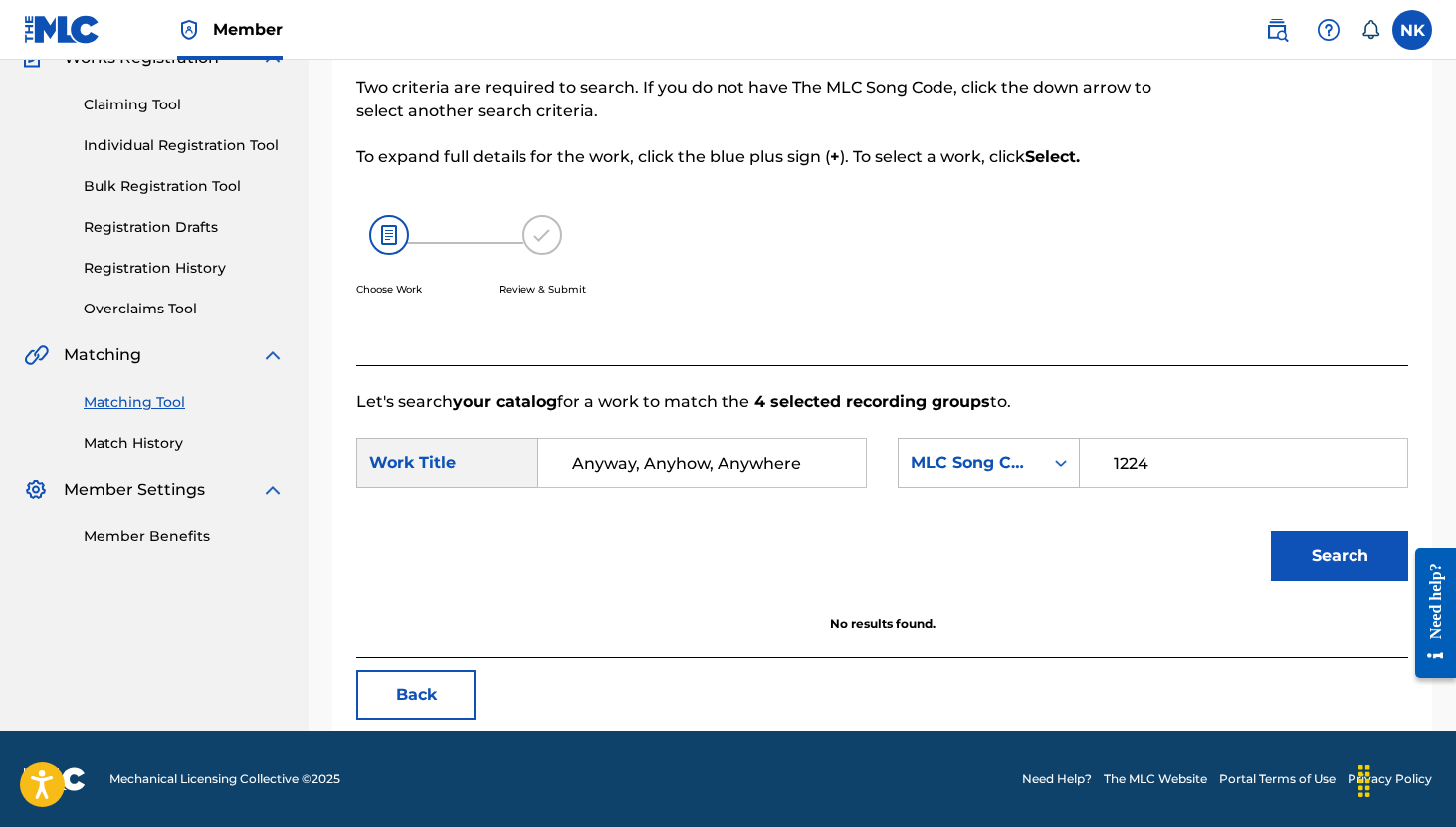 type on "1224" 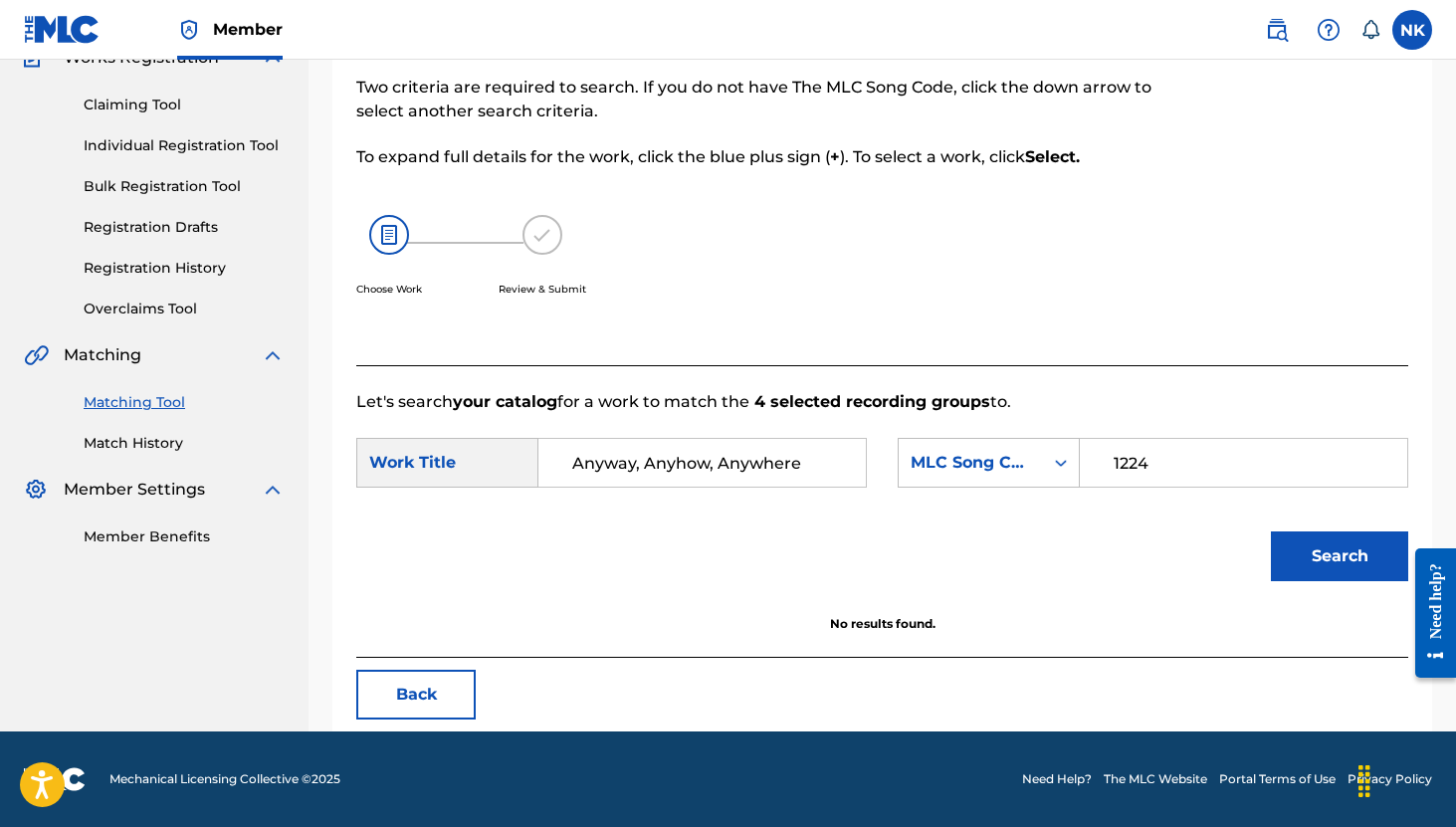 click on "Search" at bounding box center [1340, 556] 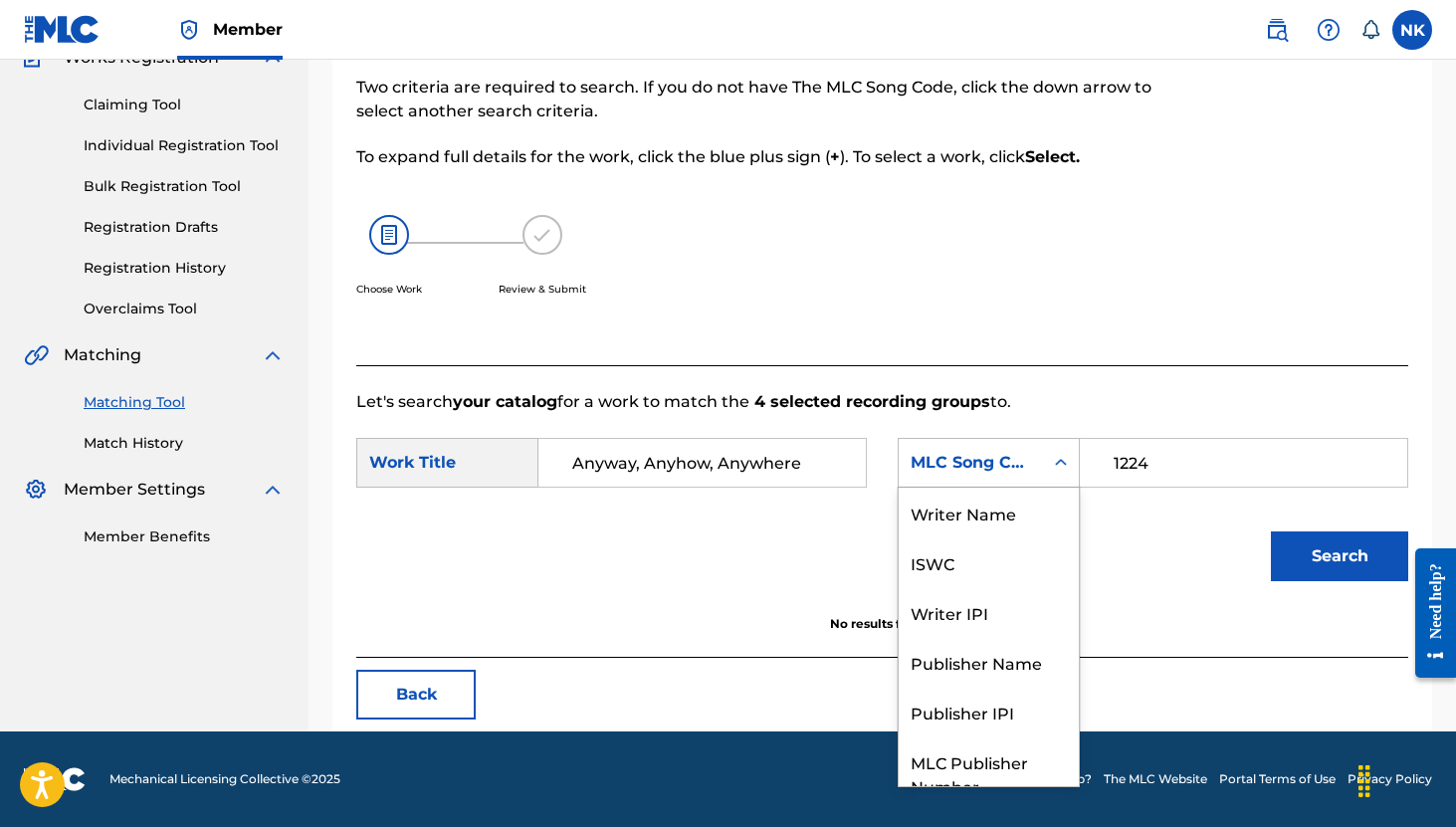 click on "MLC Song Code" at bounding box center [970, 463] 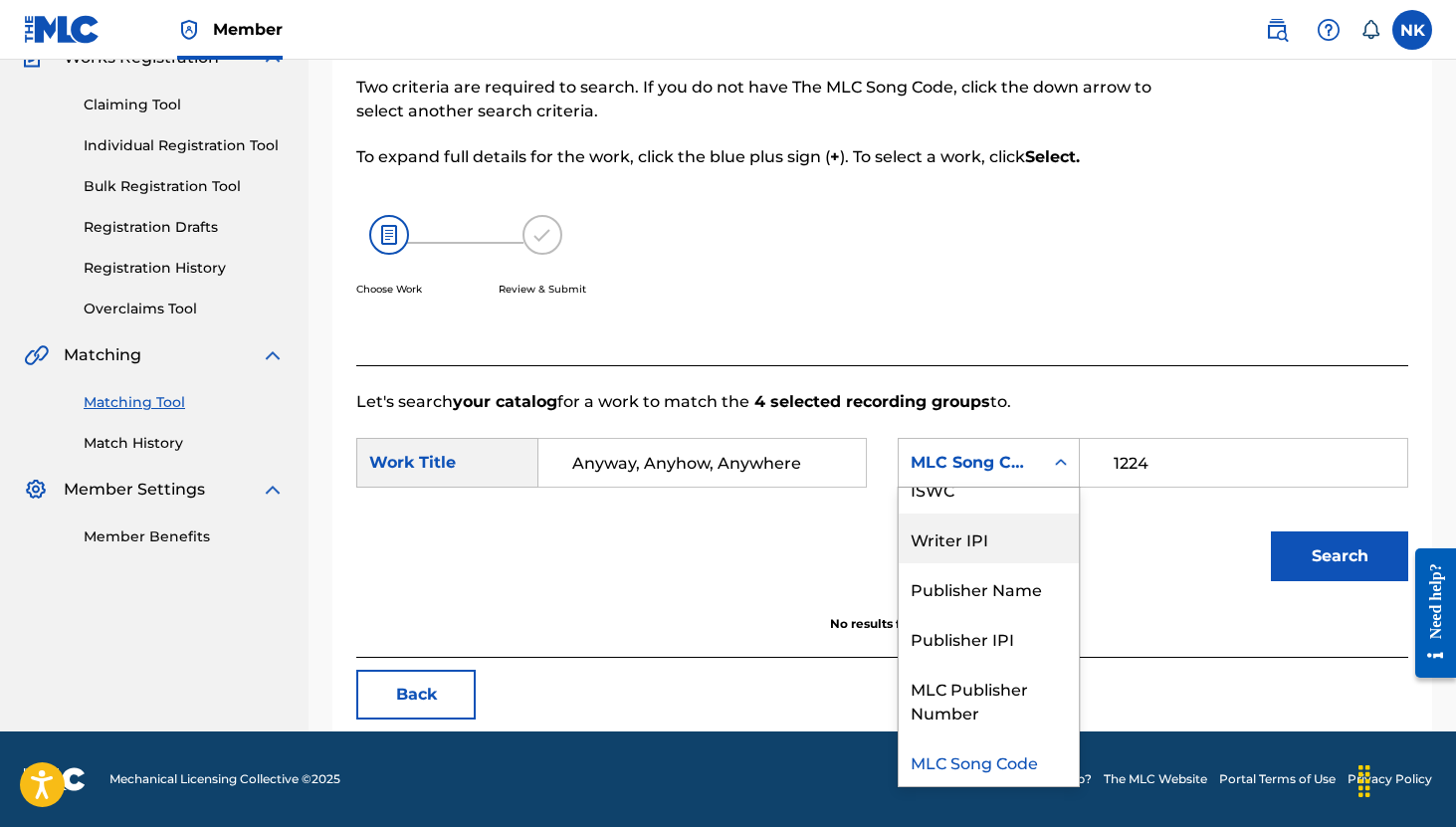 scroll, scrollTop: 0, scrollLeft: 0, axis: both 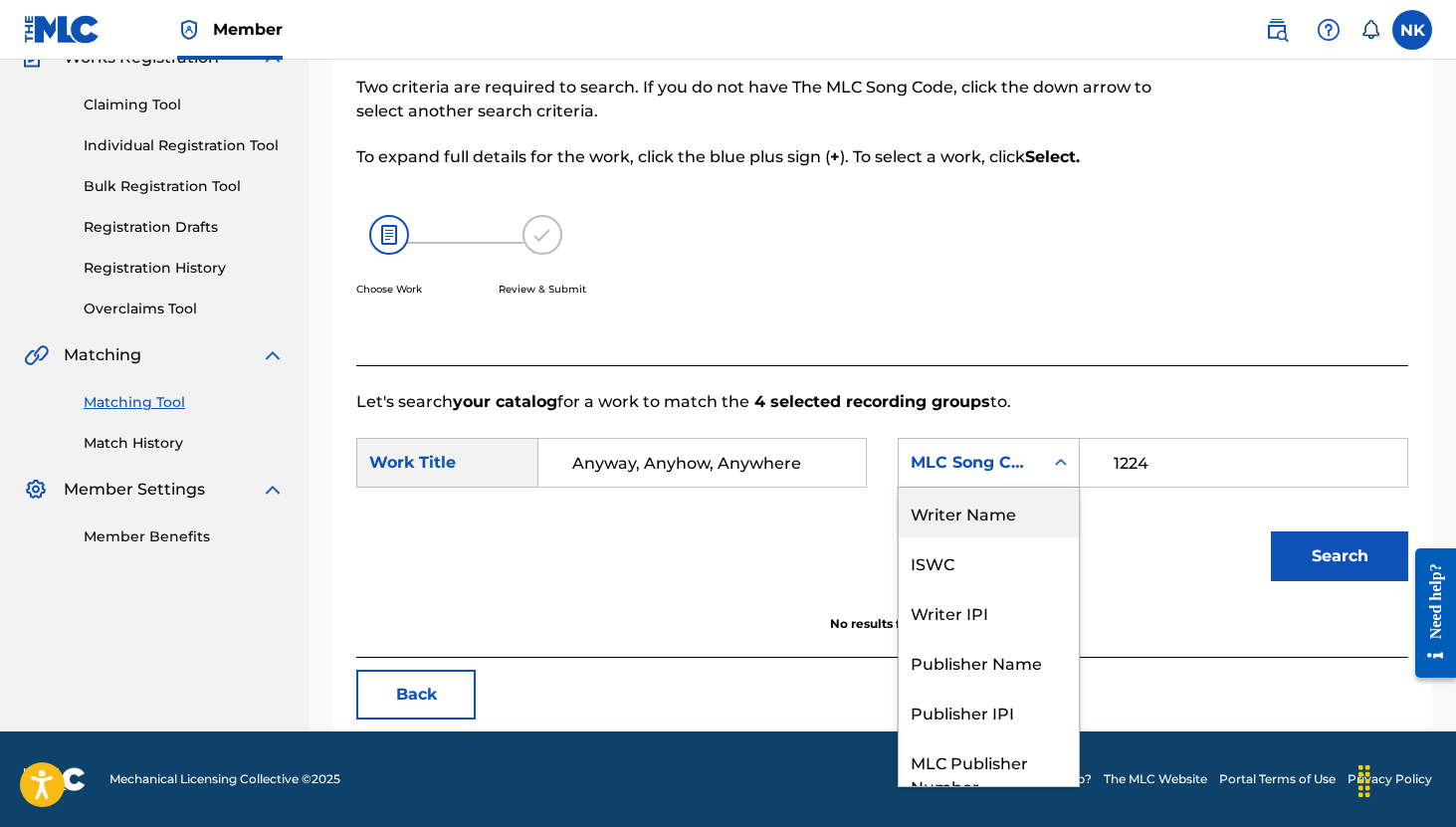 click on "Writer Name" at bounding box center (988, 513) 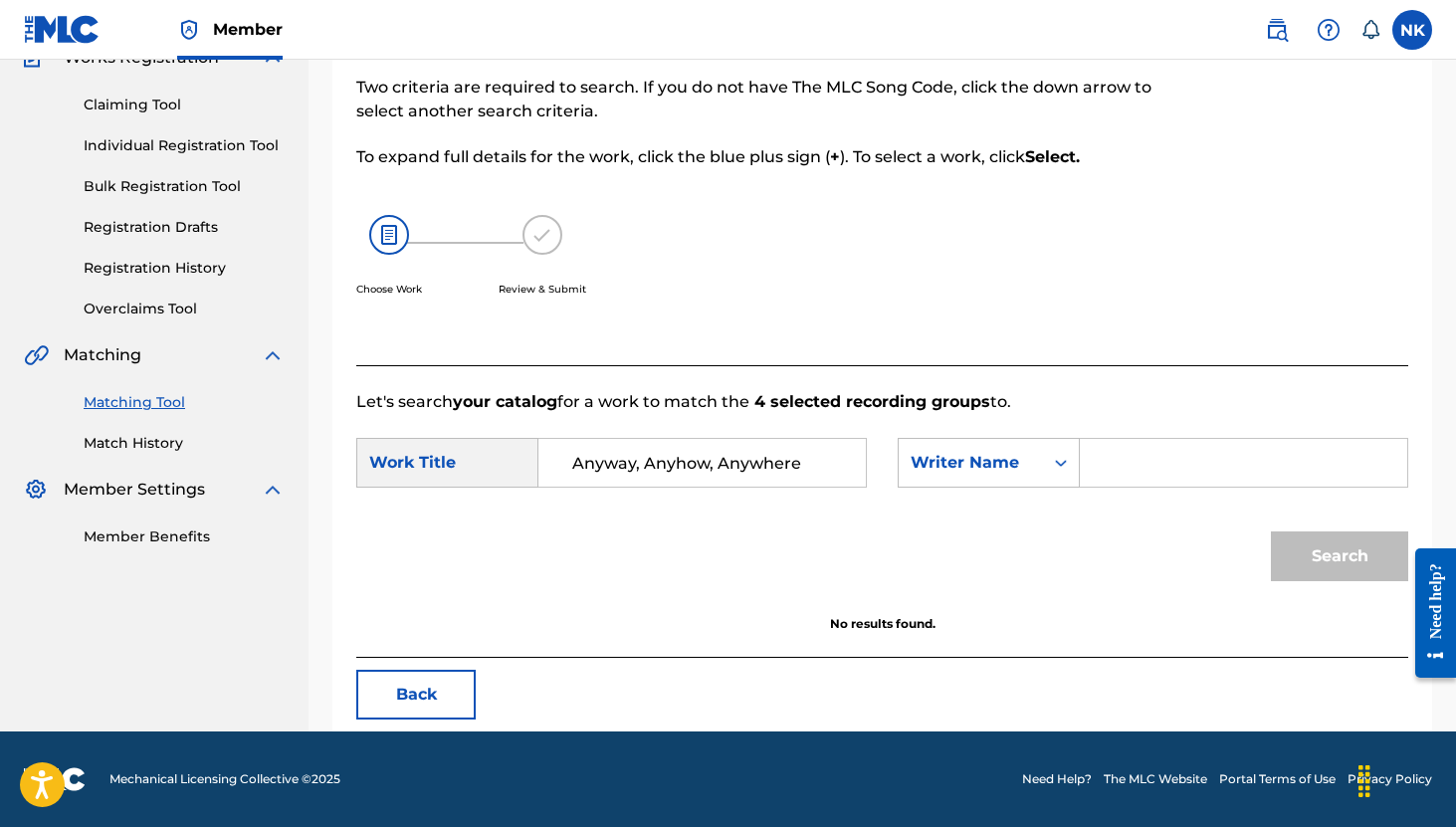 click at bounding box center [1243, 463] 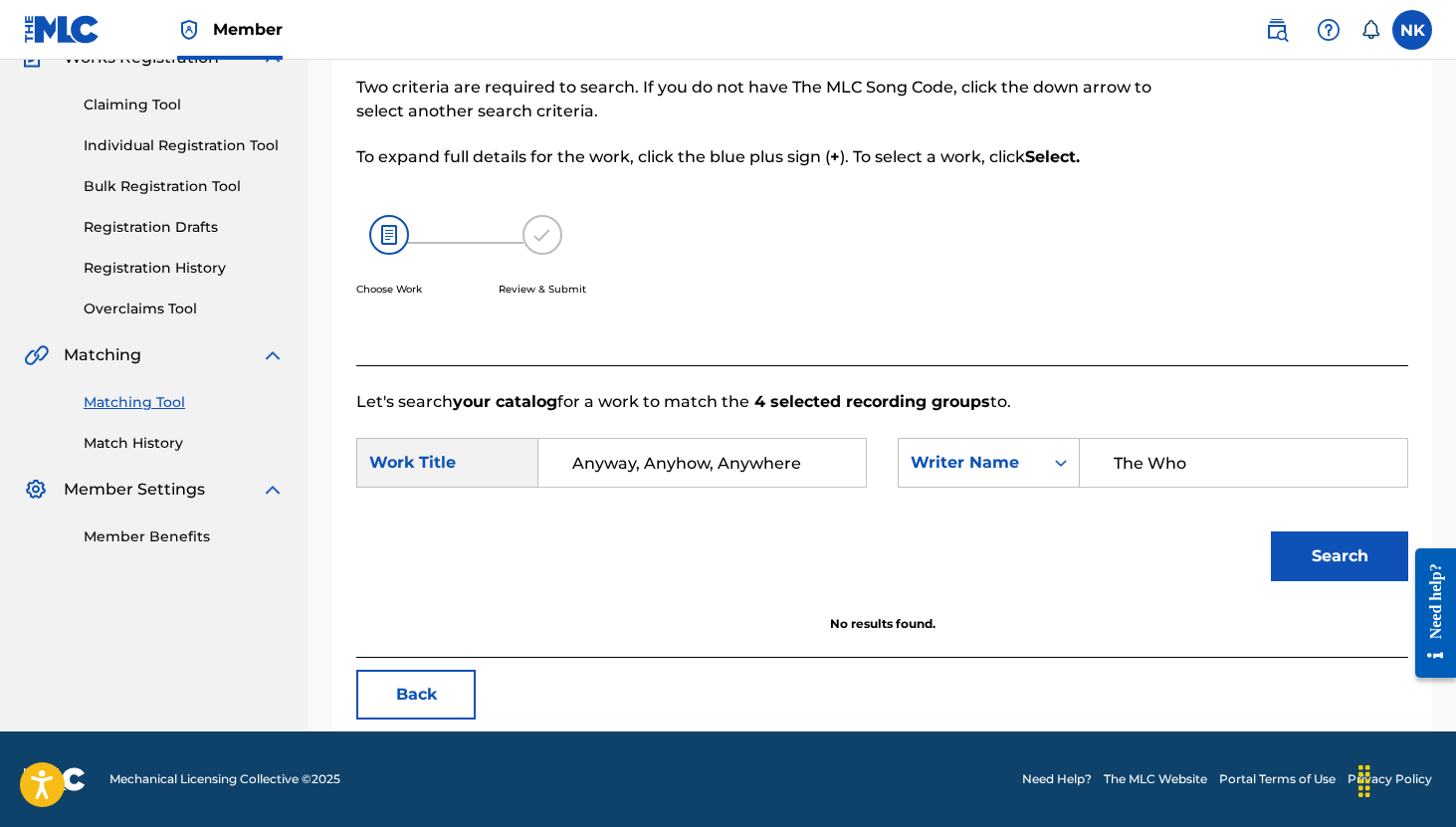 type on "The Who" 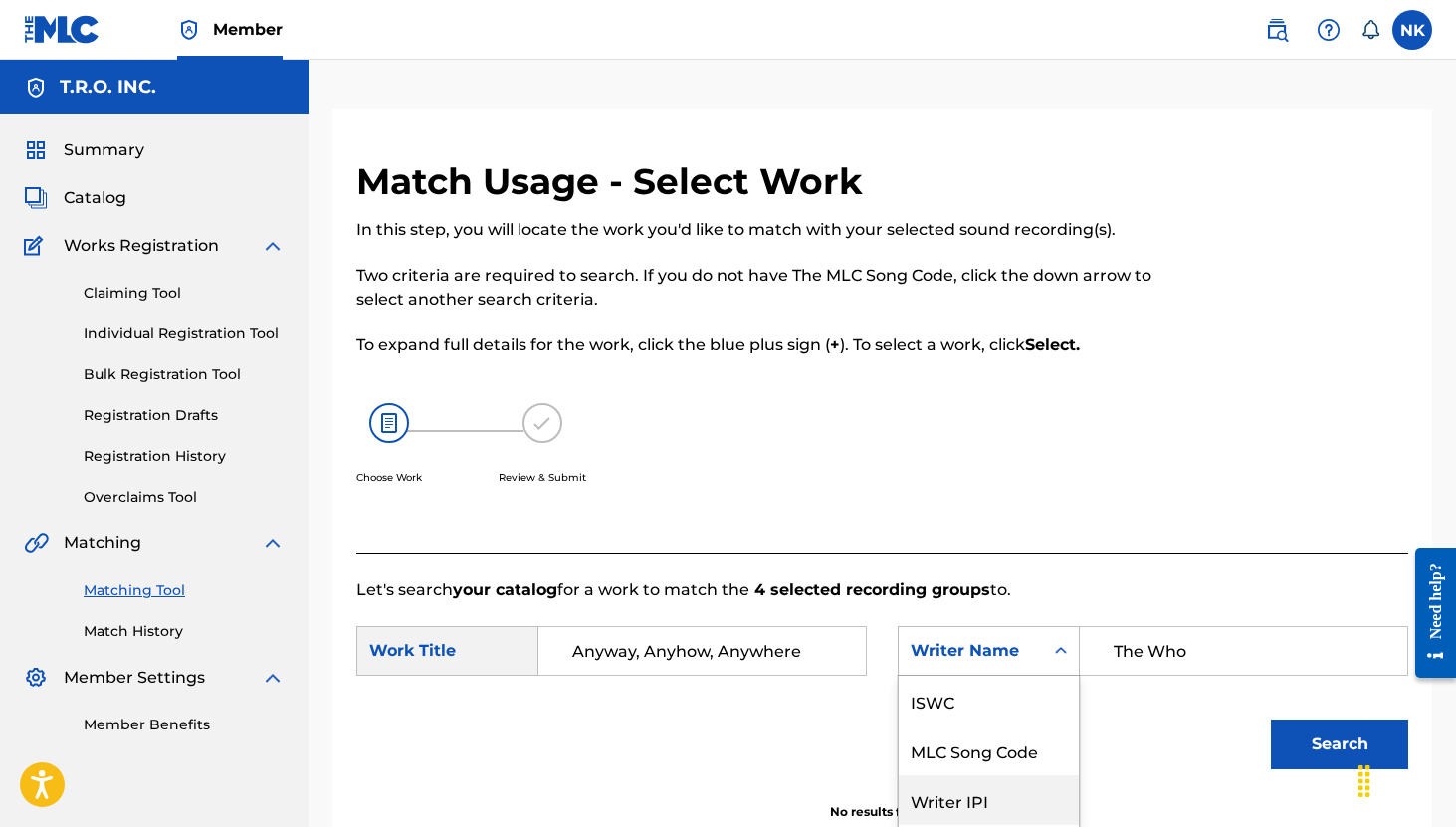 scroll, scrollTop: 129, scrollLeft: 0, axis: vertical 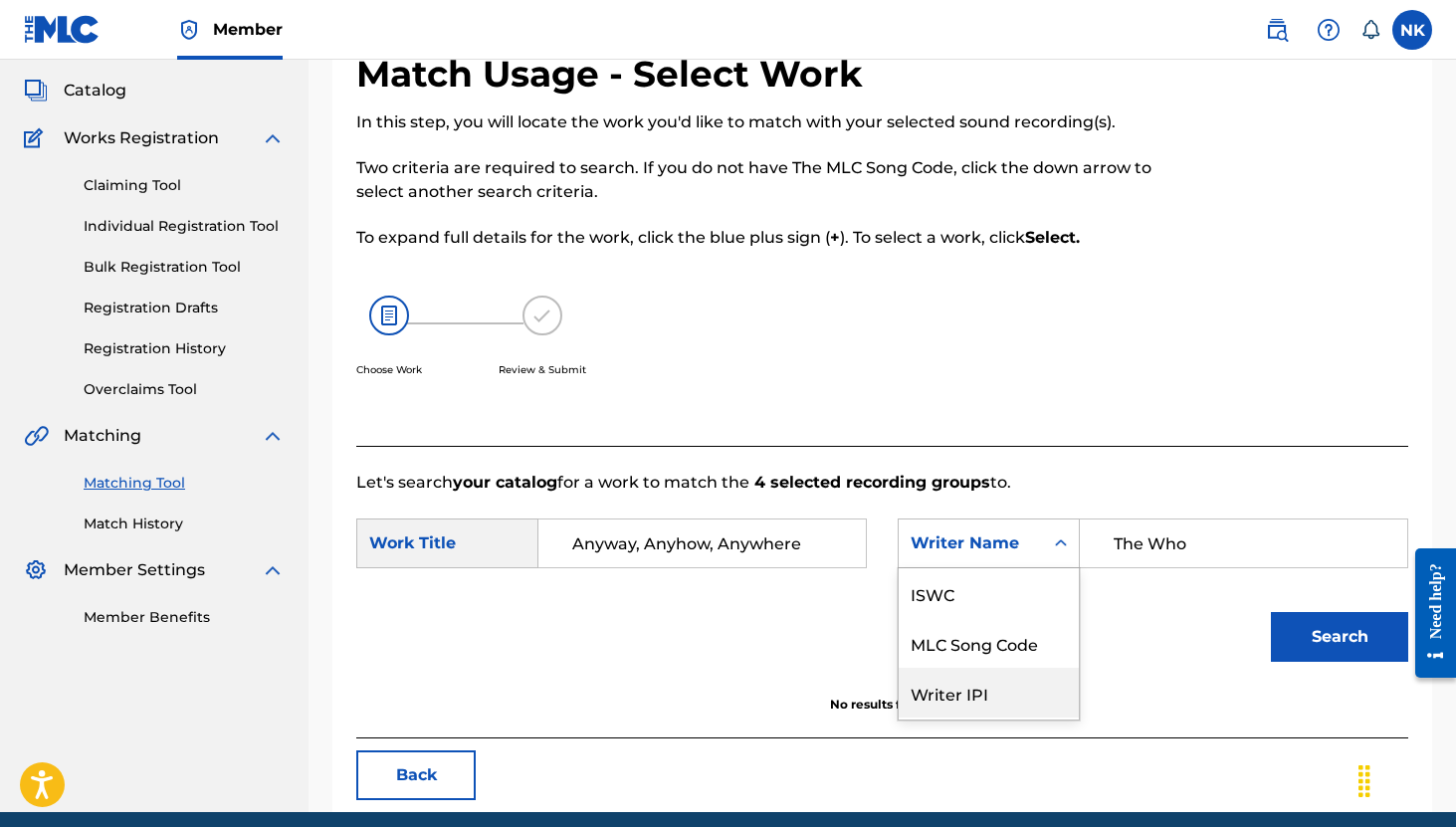 click on "Writer IPI, 3 of 7. 7 results available. Use Up and Down to choose options, press Enter to select the currently focused option, press Escape to exit the menu, press Tab to select the option and exit the menu. Writer Name ISWC MLC Song Code Writer IPI Publisher Name Publisher IPI MLC Publisher Number Writer Name" at bounding box center (988, 543) 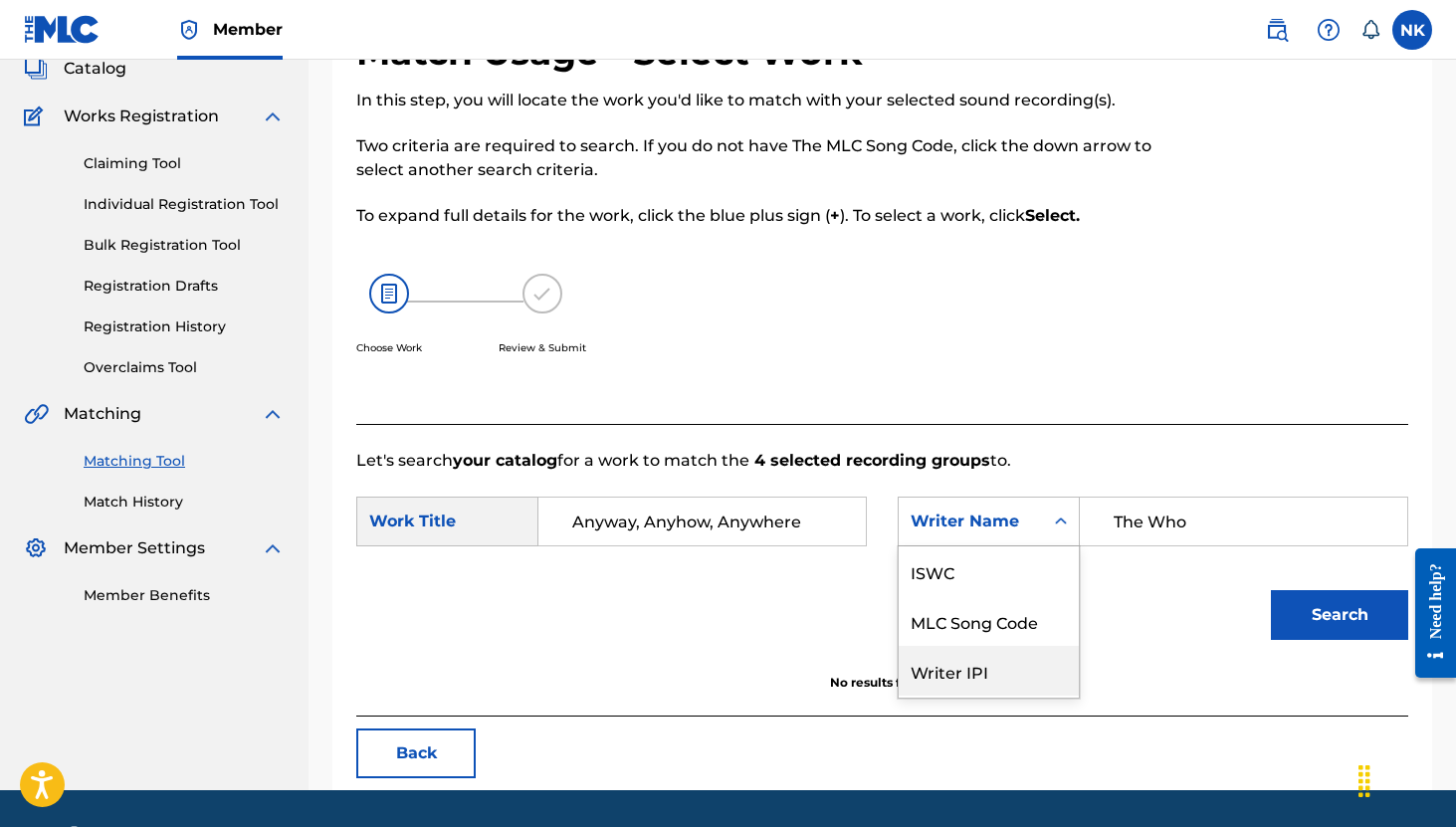 scroll, scrollTop: 74, scrollLeft: 0, axis: vertical 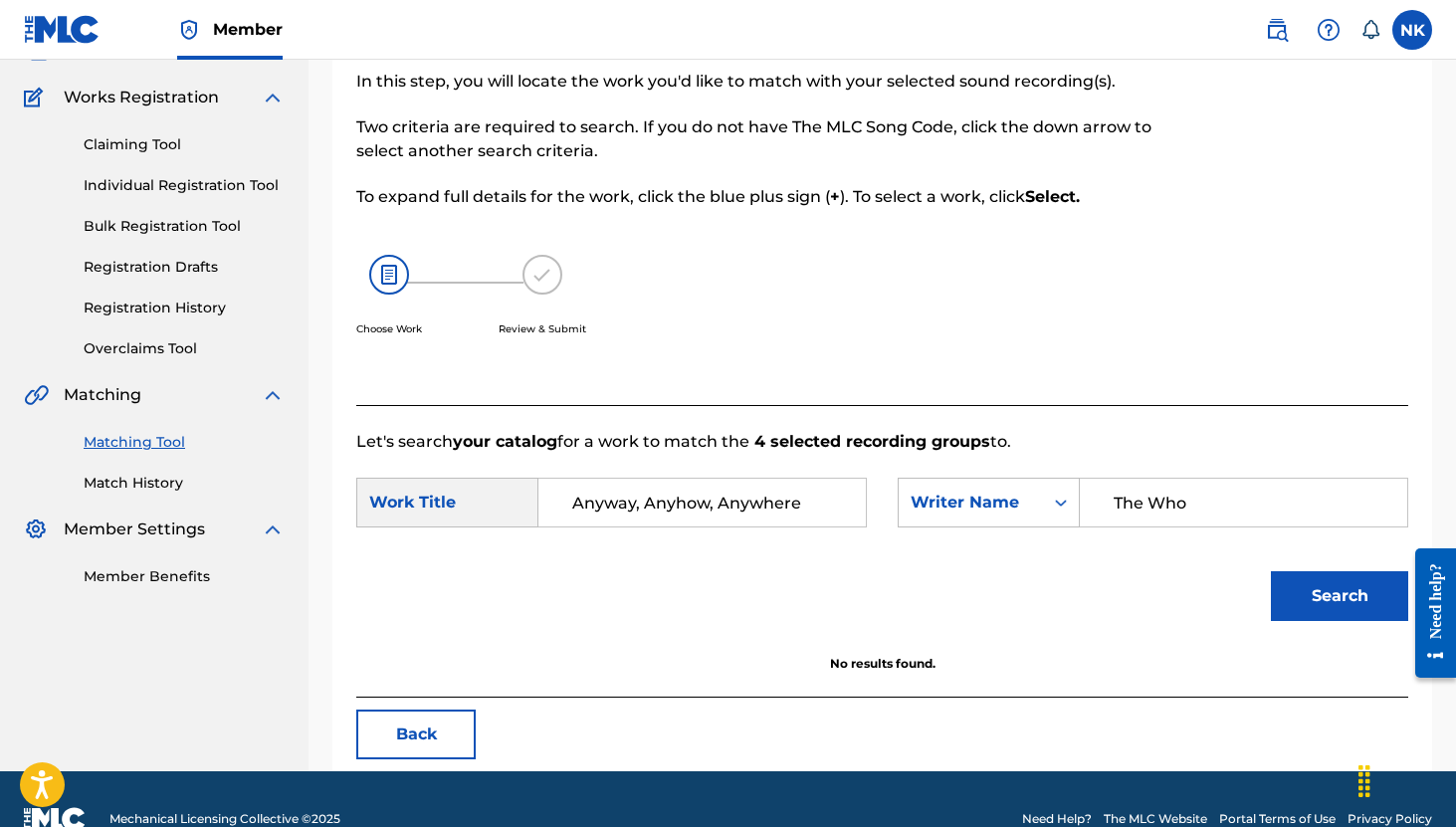 click on "Search" at bounding box center (882, 603) 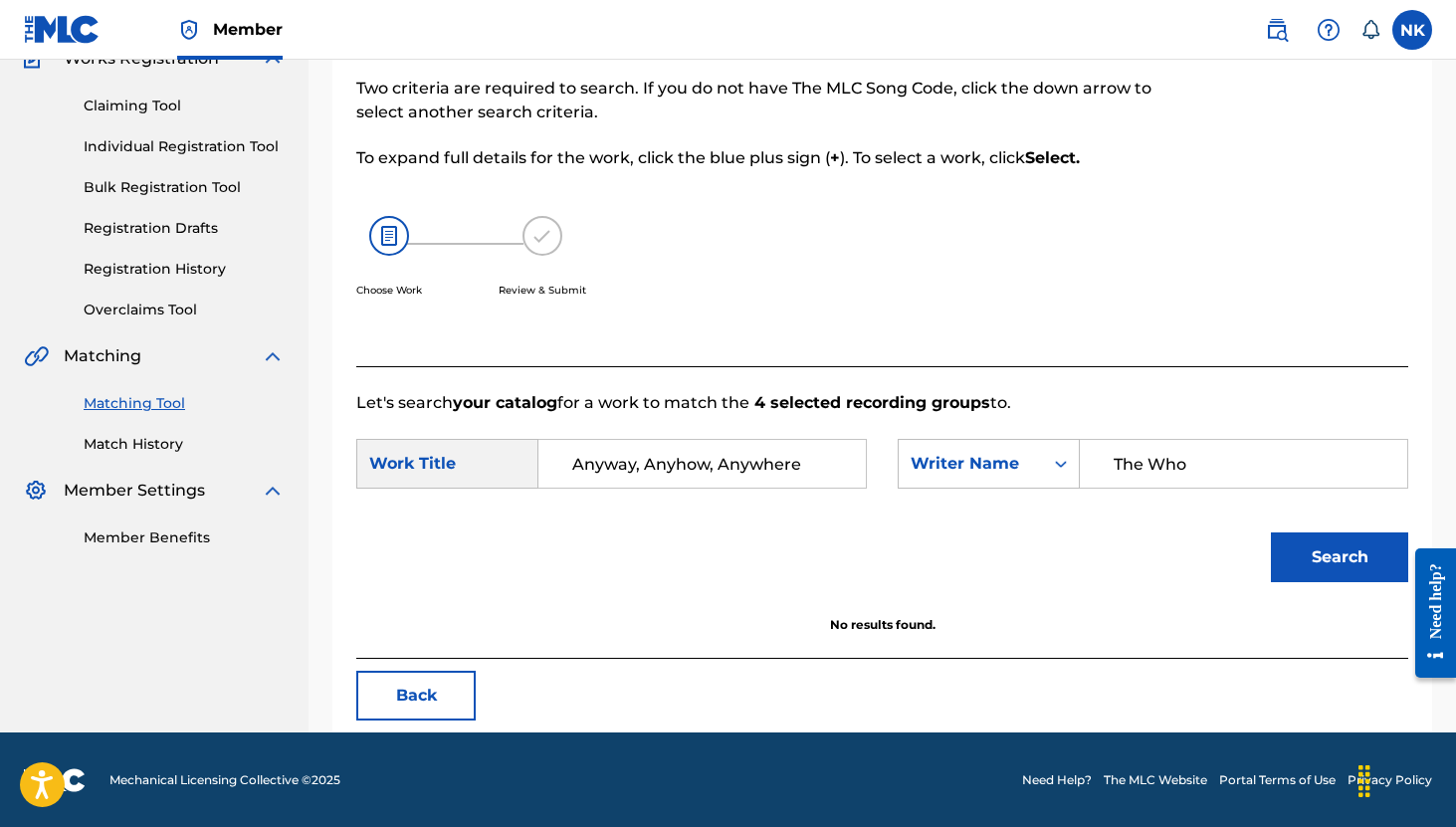 scroll, scrollTop: 188, scrollLeft: 0, axis: vertical 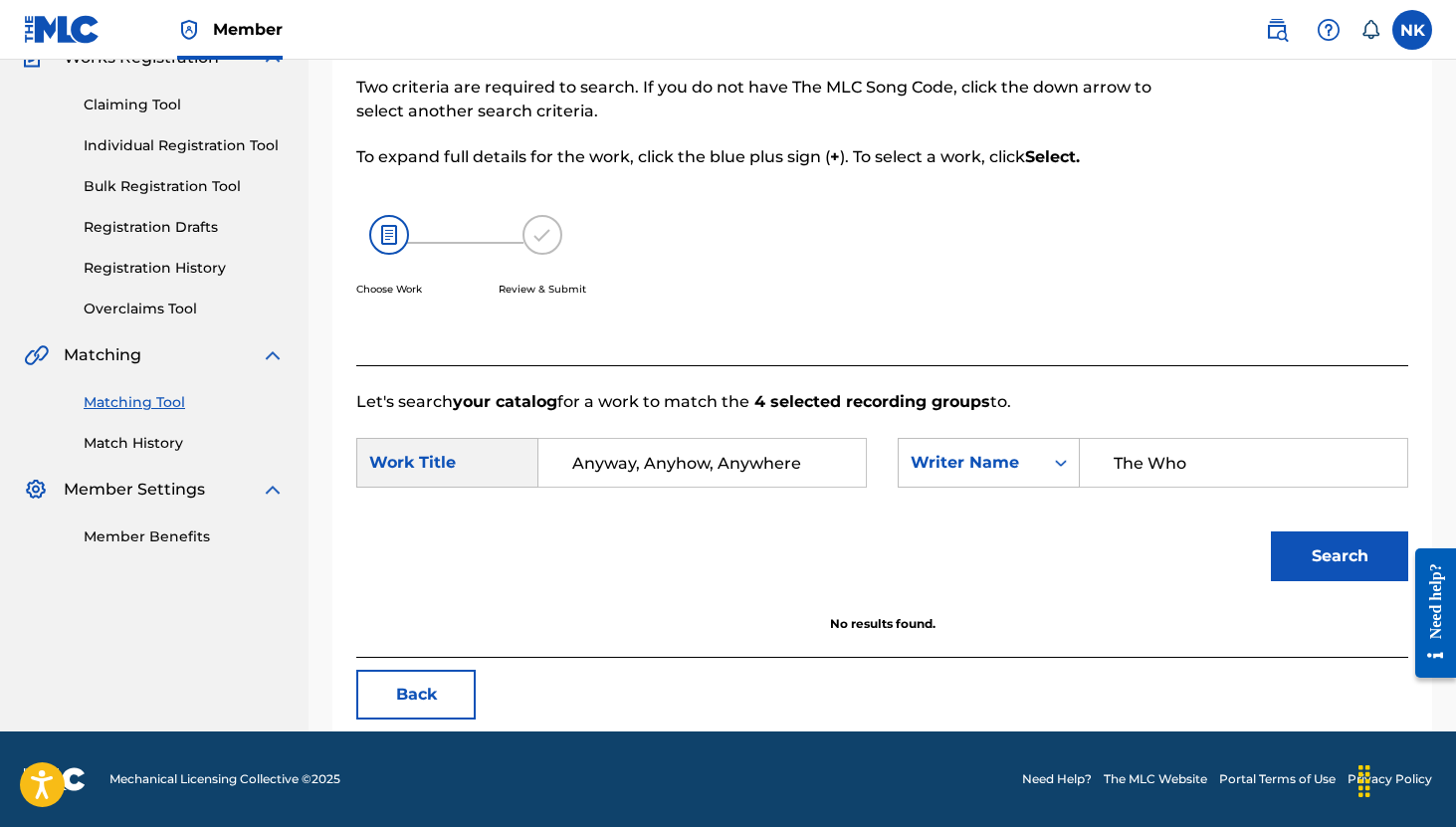 click on "Back" at bounding box center [416, 695] 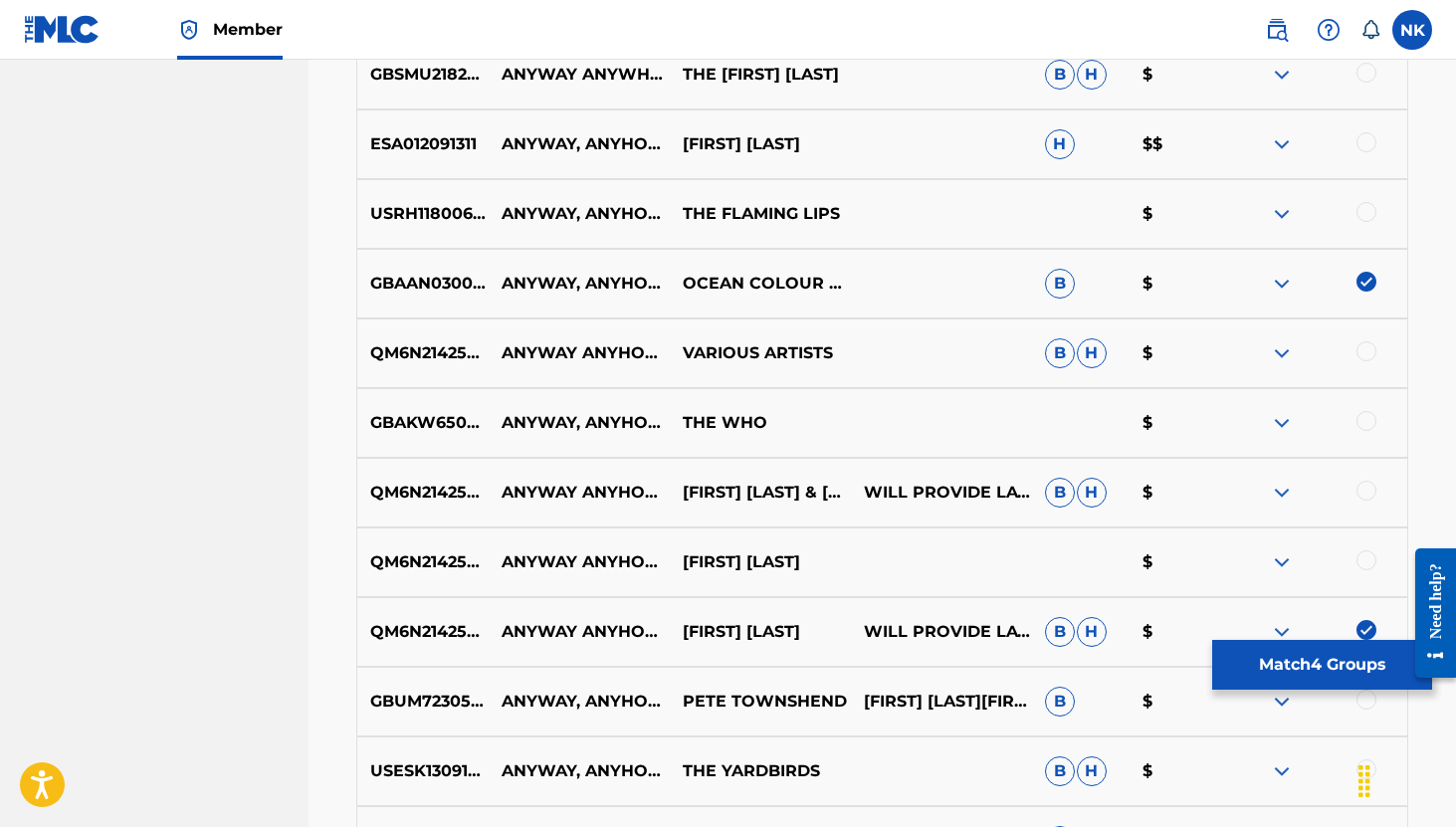 scroll, scrollTop: 0, scrollLeft: 0, axis: both 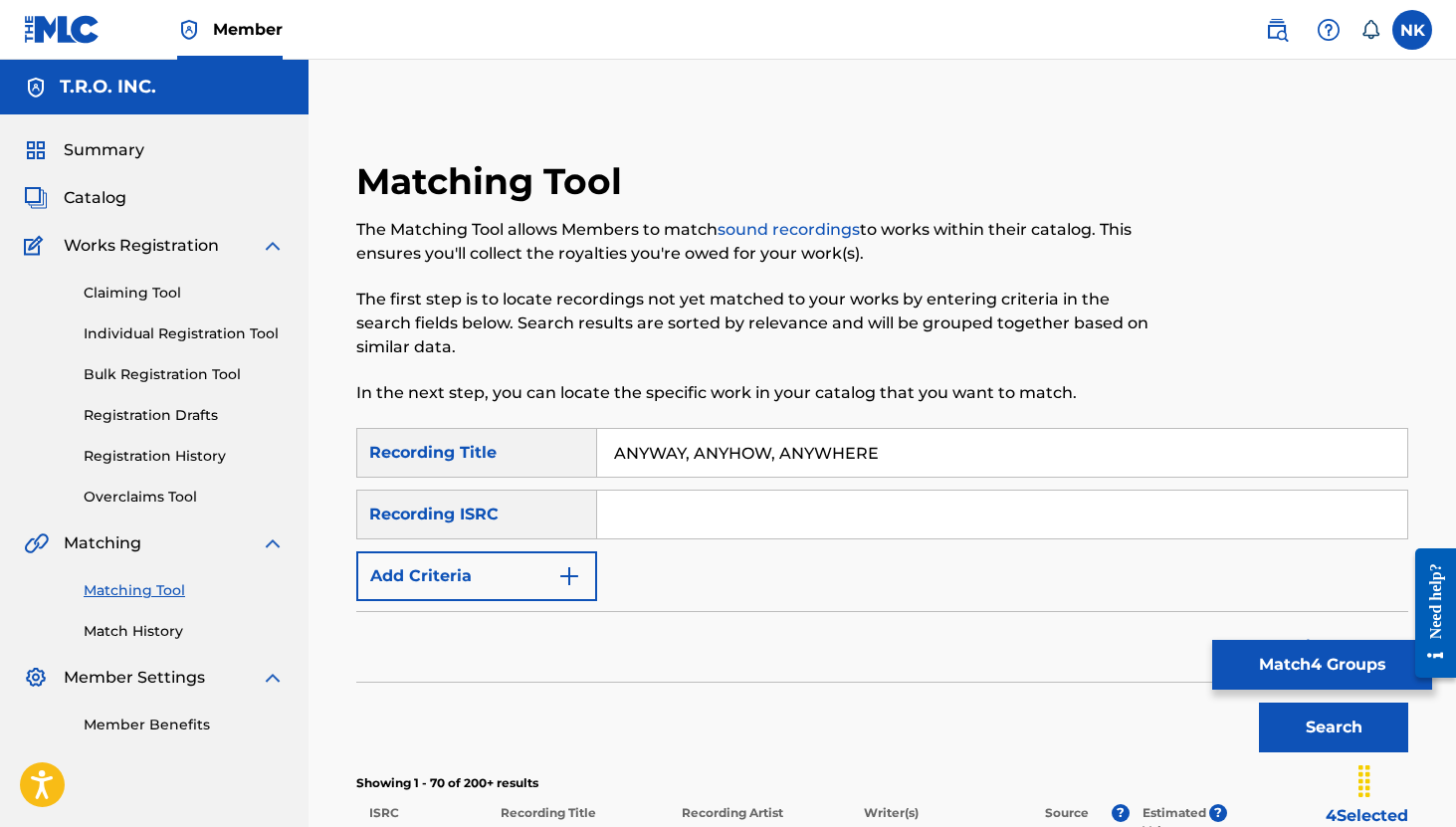 click on "Add Criteria" at bounding box center [477, 576] 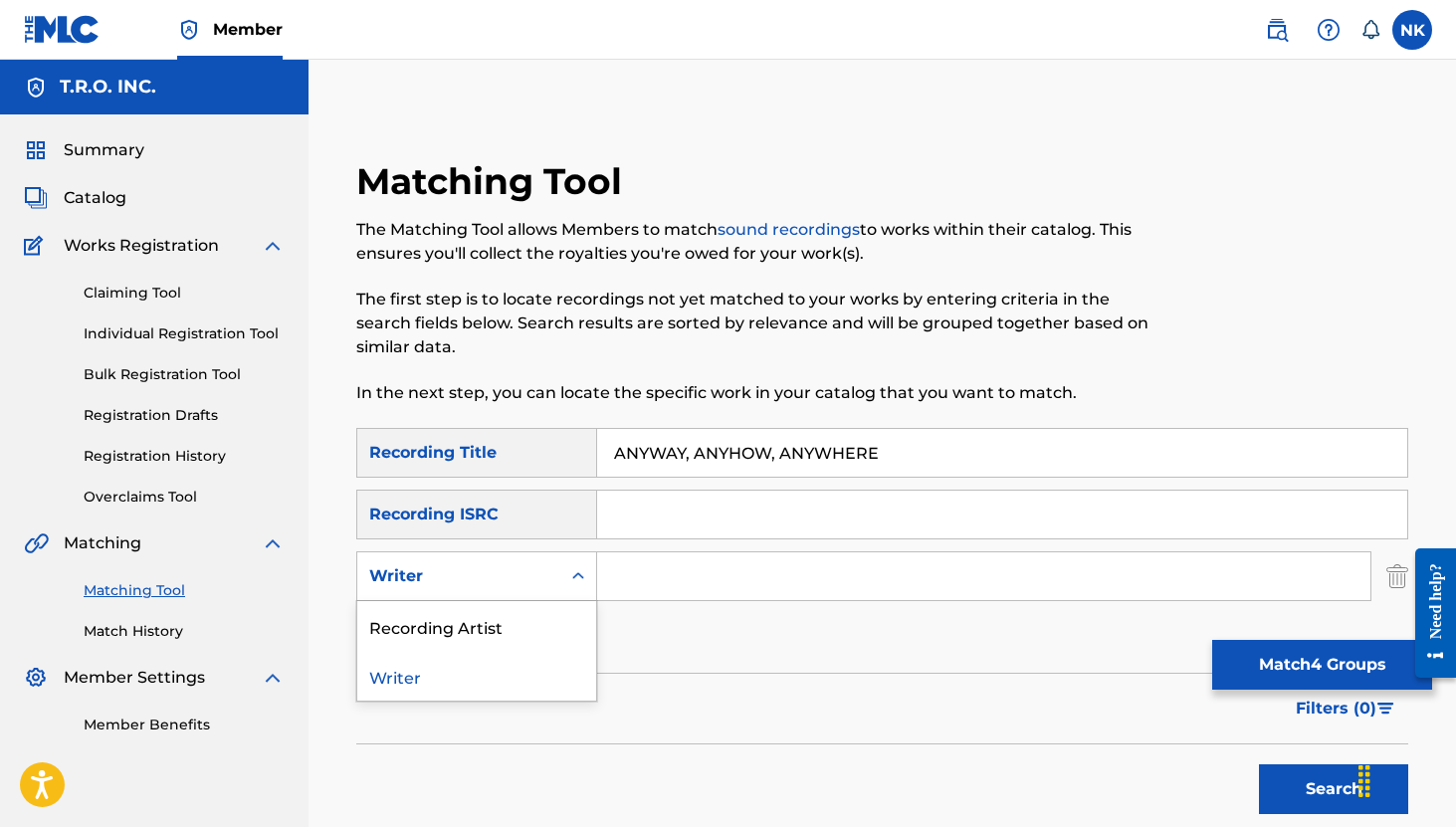 click at bounding box center [578, 576] 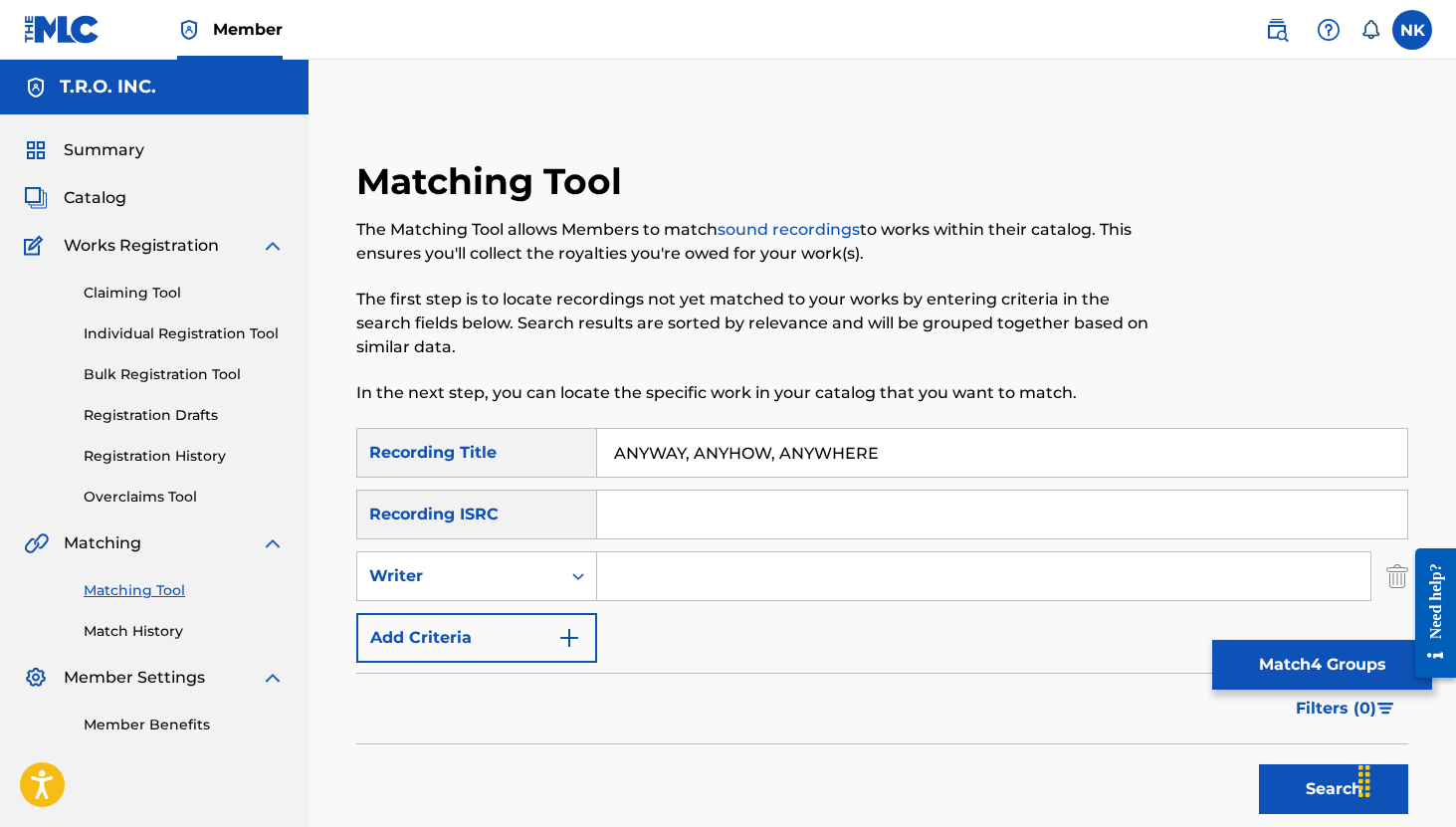 click on "Writer" at bounding box center (459, 576) 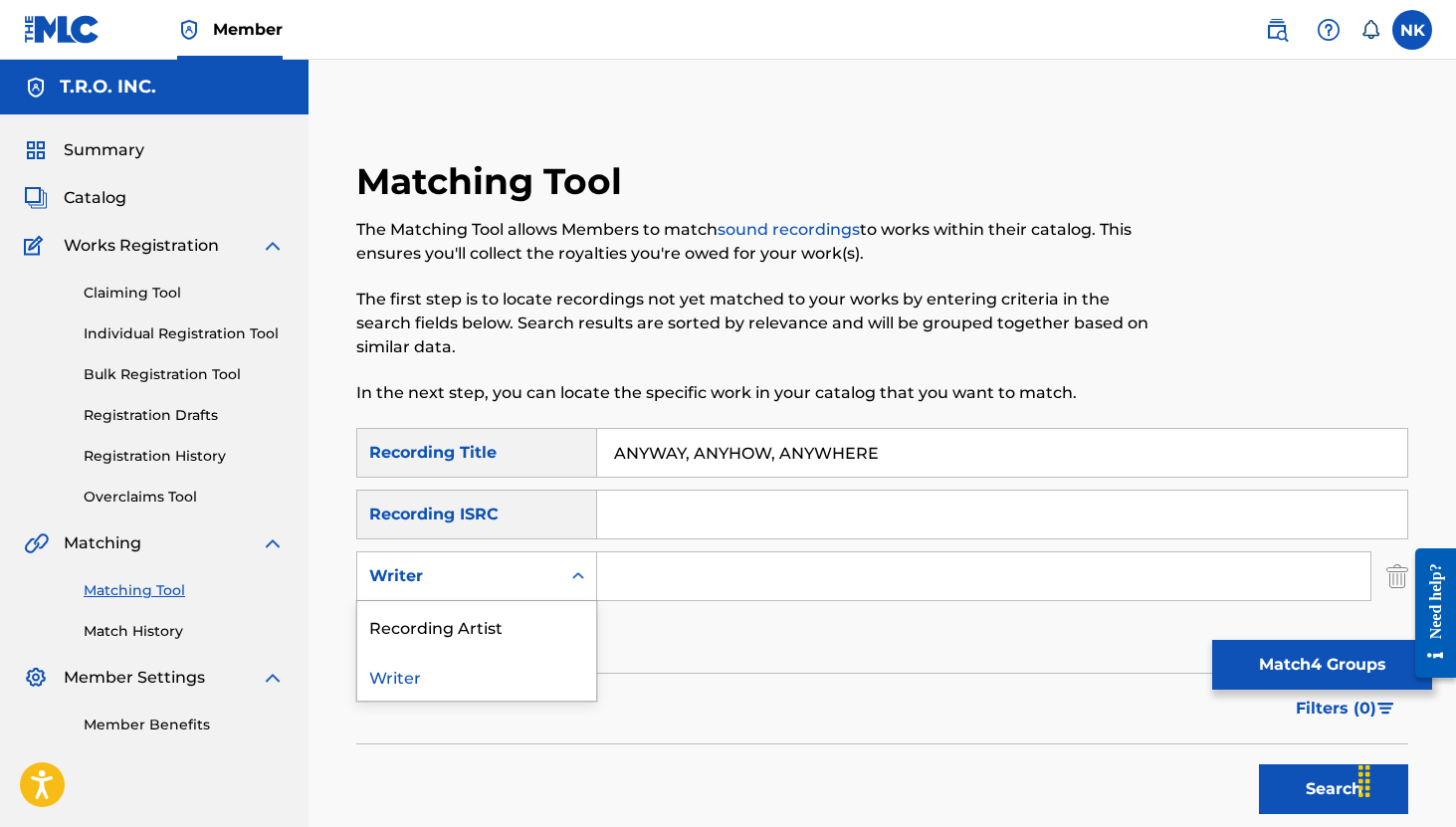 click on "Writer" at bounding box center [459, 576] 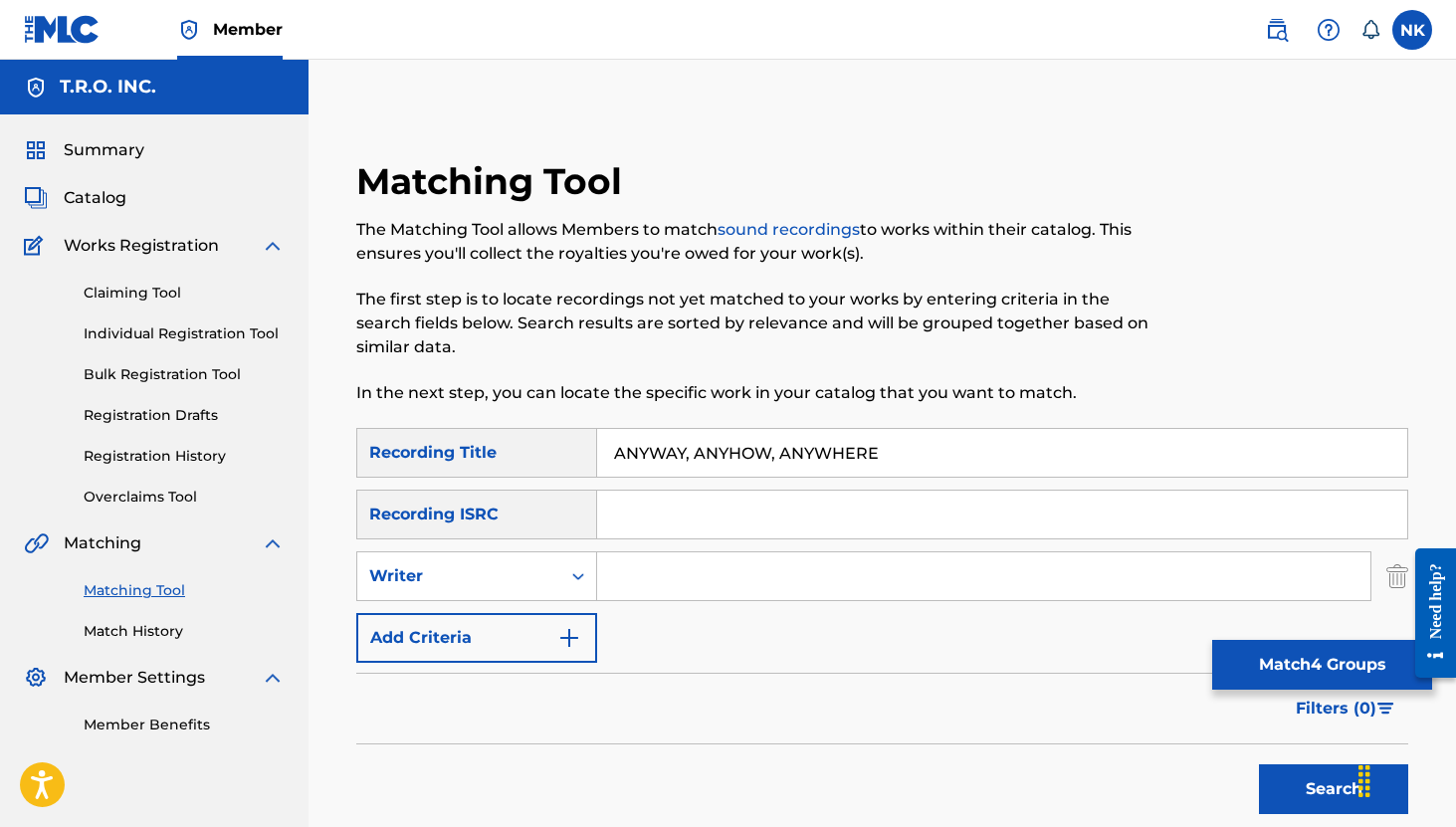 click on "SearchWithCriteria87aa2b7c-e792-4a59-adf6-0005bfbe3279 Recording Title ANYWAY, ANYHOW, ANYWHERE SearchWithCriteriab1d3a9b6-5dc8-42b5-bd3b-63a81bd8a791 Recording ISRC SearchWithCriteria6014cabd-6db1-4a32-98b0-19171d2094c0 Writer Add Criteria" at bounding box center [882, 545] 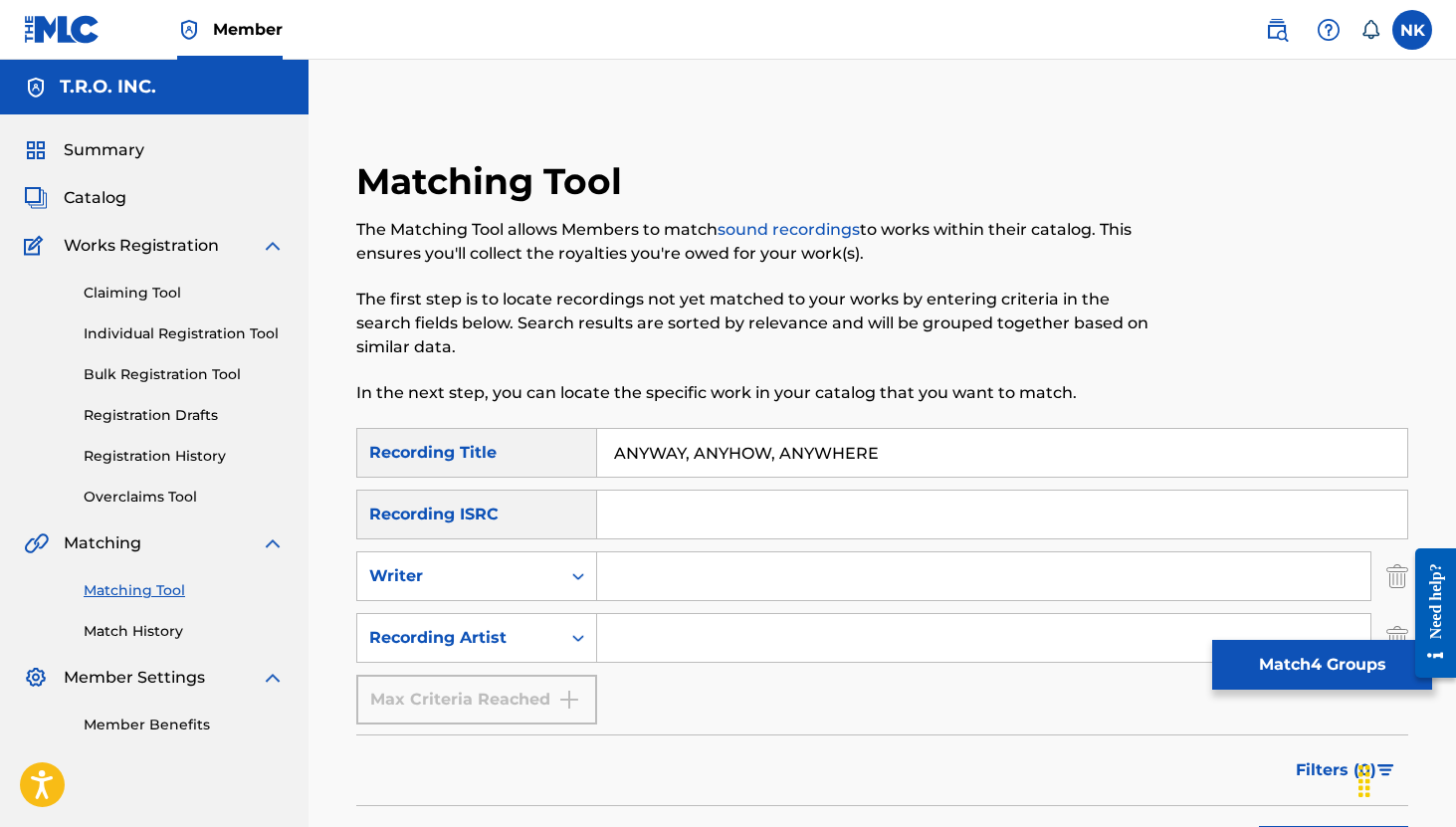 click on "Max Criteria Reached" at bounding box center [477, 700] 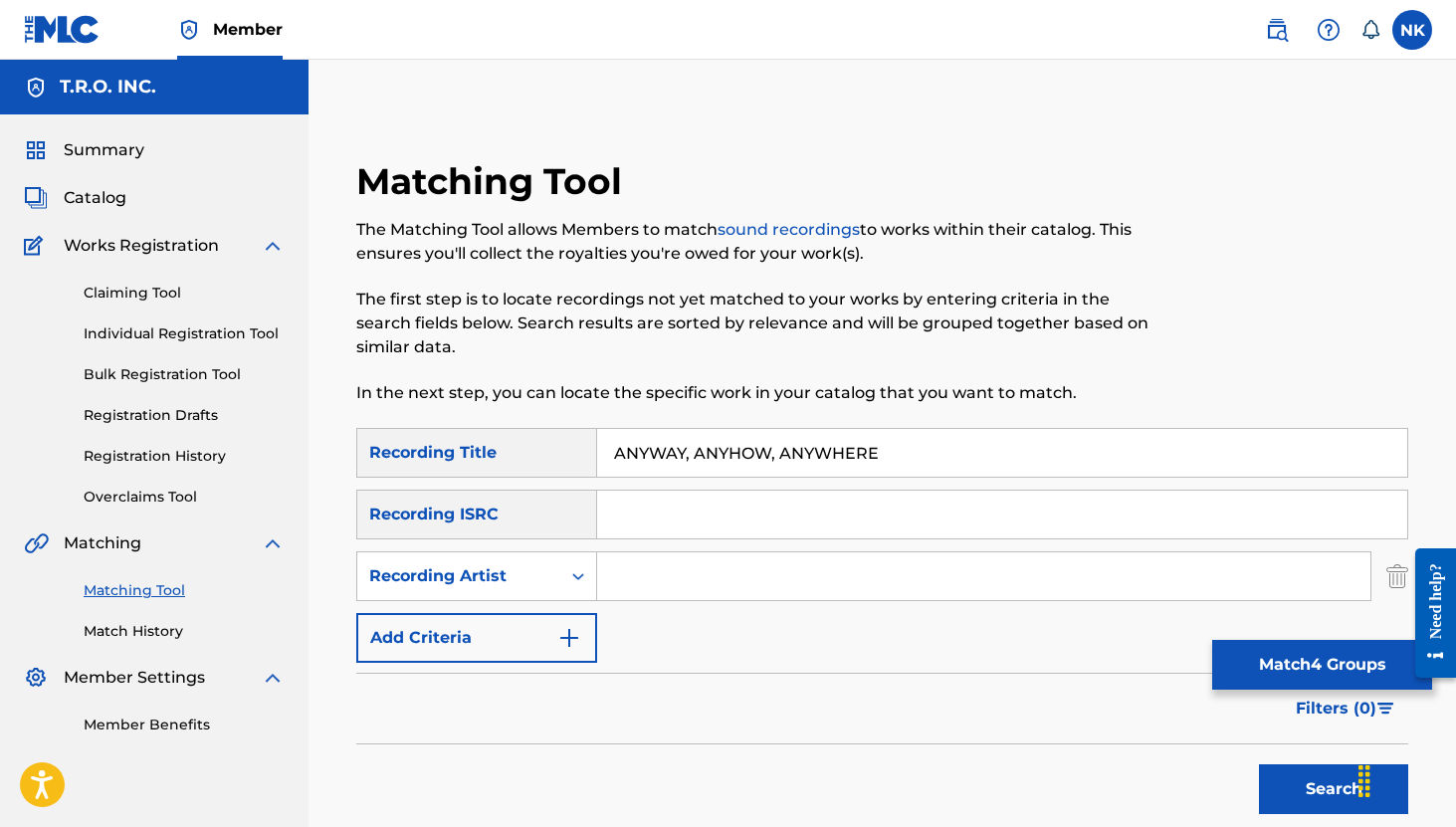 click at bounding box center [1397, 576] 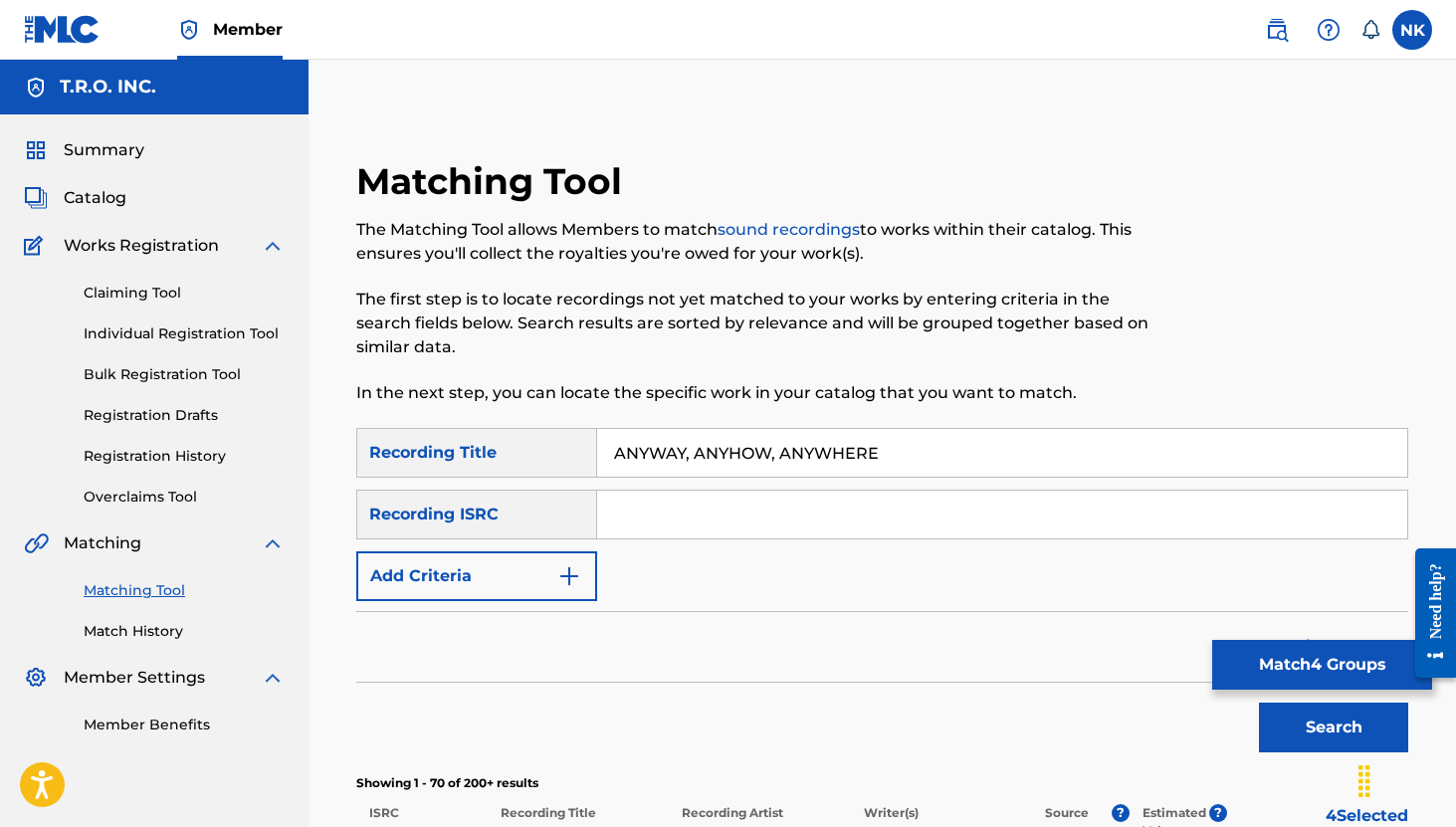 click on "sound recordings" at bounding box center [788, 229] 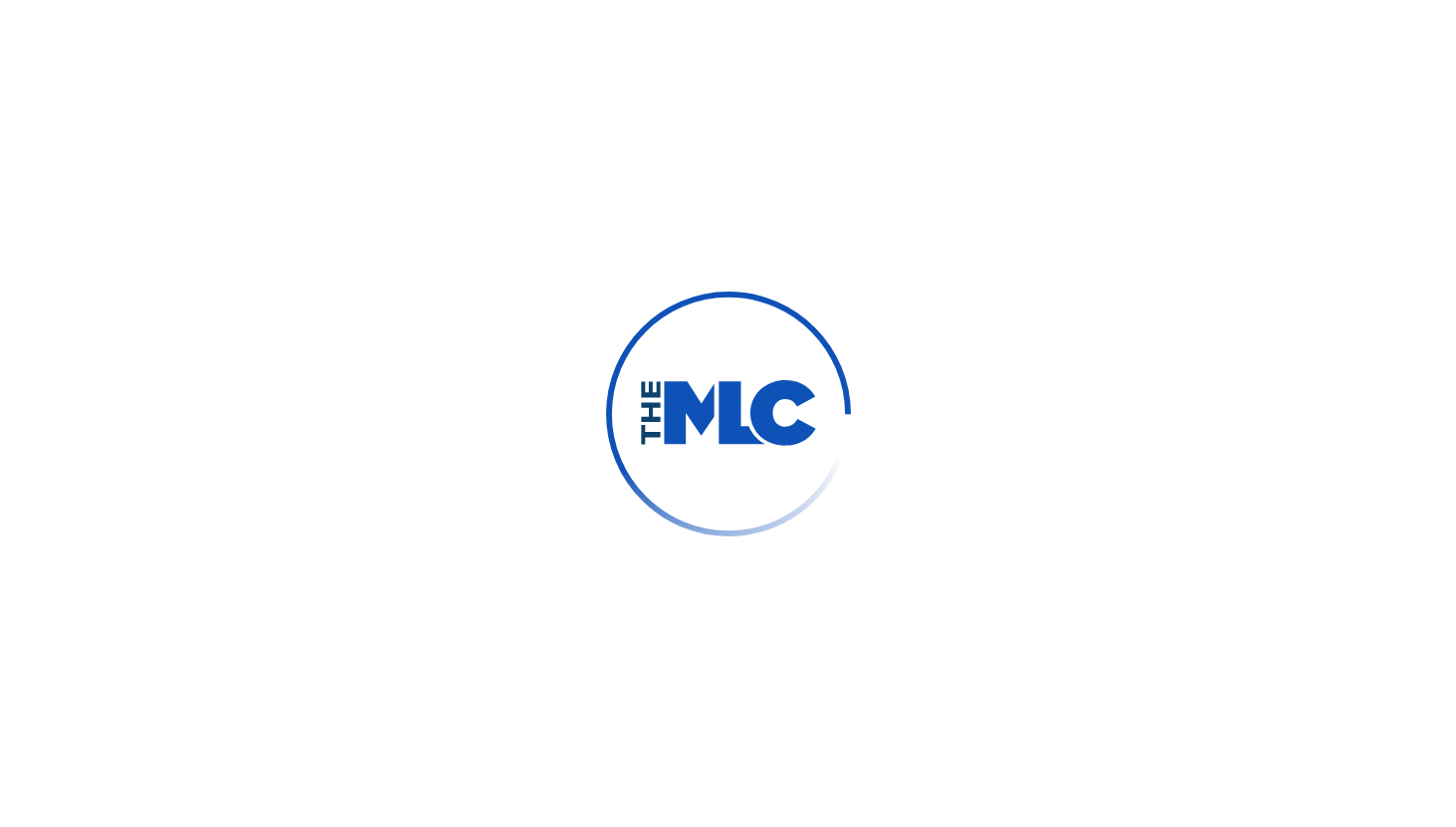 scroll, scrollTop: 0, scrollLeft: 0, axis: both 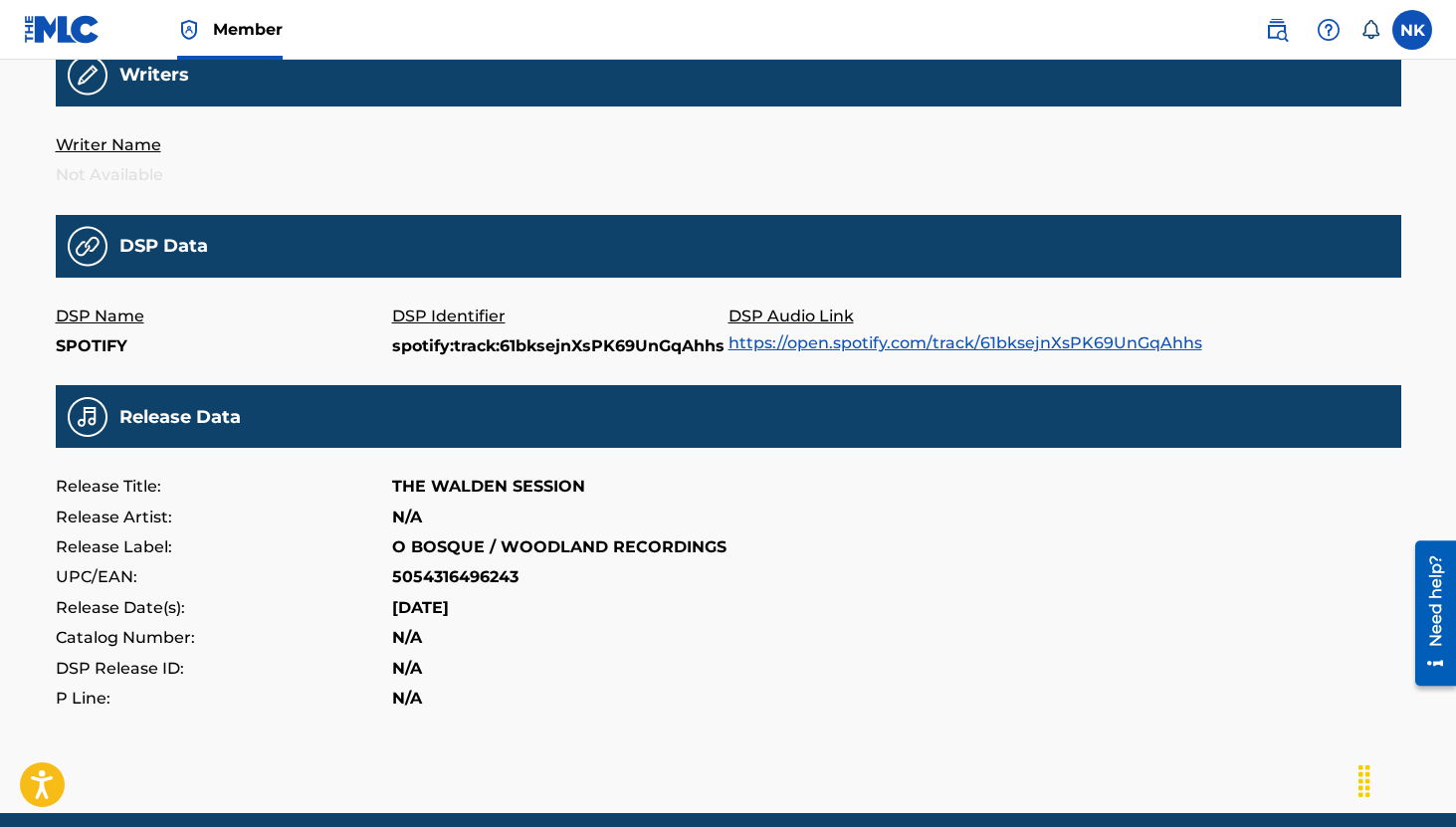 click on "https://open.spotify.com/track/61bksejnXsPK69UnGqAhhs" at bounding box center [965, 342] 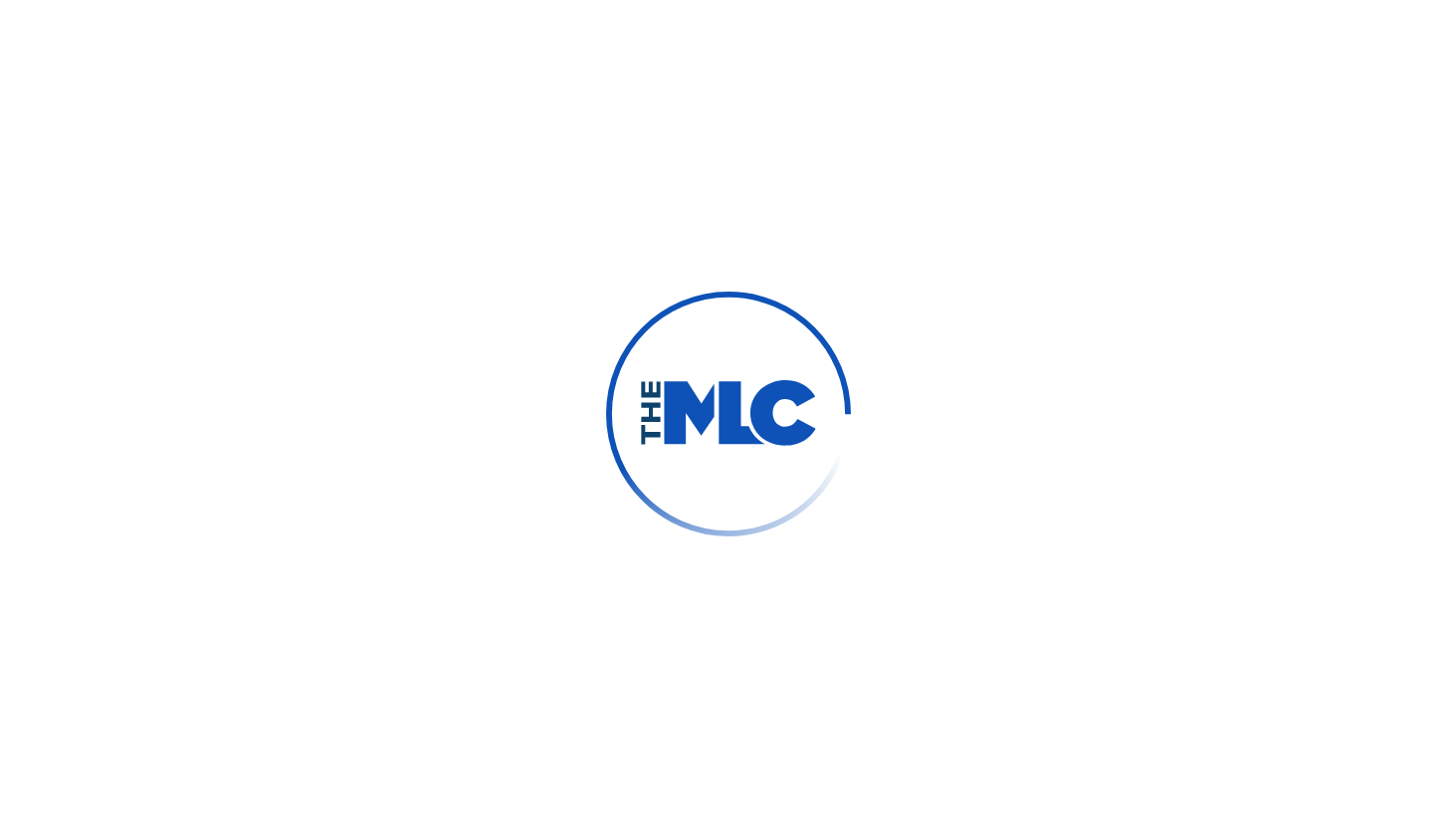 scroll, scrollTop: 0, scrollLeft: 0, axis: both 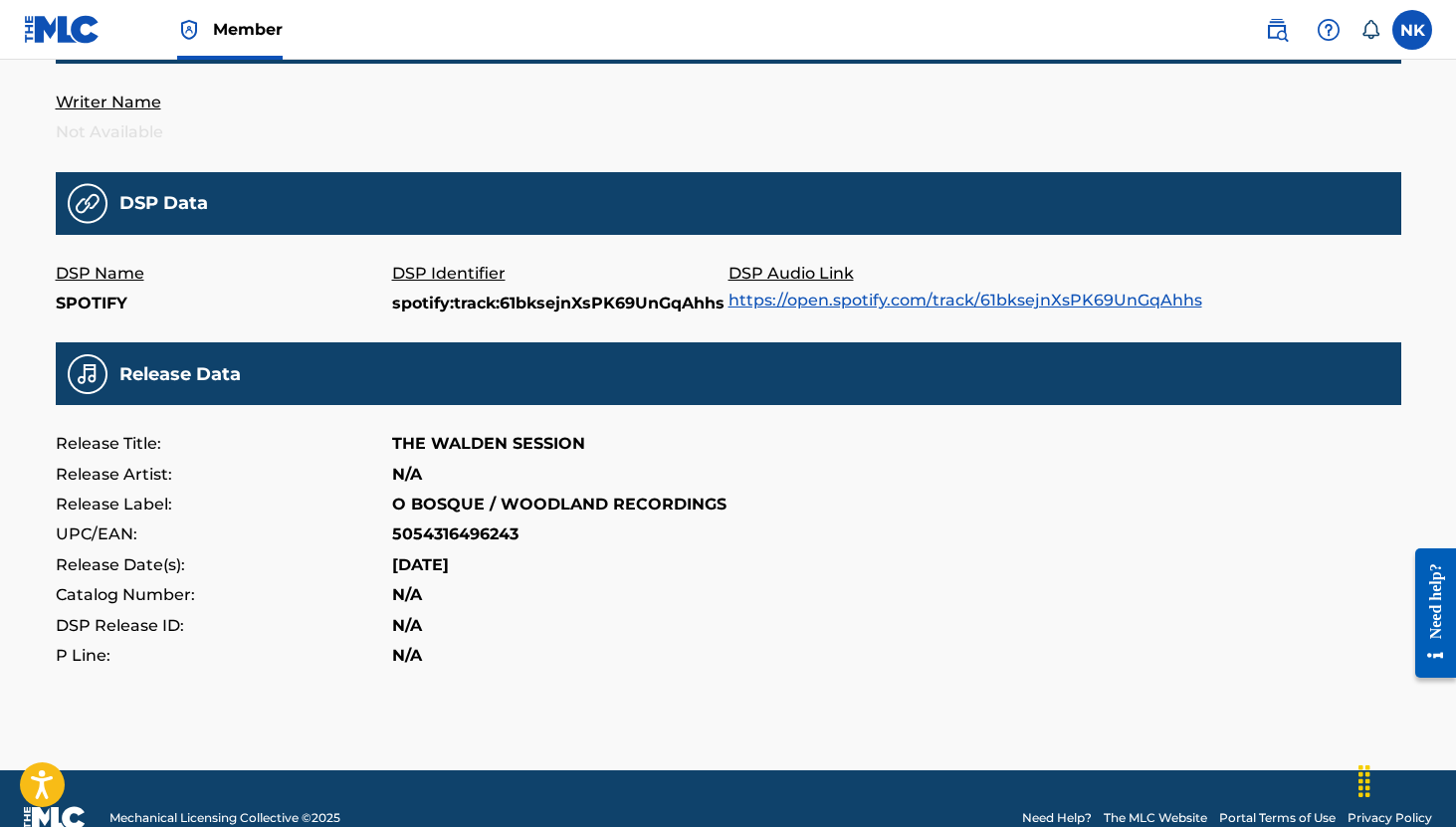 click on "https://open.spotify.com/track/61bksejnXsPK69UnGqAhhs" at bounding box center (965, 300) 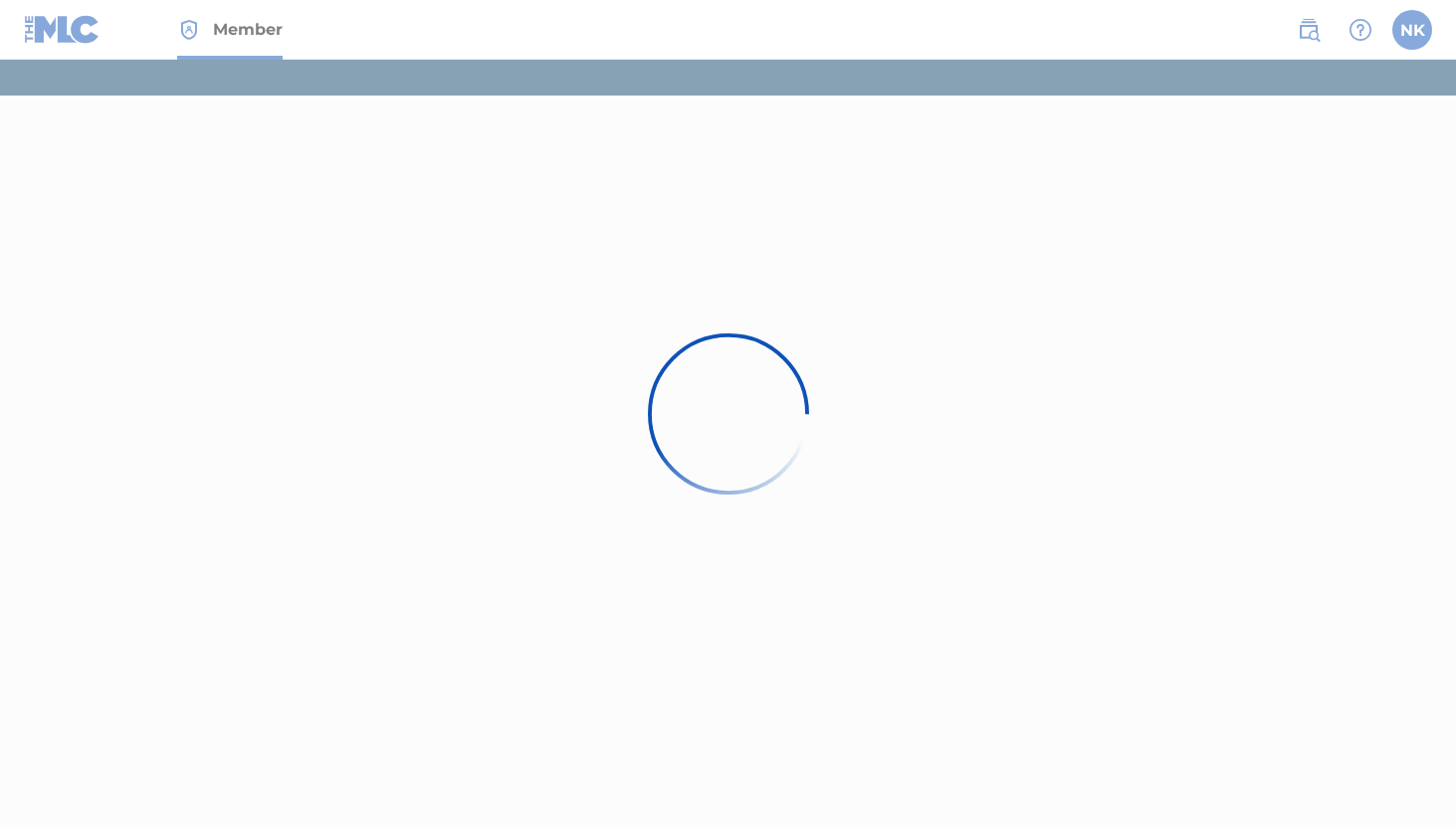 scroll, scrollTop: 0, scrollLeft: 0, axis: both 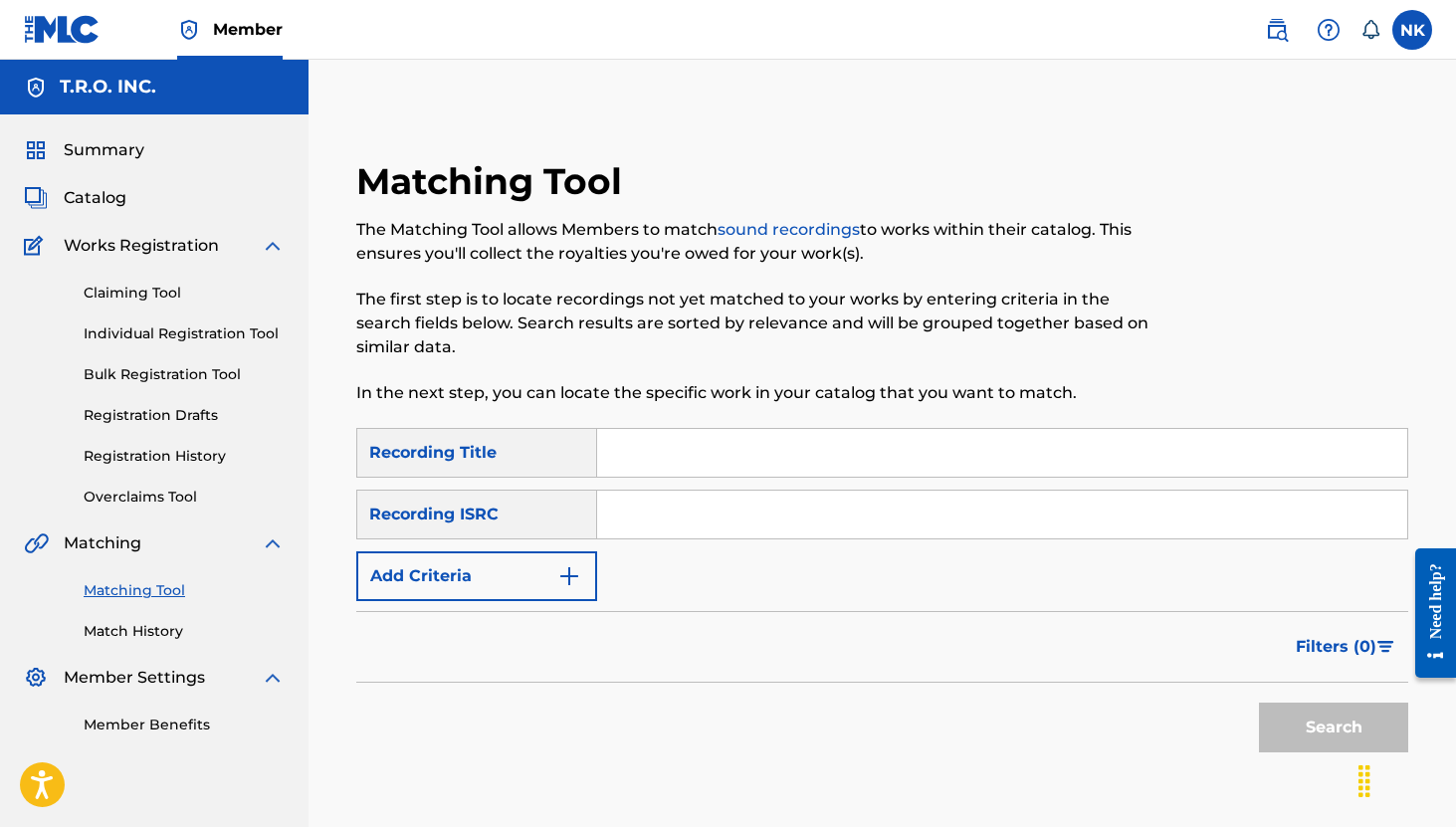 click at bounding box center (1002, 453) 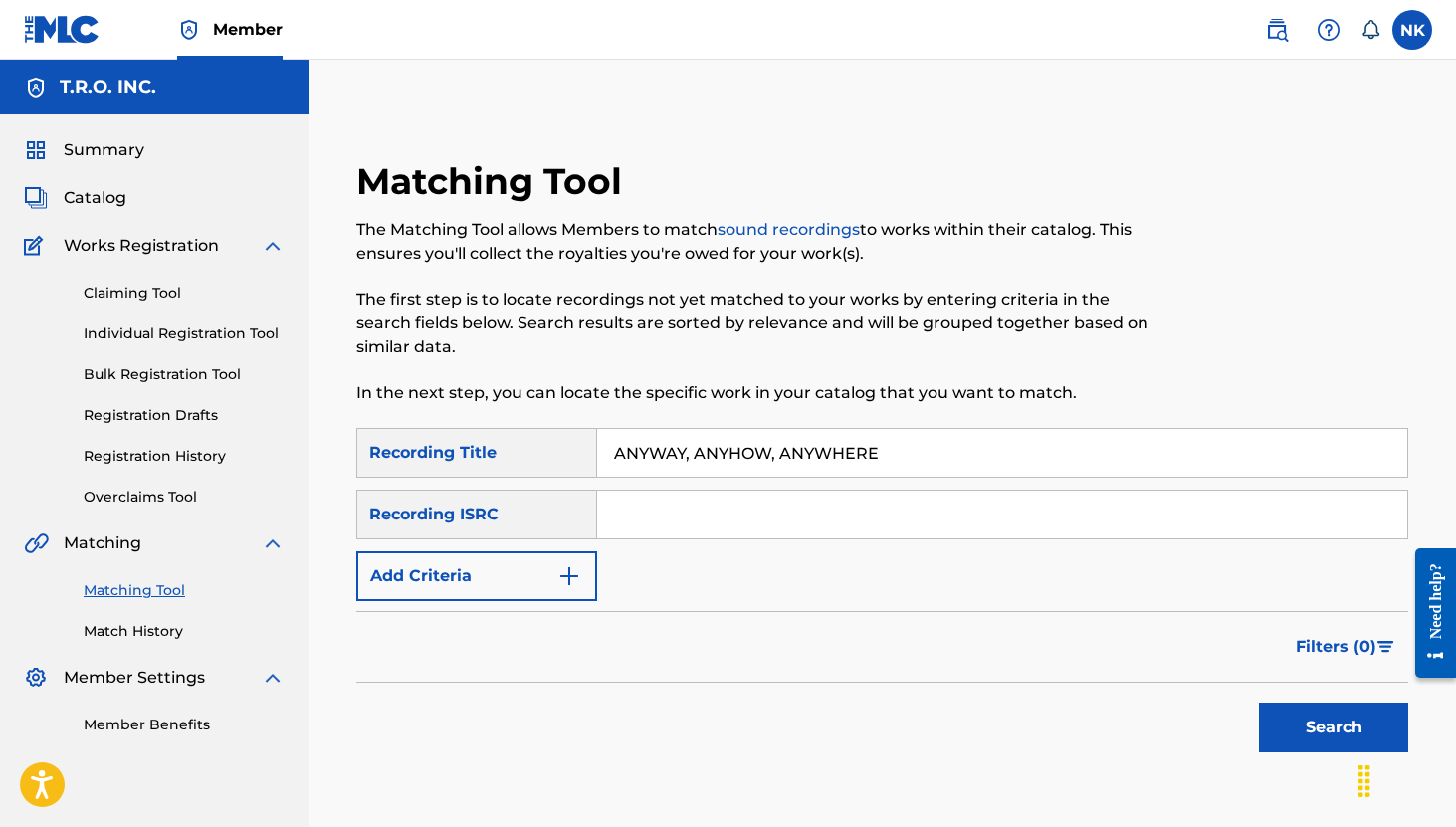 click on "Search" at bounding box center (1334, 727) 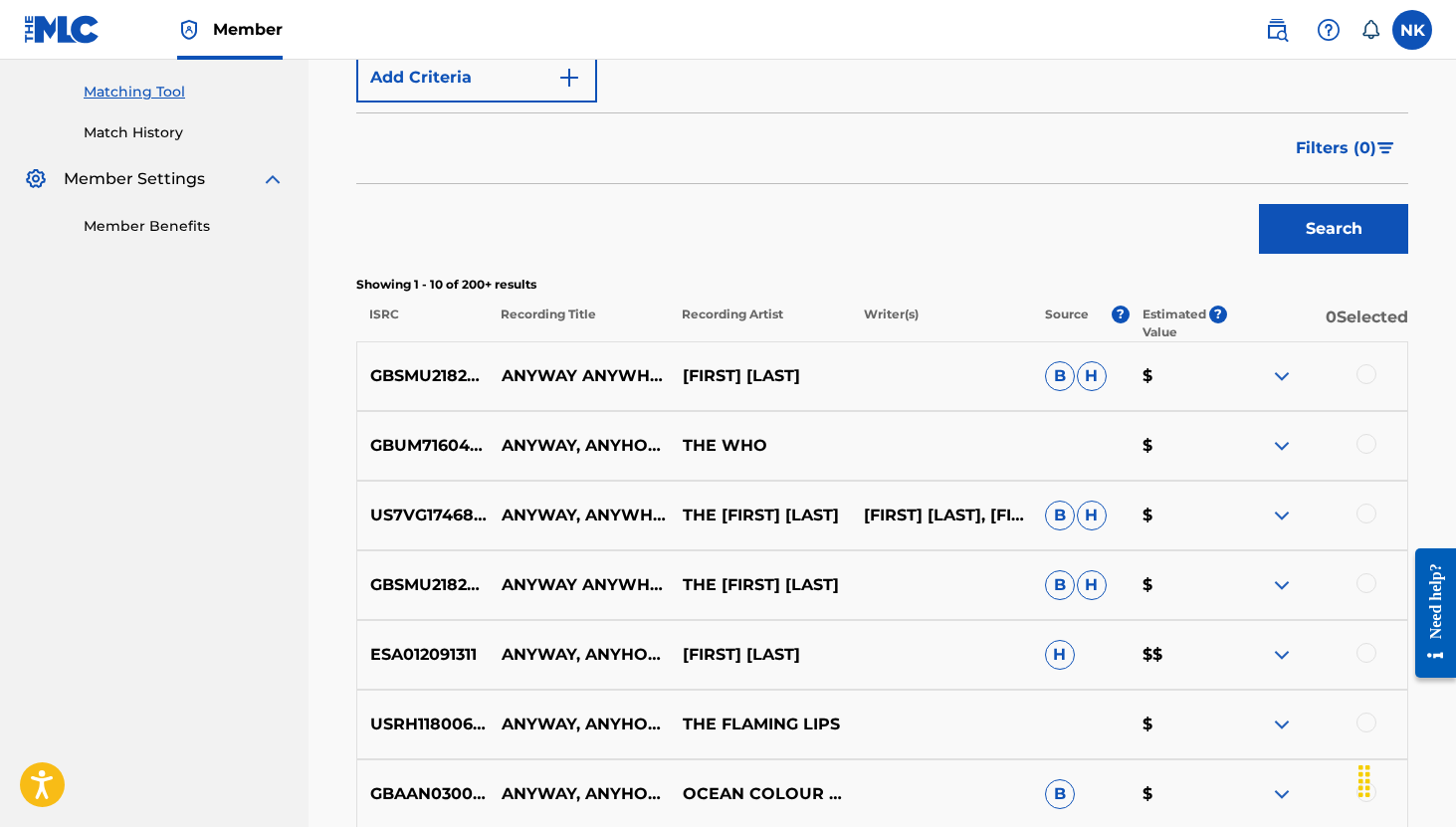 scroll, scrollTop: 528, scrollLeft: 0, axis: vertical 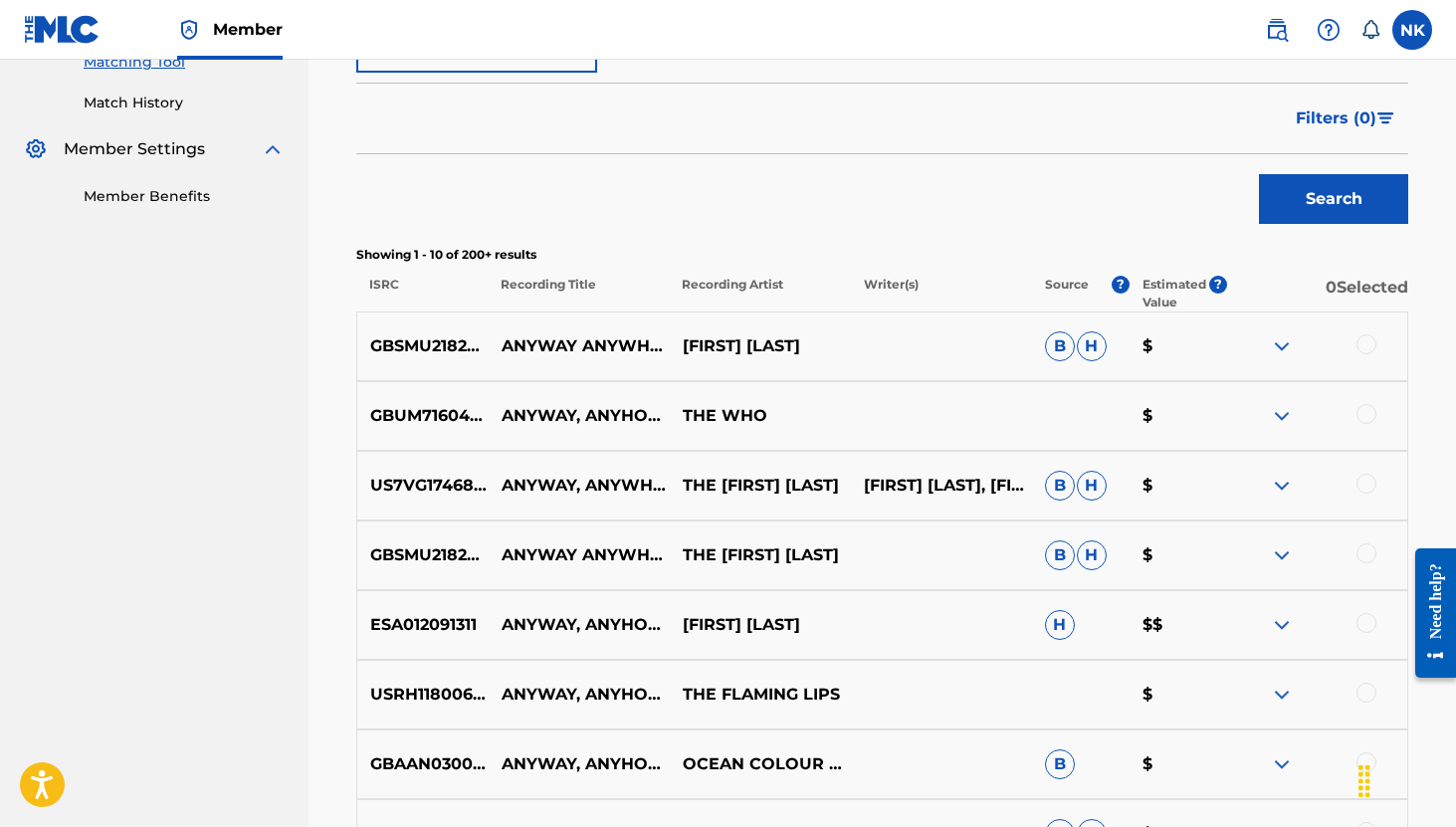click at bounding box center (1366, 414) 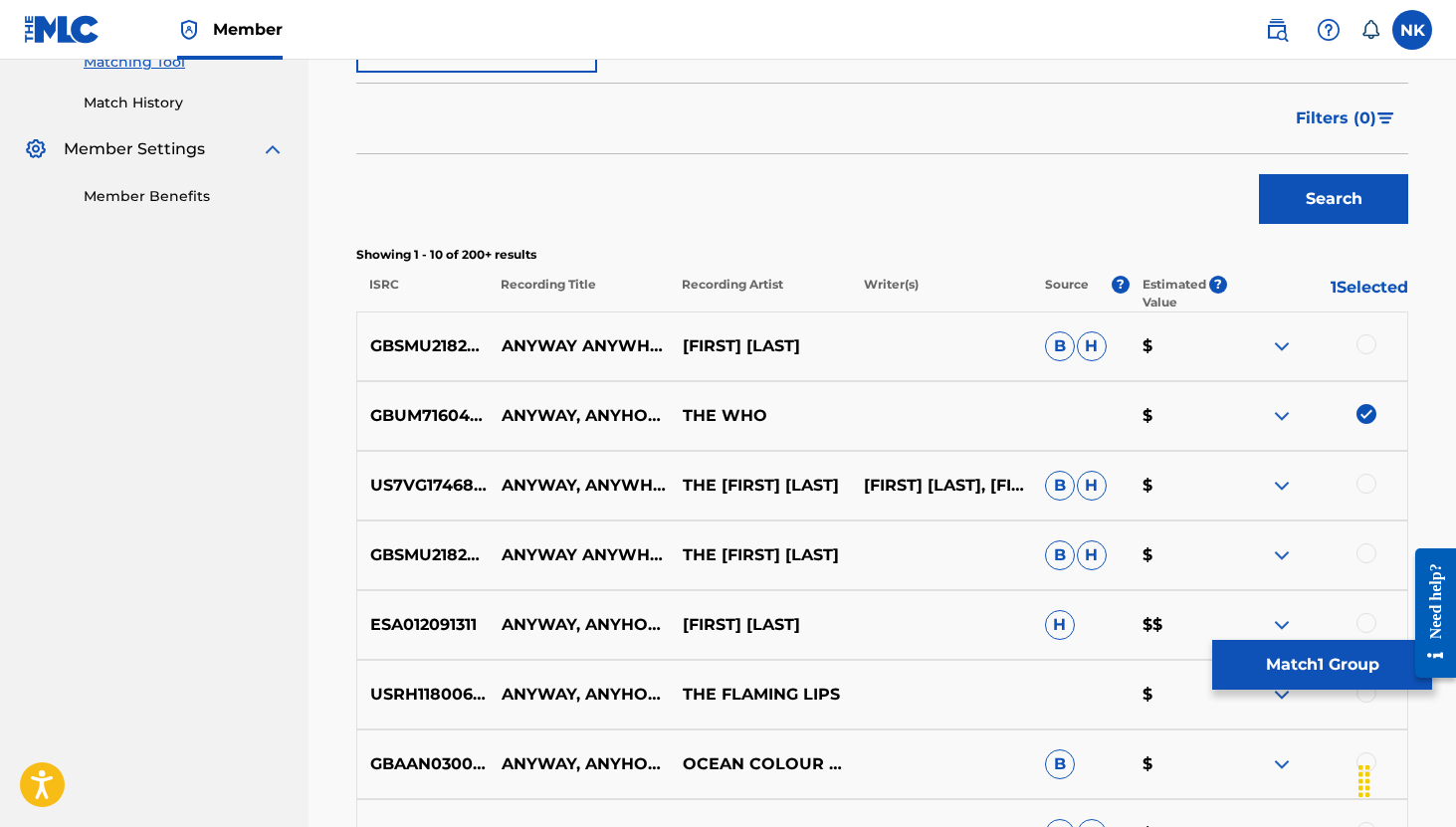 click on "Match  1 Group" at bounding box center [1322, 665] 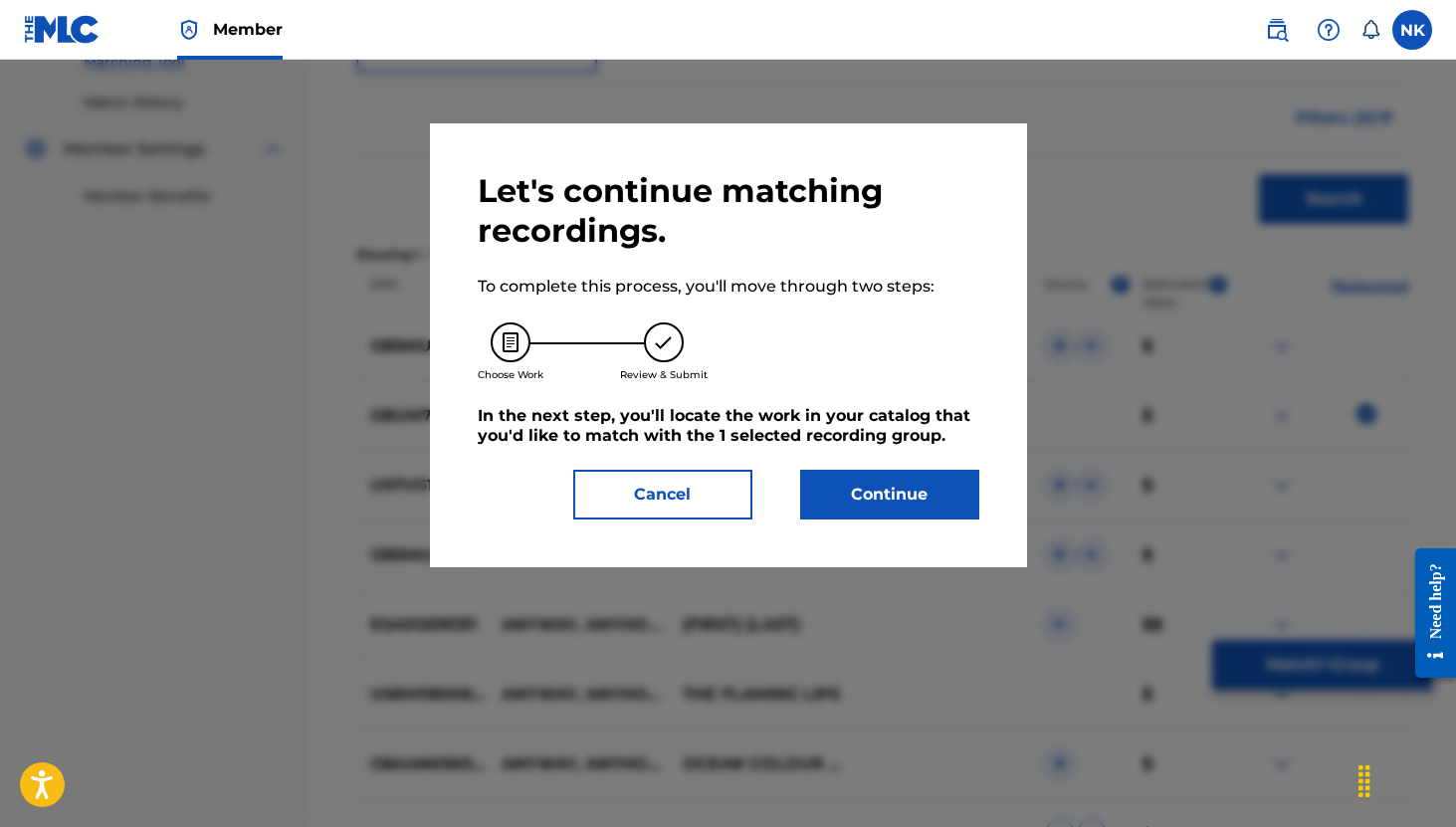 click on "Cancel" at bounding box center [663, 495] 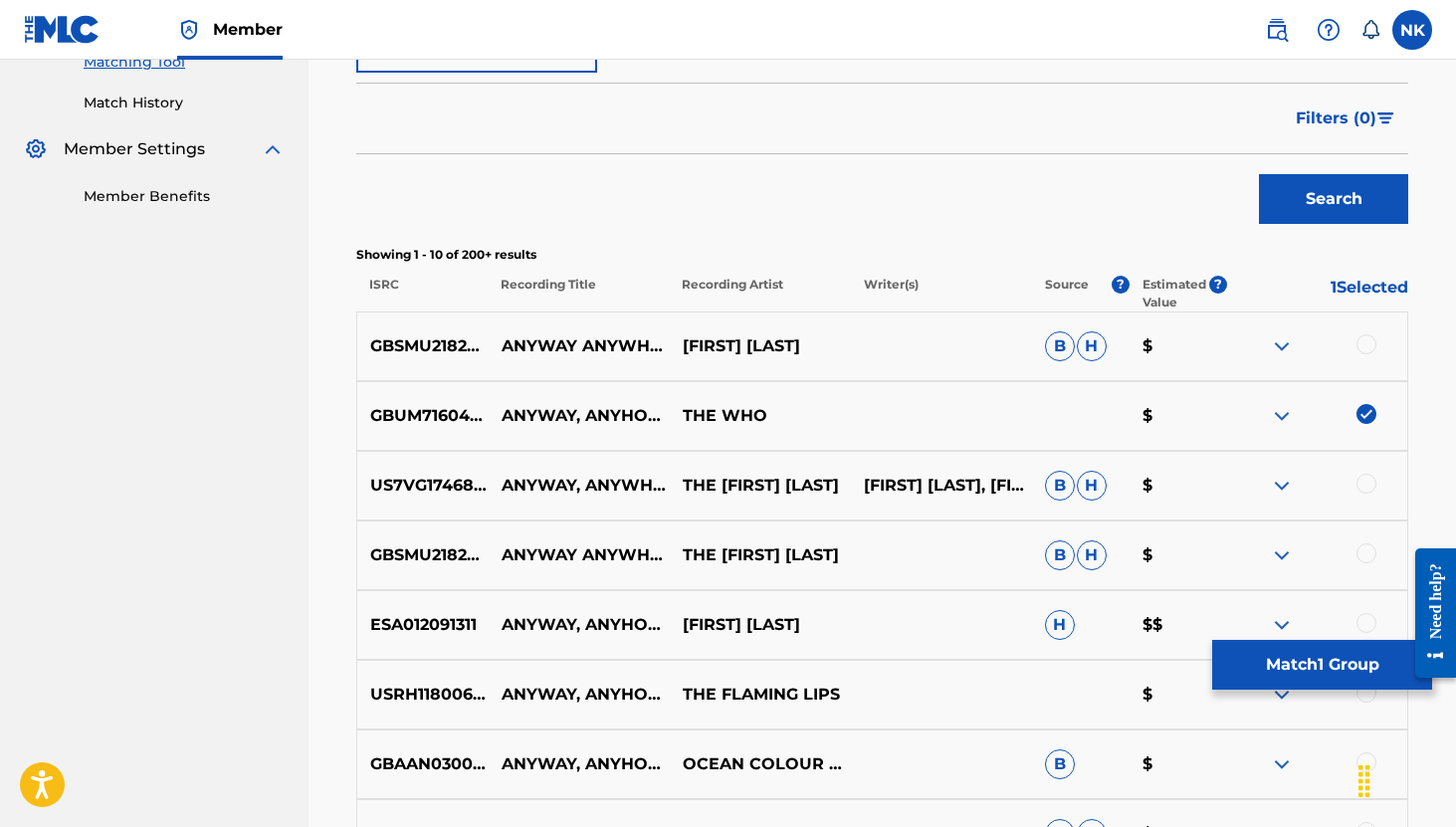 click at bounding box center (1366, 414) 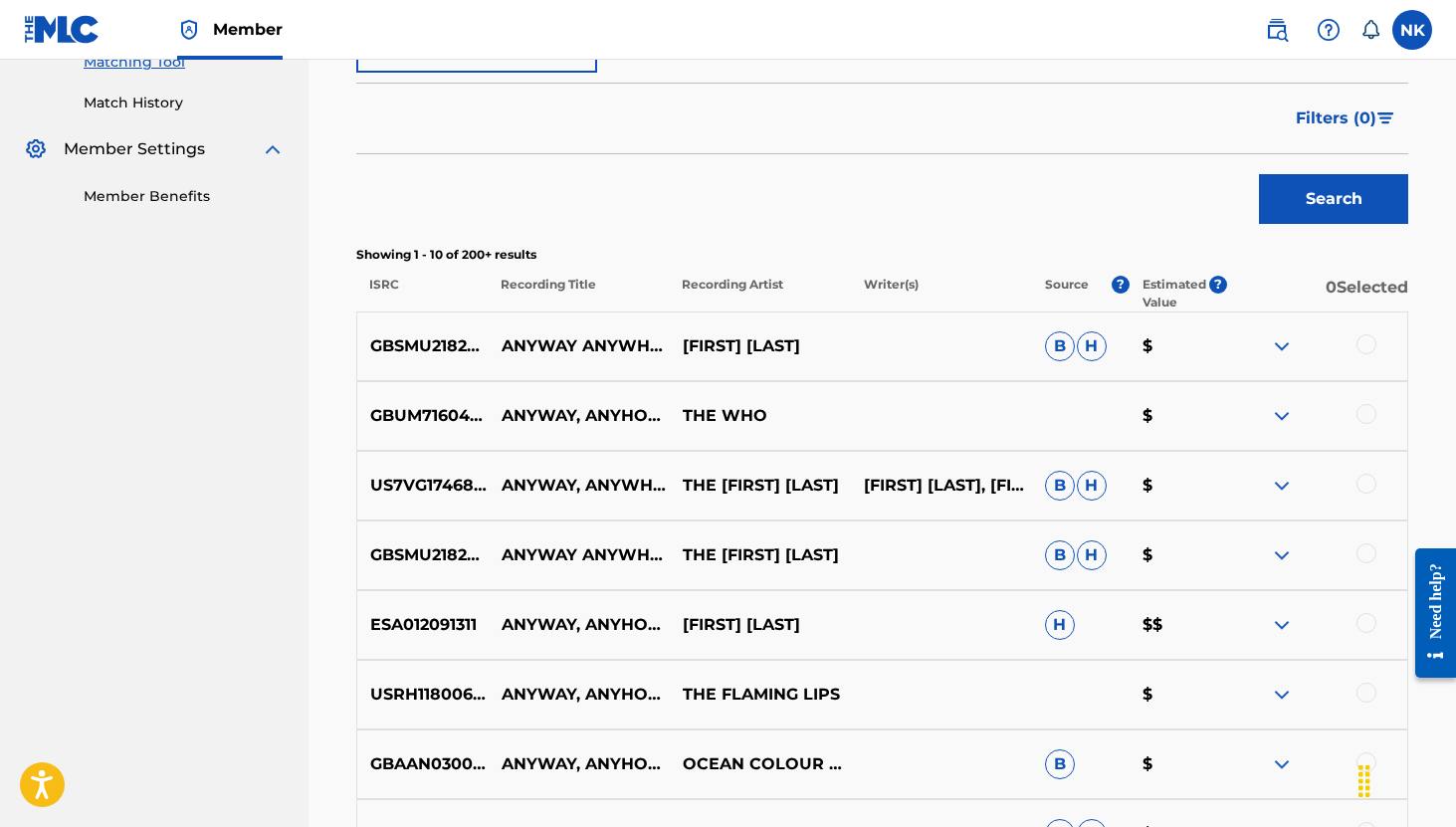 click at bounding box center (1366, 414) 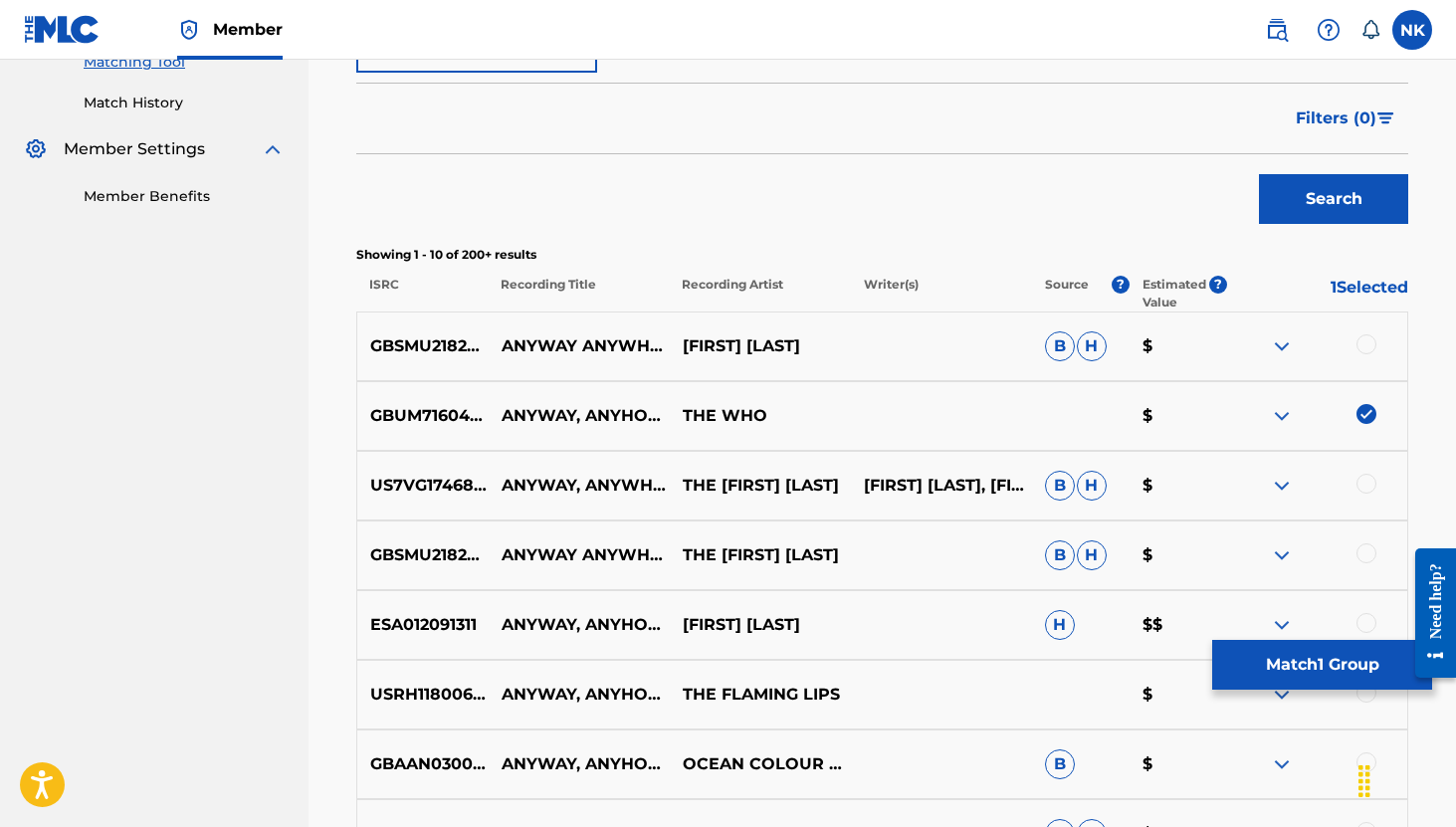 click at bounding box center [1366, 414] 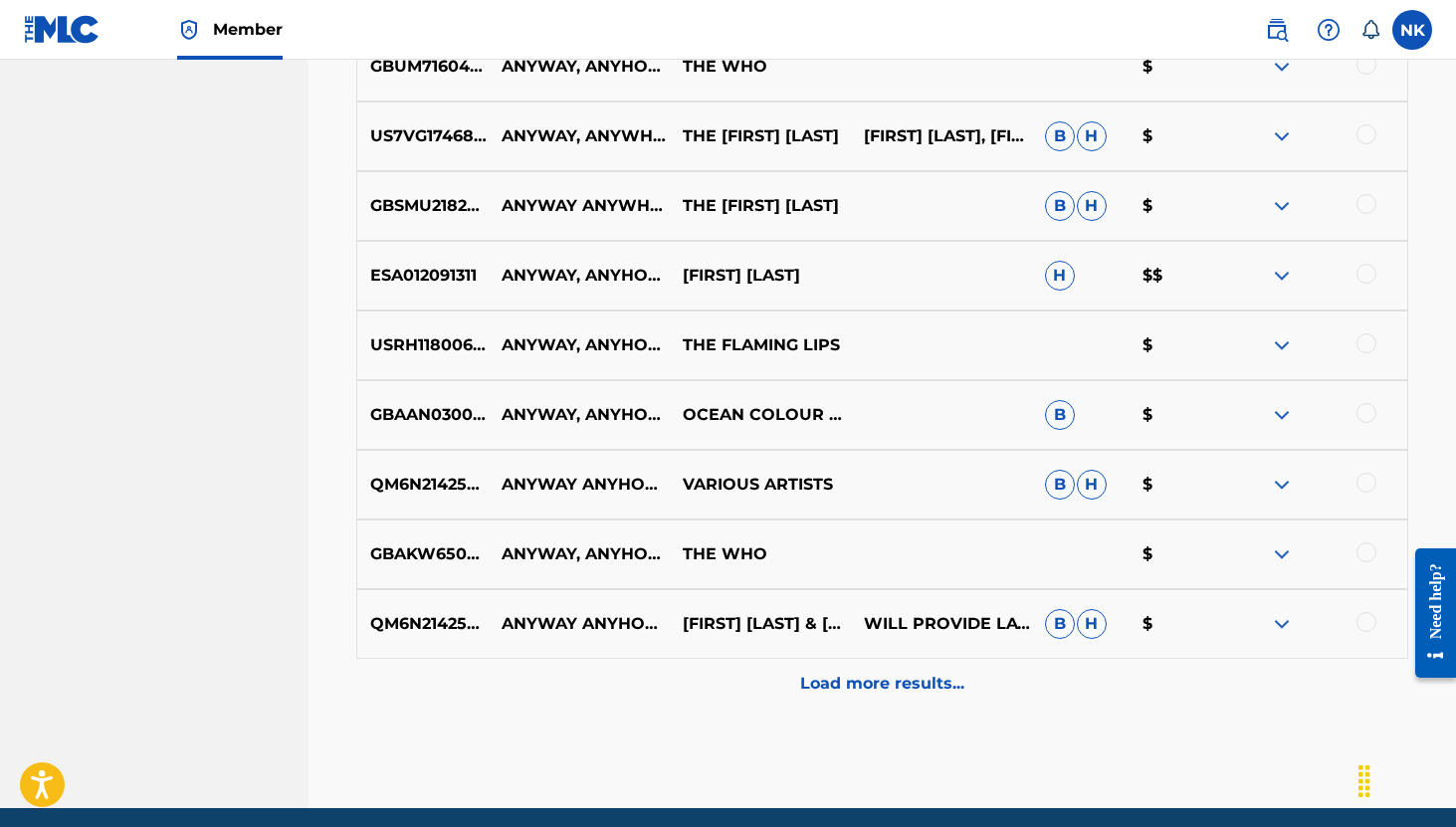 scroll, scrollTop: 877, scrollLeft: 0, axis: vertical 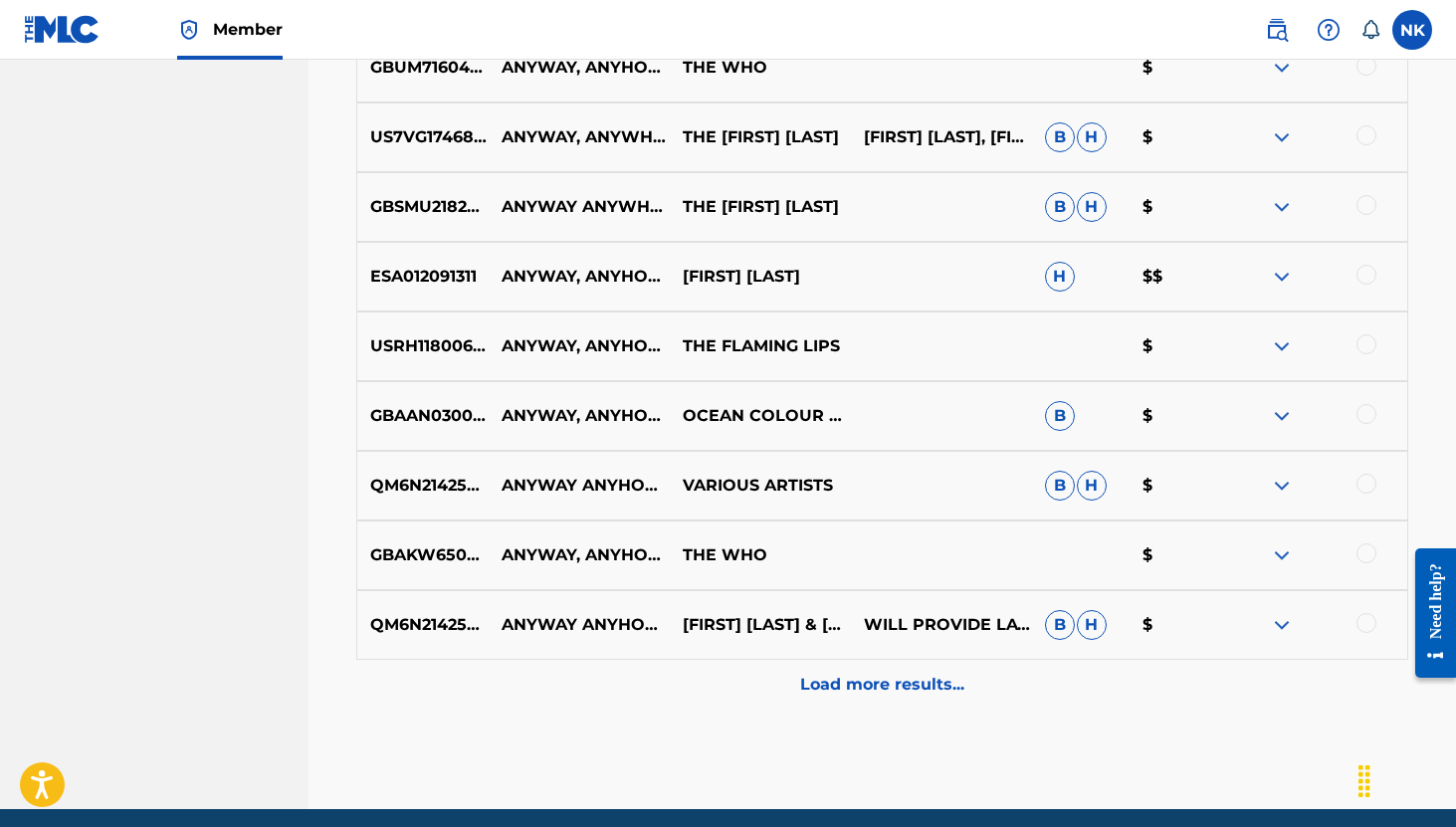 click on "Load more results..." at bounding box center (882, 685) 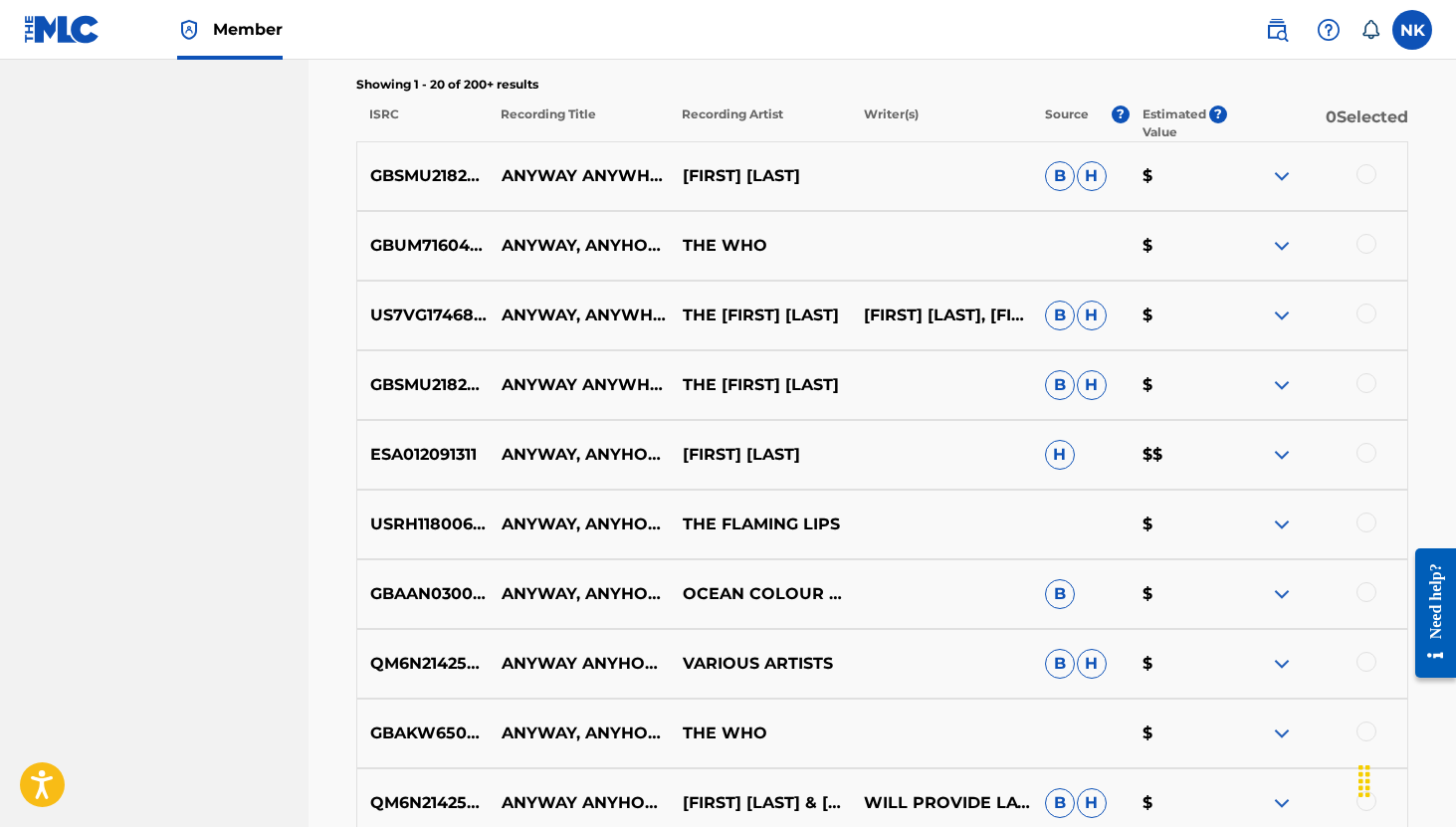 scroll, scrollTop: 723, scrollLeft: 0, axis: vertical 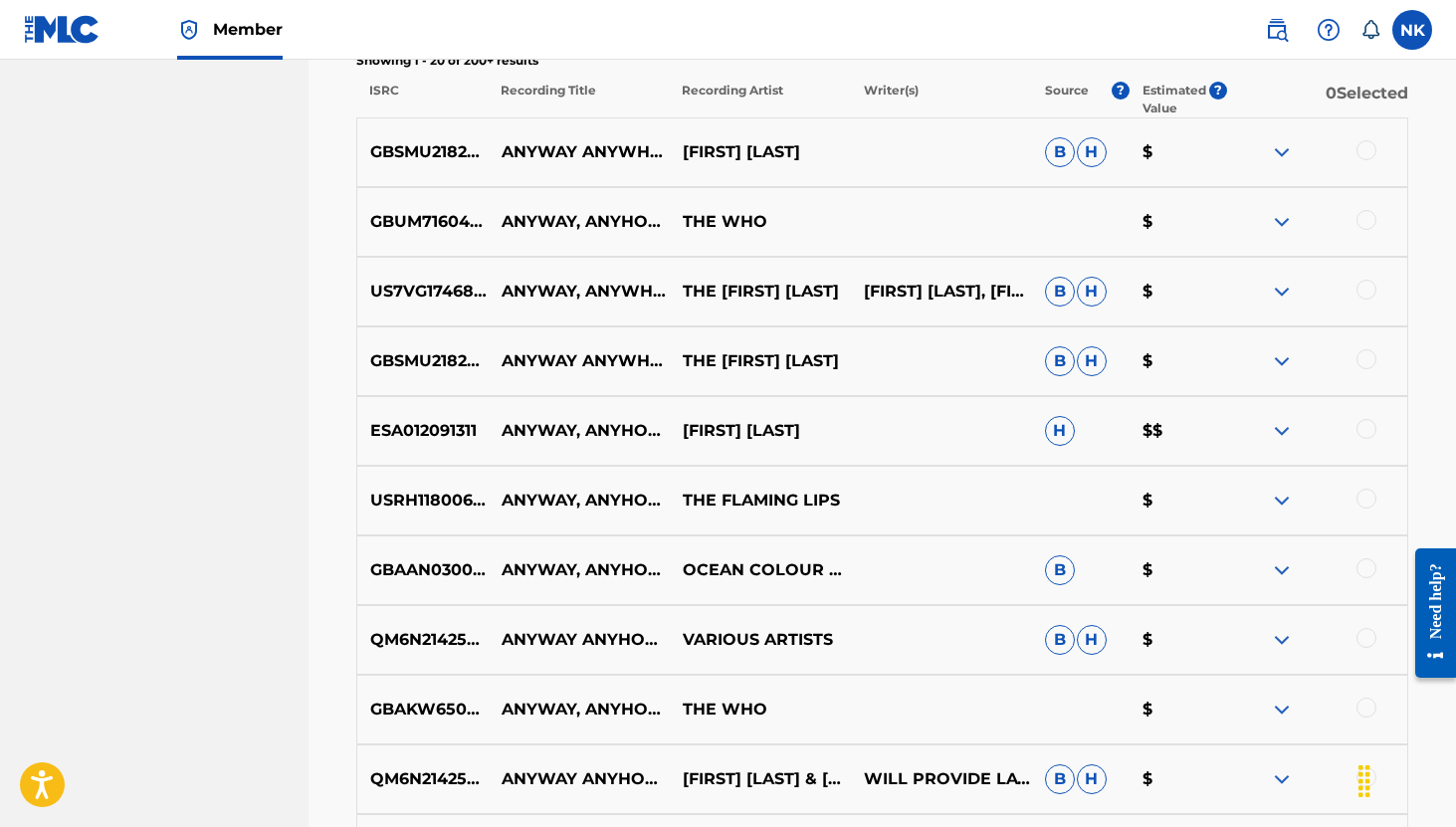 click at bounding box center (1282, 361) 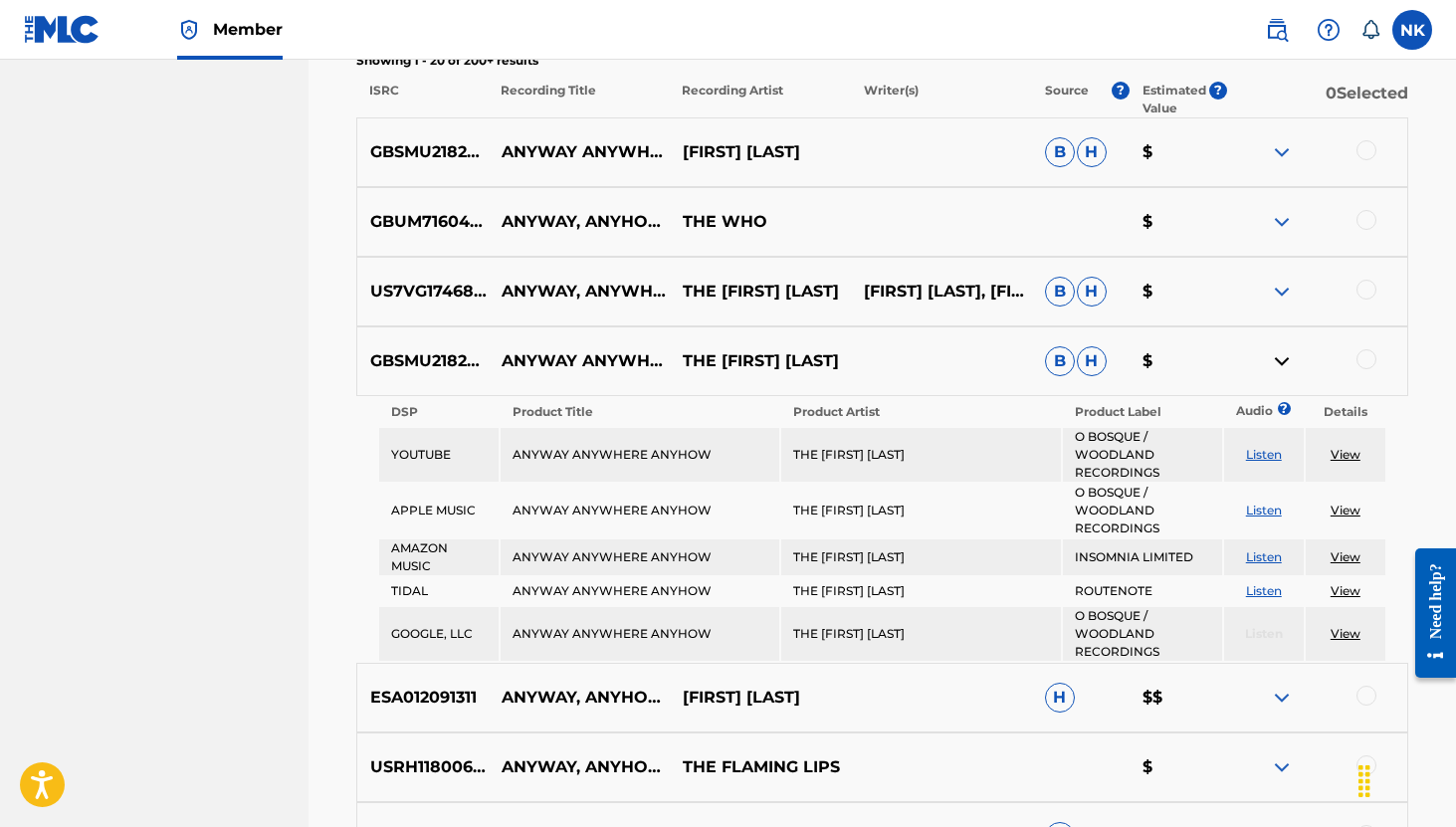click on "Listen" at bounding box center [1264, 455] 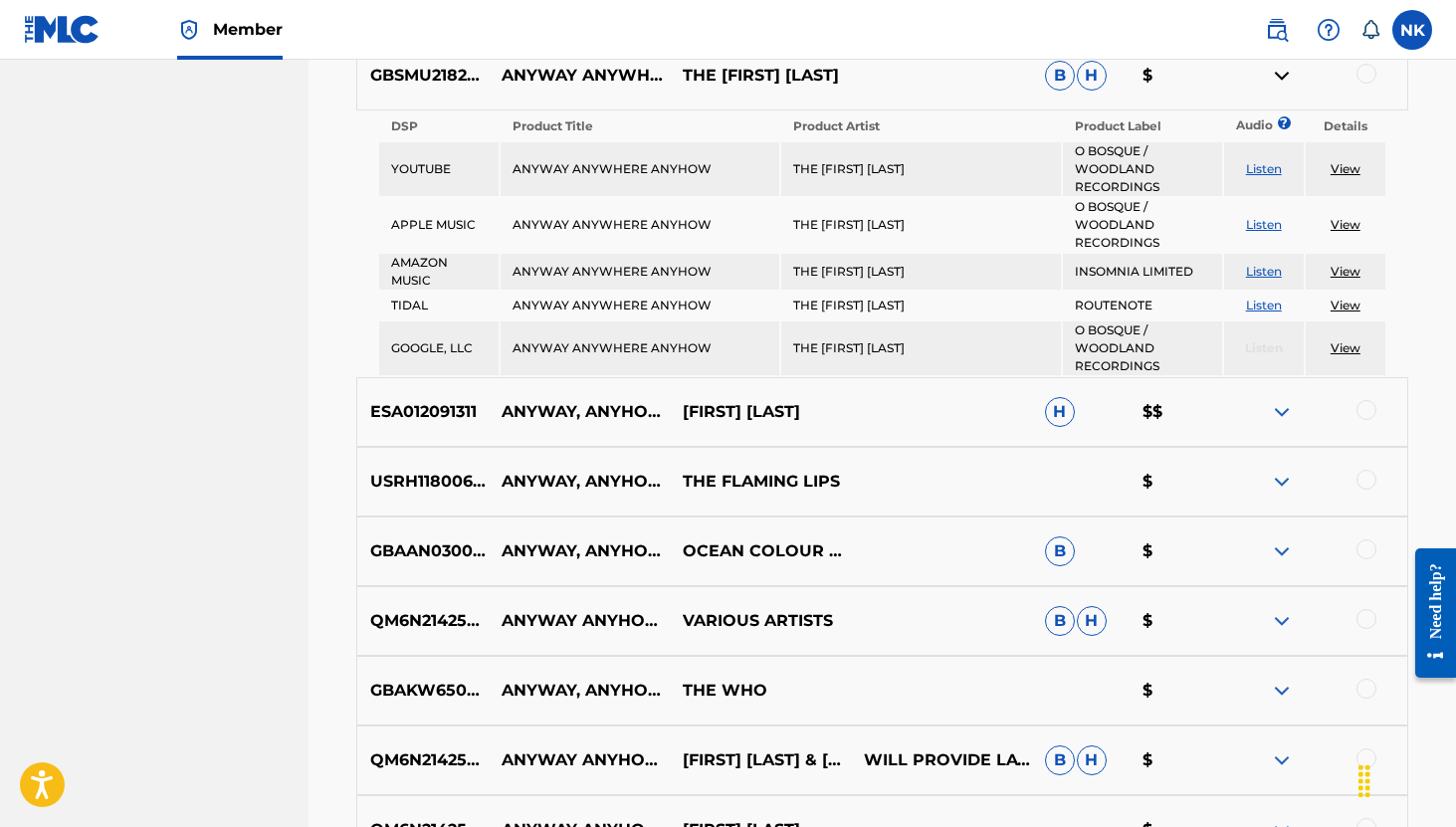 scroll, scrollTop: 1066, scrollLeft: 0, axis: vertical 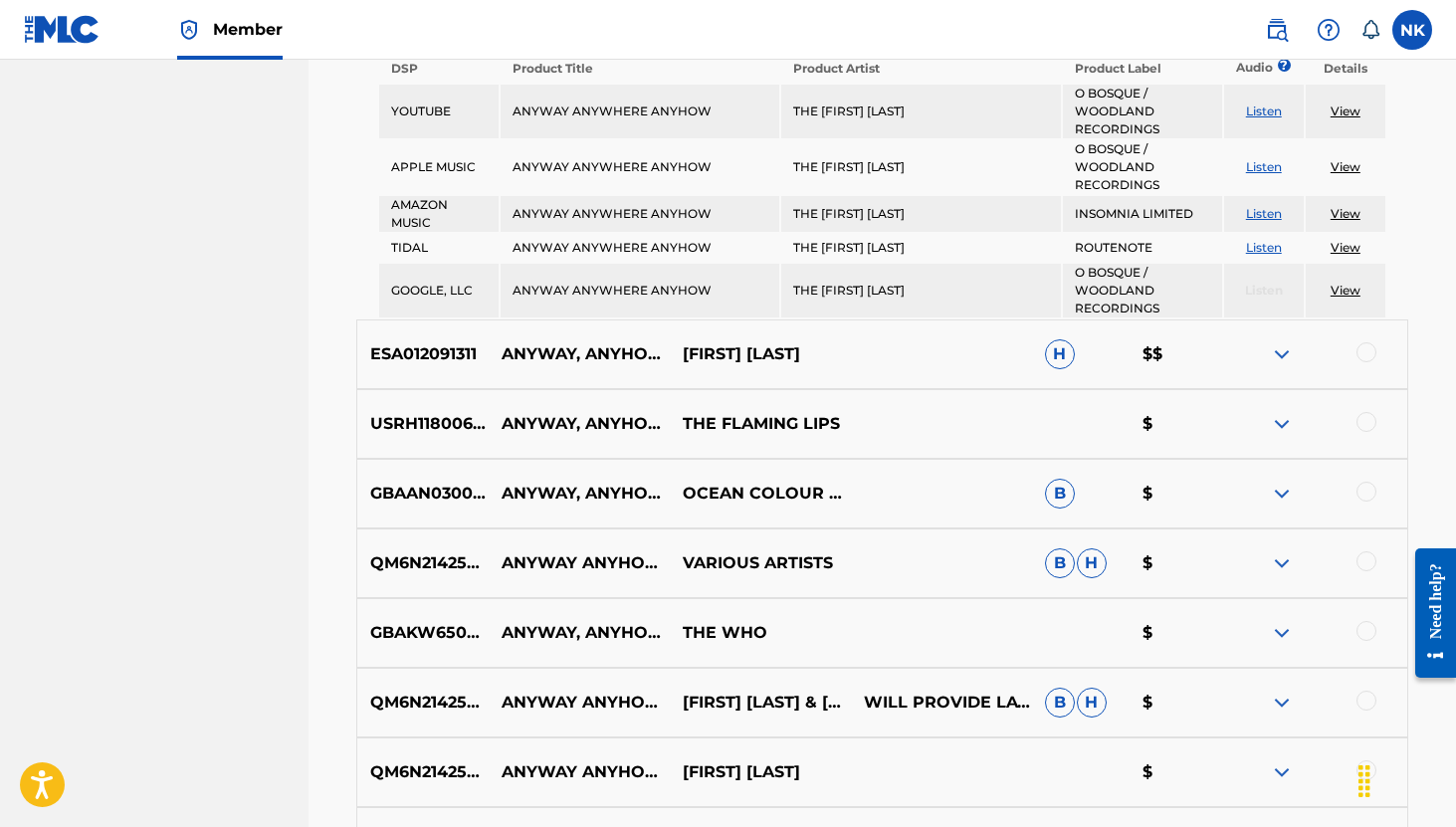 click at bounding box center (1282, 354) 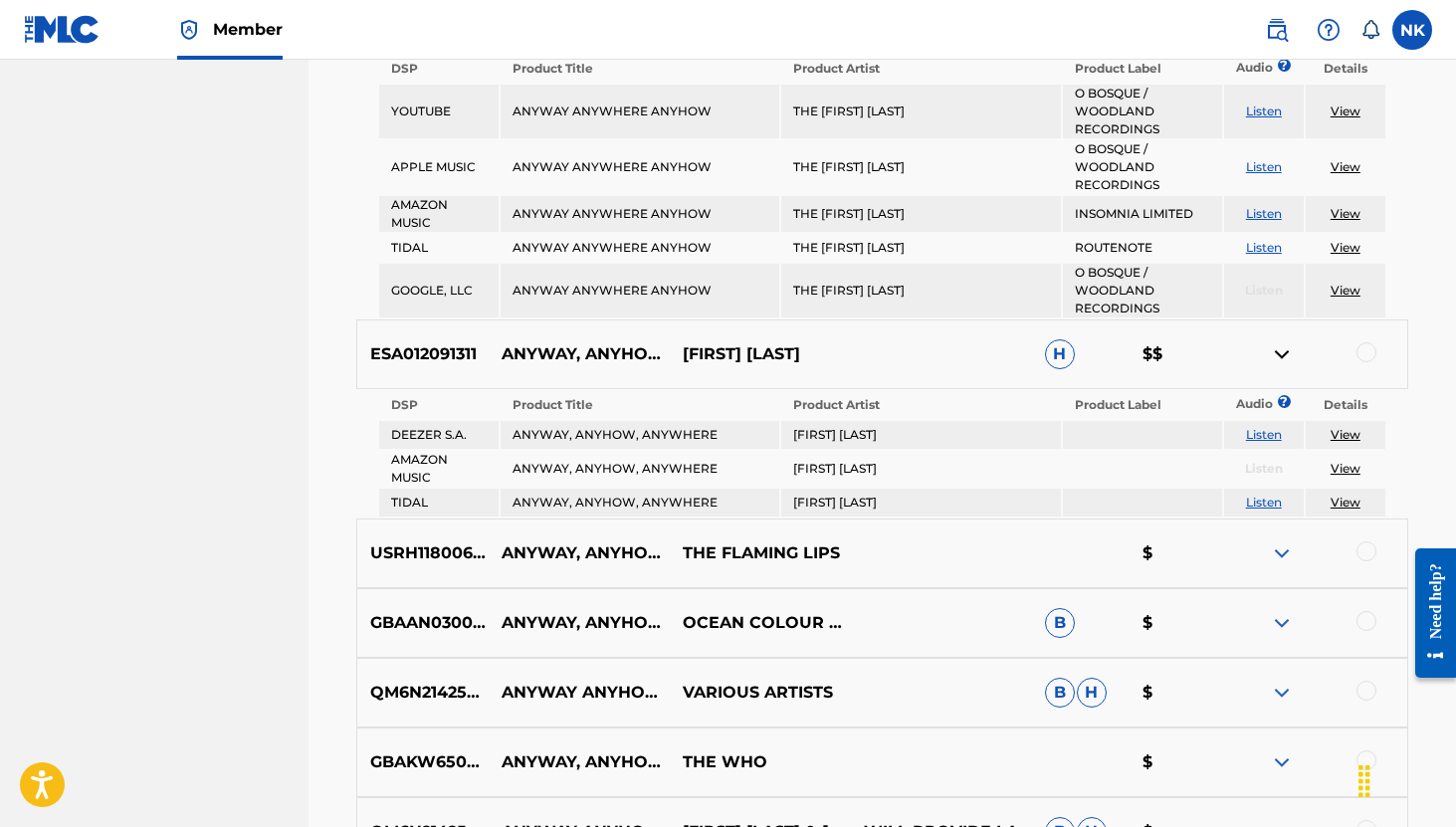 click on "ESA012091311 ANYWAY, ANYHOW, ANYWHERE BELLA CALDWELL H $$" at bounding box center [882, 354] 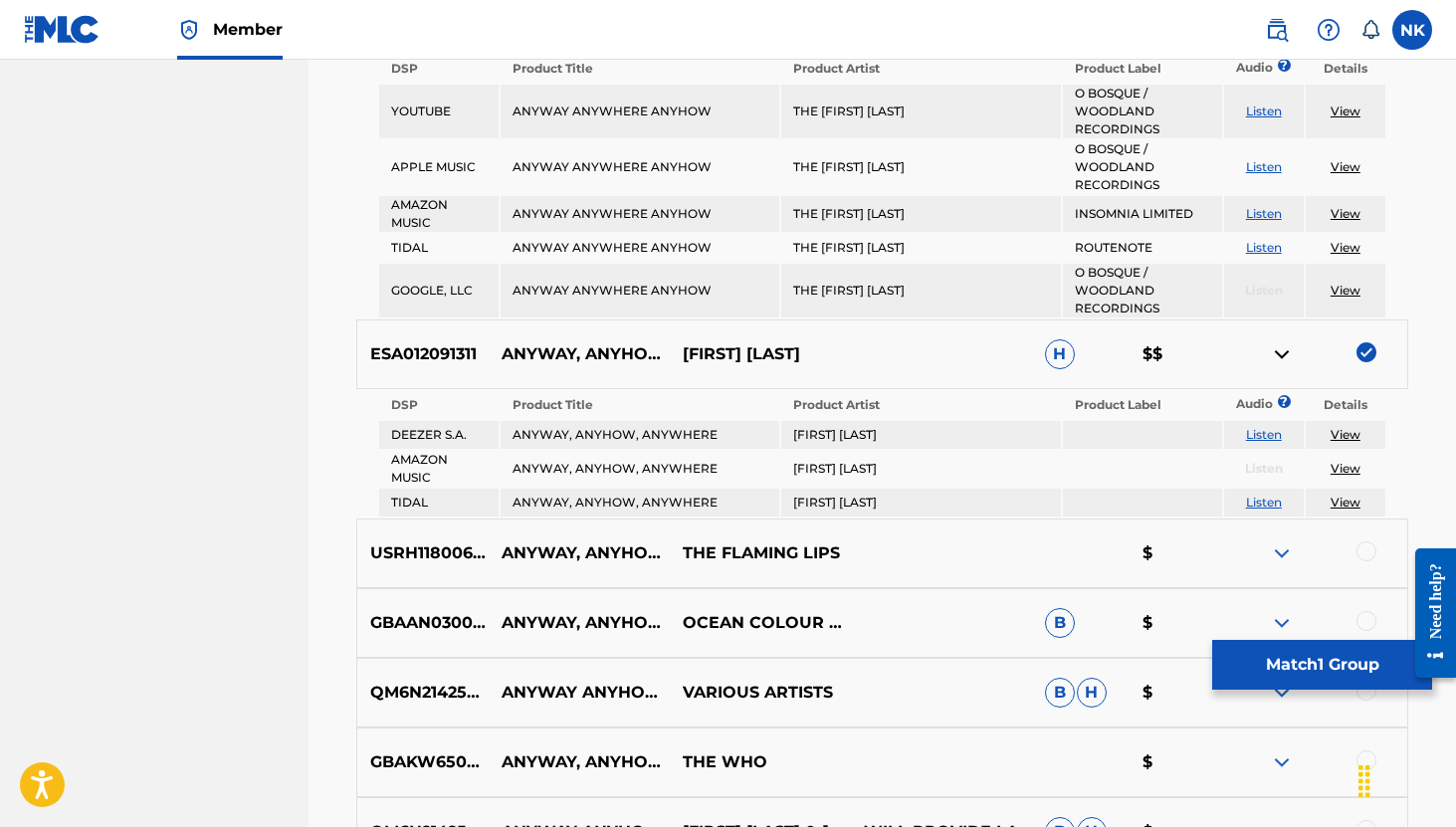 click on "Match  1 Group" at bounding box center (1322, 665) 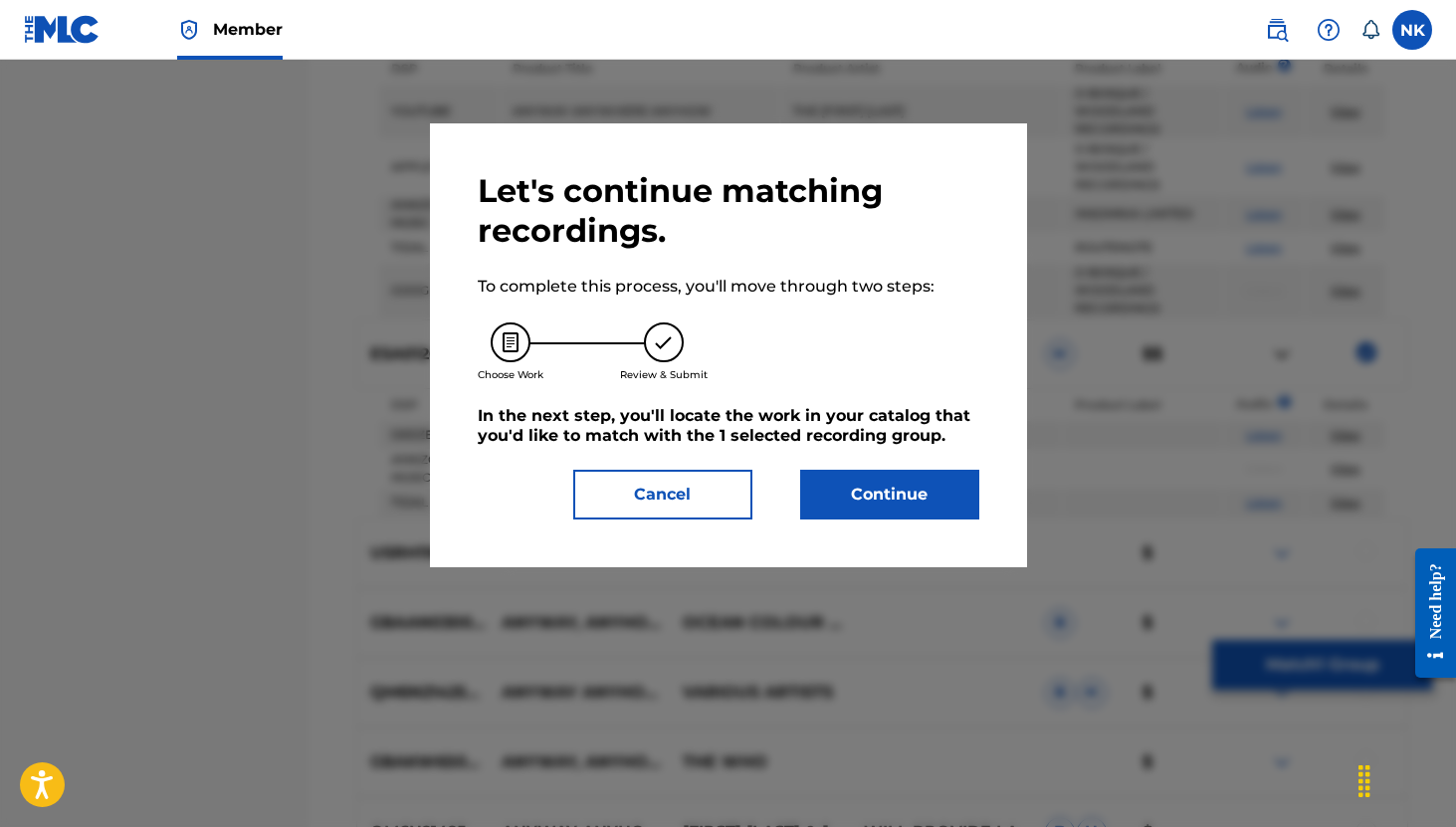 click on "Continue" at bounding box center (890, 495) 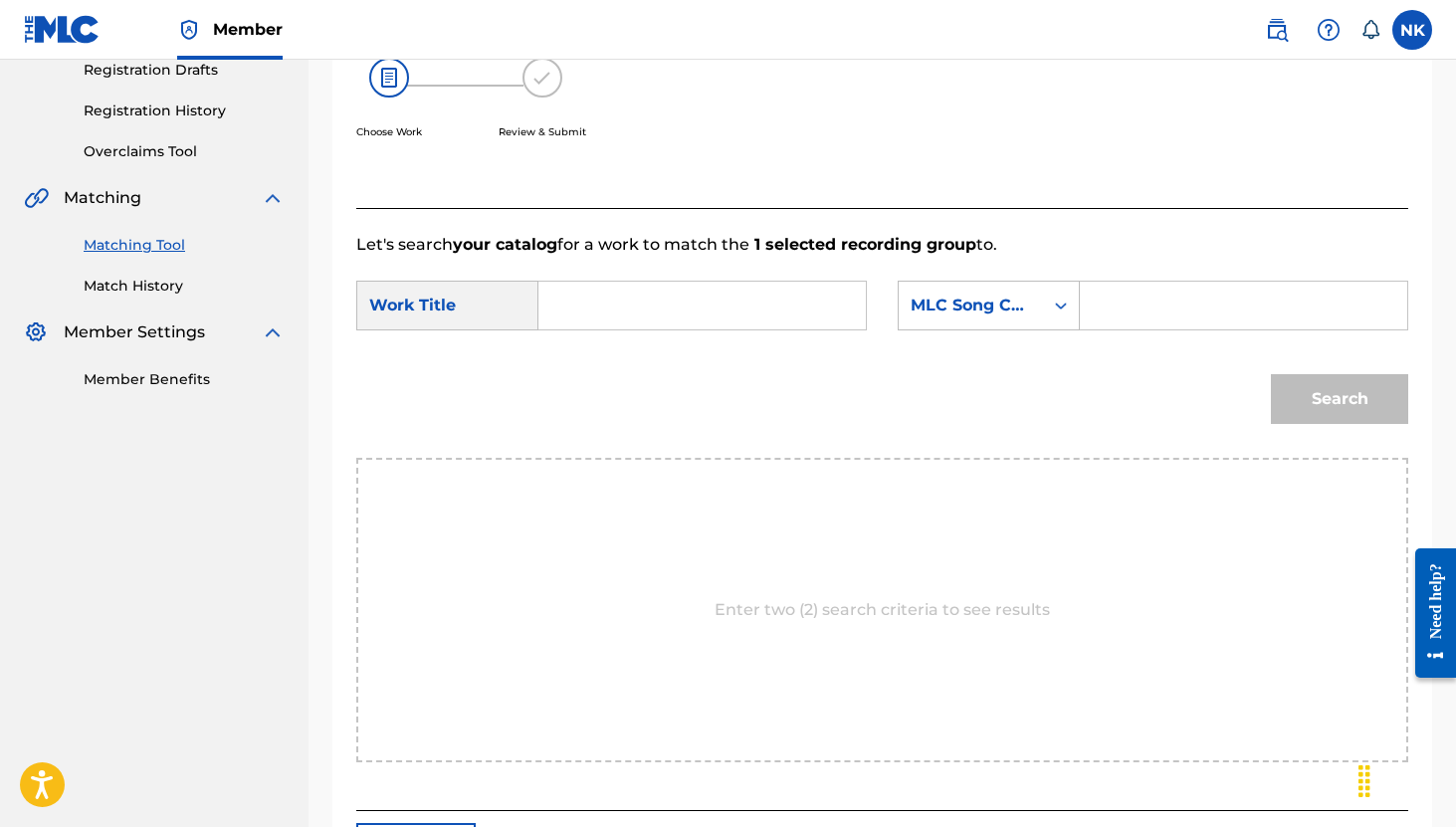 scroll, scrollTop: 335, scrollLeft: 0, axis: vertical 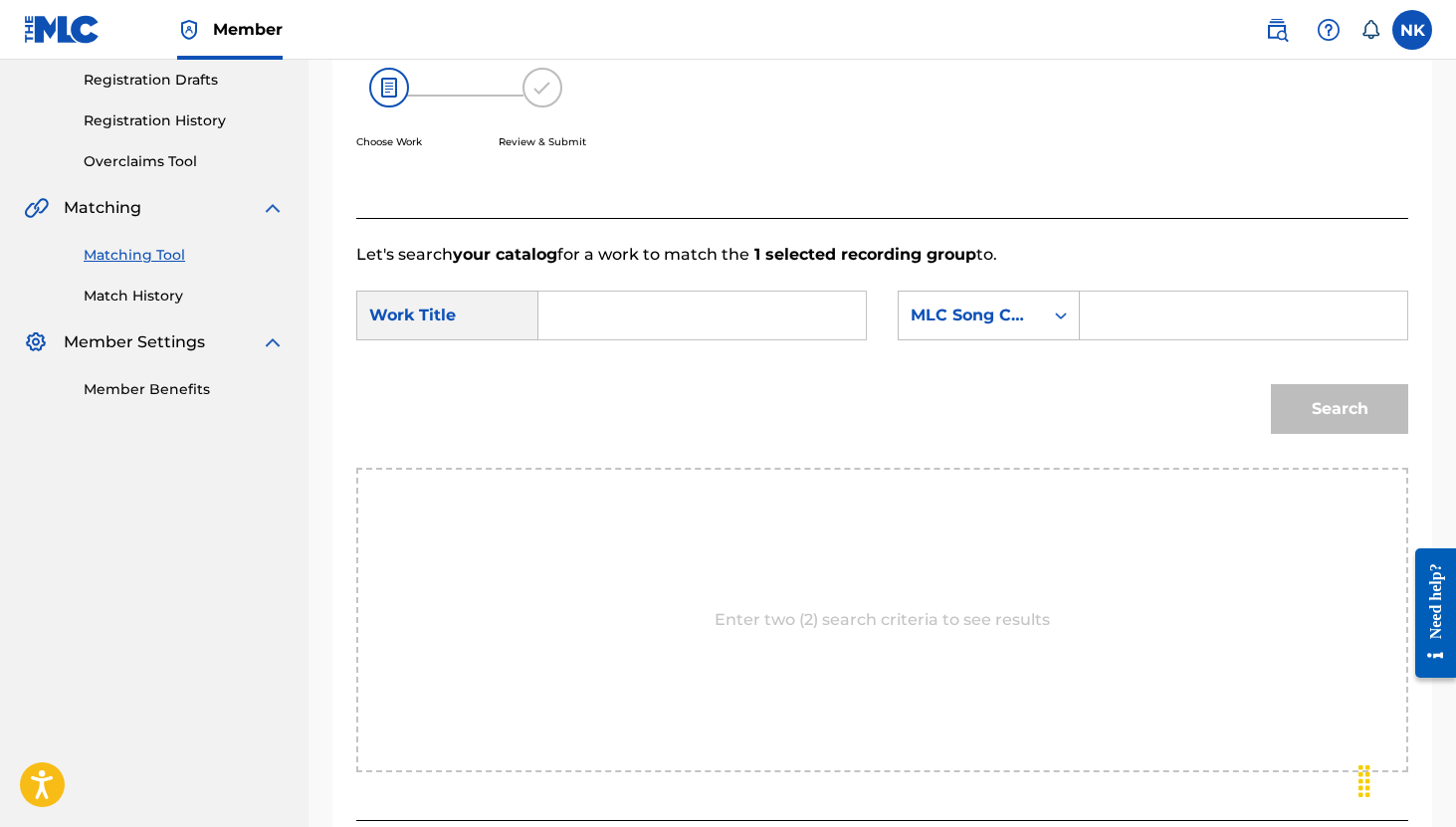 click at bounding box center (702, 315) 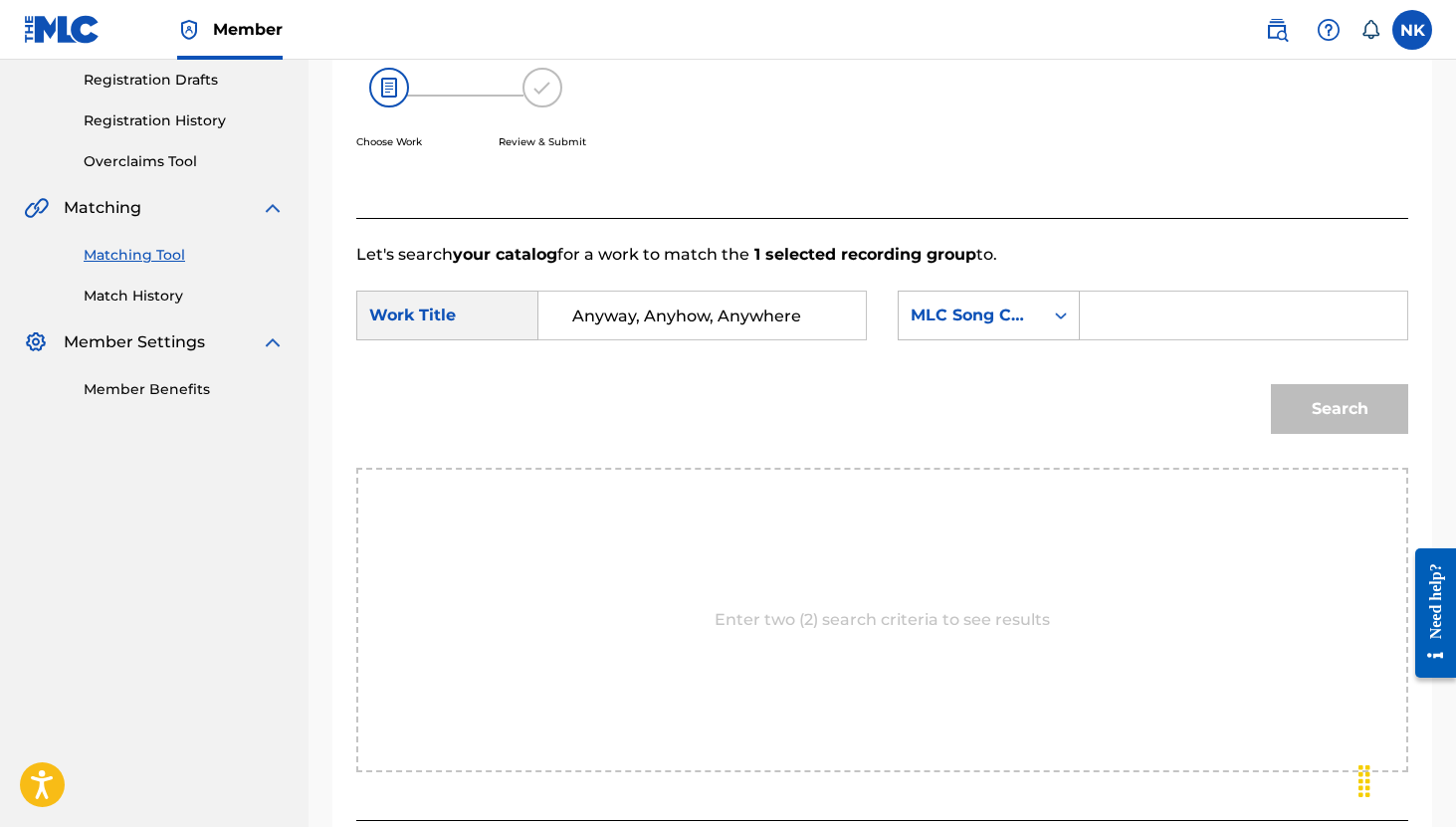 type on "Anyway, Anyhow, Anywhere" 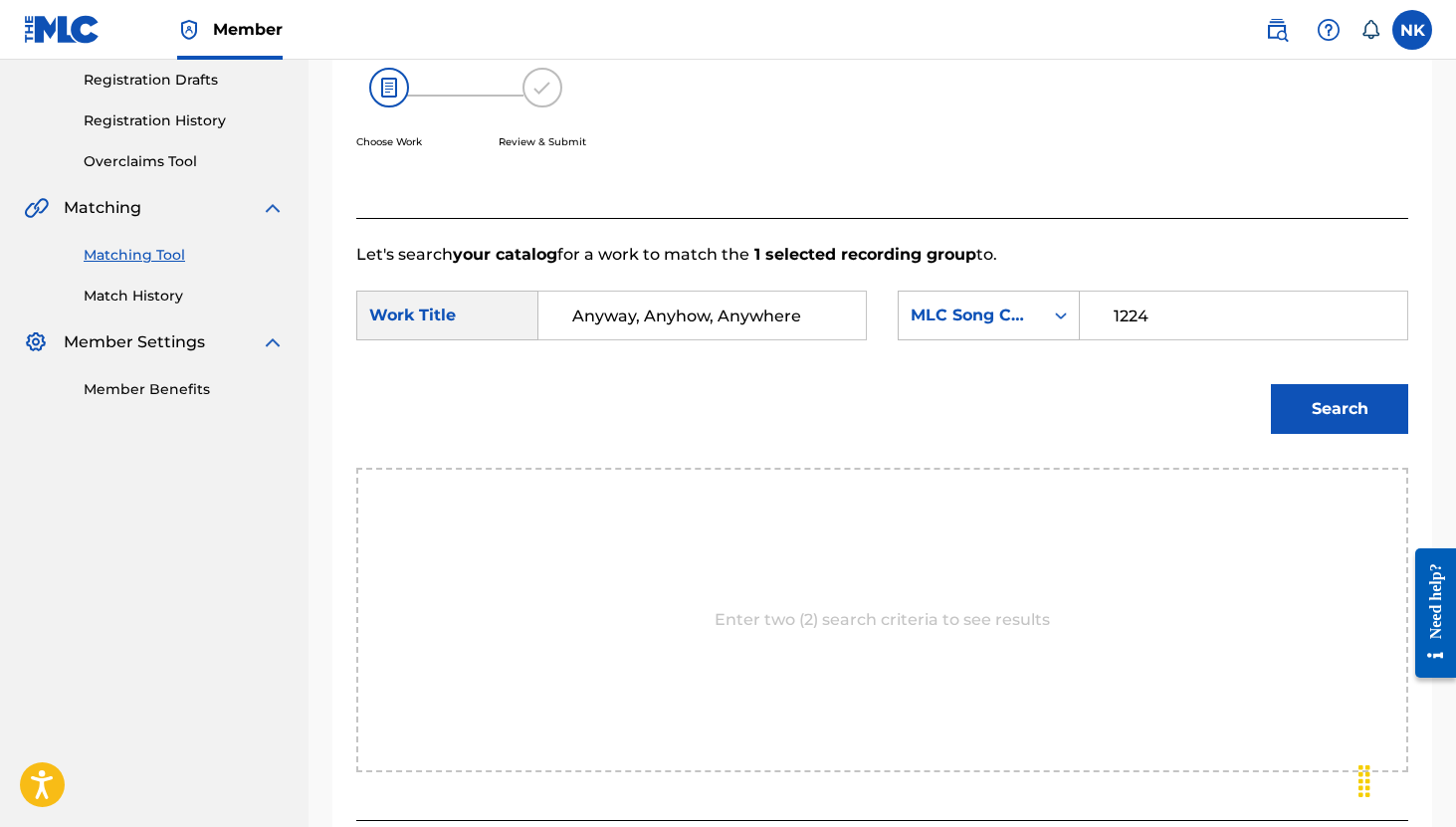click on "Search" at bounding box center [1340, 409] 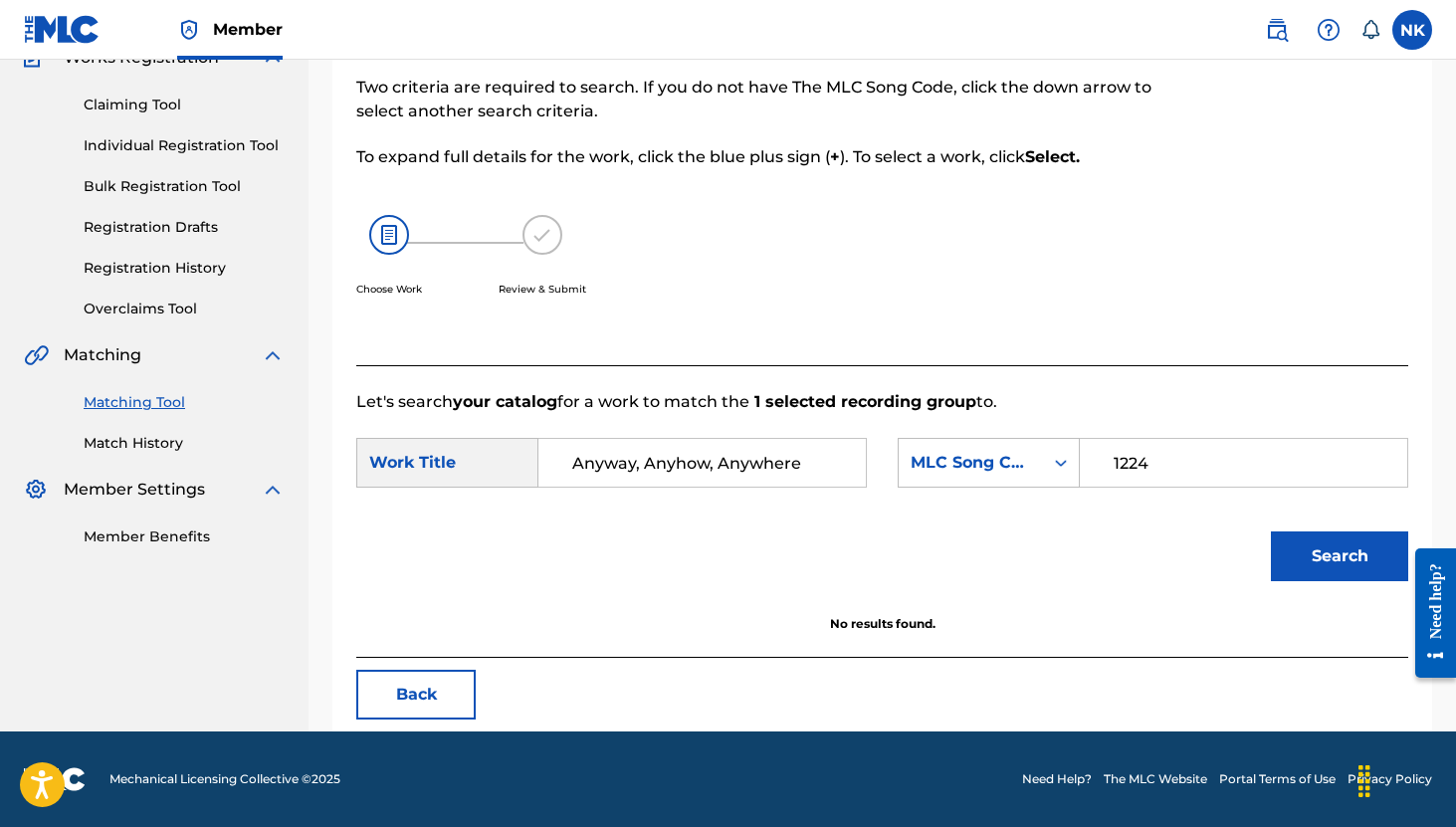 scroll, scrollTop: 0, scrollLeft: 0, axis: both 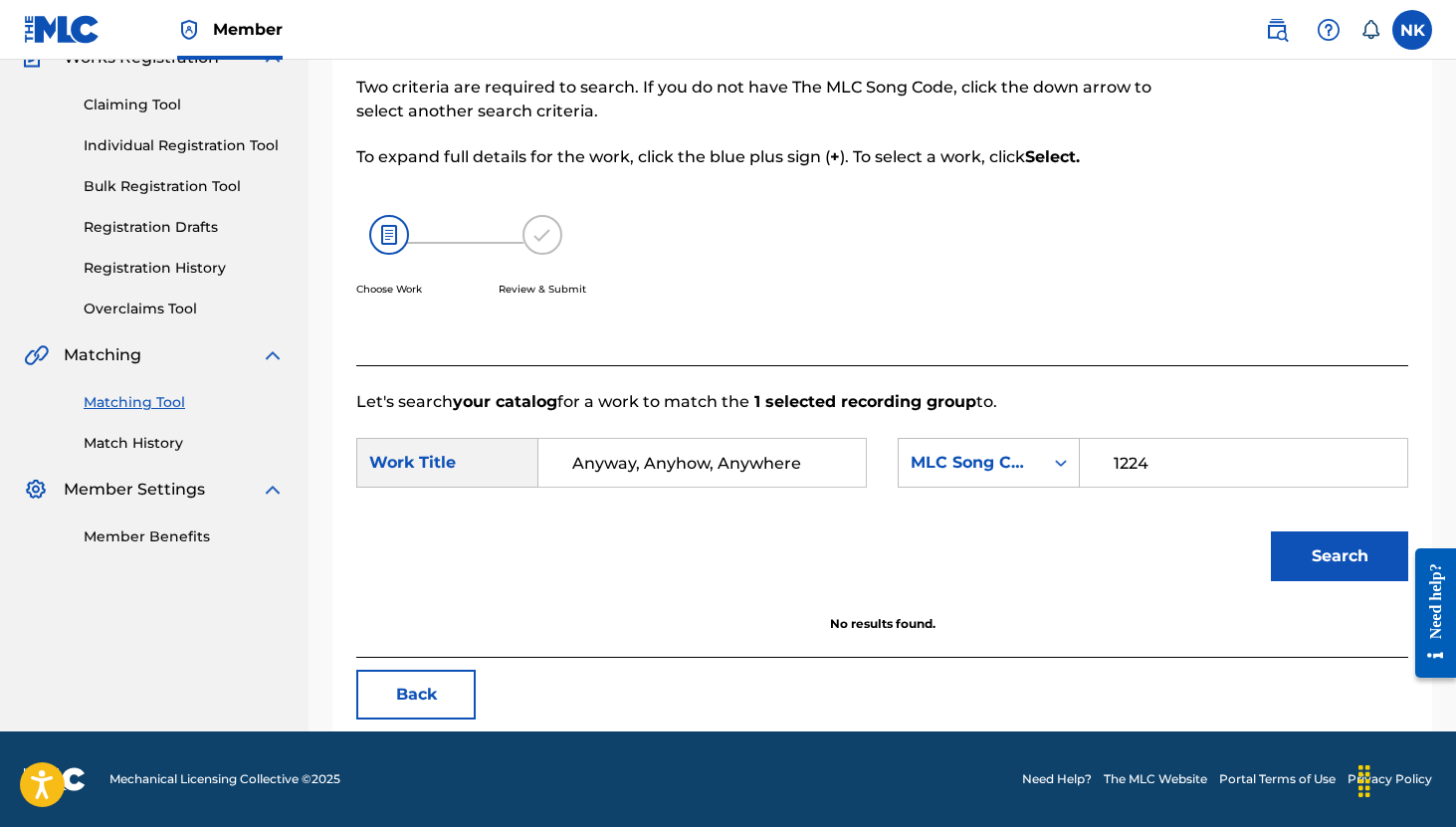 click on "Back" at bounding box center (416, 695) 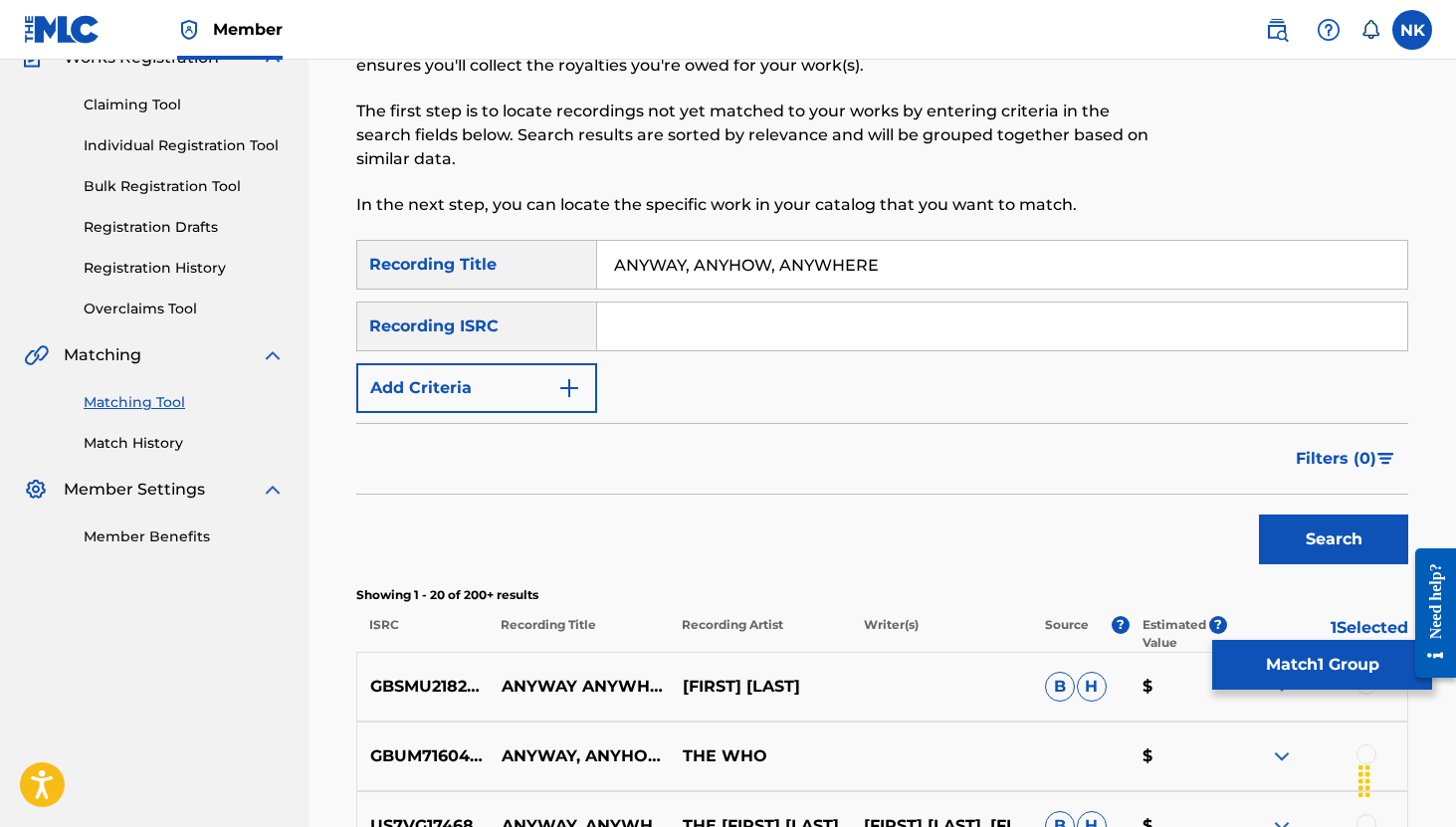 click on "ANYWAY, ANYHOW, ANYWHERE" at bounding box center (1002, 265) 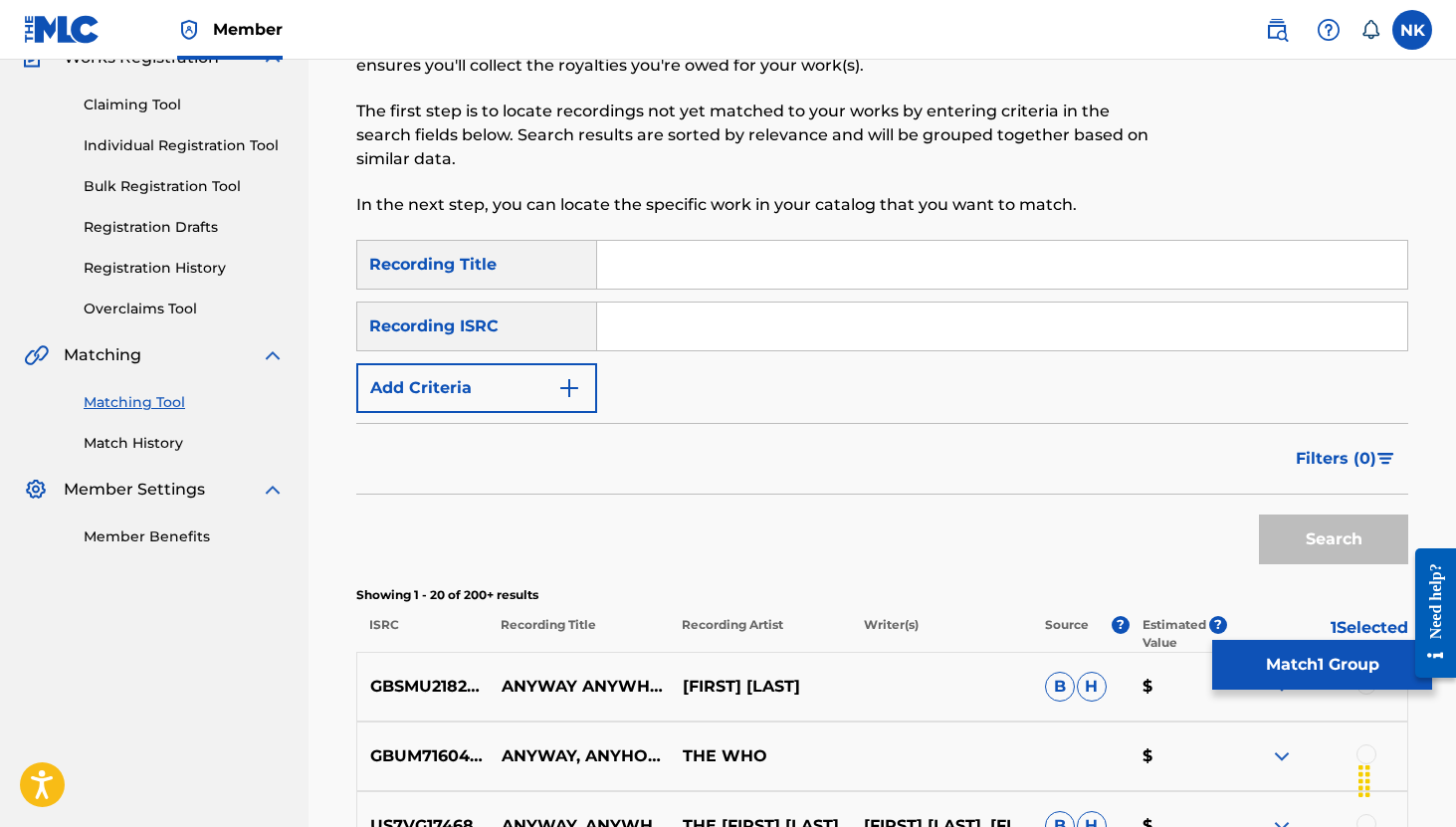 paste on "DON'T LOOK AWAY" 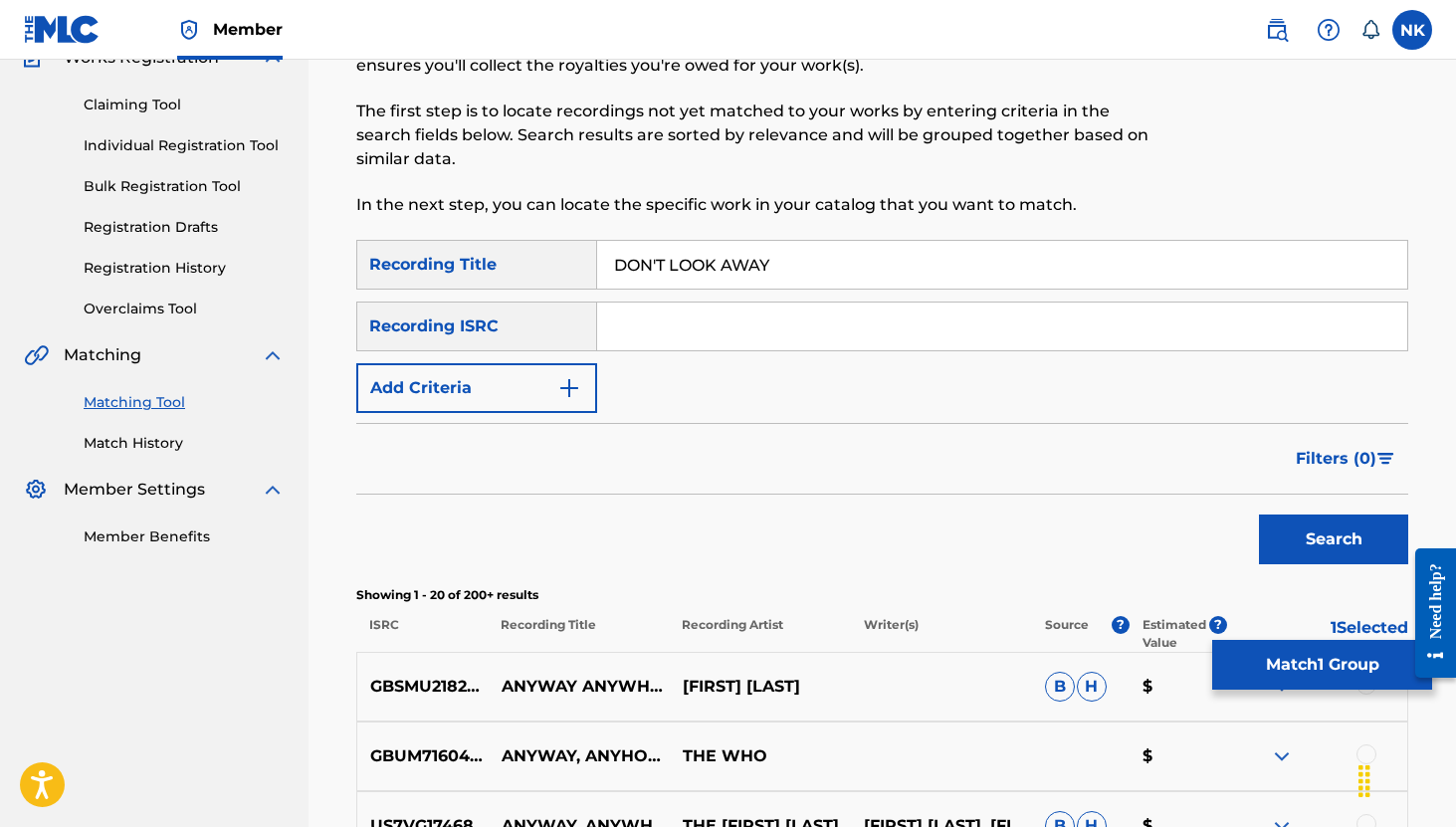 scroll, scrollTop: 203, scrollLeft: 0, axis: vertical 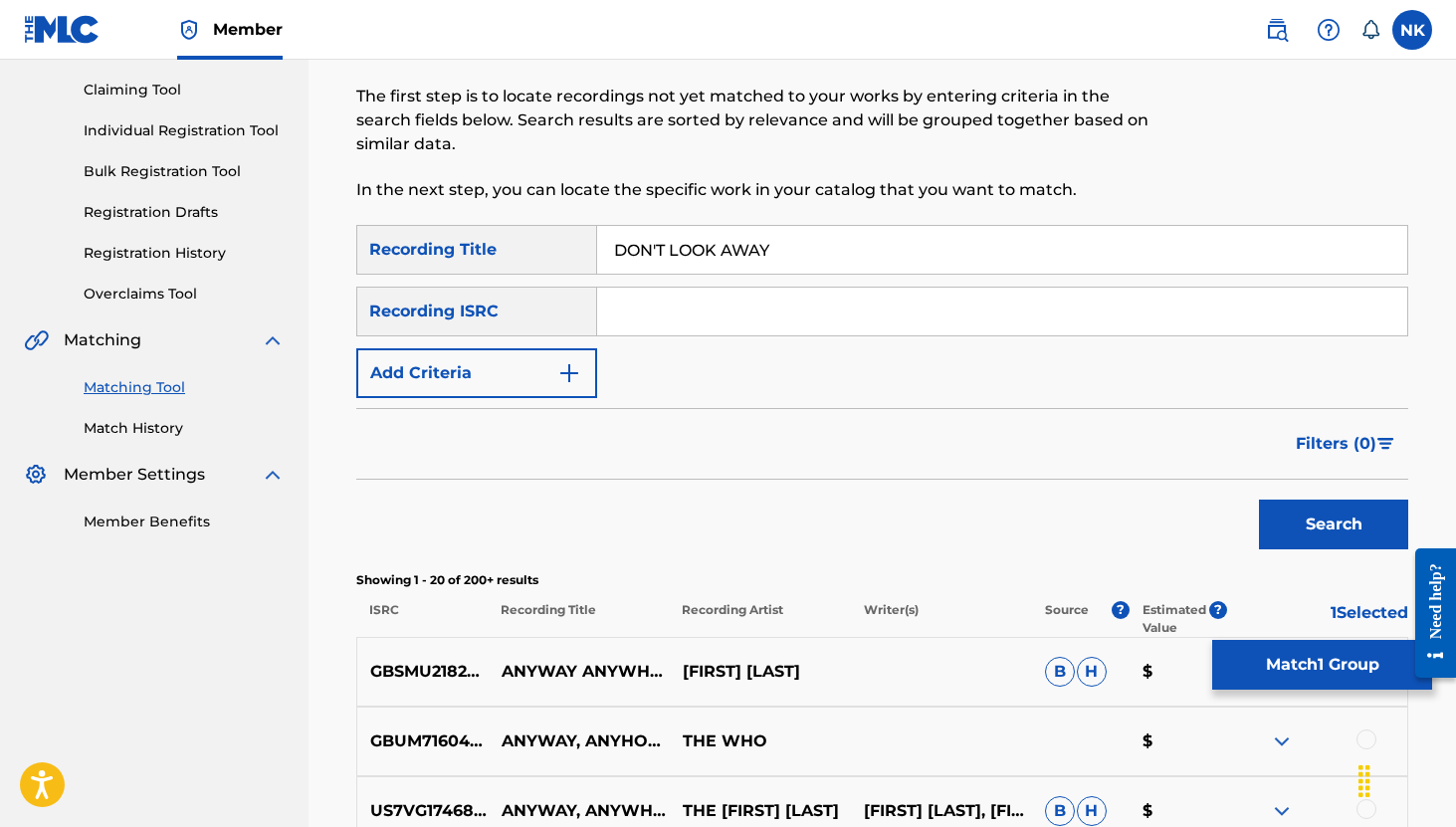 type on "DON'T LOOK AWAY" 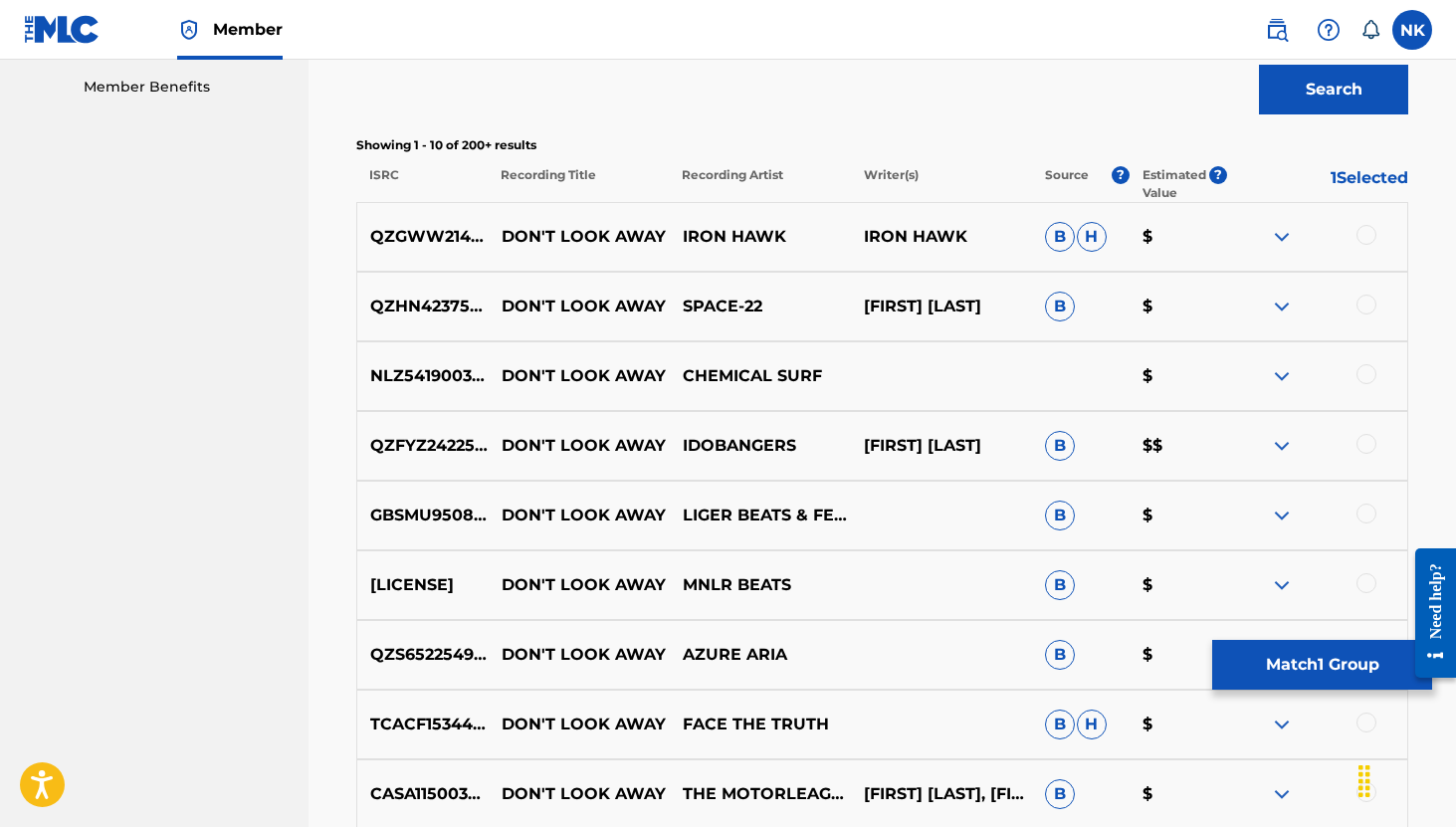 scroll, scrollTop: 668, scrollLeft: 0, axis: vertical 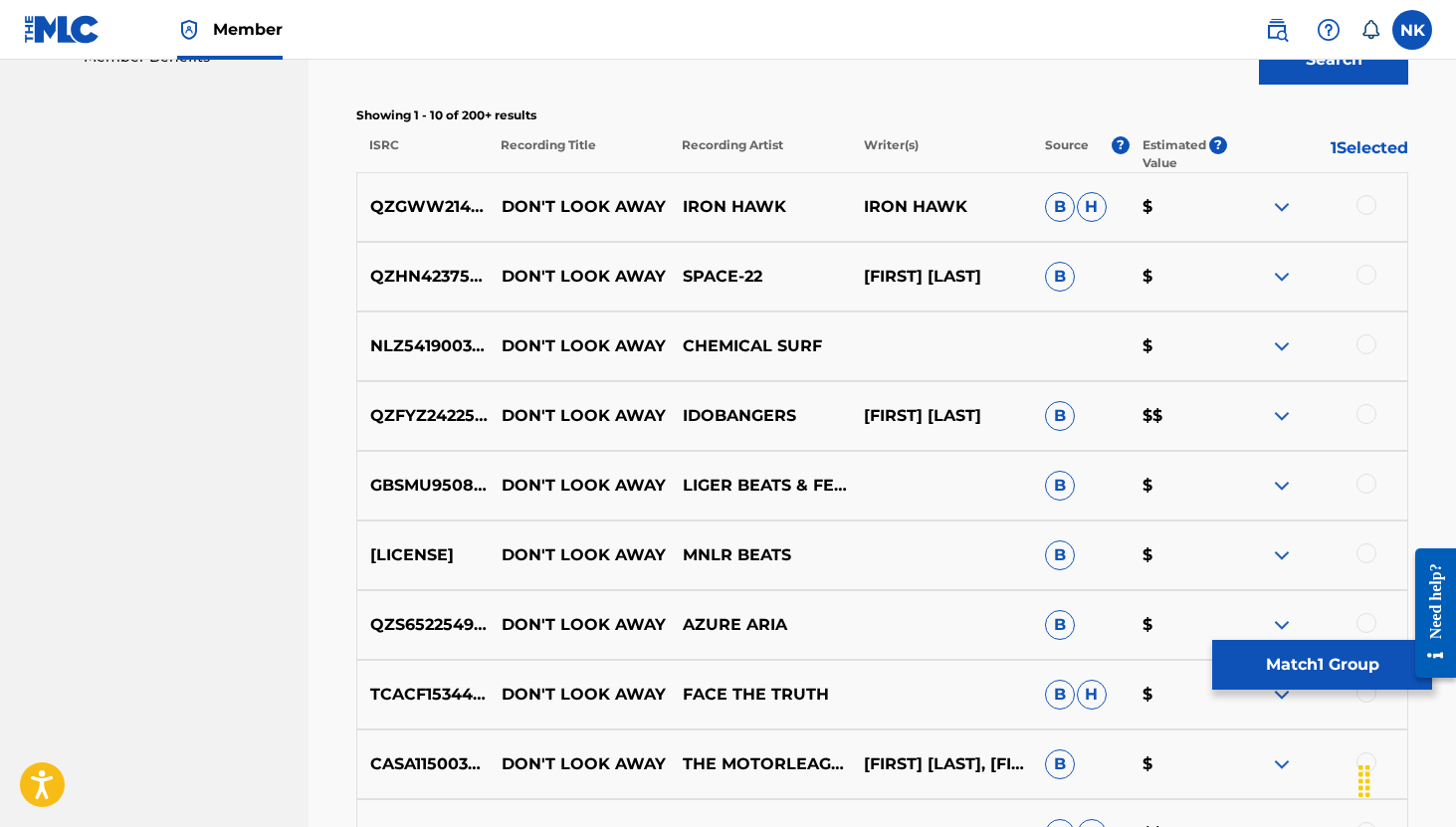 click at bounding box center [1282, 207] 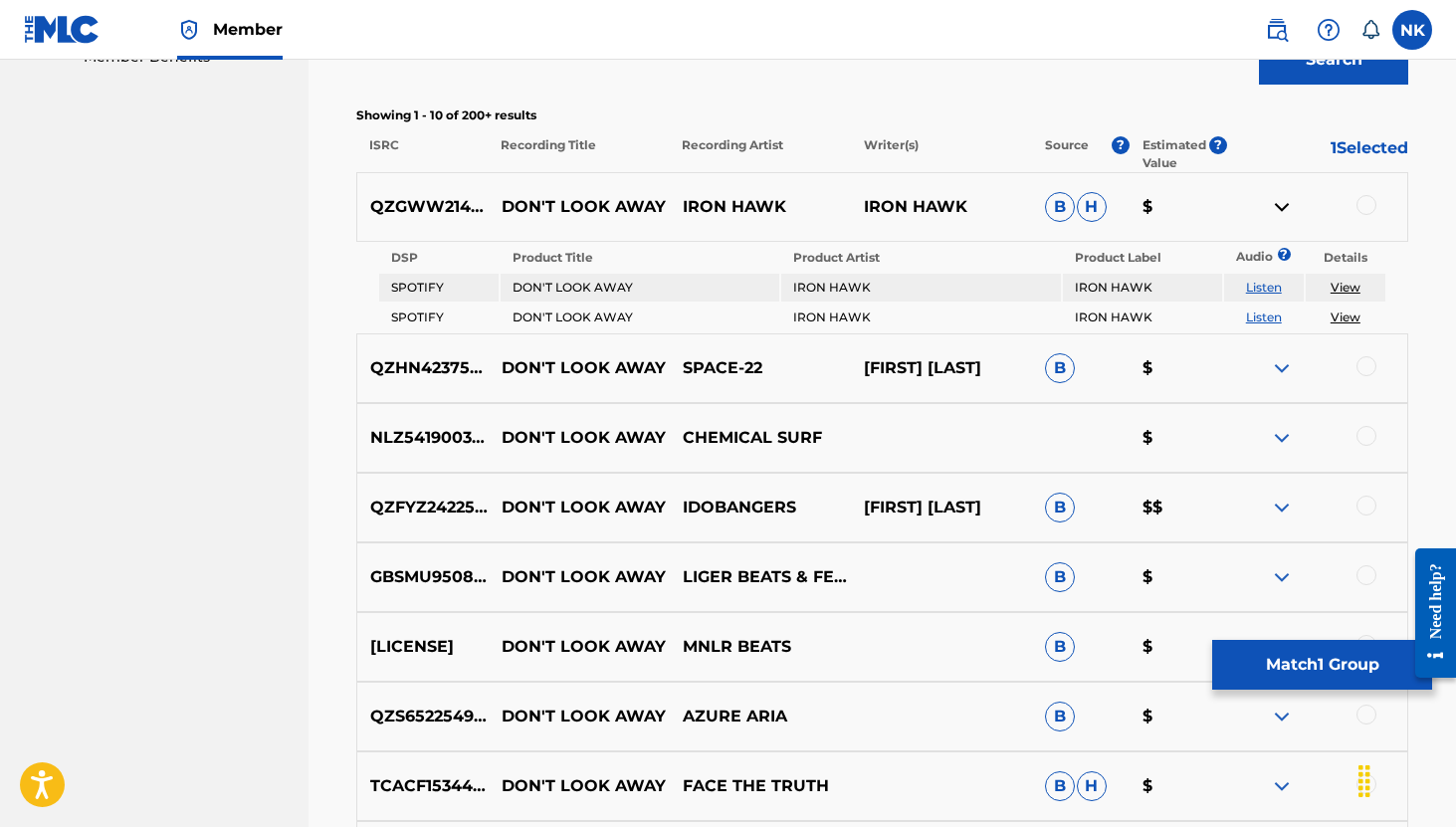 click on "Listen" at bounding box center [1264, 287] 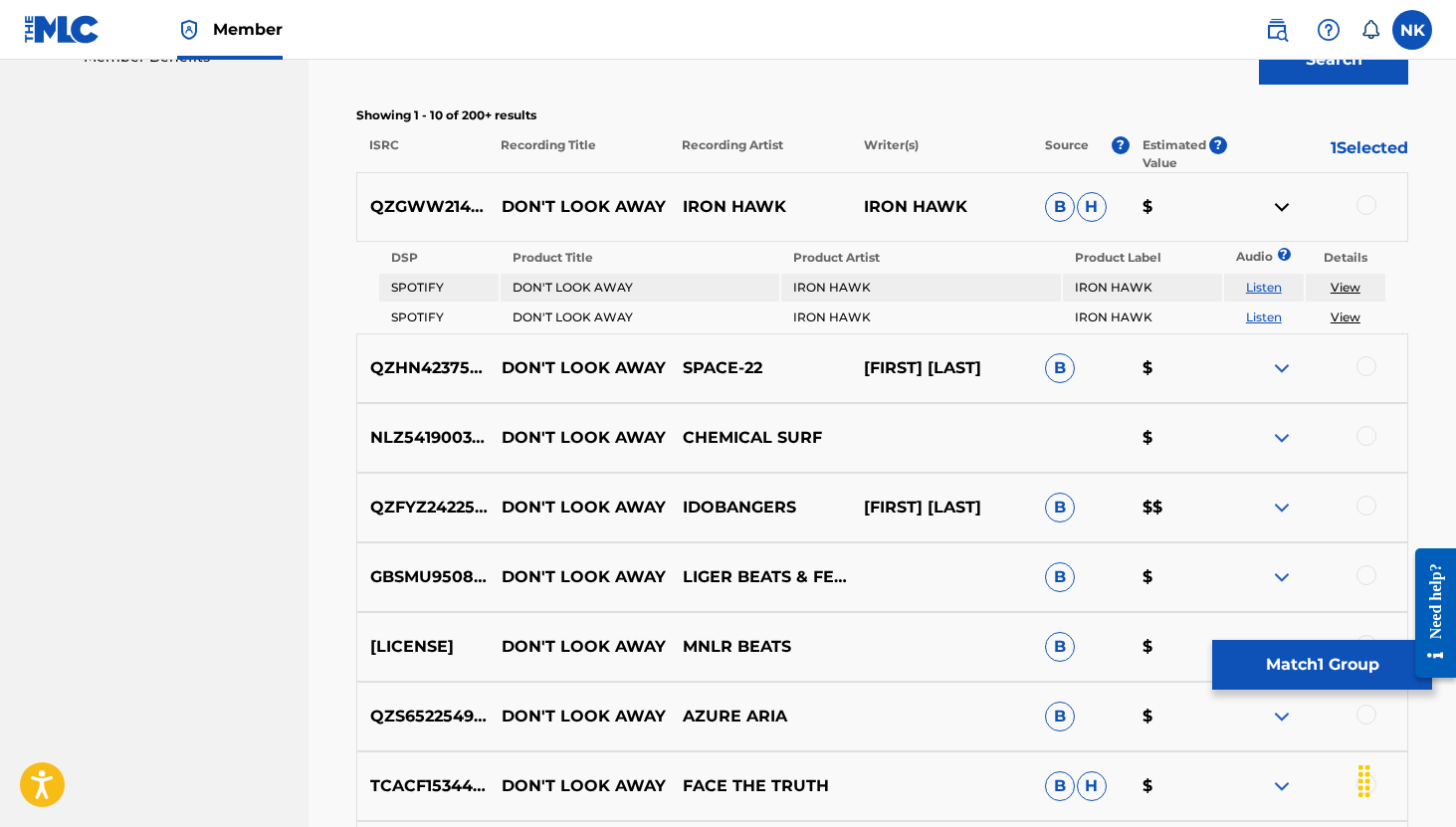 click on "View" at bounding box center (1346, 288) 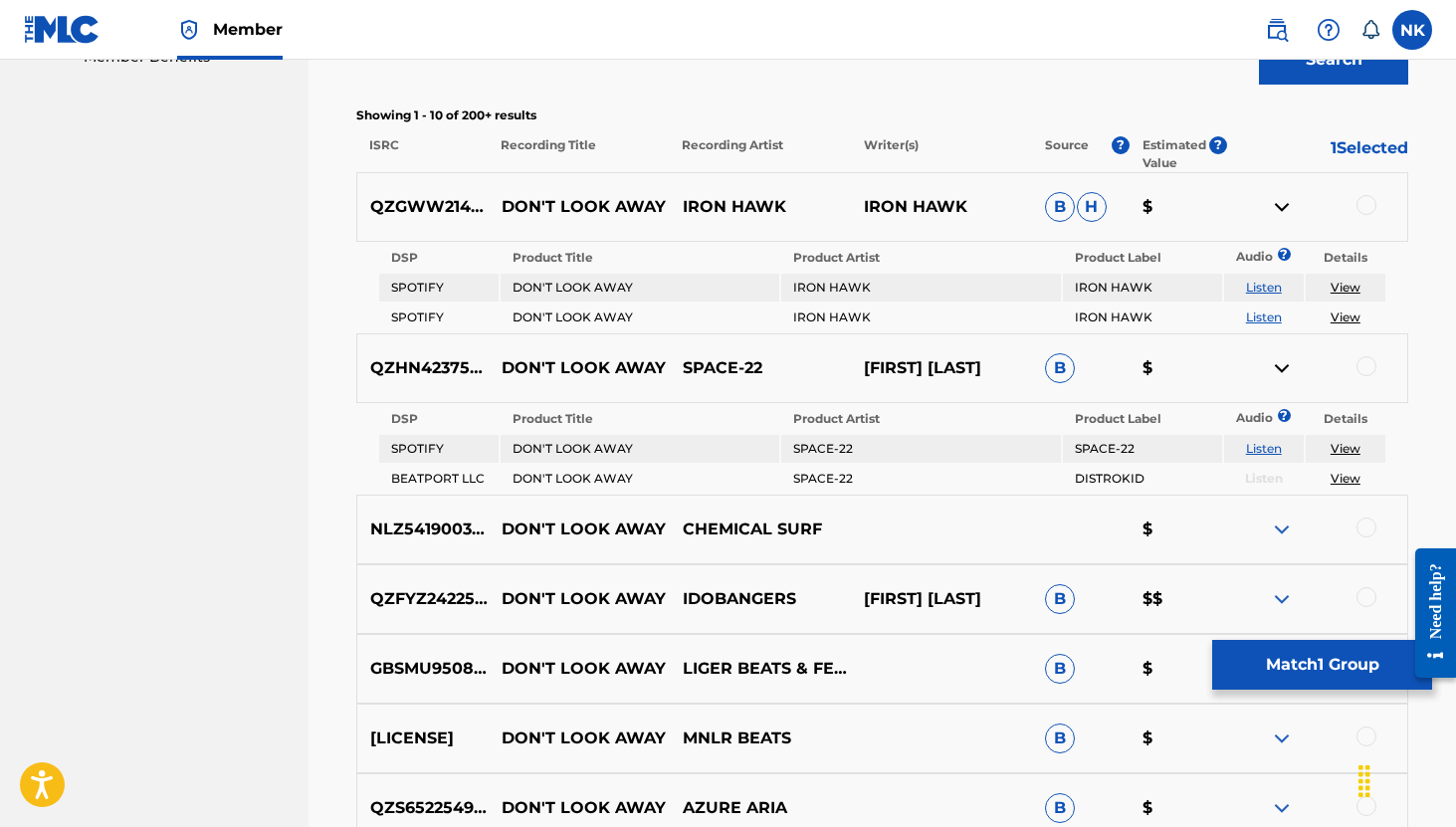 click on "View" at bounding box center (1346, 448) 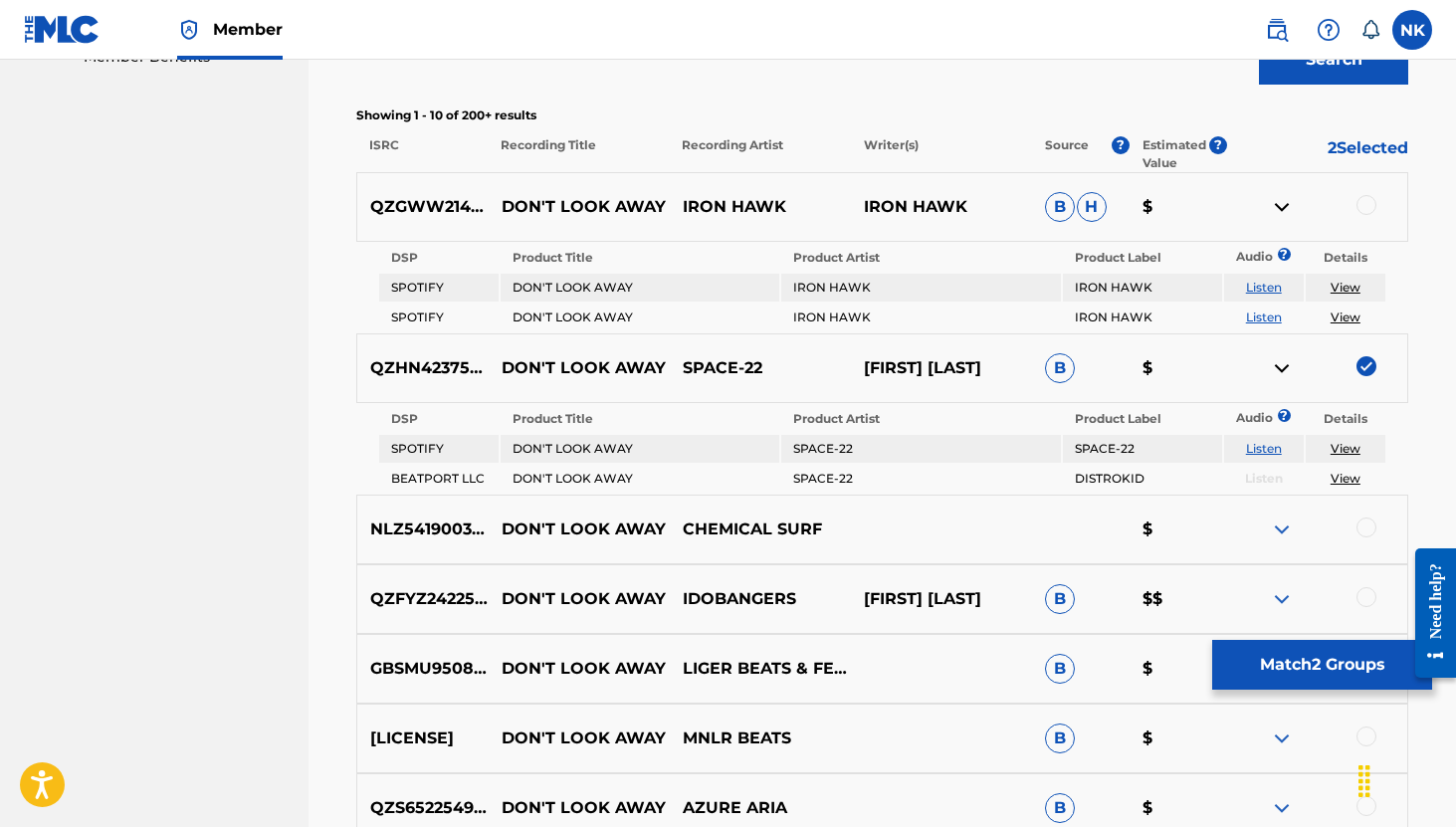 click on "Match  2 Groups" at bounding box center (1322, 665) 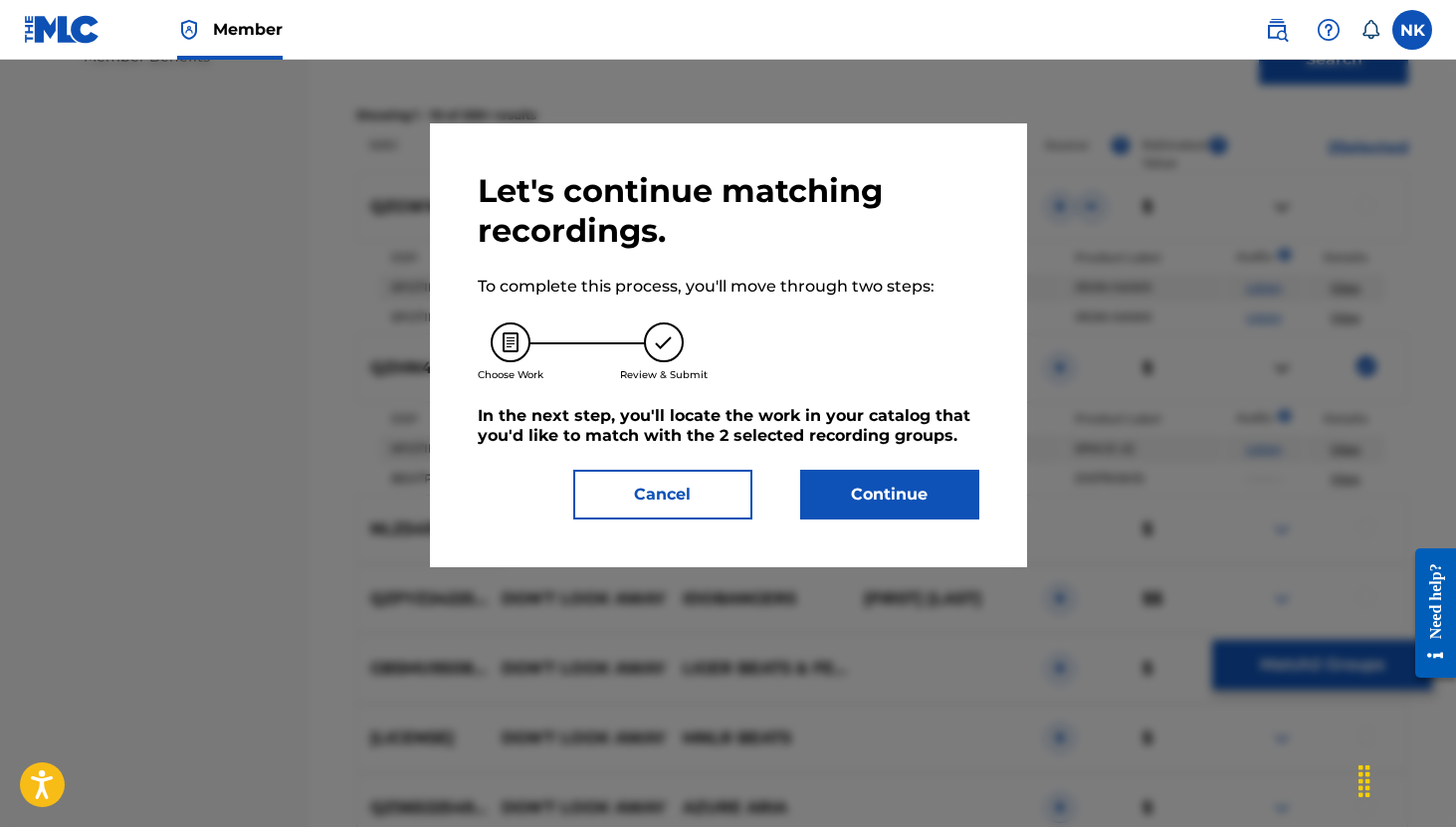 click on "Continue" at bounding box center (890, 495) 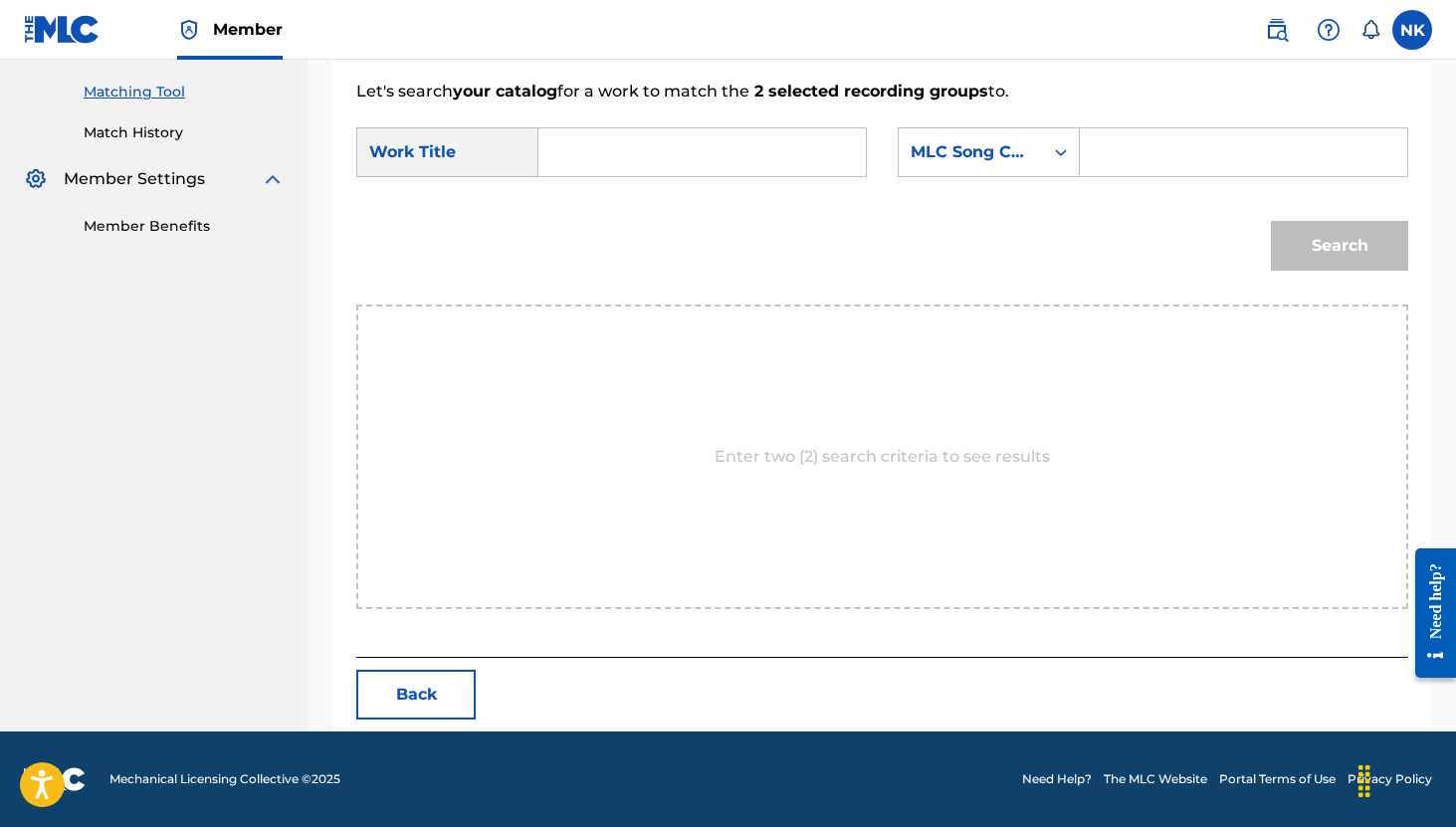 scroll, scrollTop: 499, scrollLeft: 0, axis: vertical 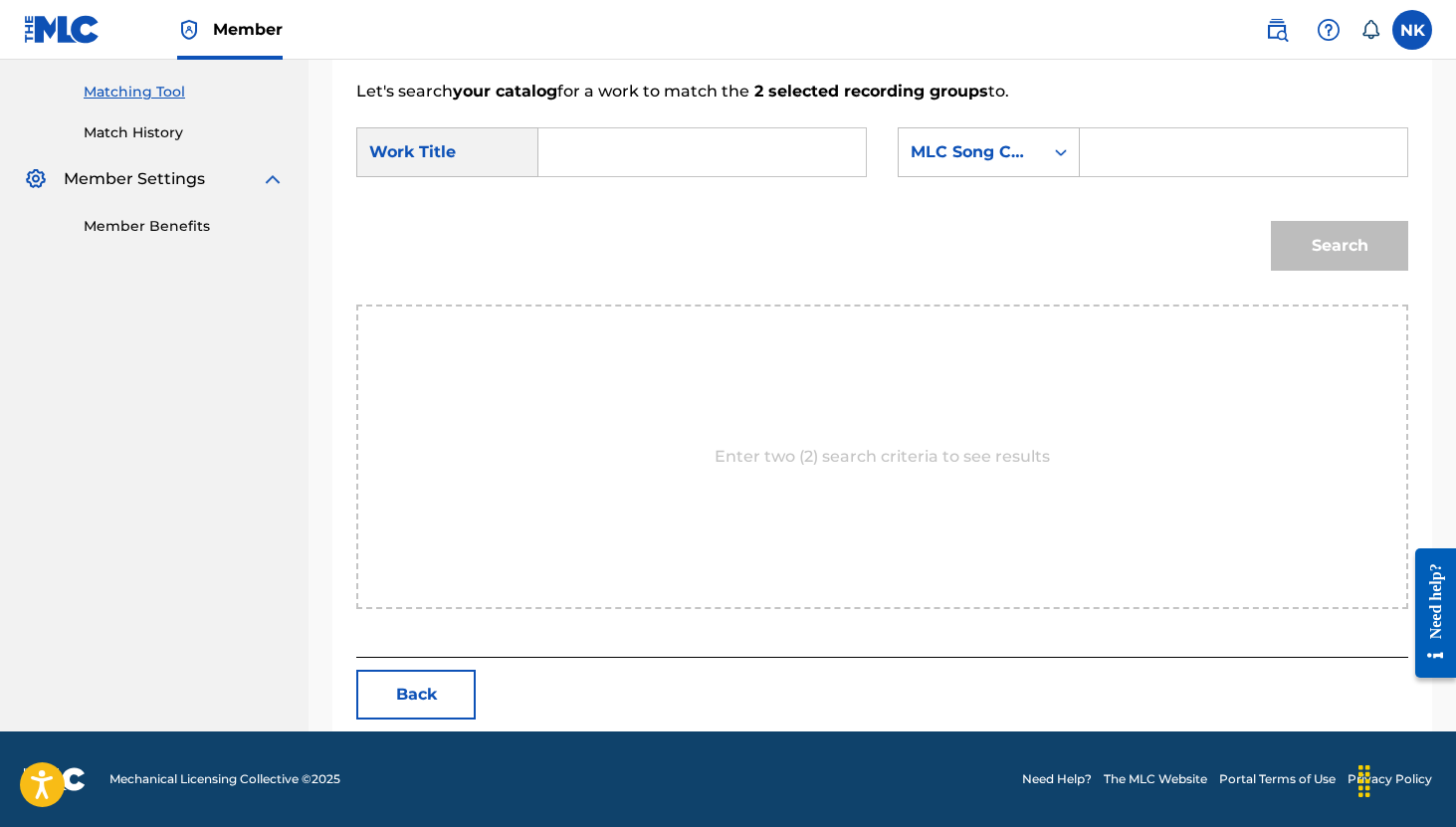 paste on "DON'T LOOK AWAY" 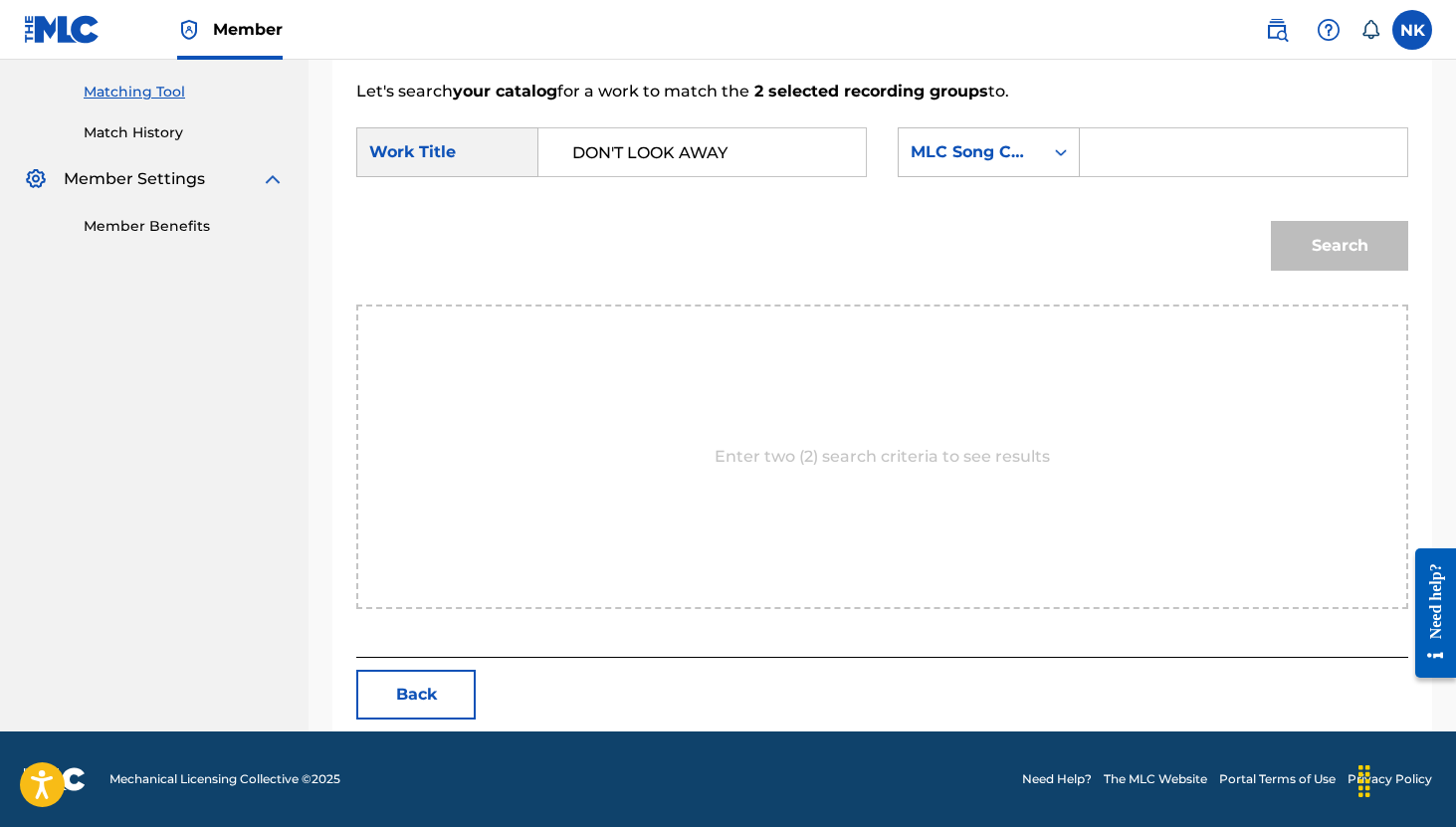 scroll, scrollTop: 0, scrollLeft: 48, axis: horizontal 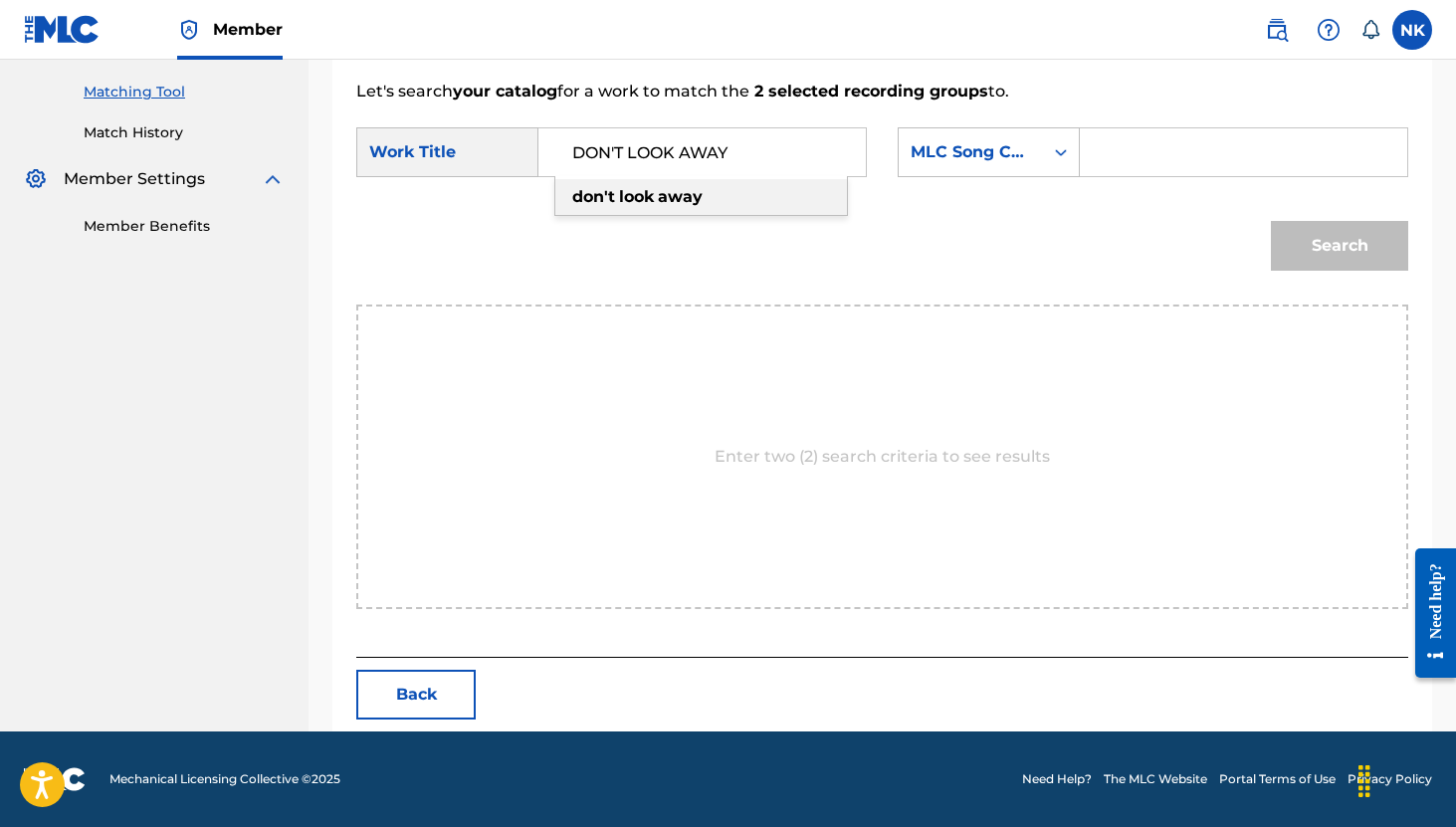 click on "don't   look   away" at bounding box center [701, 197] 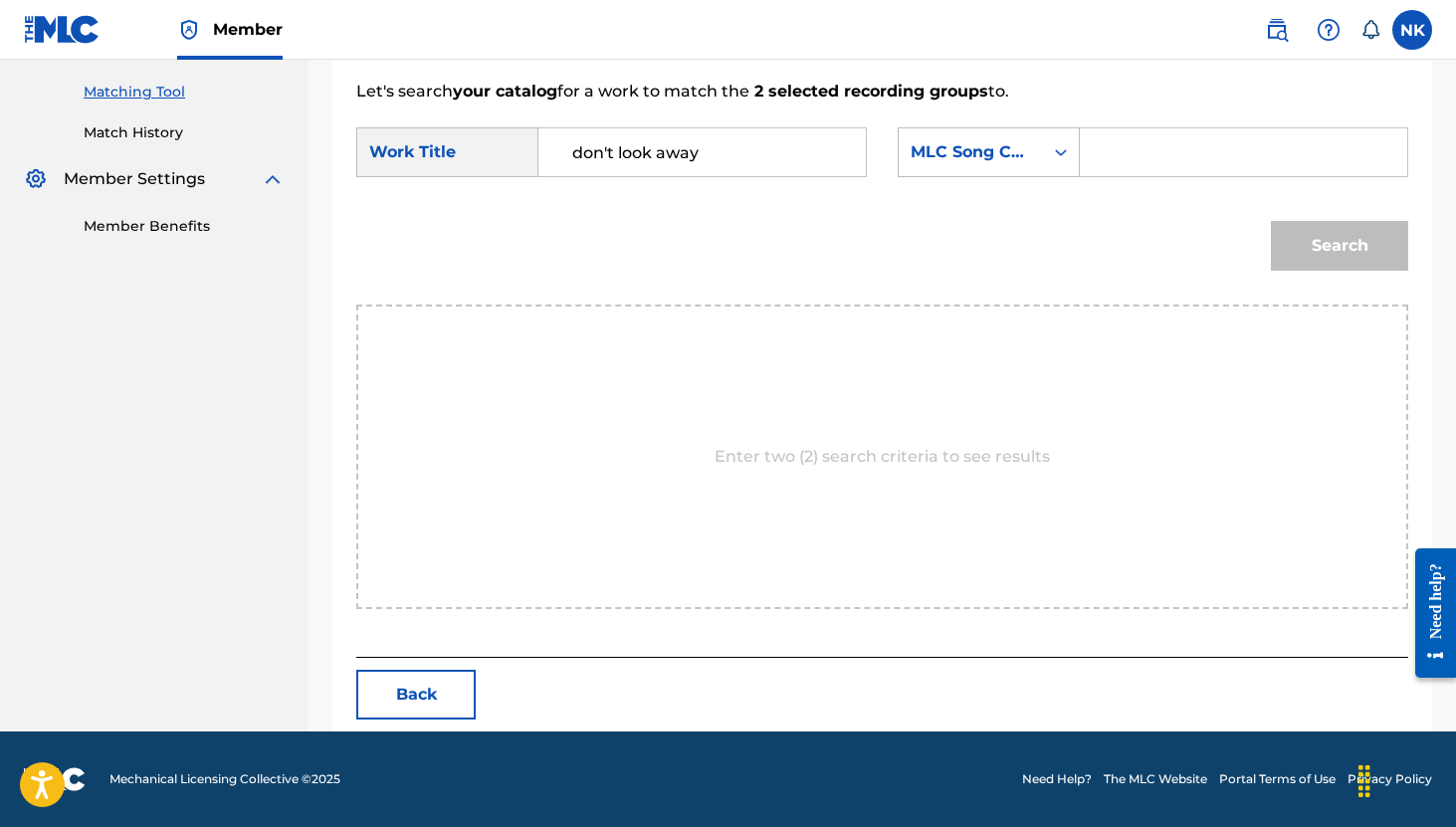 click at bounding box center (1243, 152) 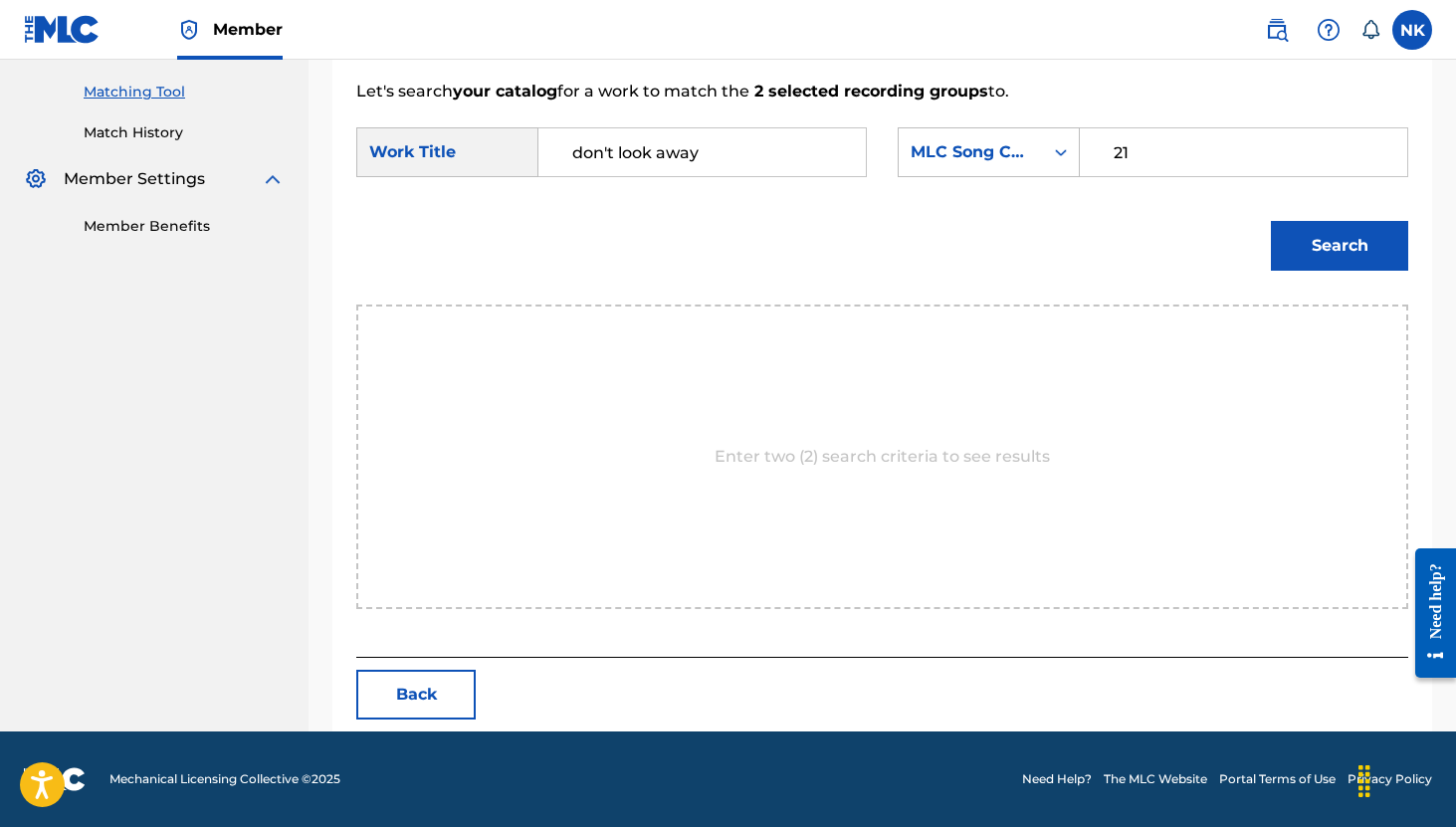 type on "2" 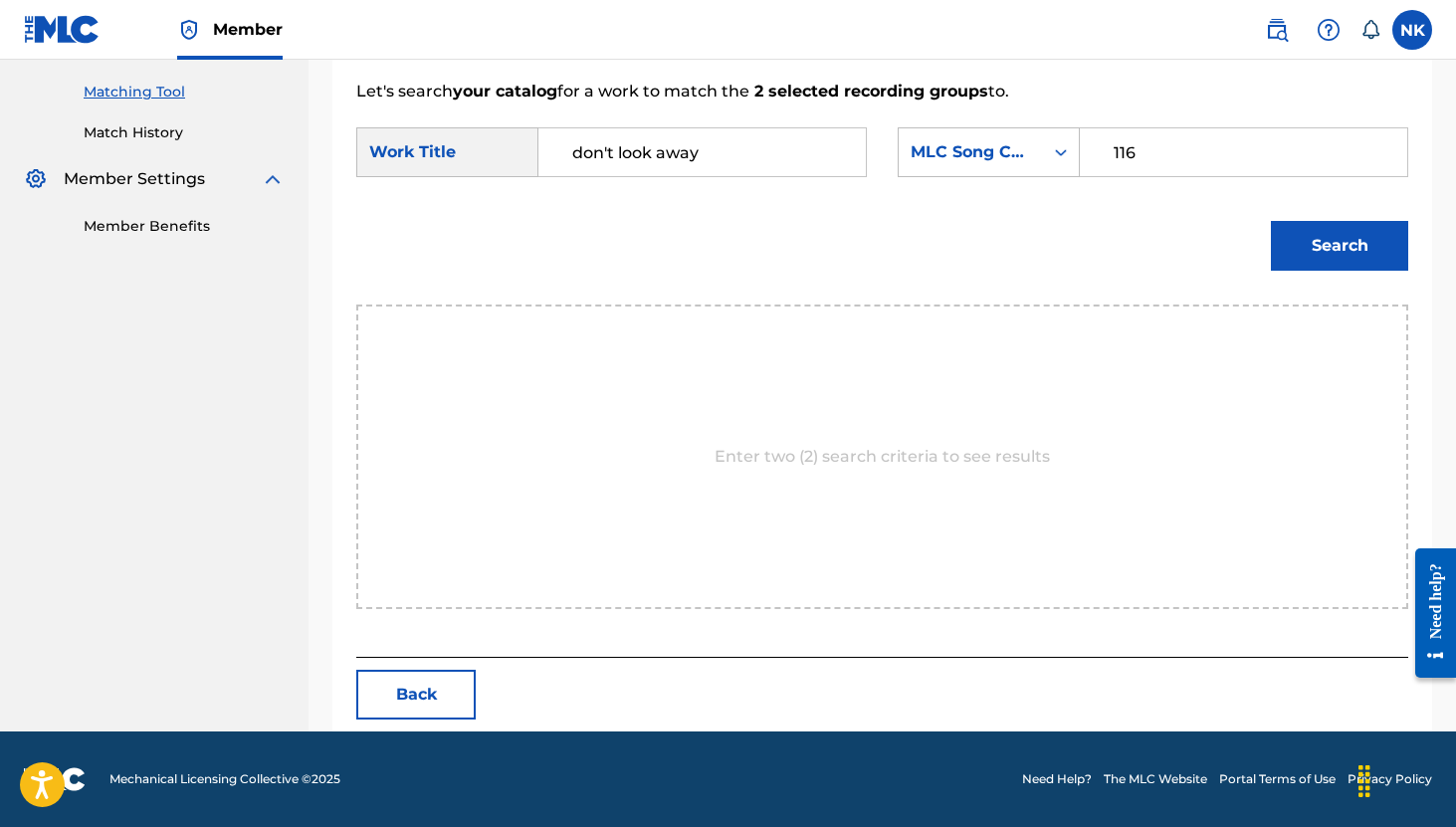 type on "116" 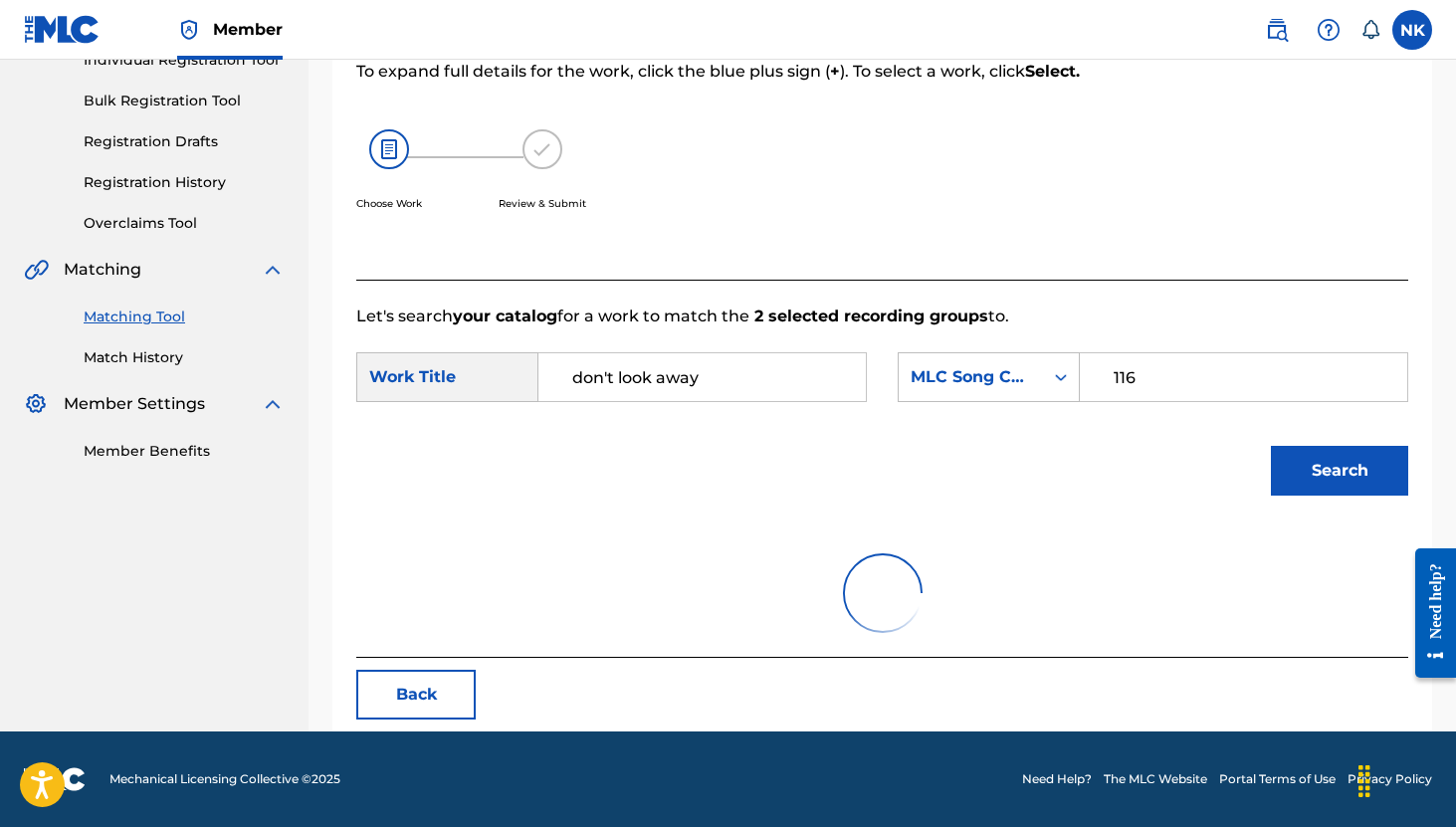 scroll, scrollTop: 188, scrollLeft: 0, axis: vertical 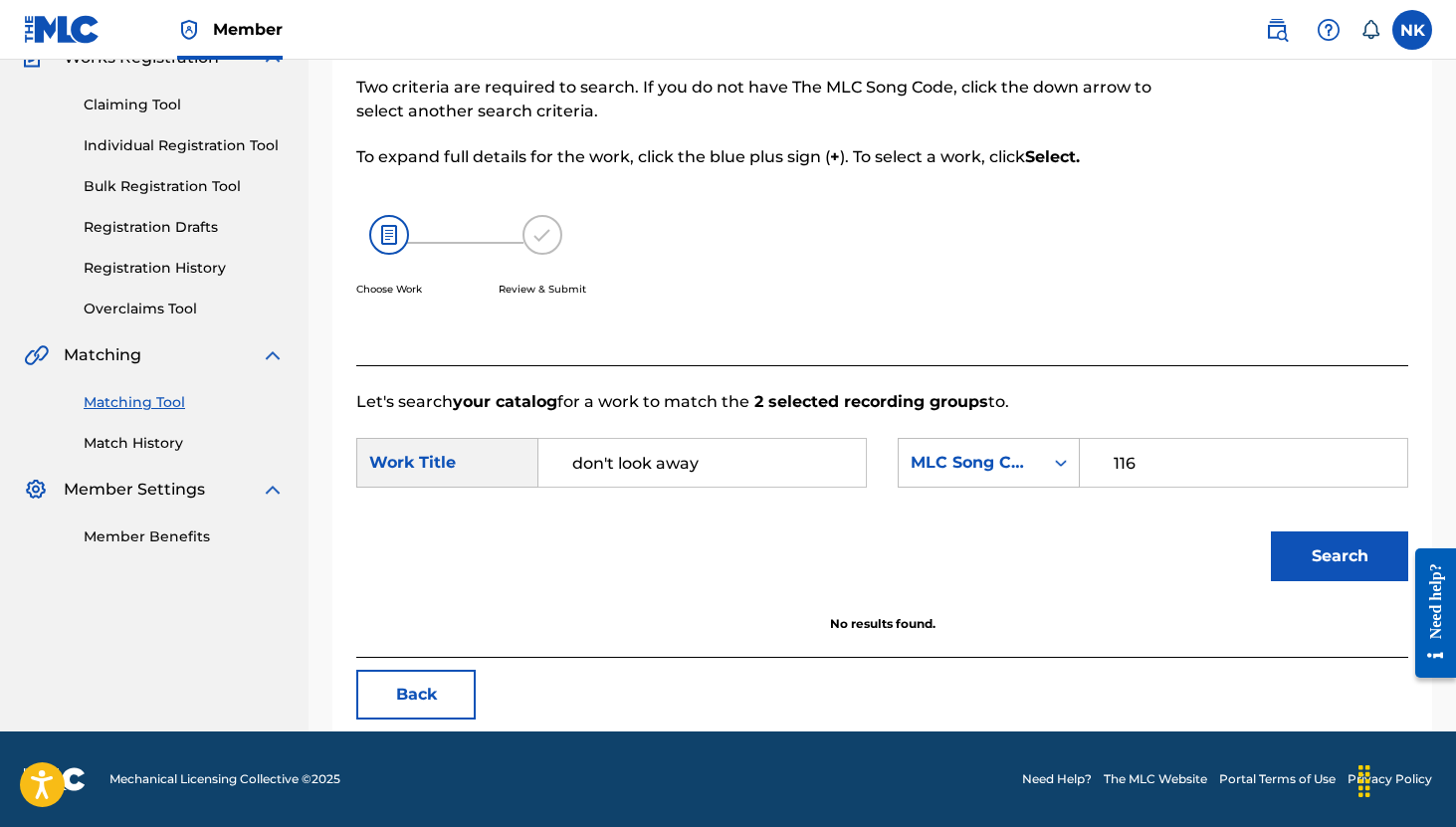 click on "Search" at bounding box center (1340, 556) 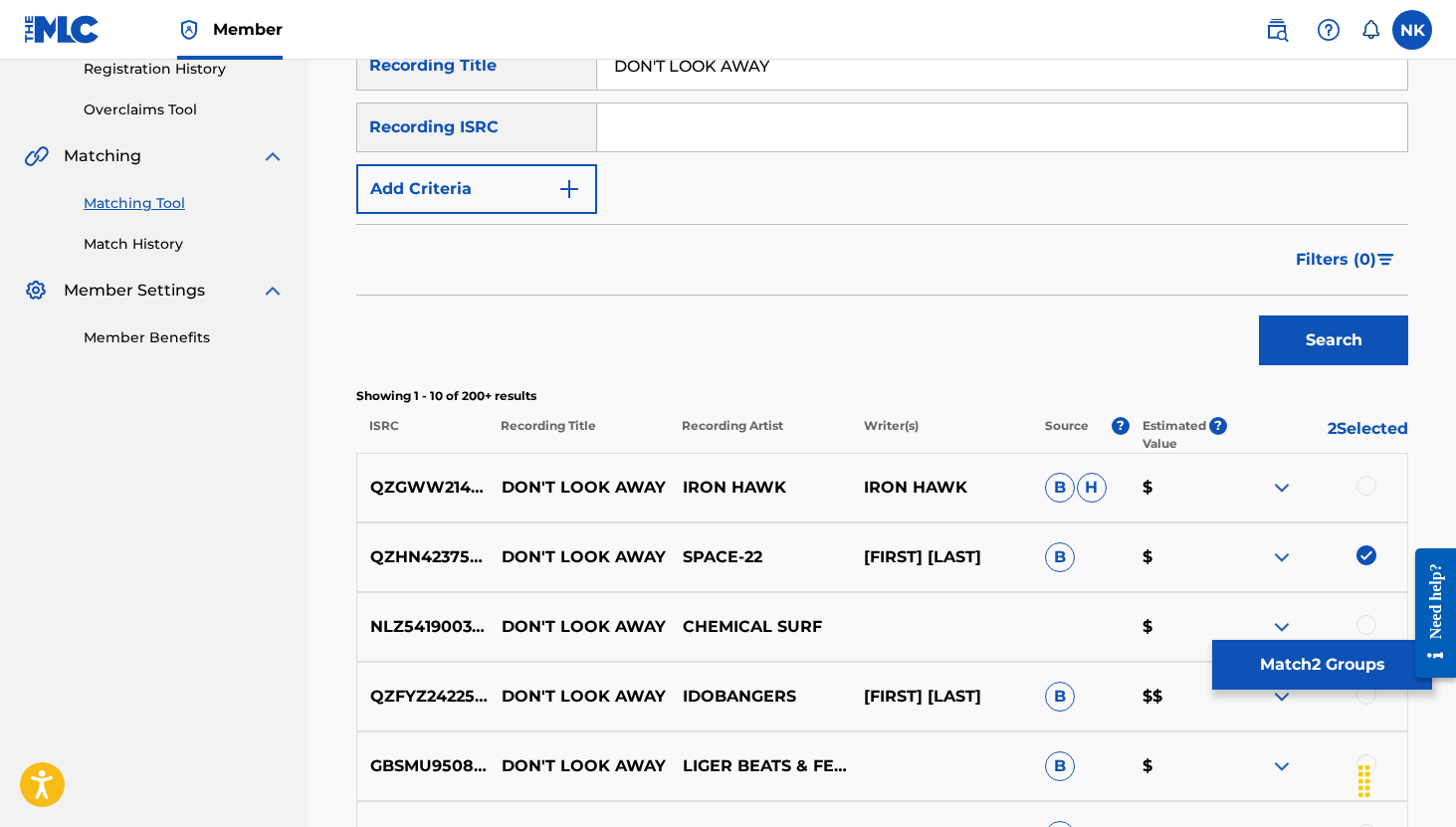 scroll, scrollTop: 395, scrollLeft: 0, axis: vertical 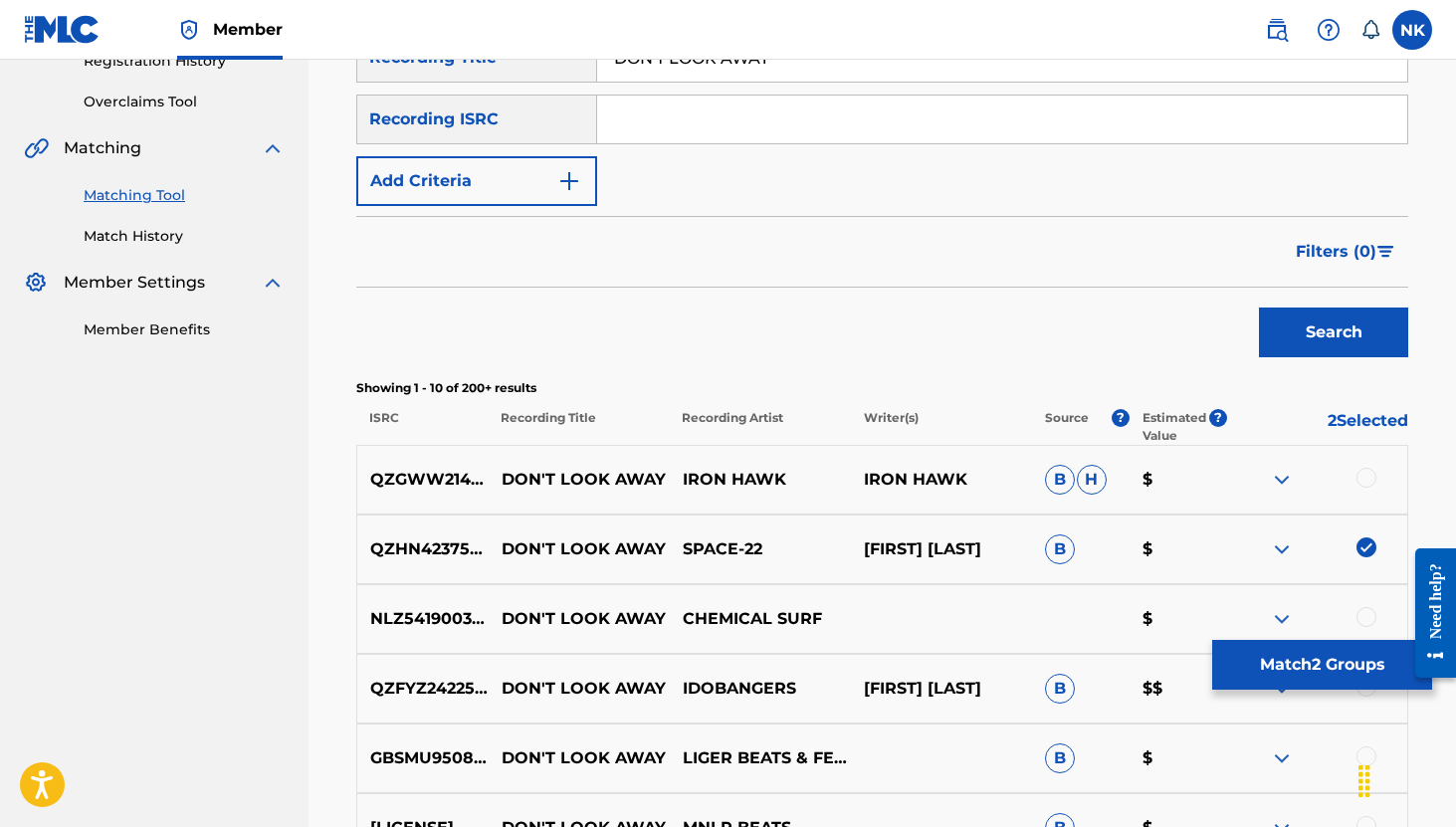 click on "QZHN42375046" at bounding box center (422, 549) 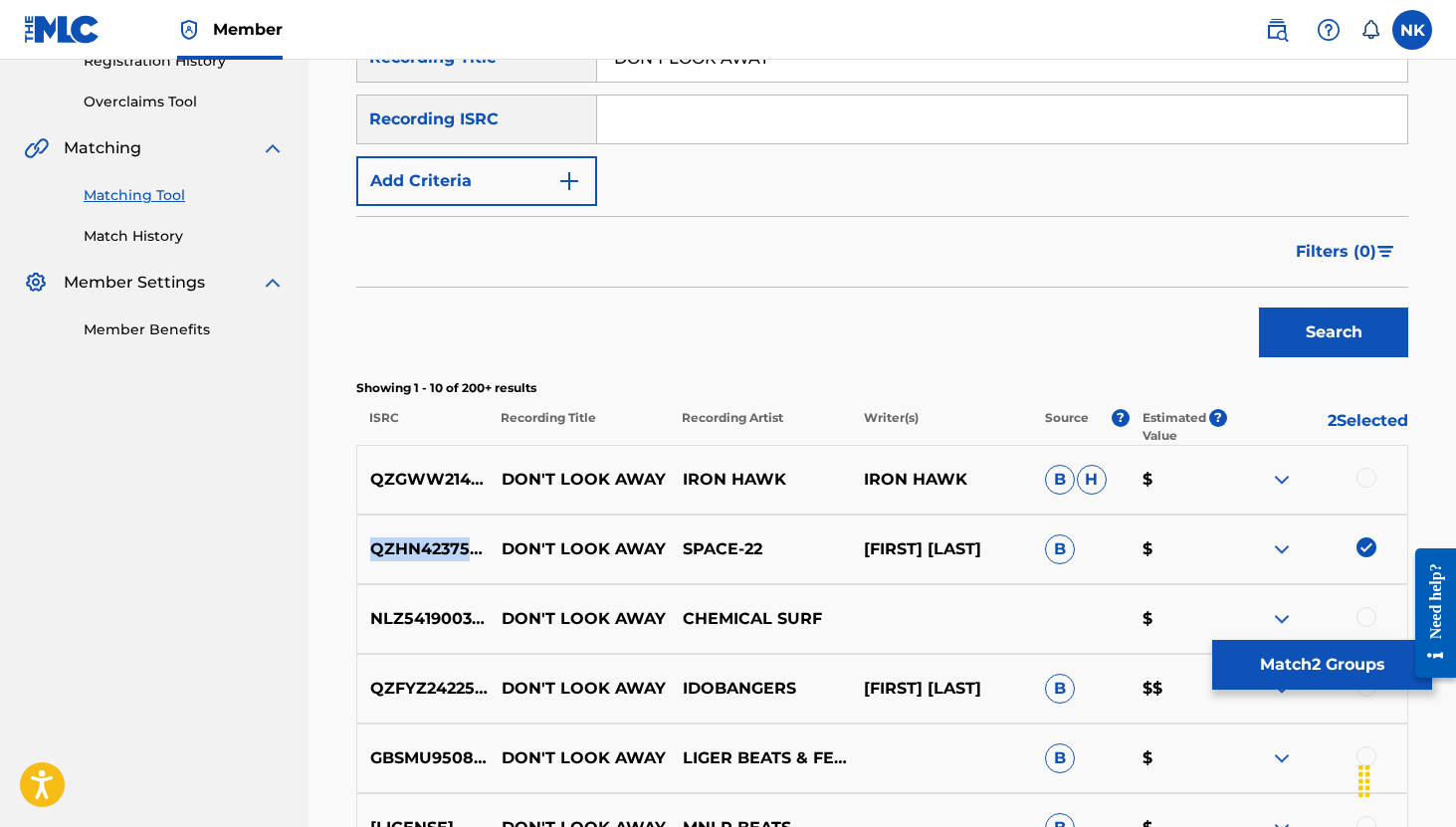 click on "QZHN42375046" at bounding box center (422, 549) 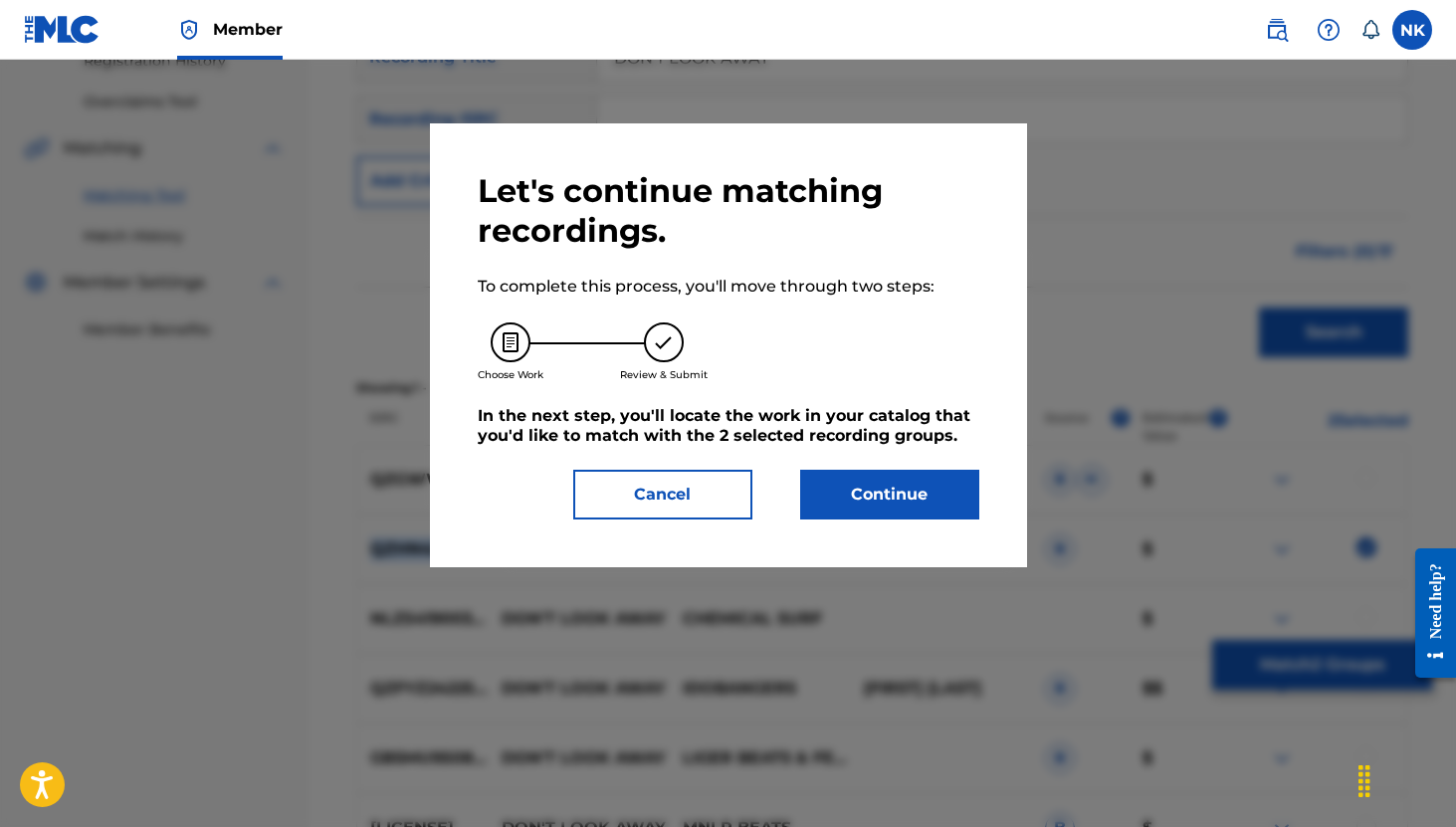 click on "Continue" at bounding box center (890, 495) 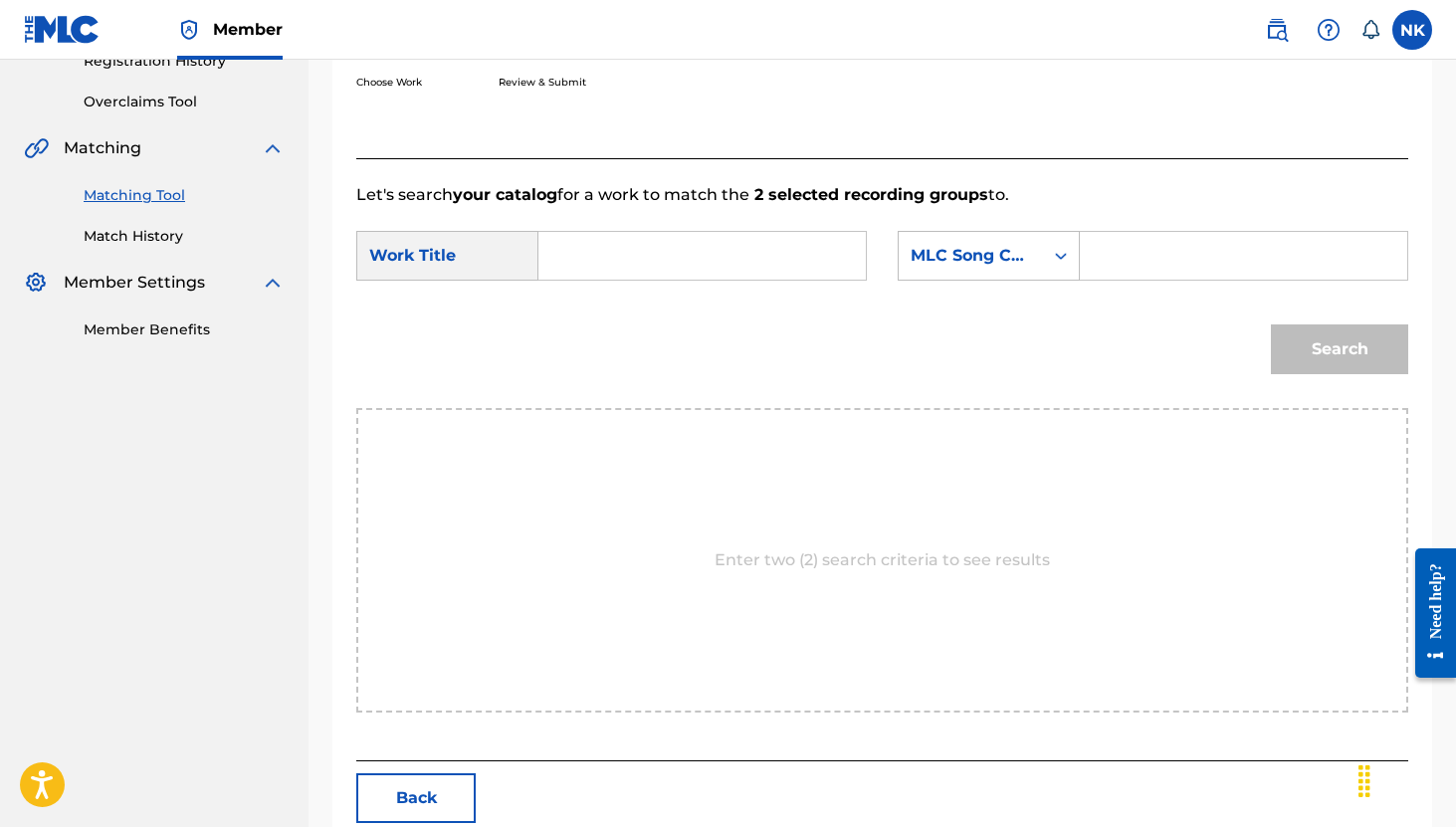 click at bounding box center [702, 256] 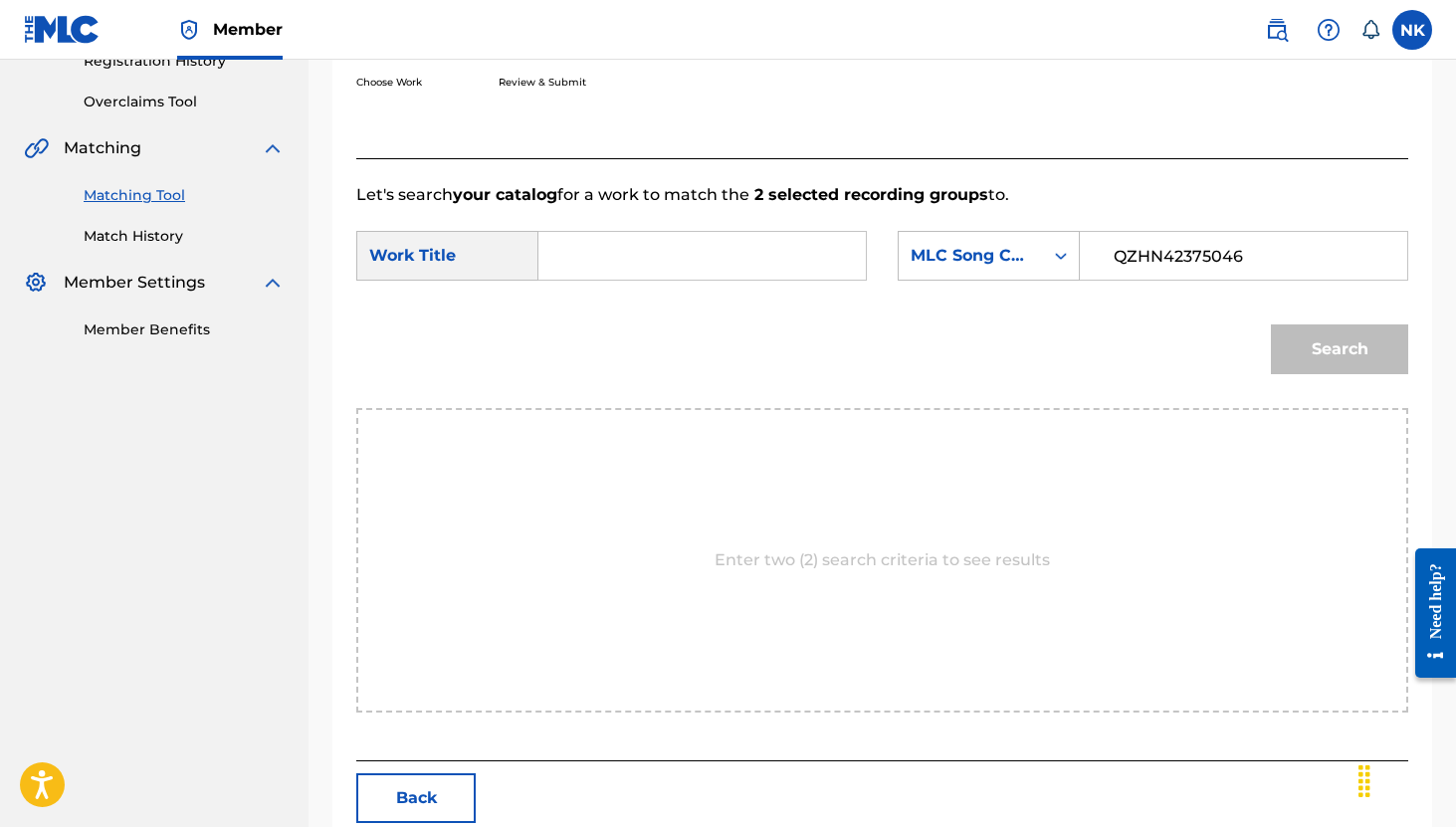 type on "QZHN42375046" 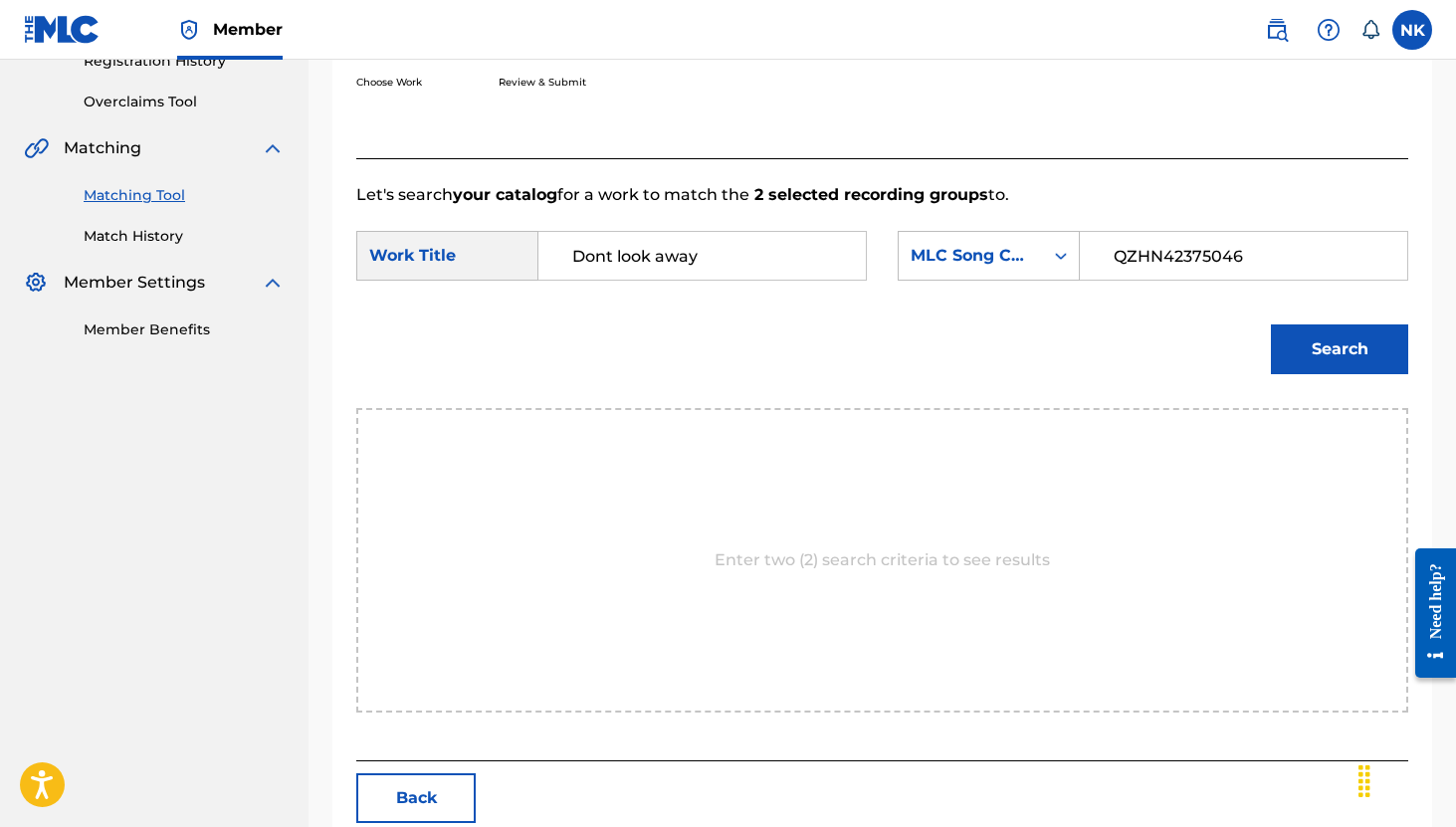 click on "Dont look away" at bounding box center (702, 256) 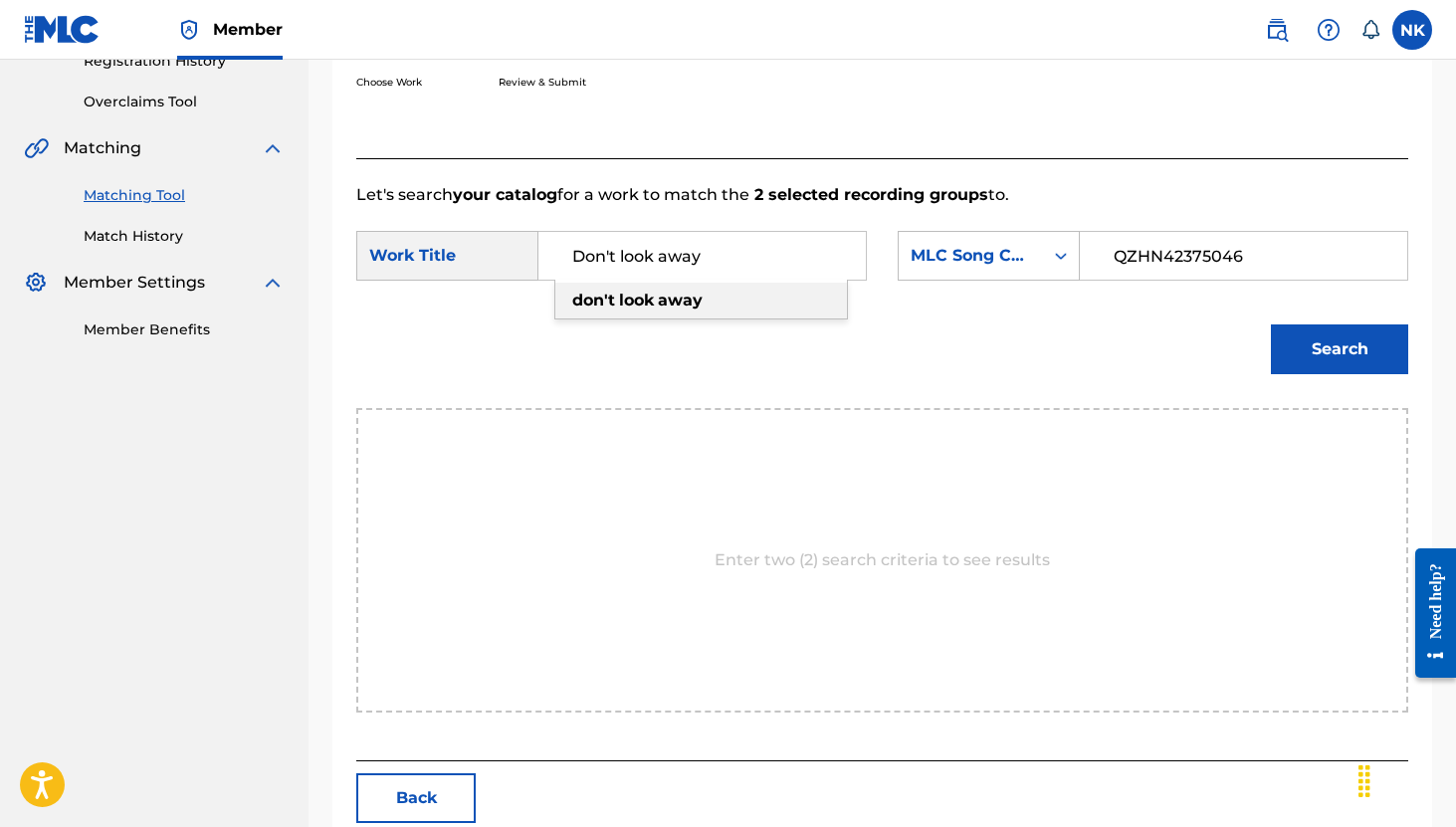 click on "away" at bounding box center (680, 300) 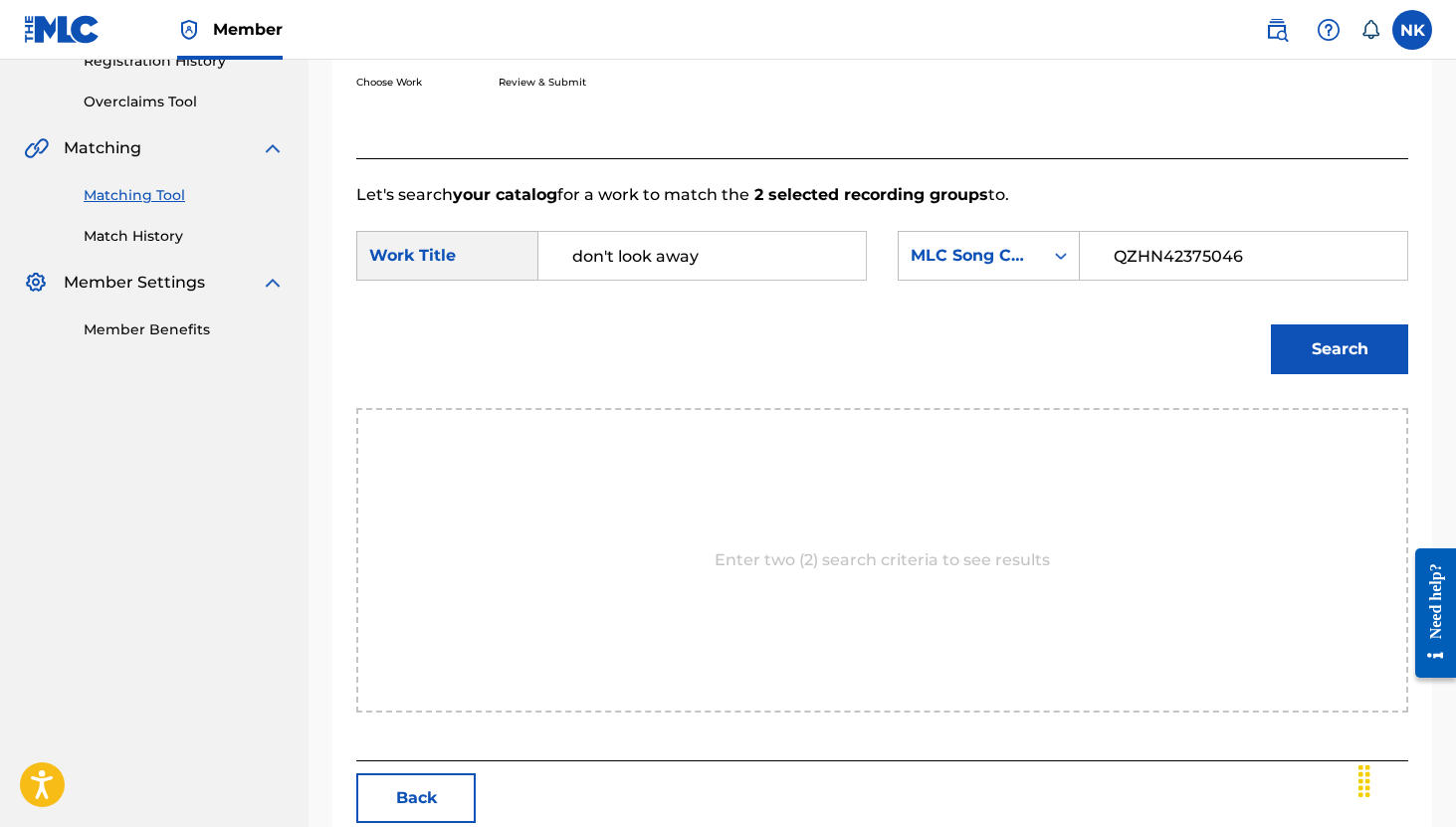 click on "Search" at bounding box center [1340, 349] 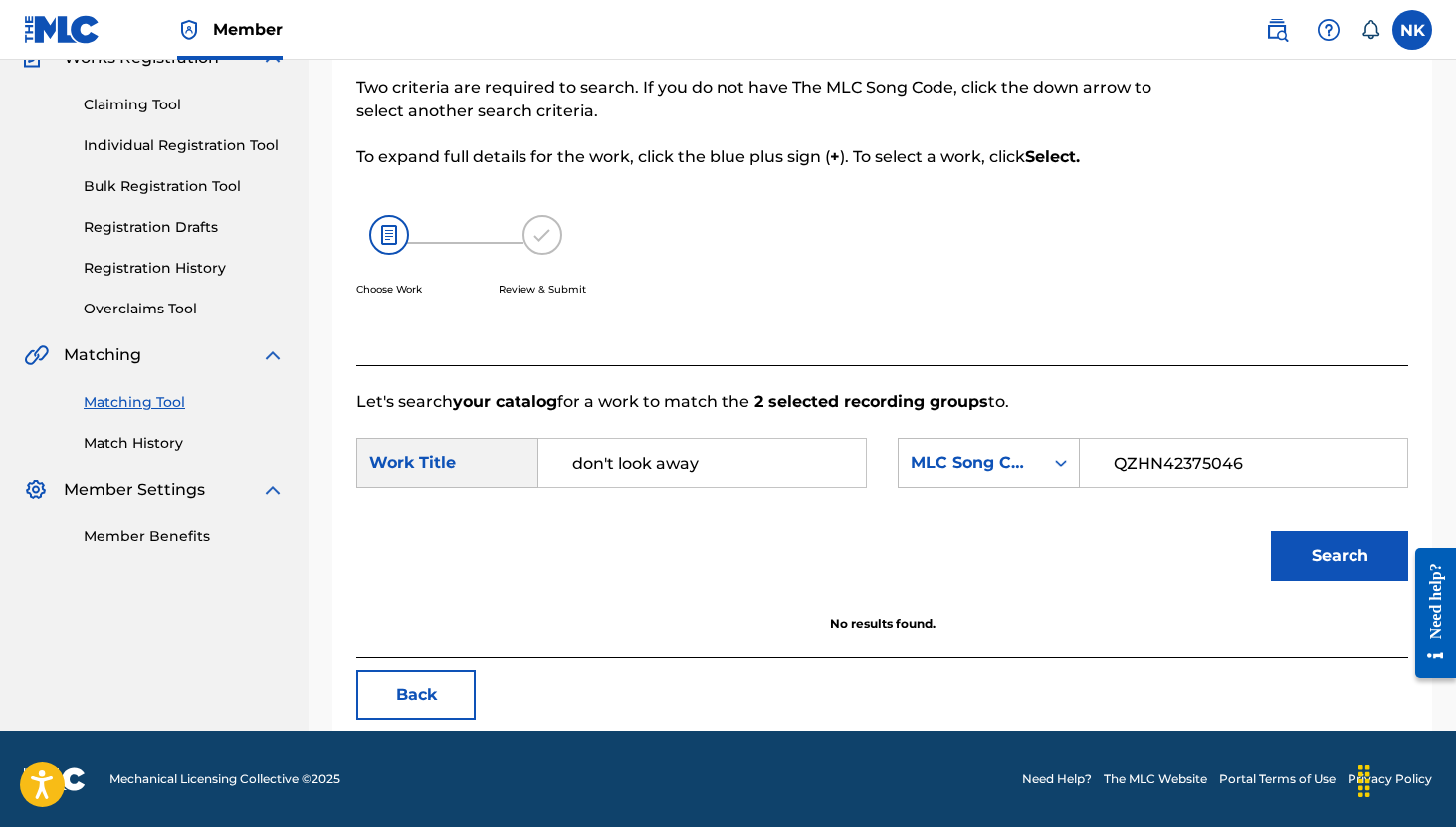 scroll, scrollTop: 188, scrollLeft: 0, axis: vertical 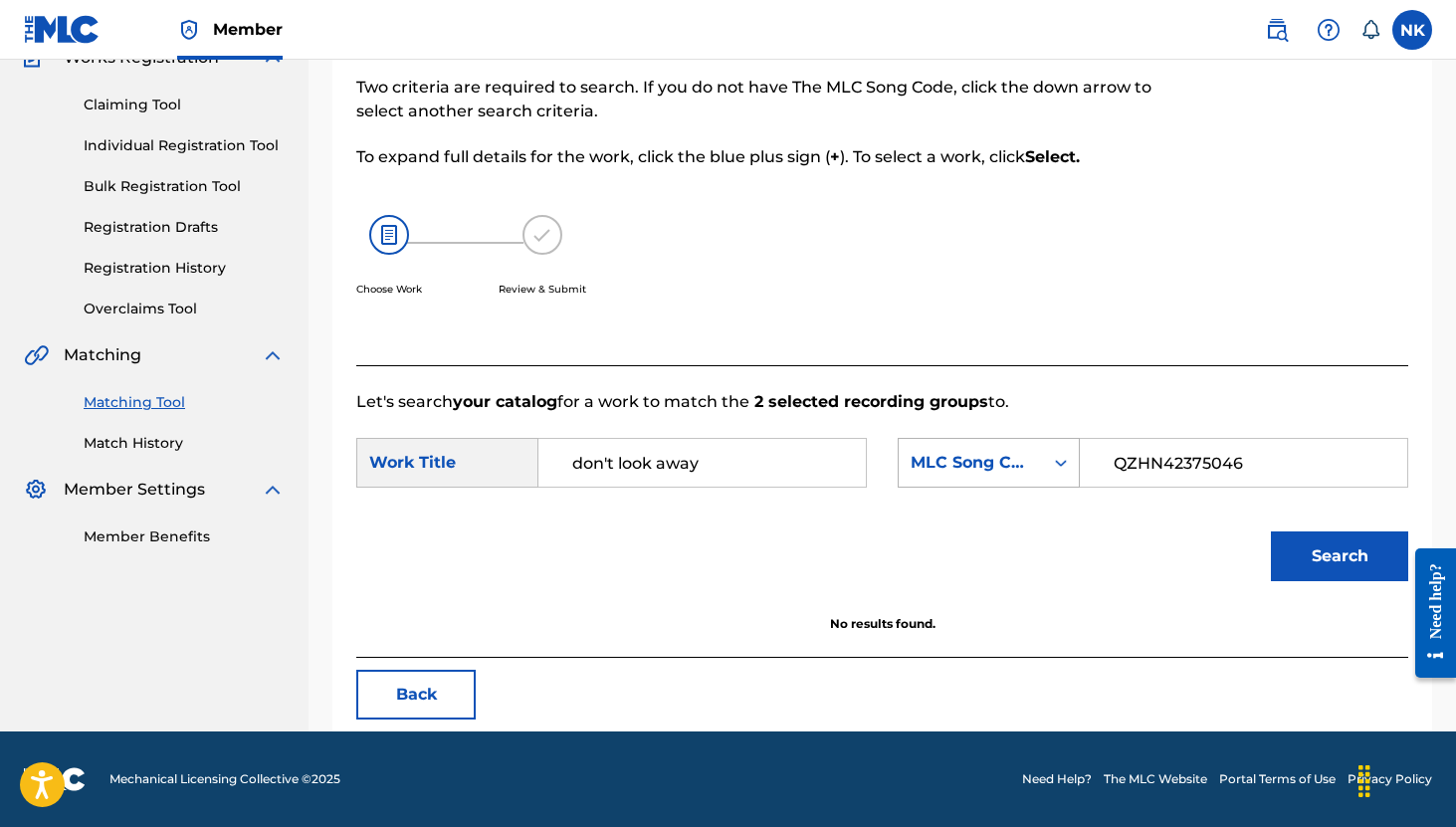 click on "MLC Song Code" at bounding box center (970, 463) 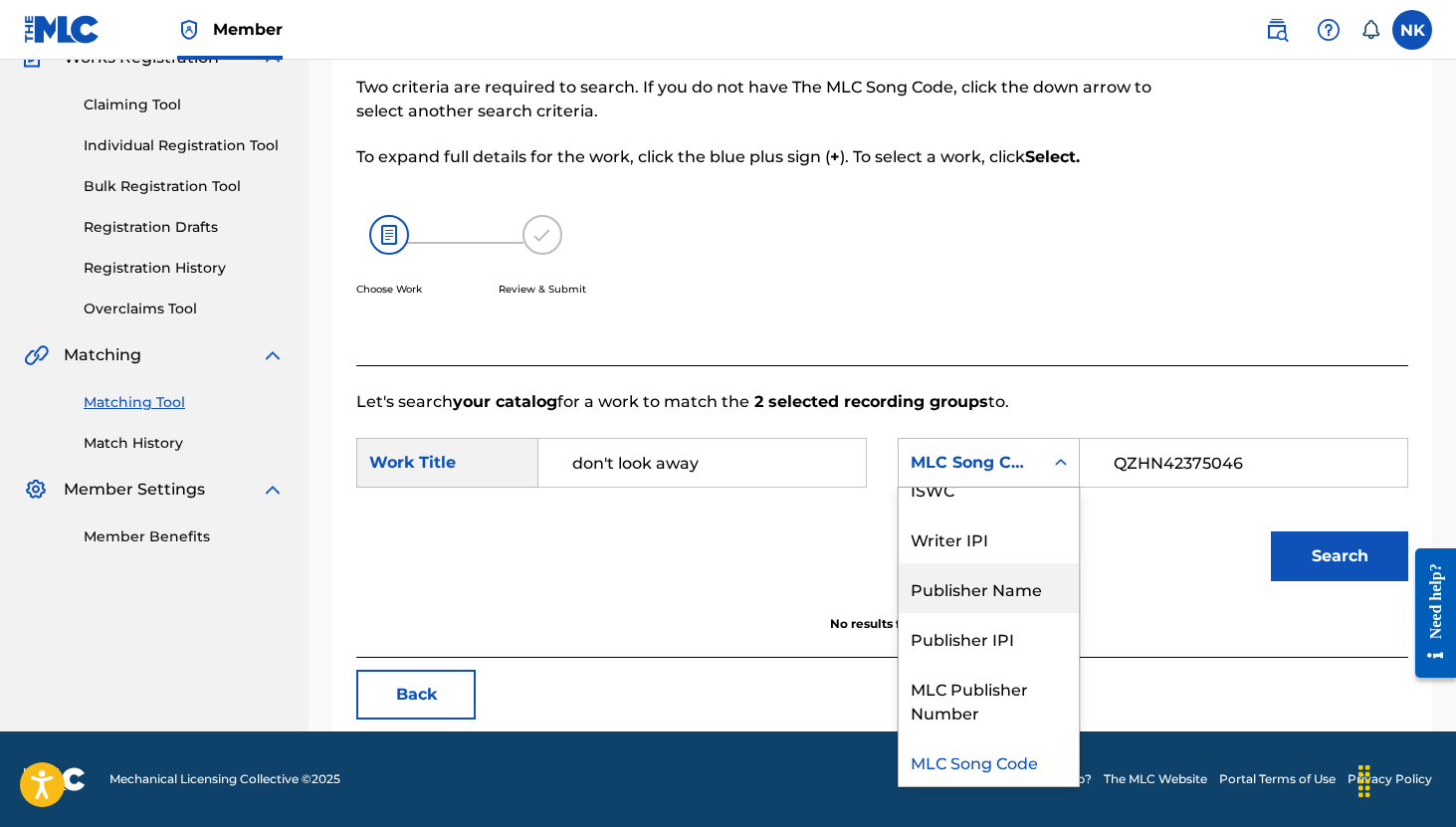 scroll, scrollTop: 0, scrollLeft: 0, axis: both 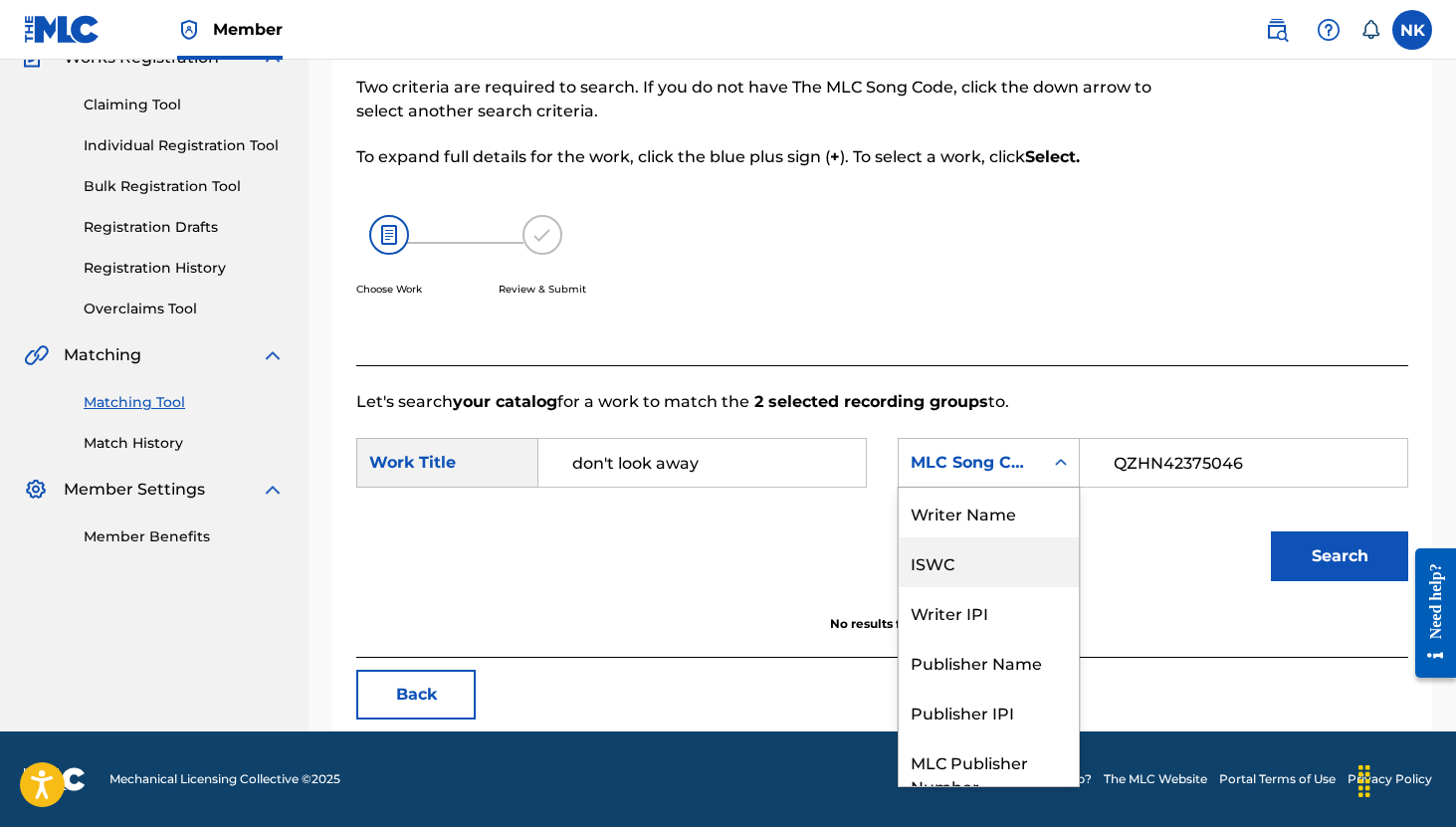 click on "ISWC" at bounding box center [988, 562] 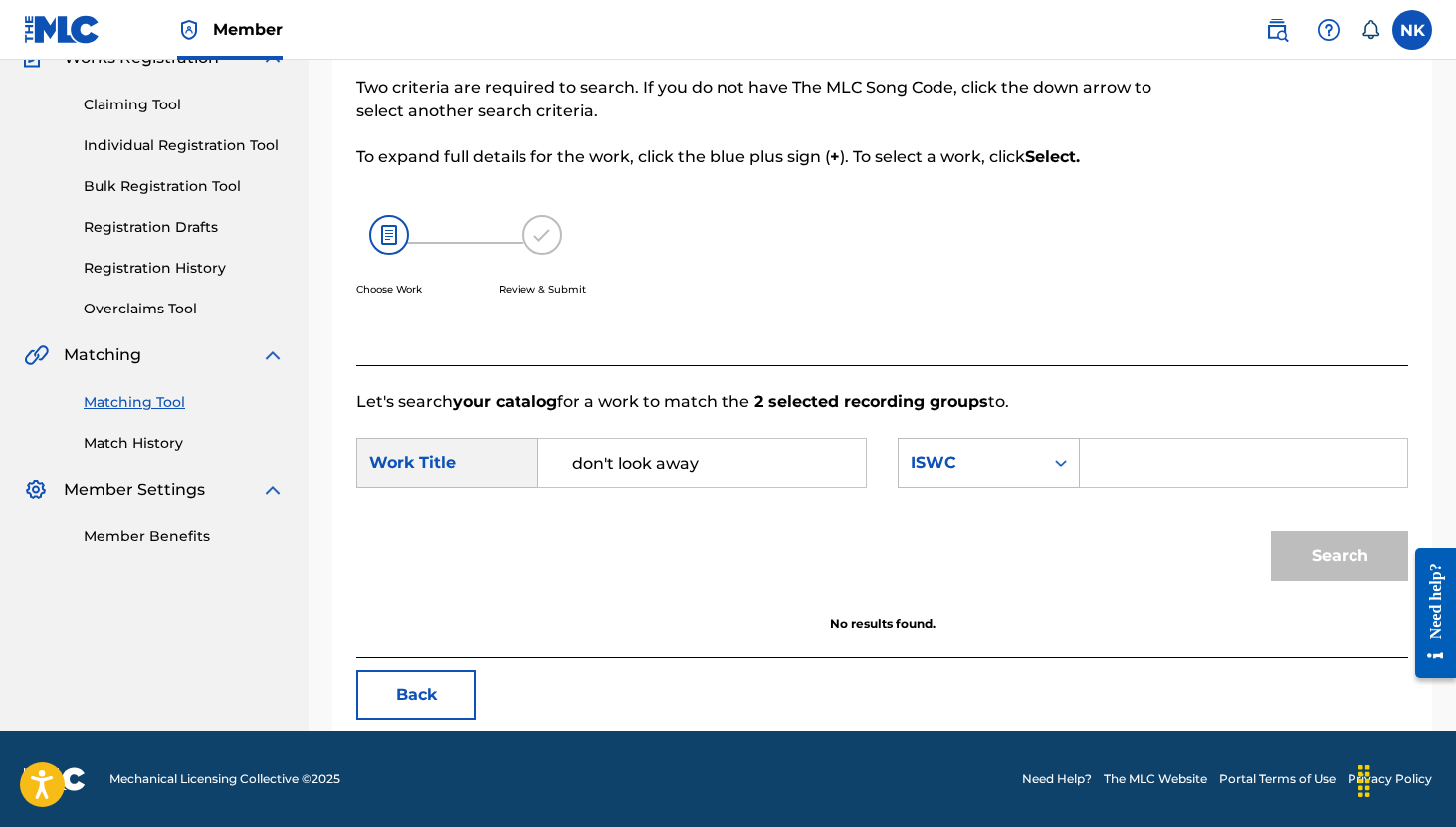 click on "Search" at bounding box center (1335, 551) 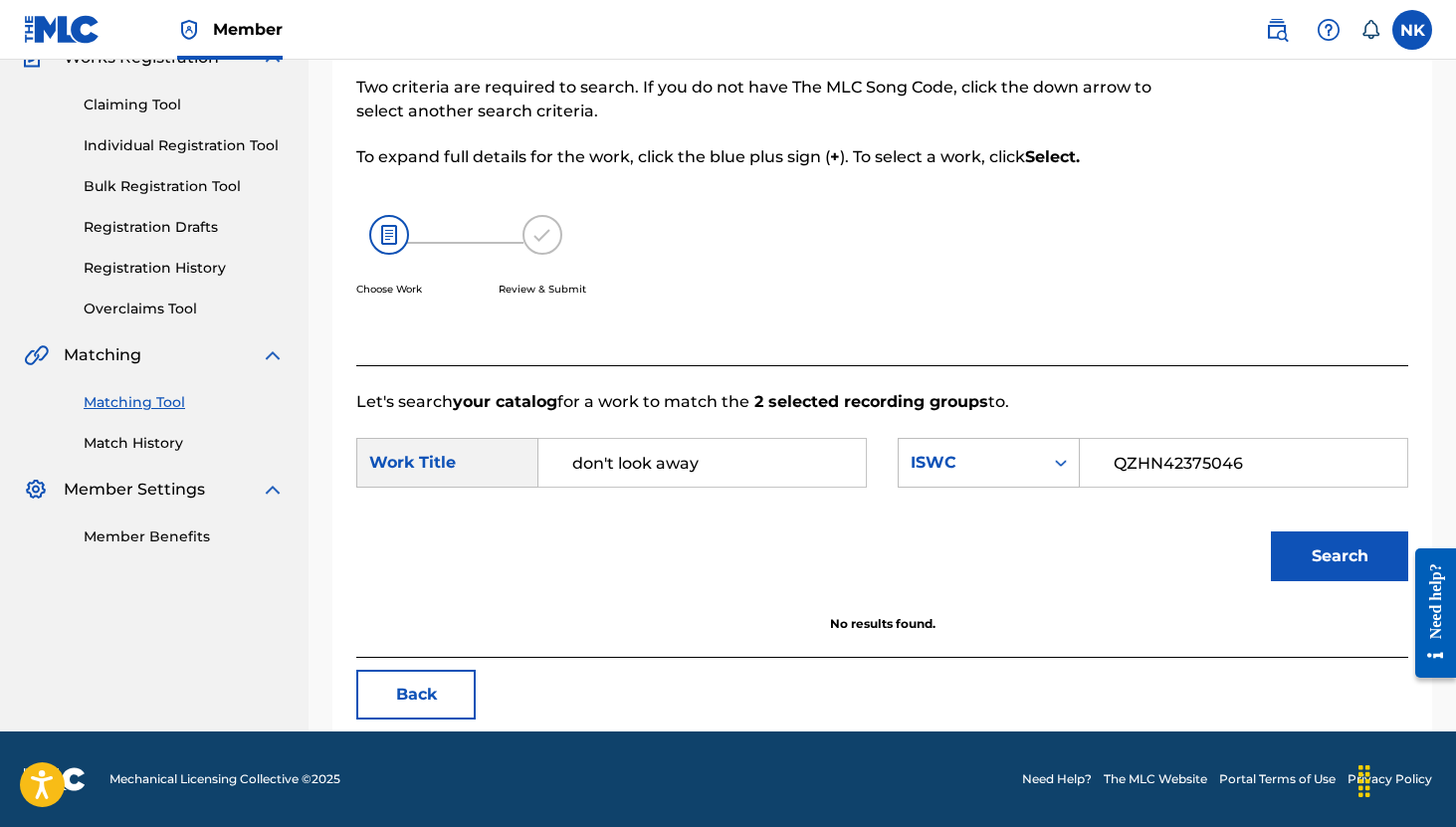 click on "Search" at bounding box center (1340, 556) 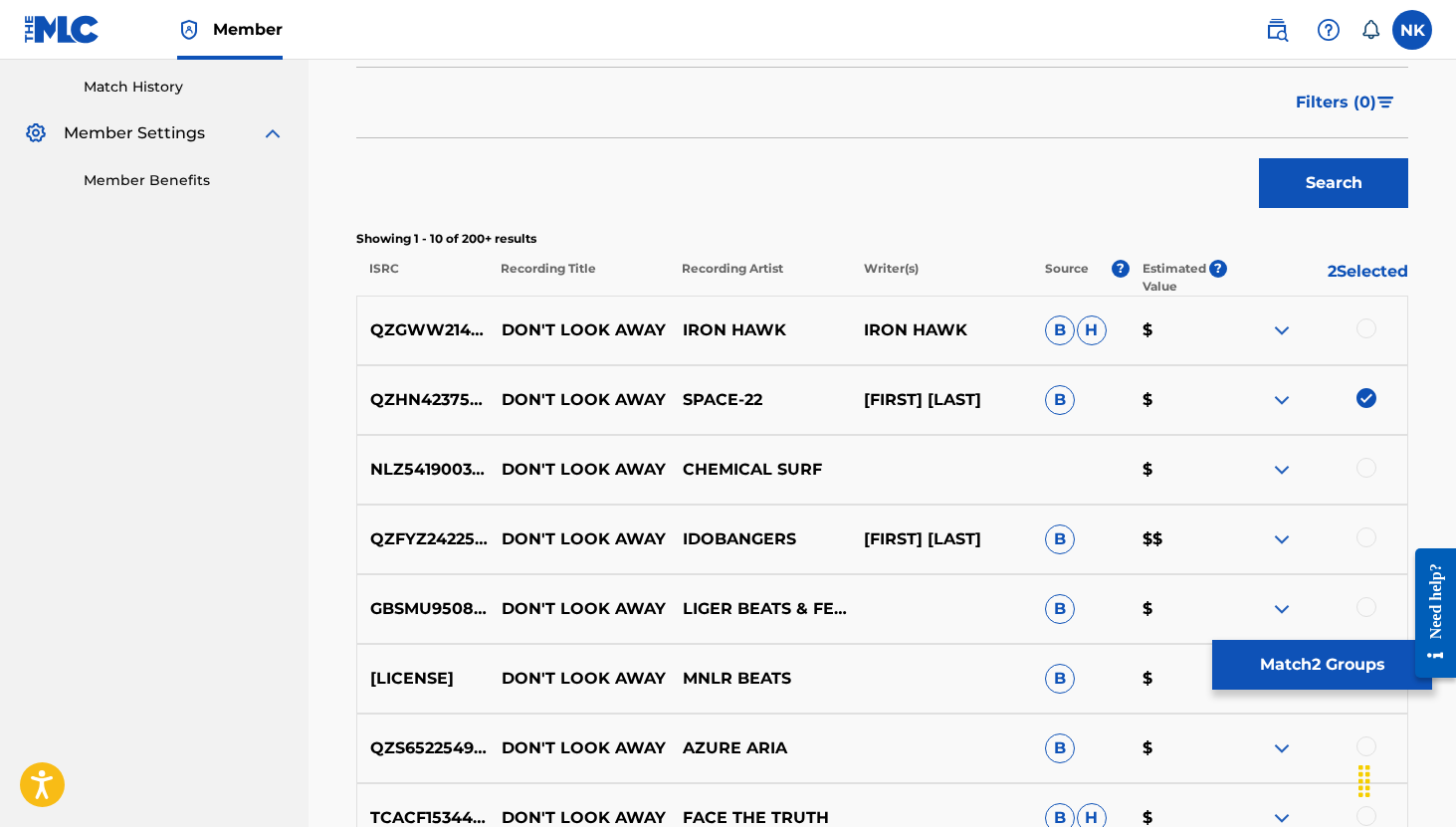 scroll, scrollTop: 564, scrollLeft: 0, axis: vertical 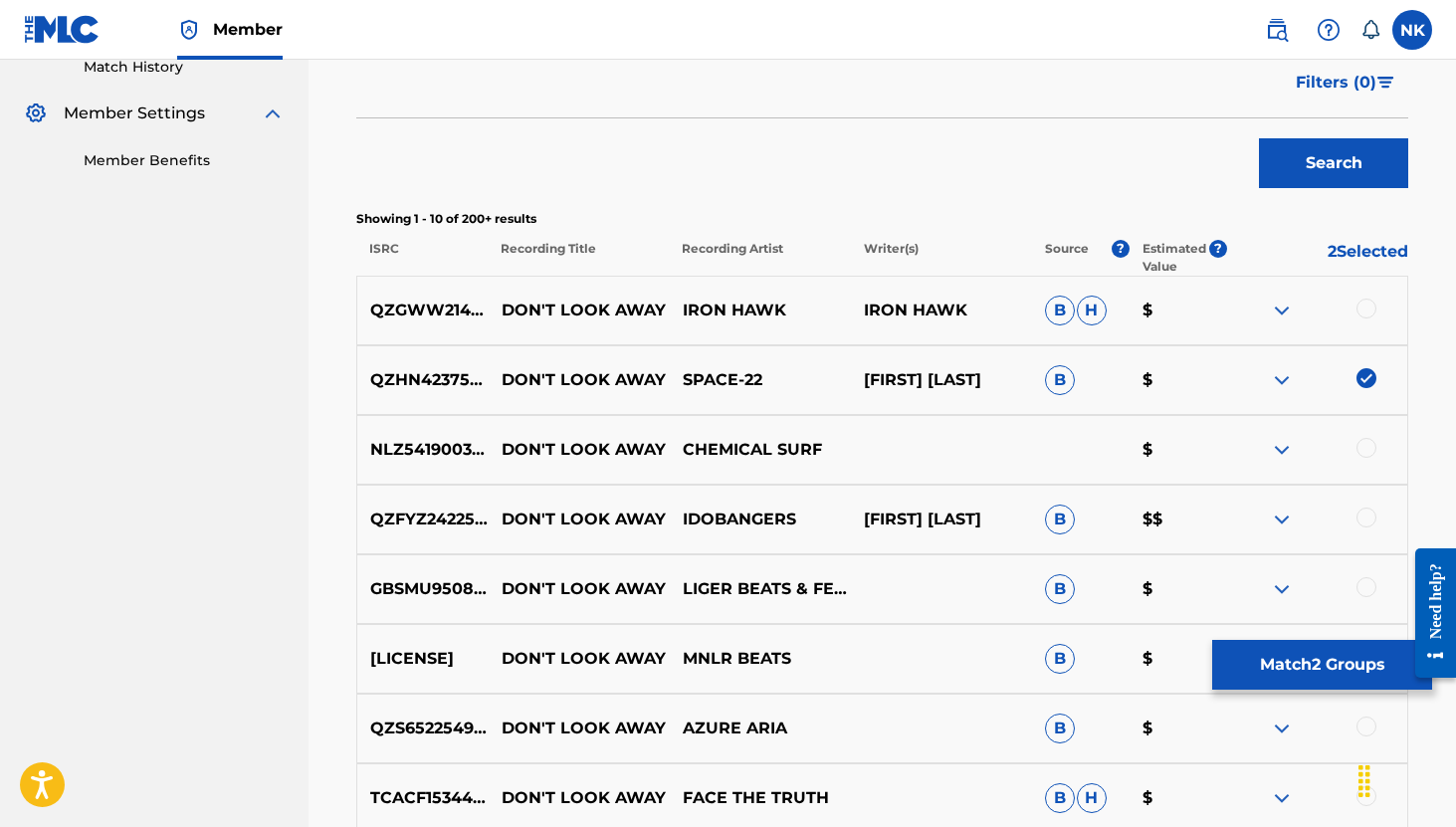 click at bounding box center (1366, 378) 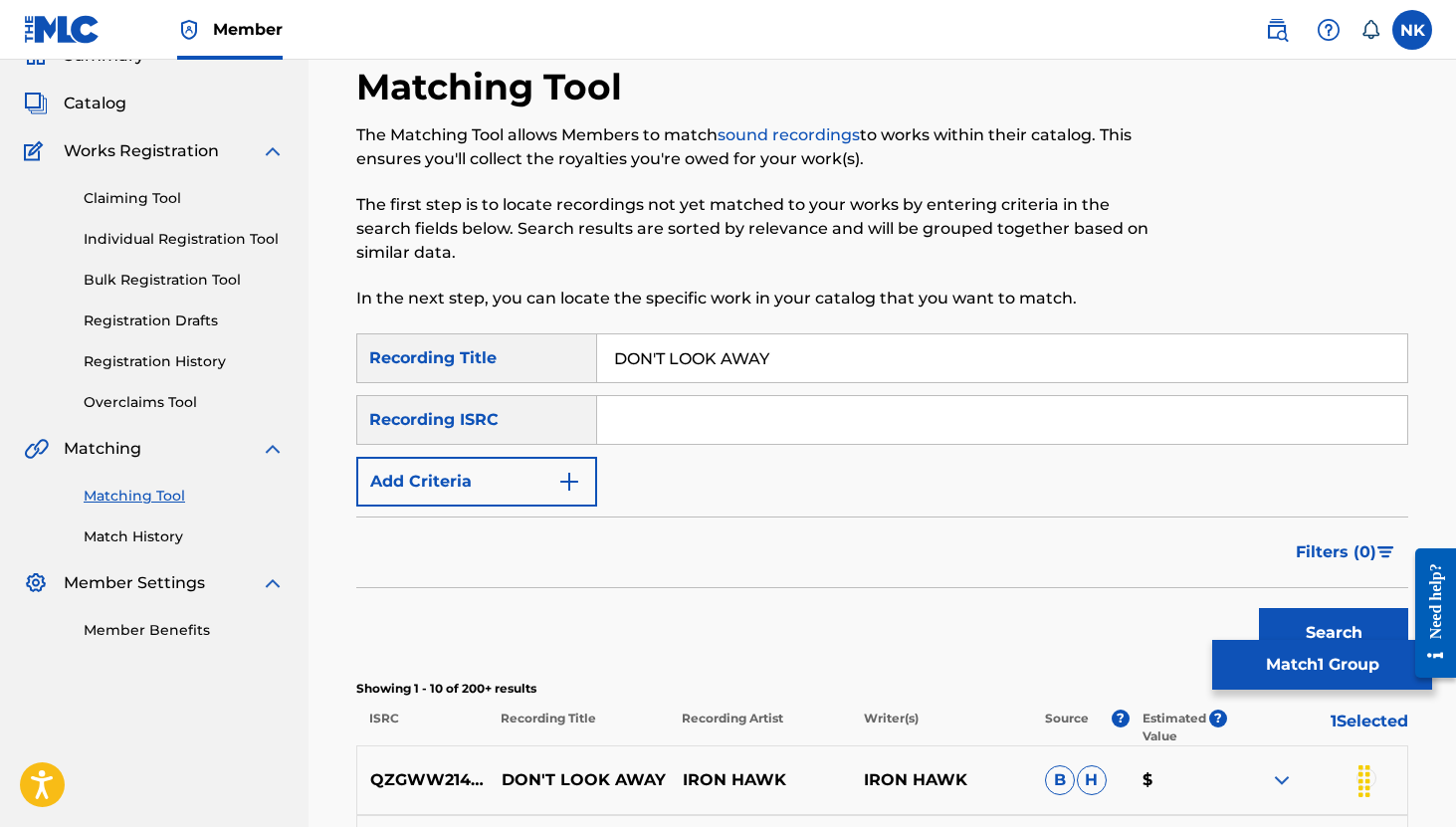 scroll, scrollTop: 0, scrollLeft: 0, axis: both 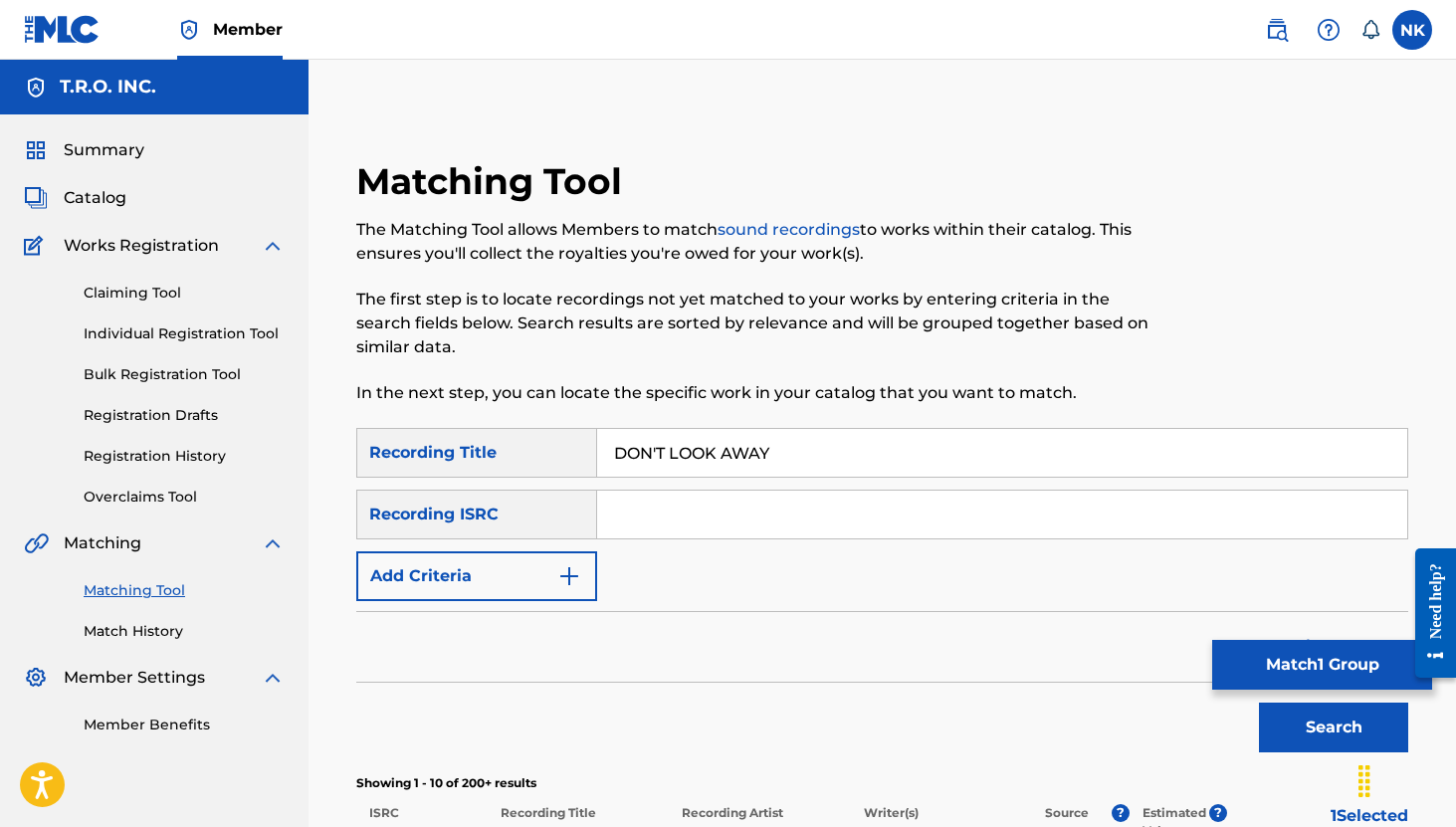 click on "DON'T LOOK AWAY" at bounding box center (1002, 453) 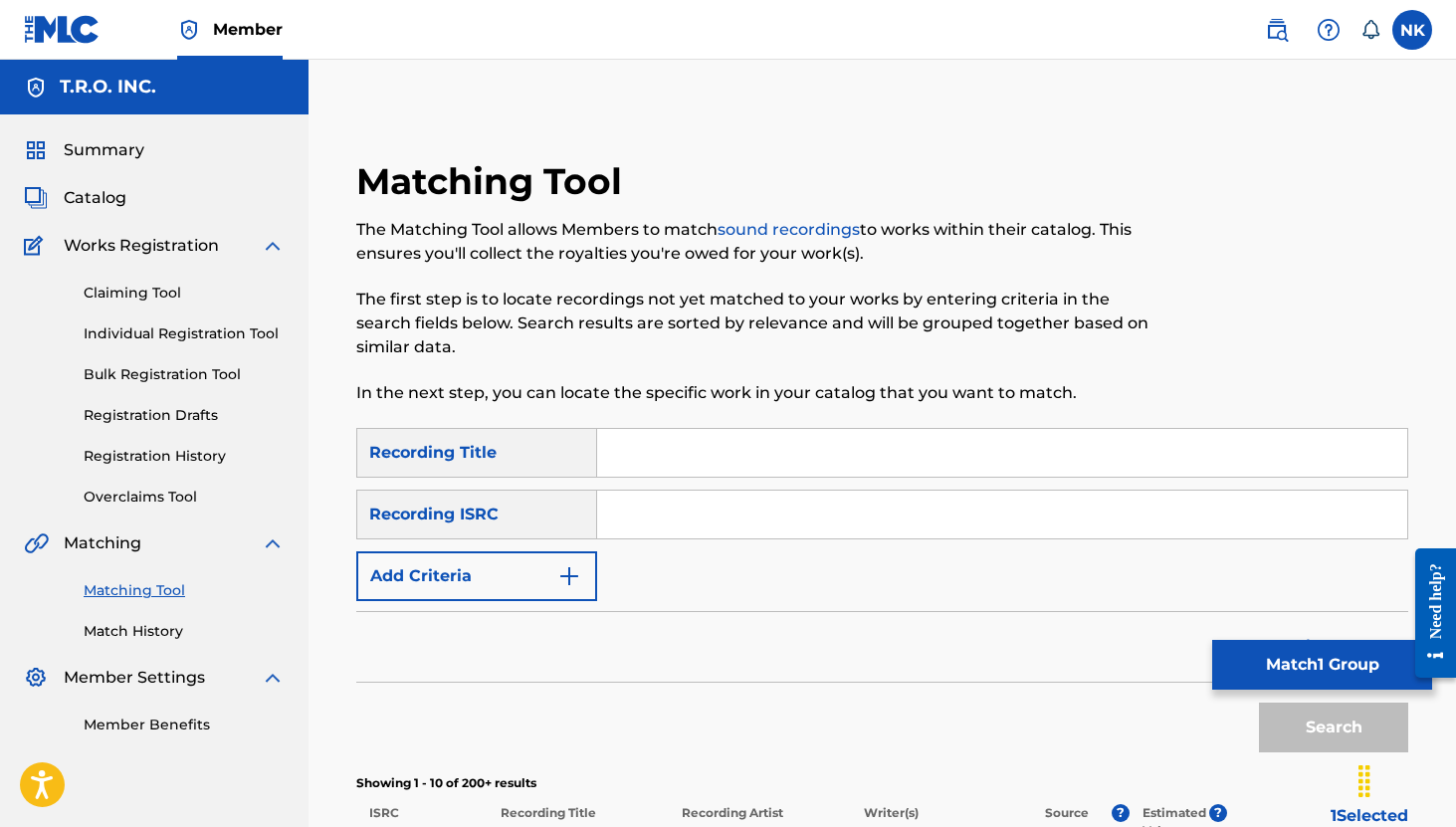 click on "Matching Tool" at bounding box center (184, 590) 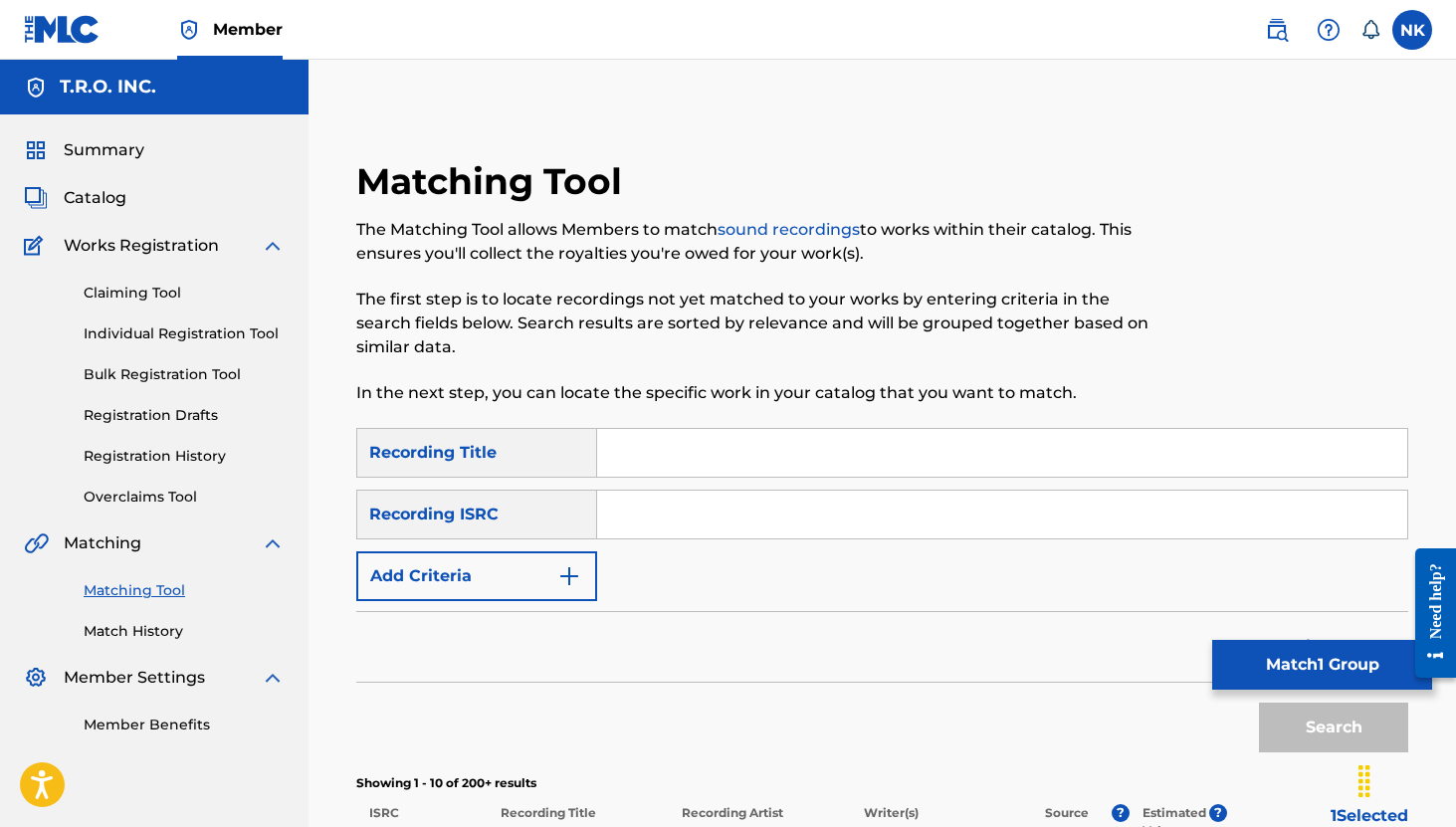 click at bounding box center (1002, 453) 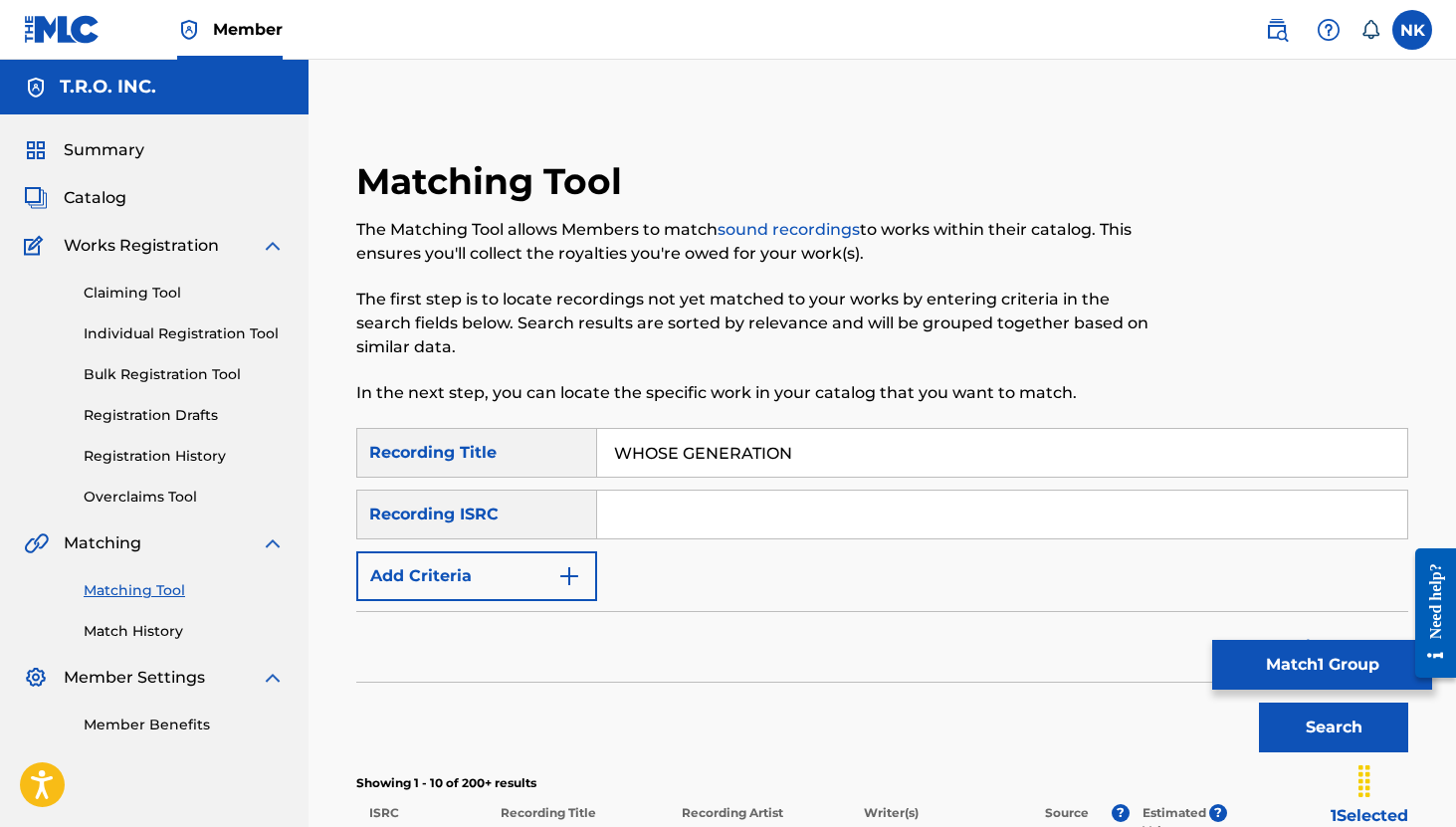 type on "WHOSE GENERATION" 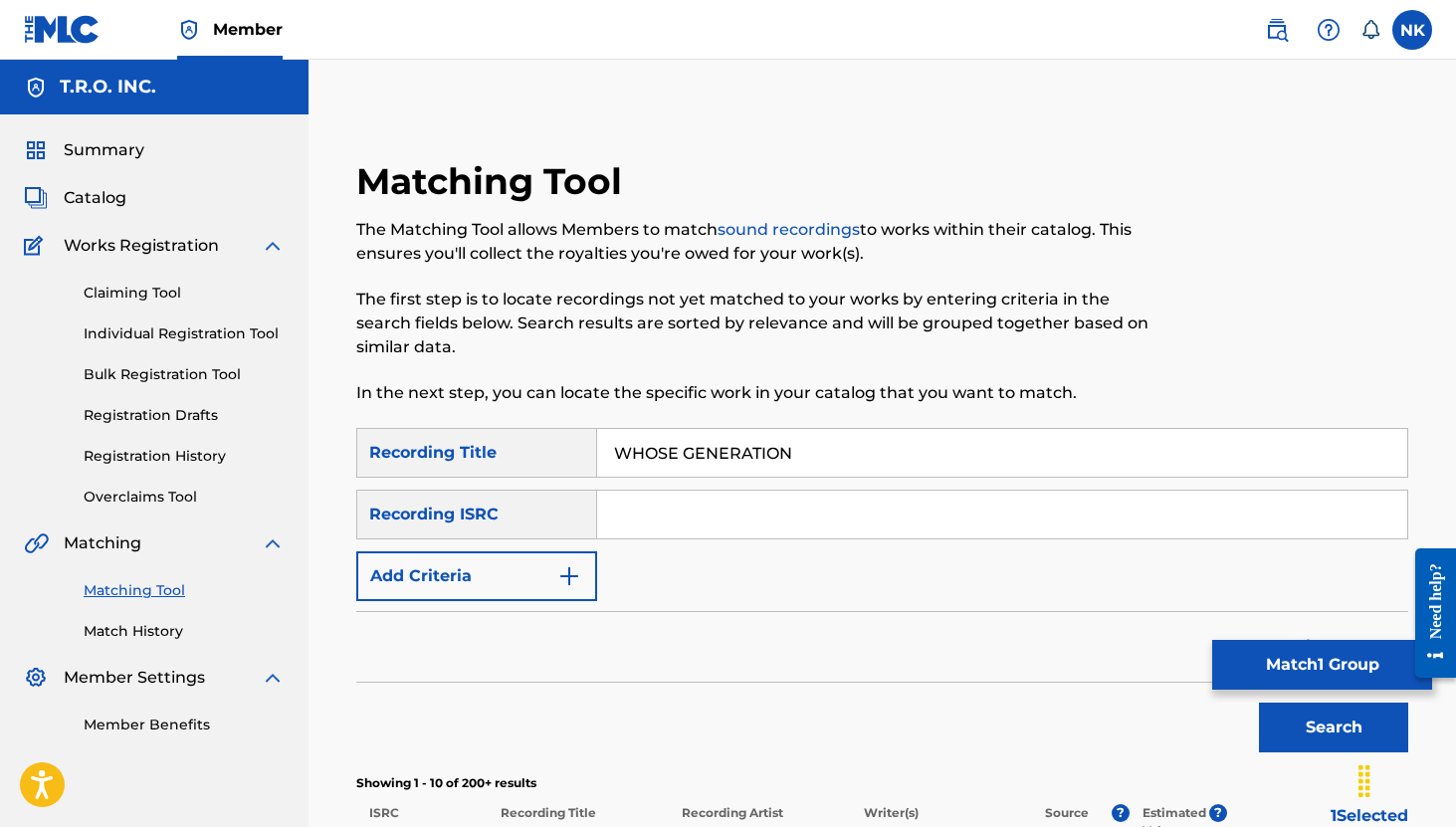 click at bounding box center (1002, 515) 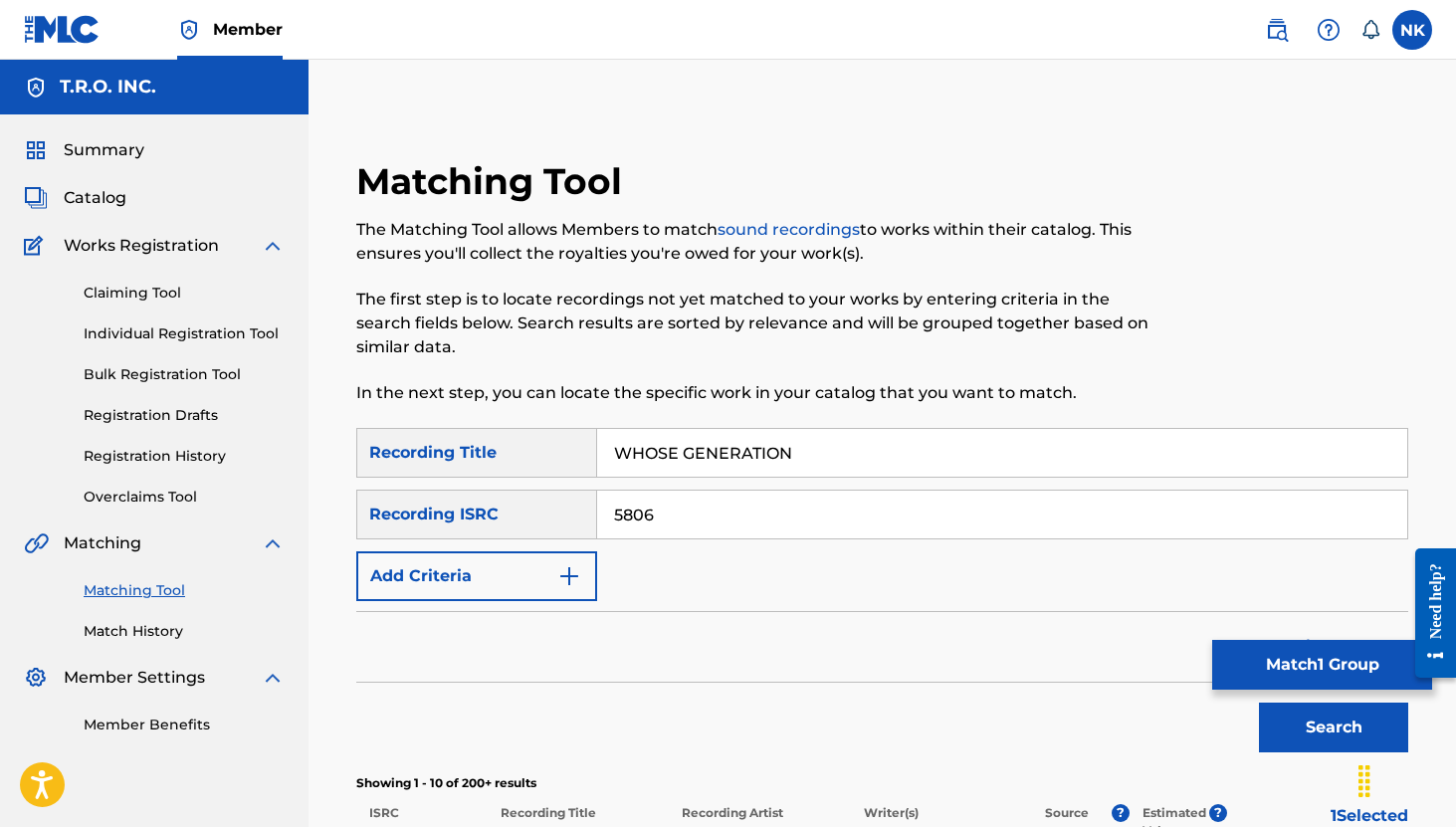 type on "5806" 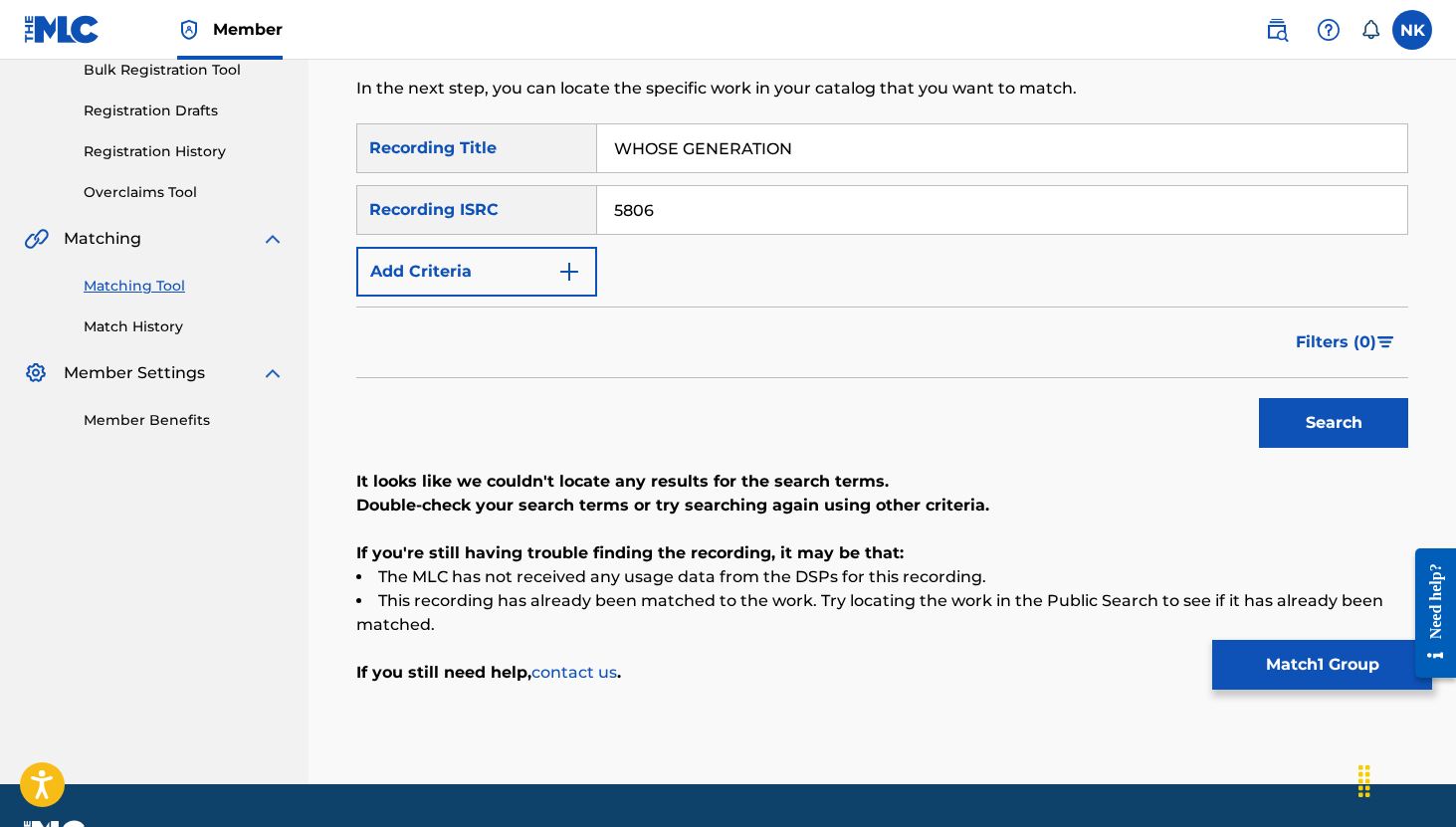 scroll, scrollTop: 310, scrollLeft: 0, axis: vertical 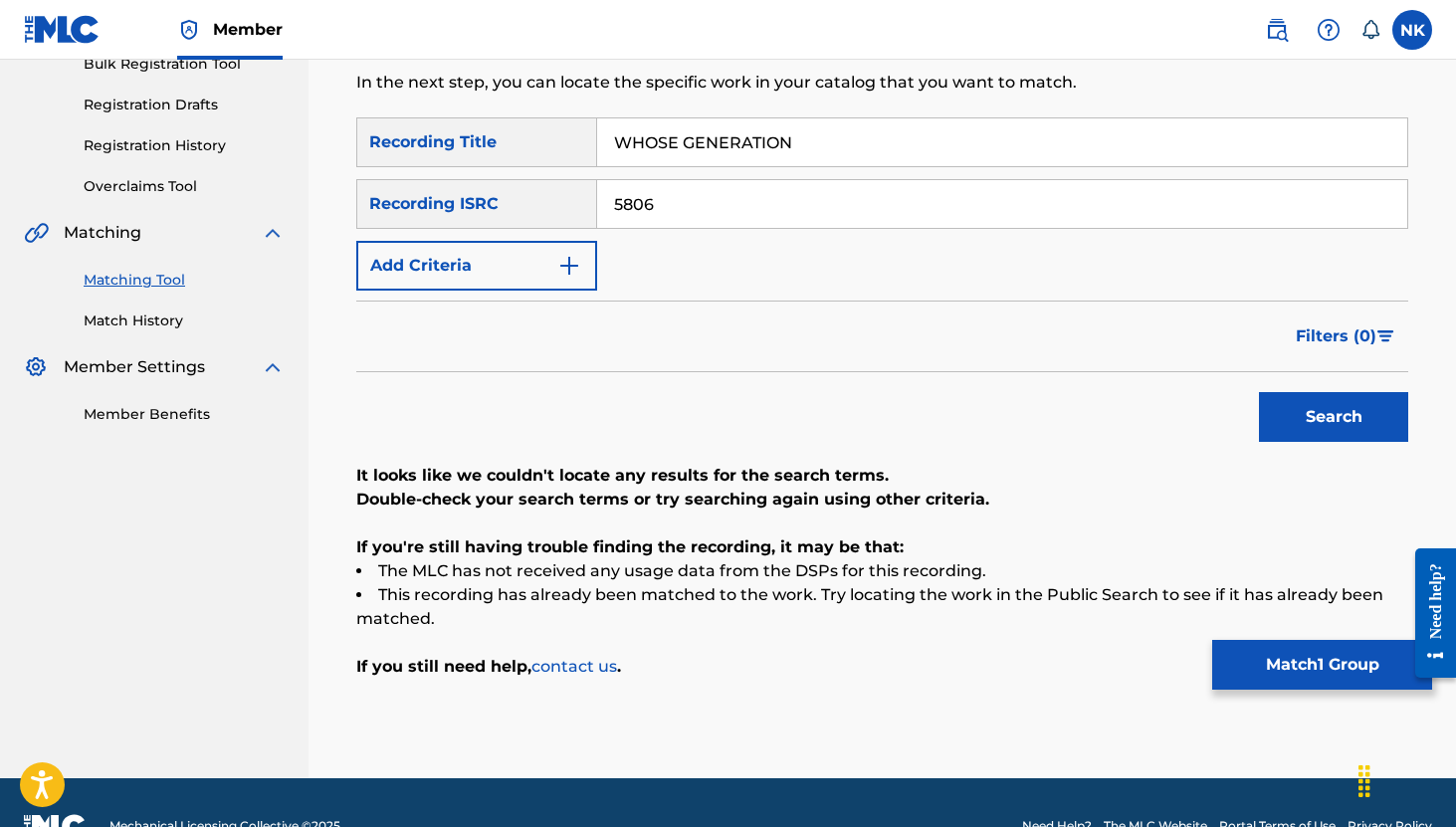 click on "5806" at bounding box center [1002, 204] 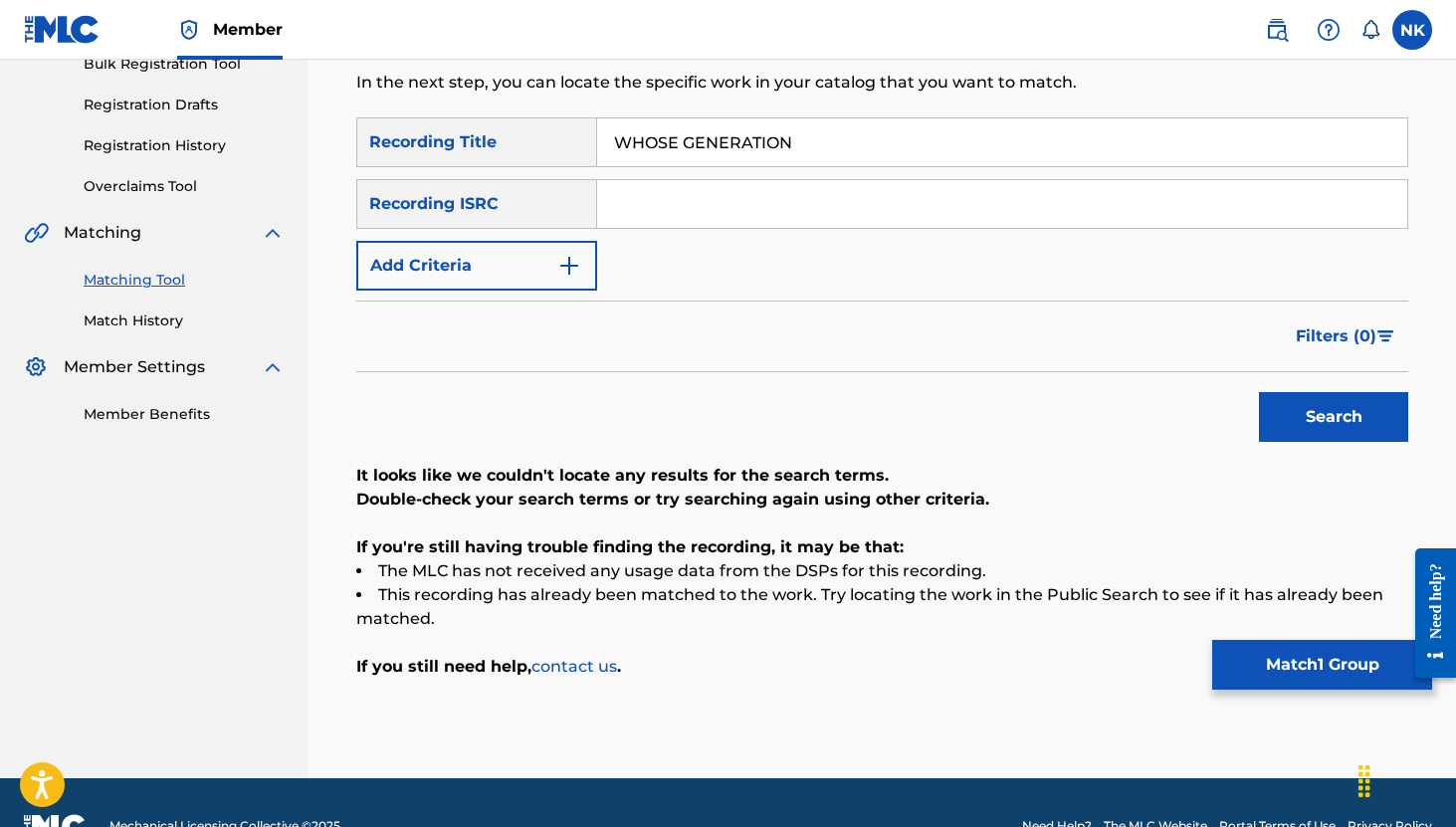 type 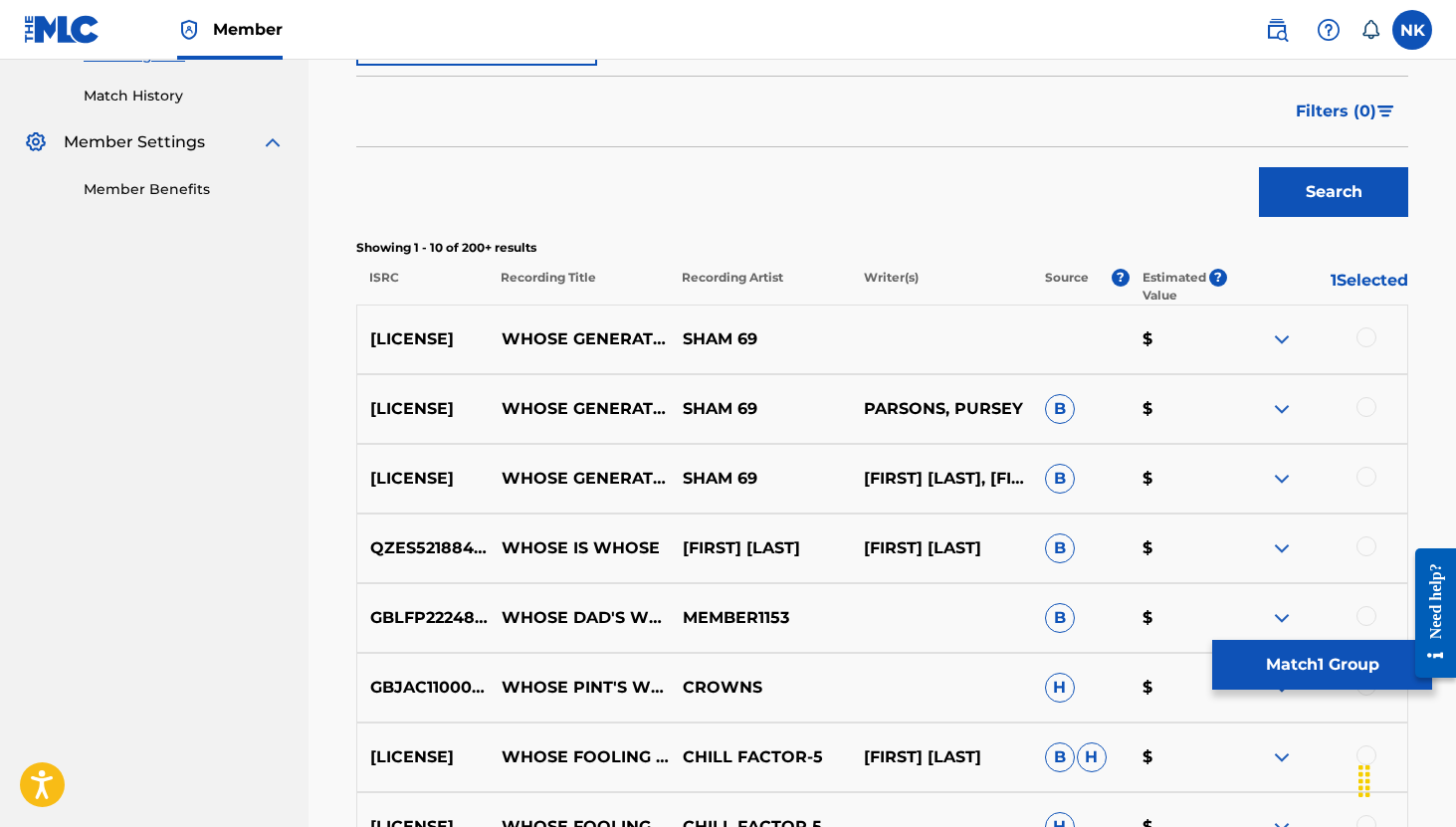 scroll, scrollTop: 537, scrollLeft: 0, axis: vertical 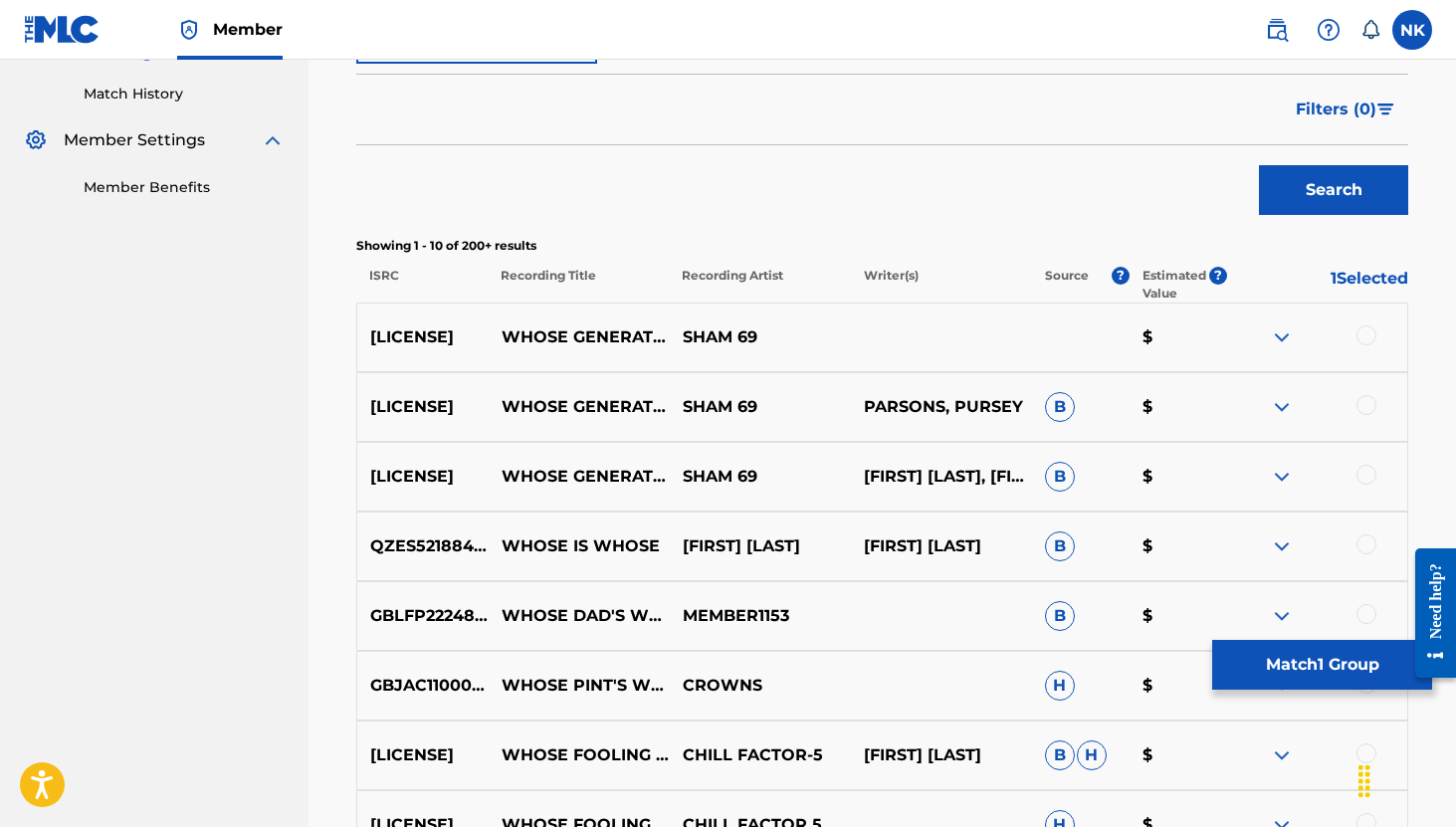 click at bounding box center (1366, 335) 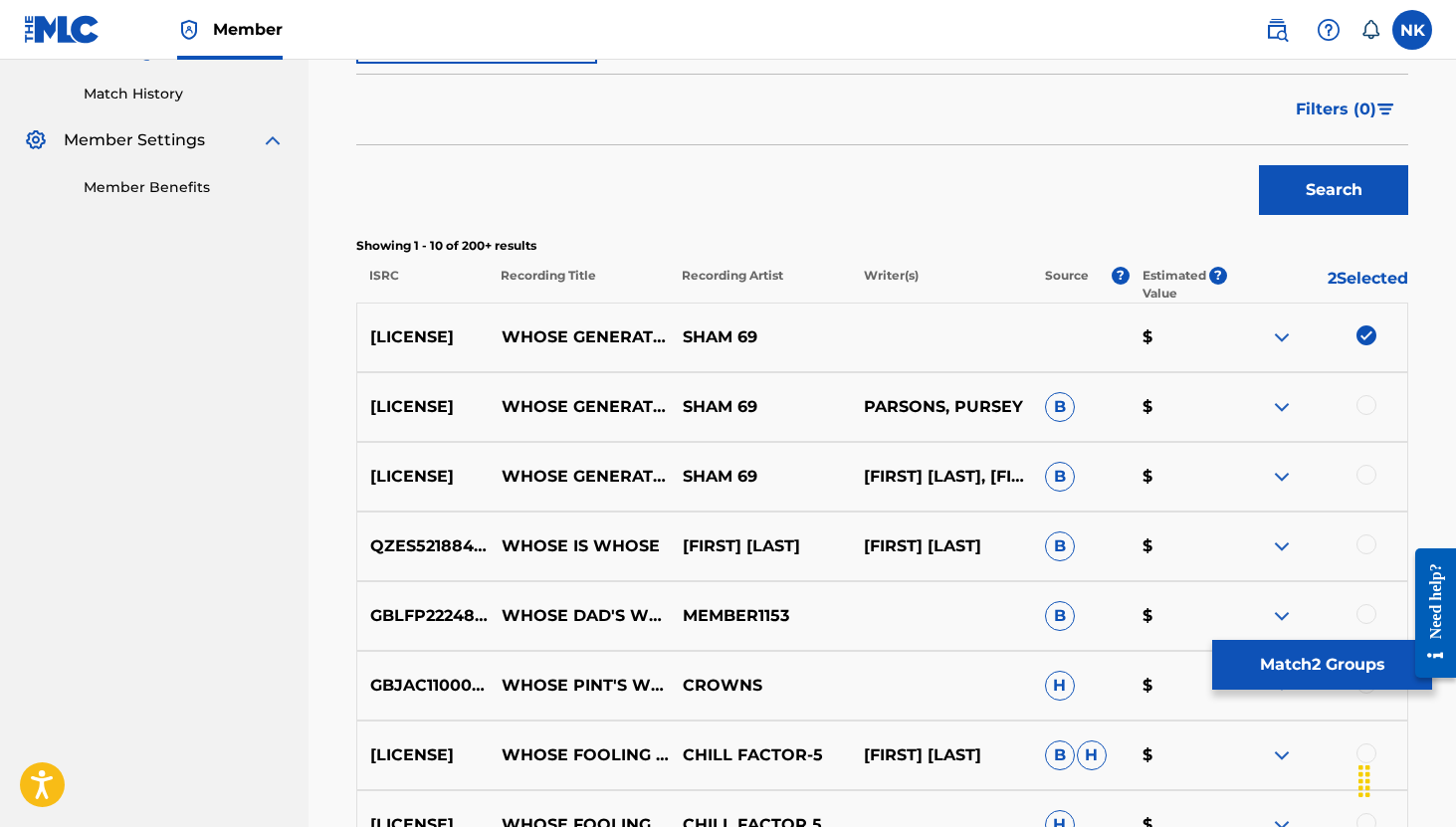 click on "Match  2 Groups" at bounding box center (1322, 665) 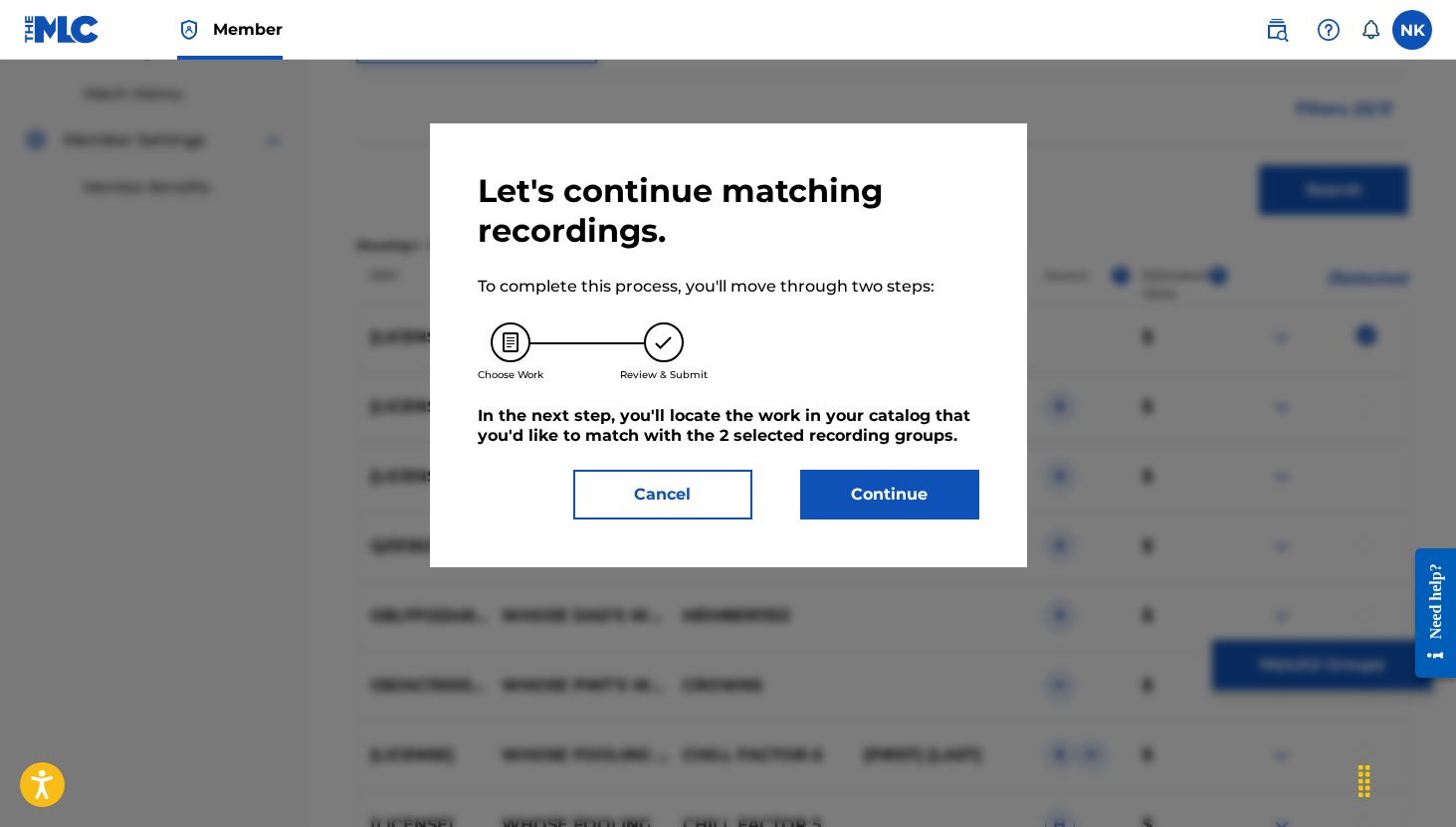 click on "Continue" at bounding box center [890, 495] 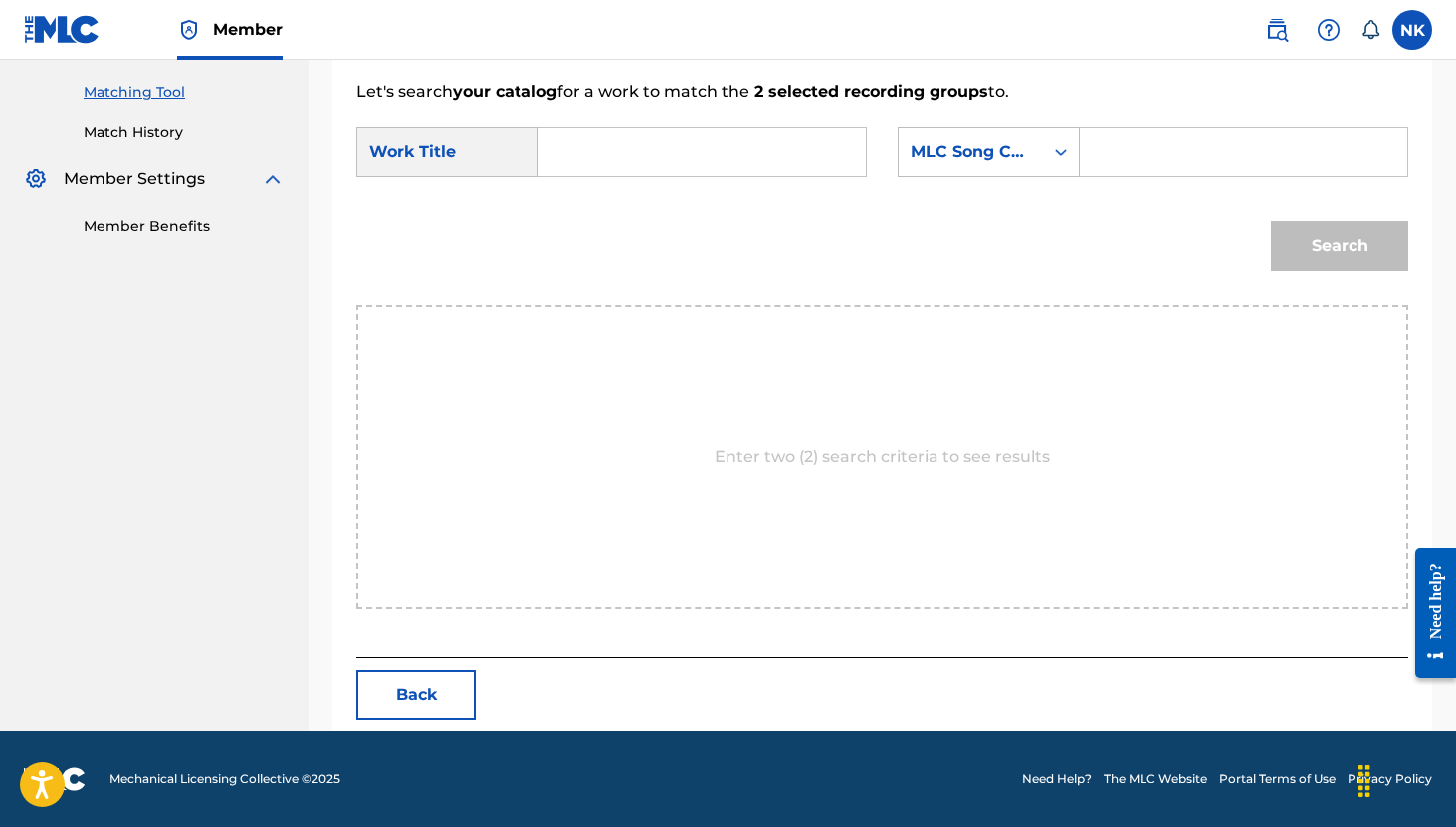 scroll, scrollTop: 499, scrollLeft: 0, axis: vertical 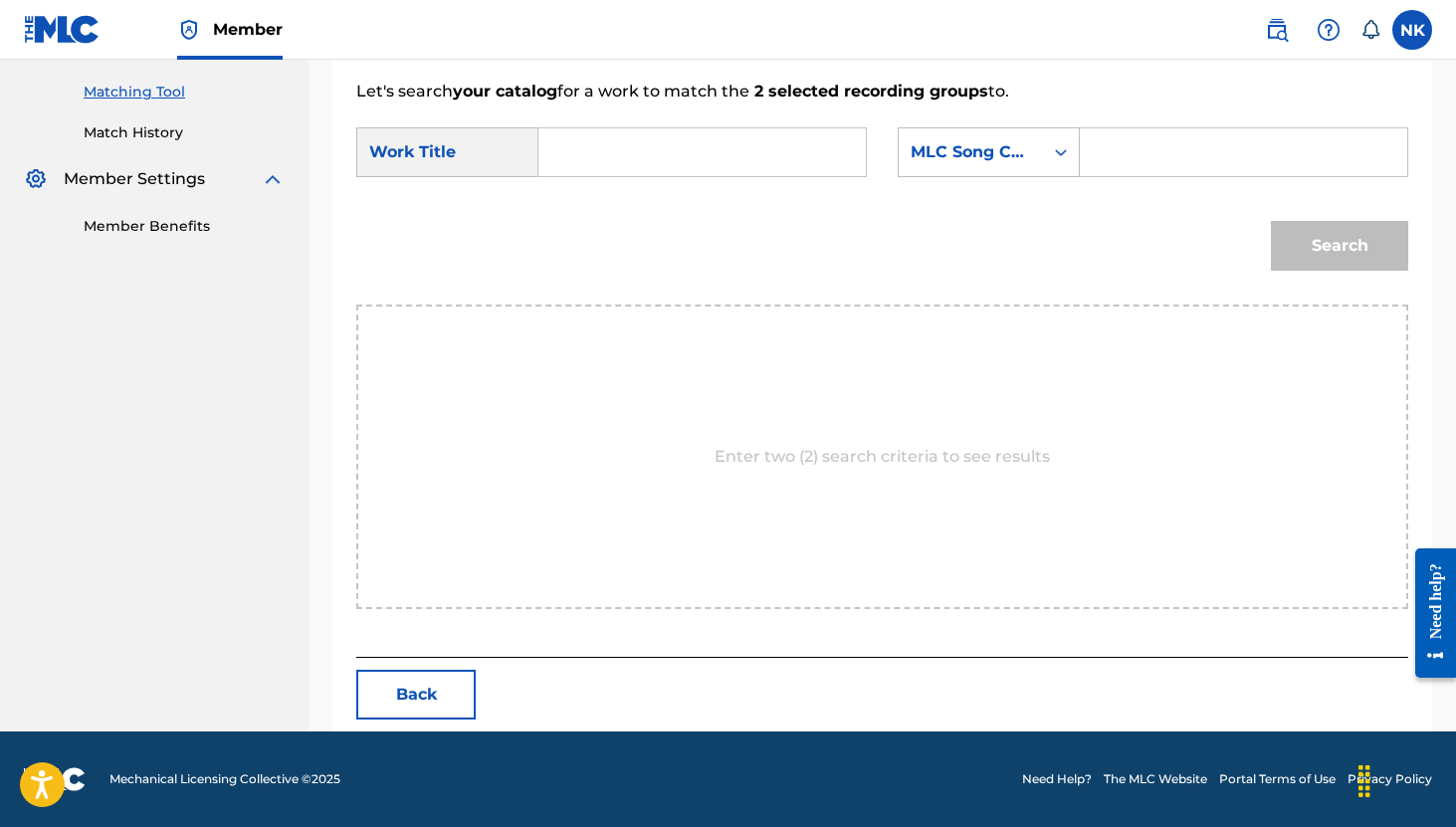 paste on "WHOSE GENERATION" 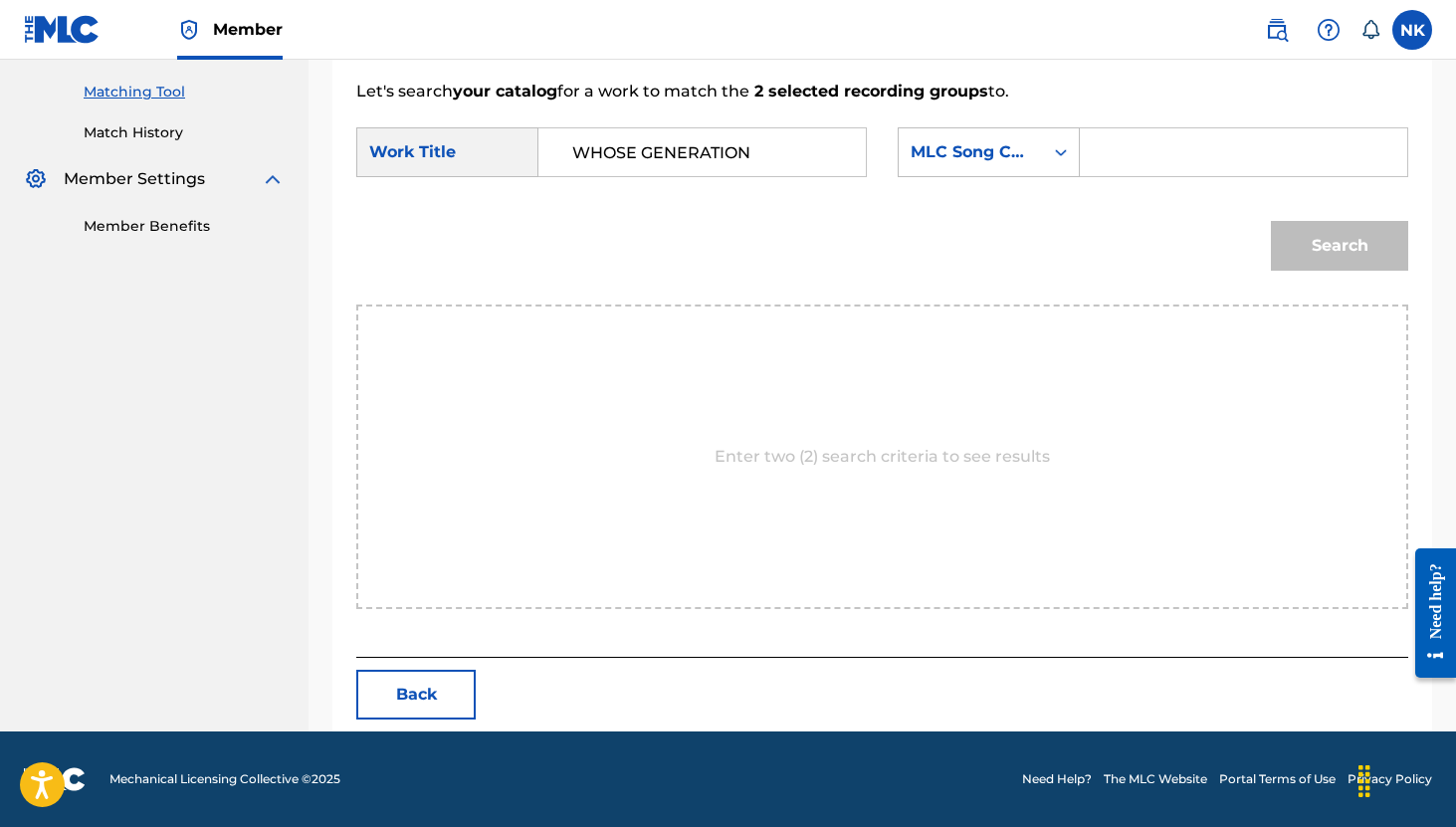 scroll, scrollTop: 0, scrollLeft: 65, axis: horizontal 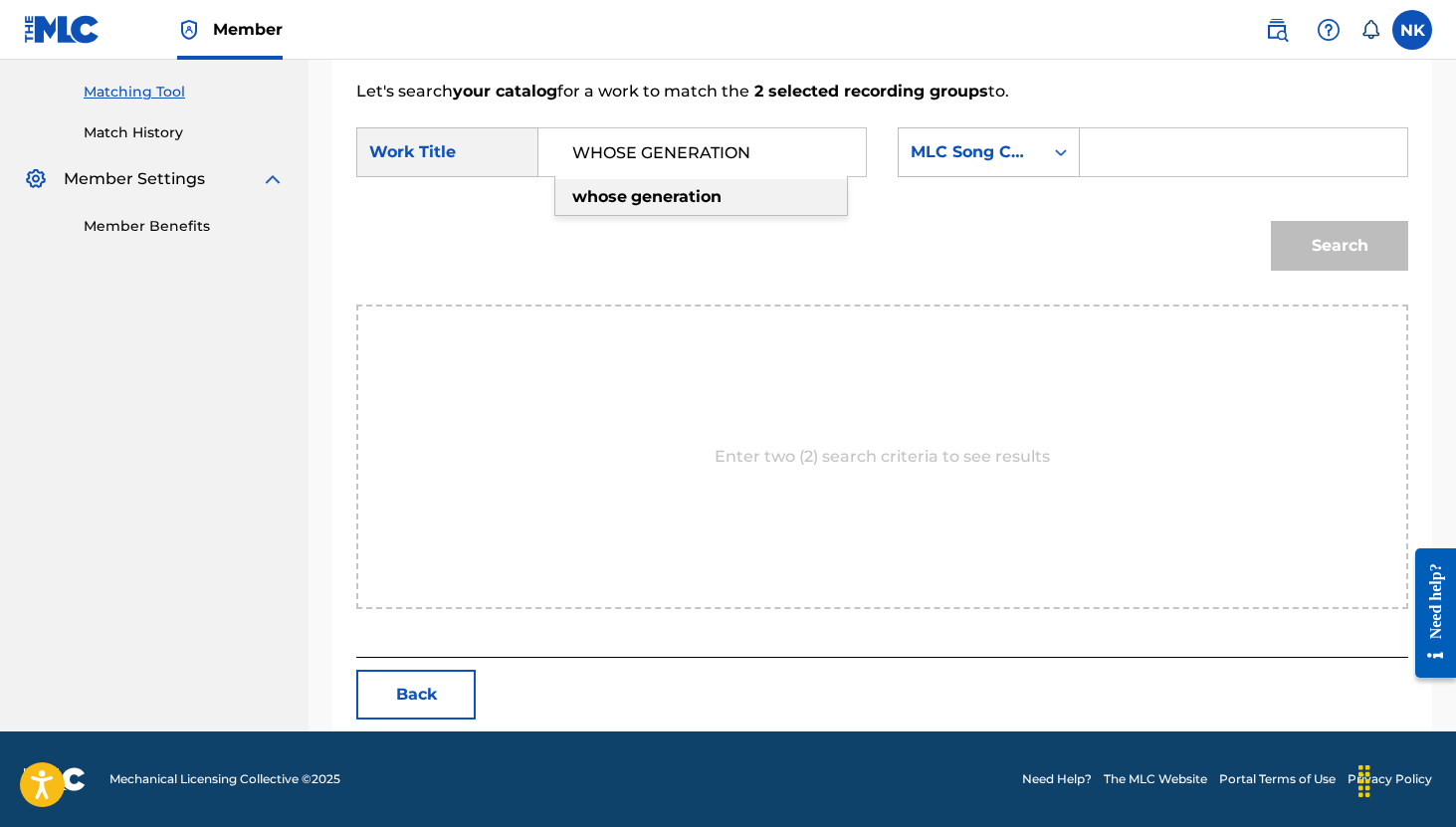 click on "generation" at bounding box center (676, 196) 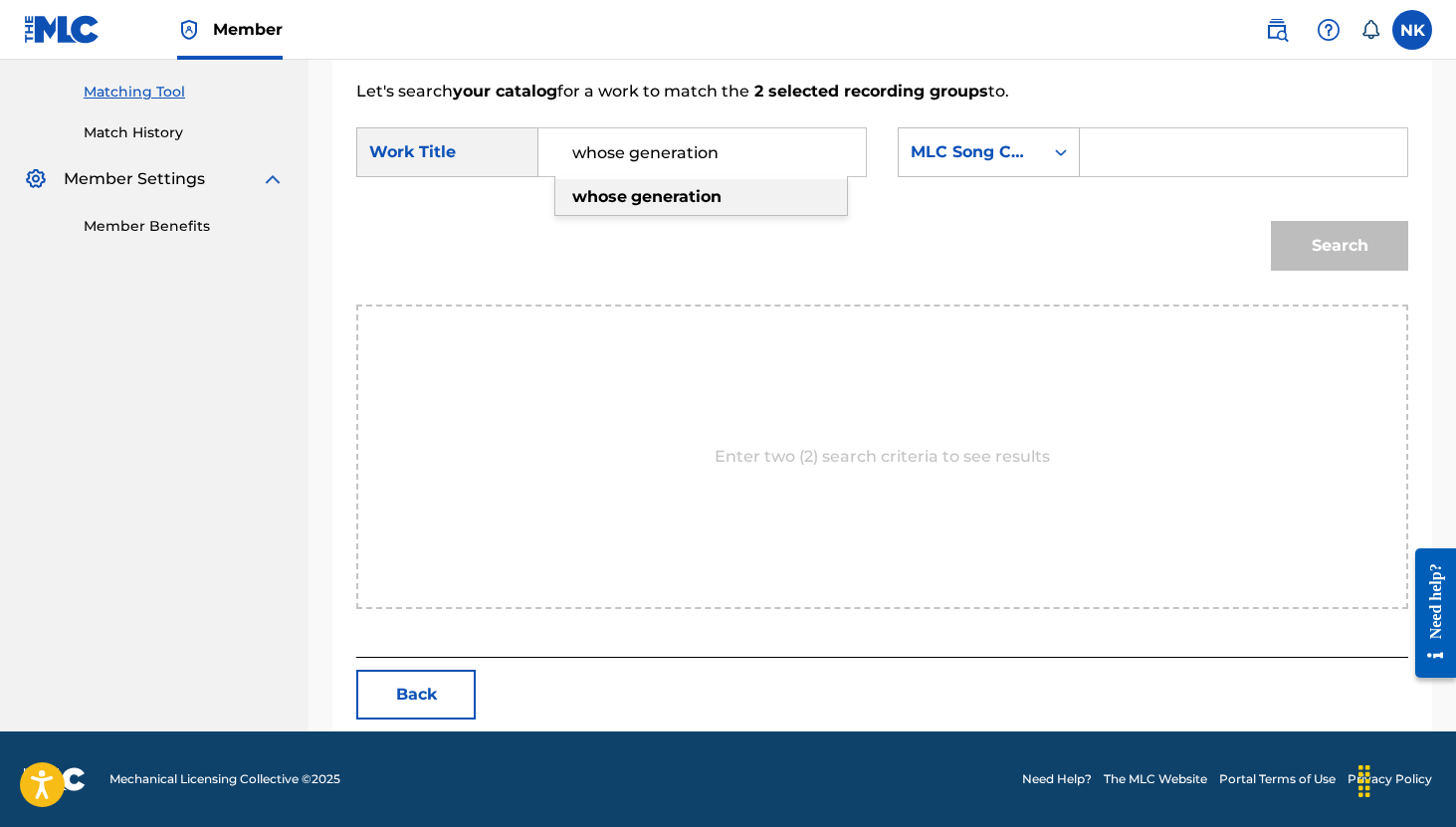 scroll, scrollTop: 0, scrollLeft: 0, axis: both 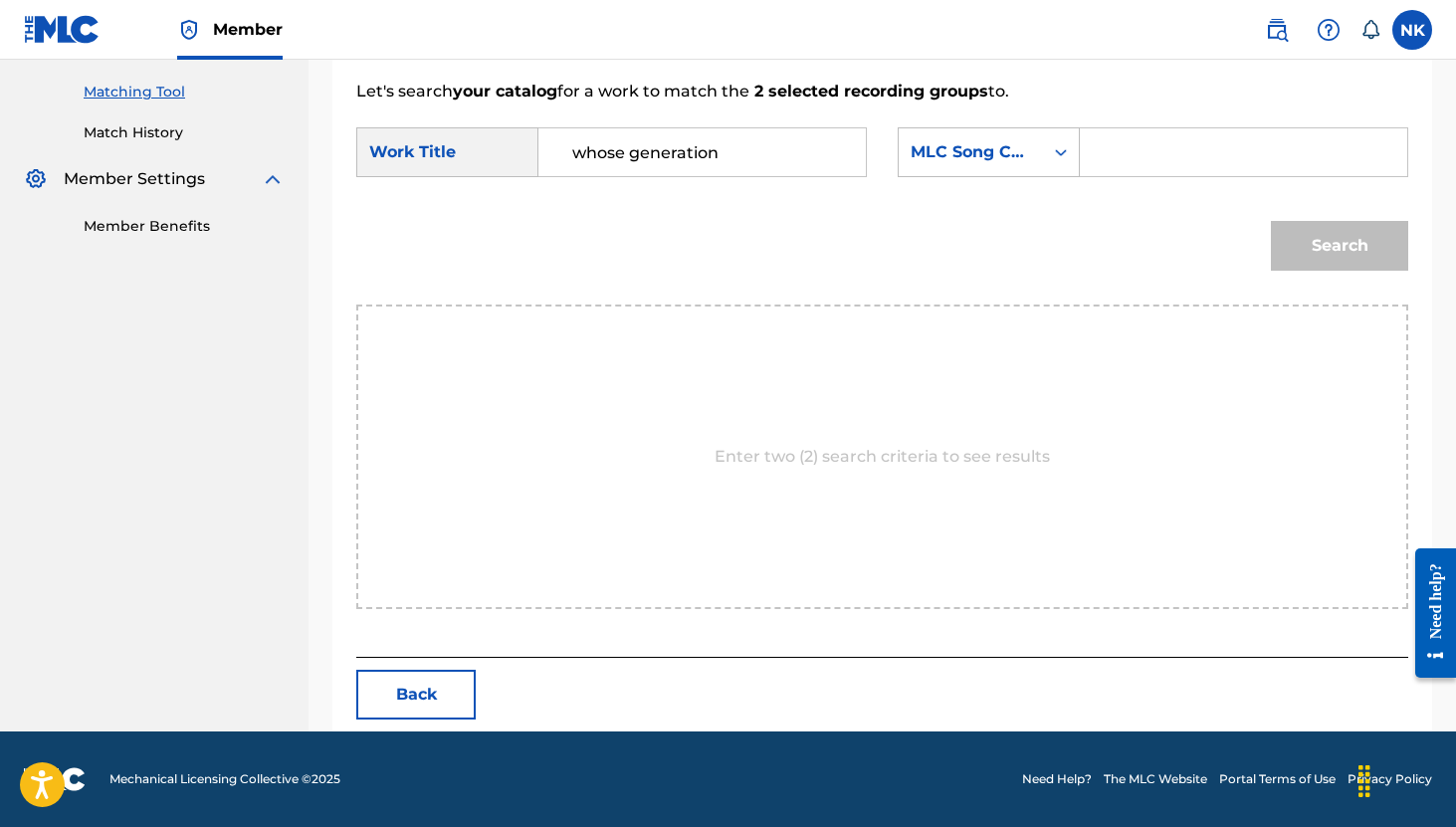 click at bounding box center [1243, 152] 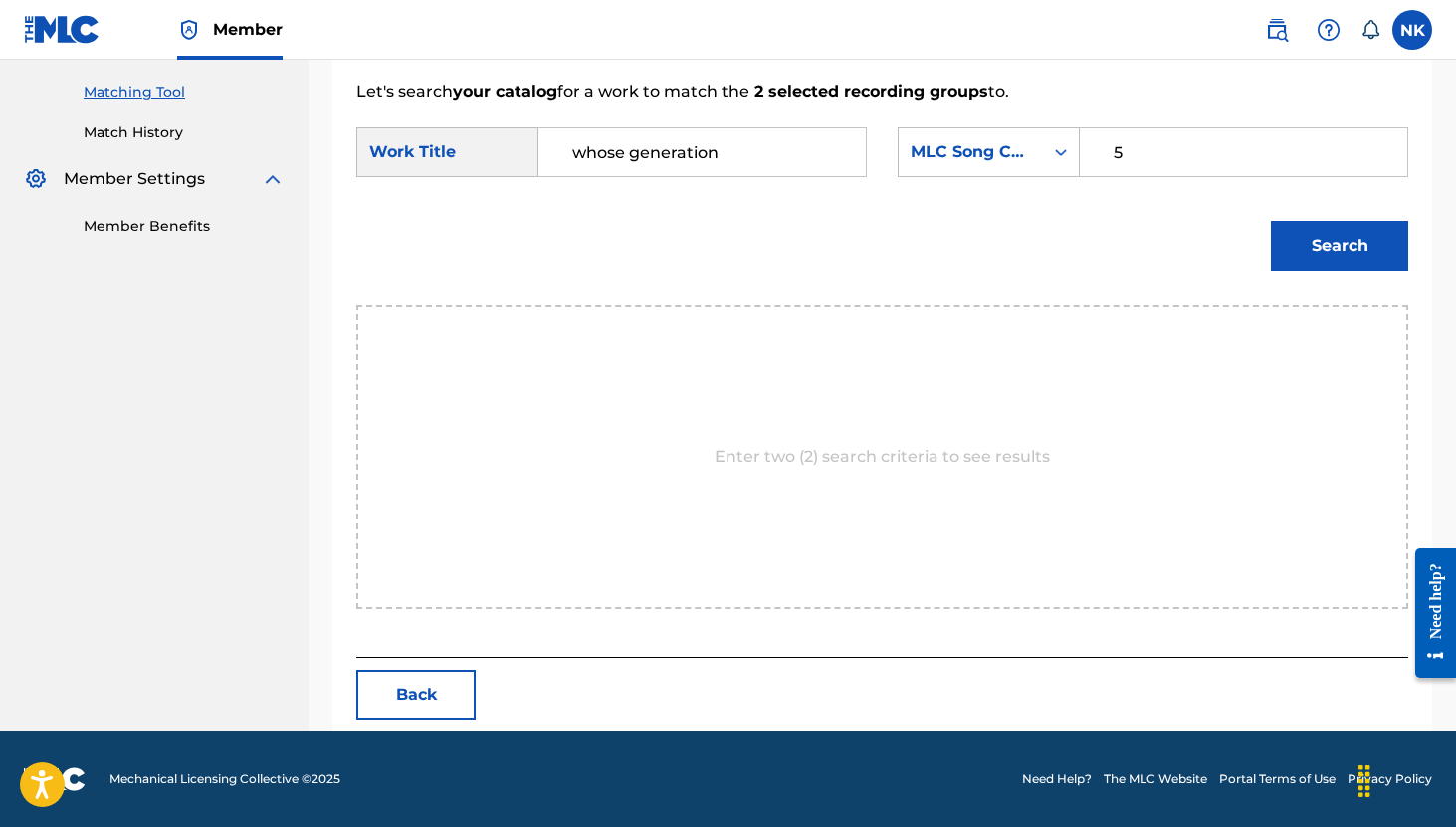 type on "5806" 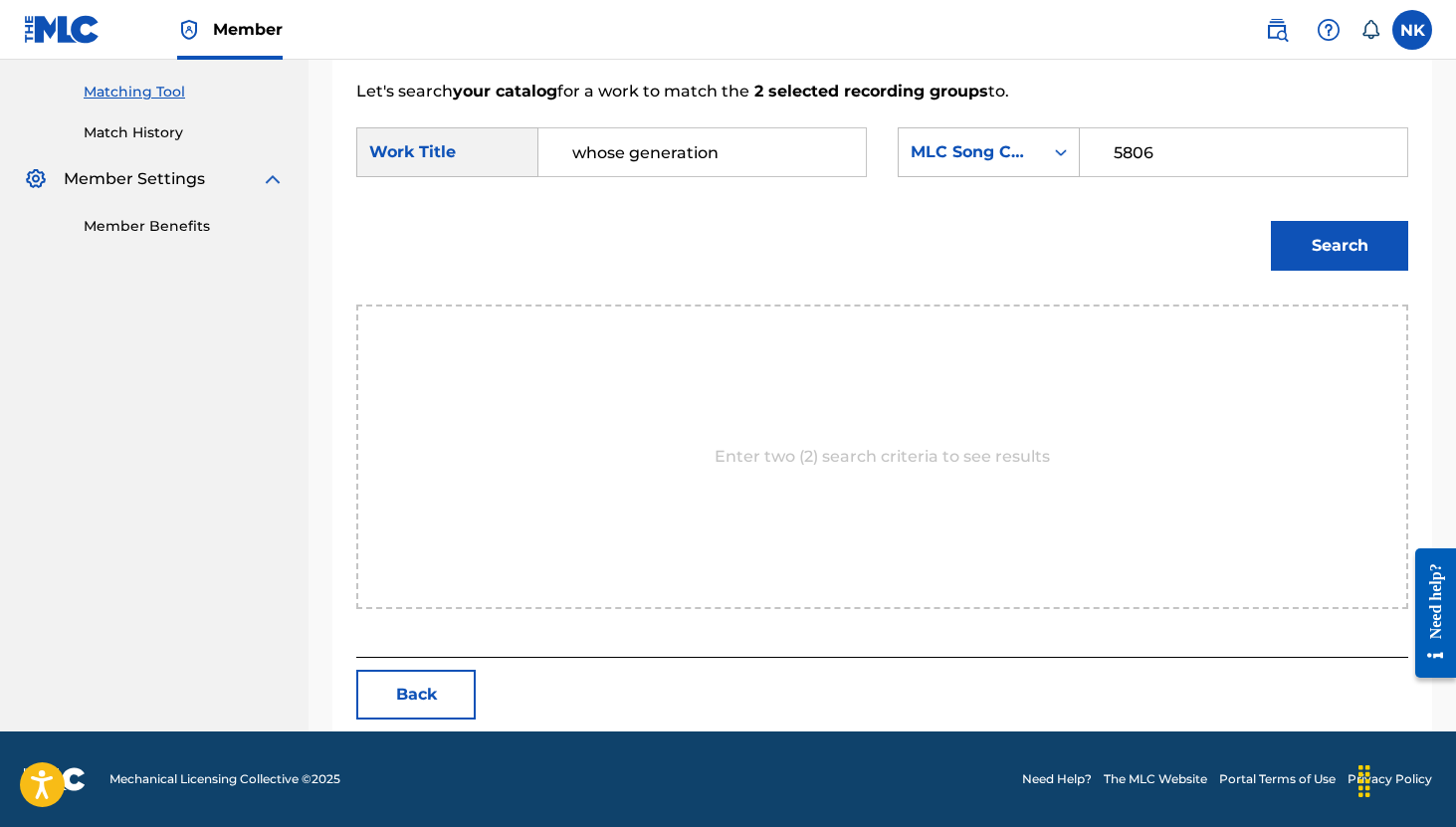 click on "Search" at bounding box center (1340, 246) 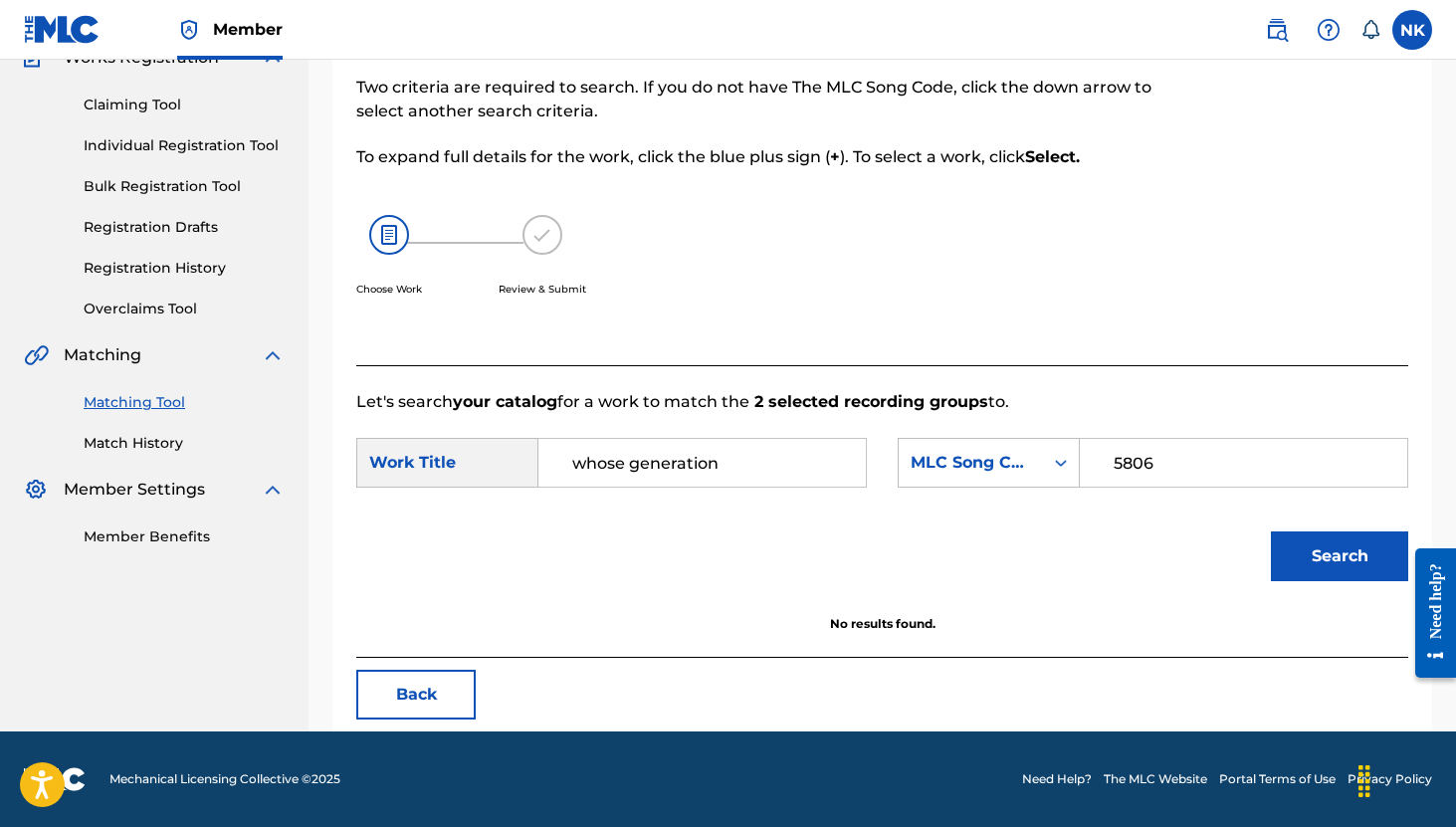 scroll, scrollTop: 188, scrollLeft: 0, axis: vertical 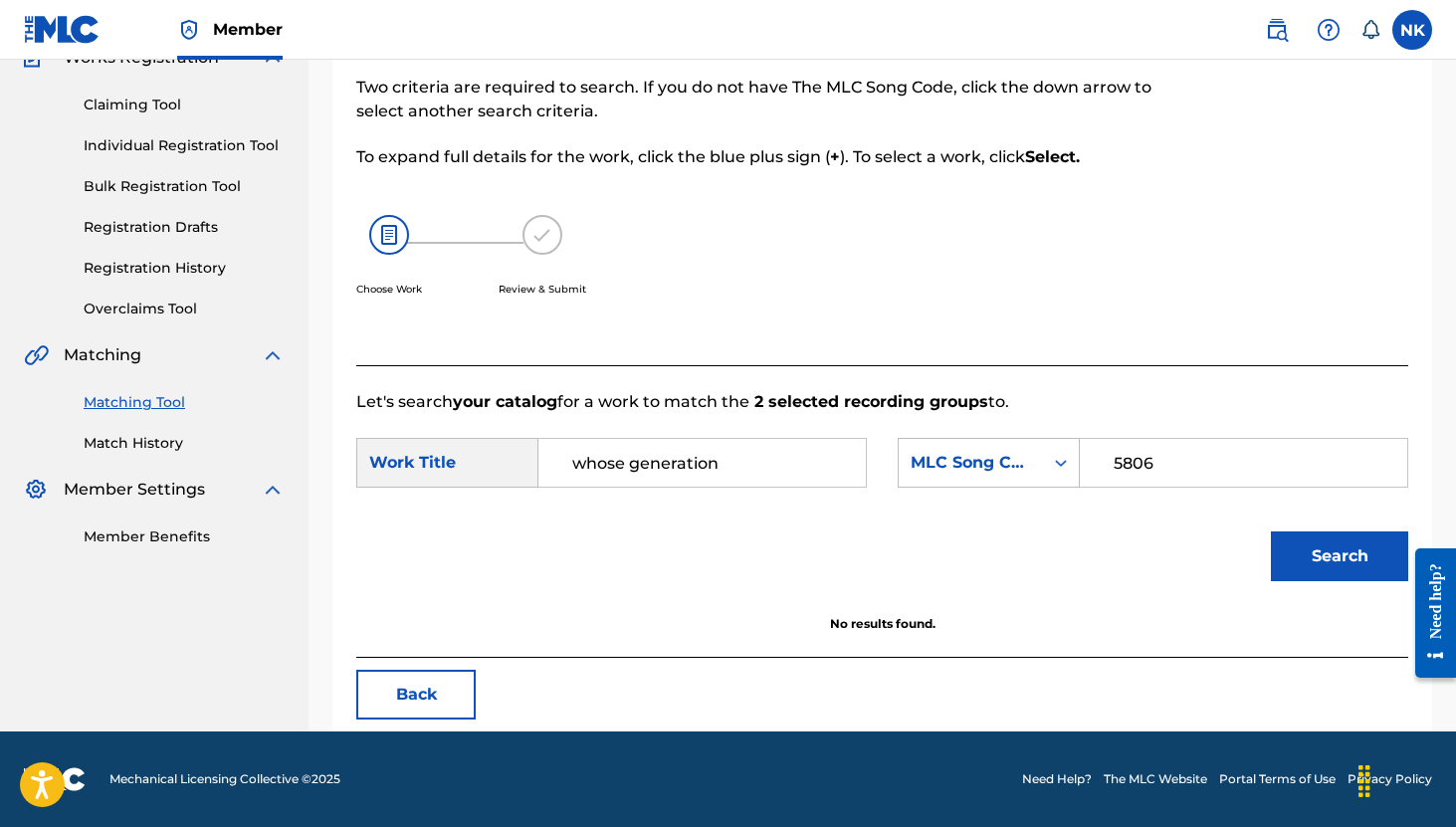 click on "Search" at bounding box center [1340, 556] 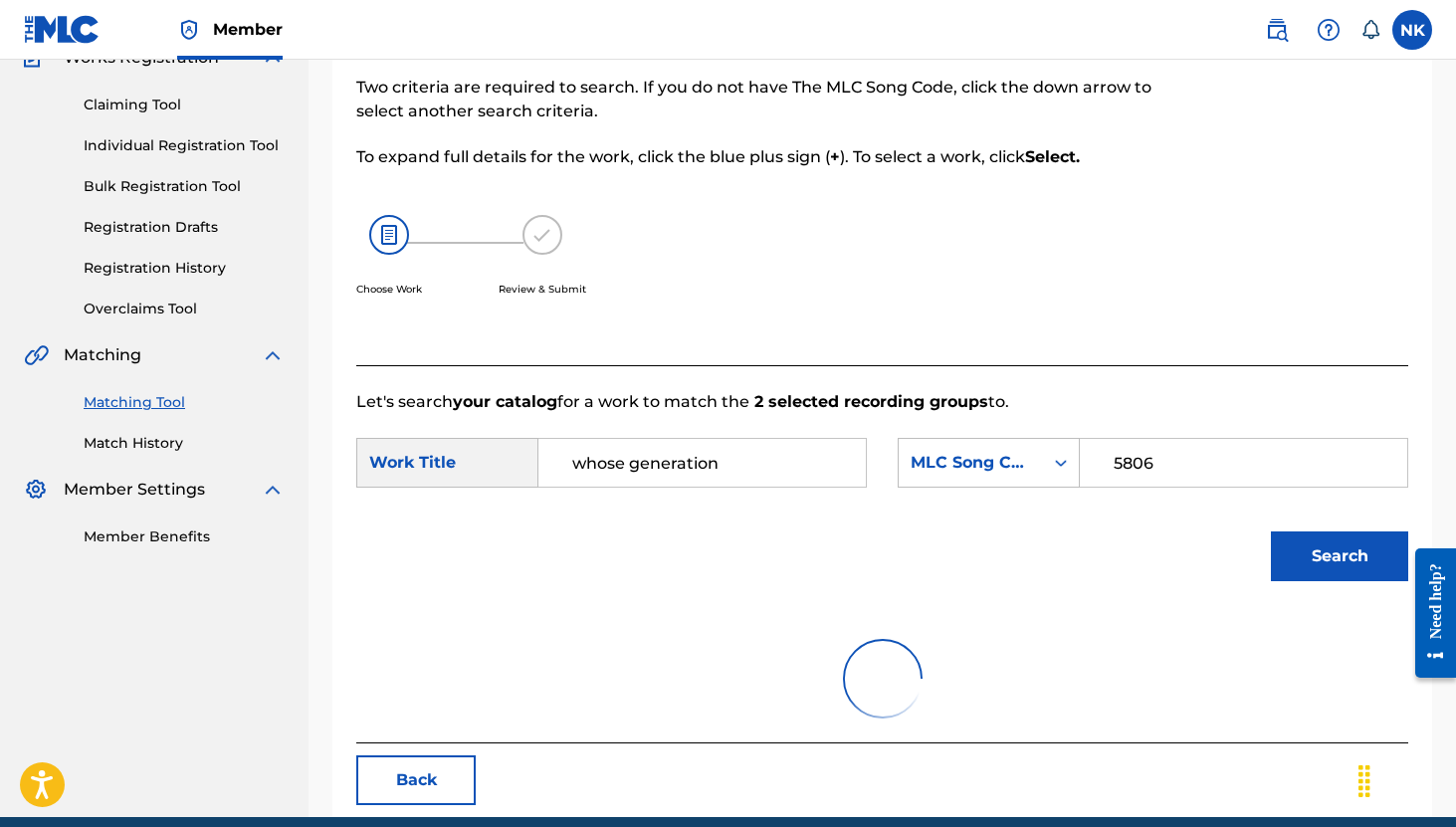 scroll, scrollTop: 188, scrollLeft: 0, axis: vertical 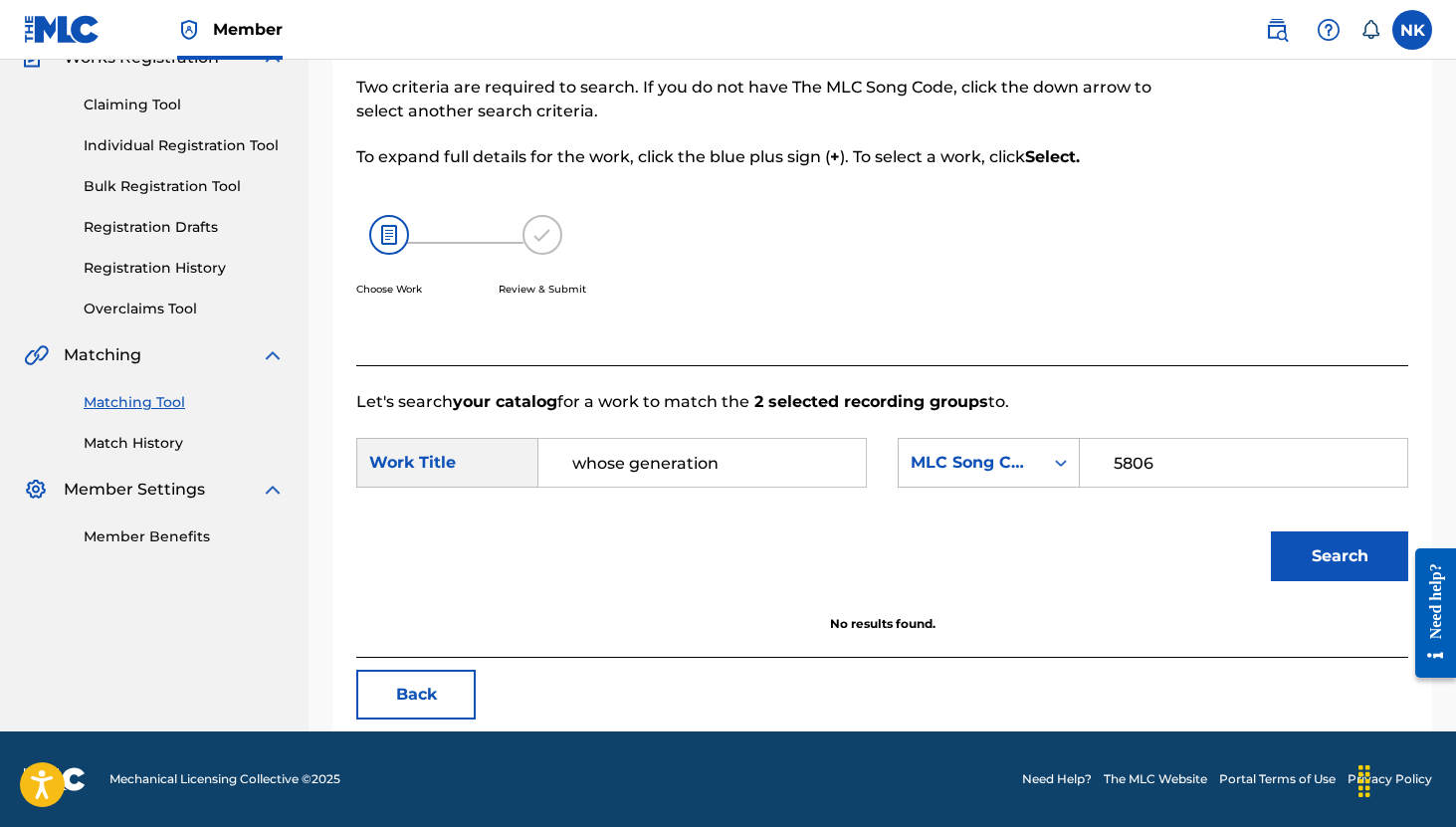 click on "5806" at bounding box center [1243, 463] 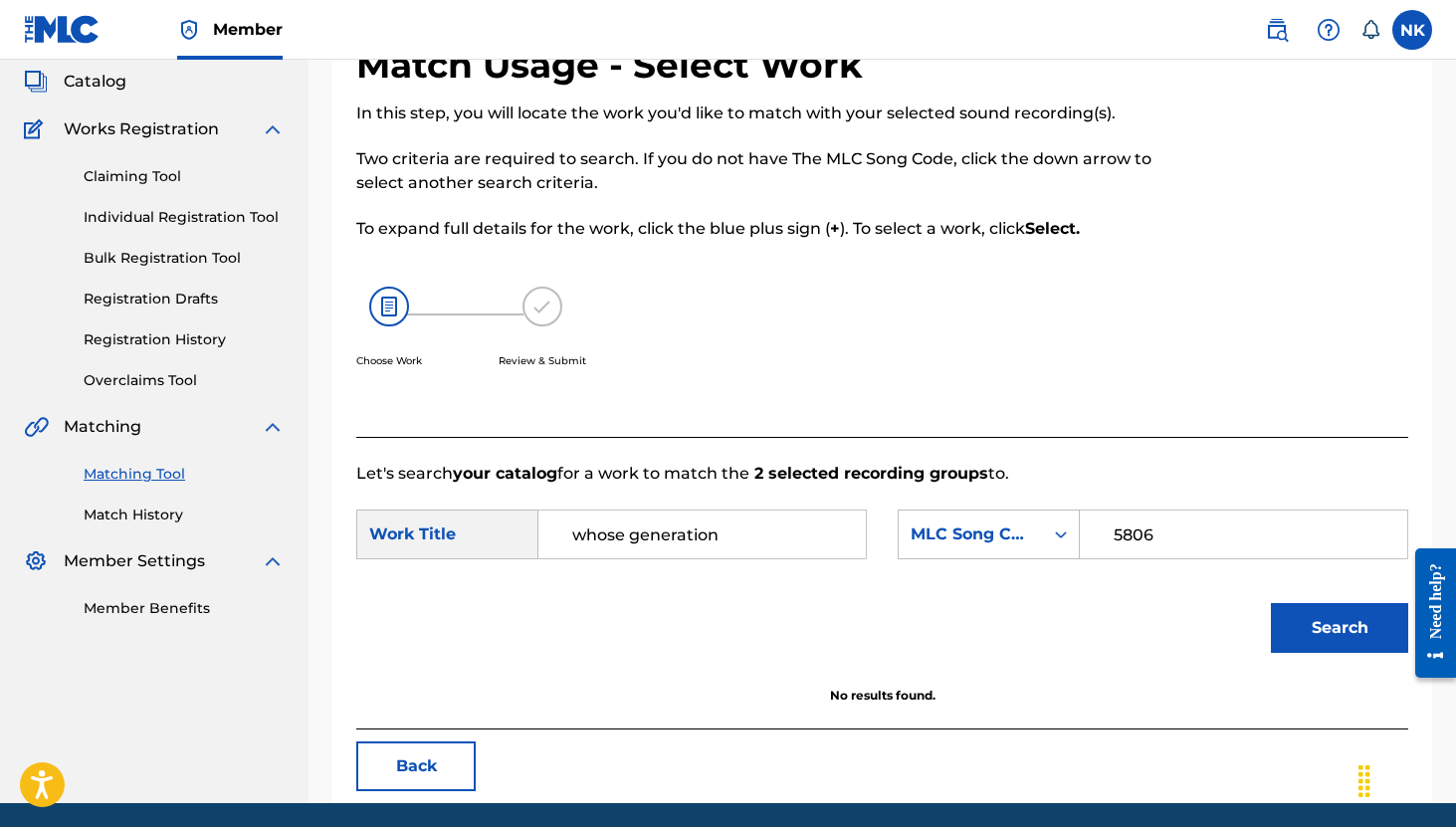 scroll, scrollTop: 188, scrollLeft: 0, axis: vertical 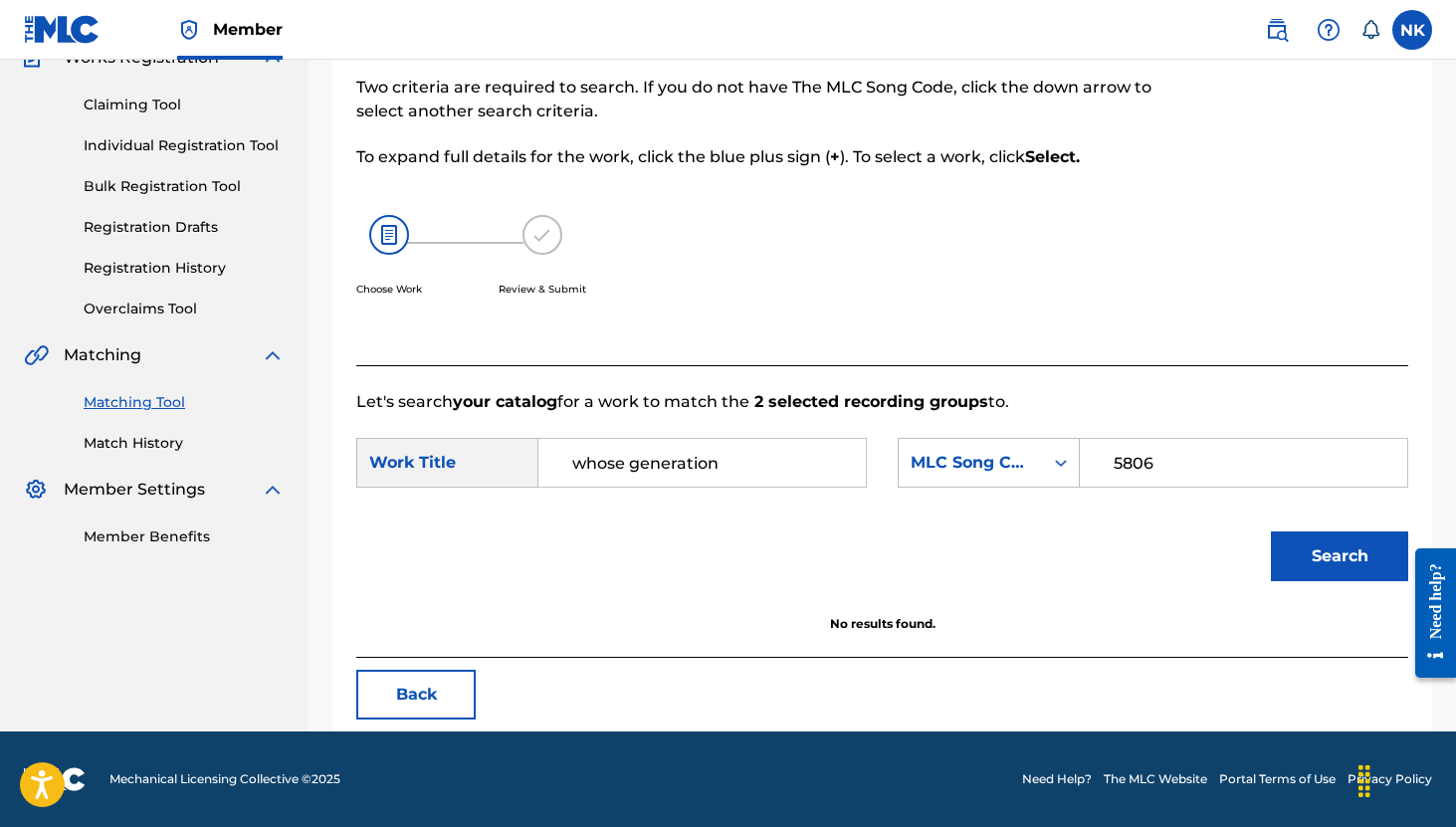 click on "Back" at bounding box center (416, 695) 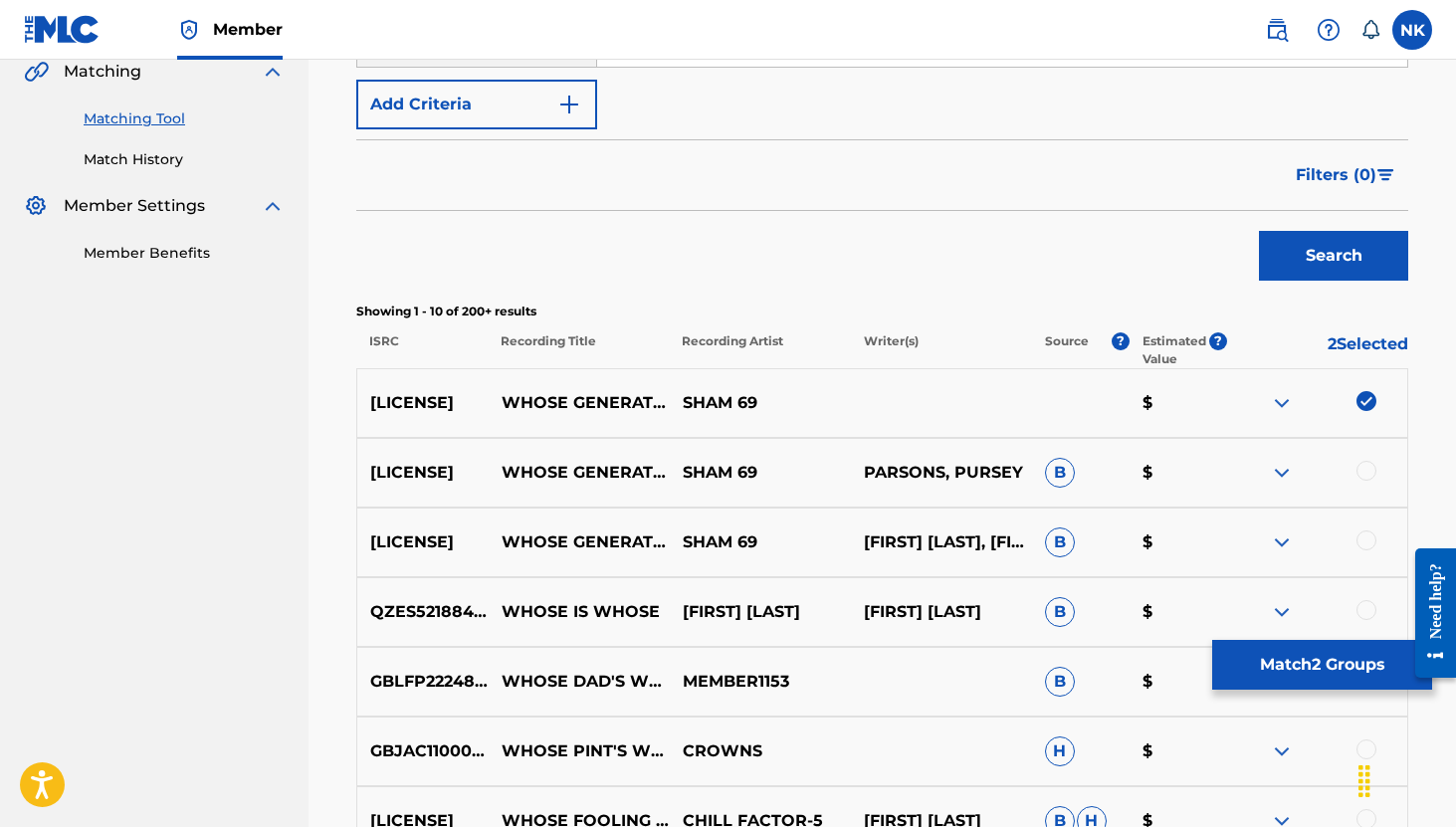 scroll, scrollTop: 486, scrollLeft: 0, axis: vertical 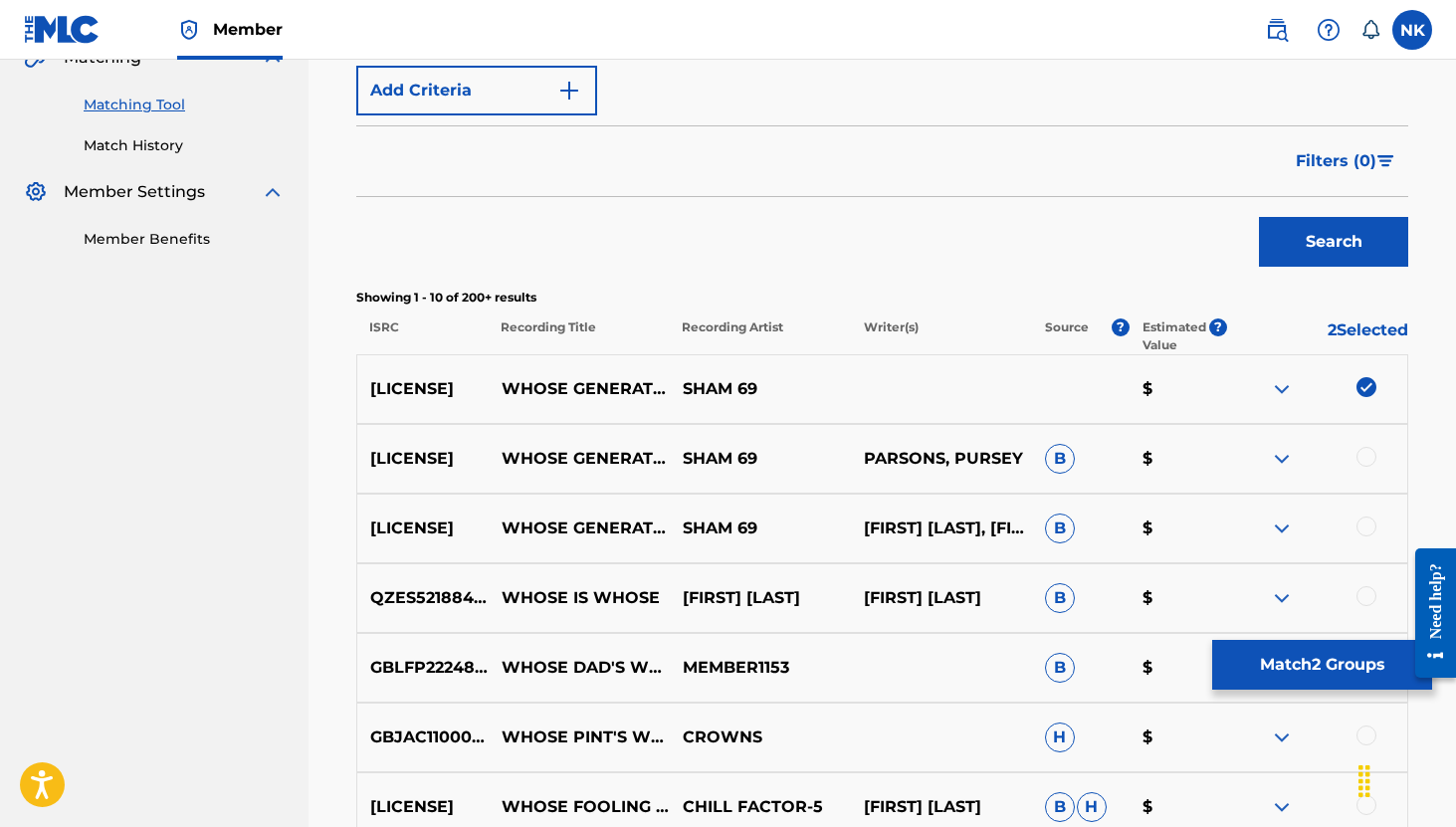 click at bounding box center (1366, 387) 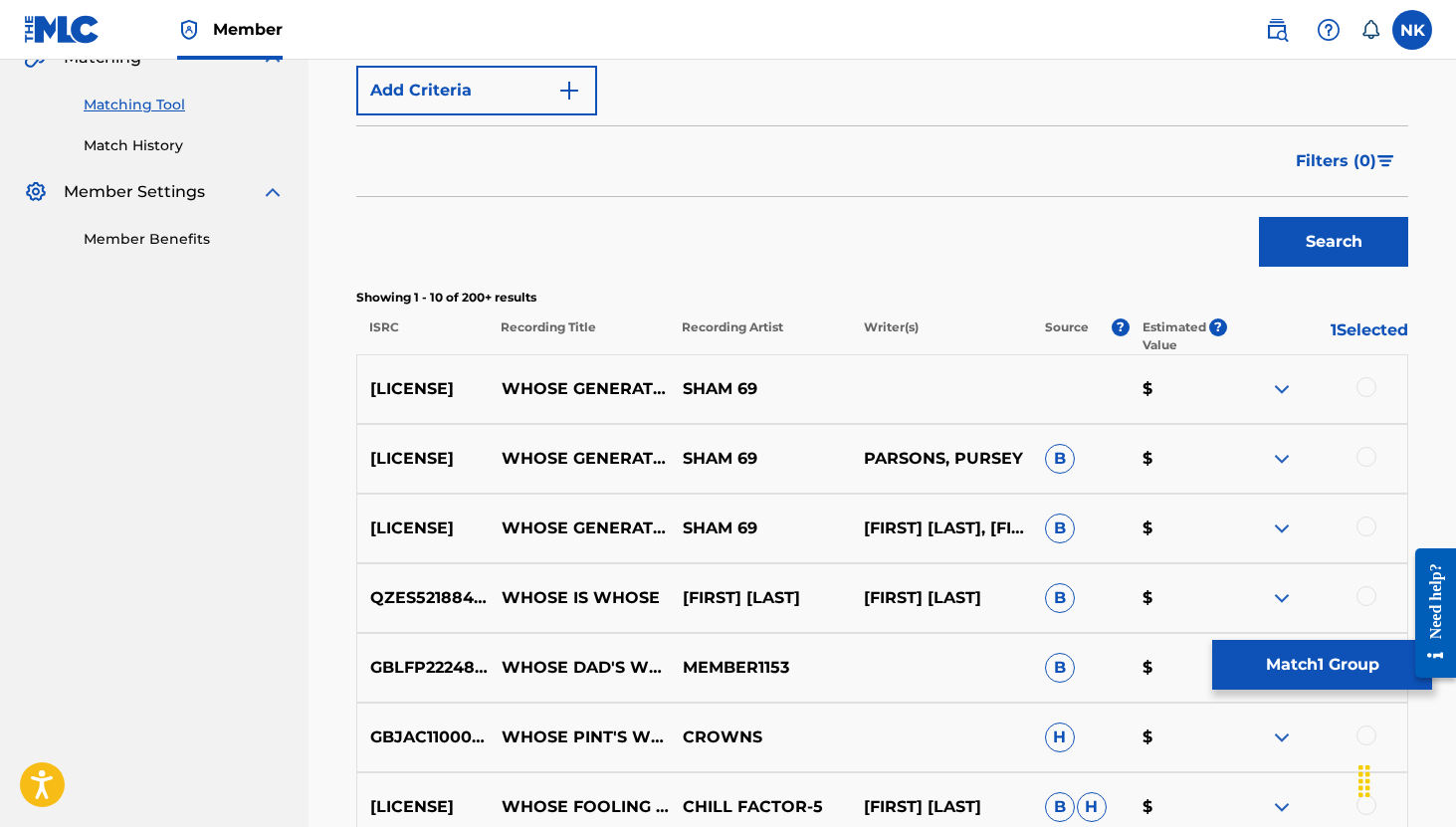 click on "Match  1 Group" at bounding box center (1322, 665) 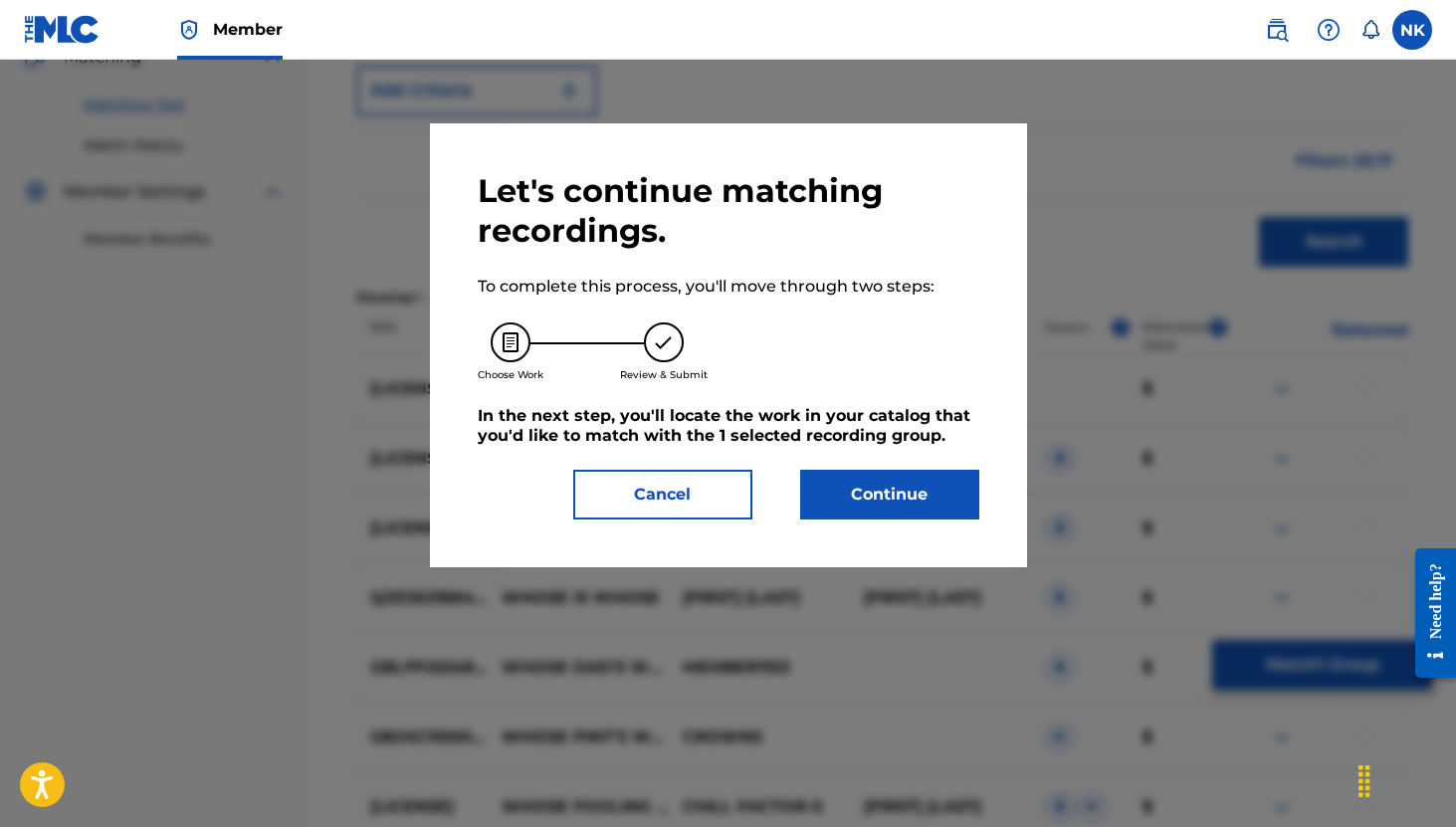 click on "Continue" at bounding box center (890, 495) 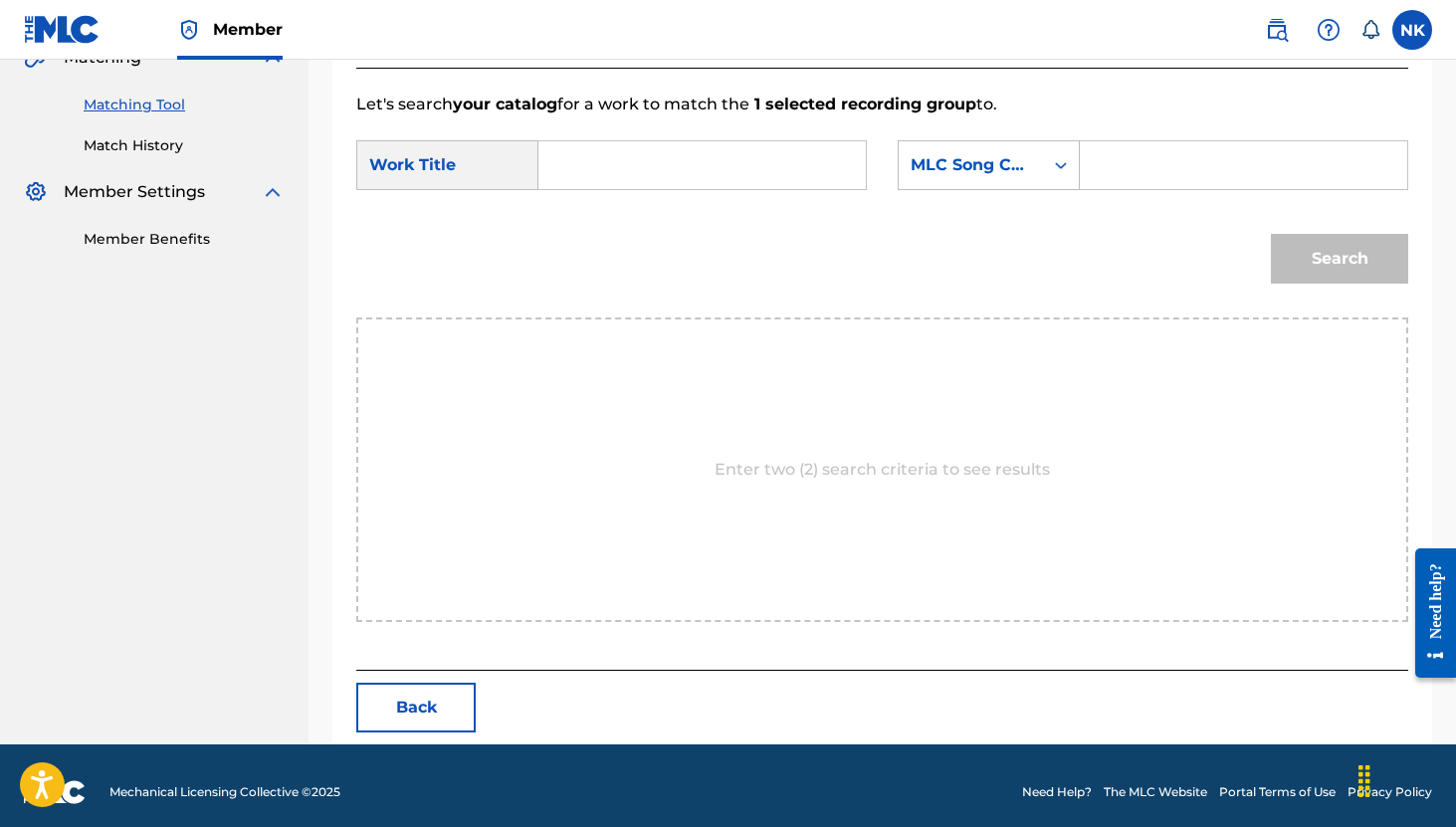 click at bounding box center (702, 165) 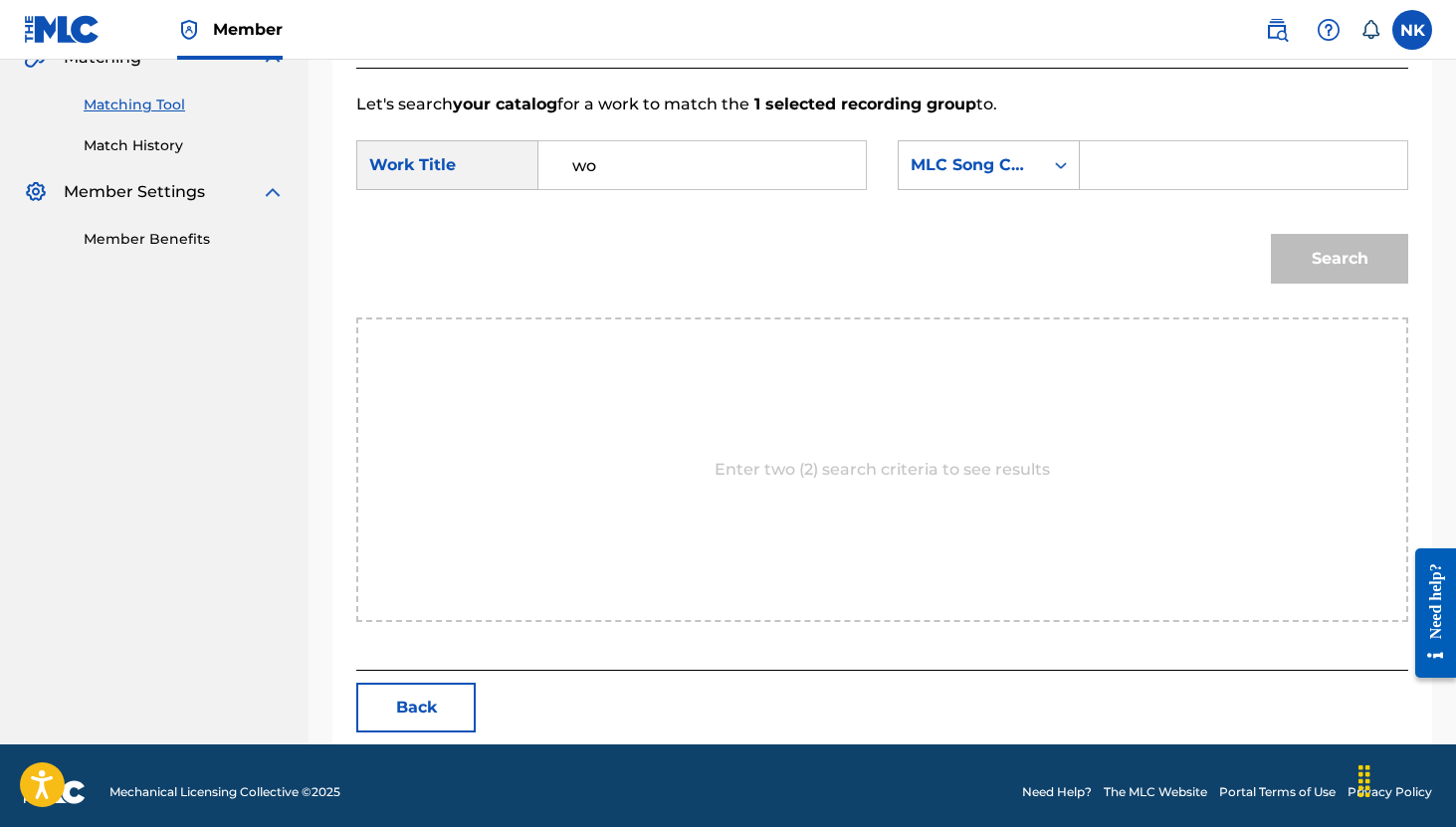 type on "w" 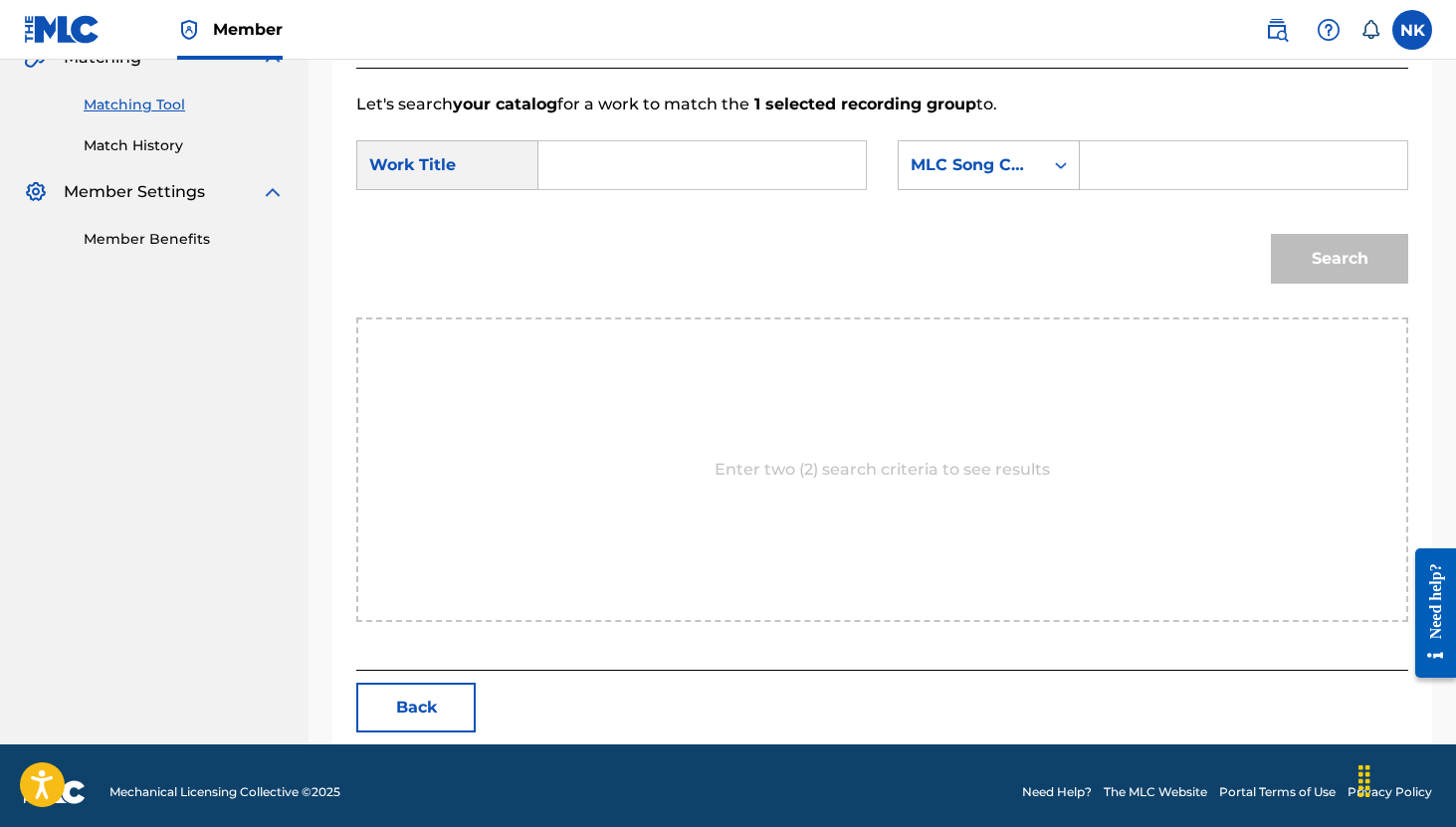 paste on "WHOSE GENERATION" 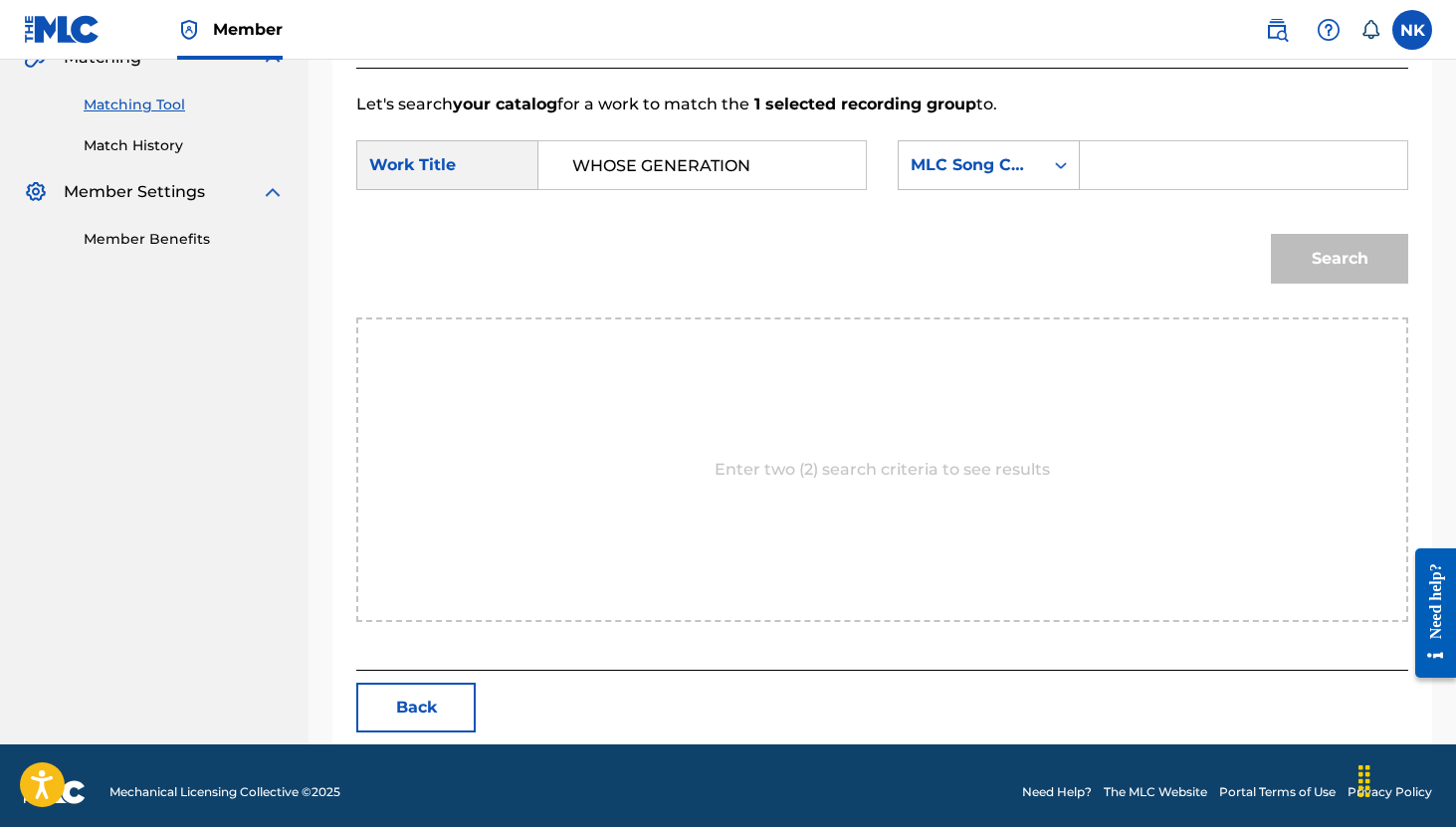 scroll, scrollTop: 0, scrollLeft: 65, axis: horizontal 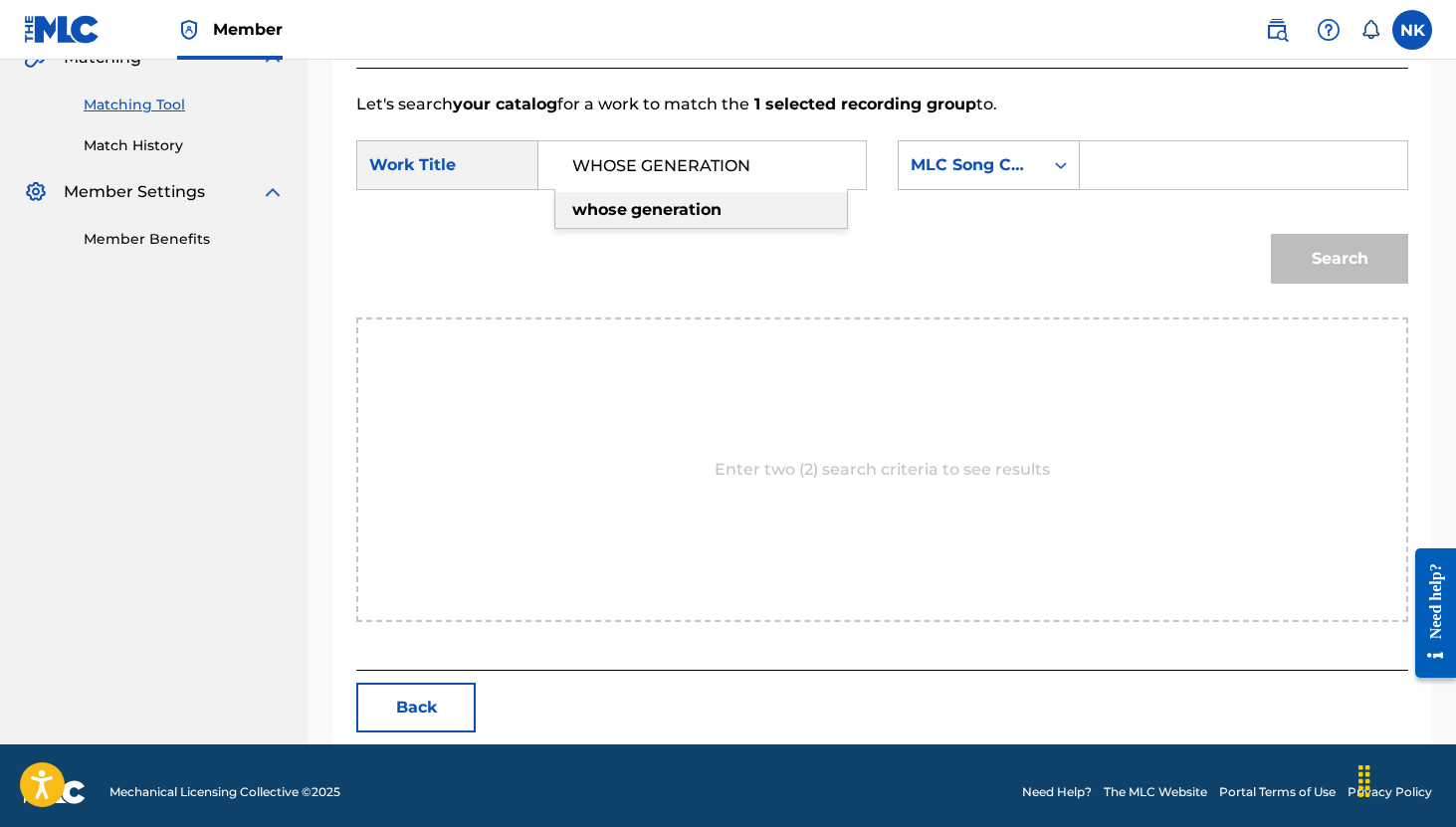 click on "whose   generation" at bounding box center (701, 210) 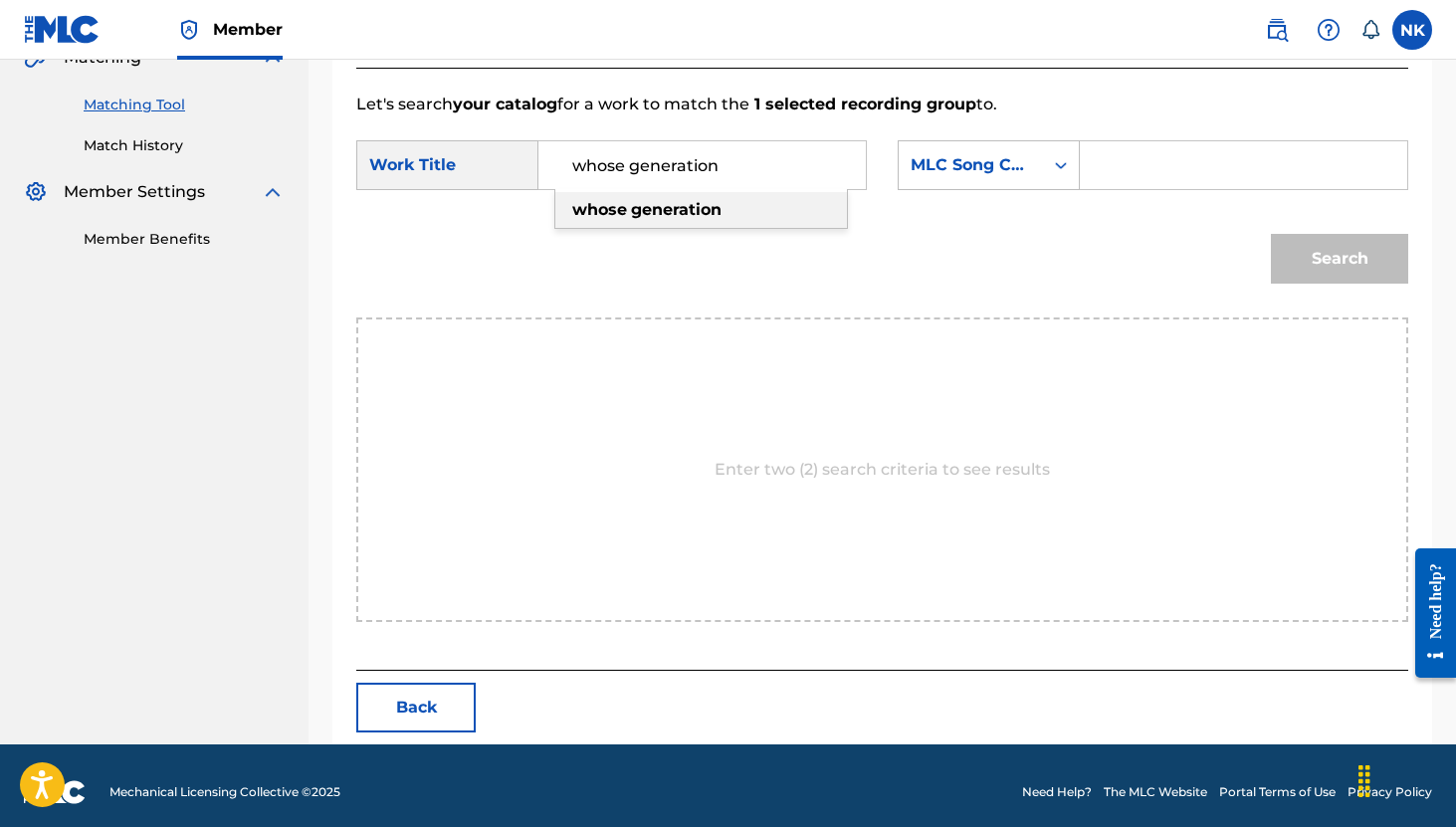 scroll, scrollTop: 0, scrollLeft: 0, axis: both 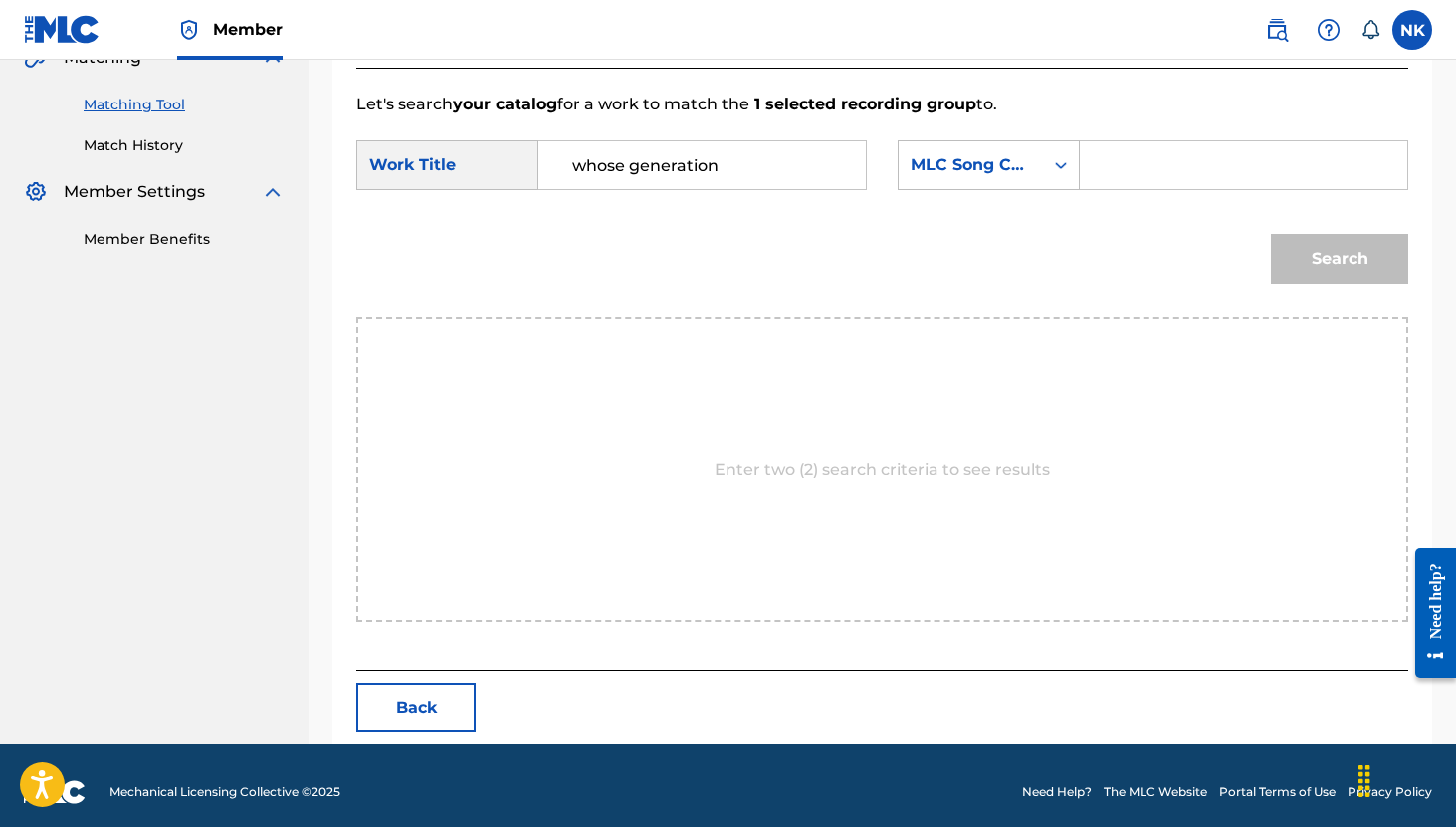 click on "SearchWithCriteria3cc8bee9-8554-46c1-b1e3-ca3bd8b615e8 Work Title whose generation SearchWithCriteriacddfd495-575c-4d07-a77b-fc85d0afa0b8 MLC Song Code Search" at bounding box center [882, 217] 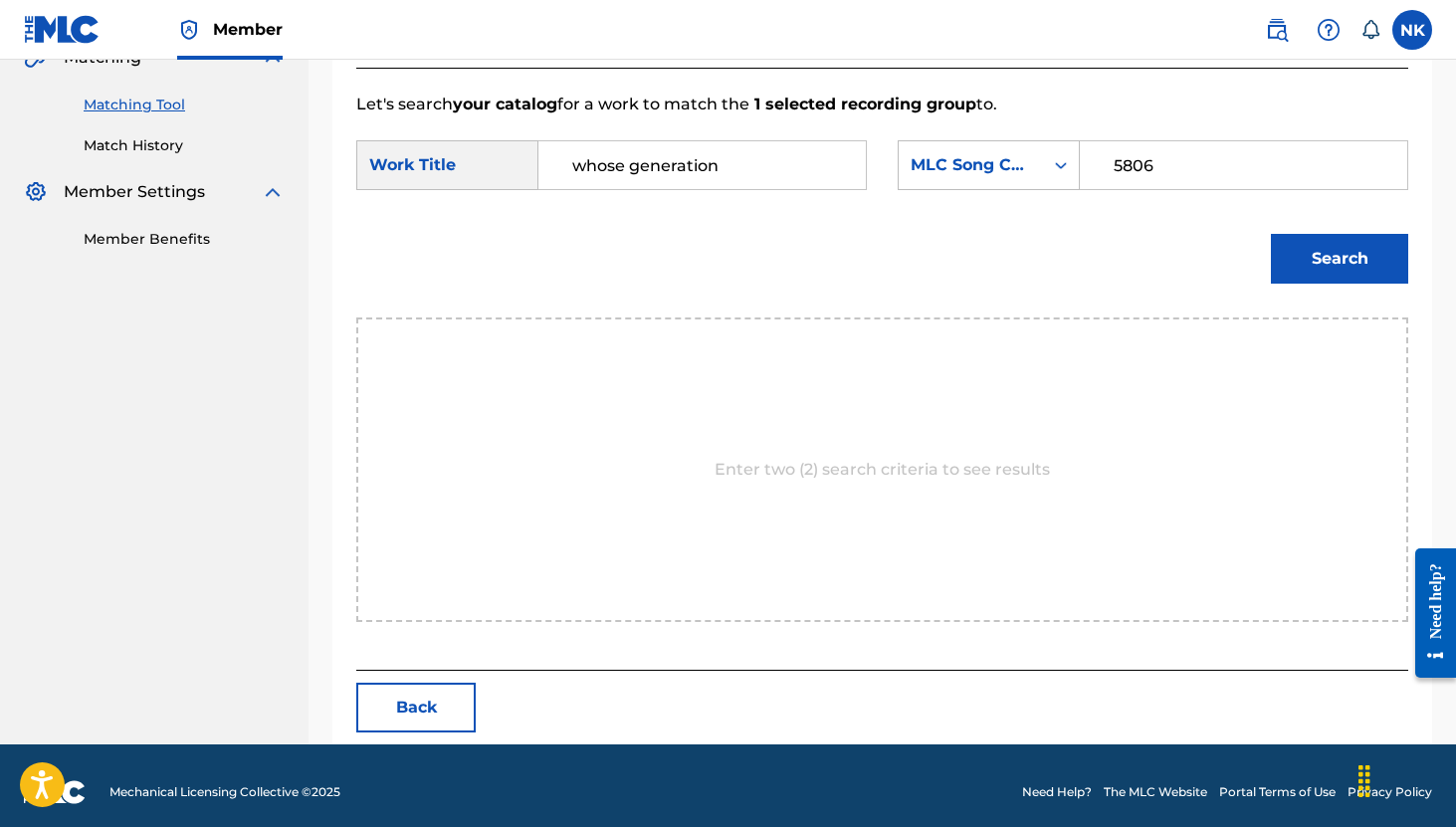 click on "Search" at bounding box center (1340, 259) 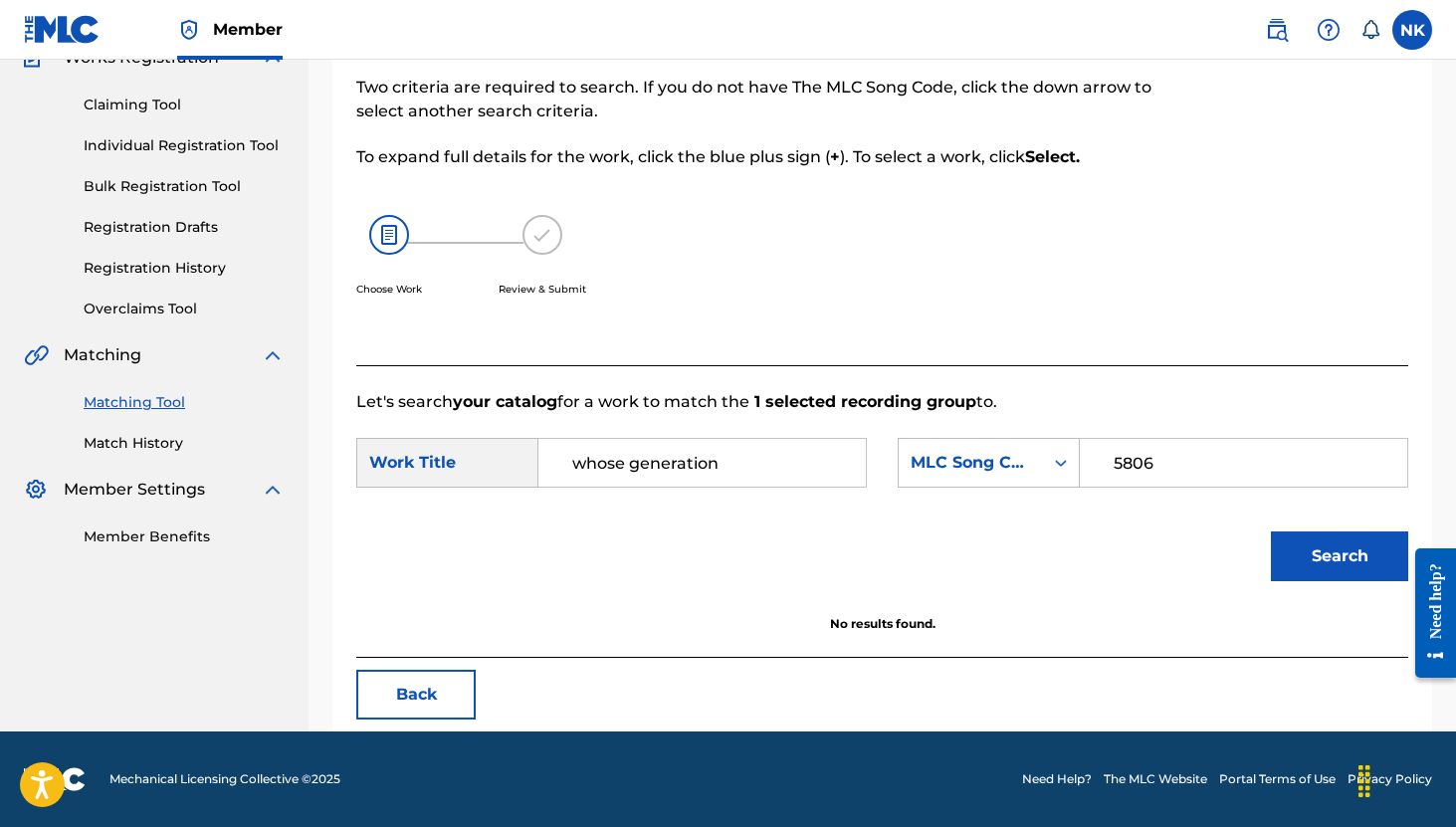scroll, scrollTop: 0, scrollLeft: 0, axis: both 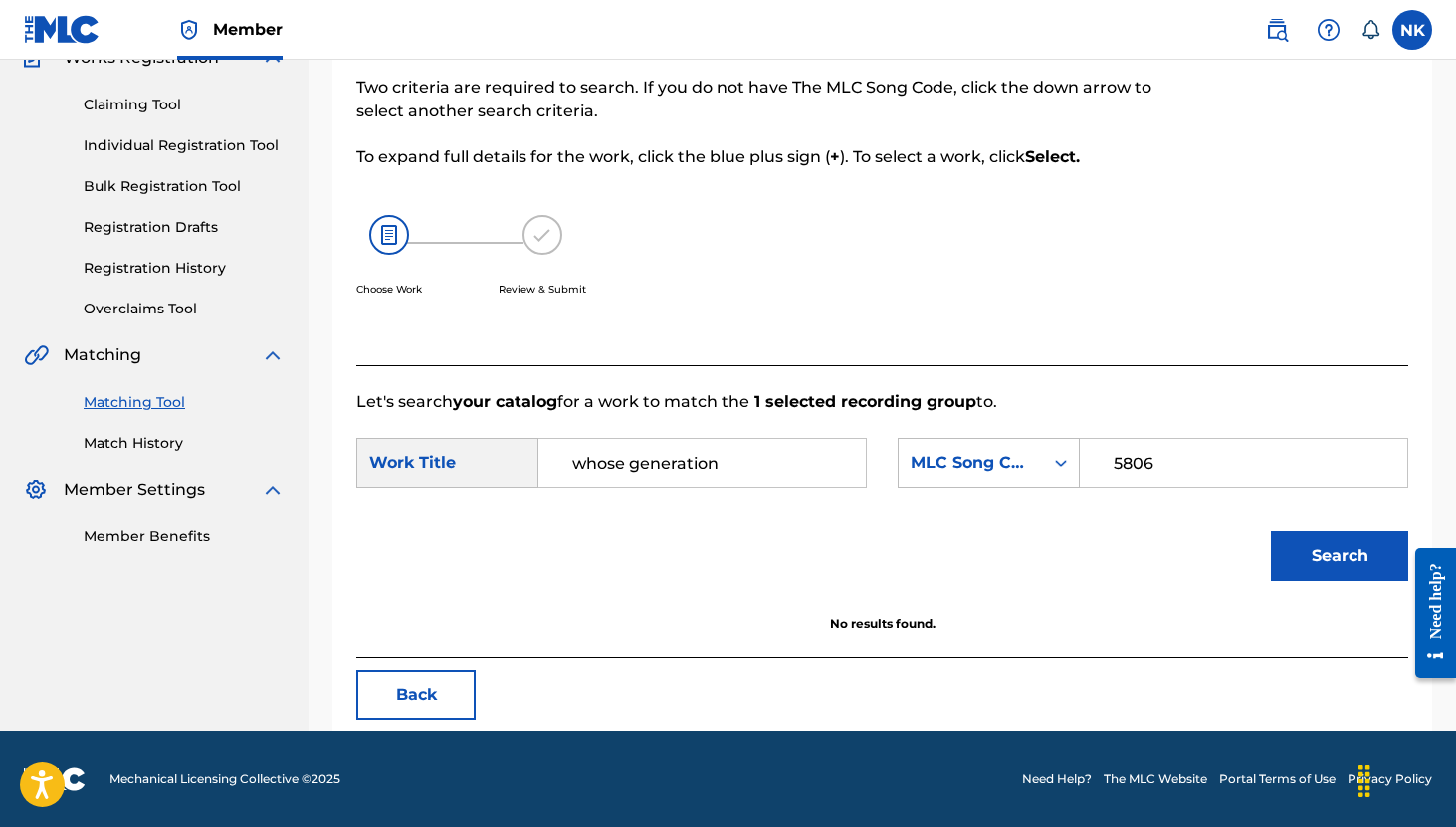 click on "Back" at bounding box center (416, 695) 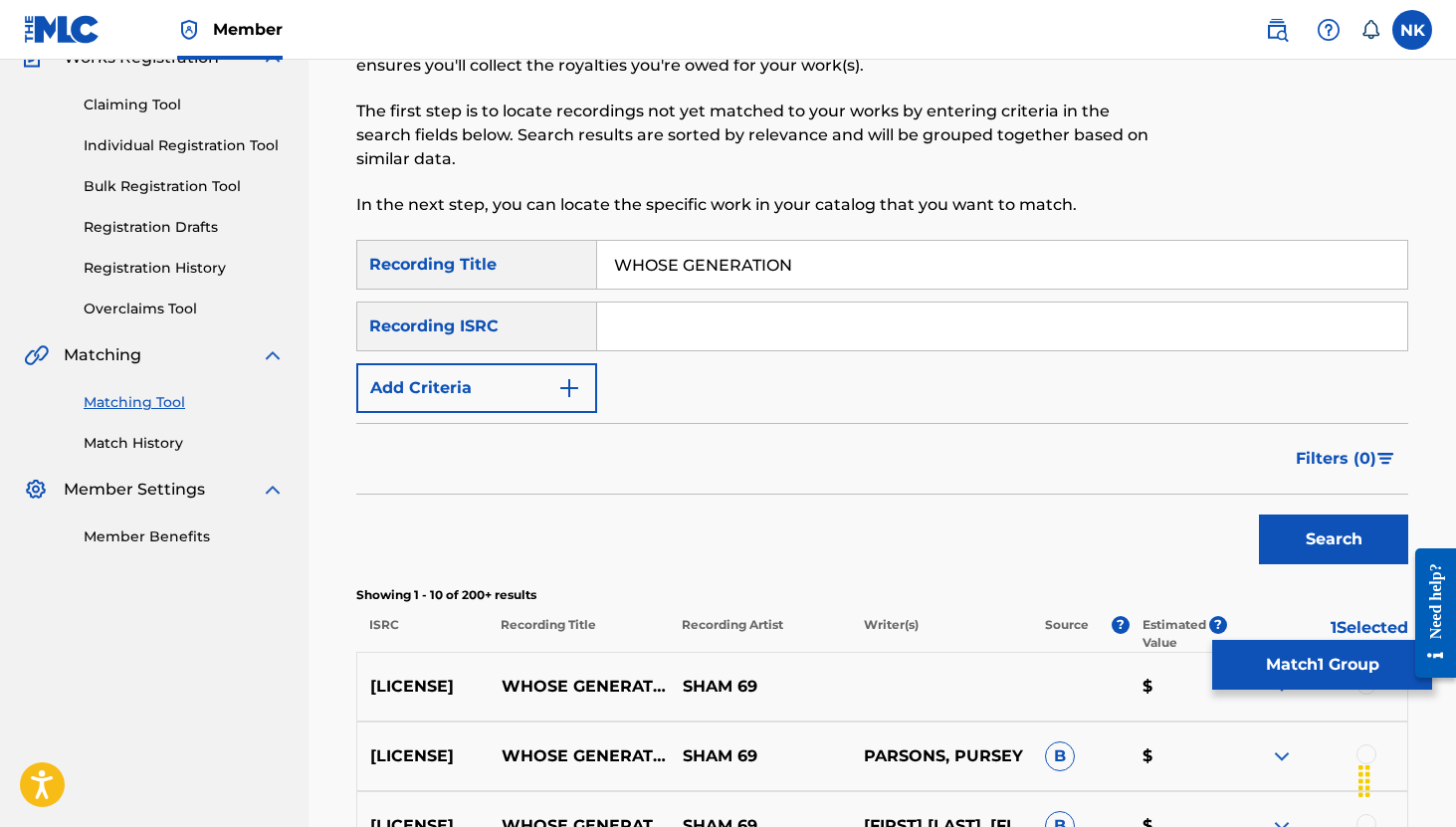 scroll, scrollTop: 188, scrollLeft: 0, axis: vertical 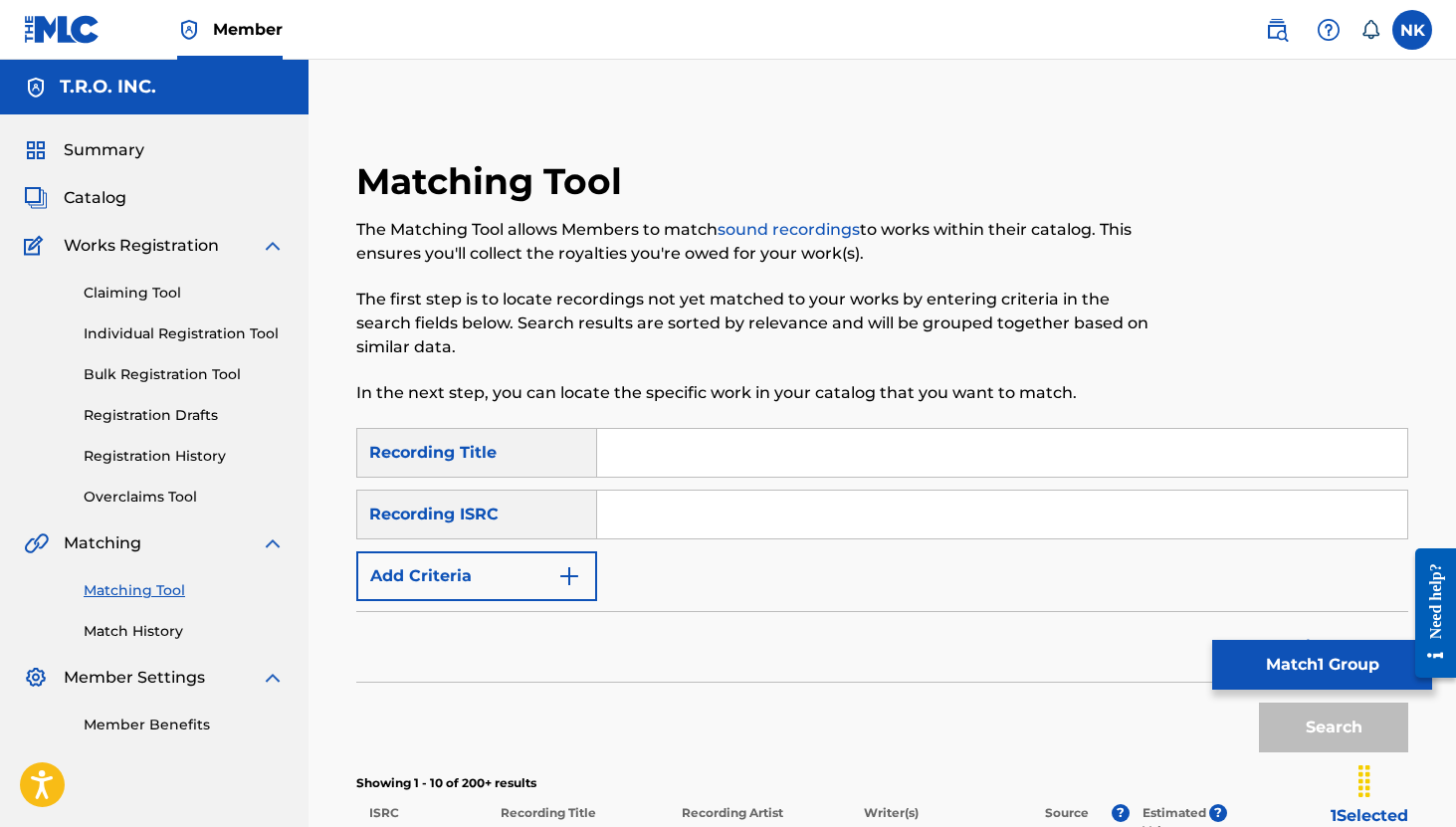 paste on "AH, BLEAK AND CHILL THE WINTRY WIND" 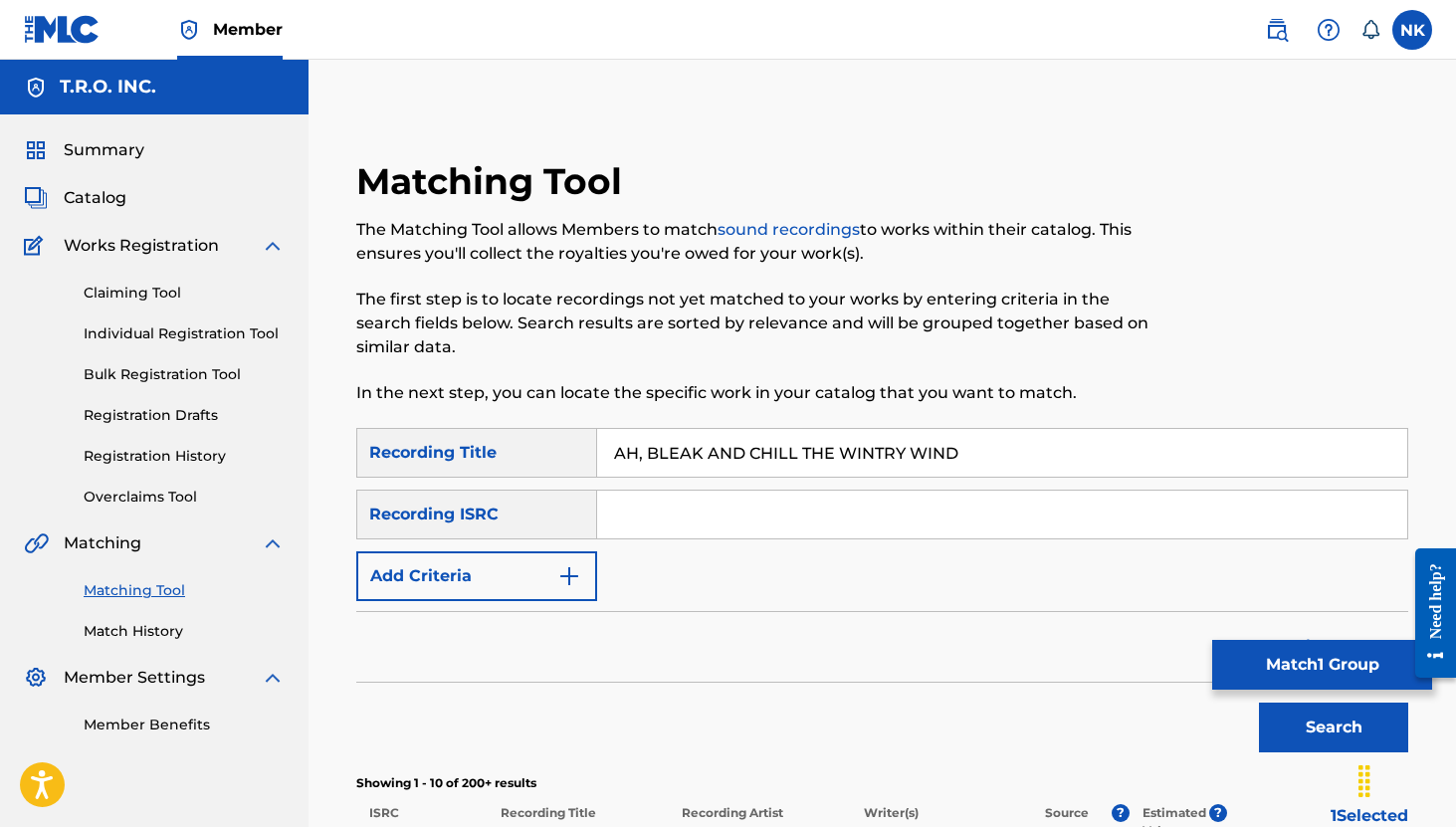 type on "AH, BLEAK AND CHILL THE WINTRY WIND" 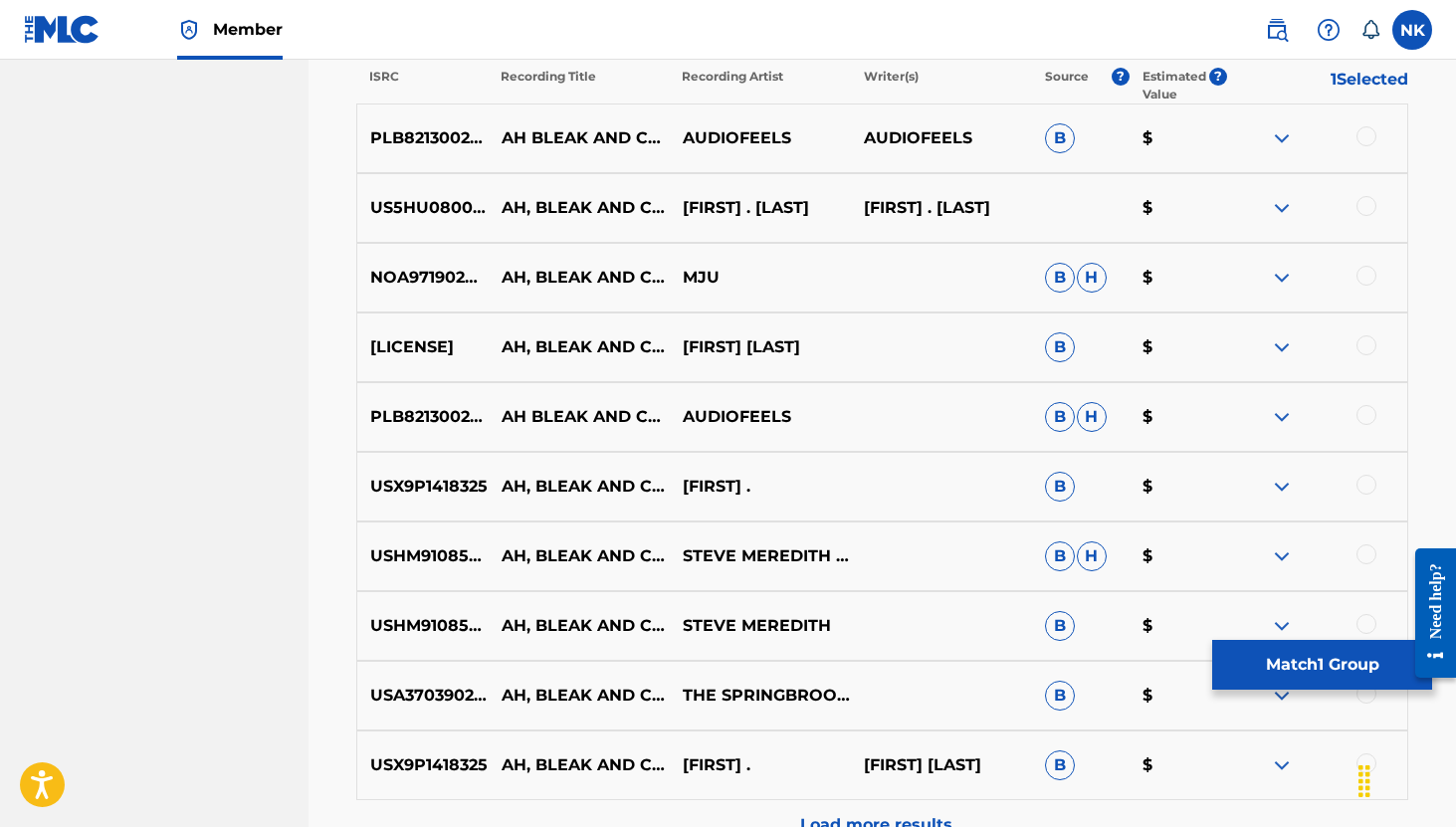 scroll, scrollTop: 743, scrollLeft: 0, axis: vertical 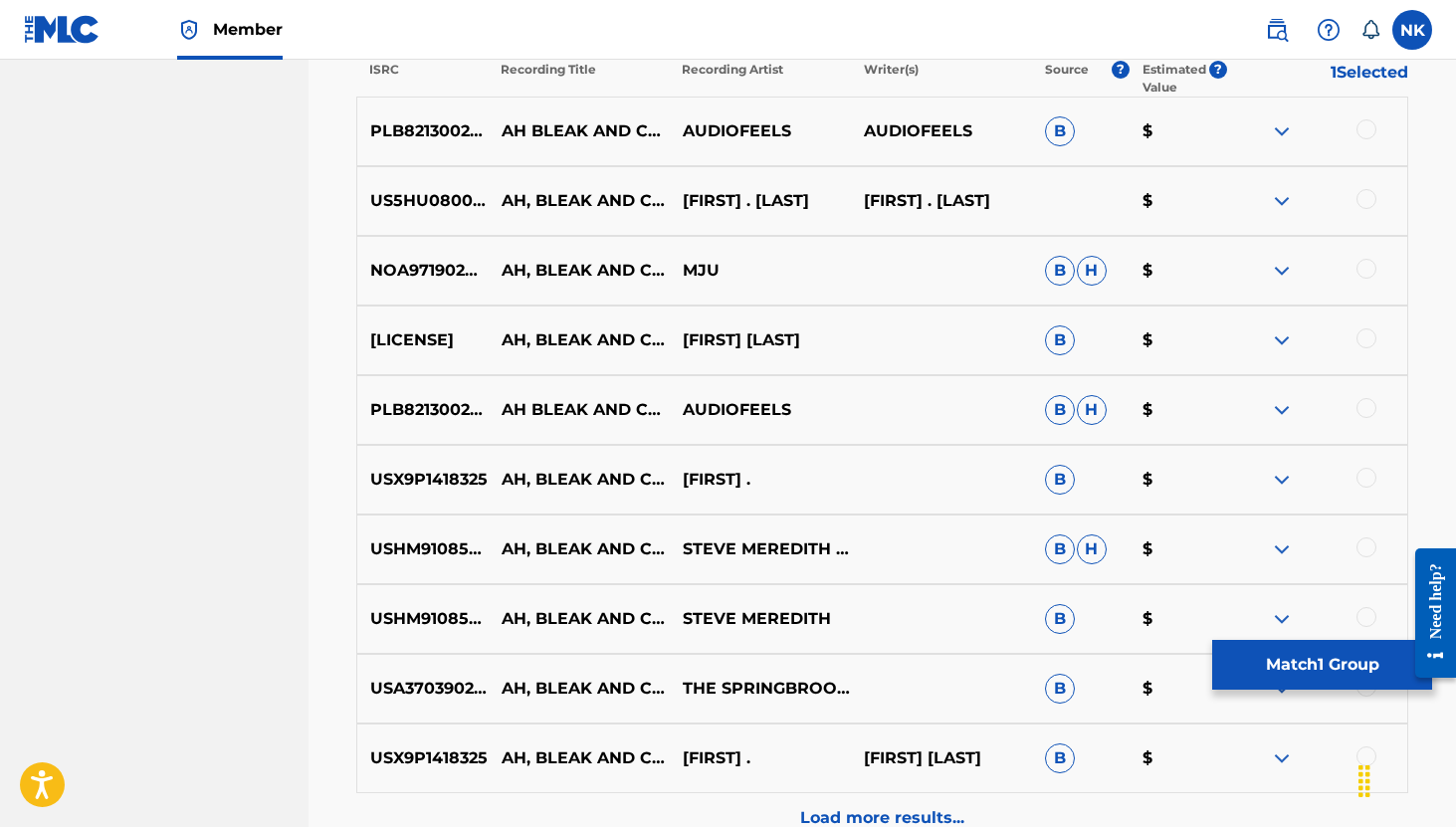 click at bounding box center [1282, 131] 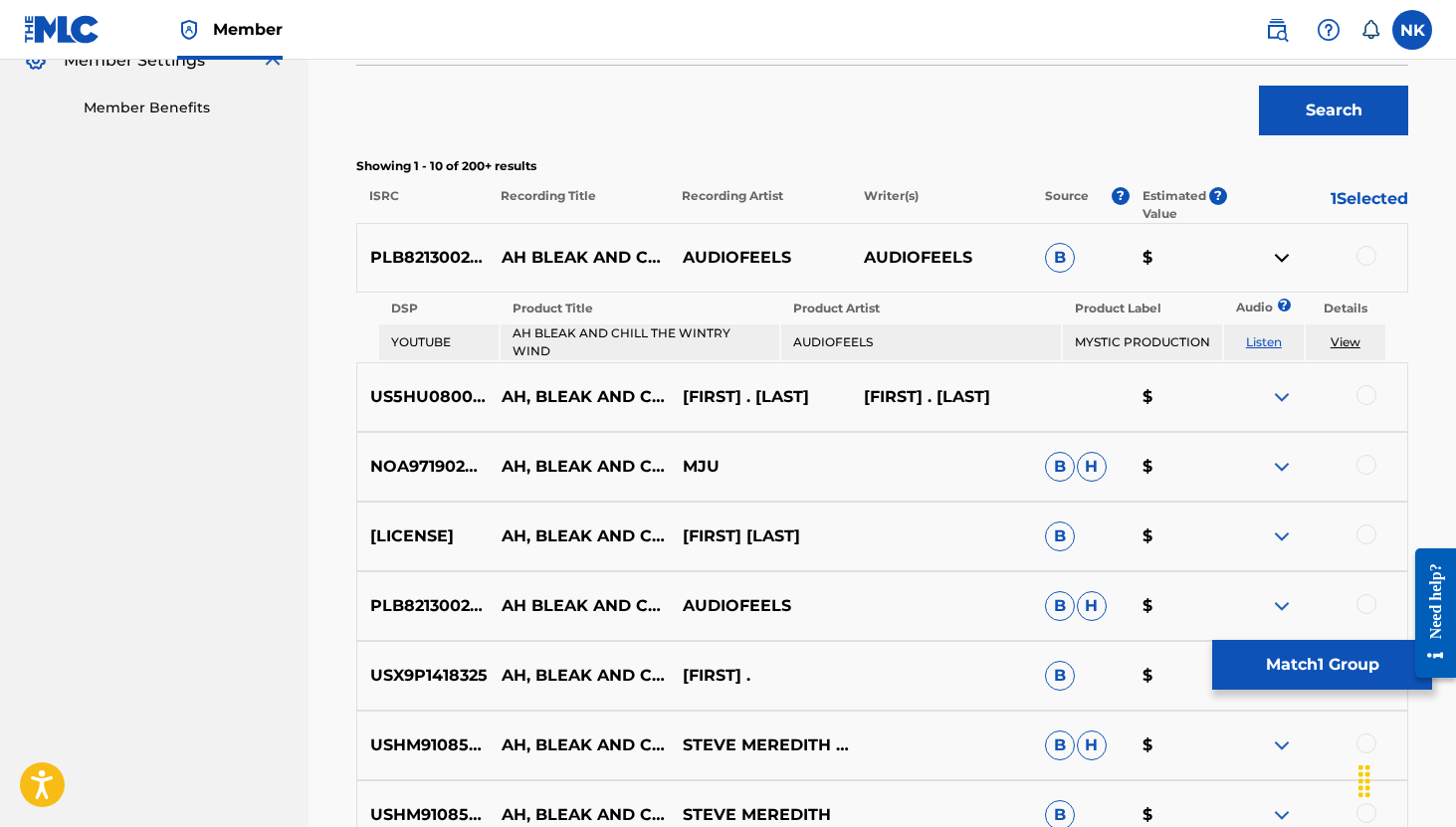 scroll, scrollTop: 631, scrollLeft: 0, axis: vertical 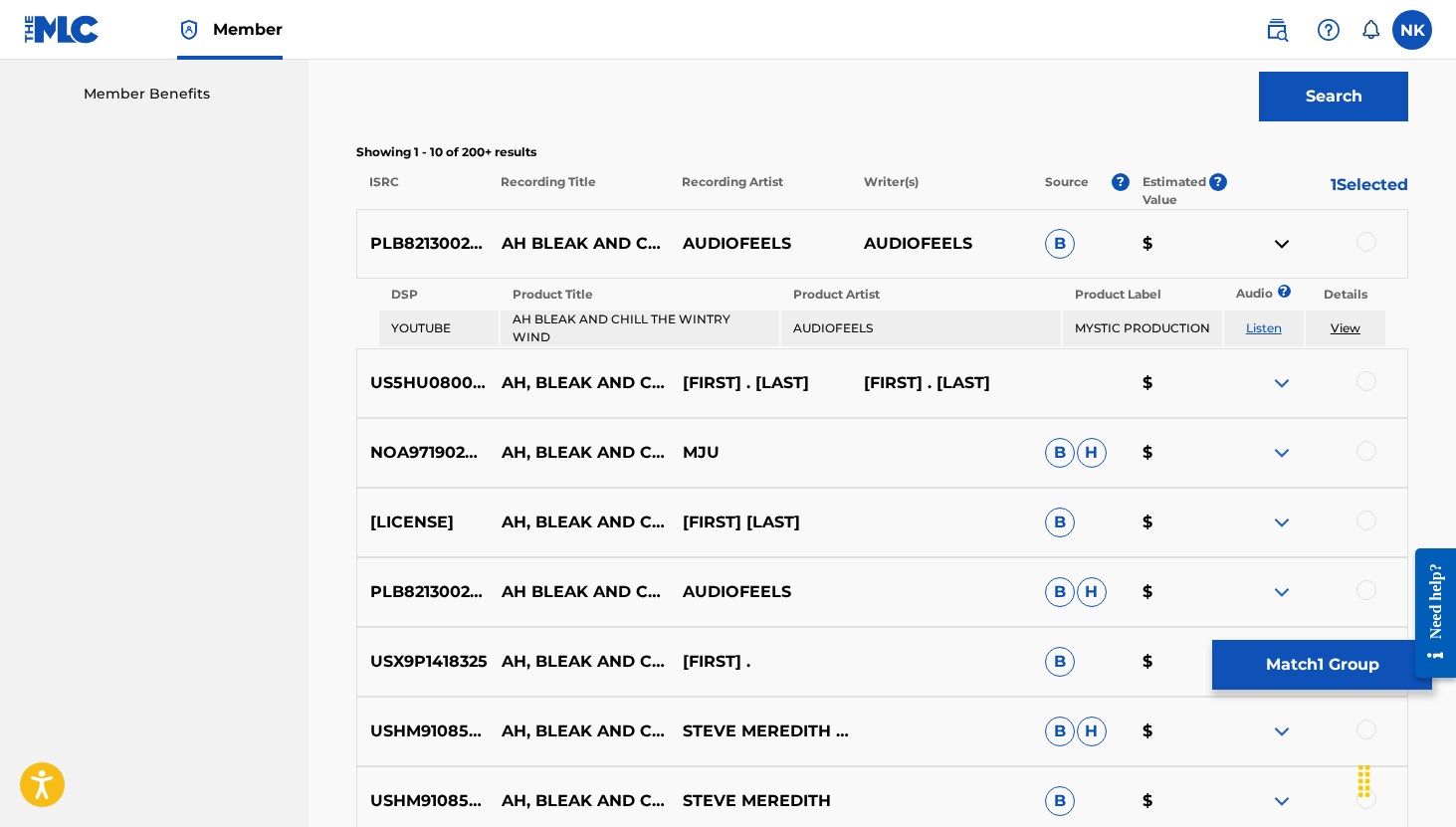 click at bounding box center [1282, 383] 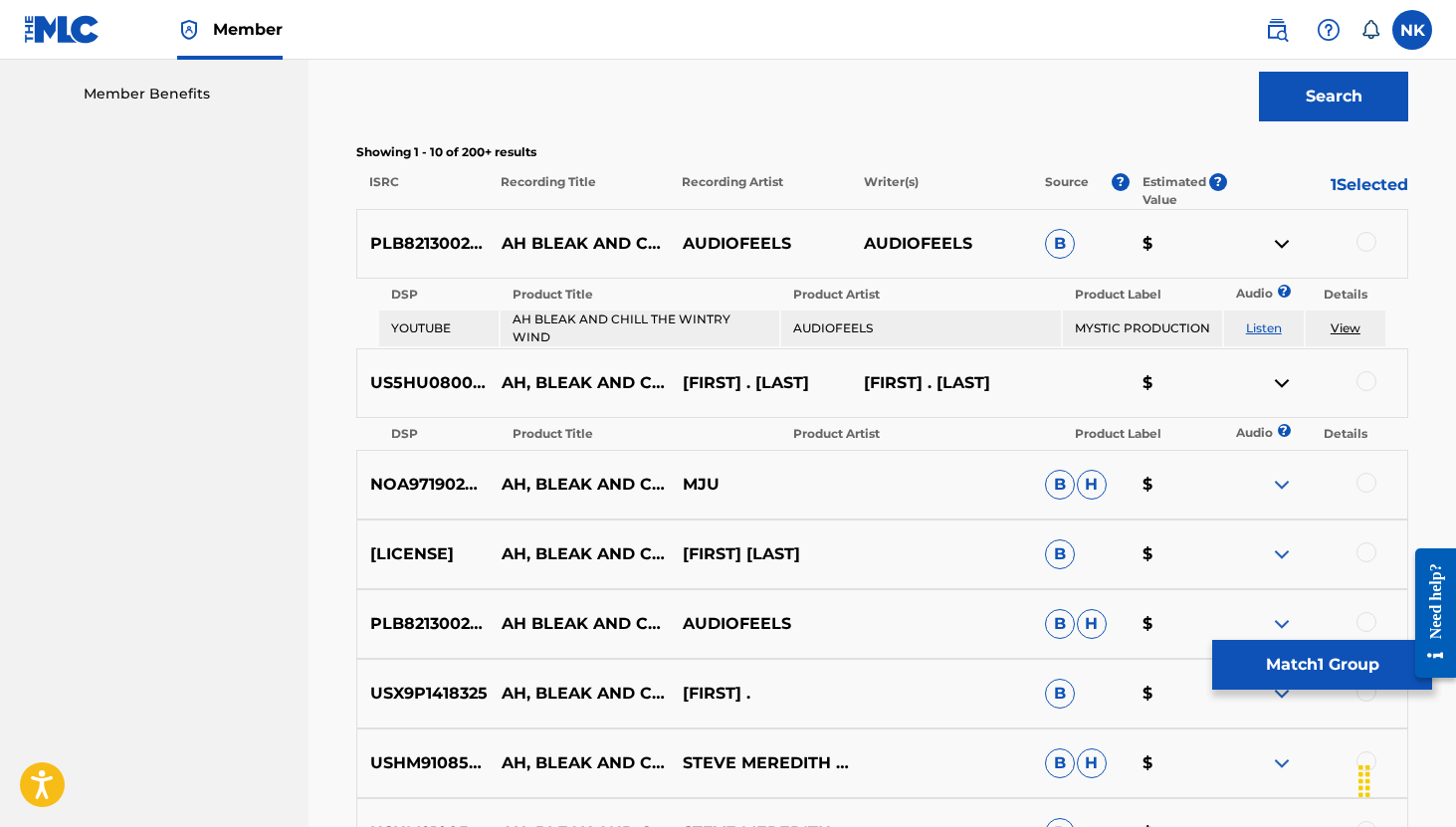 click at bounding box center (1366, 381) 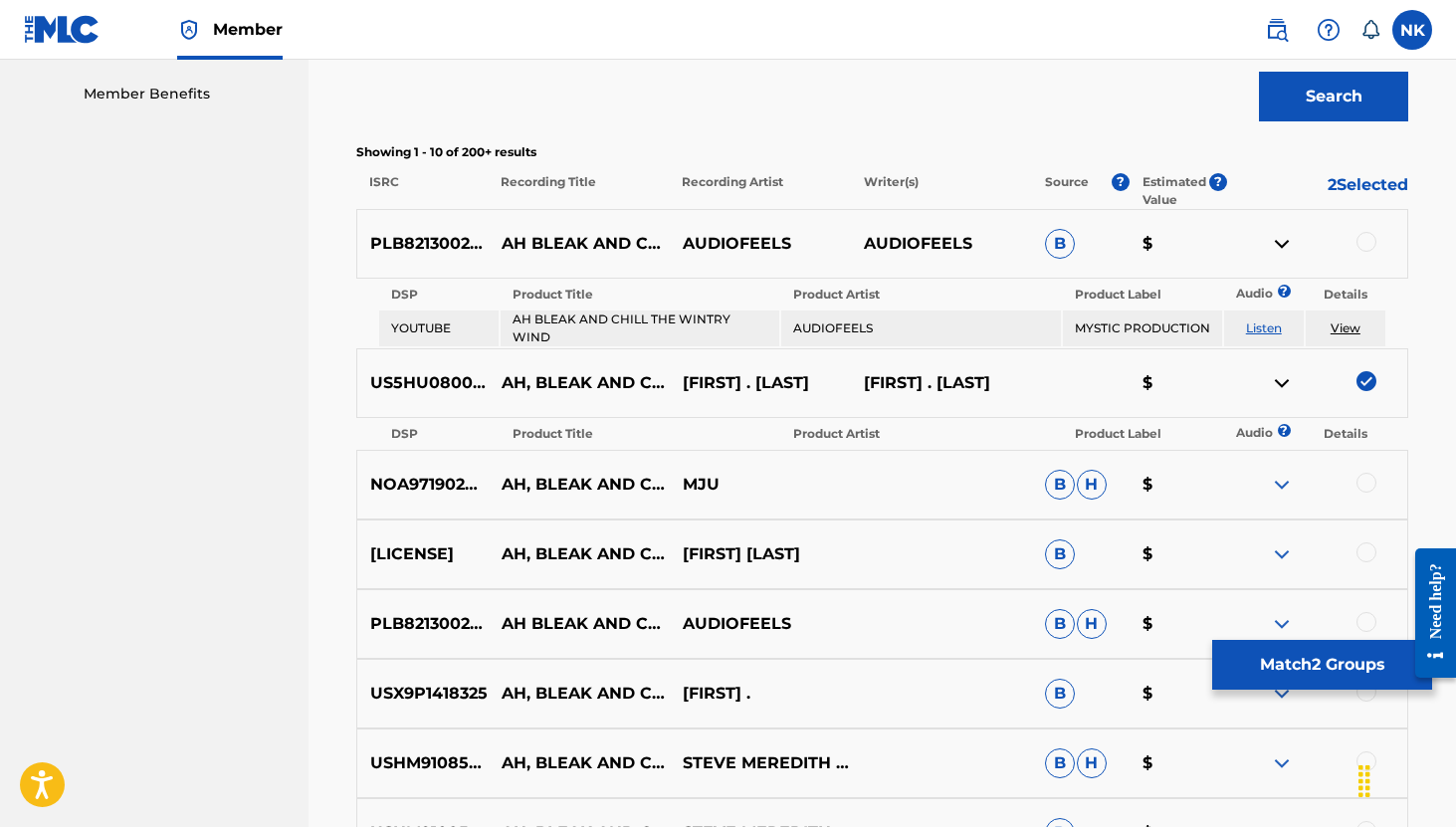 click on "2  Selected" at bounding box center (1318, 191) 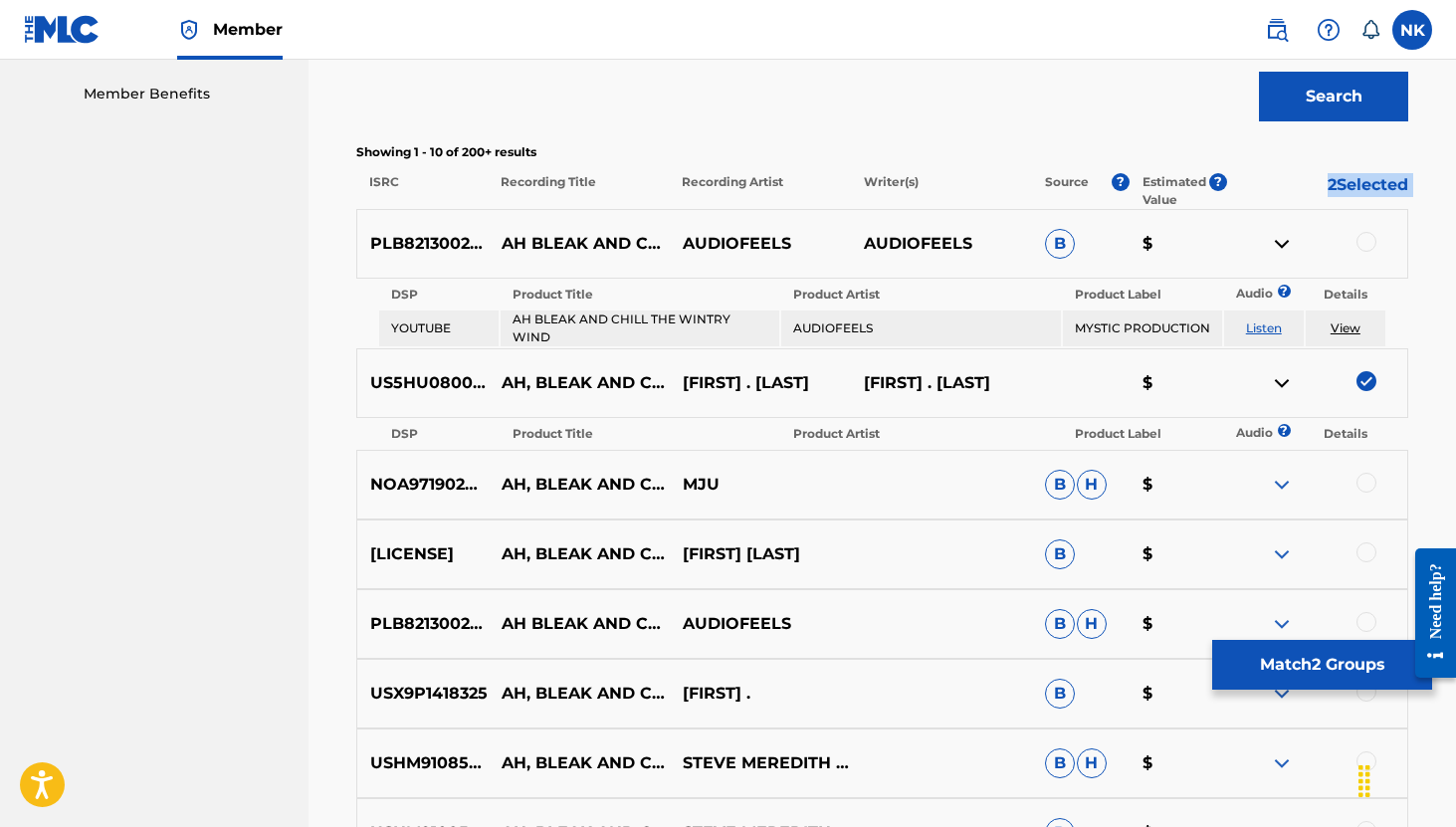 click on "2  Selected" at bounding box center (1318, 191) 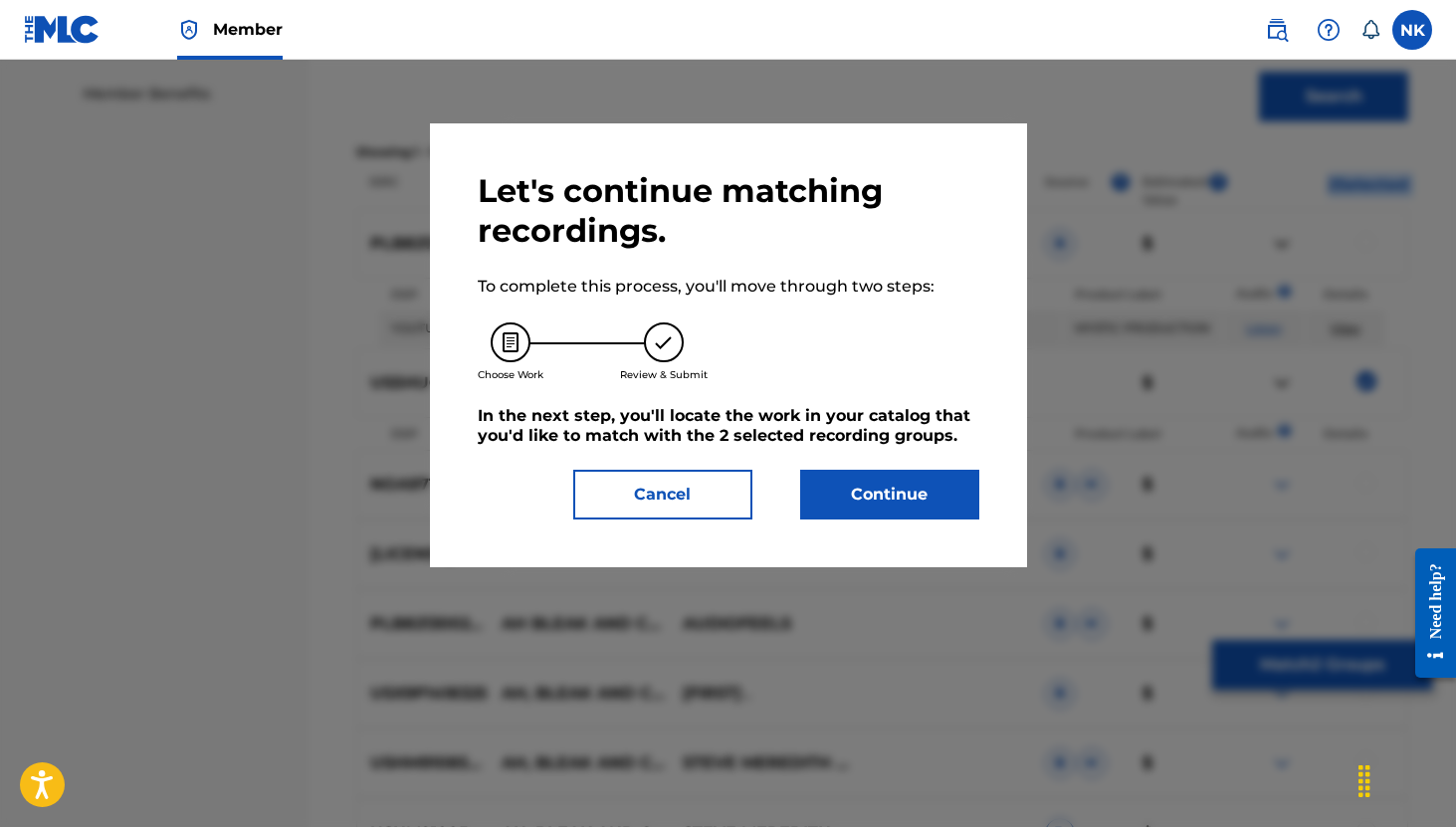 click on "Continue" at bounding box center [890, 495] 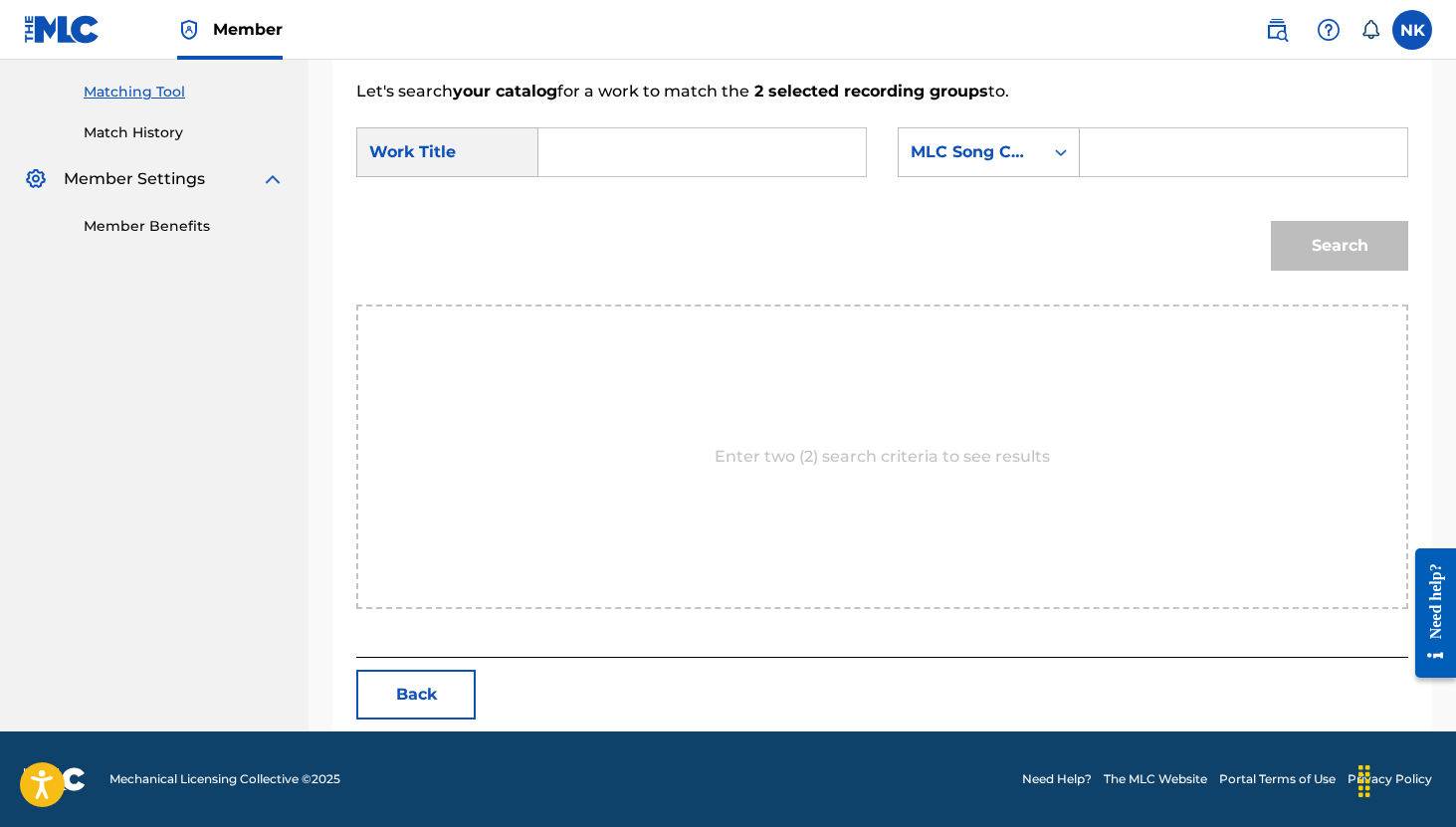 scroll, scrollTop: 499, scrollLeft: 0, axis: vertical 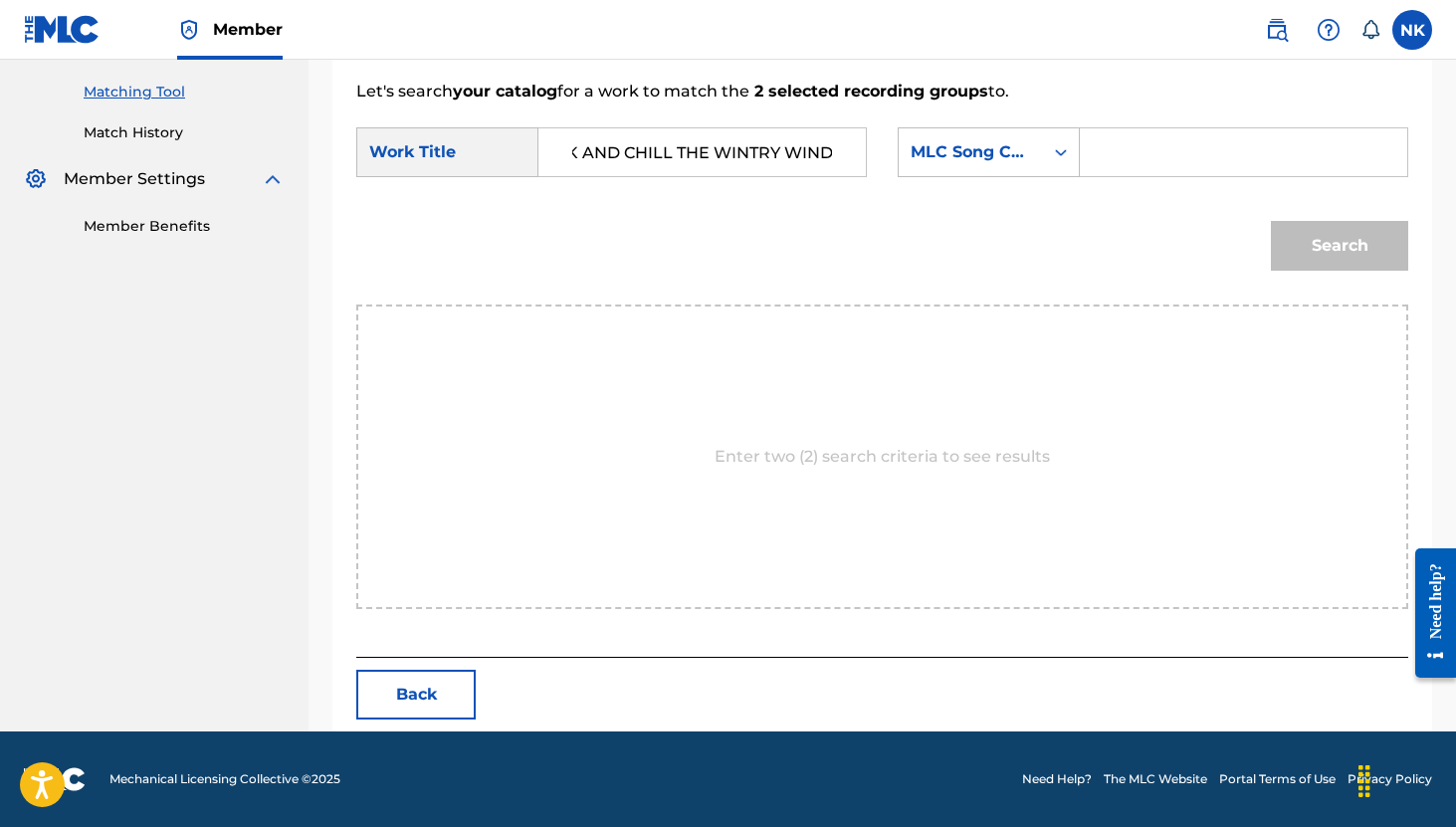 type on "AH, BLEAK AND CHILL THE WINTRY WIND" 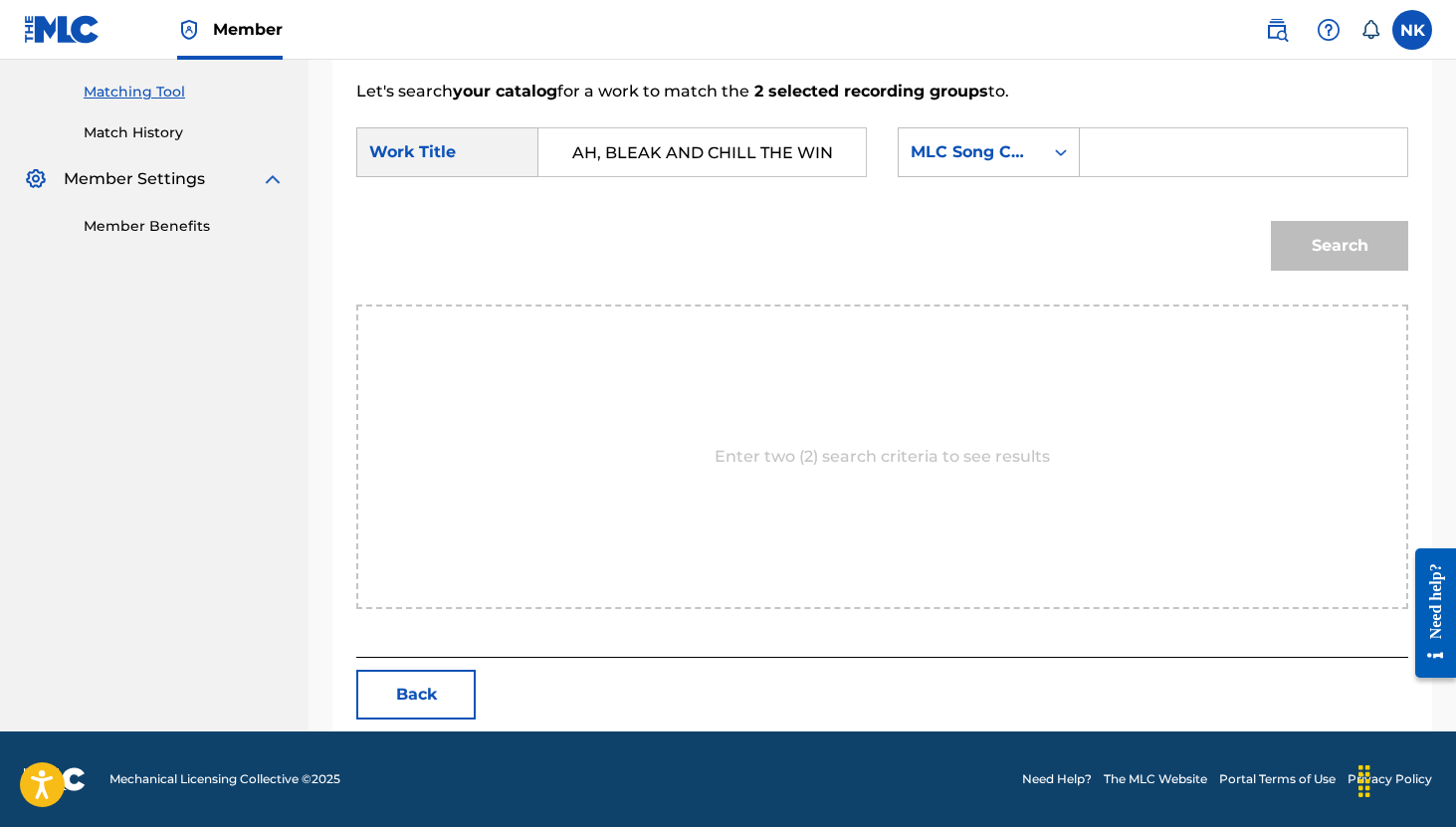 click at bounding box center [1243, 152] 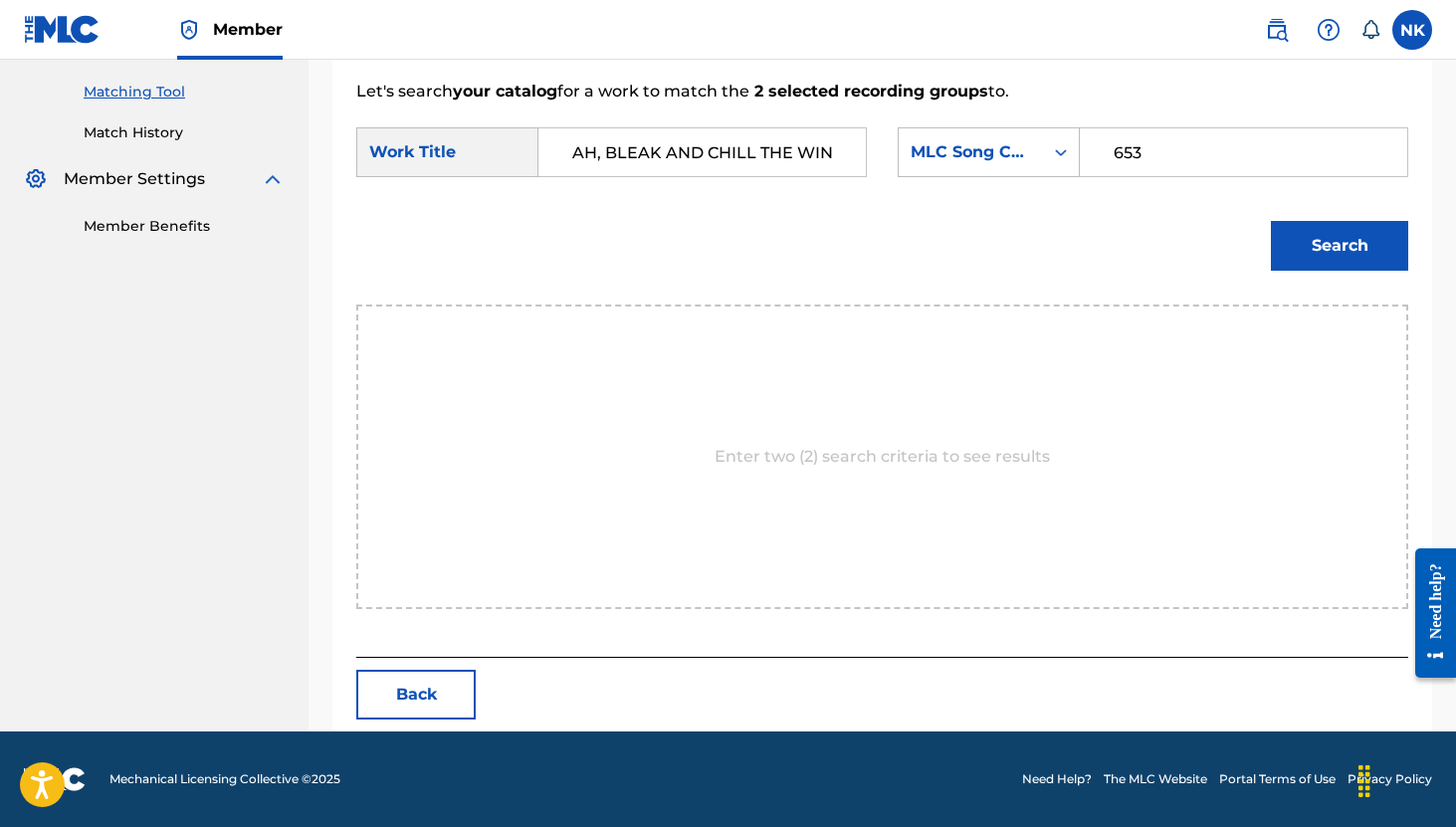 type on "653" 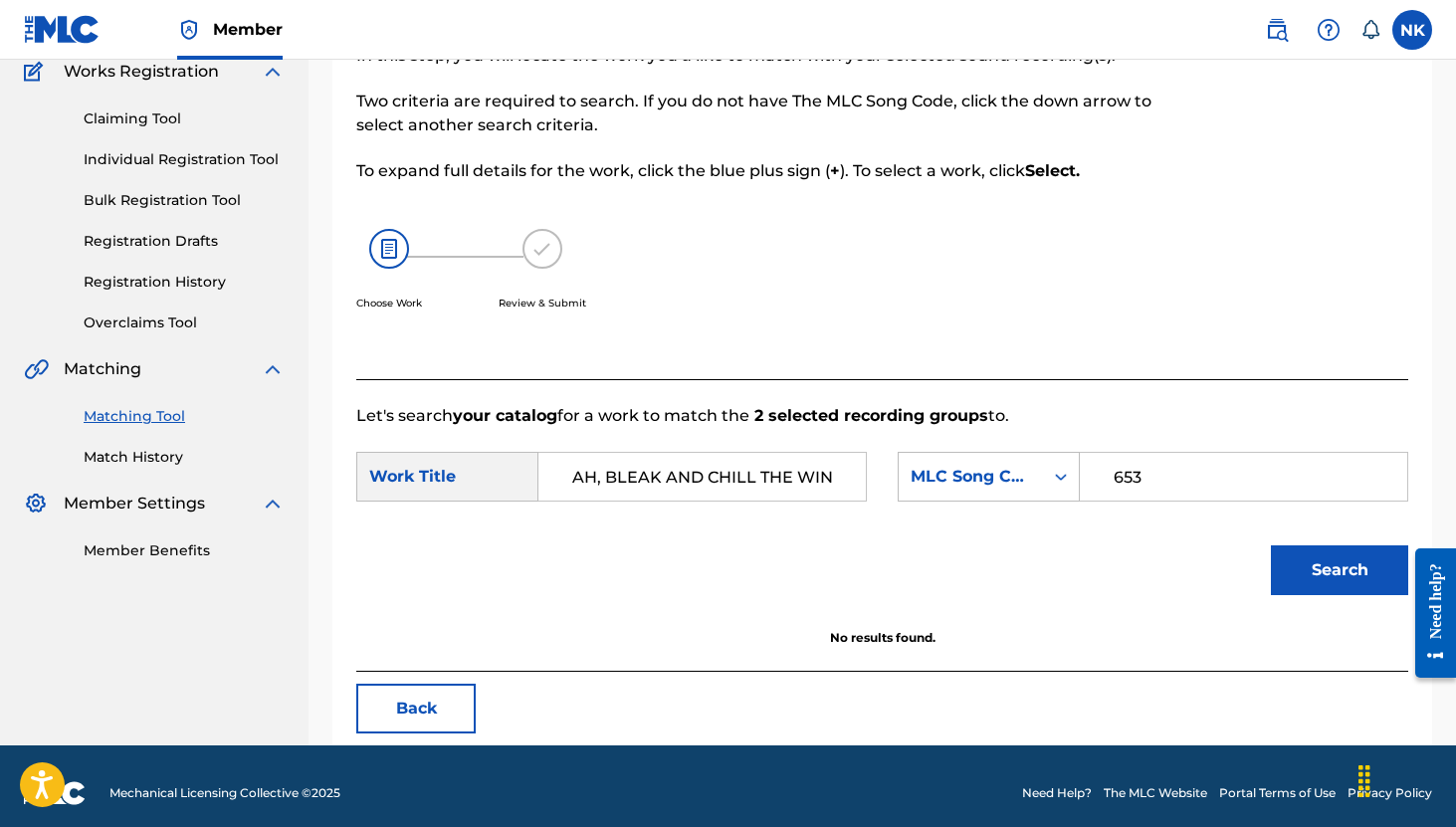 scroll, scrollTop: 188, scrollLeft: 0, axis: vertical 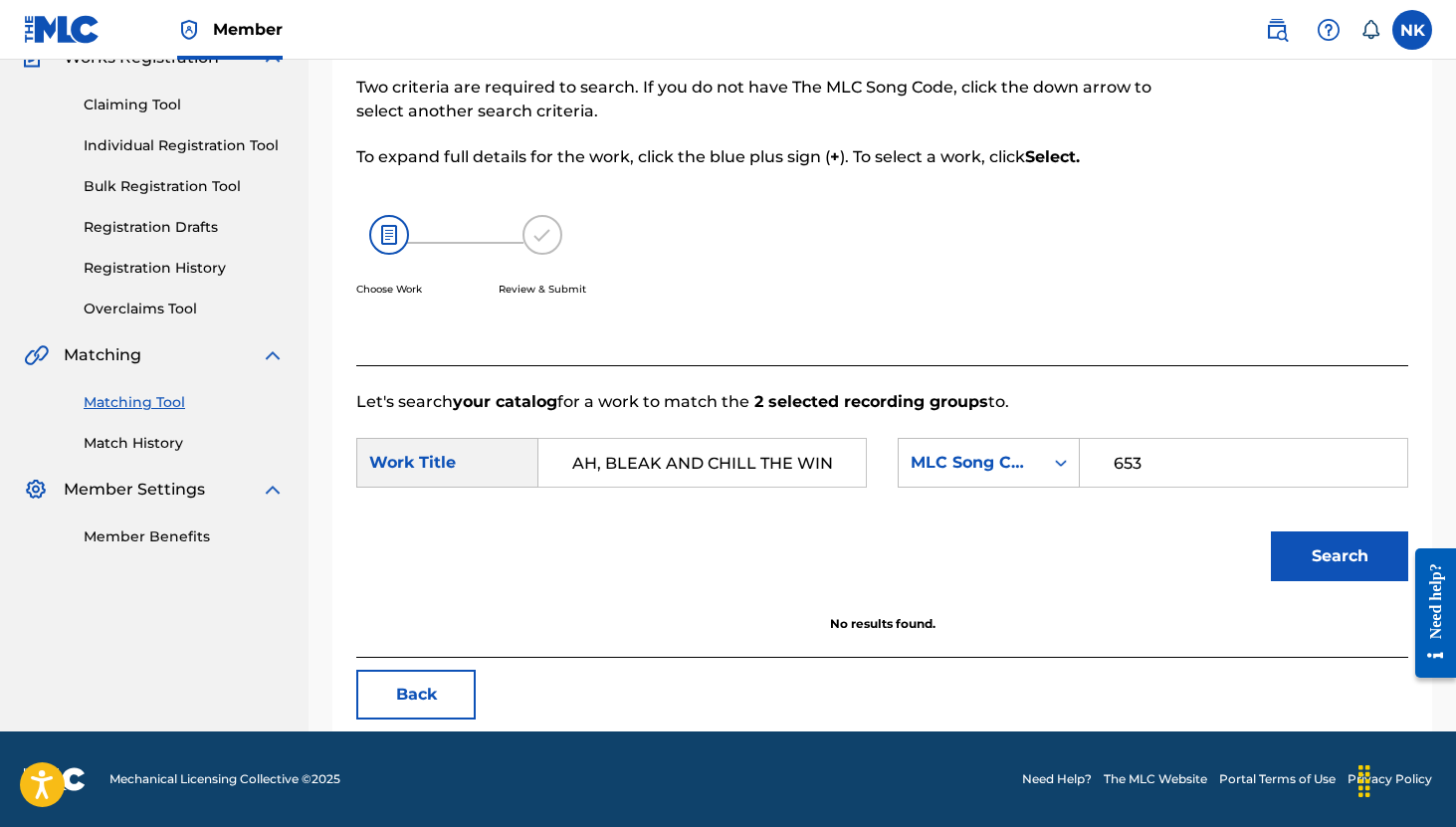 click on "Back" at bounding box center (416, 695) 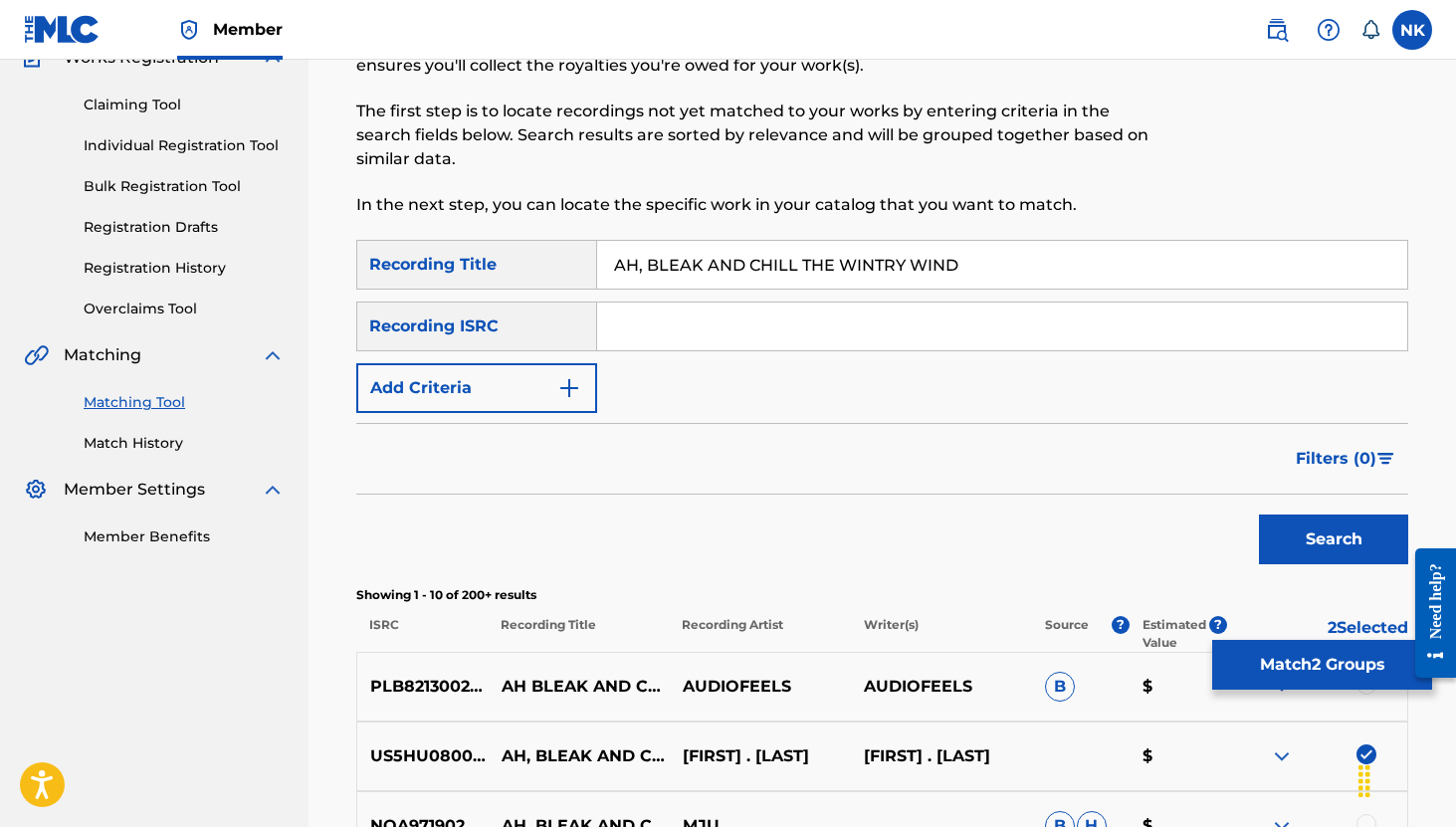 click on "Matching Tool" at bounding box center (184, 402) 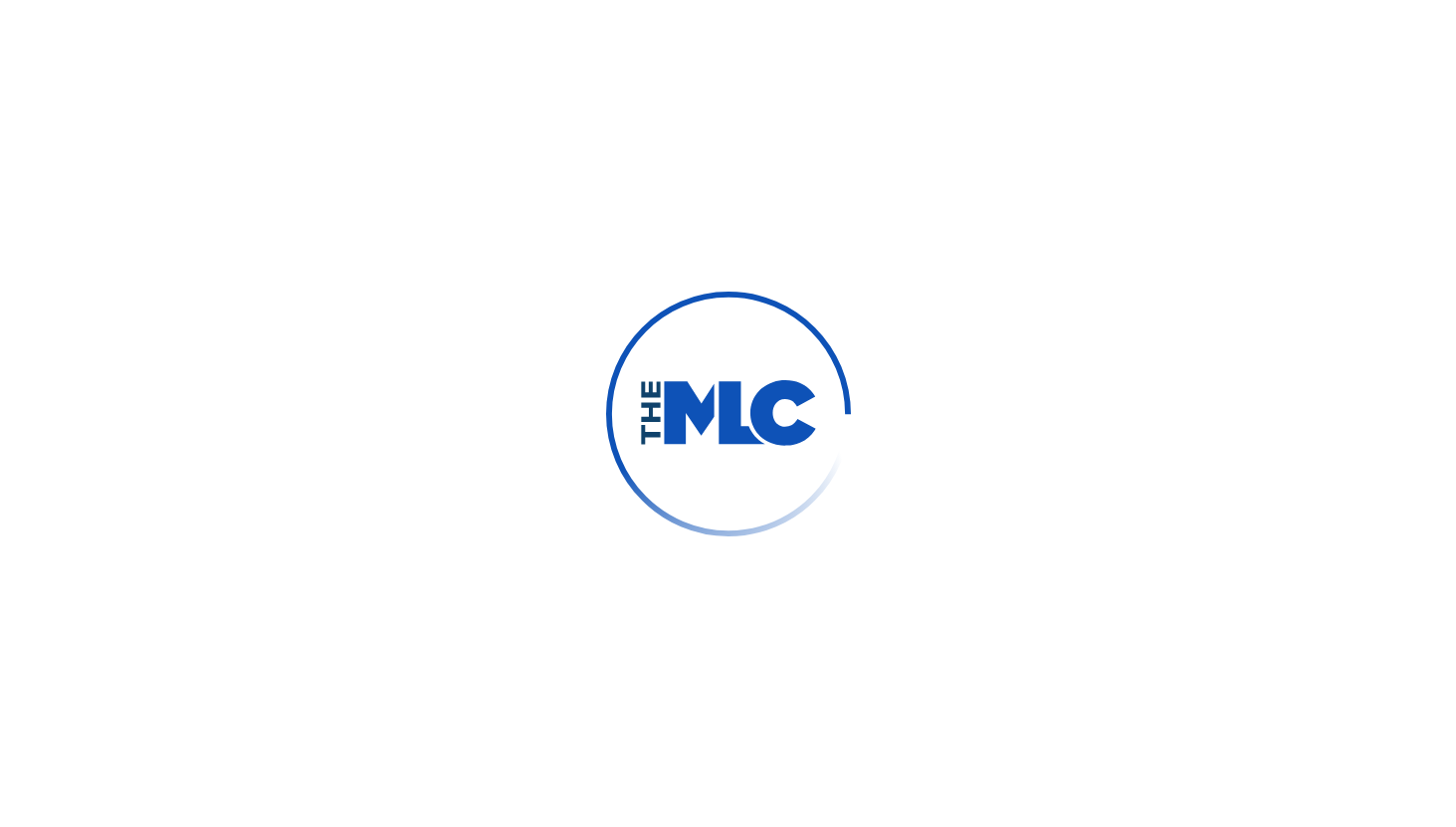 scroll, scrollTop: 0, scrollLeft: 0, axis: both 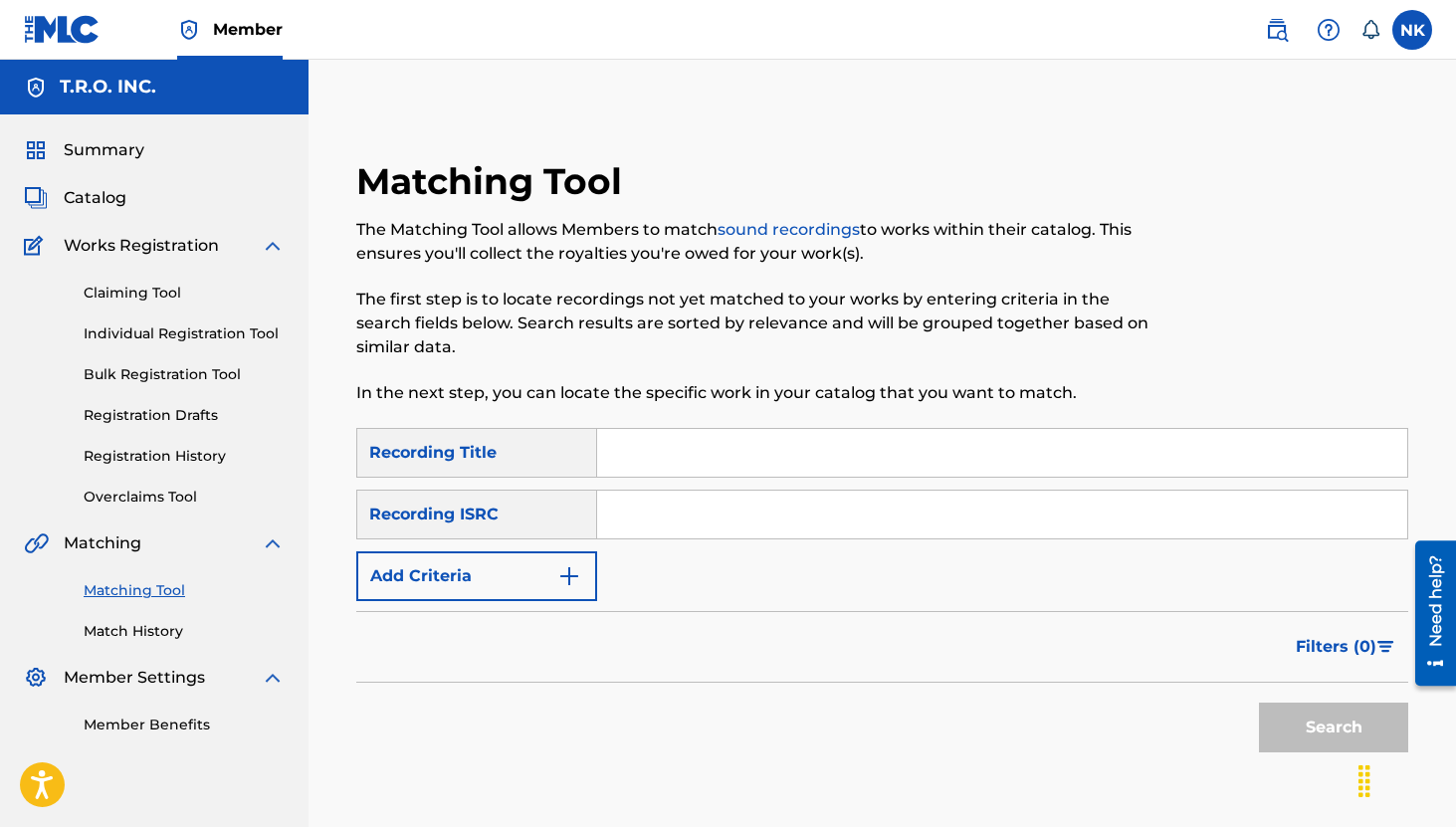 click at bounding box center [1002, 453] 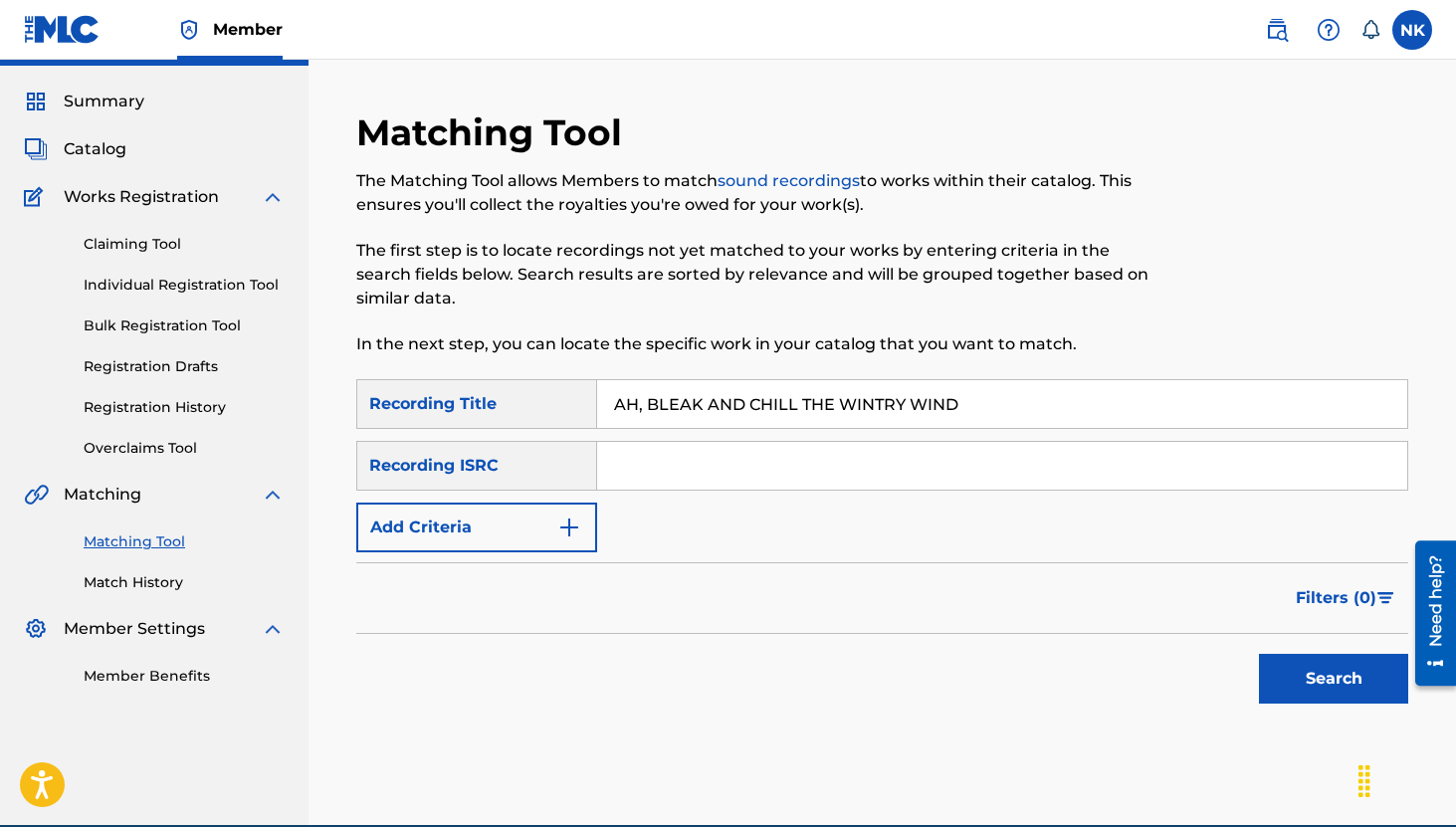 scroll, scrollTop: 142, scrollLeft: 0, axis: vertical 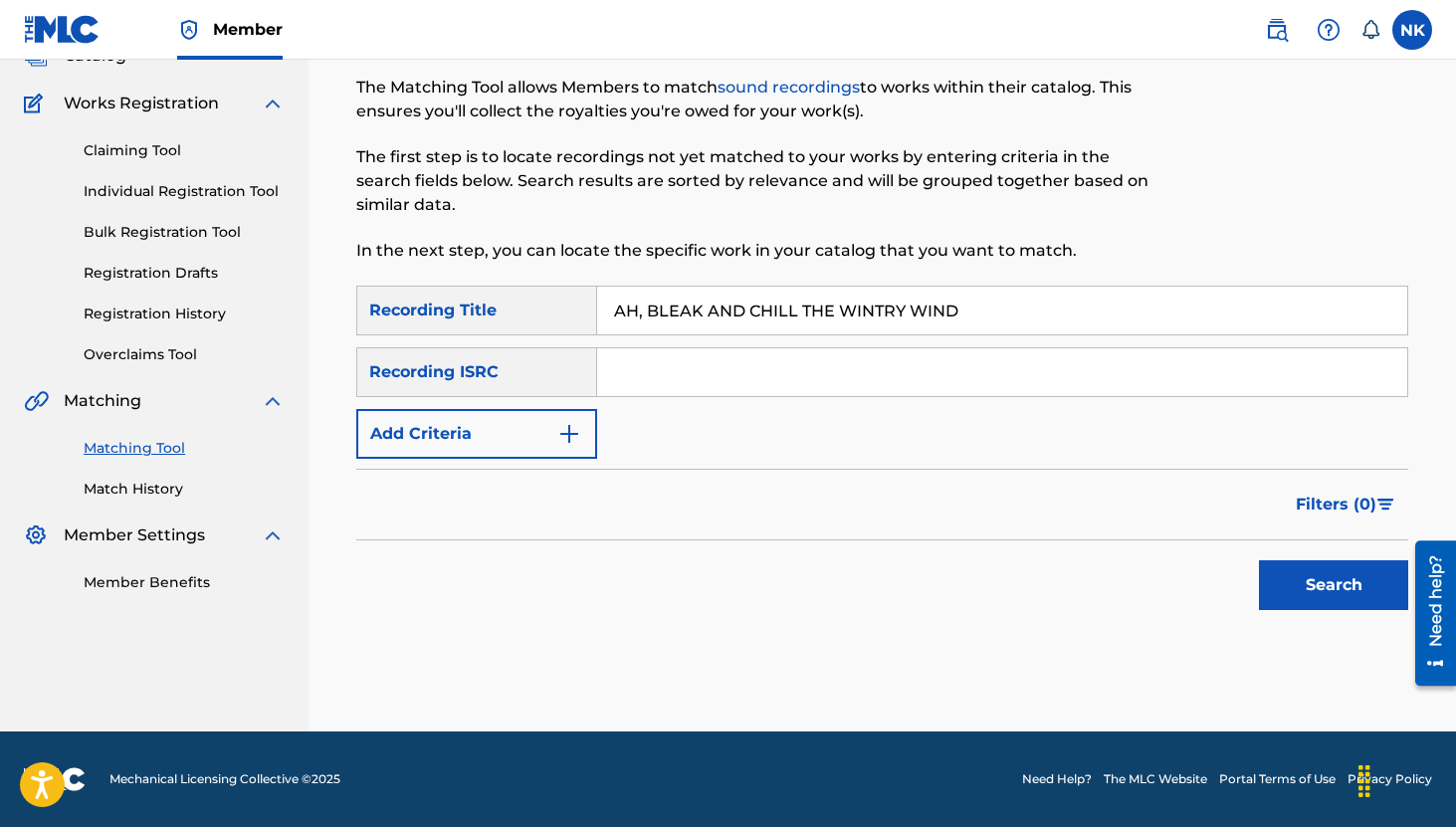 type on "AH, BLEAK AND CHILL THE WINTRY WIND" 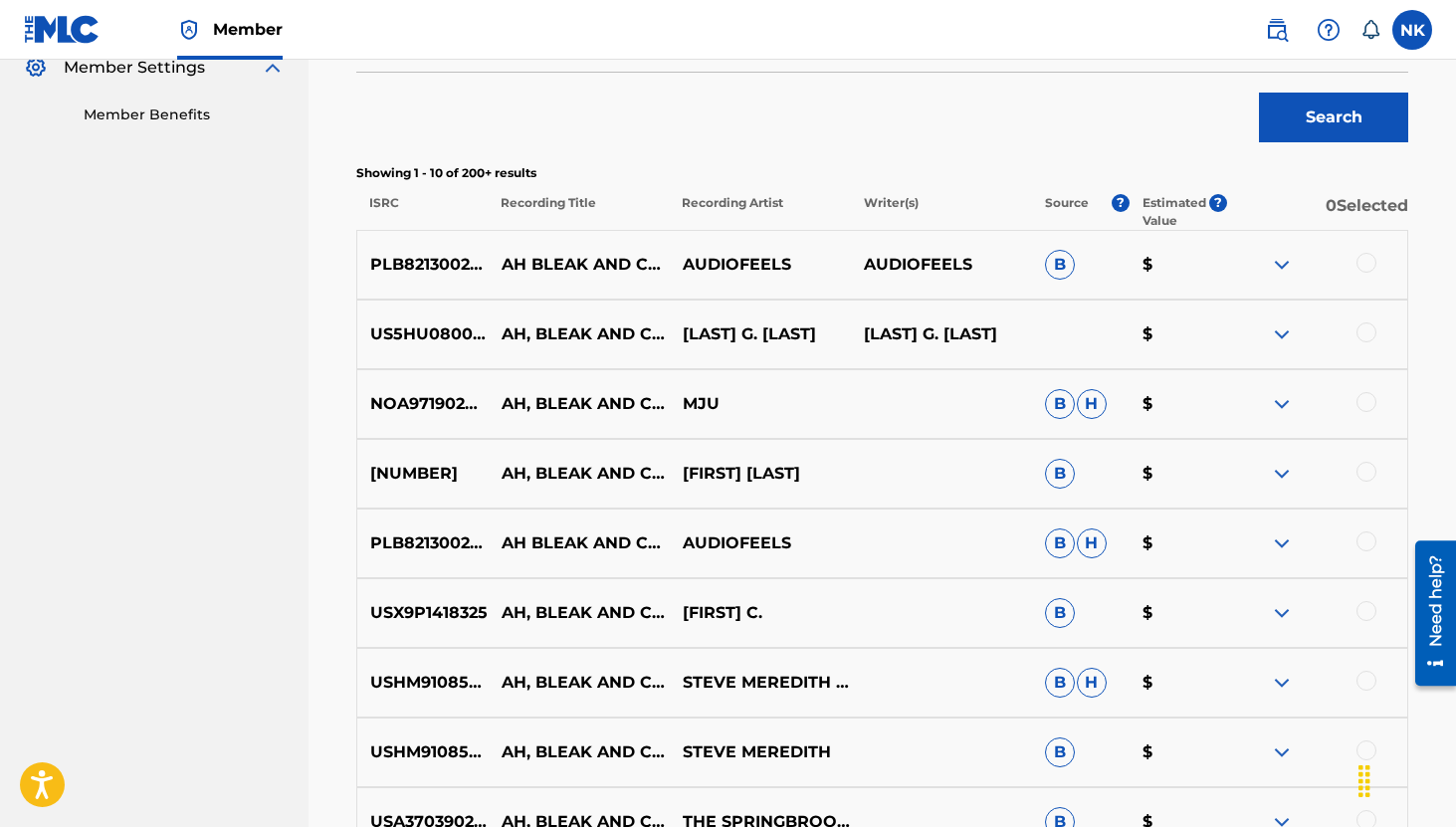 scroll, scrollTop: 612, scrollLeft: 0, axis: vertical 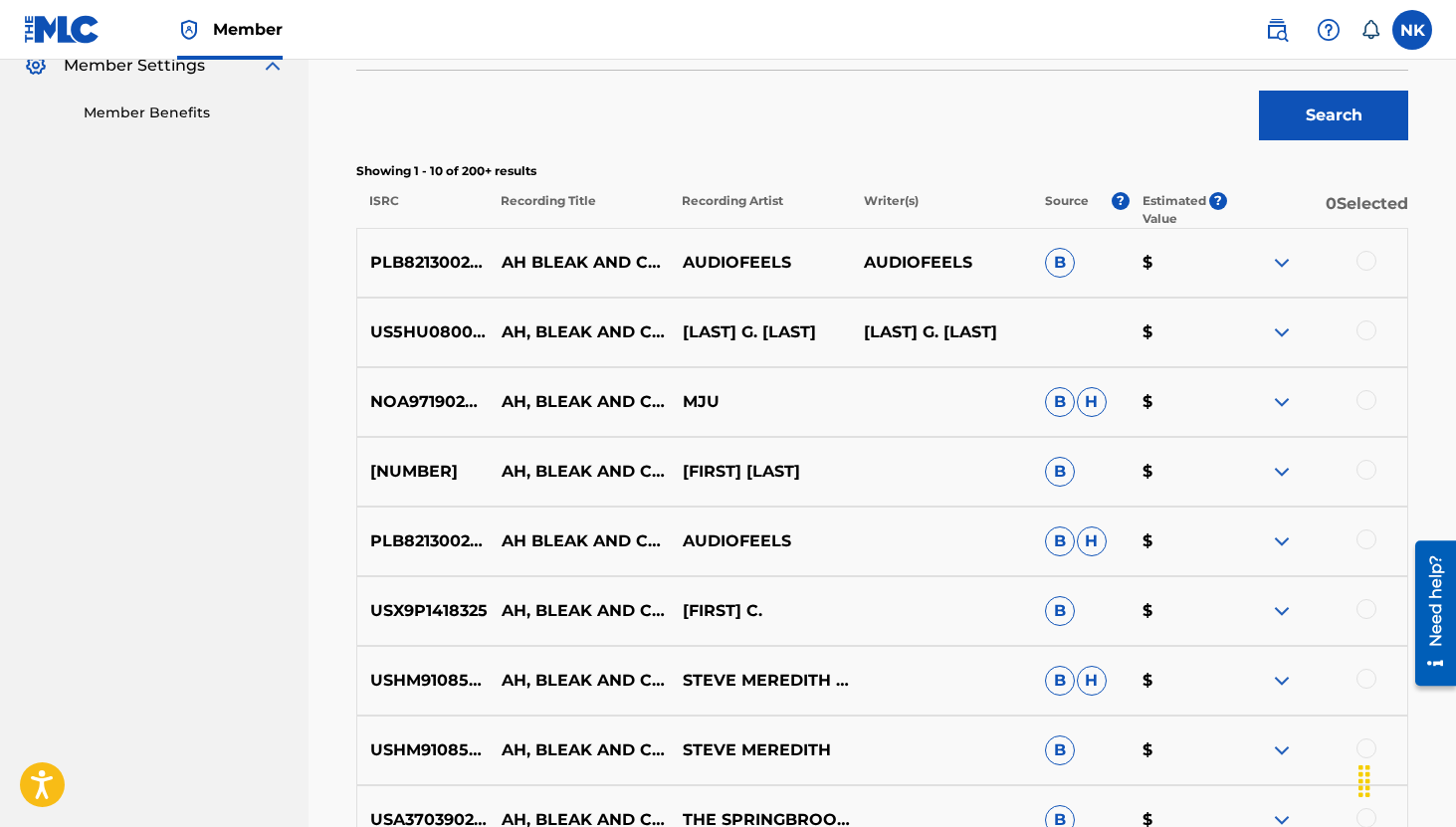 click at bounding box center (1282, 263) 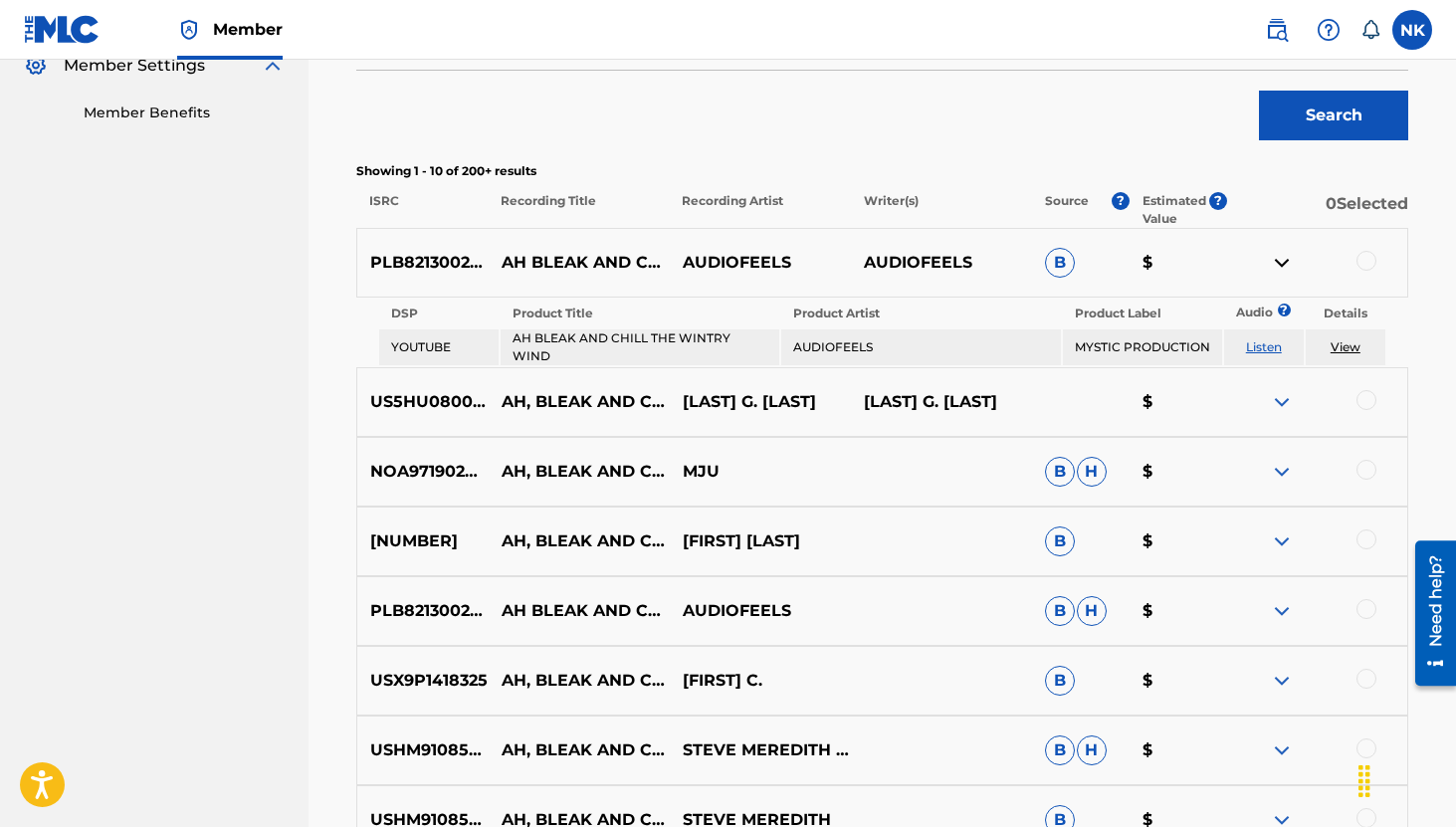 click on "View" at bounding box center [1346, 346] 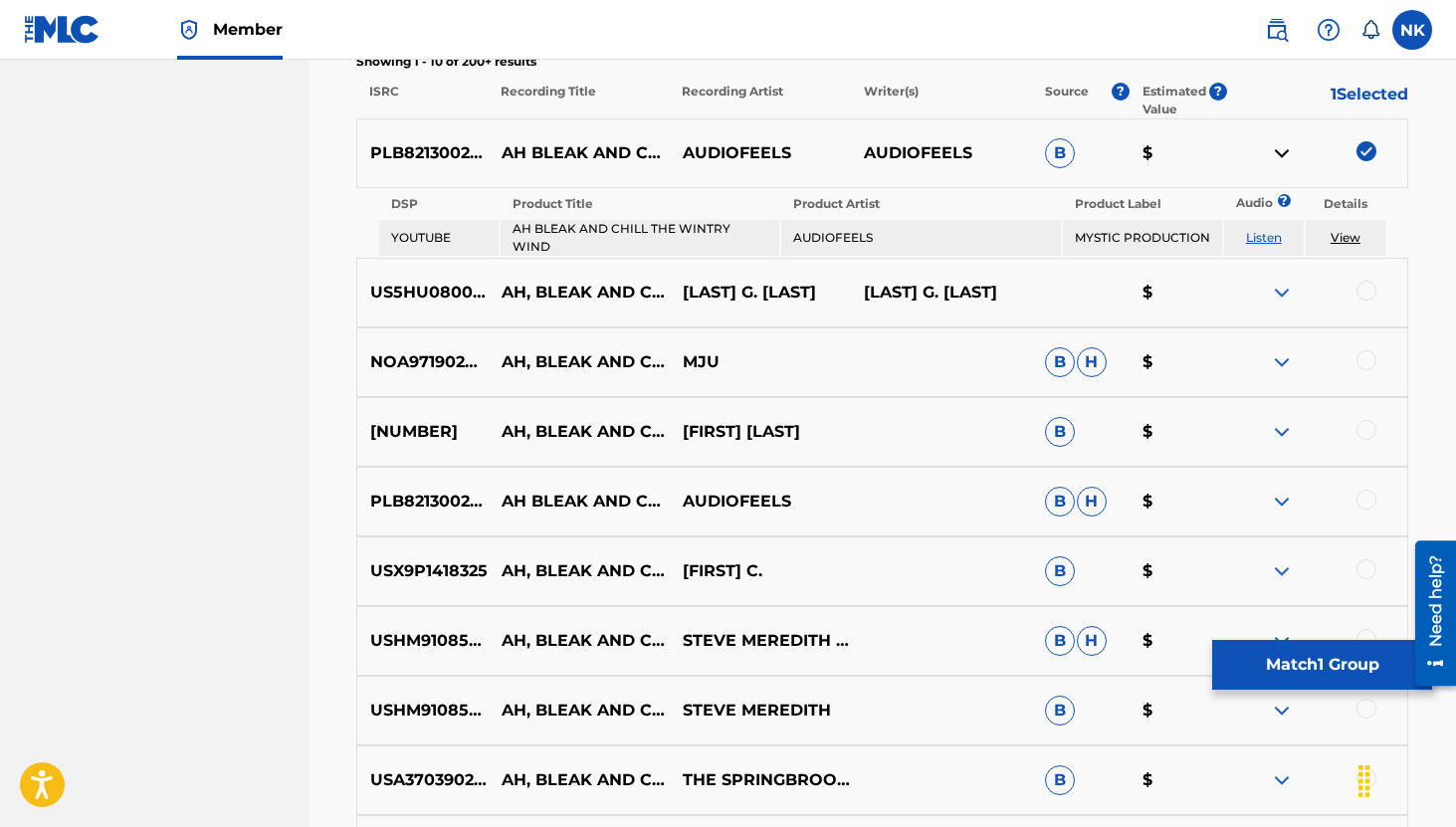 scroll, scrollTop: 725, scrollLeft: 0, axis: vertical 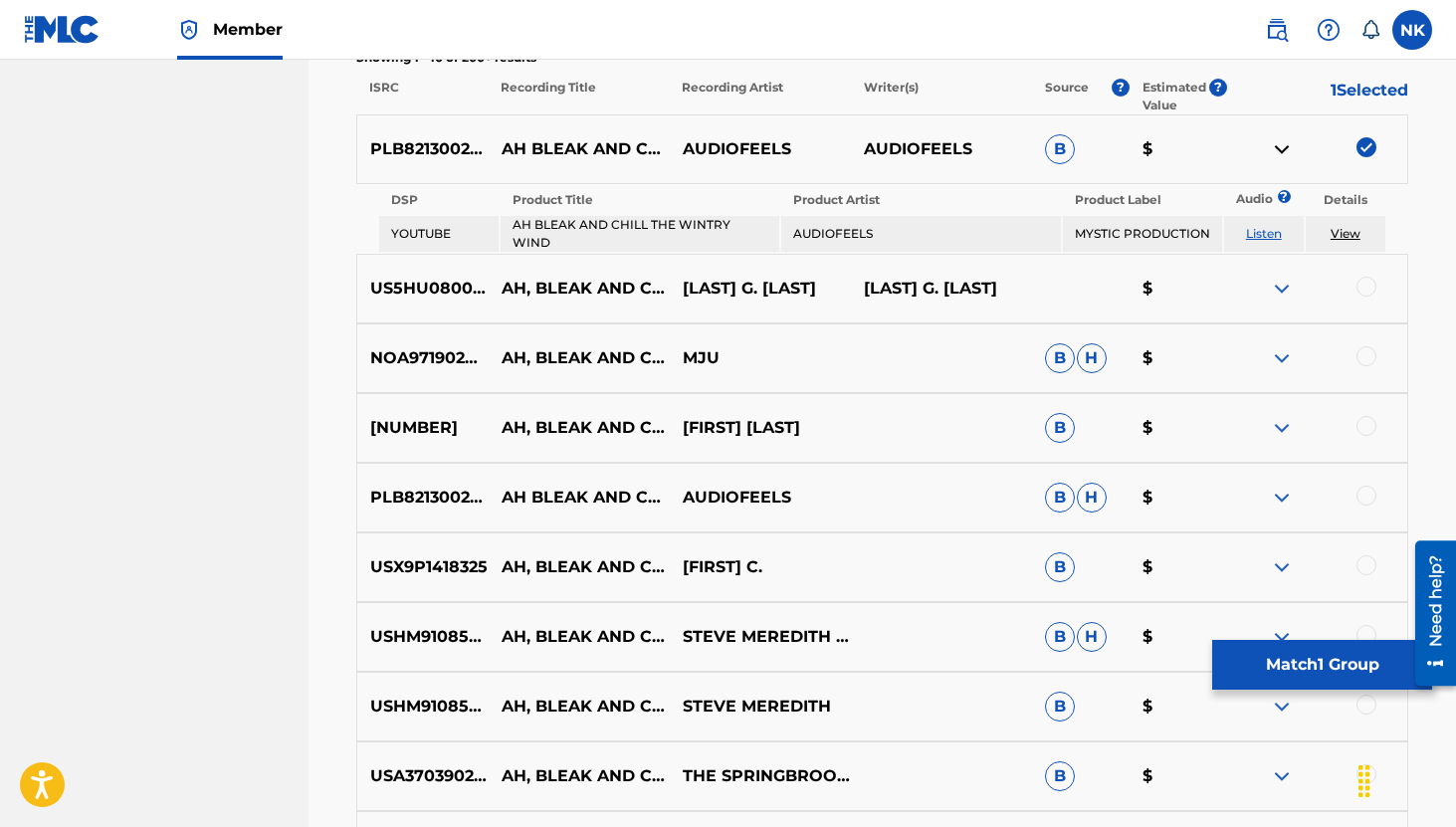 click at bounding box center [1282, 289] 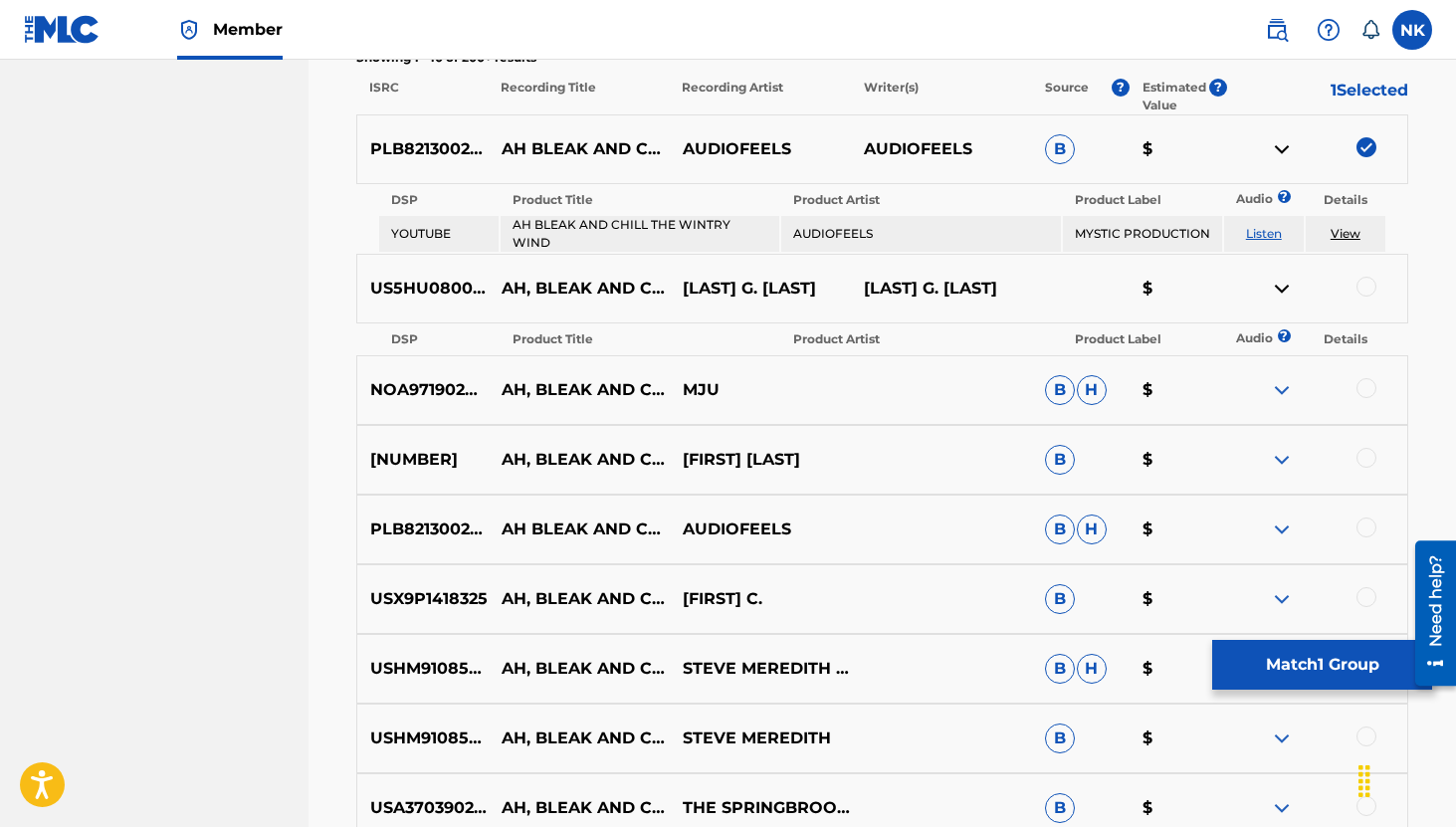 click at bounding box center (1282, 289) 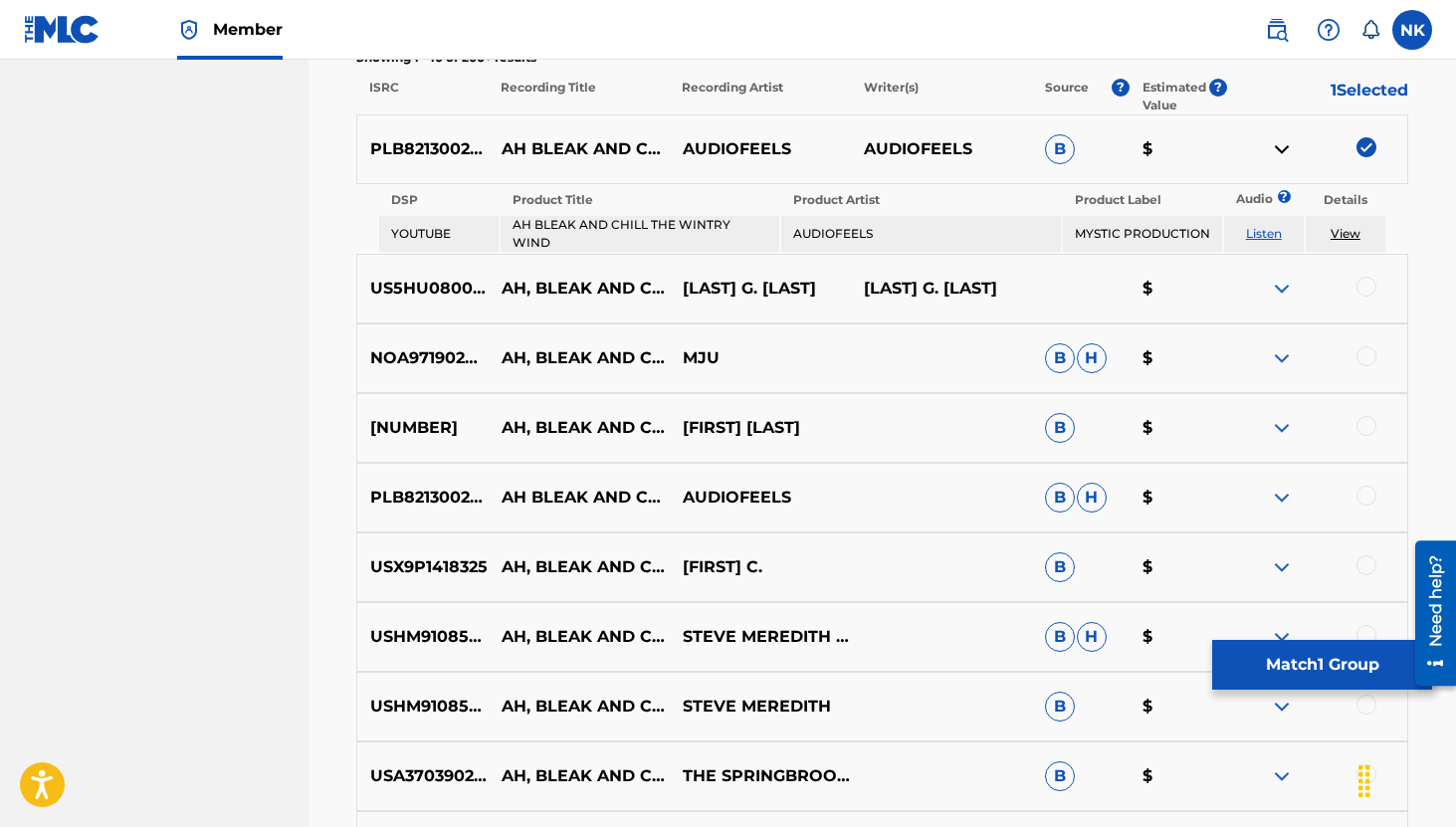 click at bounding box center (1282, 358) 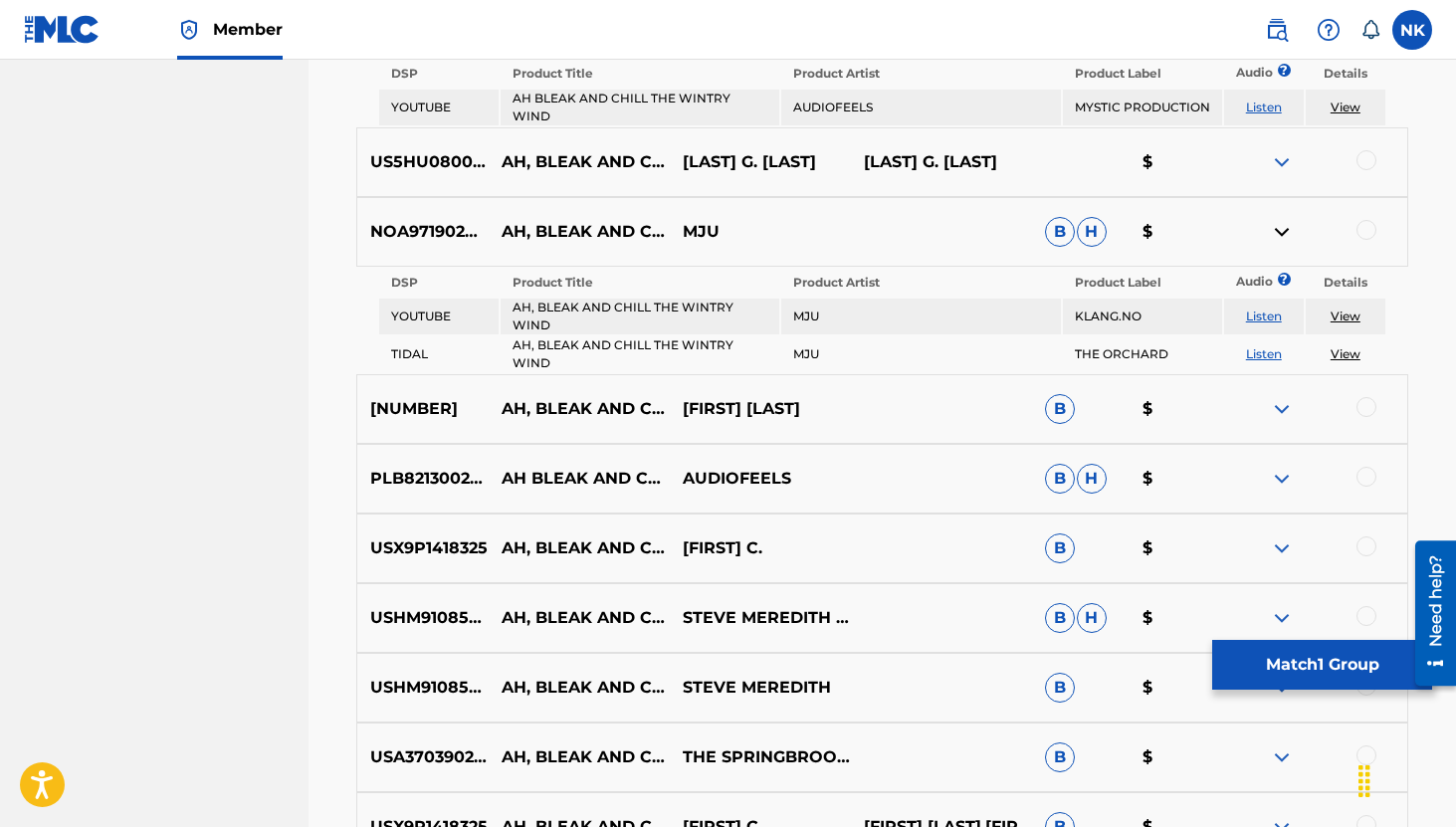 scroll, scrollTop: 848, scrollLeft: 0, axis: vertical 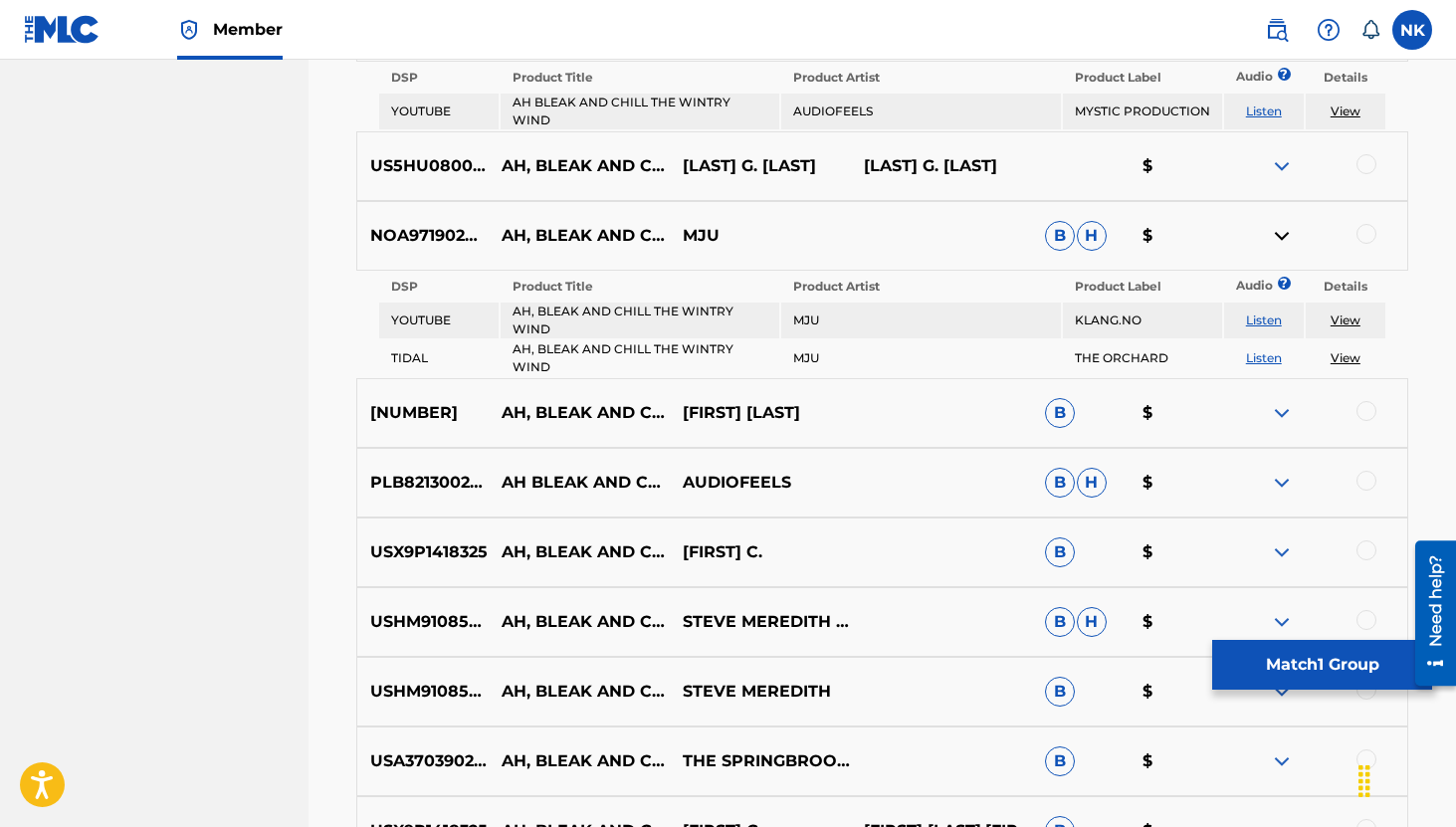 click on "Listen" at bounding box center (1264, 357) 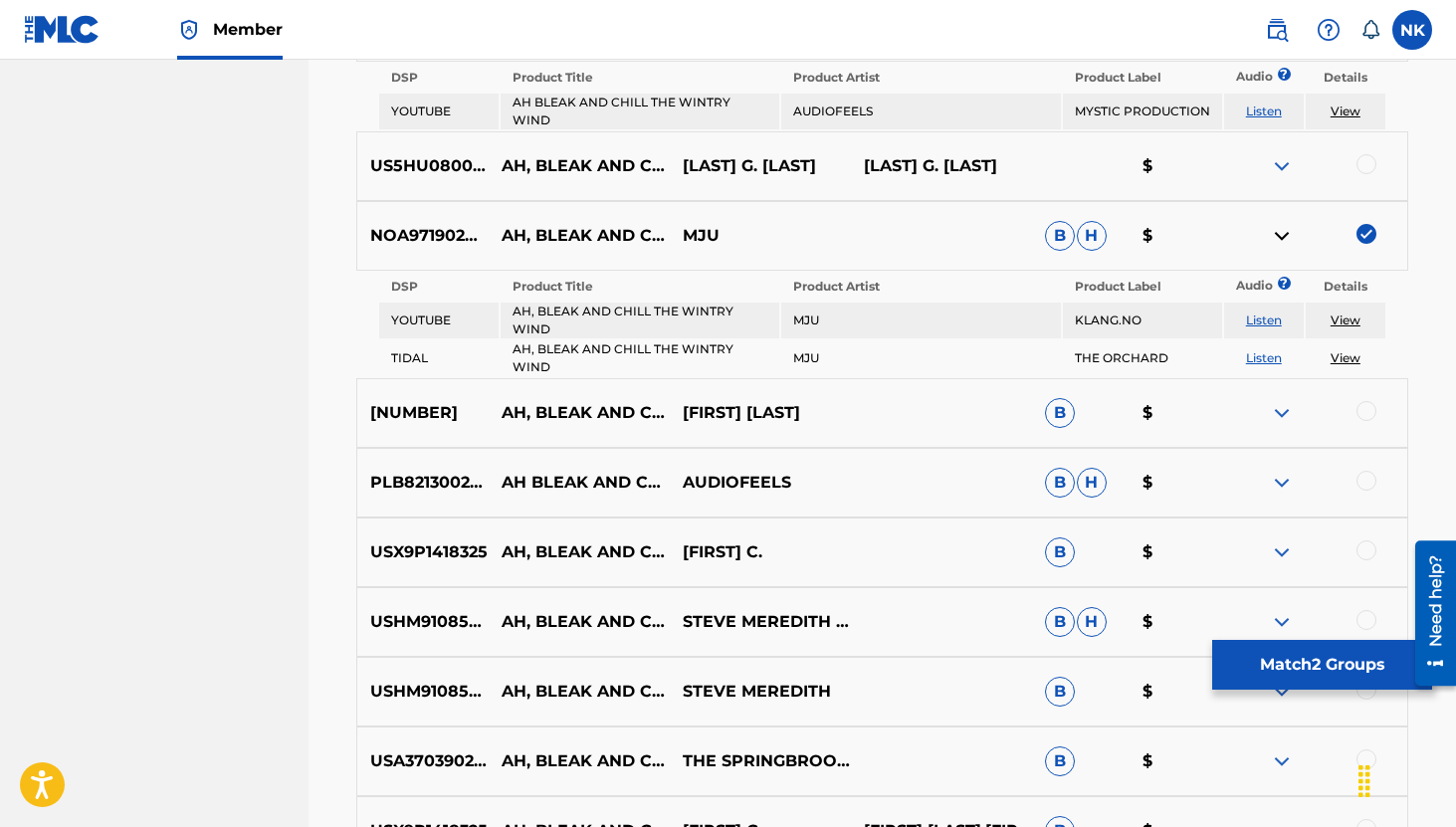 click at bounding box center [1282, 236] 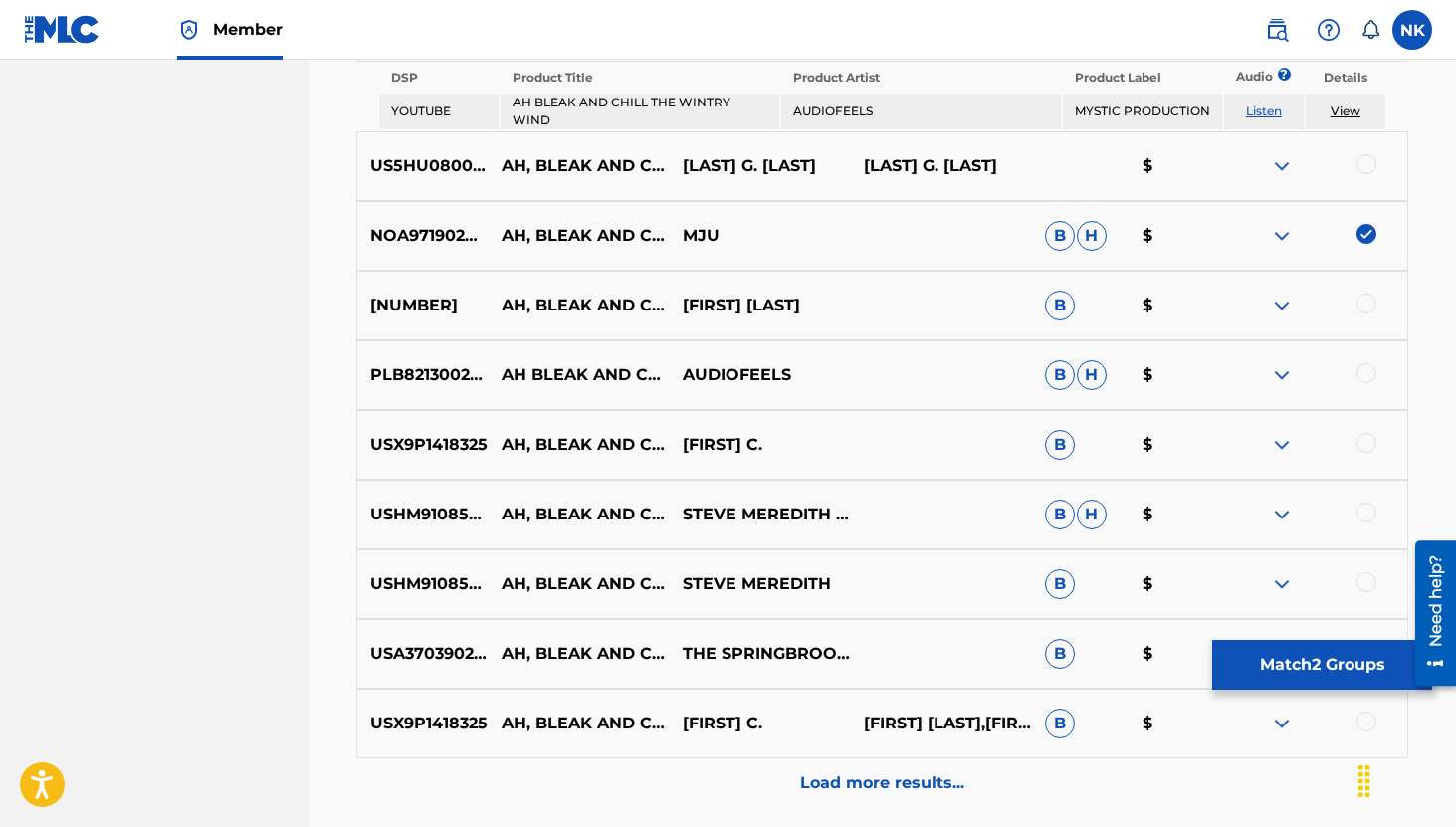 click at bounding box center (1282, 306) 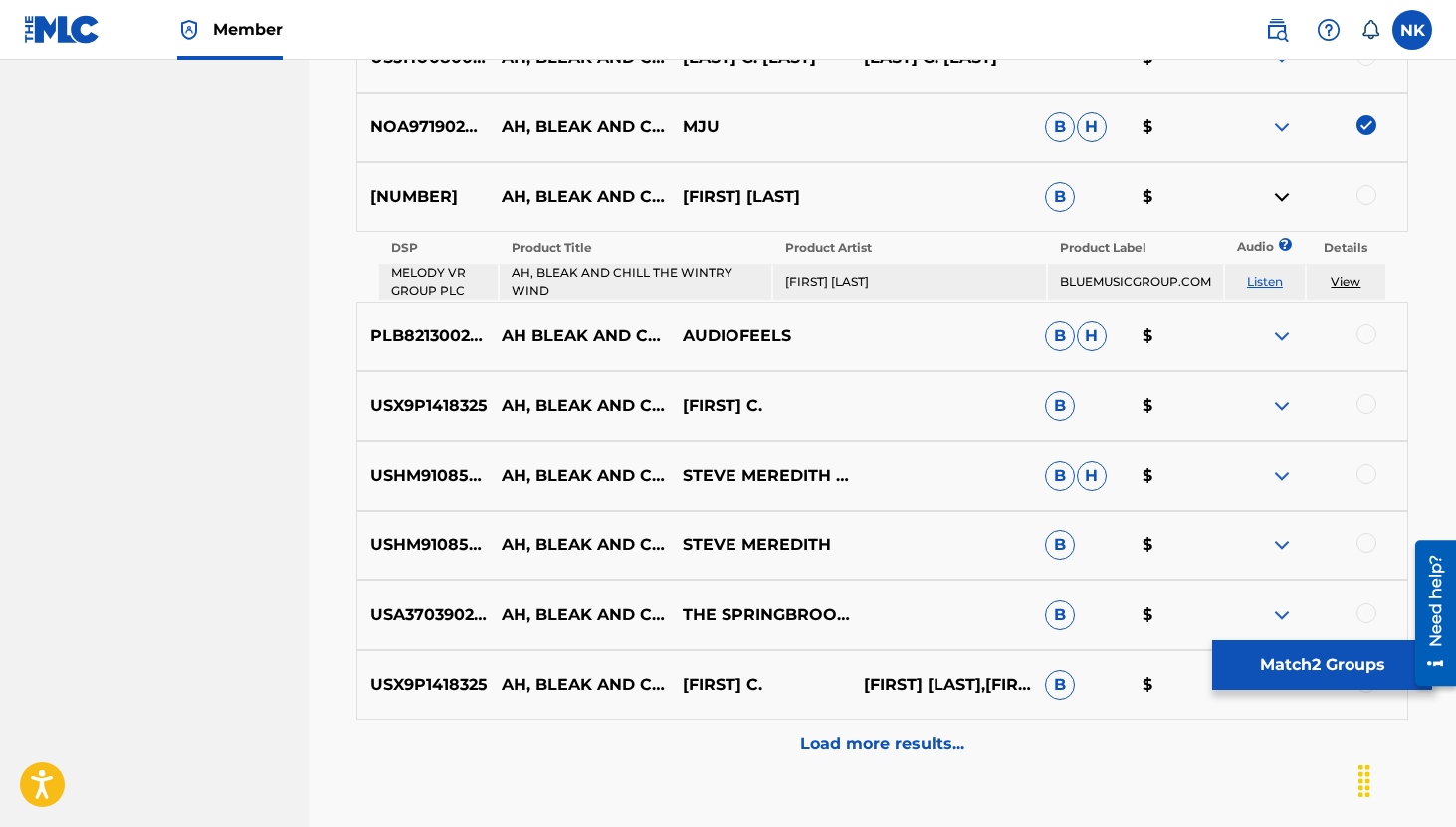 scroll, scrollTop: 966, scrollLeft: 0, axis: vertical 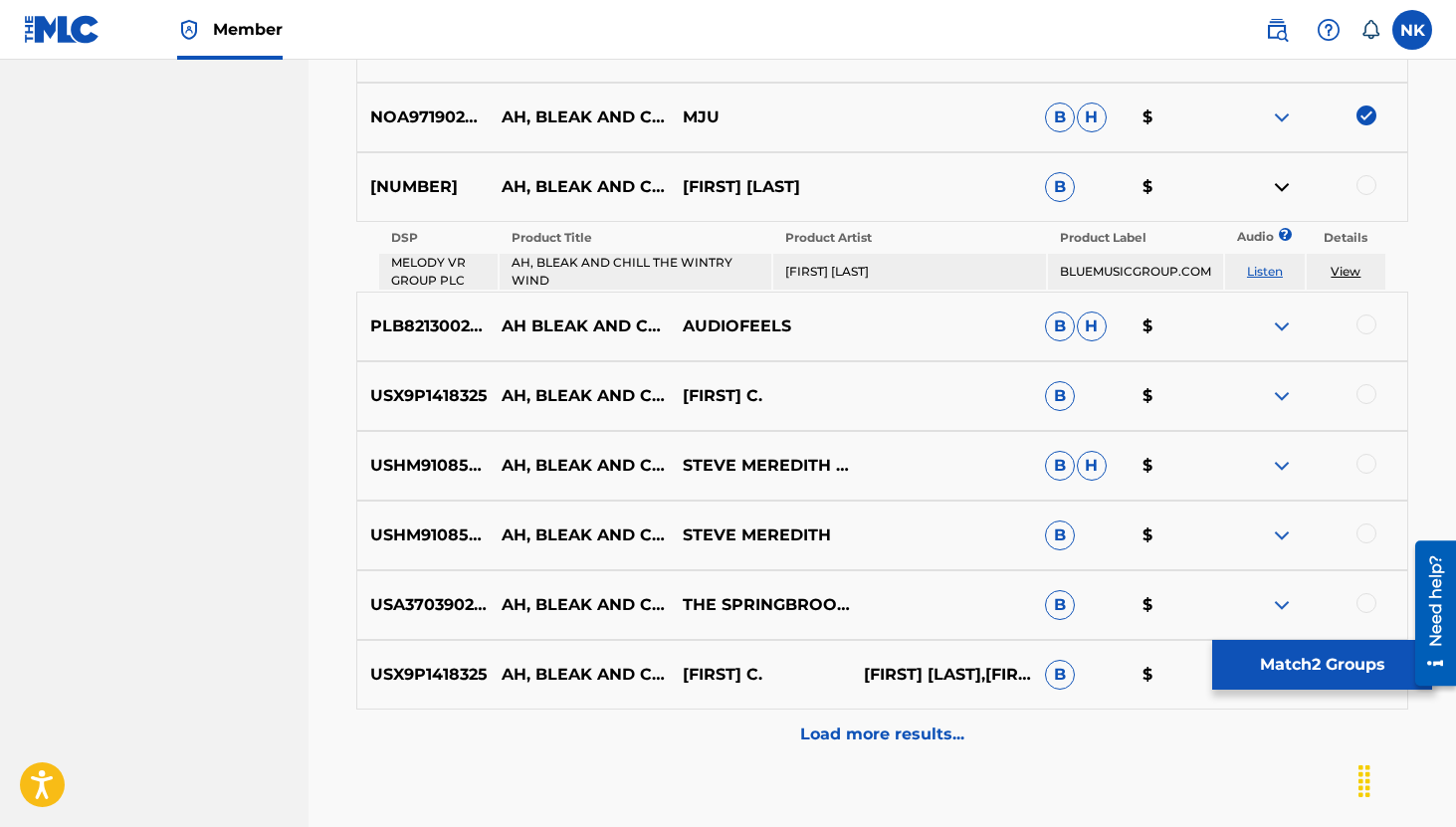 click on "Listen" at bounding box center (1265, 271) 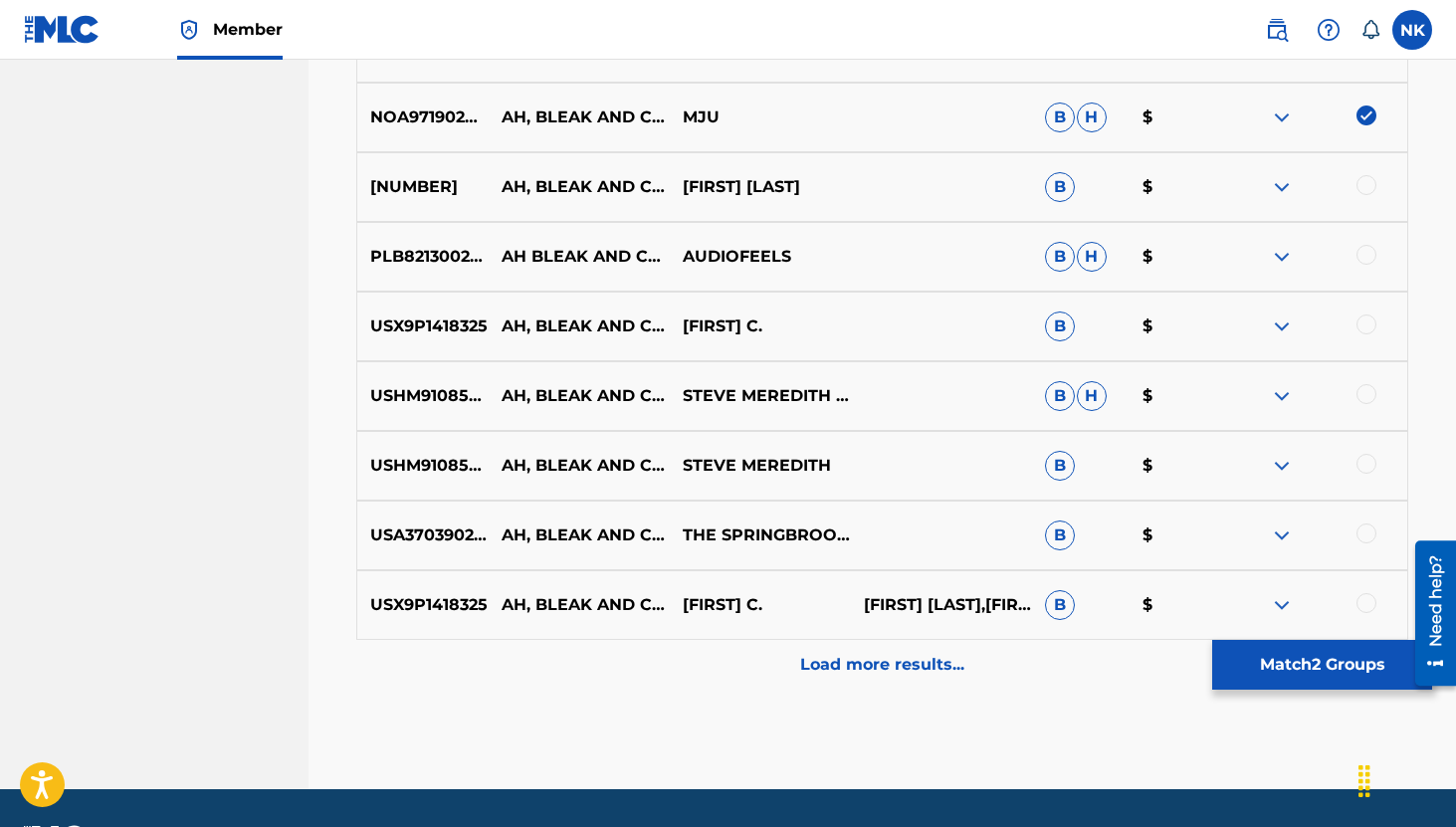 click at bounding box center (1282, 257) 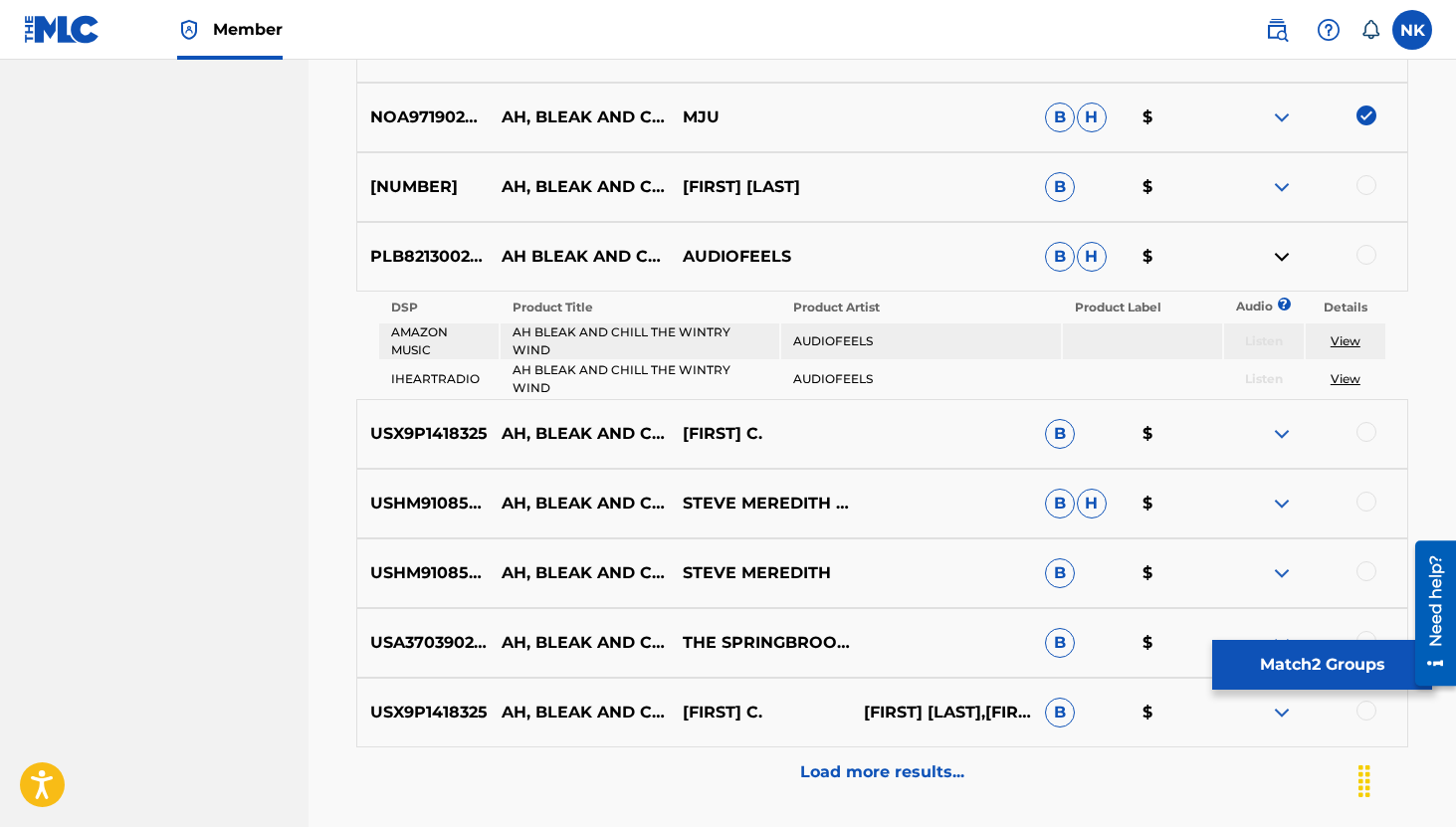 click on "View" at bounding box center [1346, 340] 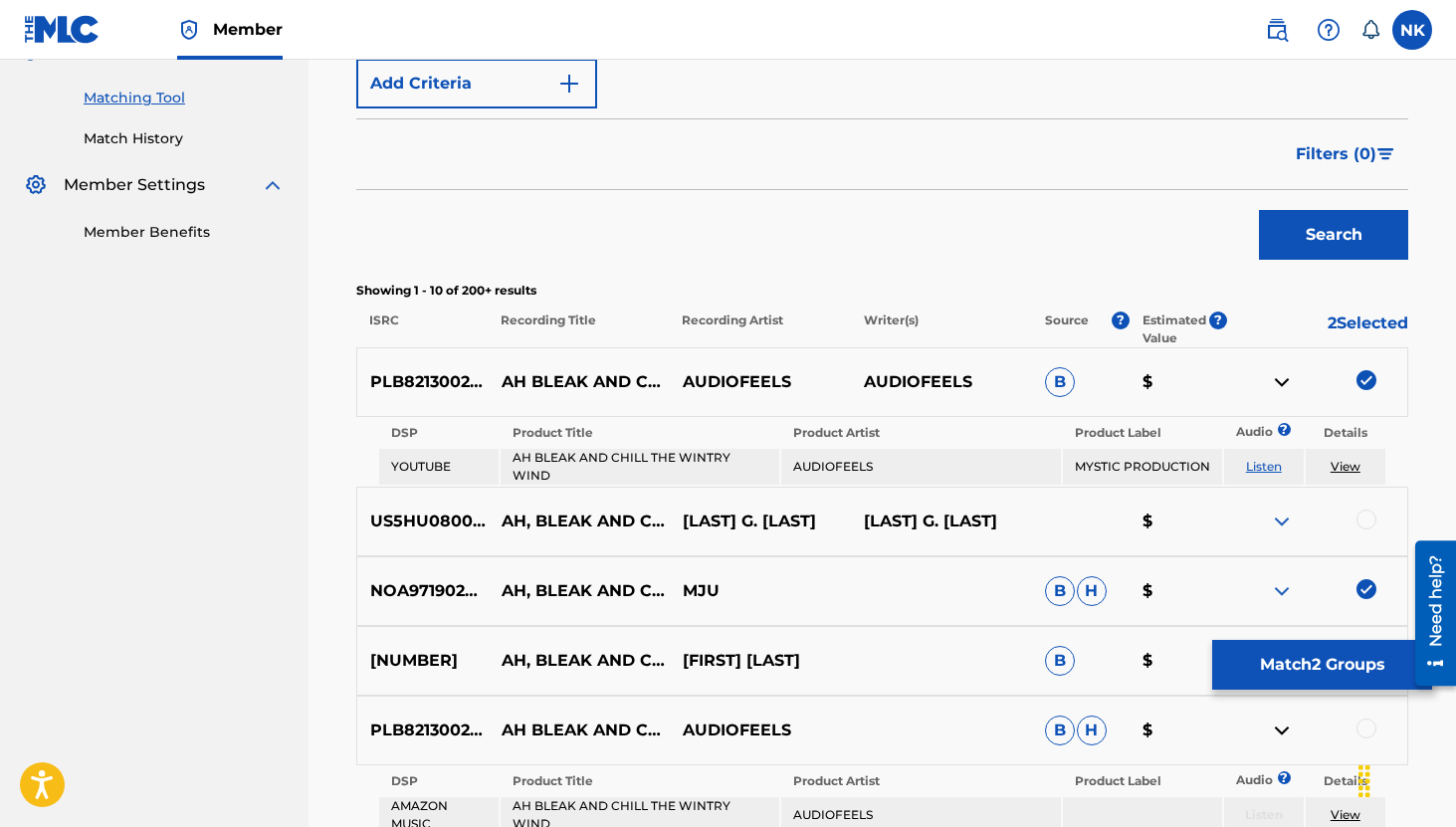 scroll, scrollTop: 0, scrollLeft: 0, axis: both 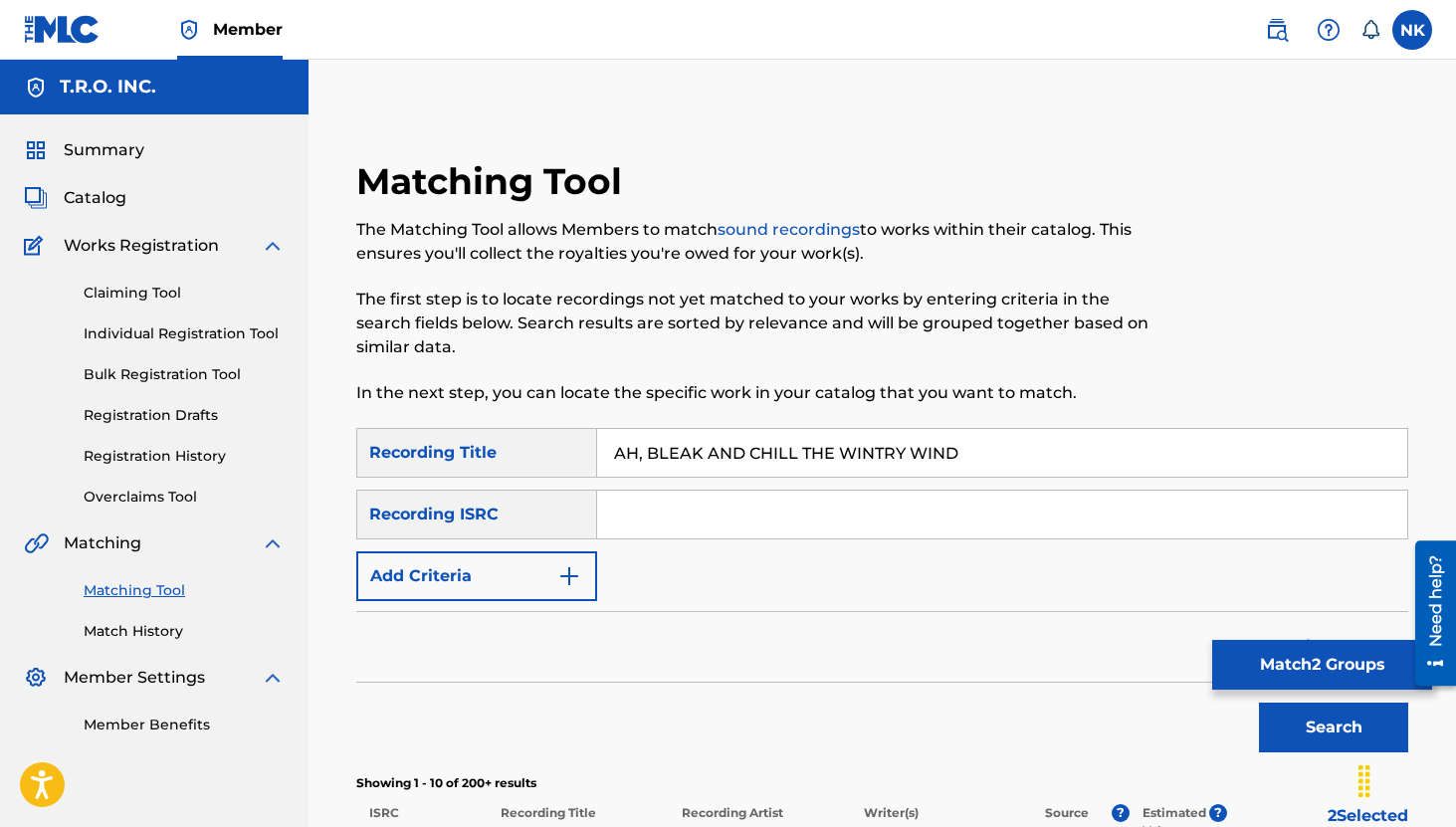click on "Match  2 Groups" at bounding box center (1322, 665) 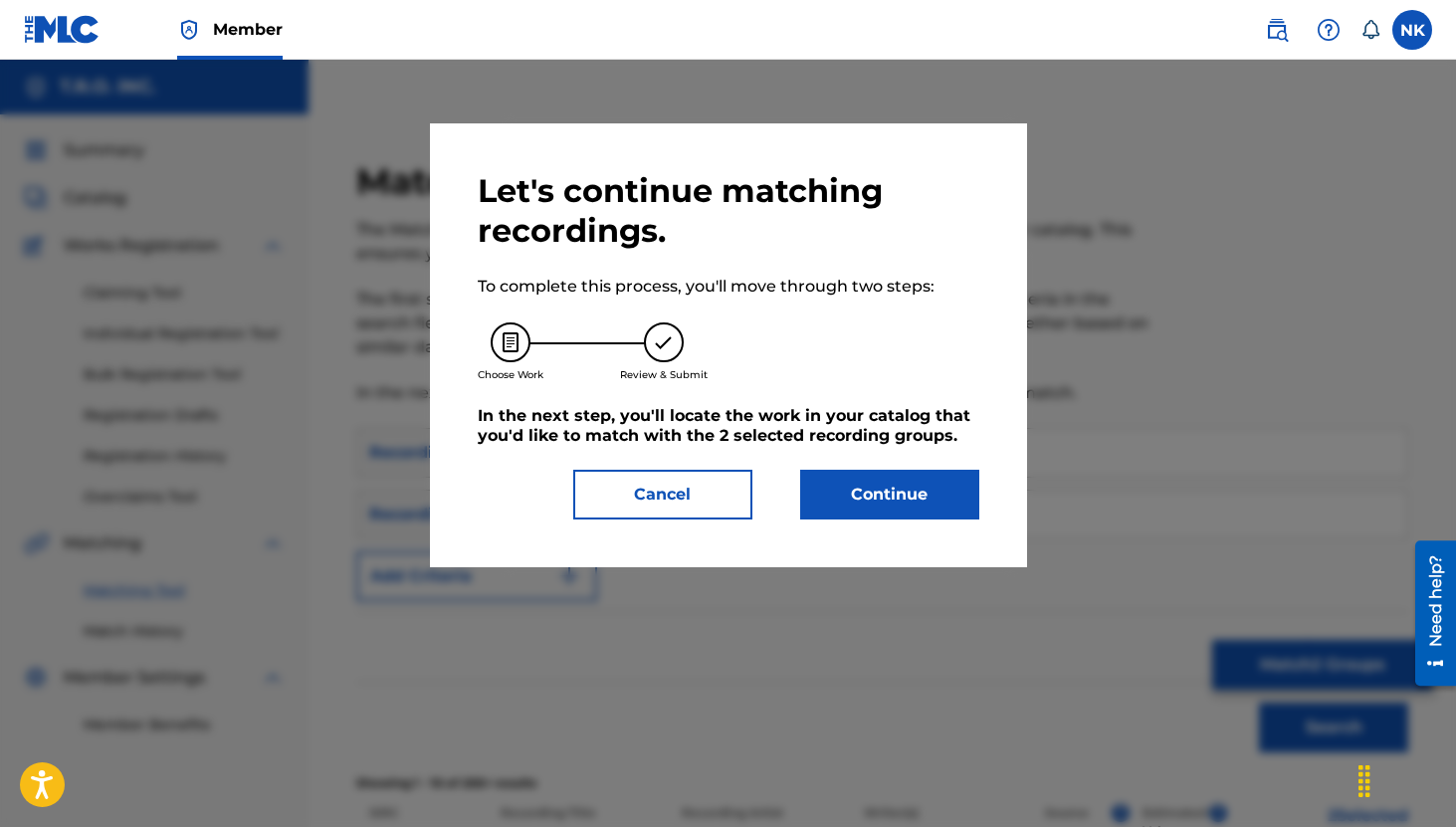 click on "Continue" at bounding box center [890, 495] 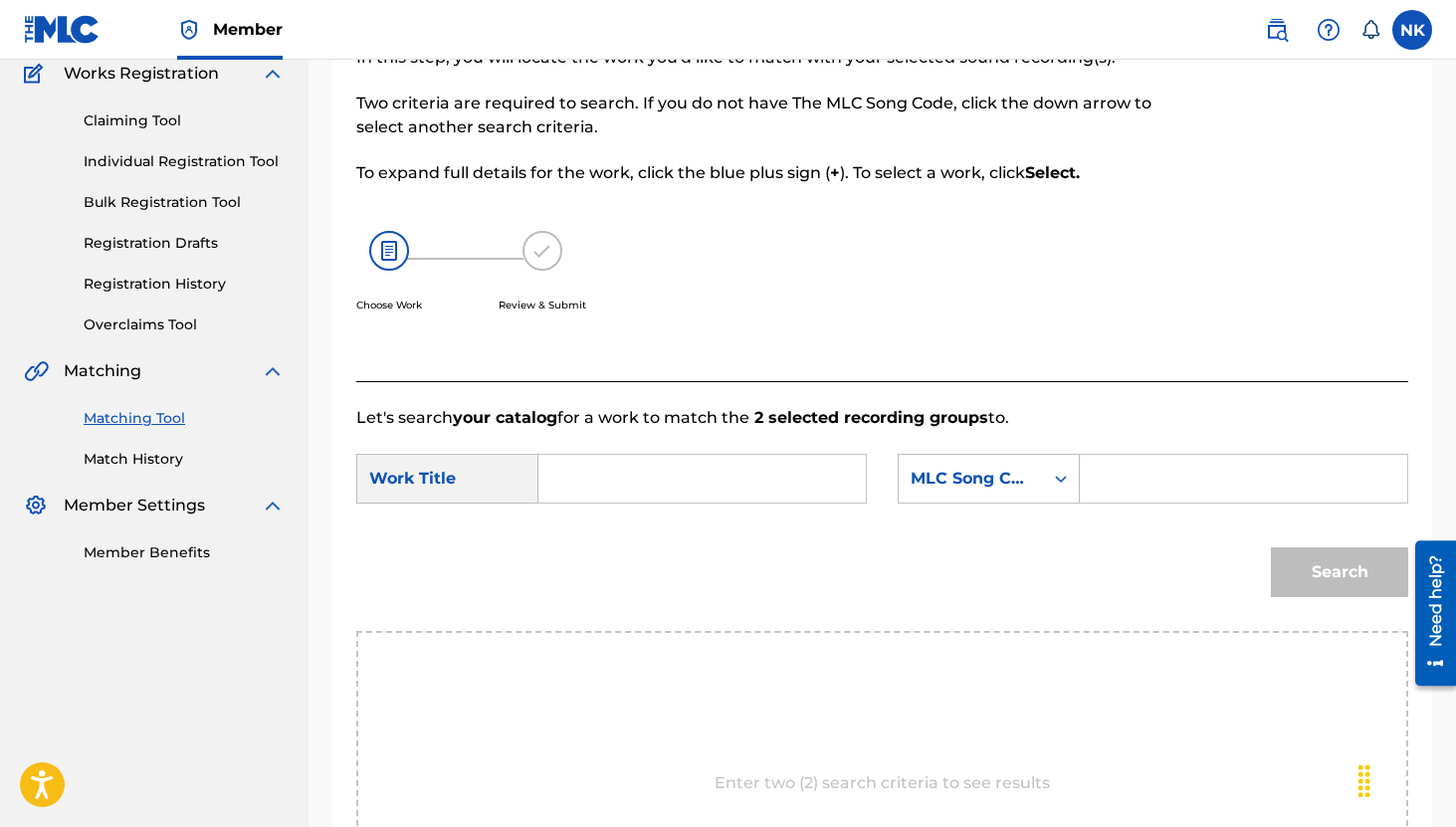 scroll, scrollTop: 248, scrollLeft: 0, axis: vertical 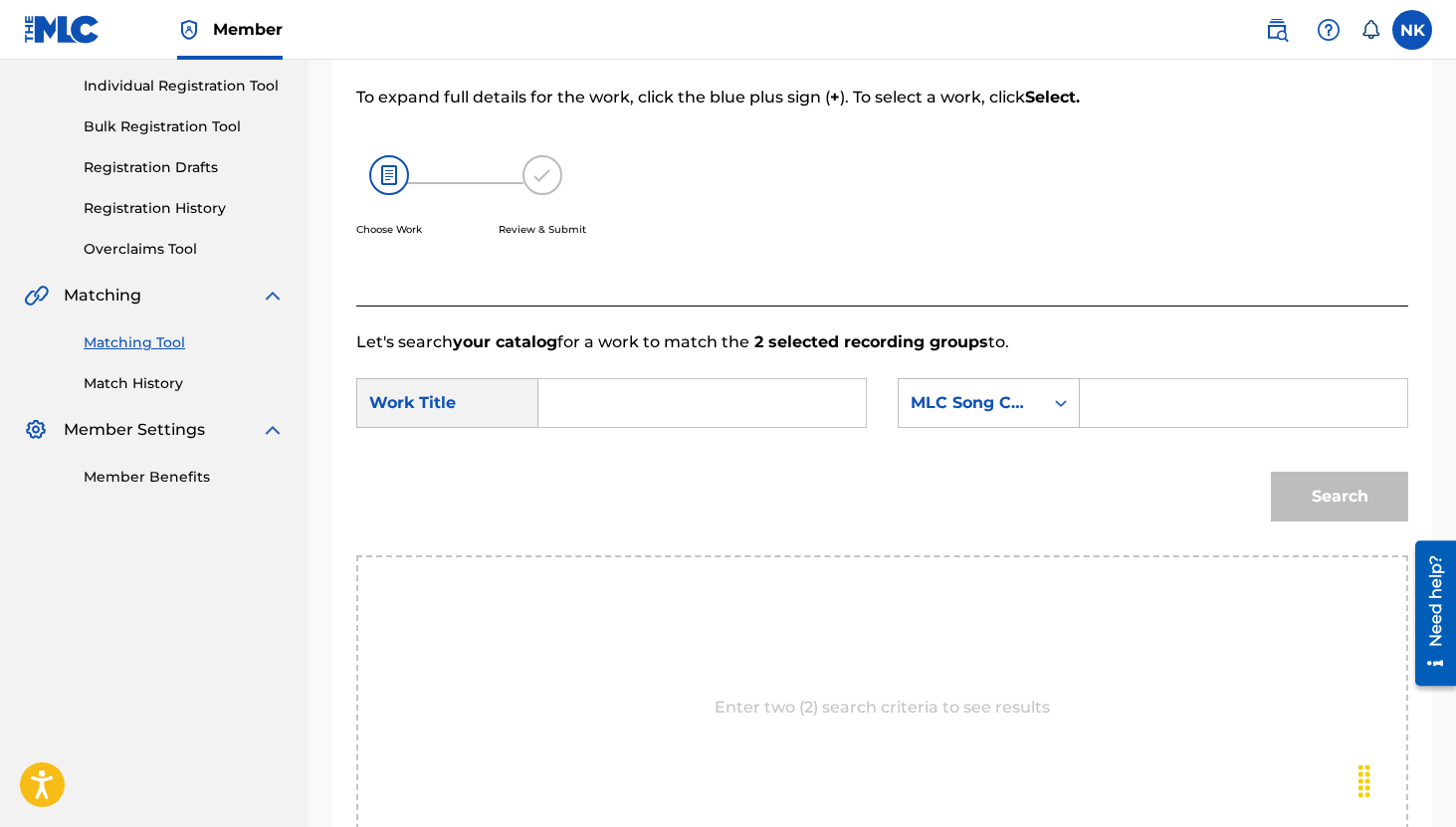 click at bounding box center (702, 403) 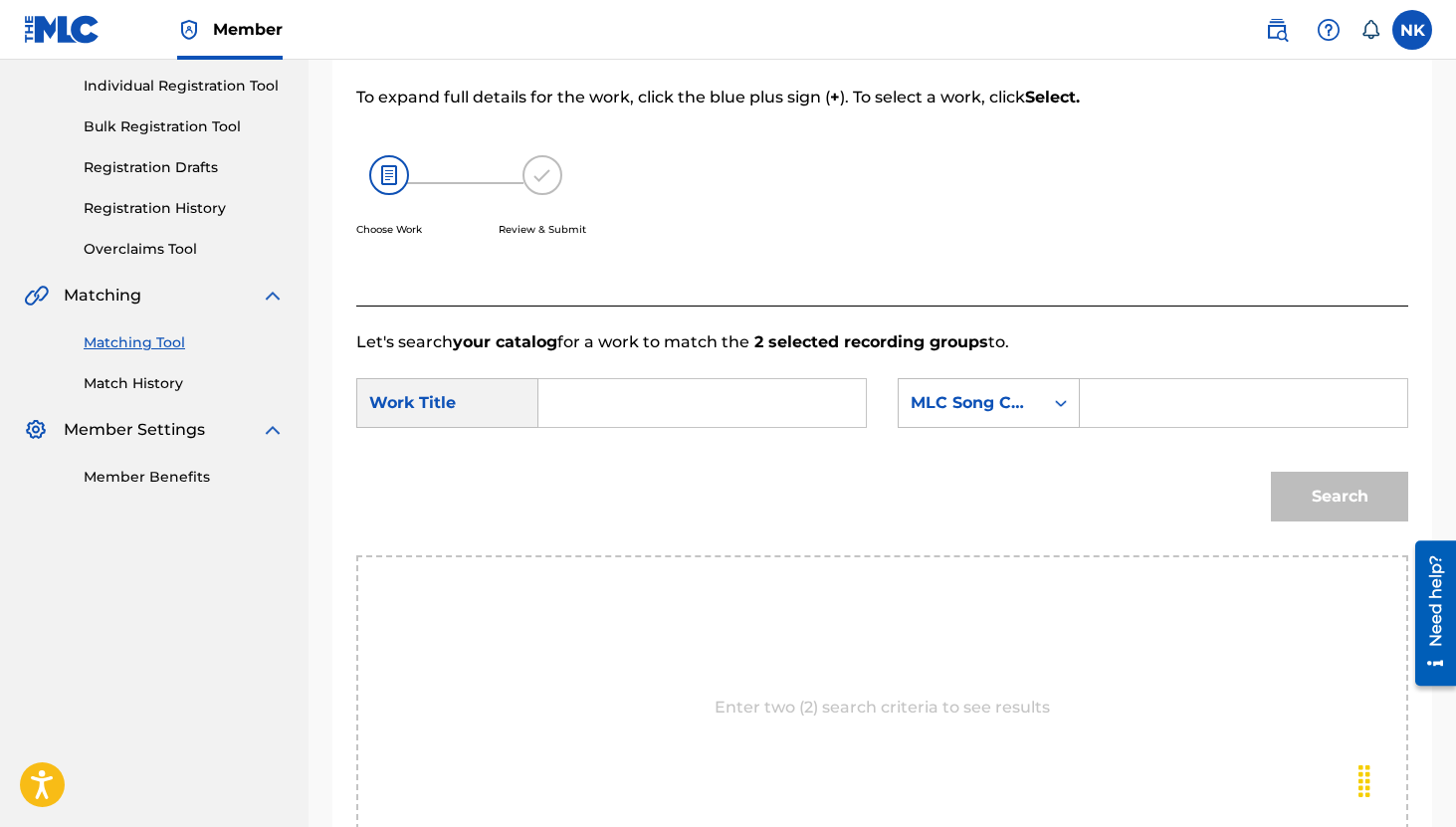 paste on "Ah, bleak and chill the wintry wind" 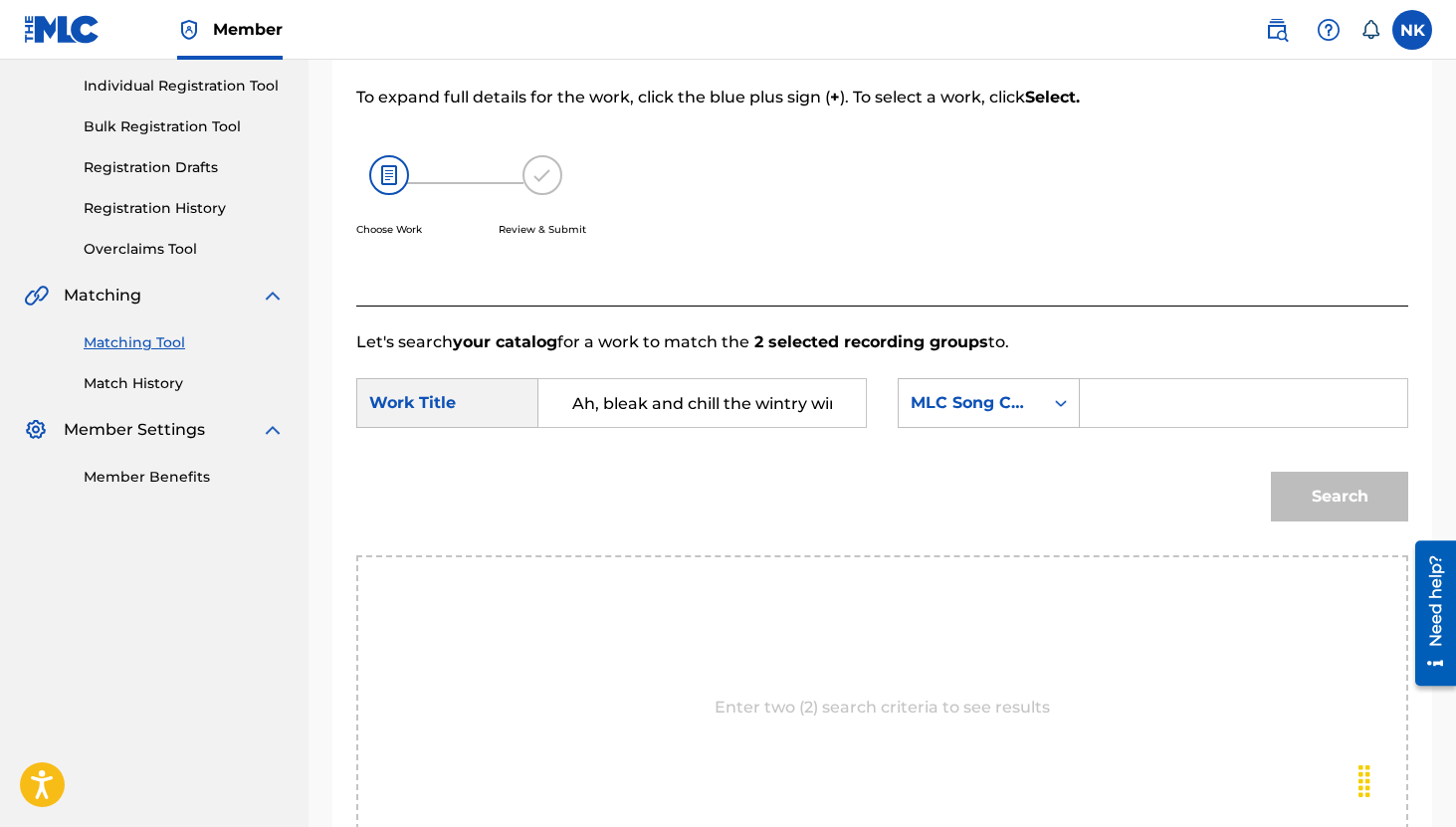 scroll, scrollTop: 0, scrollLeft: 20, axis: horizontal 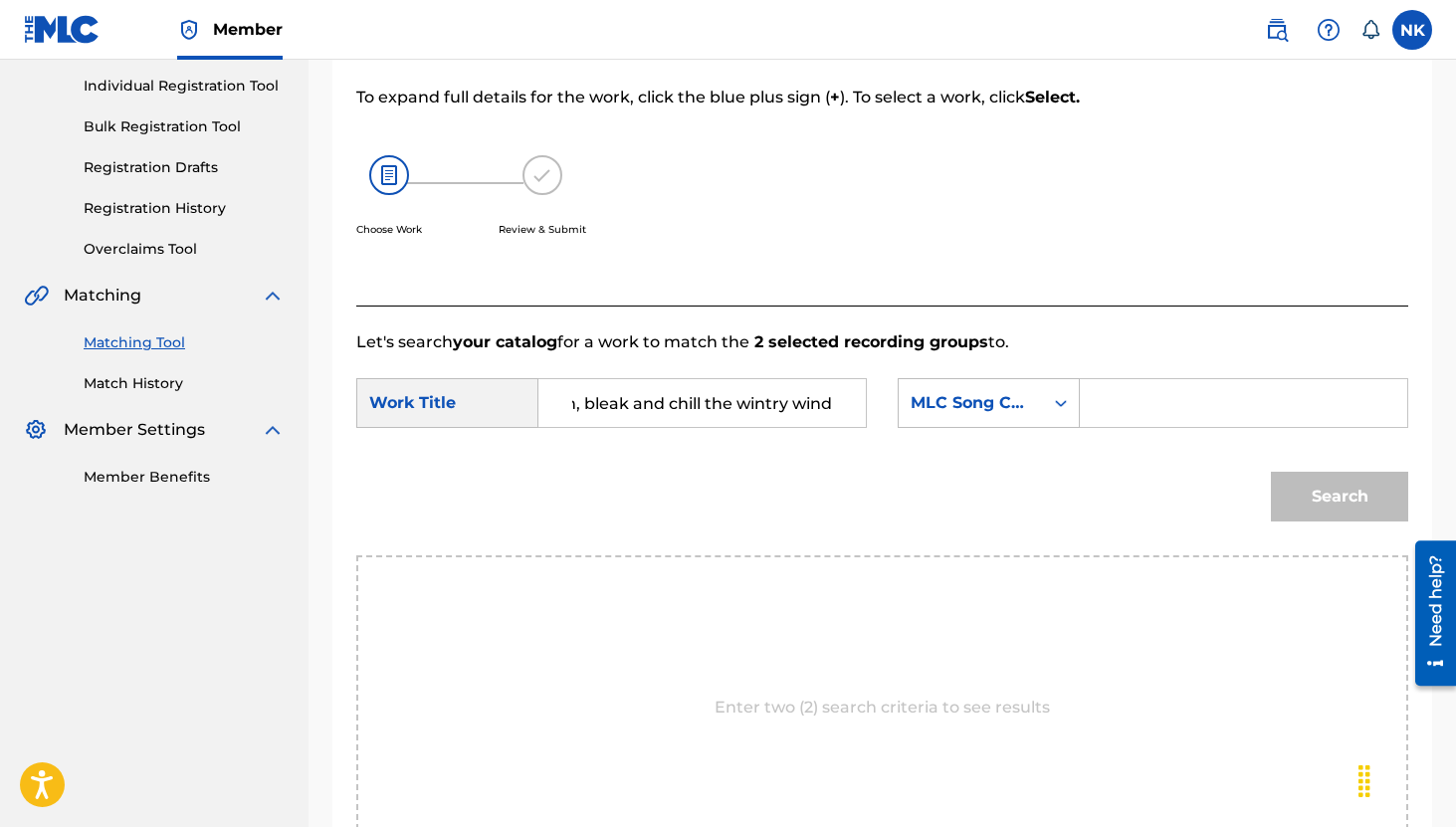 type on "Ah, bleak and chill the wintry wind" 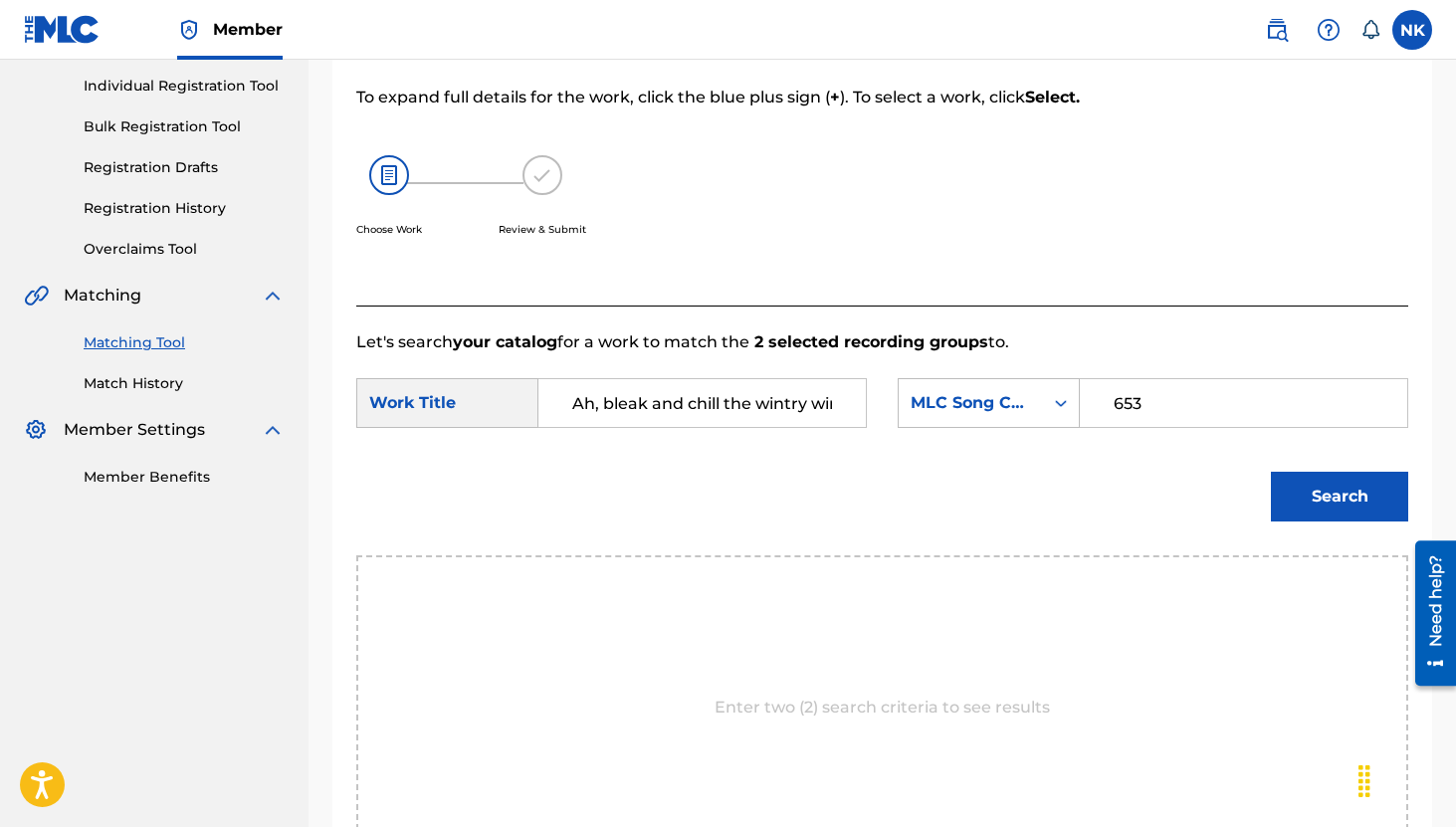 type on "653" 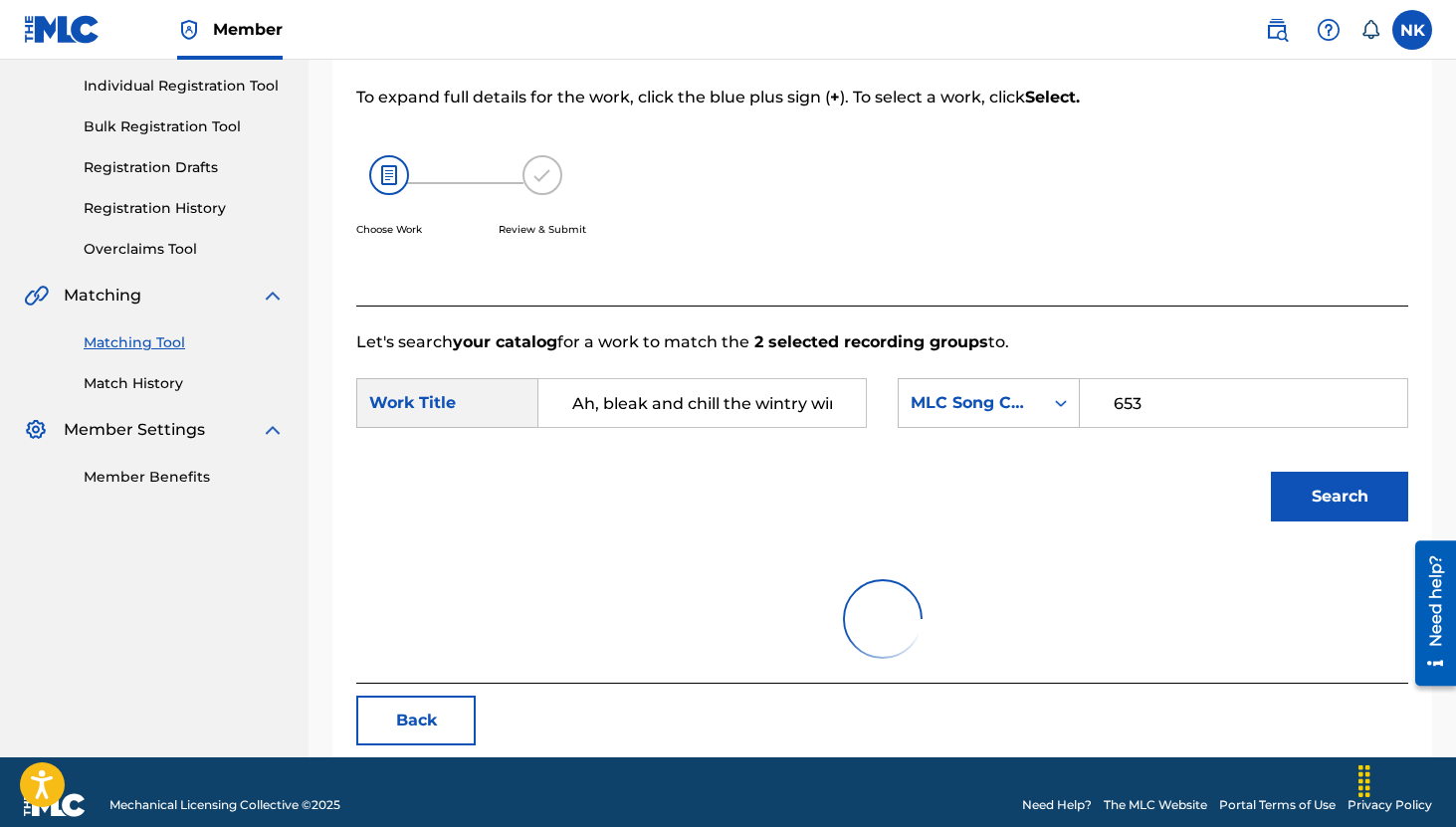 scroll, scrollTop: 188, scrollLeft: 0, axis: vertical 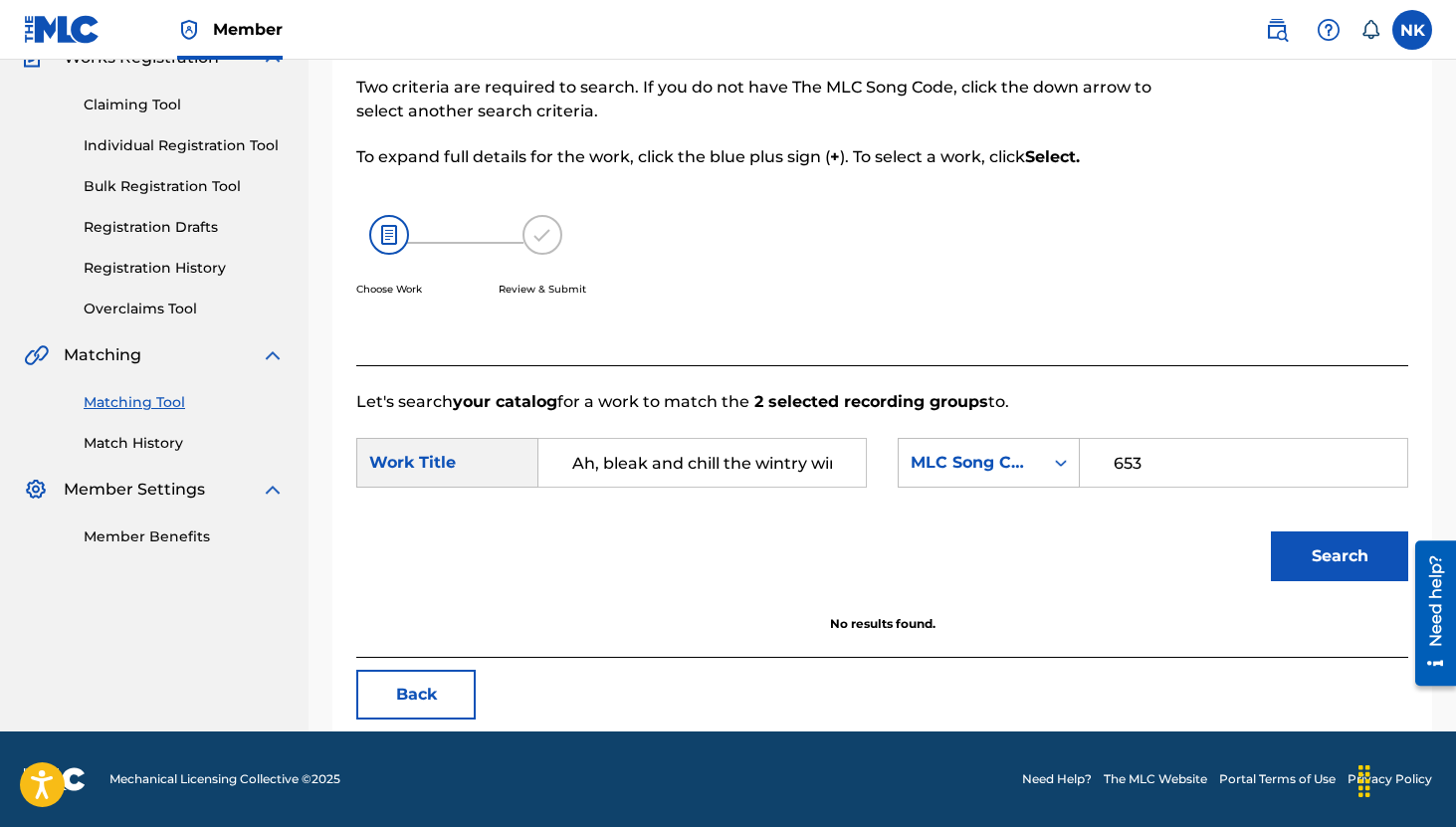 click on "653" at bounding box center [1243, 463] 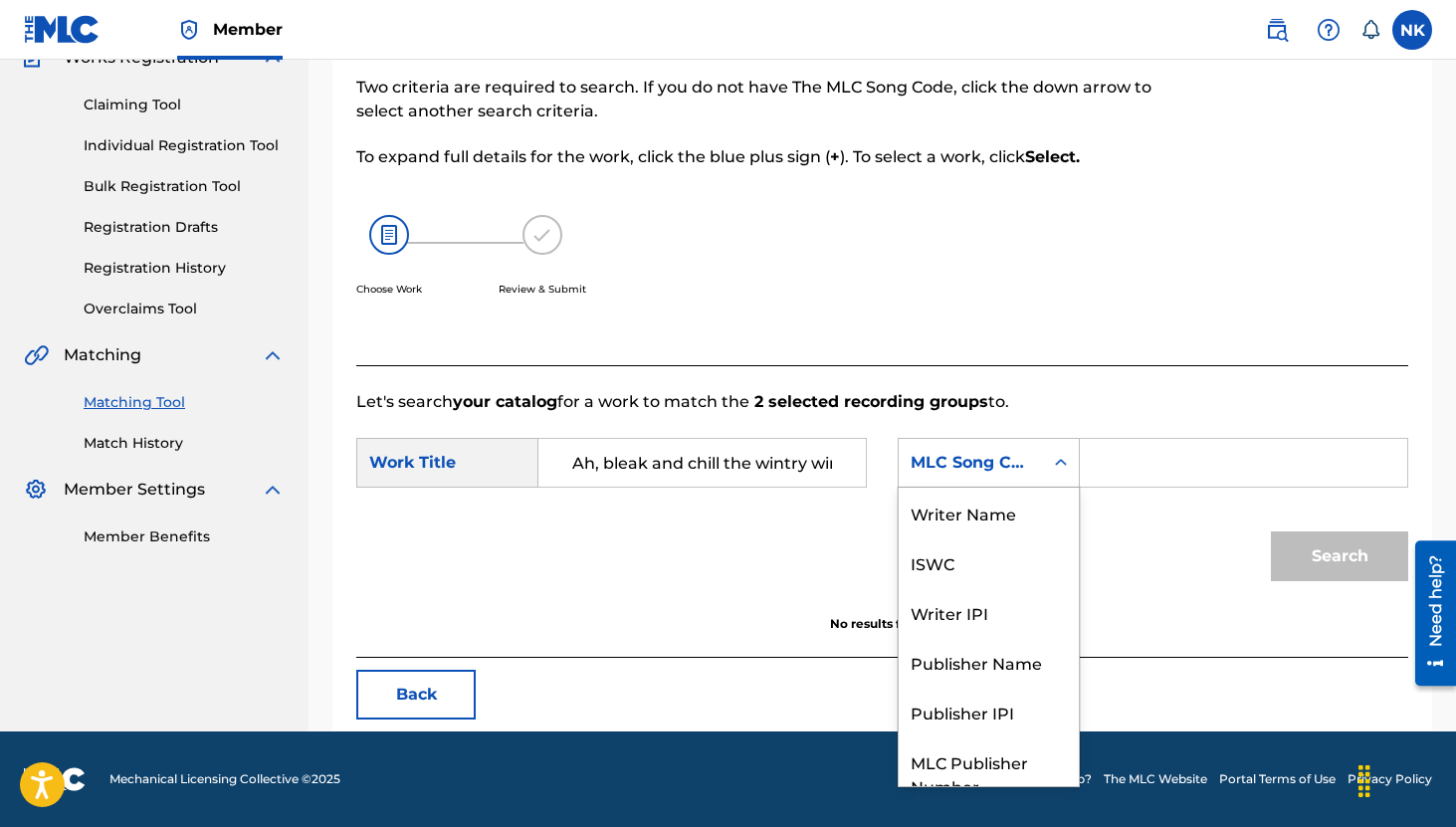 click on "MLC Song Code" at bounding box center (970, 463) 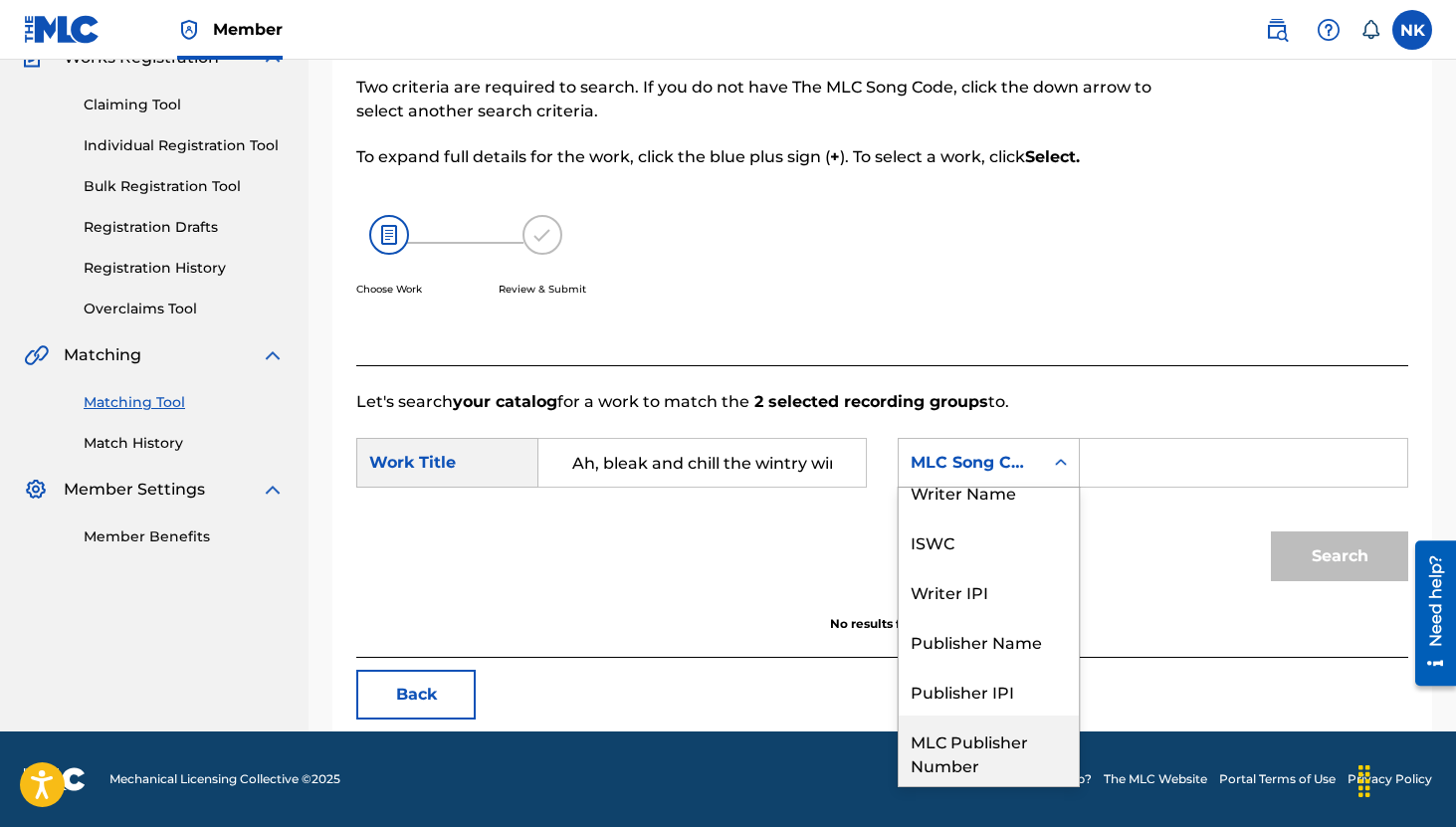 scroll, scrollTop: 0, scrollLeft: 0, axis: both 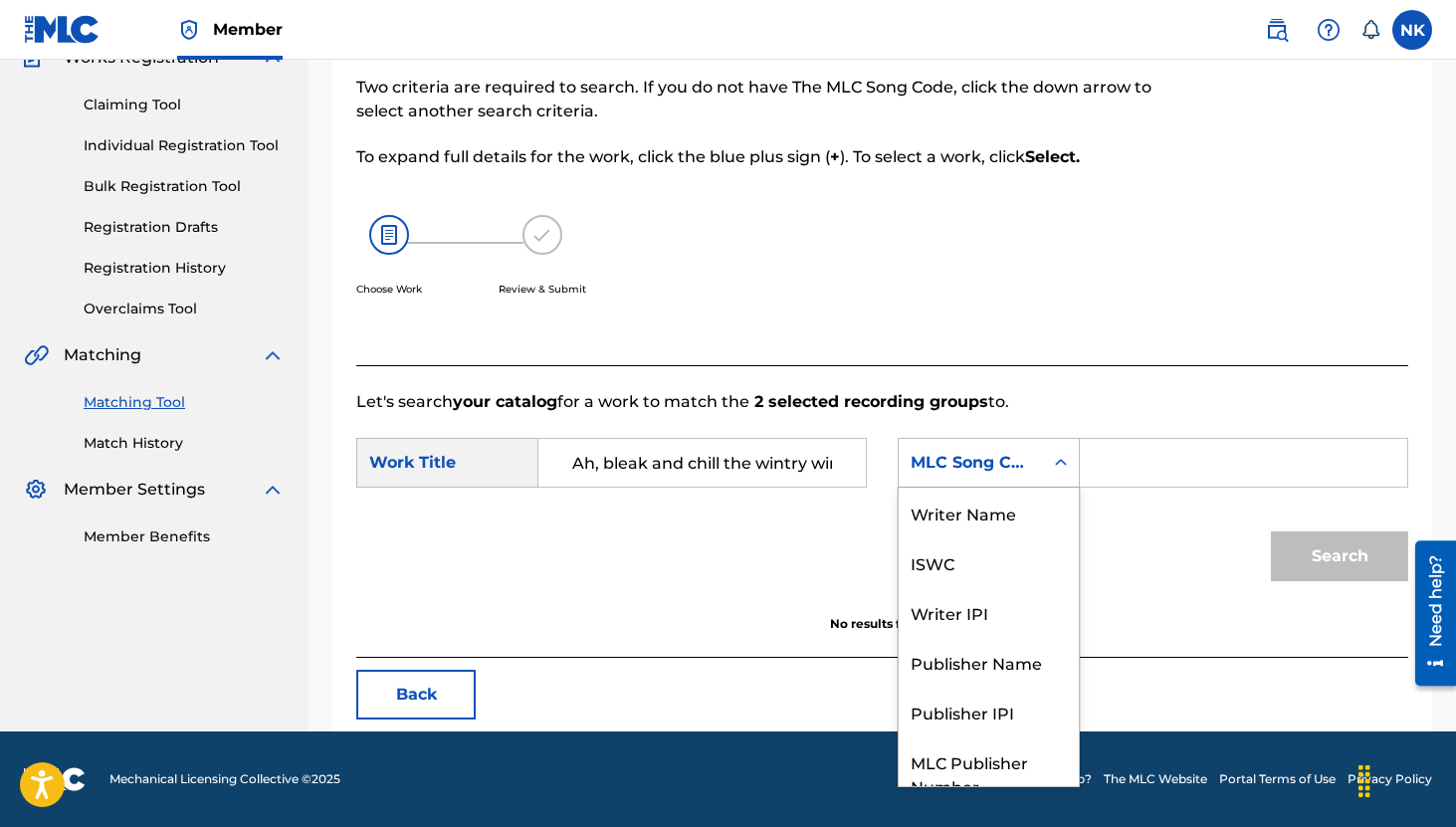click on "MLC Song Code" at bounding box center [988, 463] 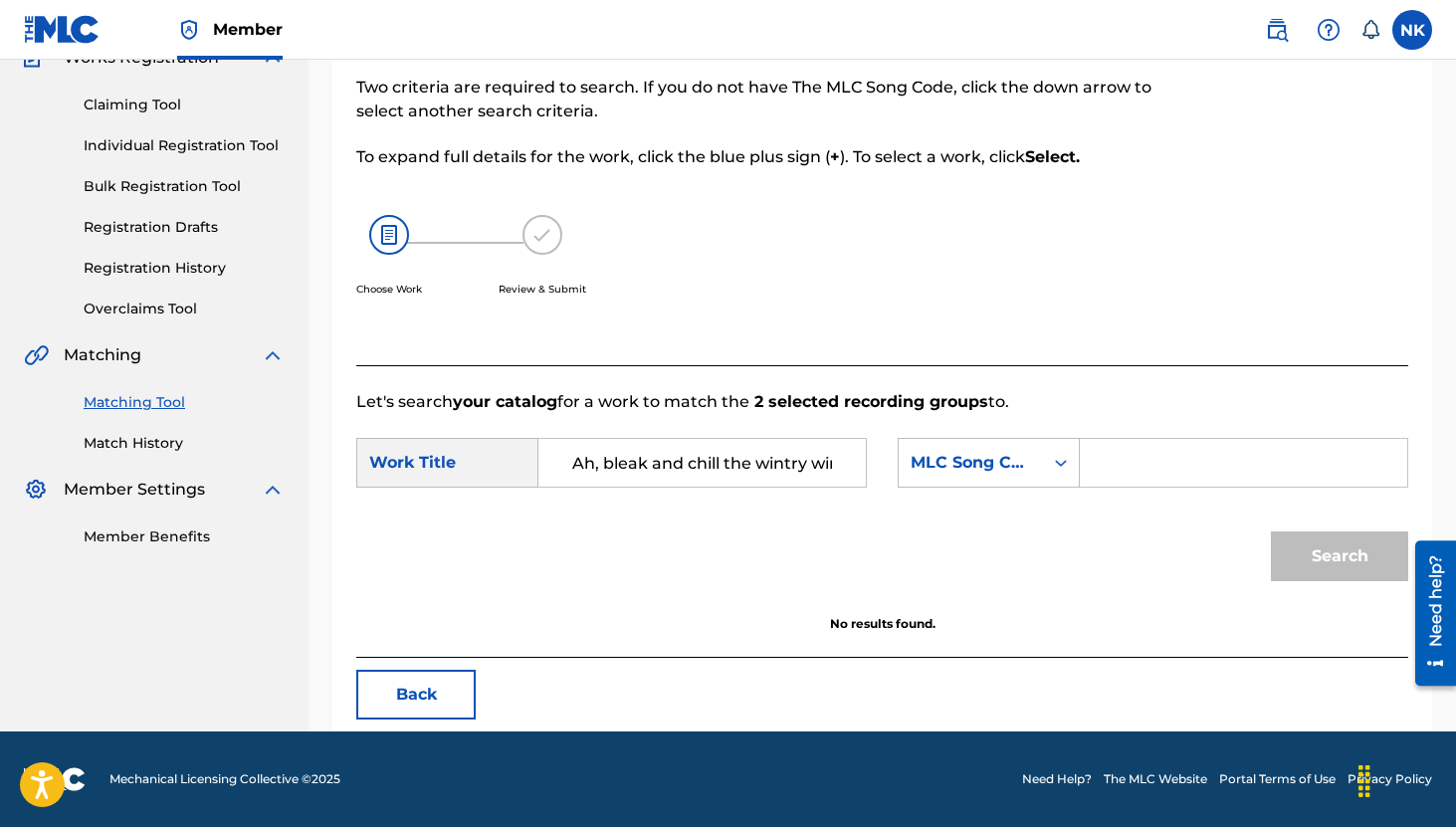 click on "Search" at bounding box center (882, 563) 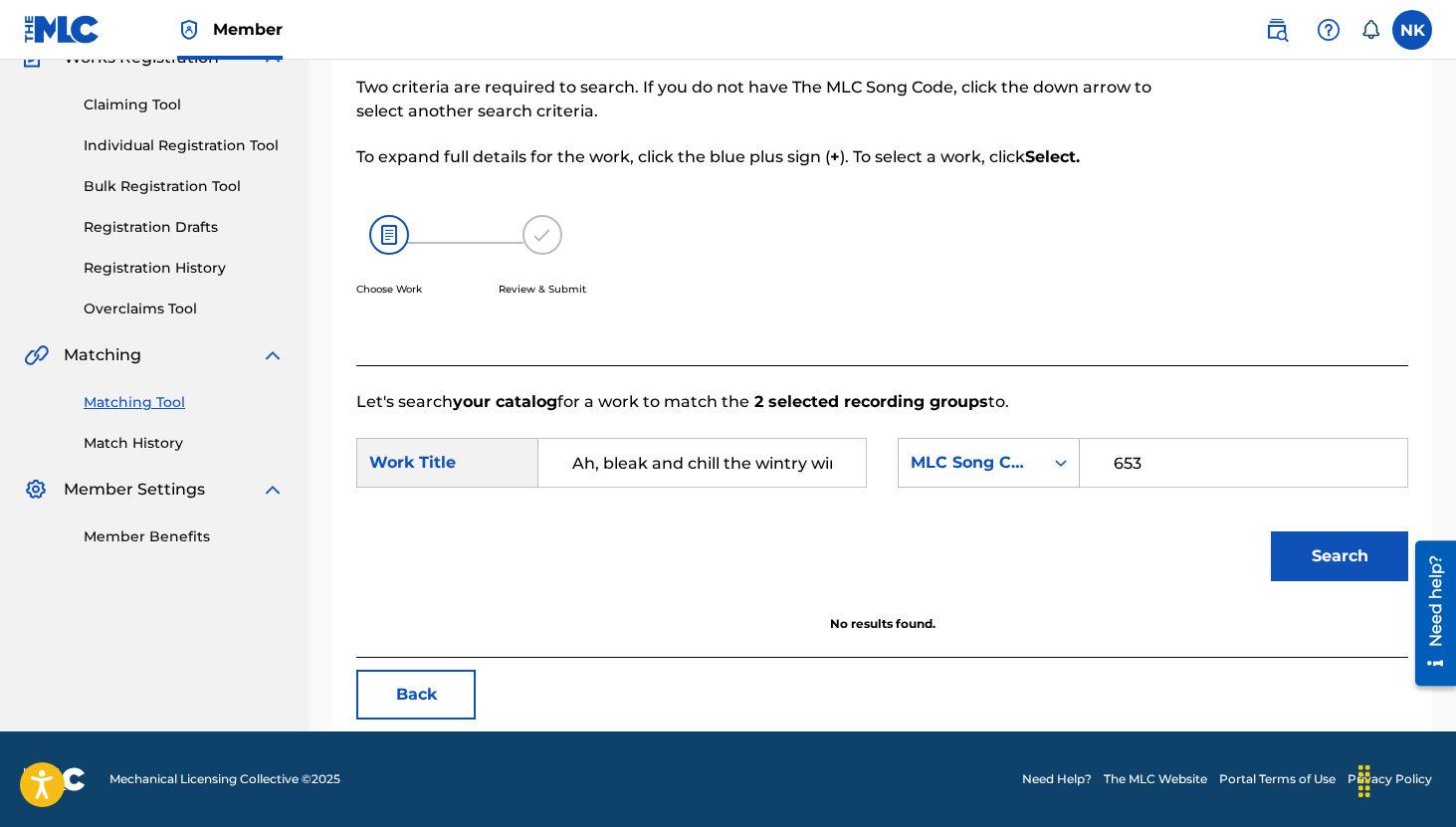 click on "Search" at bounding box center (1340, 556) 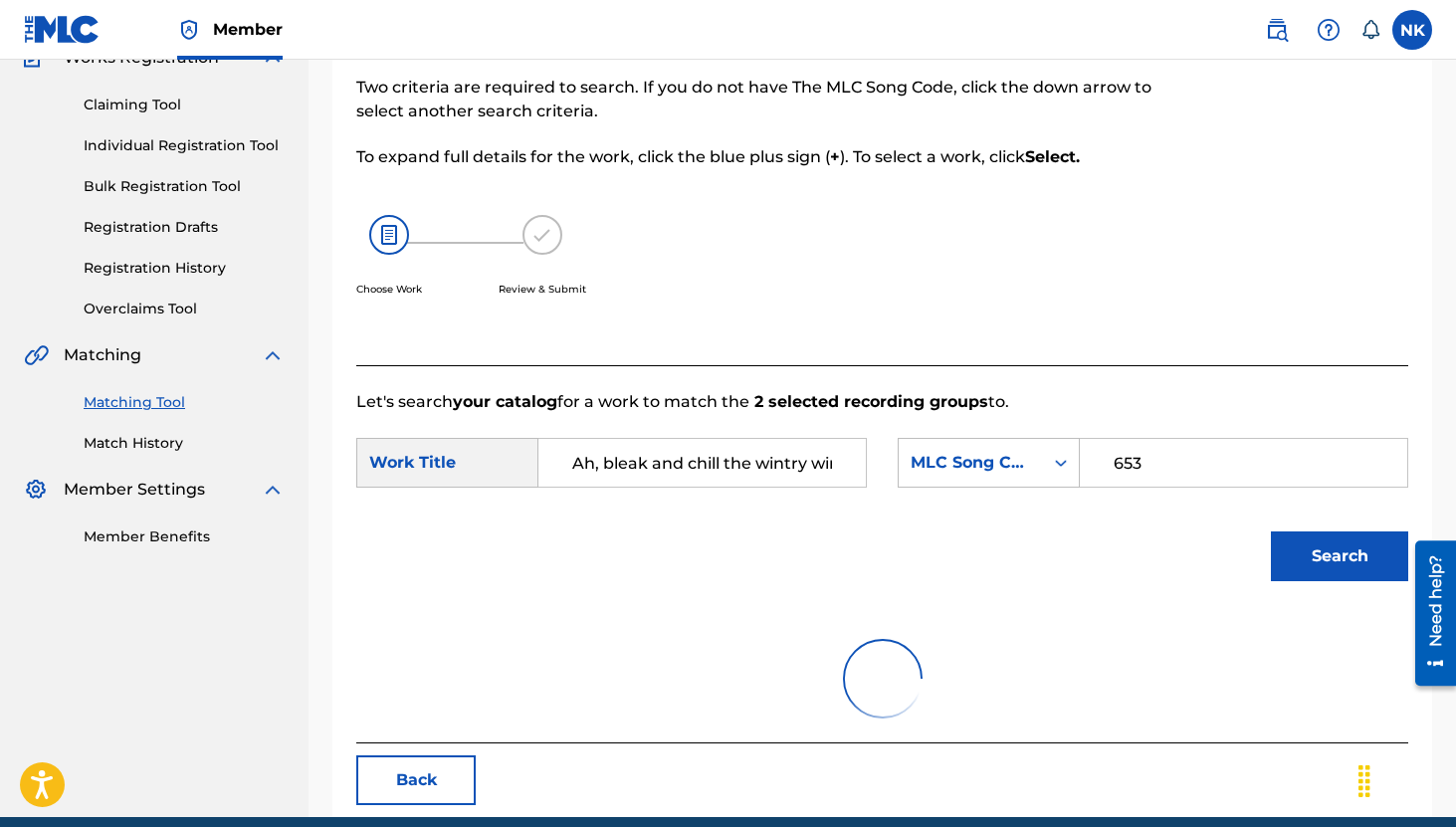 click on "Search" at bounding box center [1340, 556] 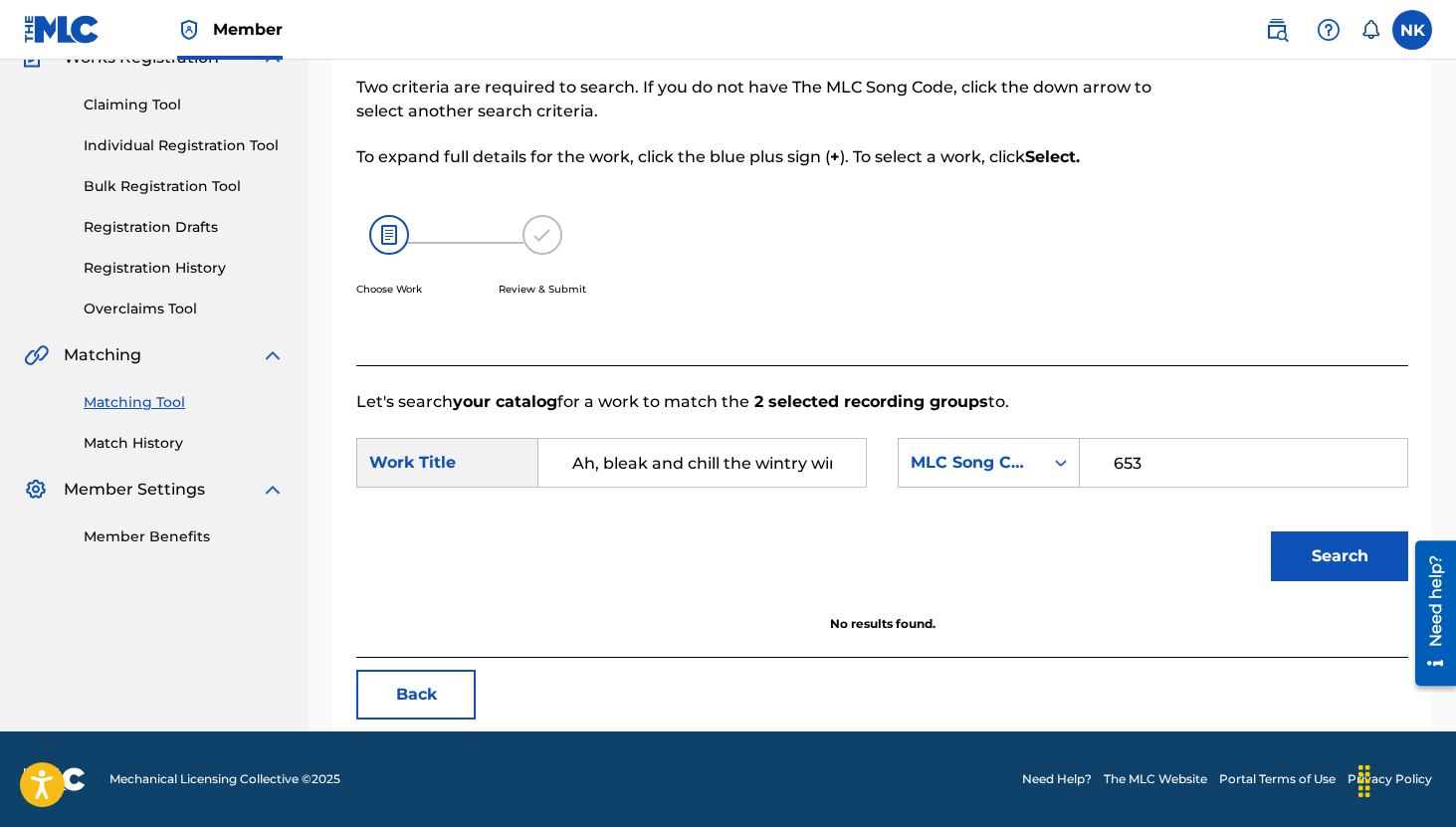 click on "Search" at bounding box center (1340, 556) 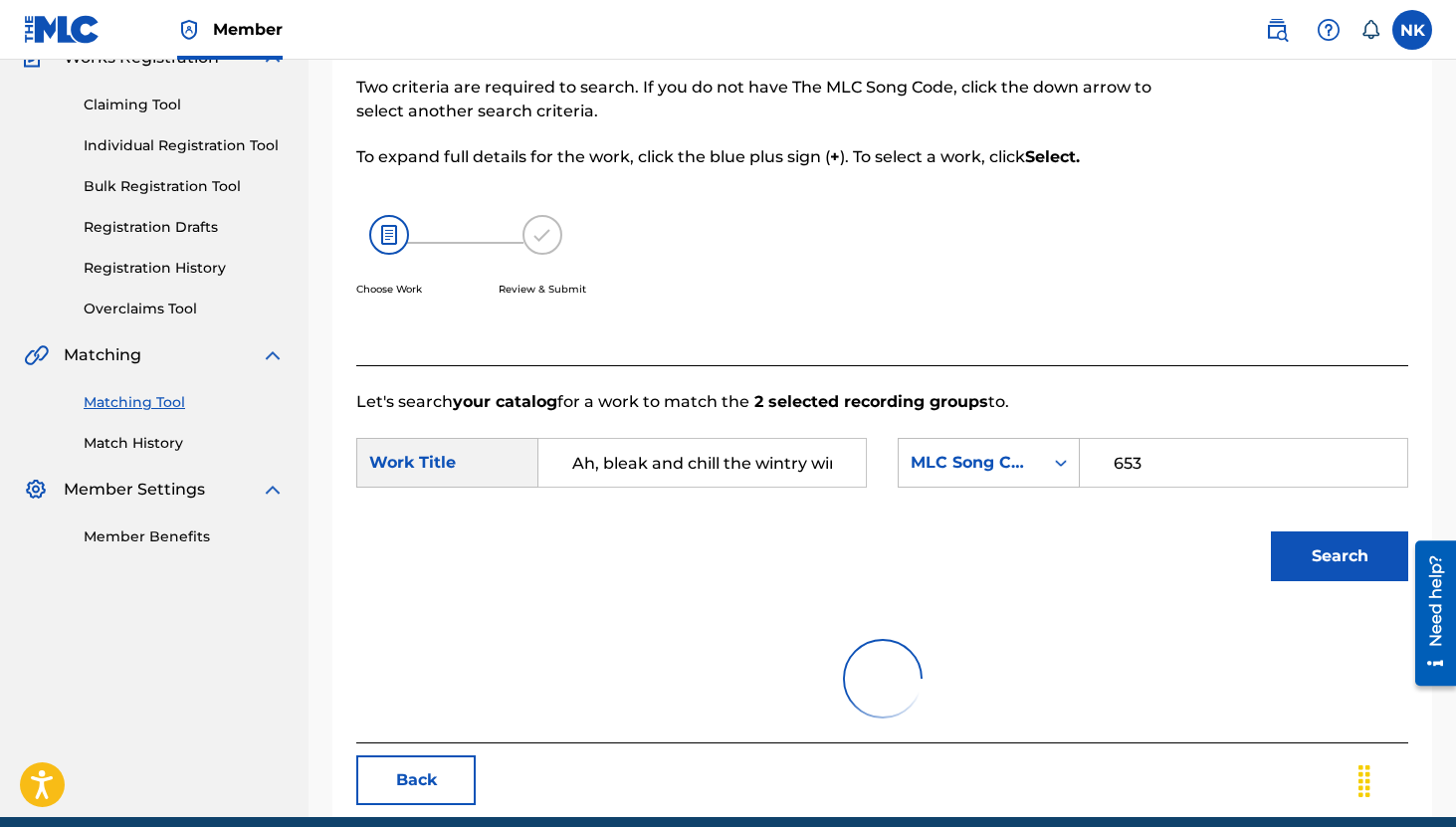 click on "Search" at bounding box center [1340, 556] 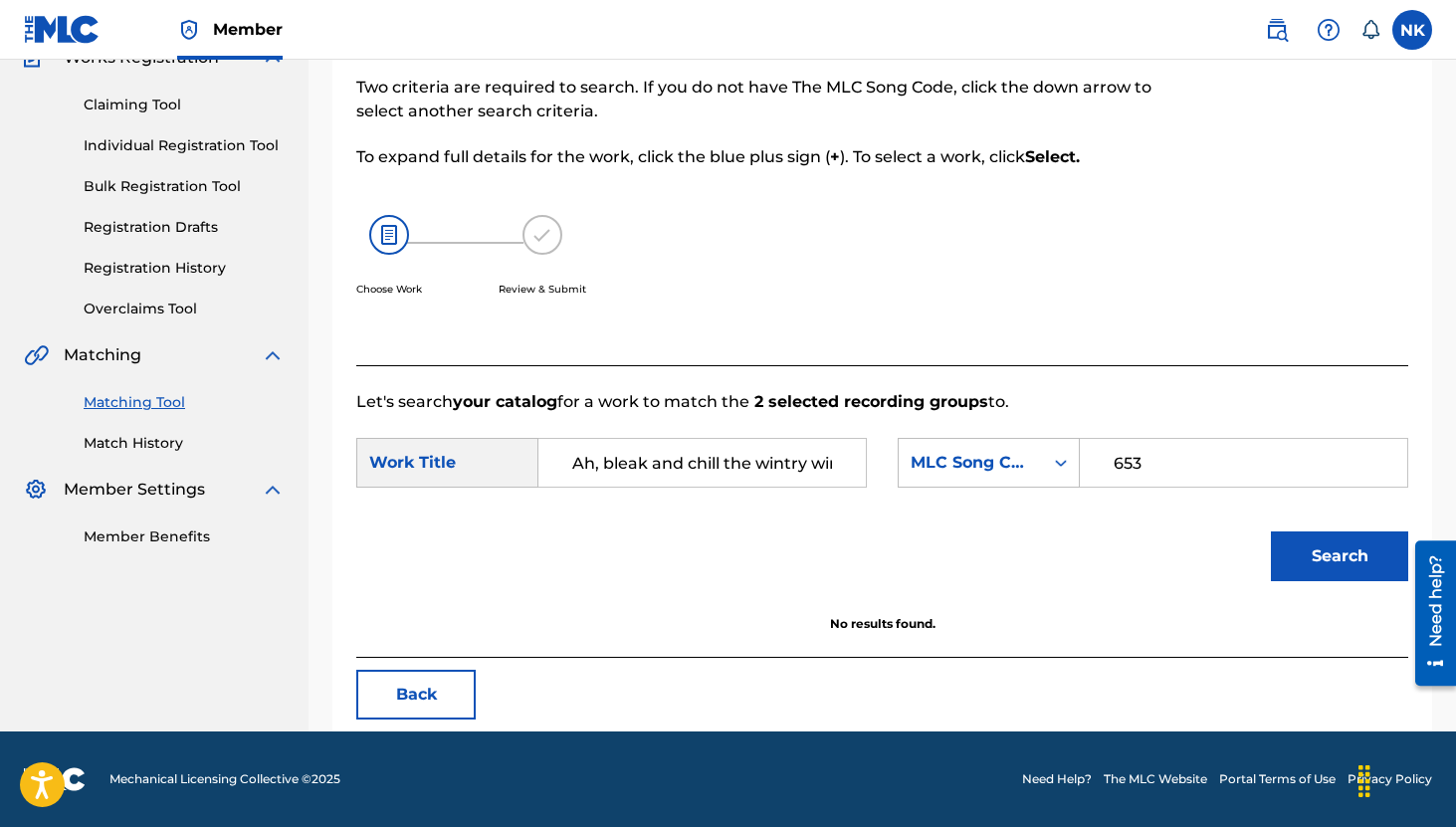 click on "Search" at bounding box center [1340, 556] 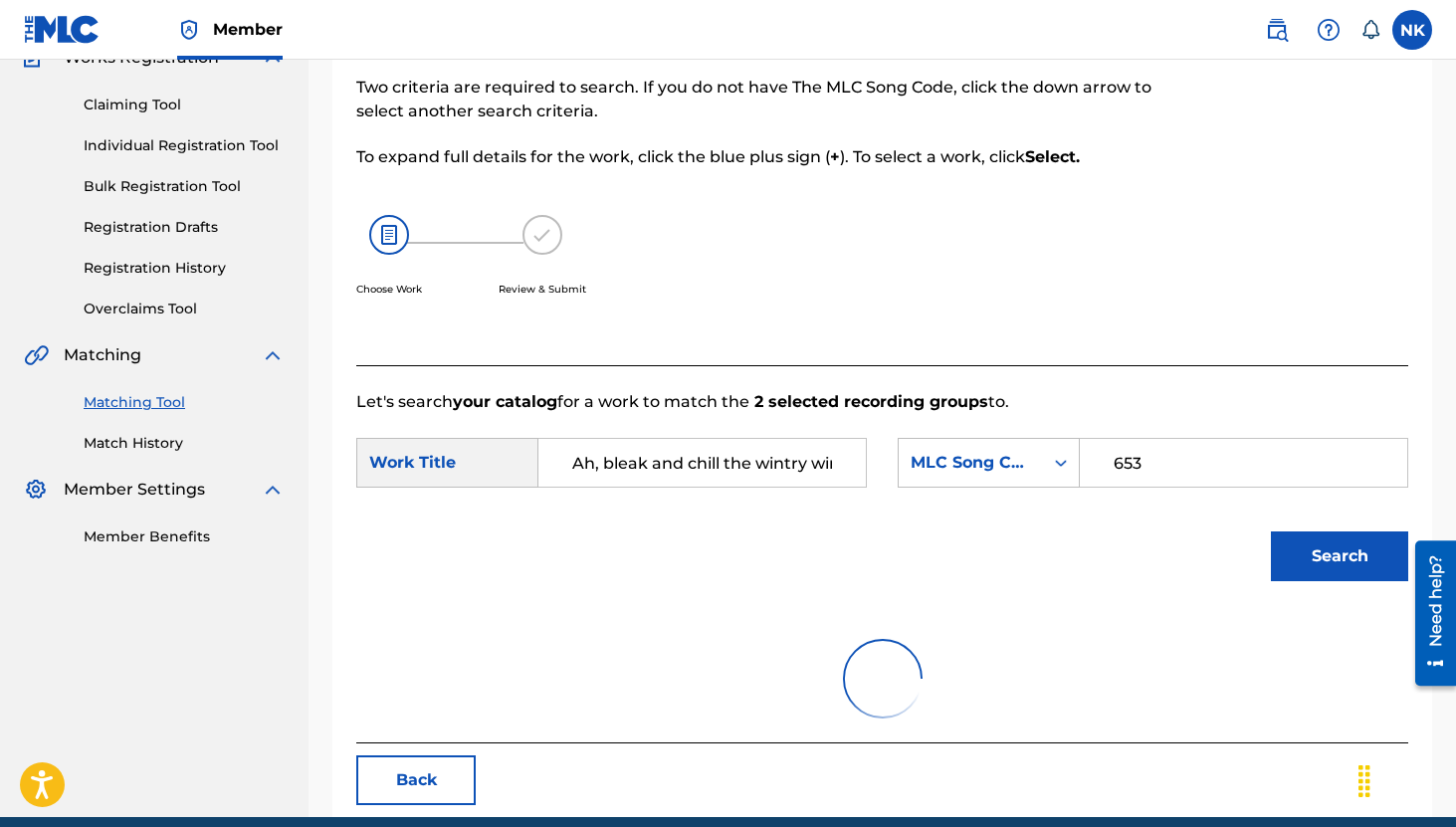 click on "Search" at bounding box center (1340, 556) 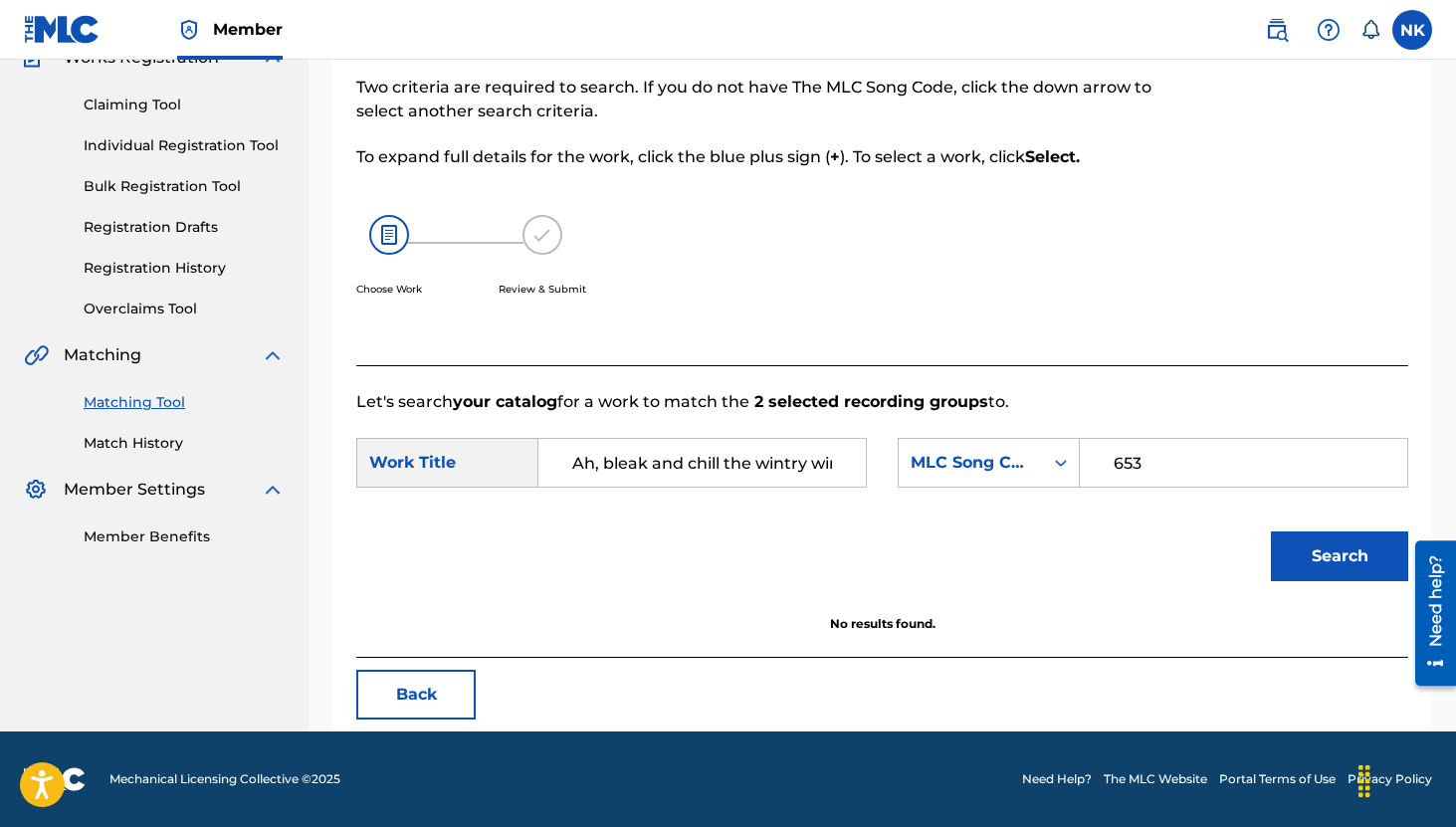click on "Search" at bounding box center (1340, 556) 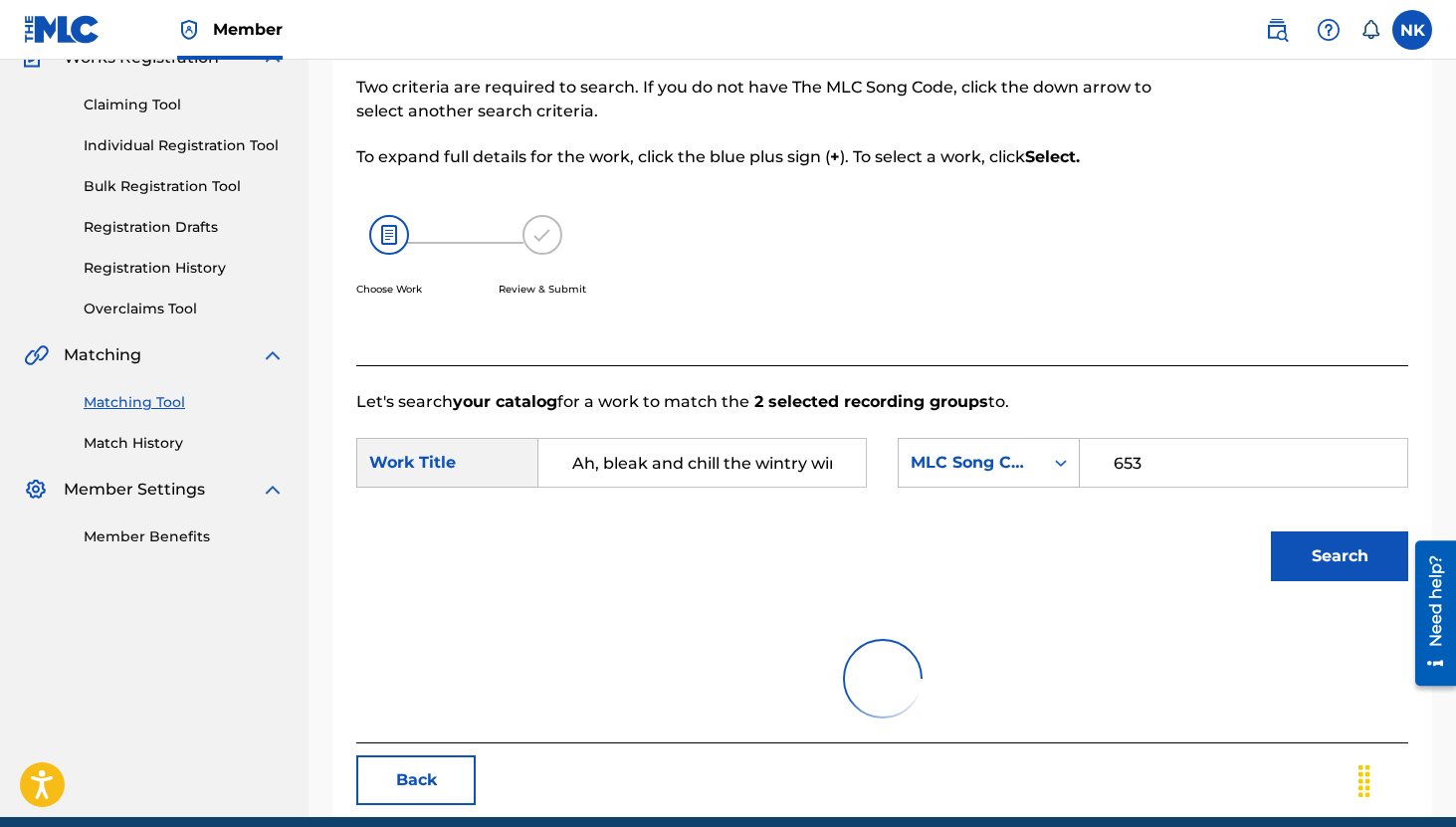 click on "Search" at bounding box center [1340, 556] 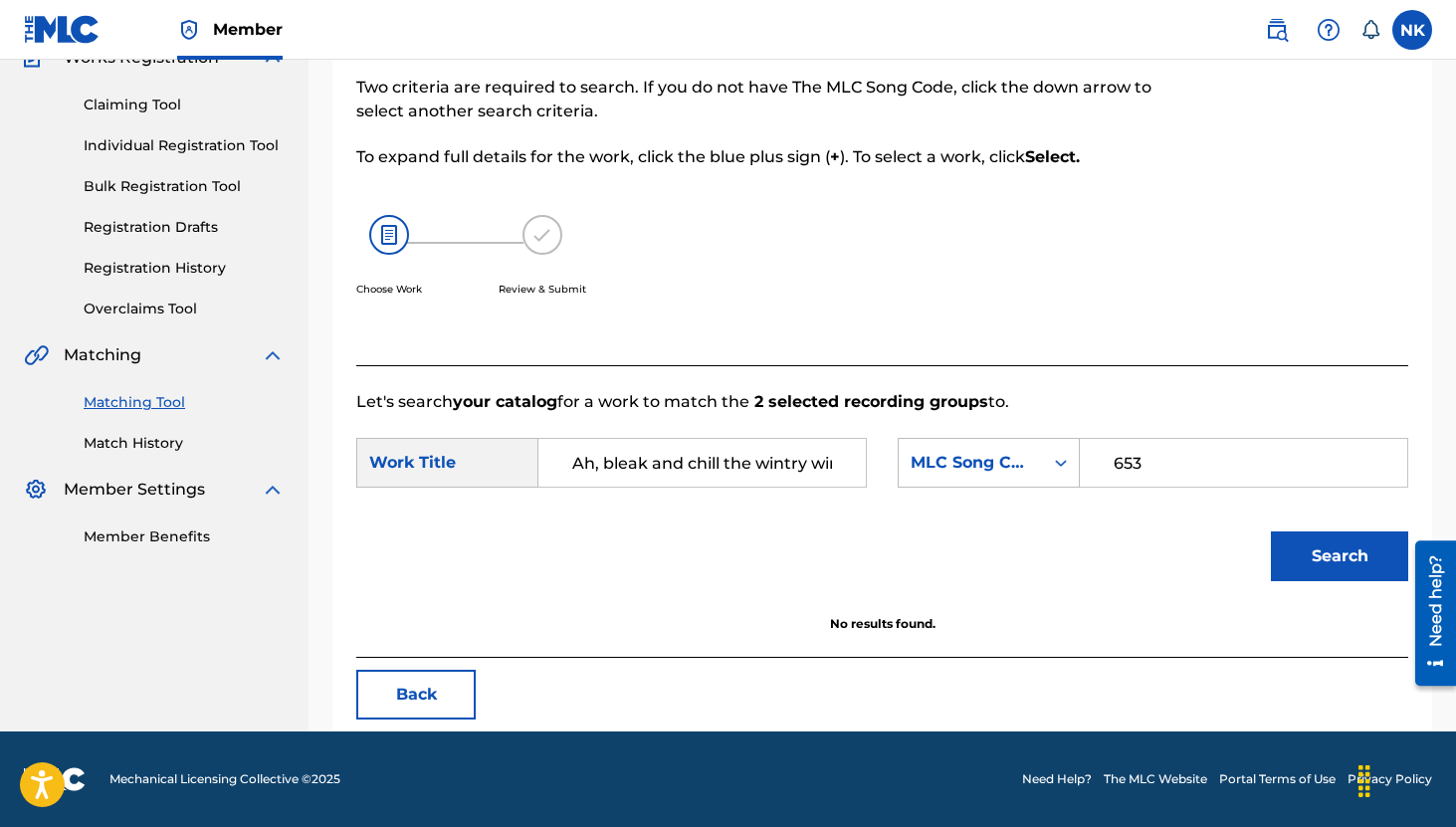 click on "Search" at bounding box center (1340, 556) 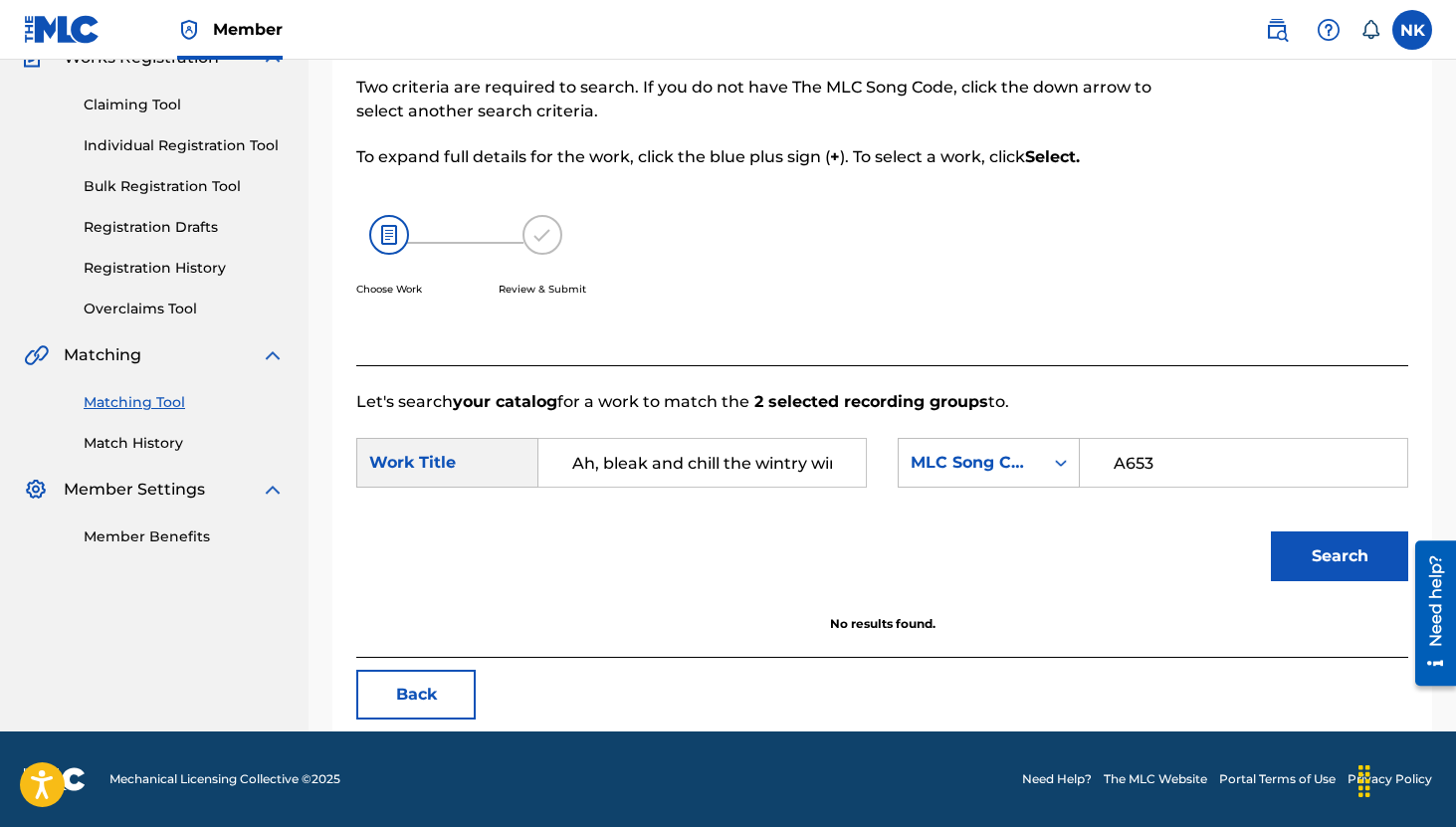 click on "Search" at bounding box center (1340, 556) 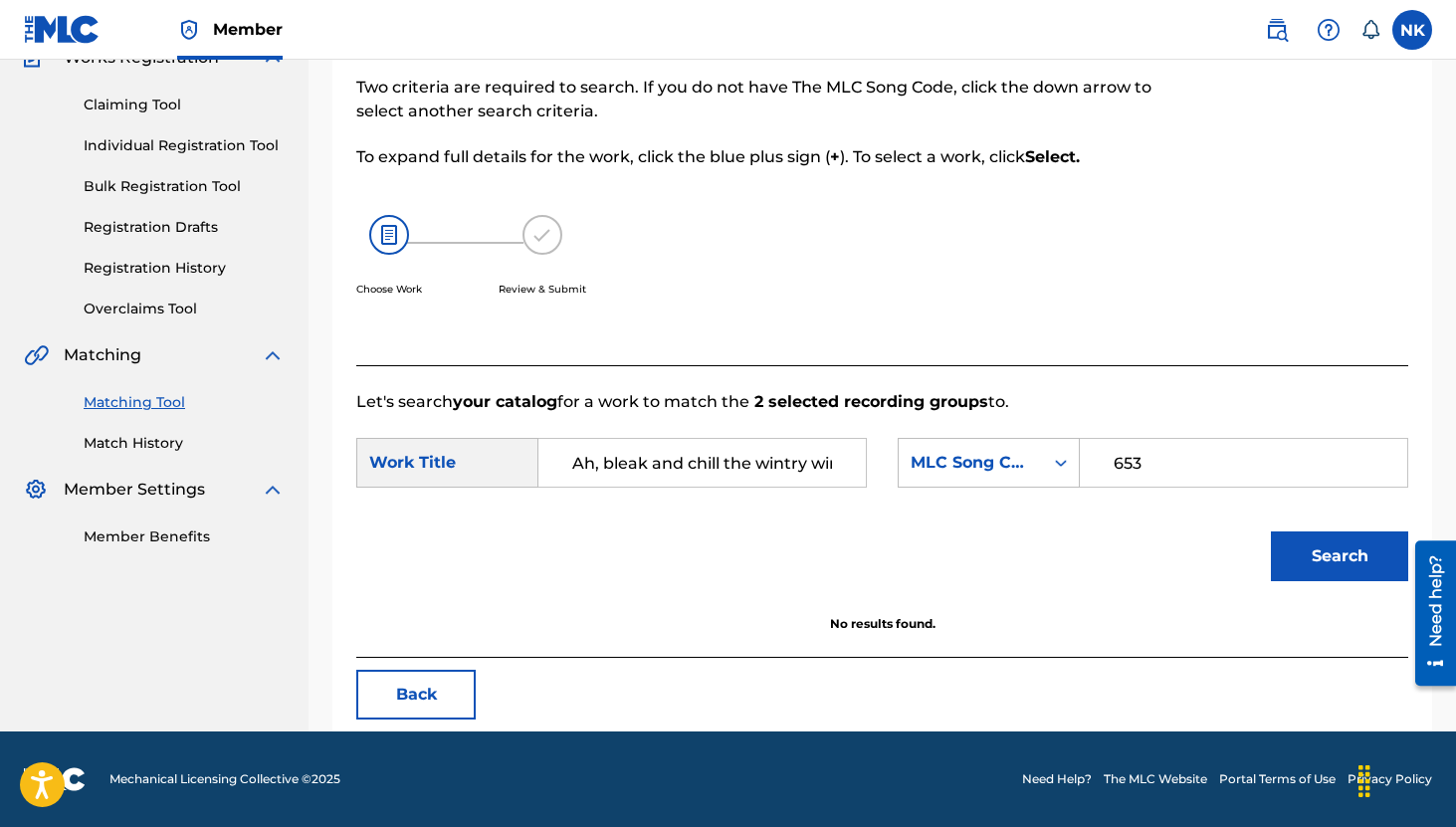 click on "Search" at bounding box center [1340, 556] 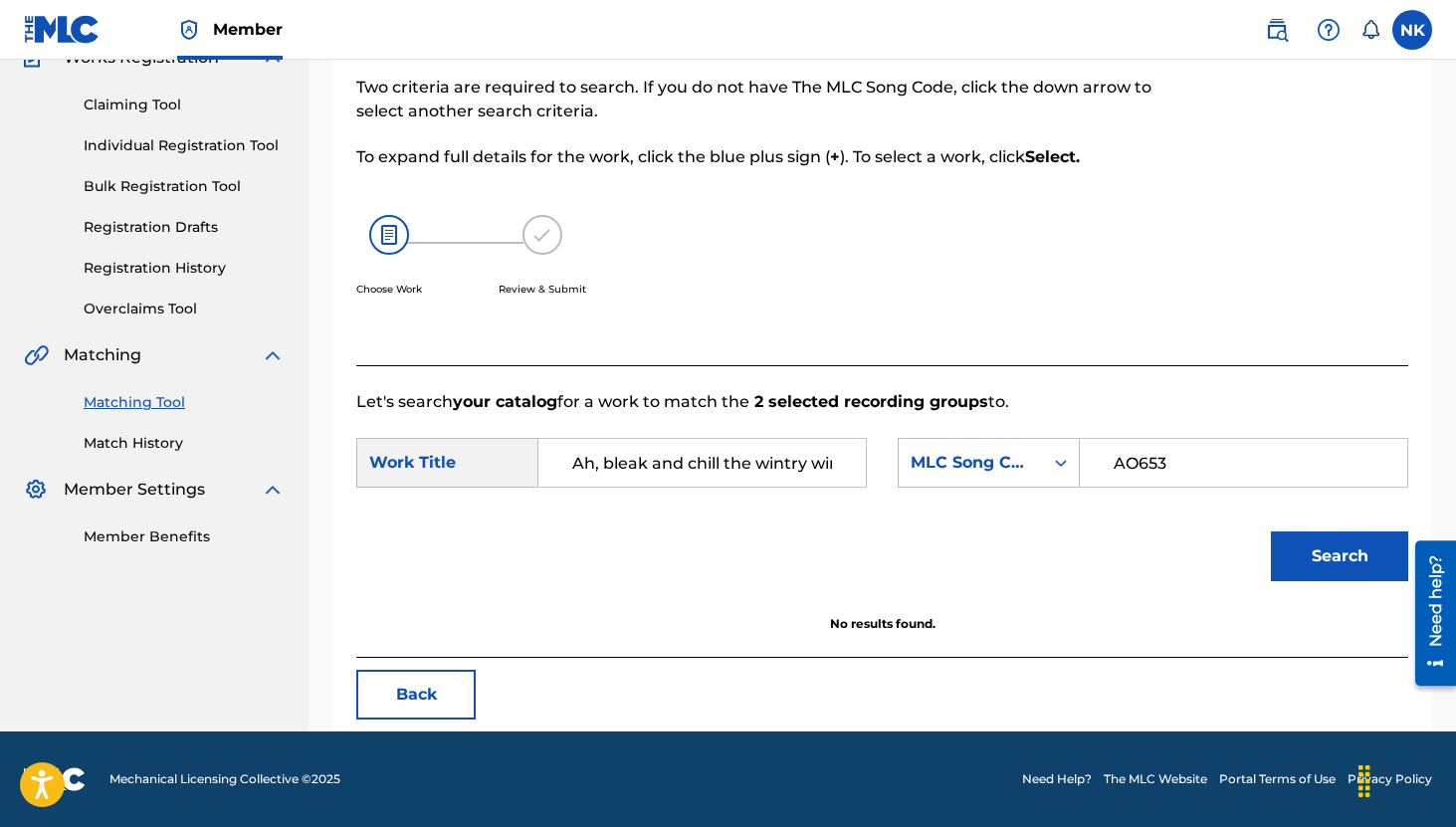 click on "Search" at bounding box center (1340, 556) 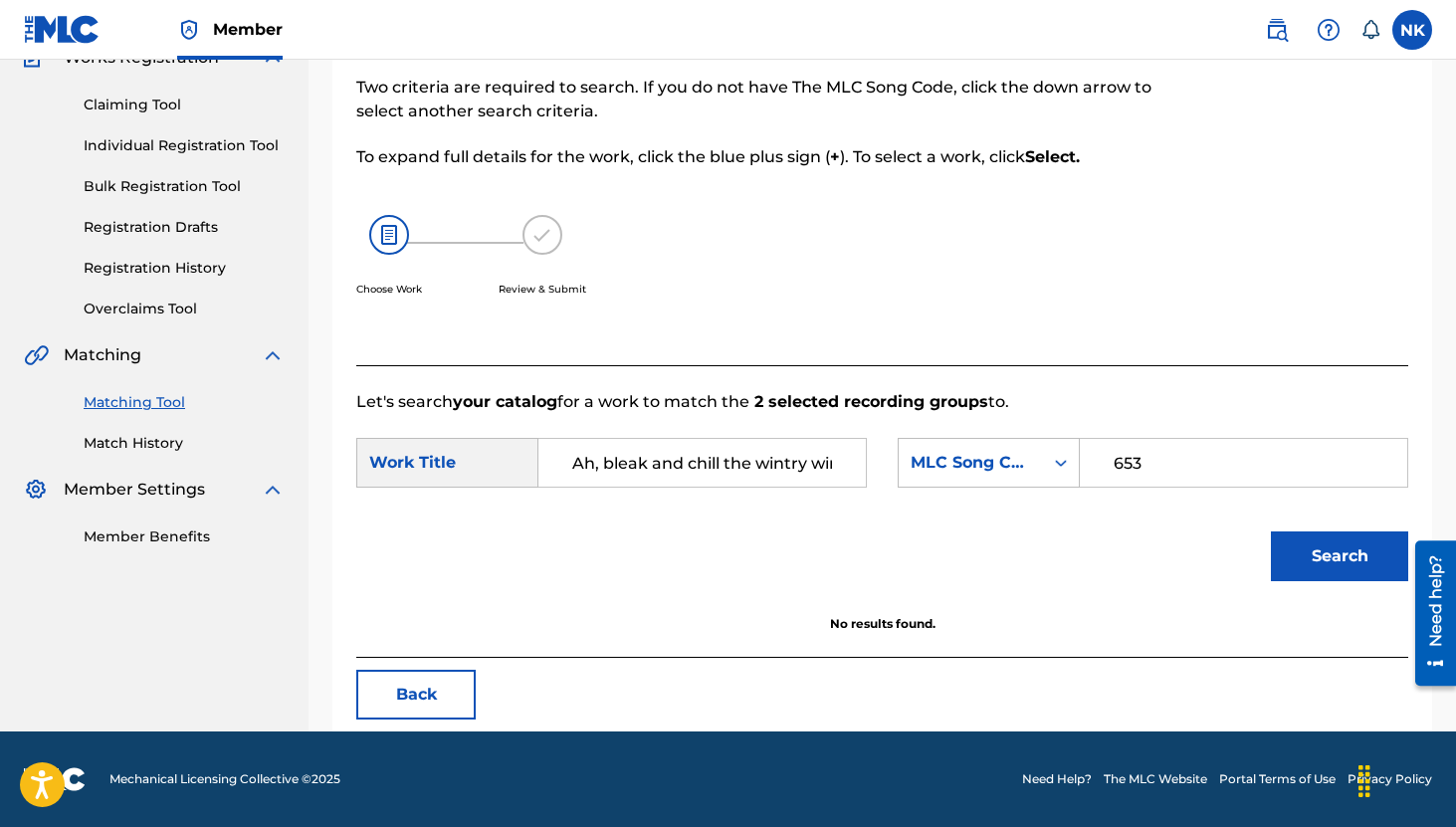 type on "653" 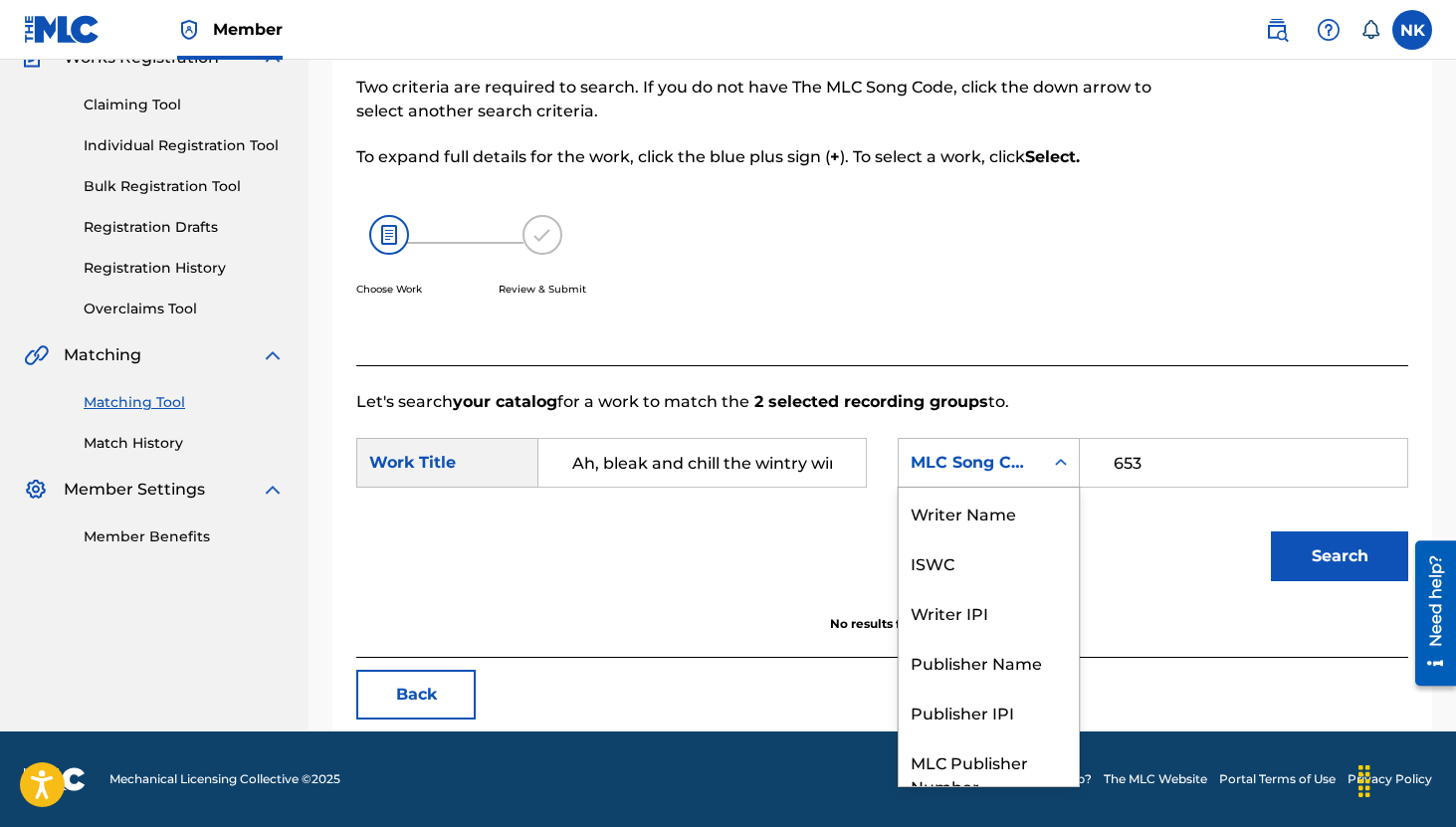 click on "MLC Song Code" at bounding box center [970, 463] 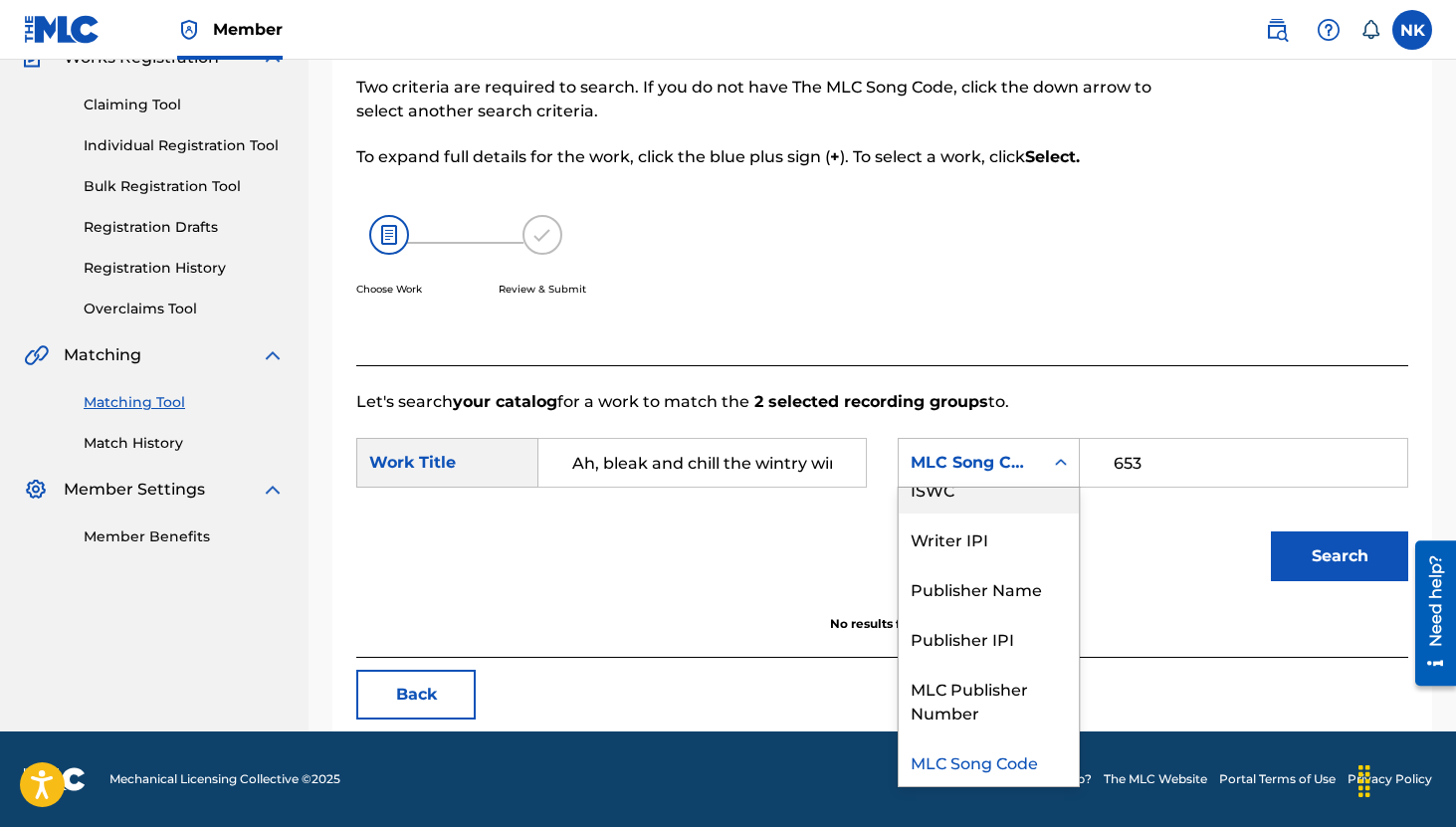 scroll, scrollTop: 0, scrollLeft: 0, axis: both 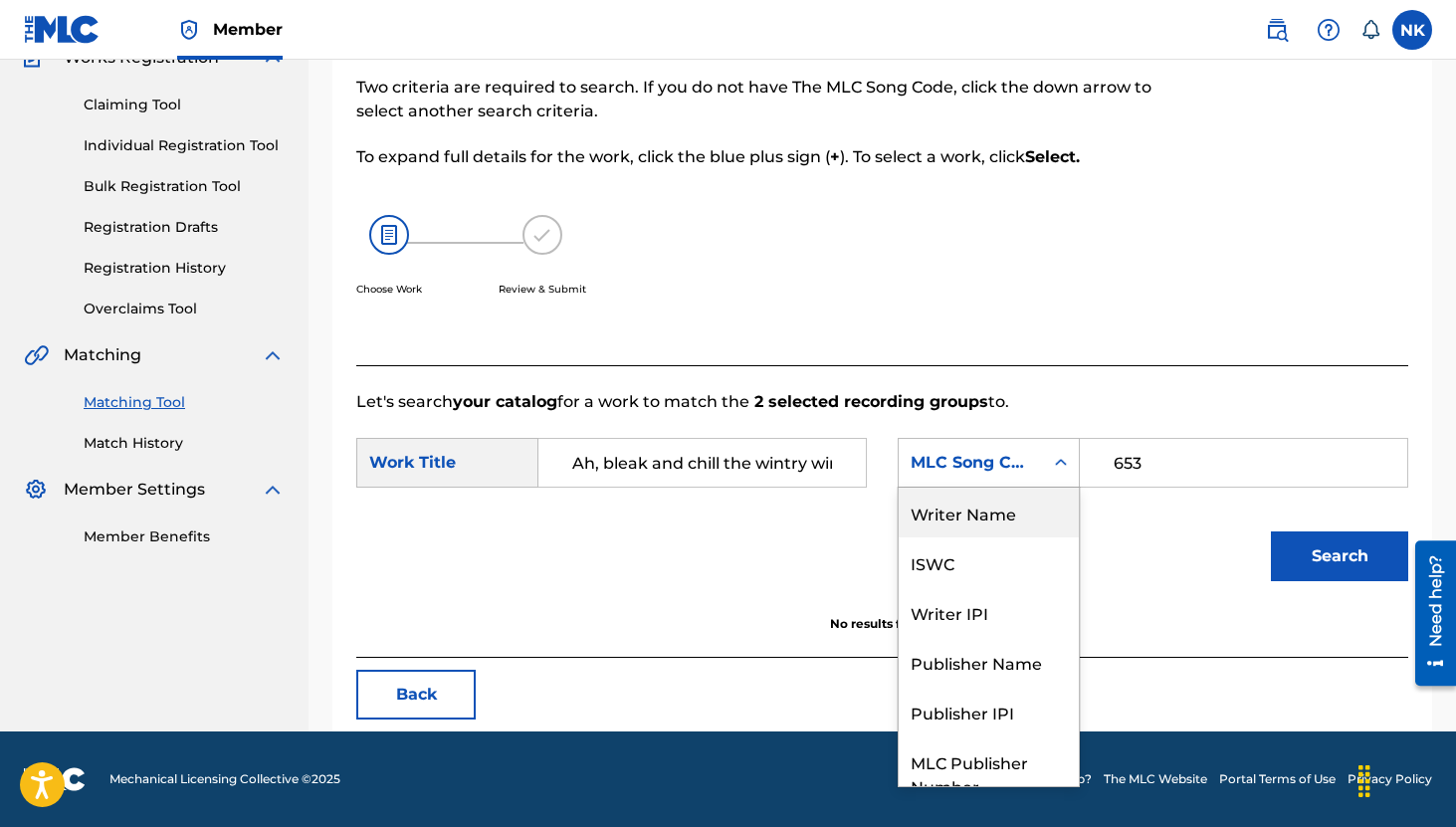 click on "Writer Name" at bounding box center [988, 513] 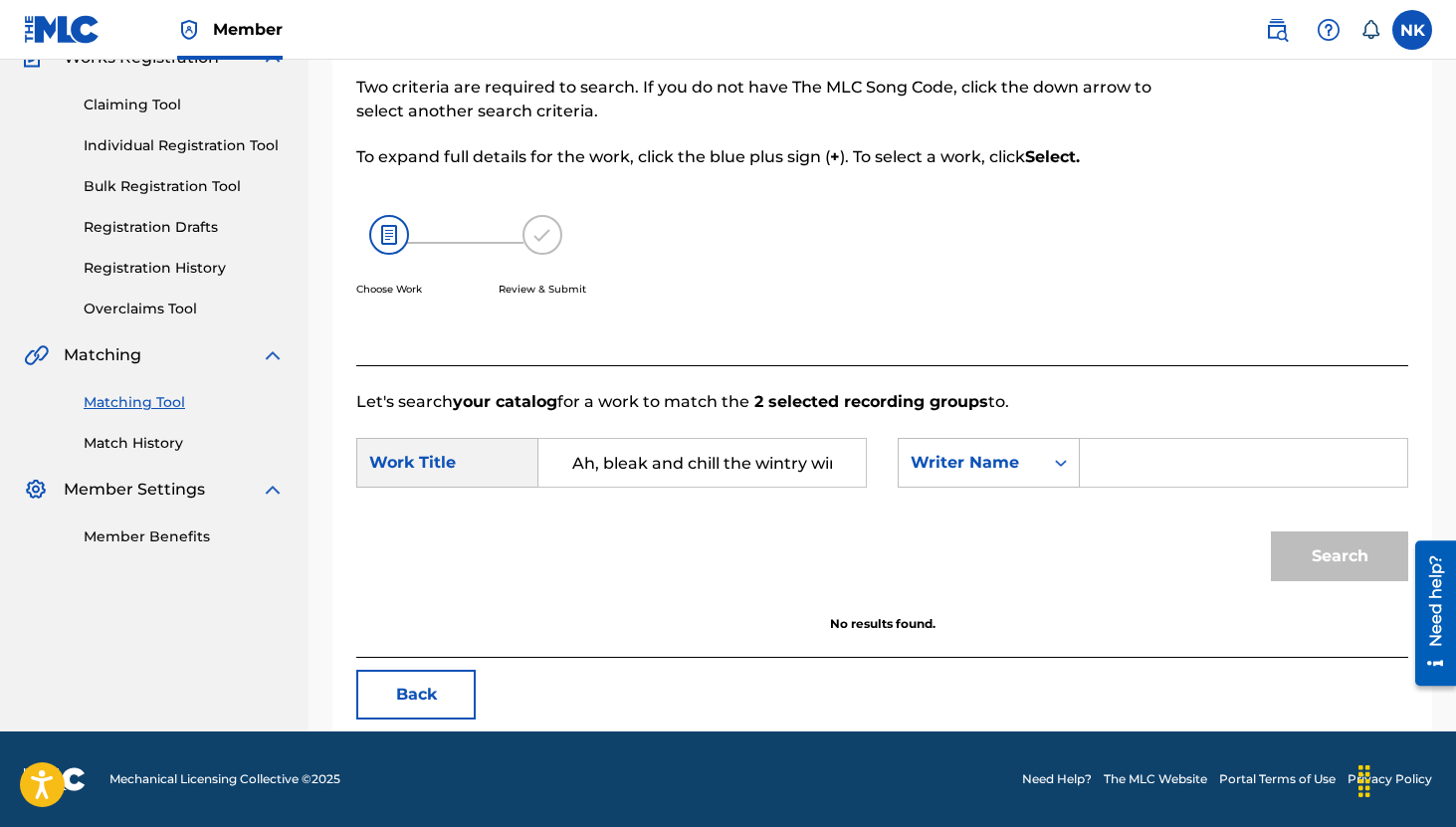 click at bounding box center (1243, 463) 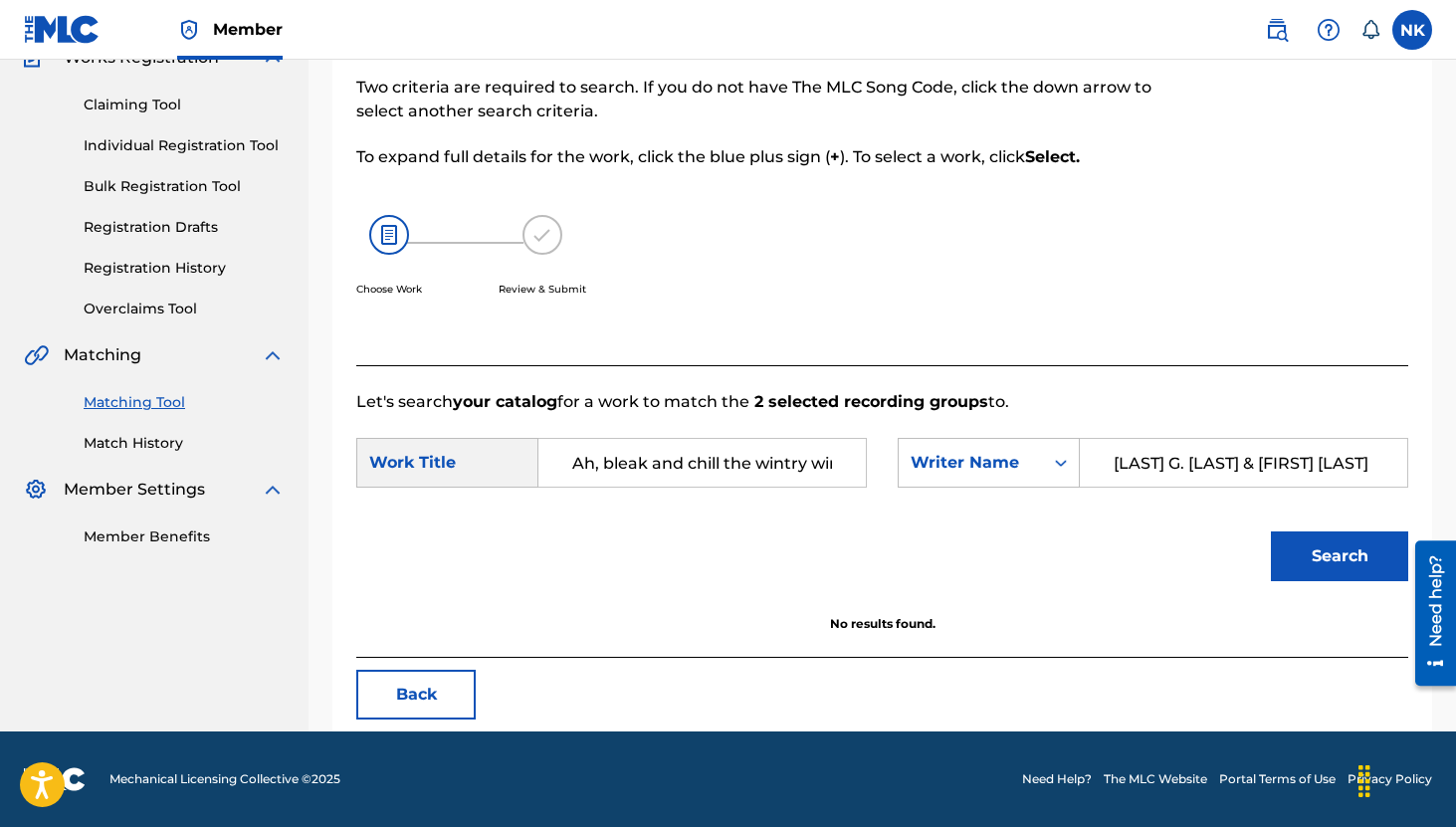 click on "Search" at bounding box center (1340, 556) 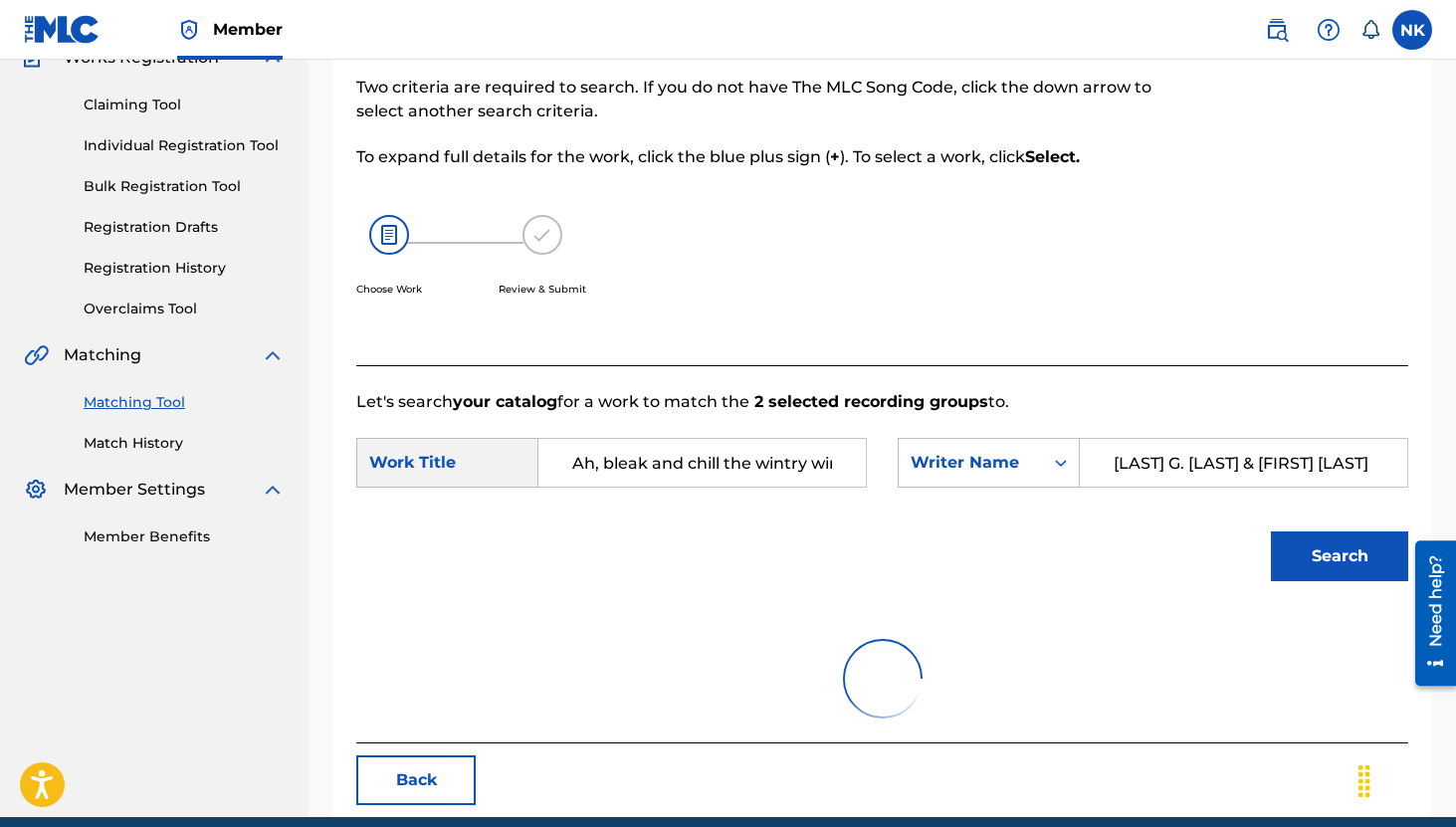 click on "Search" at bounding box center (1340, 556) 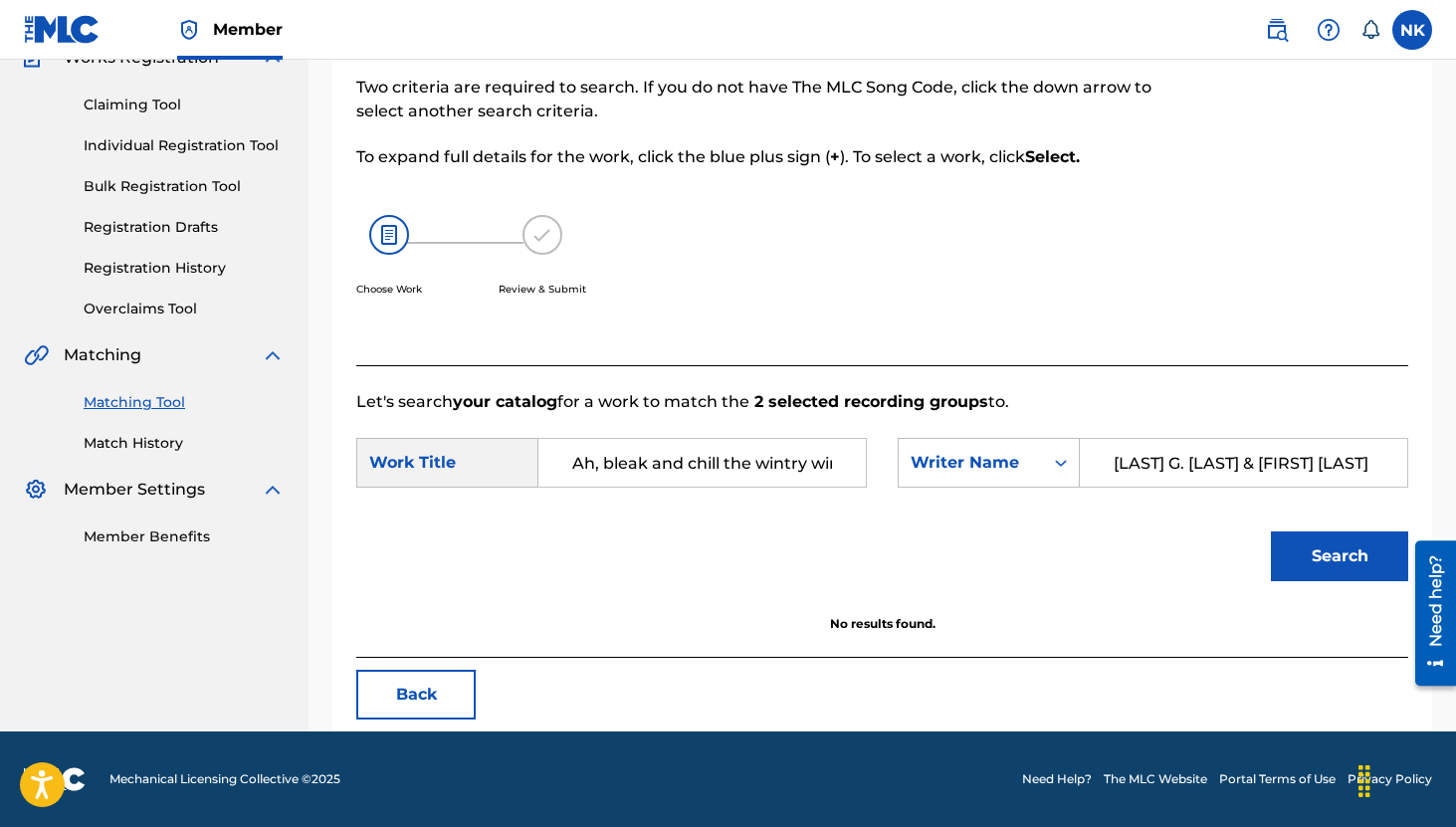 drag, startPoint x: 1243, startPoint y: 466, endPoint x: 1003, endPoint y: 436, distance: 241.86773 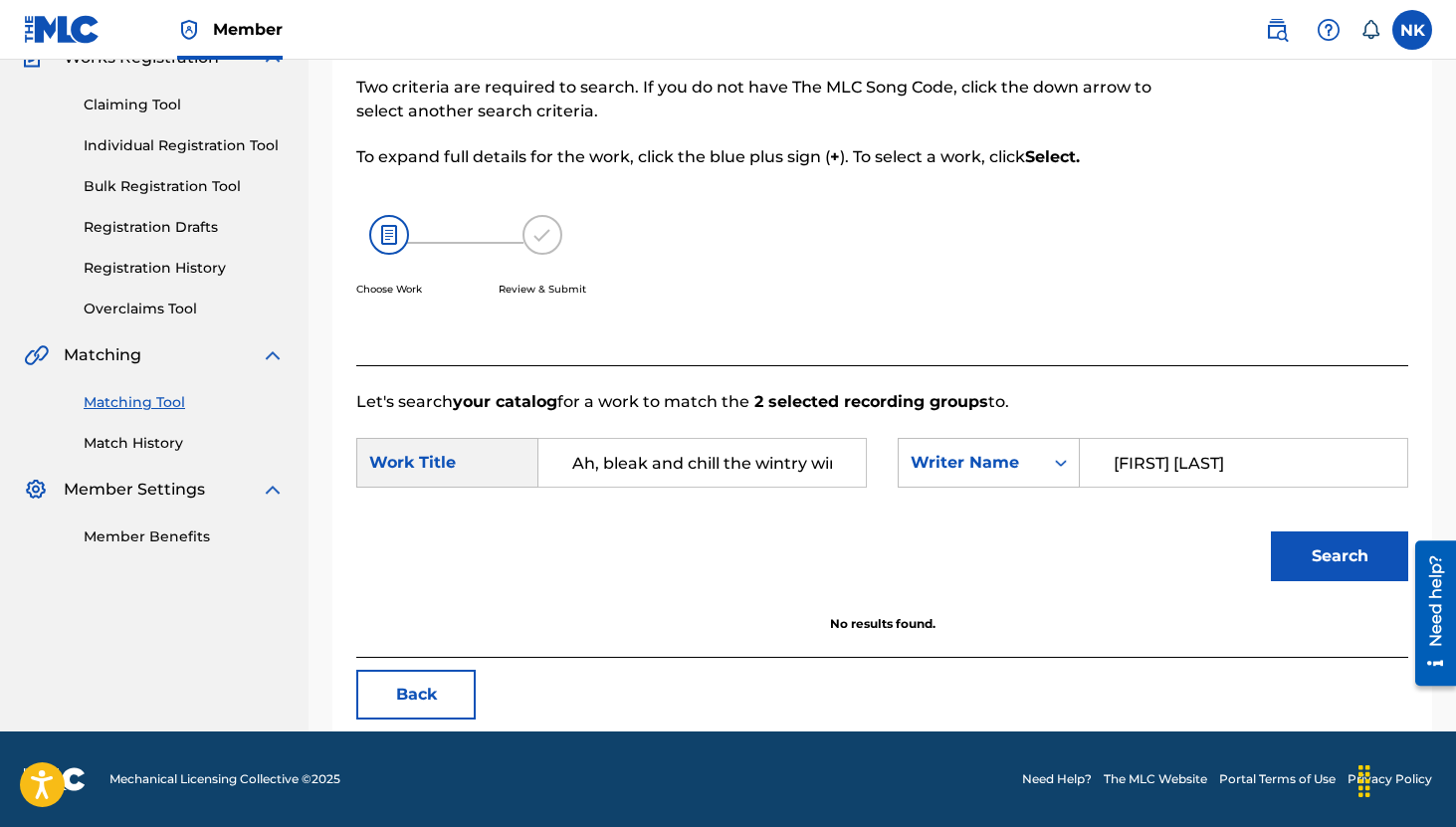 type on "[FIRST] [LAST]" 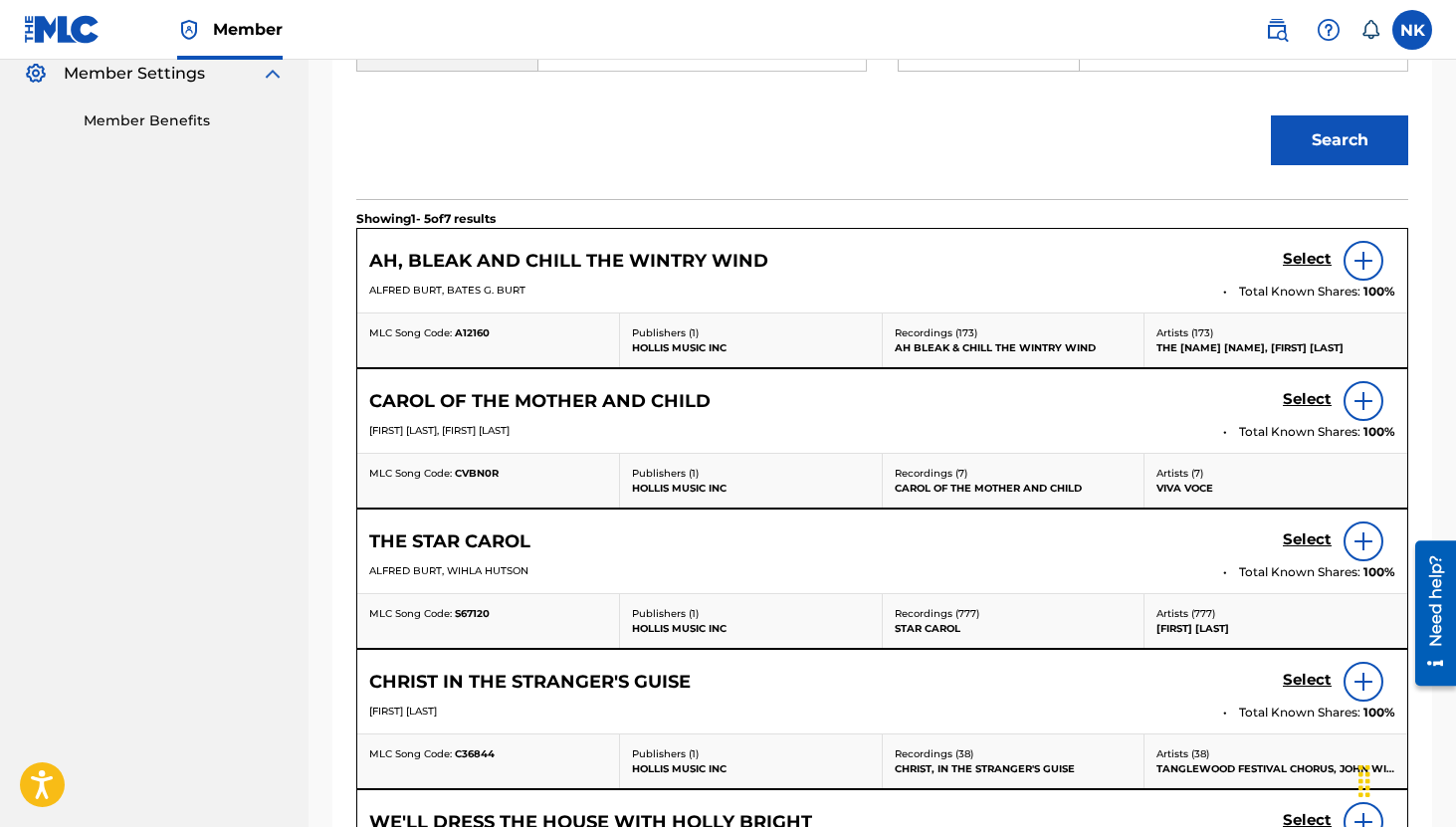 scroll, scrollTop: 473, scrollLeft: 0, axis: vertical 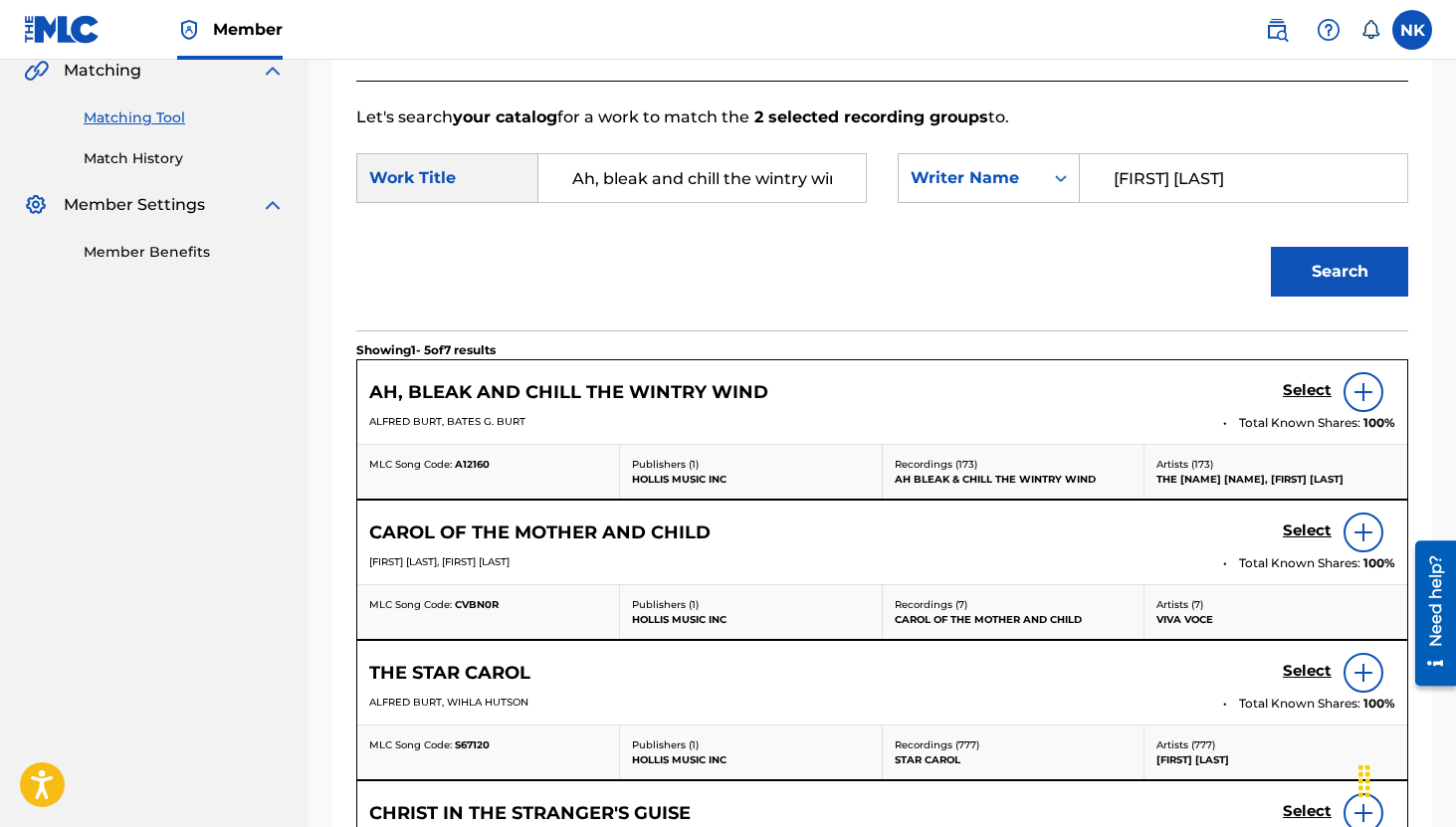 click at bounding box center [1363, 392] 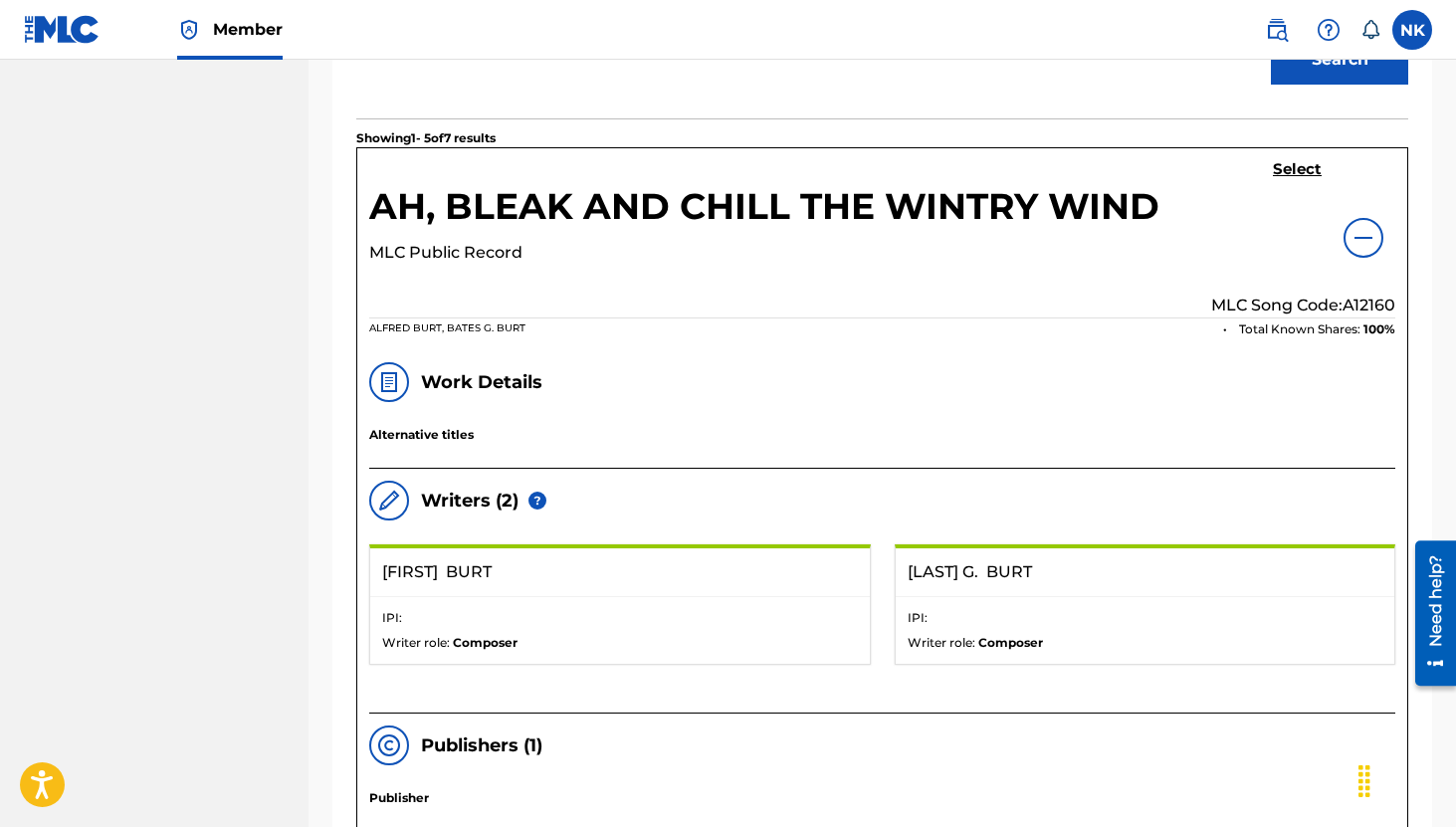 scroll, scrollTop: 695, scrollLeft: 0, axis: vertical 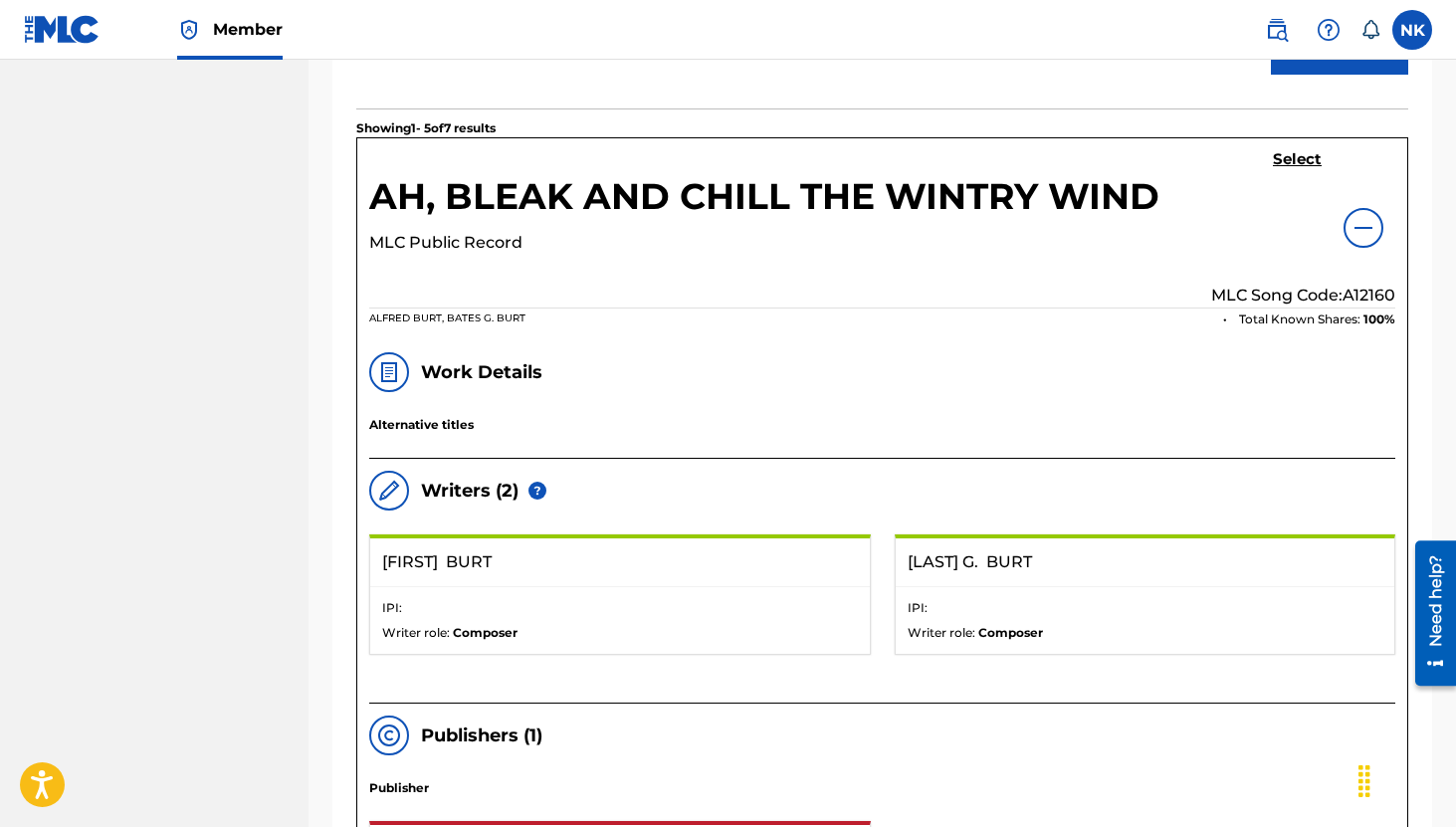click at bounding box center [1363, 228] 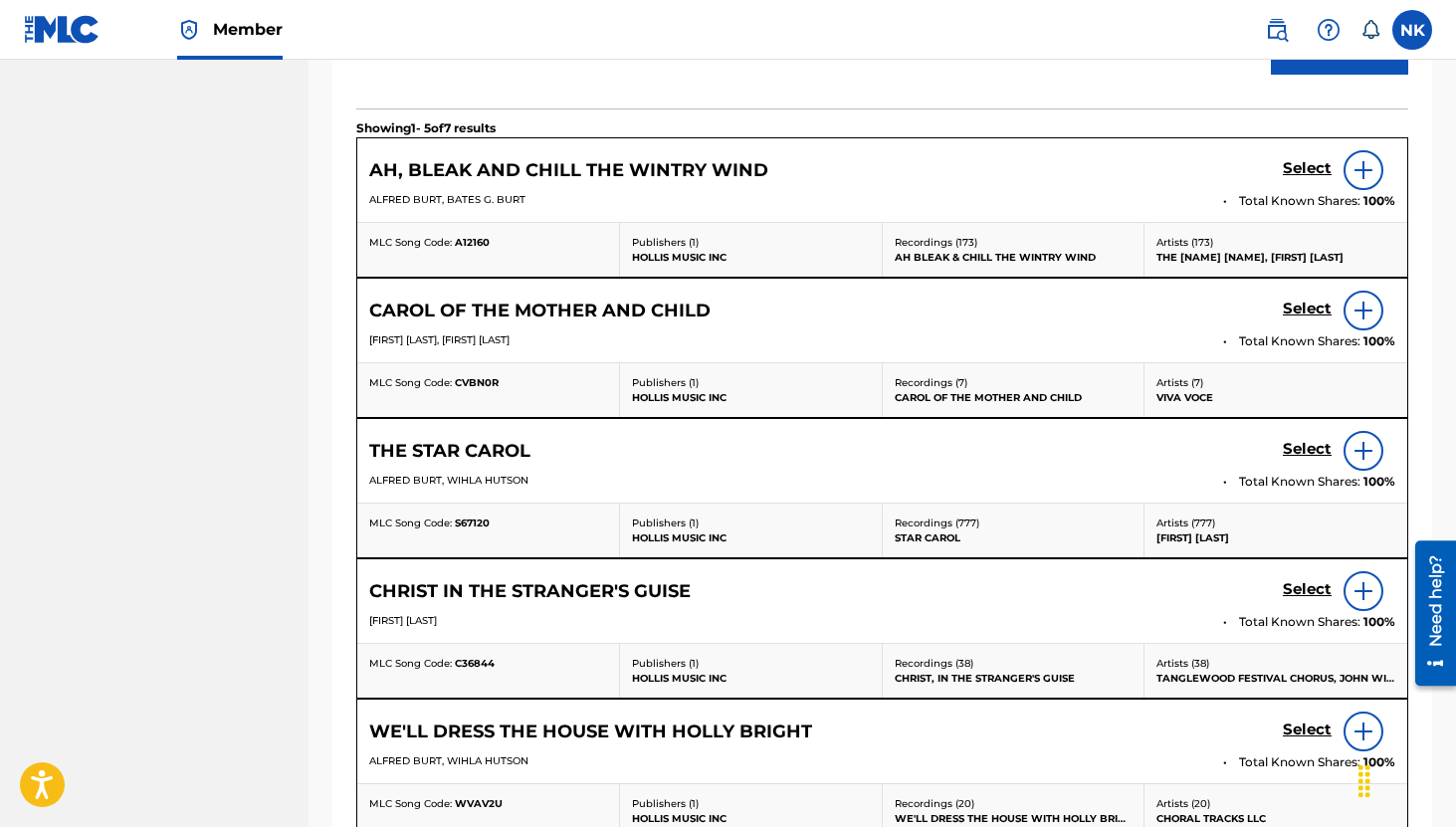 click on "Select" at bounding box center [1307, 168] 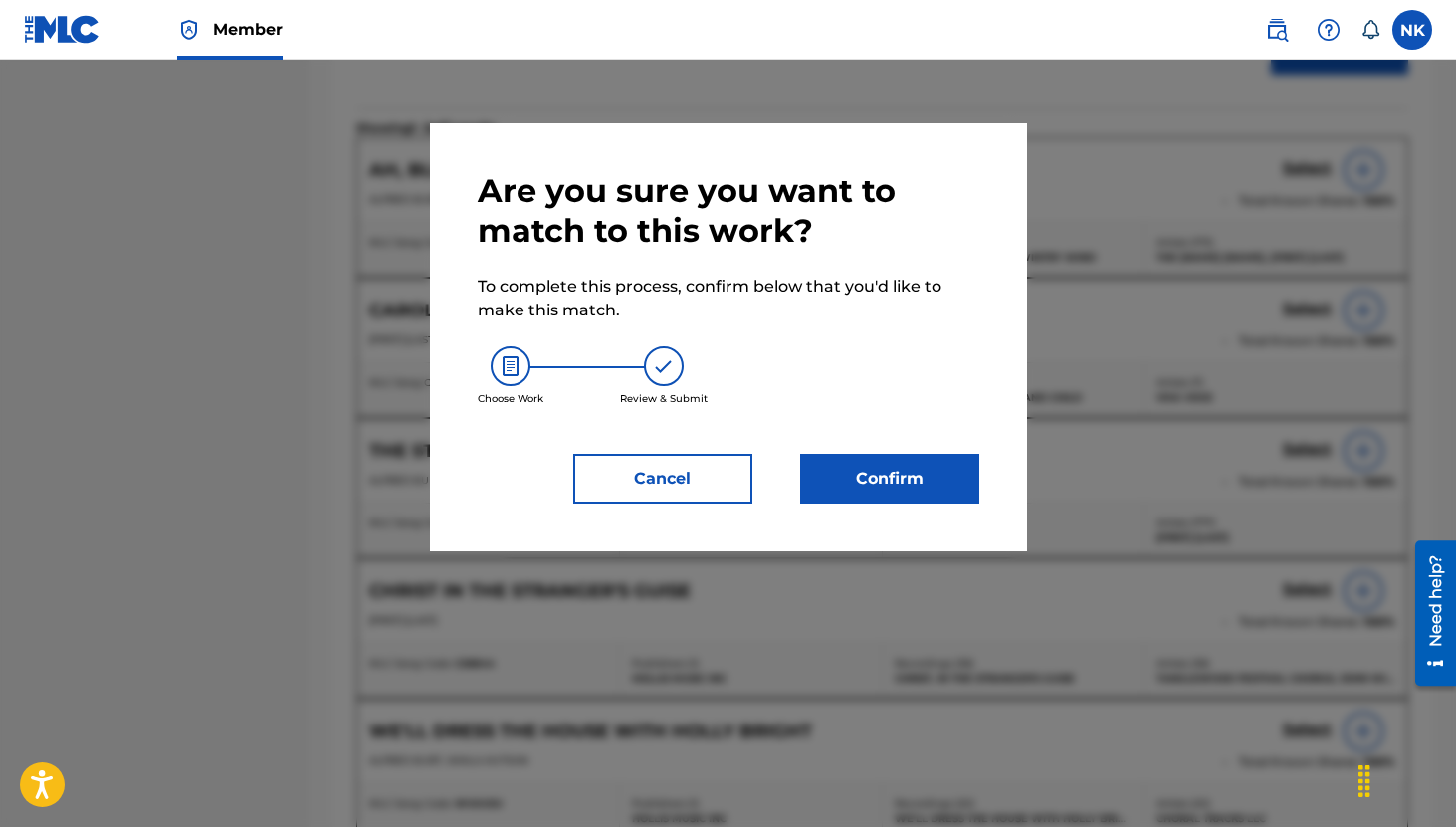 click on "Confirm" at bounding box center (890, 479) 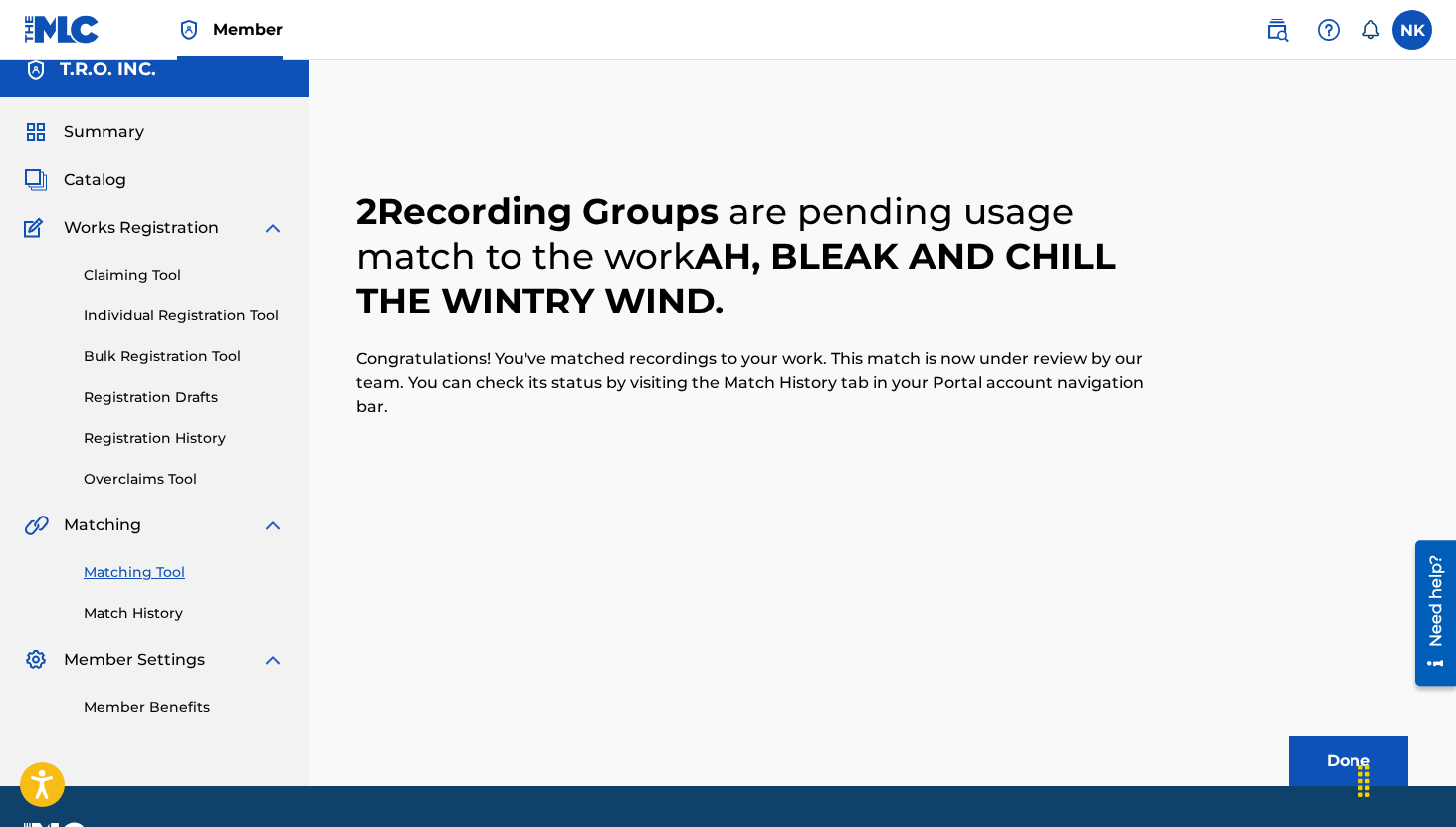 scroll, scrollTop: 0, scrollLeft: 0, axis: both 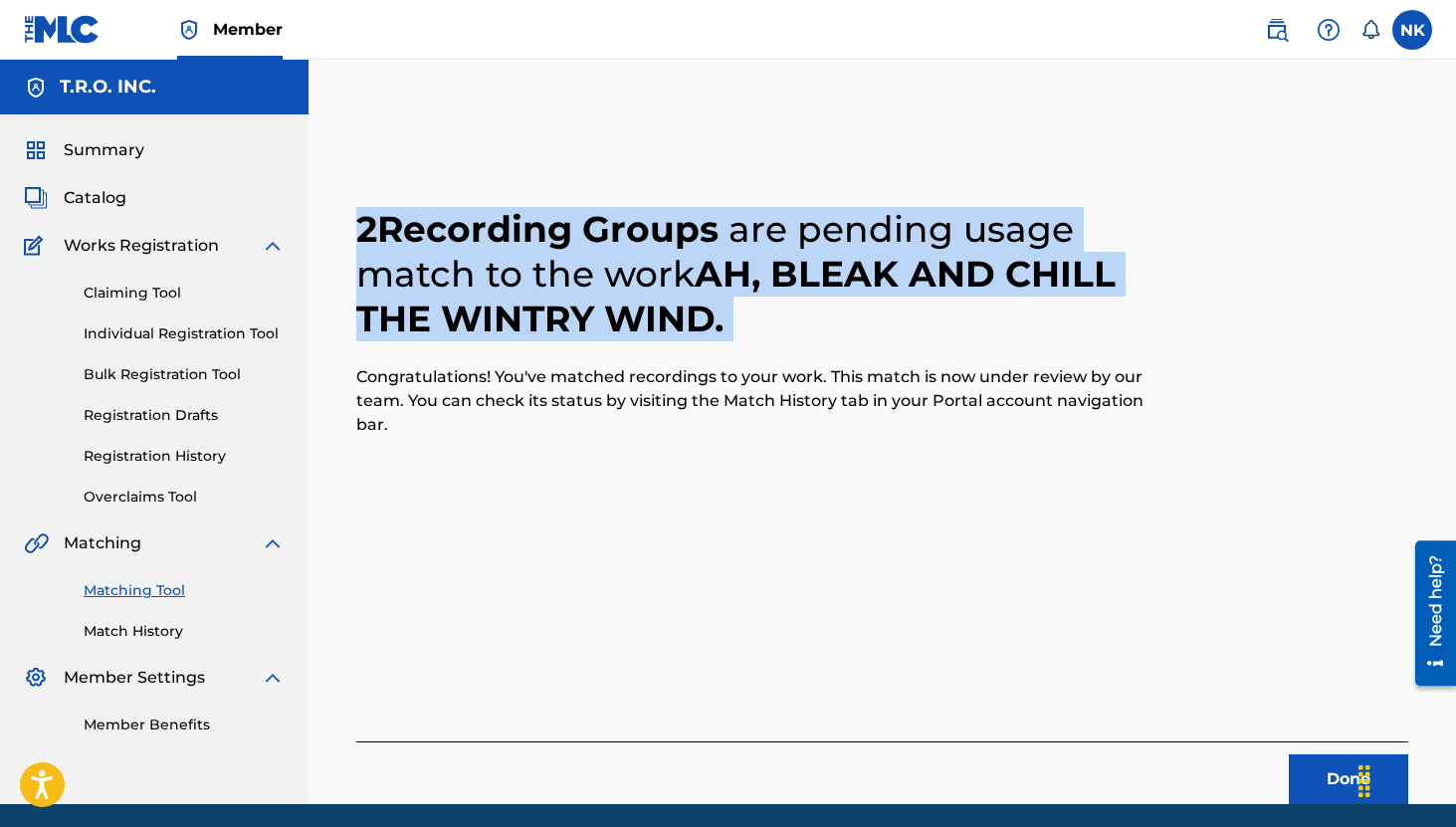 drag, startPoint x: 349, startPoint y: 219, endPoint x: 800, endPoint y: 343, distance: 467.73604 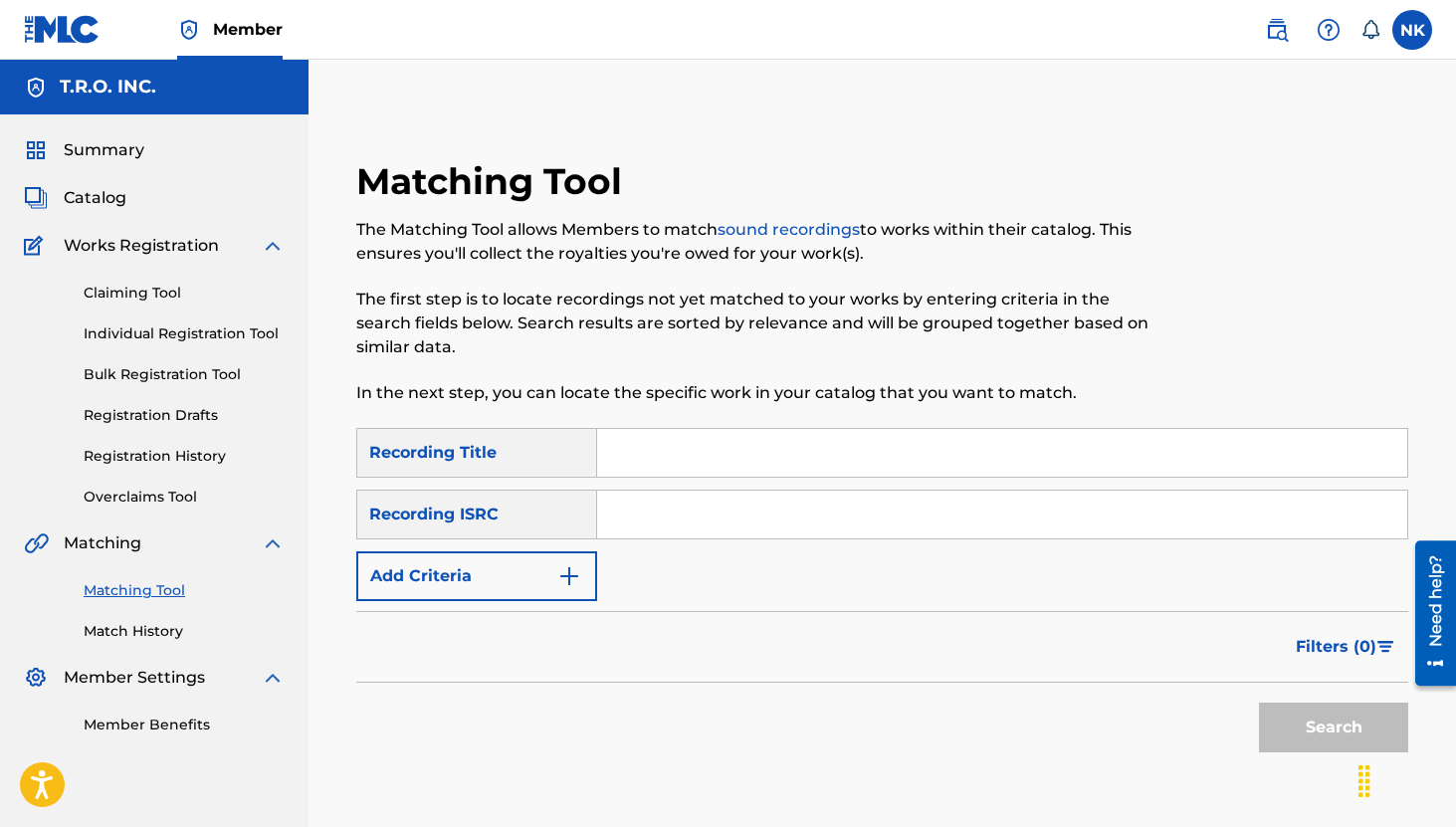 click at bounding box center [1002, 453] 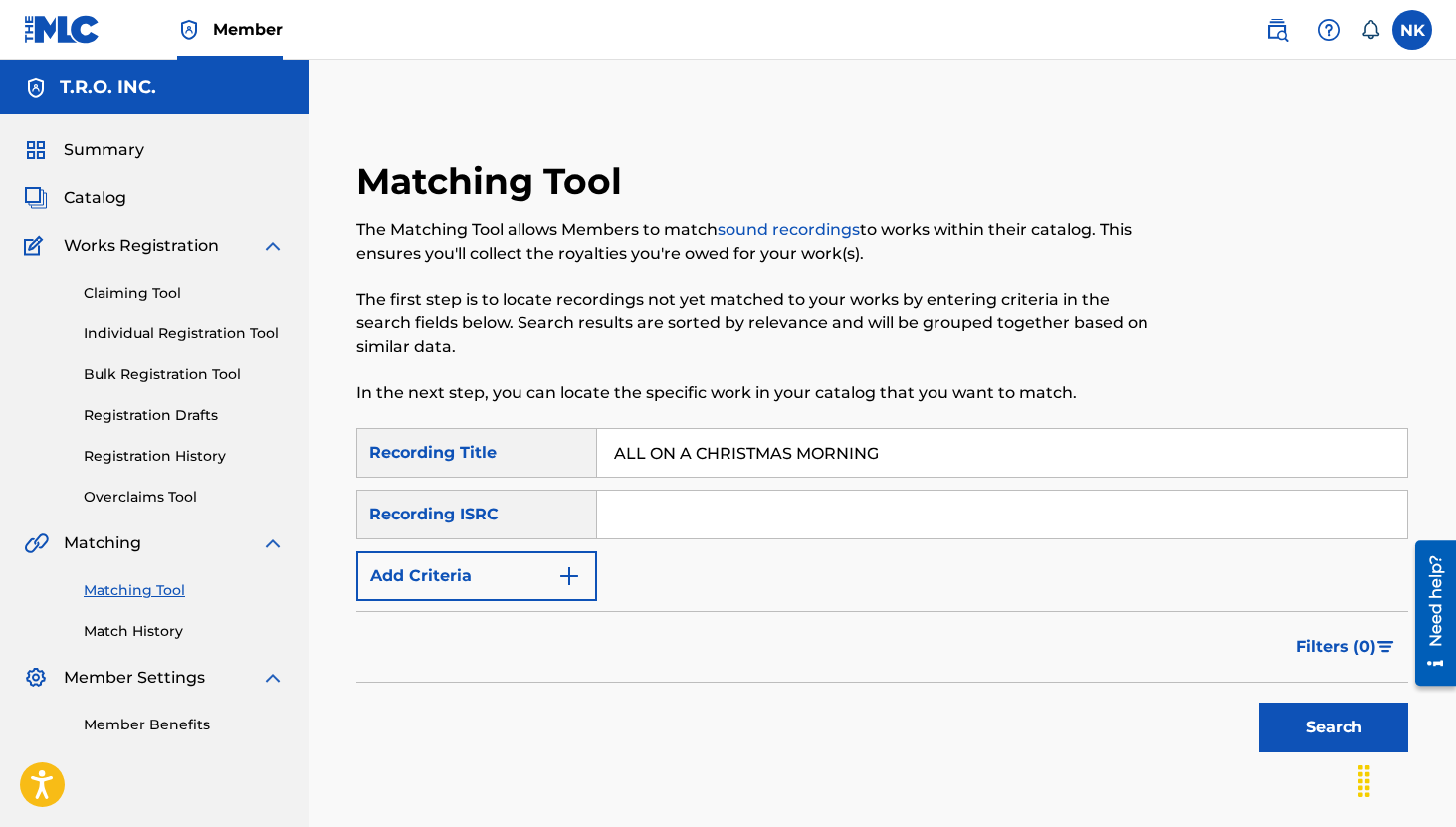 type on "ALL ON A CHRISTMAS MORNING" 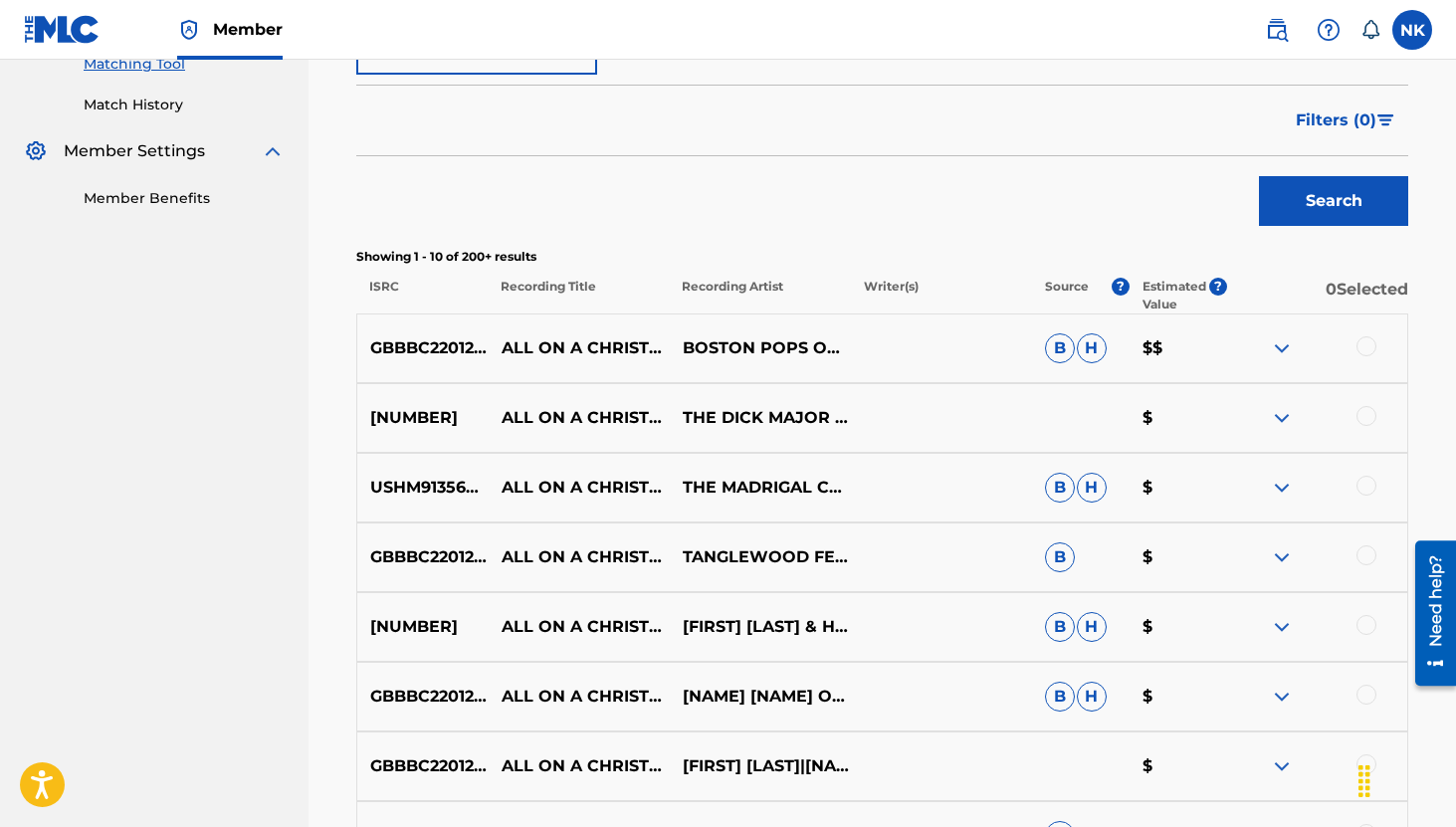 scroll, scrollTop: 528, scrollLeft: 0, axis: vertical 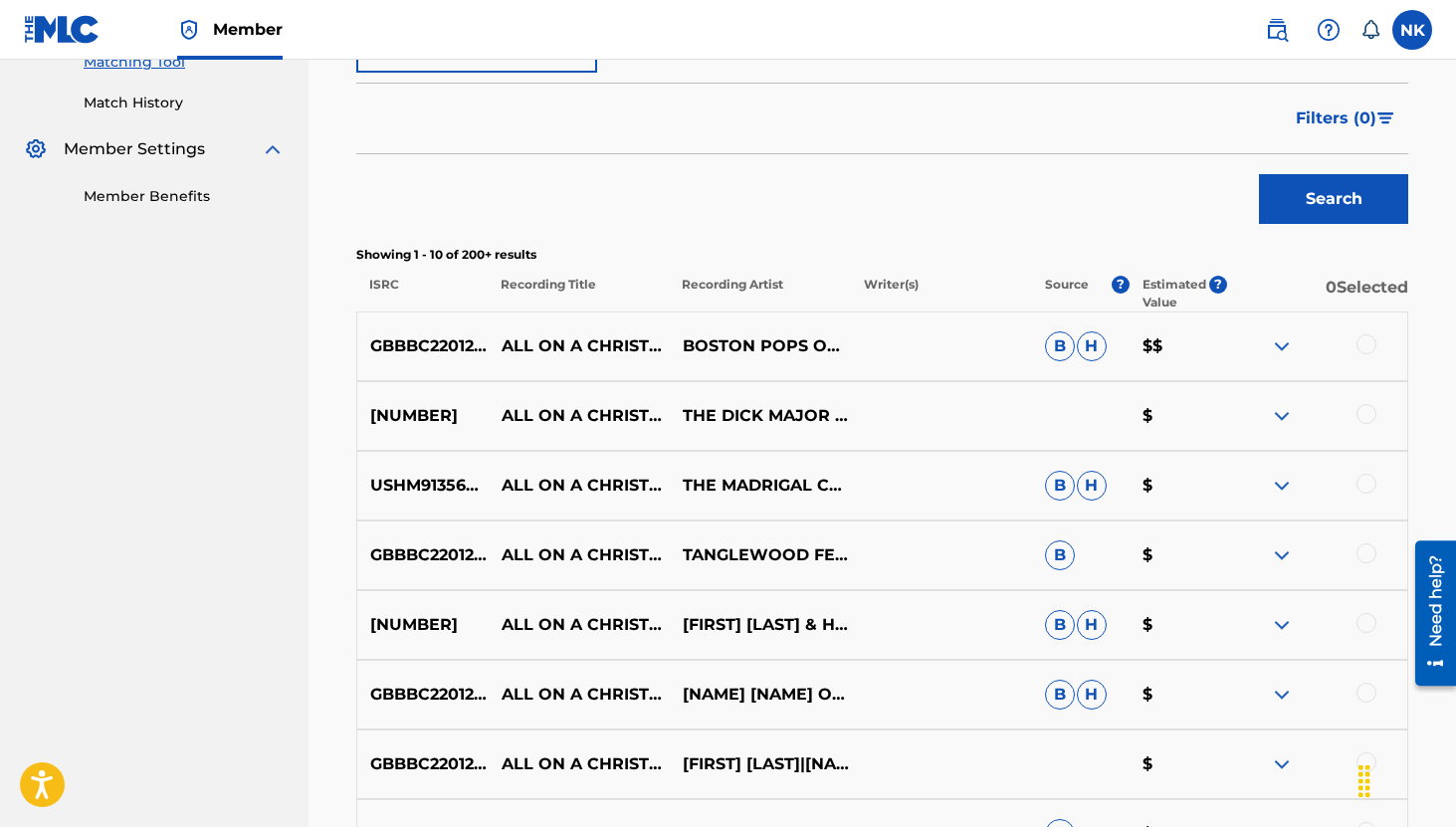 click at bounding box center [1282, 346] 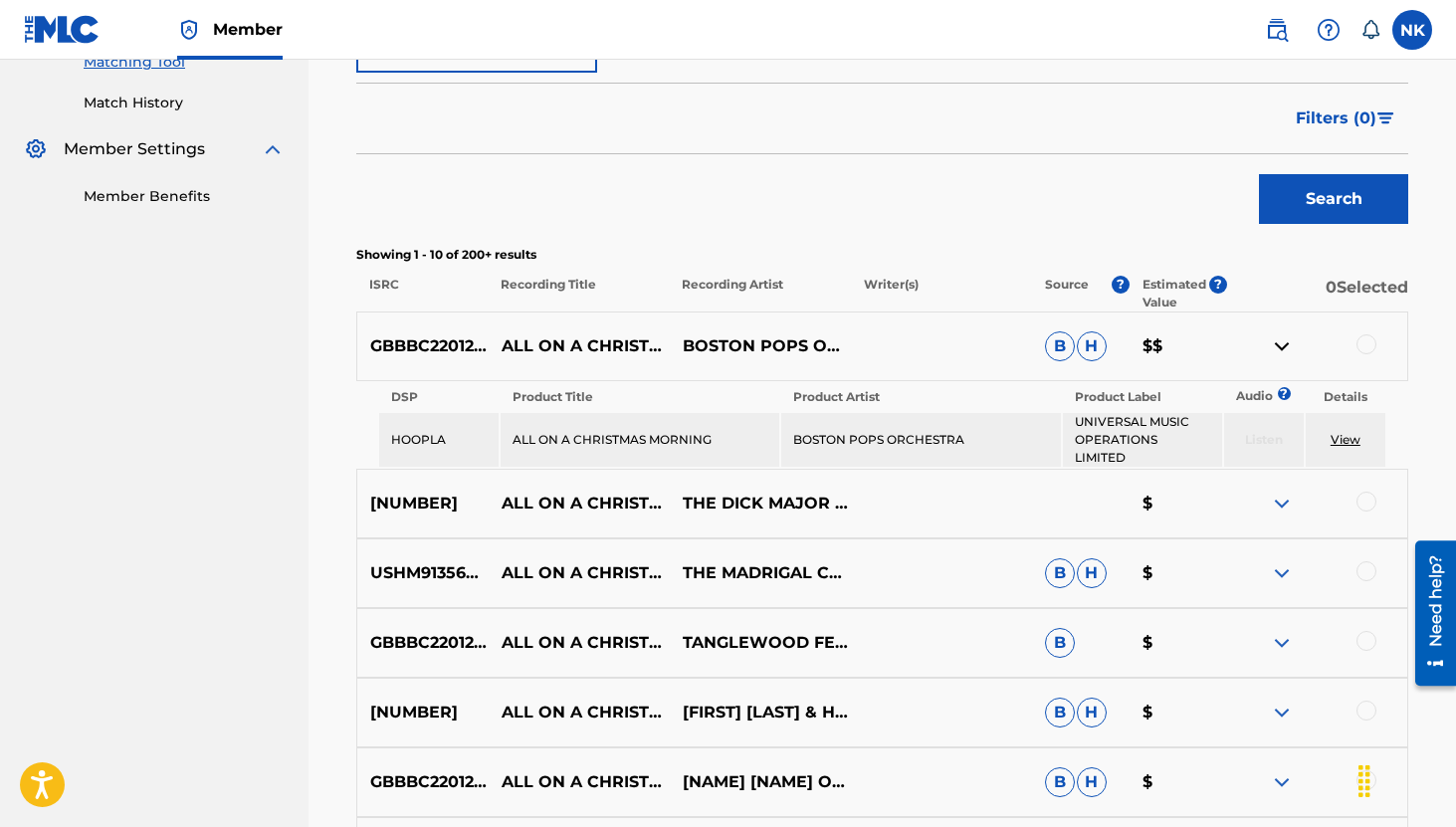 scroll, scrollTop: 295, scrollLeft: 0, axis: vertical 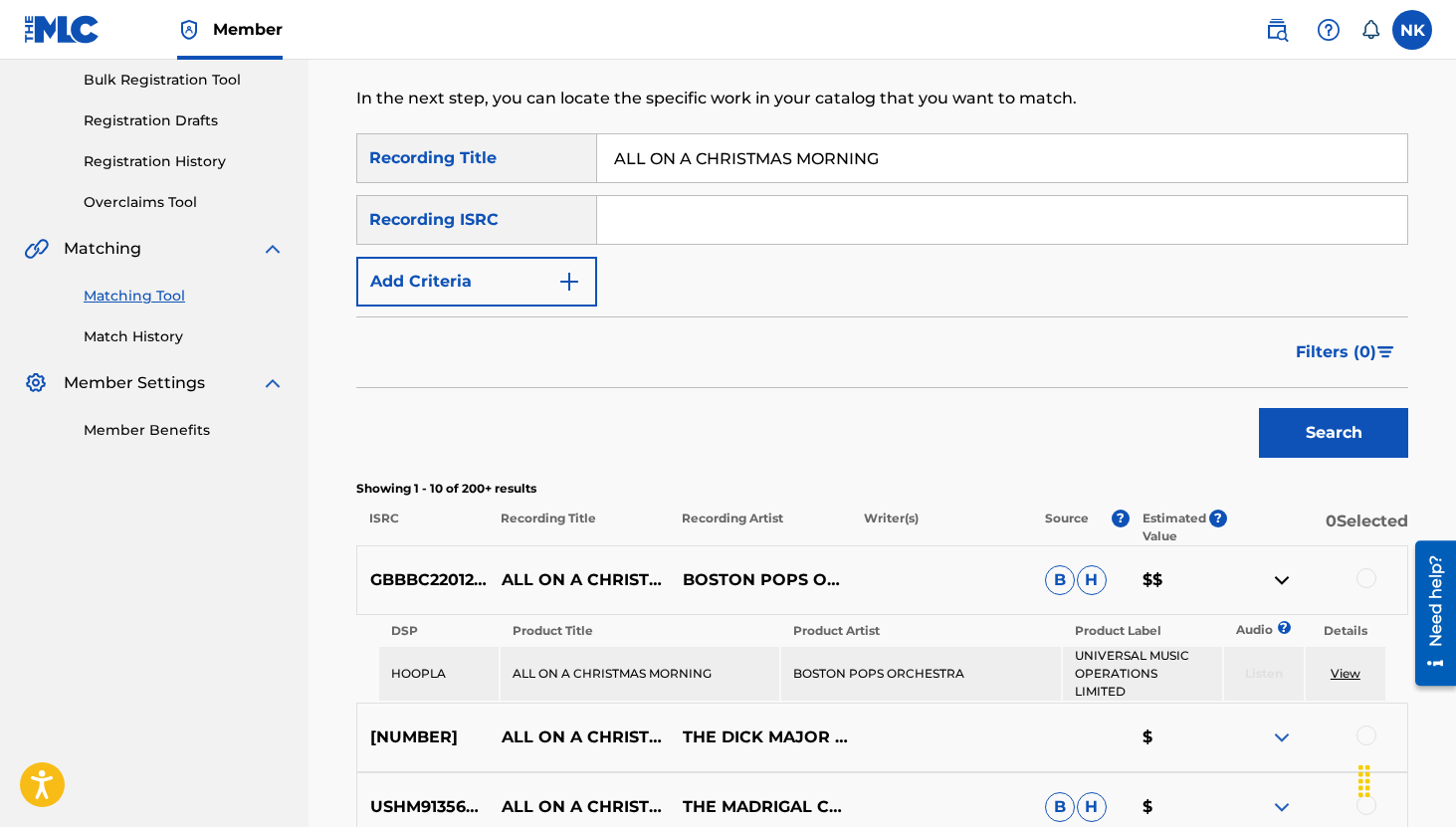click on "ALL ON A CHRISTMAS MORNING" at bounding box center [1002, 158] 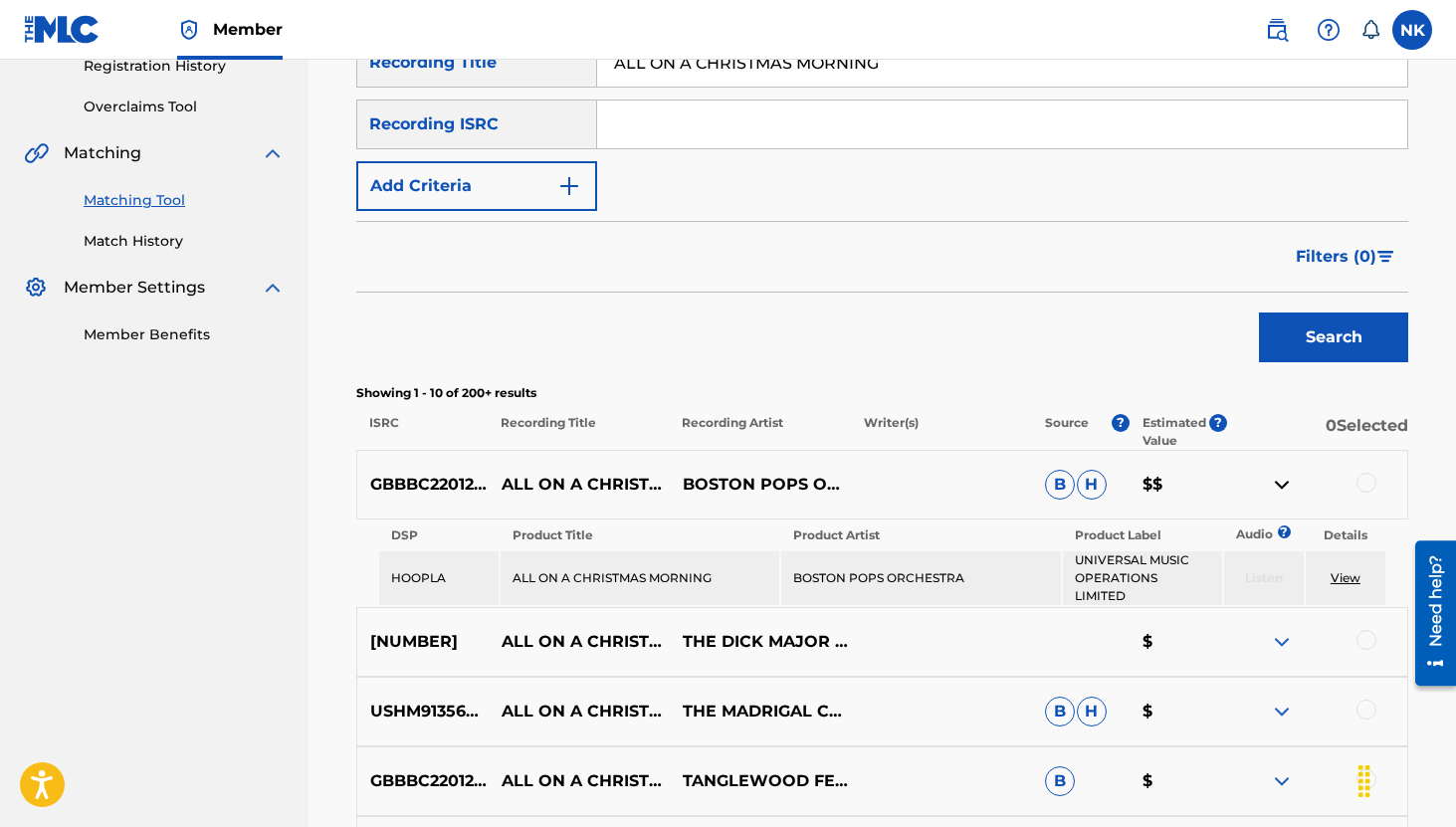 scroll, scrollTop: 540, scrollLeft: 0, axis: vertical 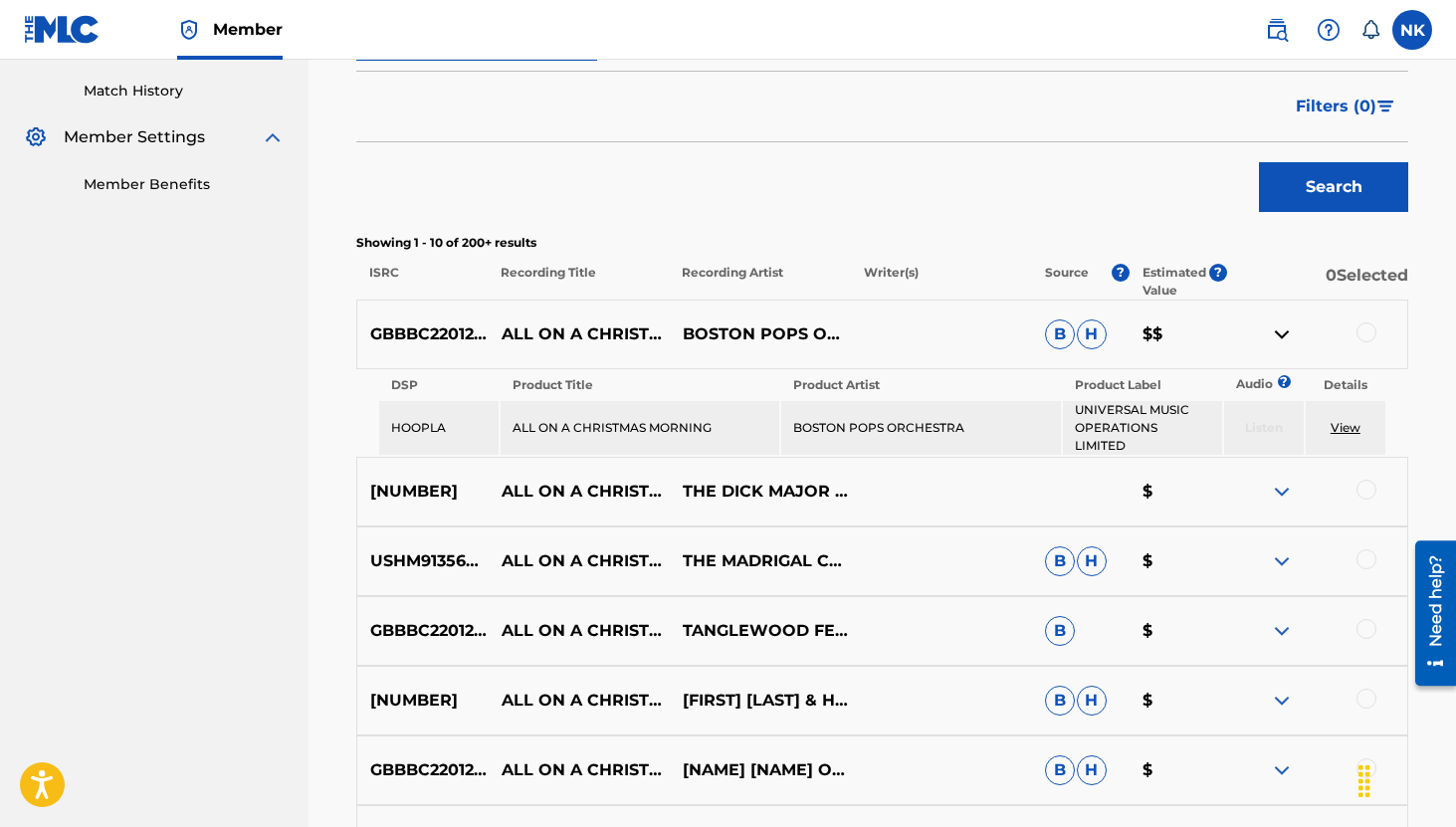 click on "View" at bounding box center (1346, 427) 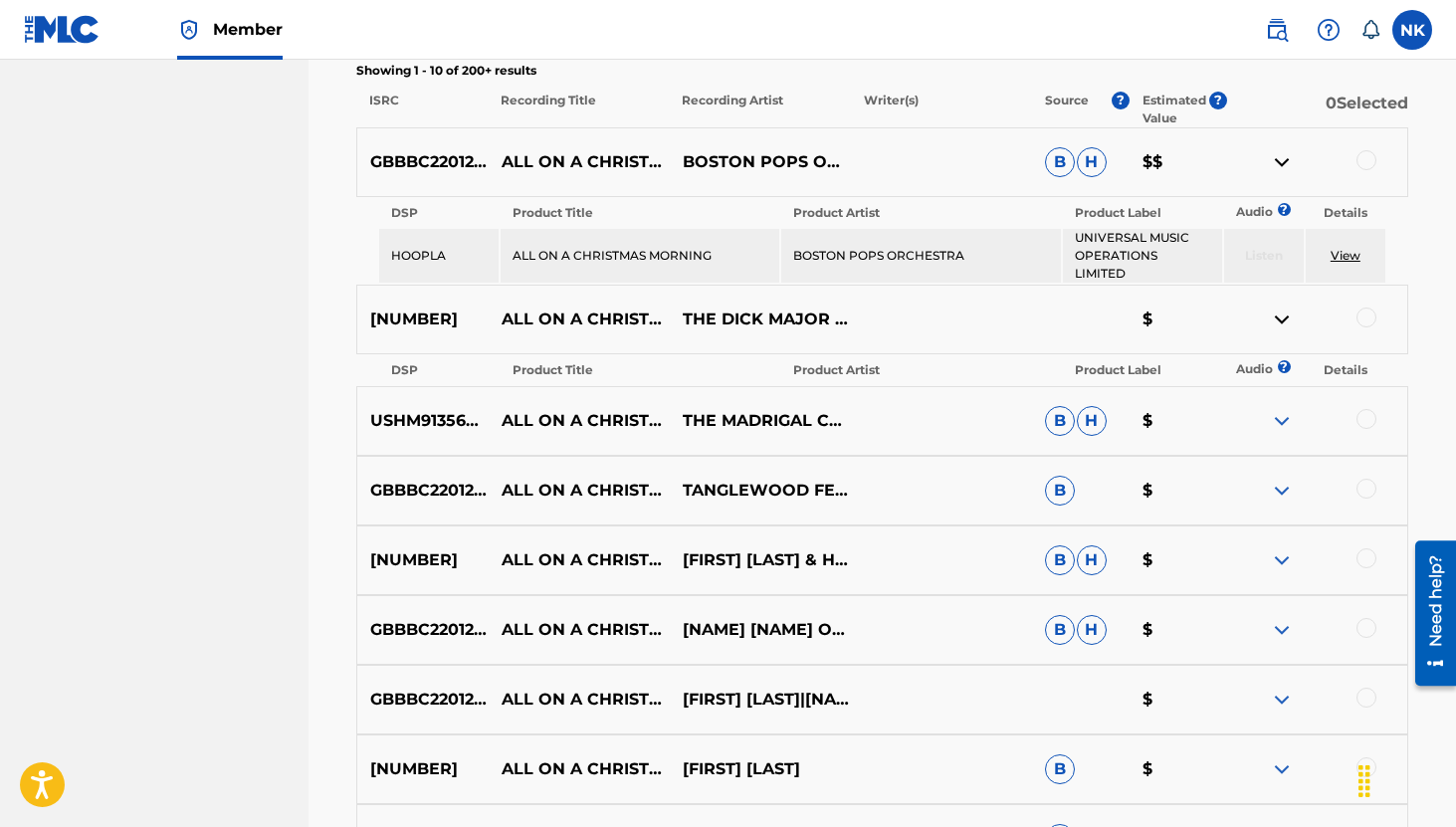 scroll, scrollTop: 715, scrollLeft: 0, axis: vertical 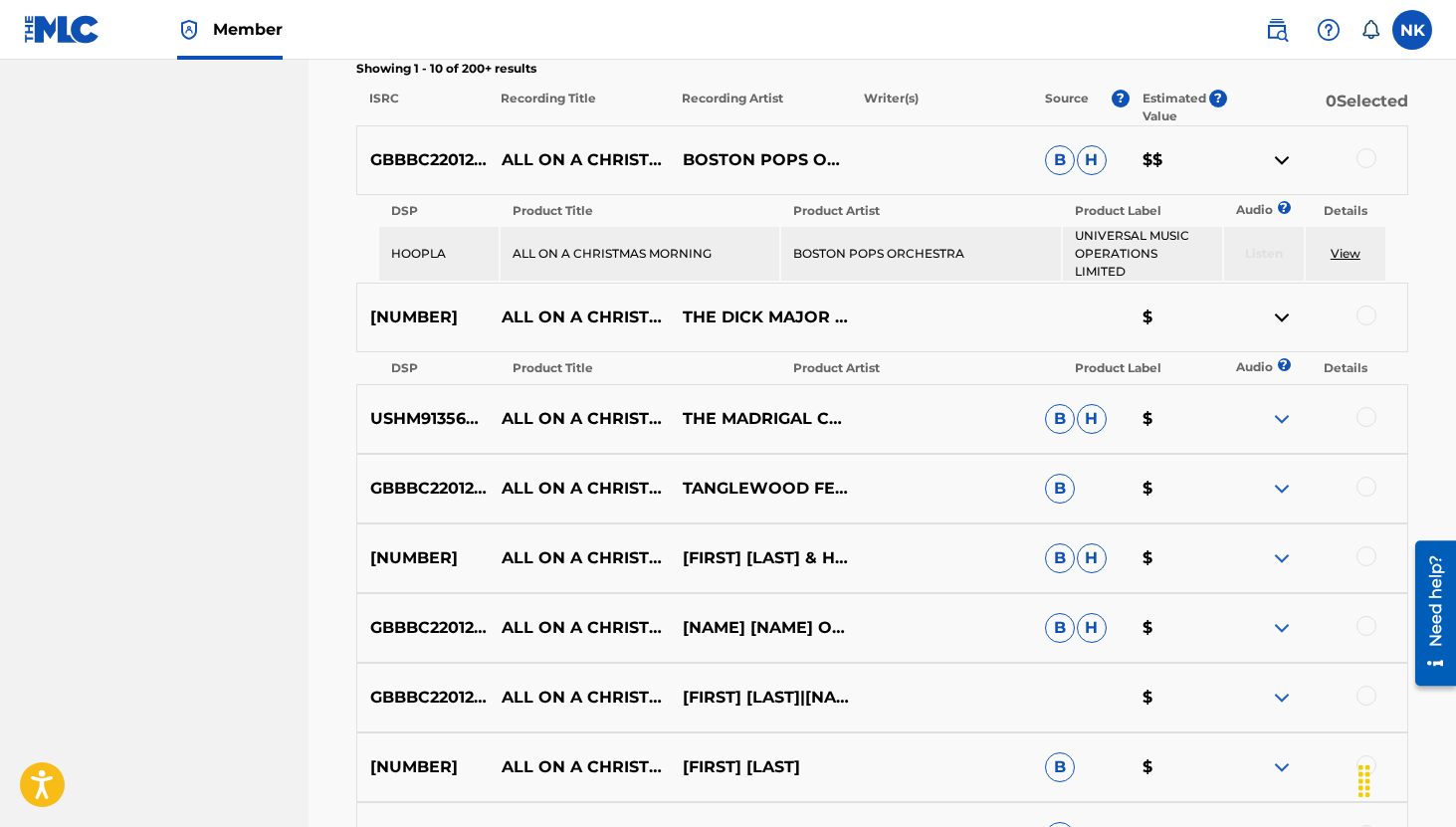 click at bounding box center [1282, 419] 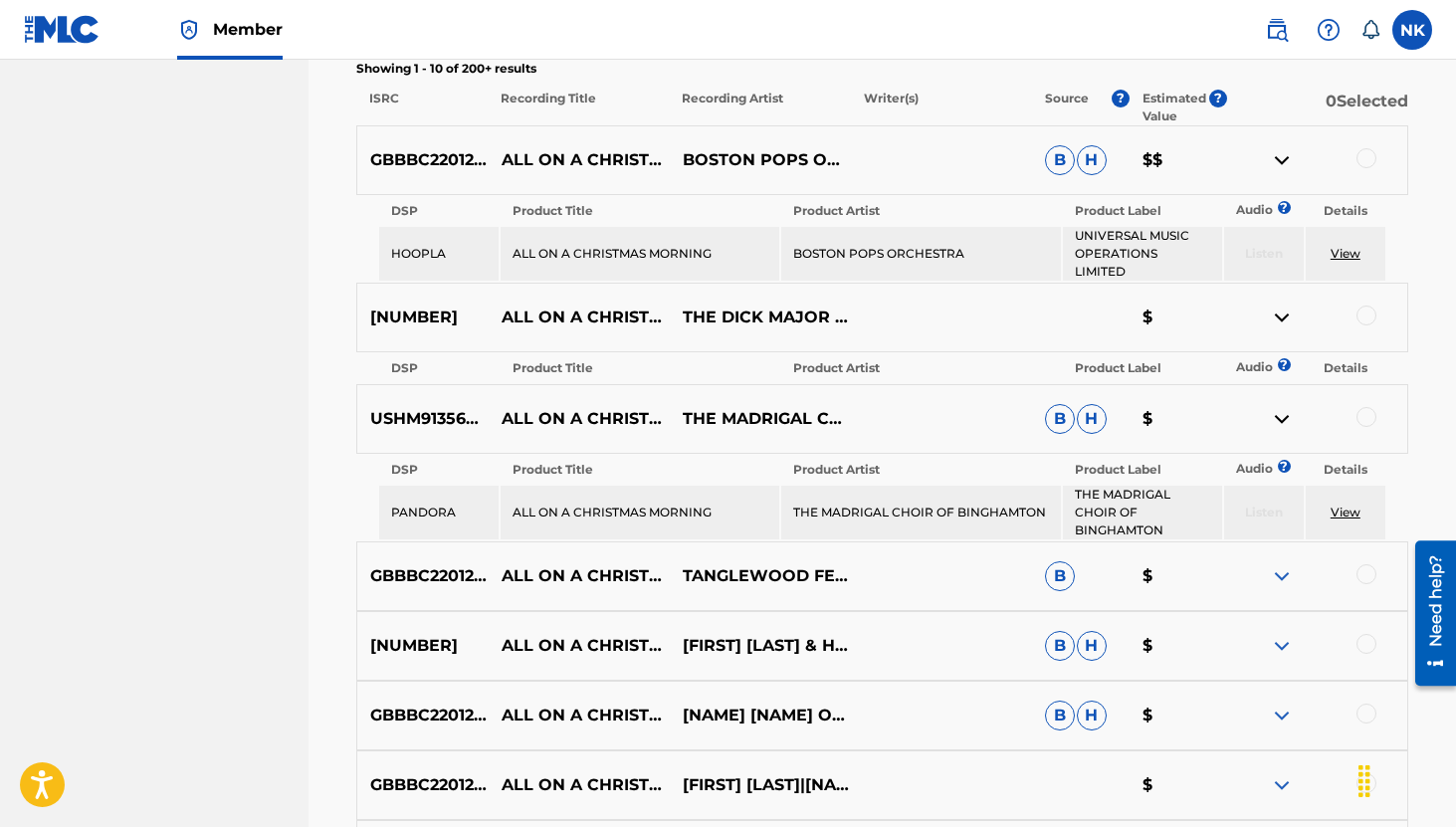 click on "View" at bounding box center [1346, 512] 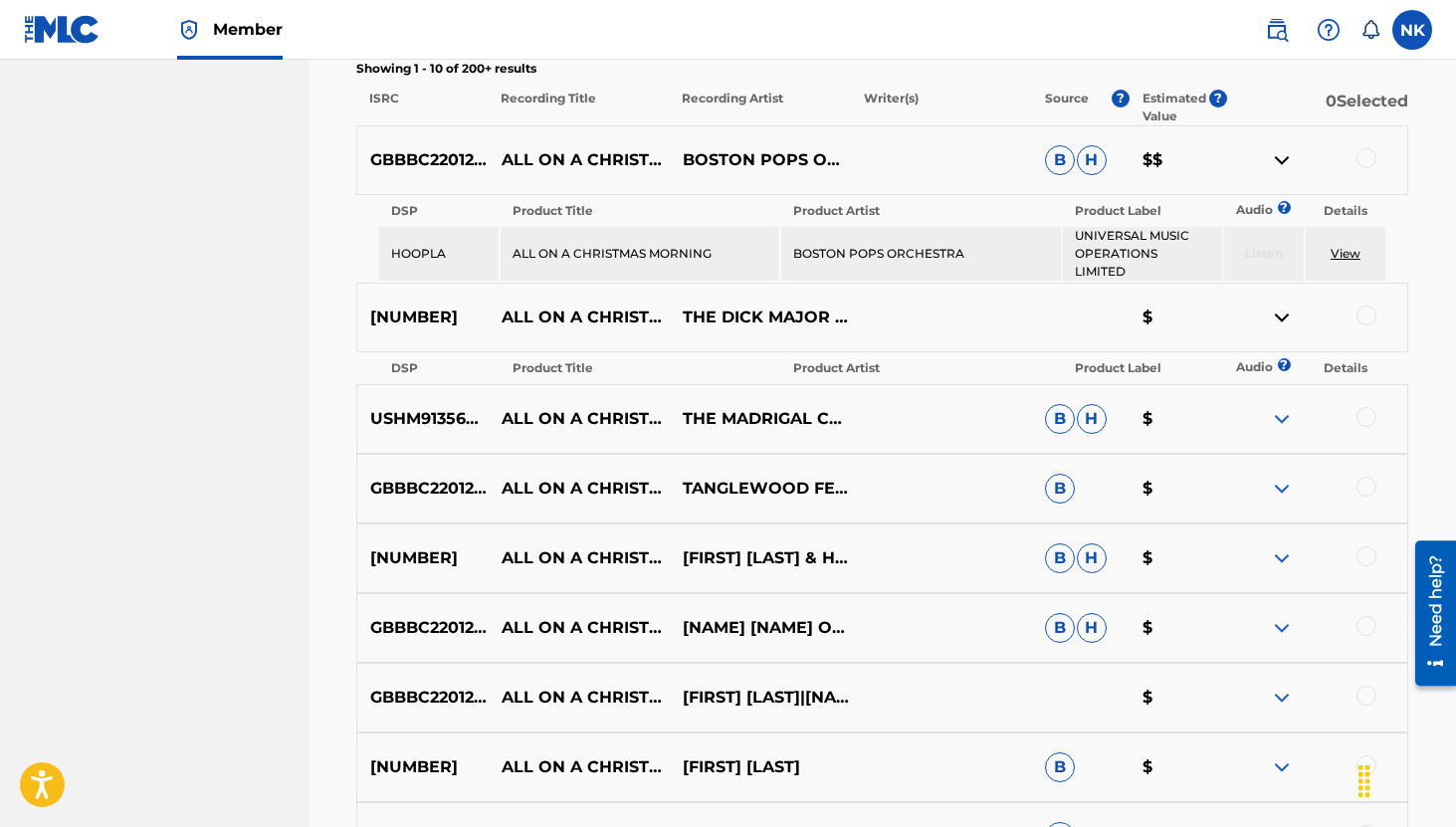 click at bounding box center [1282, 317] 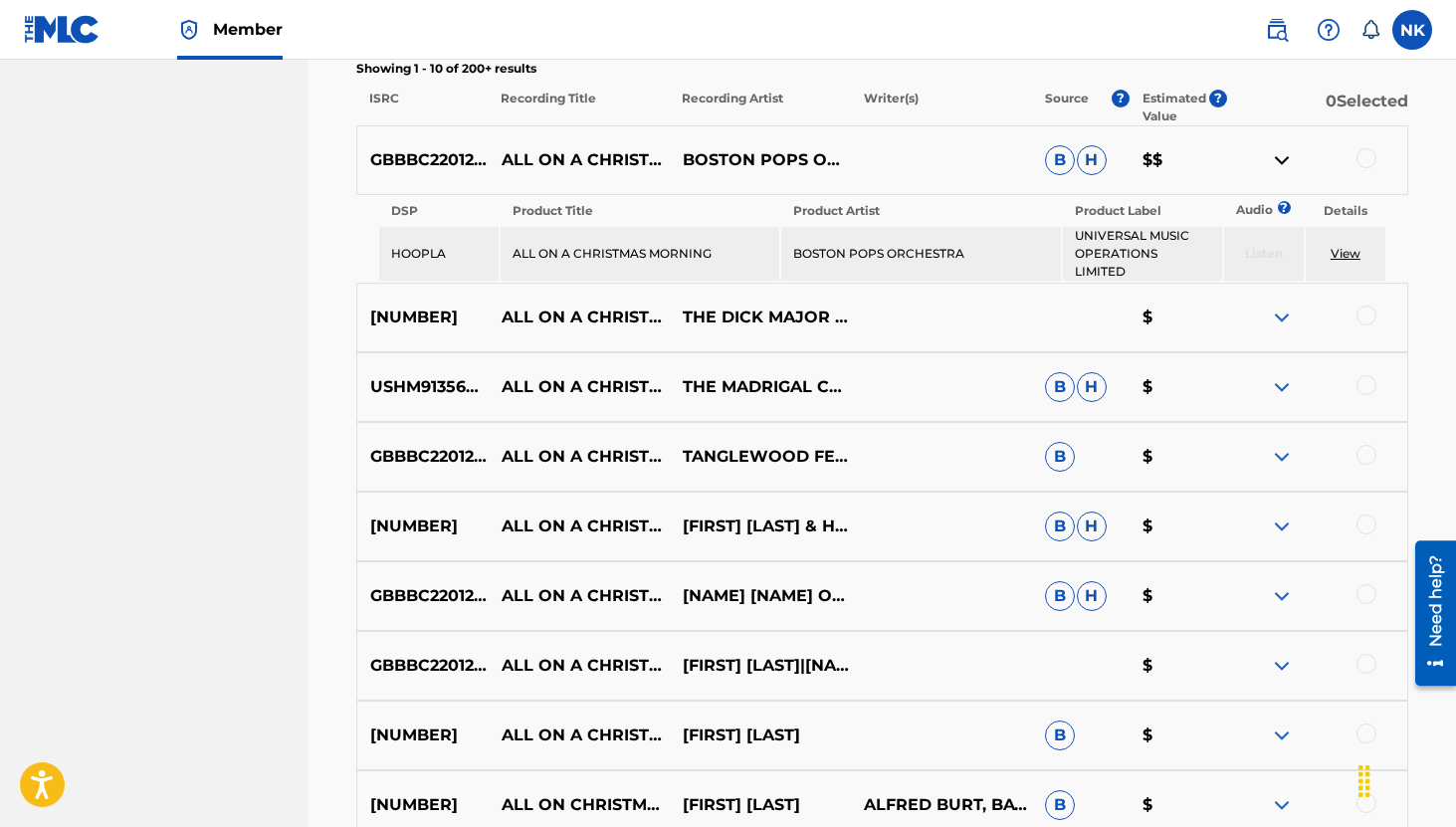 click at bounding box center (1282, 160) 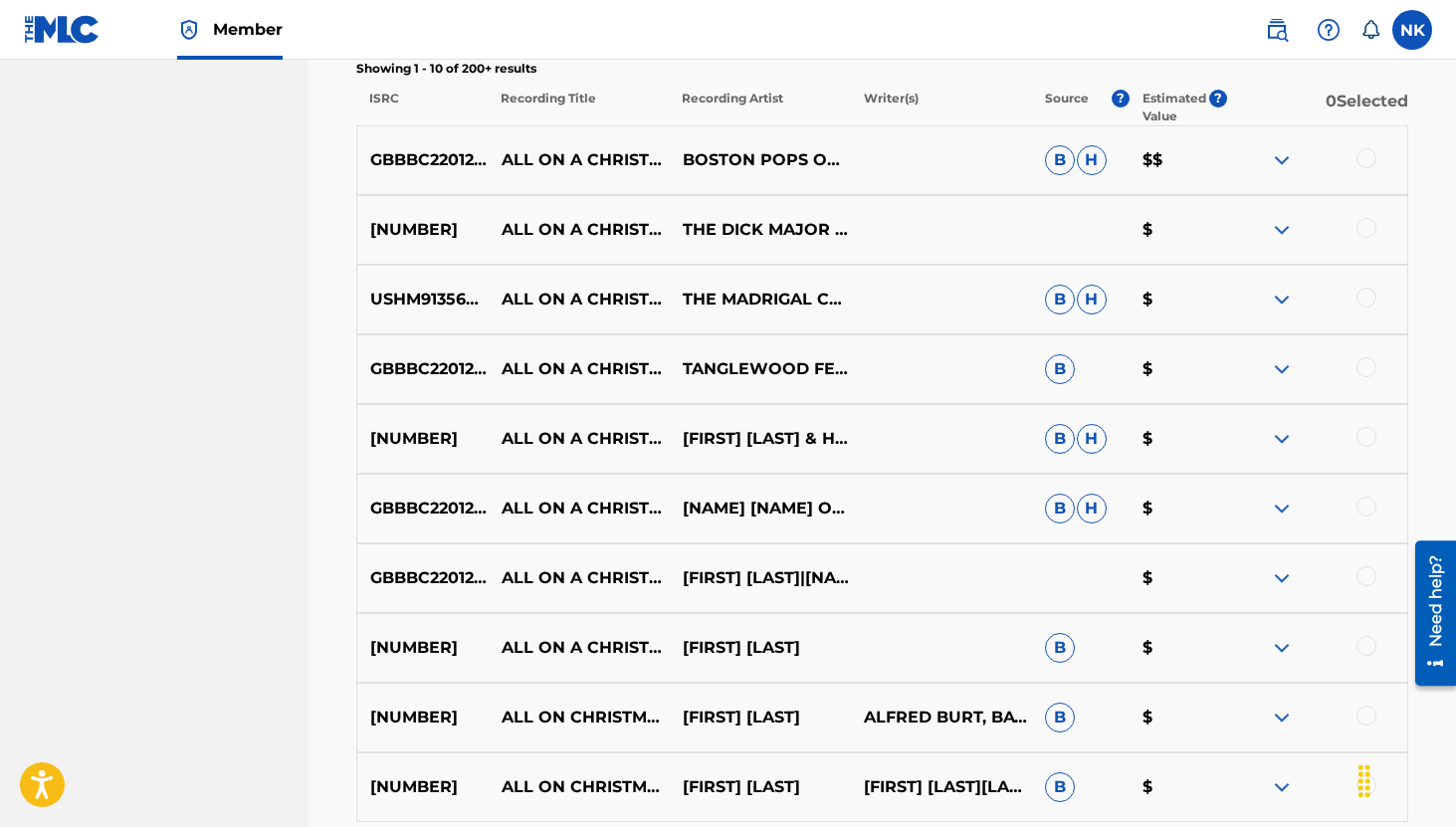 click at bounding box center [1282, 369] 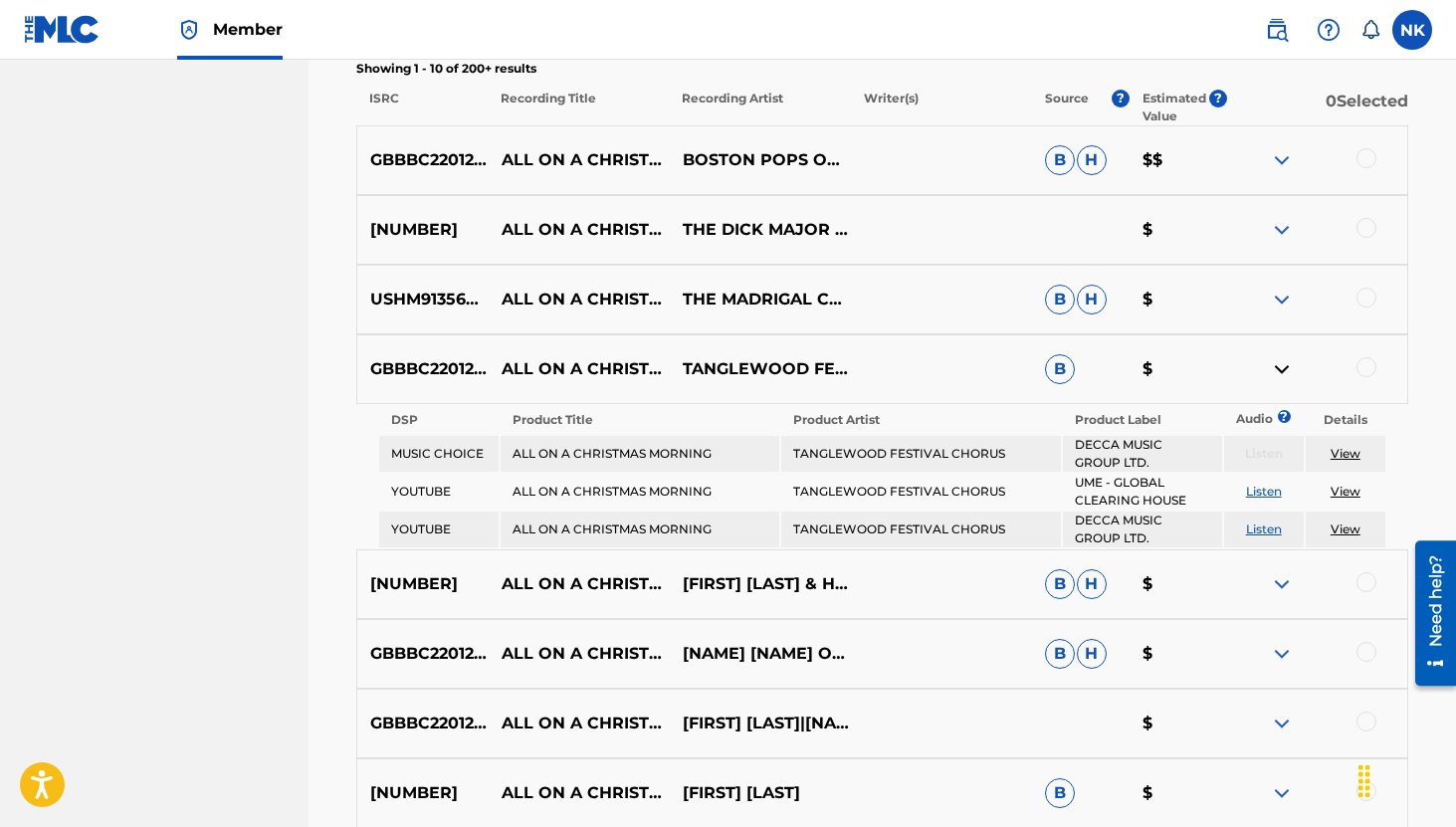 click on "View" at bounding box center (1346, 492) 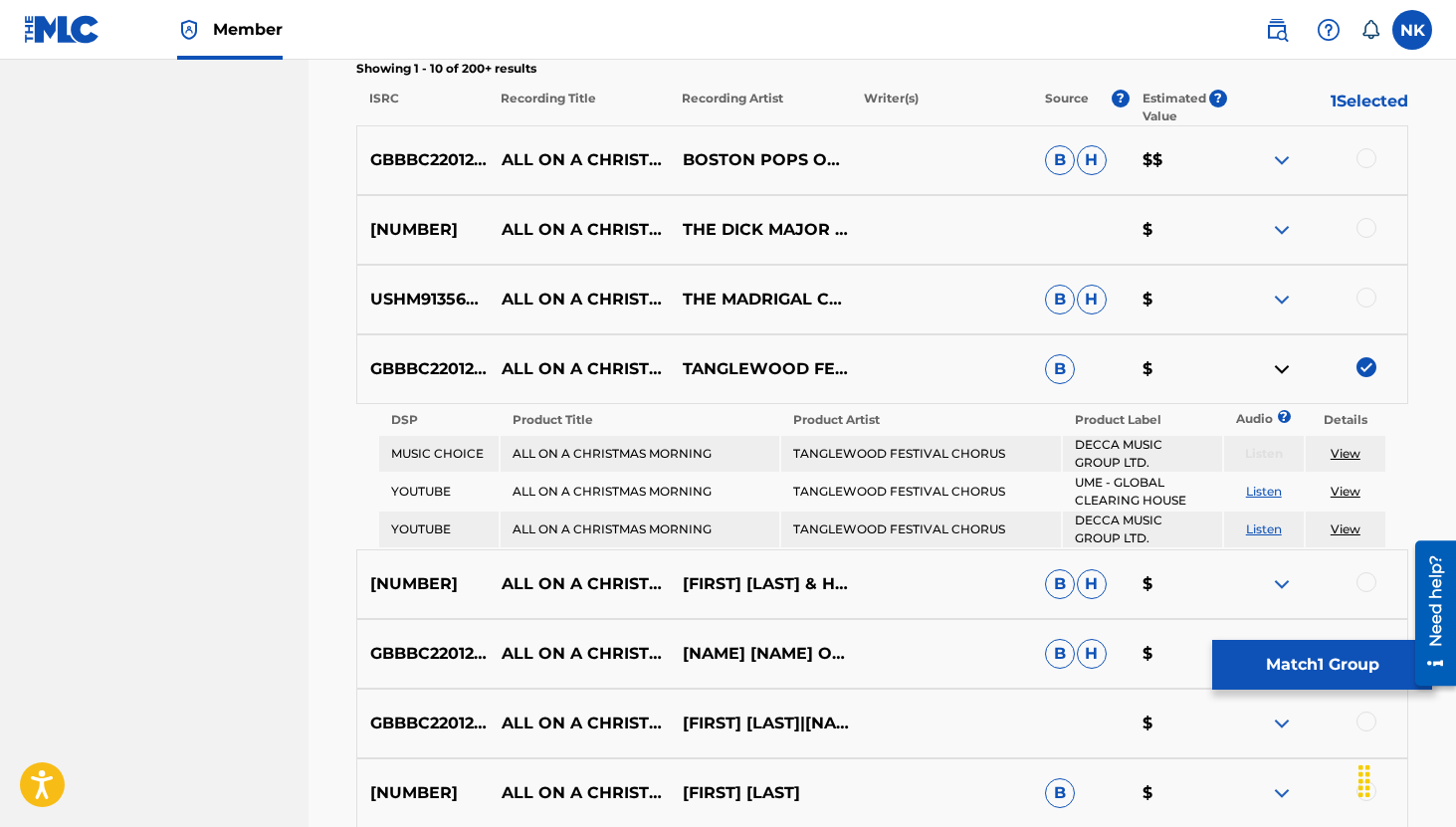 click at bounding box center [1282, 369] 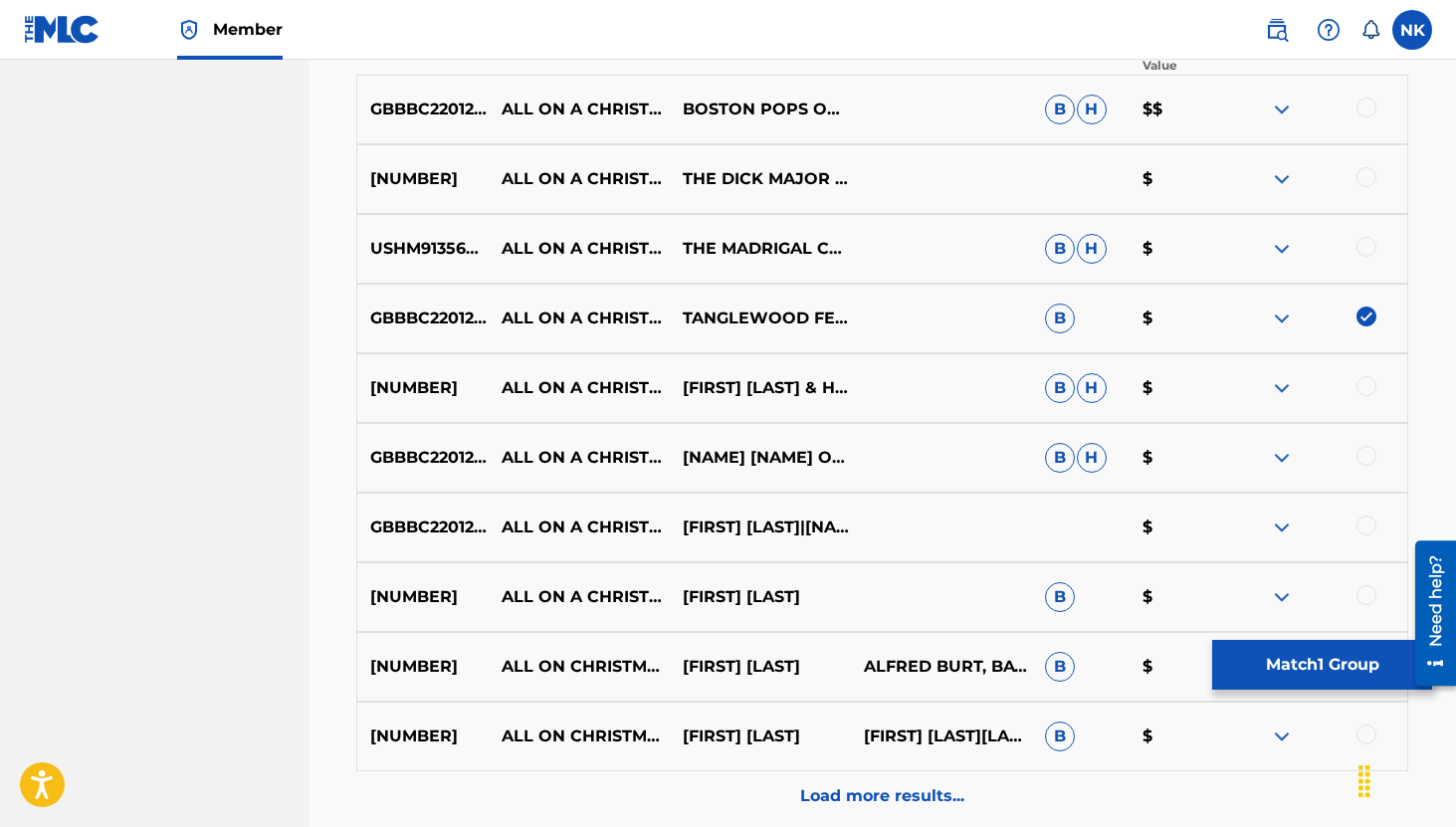 scroll, scrollTop: 769, scrollLeft: 0, axis: vertical 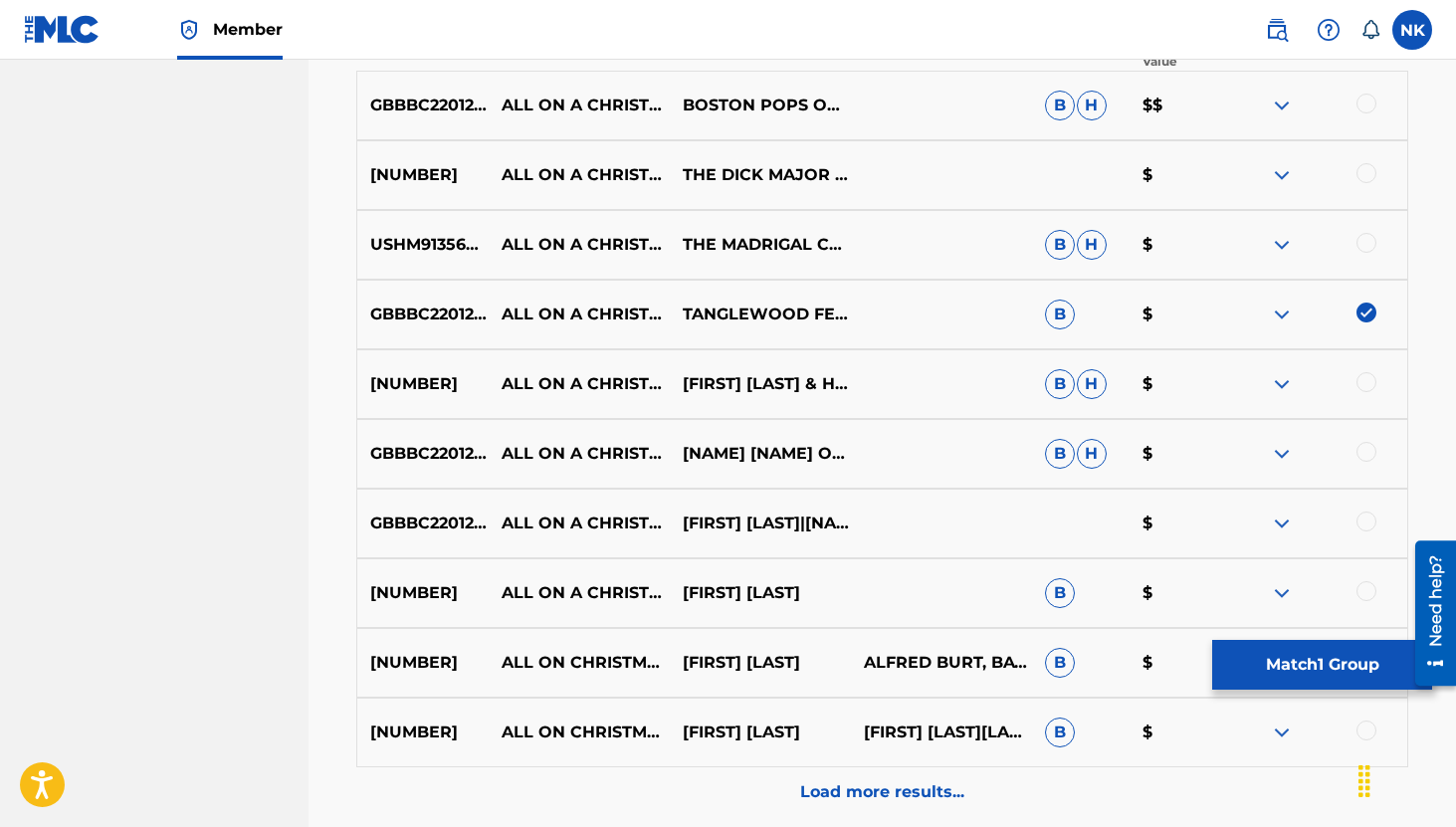 click at bounding box center [1282, 384] 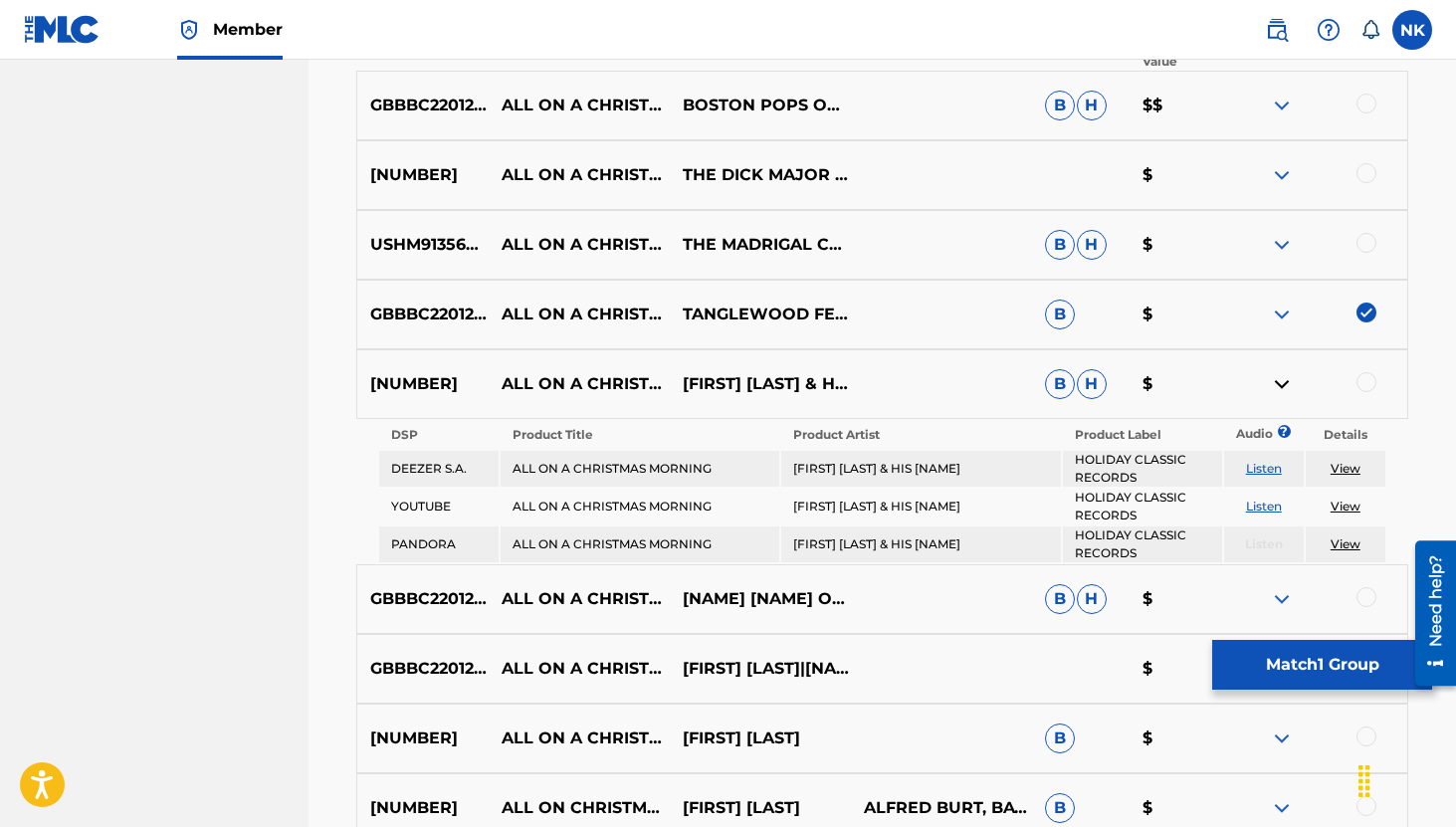 click on "Listen" at bounding box center (1264, 468) 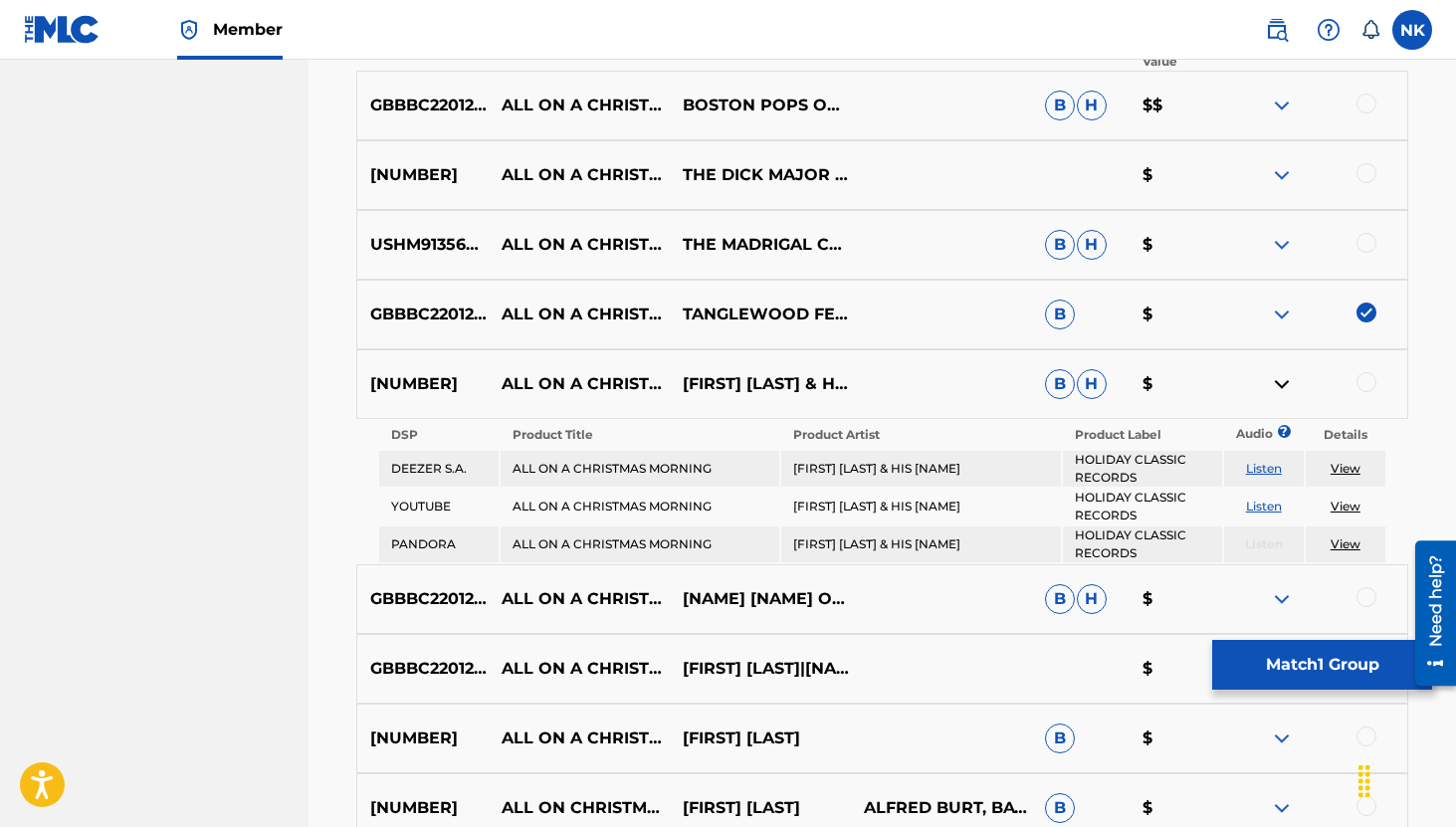 click at bounding box center (1317, 384) 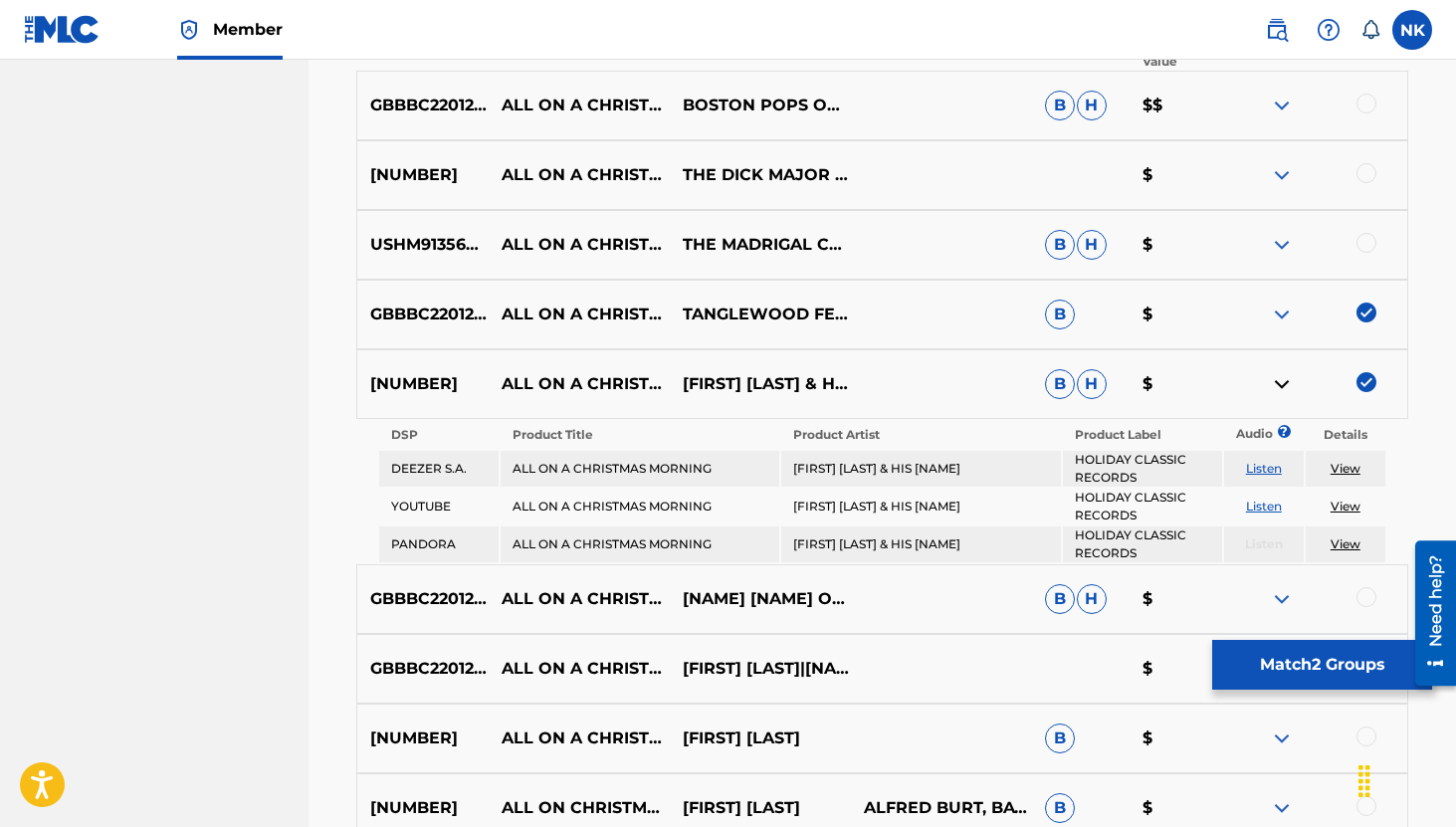 click at bounding box center [1282, 384] 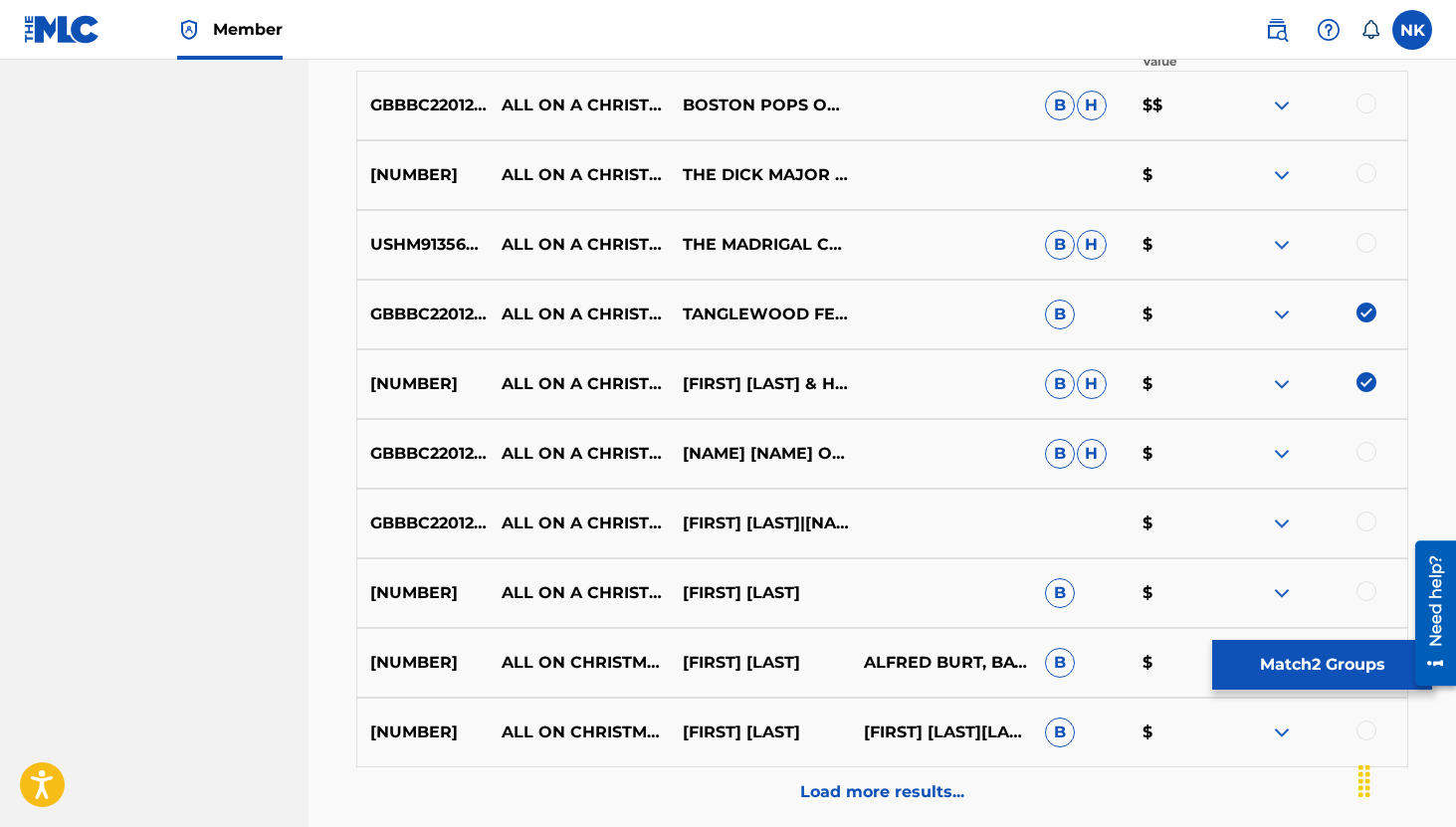 click at bounding box center [1282, 454] 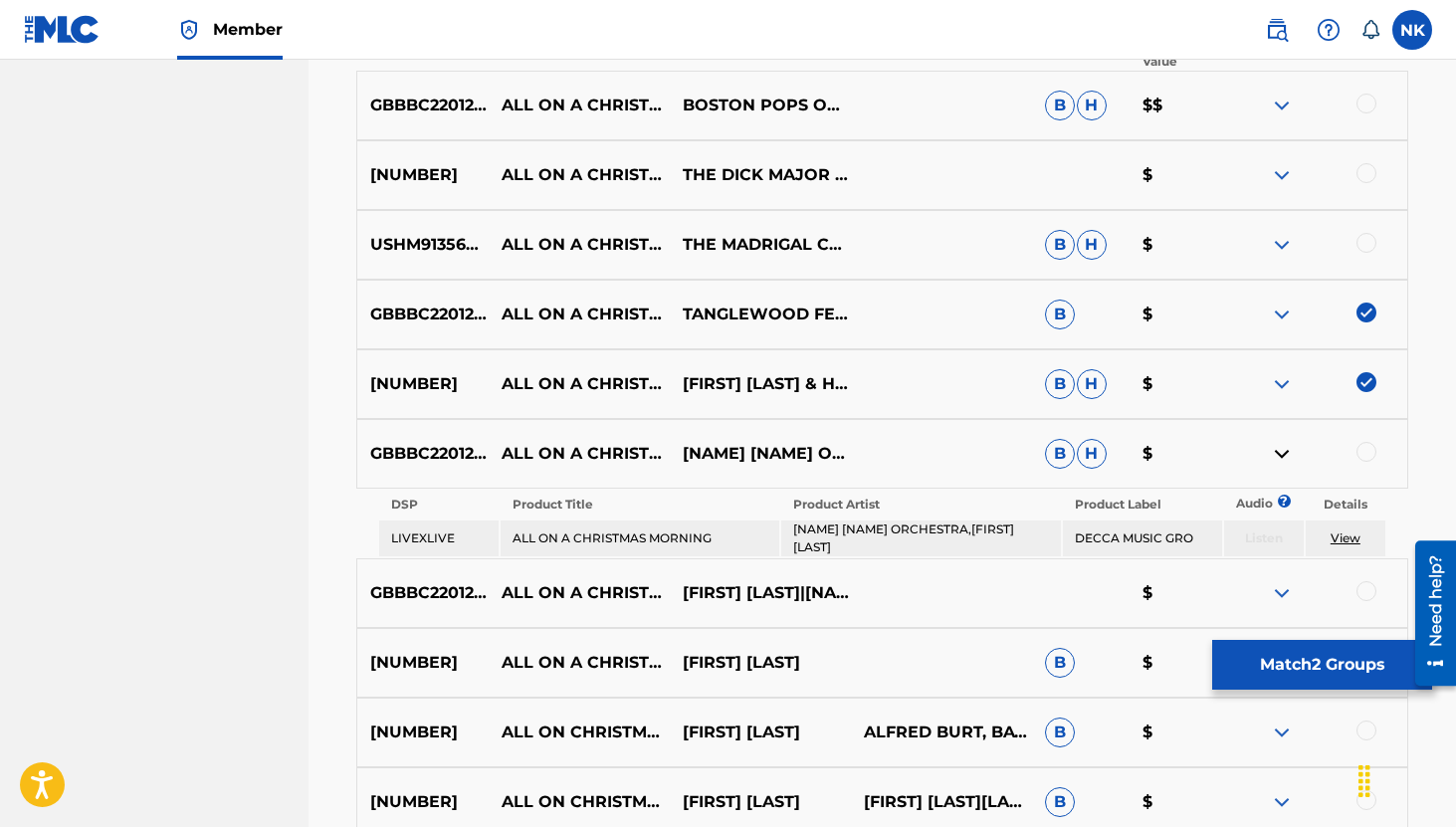 click on "View" at bounding box center [1346, 537] 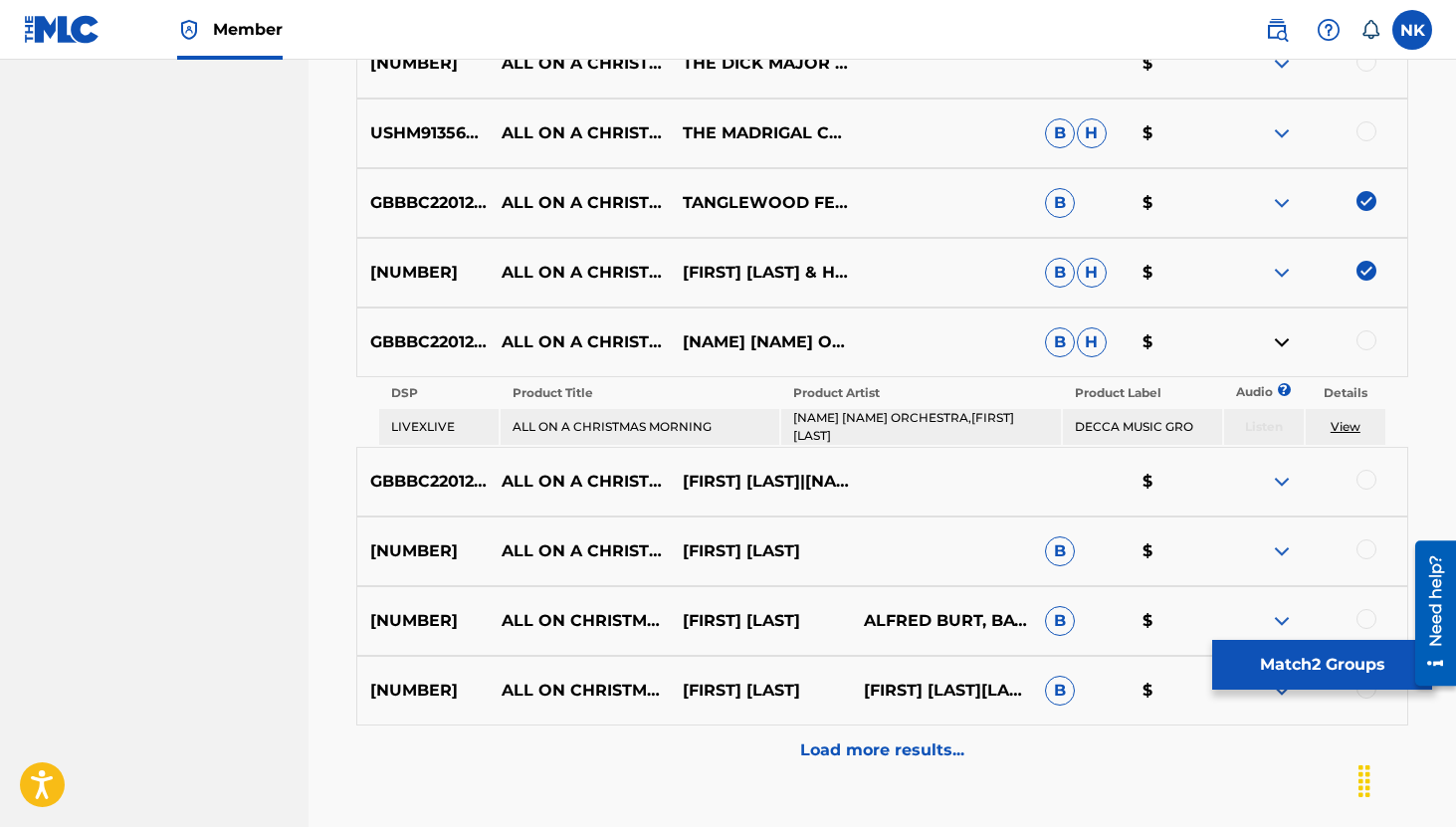 scroll, scrollTop: 938, scrollLeft: 0, axis: vertical 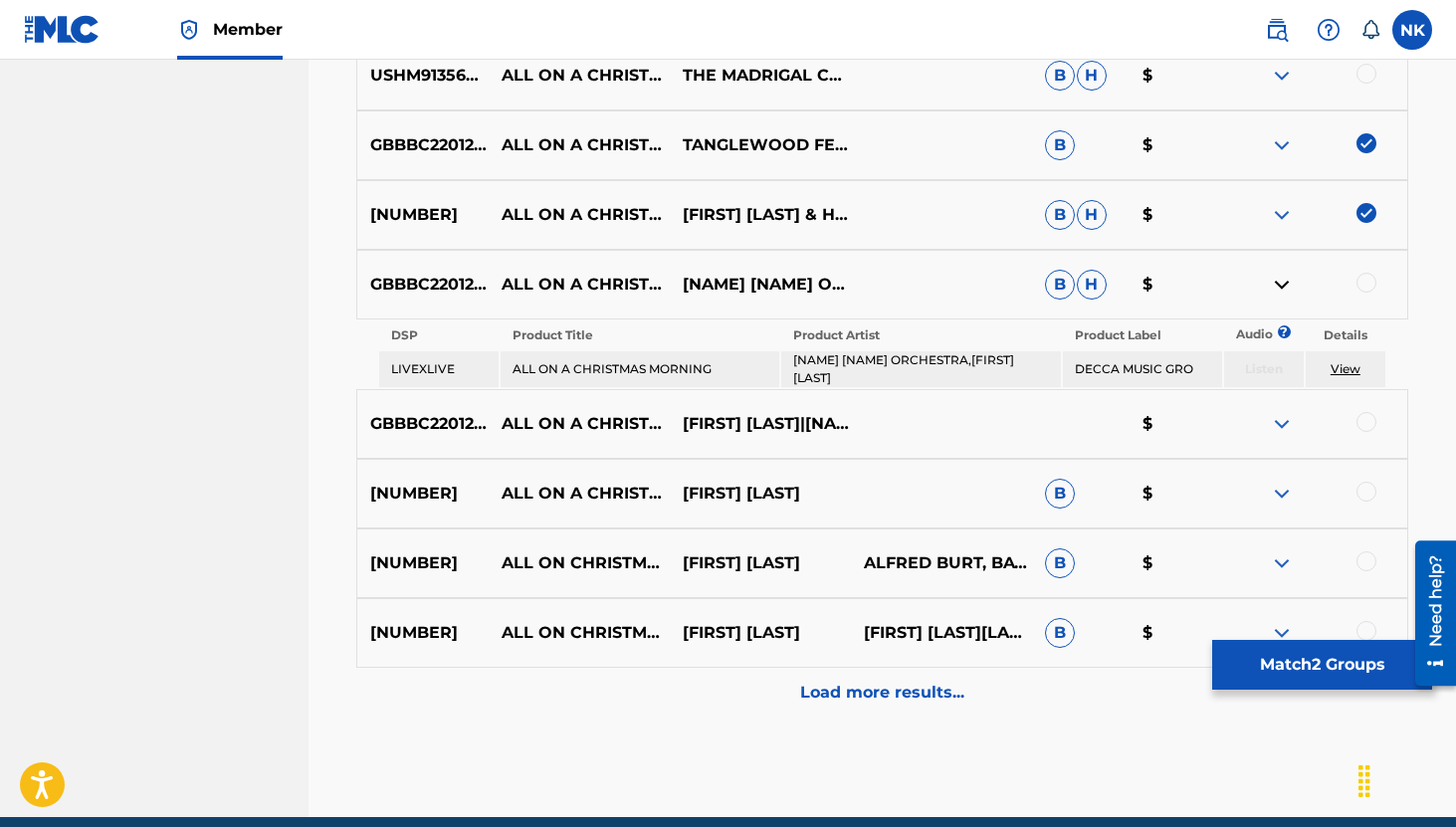 click at bounding box center [1282, 424] 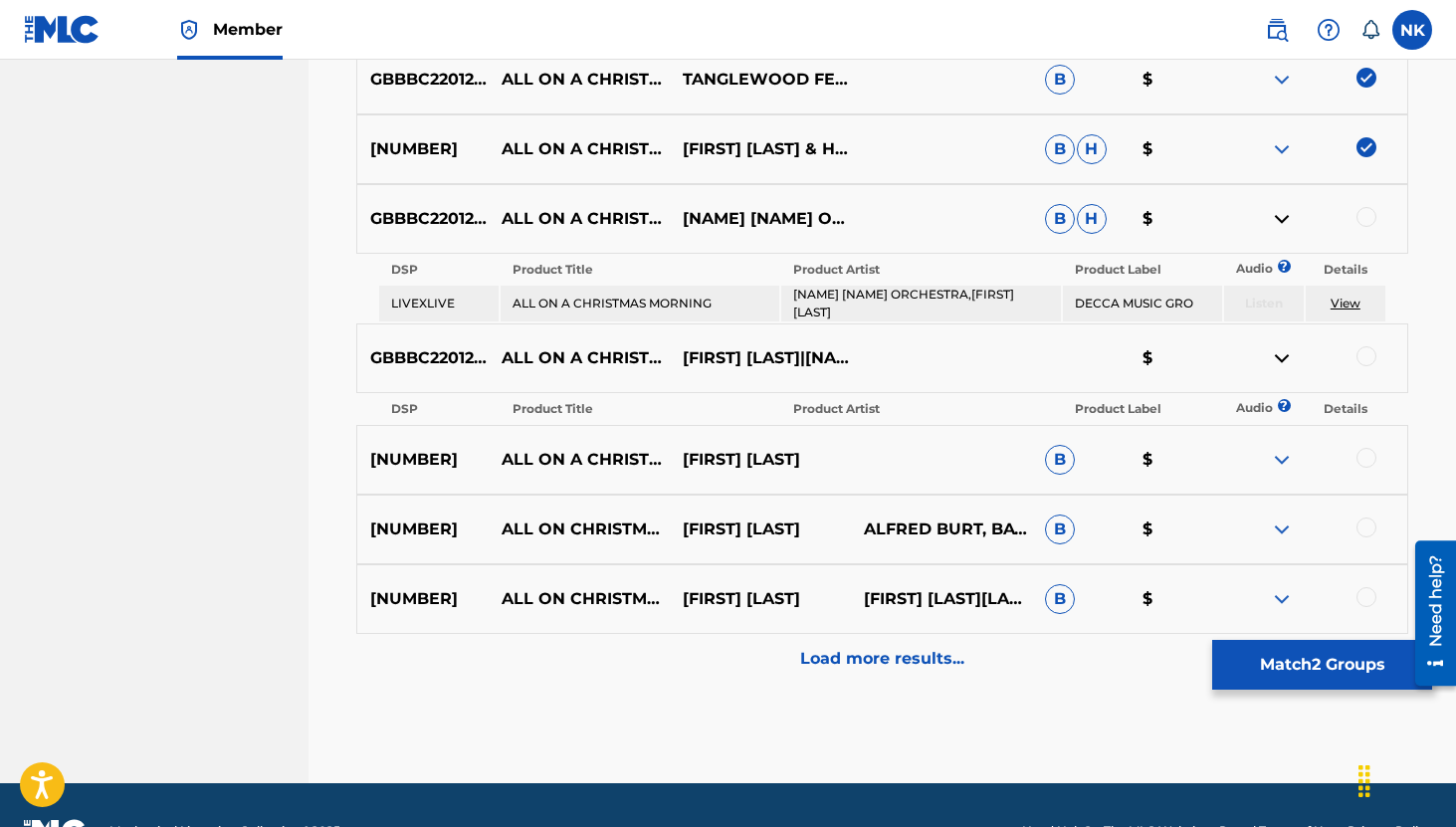 click at bounding box center (1282, 219) 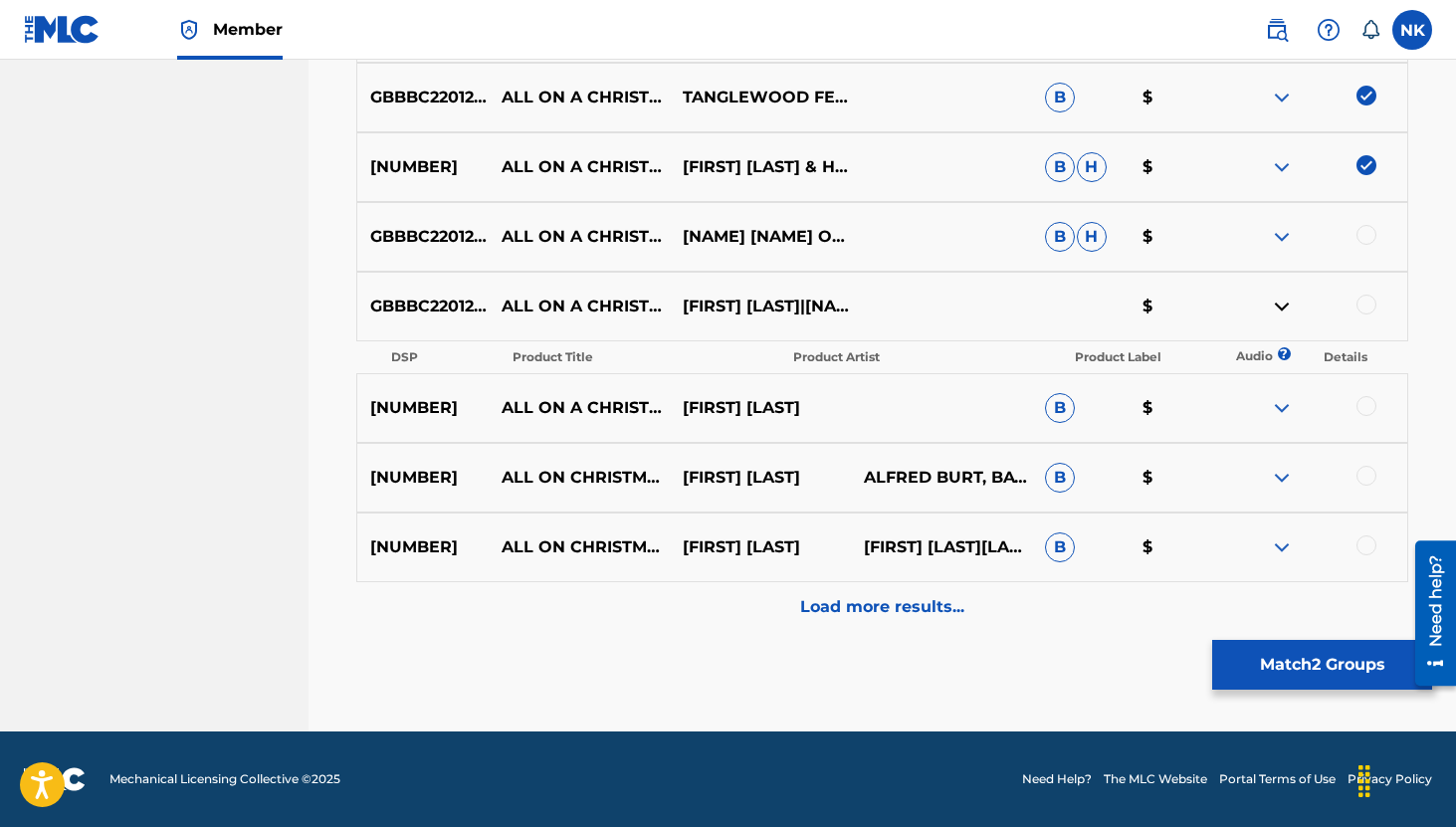 click at bounding box center (1282, 307) 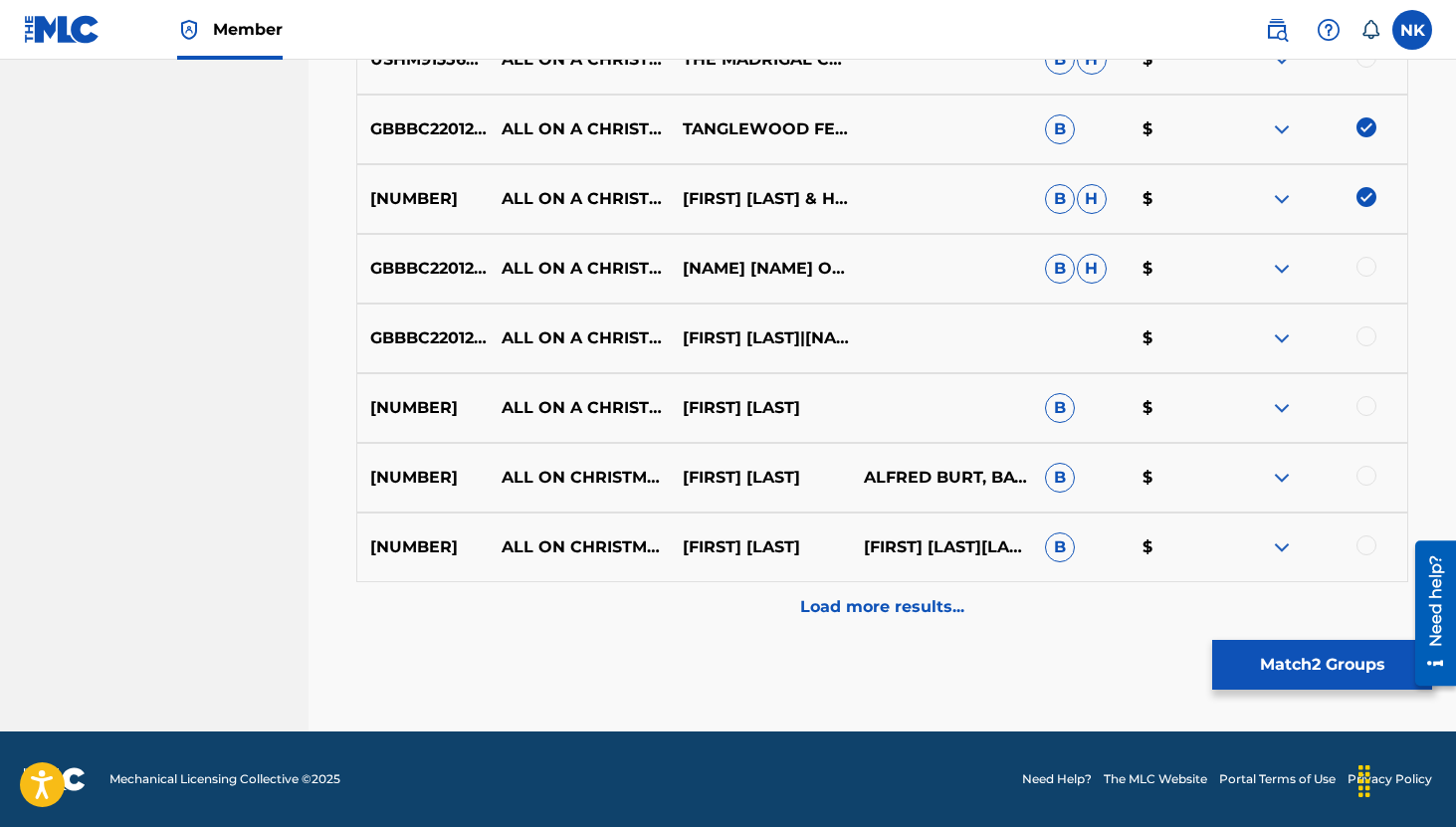 click at bounding box center [1282, 408] 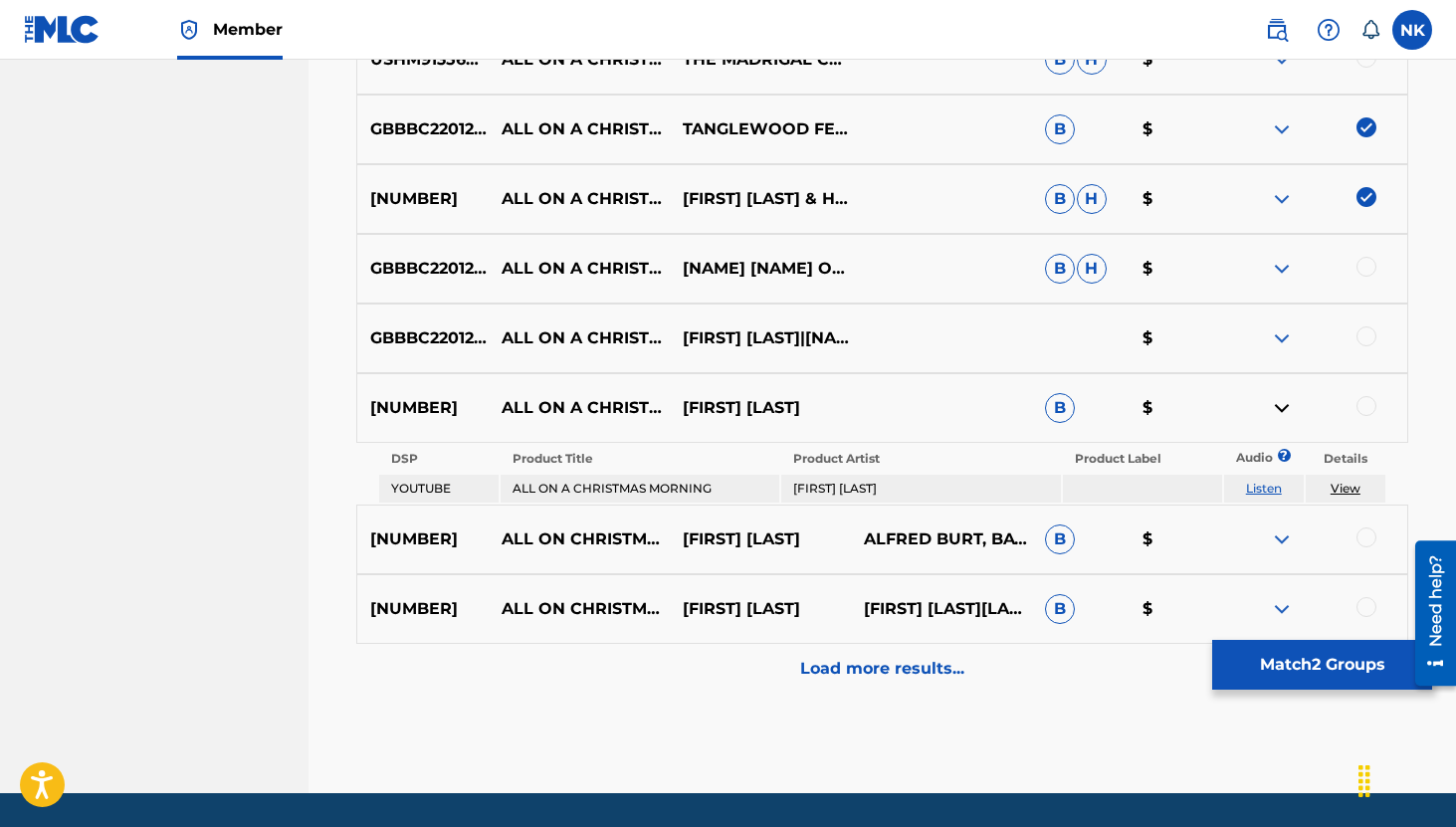 scroll, scrollTop: 1004, scrollLeft: 0, axis: vertical 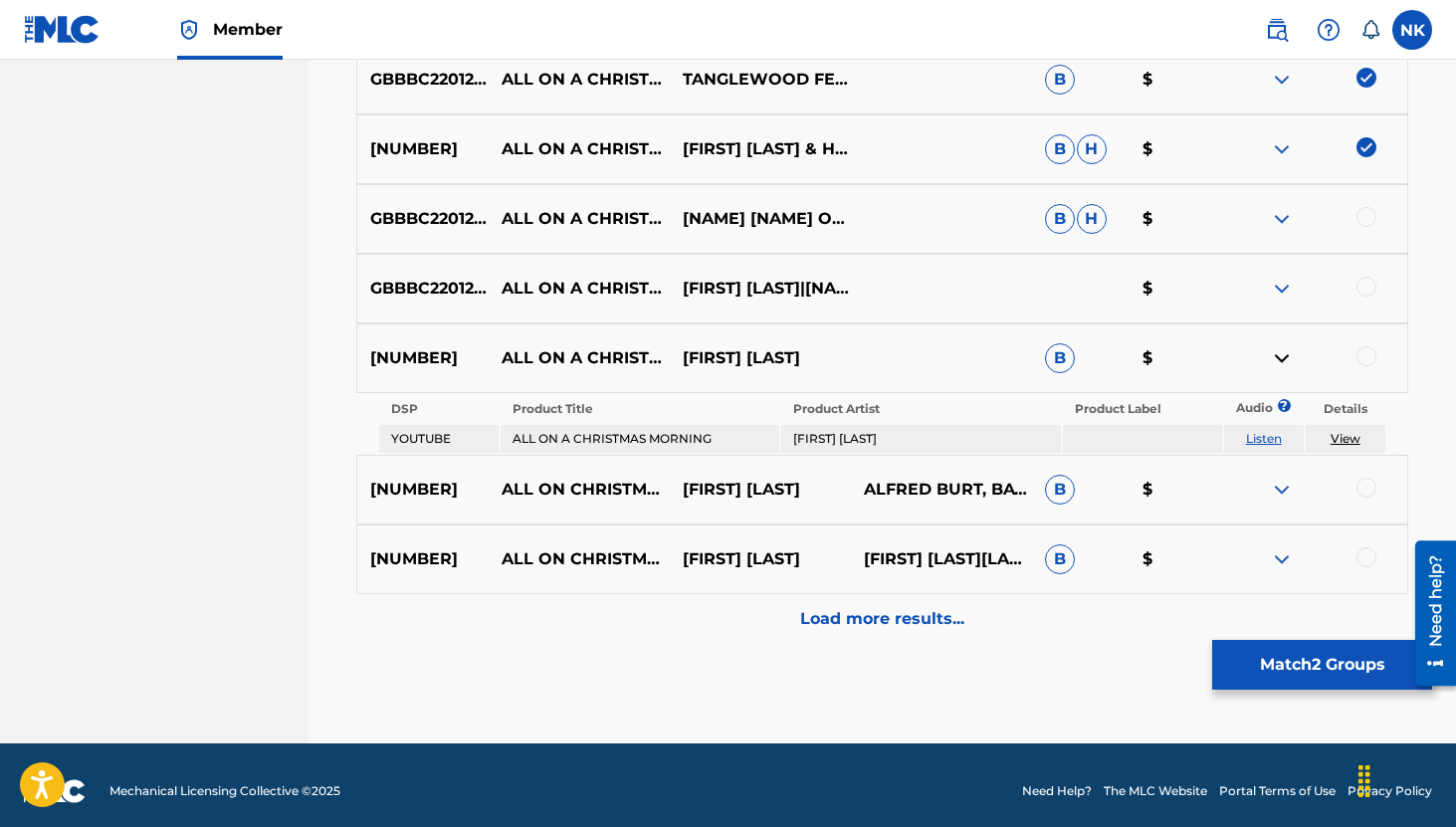 click on "Listen" at bounding box center (1264, 438) 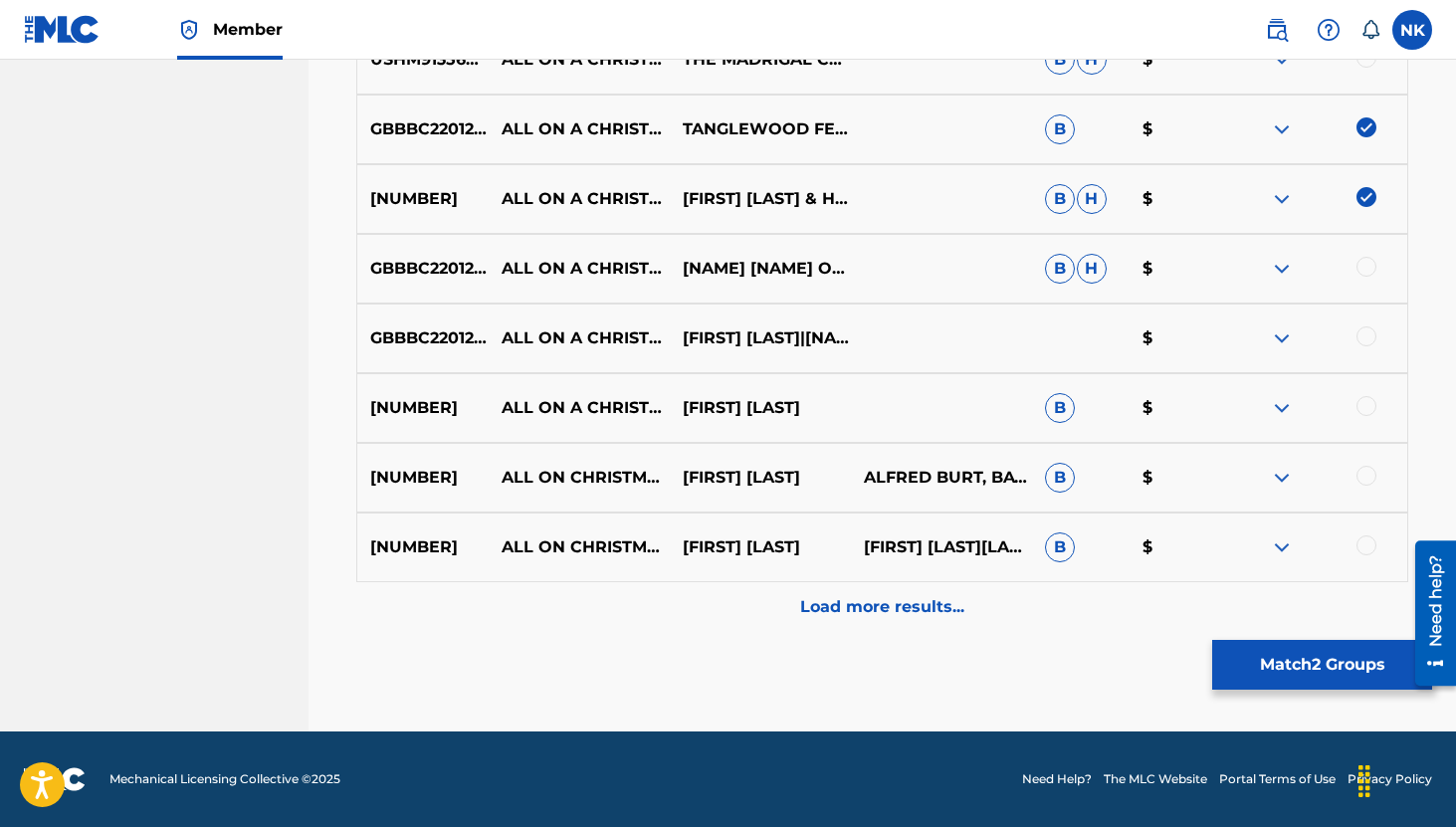 scroll, scrollTop: 954, scrollLeft: 0, axis: vertical 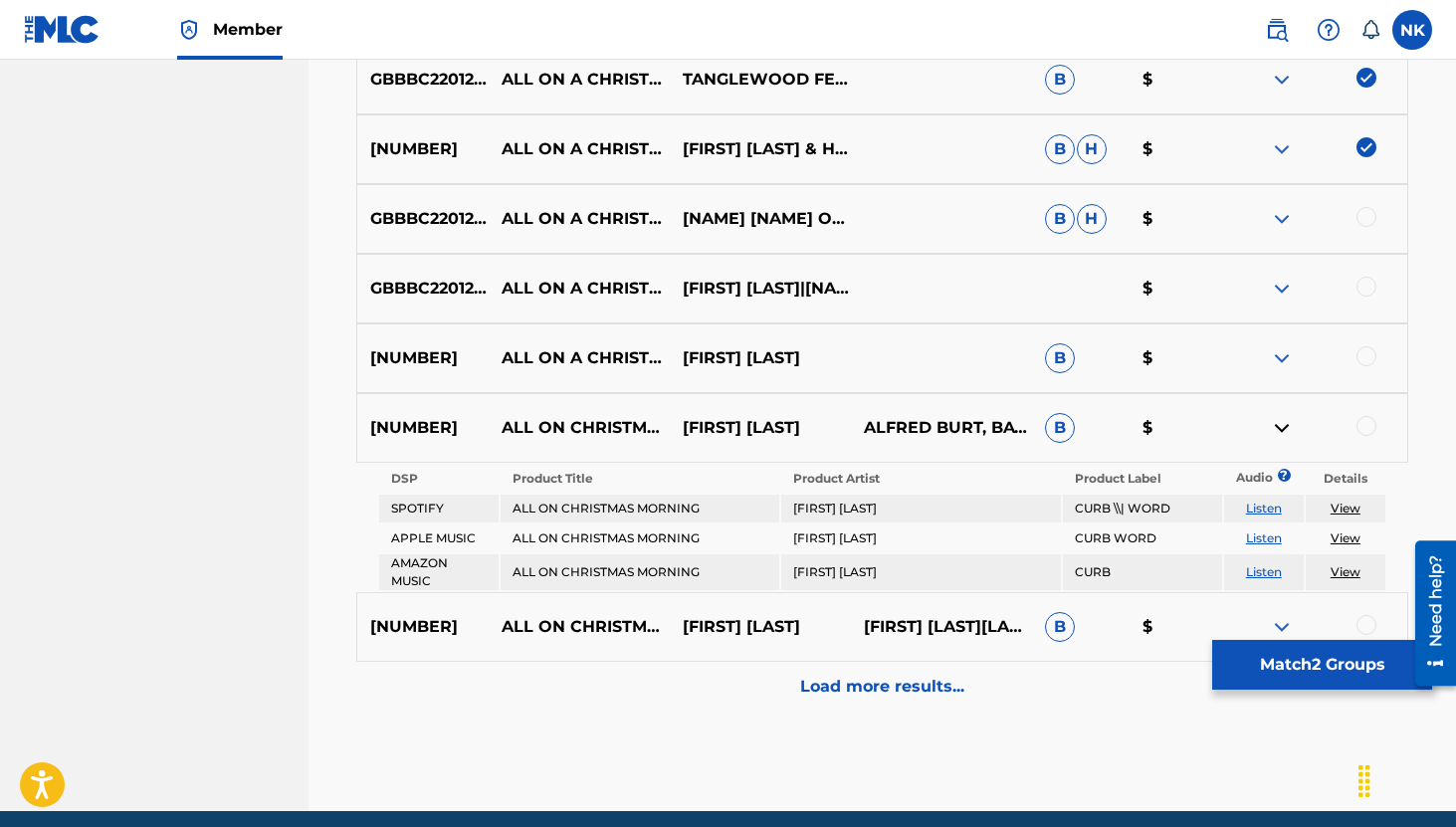 click on "Listen" at bounding box center (1264, 508) 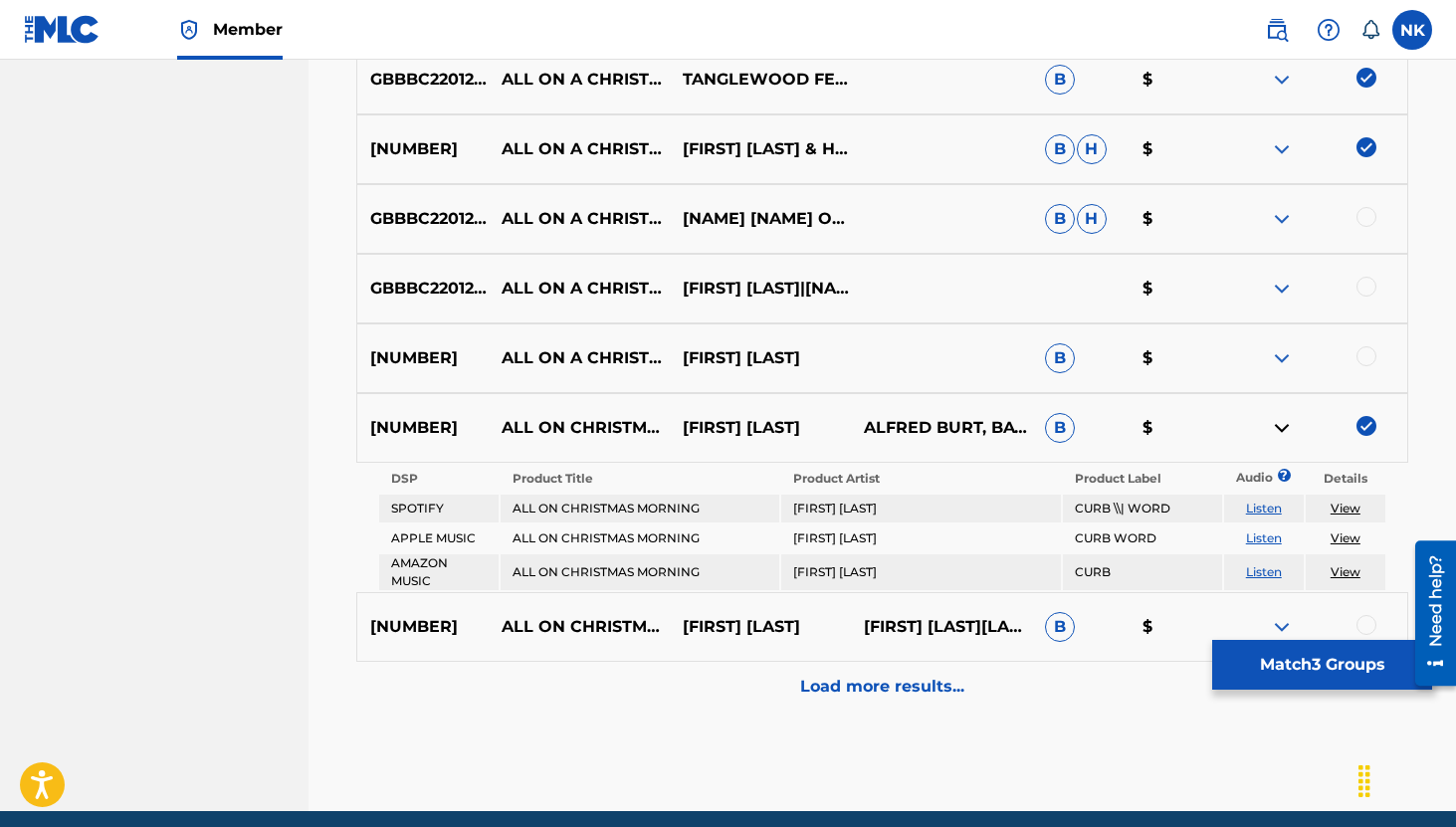 click on "Listen" at bounding box center (1264, 537) 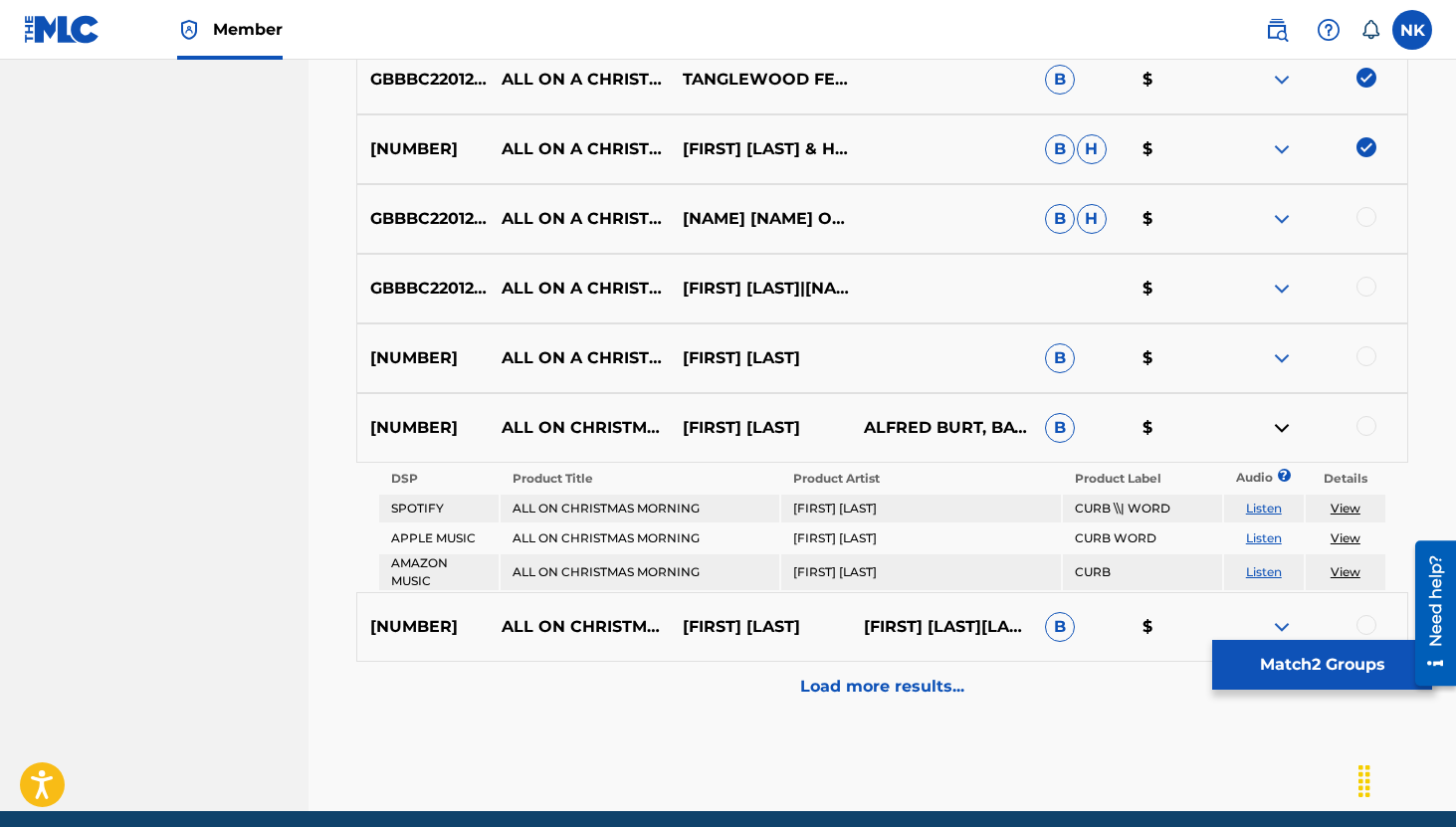 click at bounding box center (1366, 426) 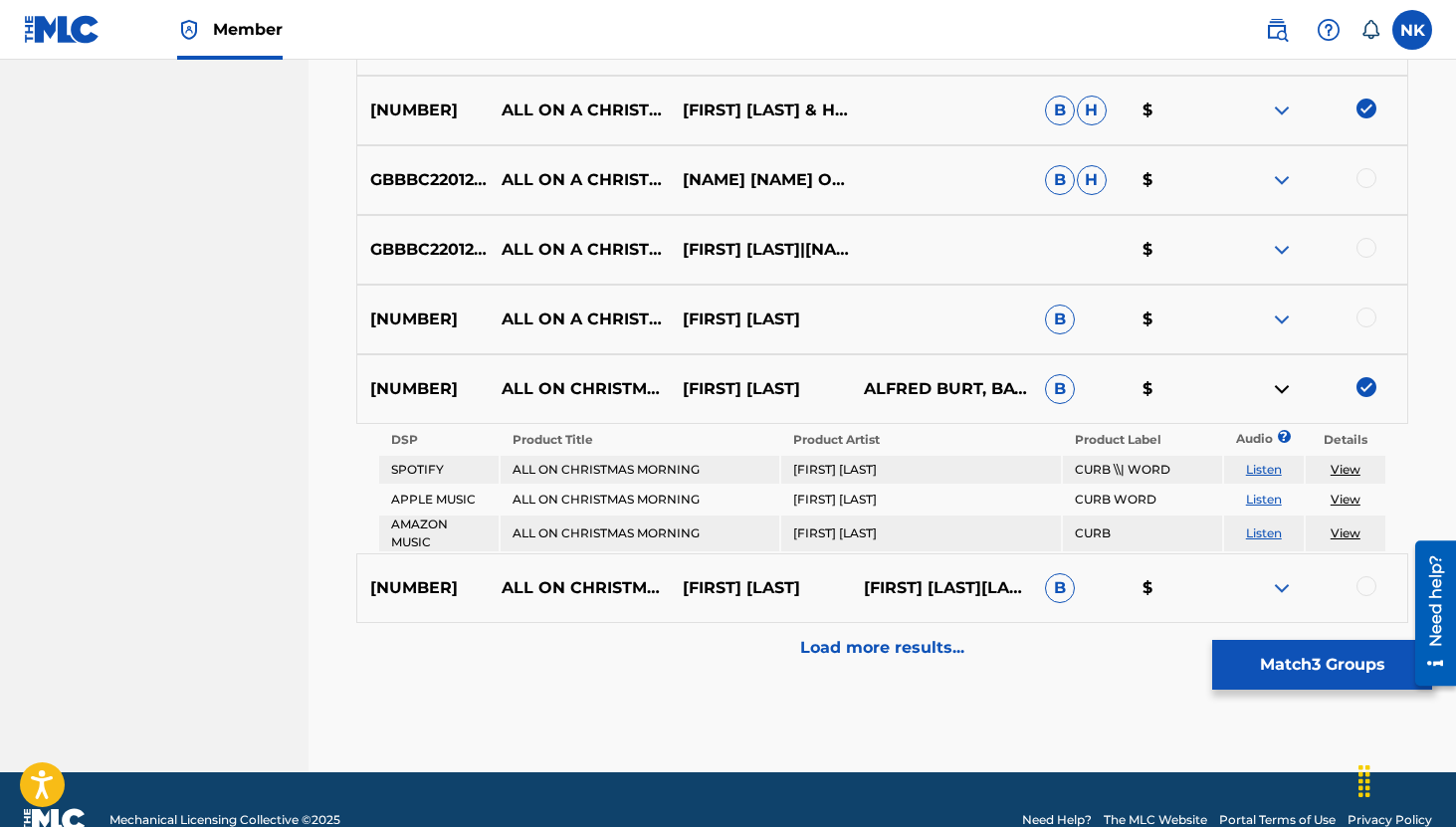 scroll, scrollTop: 1084, scrollLeft: 0, axis: vertical 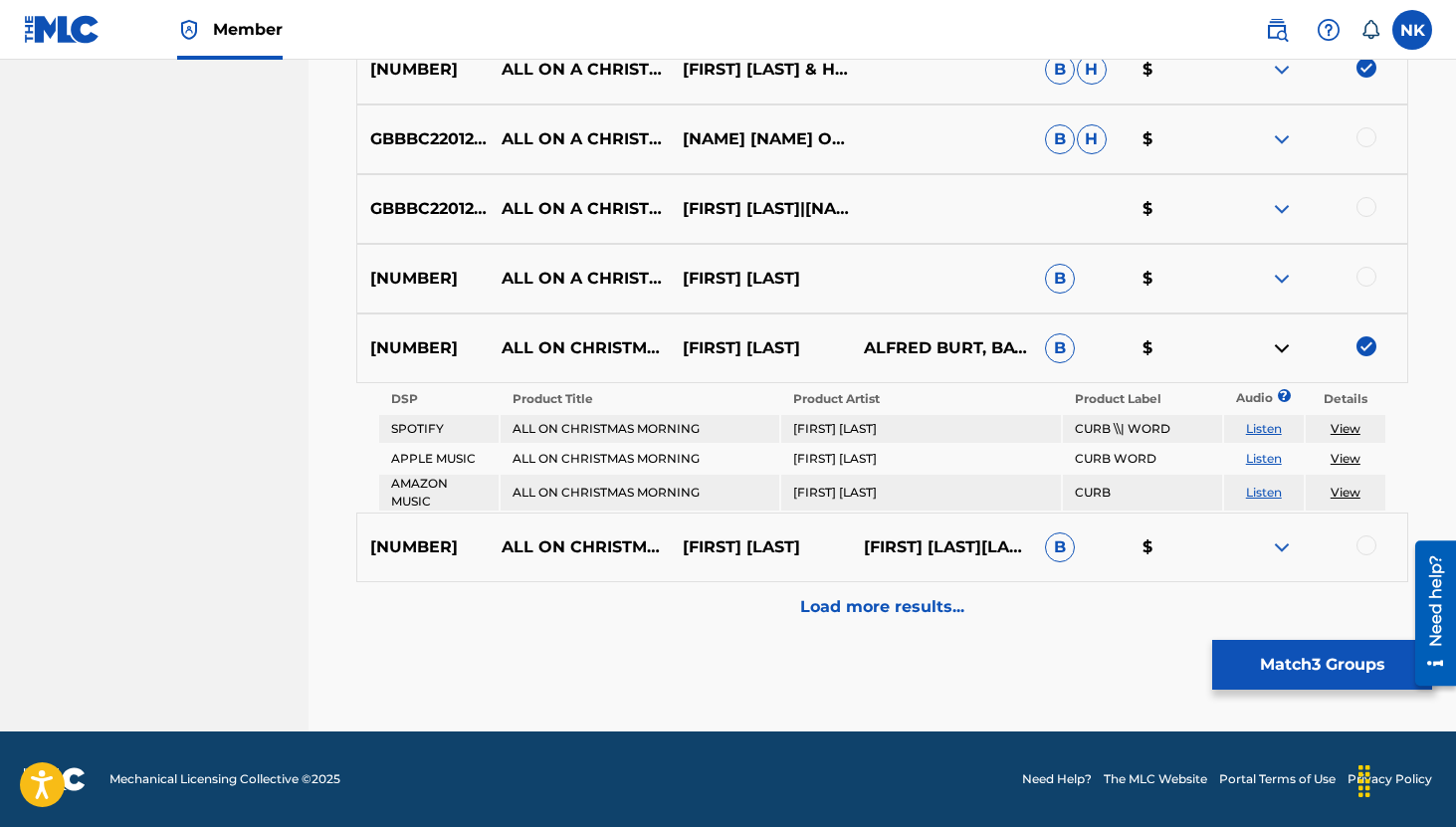 click at bounding box center [1317, 348] 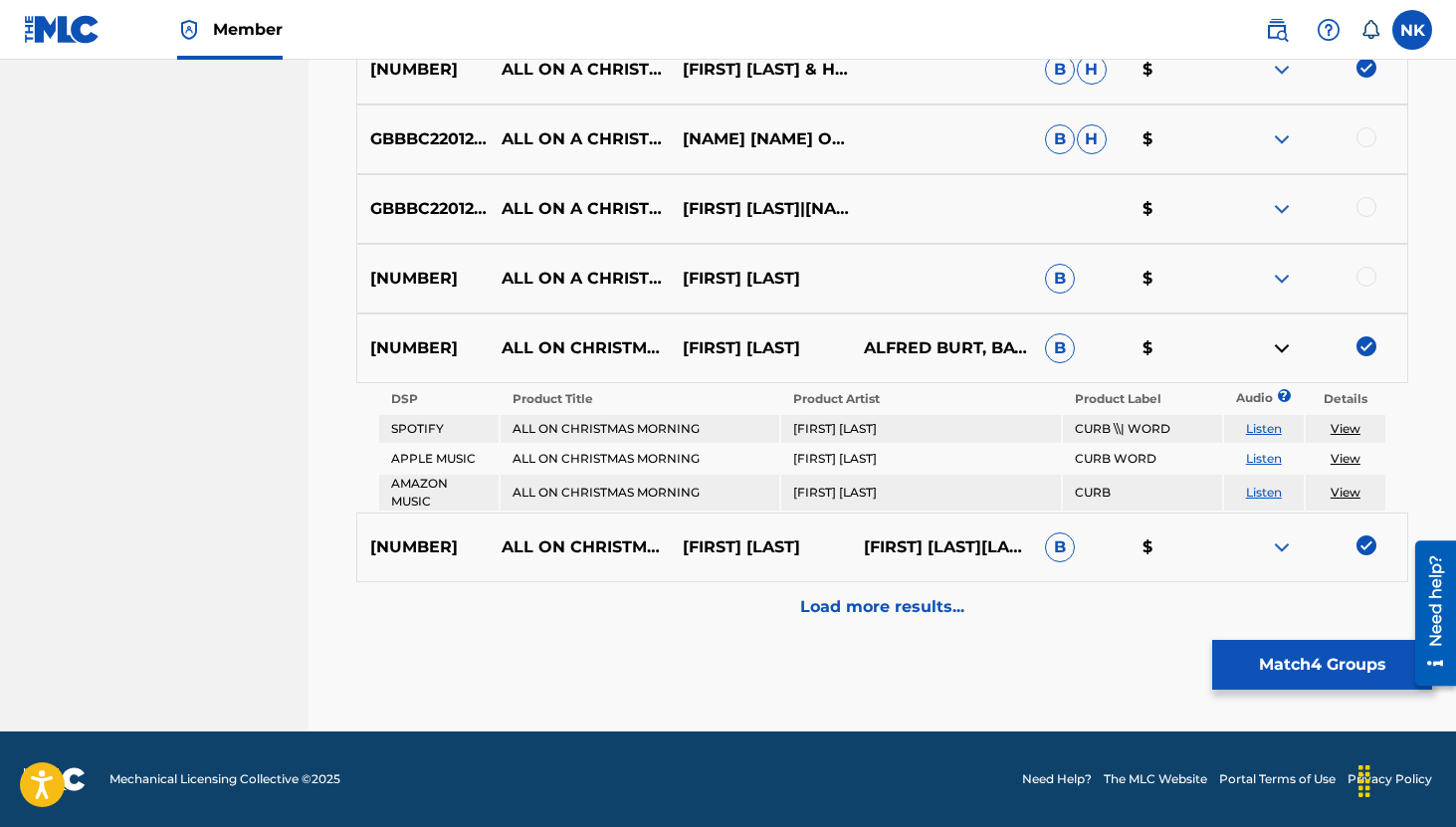 click at bounding box center [1317, 547] 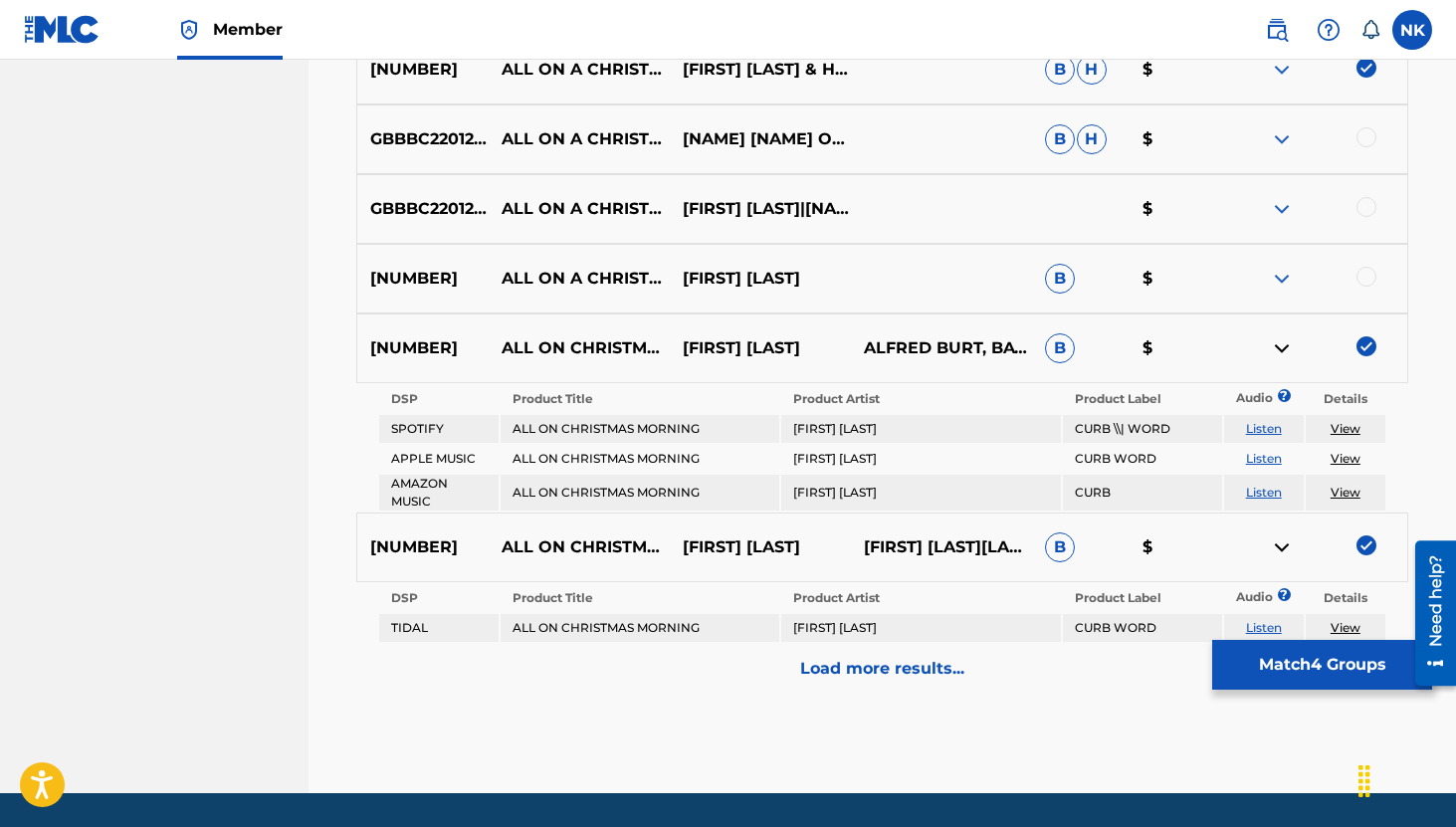 click at bounding box center (1282, 348) 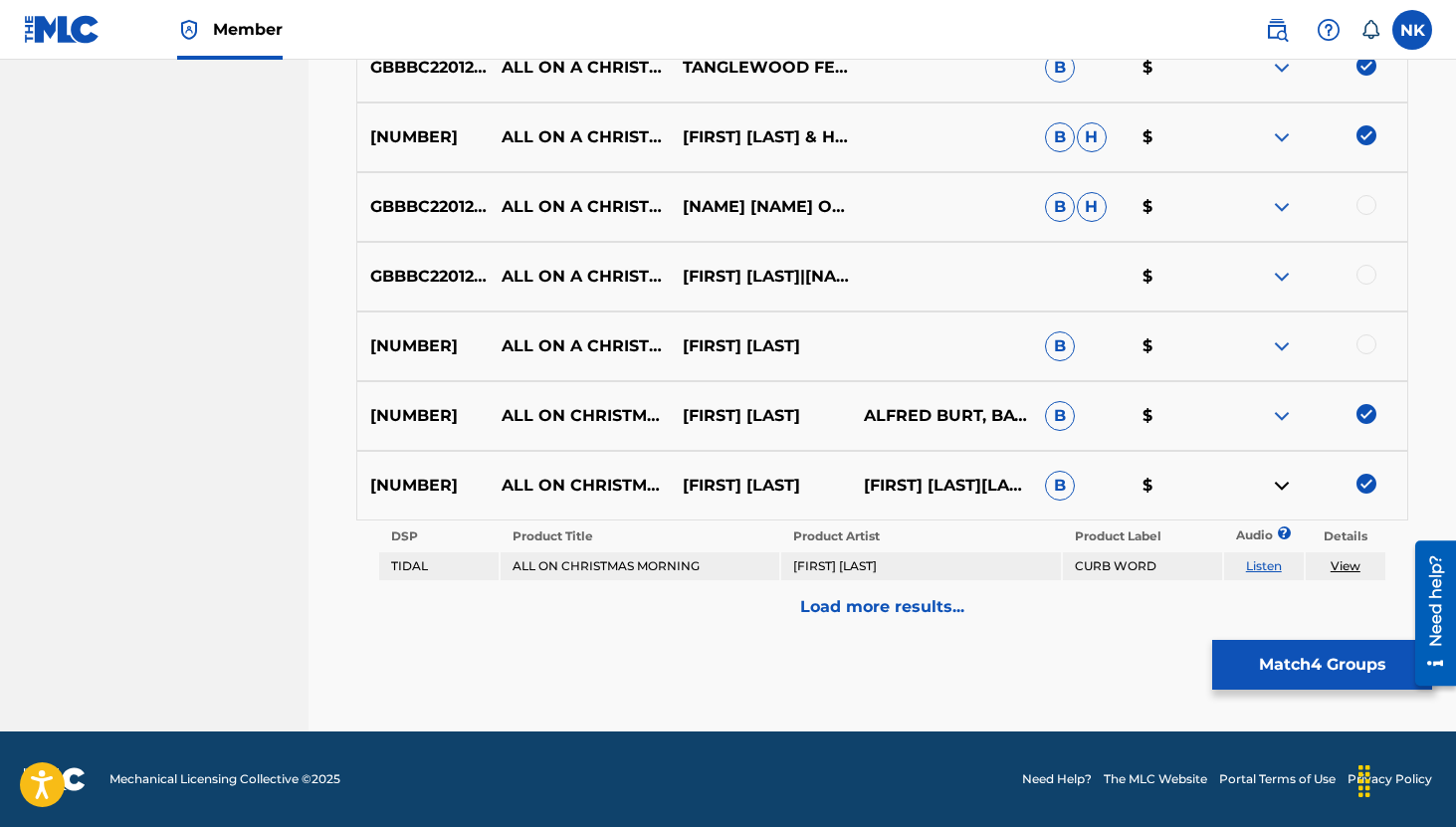 scroll, scrollTop: 1016, scrollLeft: 0, axis: vertical 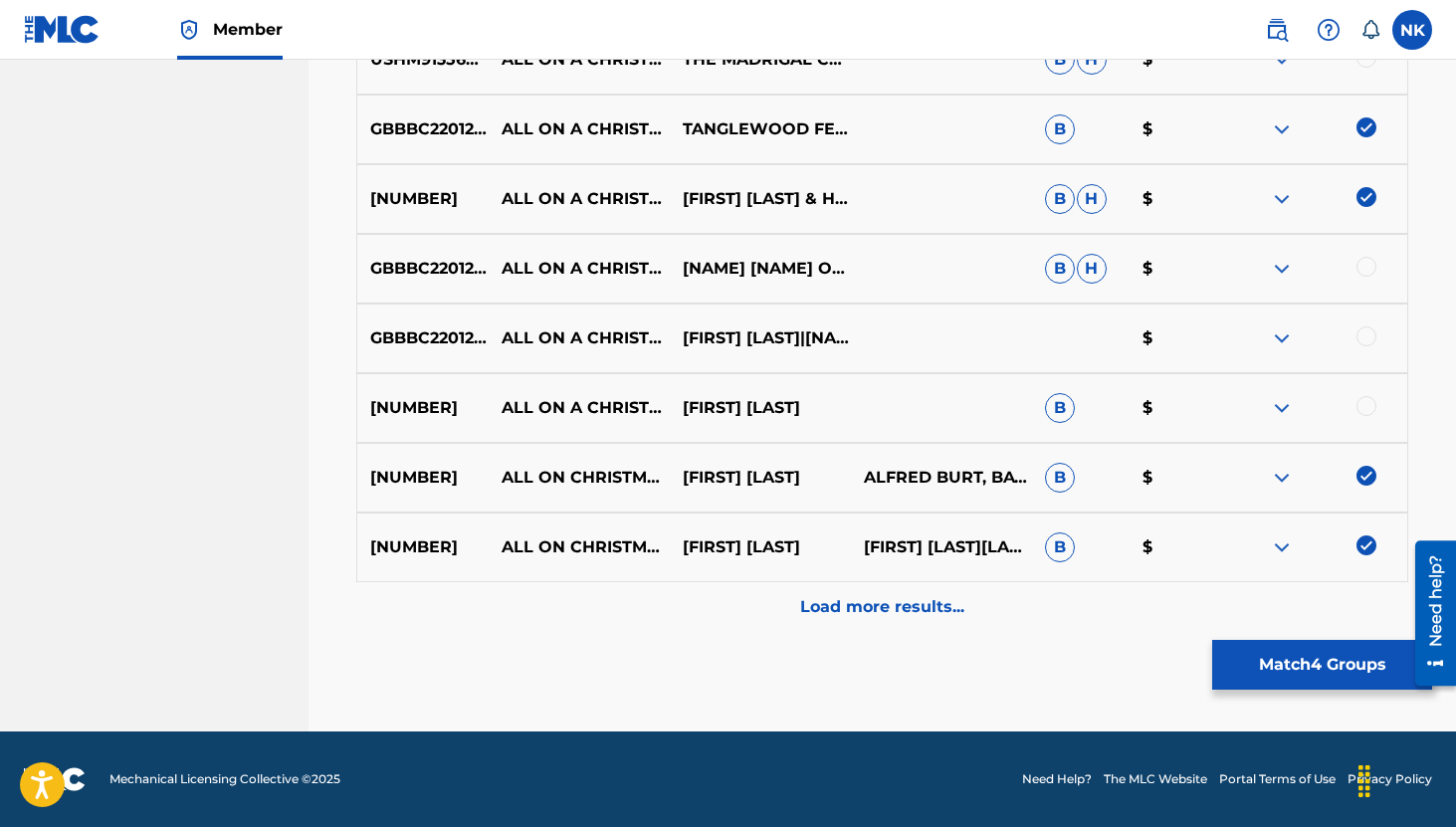 click on "Load more results..." at bounding box center (882, 607) 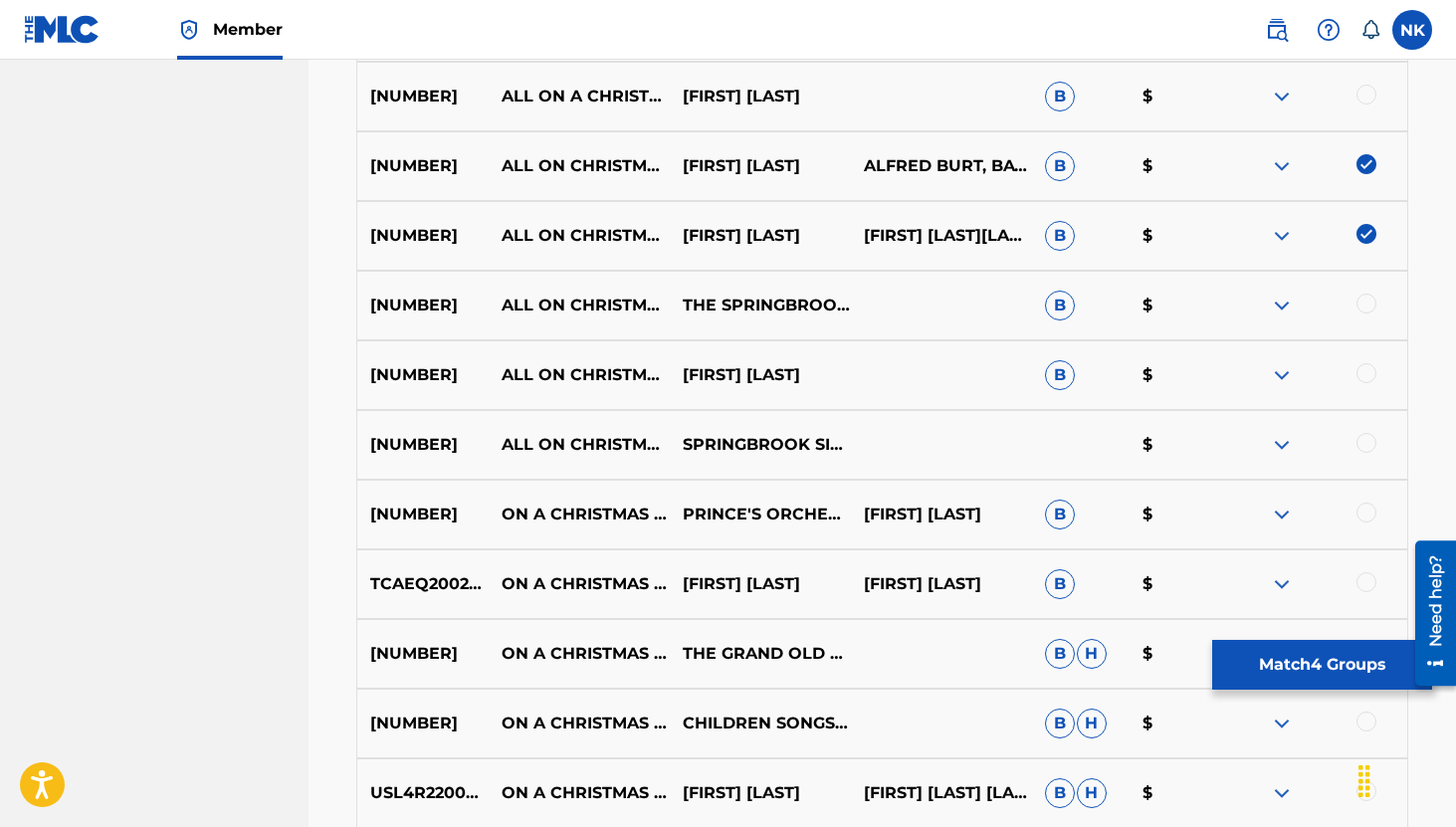 scroll, scrollTop: 1278, scrollLeft: 0, axis: vertical 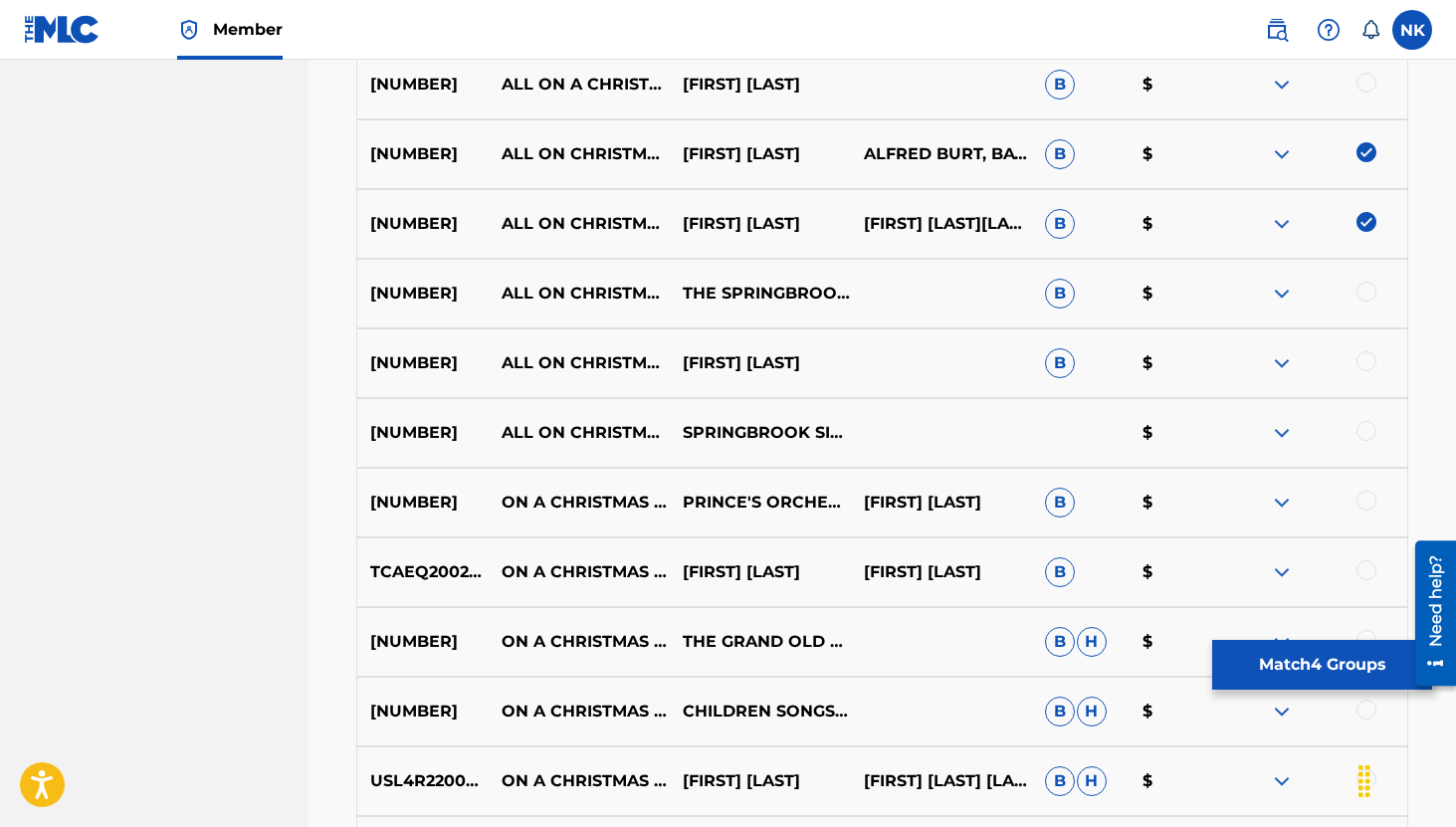 click at bounding box center [1282, 363] 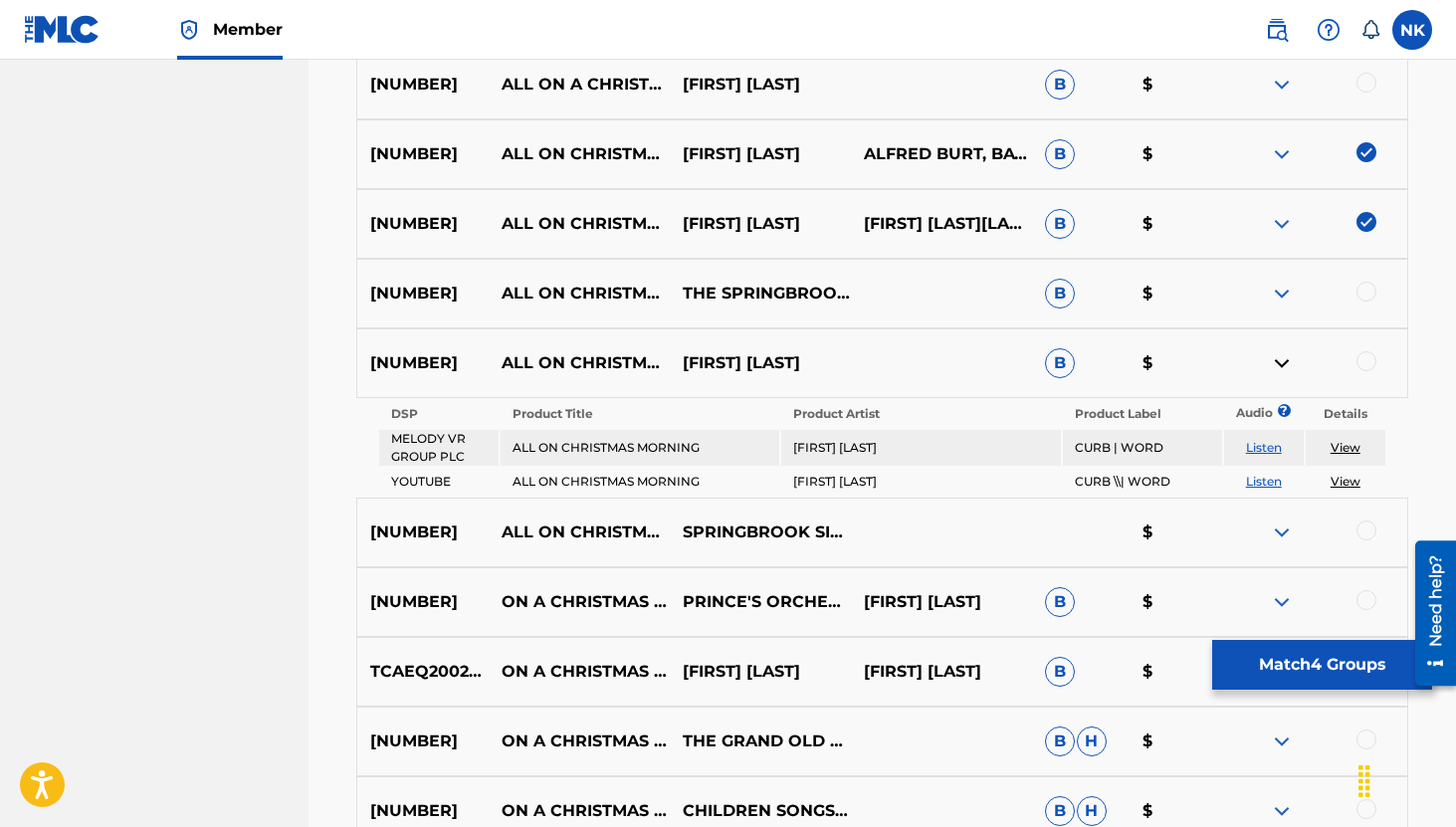 click at bounding box center [1282, 363] 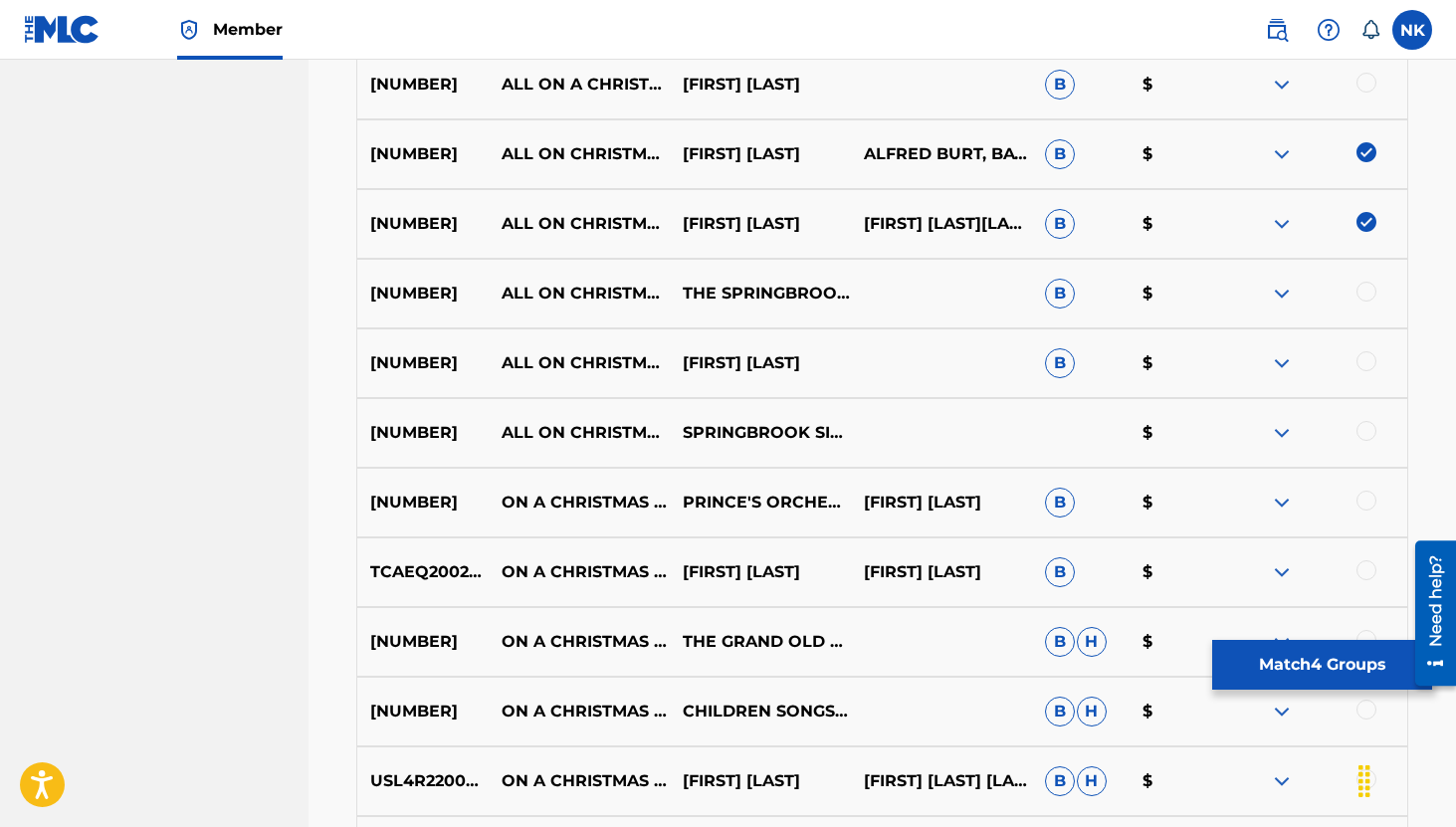 click on "Match  4 Groups" at bounding box center (1322, 665) 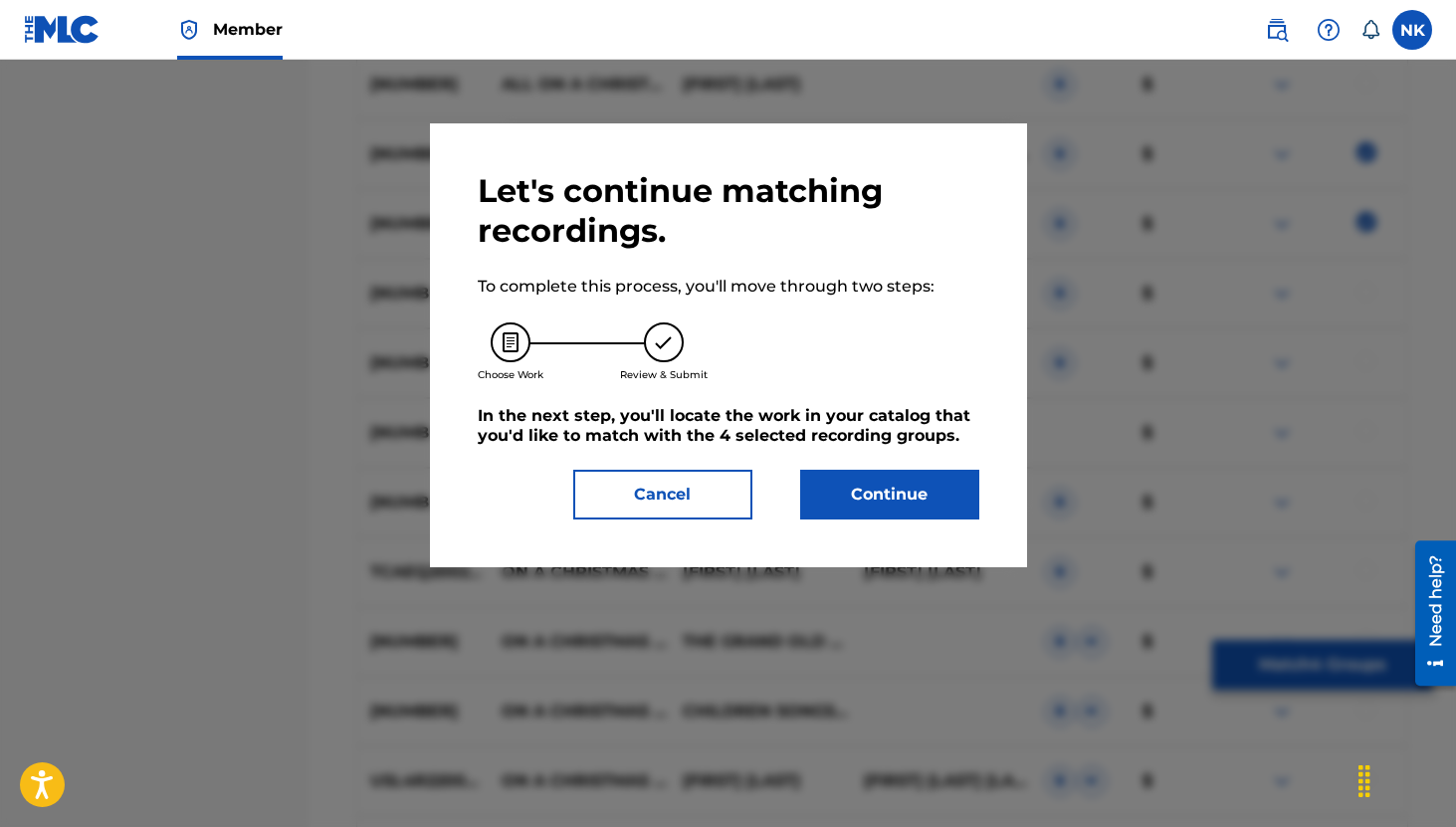 click on "Continue" at bounding box center [890, 495] 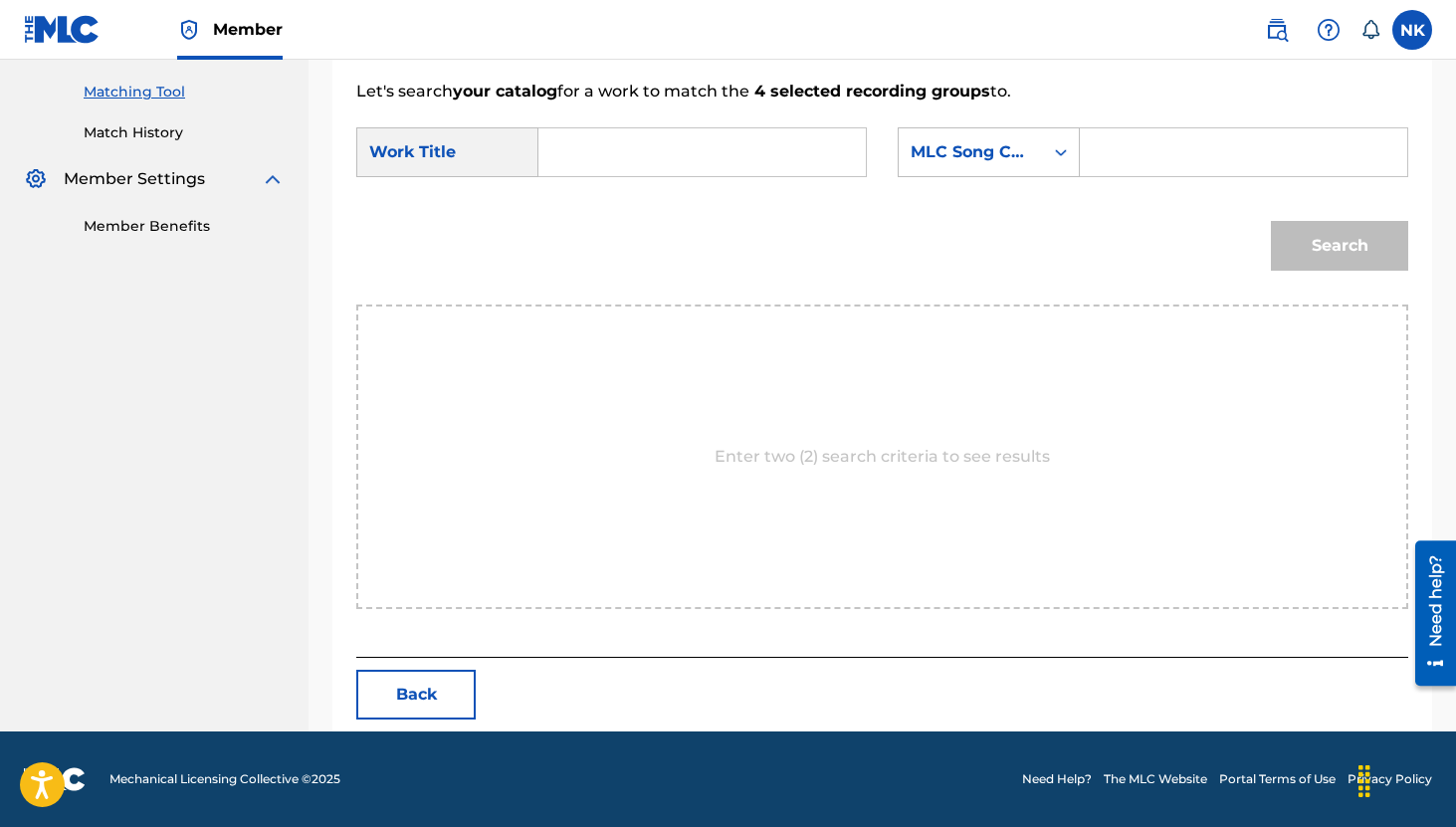 click on "Work Title" at bounding box center (447, 152) 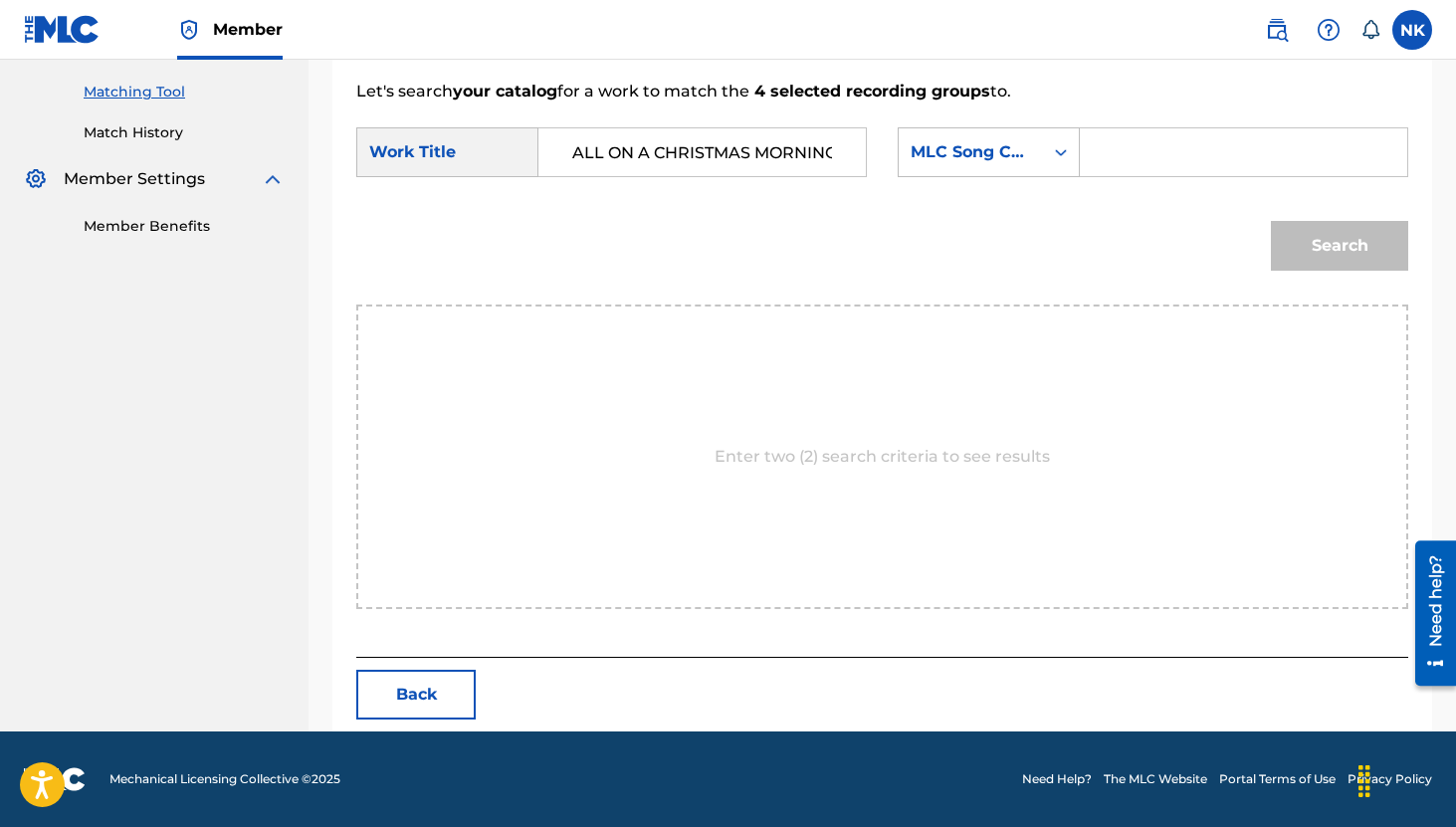 scroll, scrollTop: 0, scrollLeft: 108, axis: horizontal 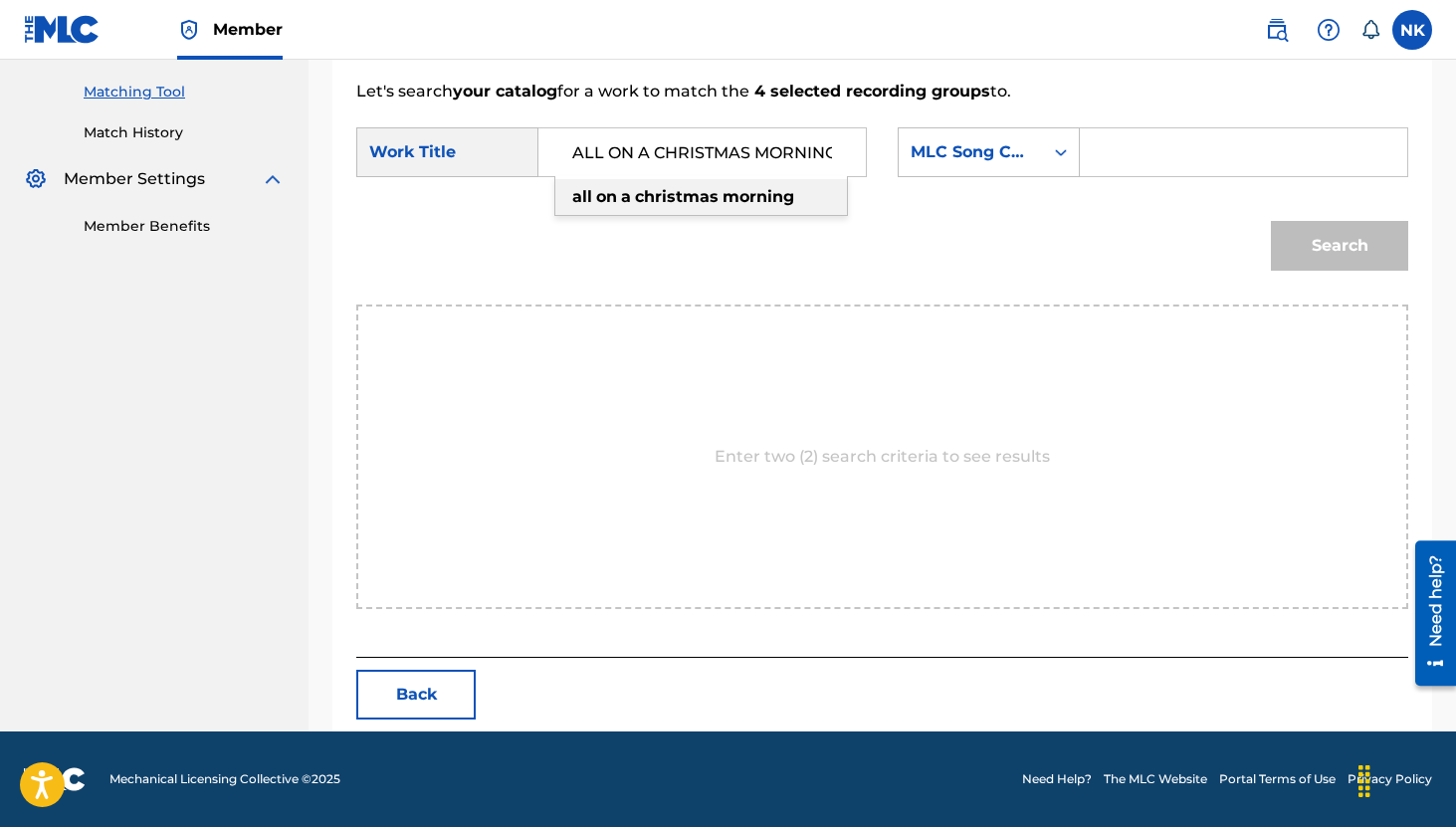 click on "morning" at bounding box center (758, 196) 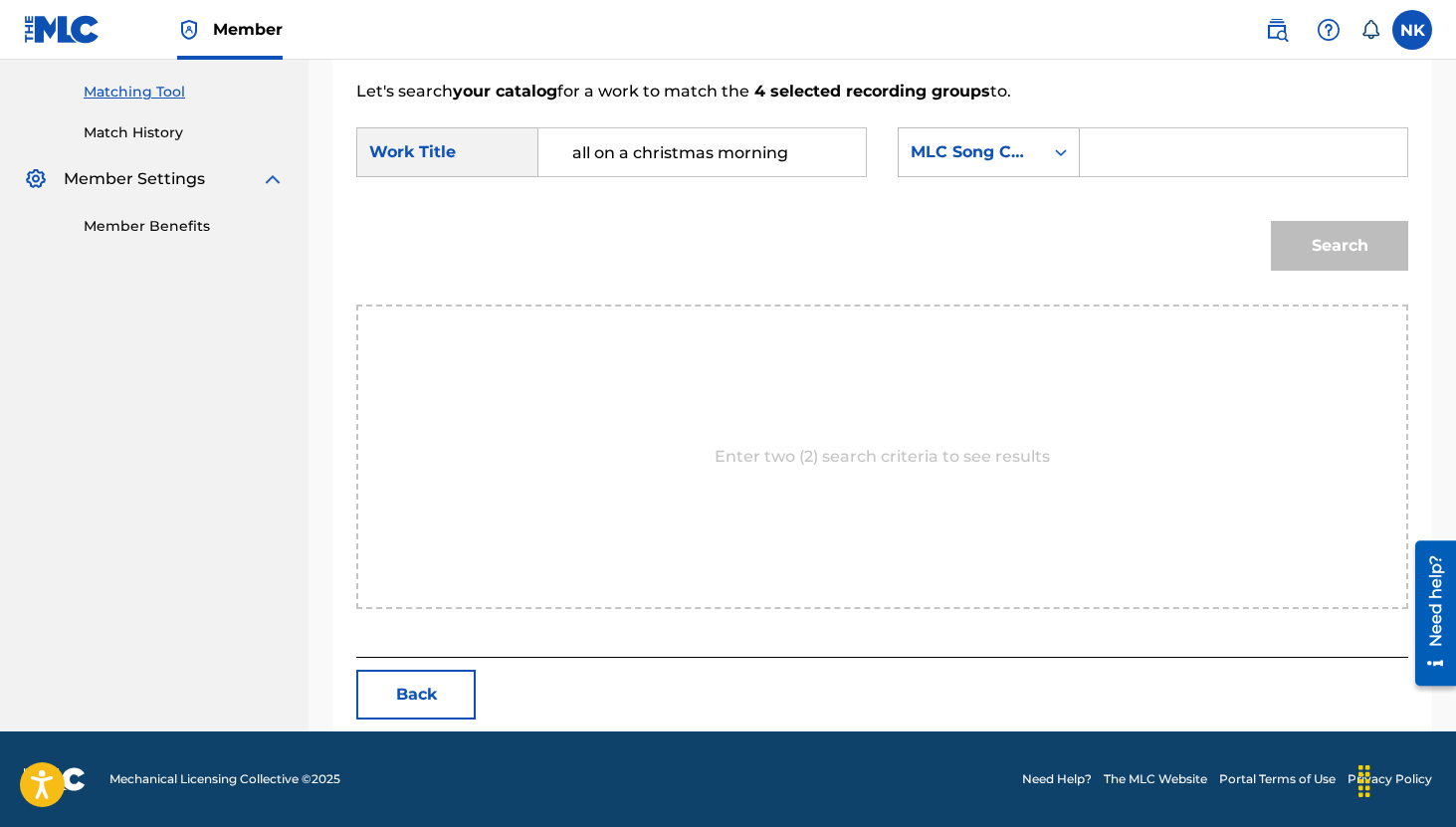 scroll, scrollTop: 0, scrollLeft: 0, axis: both 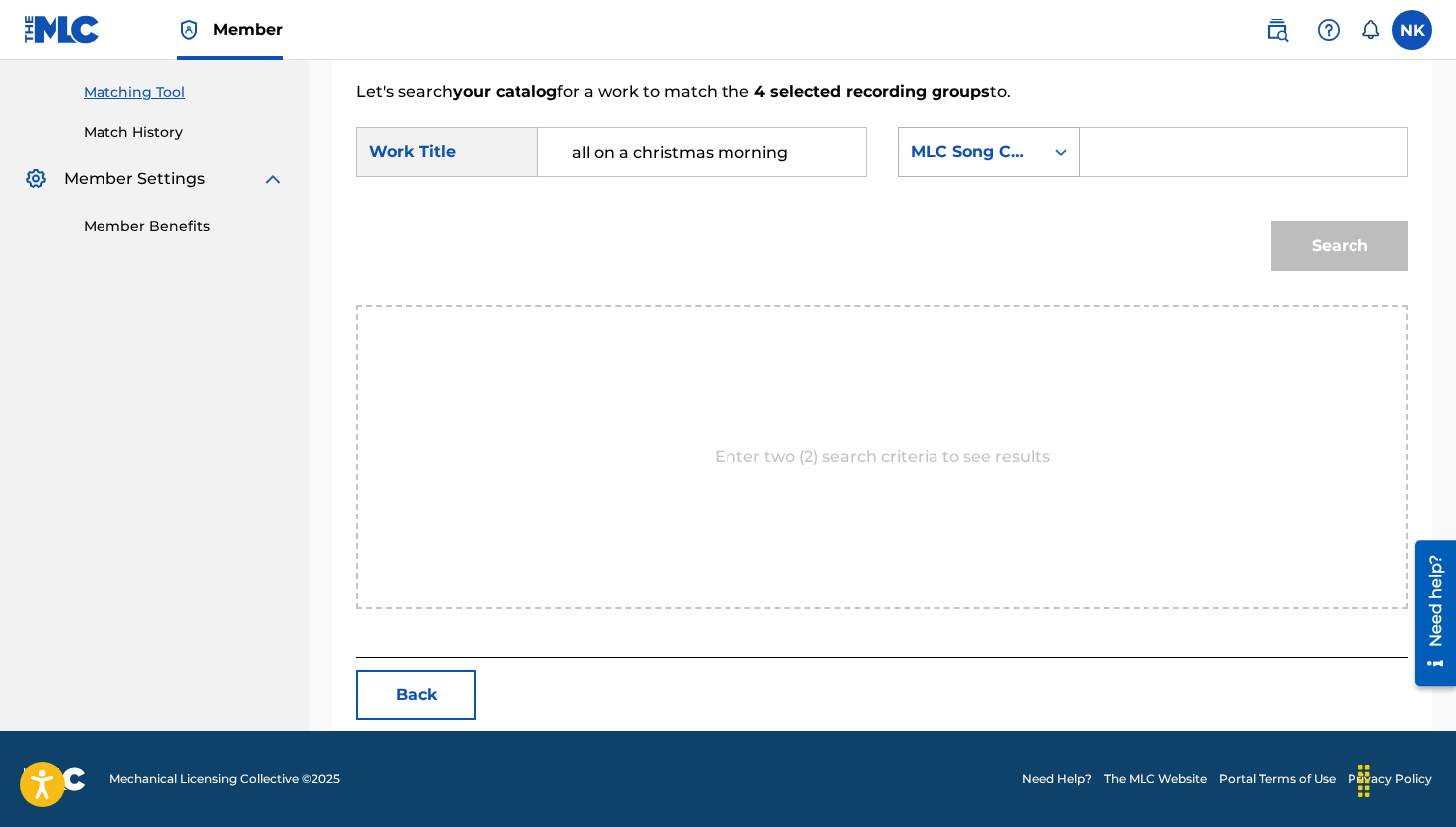 click on "MLC Song Code" at bounding box center [970, 152] 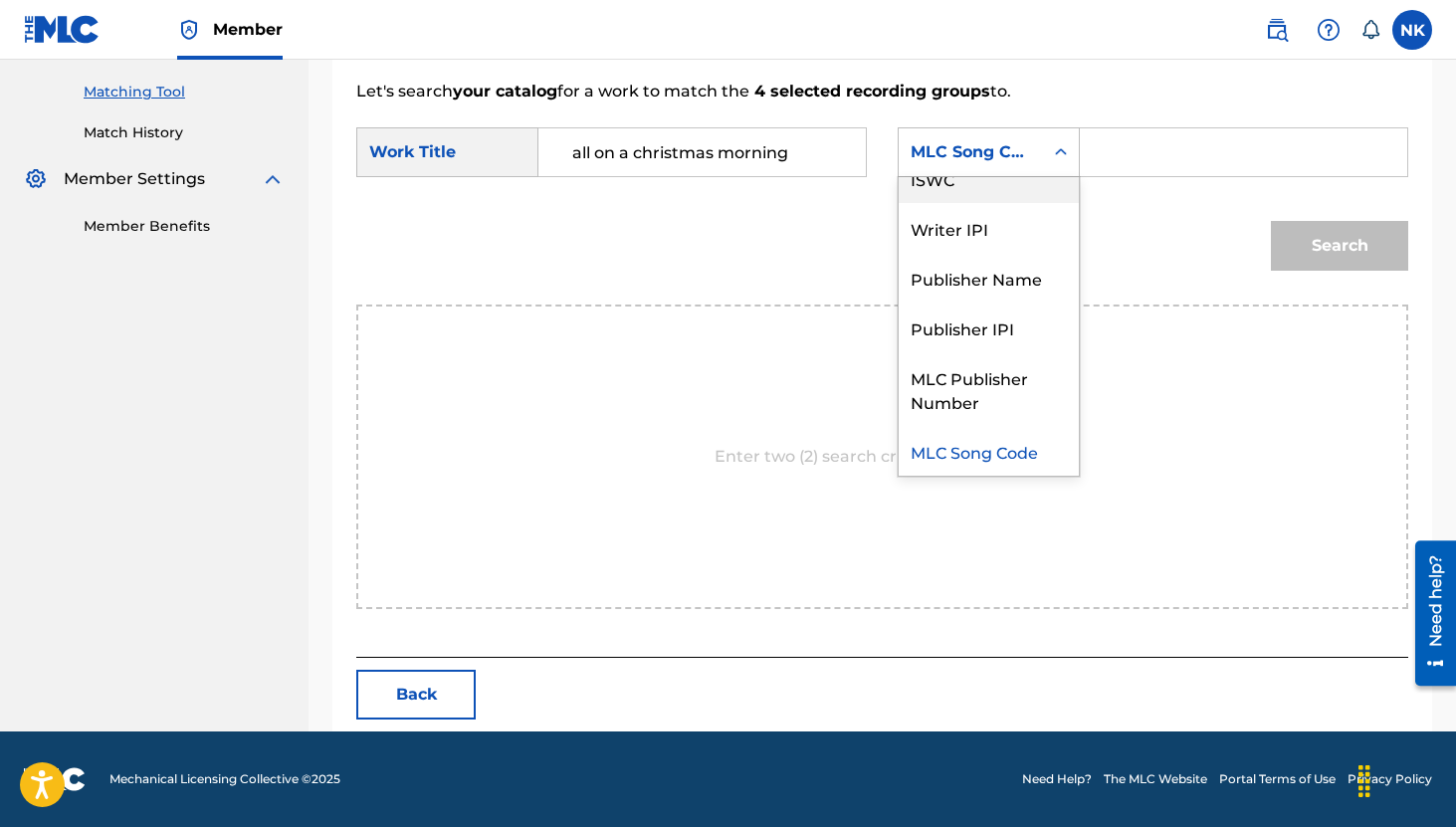 scroll, scrollTop: 0, scrollLeft: 0, axis: both 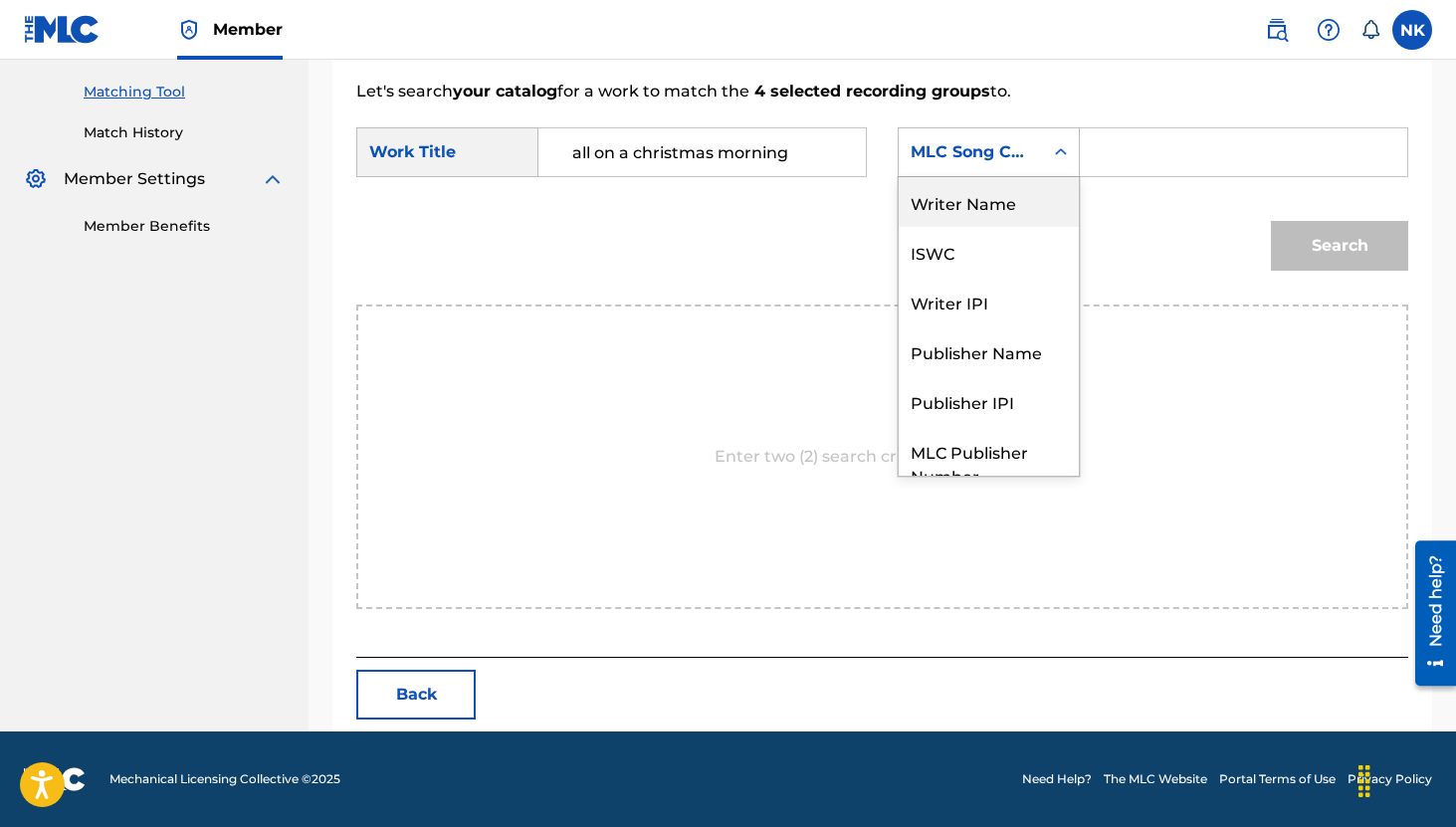 click on "Writer Name" at bounding box center (988, 202) 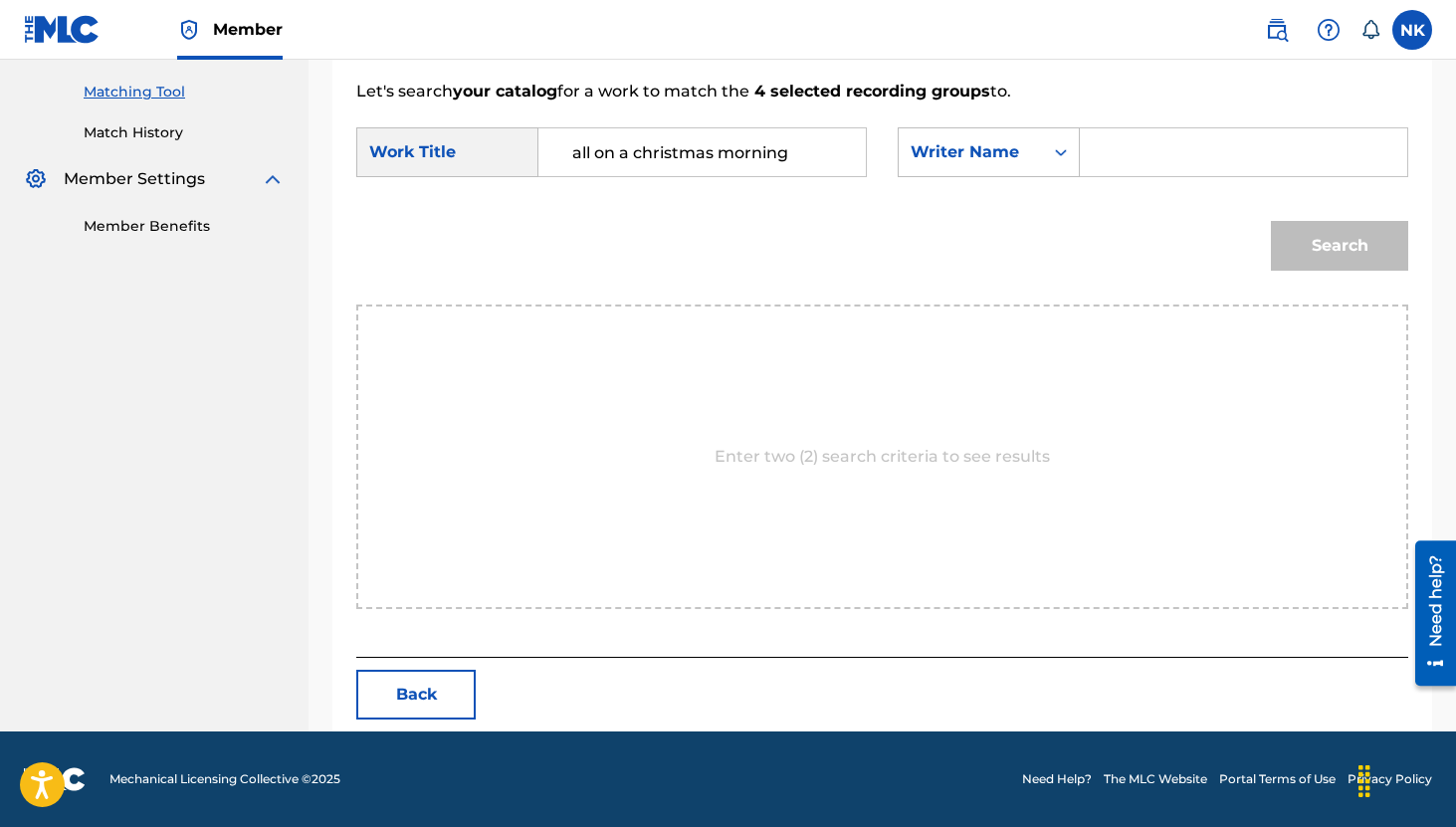 click at bounding box center (1243, 152) 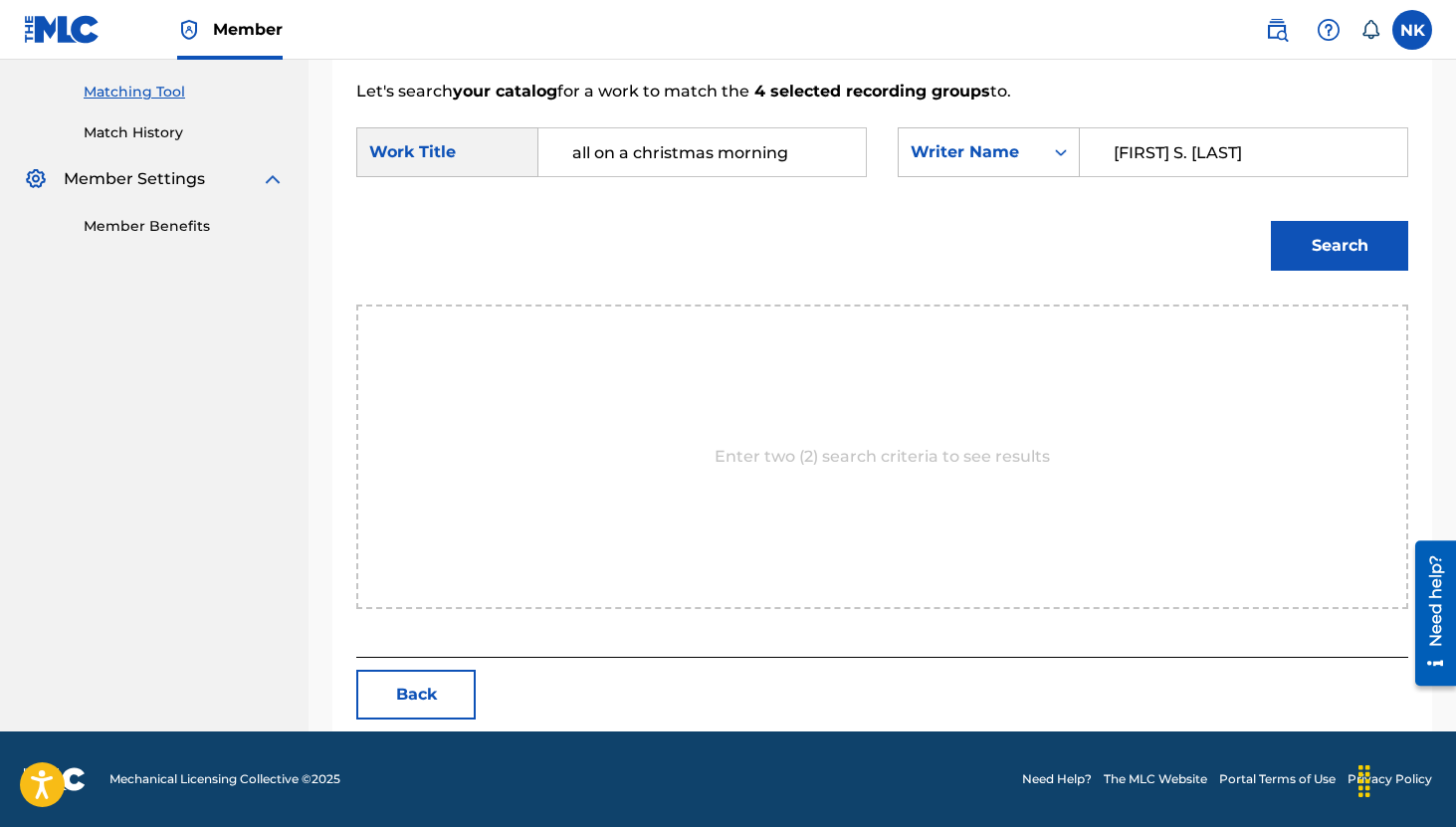 type on "[FIRST] [LAST]" 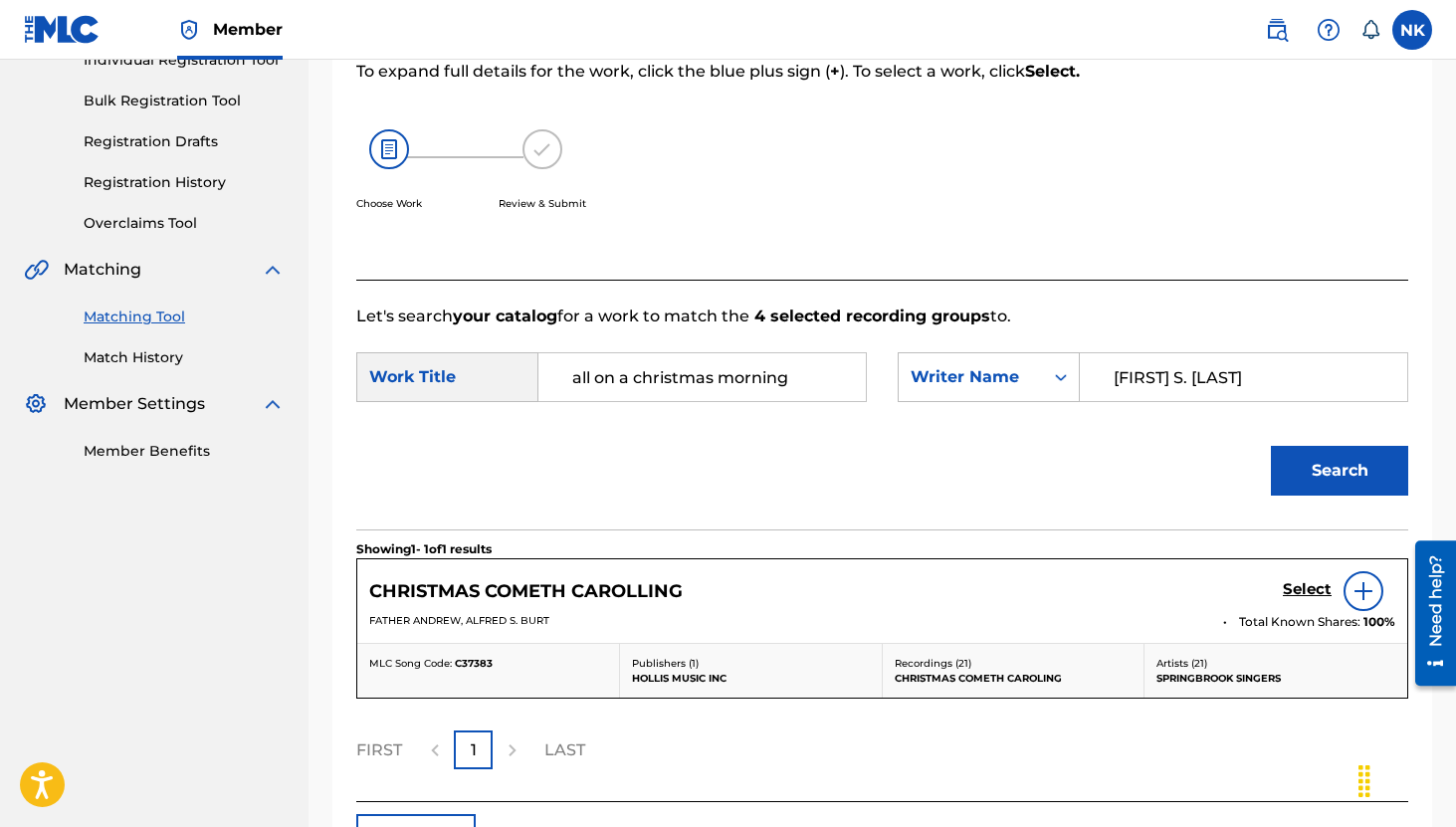 scroll, scrollTop: 418, scrollLeft: 0, axis: vertical 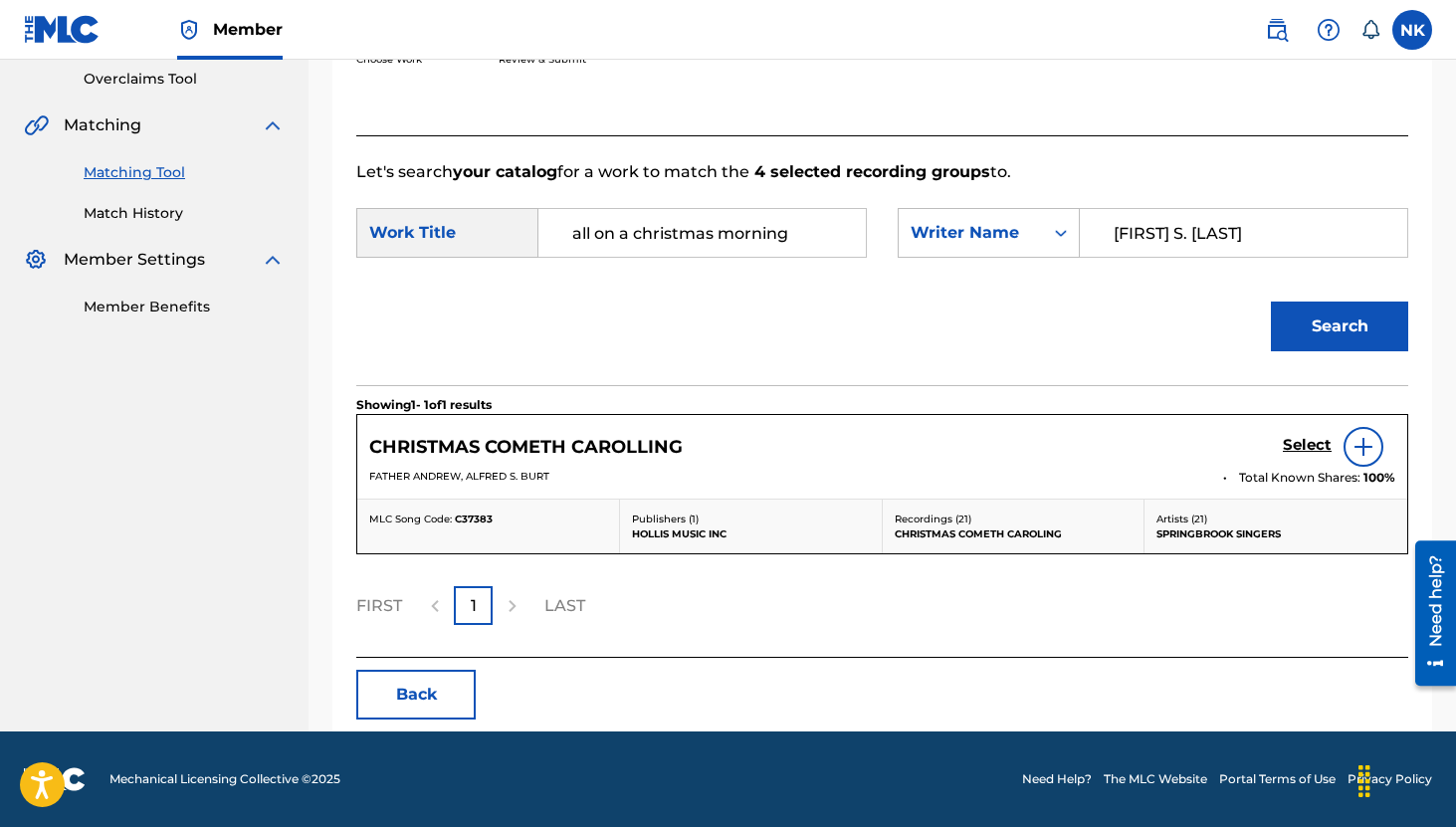 click on "Select" at bounding box center (1307, 445) 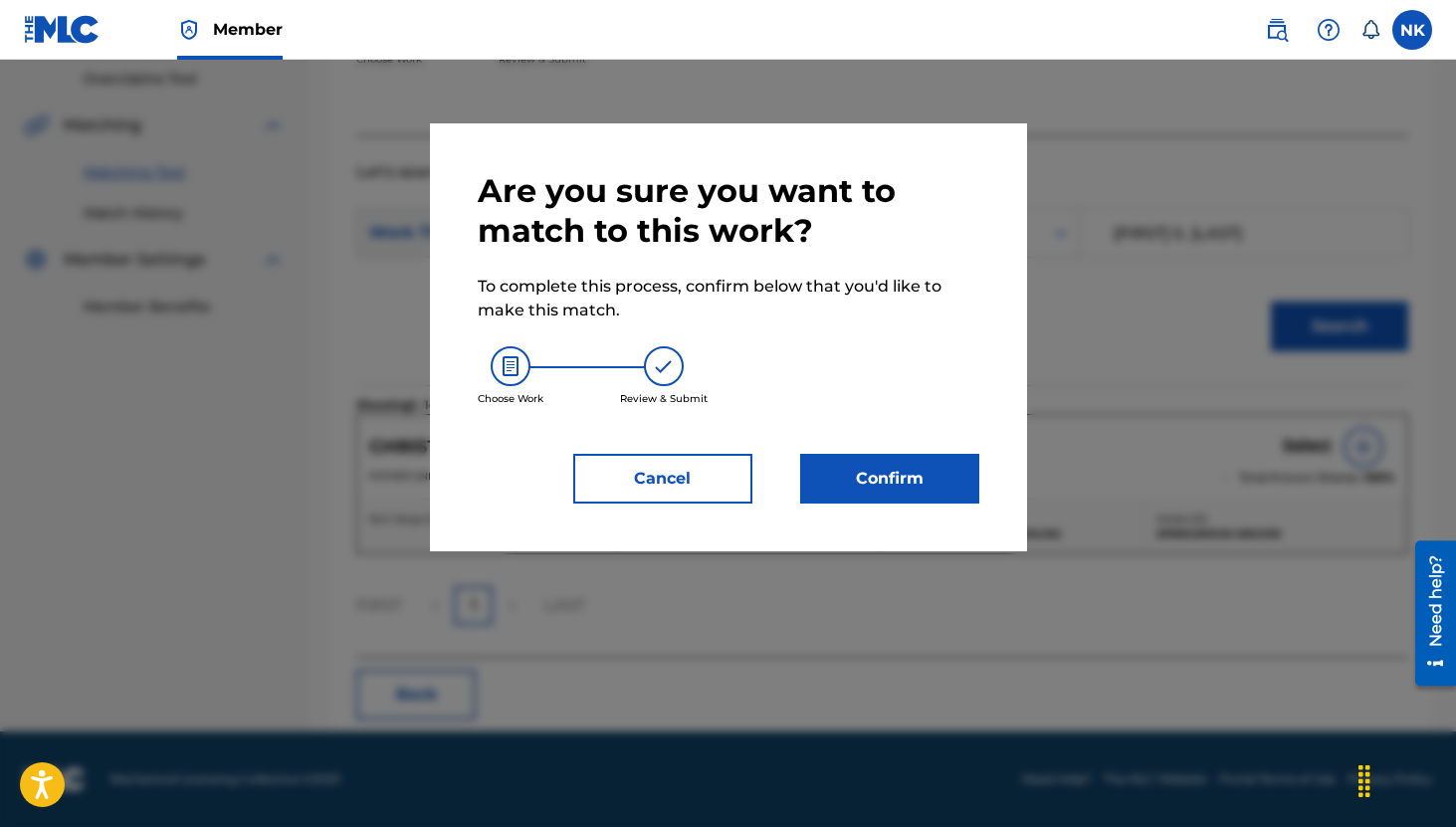 click on "Cancel" at bounding box center (663, 479) 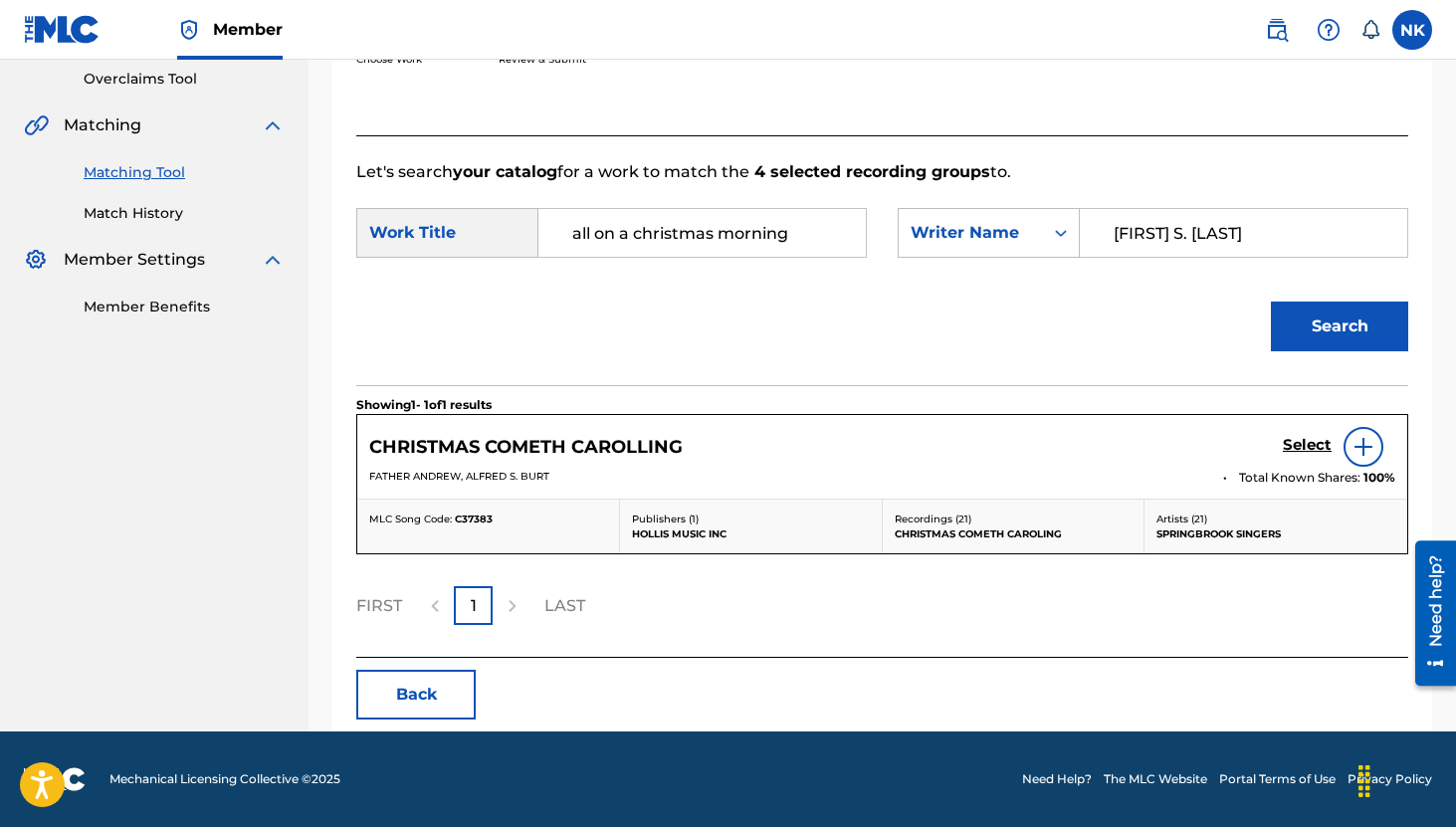 click on "Select" at bounding box center (1307, 445) 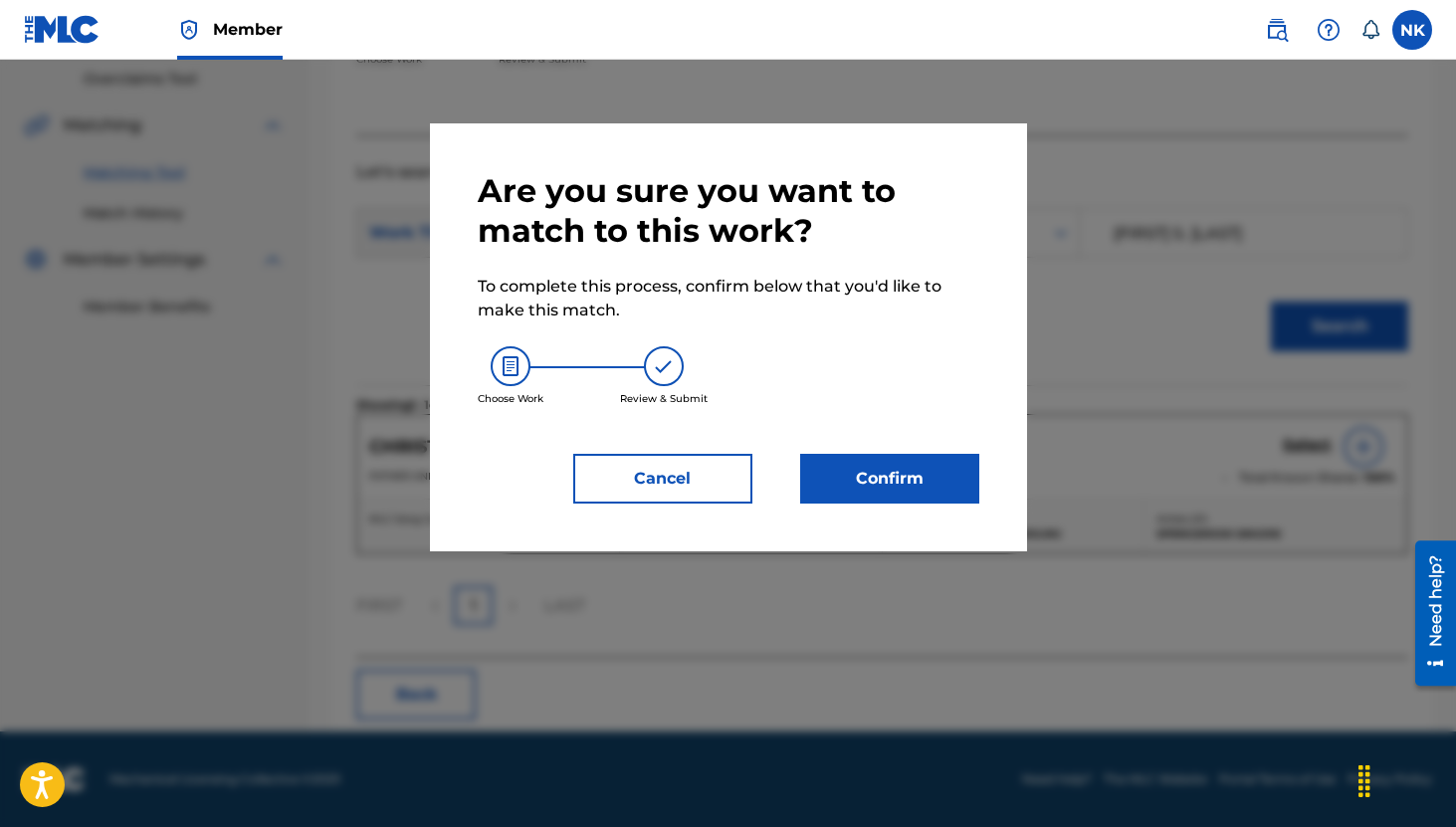 click on "Confirm" at bounding box center [890, 479] 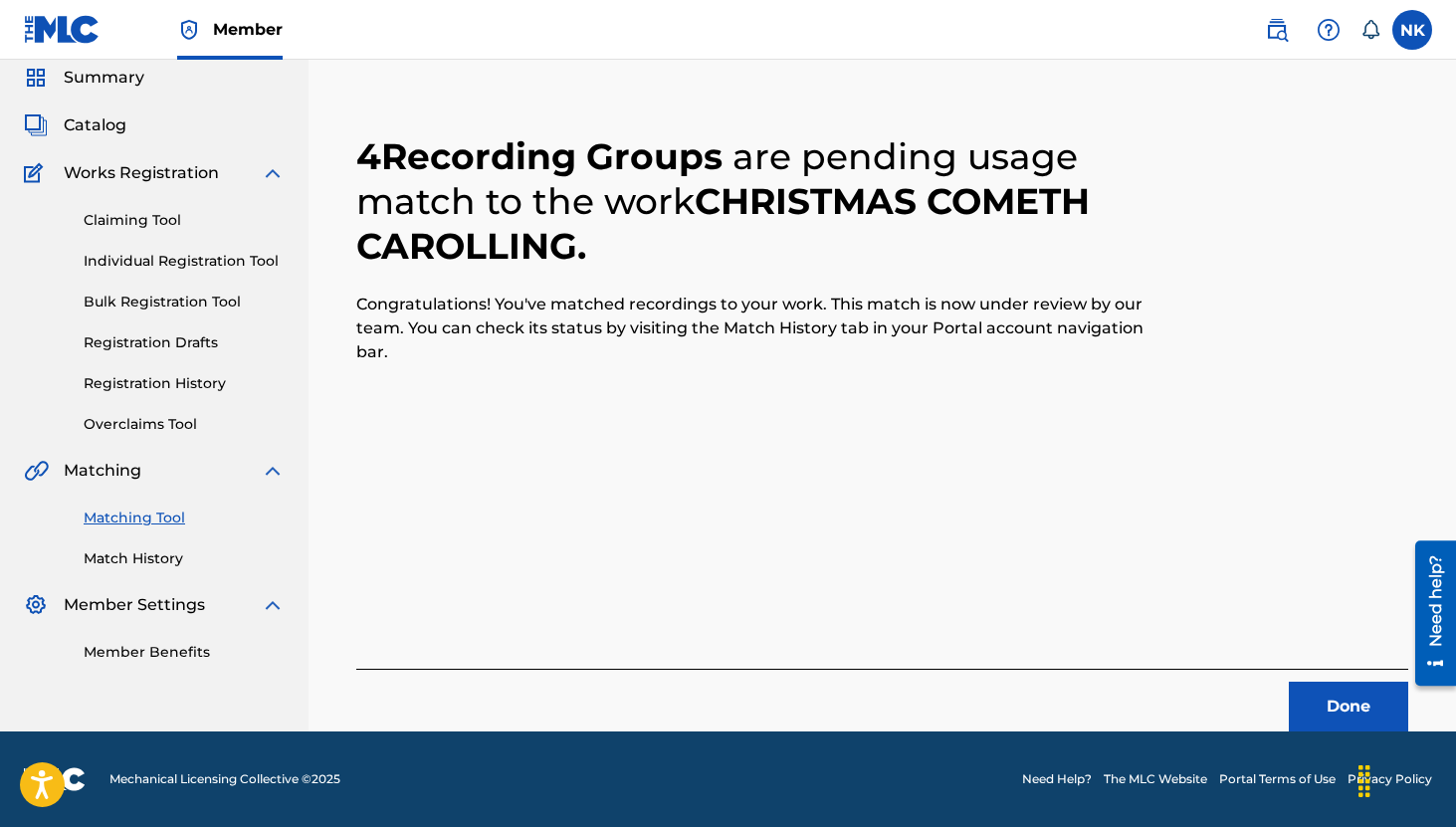 scroll, scrollTop: 73, scrollLeft: 0, axis: vertical 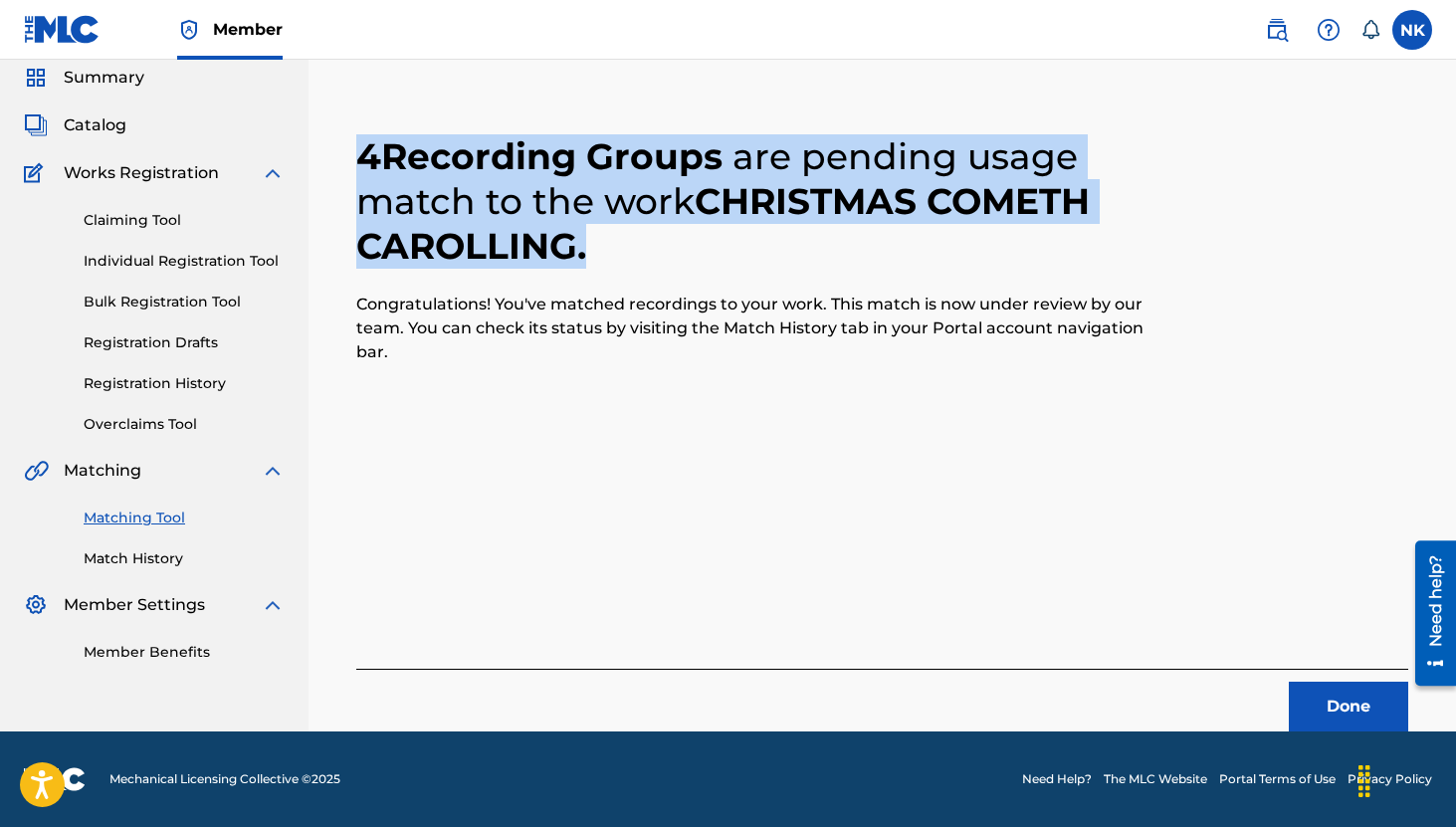 drag, startPoint x: 336, startPoint y: 160, endPoint x: 674, endPoint y: 253, distance: 350.56098 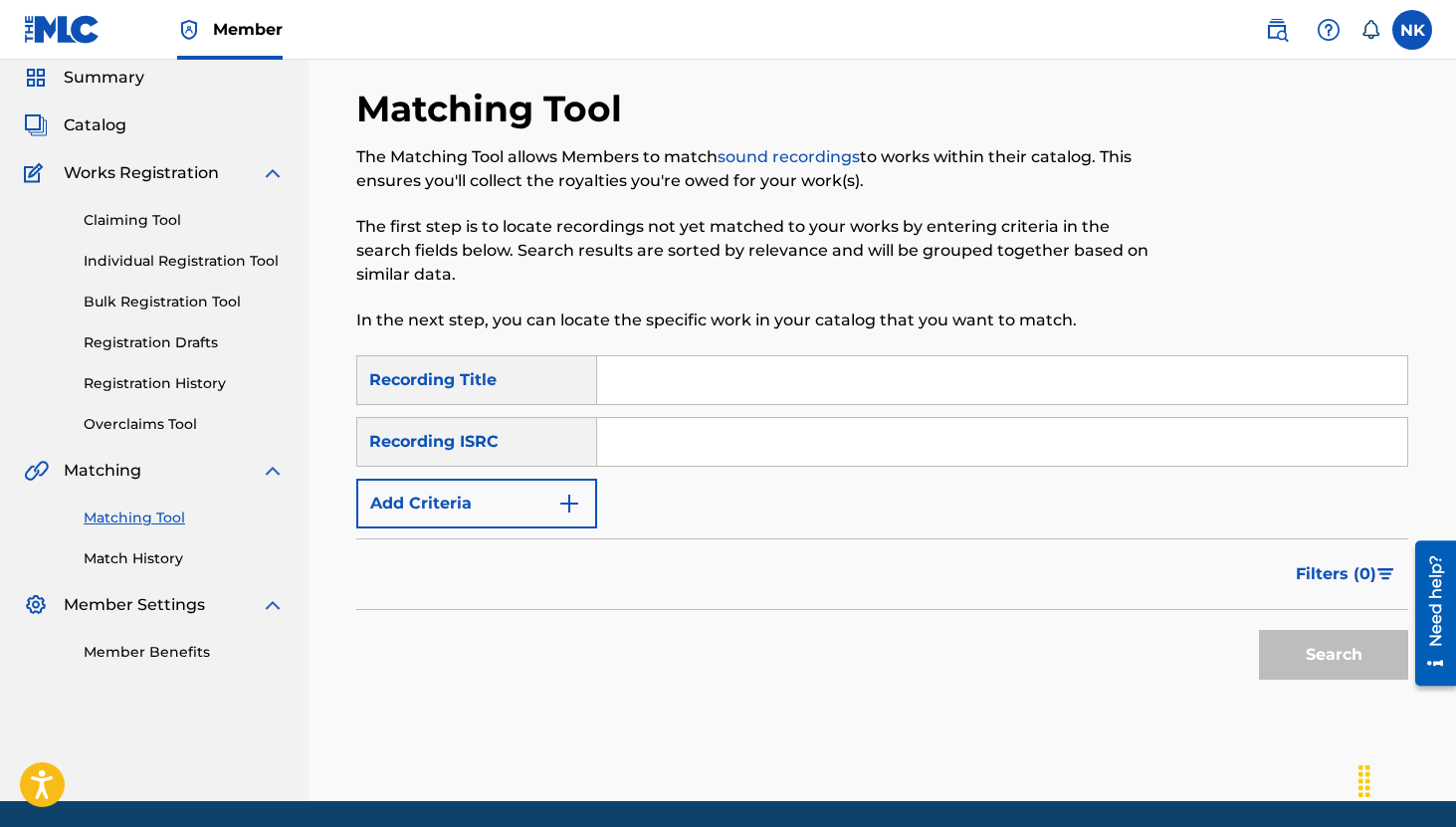 click at bounding box center [1002, 380] 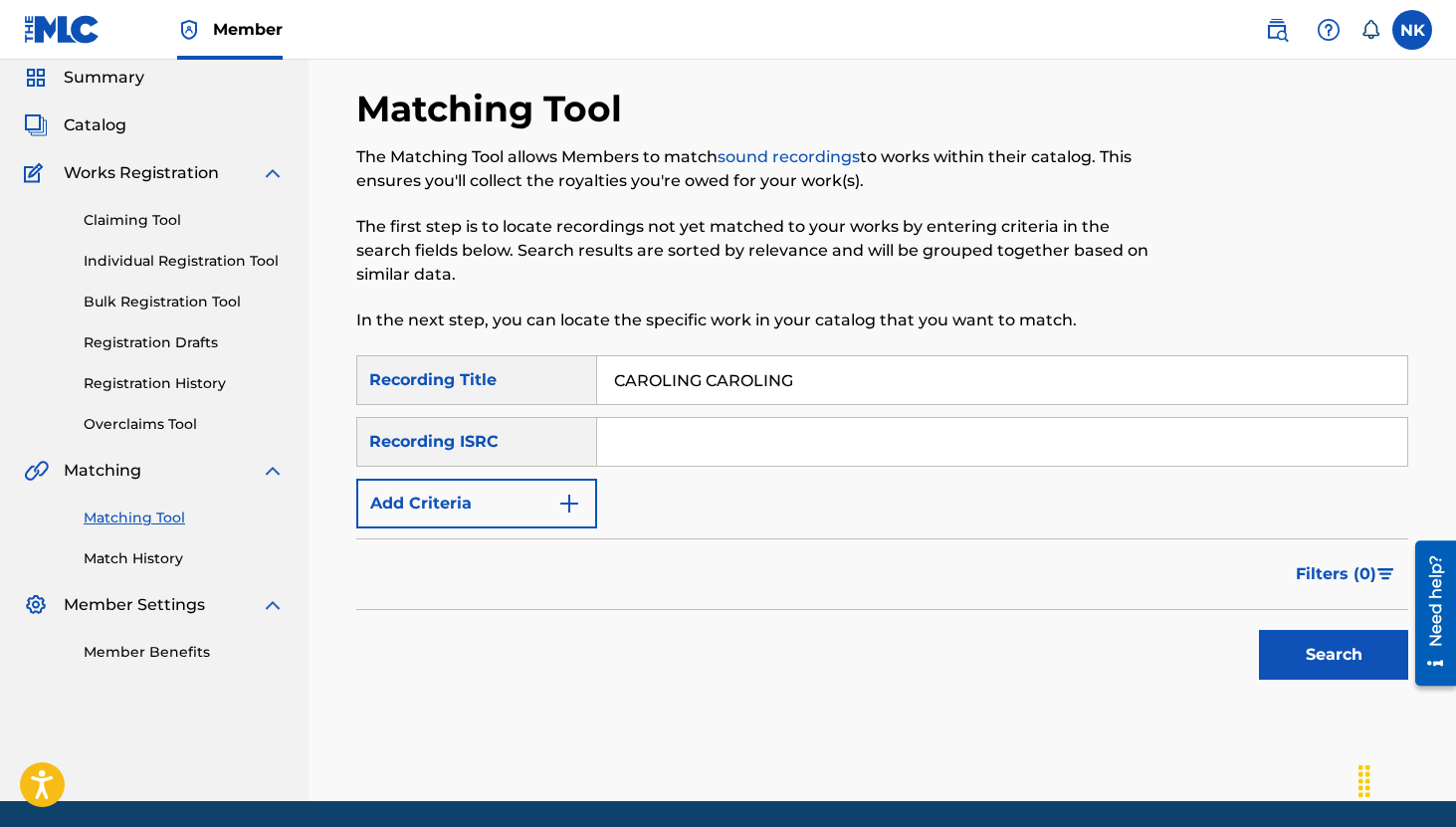 type on "CAROLING CAROLING" 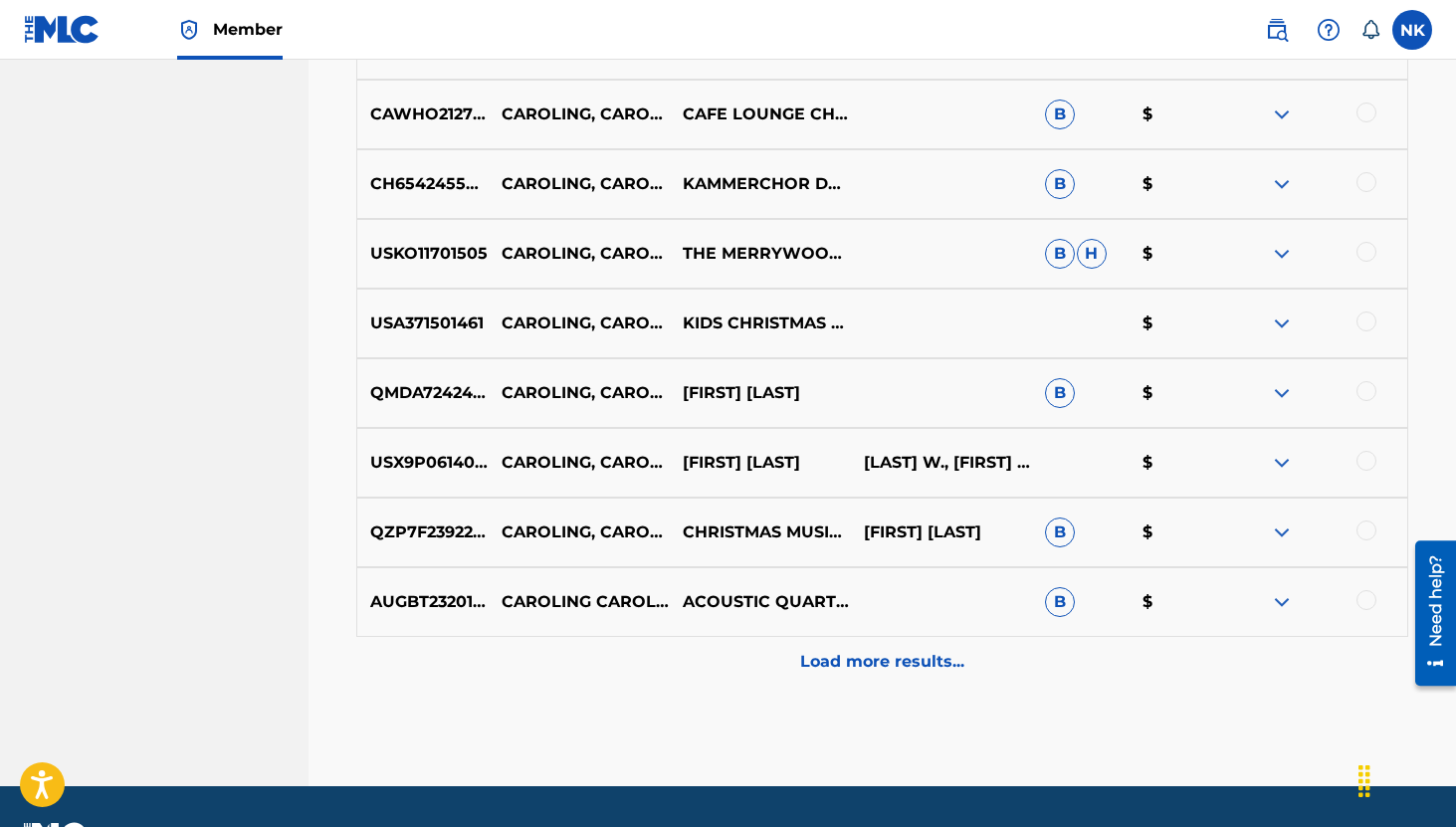 scroll, scrollTop: 954, scrollLeft: 0, axis: vertical 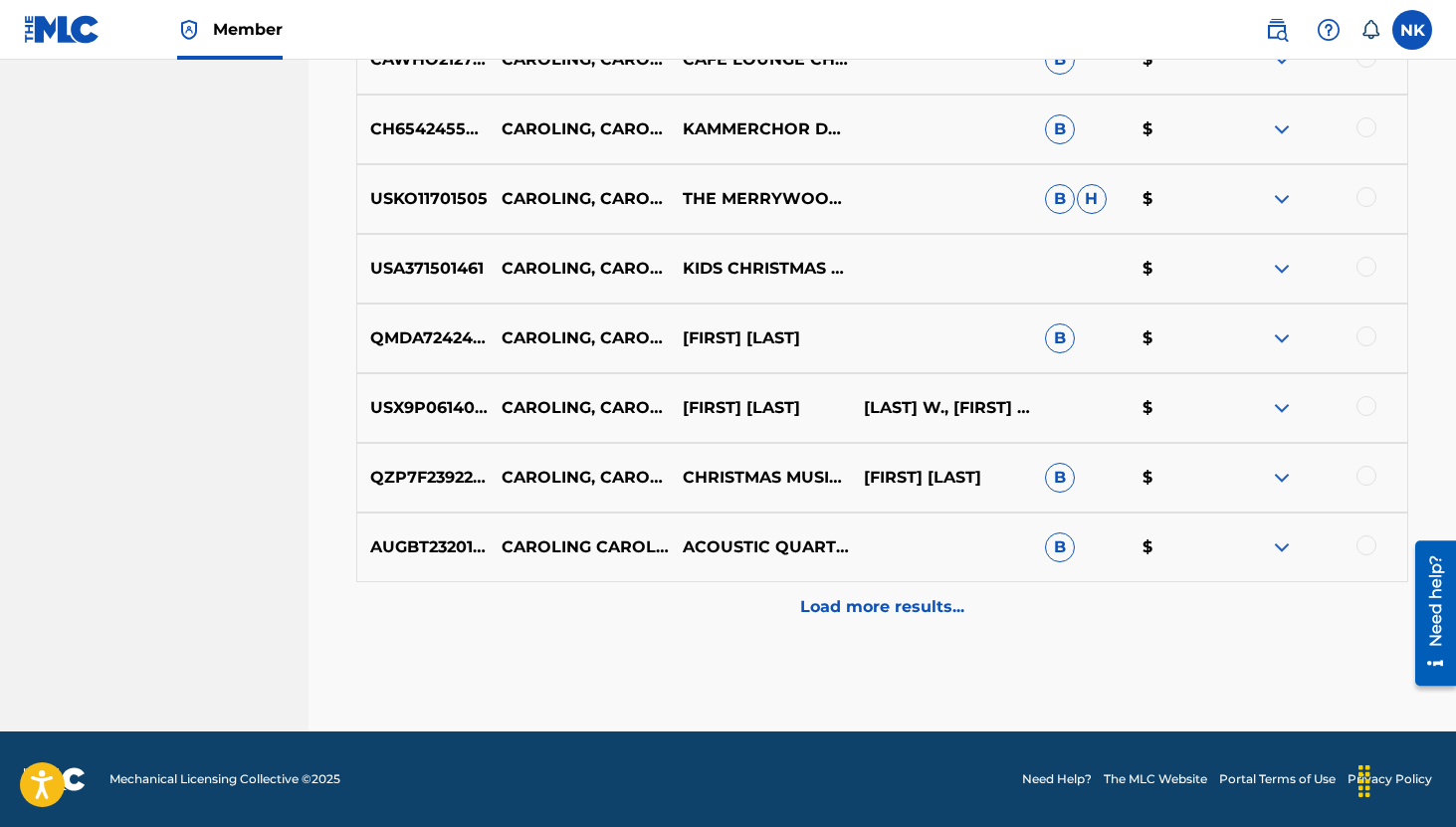 click at bounding box center [1282, 408] 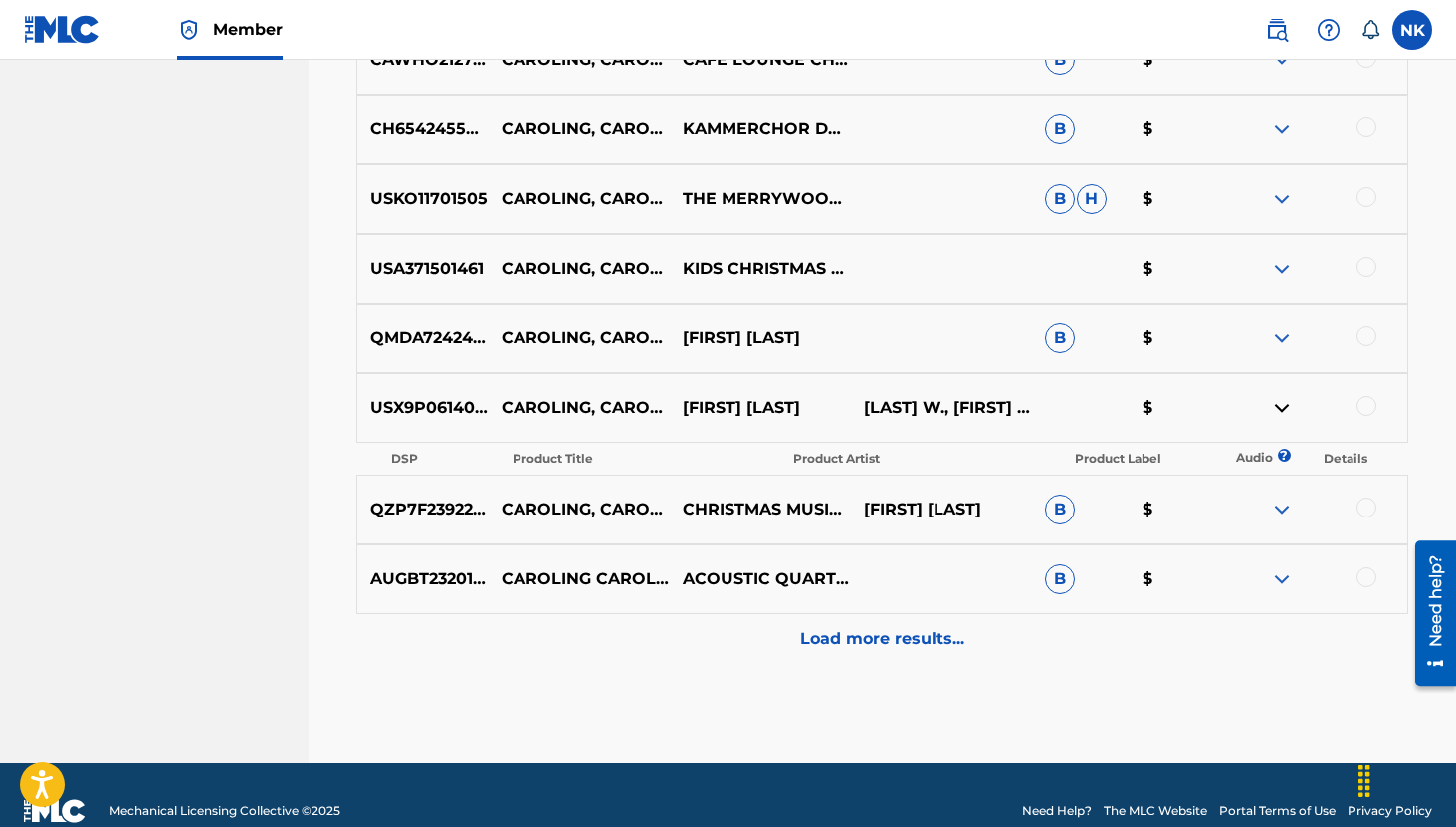click at bounding box center (1282, 408) 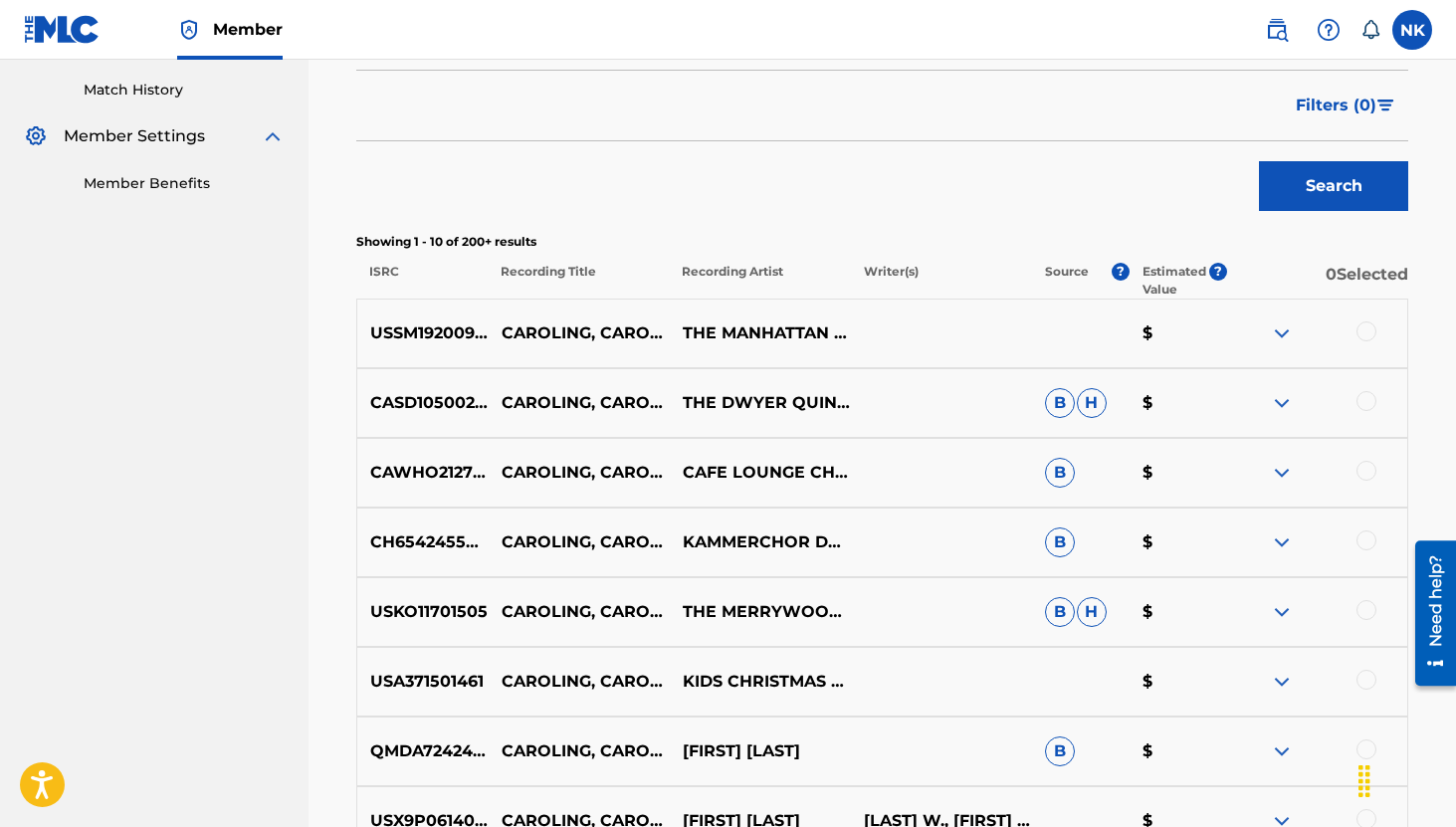 scroll, scrollTop: 569, scrollLeft: 0, axis: vertical 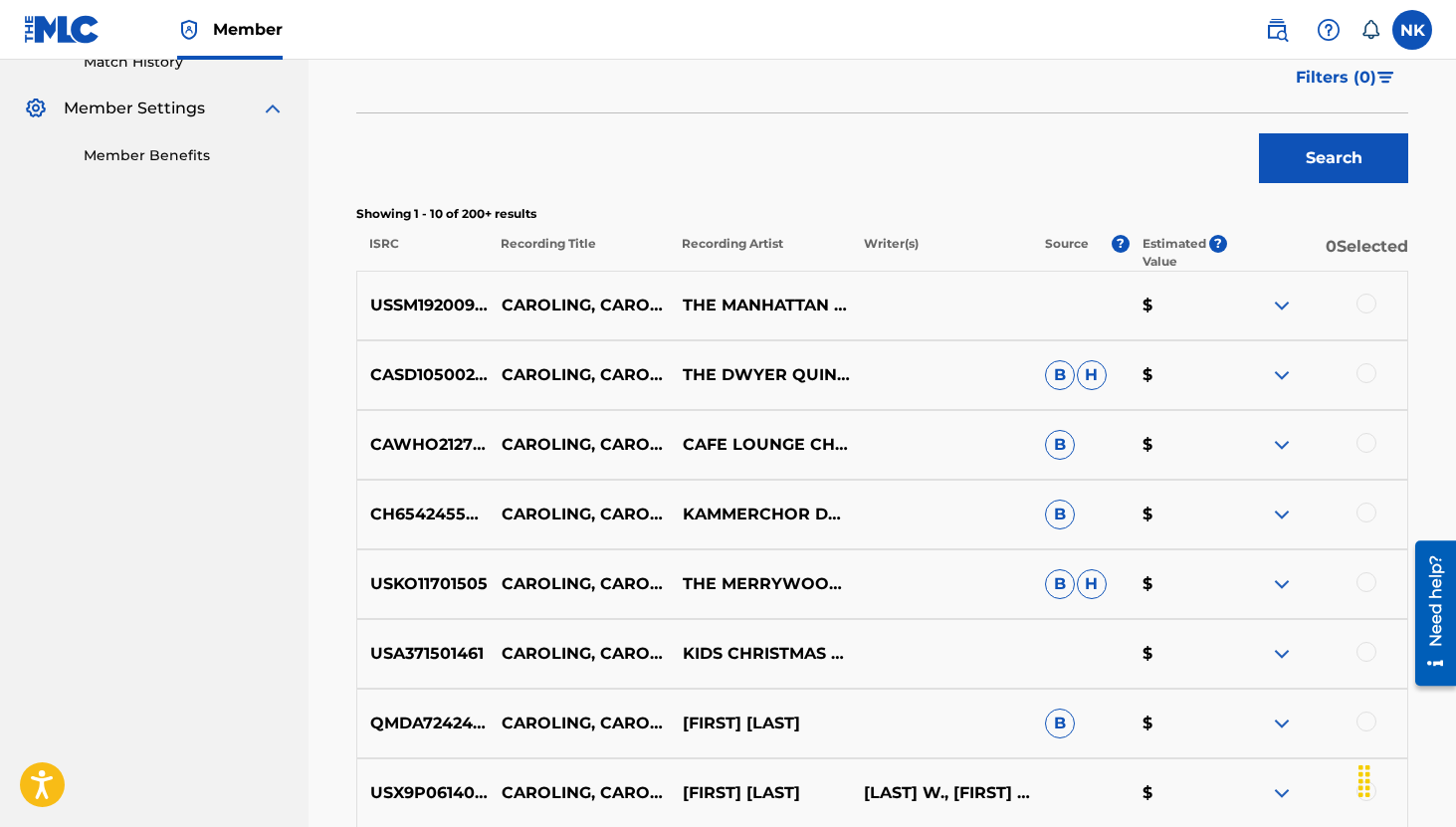 click at bounding box center (1282, 306) 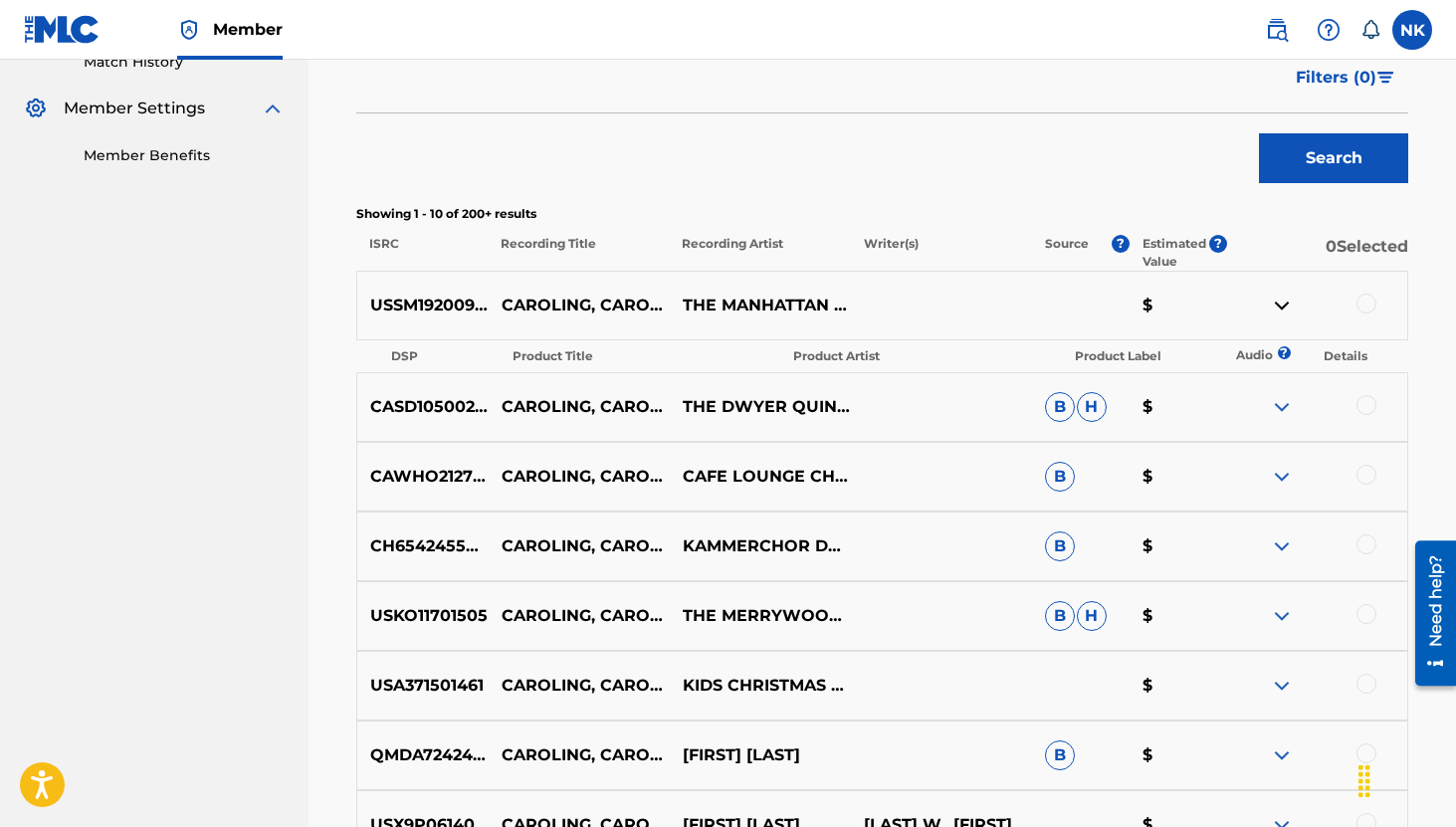 click at bounding box center [1282, 407] 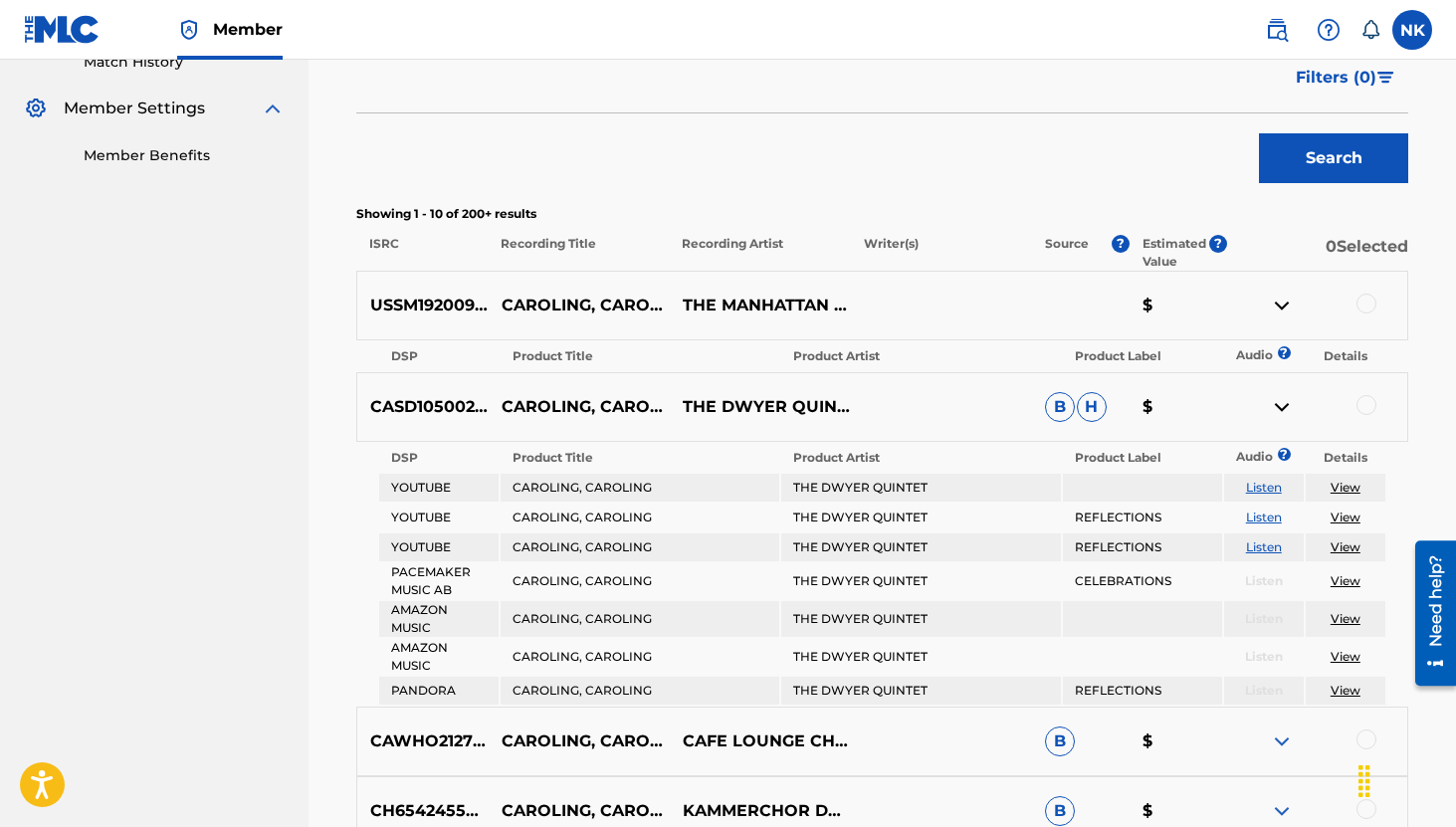 click on "Listen" at bounding box center [1264, 487] 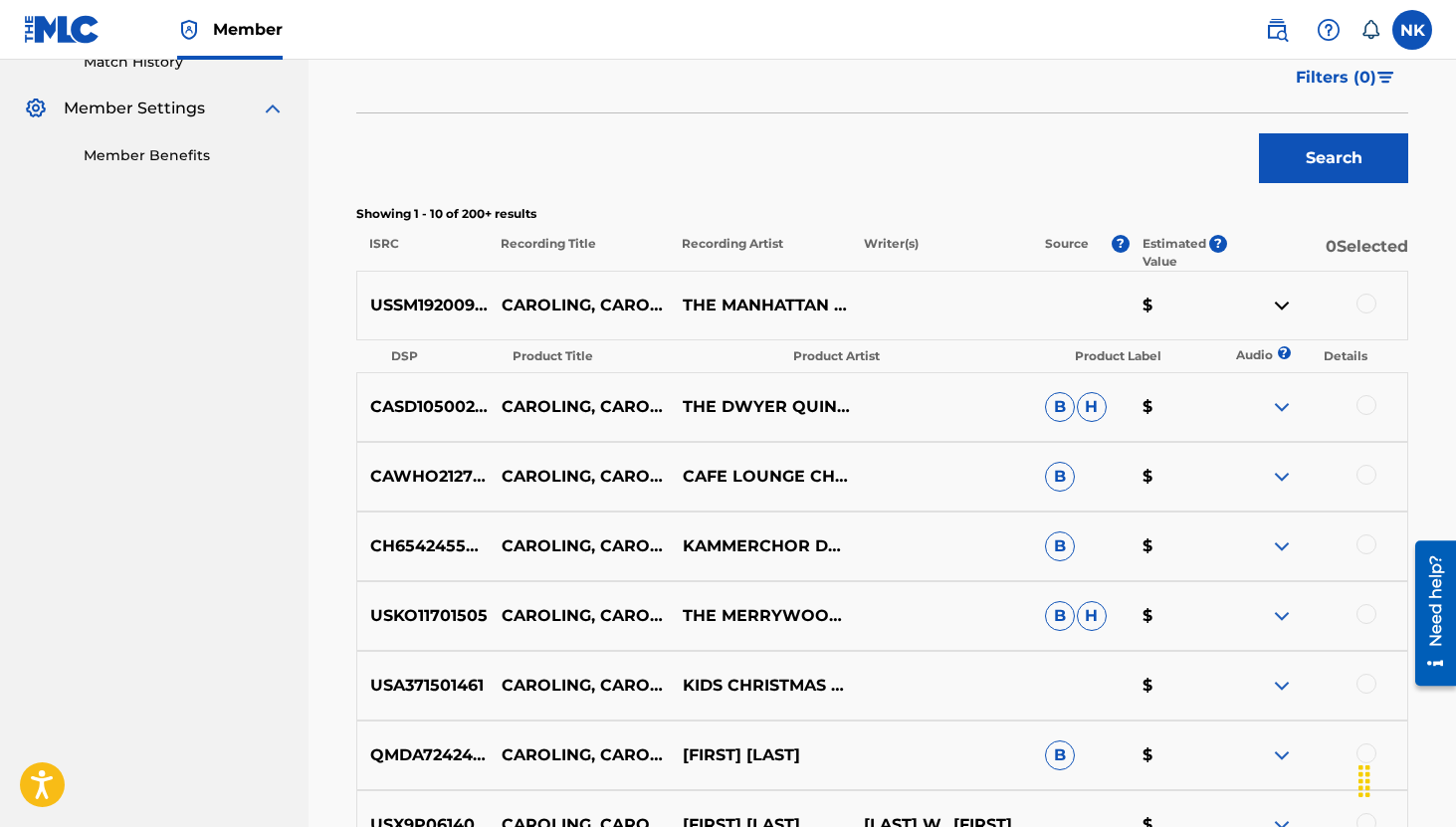 click at bounding box center (1282, 477) 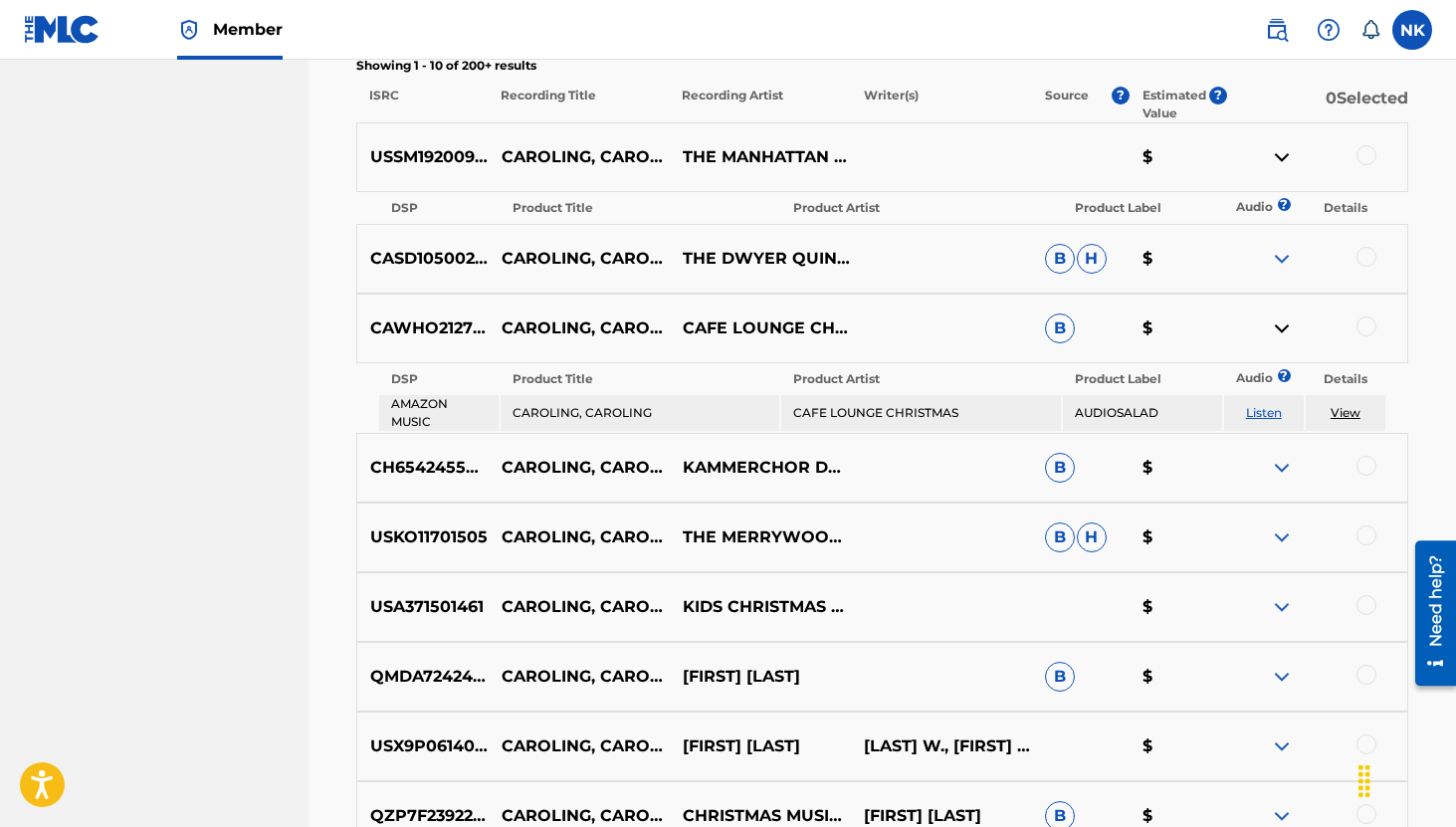 scroll, scrollTop: 723, scrollLeft: 0, axis: vertical 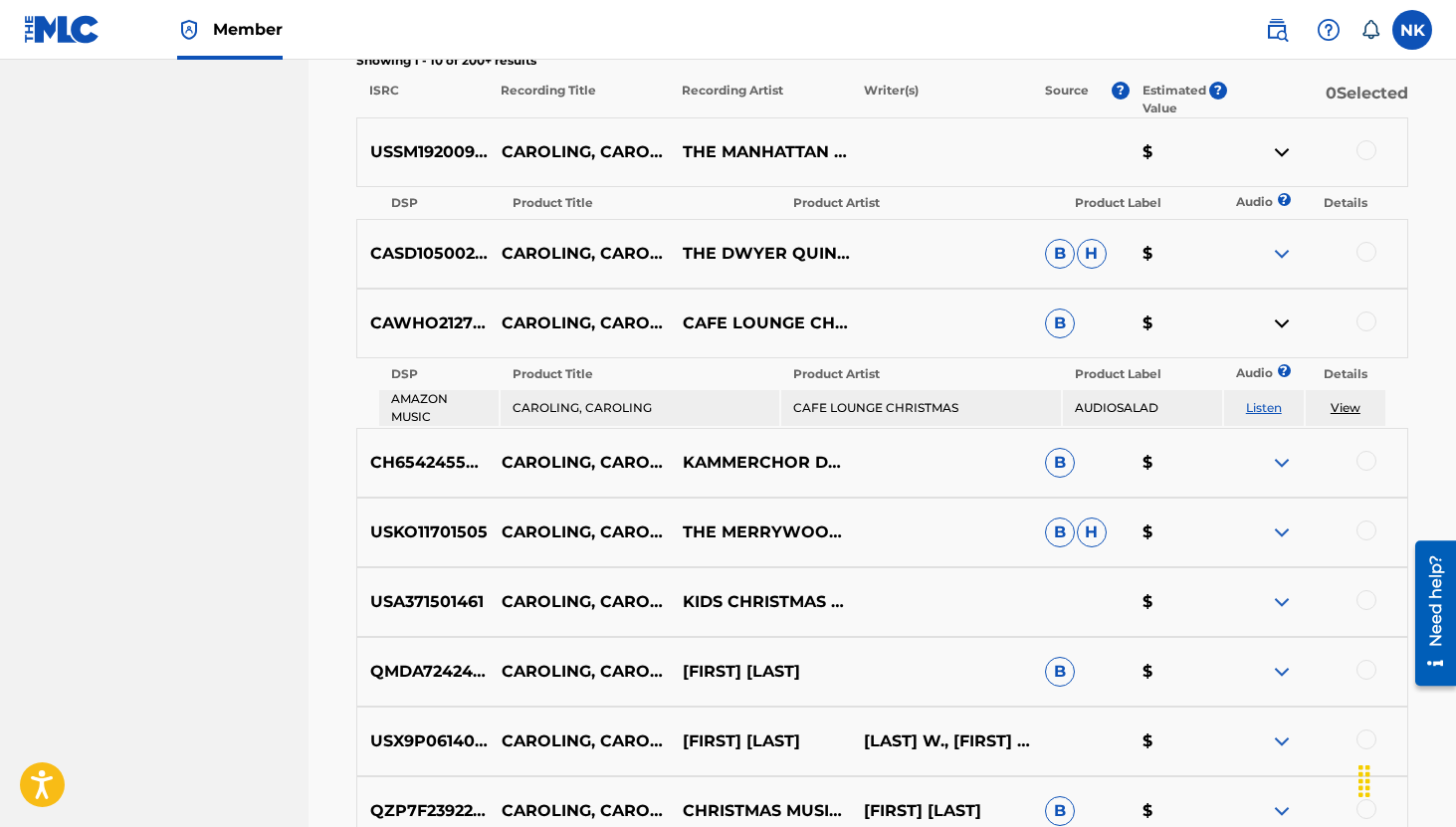 click on "Listen" at bounding box center [1264, 407] 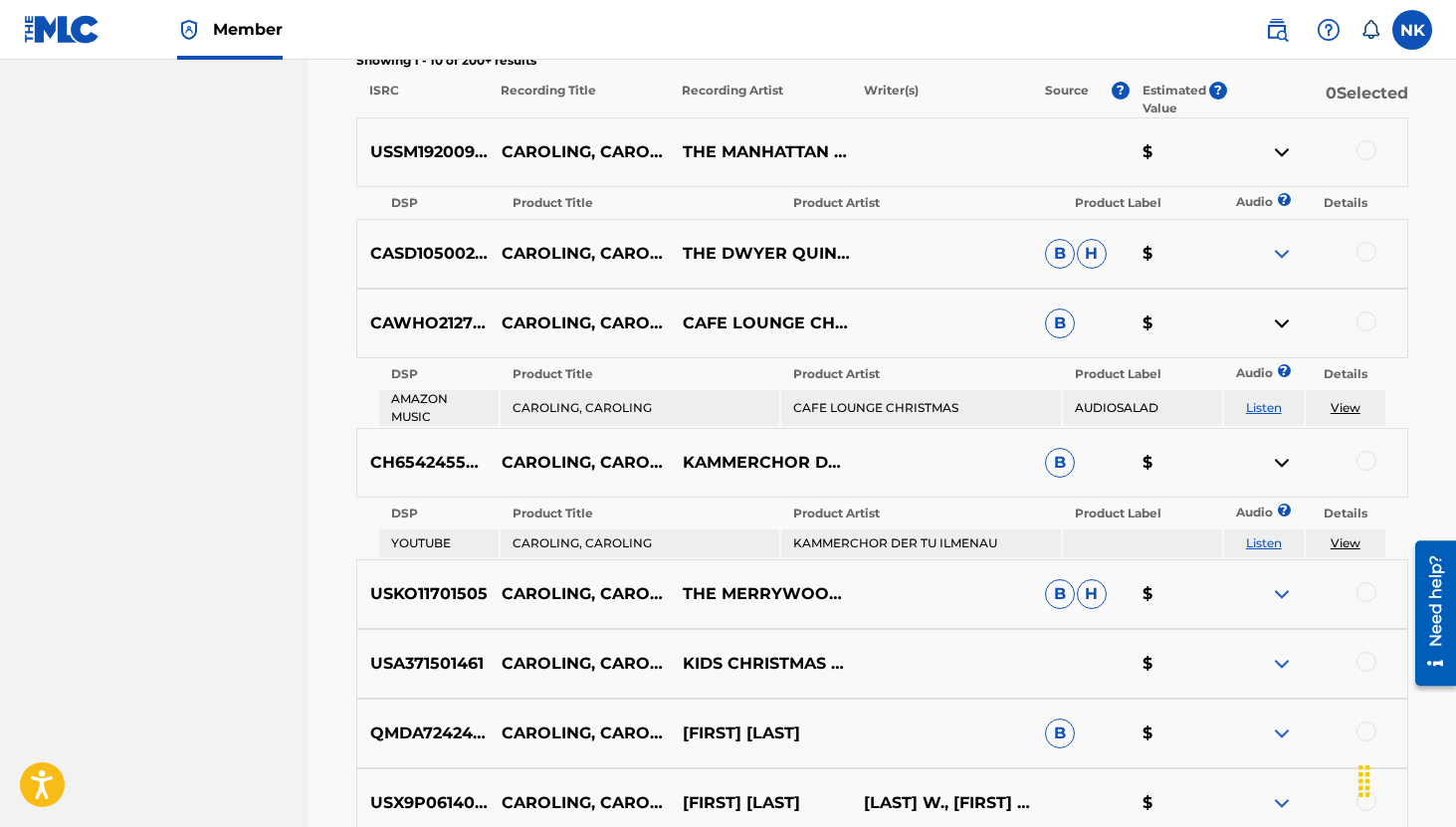 click at bounding box center (1282, 323) 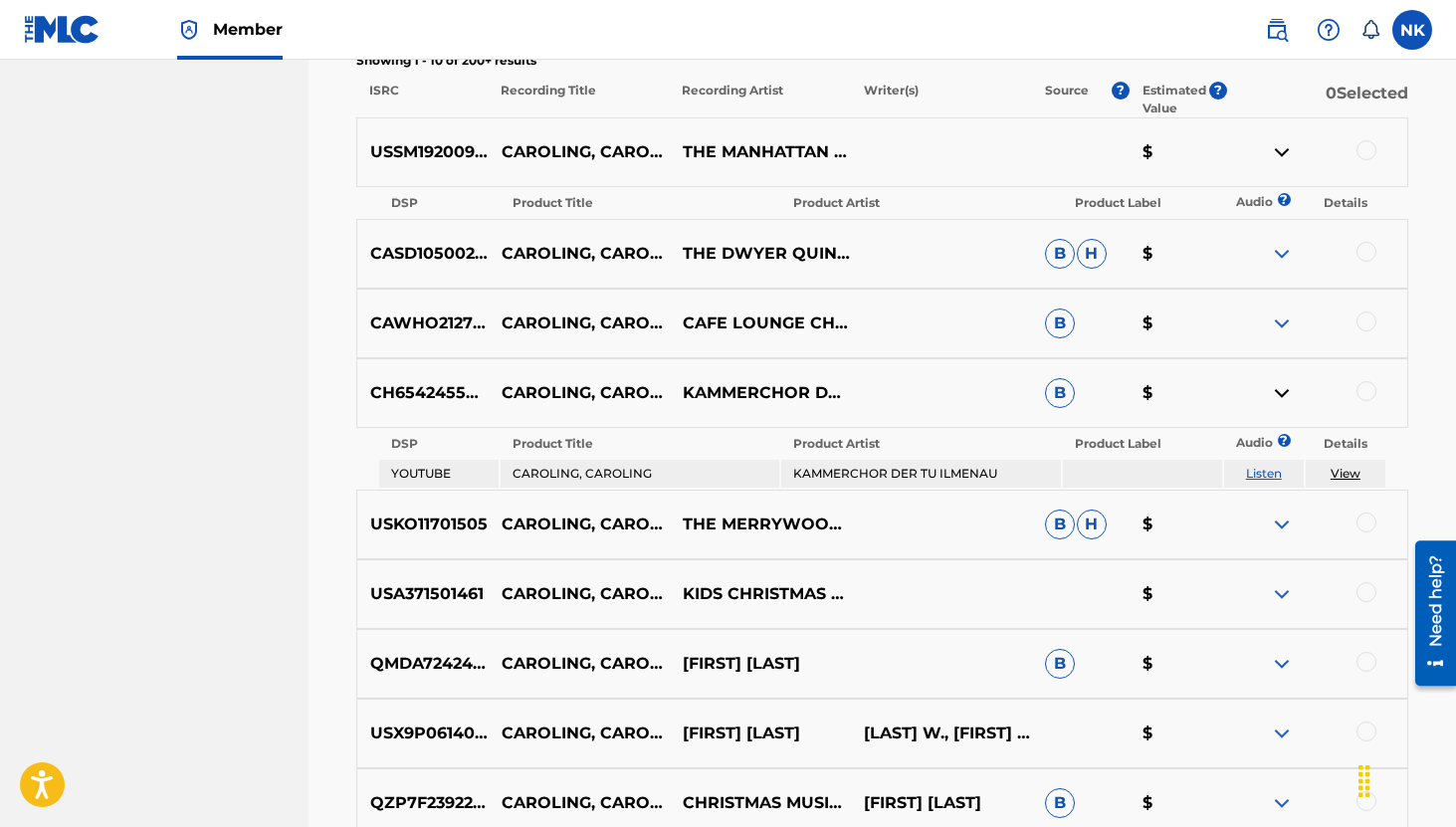 click on "Listen" at bounding box center [1264, 473] 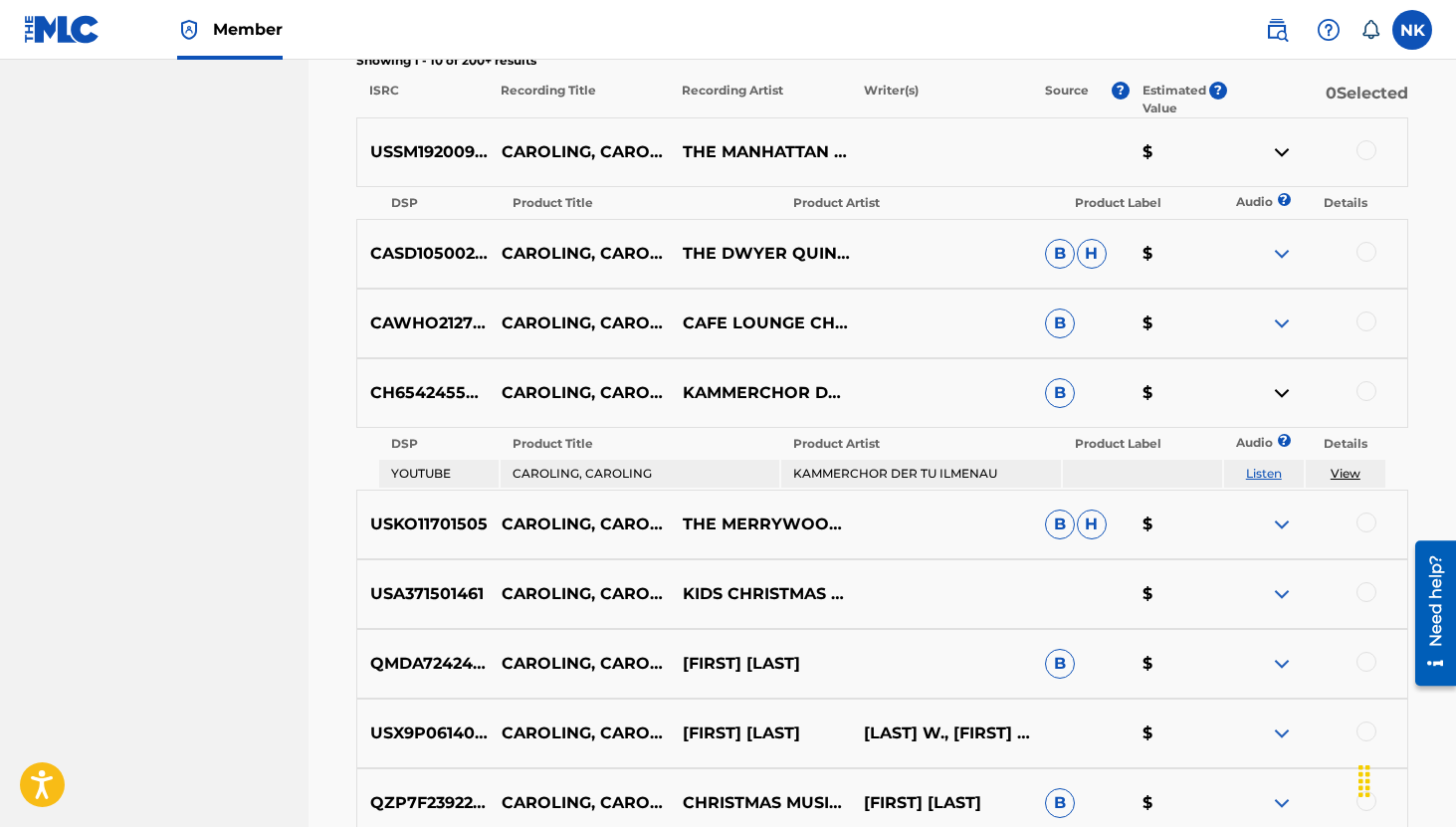 click at bounding box center (1366, 391) 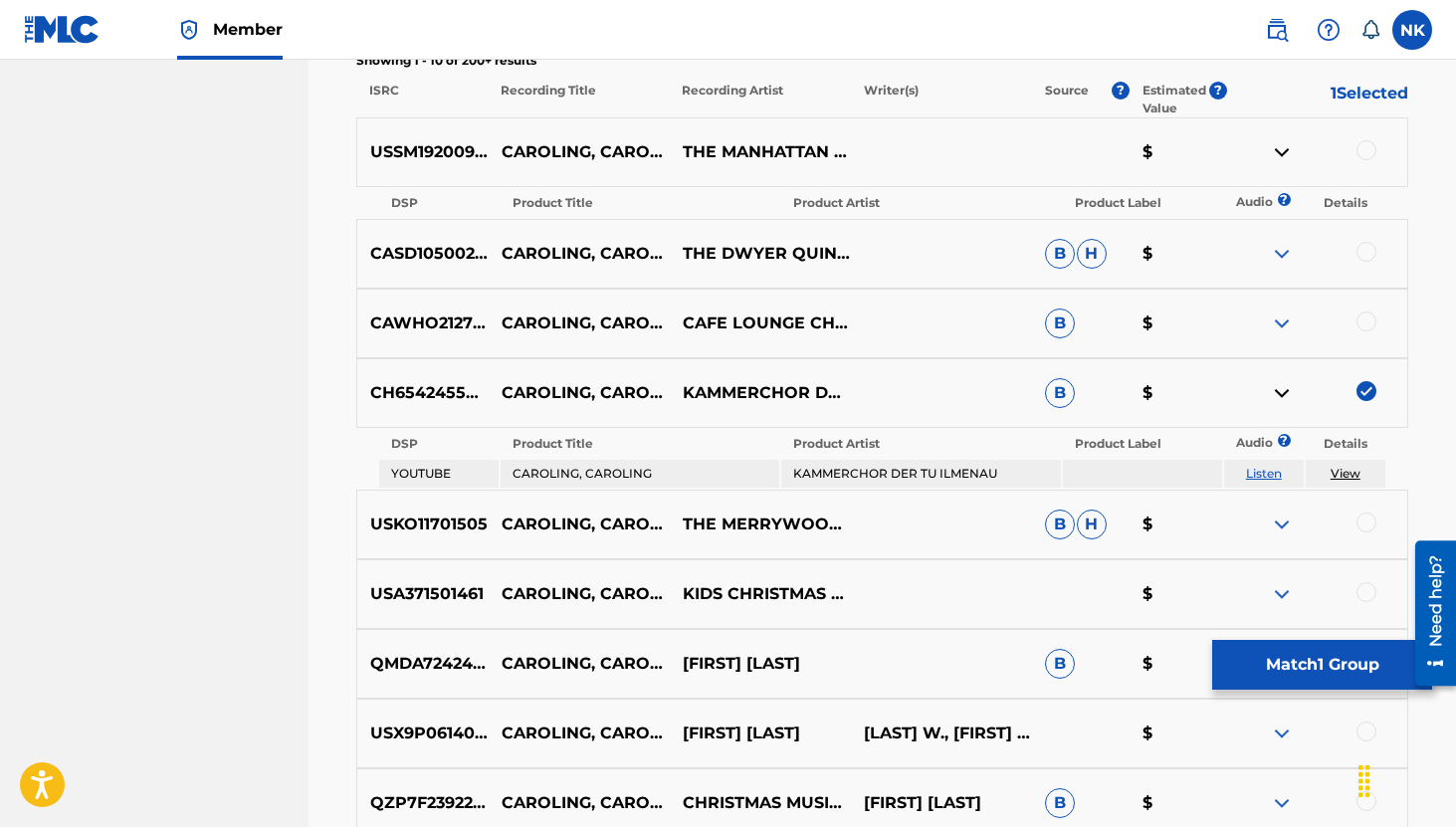 click at bounding box center (1282, 393) 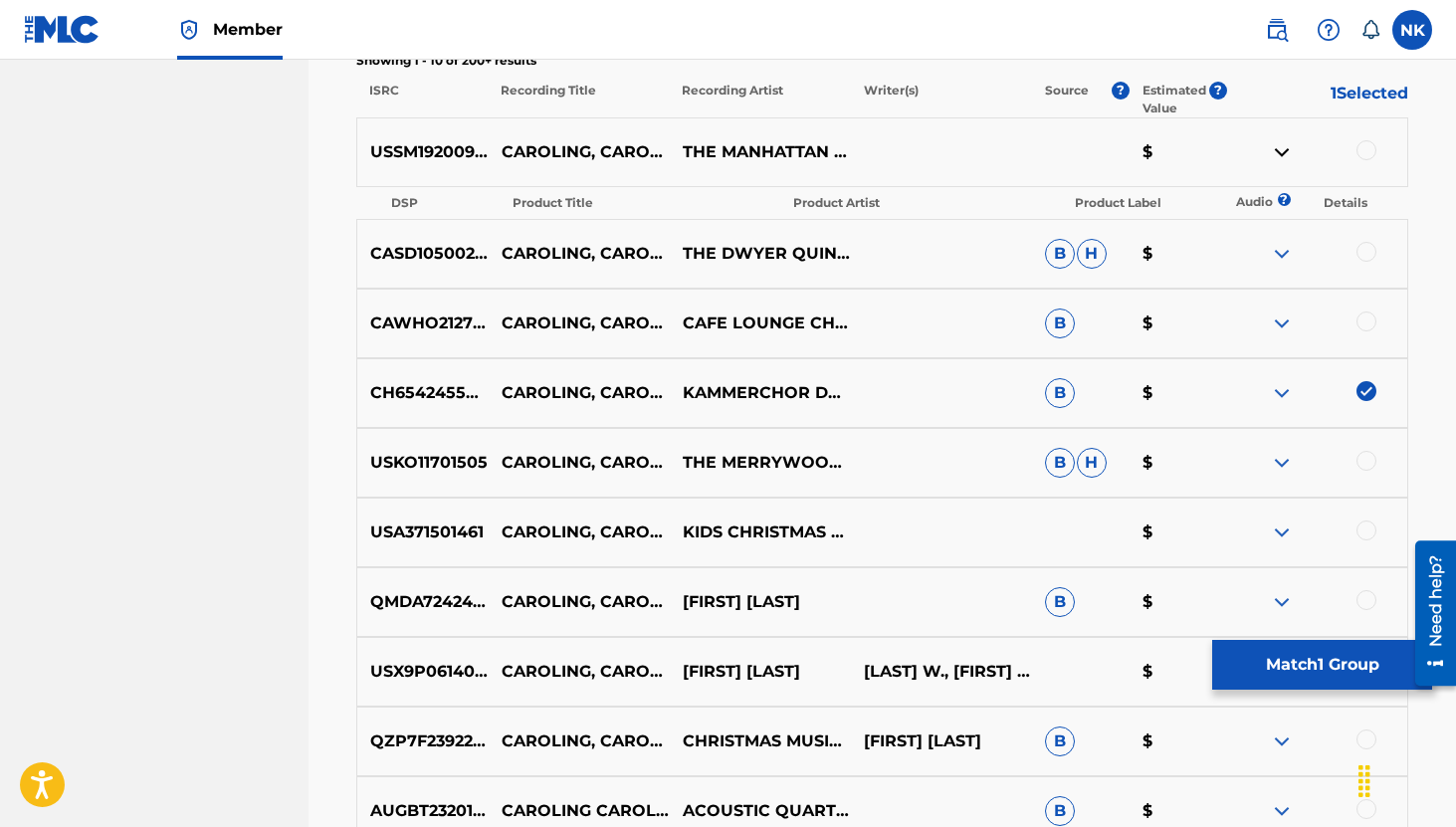 click at bounding box center [1282, 463] 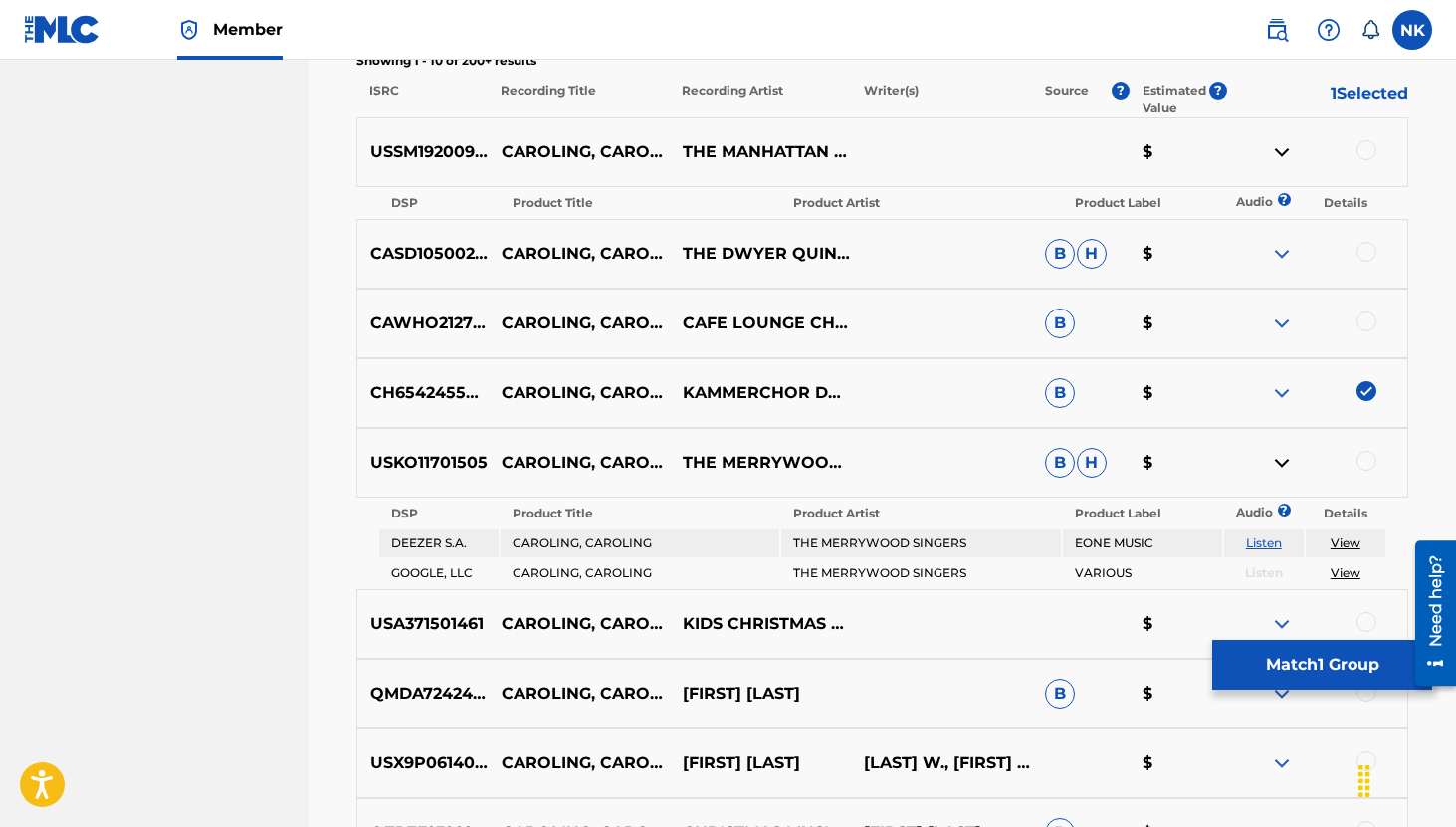 click on "Listen" at bounding box center [1264, 542] 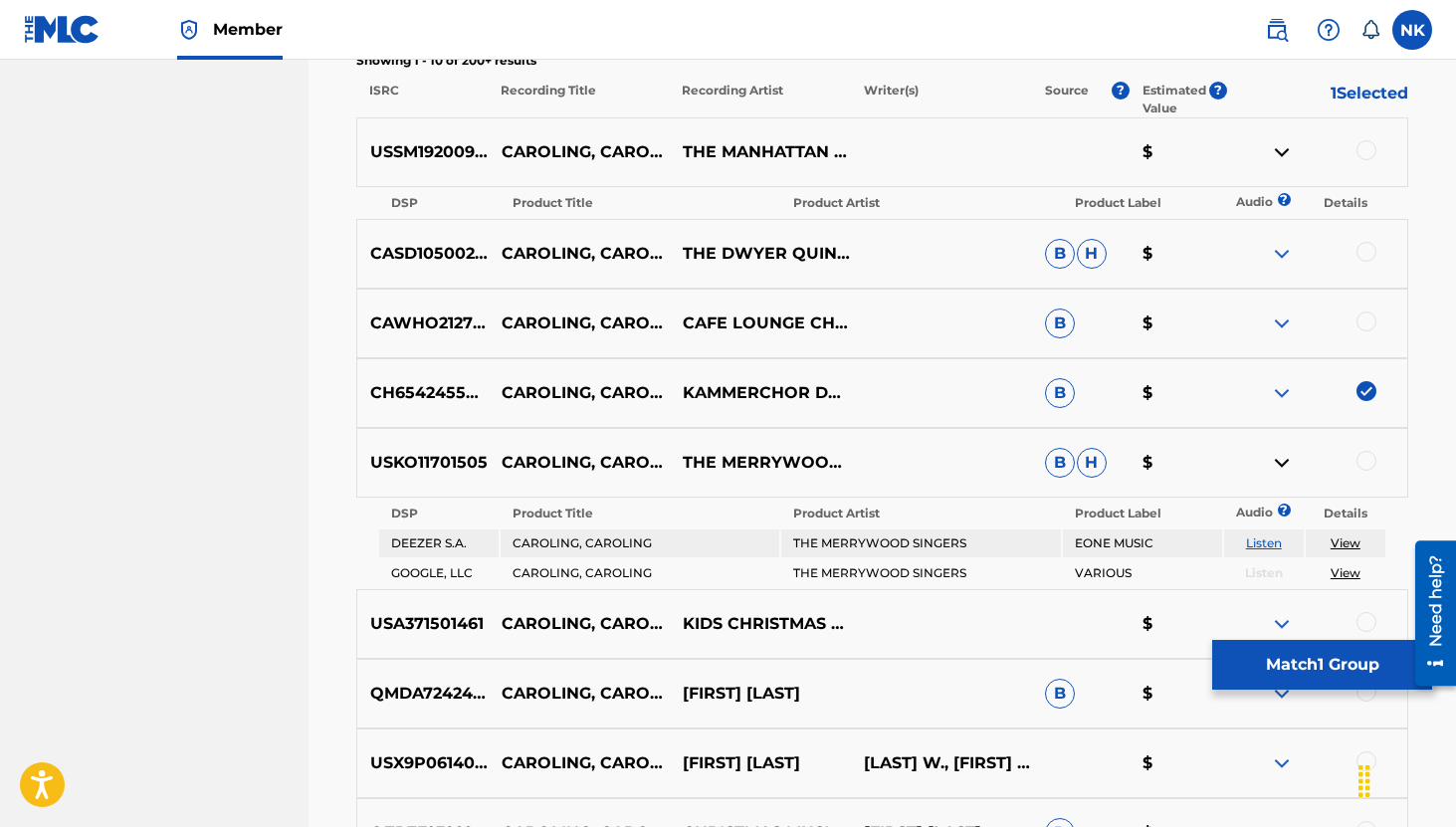 click at bounding box center [1366, 461] 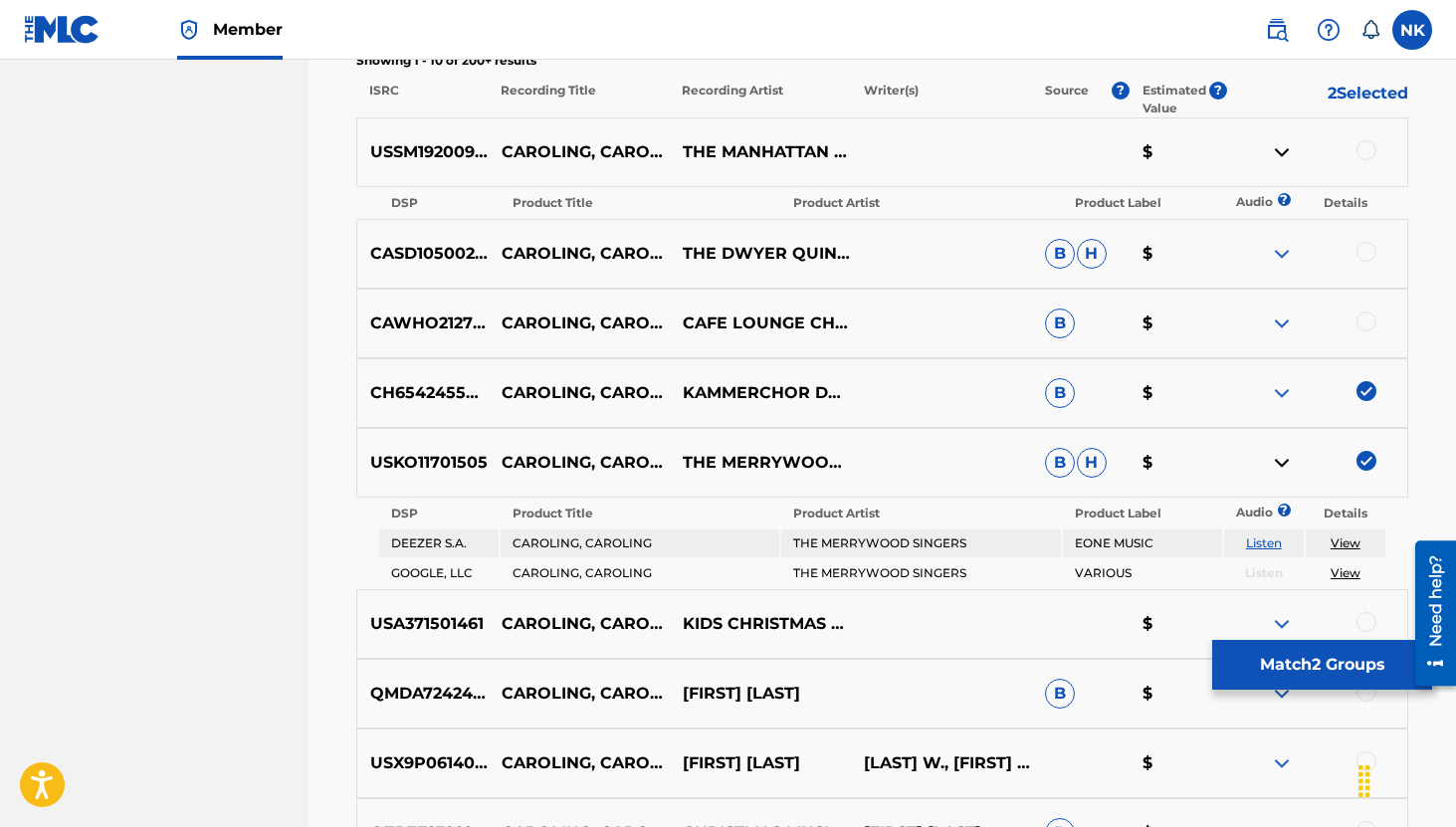 click at bounding box center (1282, 463) 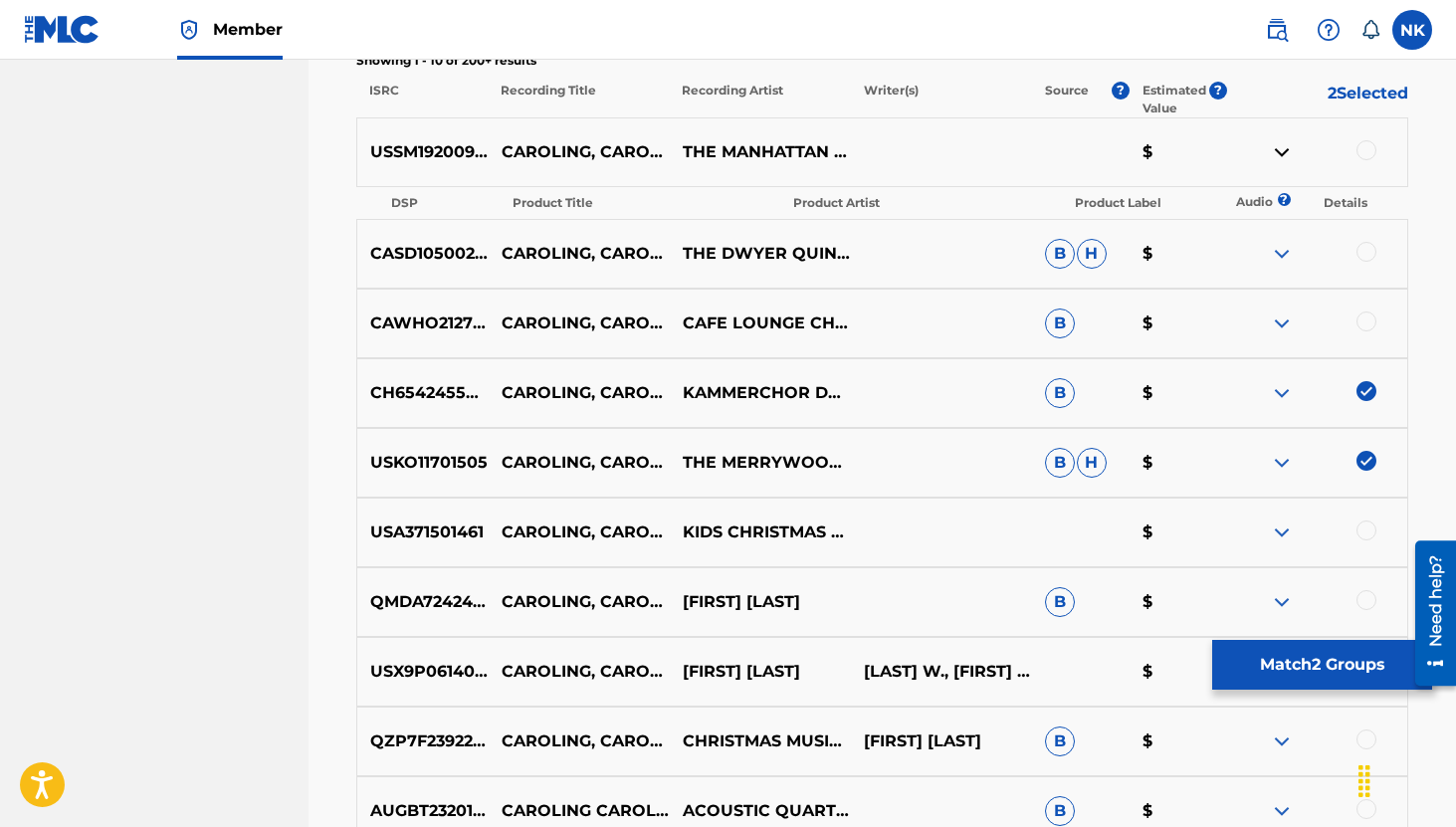 click at bounding box center [1282, 532] 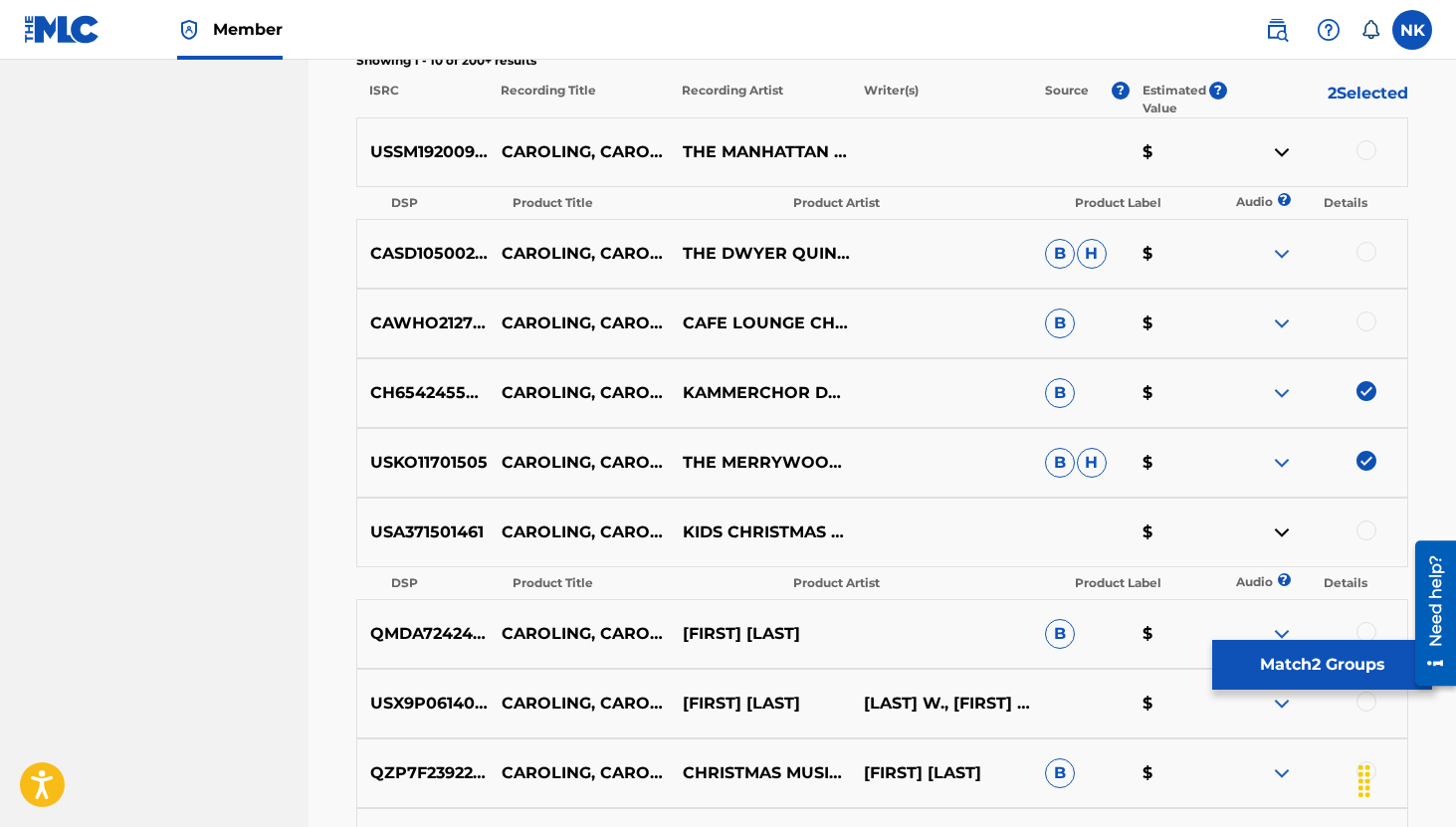 click at bounding box center (1282, 634) 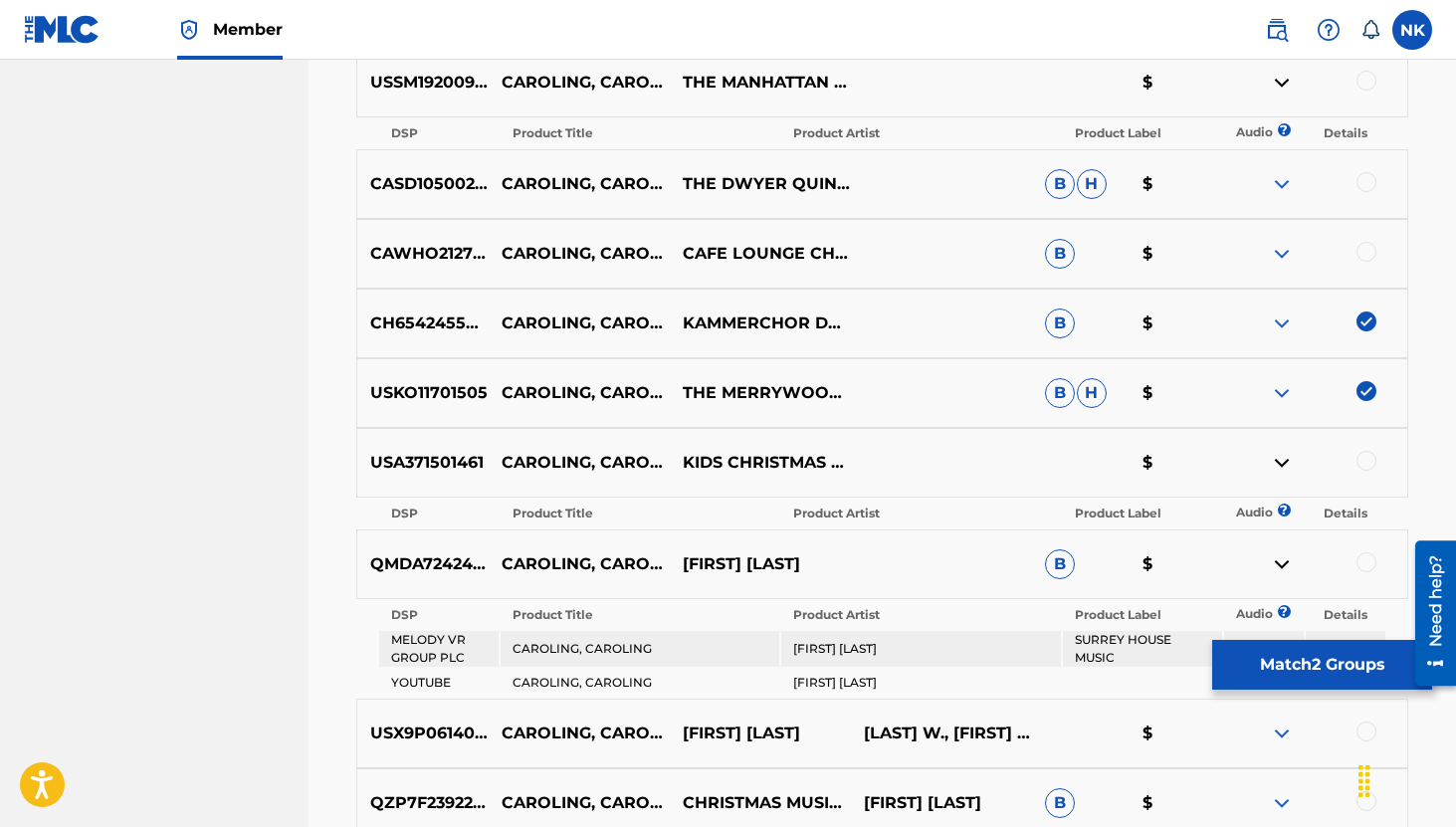 scroll, scrollTop: 818, scrollLeft: 0, axis: vertical 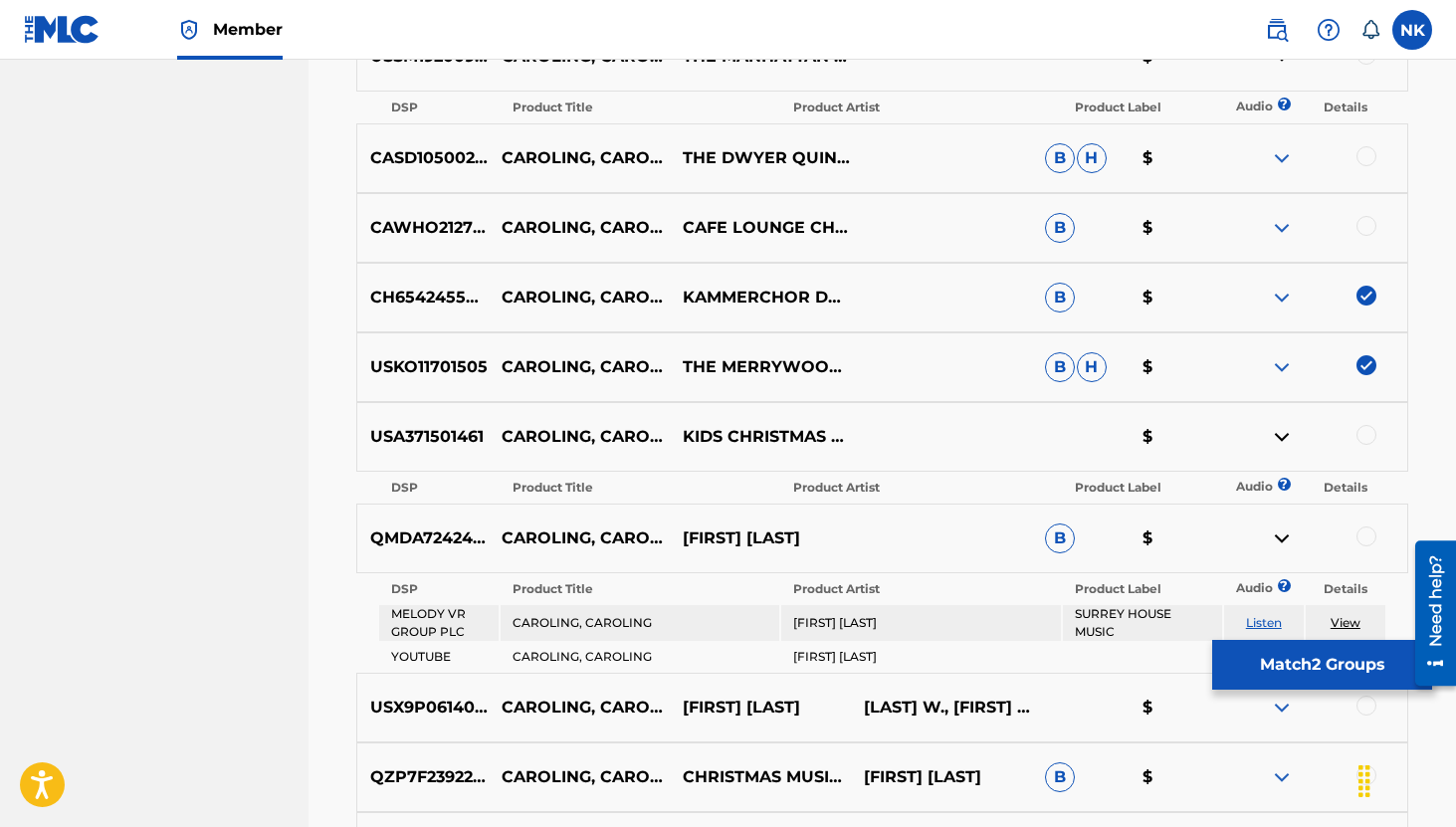 click on "Listen" at bounding box center (1264, 622) 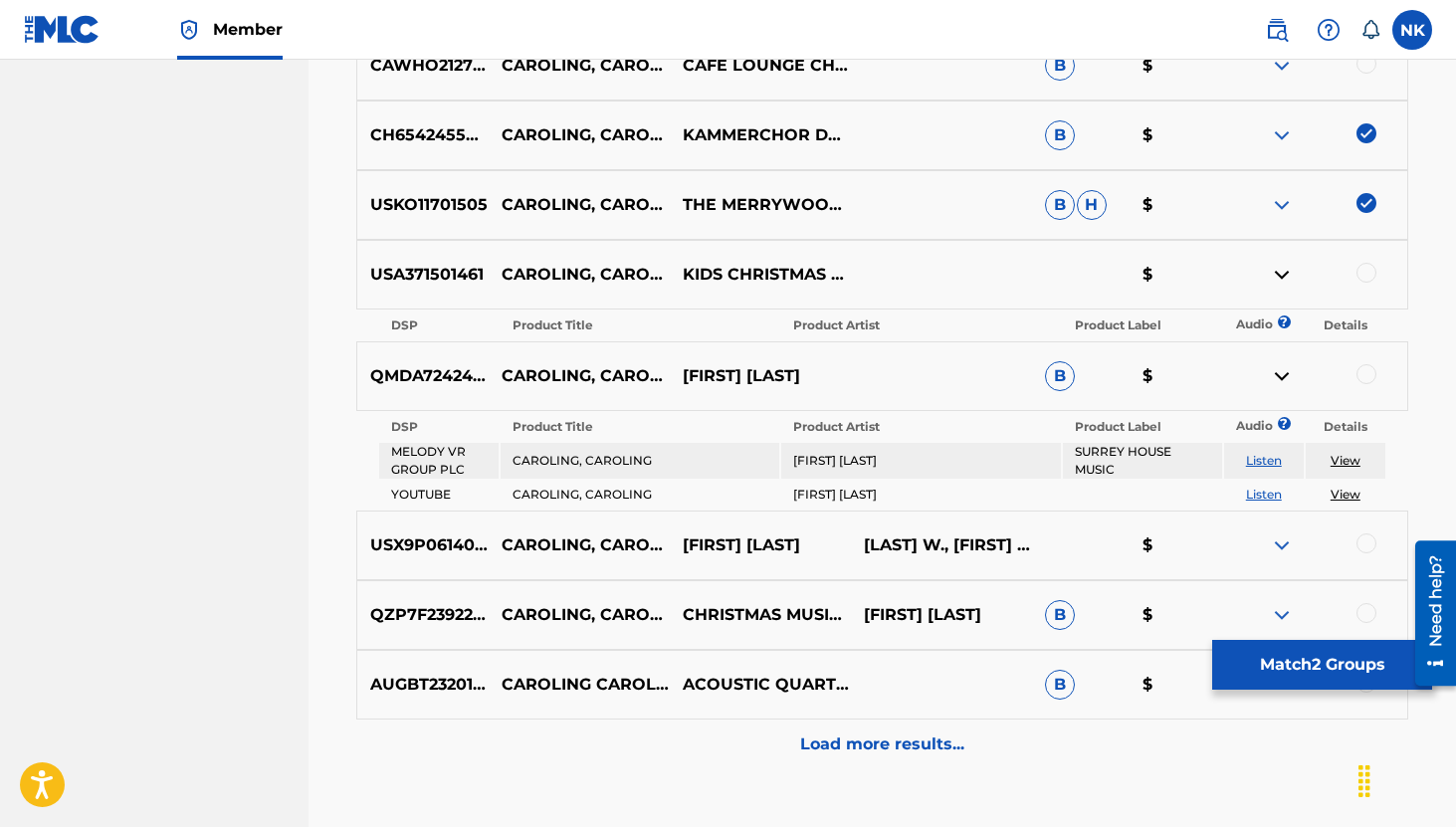 scroll, scrollTop: 996, scrollLeft: 0, axis: vertical 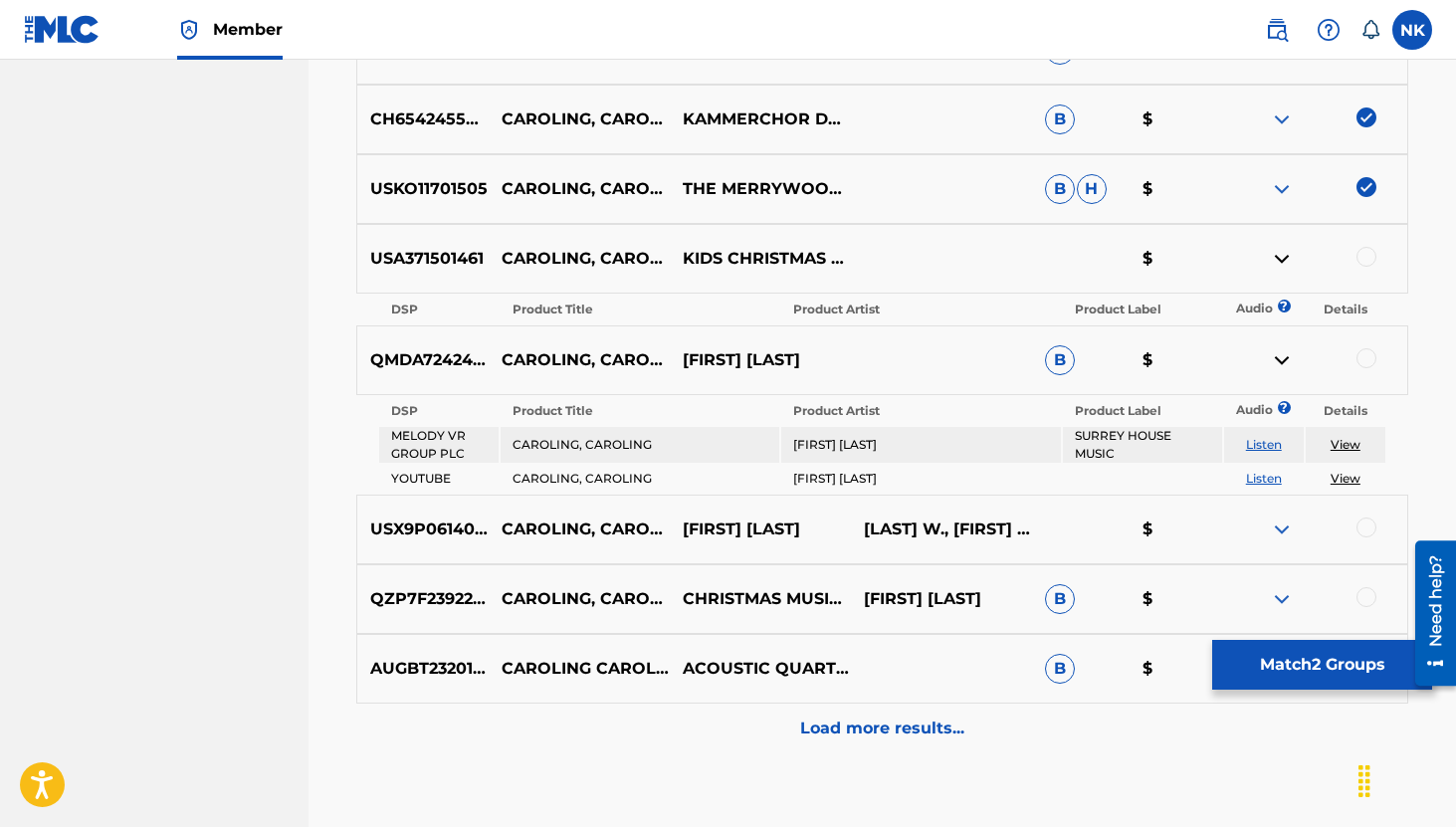 click on "USX9P0614047 CAROLING, CAROLING RICK GALLAGHER W. HUTSON, A. BURT $" at bounding box center (882, 529) 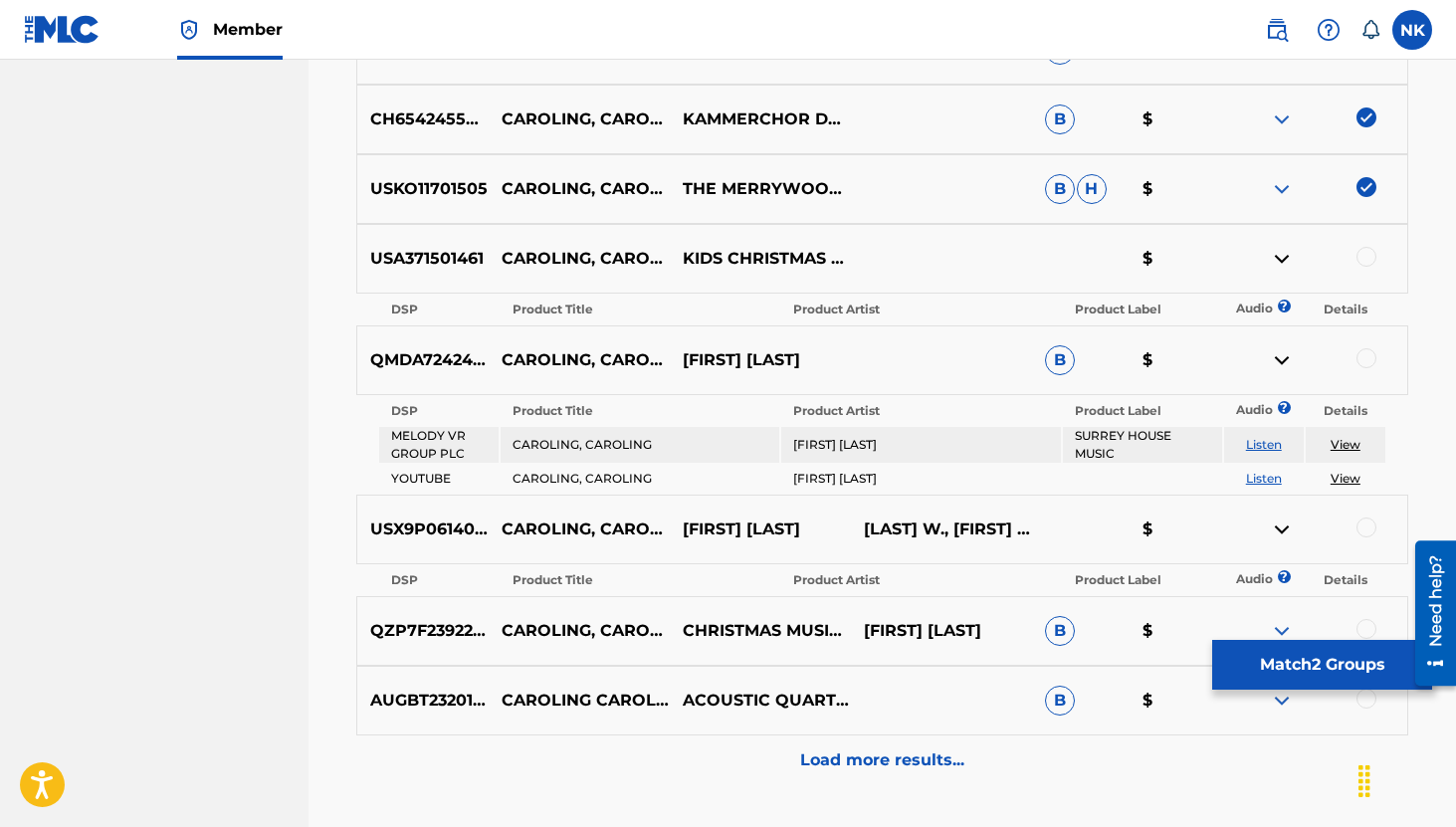 click at bounding box center (1282, 631) 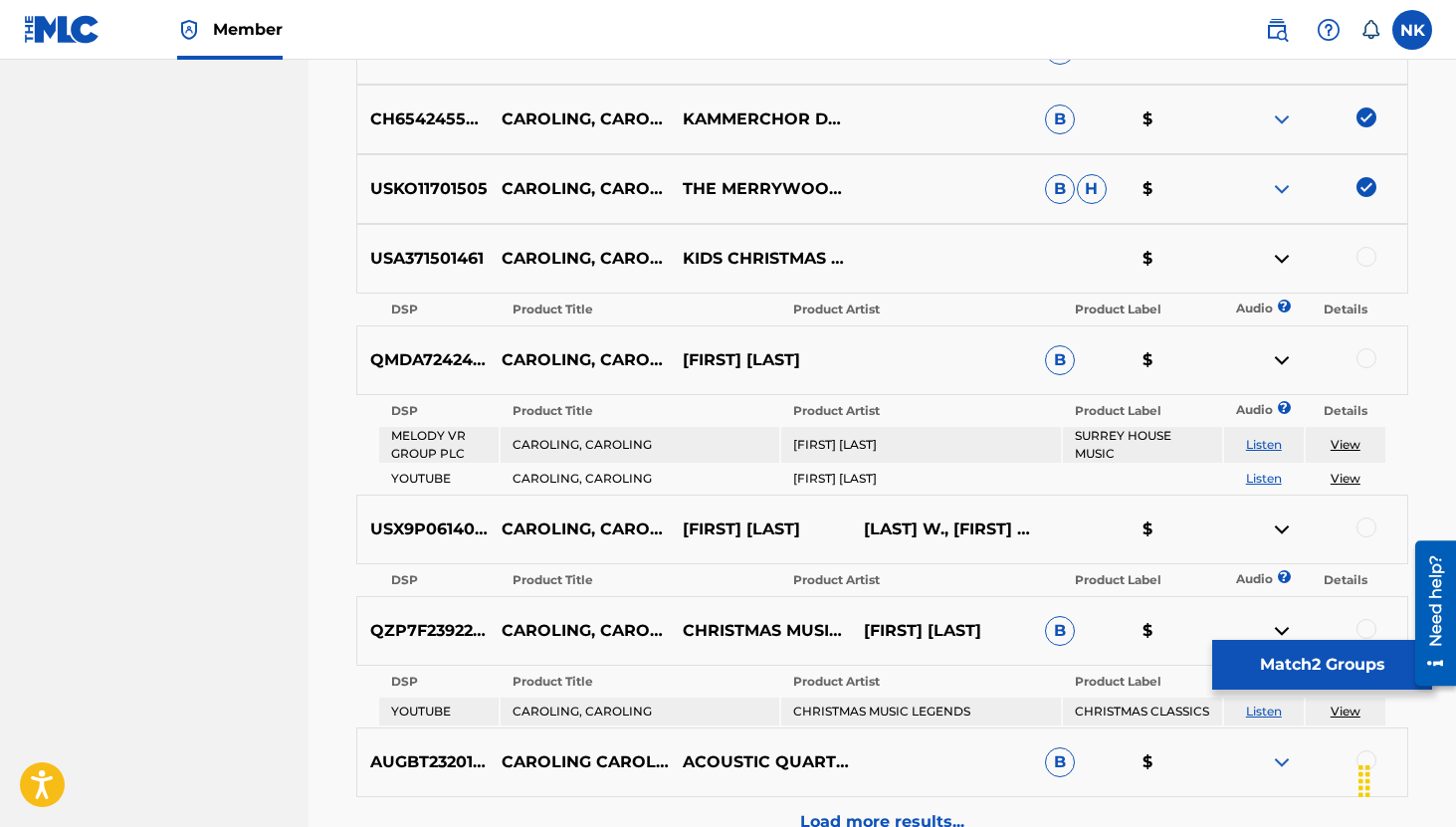 click at bounding box center [1282, 360] 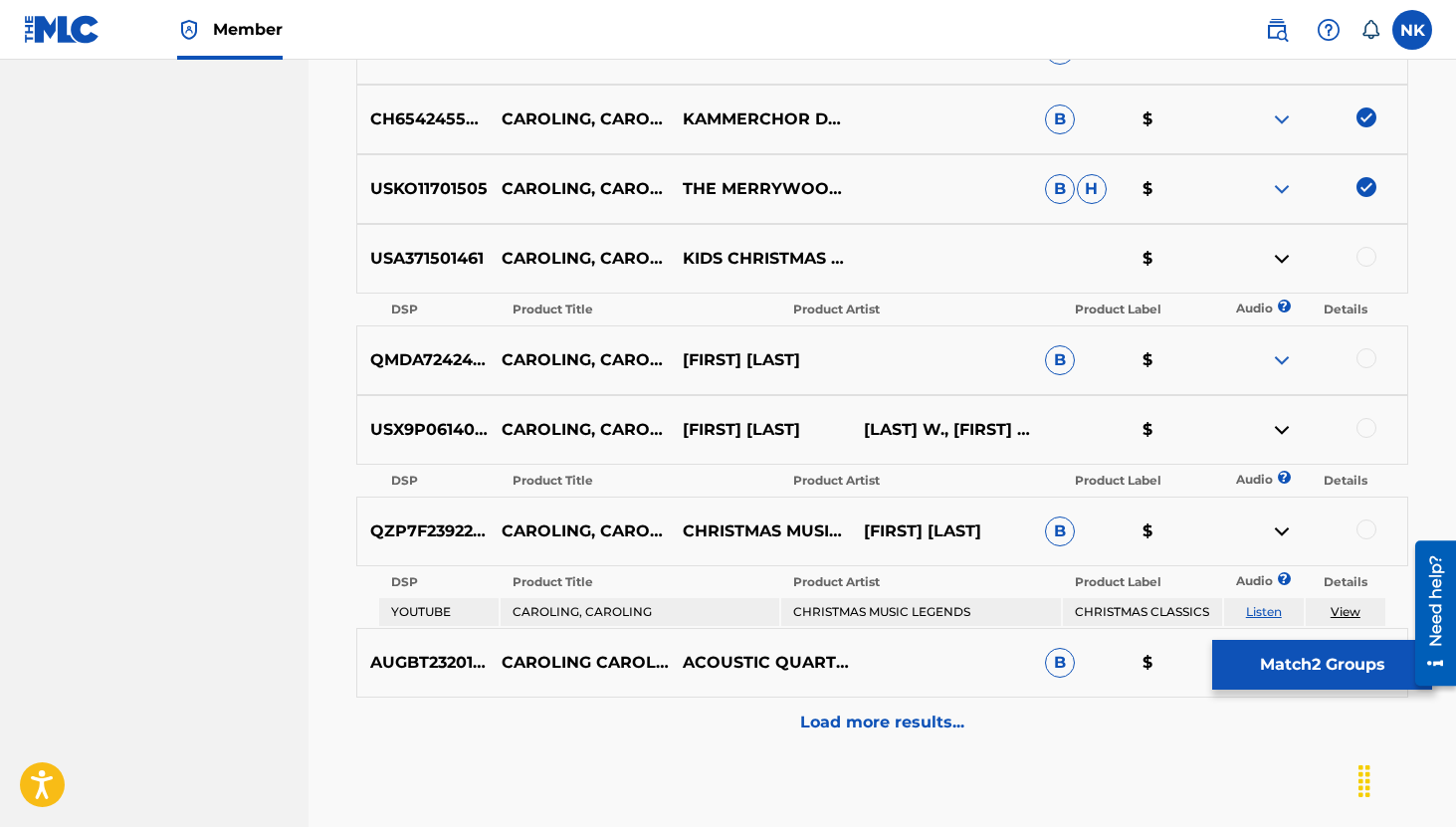 click at bounding box center (1282, 360) 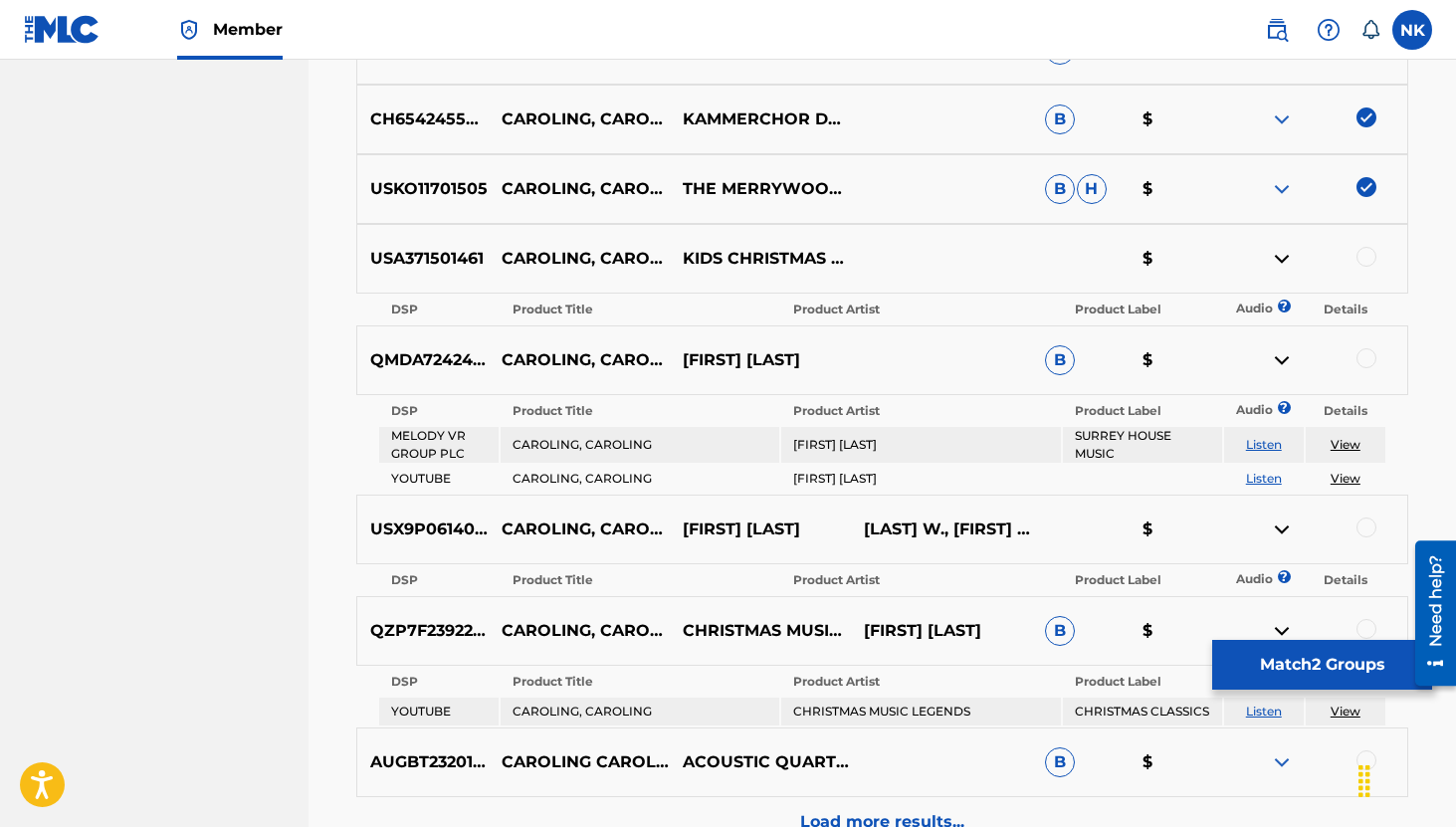 click at bounding box center (1282, 360) 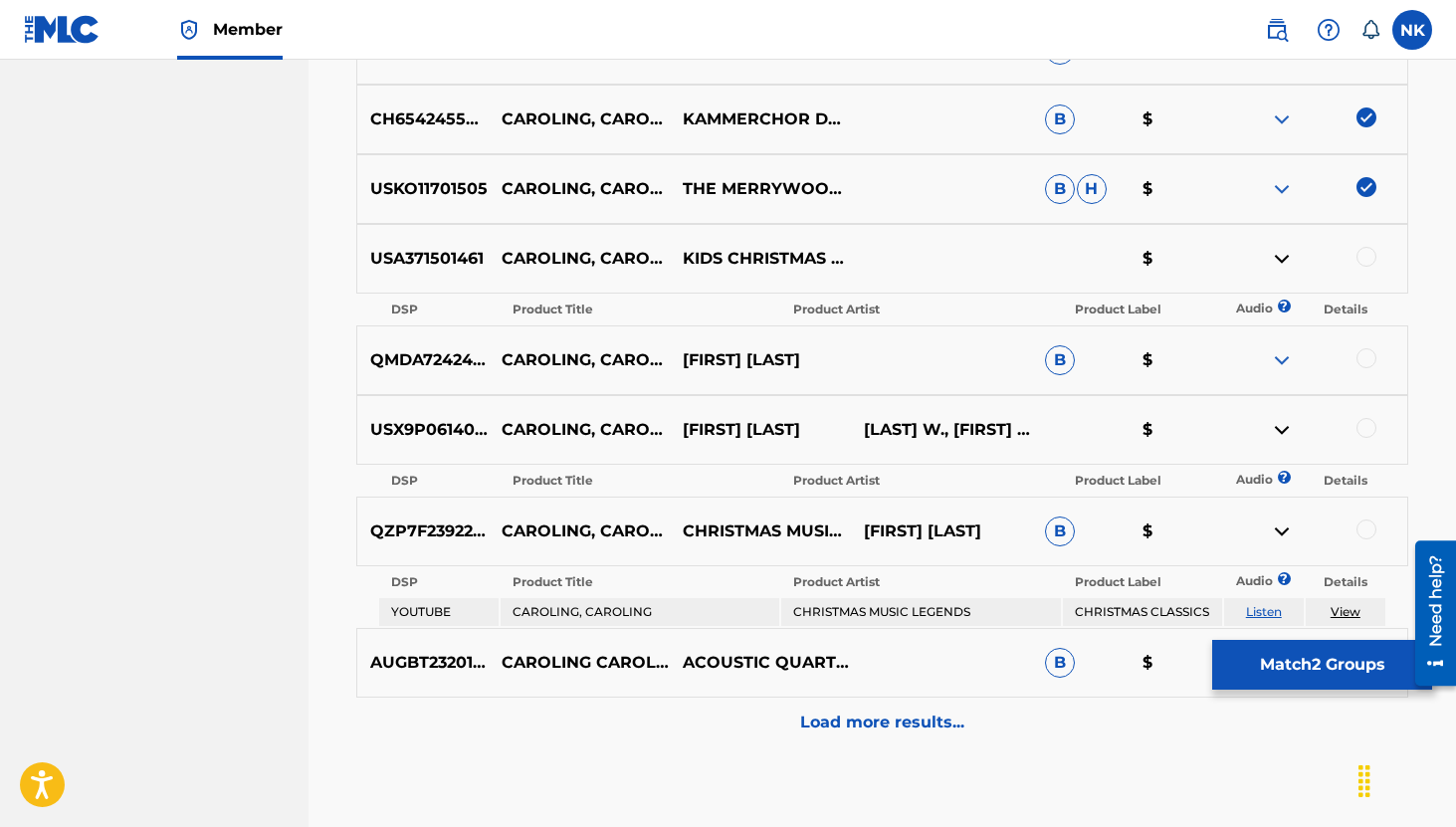 click at bounding box center (1282, 430) 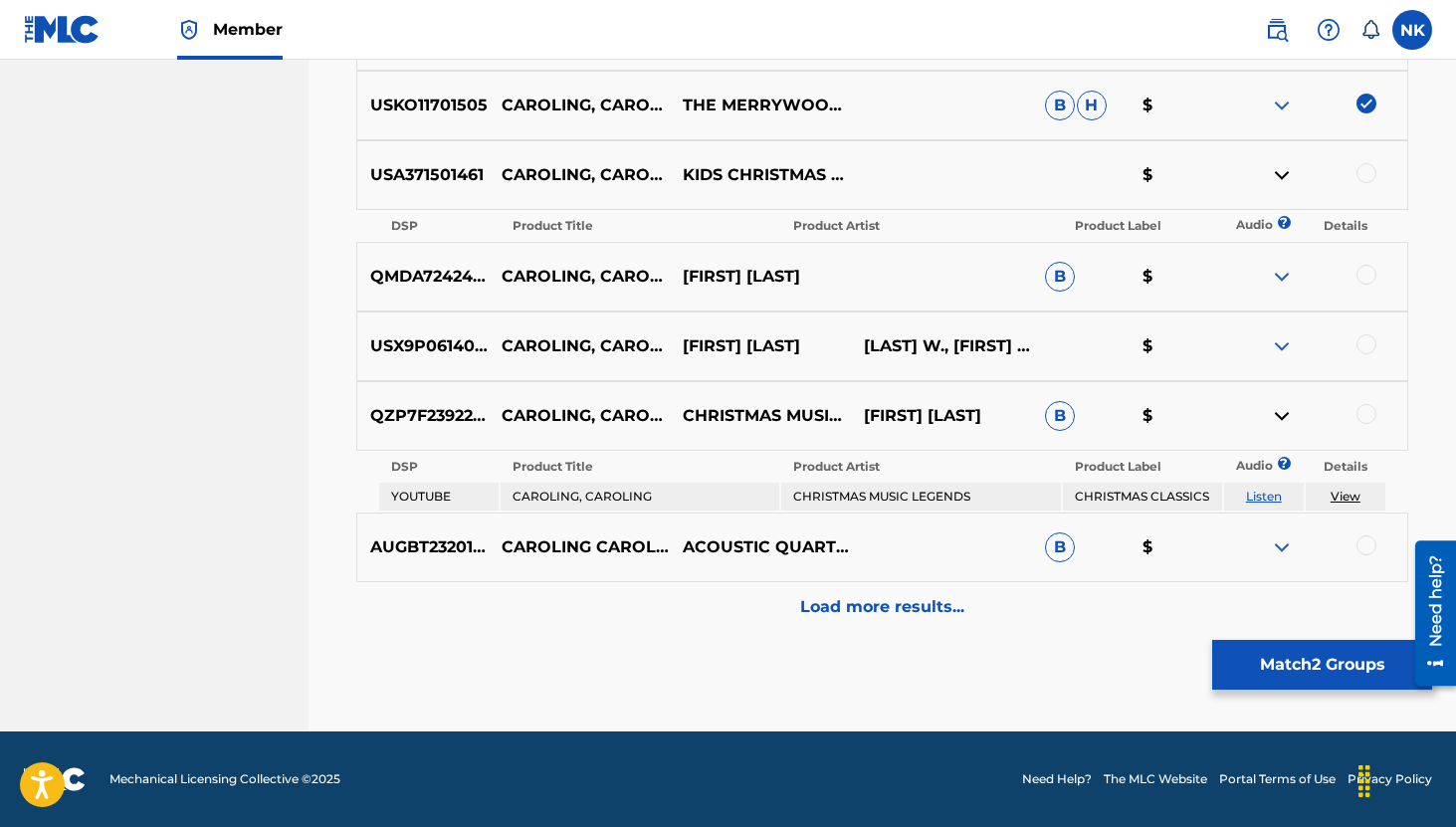 click at bounding box center (1282, 416) 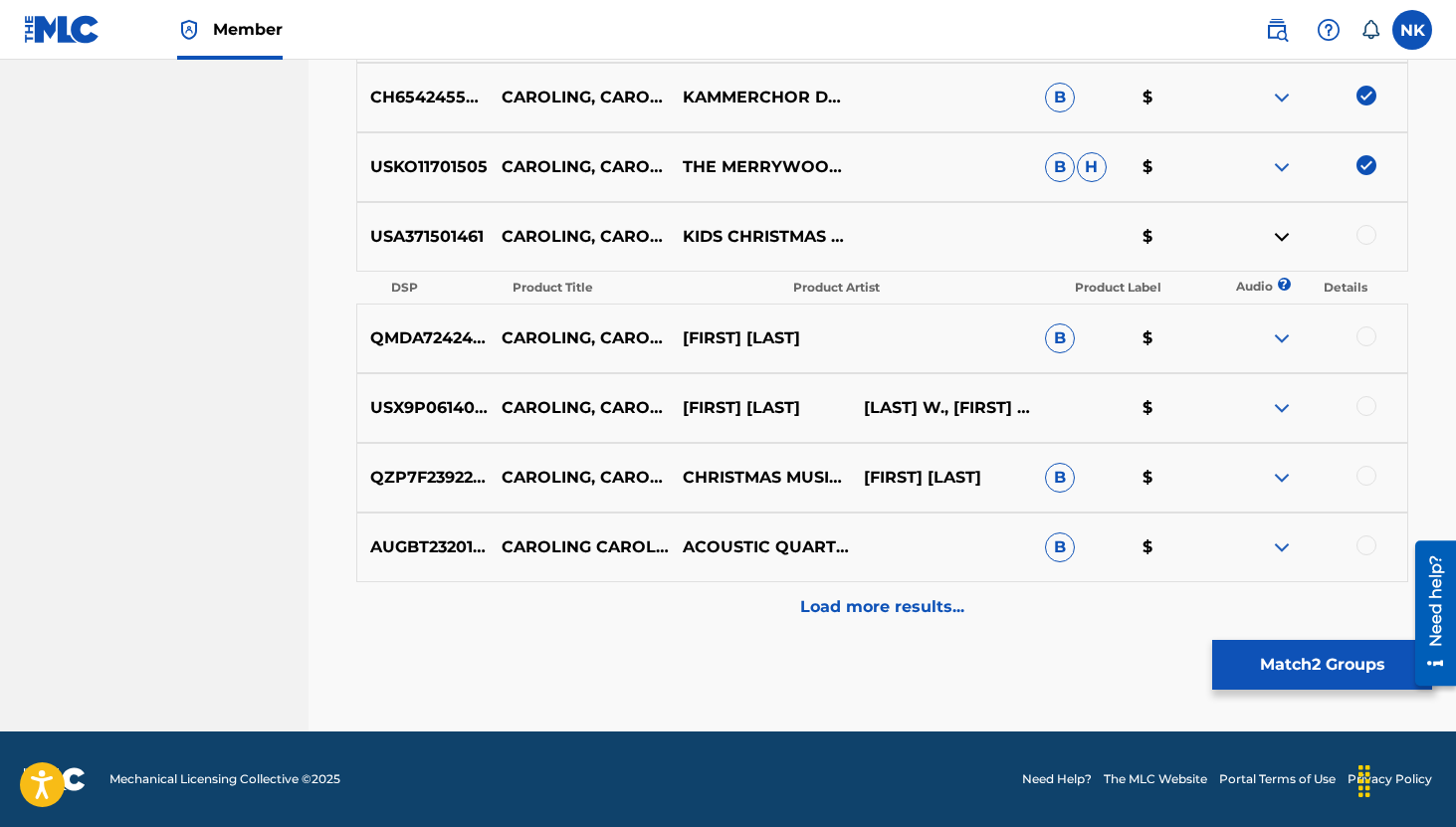 scroll, scrollTop: 1018, scrollLeft: 0, axis: vertical 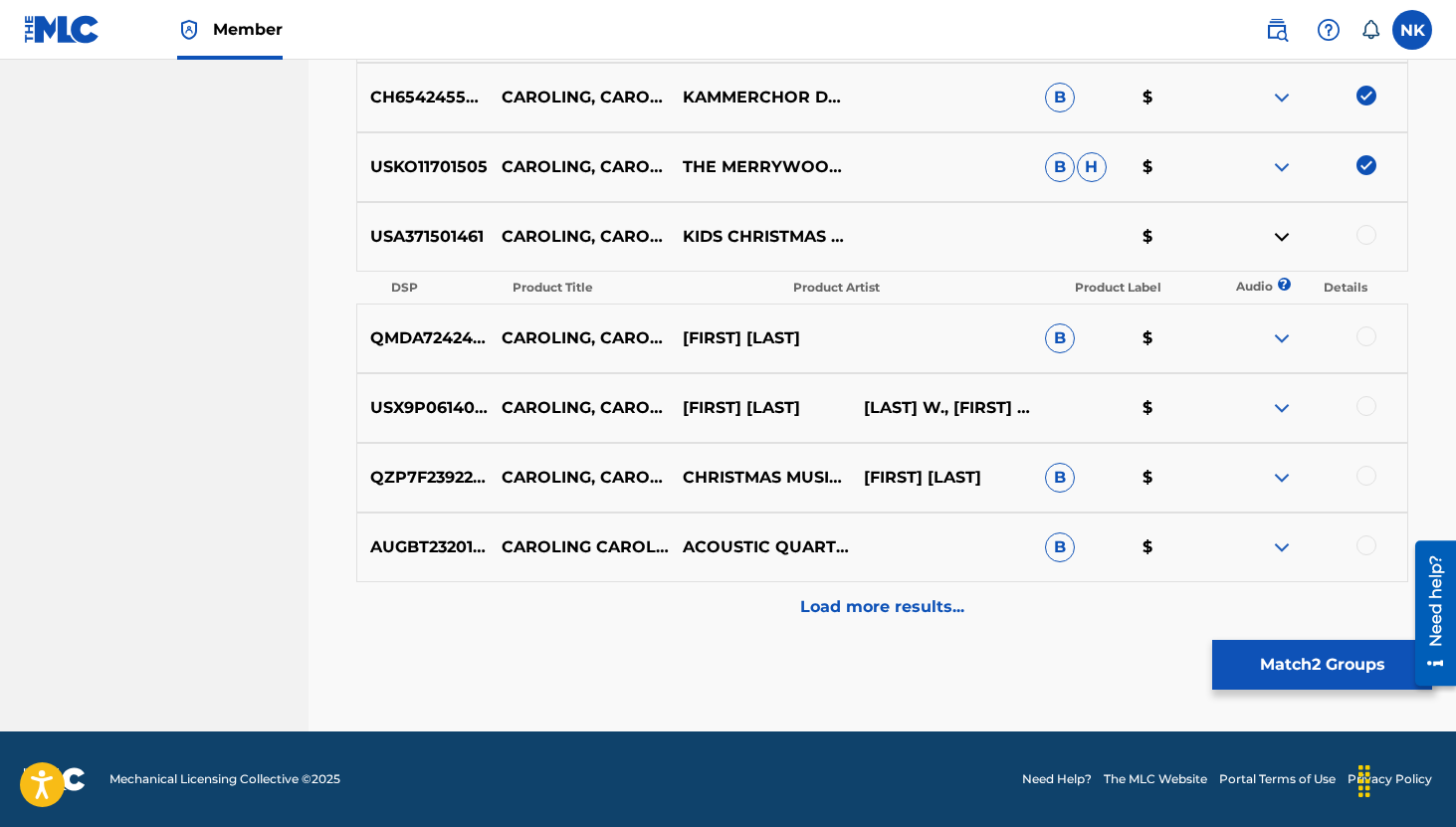 click at bounding box center (1282, 478) 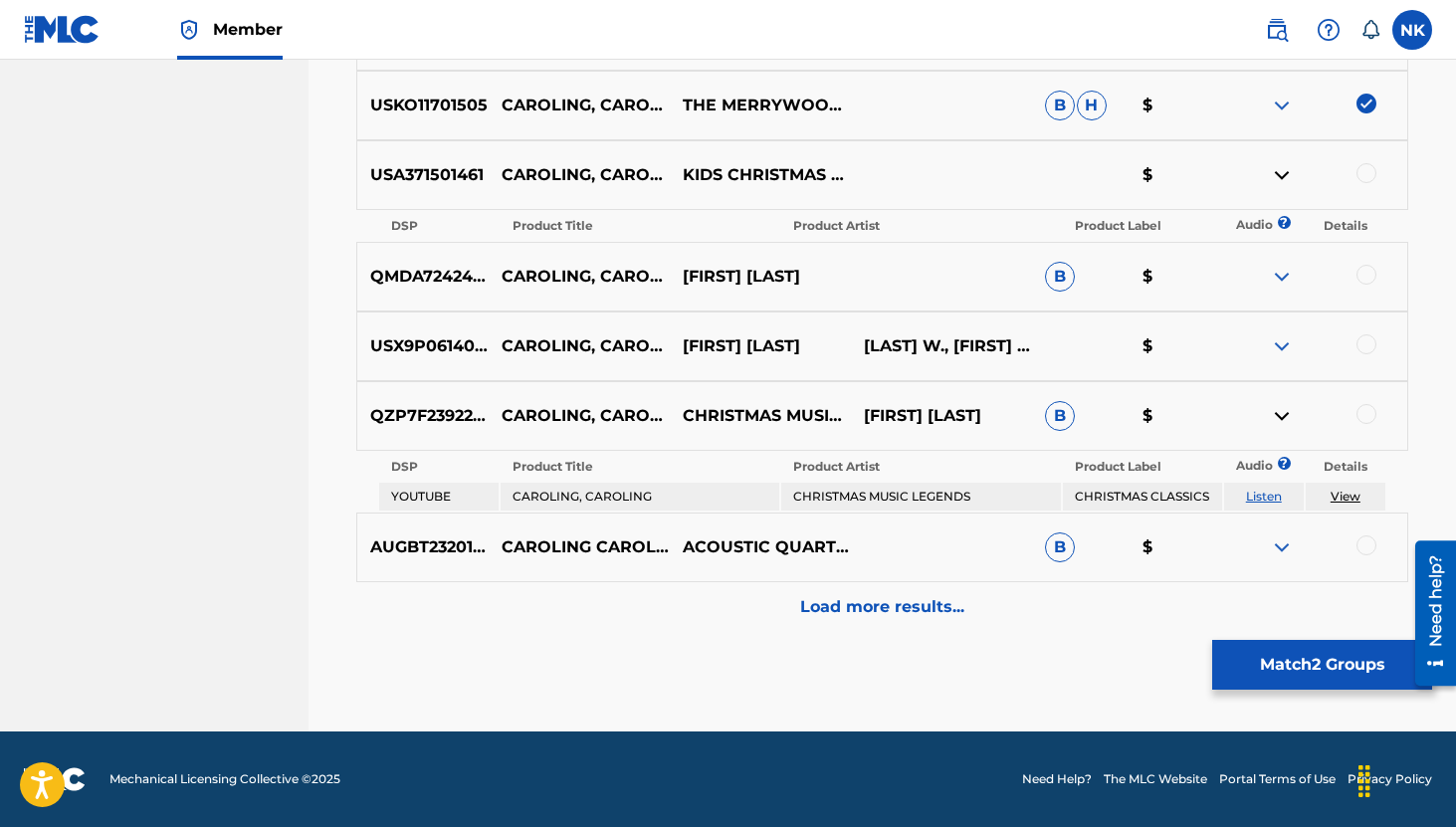 click on "Listen" at bounding box center (1264, 496) 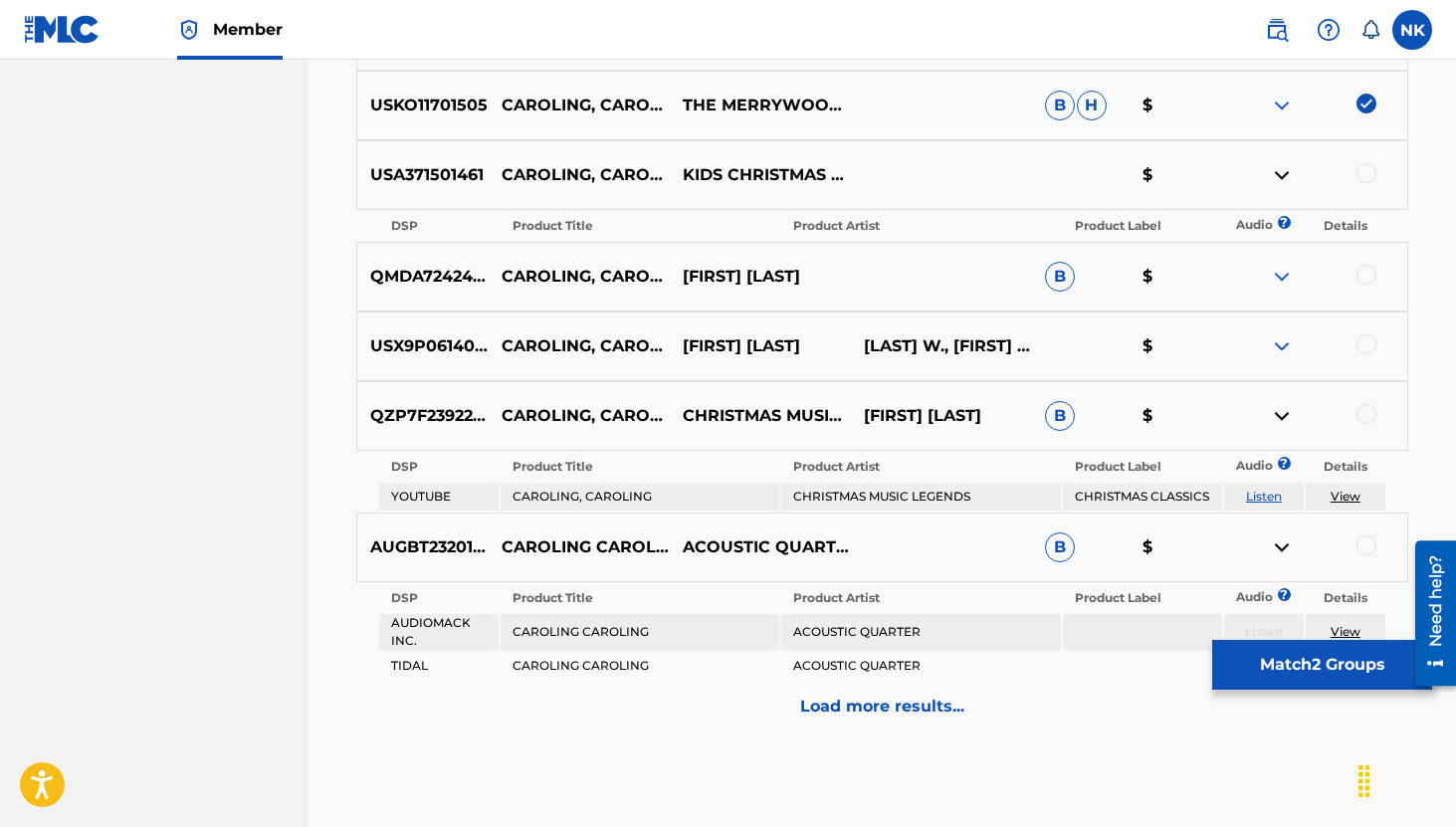 click at bounding box center [1282, 416] 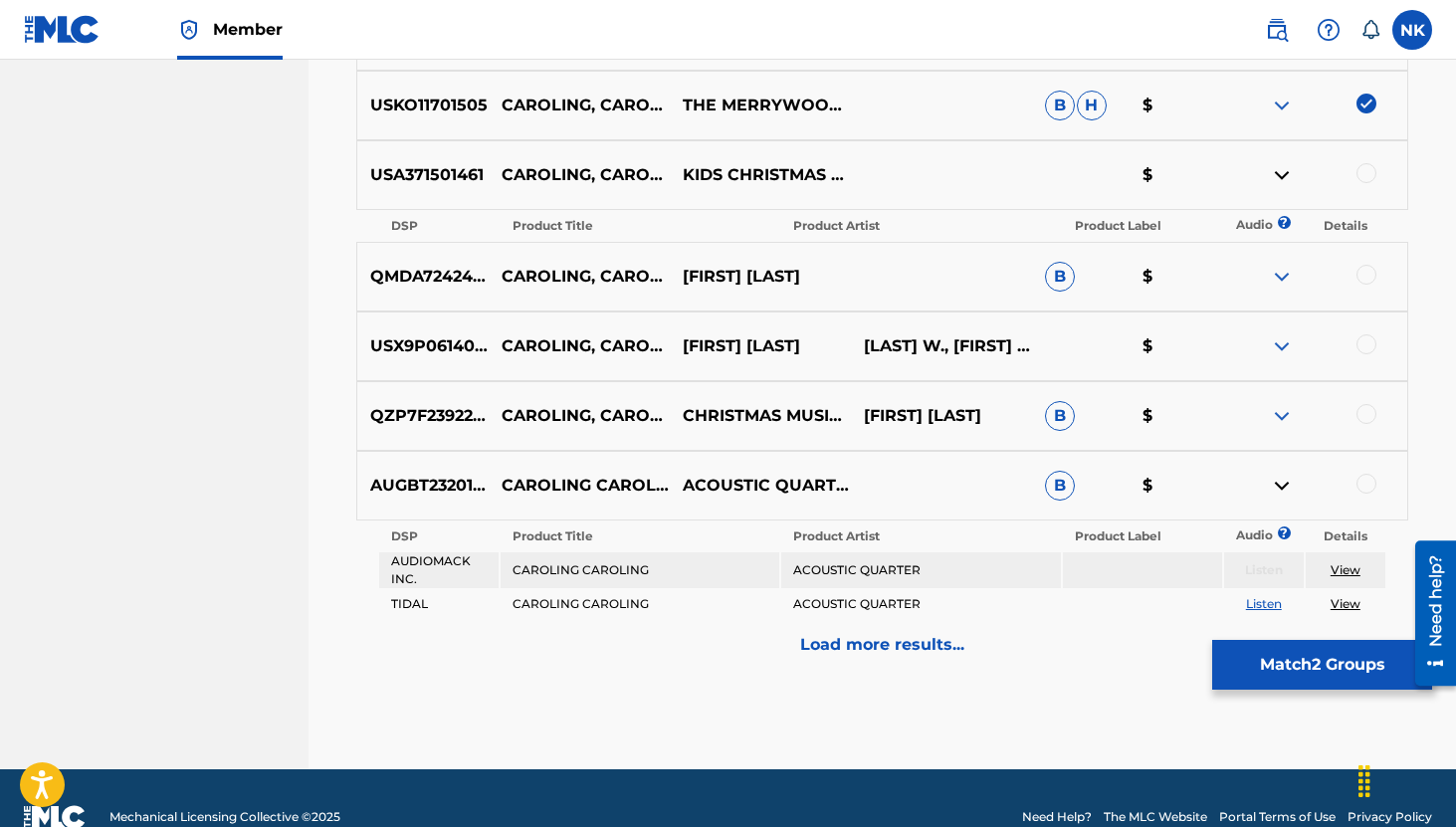 click on "Listen" at bounding box center [1264, 603] 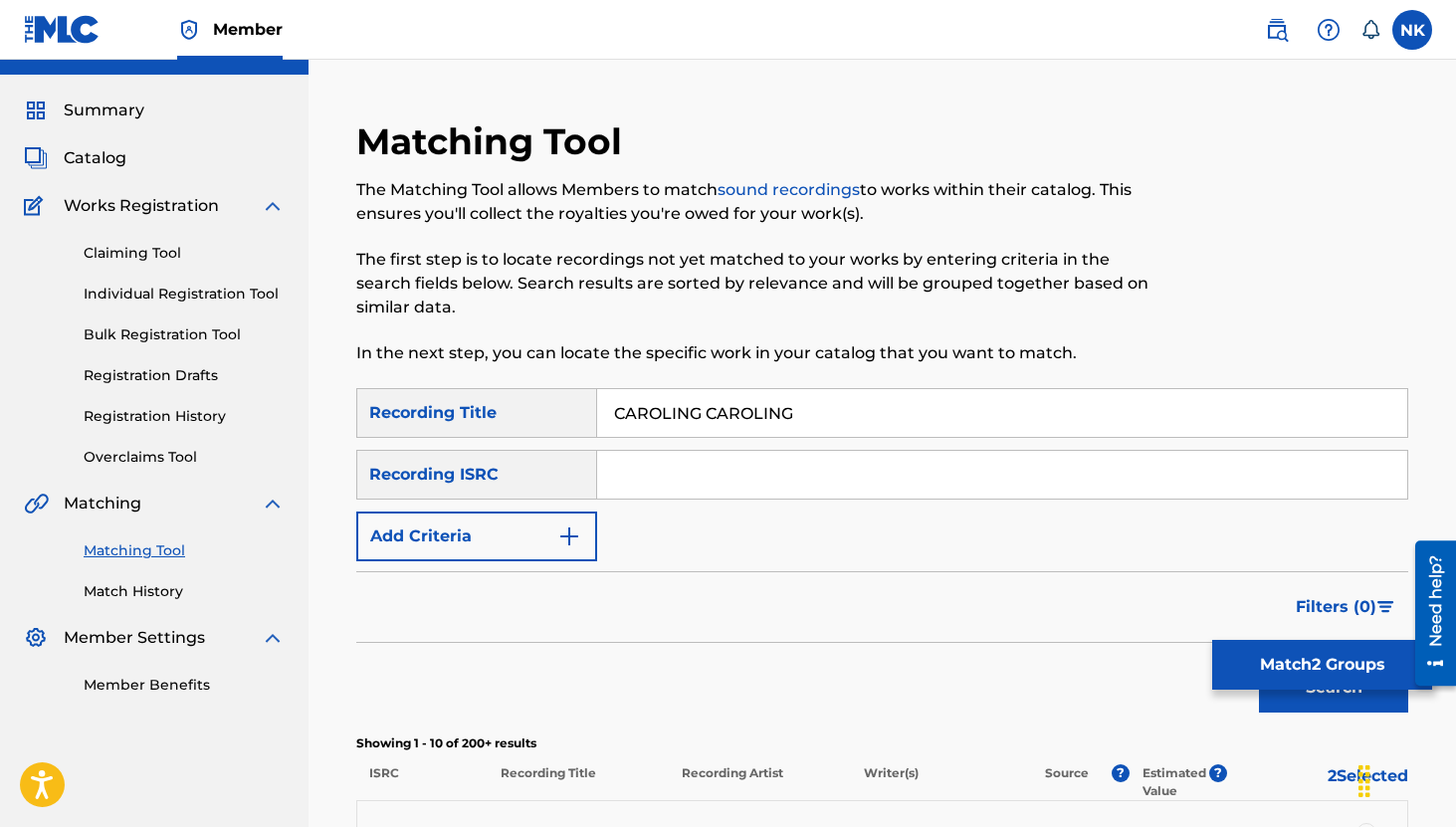 scroll, scrollTop: 0, scrollLeft: 0, axis: both 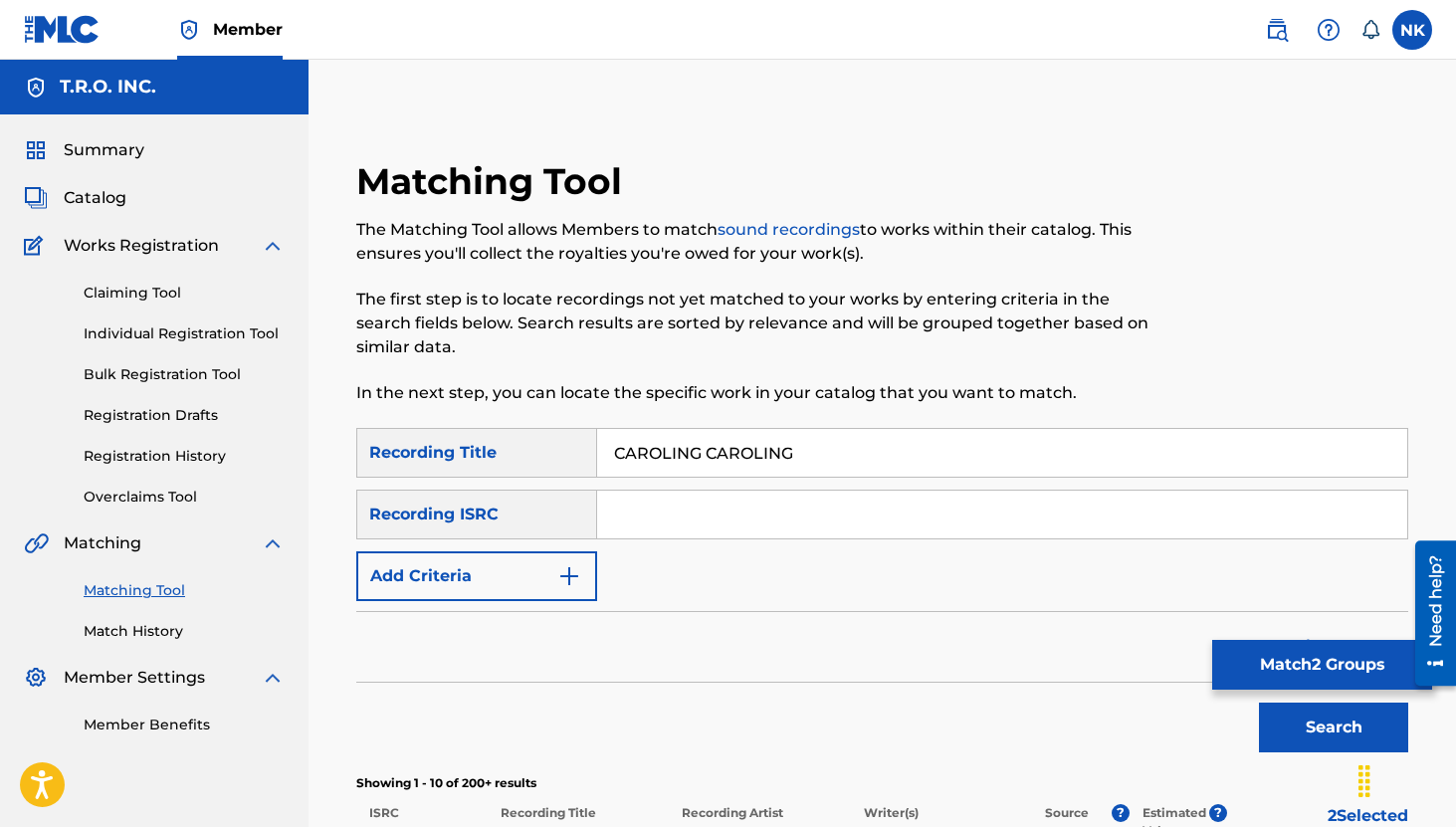 click on "Match  2 Groups" at bounding box center [1322, 665] 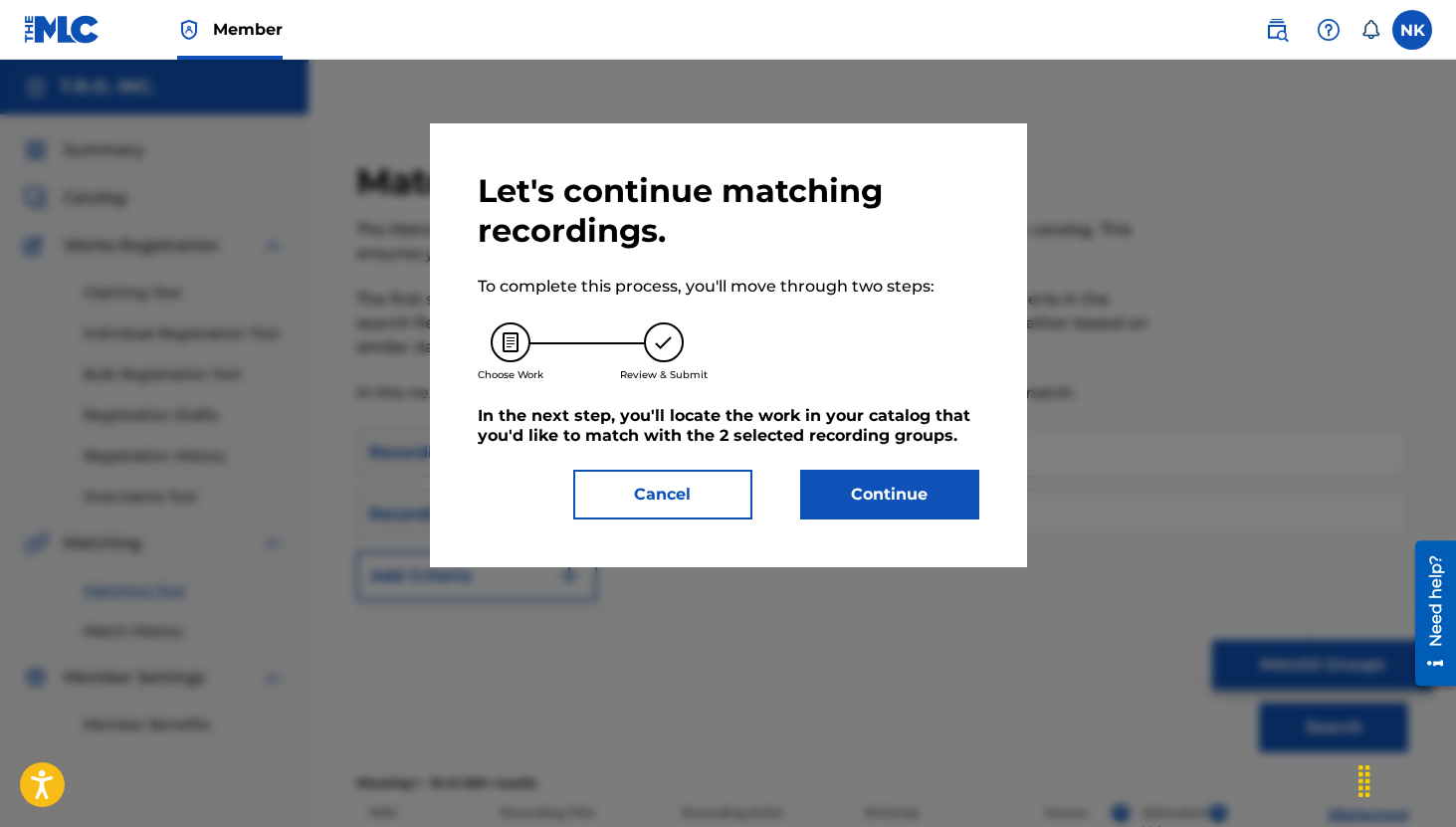 click on "Continue" at bounding box center [890, 495] 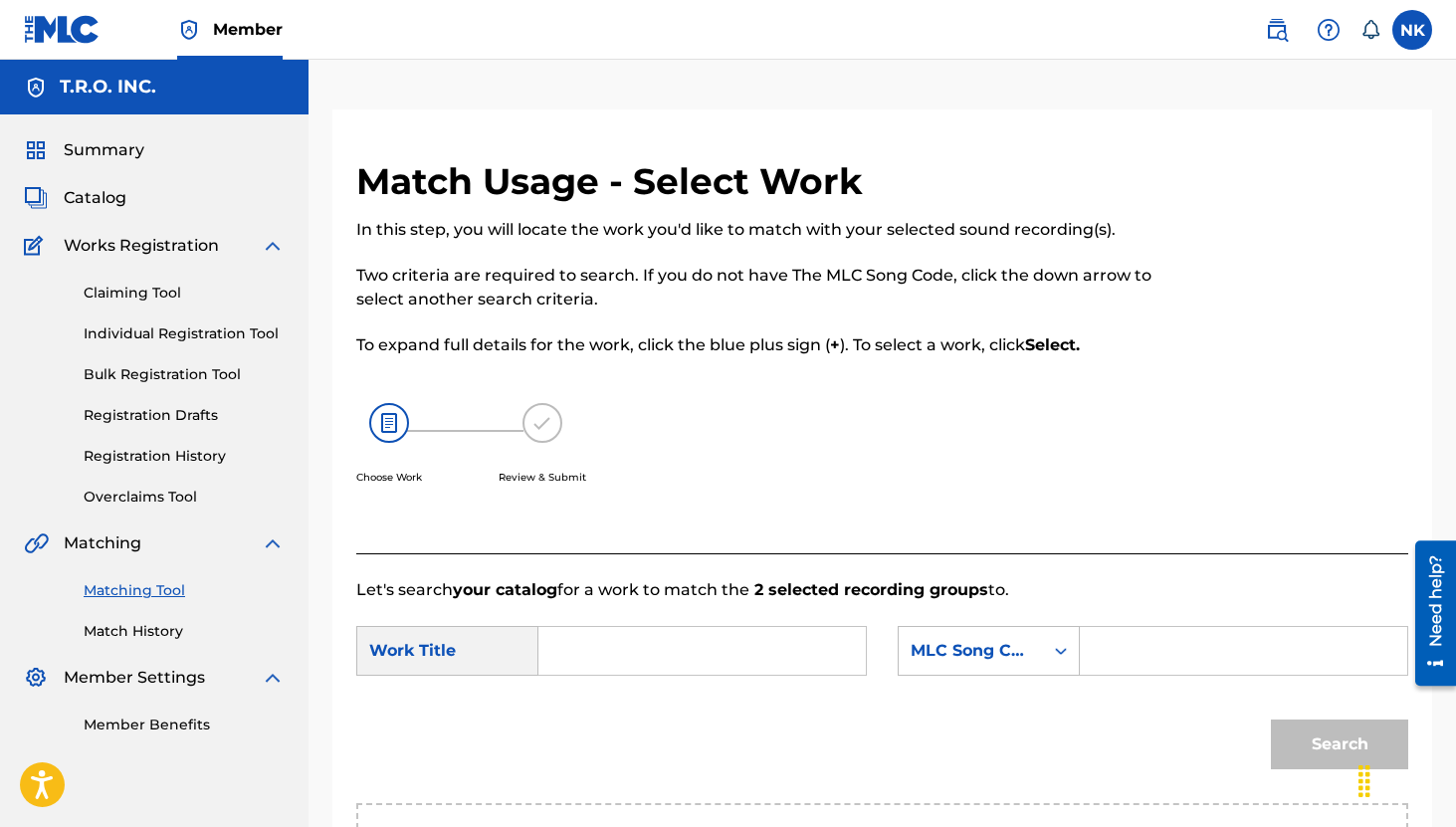 click at bounding box center [702, 651] 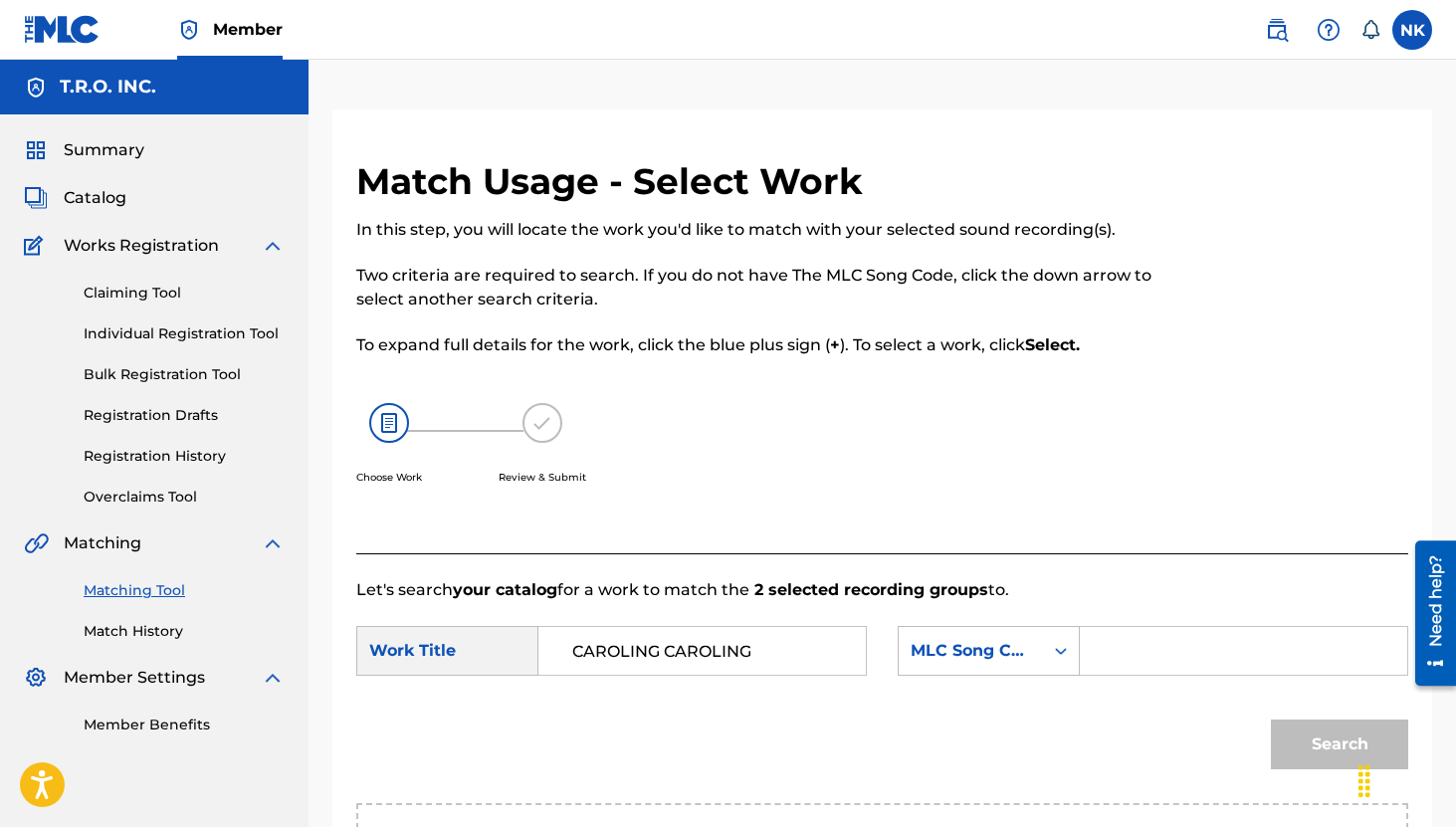 scroll, scrollTop: 0, scrollLeft: 61, axis: horizontal 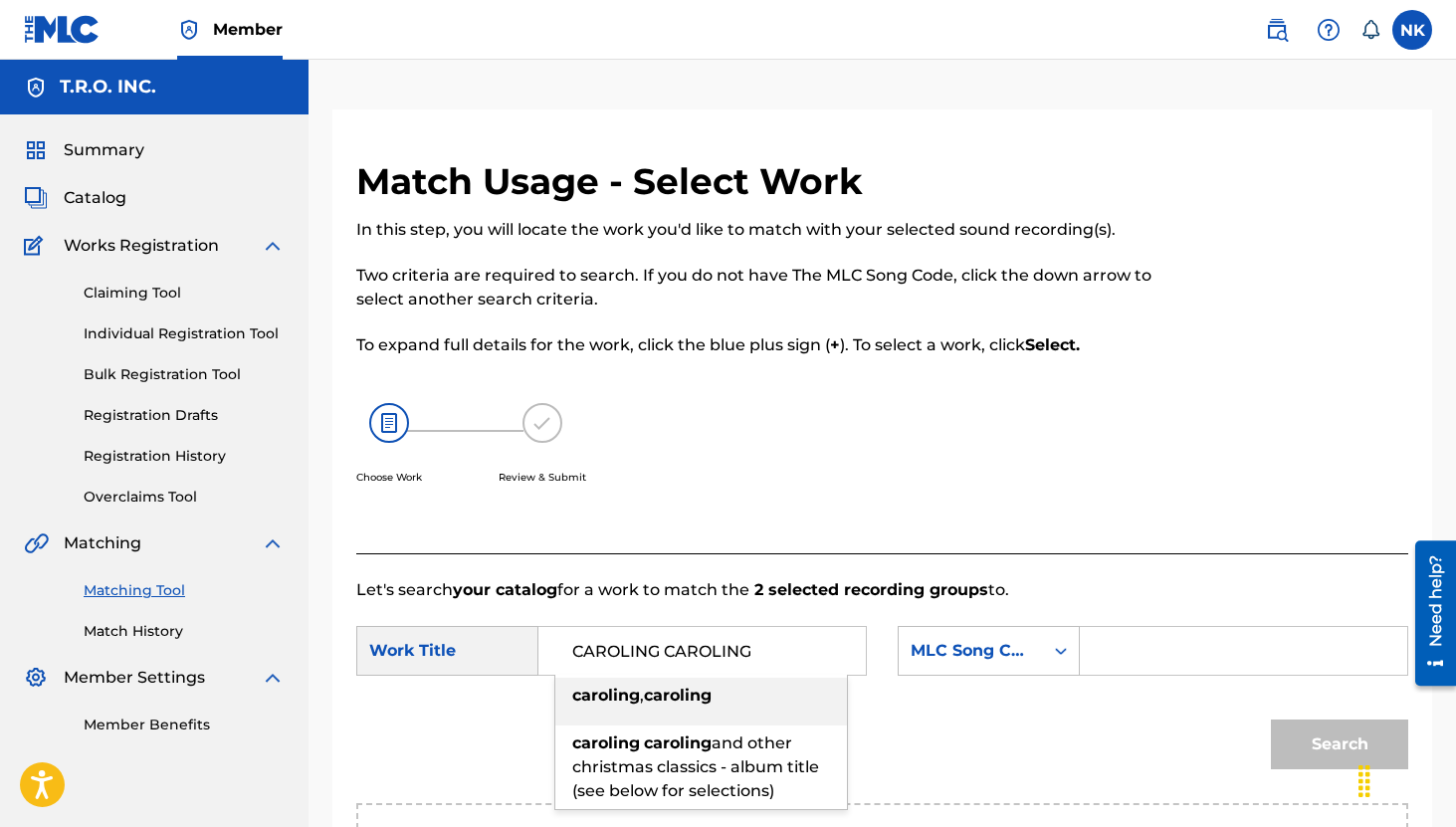click on "caroling ,  caroling" at bounding box center [701, 696] 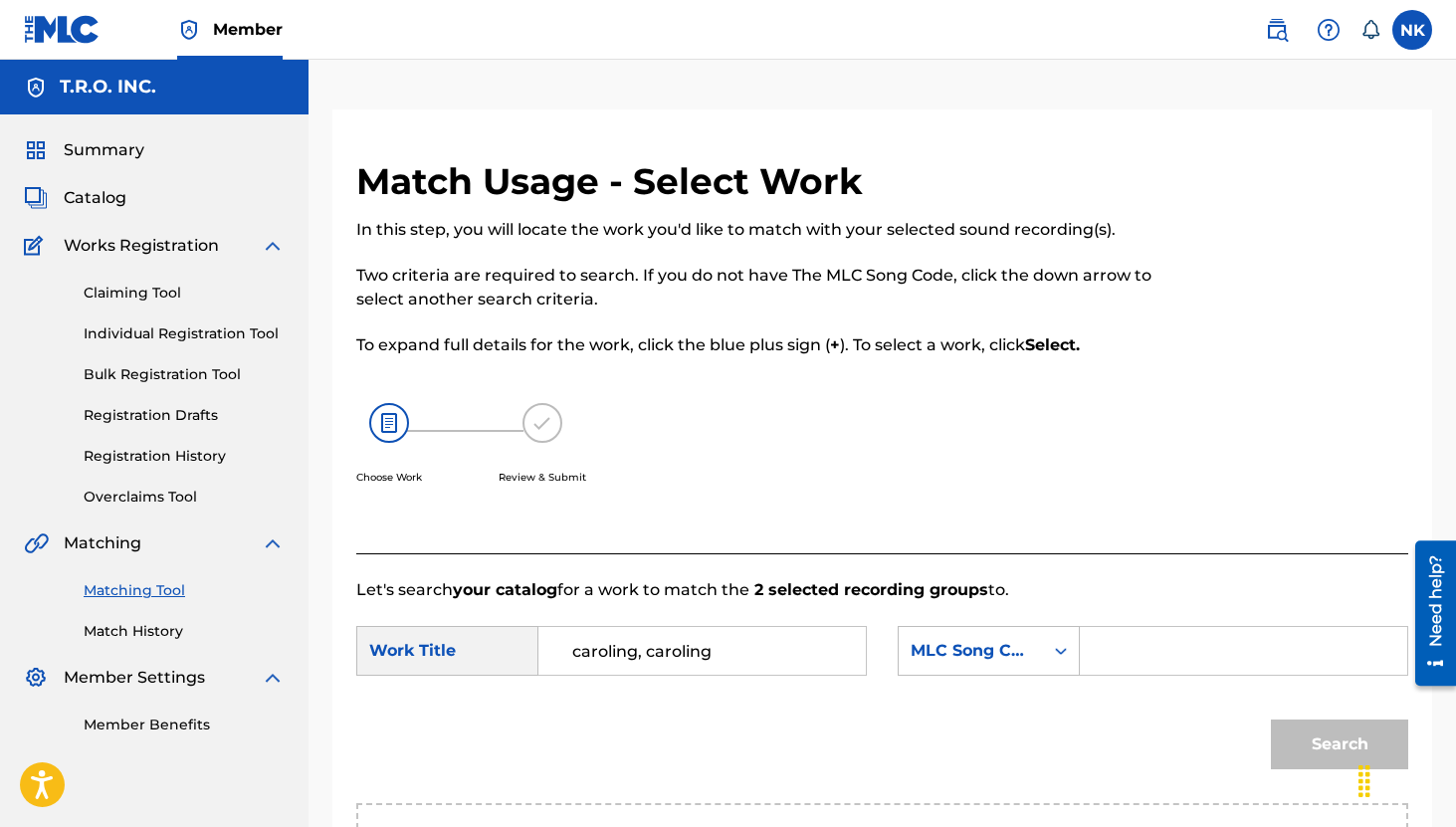 click at bounding box center (1243, 651) 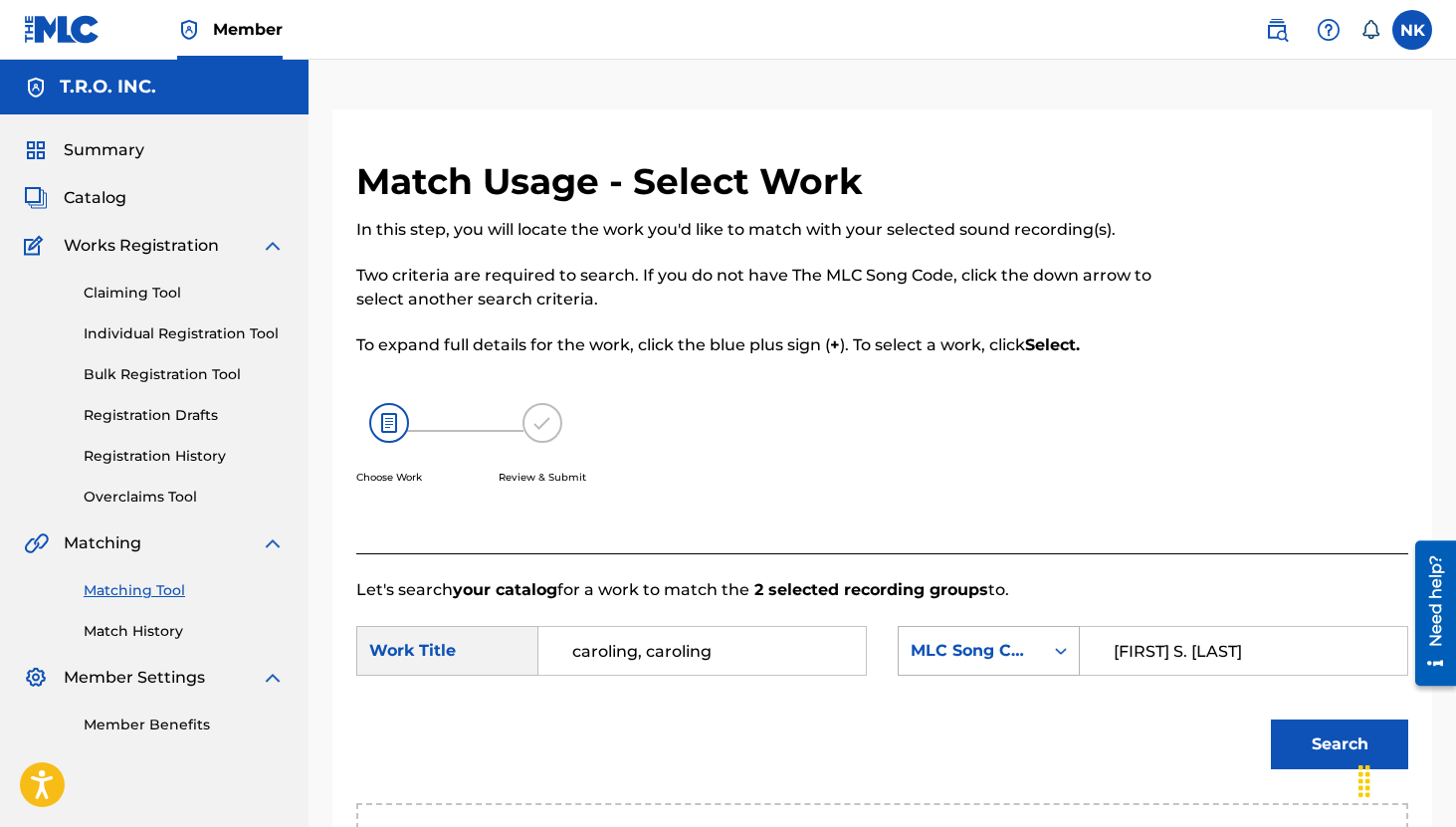 click on "MLC Song Code" at bounding box center (988, 651) 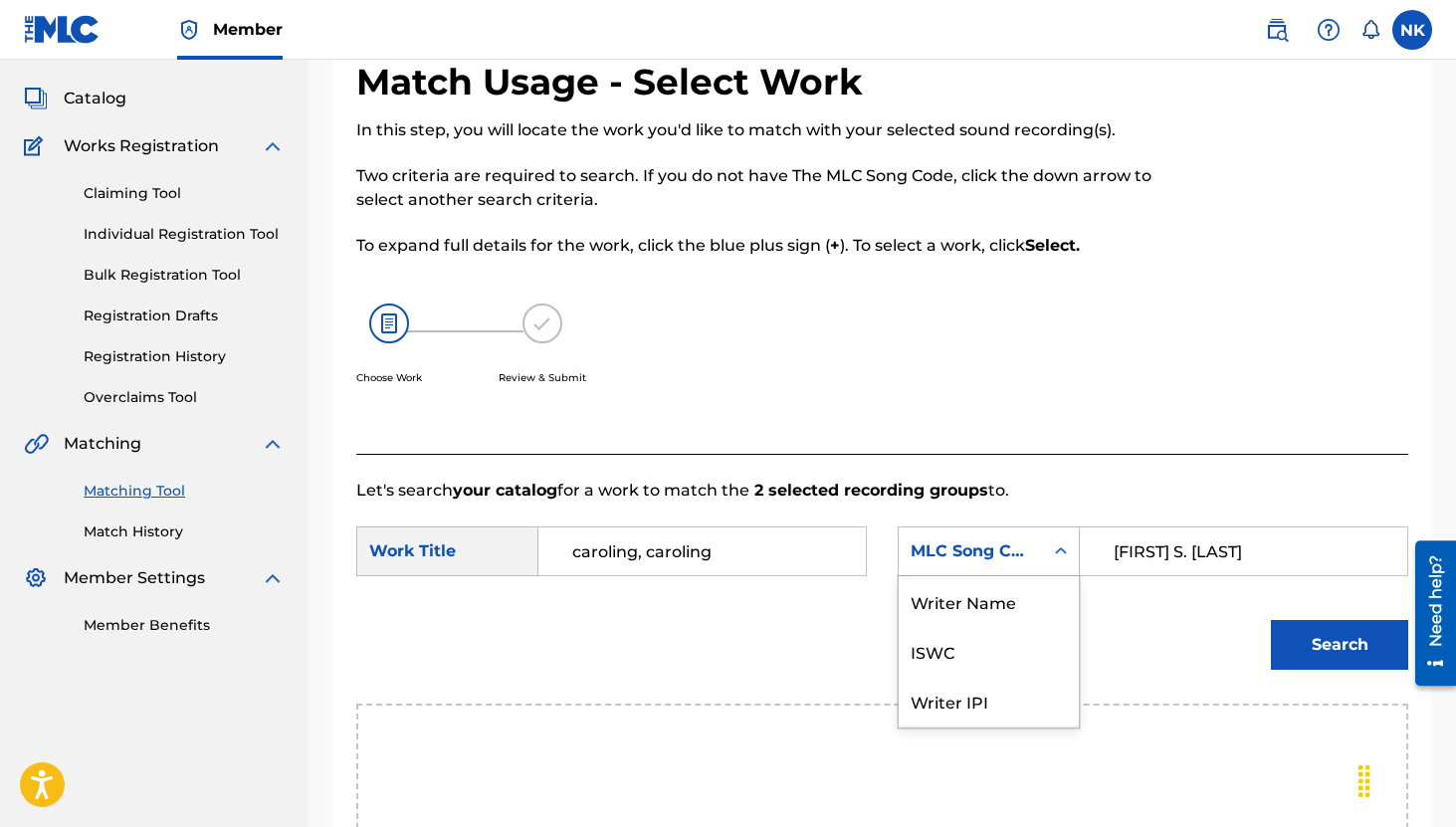 scroll, scrollTop: 135, scrollLeft: 0, axis: vertical 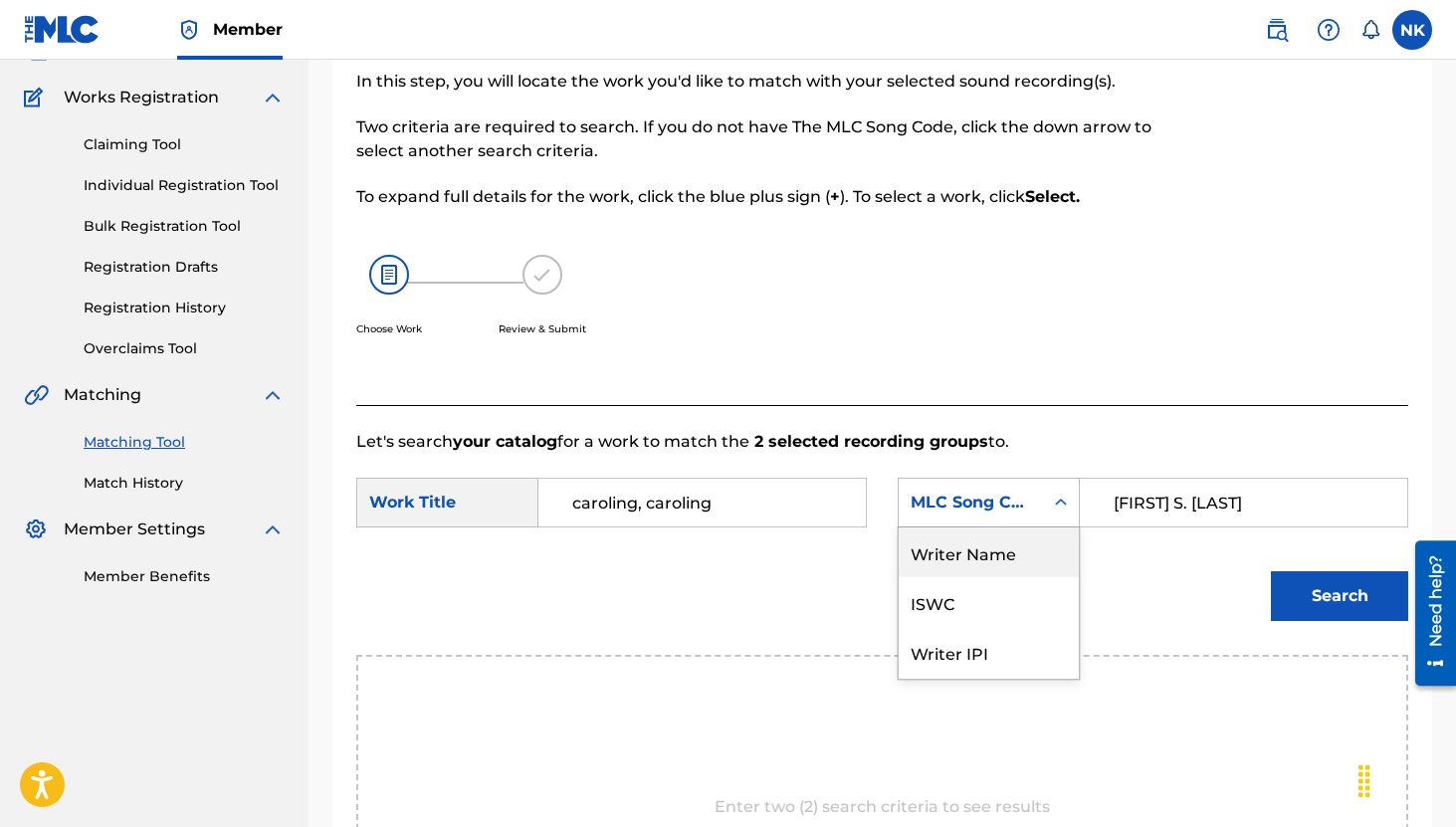 click on "Writer Name" at bounding box center (988, 552) 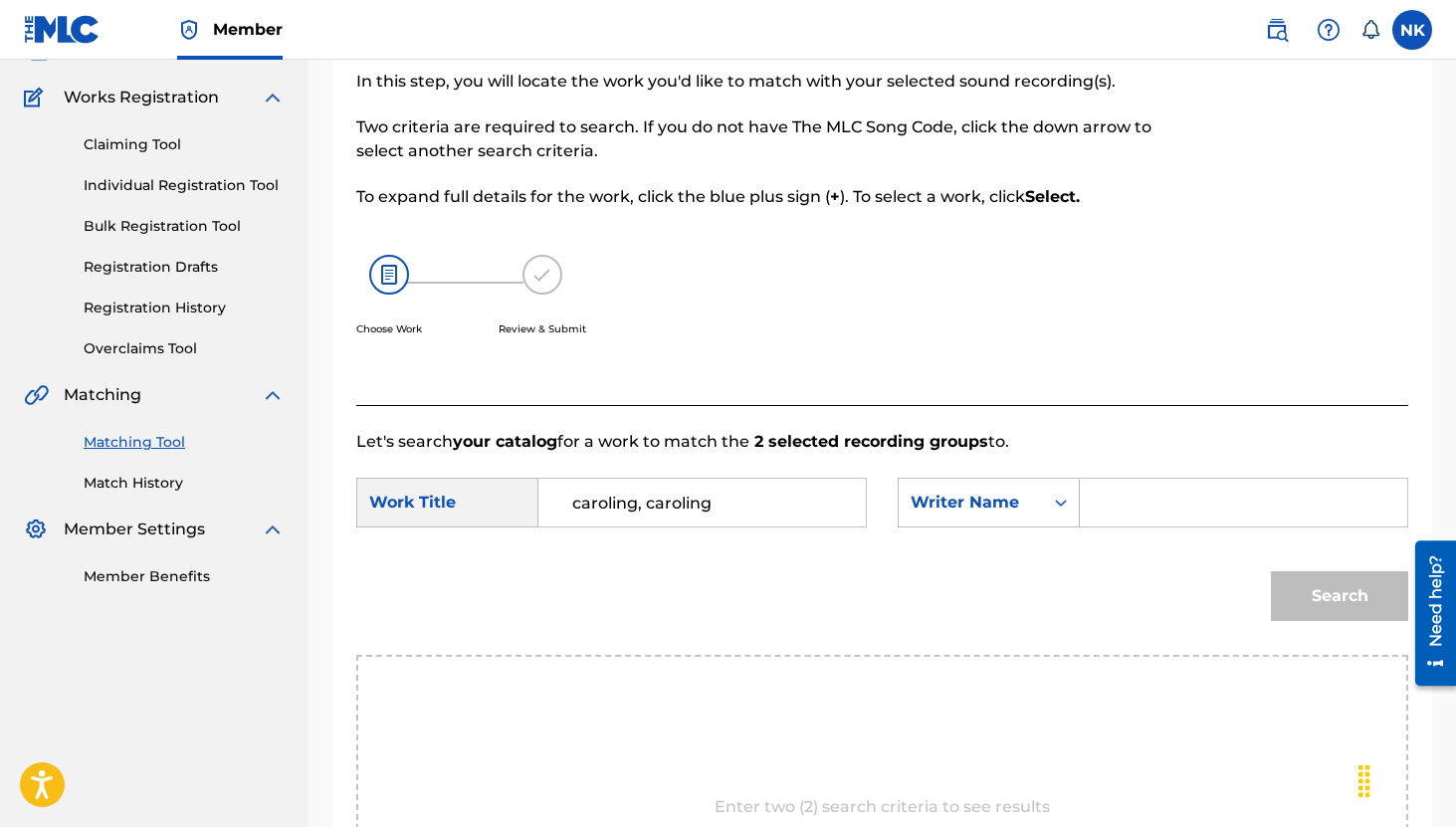 click on "Search" at bounding box center [1335, 591] 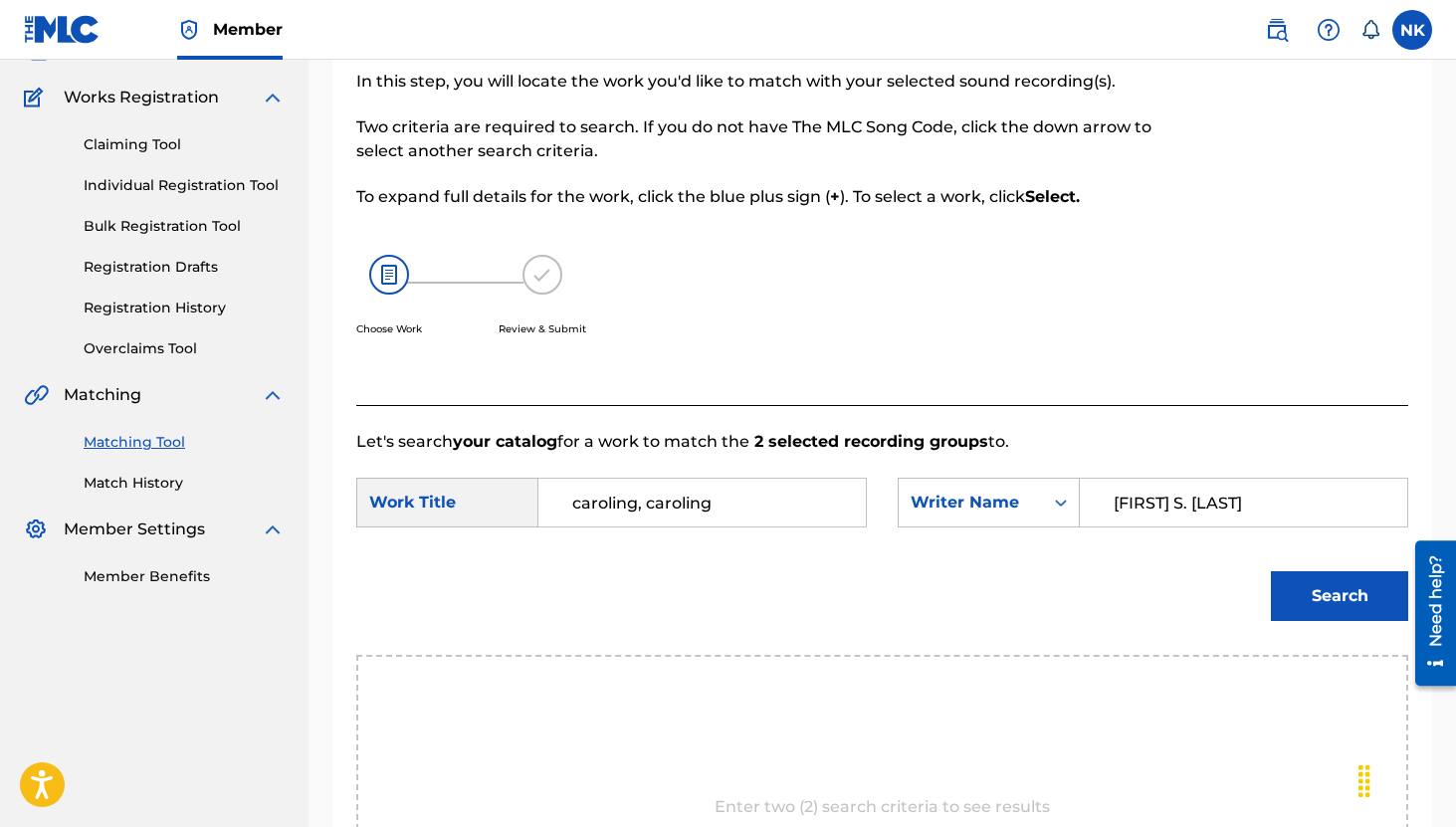 click on "Search" at bounding box center [1340, 596] 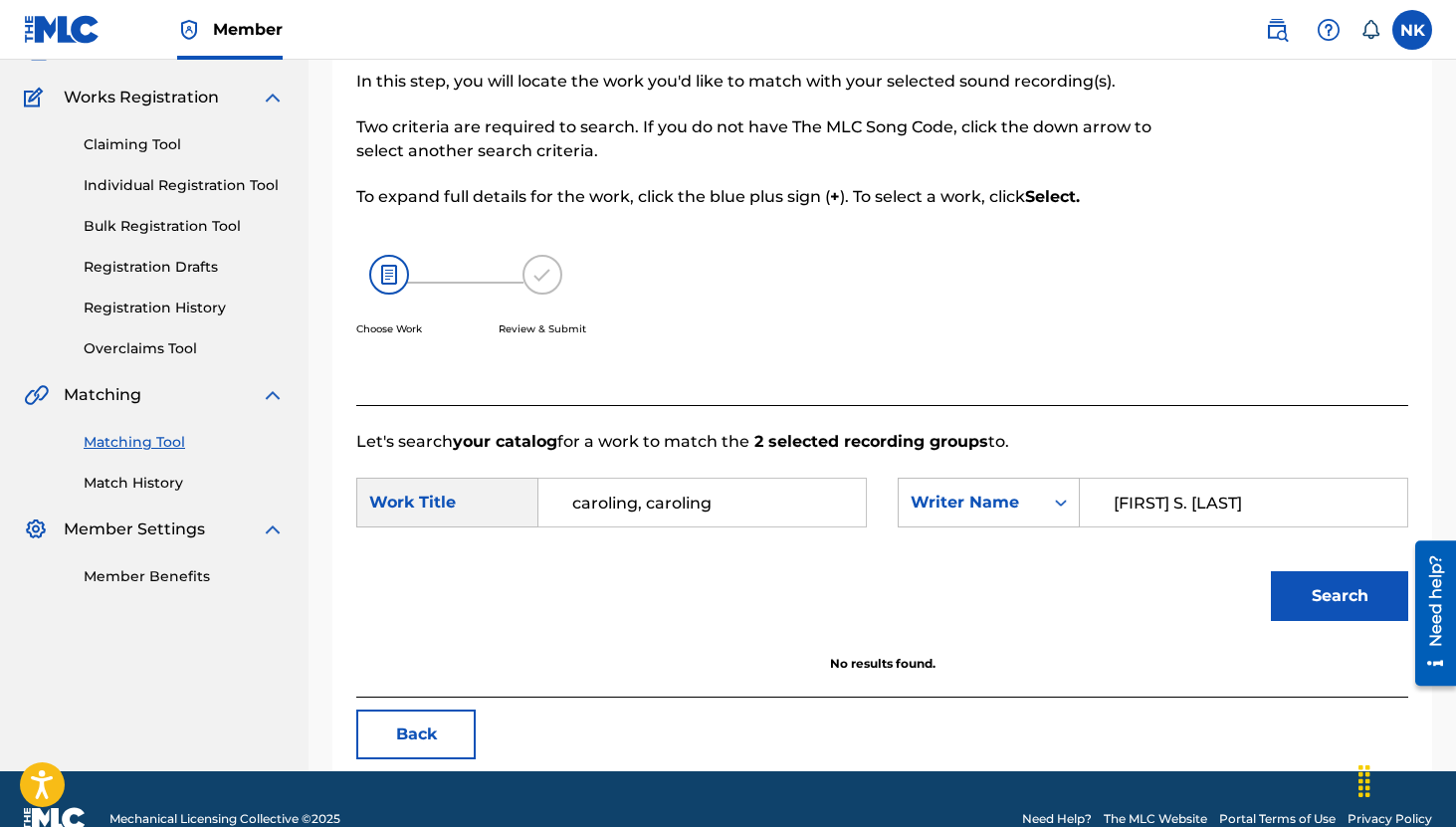 scroll, scrollTop: 188, scrollLeft: 0, axis: vertical 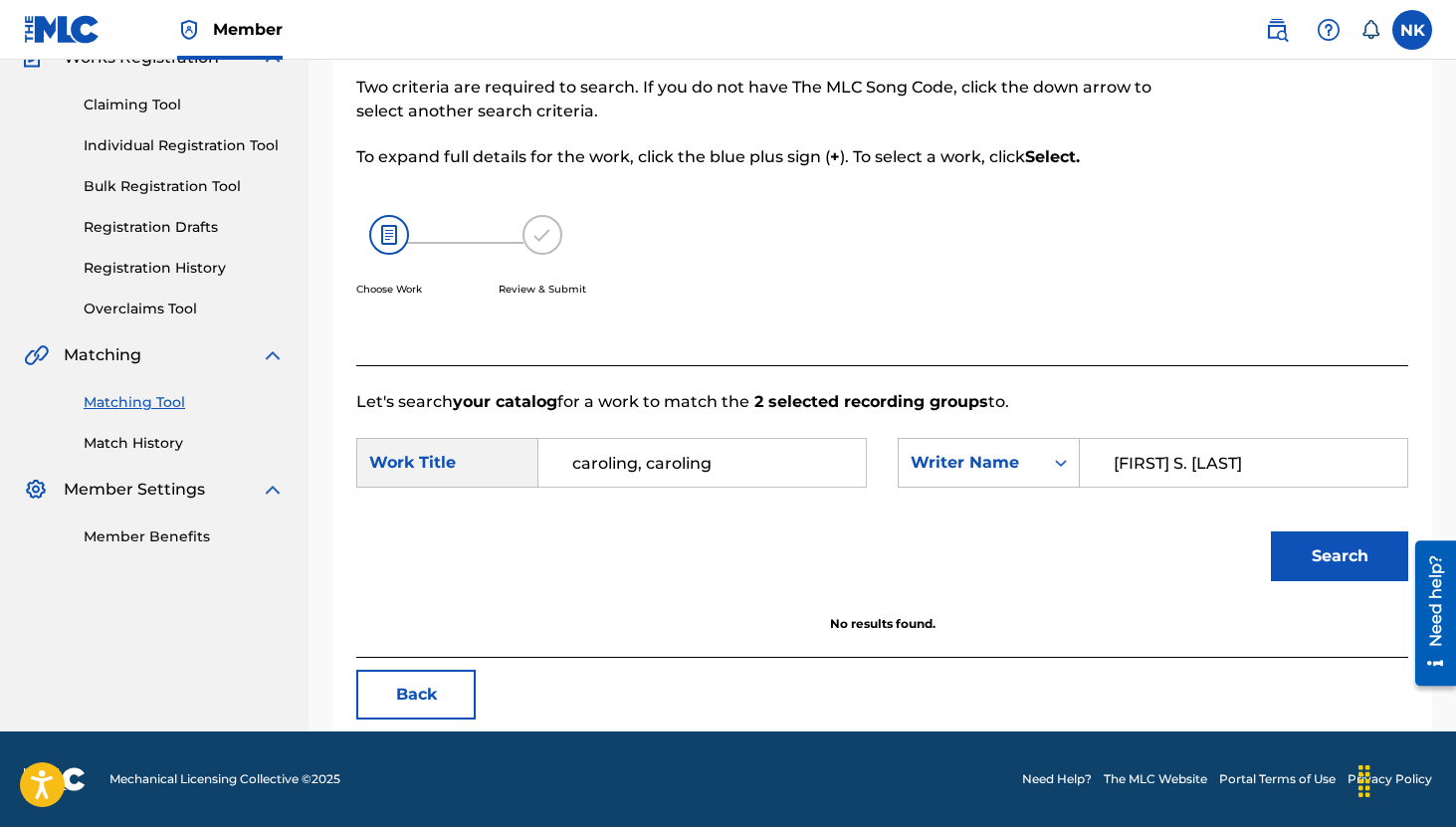 click on "Back" at bounding box center [416, 695] 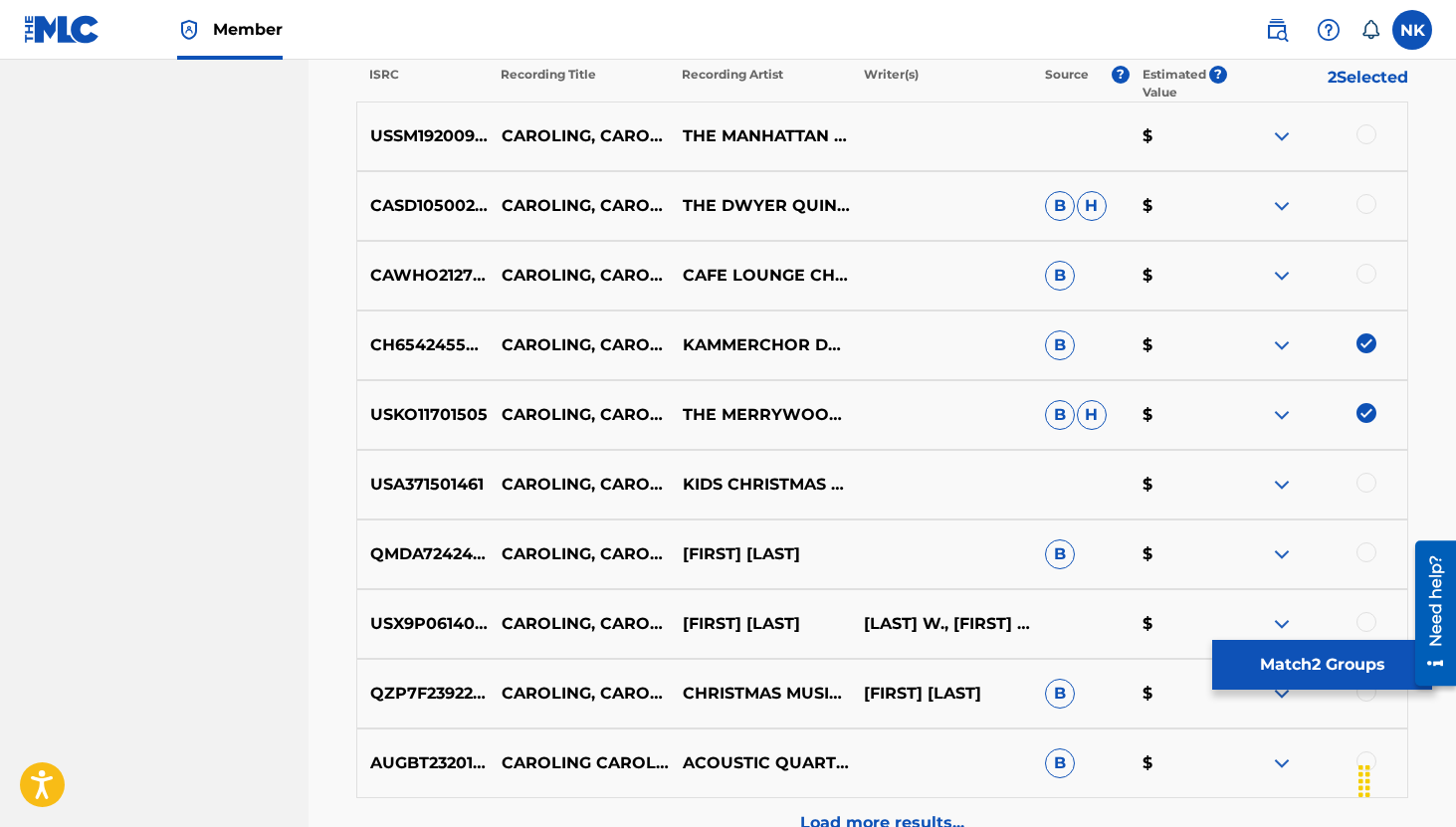 scroll, scrollTop: 954, scrollLeft: 0, axis: vertical 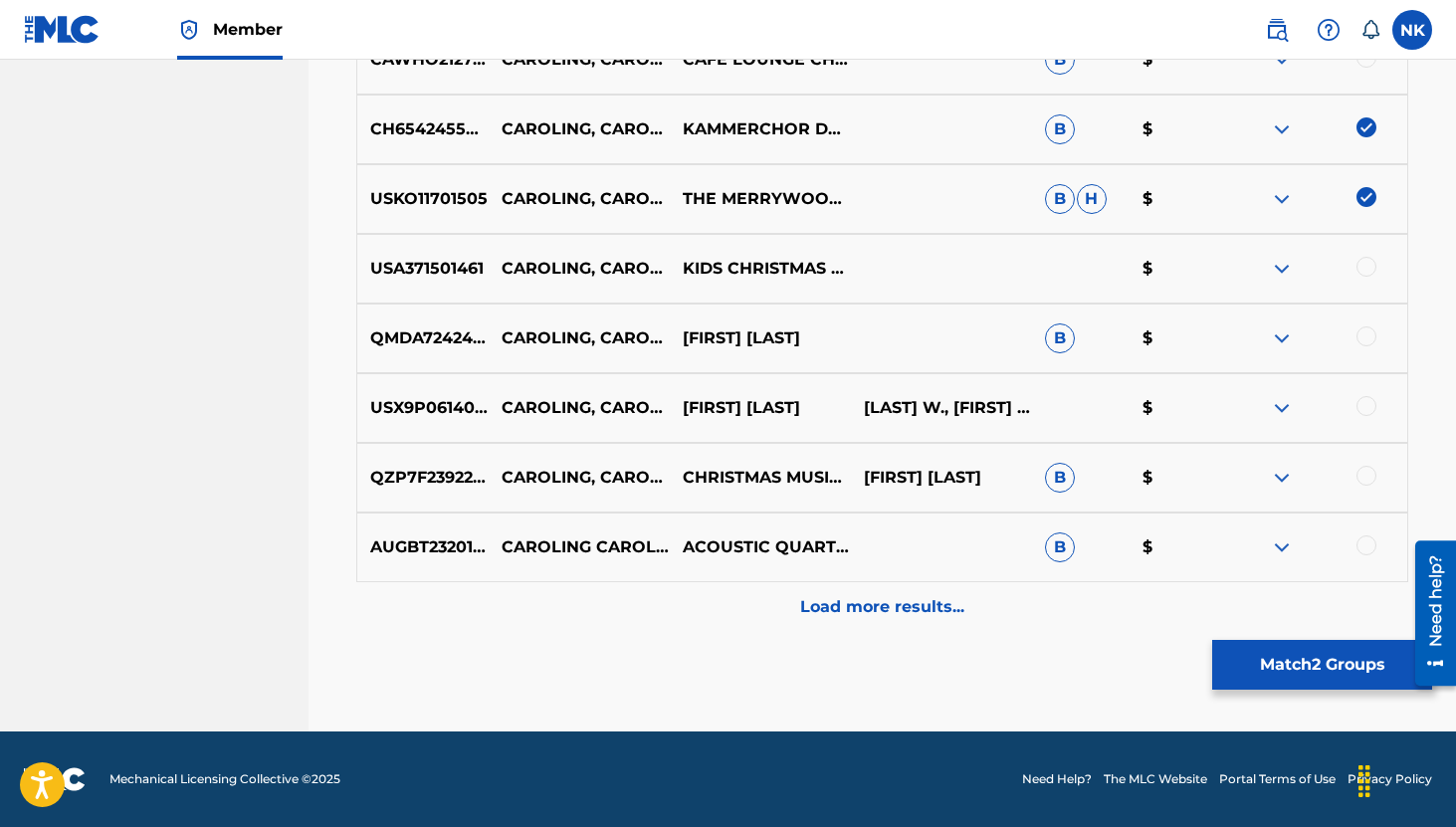 click on "Load more results..." at bounding box center [882, 607] 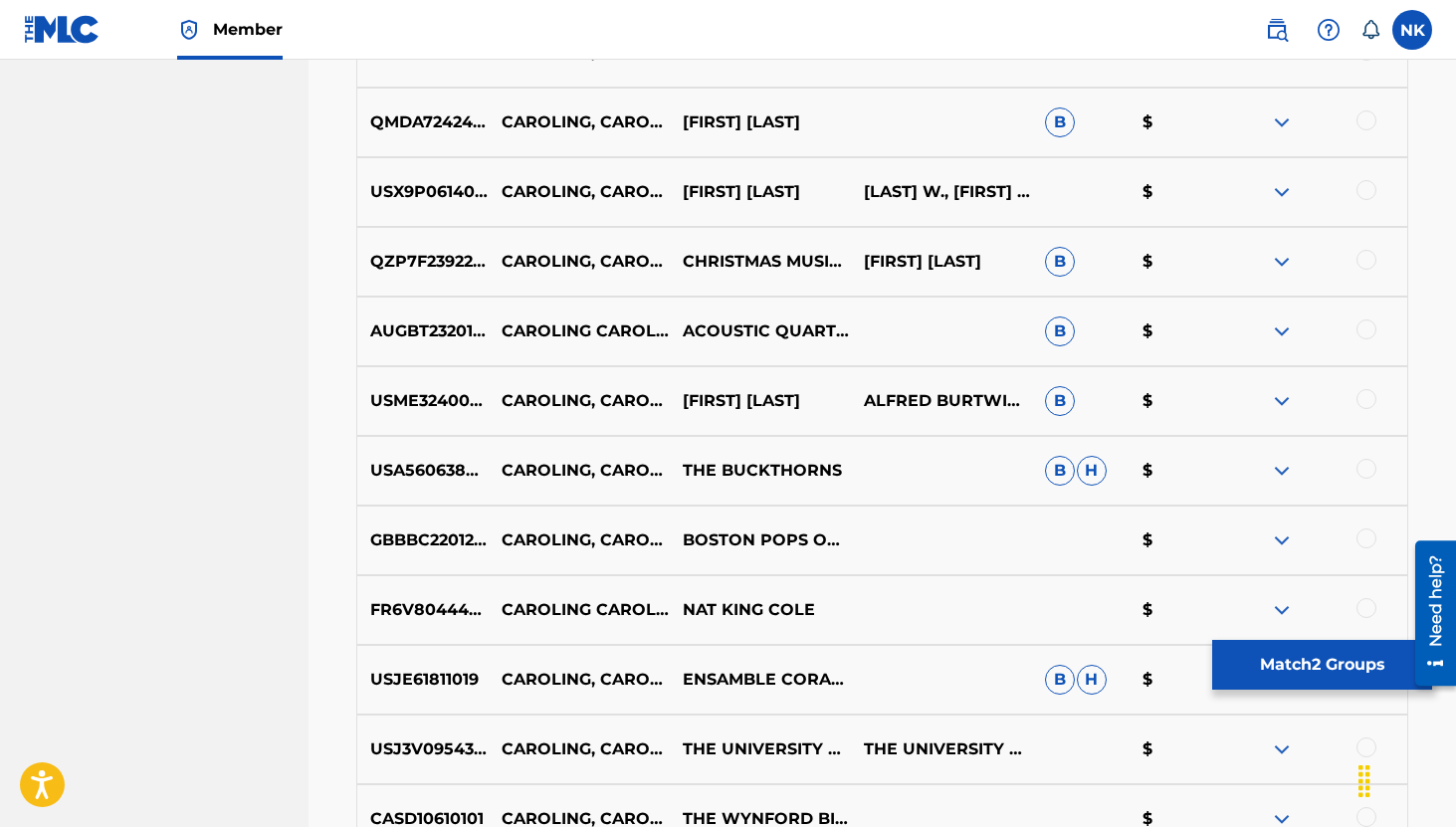 scroll, scrollTop: 1176, scrollLeft: 0, axis: vertical 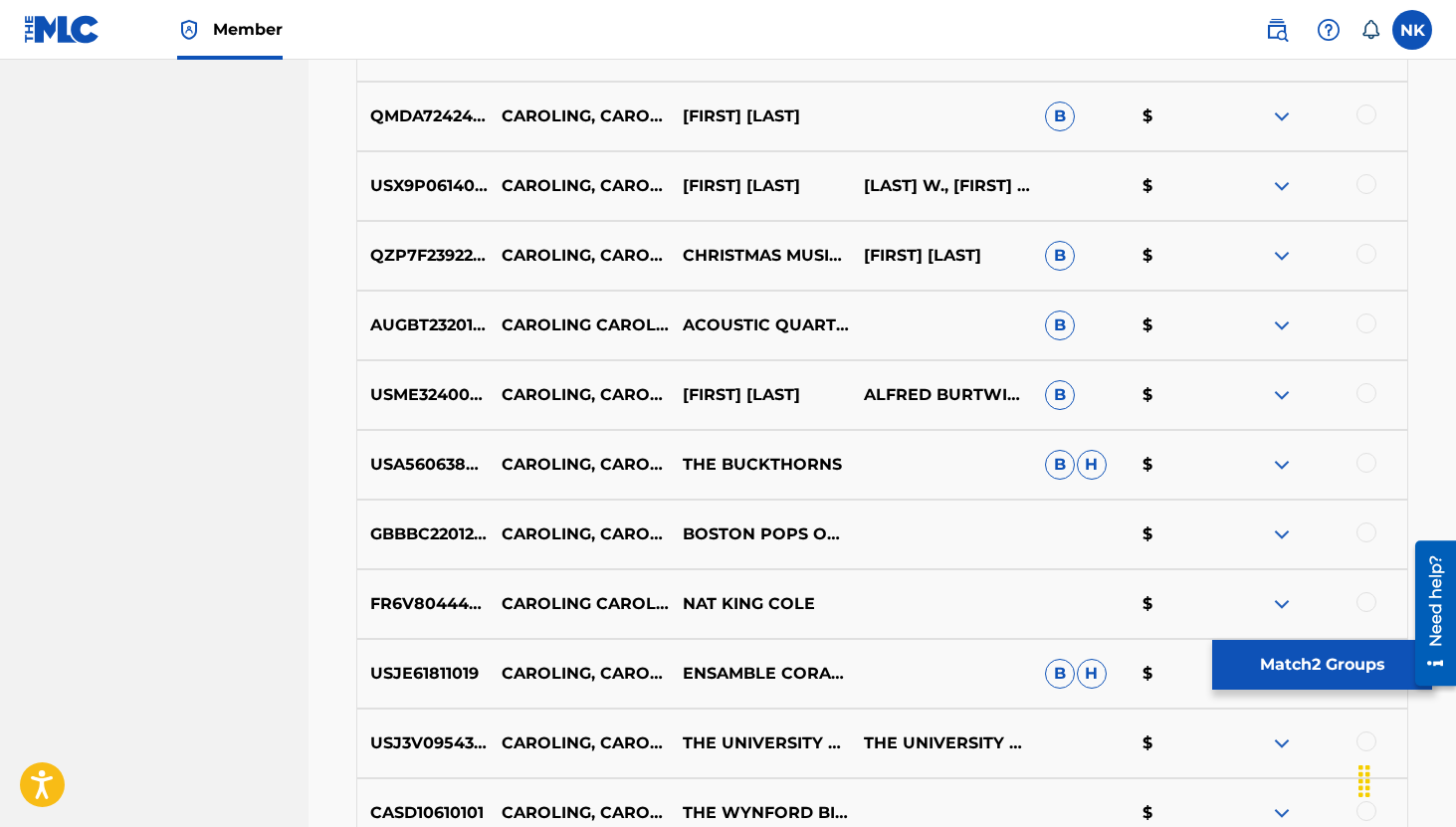 click at bounding box center [1282, 395] 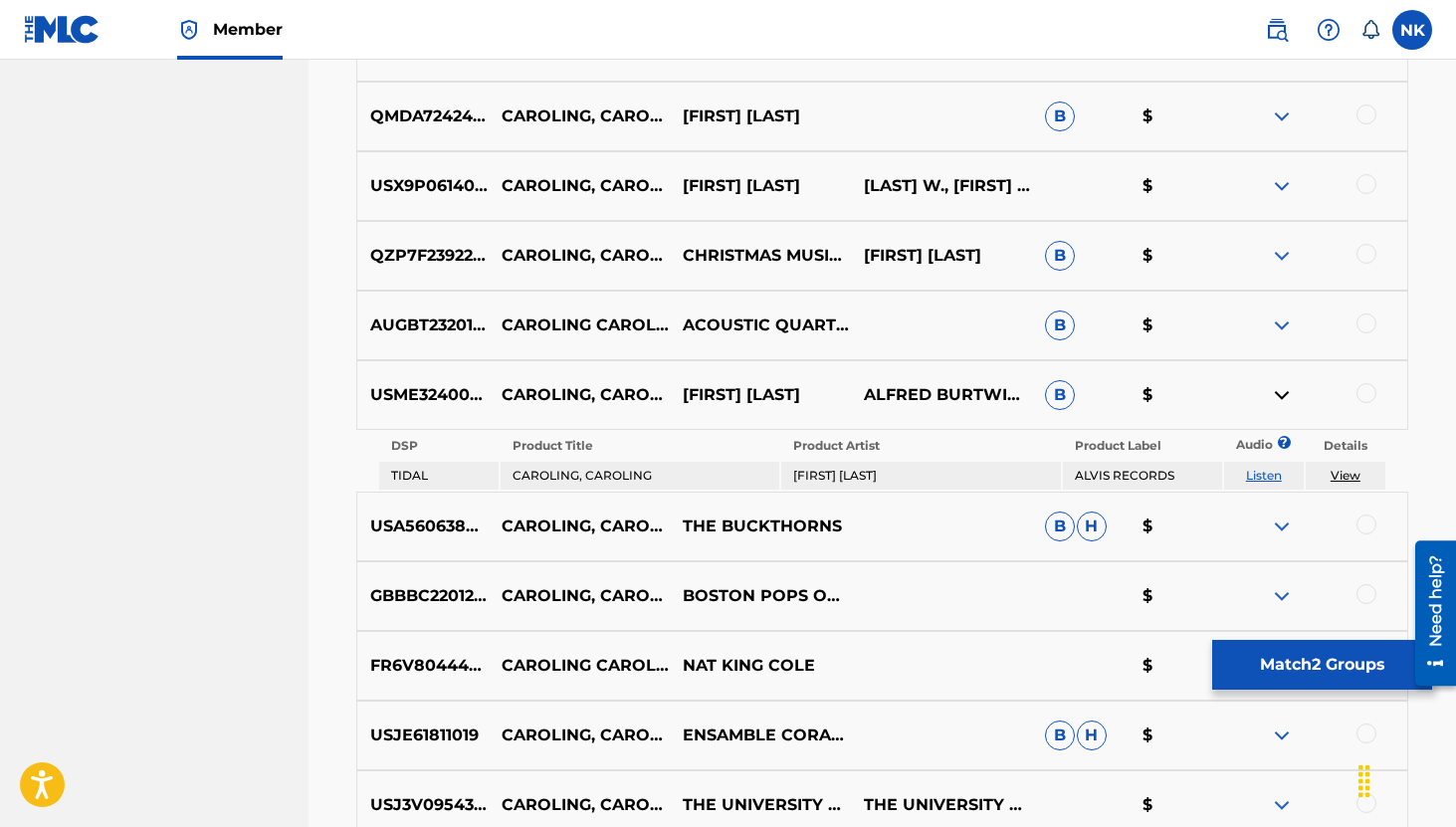 click on "Listen" at bounding box center [1264, 475] 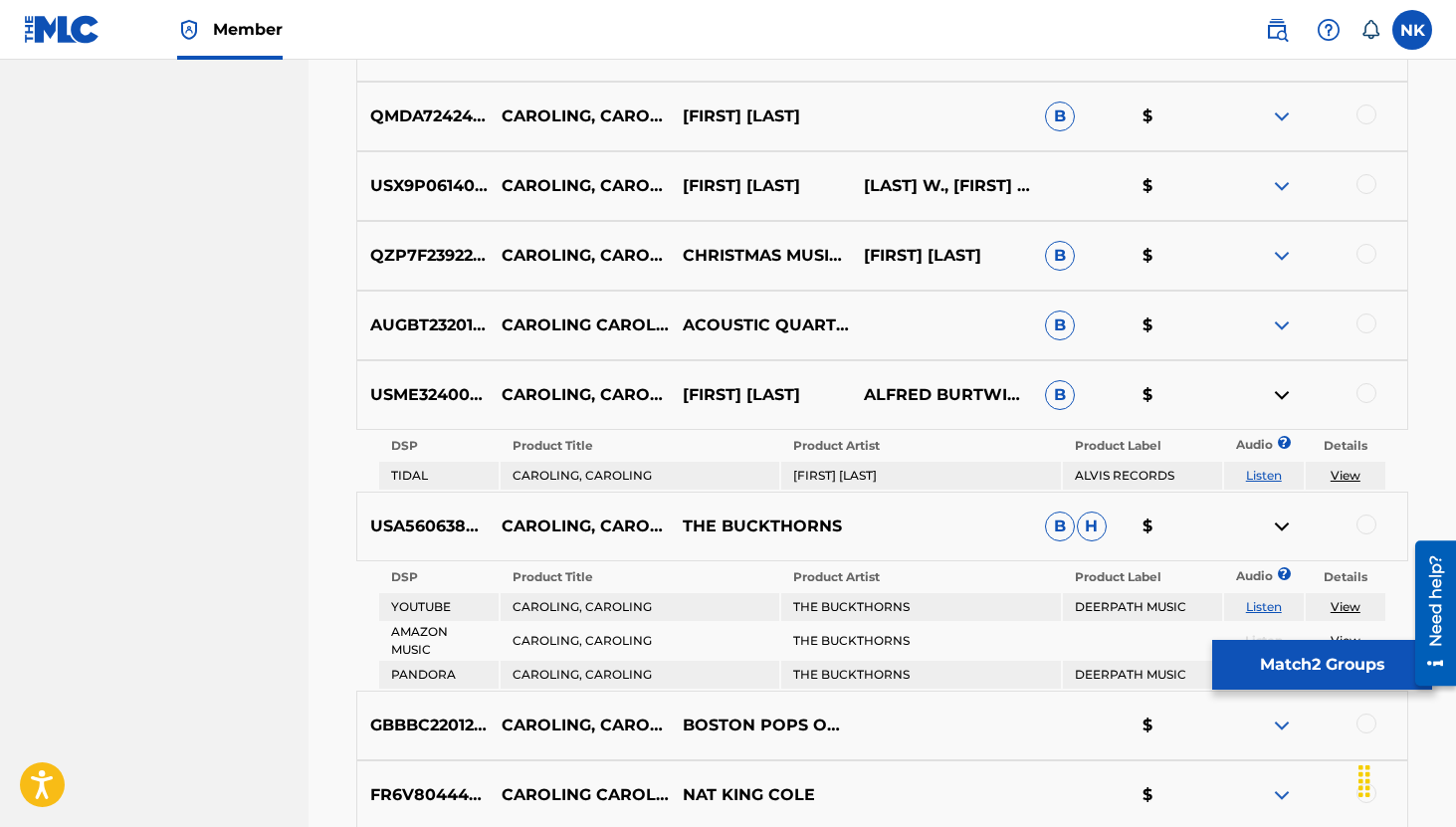 click on "Listen" at bounding box center (1264, 607) 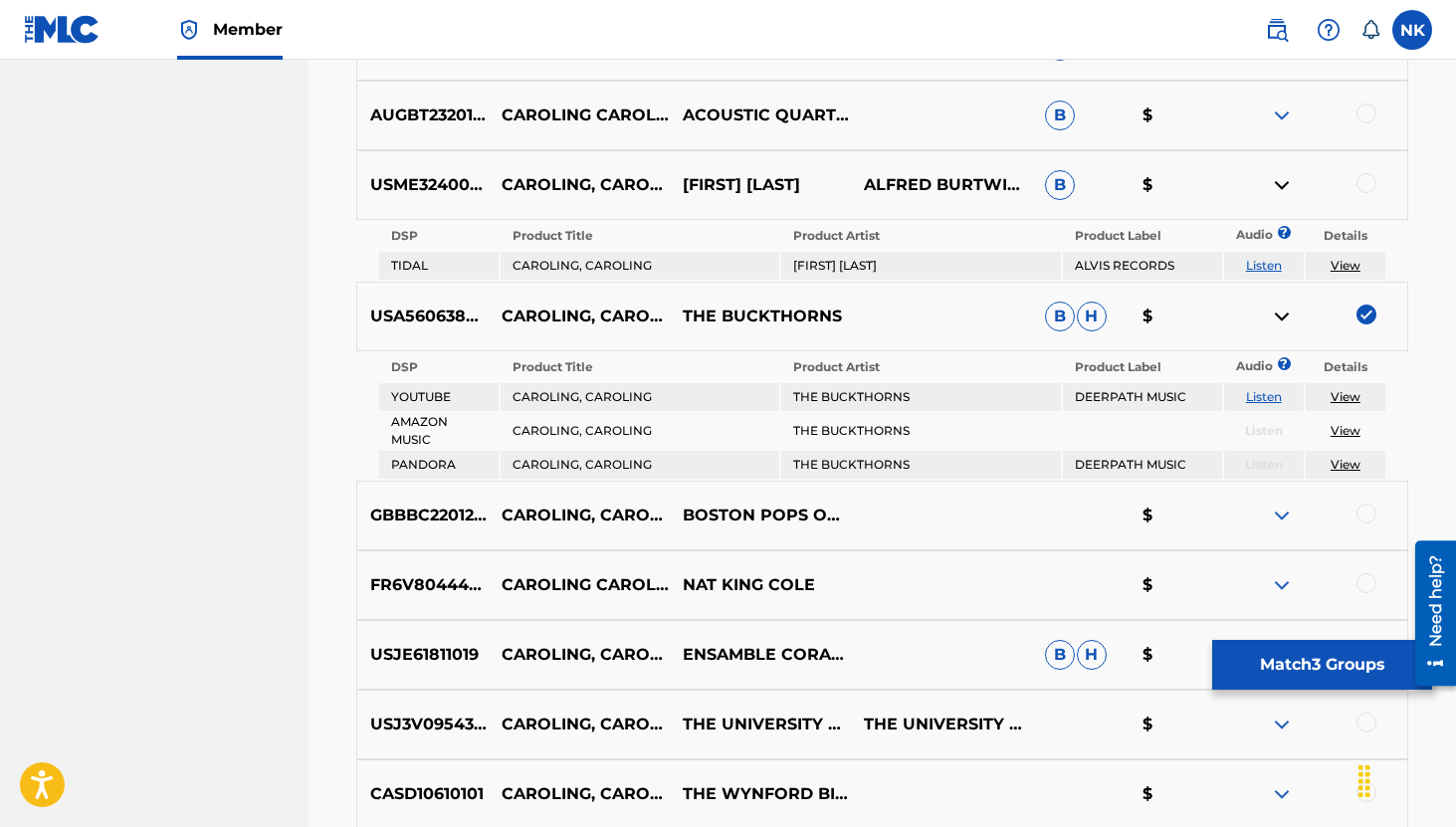 scroll, scrollTop: 1391, scrollLeft: 0, axis: vertical 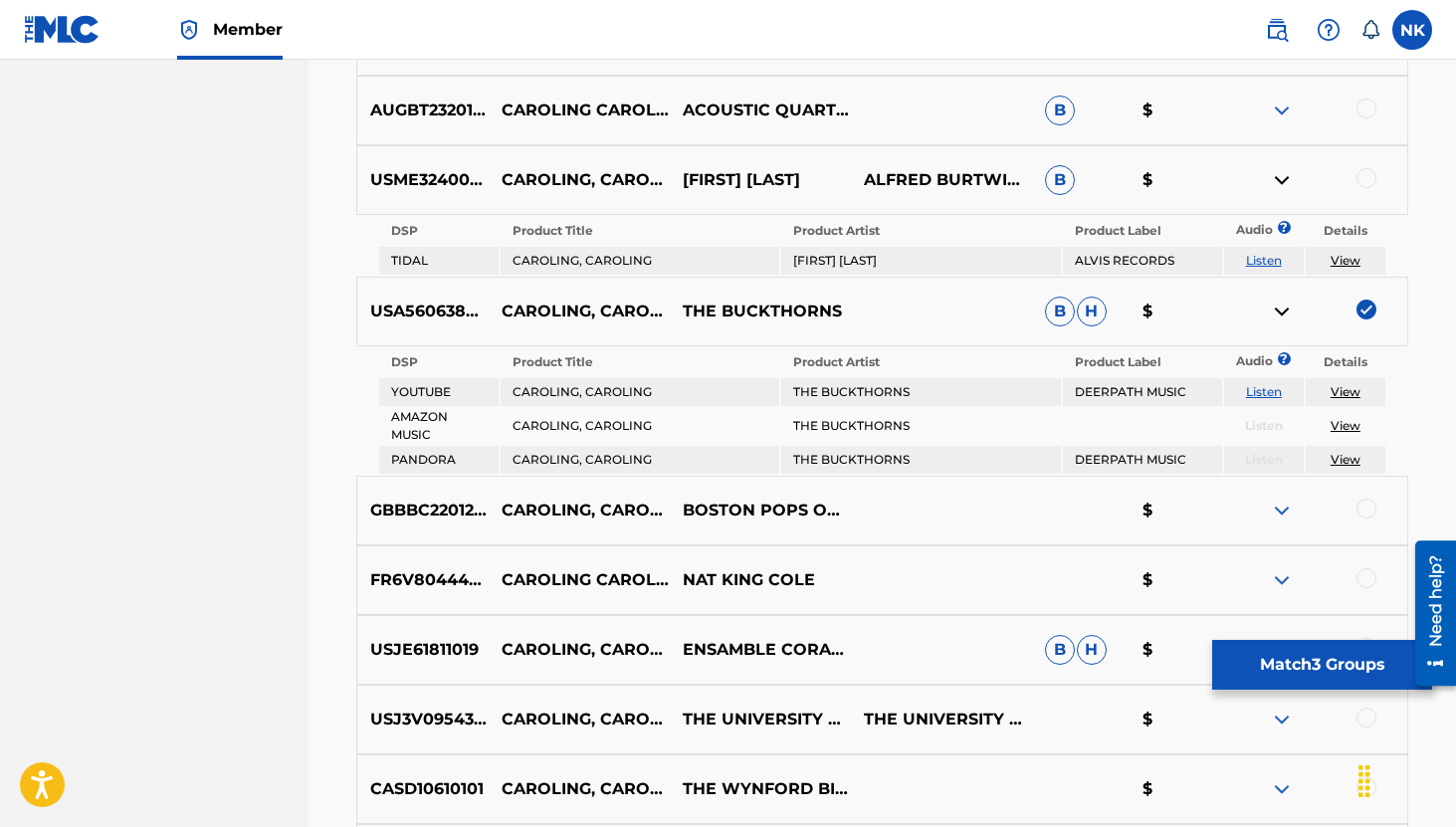click at bounding box center [1282, 180] 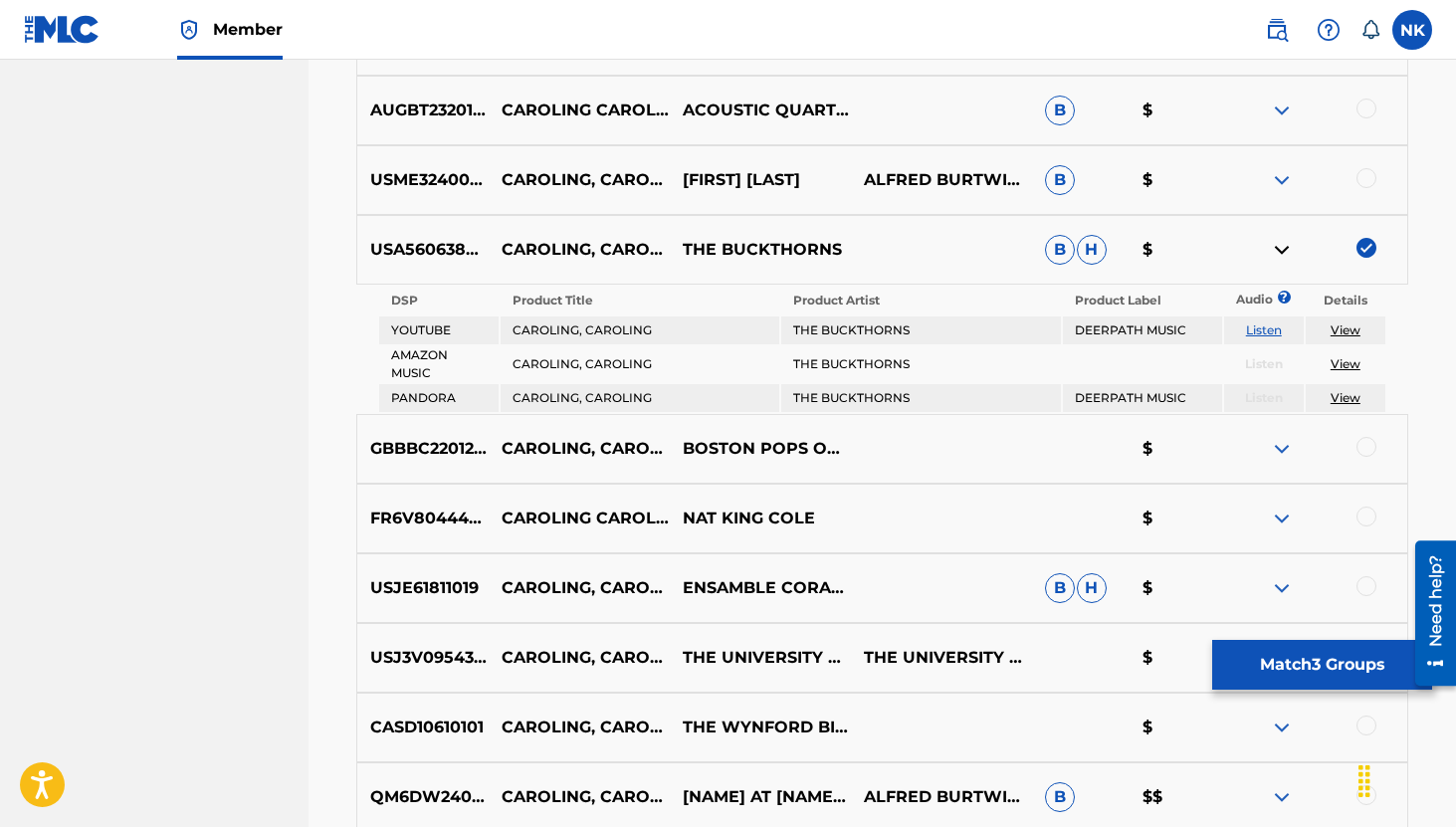 click at bounding box center [1282, 250] 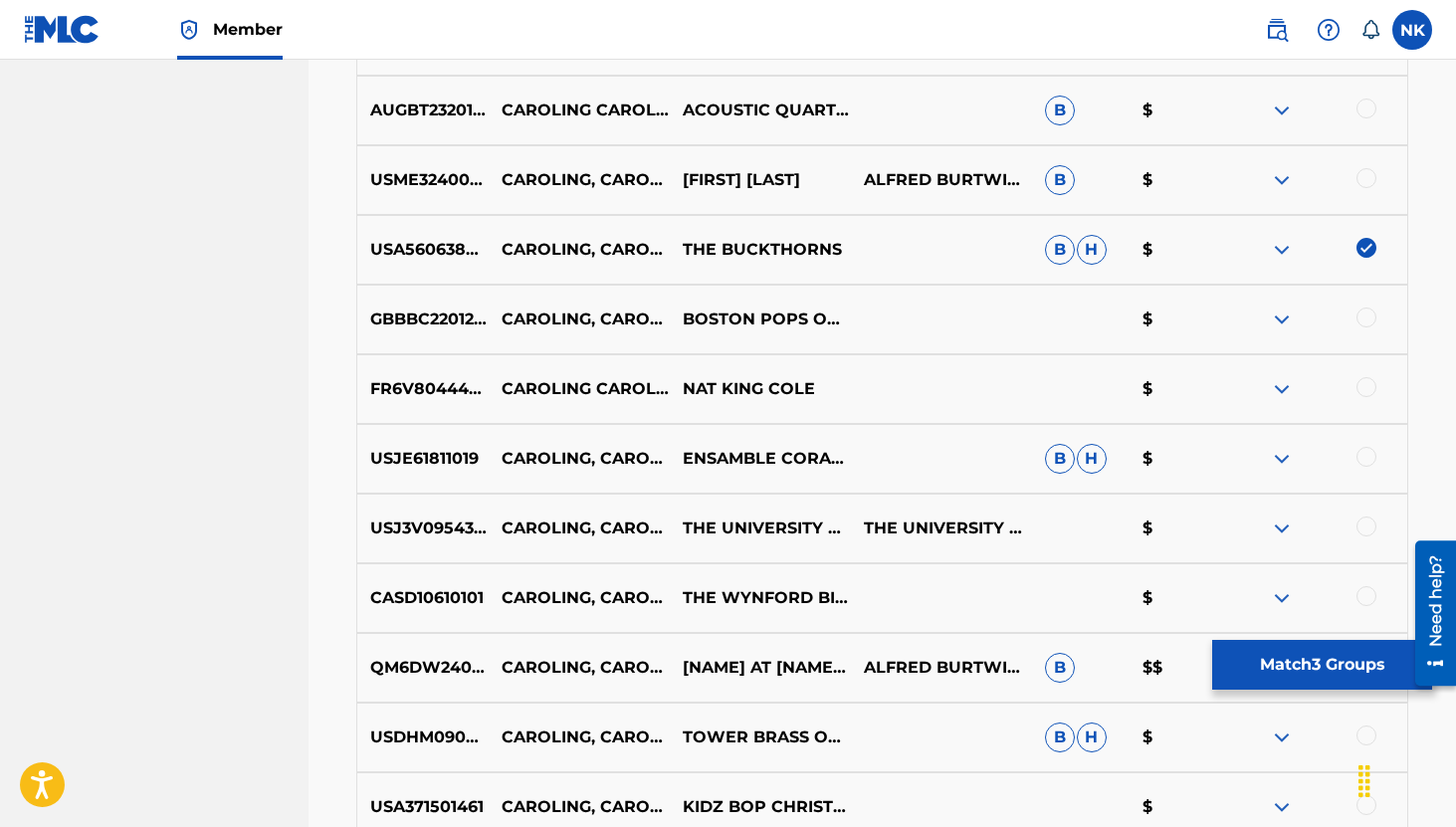 click at bounding box center (1282, 319) 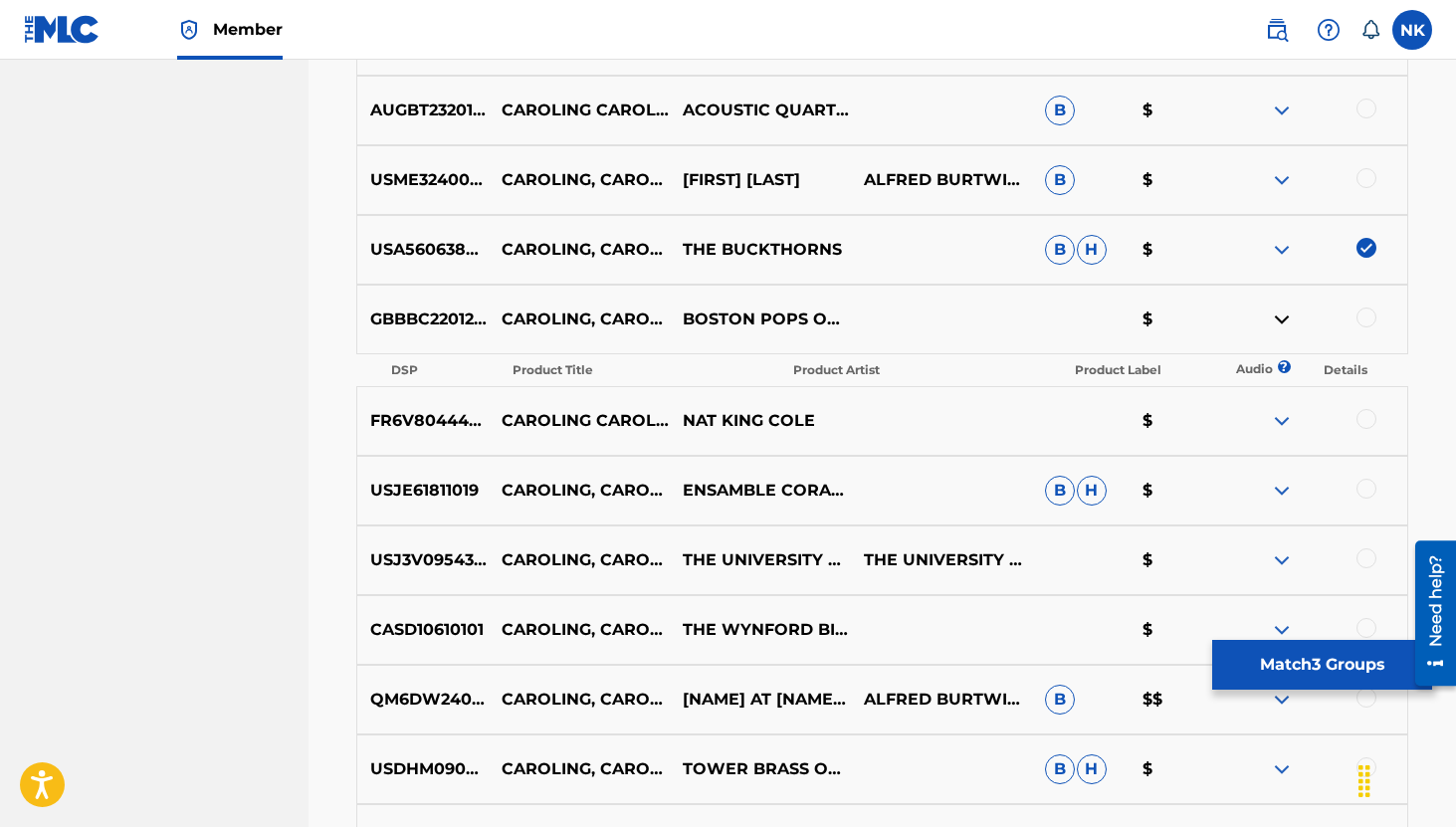 click at bounding box center (1282, 421) 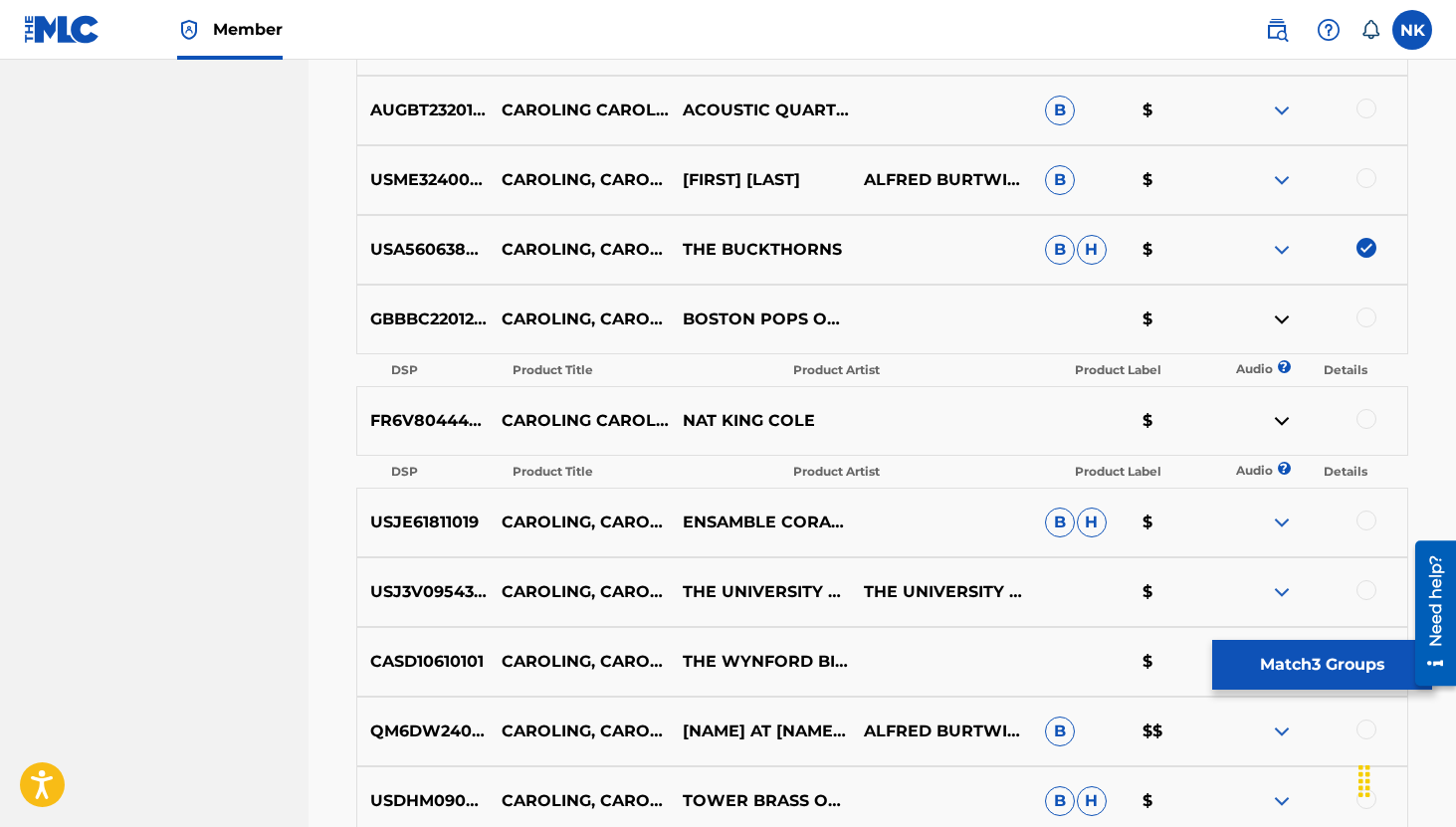click at bounding box center [1282, 319] 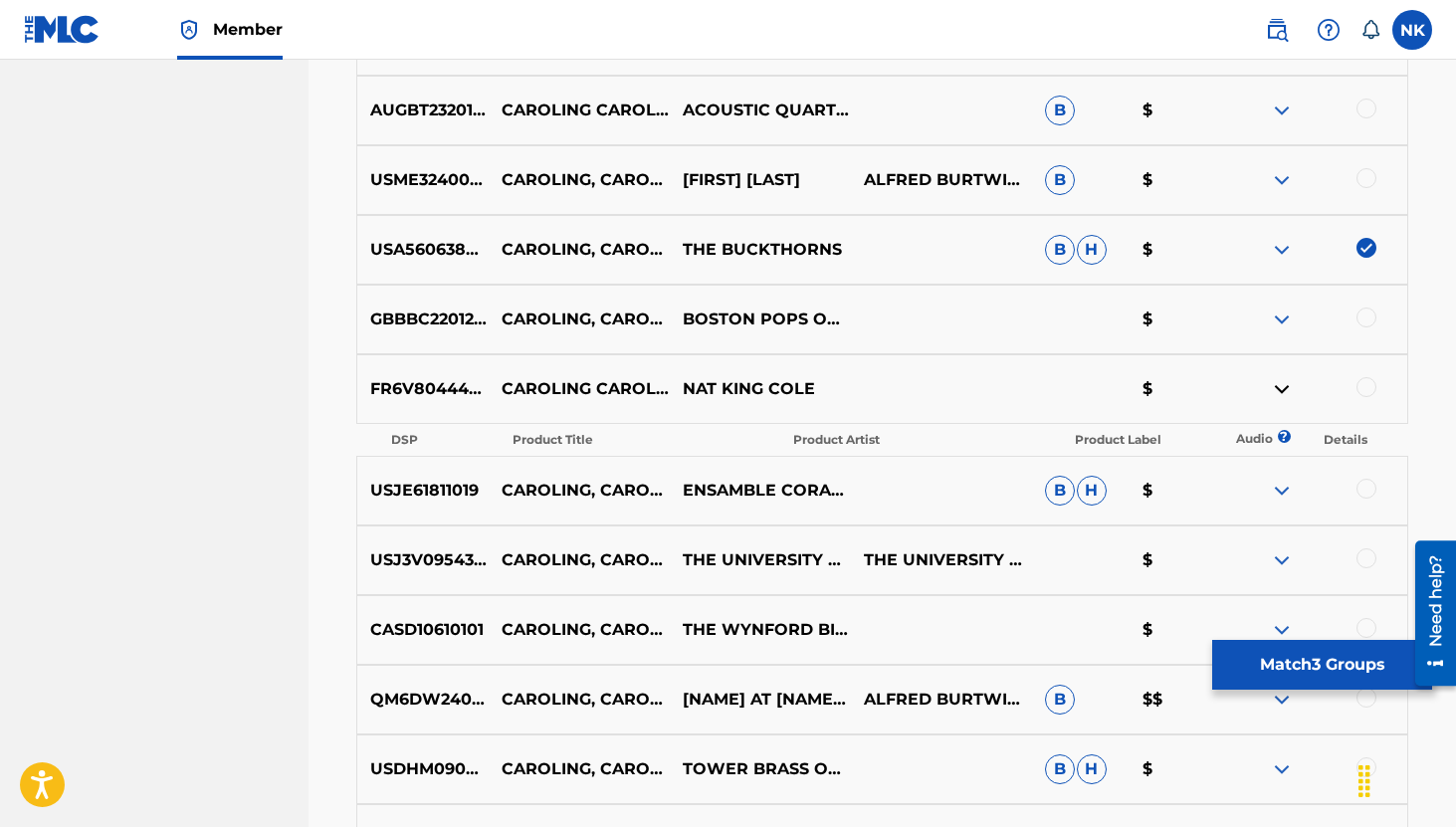 click on "FR6V80444094 CAROLING CAROLING NAT KING COLE $" at bounding box center (882, 389) 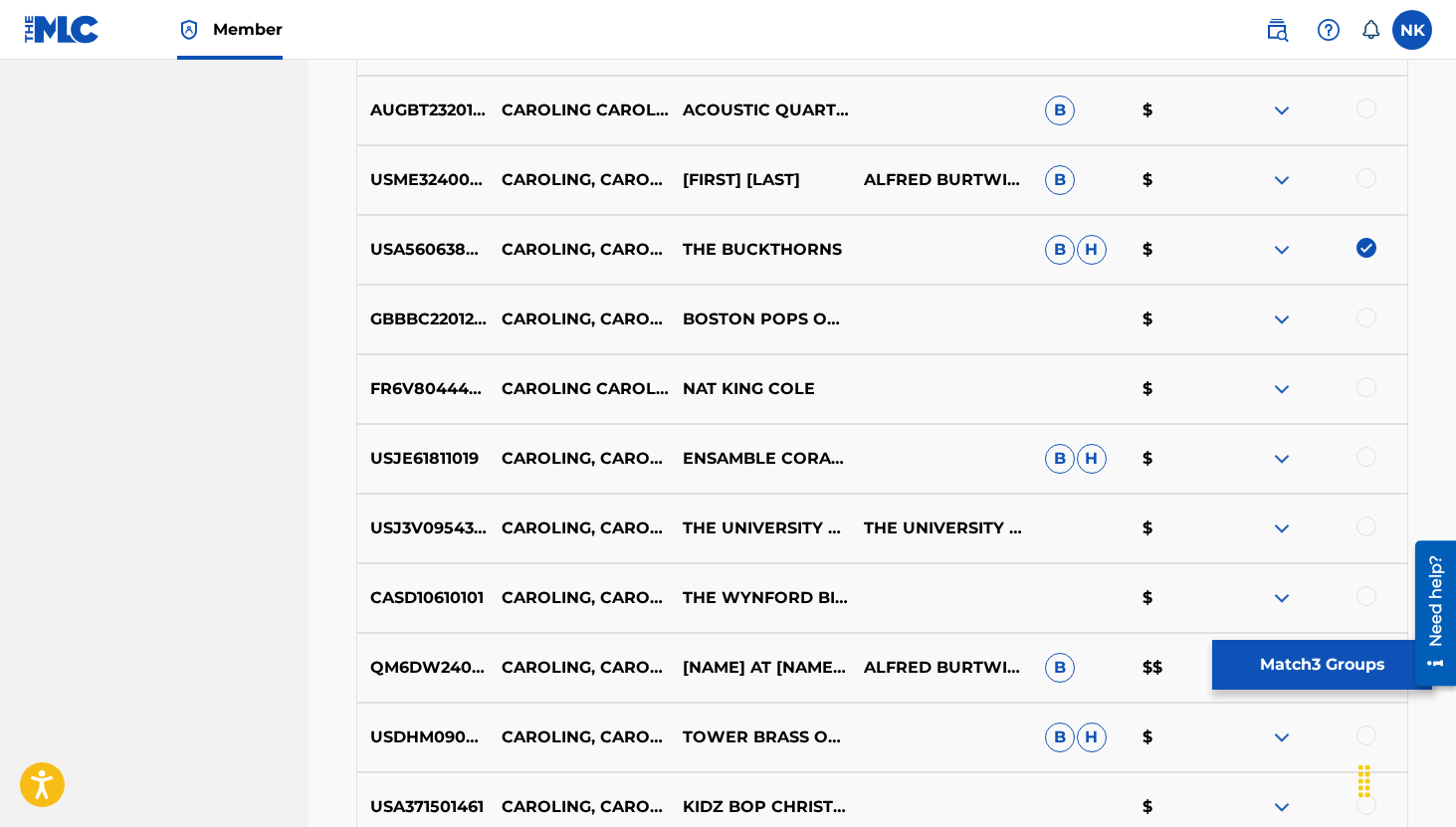 click on "USJE61811019 CAROLING, CAROLING ENSAMBLE CORAL INVIERNO B H $" at bounding box center [882, 459] 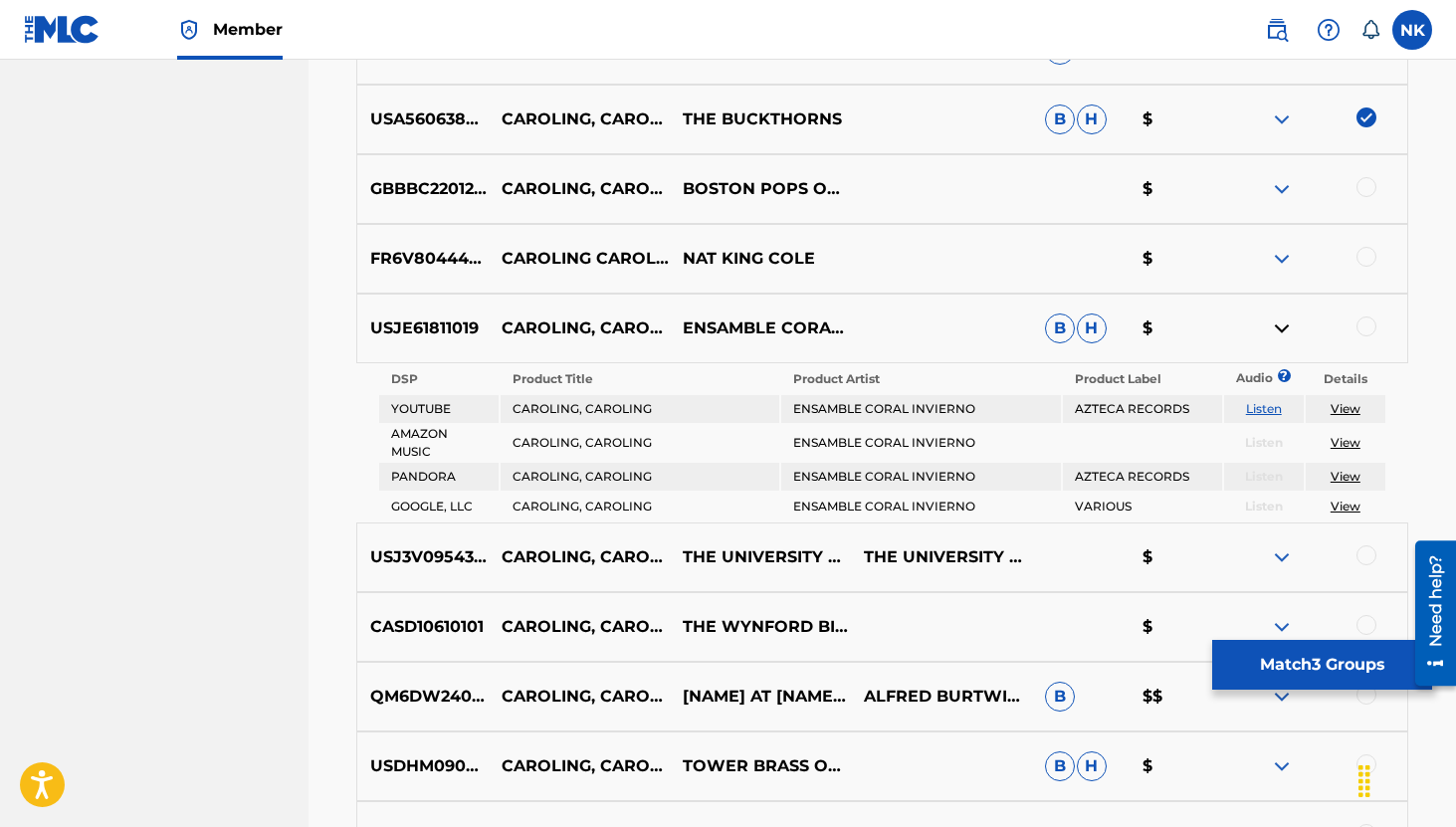 scroll, scrollTop: 1524, scrollLeft: 0, axis: vertical 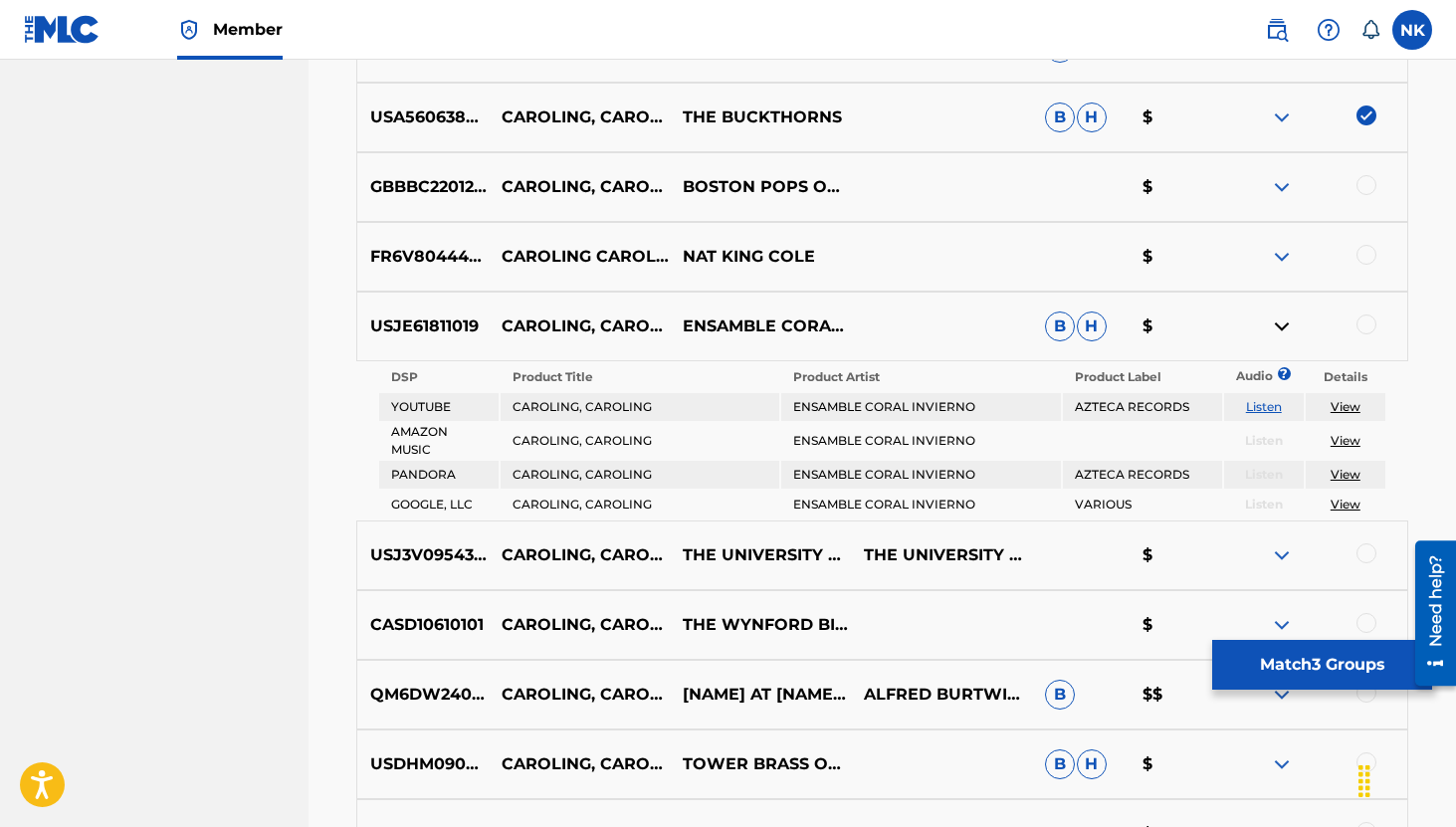 click on "Listen" at bounding box center [1264, 406] 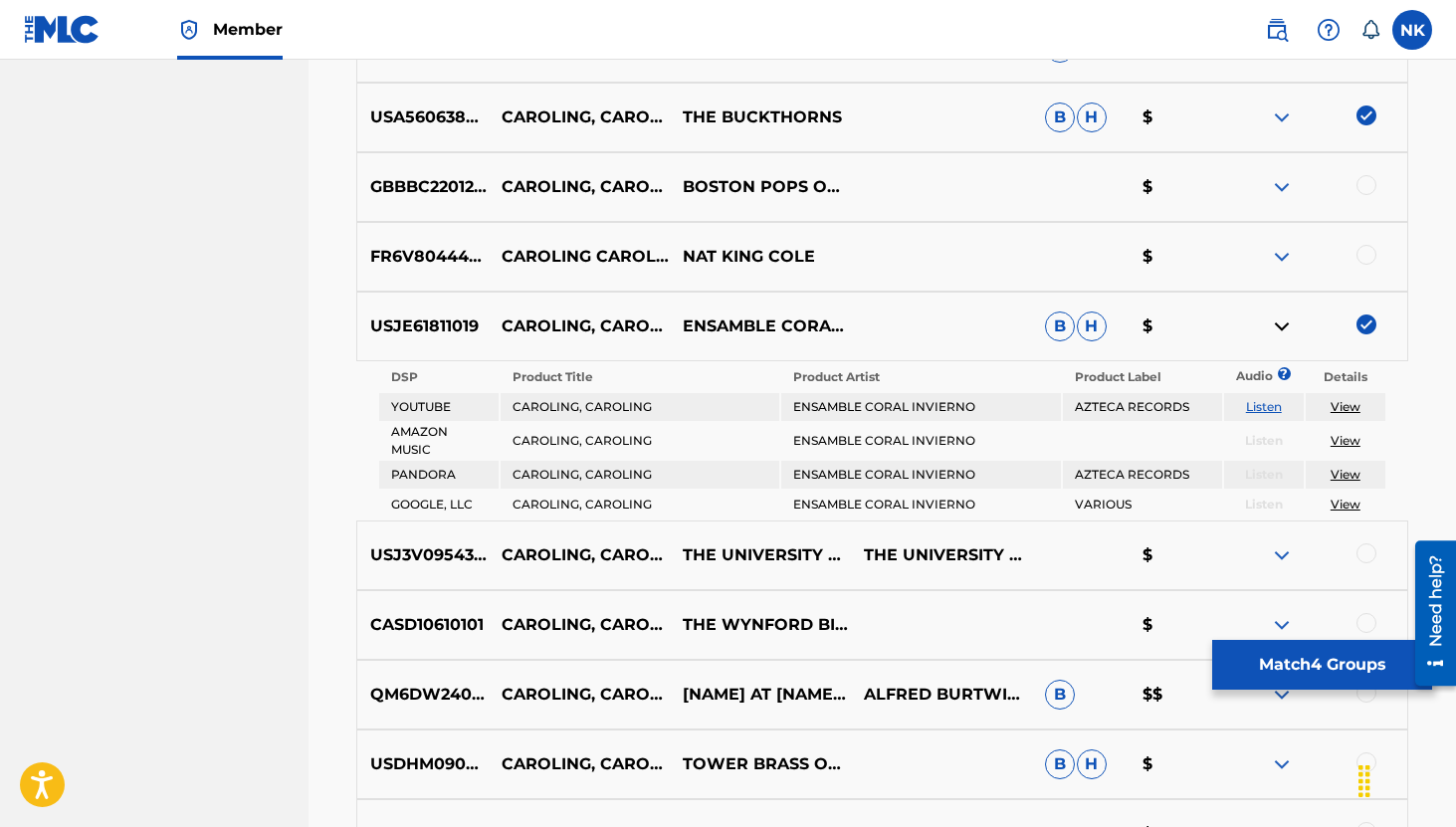 scroll, scrollTop: 1810, scrollLeft: 0, axis: vertical 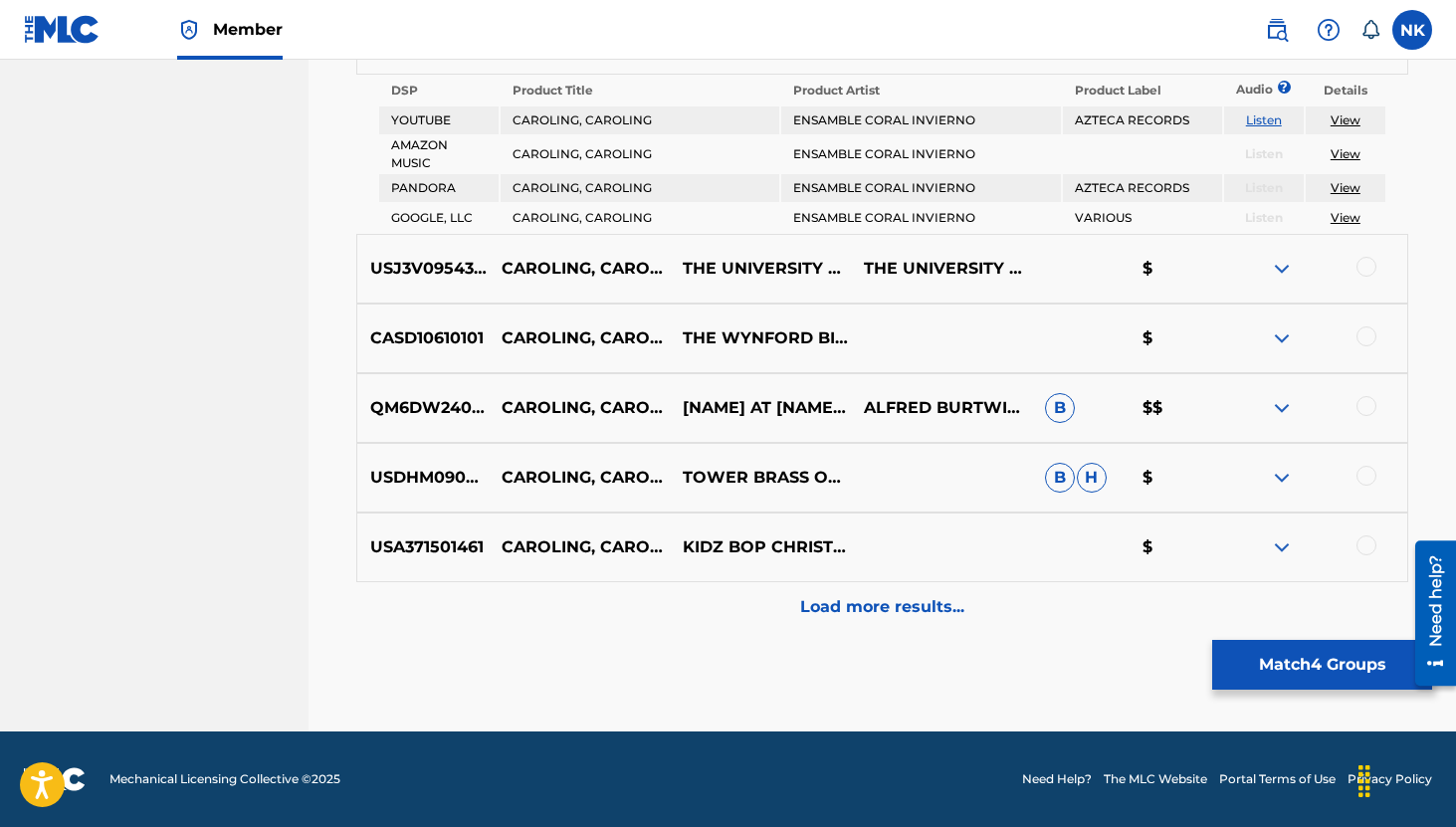 click at bounding box center (1282, 269) 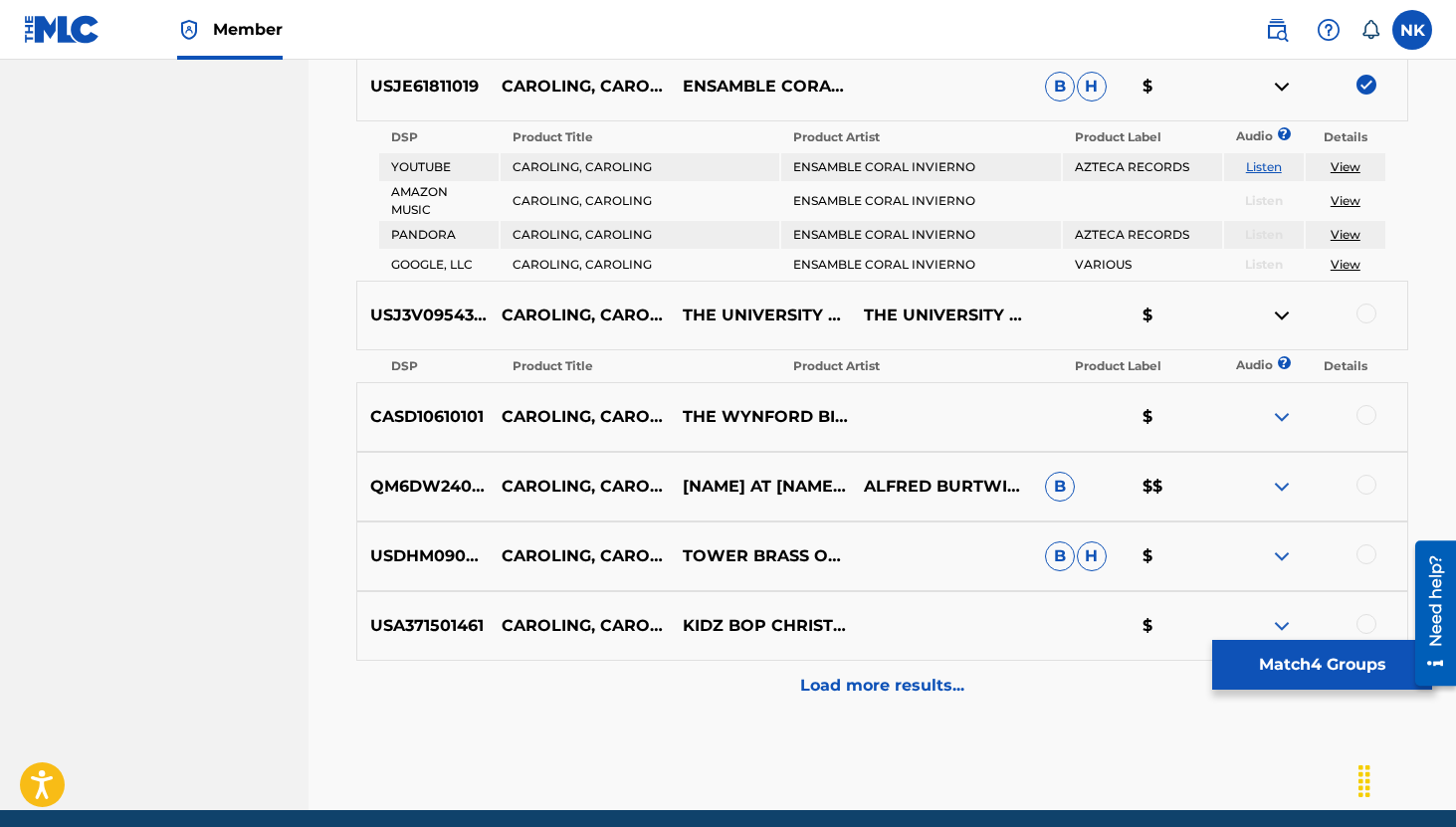 scroll, scrollTop: 1762, scrollLeft: 0, axis: vertical 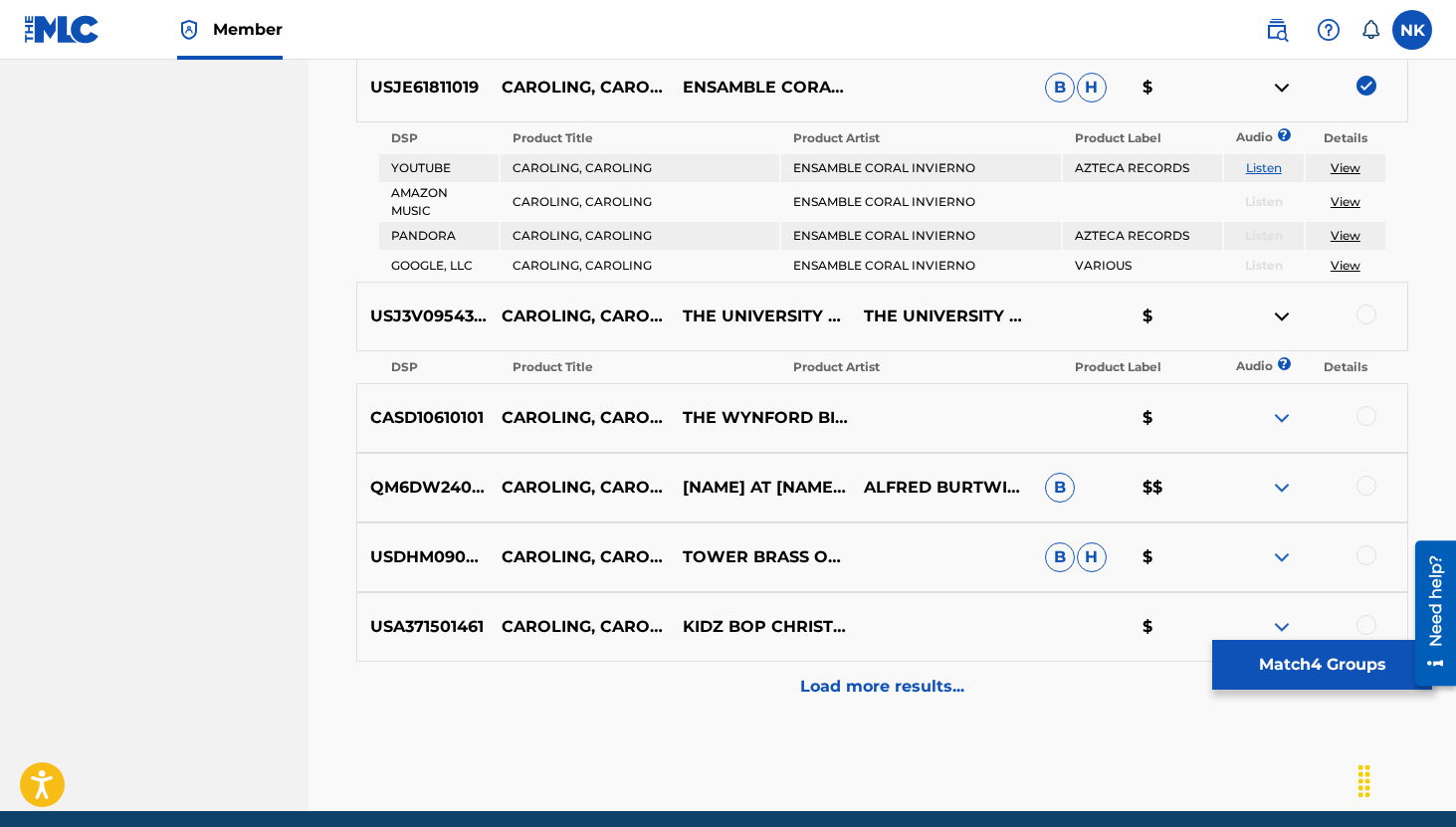 click at bounding box center [1282, 316] 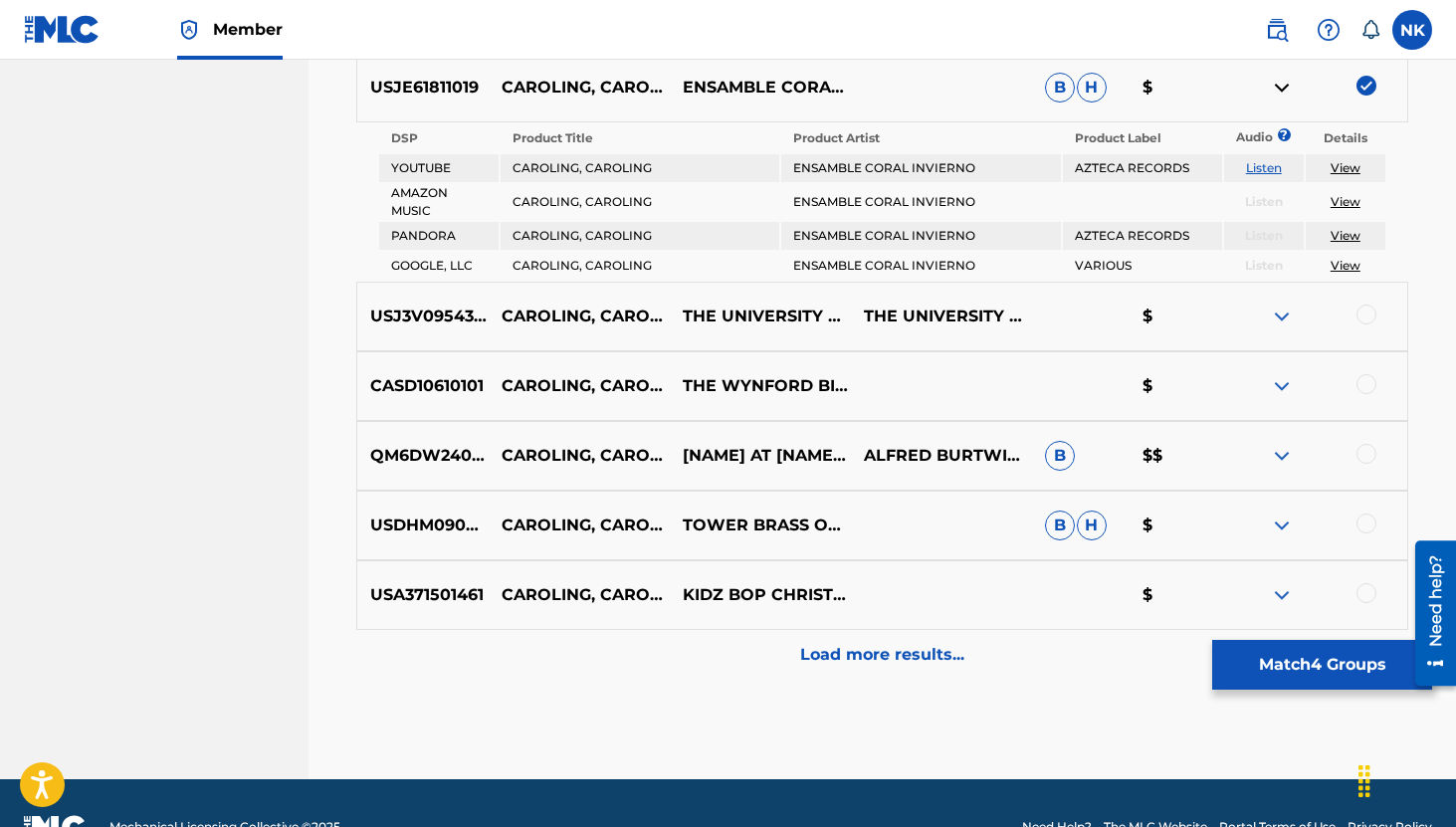 scroll, scrollTop: 1810, scrollLeft: 0, axis: vertical 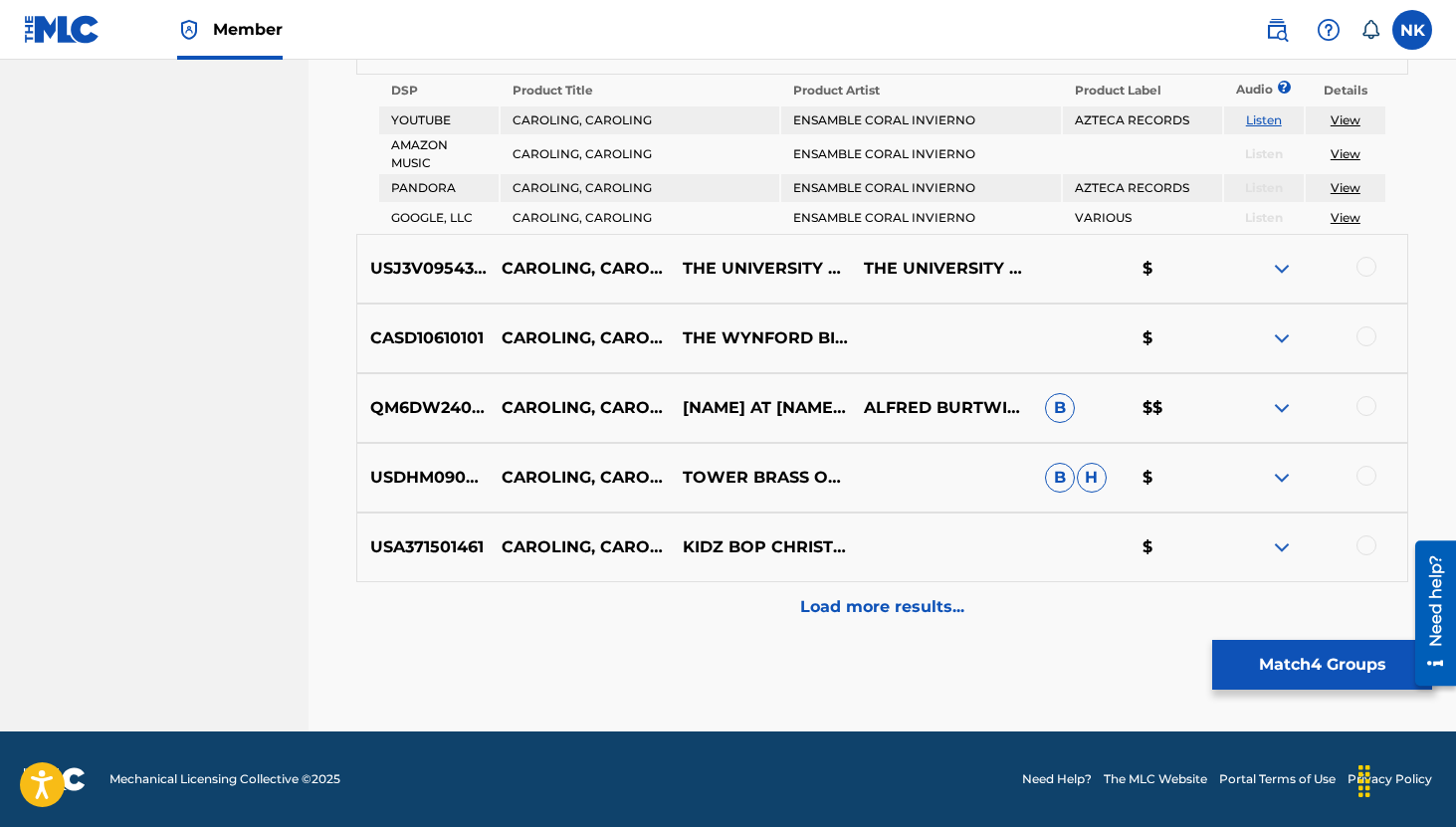 click at bounding box center (1282, 338) 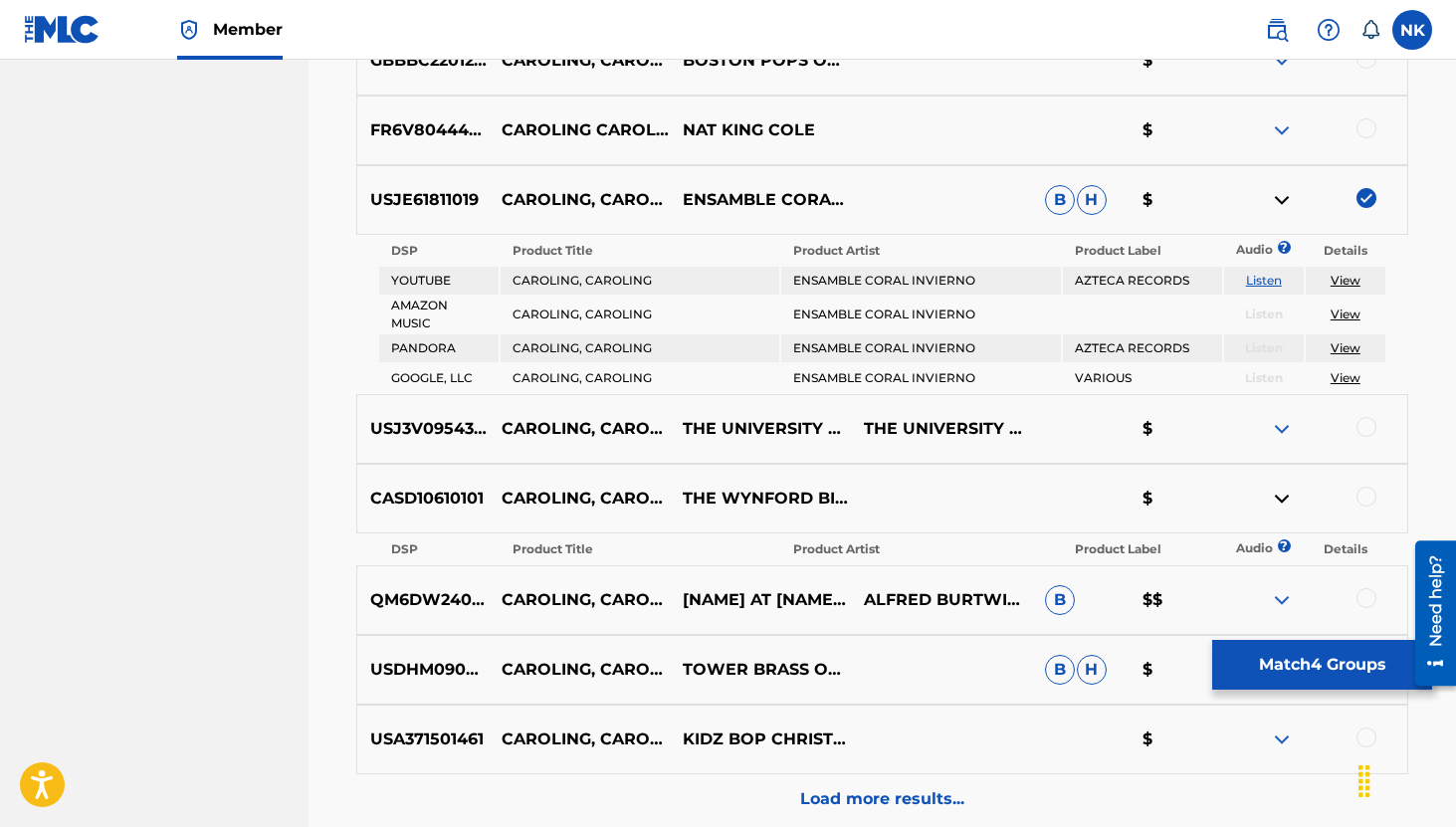 scroll, scrollTop: 1634, scrollLeft: 0, axis: vertical 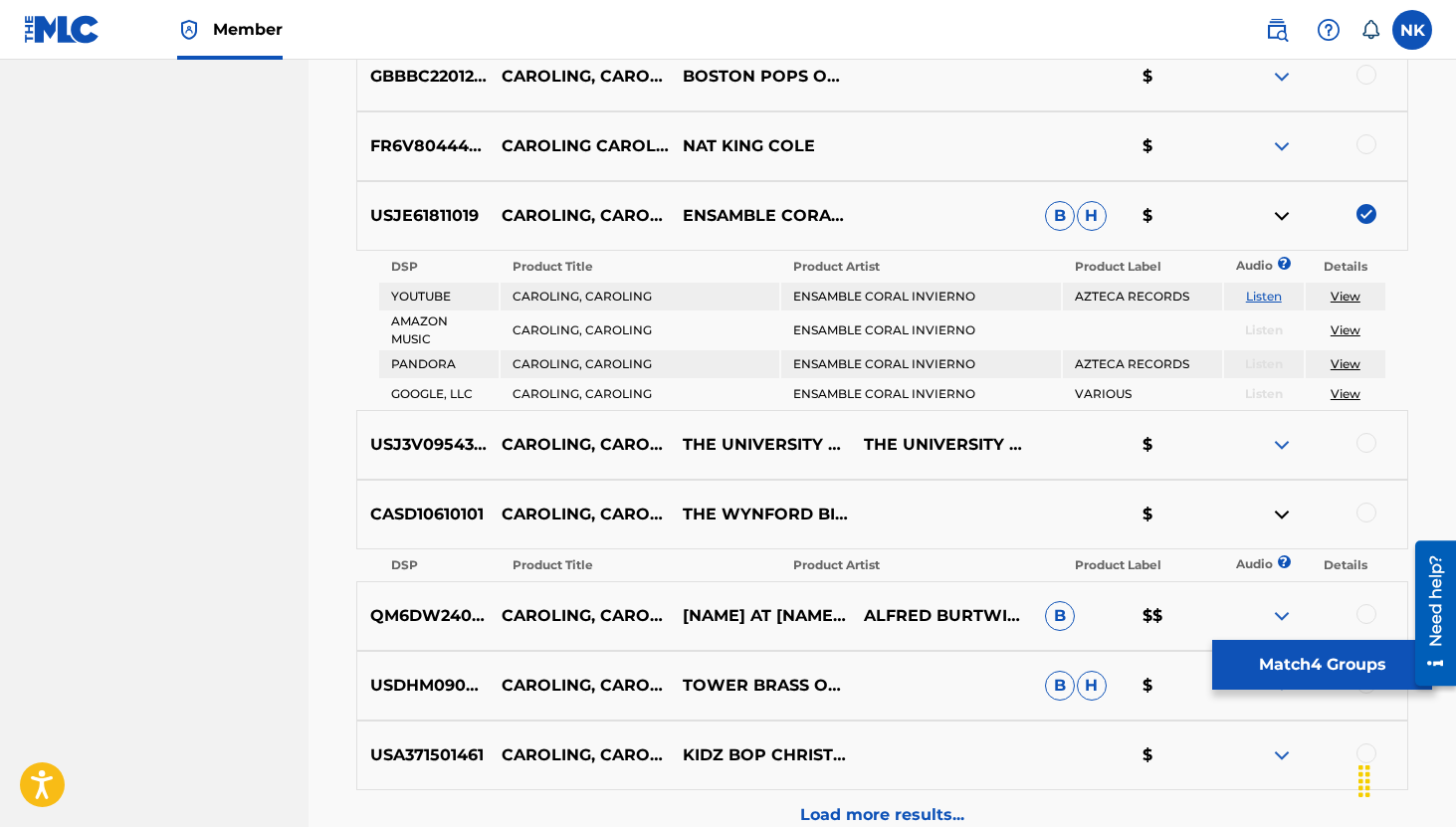 click at bounding box center [1282, 216] 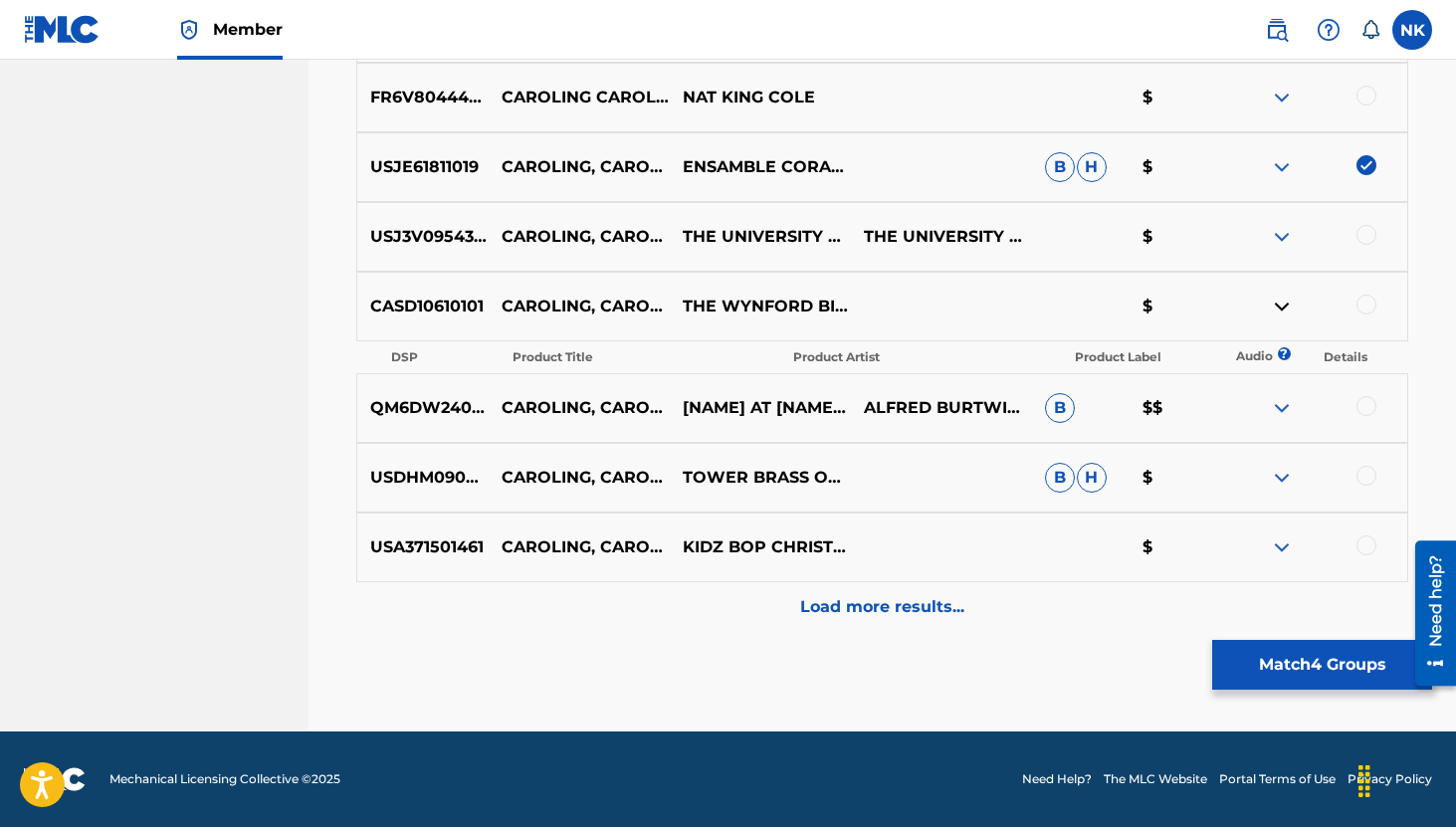 click at bounding box center [1282, 307] 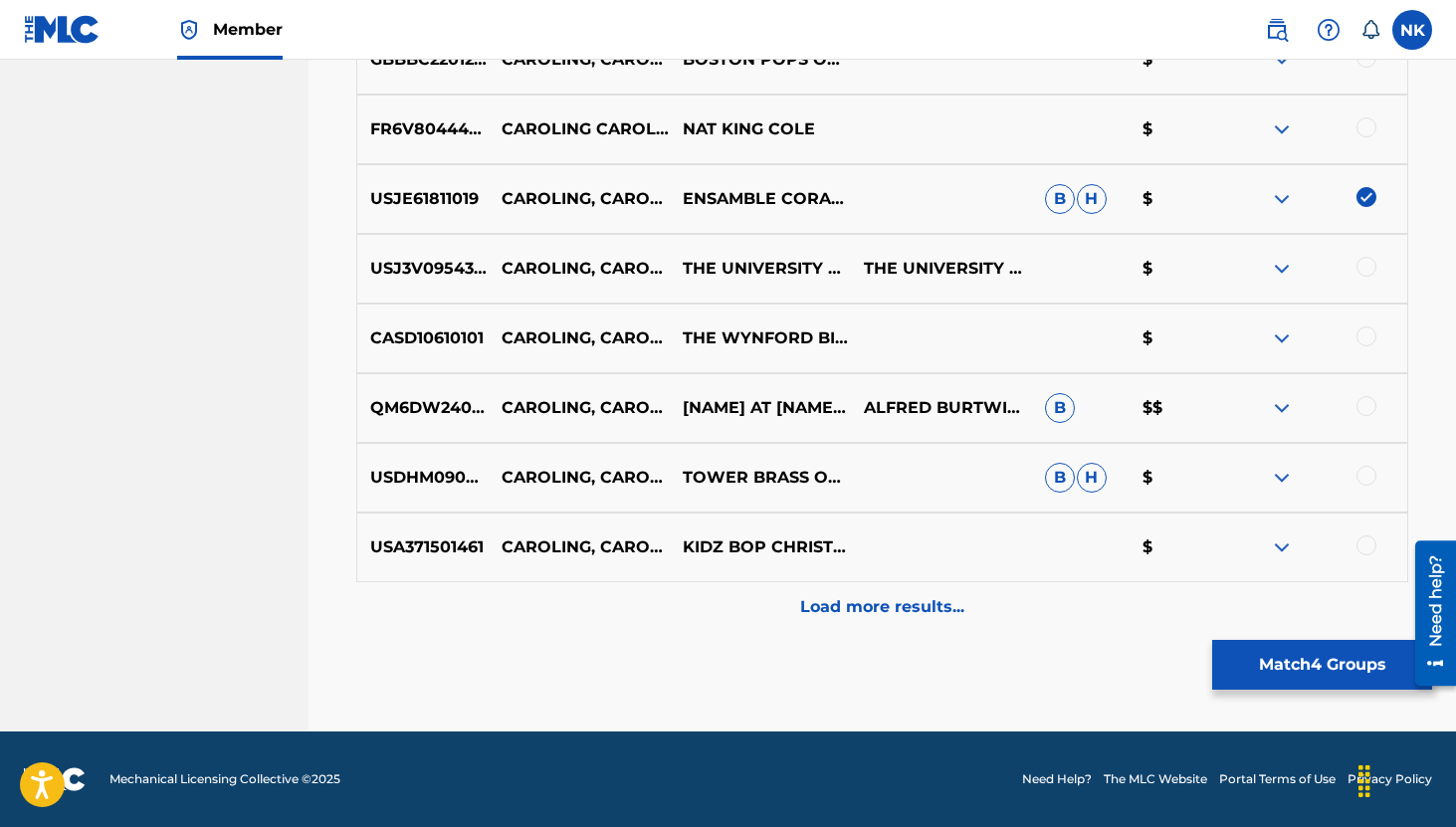click at bounding box center (1282, 408) 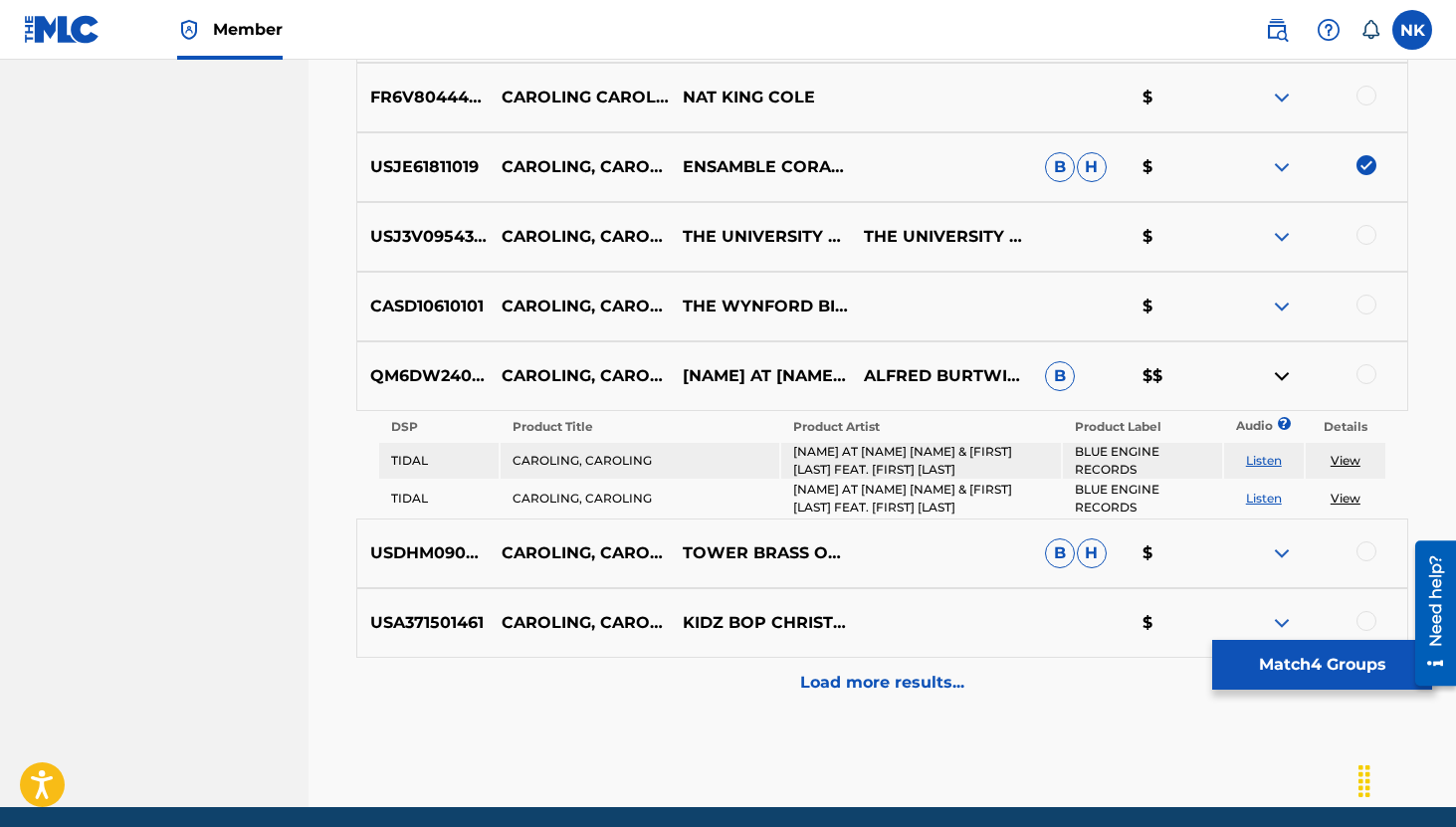 scroll, scrollTop: 1794, scrollLeft: 0, axis: vertical 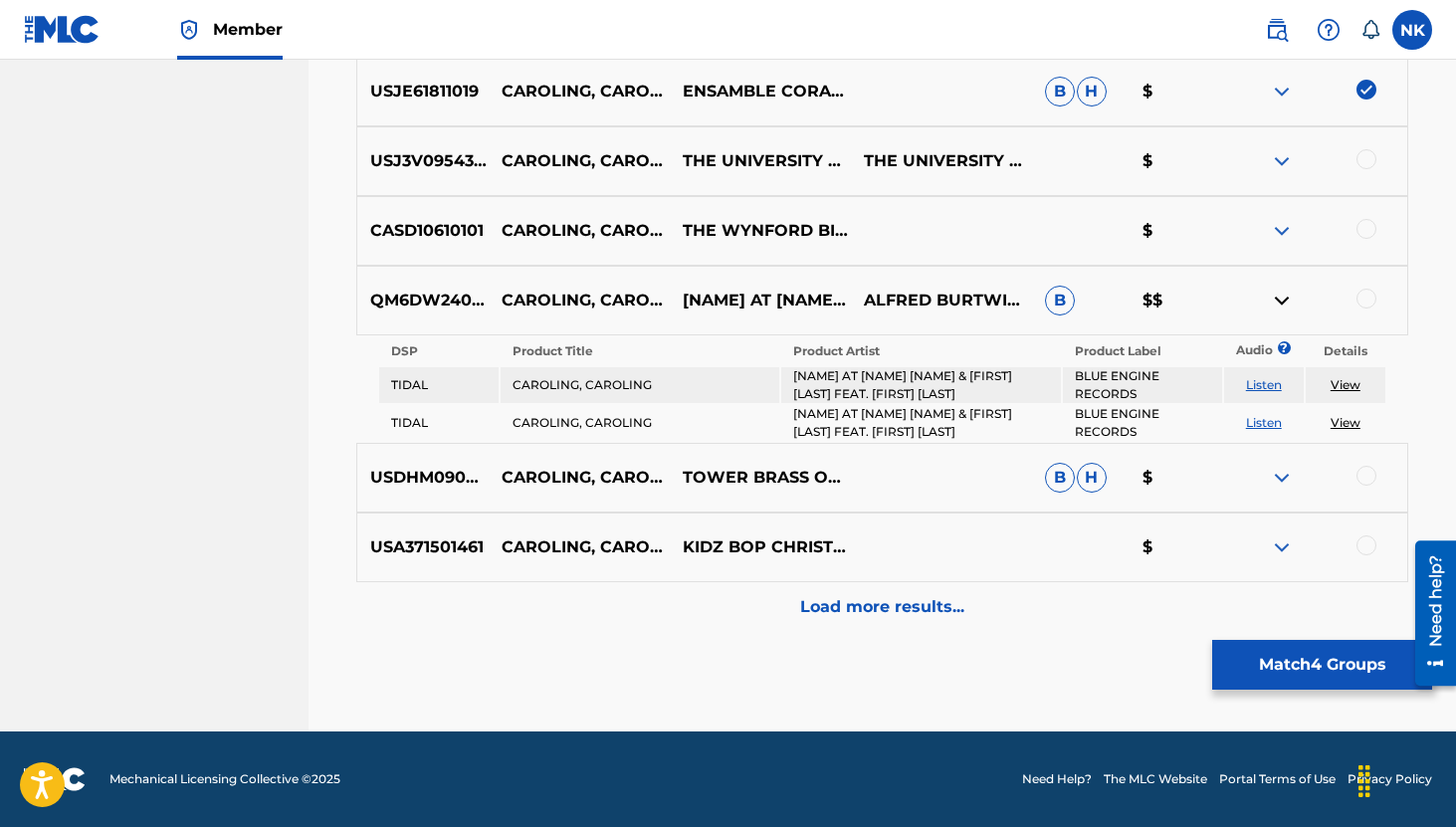 click on "Listen" at bounding box center (1264, 384) 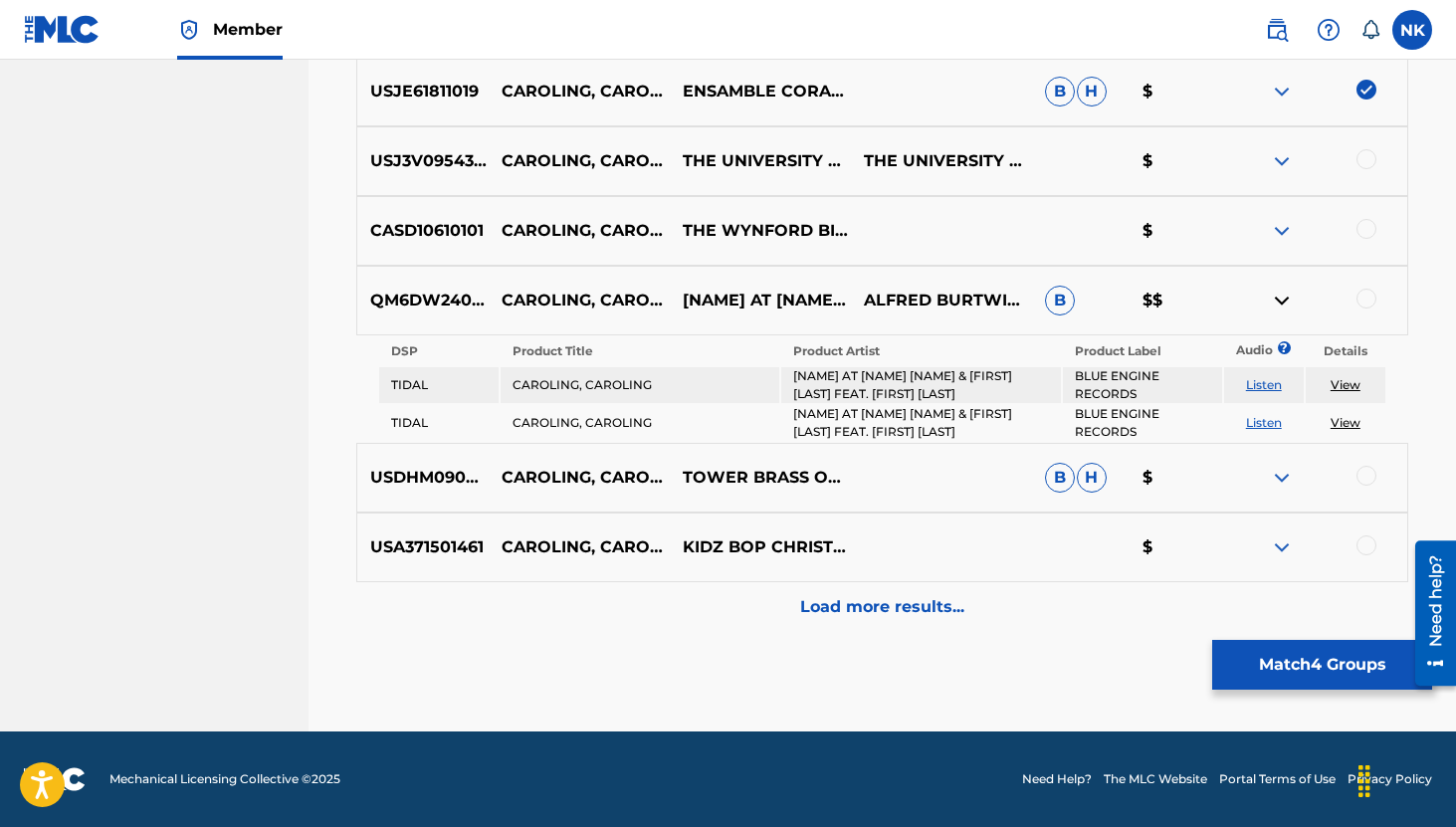 click on "Listen" at bounding box center (1264, 422) 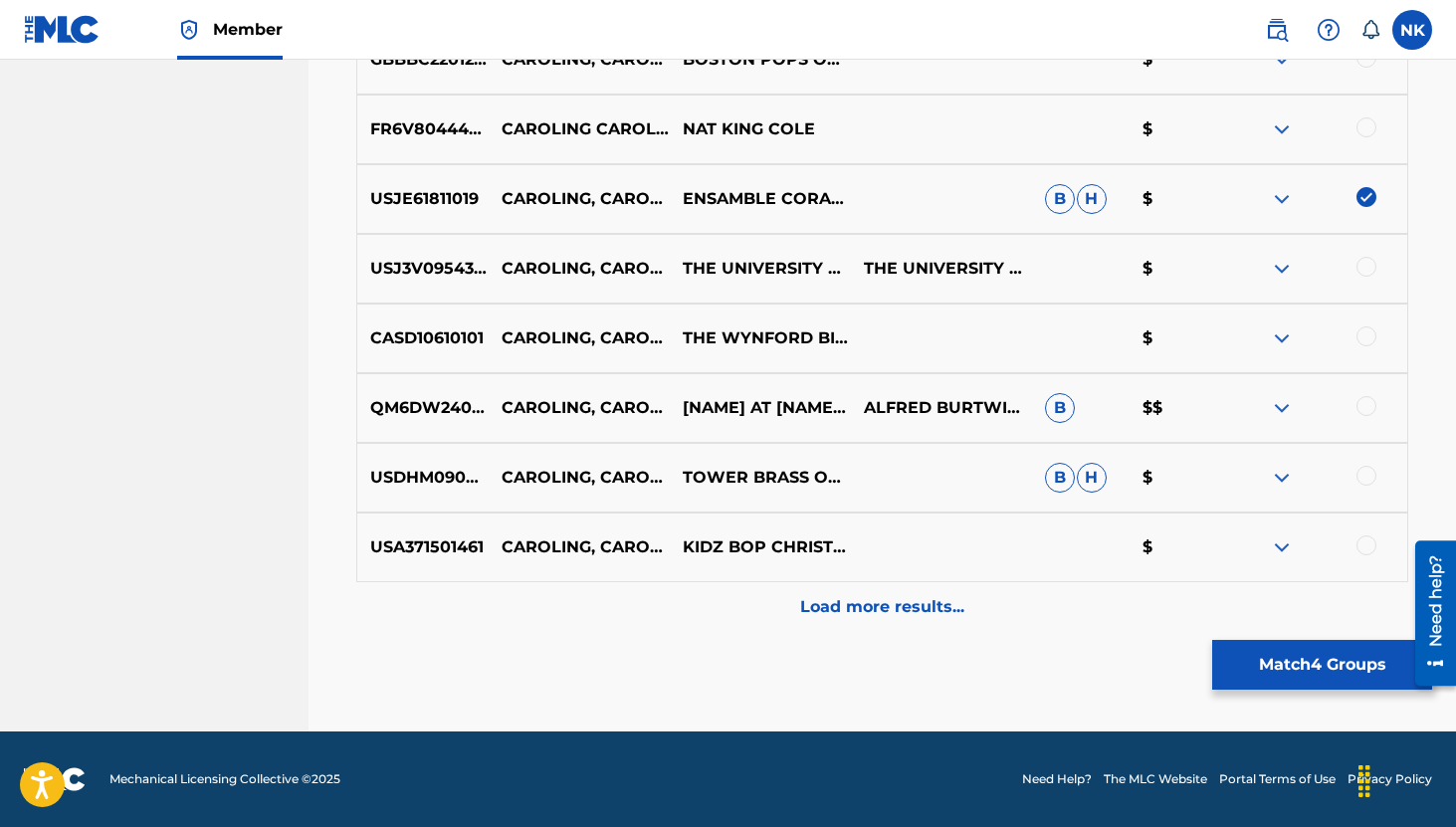 click at bounding box center (1282, 478) 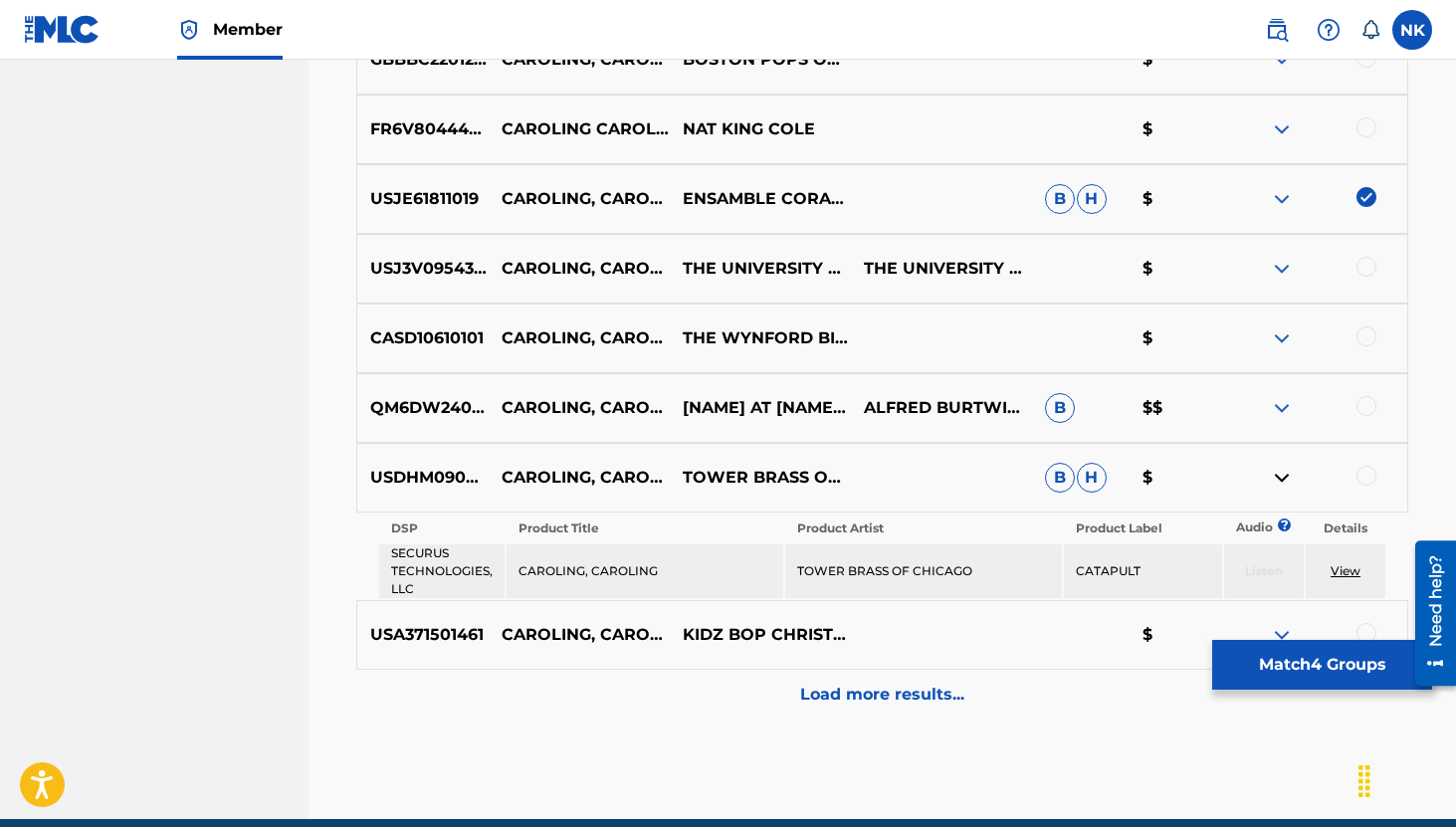 scroll, scrollTop: 1739, scrollLeft: 0, axis: vertical 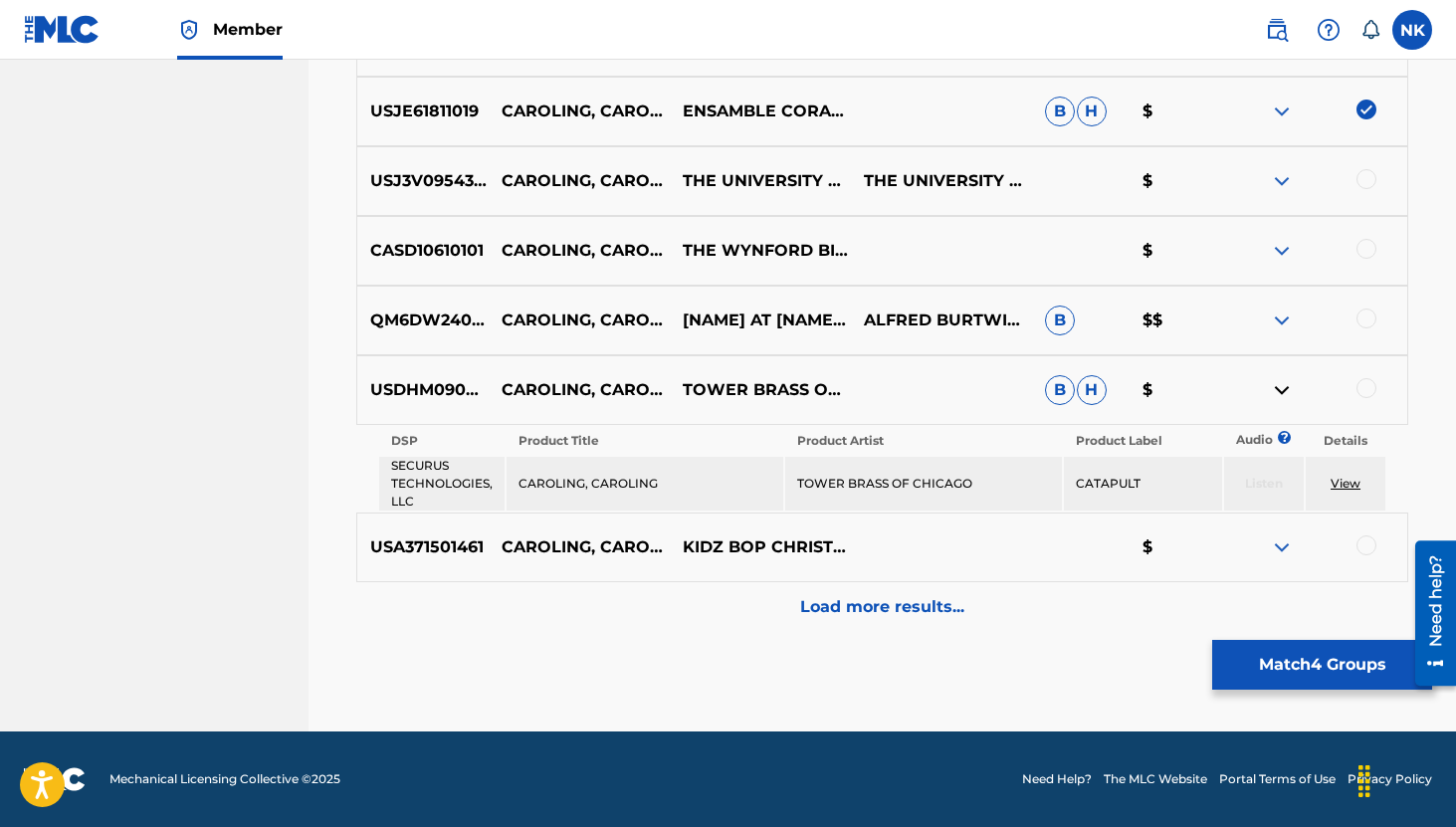 click at bounding box center (1282, 390) 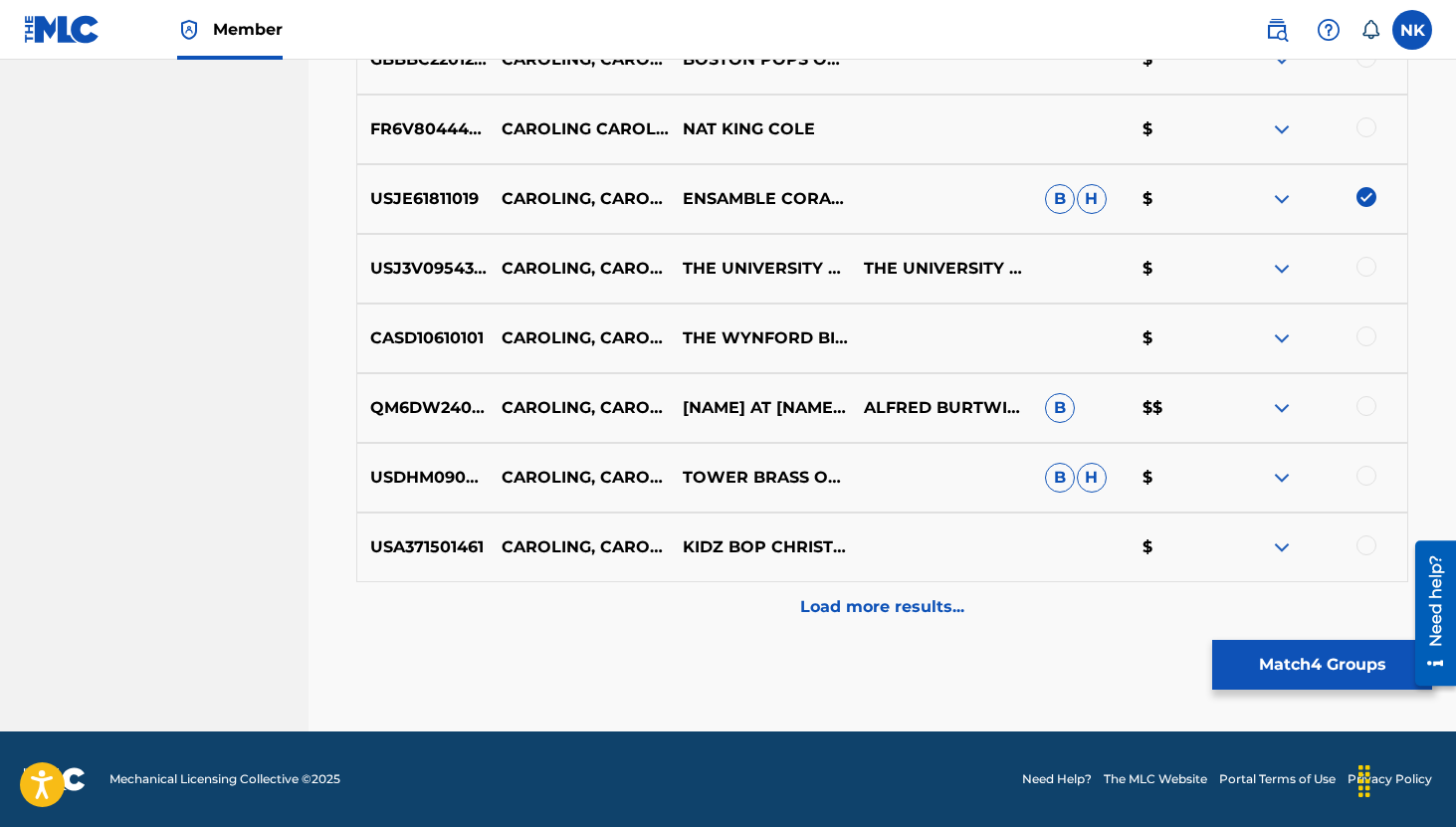 scroll, scrollTop: 1651, scrollLeft: 0, axis: vertical 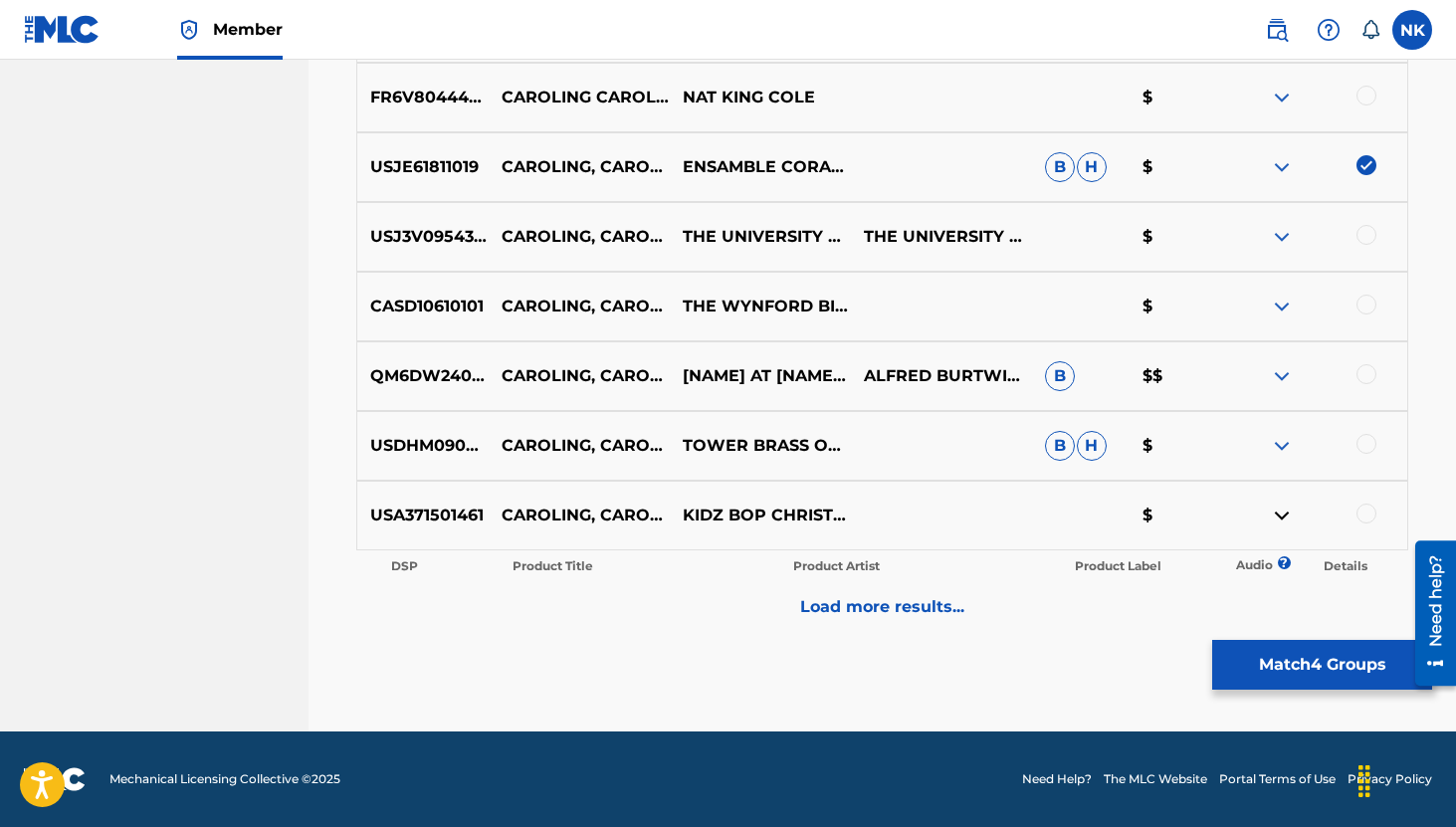 click at bounding box center (1282, 446) 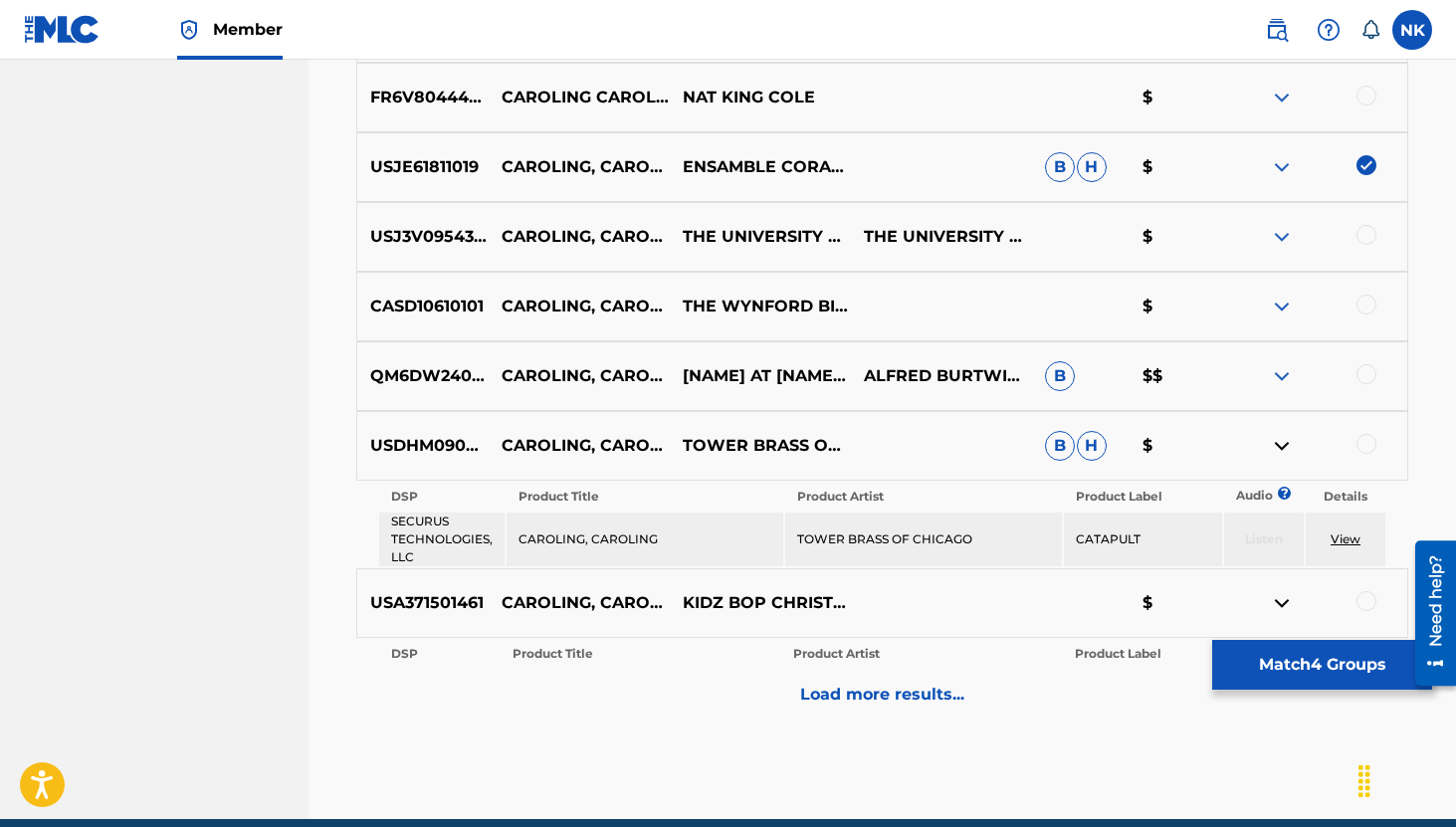 click at bounding box center [1282, 603] 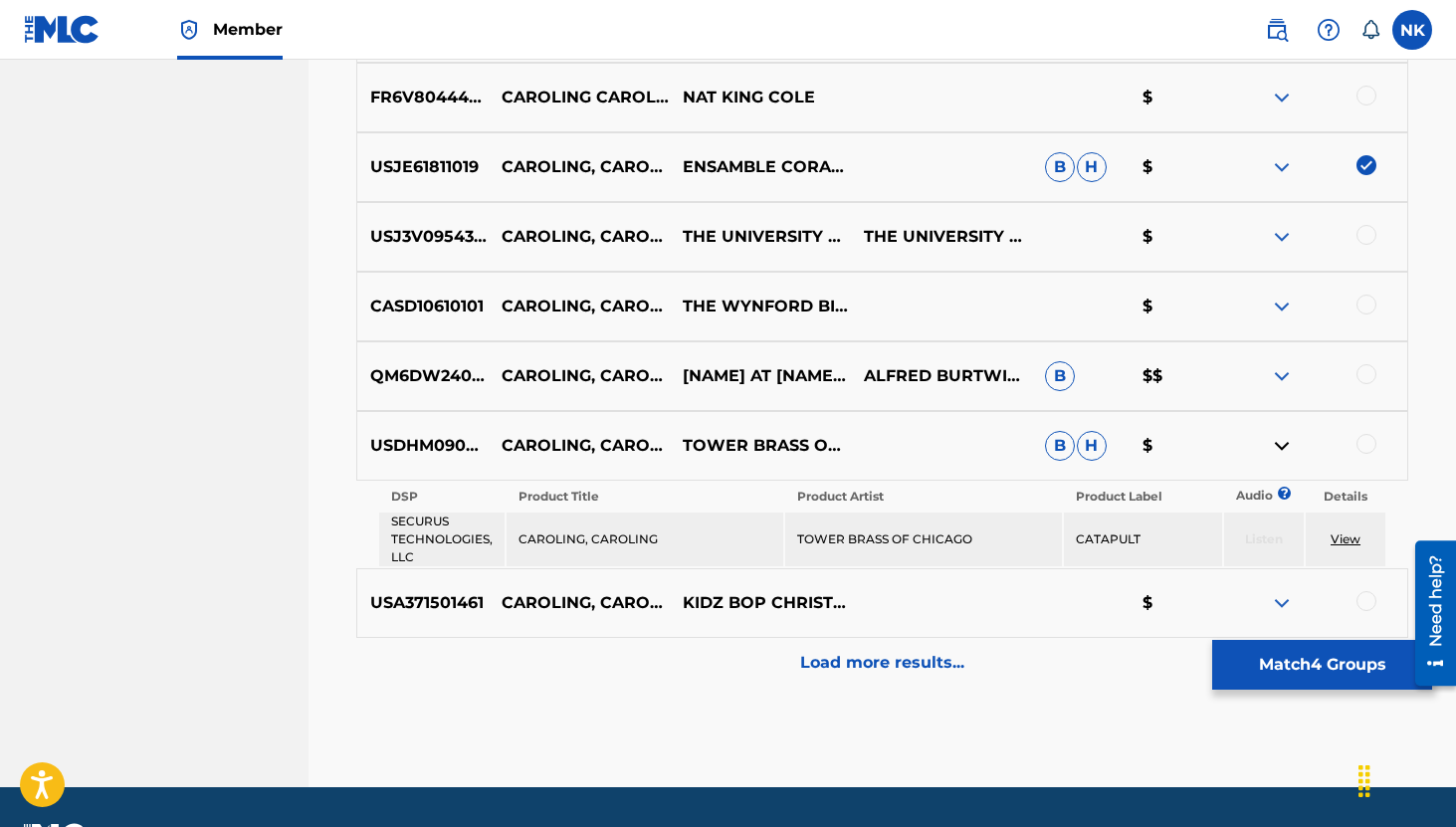 click on "USDHM0906920 CAROLING, CAROLING TOWER BRASS OF CHICAGO B H $" at bounding box center (882, 446) 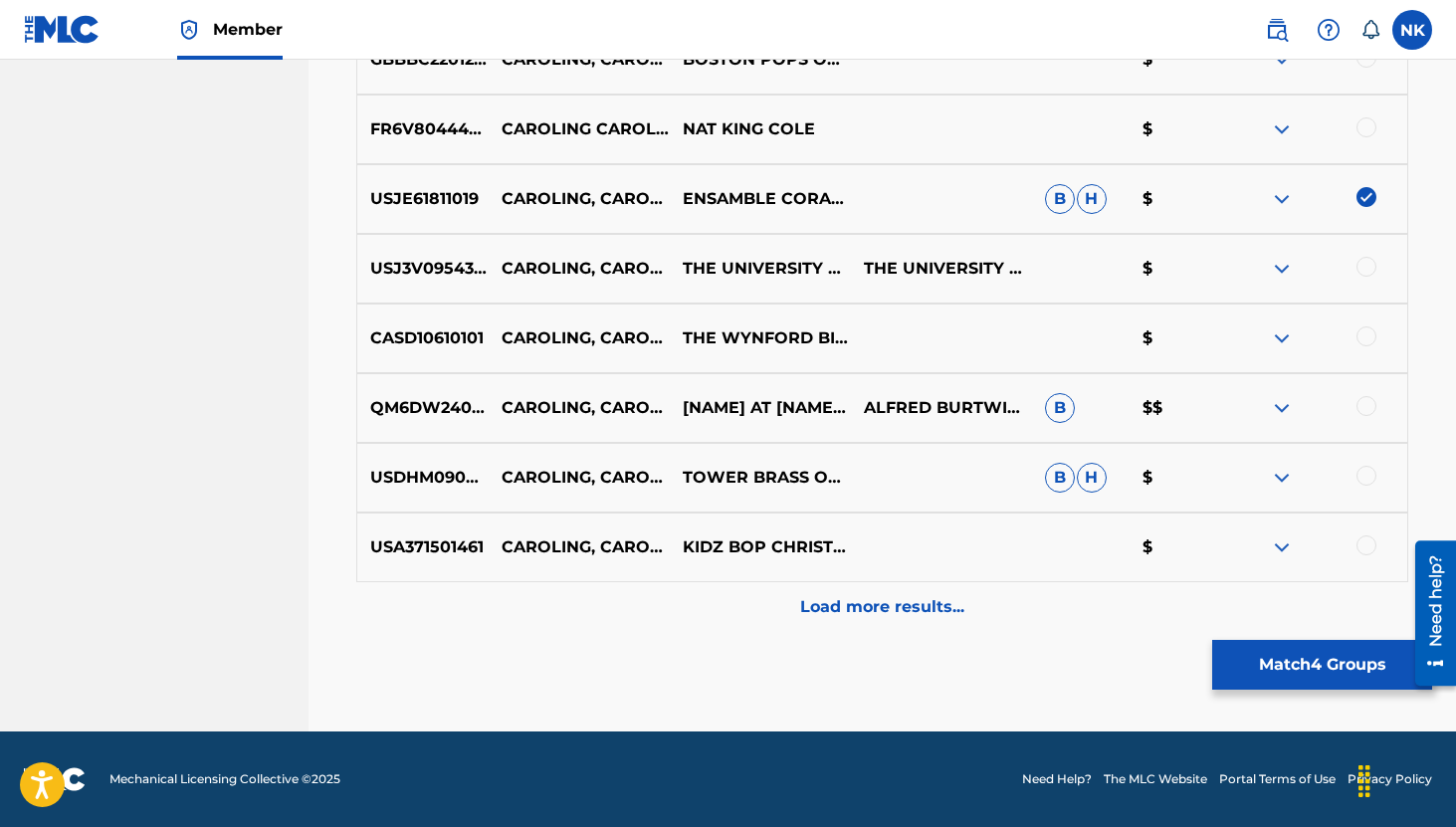 click on "Load more results..." at bounding box center [882, 607] 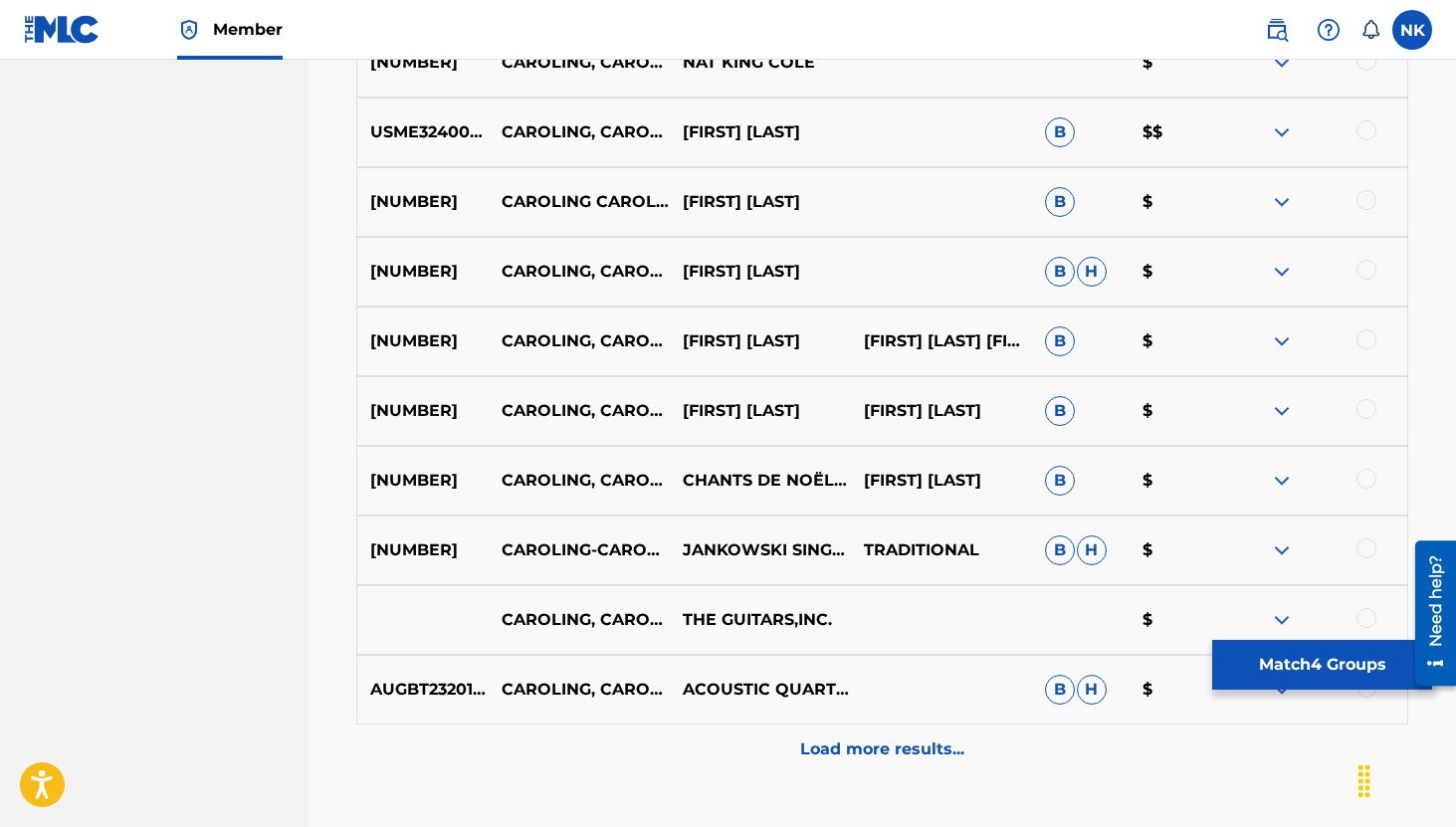scroll, scrollTop: 2348, scrollLeft: 0, axis: vertical 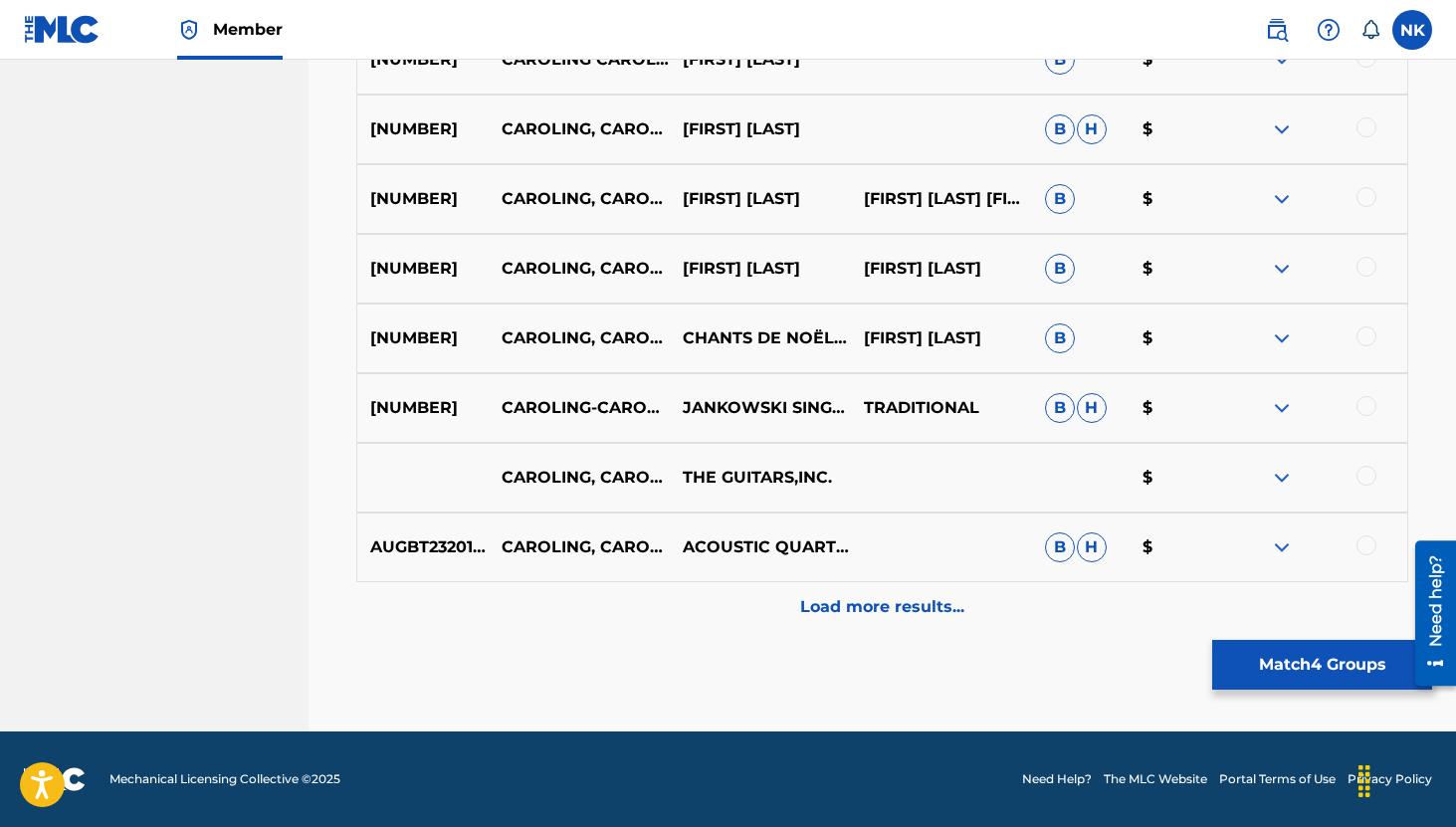 click at bounding box center [1282, 408] 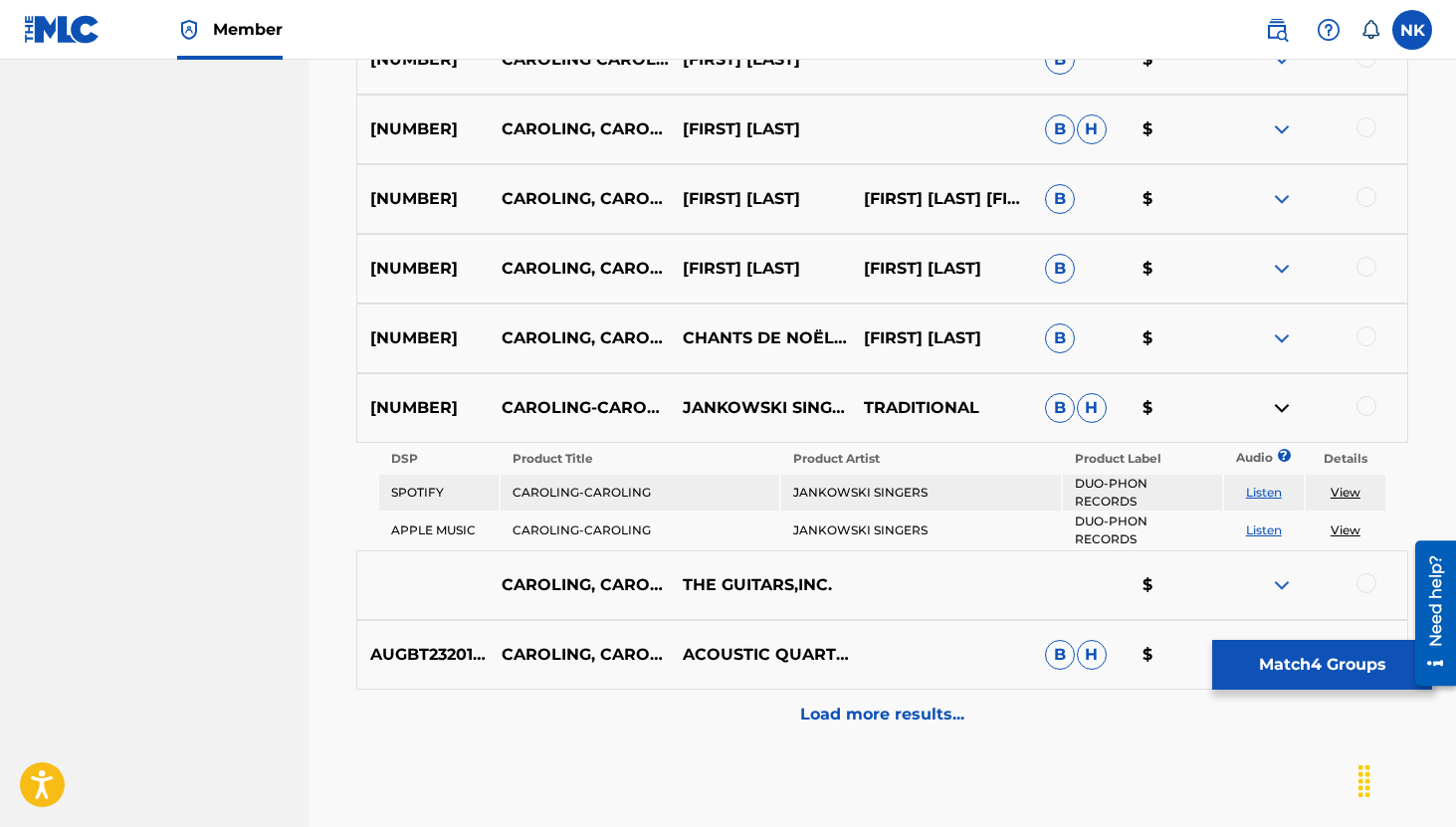 scroll, scrollTop: 2399, scrollLeft: 0, axis: vertical 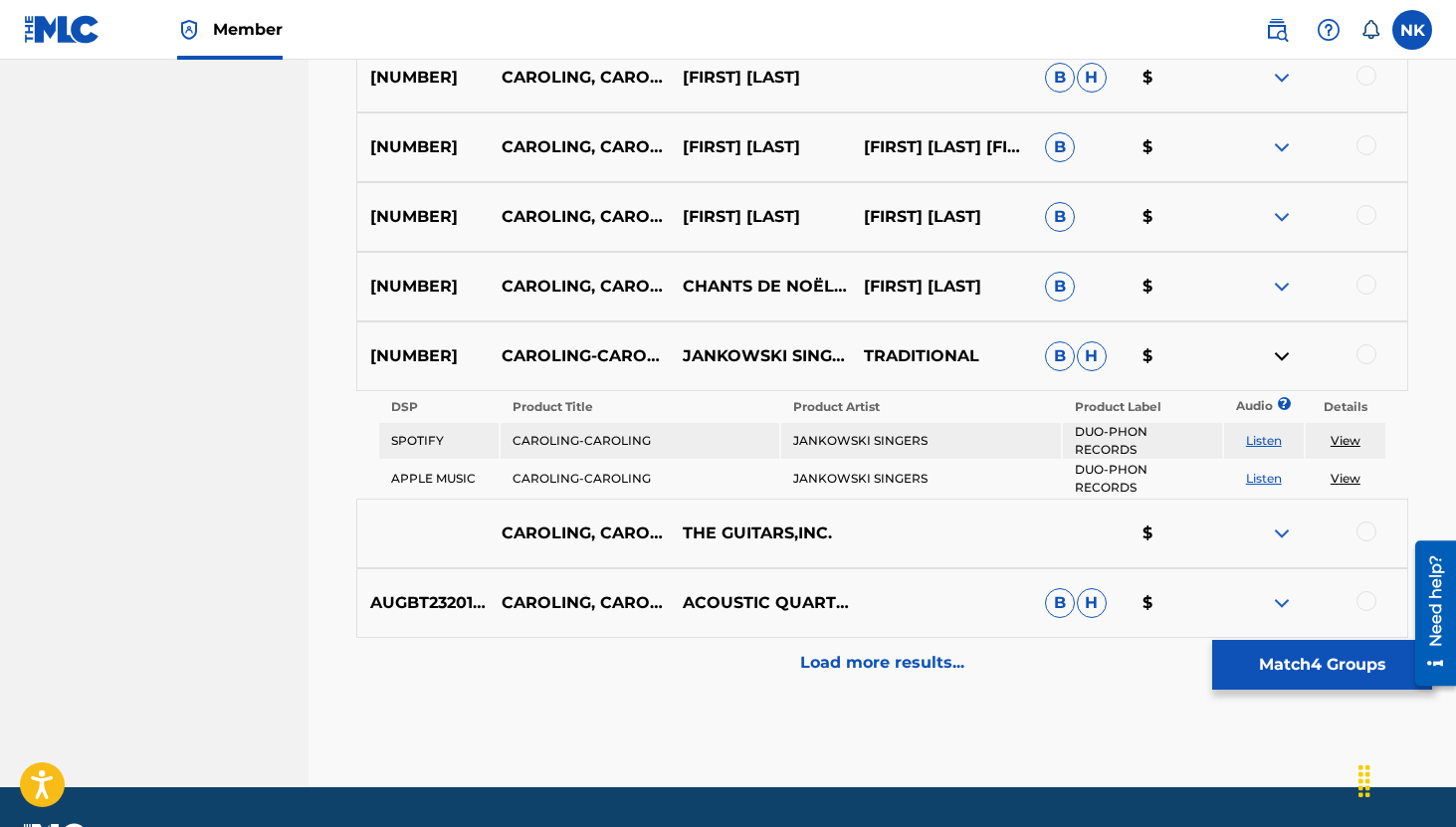 click at bounding box center (1317, 603) 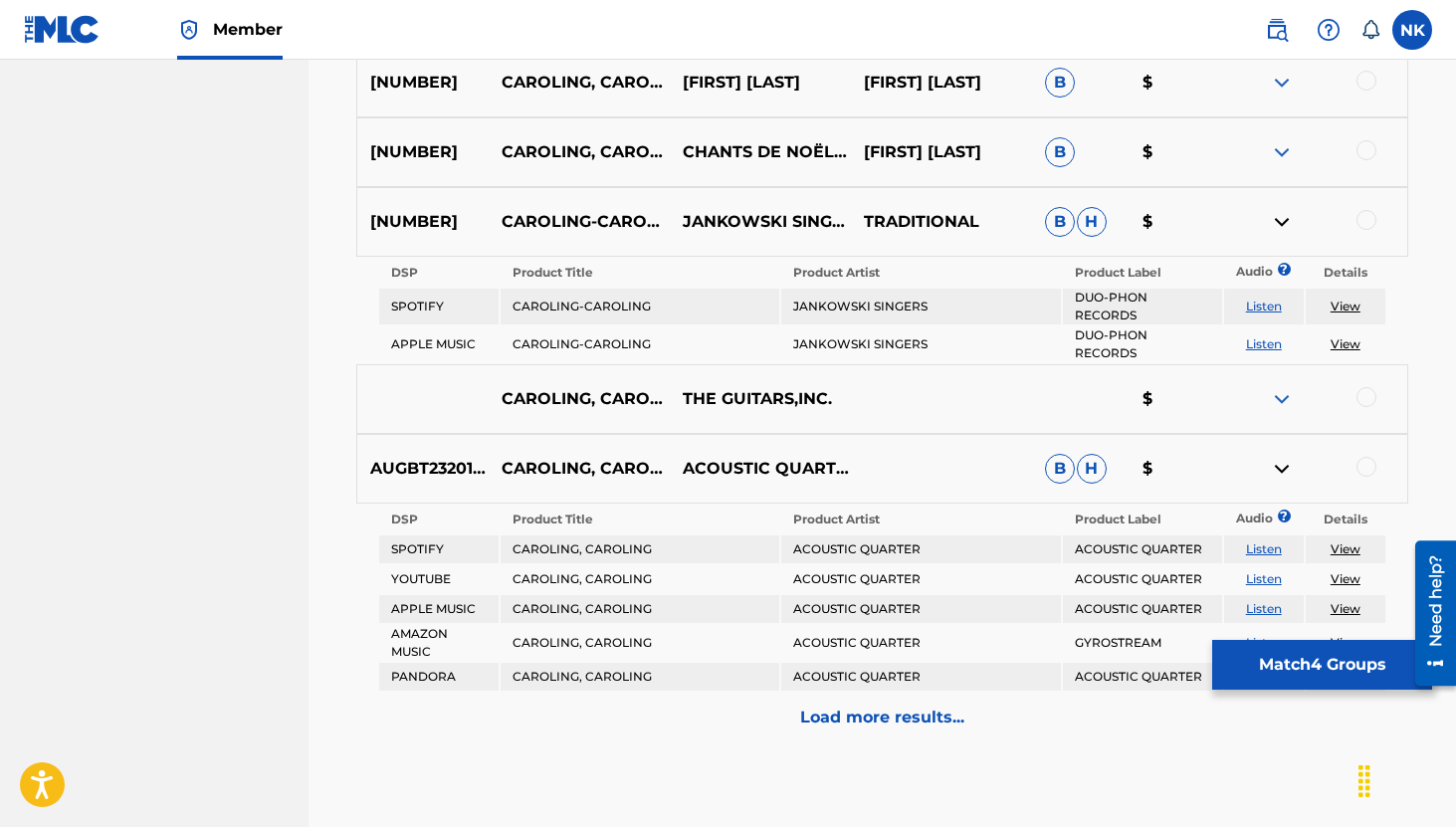 scroll, scrollTop: 2557, scrollLeft: 0, axis: vertical 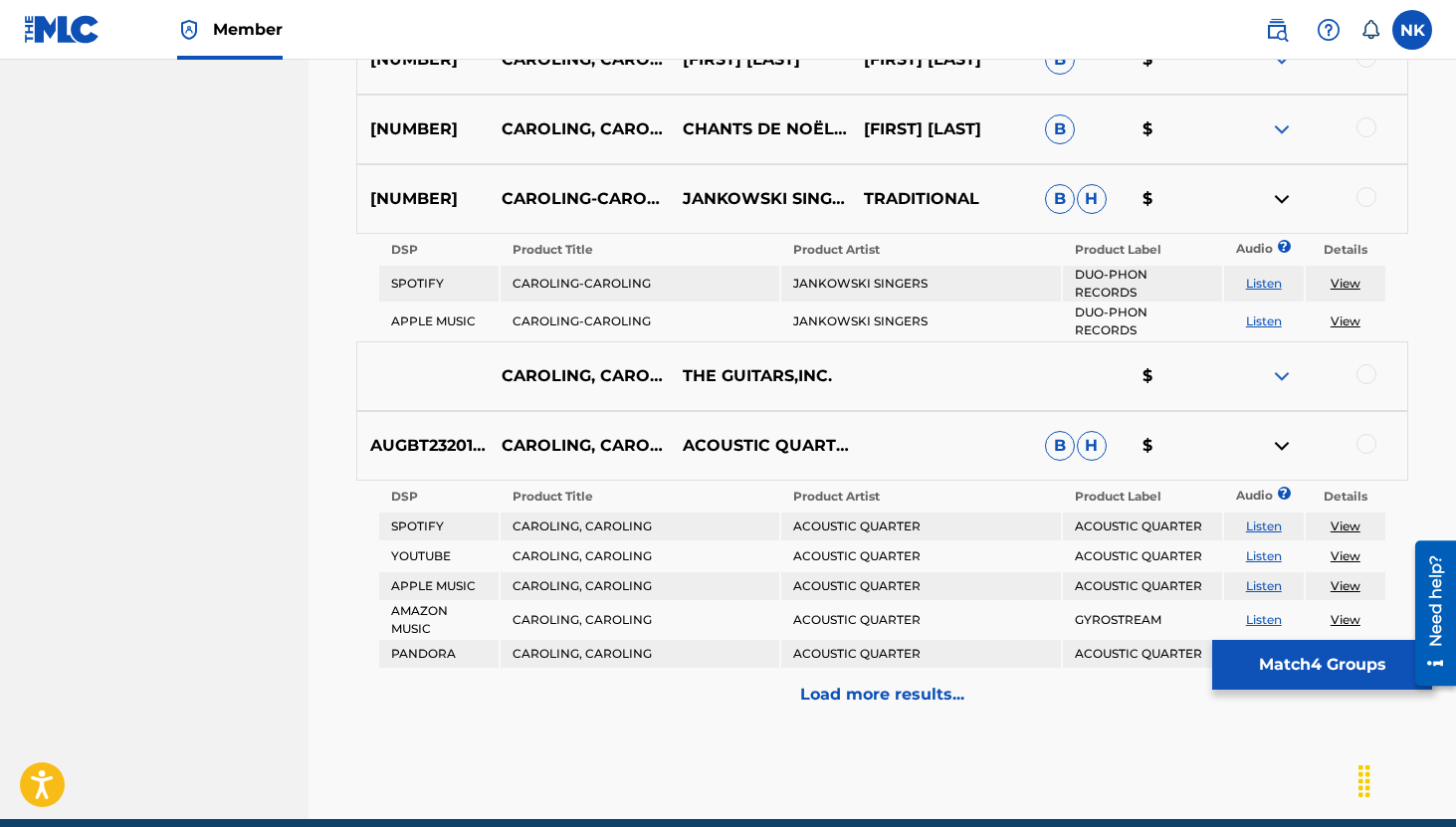 click on "Listen" at bounding box center [1264, 525] 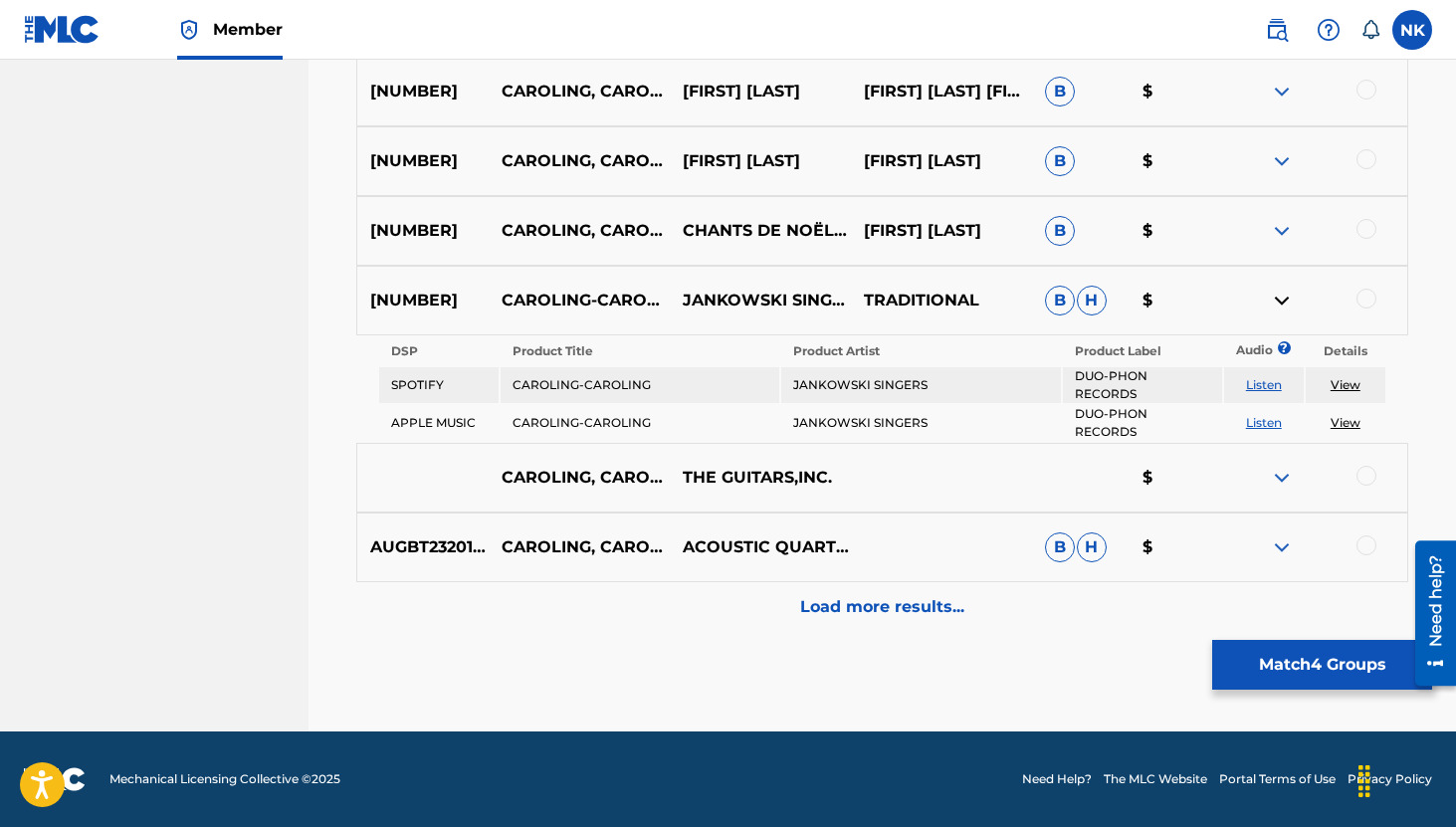 click on "DEE729600808 CAROLING-CAROLING JANKOWSKI SINGERS TRADITIONAL B H $" at bounding box center [882, 301] 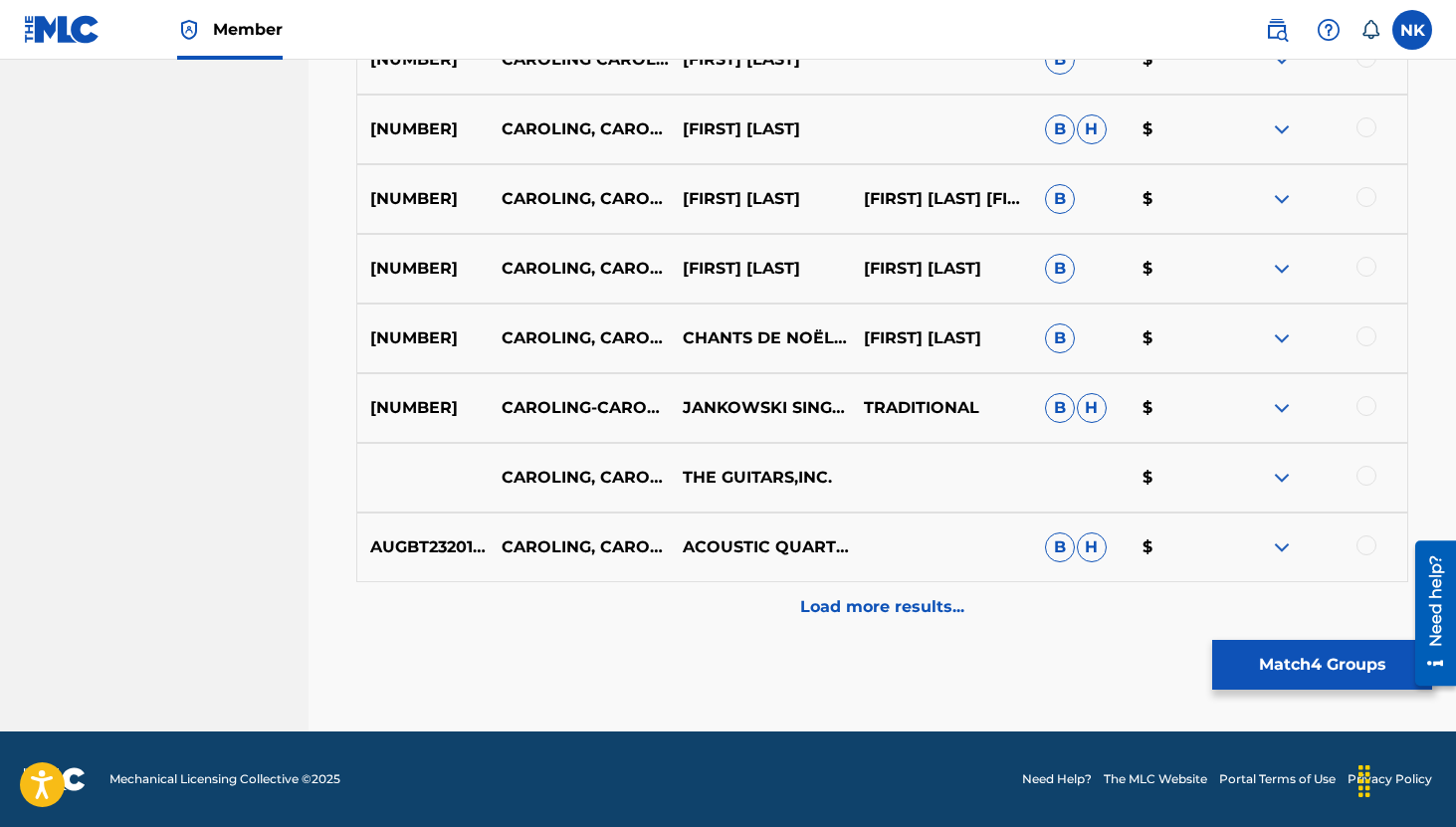 click on "Match  4 Groups" at bounding box center [1322, 665] 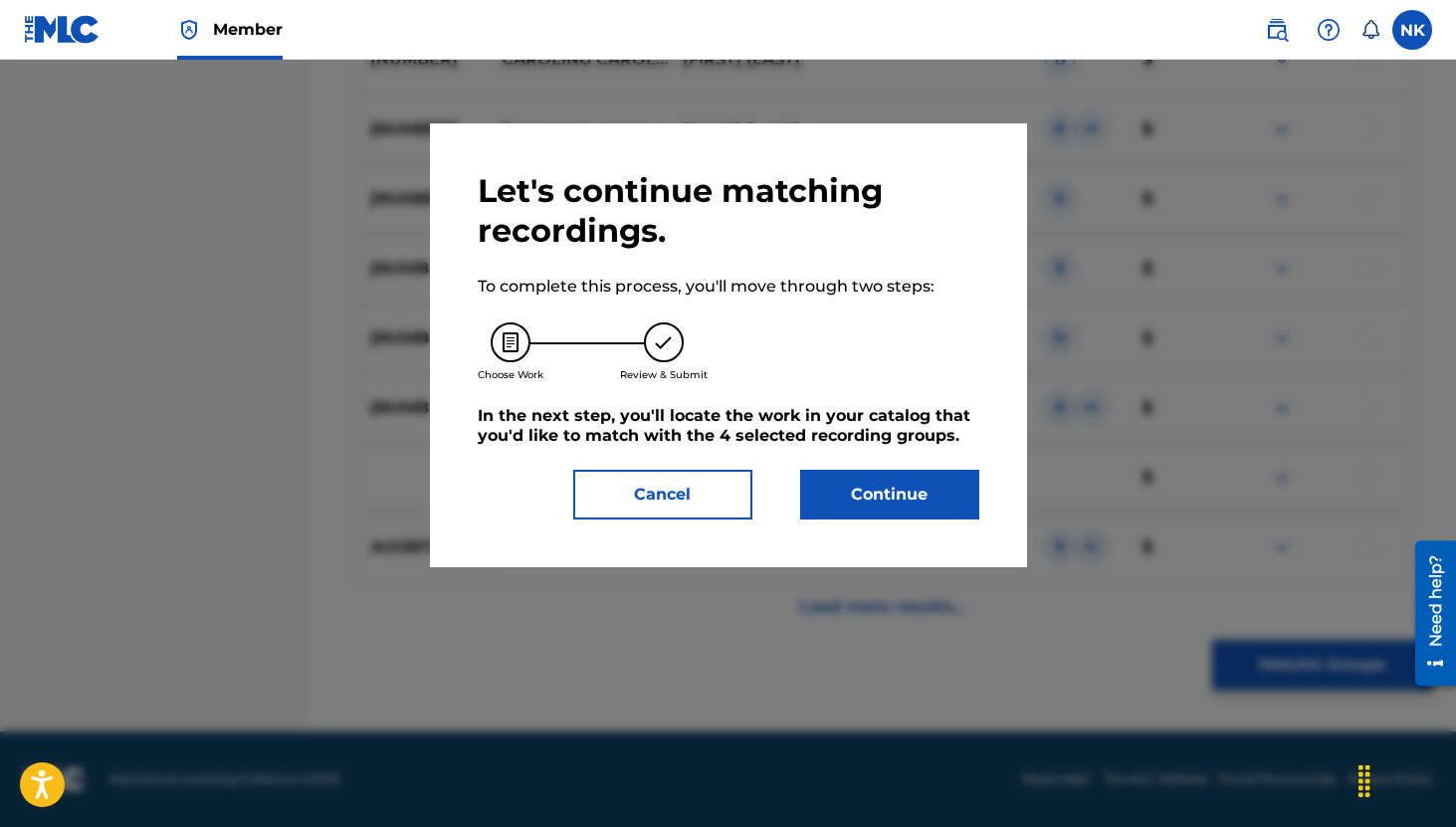 click on "Continue" at bounding box center [890, 495] 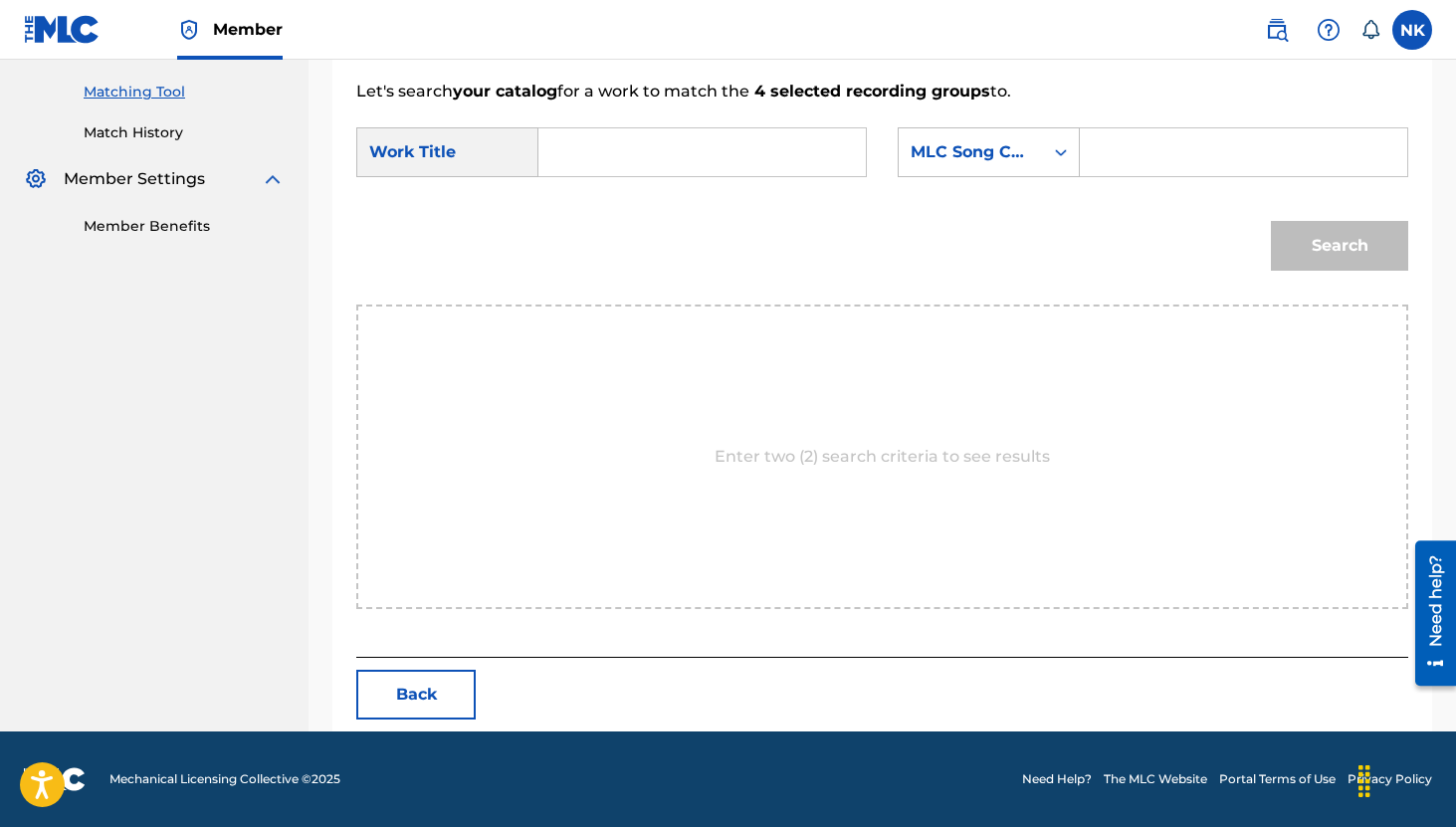 scroll, scrollTop: 499, scrollLeft: 0, axis: vertical 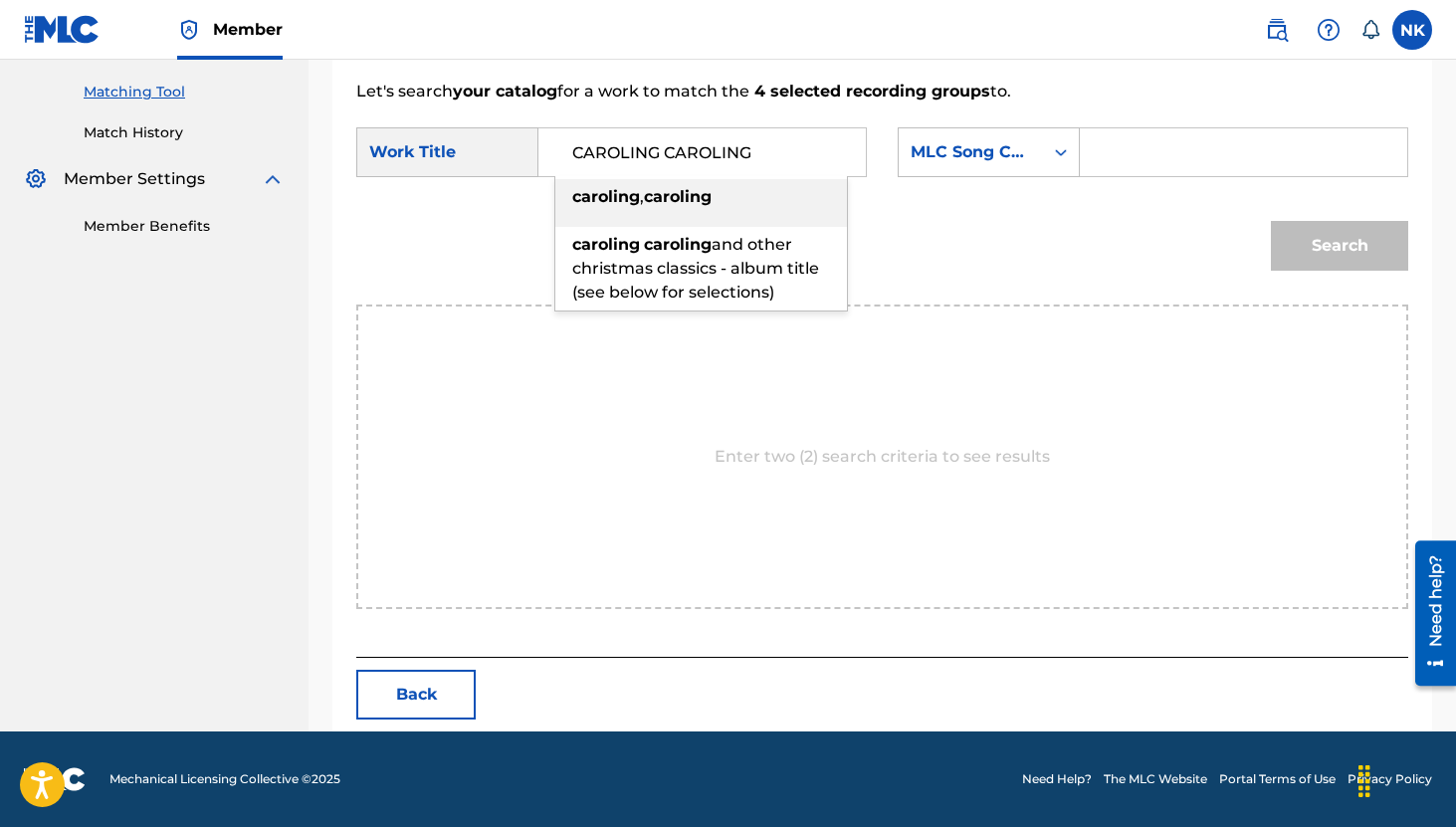 click on "caroling" at bounding box center (678, 196) 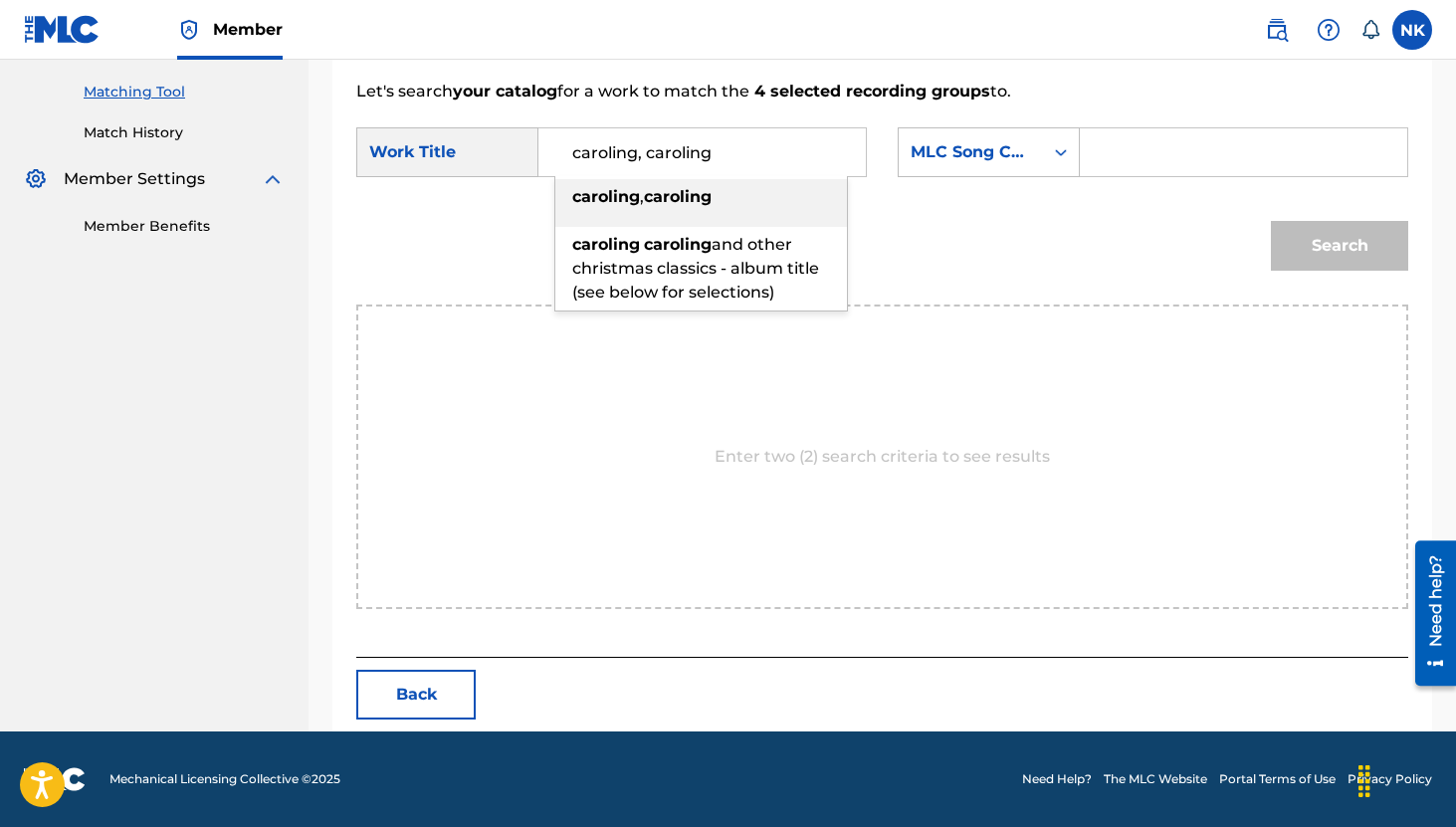 scroll, scrollTop: 0, scrollLeft: 0, axis: both 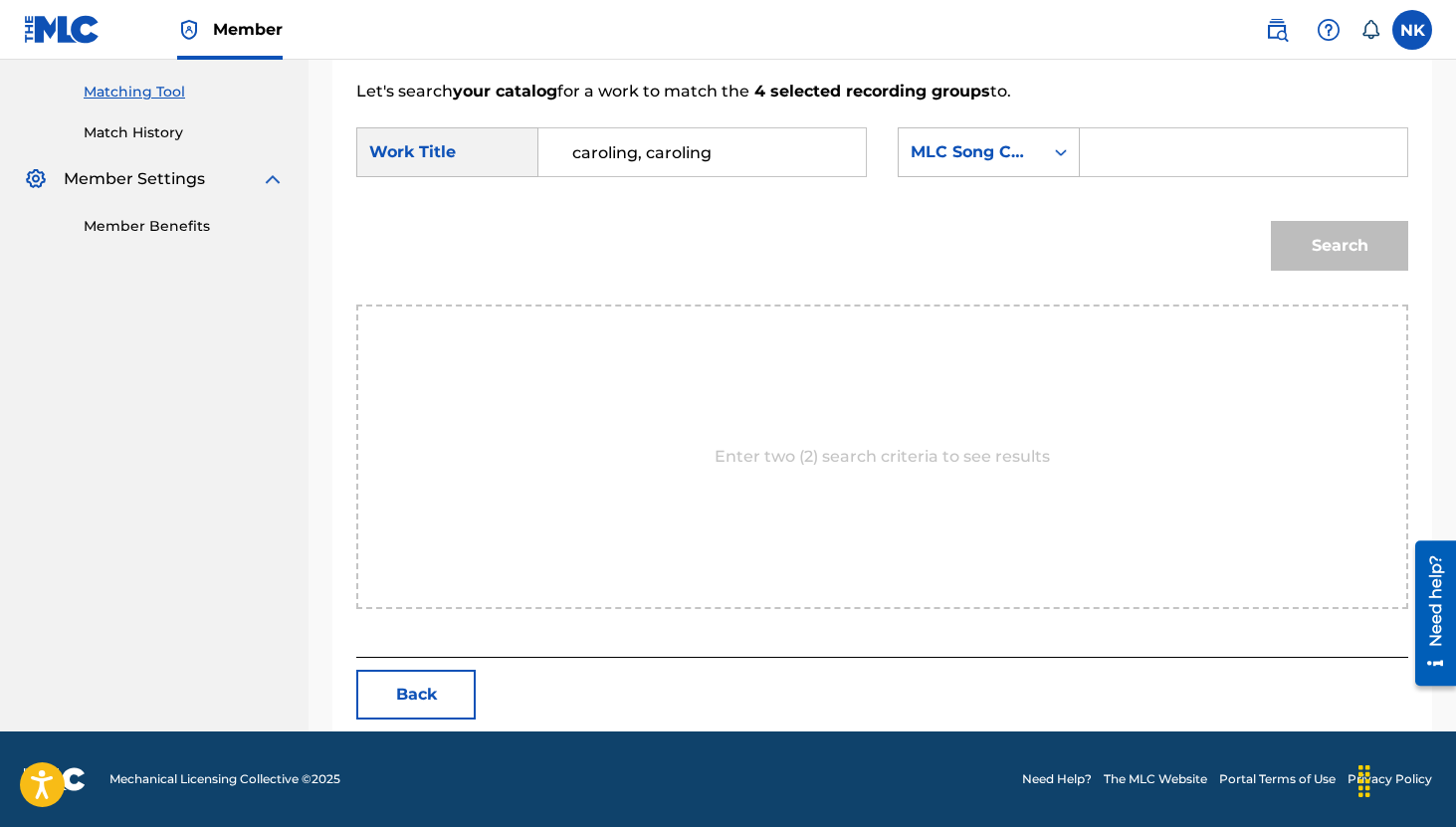 click at bounding box center (1243, 152) 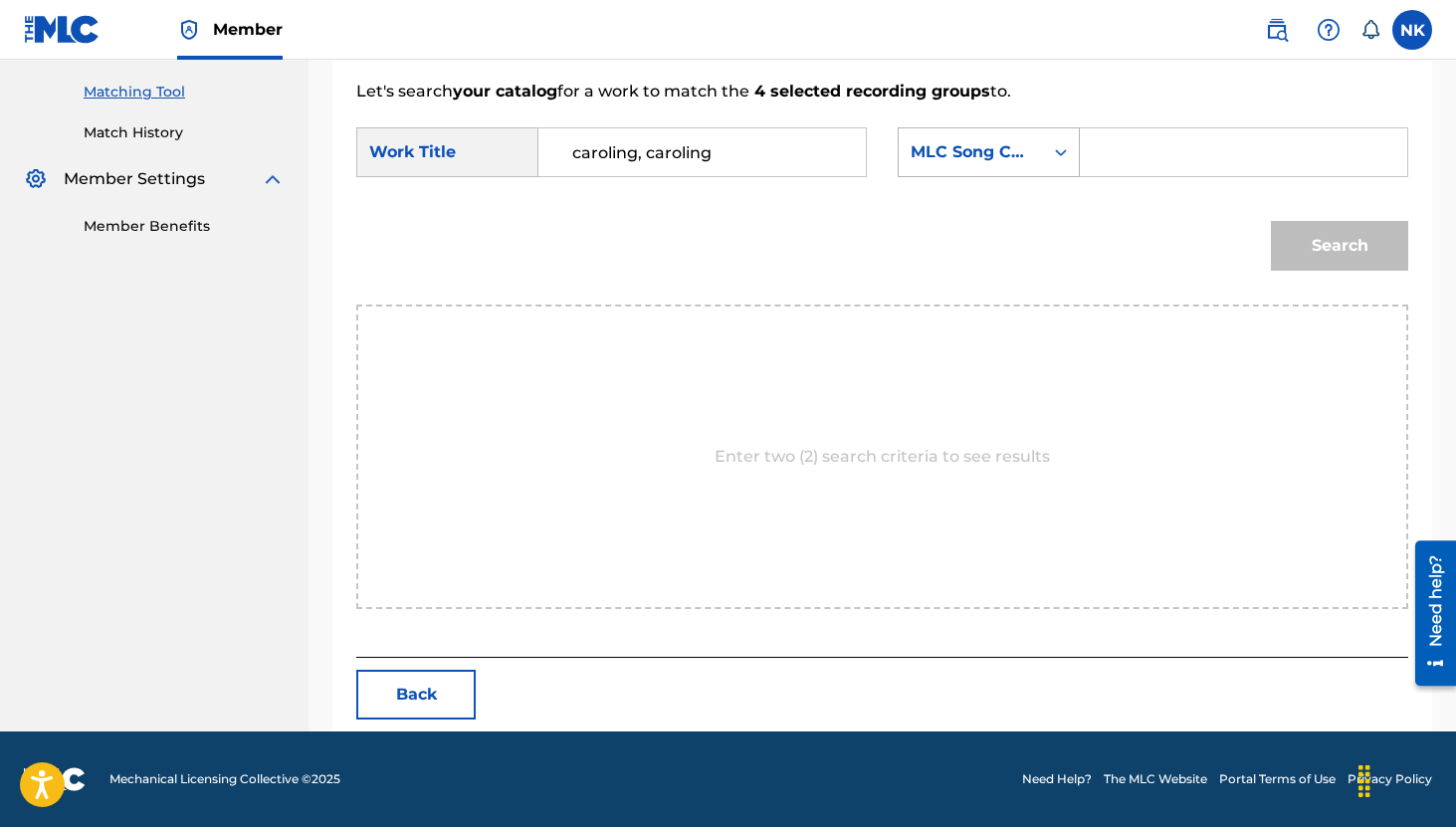 click on "MLC Song Code" at bounding box center (988, 152) 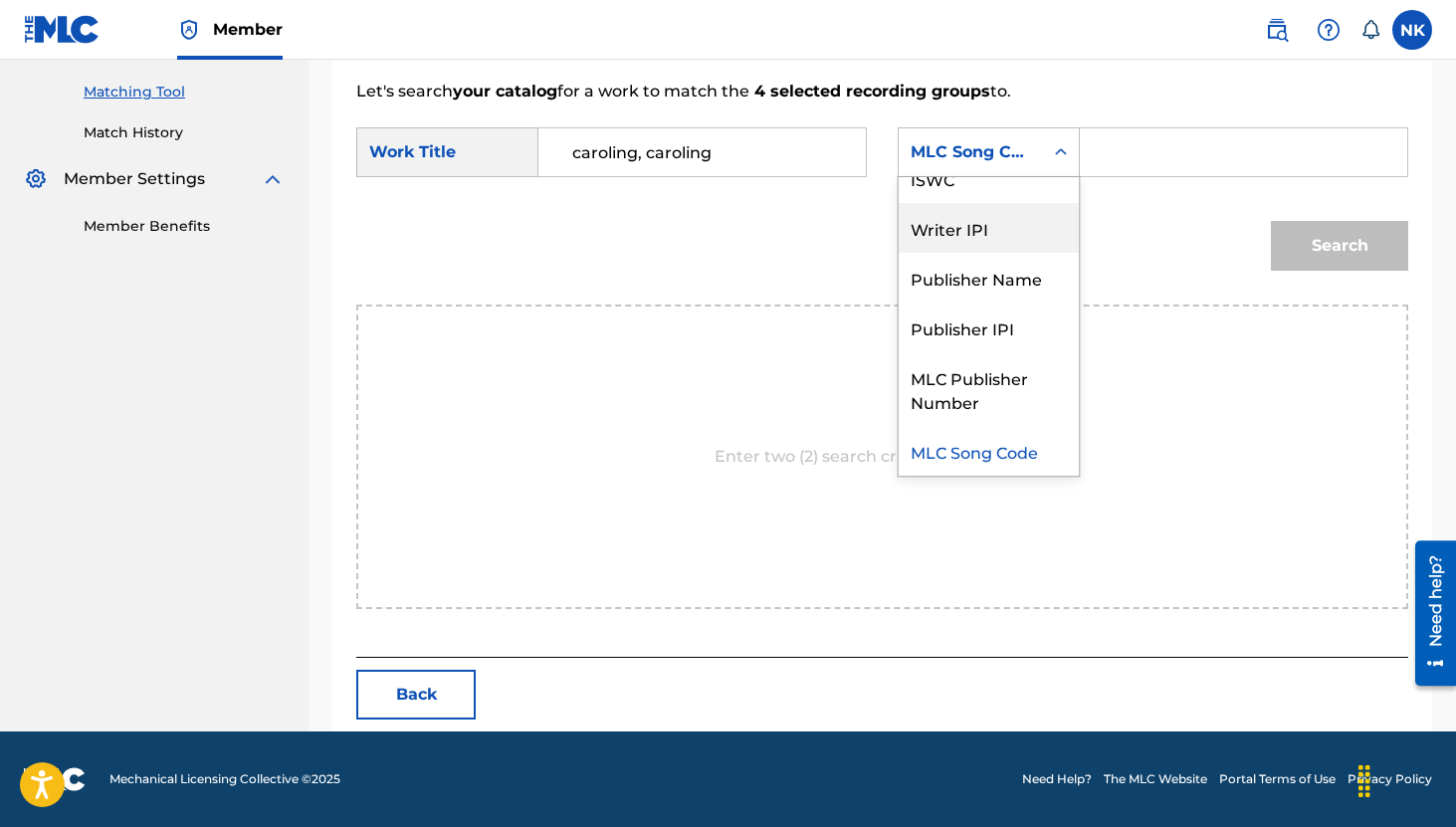 scroll, scrollTop: 0, scrollLeft: 0, axis: both 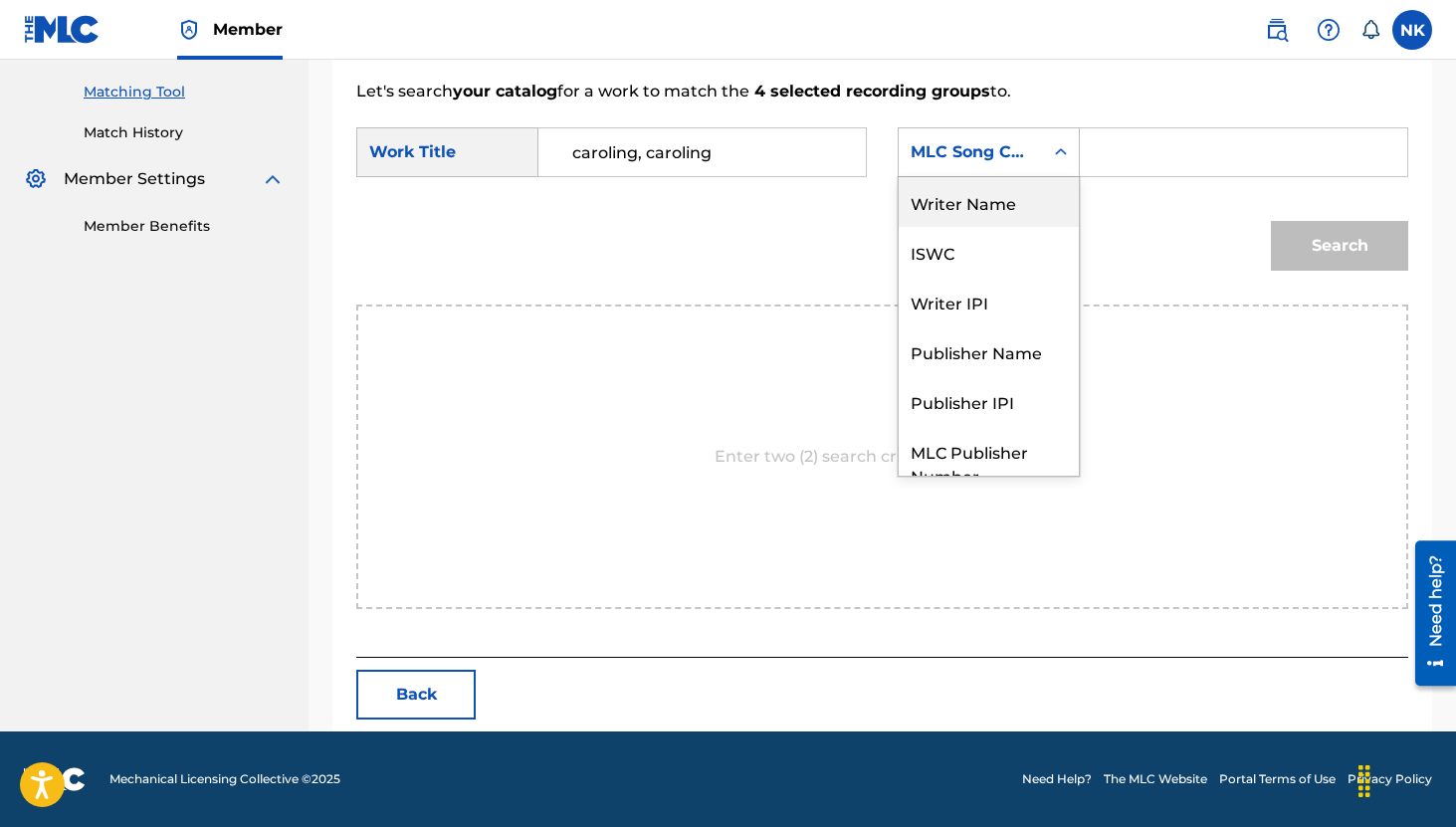 click on "Writer Name" at bounding box center (988, 202) 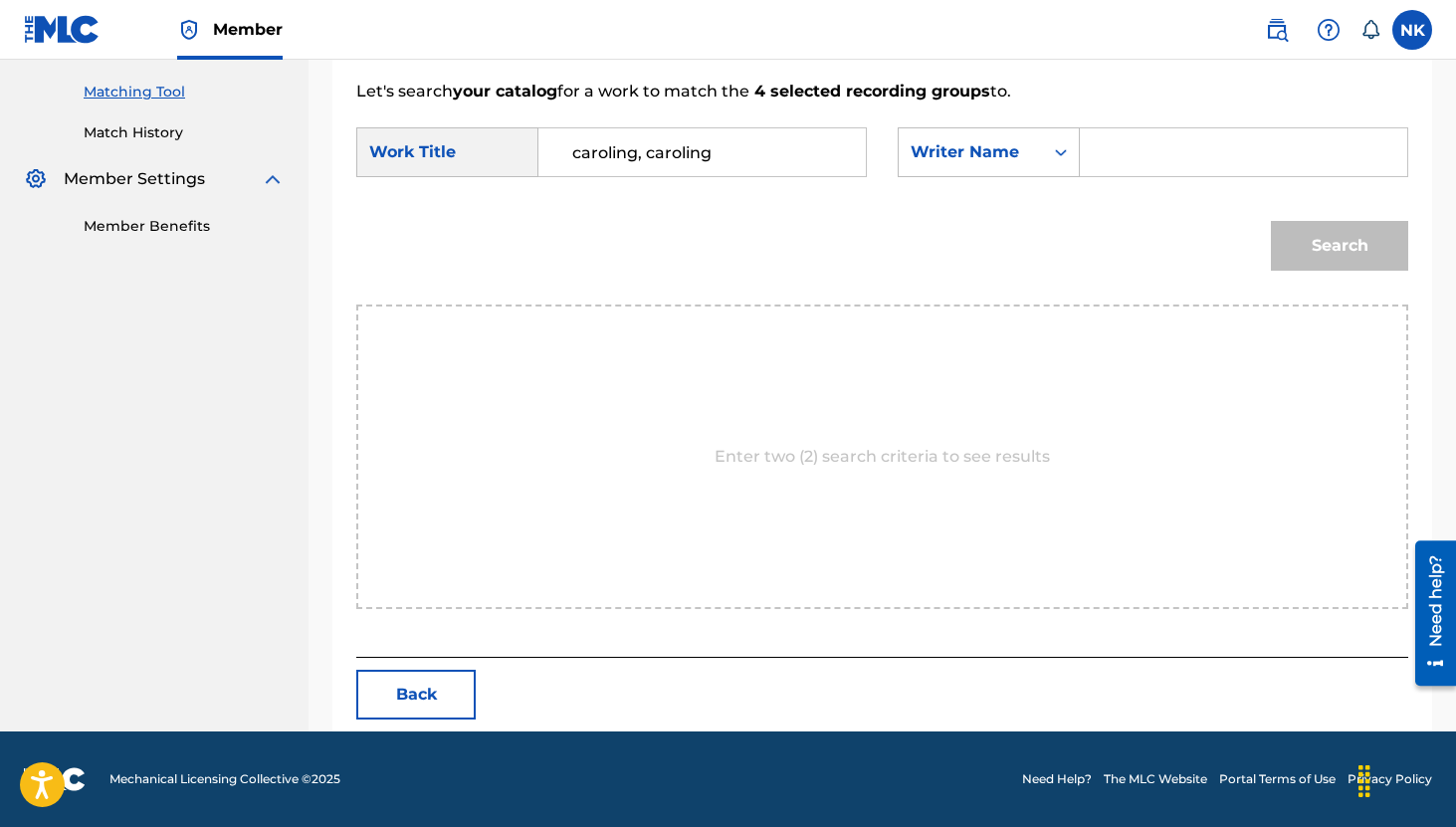 click at bounding box center [1243, 152] 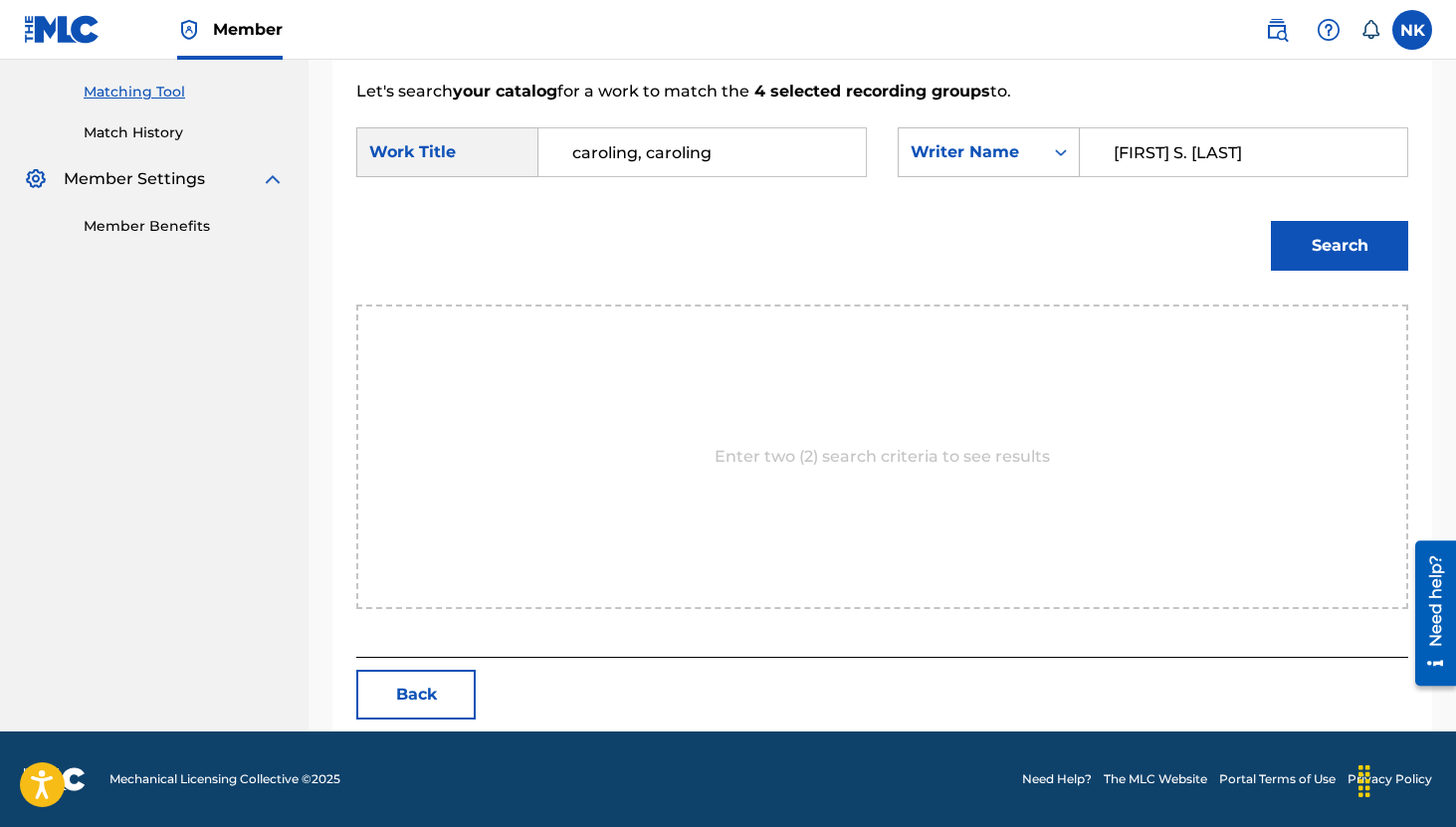click on "Search" at bounding box center [1335, 241] 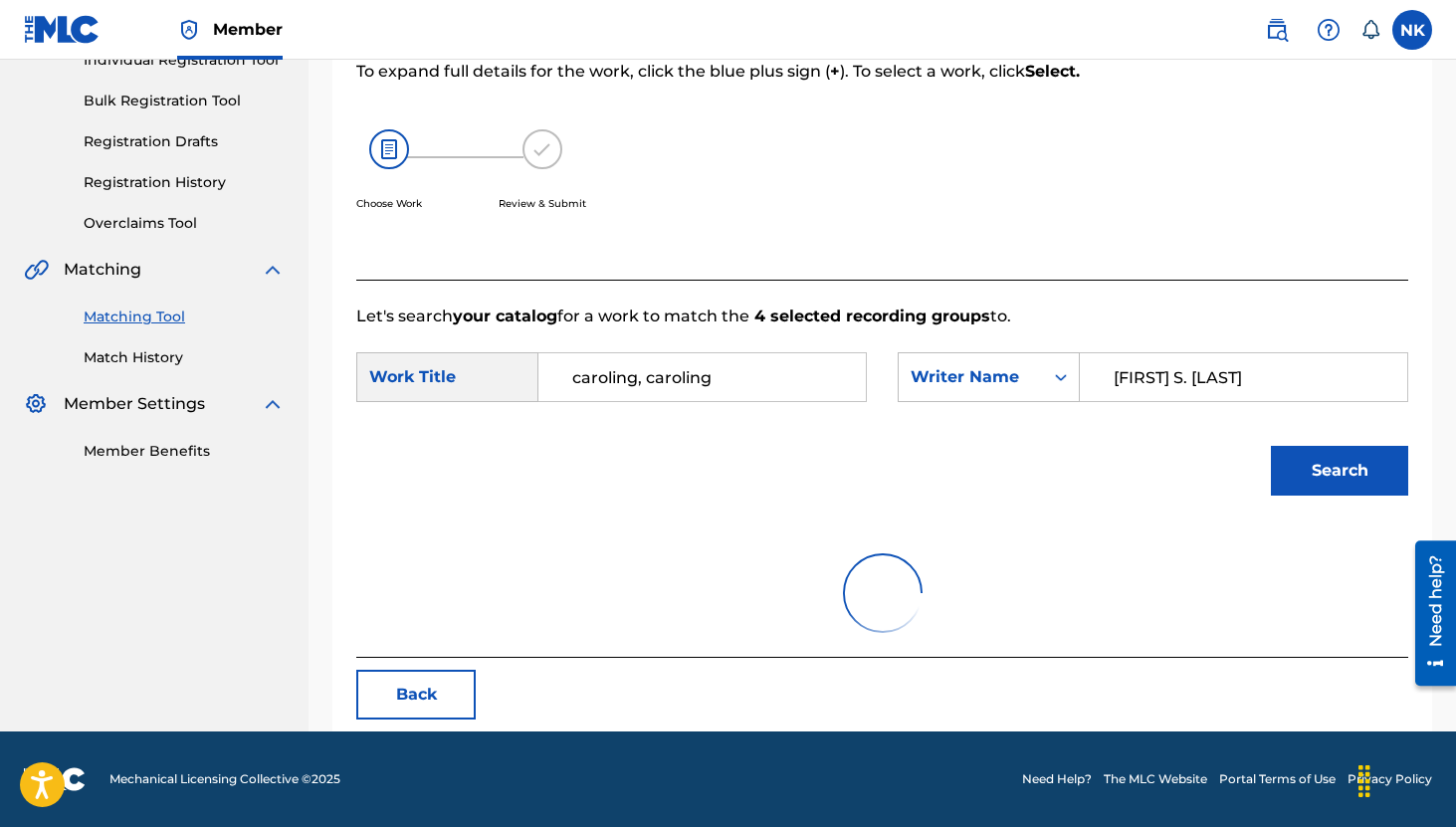 scroll, scrollTop: 188, scrollLeft: 0, axis: vertical 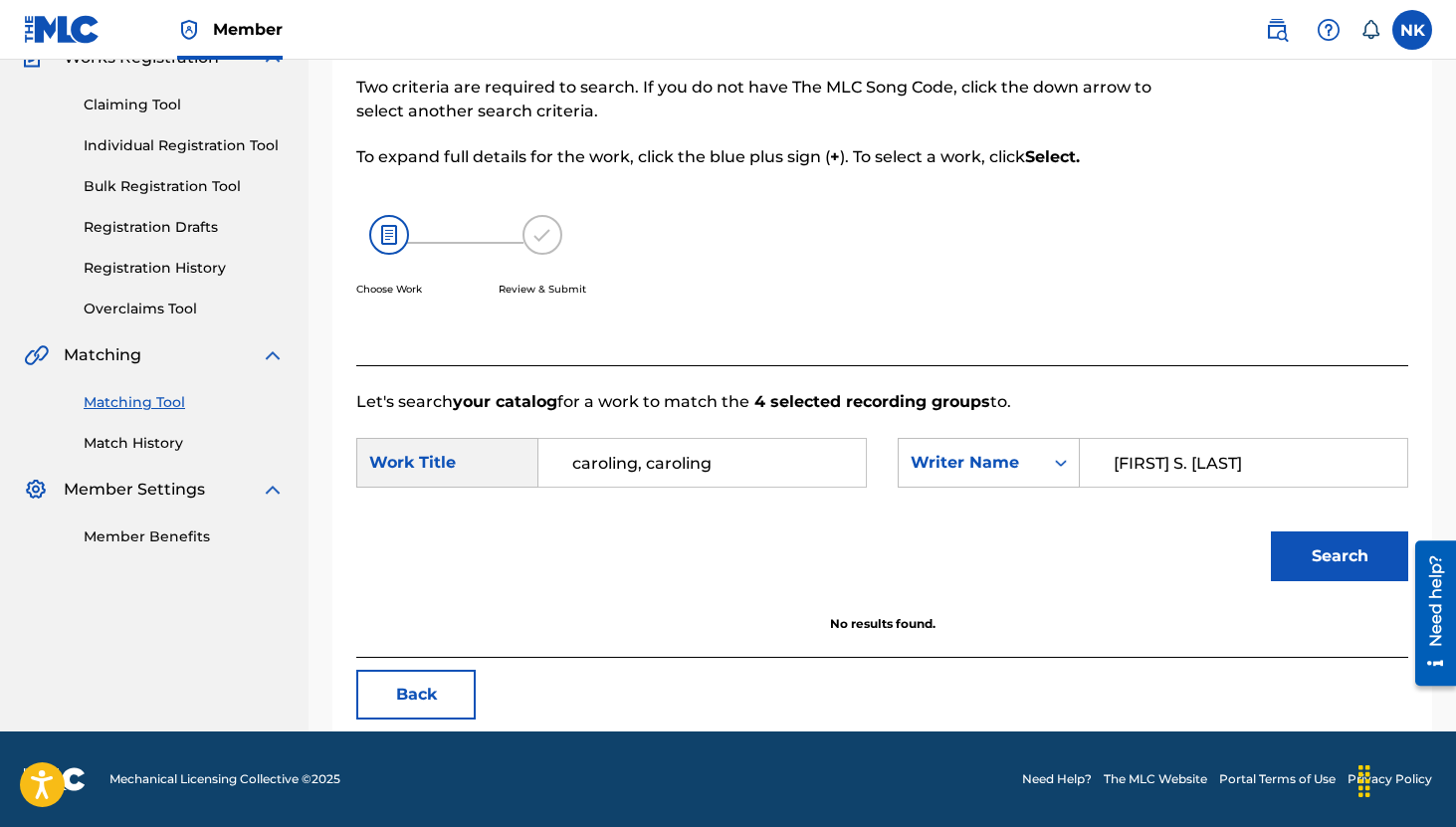 click on "Back" at bounding box center (416, 695) 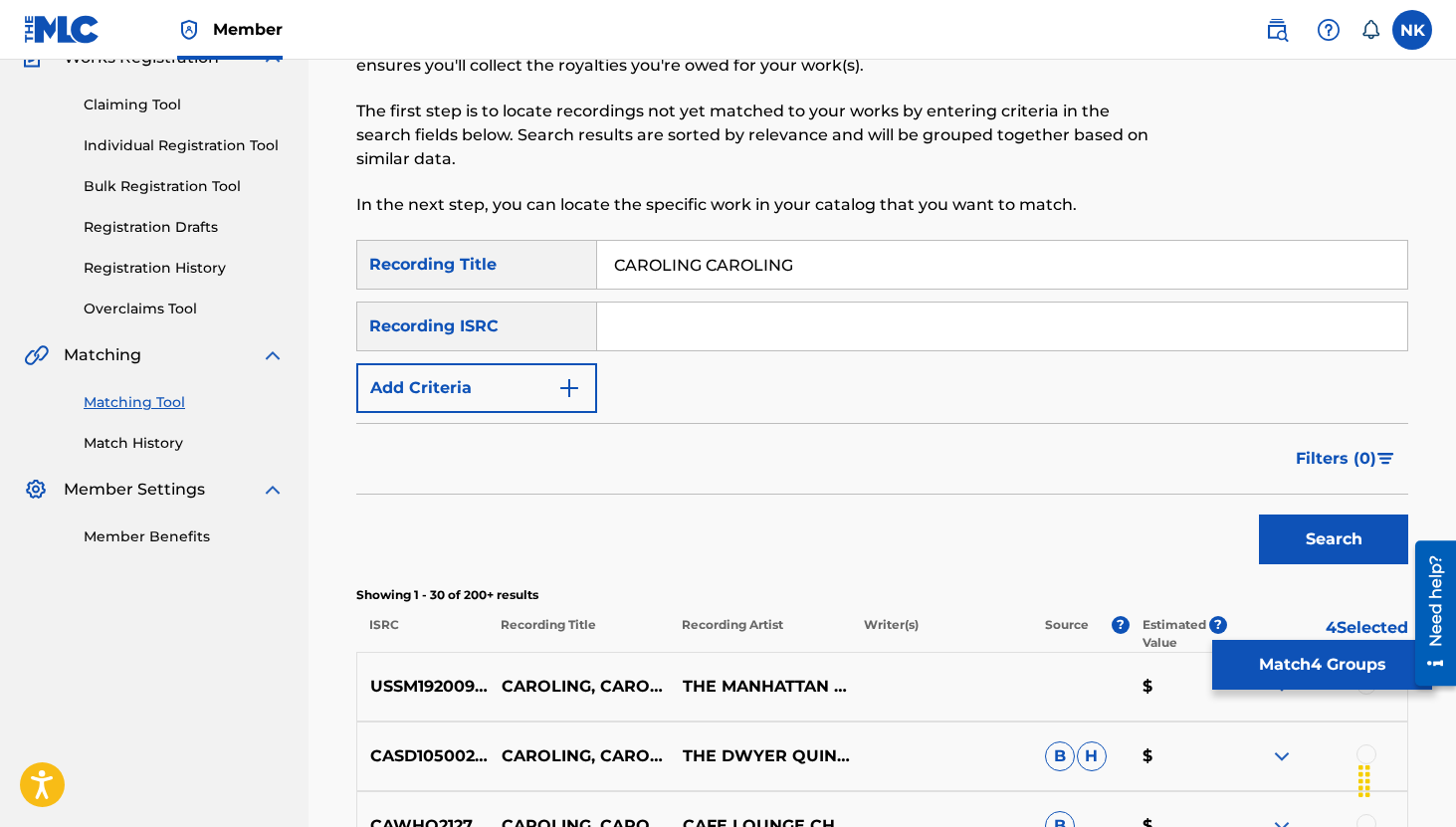 click on "CAROLING CAROLING" at bounding box center (1002, 265) 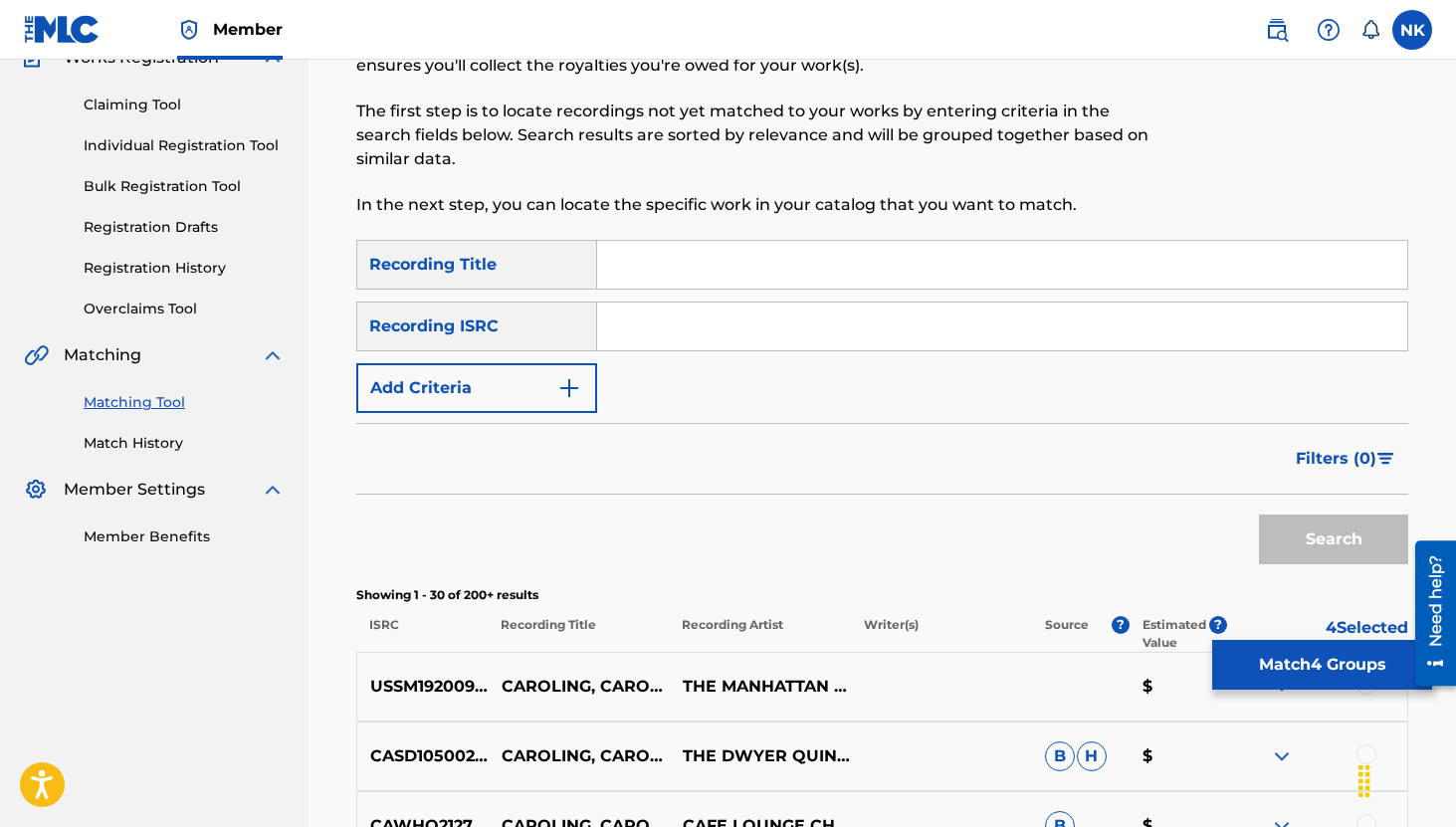 paste on "CAROL OF THE MOTHER" 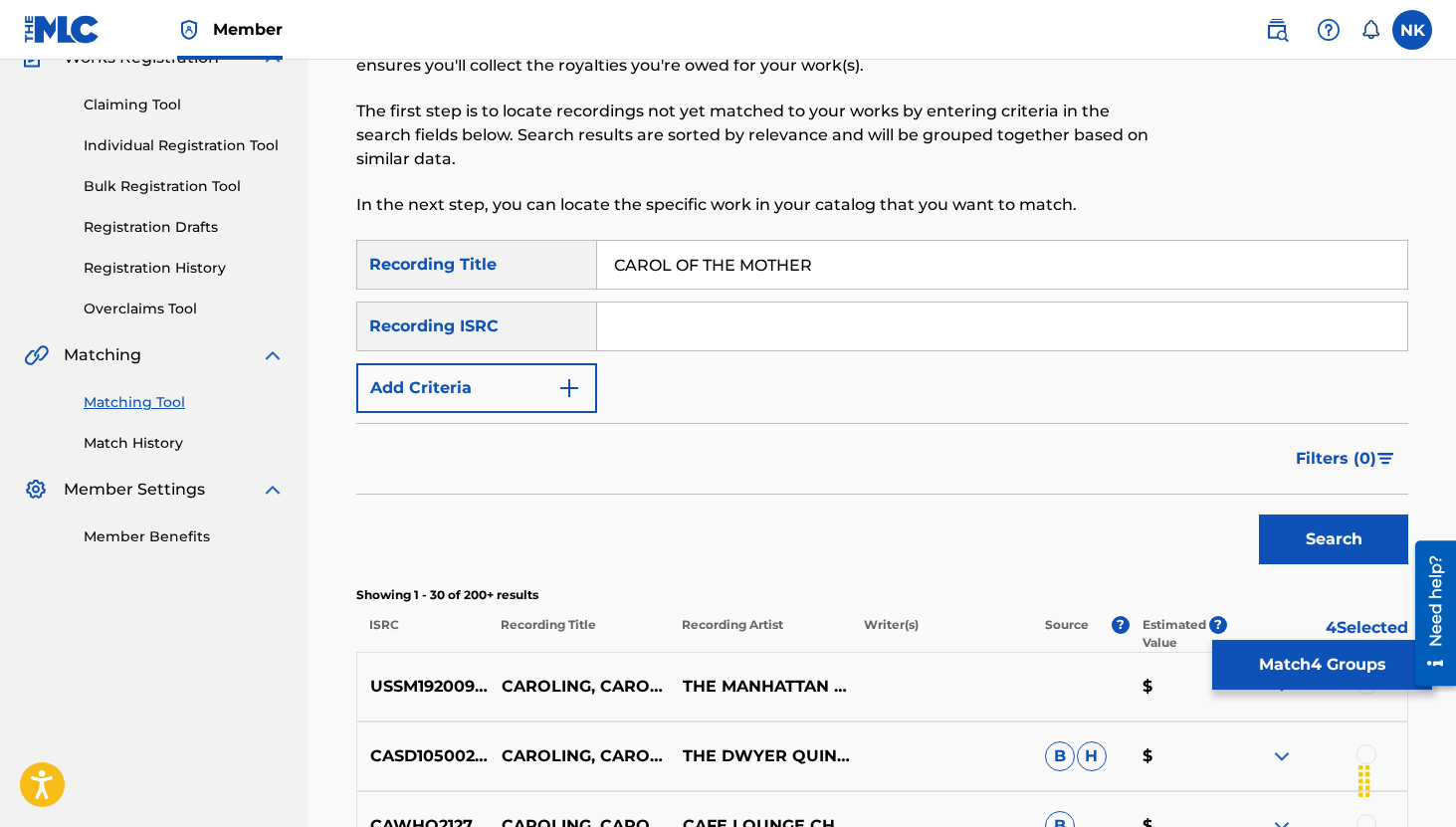 type on "CAROL OF THE MOTHER" 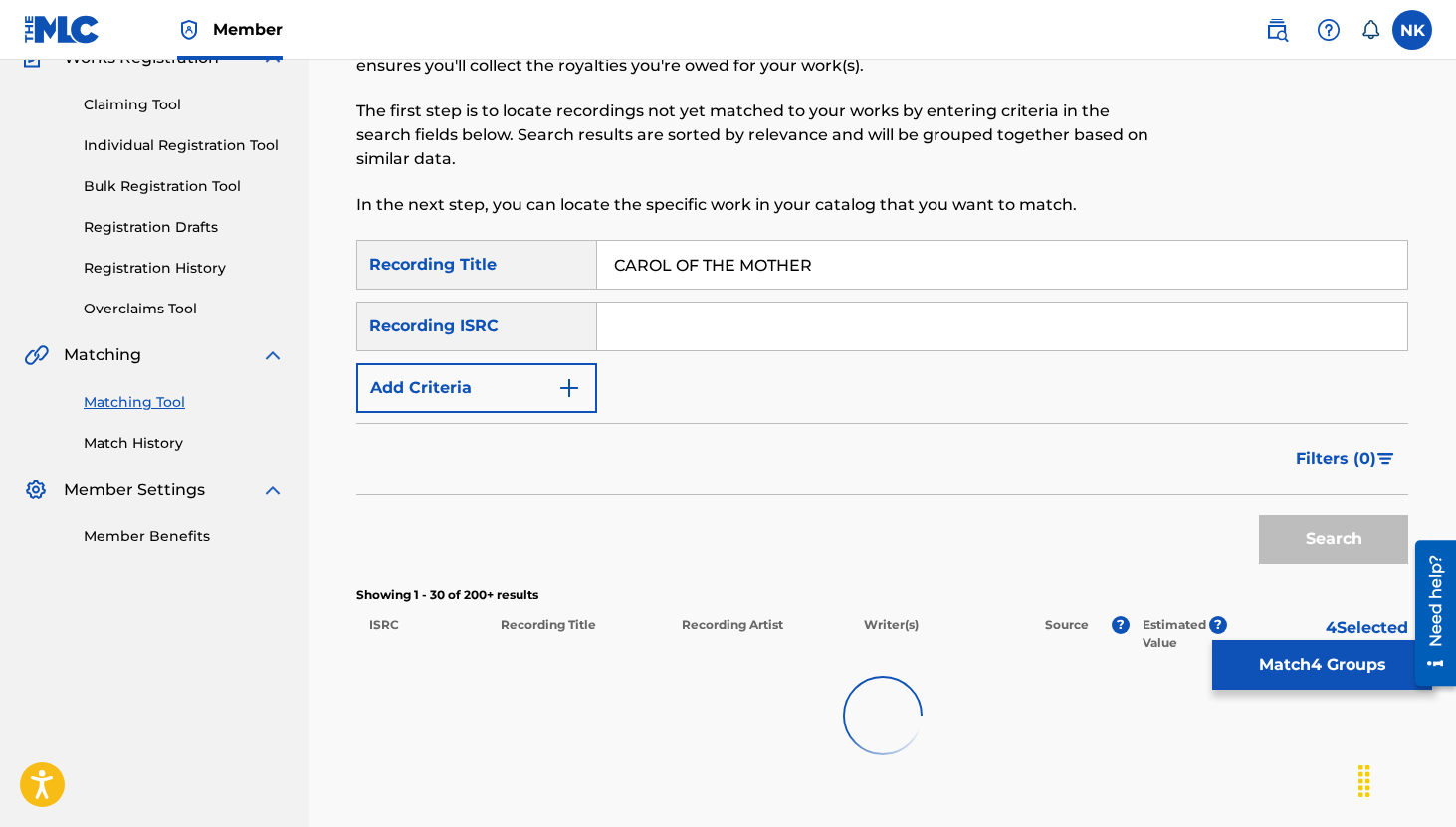scroll, scrollTop: 335, scrollLeft: 0, axis: vertical 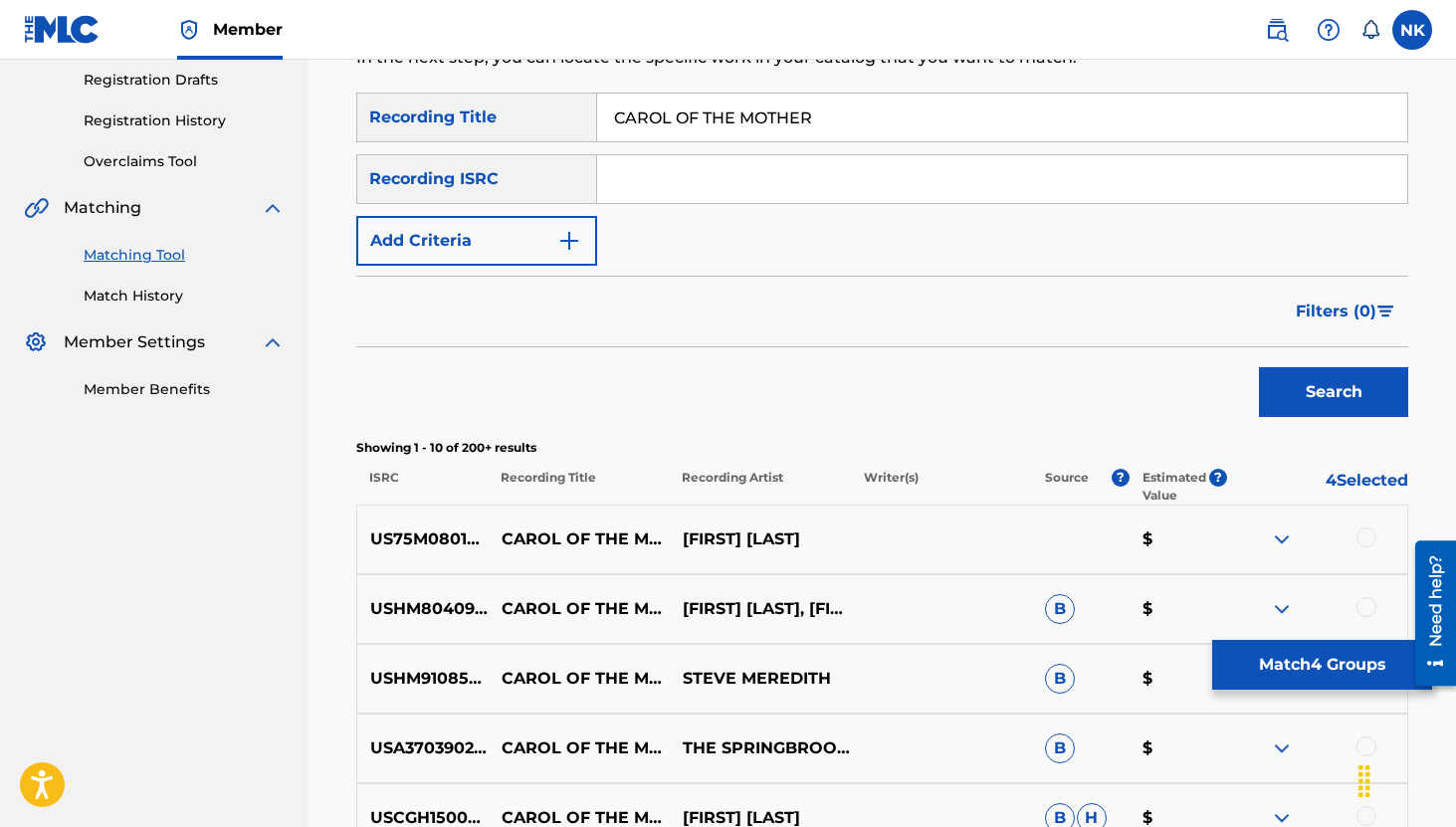 click on "4  Selected" at bounding box center [1318, 487] 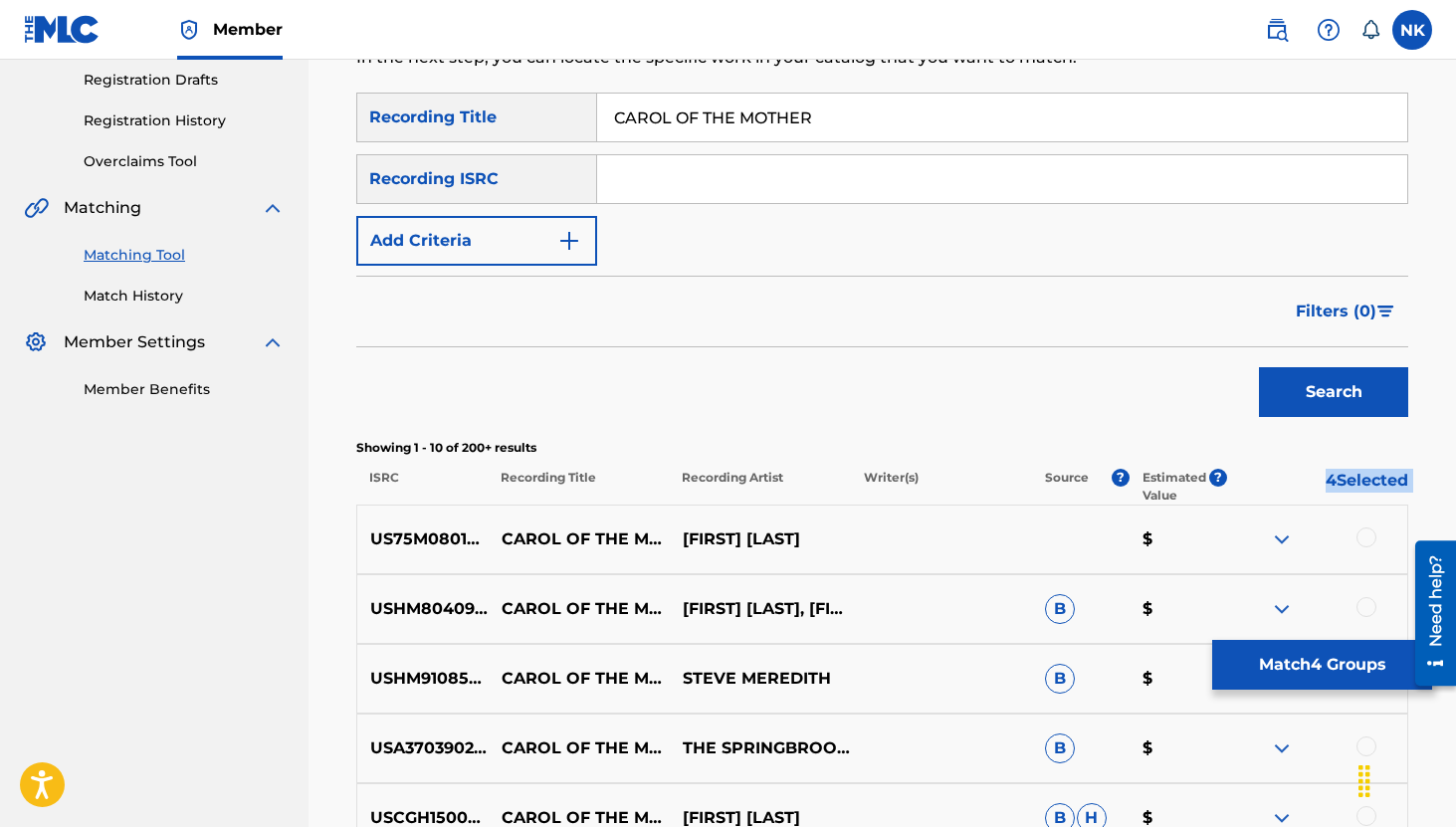 click on "4  Selected" at bounding box center [1318, 487] 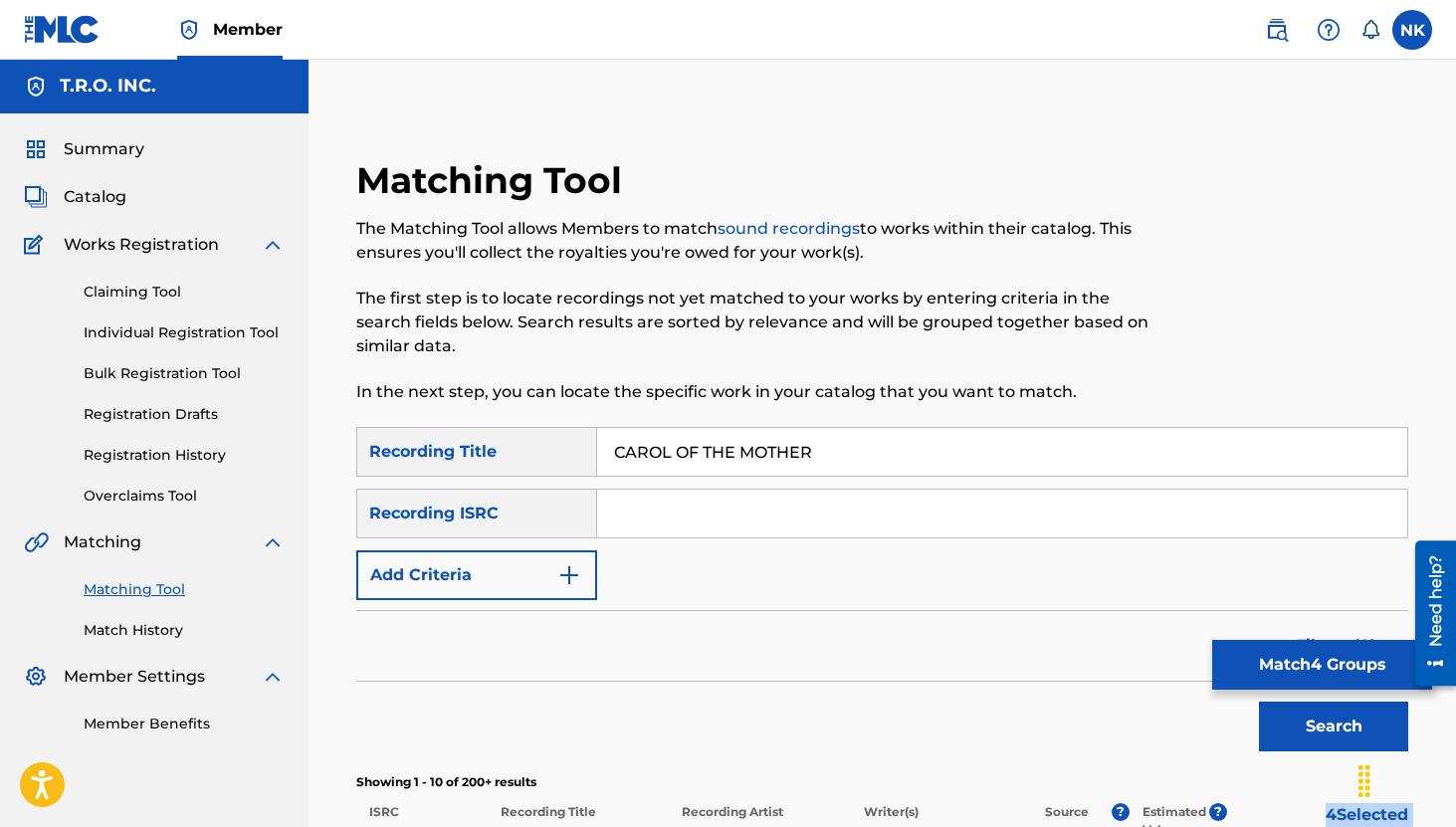 scroll, scrollTop: 0, scrollLeft: 0, axis: both 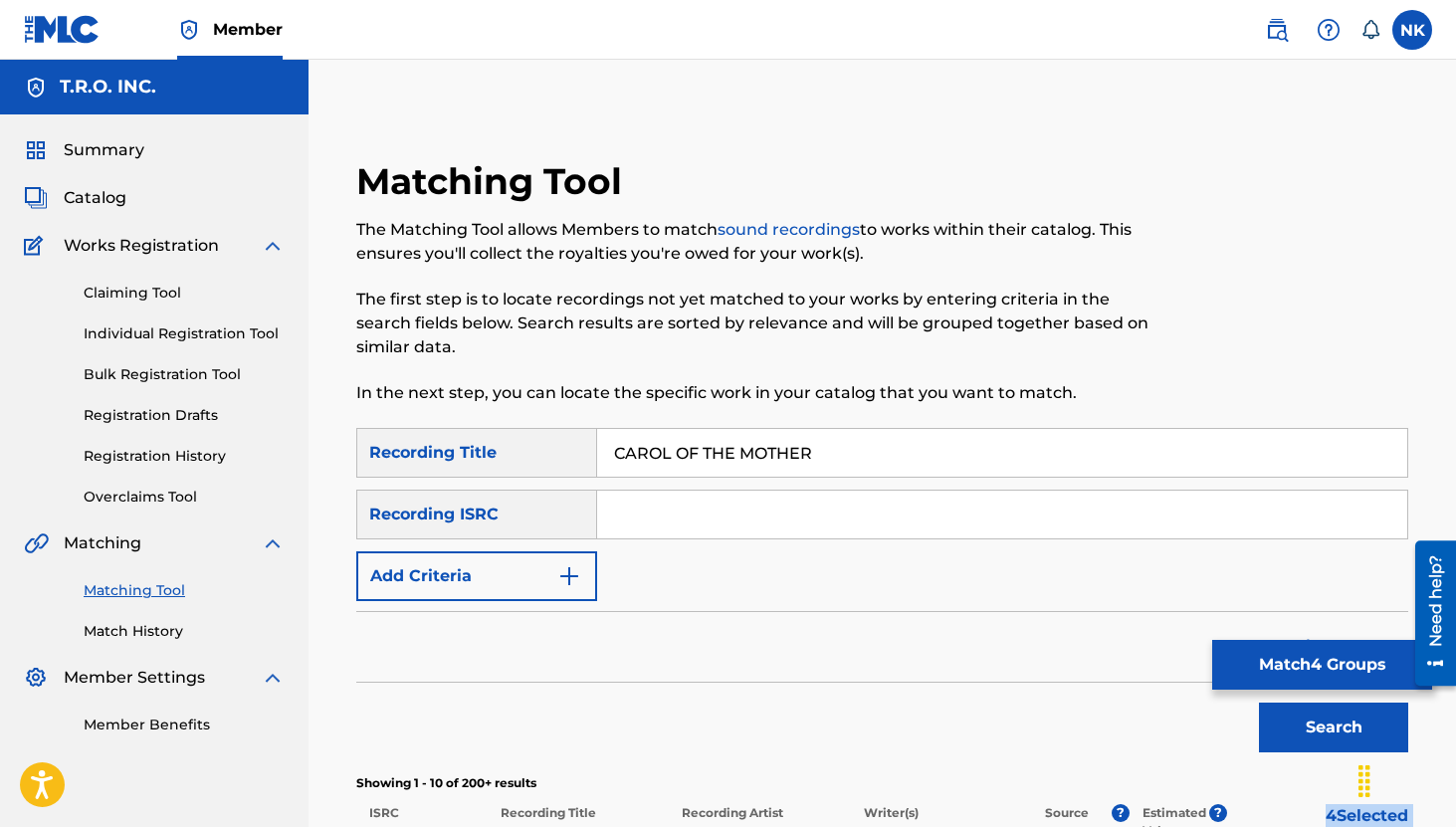 click on "Match  4 Groups" at bounding box center (1322, 665) 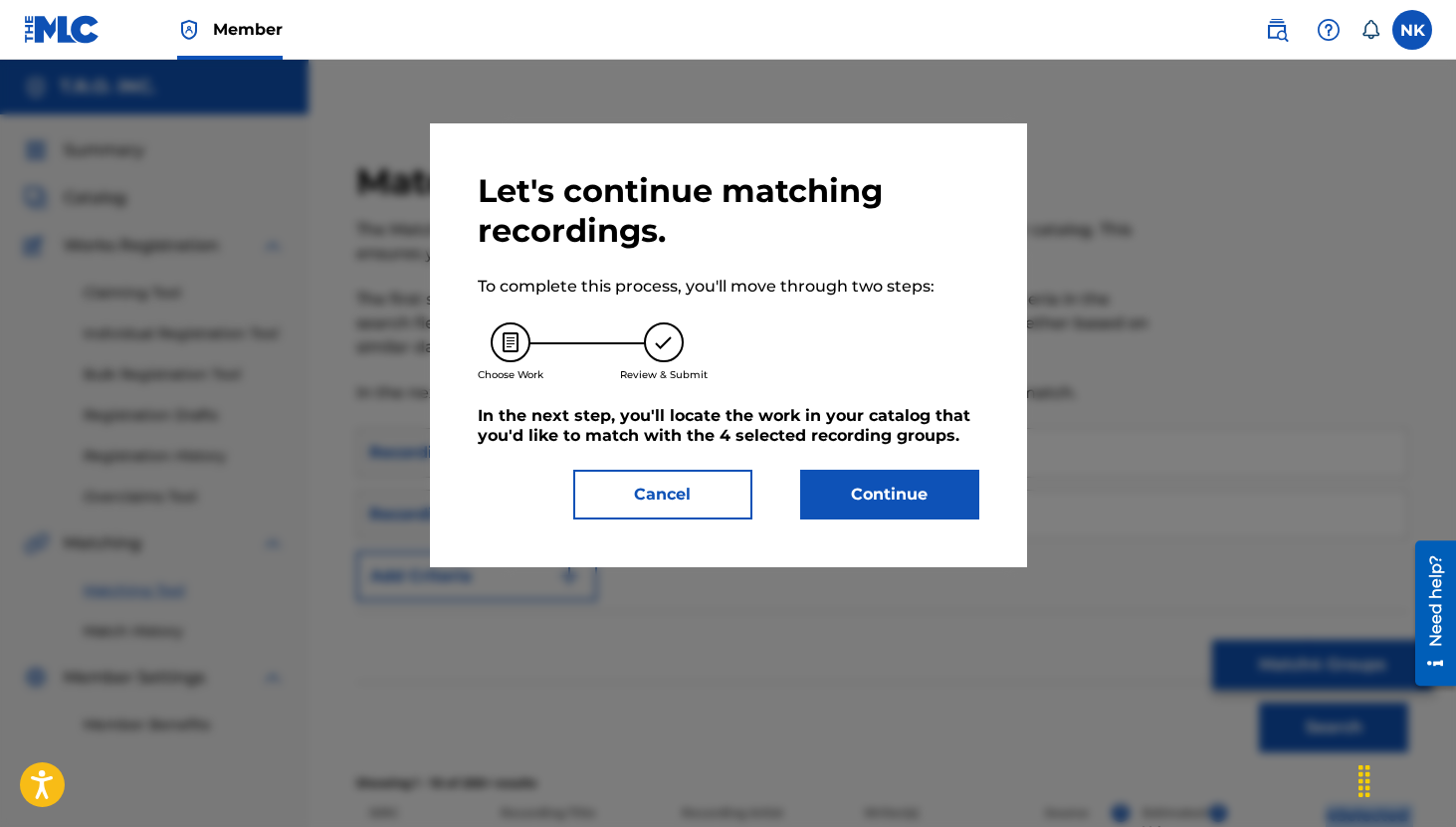 click on "Cancel" at bounding box center [663, 495] 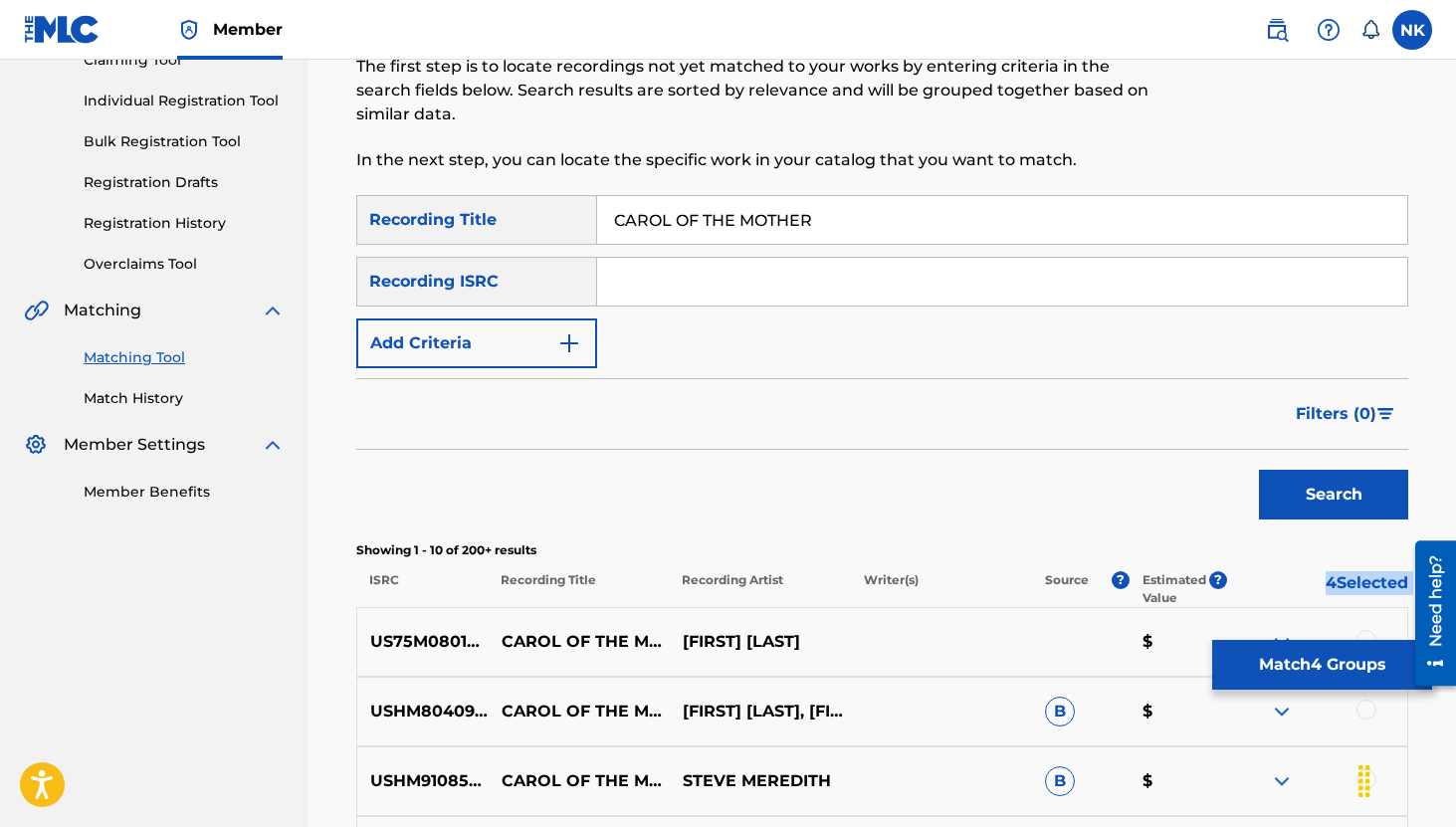 scroll, scrollTop: 237, scrollLeft: 0, axis: vertical 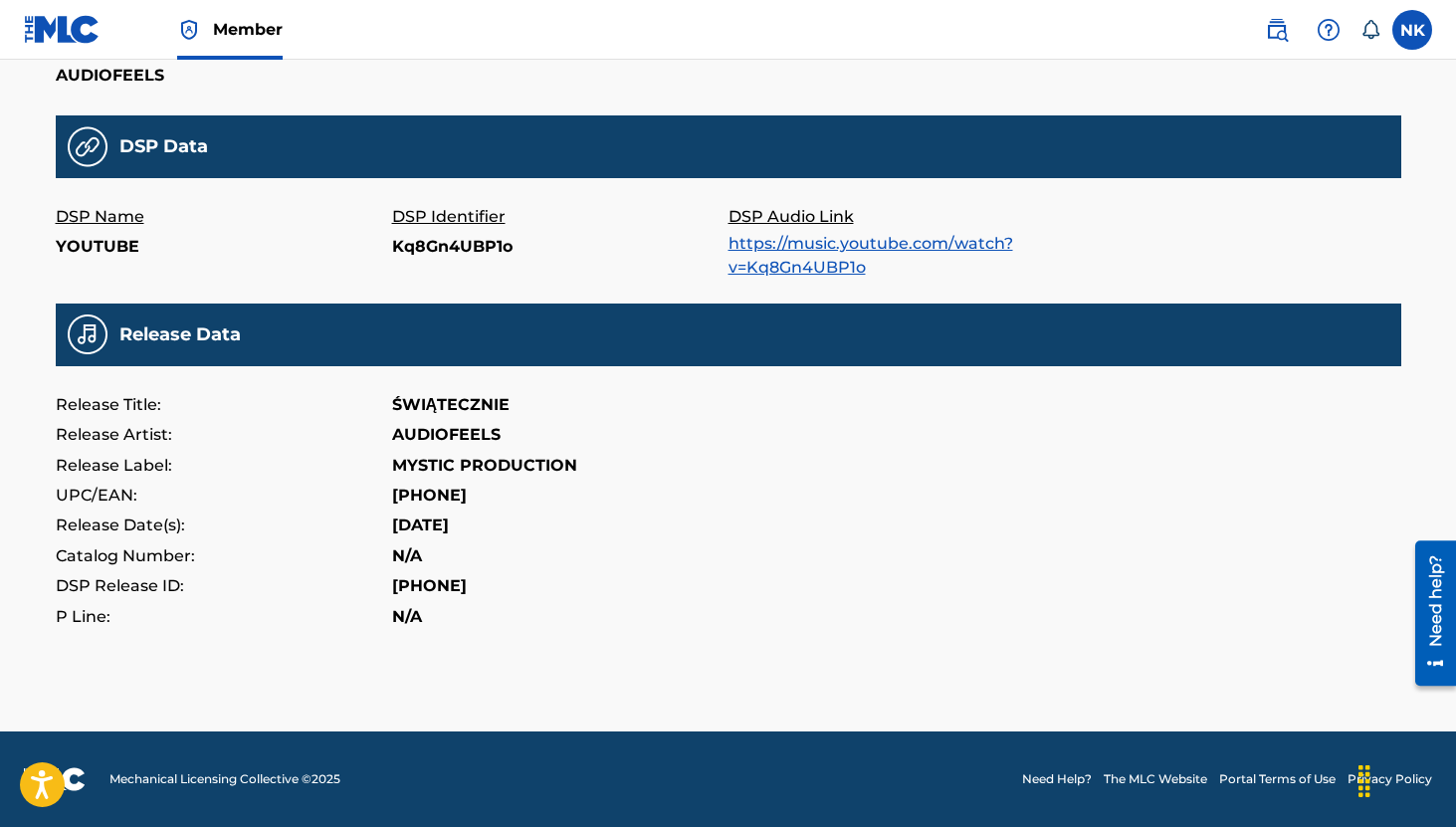 click on "https://music.youtube.com/watch?v=Kq8Gn4UBP1o" at bounding box center (871, 255) 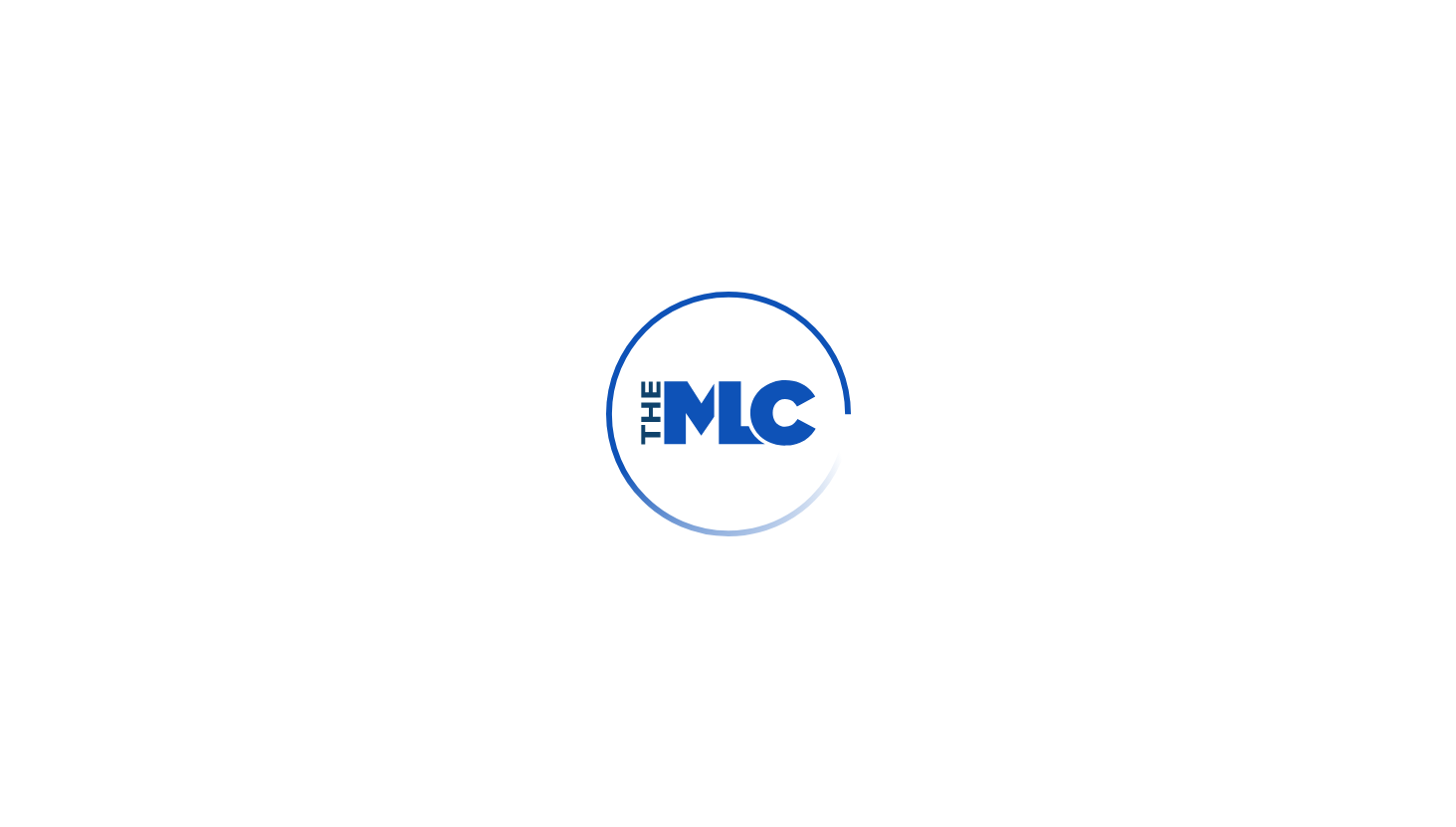 scroll, scrollTop: 0, scrollLeft: 0, axis: both 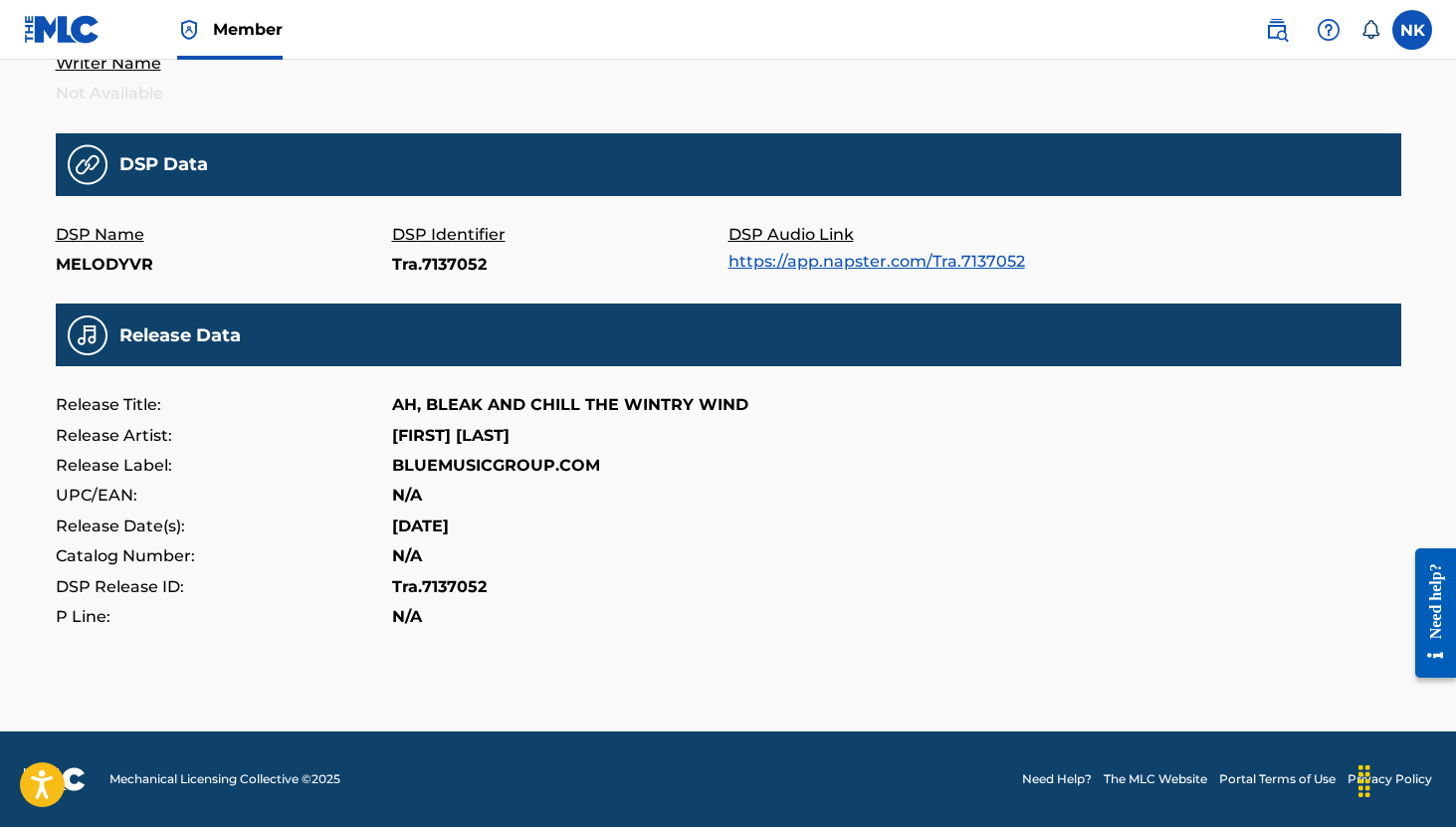 click on "https://app.napster.com/Tra.7137052" at bounding box center [877, 261] 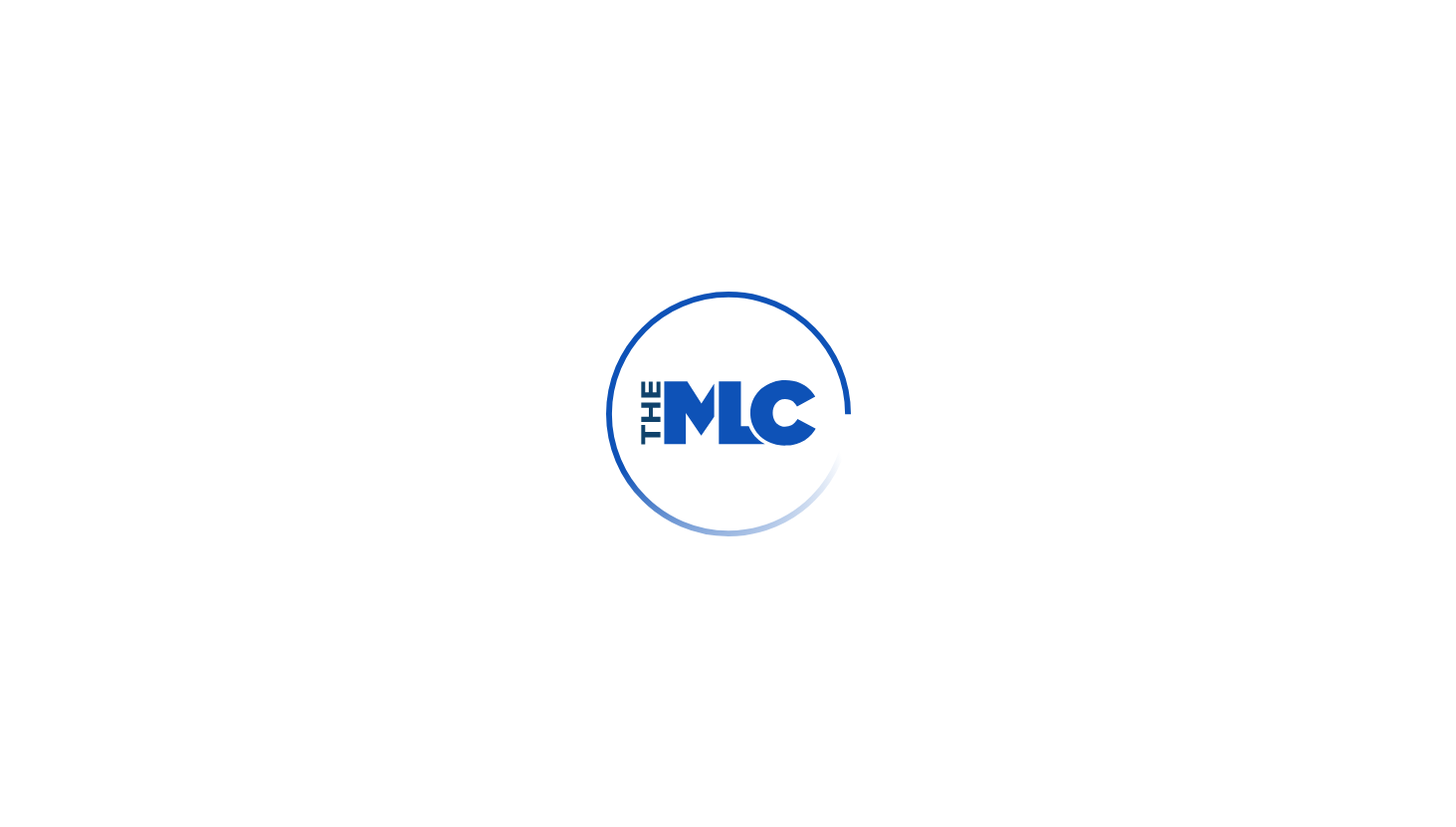 scroll, scrollTop: 0, scrollLeft: 0, axis: both 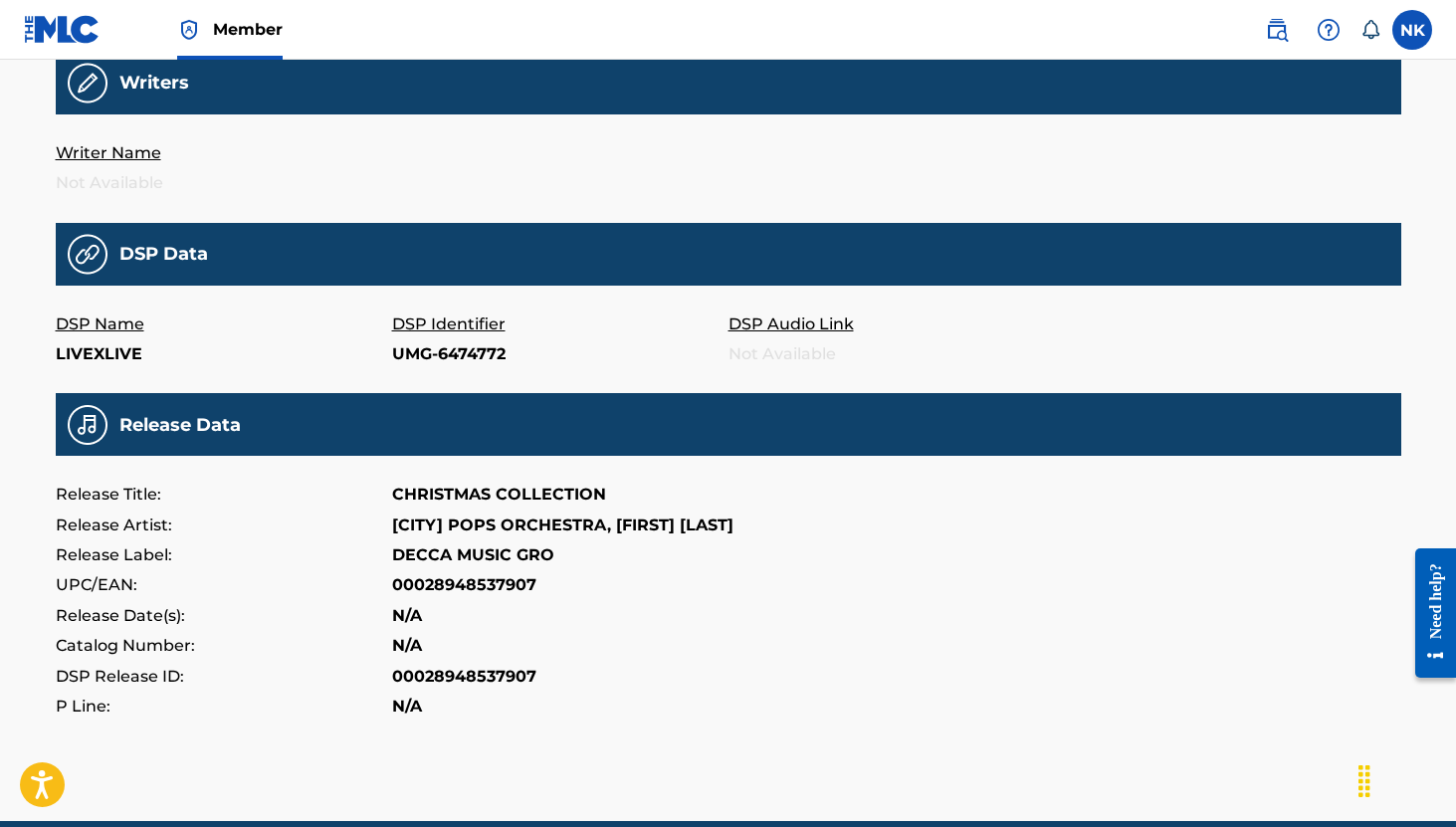 click on "DSP Audio Link" at bounding box center [897, 324] 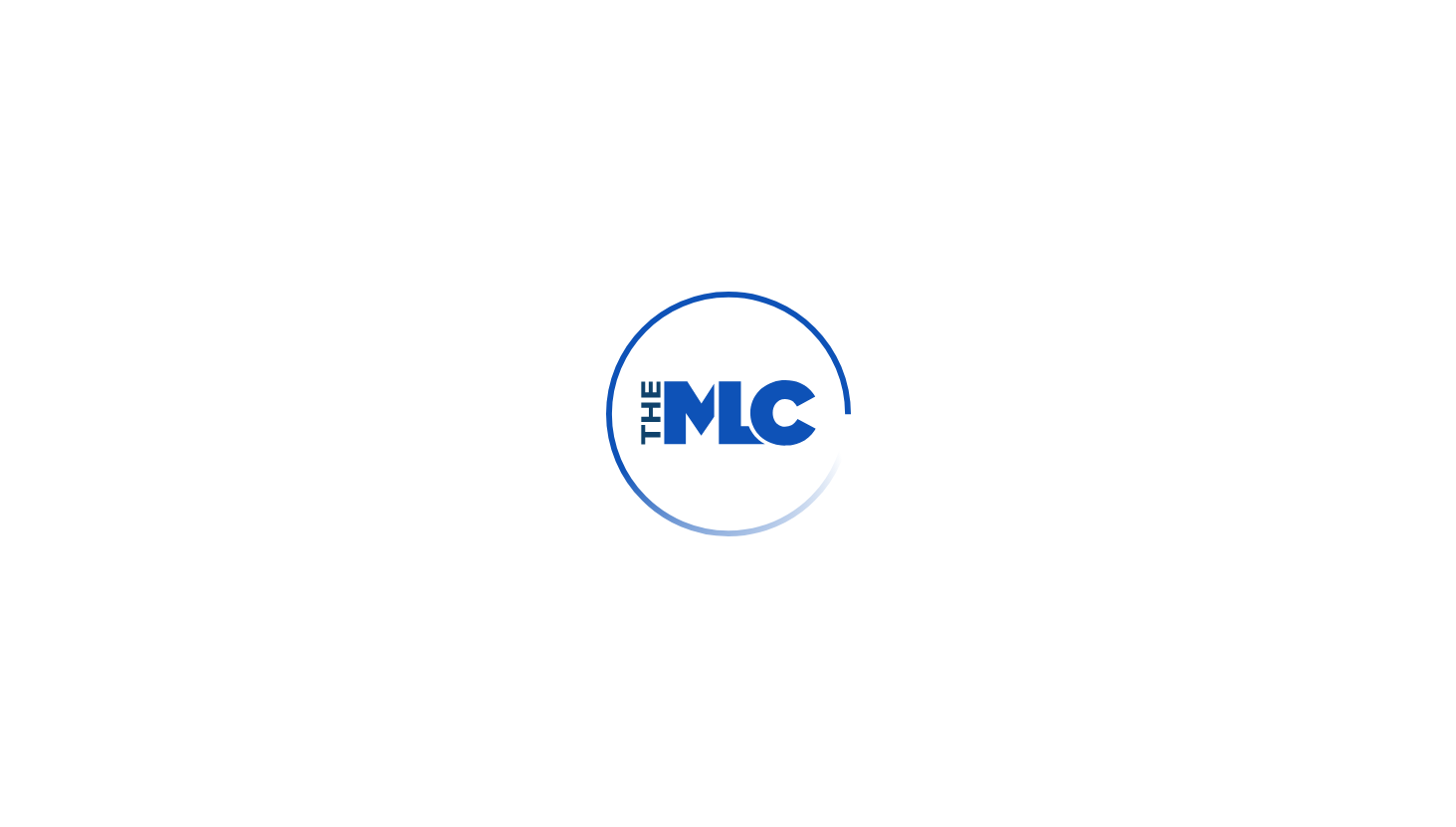 scroll, scrollTop: 0, scrollLeft: 0, axis: both 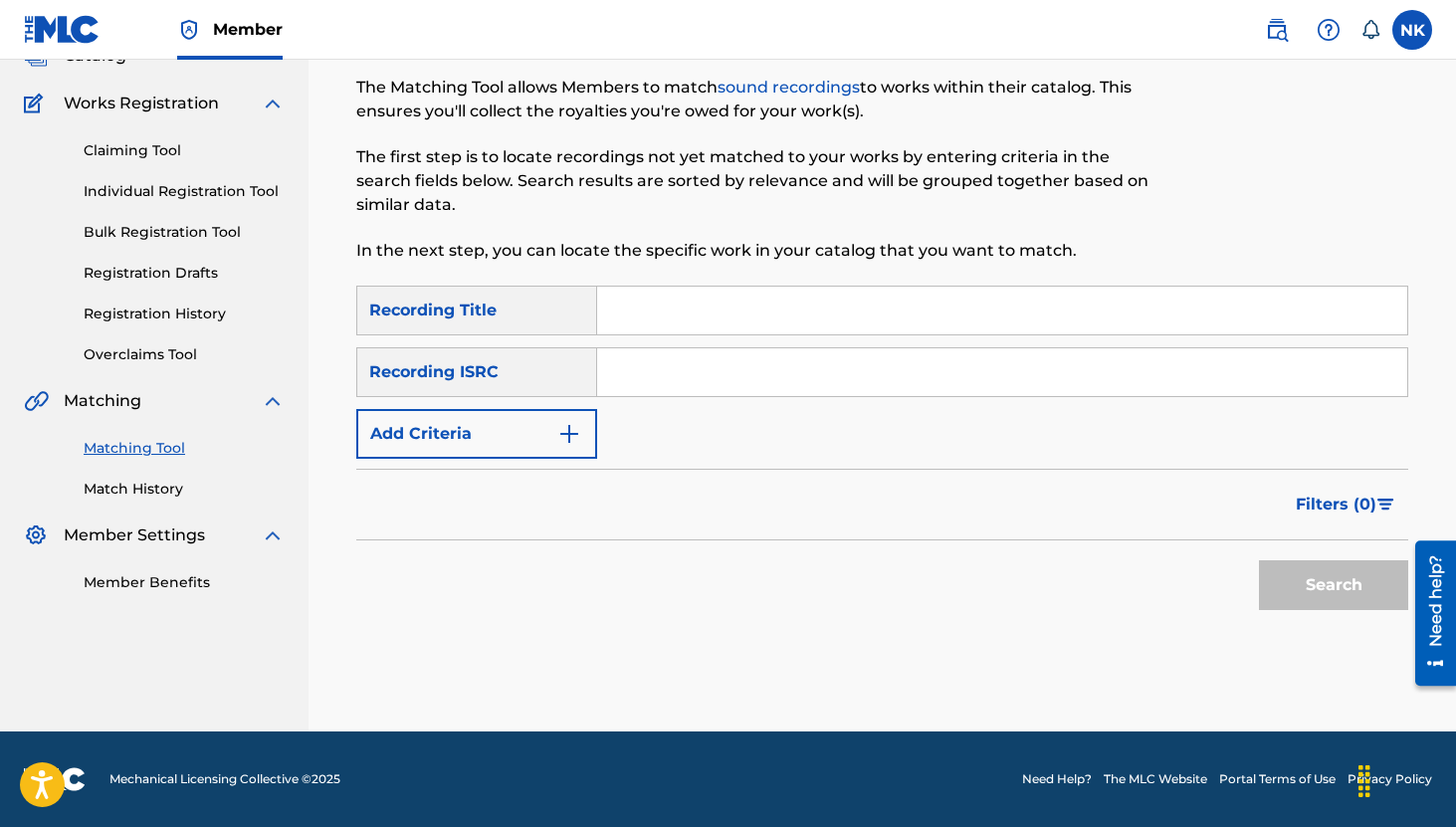 click at bounding box center (1002, 310) 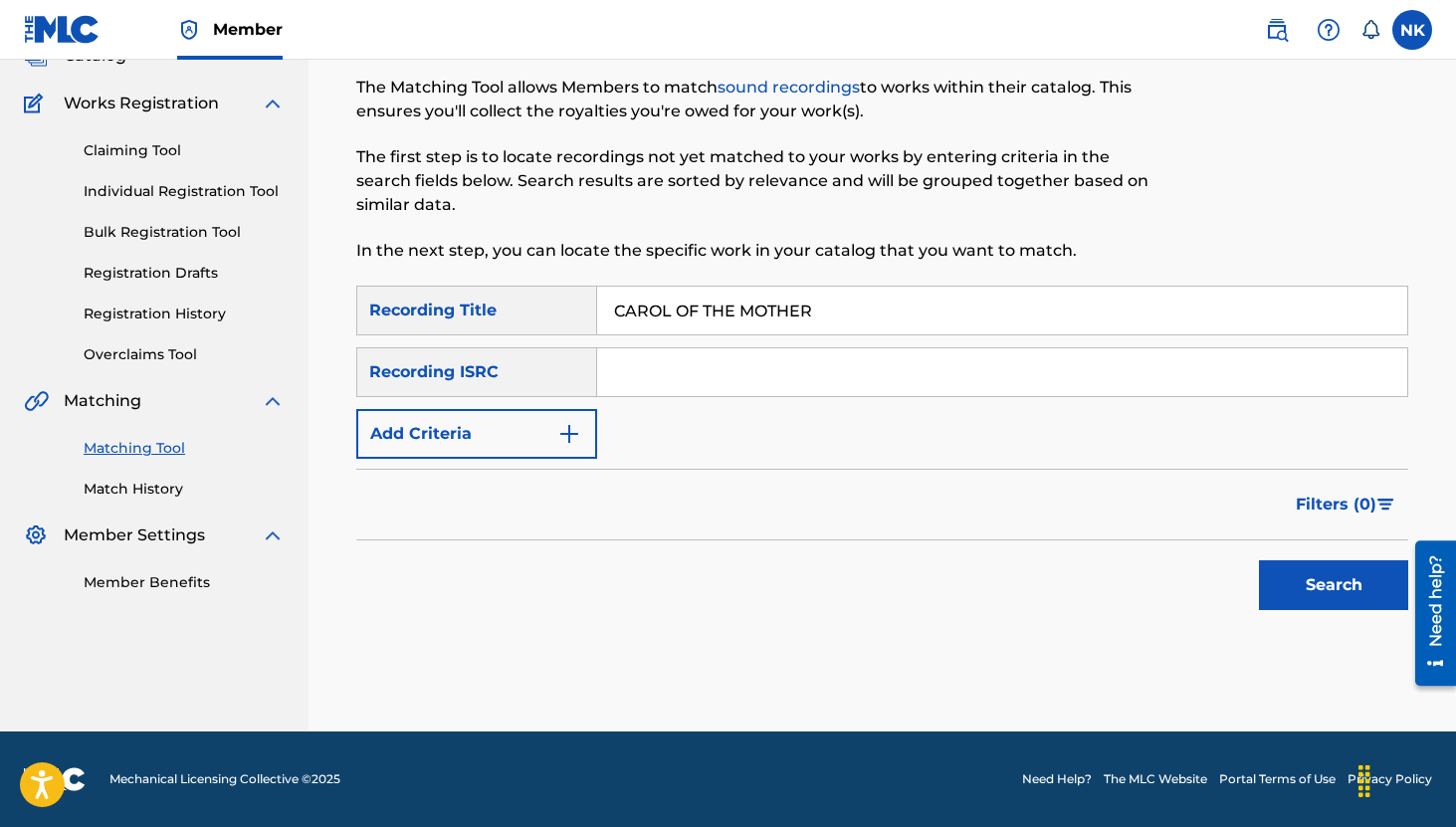 type on "CAROL OF THE MOTHER" 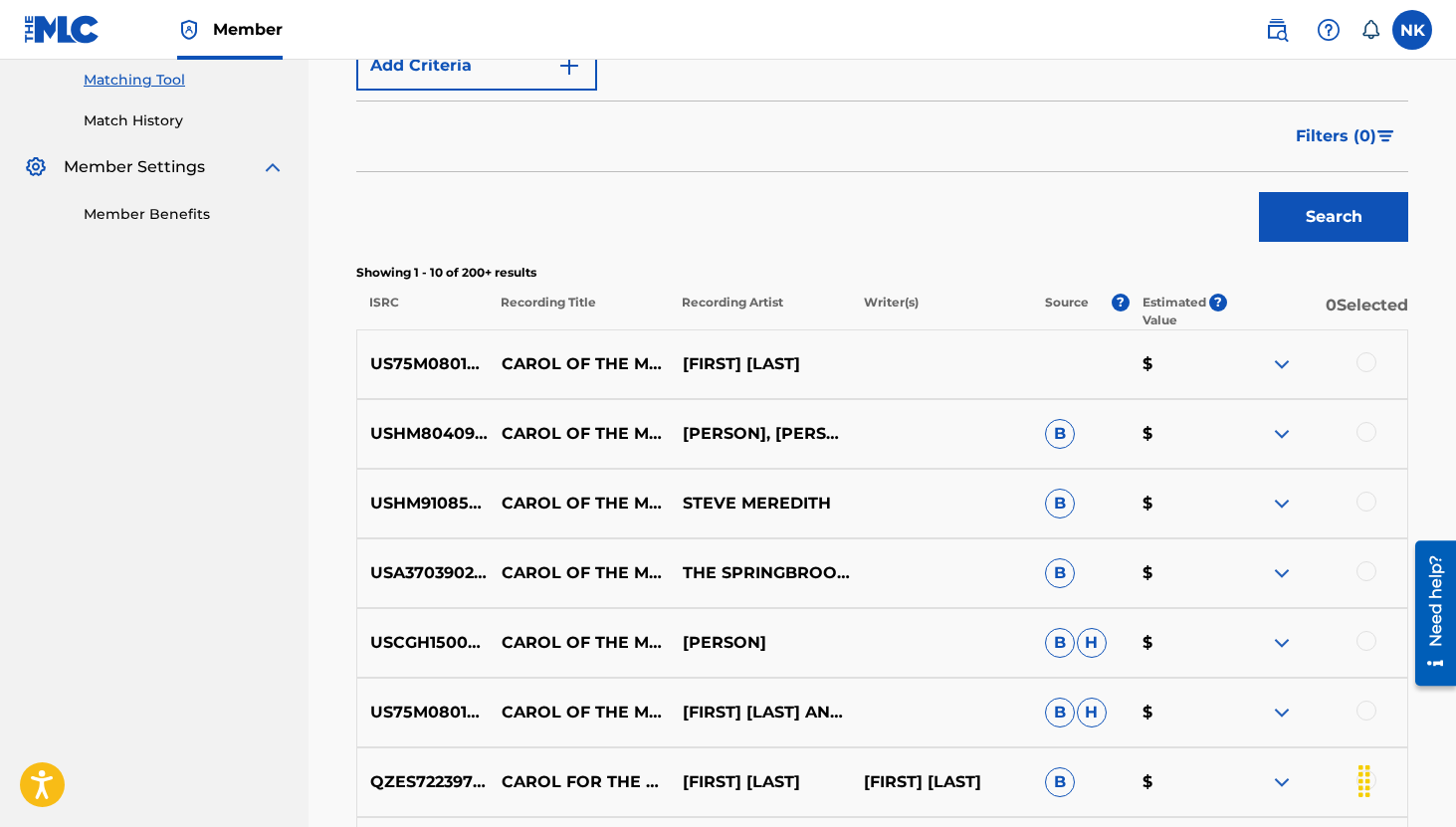 scroll, scrollTop: 581, scrollLeft: 0, axis: vertical 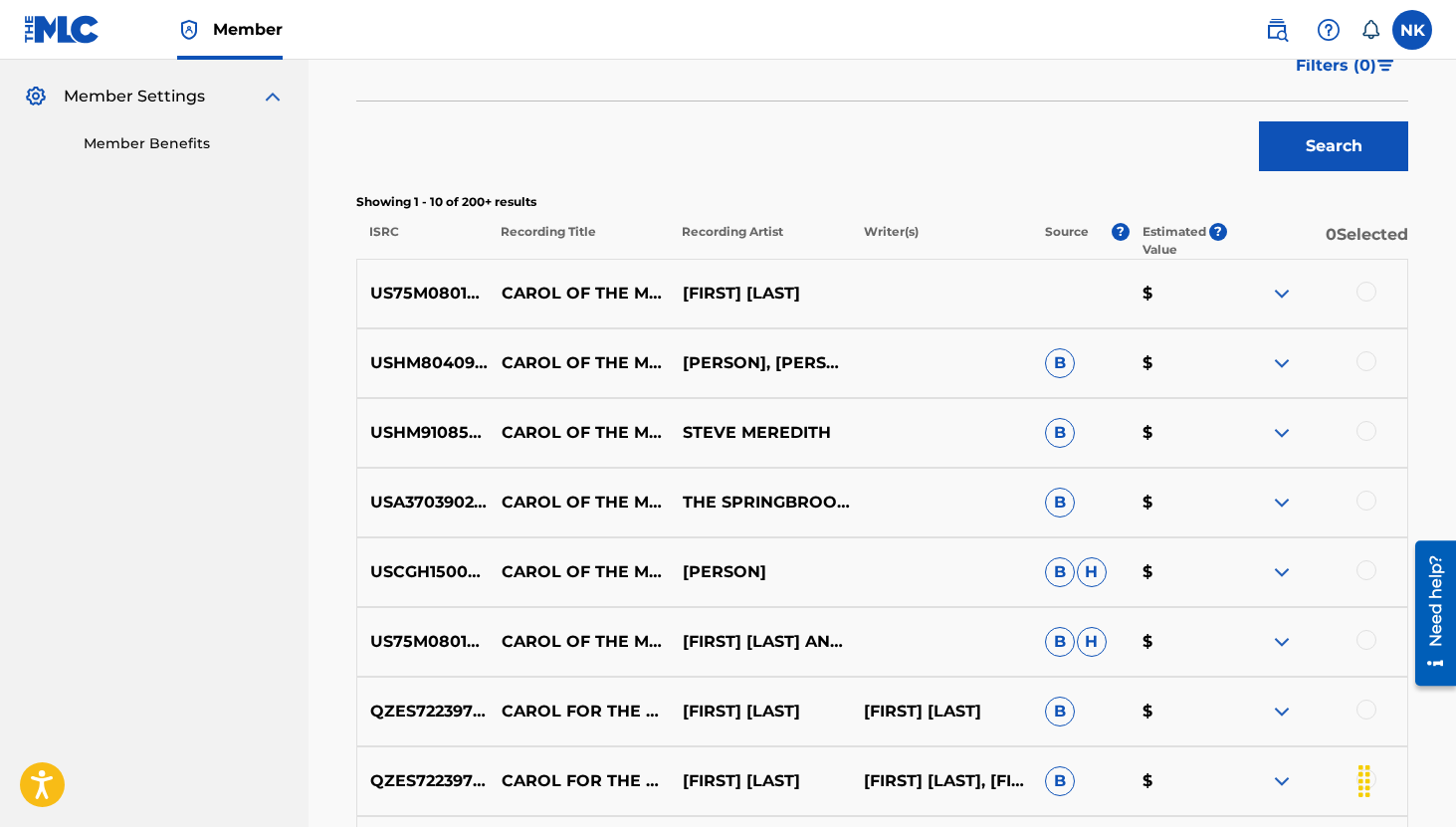 click at bounding box center [1317, 294] 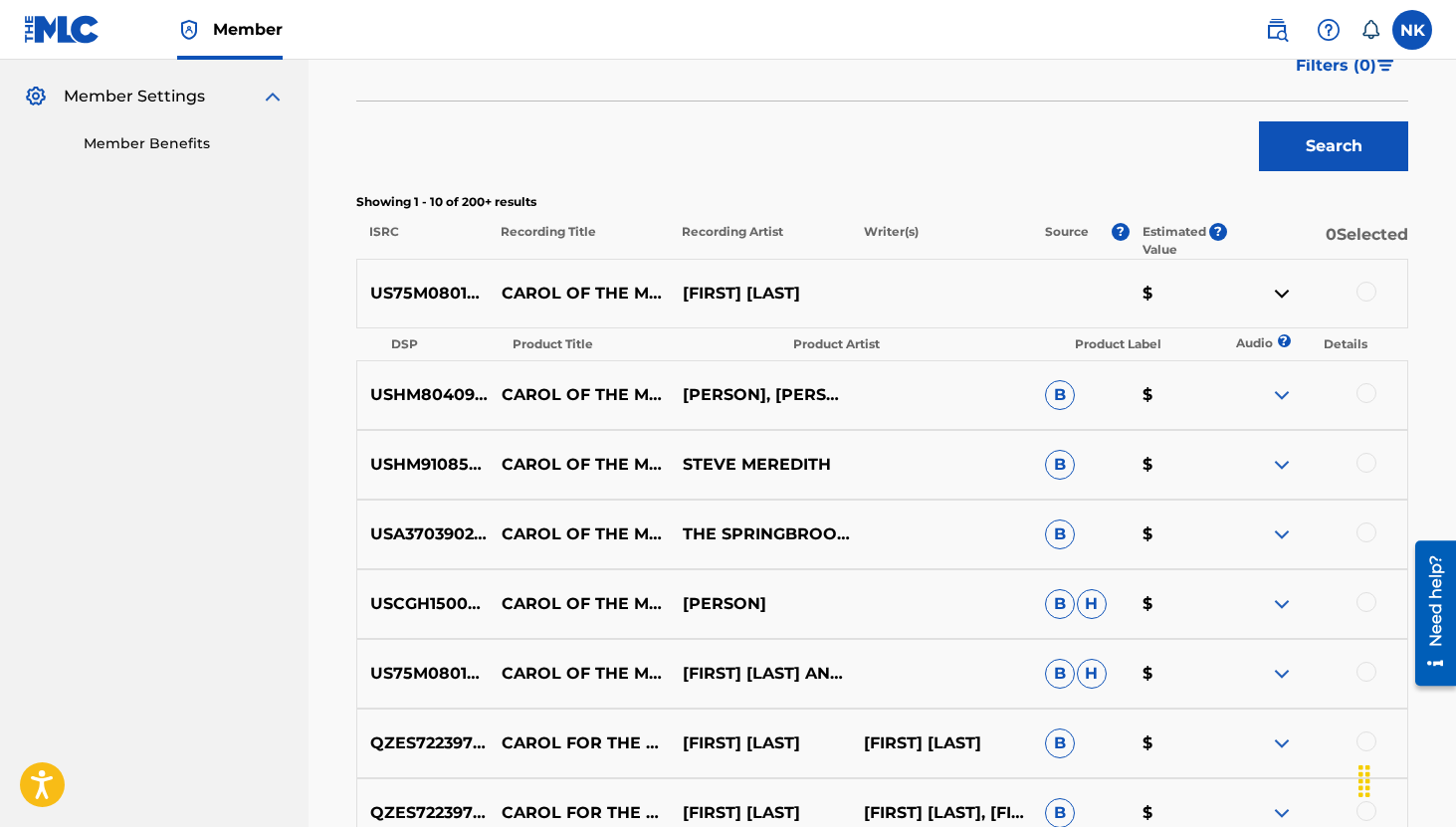 click at bounding box center [1282, 395] 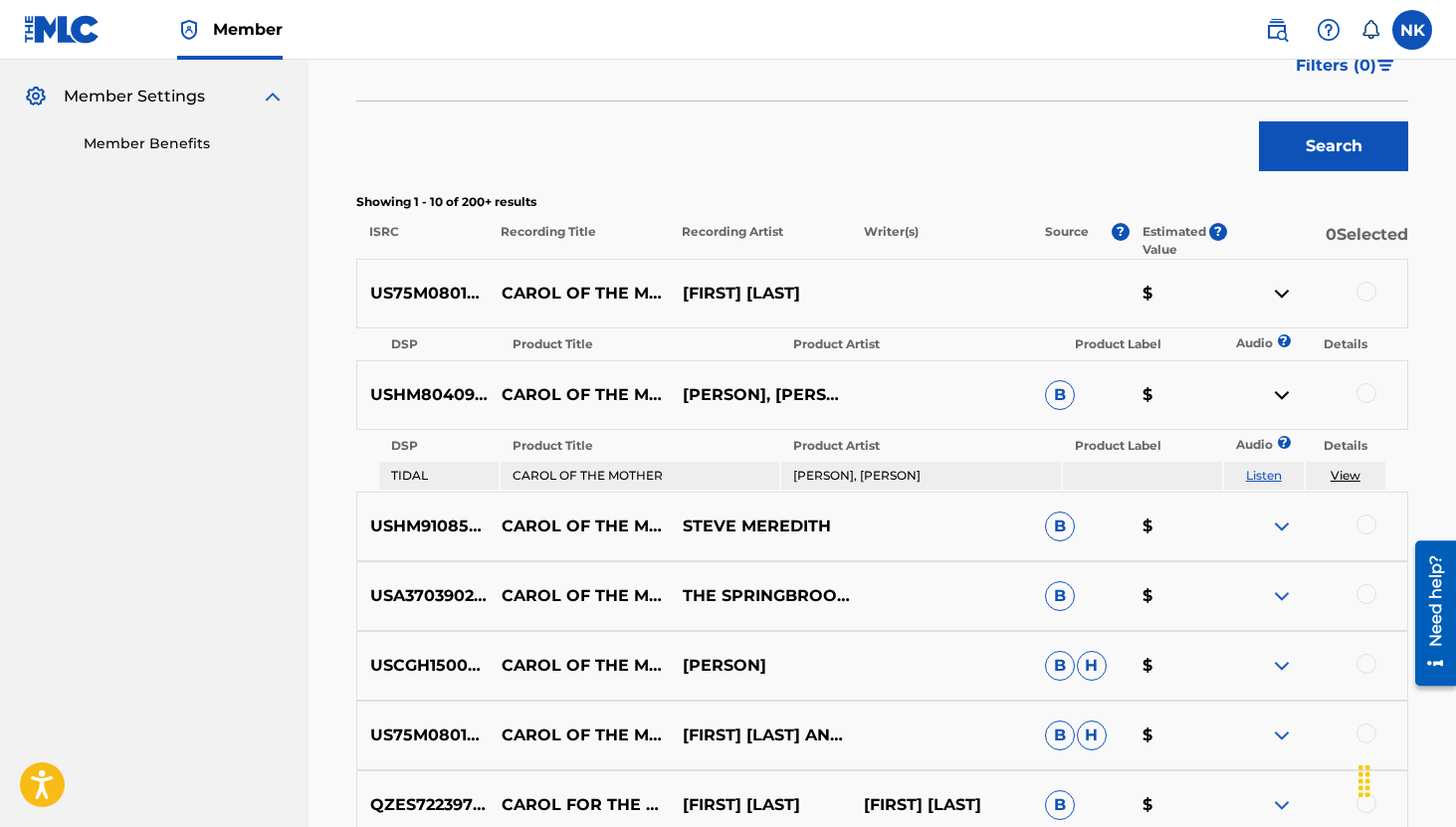 click on "Listen" at bounding box center (1264, 475) 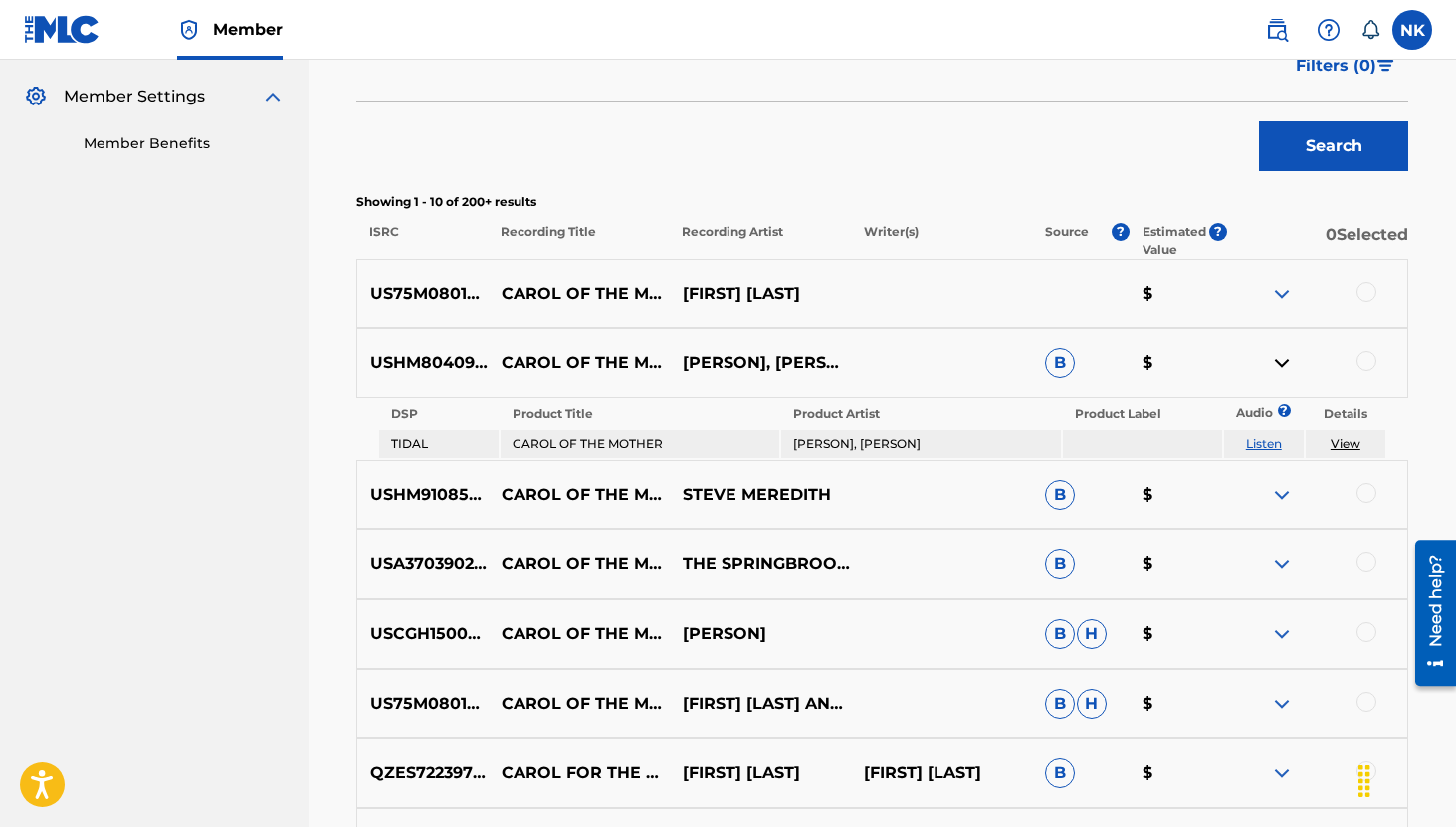click at bounding box center [1282, 363] 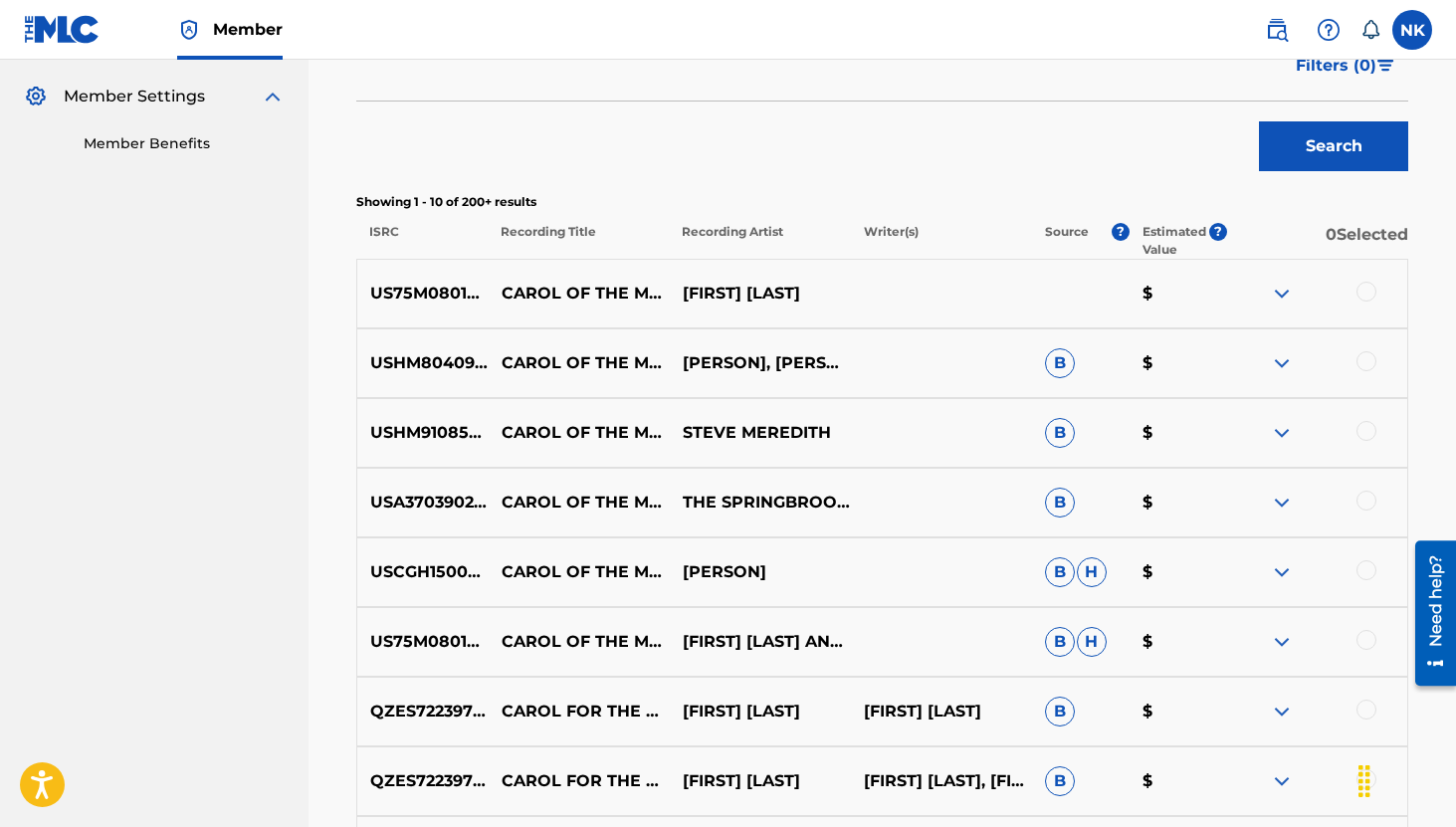 click at bounding box center [1282, 433] 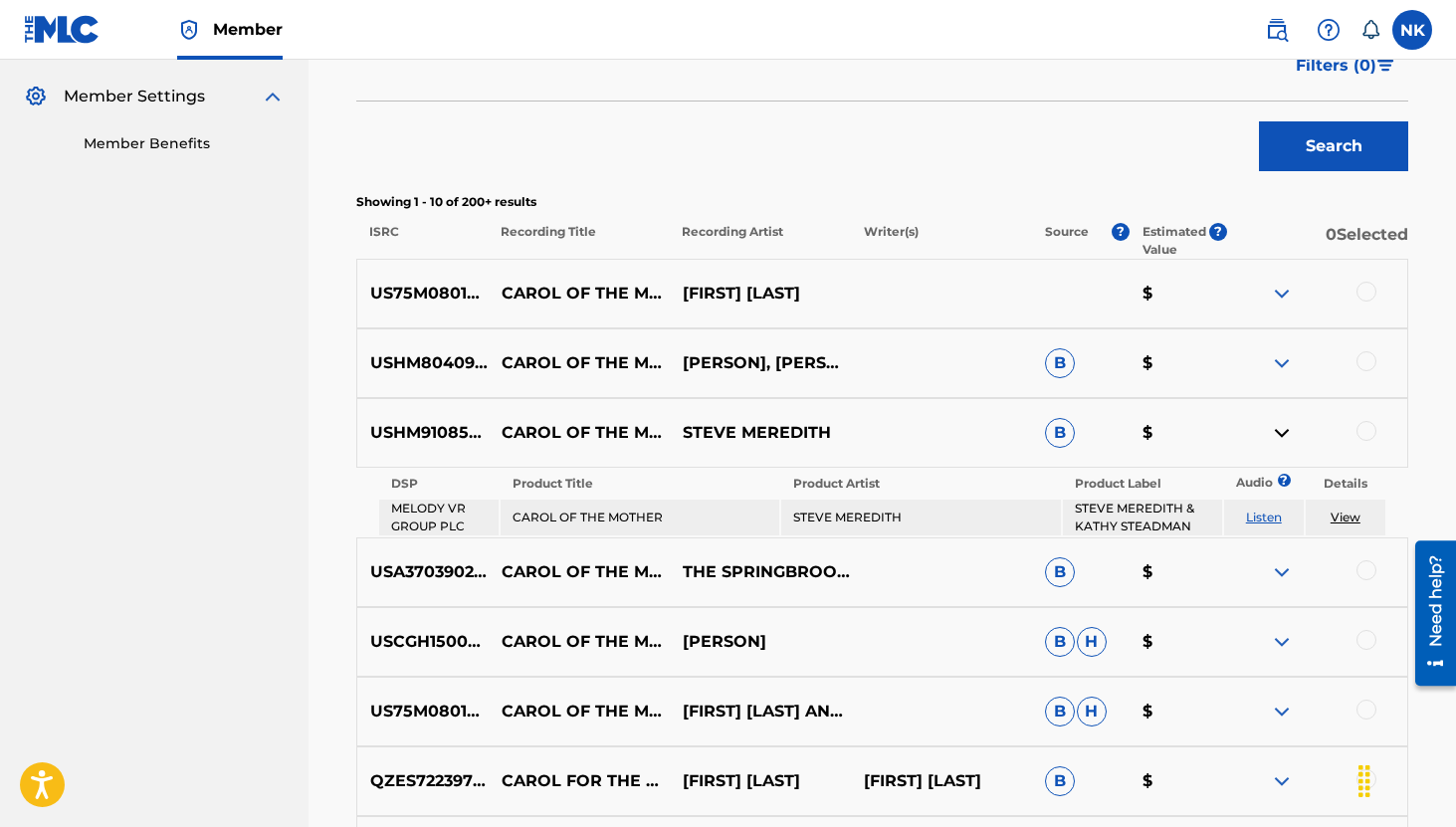 click on "Listen" at bounding box center [1264, 517] 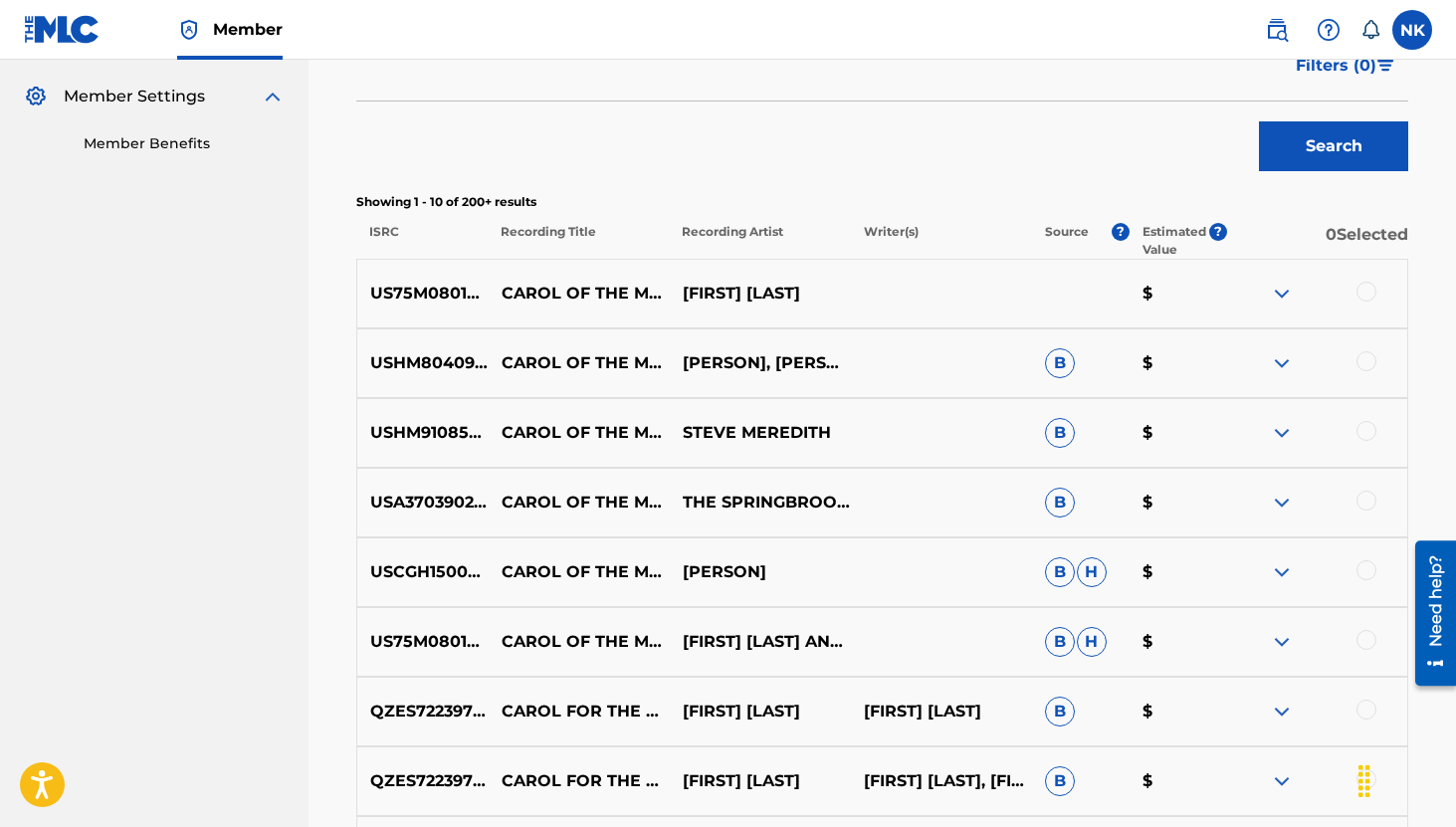 click at bounding box center [1282, 503] 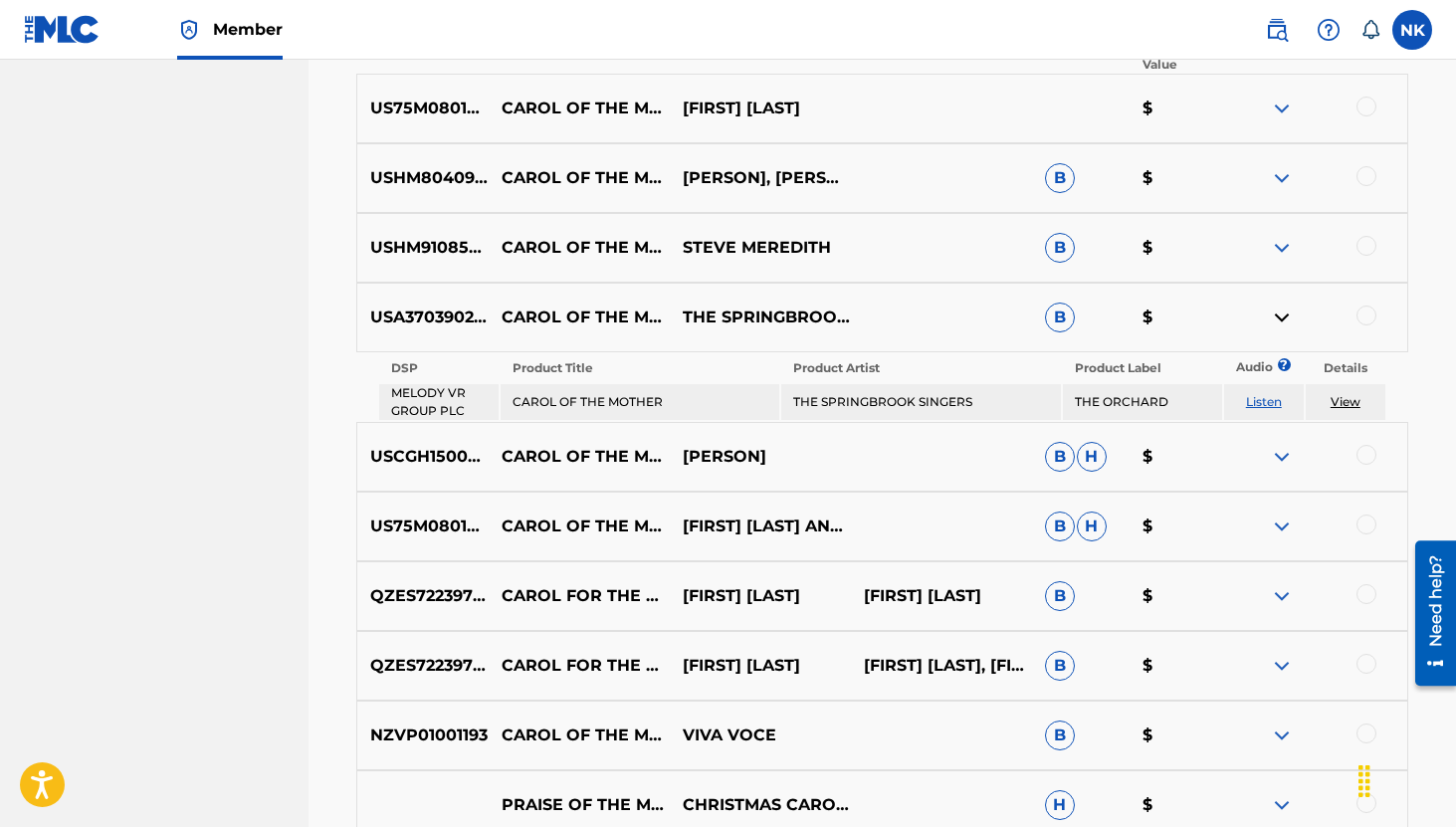 scroll, scrollTop: 796, scrollLeft: 0, axis: vertical 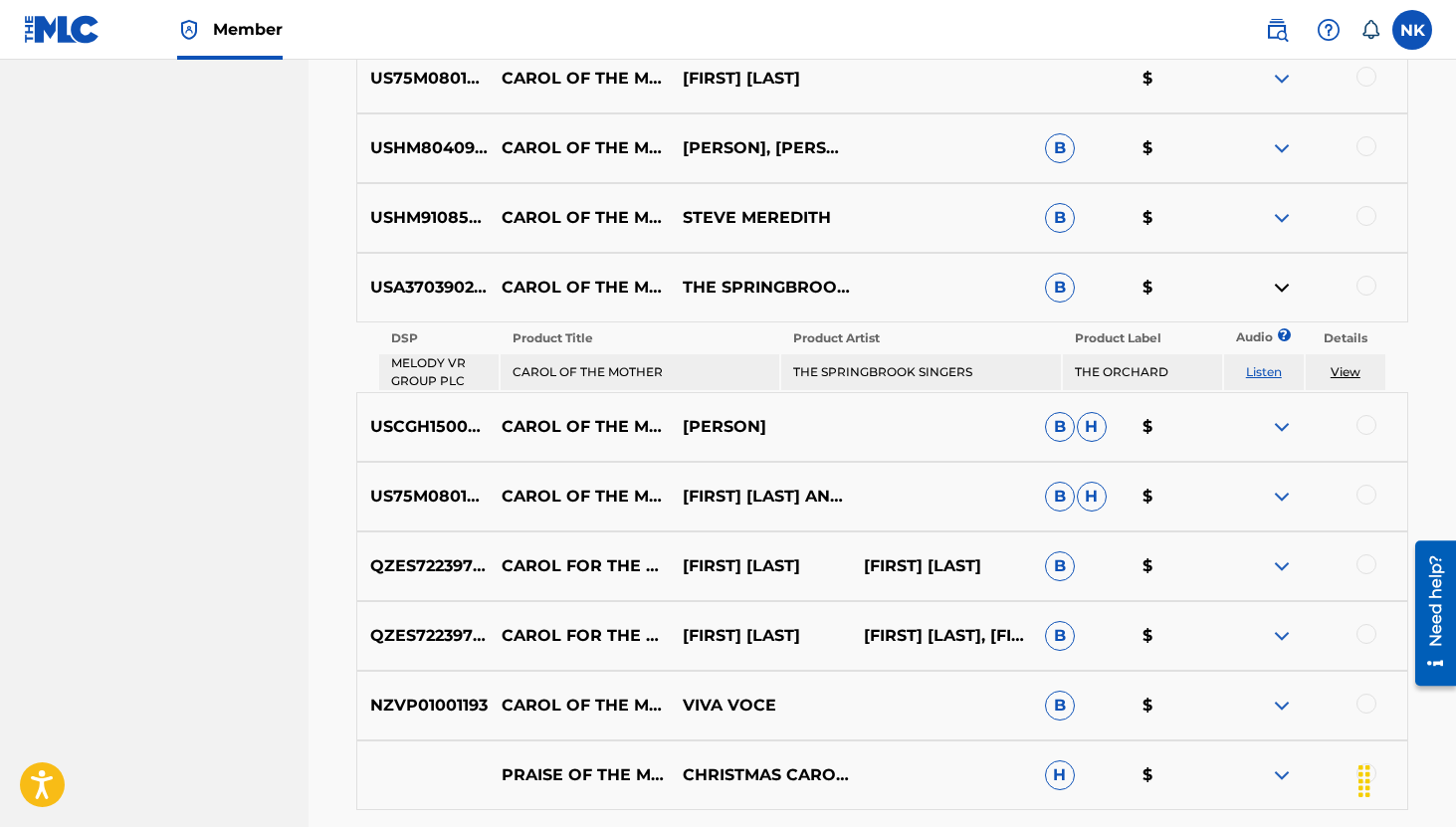 click on "Listen" at bounding box center (1264, 371) 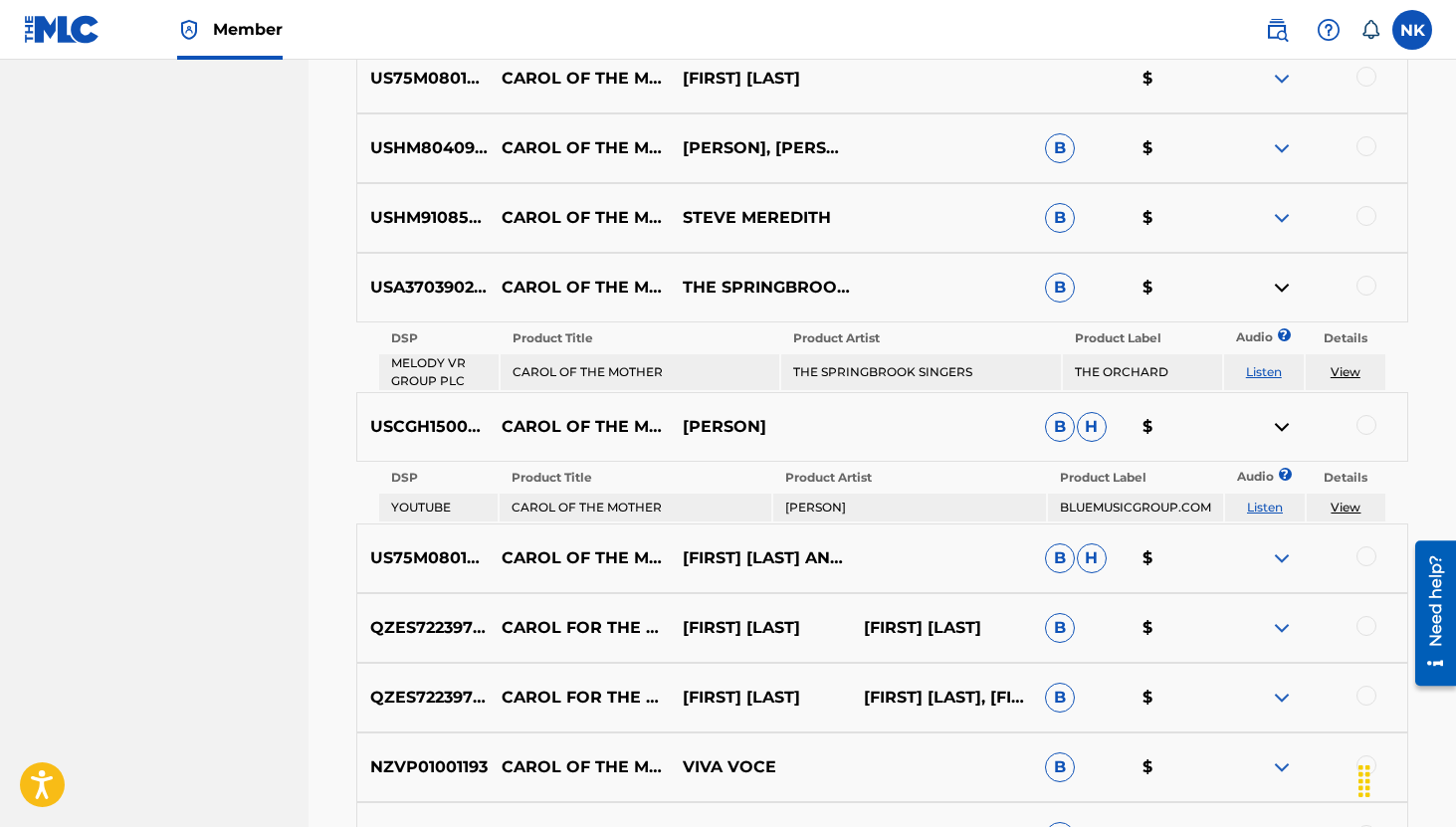 click at bounding box center [1282, 288] 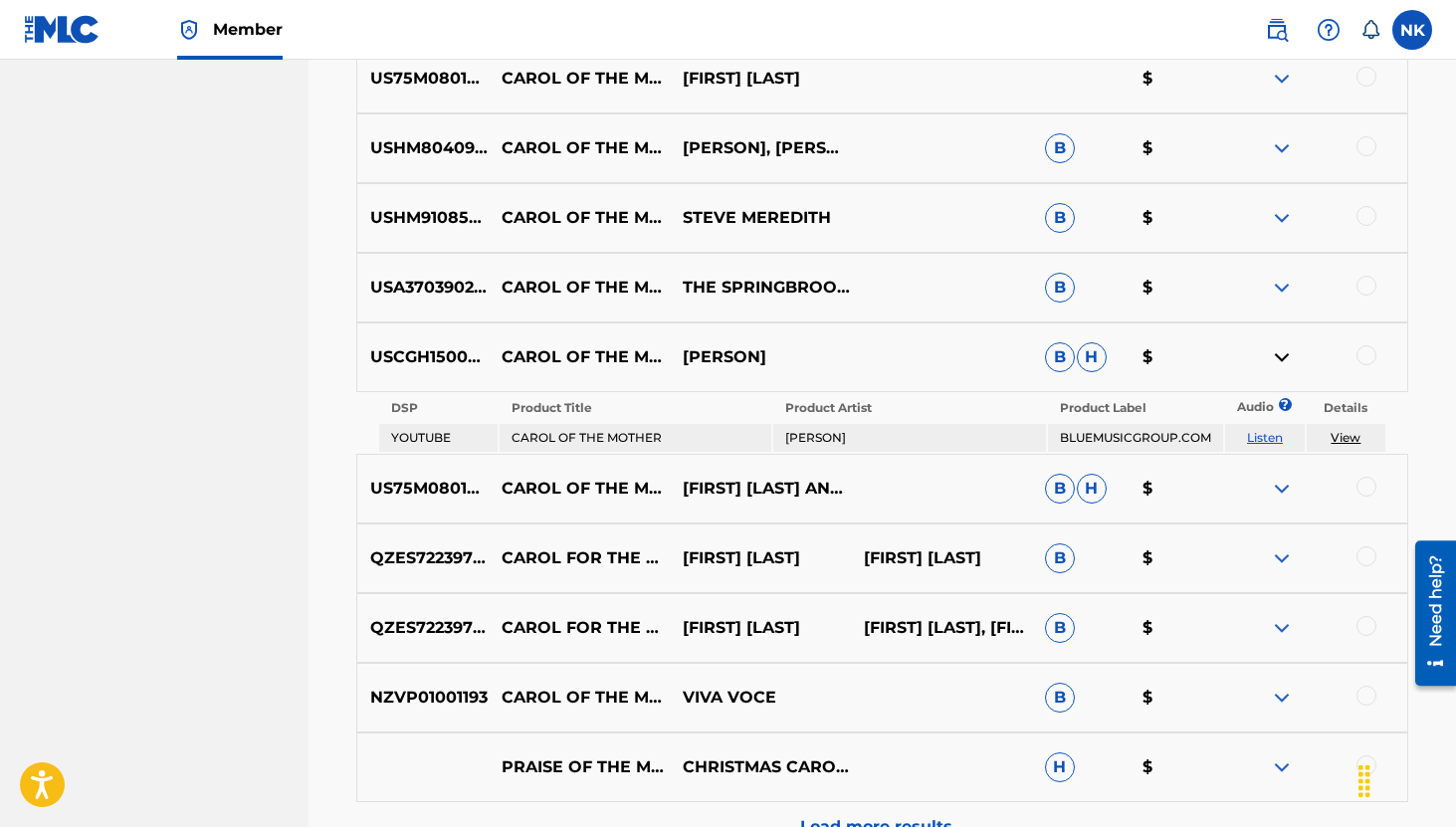 click on "Listen" at bounding box center [1265, 437] 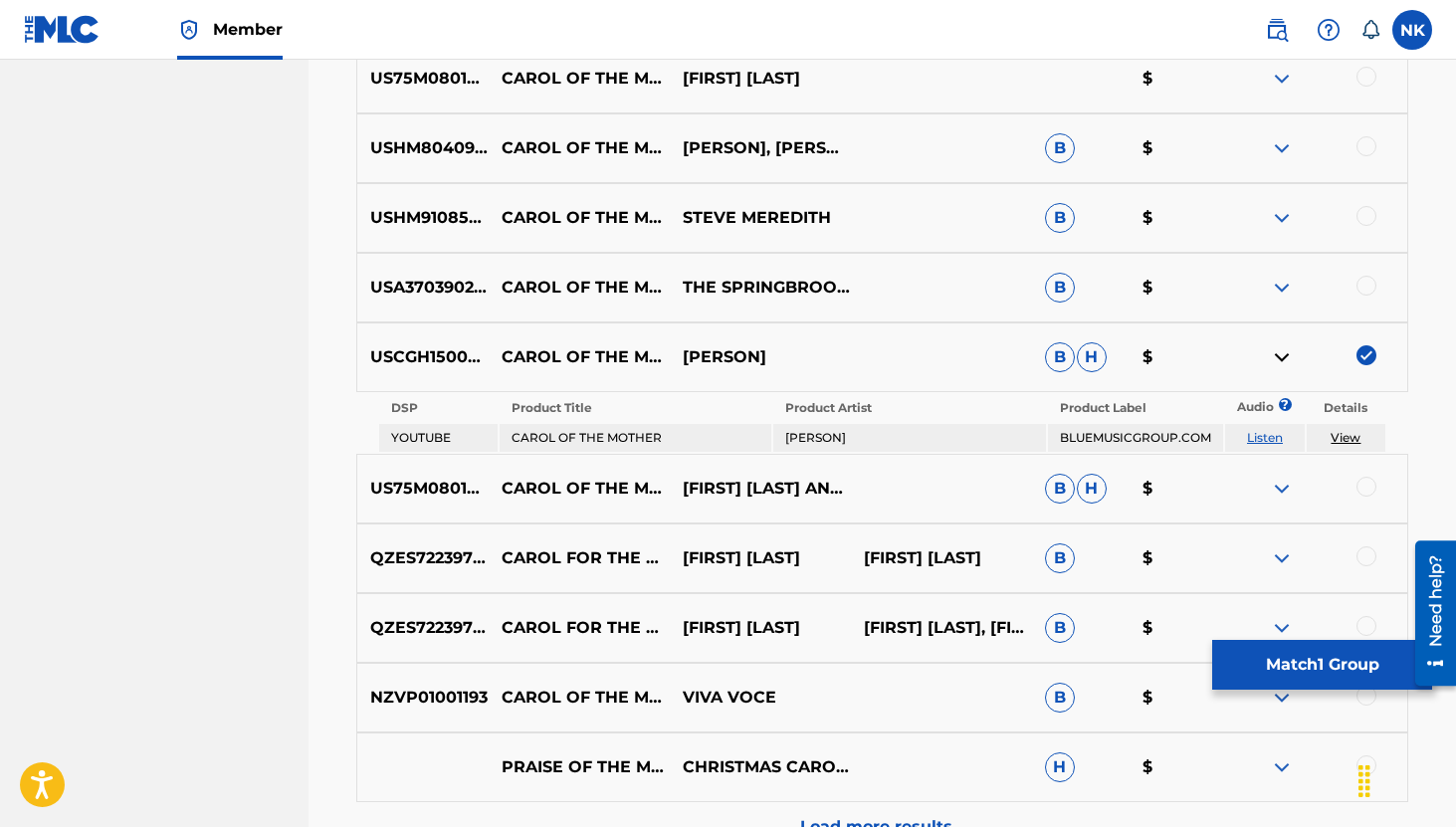 click at bounding box center [1282, 357] 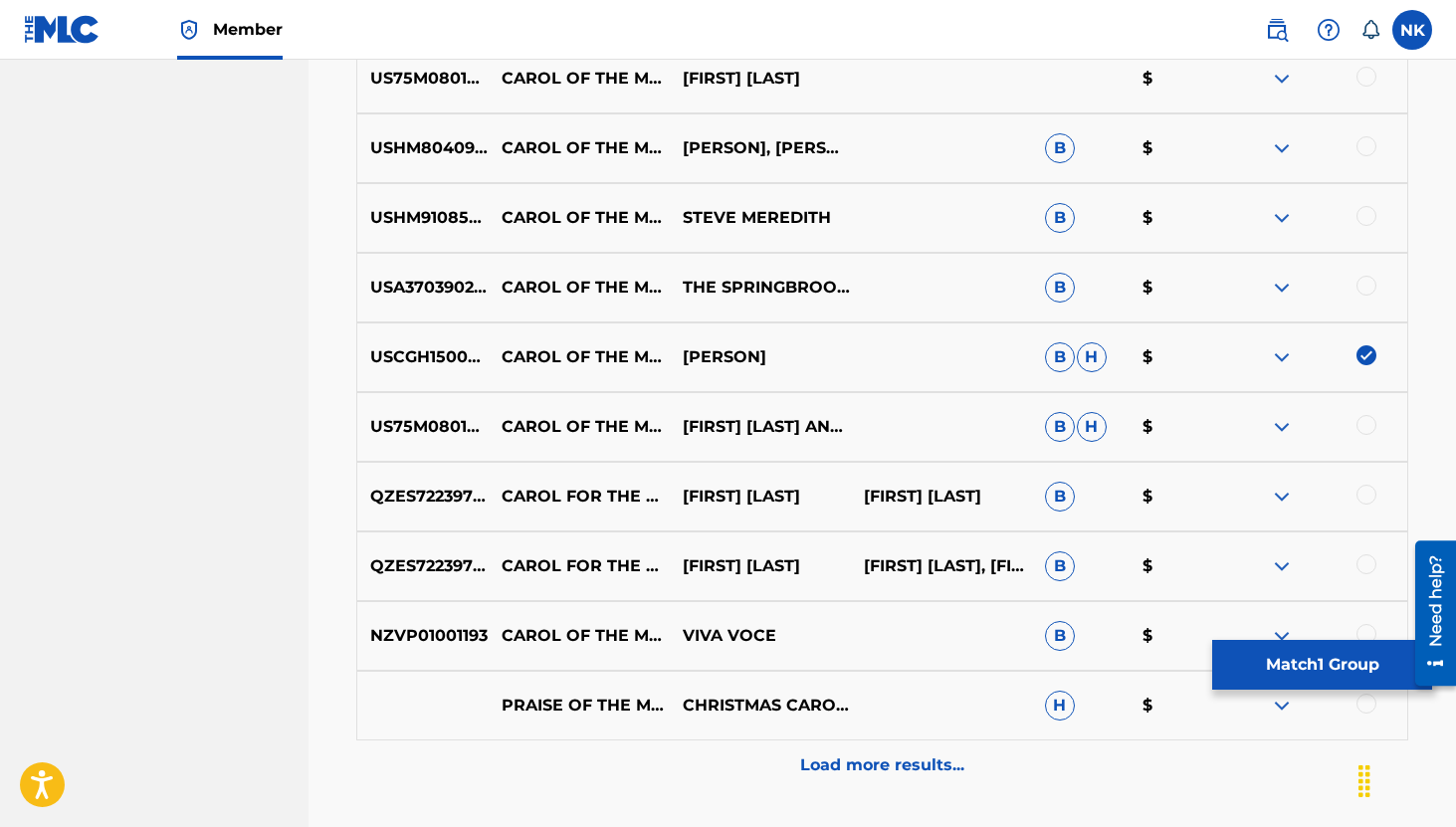 click at bounding box center [1282, 427] 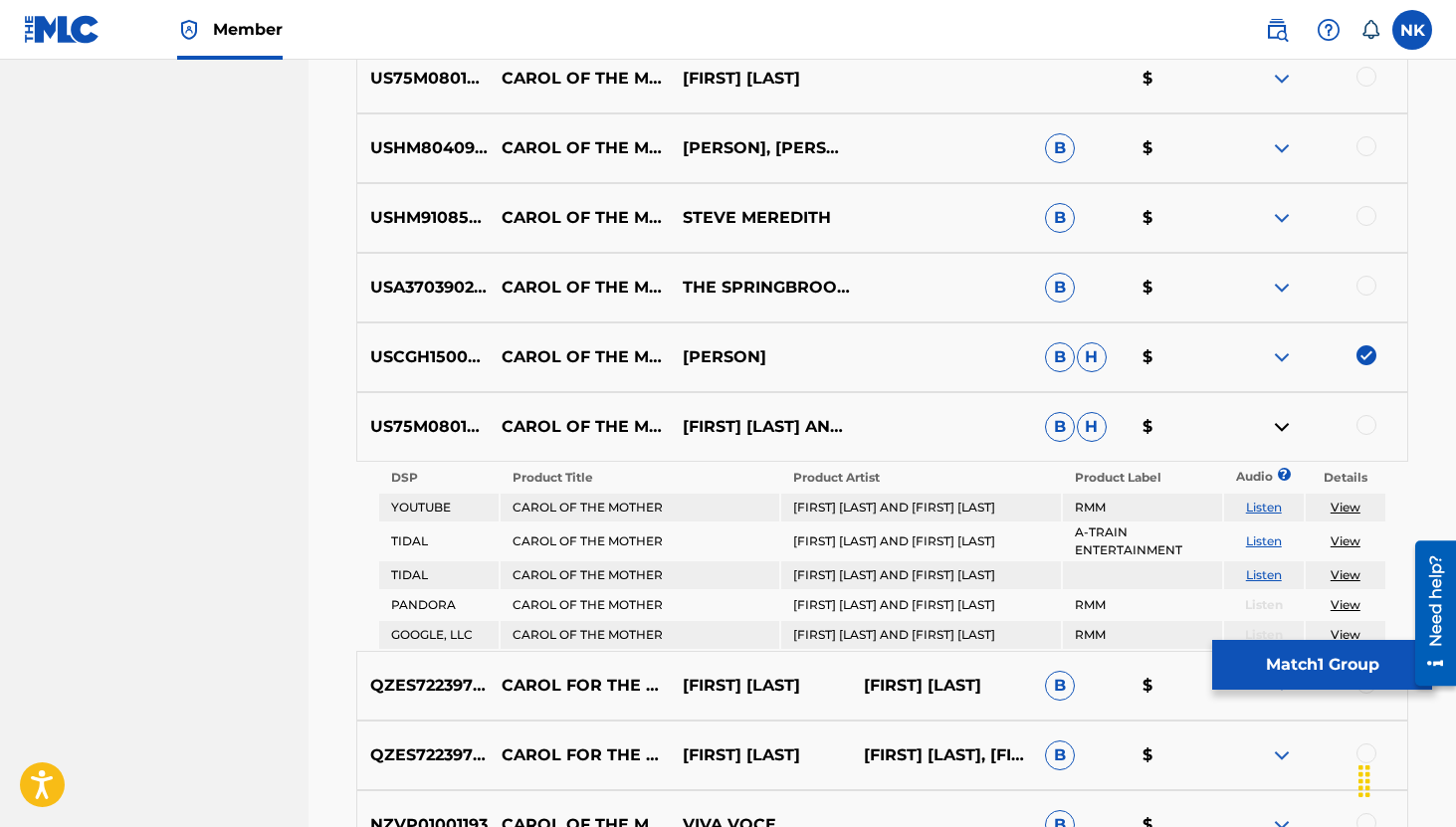 click on "Listen" at bounding box center (1264, 507) 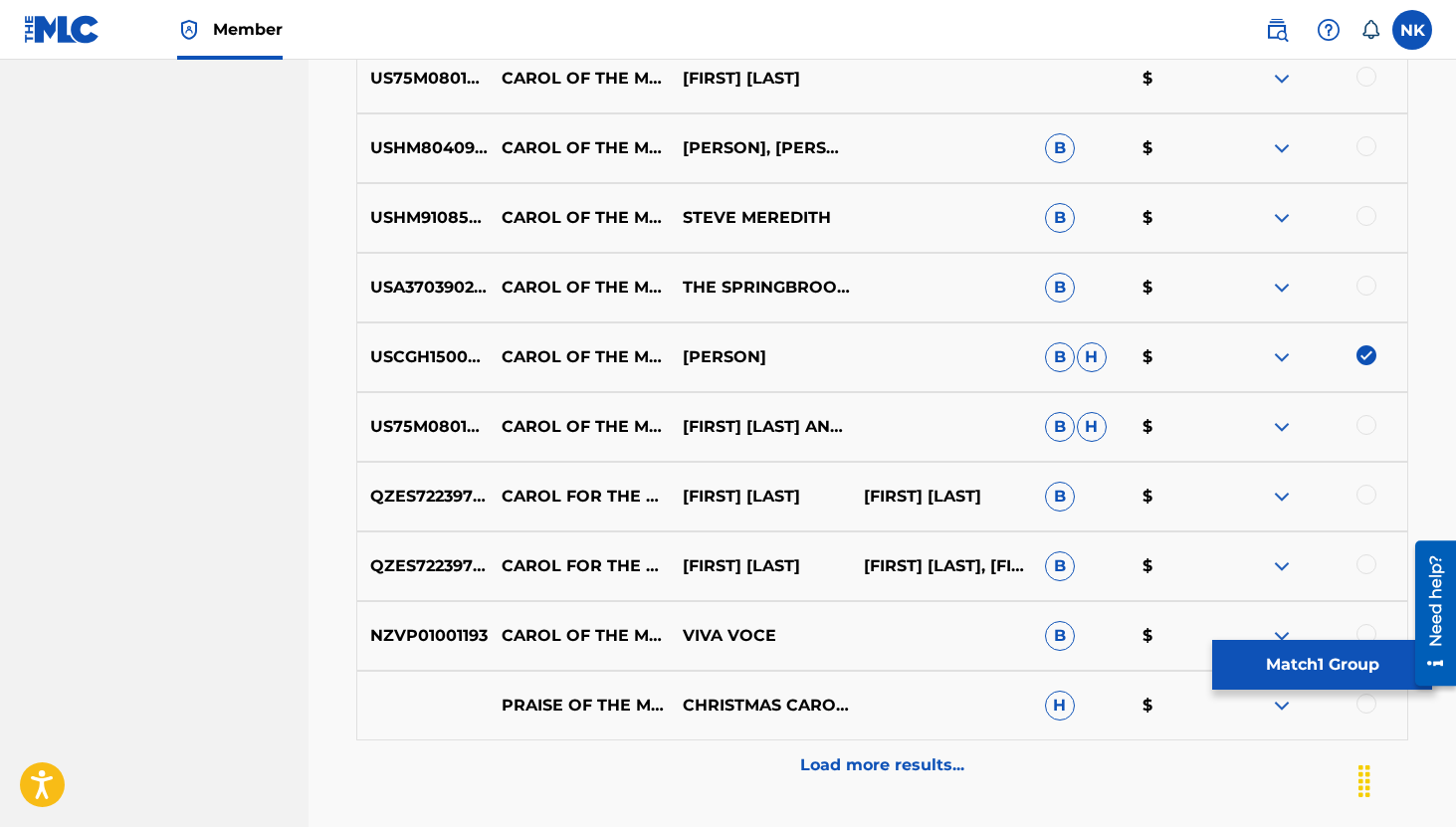 click at bounding box center (1282, 497) 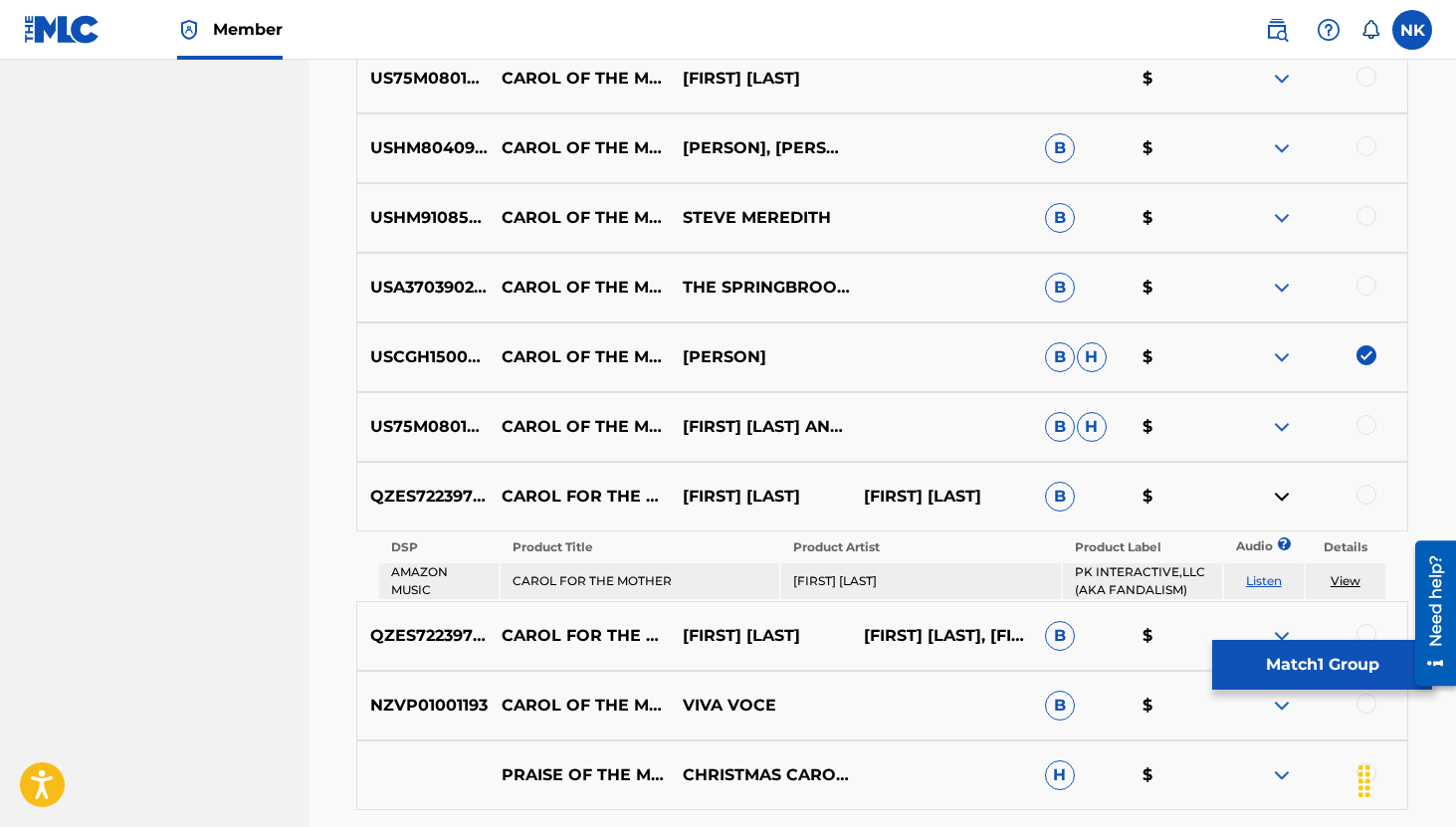 click on "Listen" at bounding box center (1264, 581) 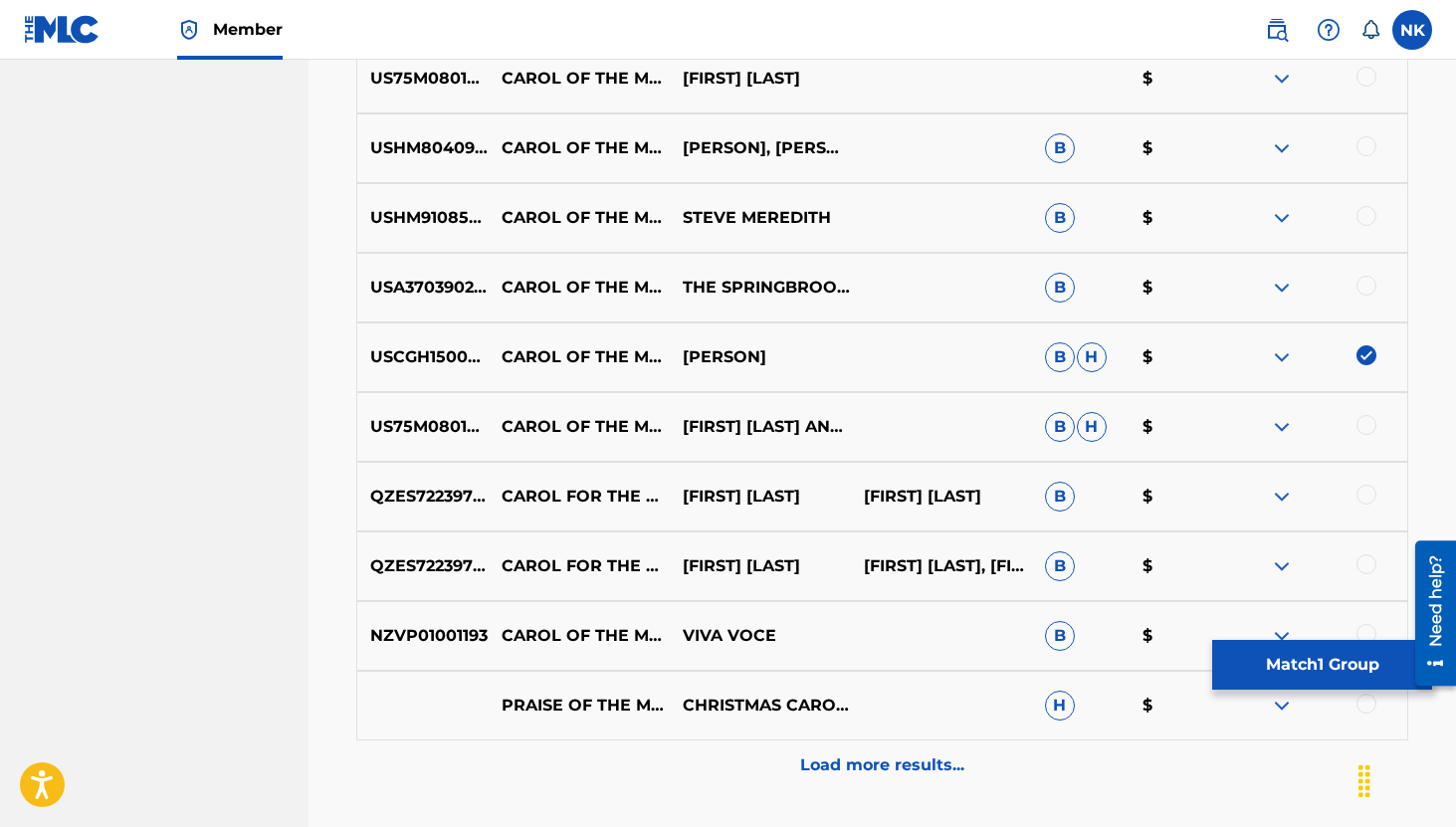 click at bounding box center [1282, 566] 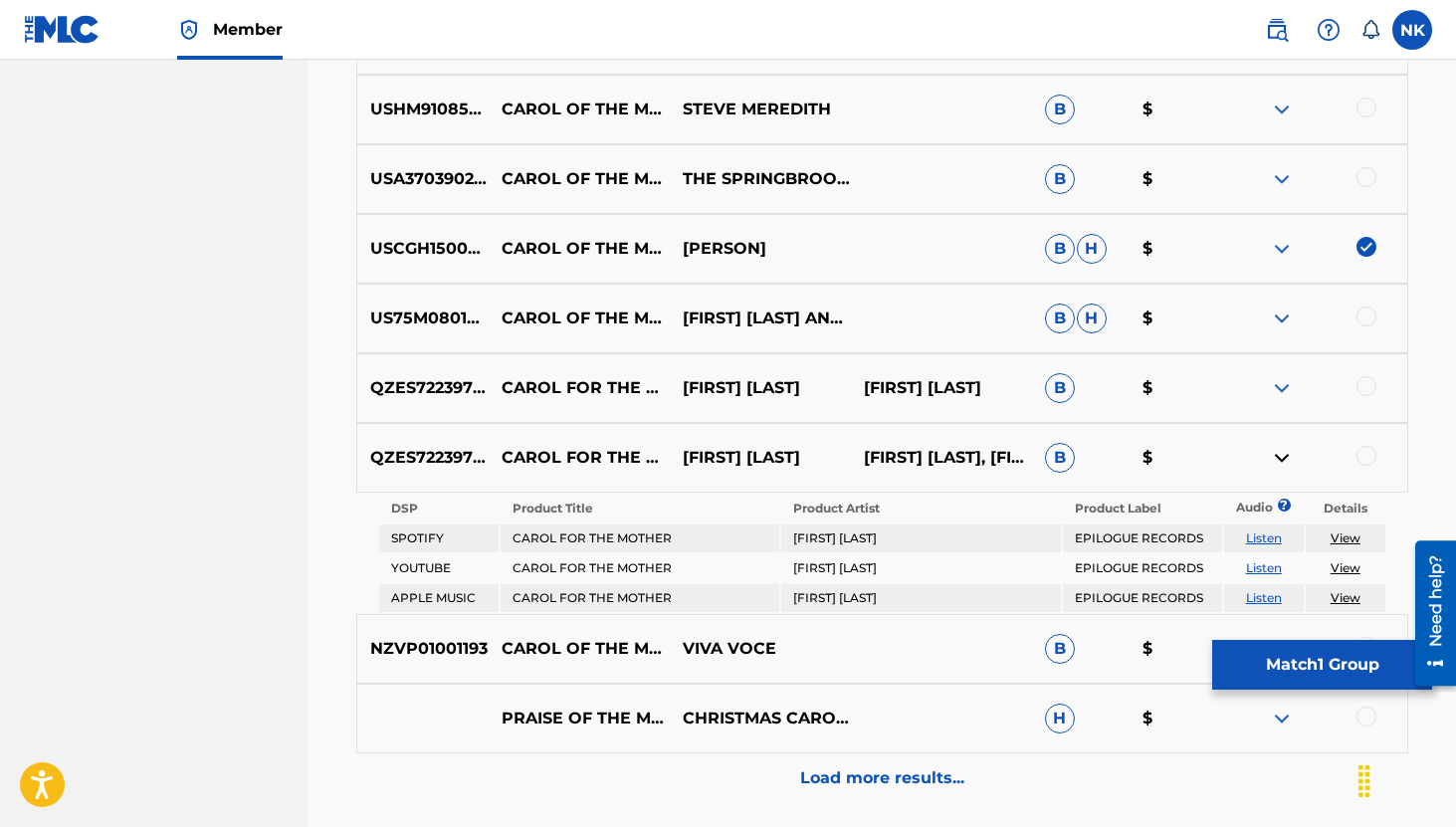 scroll, scrollTop: 910, scrollLeft: 0, axis: vertical 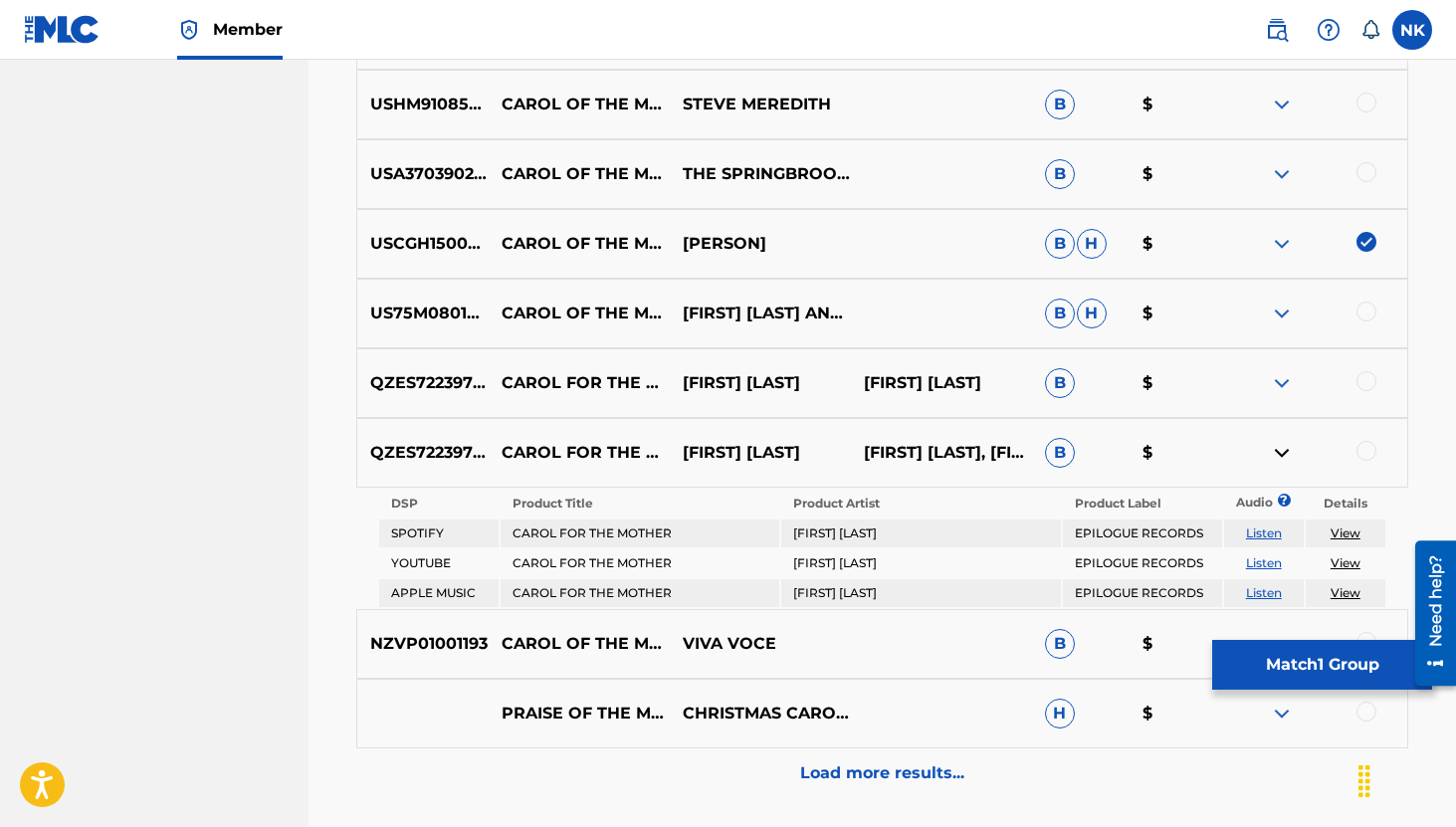 click on "Listen" at bounding box center (1264, 532) 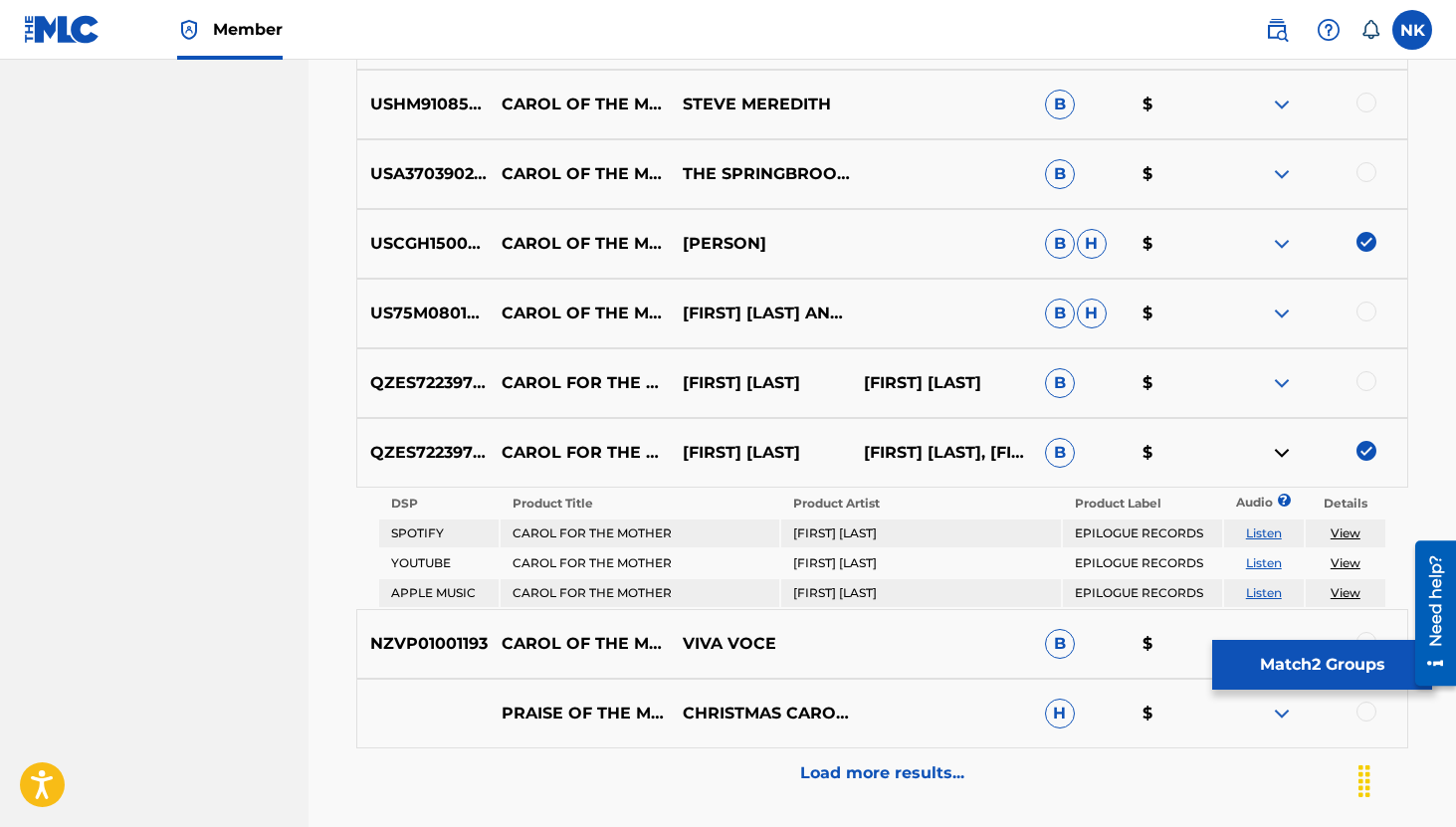 click at bounding box center [1282, 453] 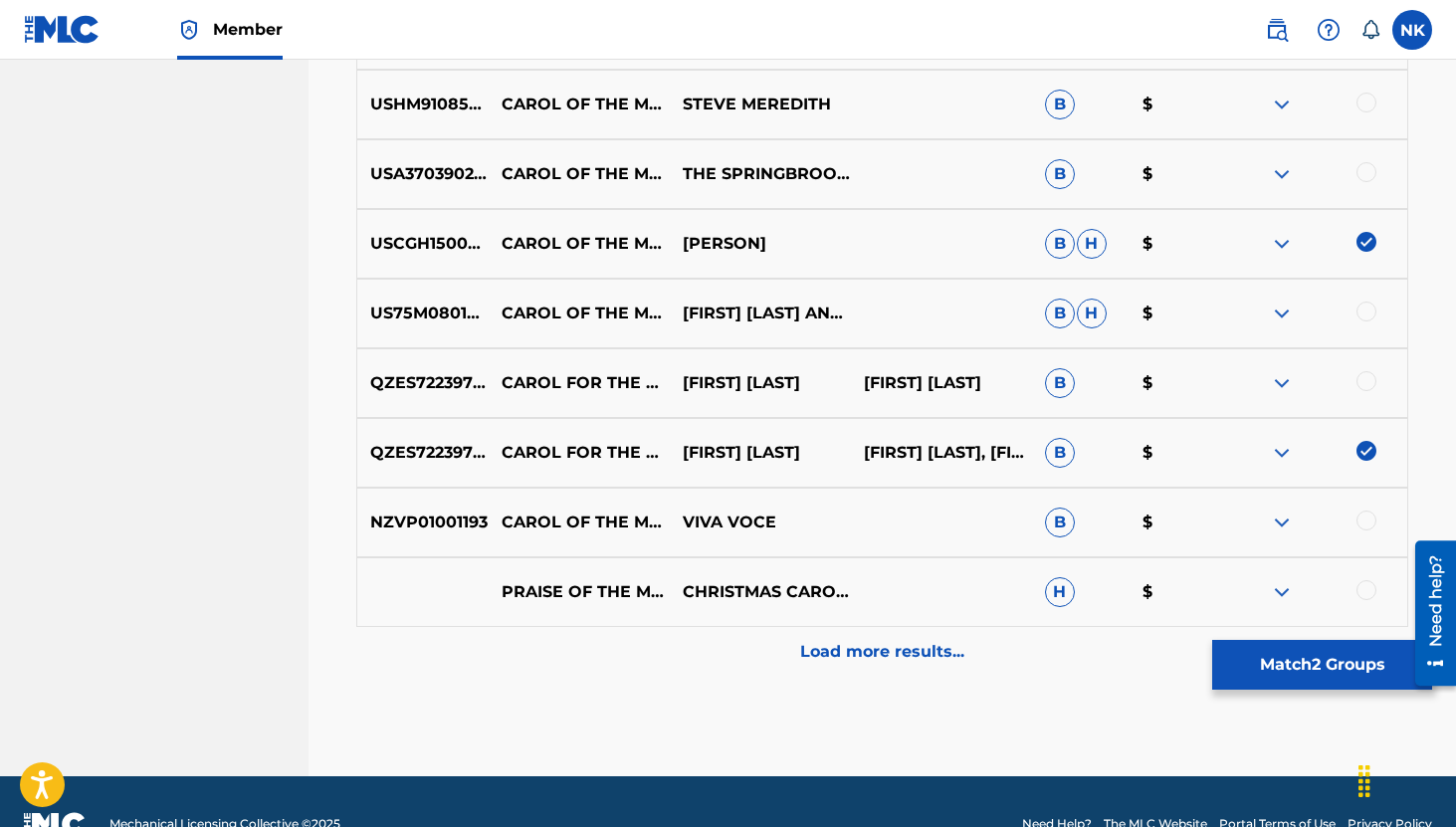 click at bounding box center (1282, 522) 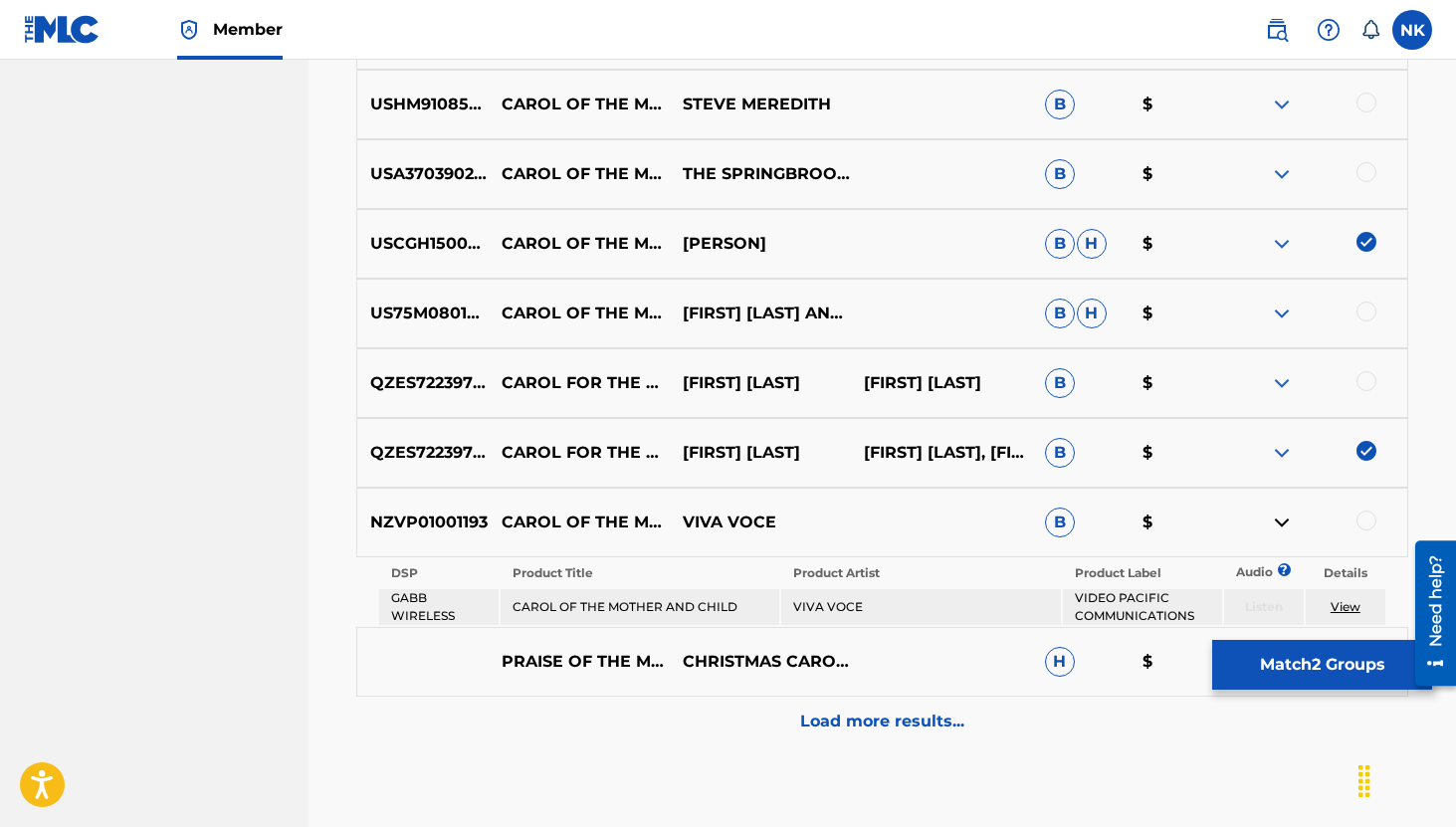 scroll, scrollTop: 1024, scrollLeft: 0, axis: vertical 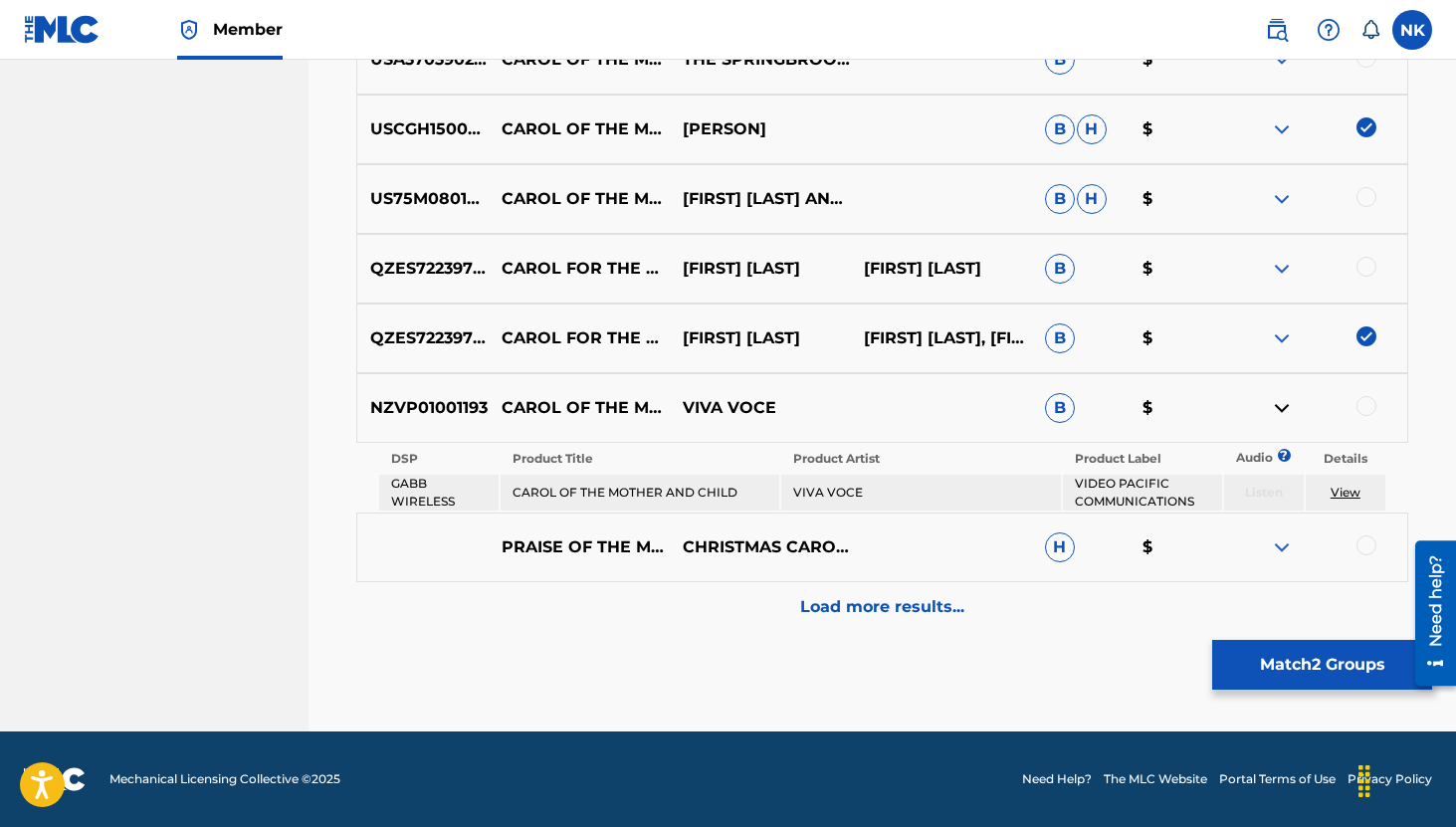click on "View" at bounding box center (1346, 492) 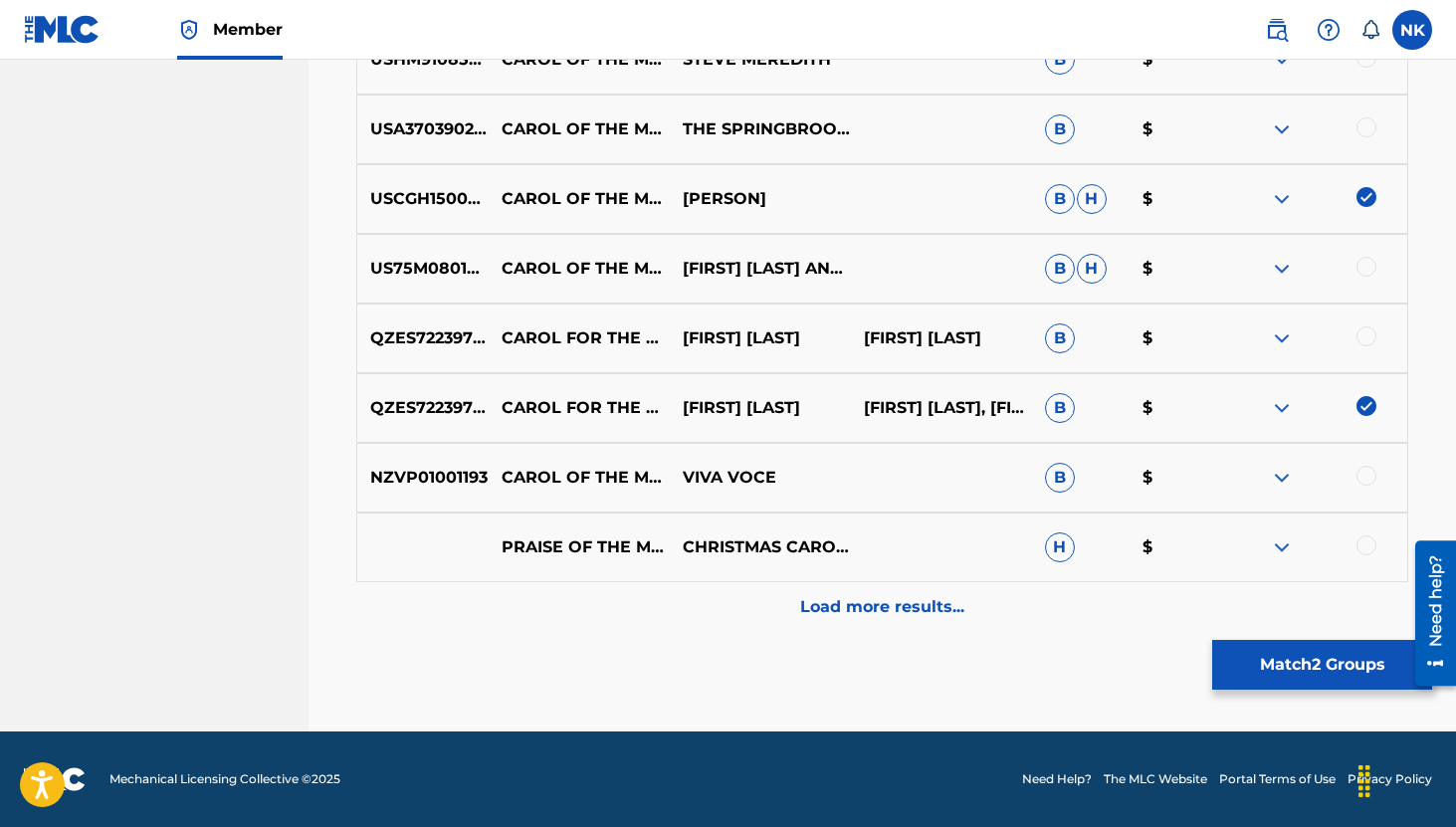 click at bounding box center [1282, 547] 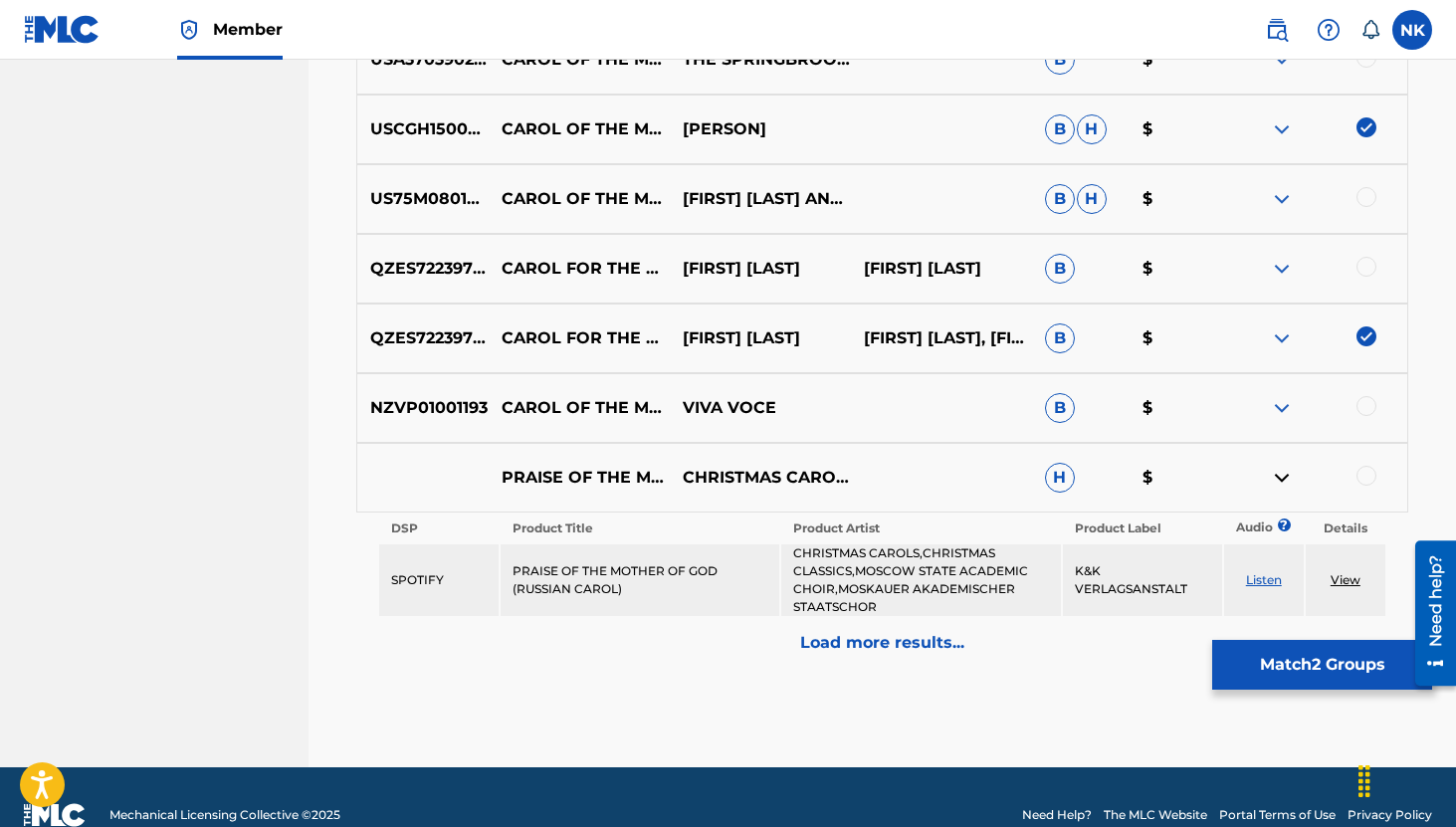 scroll, scrollTop: 1060, scrollLeft: 0, axis: vertical 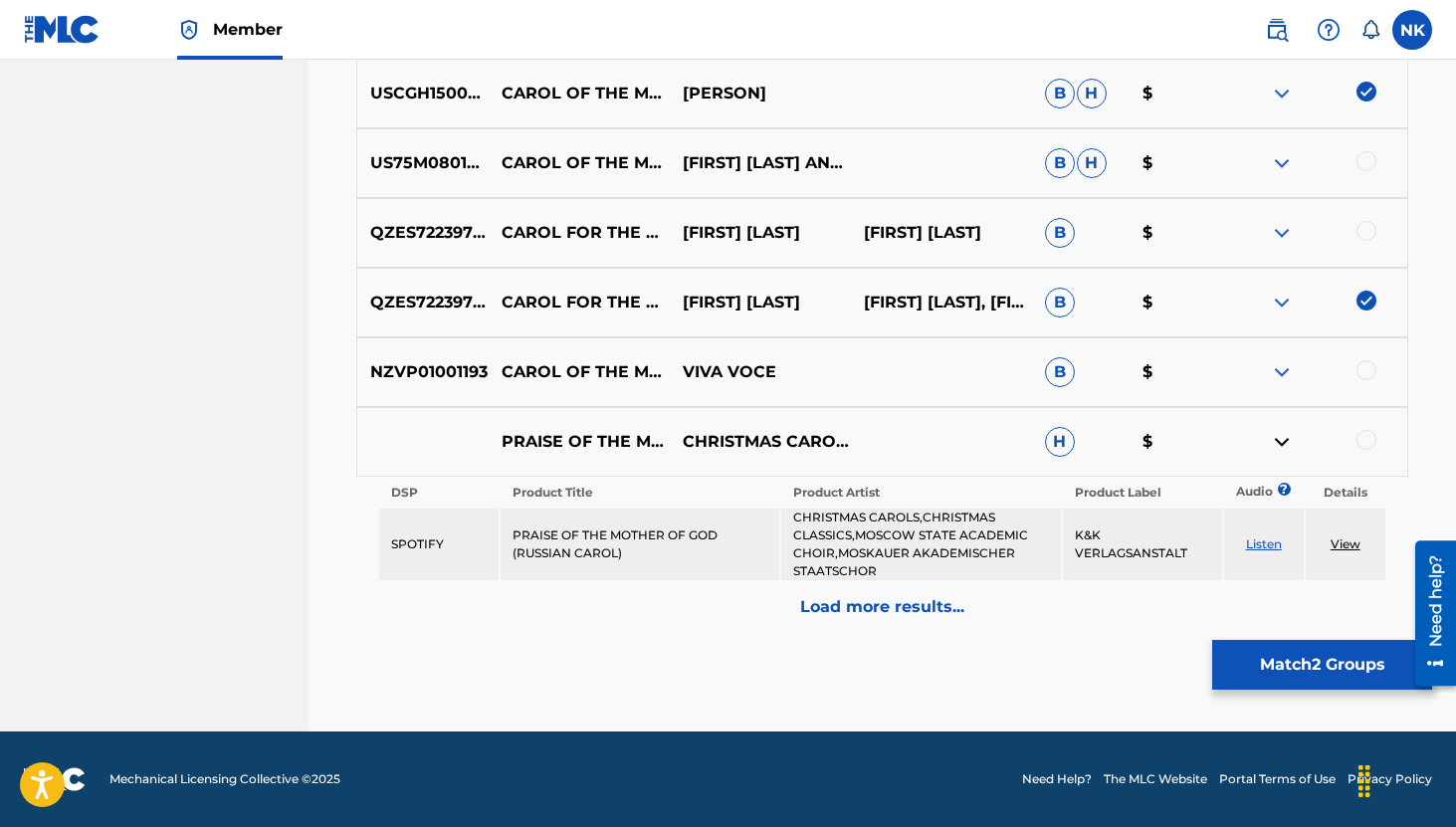 click on "Listen" at bounding box center (1264, 543) 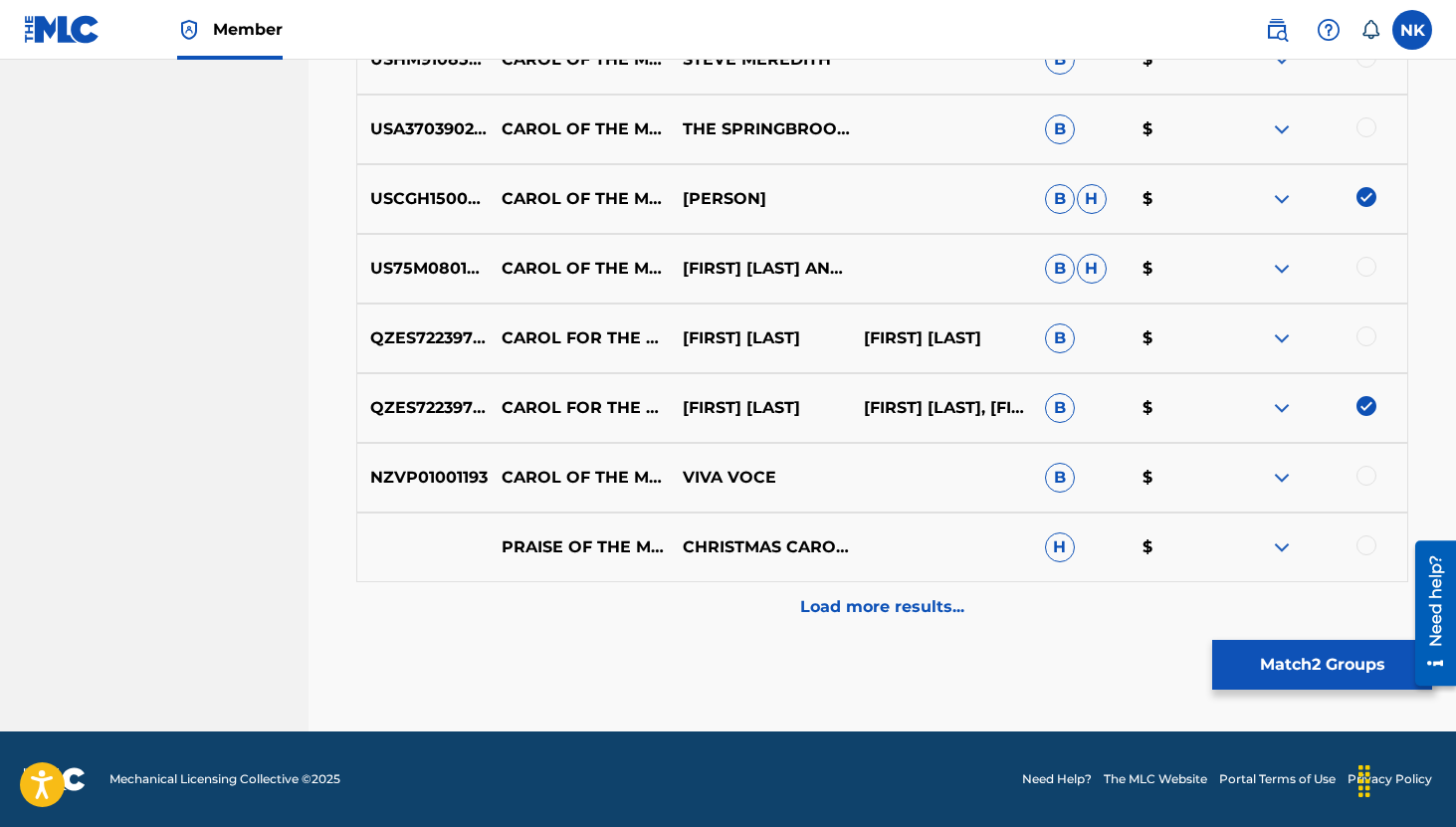 scroll, scrollTop: 954, scrollLeft: 0, axis: vertical 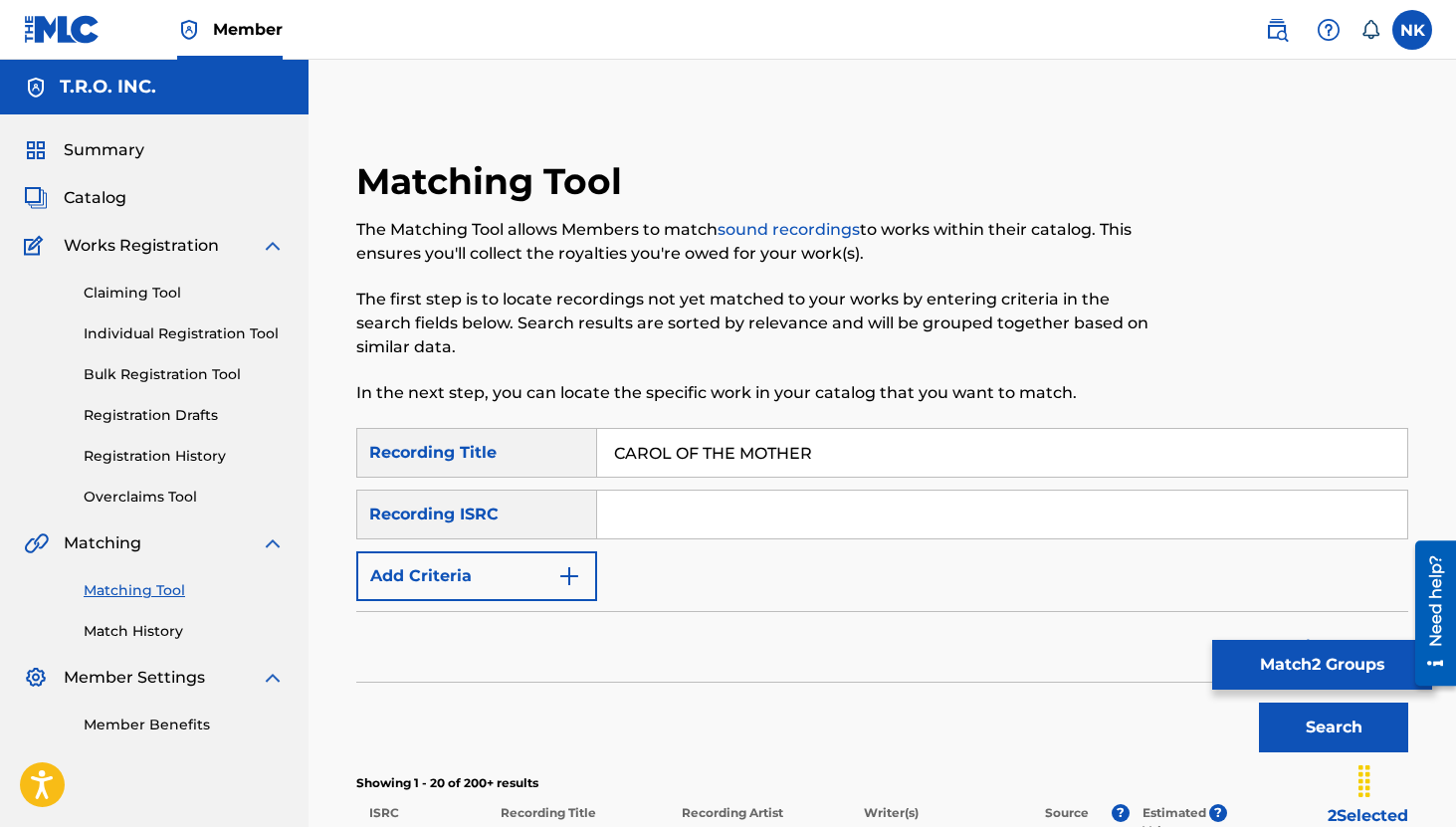 click on "Match  2 Groups" at bounding box center (1322, 665) 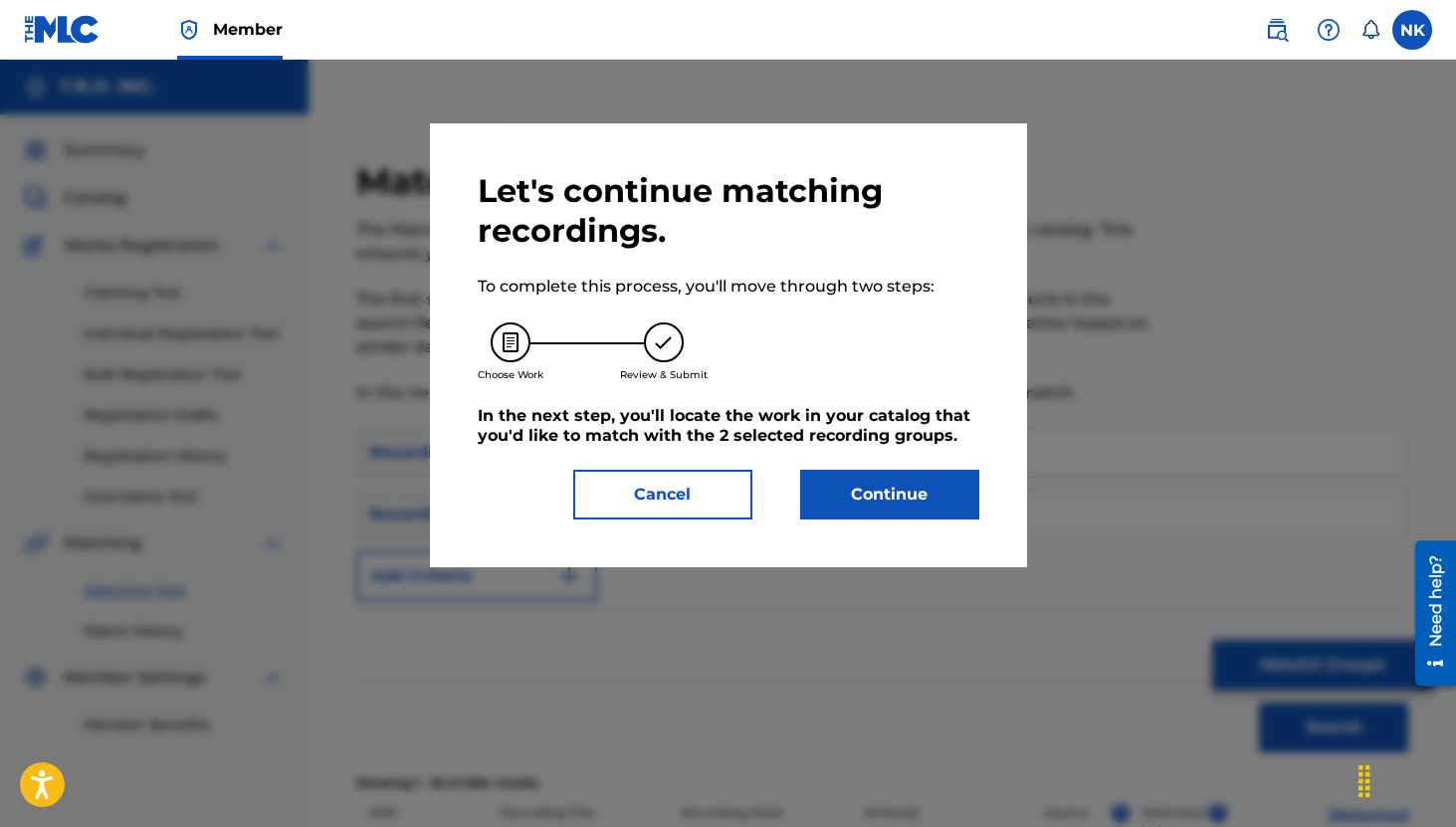click on "Continue" at bounding box center [890, 495] 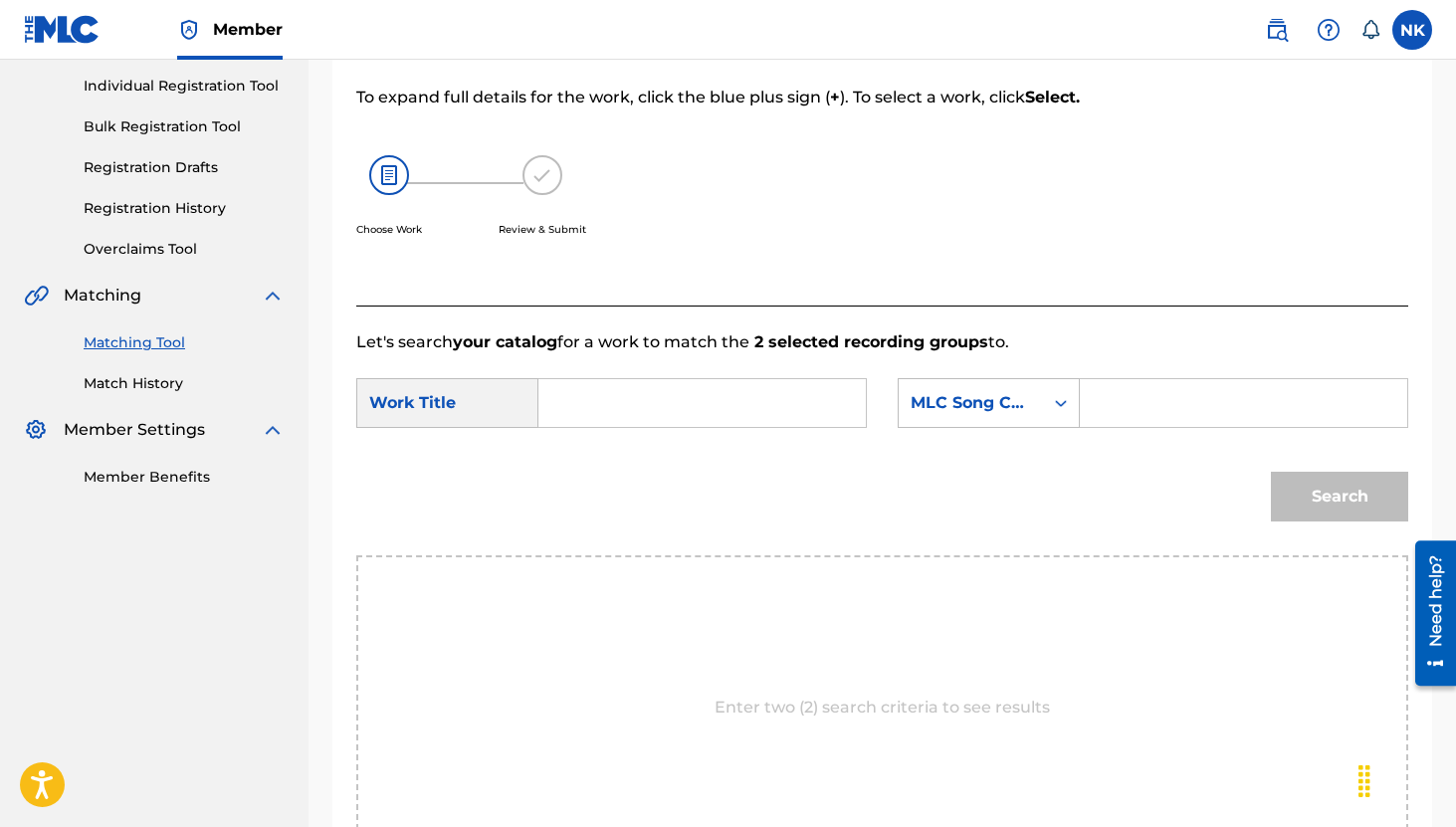 scroll, scrollTop: 276, scrollLeft: 0, axis: vertical 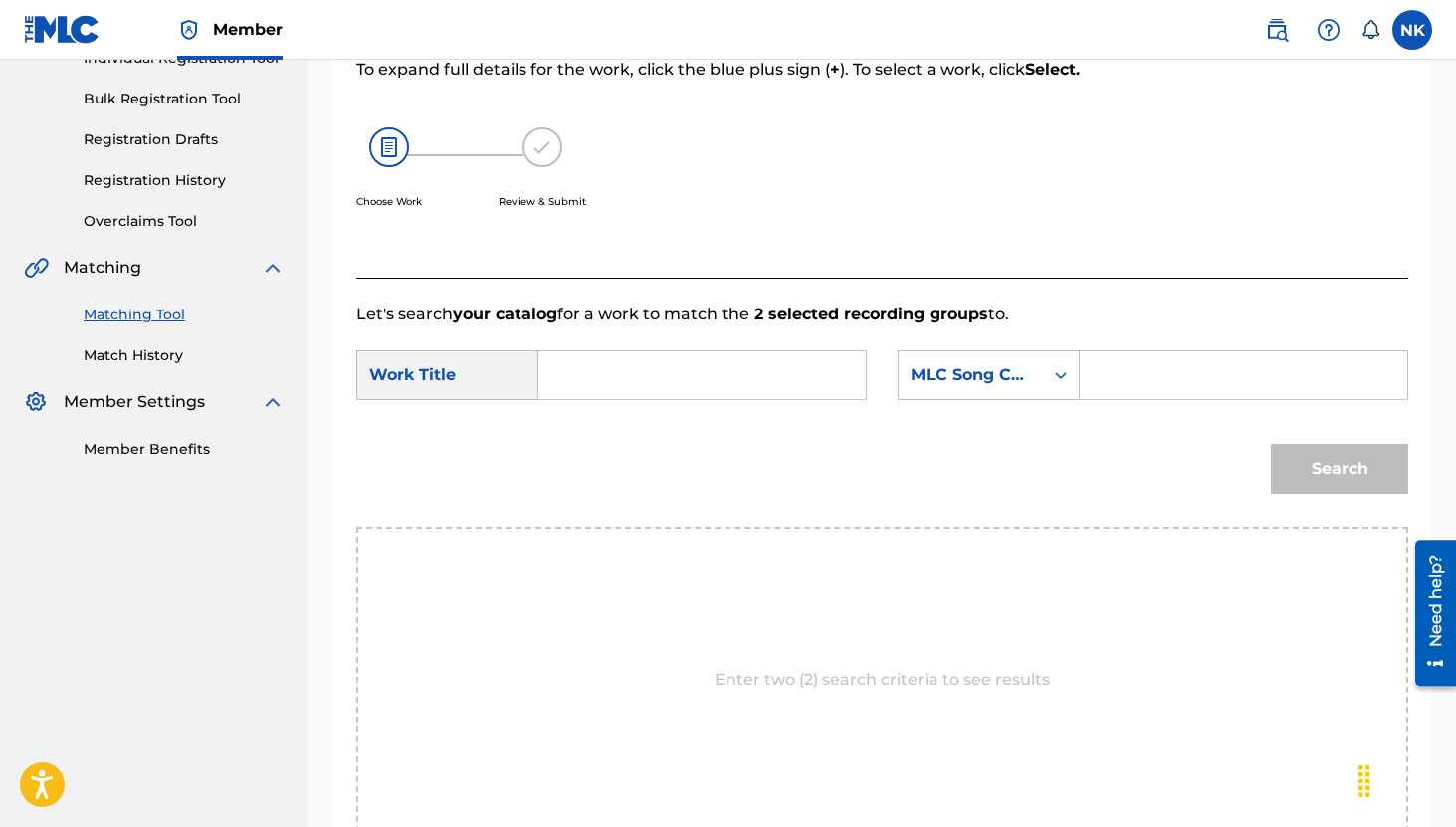 click at bounding box center (702, 375) 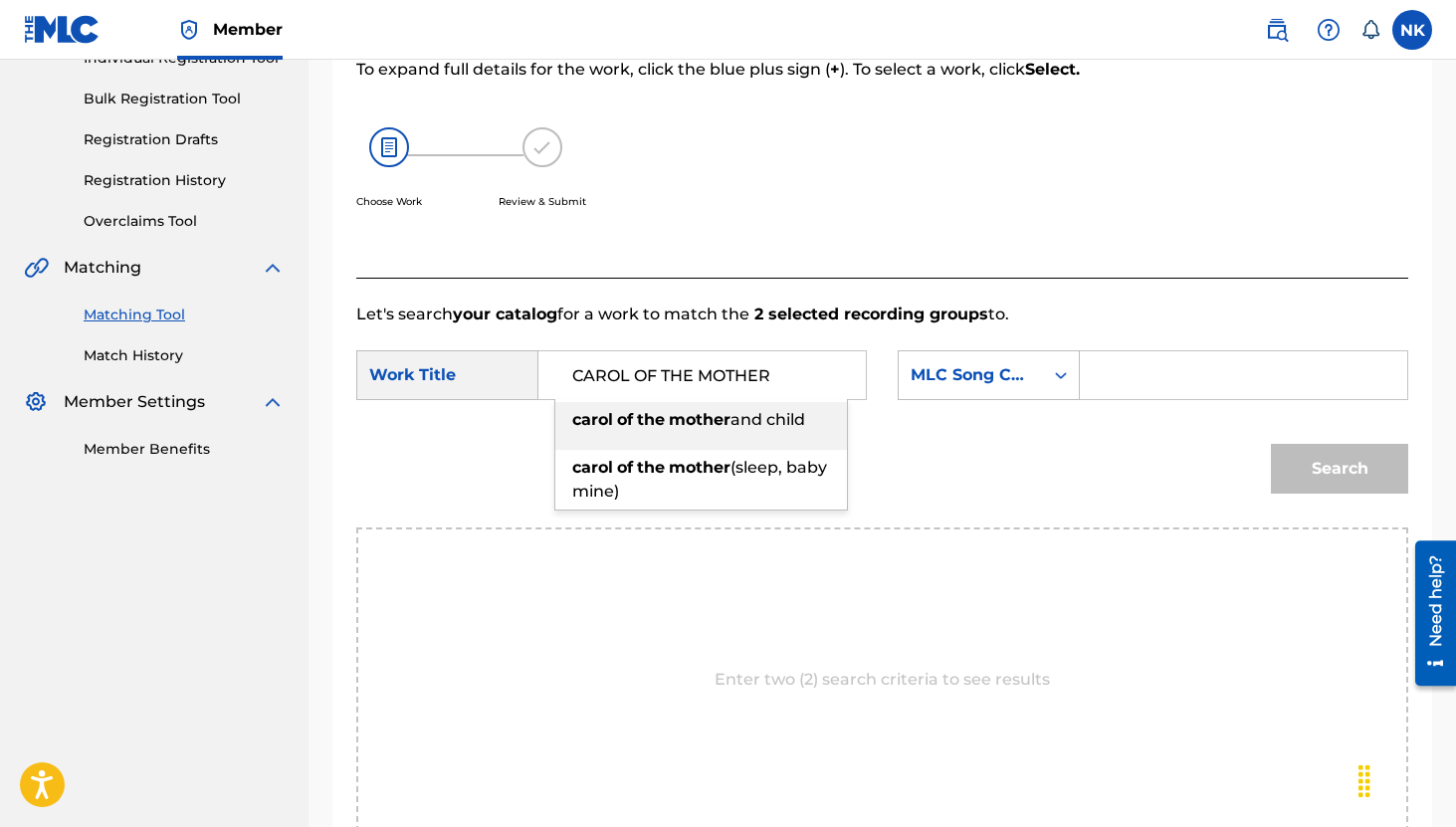 scroll, scrollTop: 0, scrollLeft: 0, axis: both 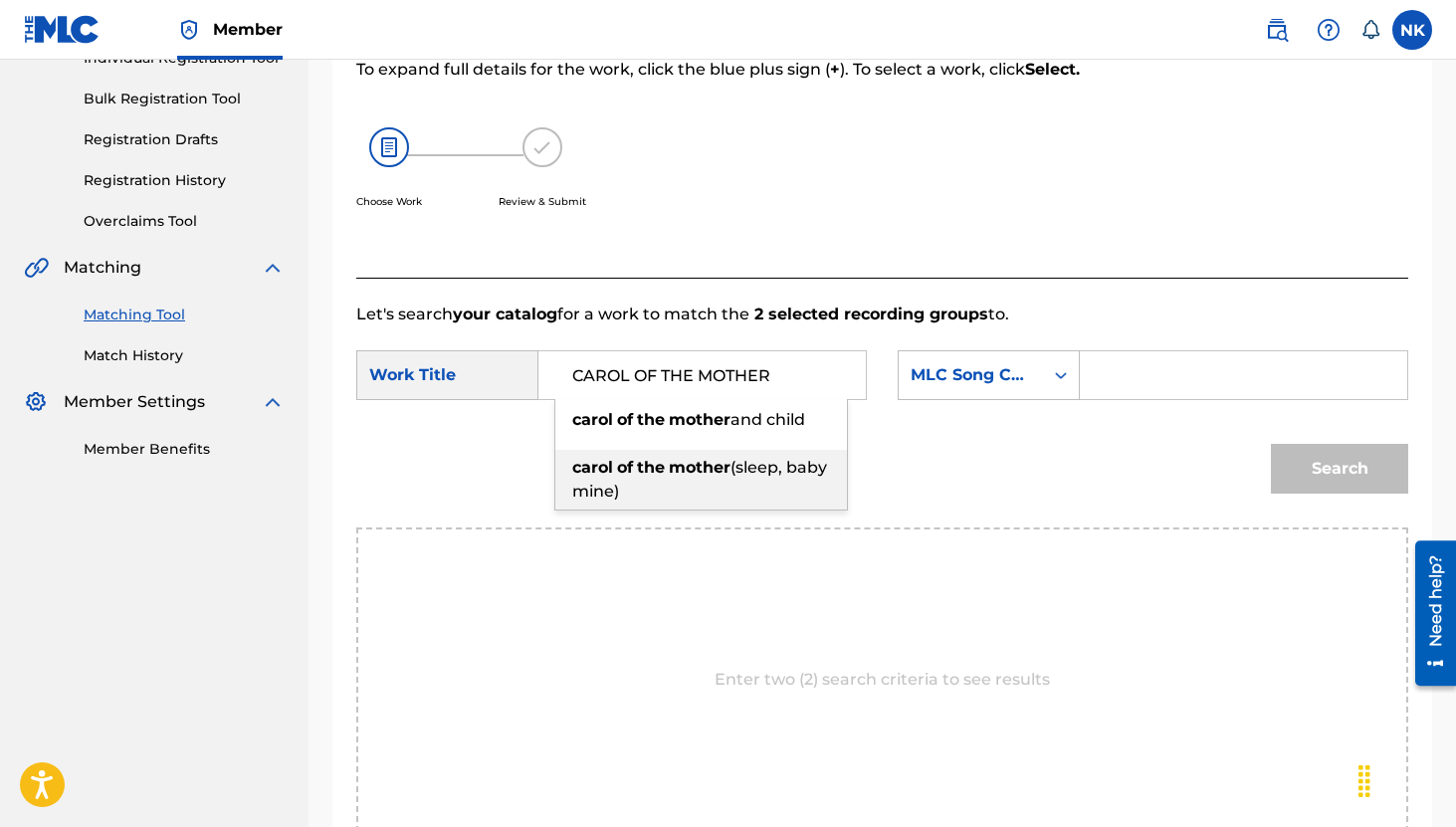 click on "(sleep, baby mine)" at bounding box center (700, 479) 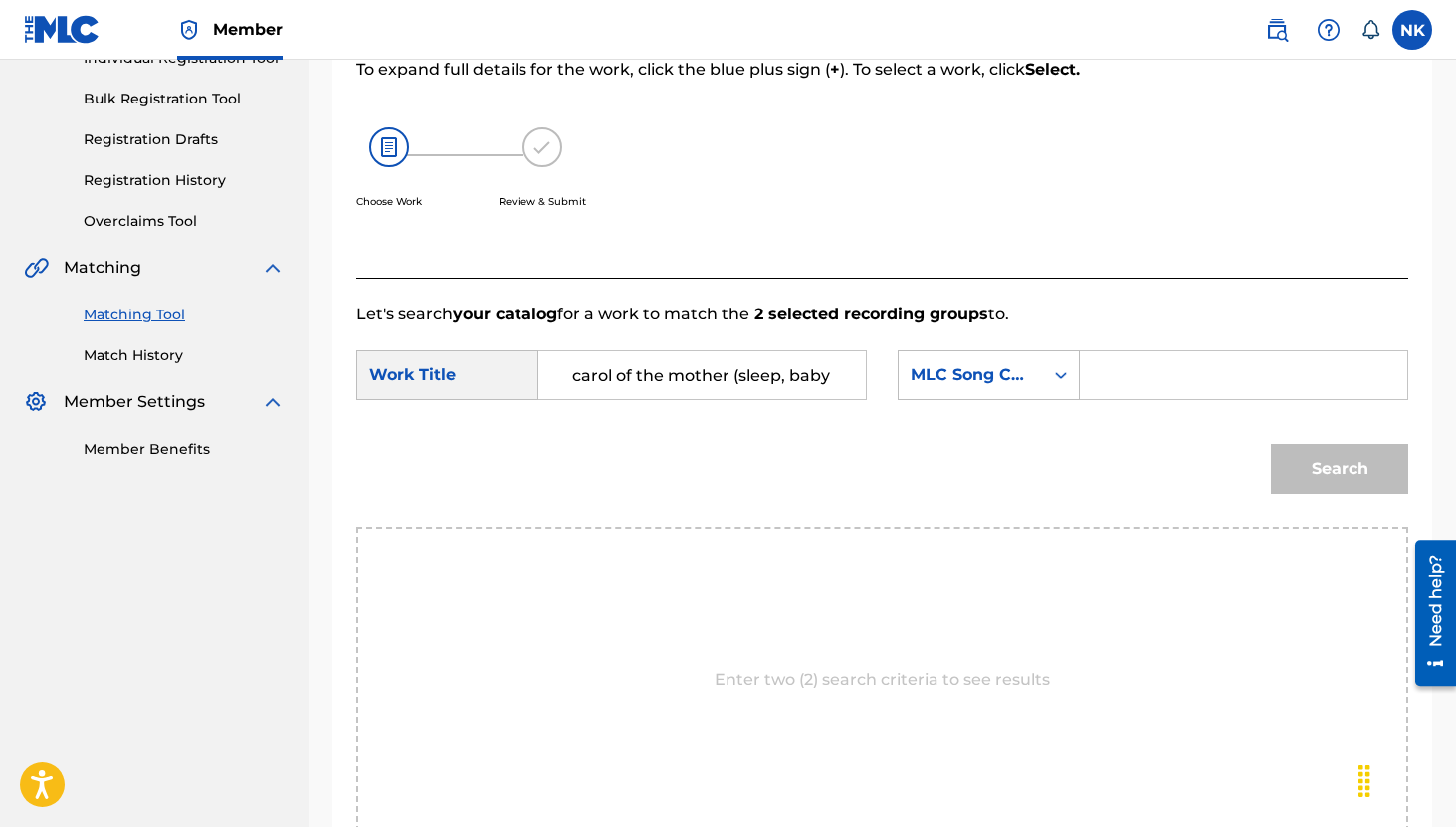 click at bounding box center [1243, 375] 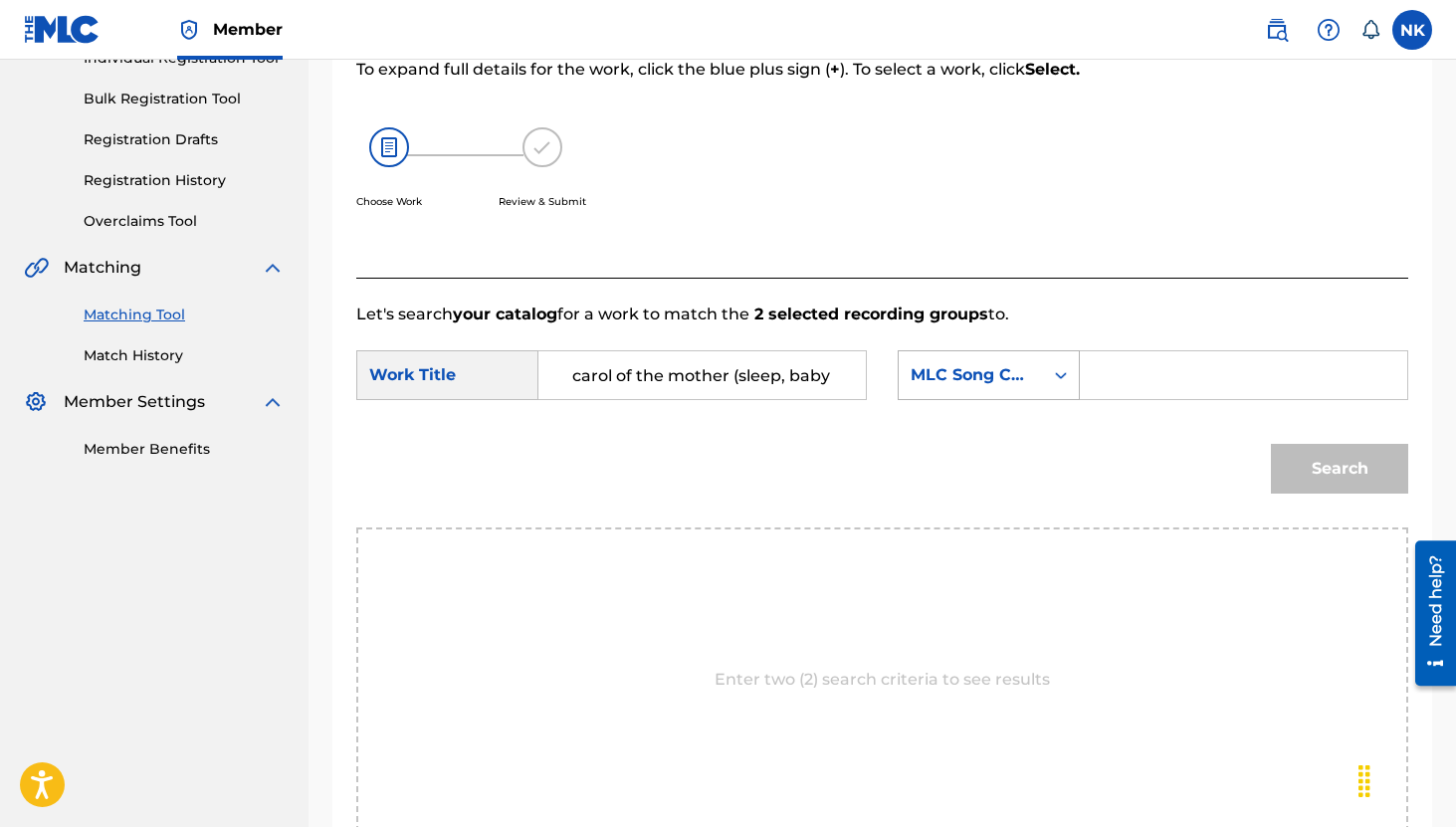 click on "MLC Song Code" at bounding box center (970, 375) 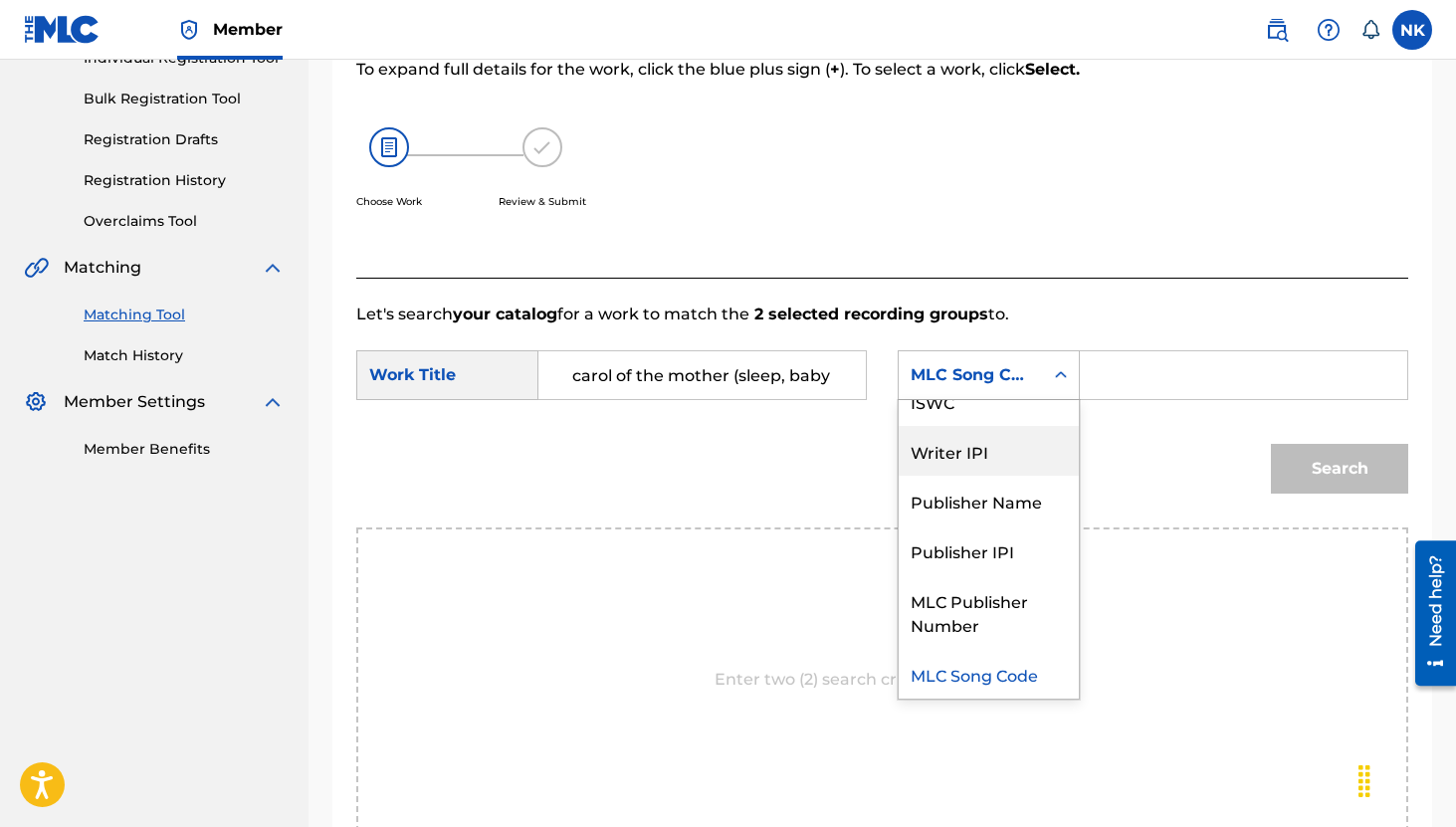 scroll, scrollTop: 0, scrollLeft: 0, axis: both 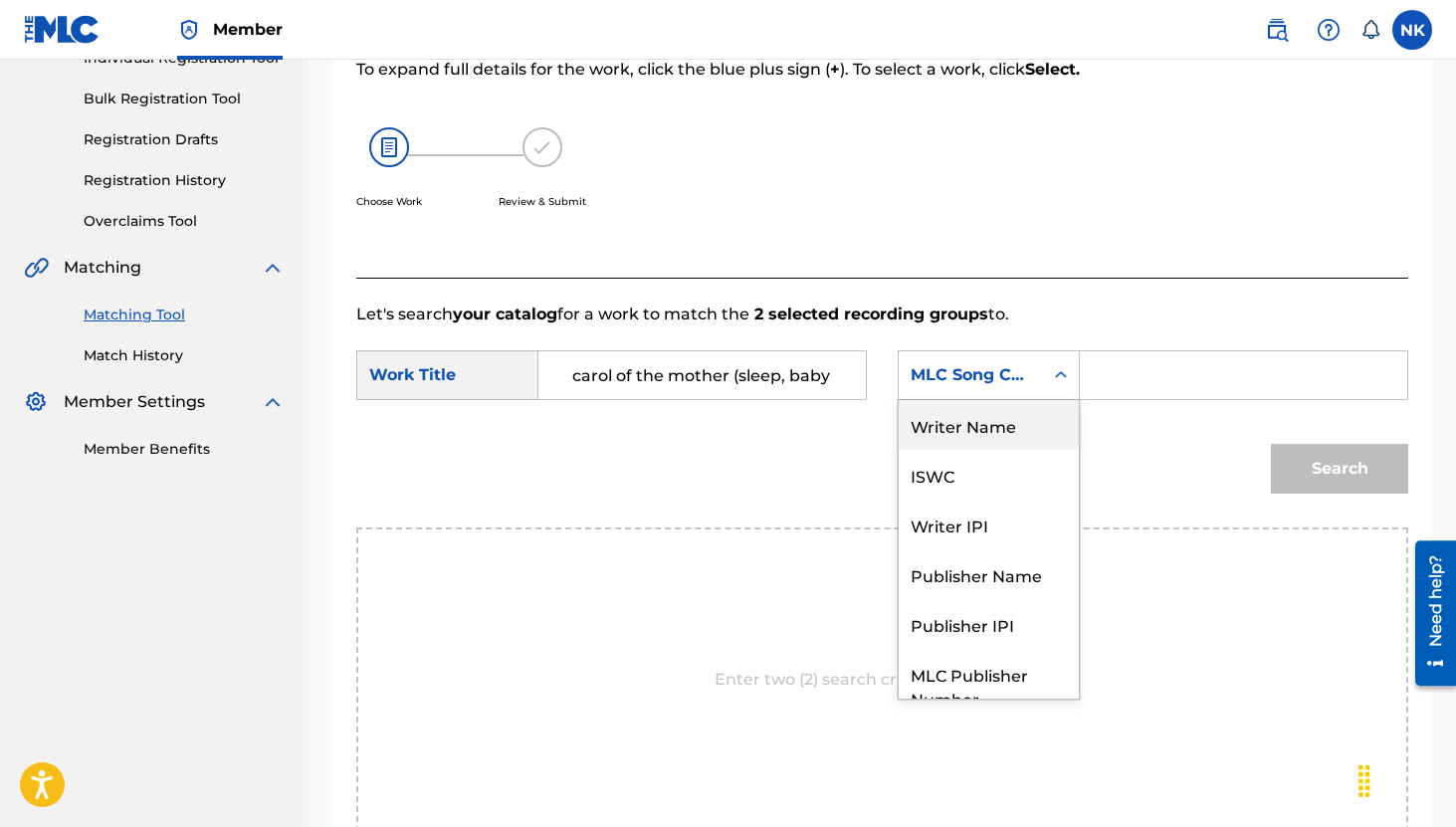click on "Writer Name" at bounding box center [988, 425] 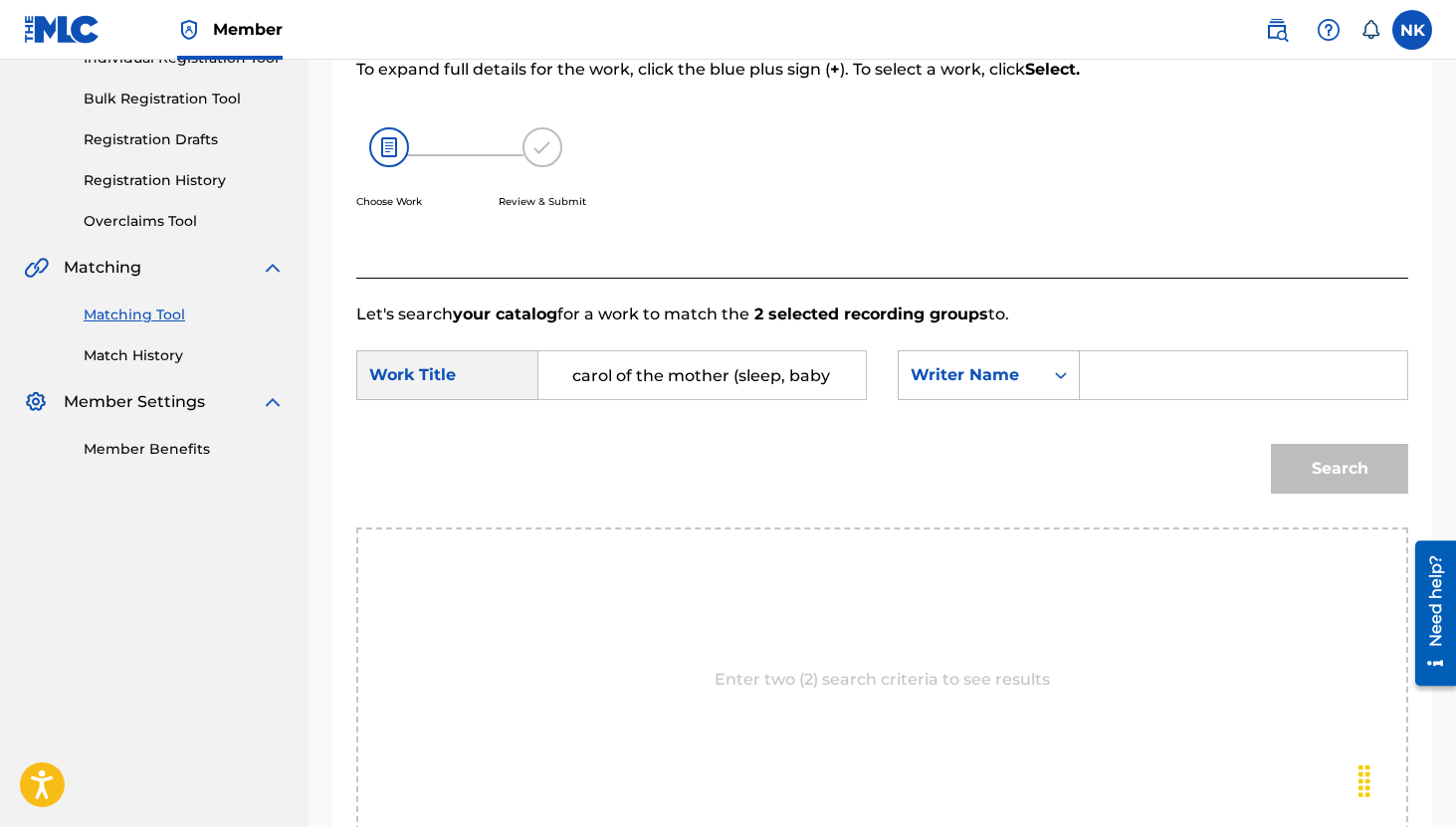 click on "SearchWithCriteria495aa0e2-799d-413c-a292-babf9b56a4df Work Title carol of the mother (sleep, baby mine) SearchWithCriteria0dad6fcc-f2e0-4d92-b6ff-7502e1786fbf Writer Name" at bounding box center [882, 381] 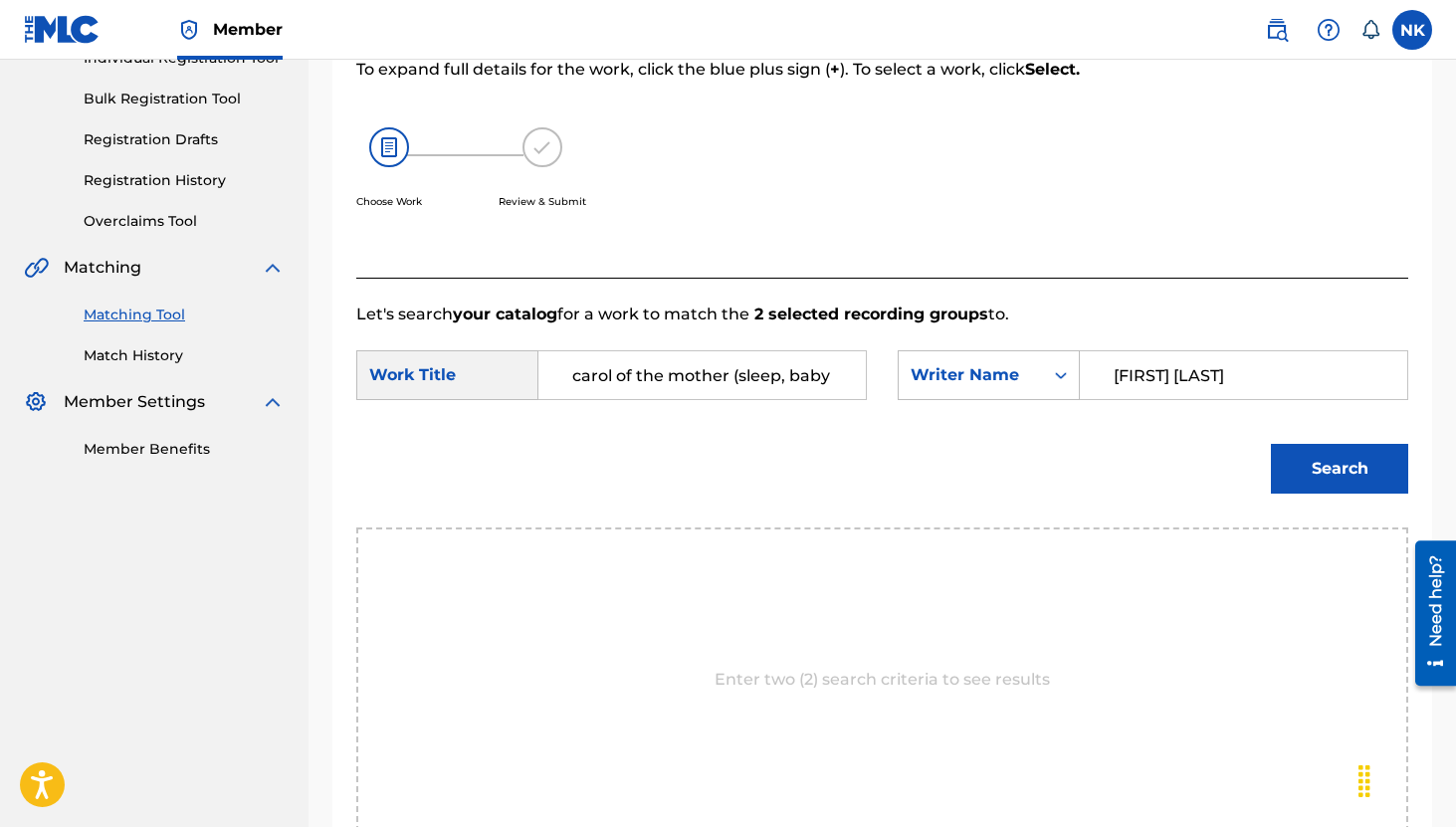 click on "Search" at bounding box center (1340, 469) 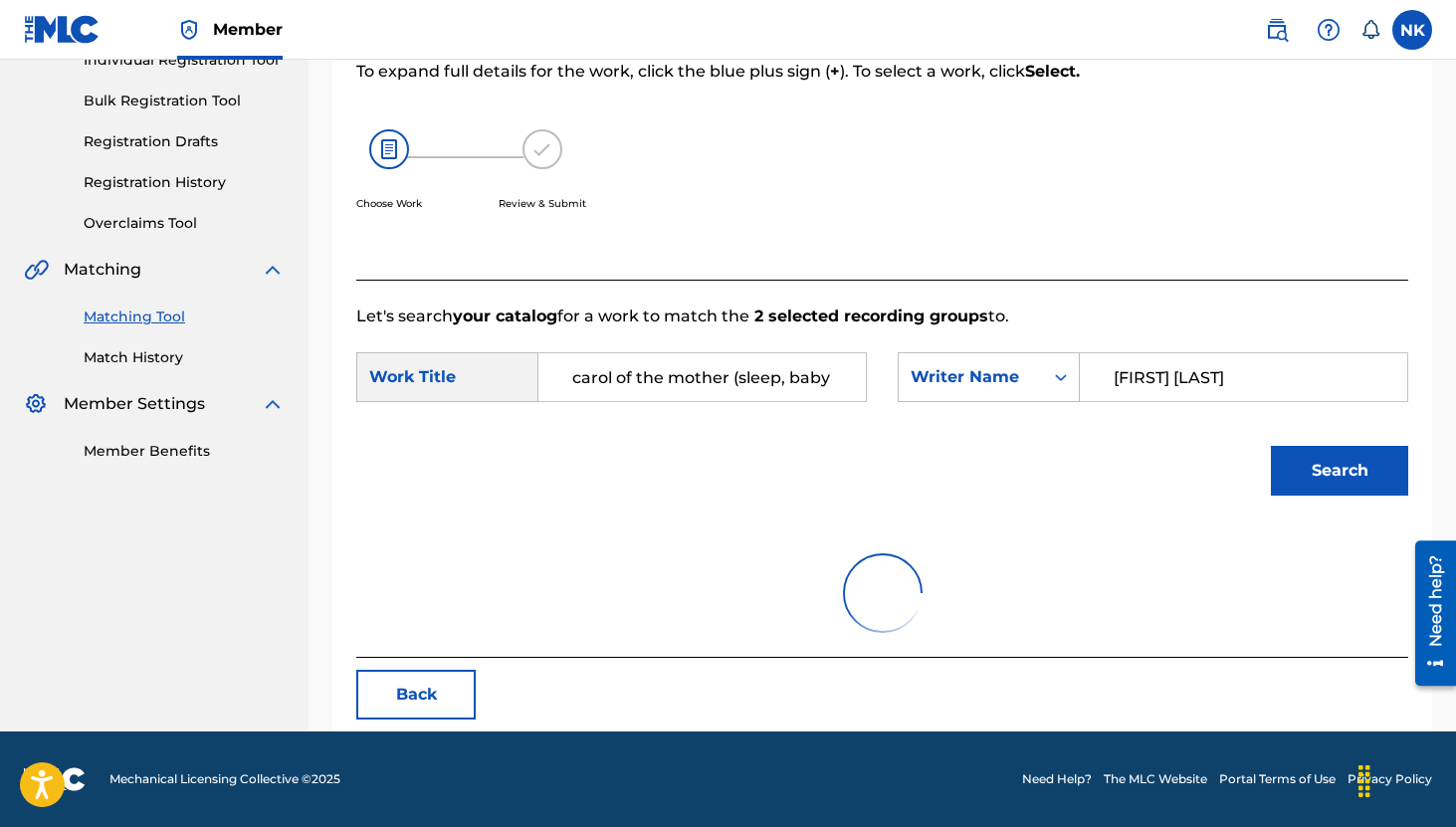 scroll, scrollTop: 188, scrollLeft: 0, axis: vertical 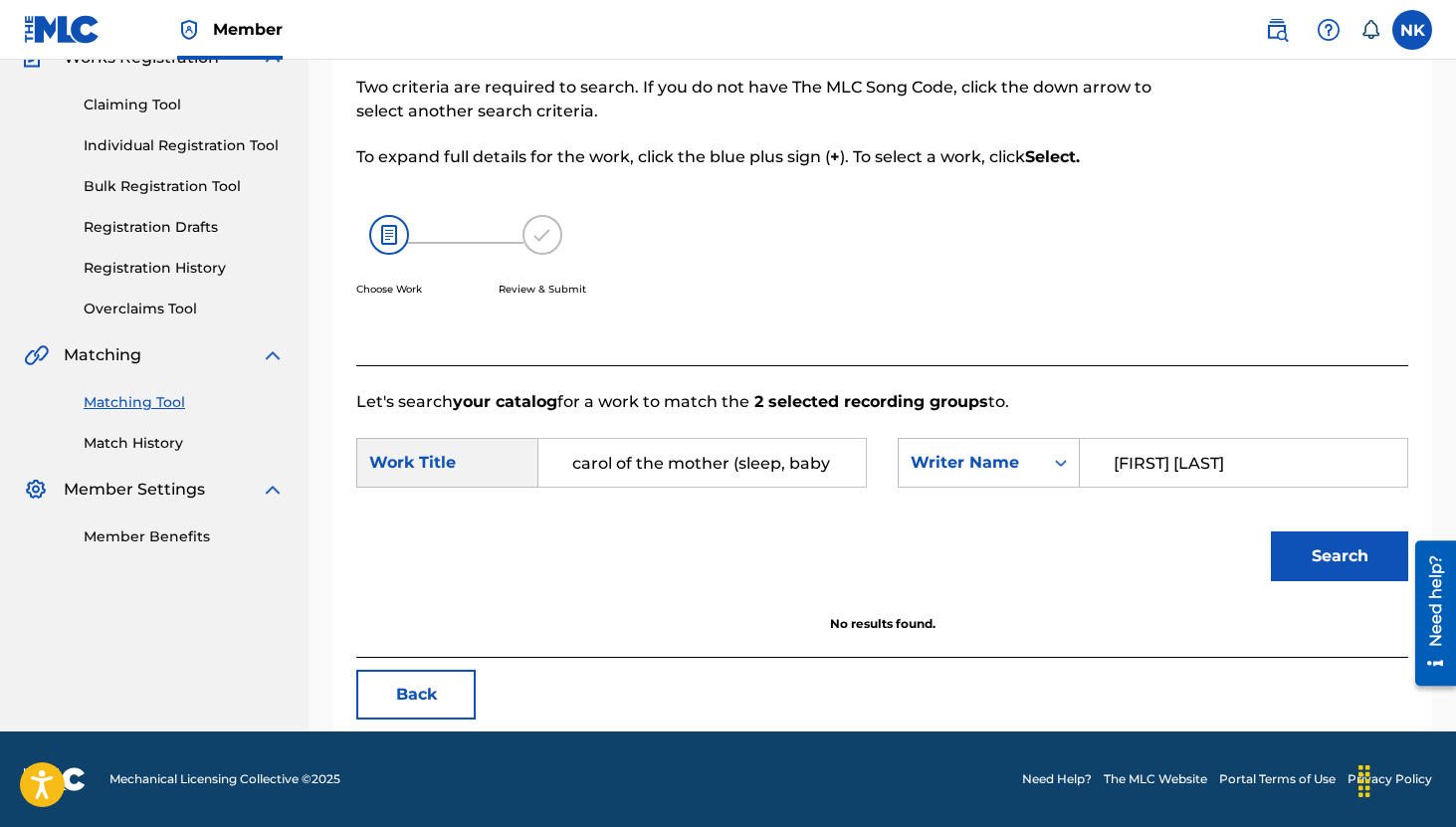 click on "[FIRST] [LAST]" at bounding box center [1243, 463] 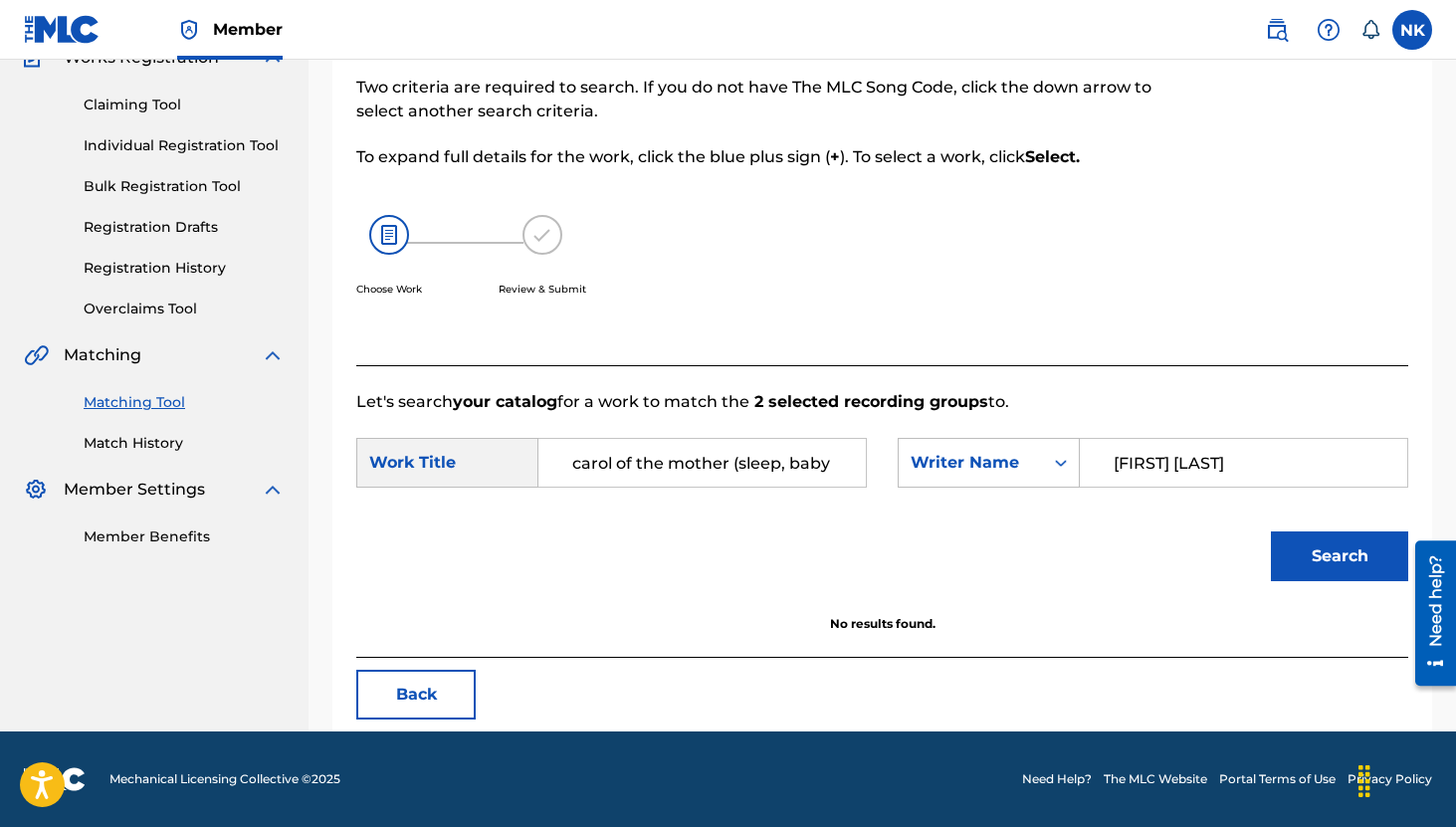 scroll, scrollTop: 0, scrollLeft: 48, axis: horizontal 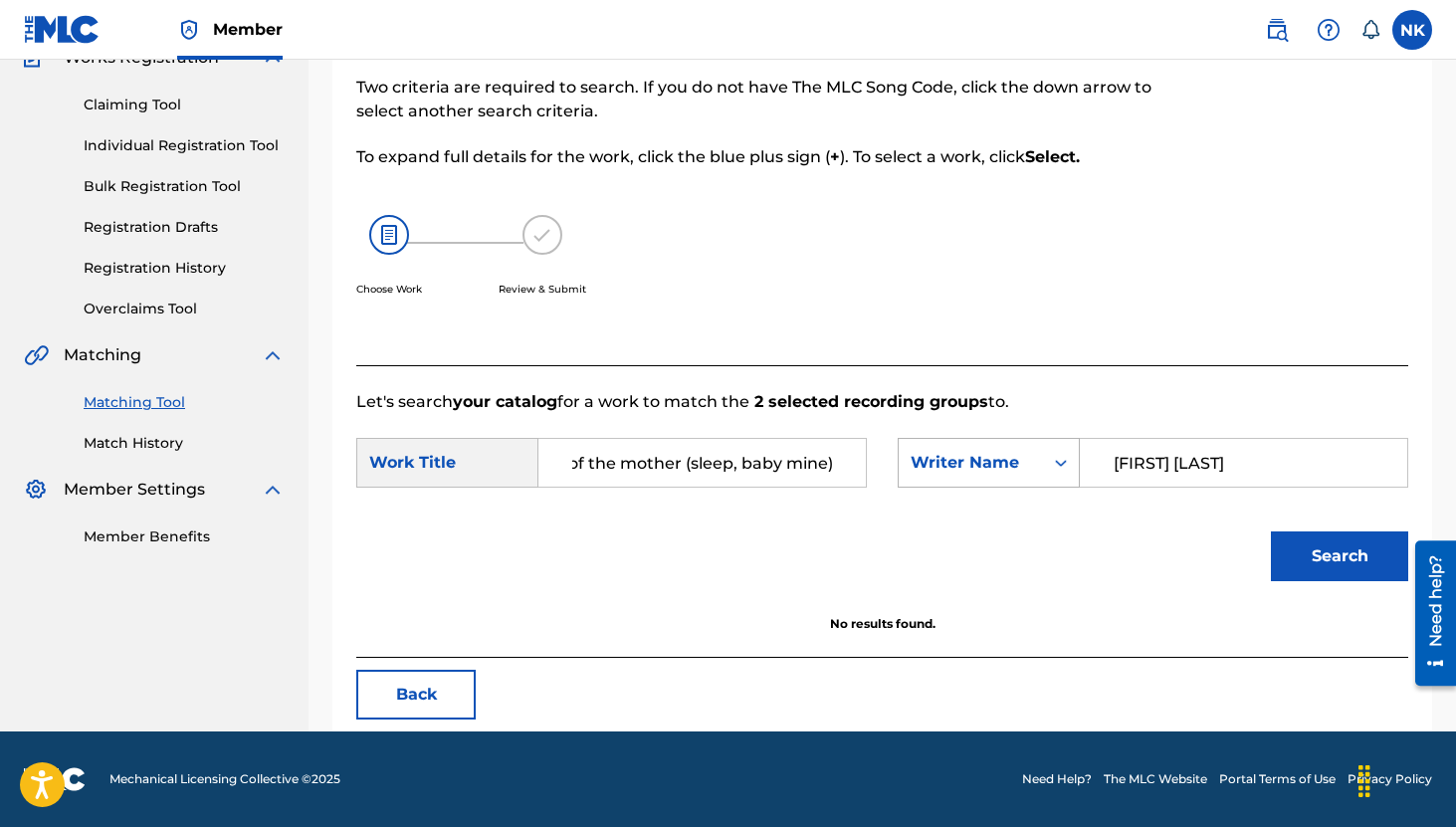 drag, startPoint x: 726, startPoint y: 460, endPoint x: 900, endPoint y: 481, distance: 175.2627 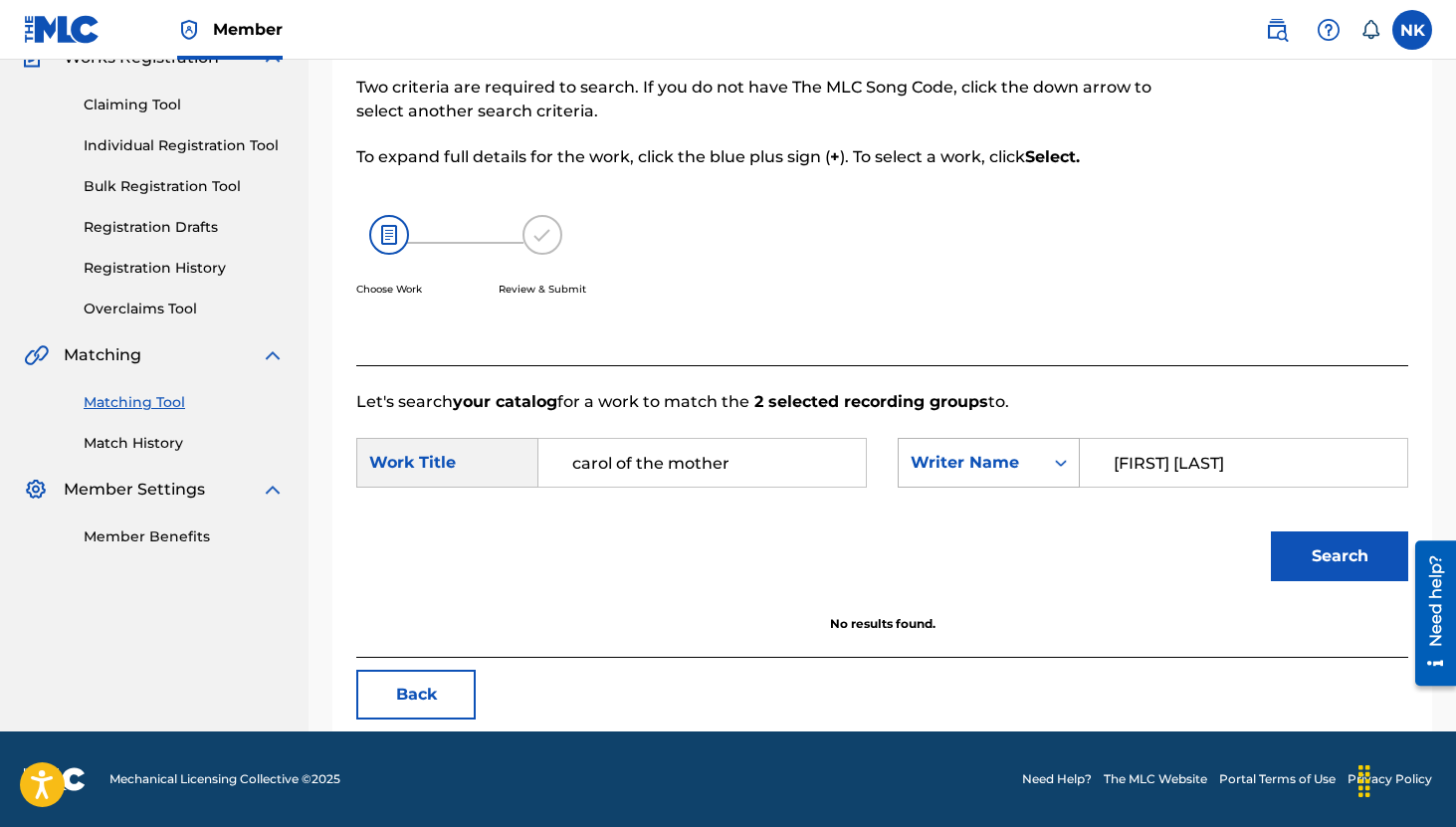 scroll, scrollTop: 0, scrollLeft: 0, axis: both 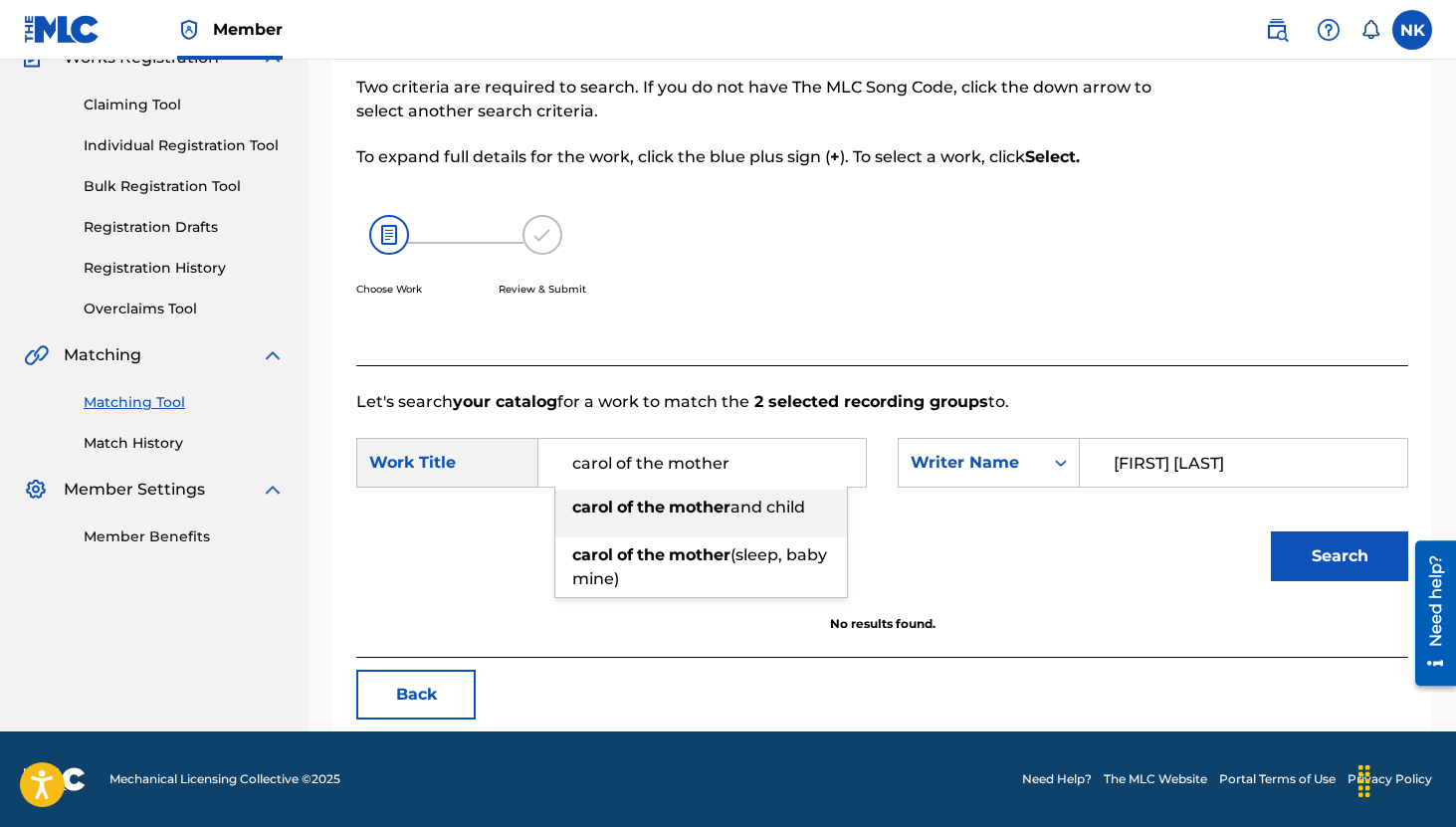 type on "carol of the mother" 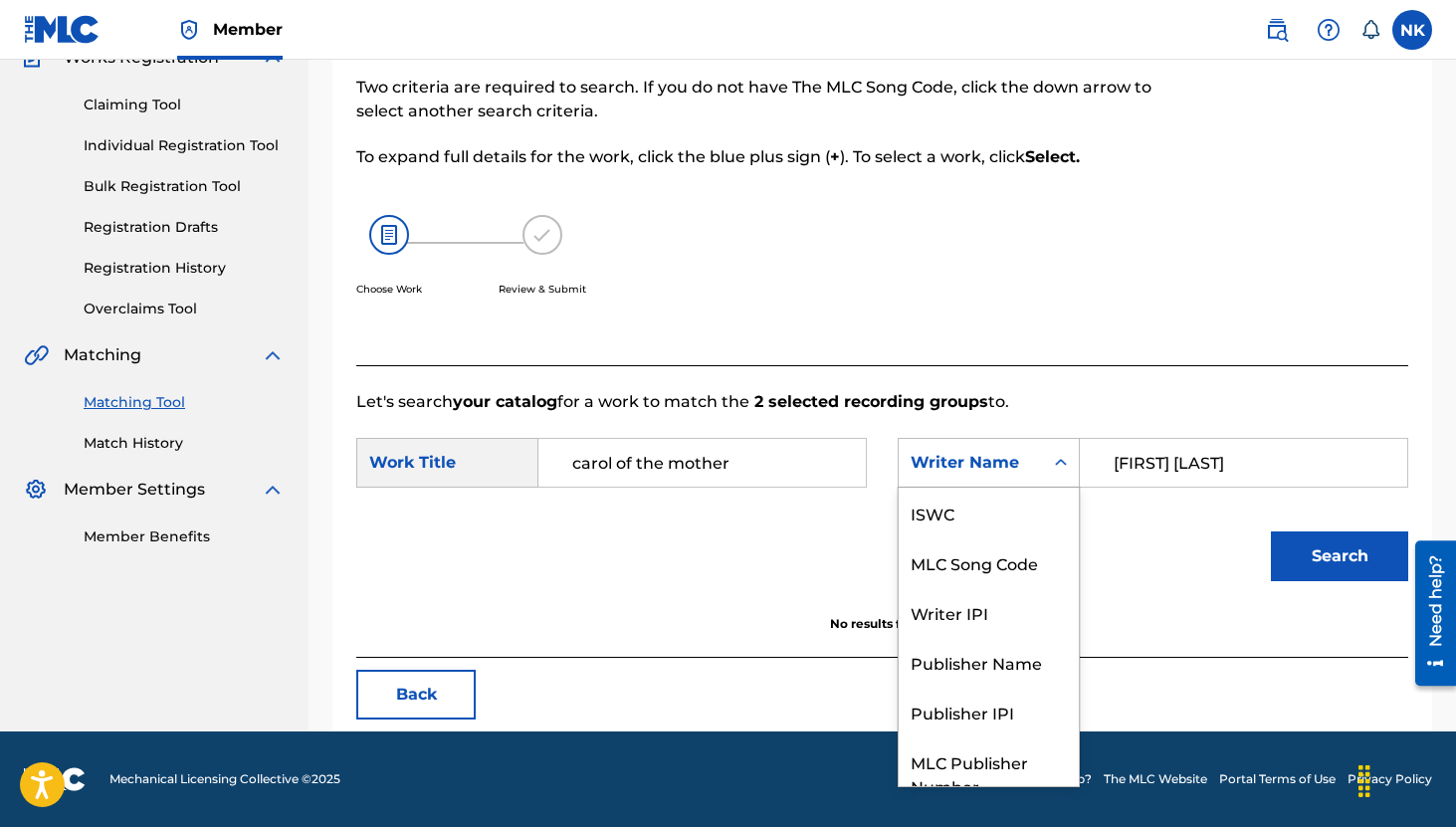 click on "Writer Name" at bounding box center (970, 463) 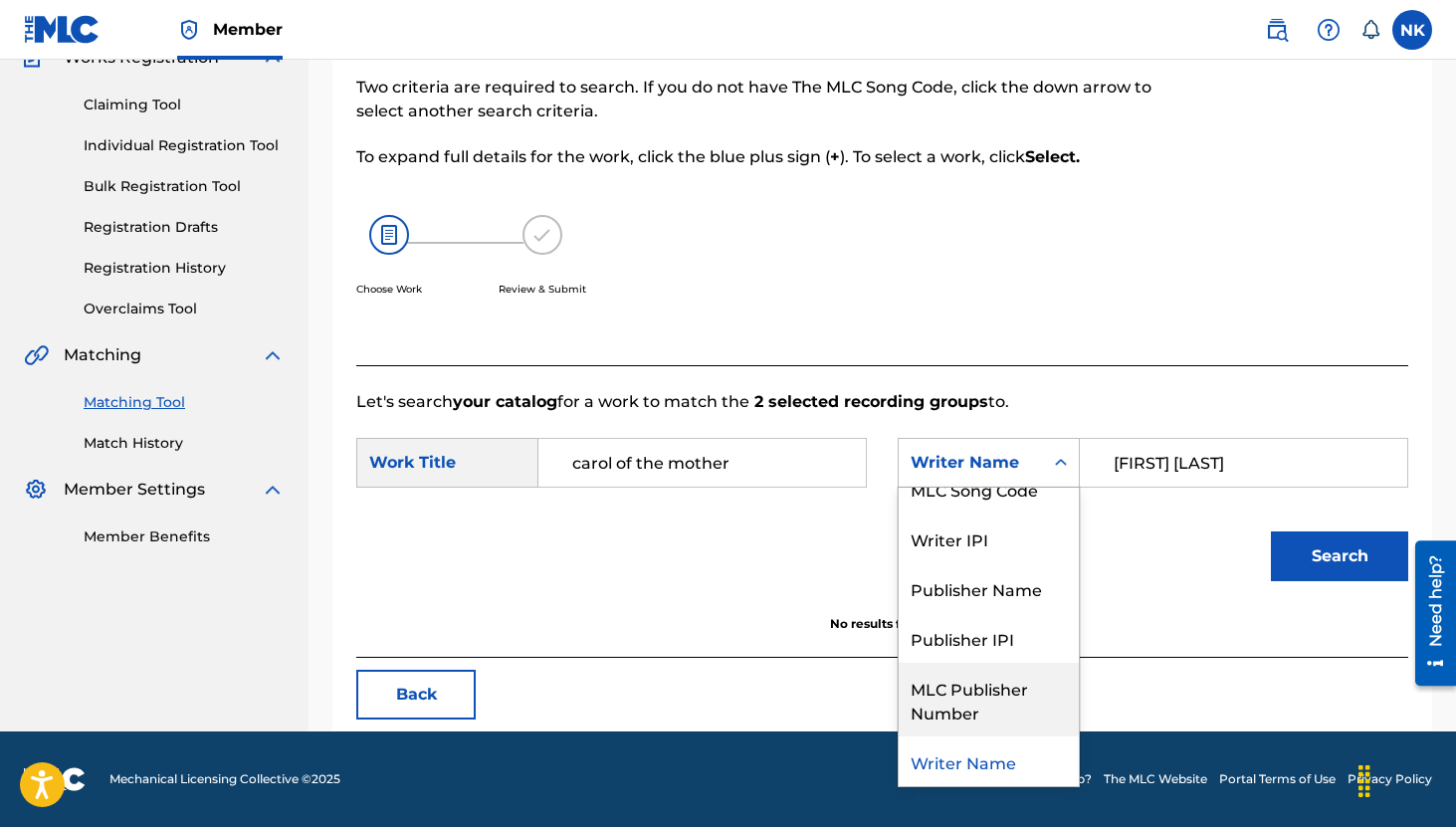 click on "MLC Publisher Number" at bounding box center [988, 700] 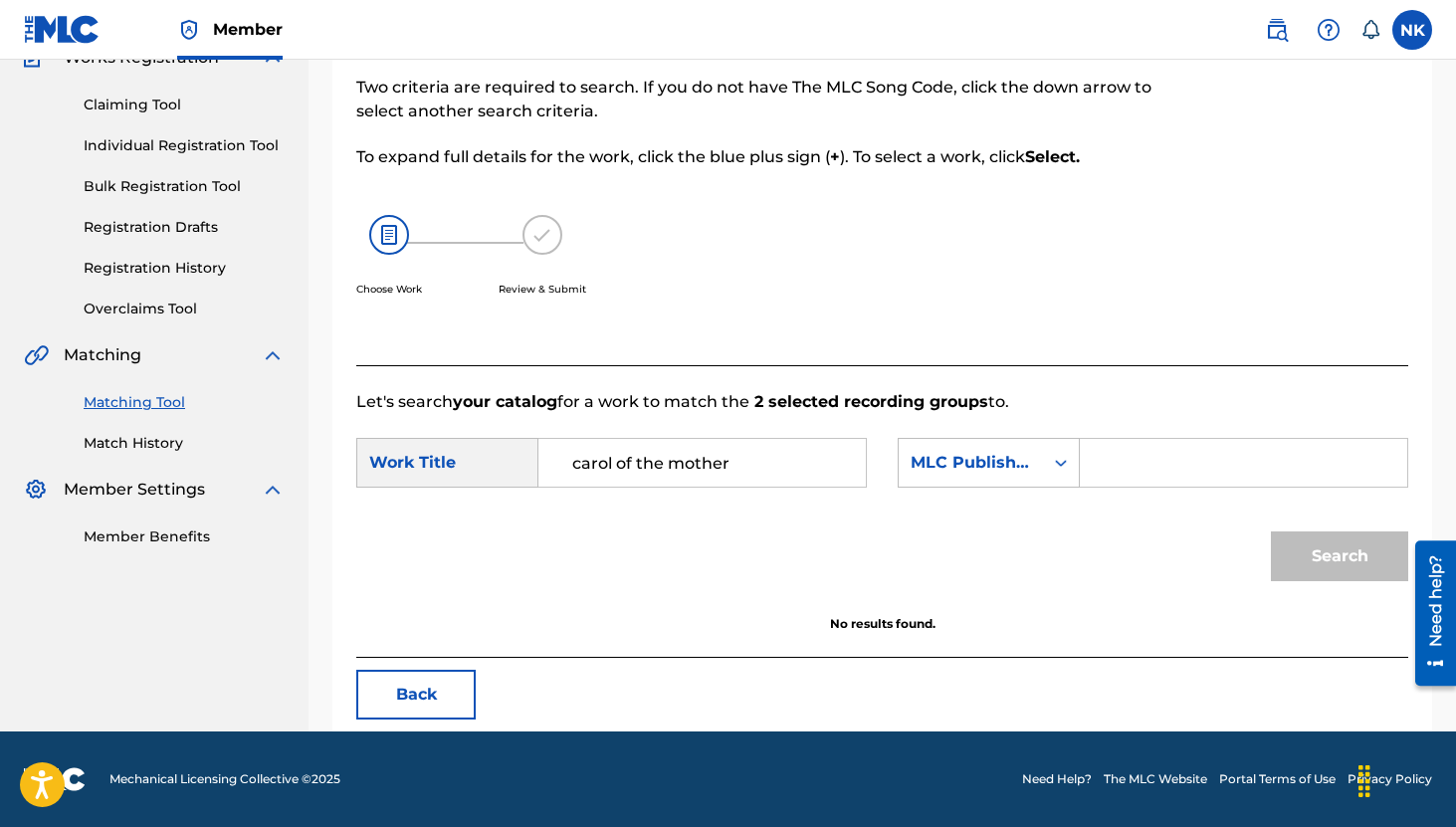 click at bounding box center (1243, 463) 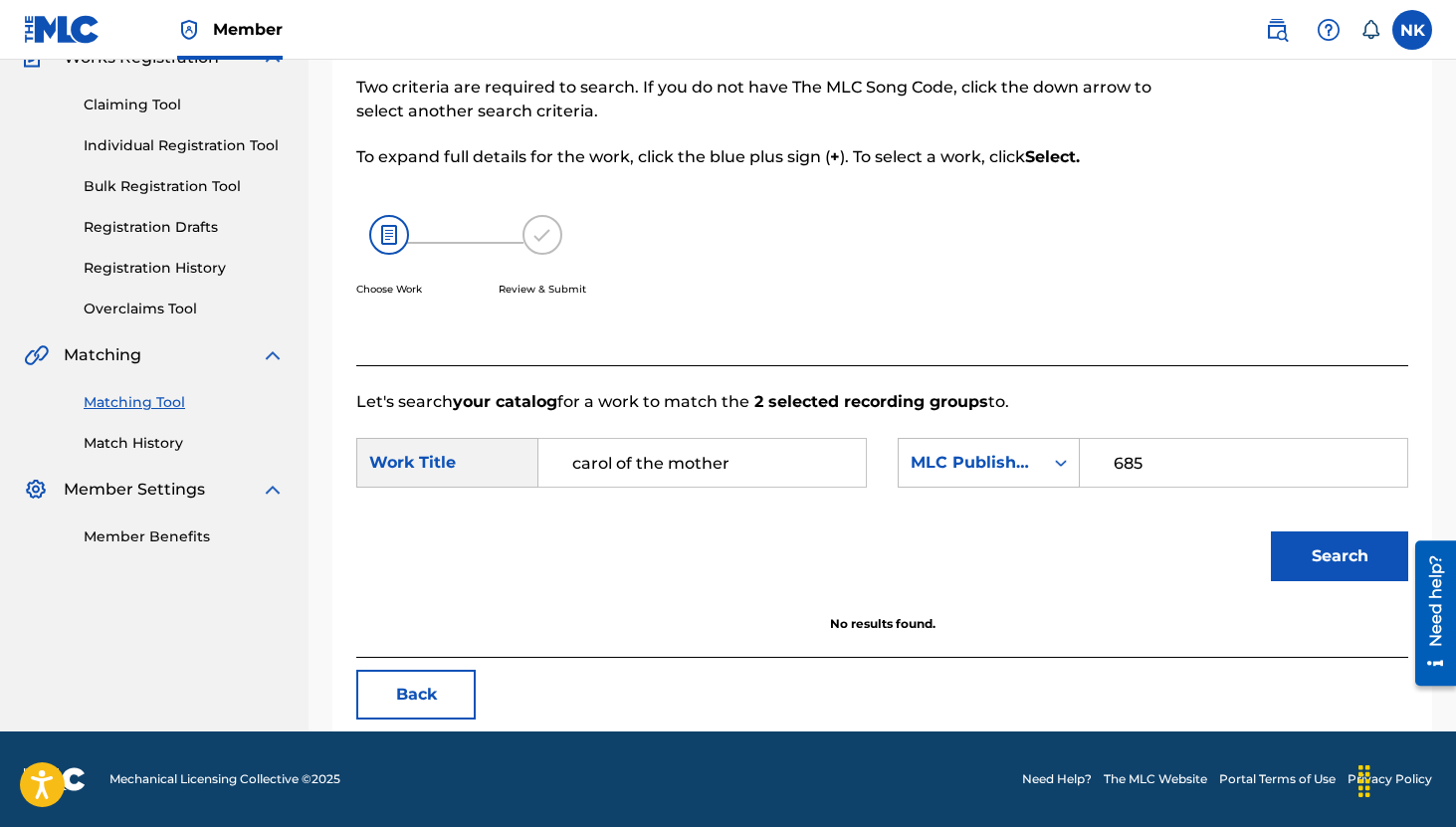 type on "685" 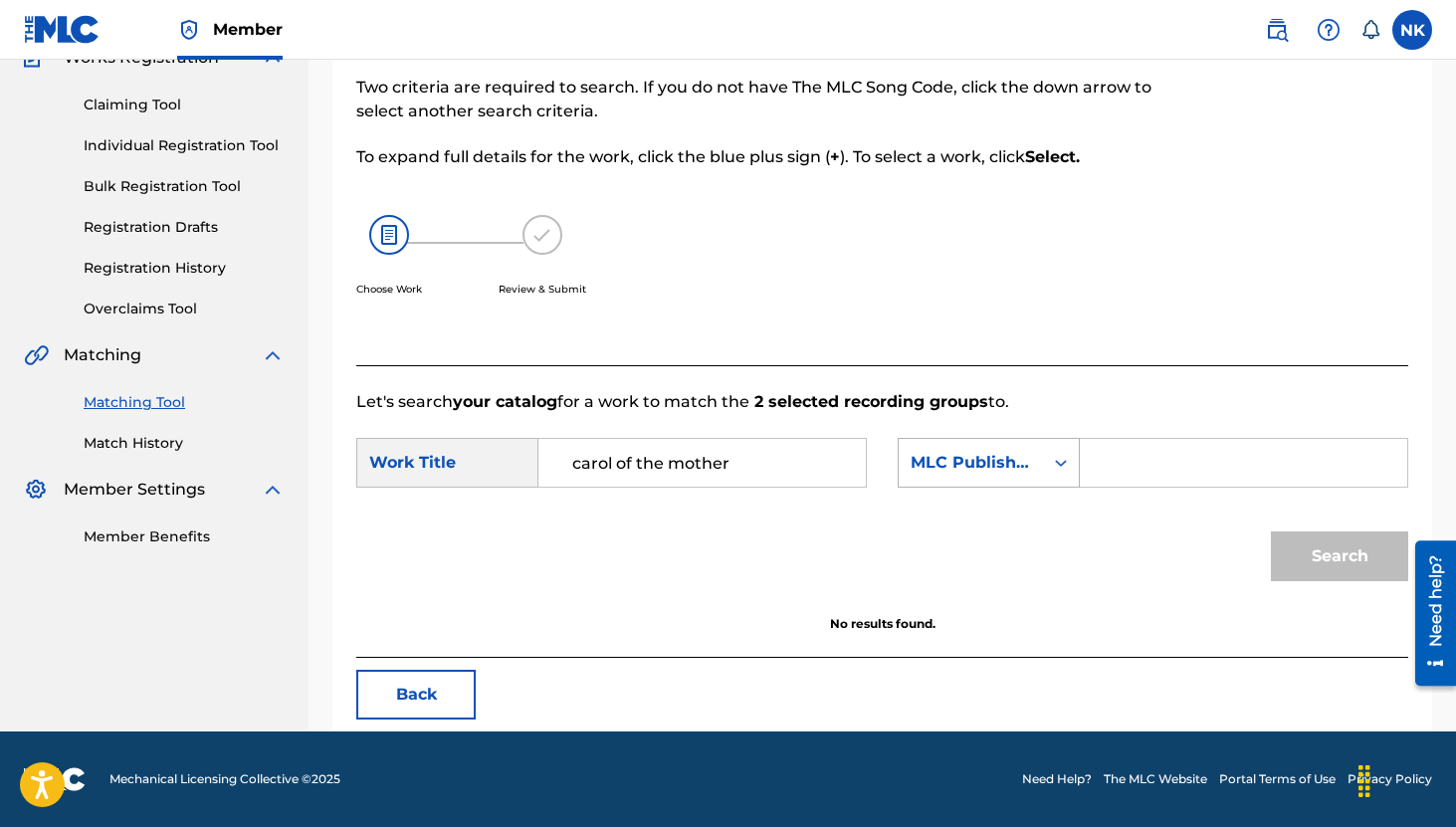 type 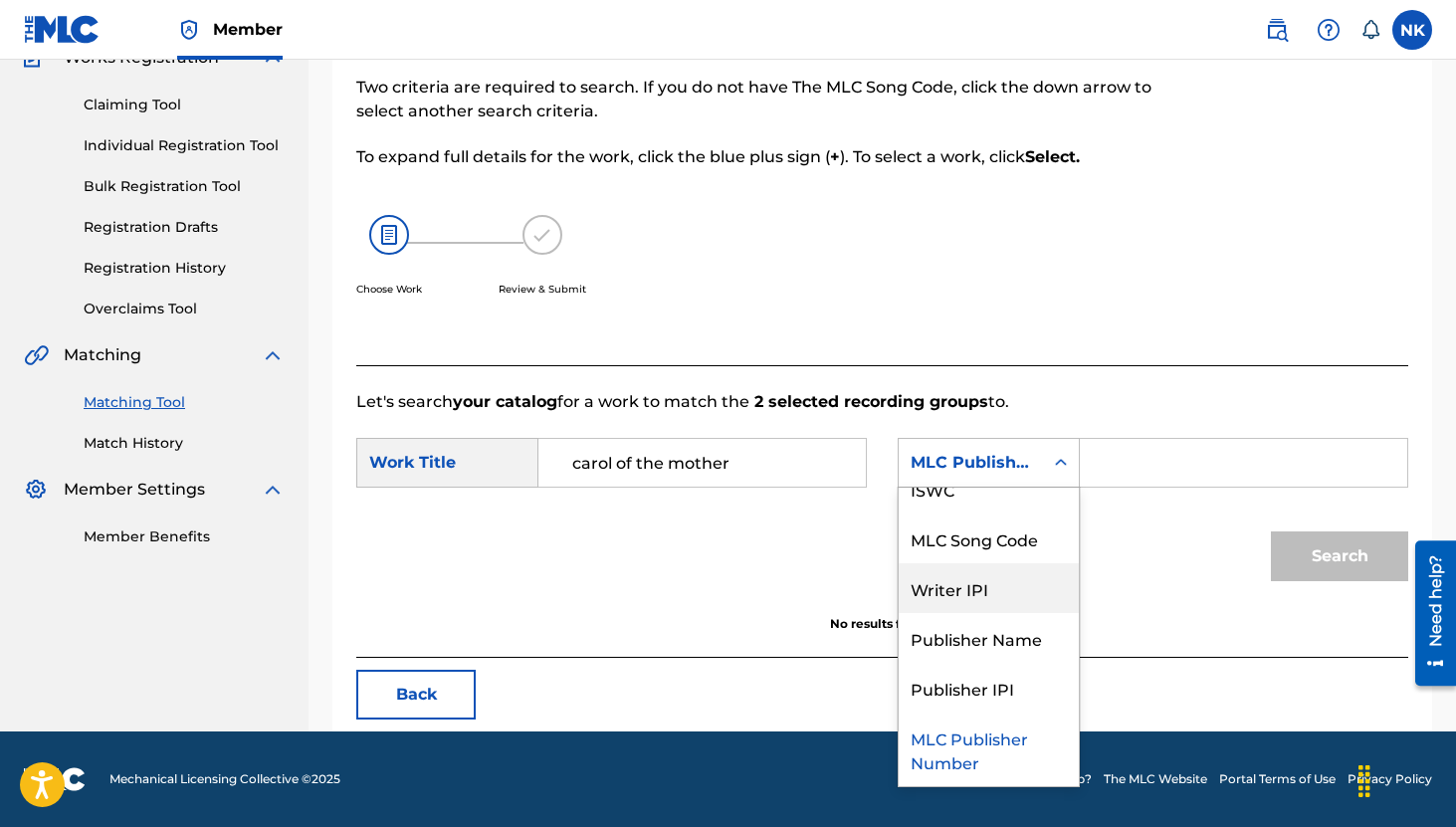 scroll, scrollTop: 0, scrollLeft: 0, axis: both 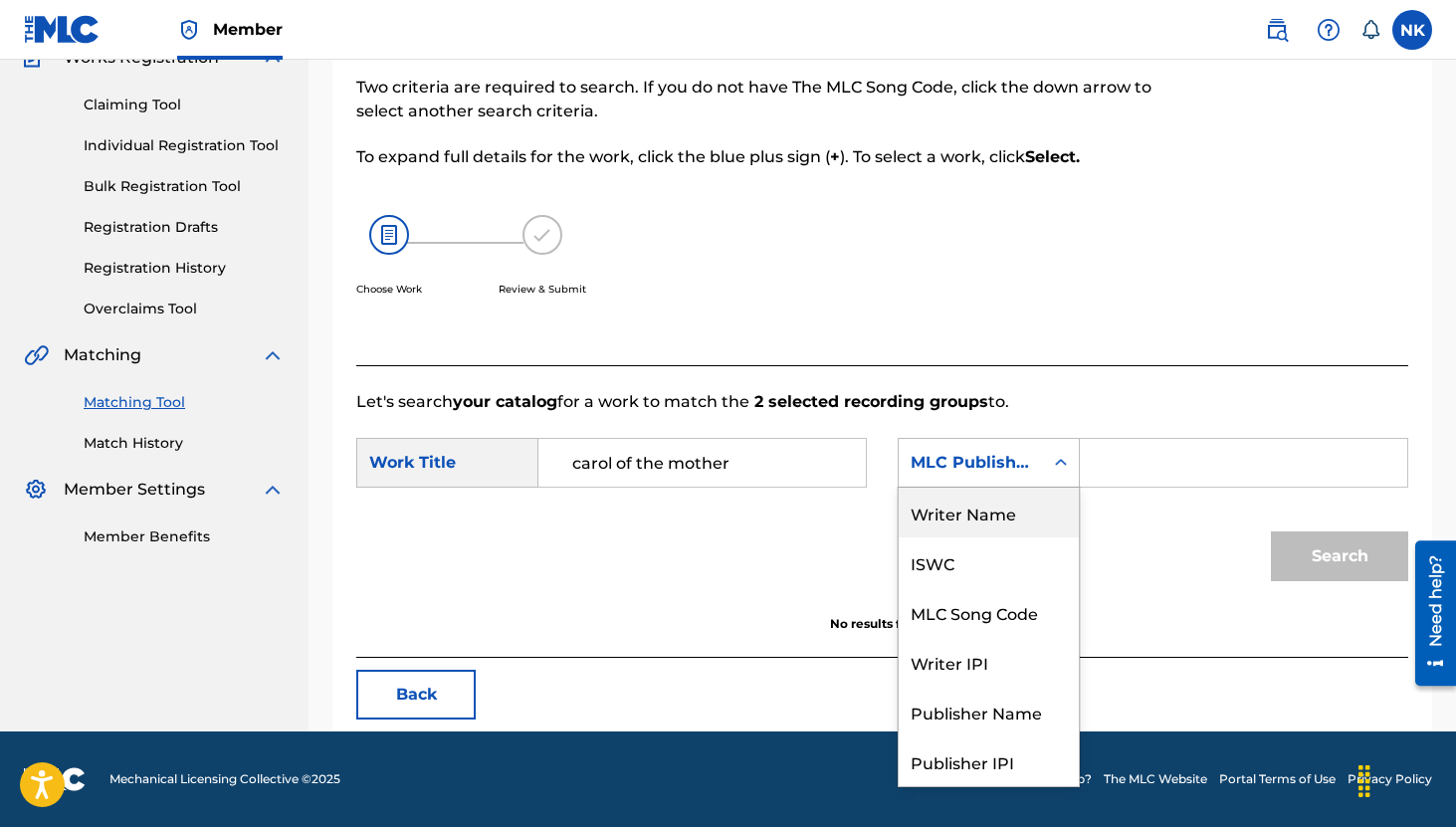 click on "Writer Name" at bounding box center (988, 513) 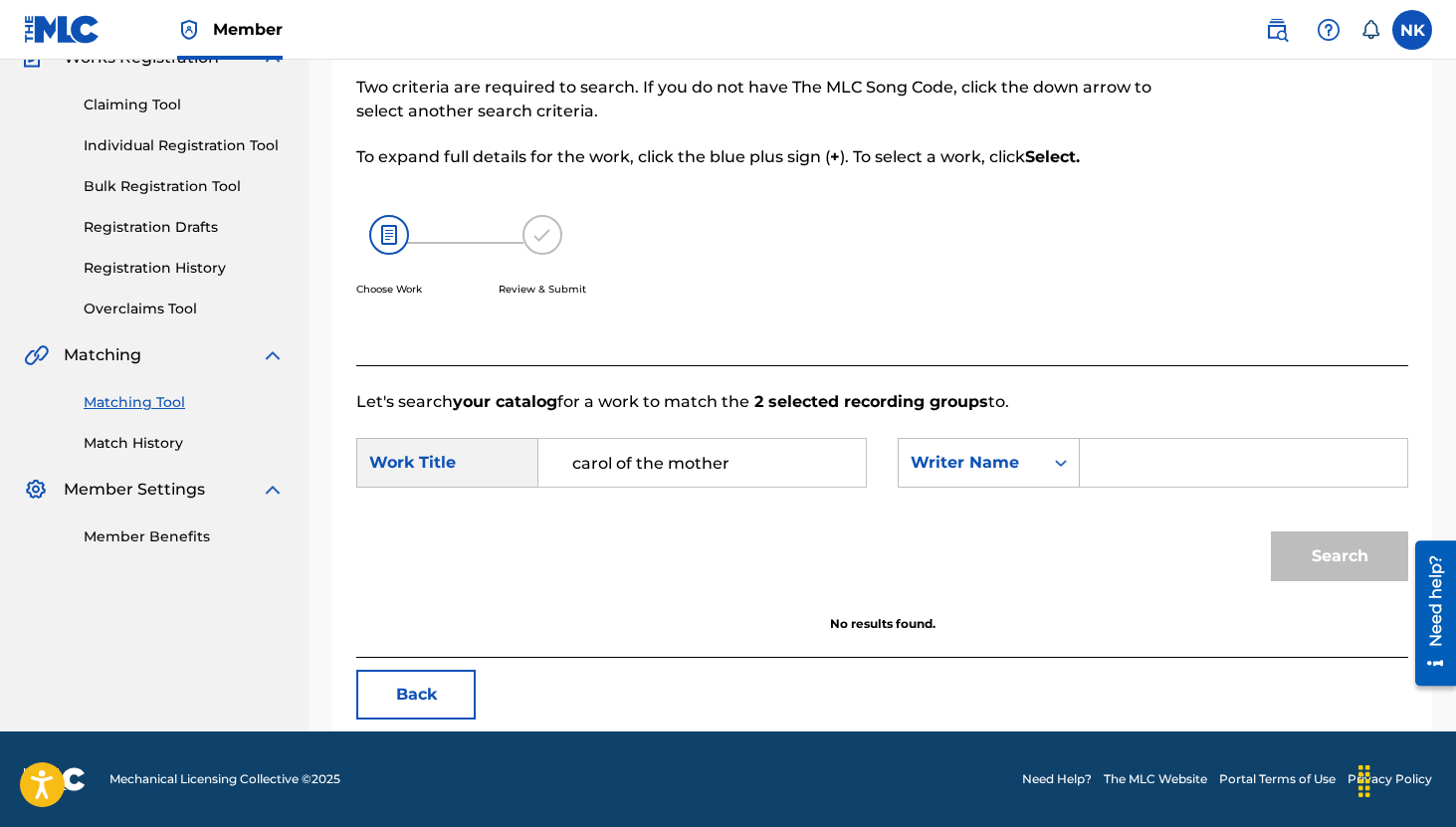 click at bounding box center [1243, 463] 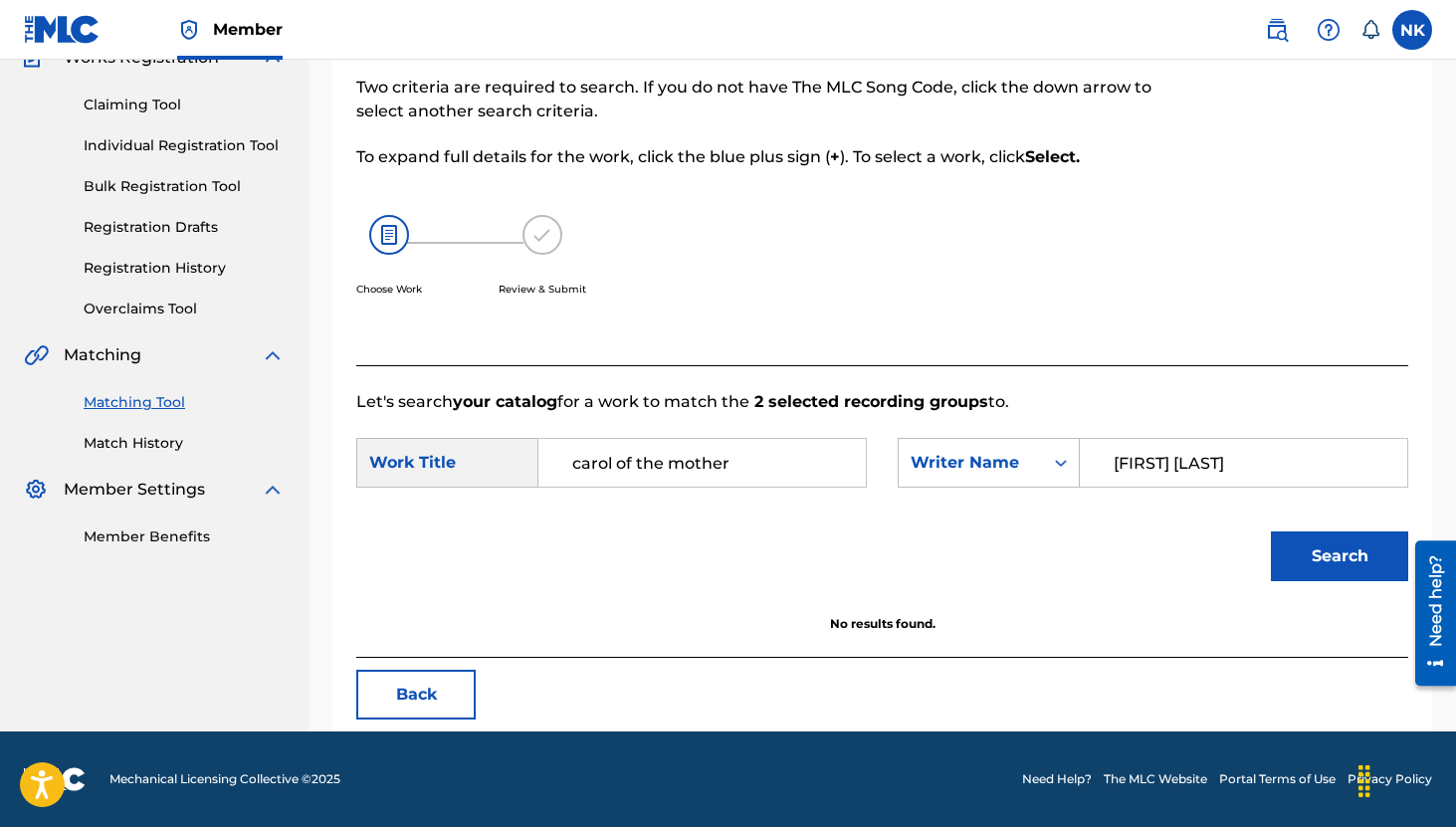 click on "Search" at bounding box center (1340, 556) 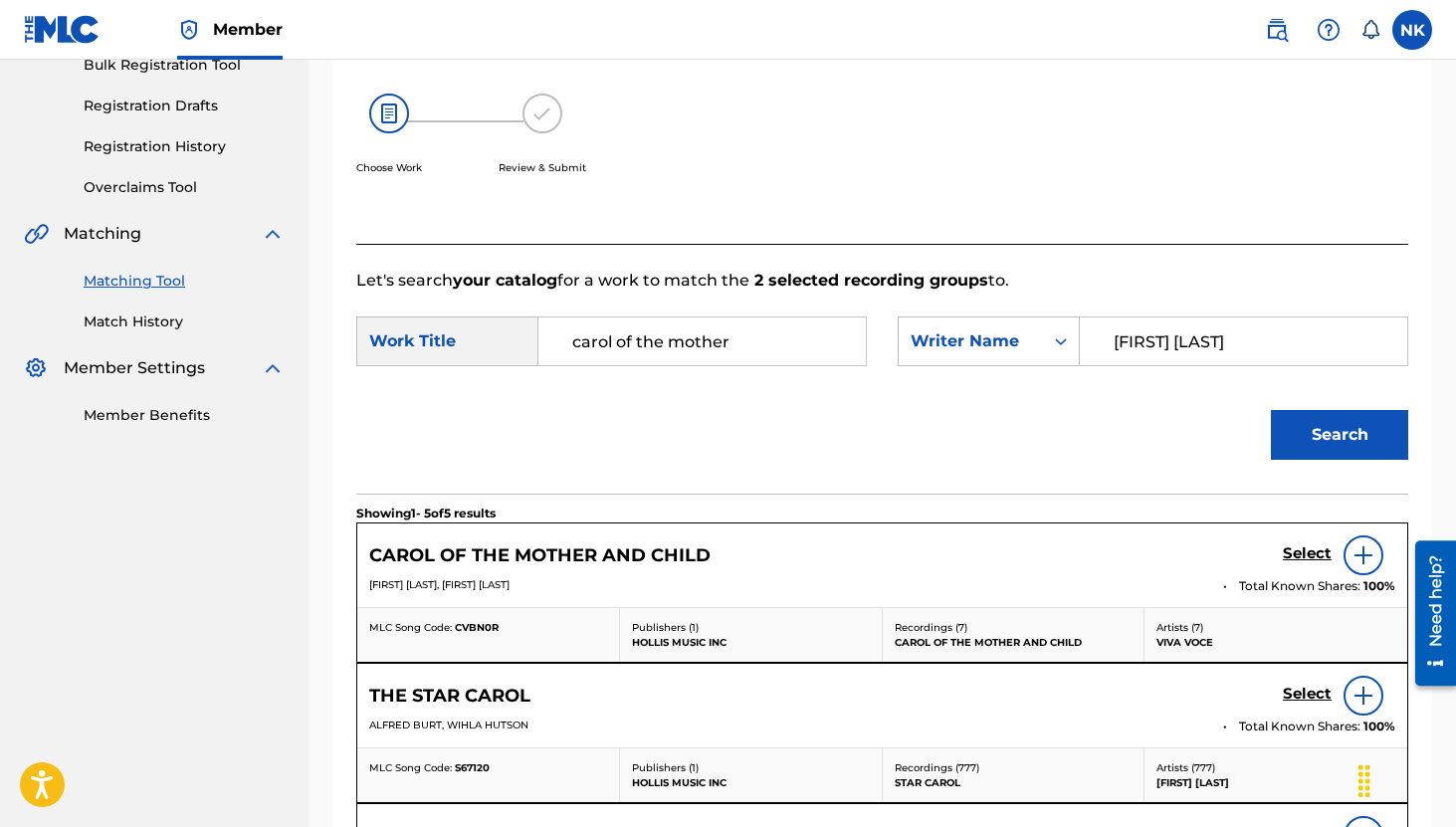 scroll, scrollTop: 548, scrollLeft: 0, axis: vertical 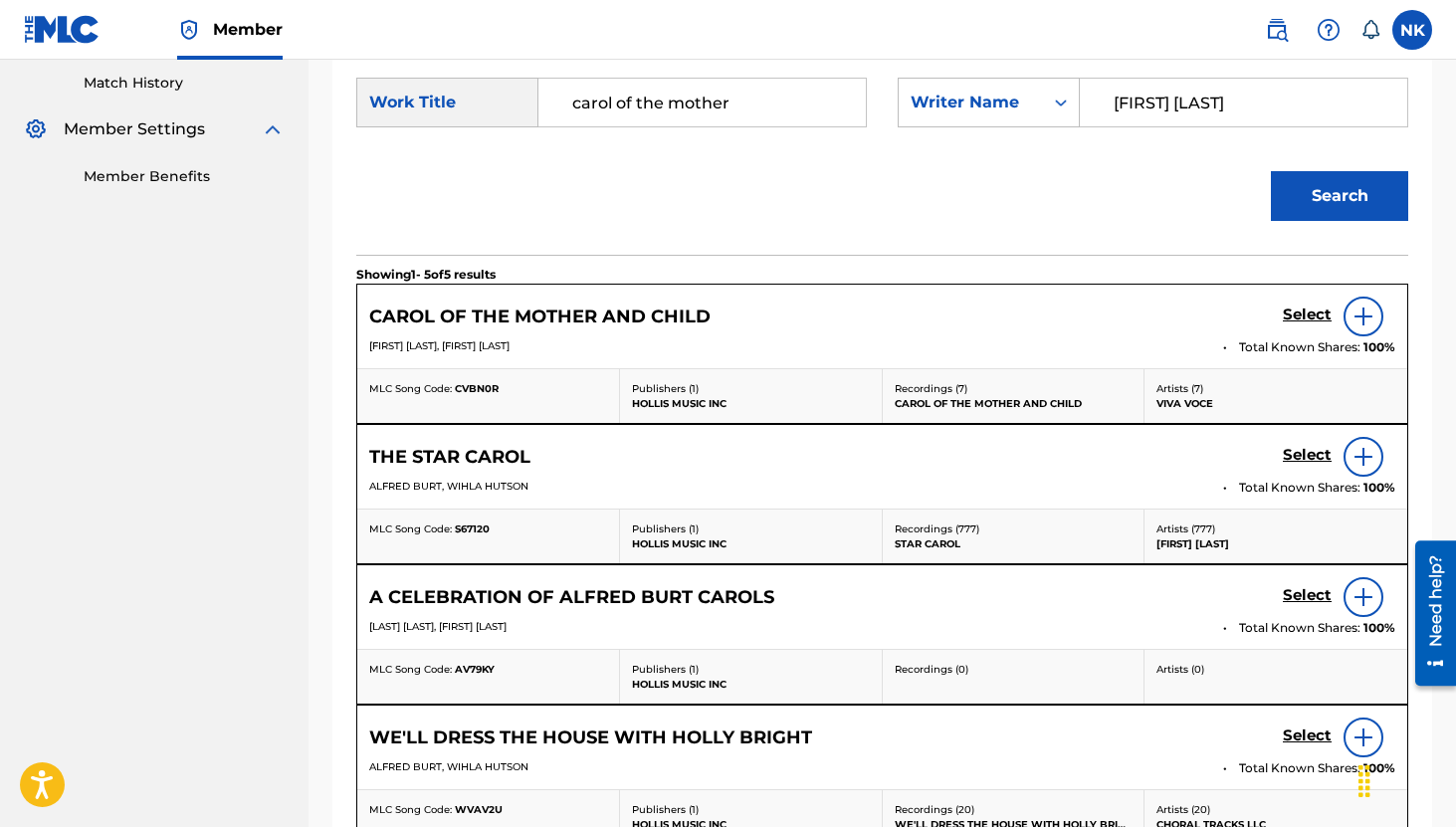 click on "Select" at bounding box center (1307, 314) 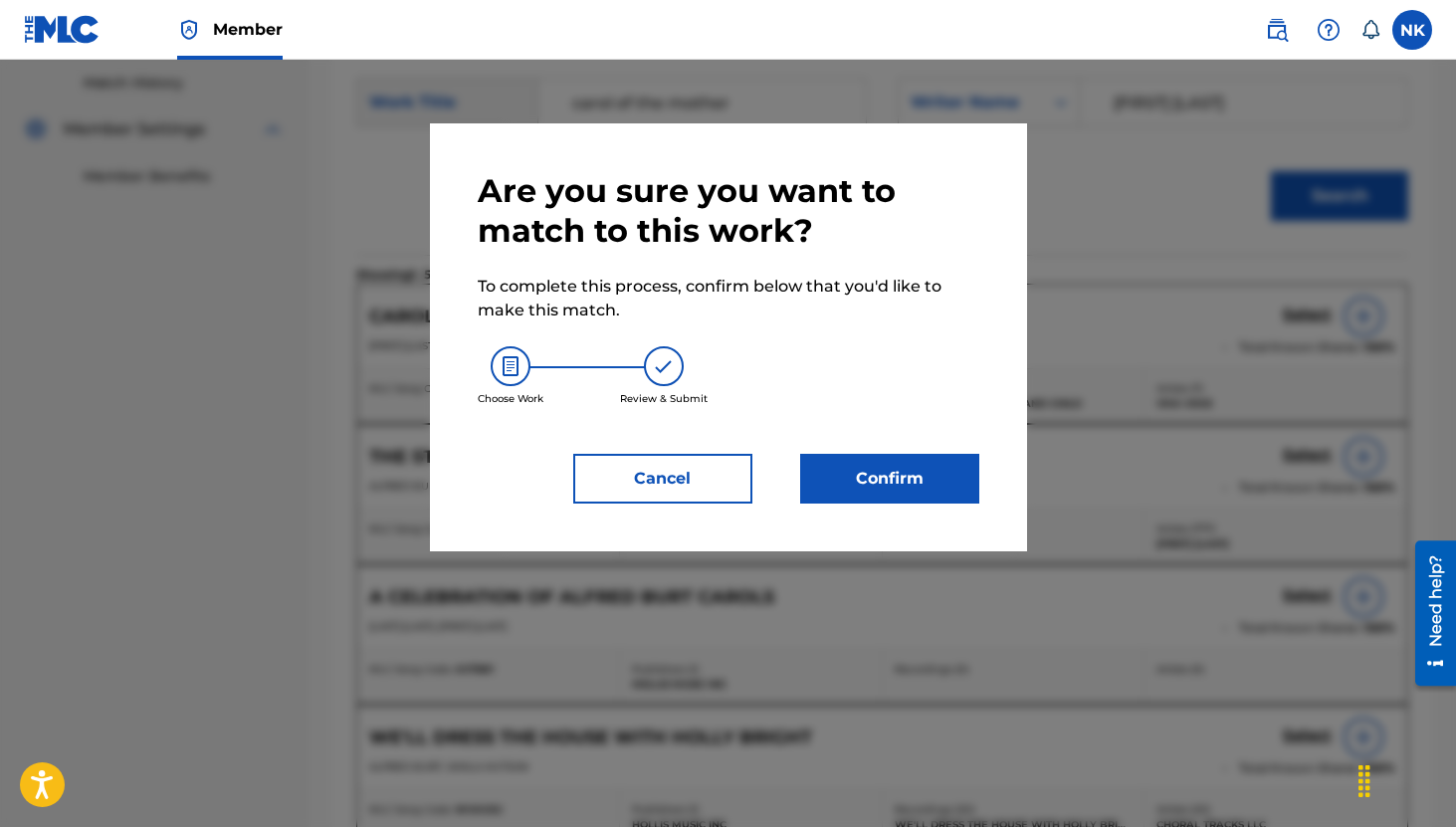click on "Confirm" at bounding box center (890, 479) 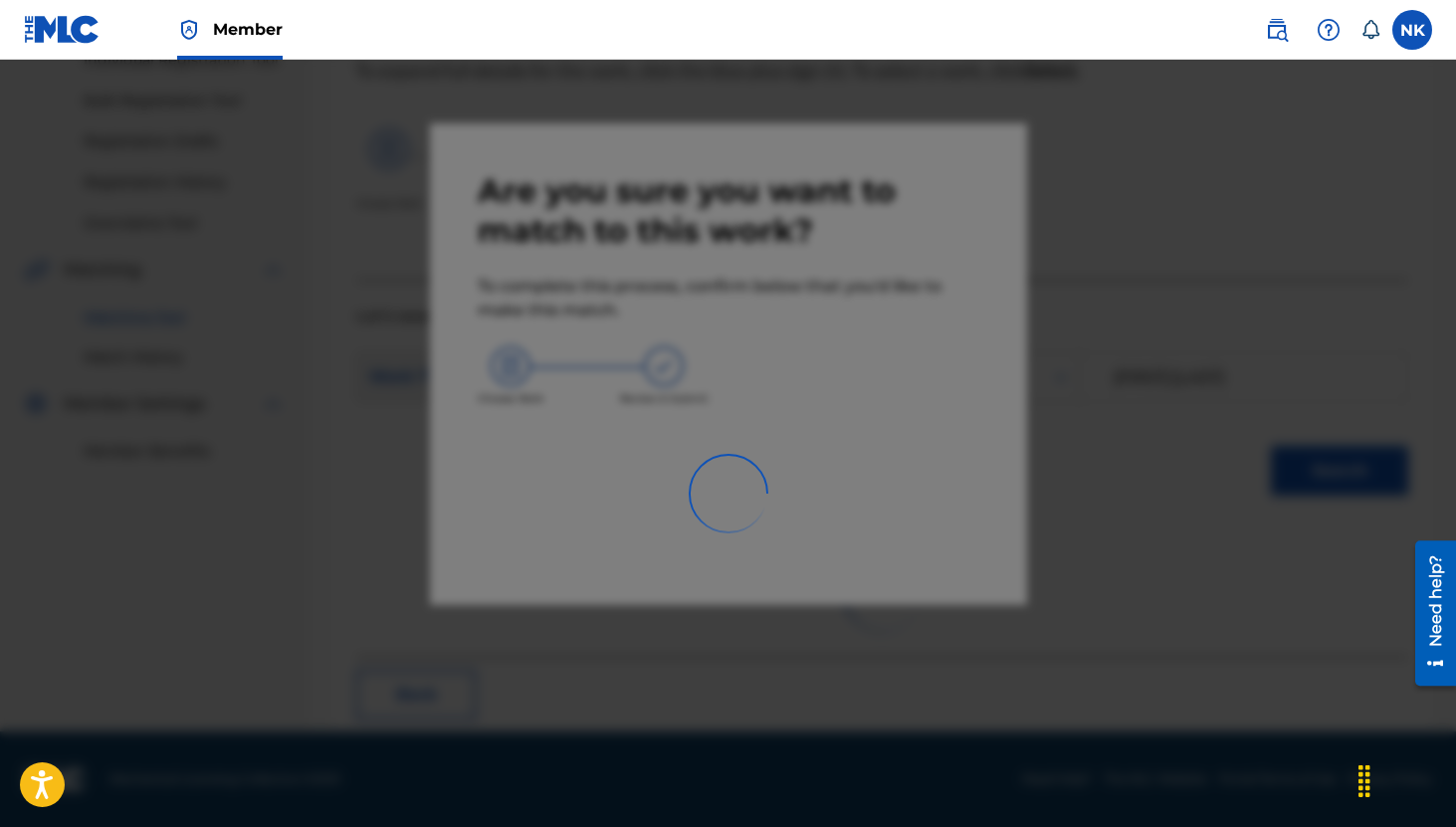scroll, scrollTop: 73, scrollLeft: 0, axis: vertical 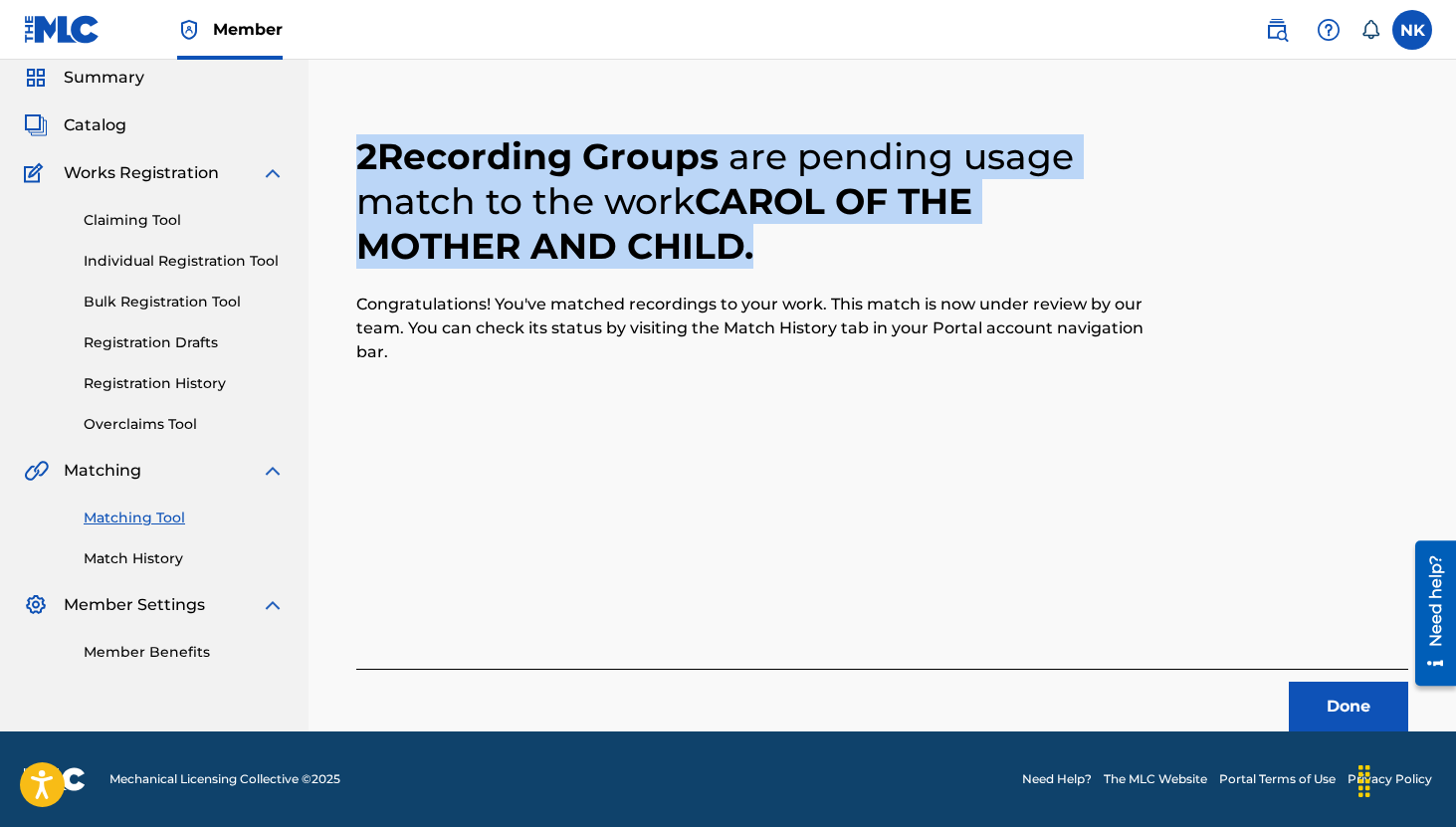 drag, startPoint x: 318, startPoint y: 145, endPoint x: 795, endPoint y: 268, distance: 492.6033 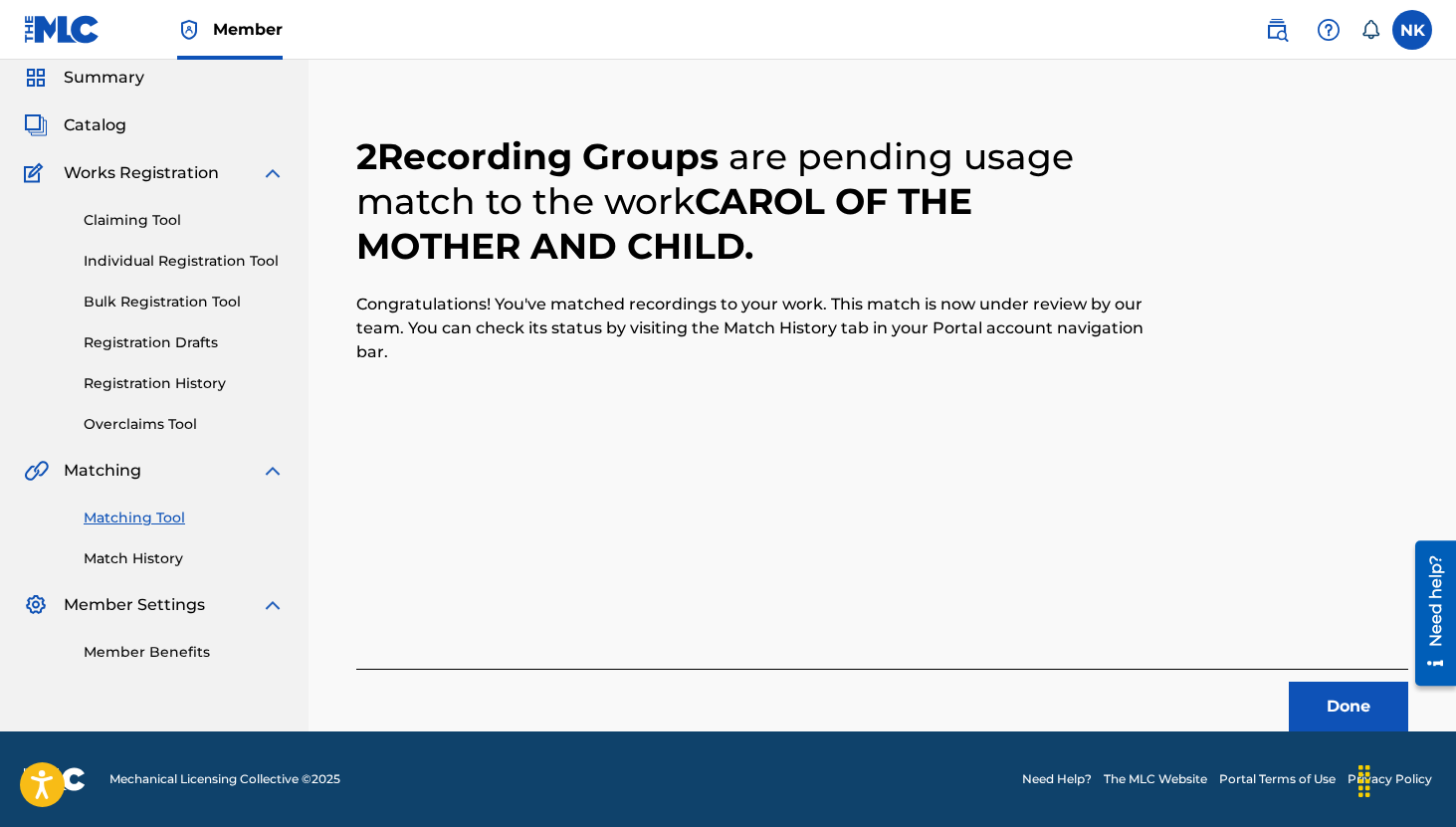 click on "Done" at bounding box center (882, 700) 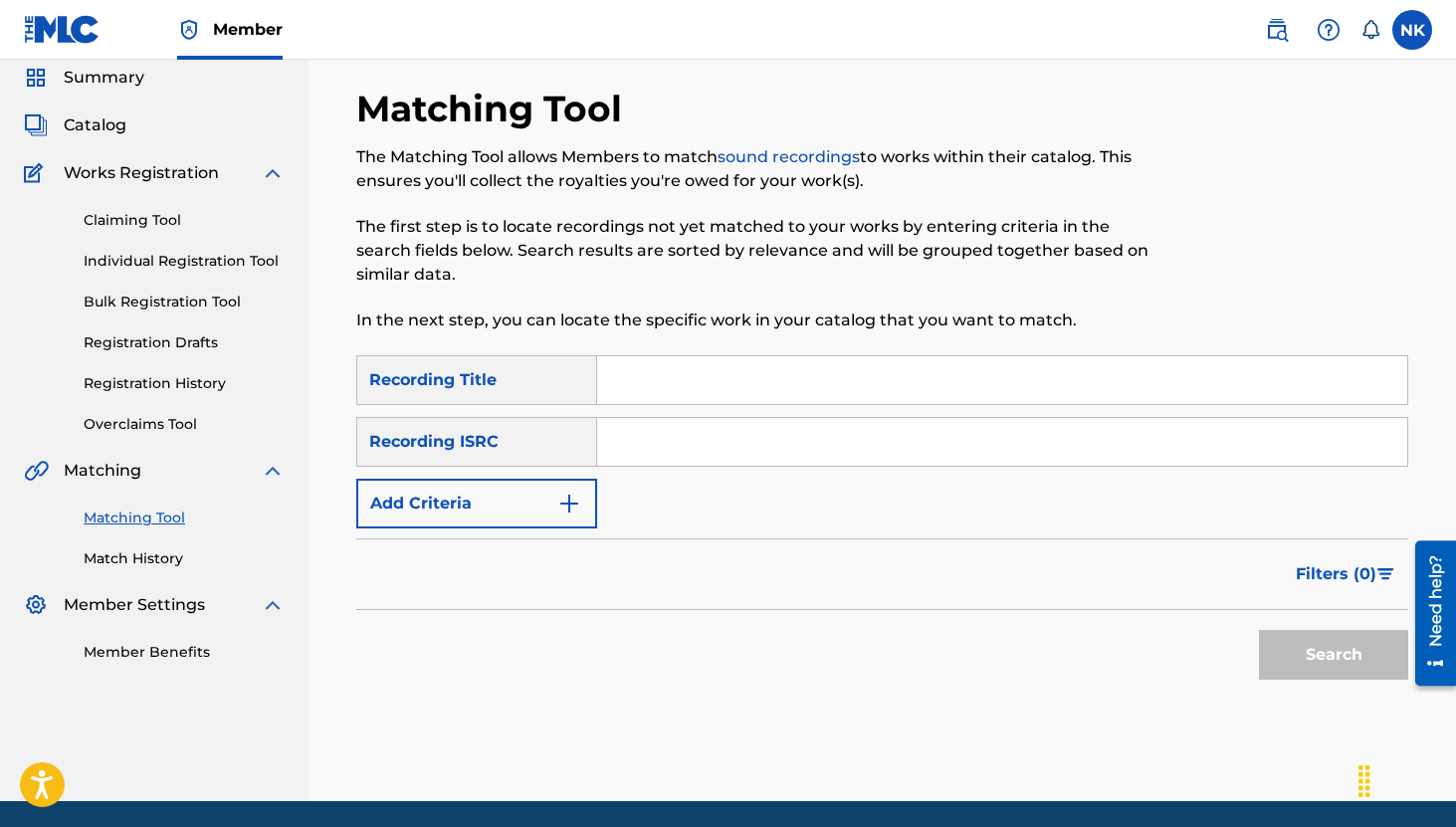 click at bounding box center [1002, 380] 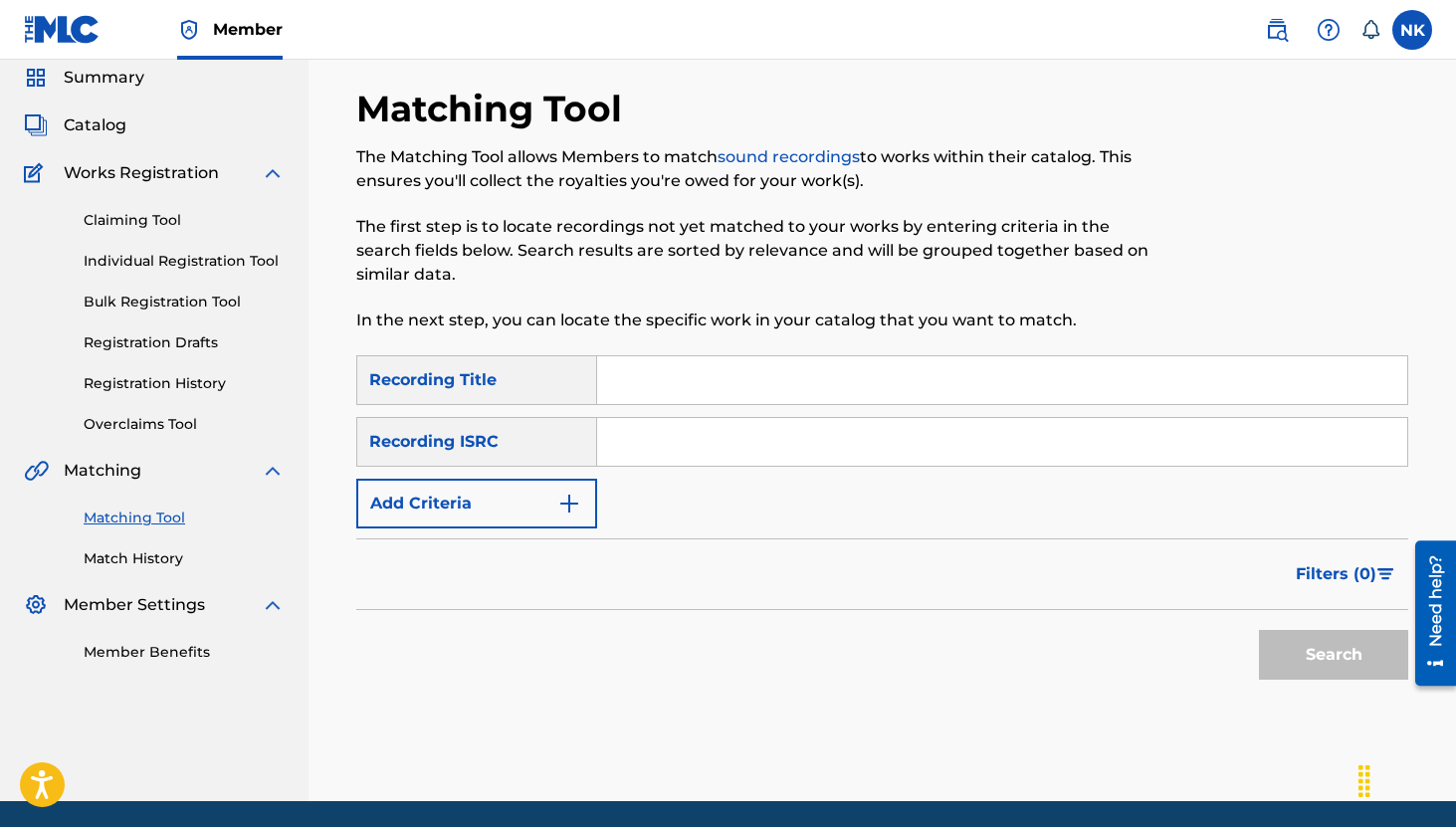 click on "SearchWithCriteria7c221956-6e92-4a62-9981-2837fc30e89d Recording Title SearchWithCriteriaafaebaa6-38e5-4446-afdd-4bb80796c131 Recording ISRC Add Criteria" at bounding box center (882, 442) 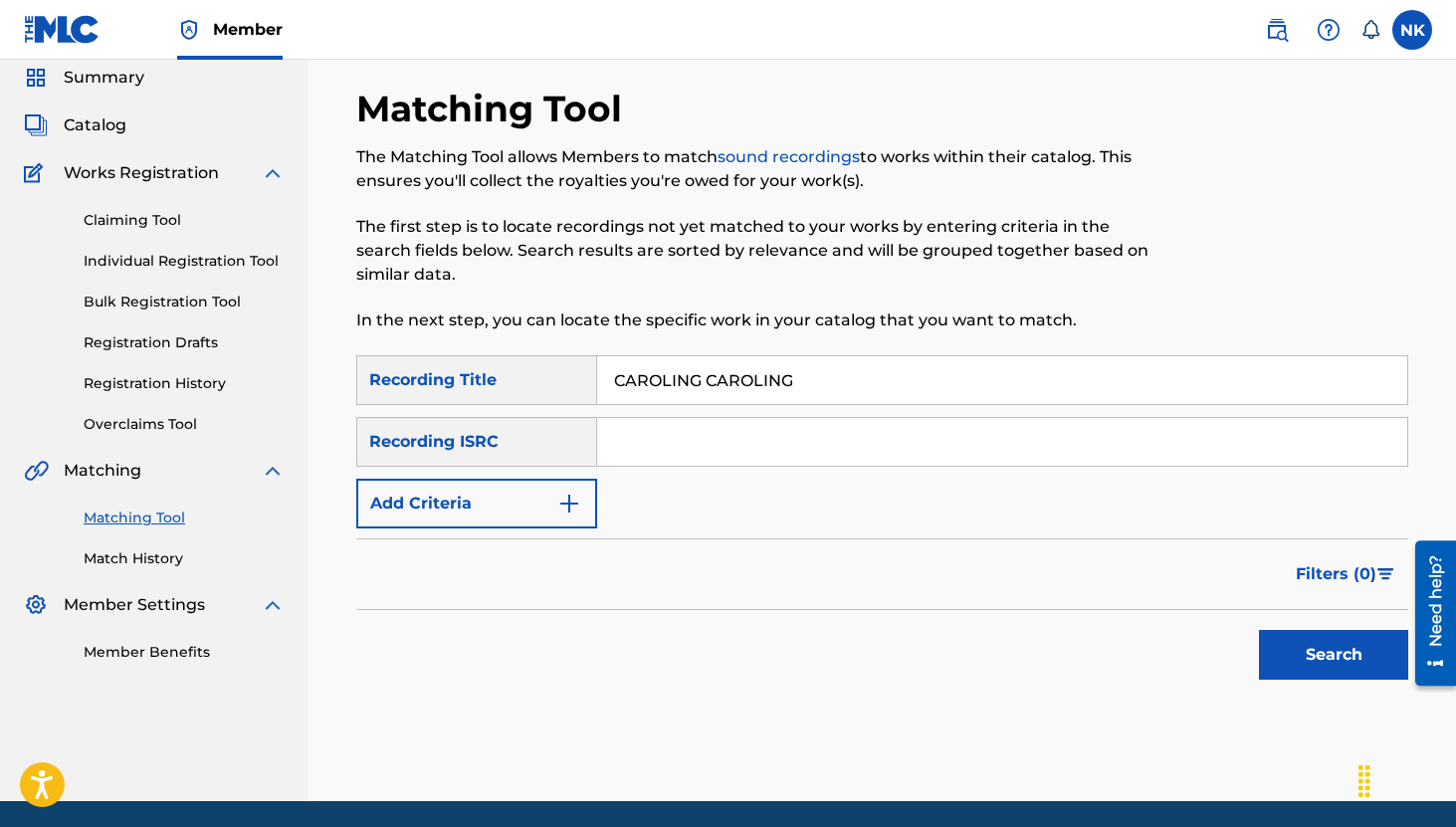 type on "CAROLING CAROLING" 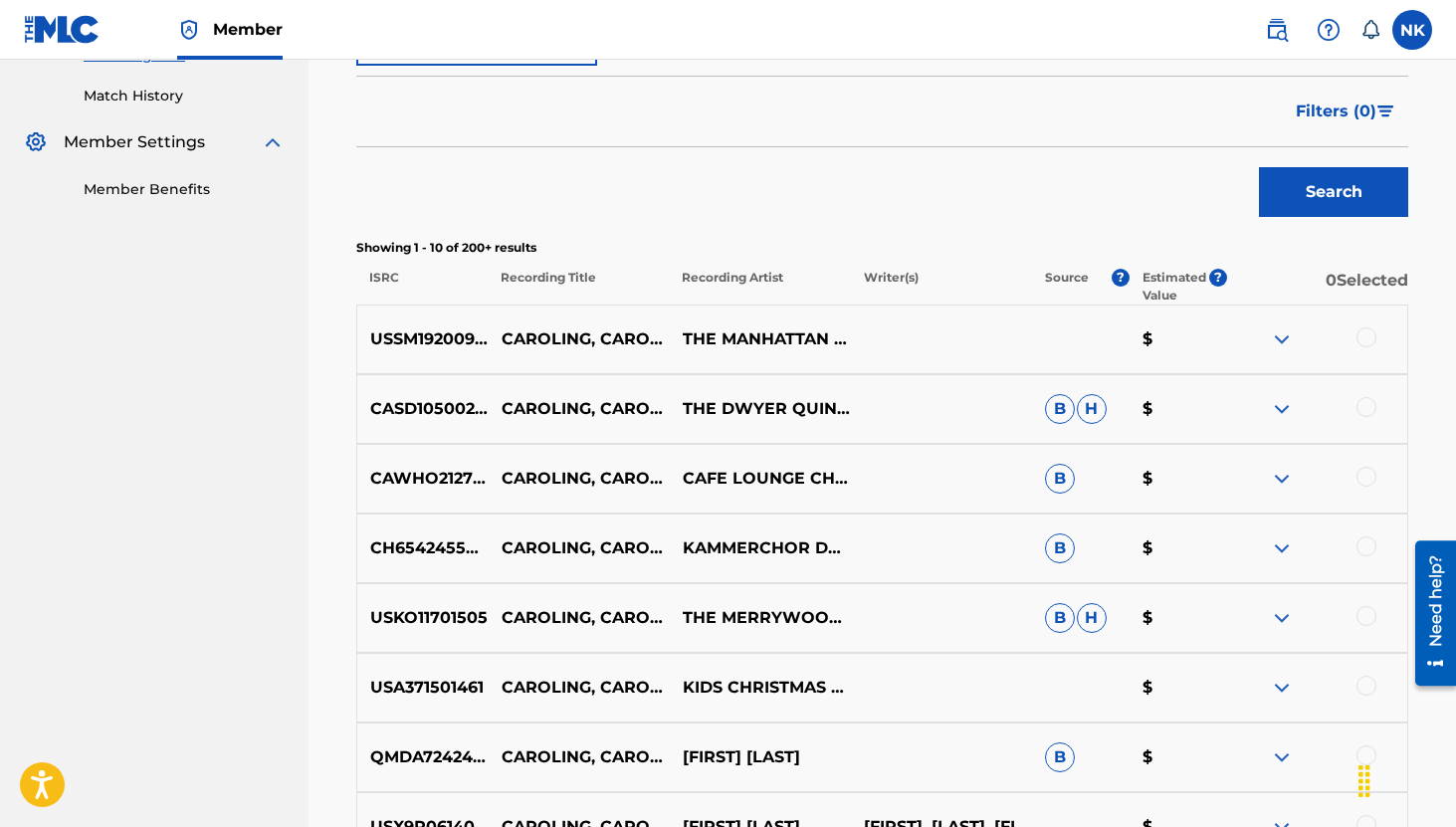 scroll, scrollTop: 587, scrollLeft: 0, axis: vertical 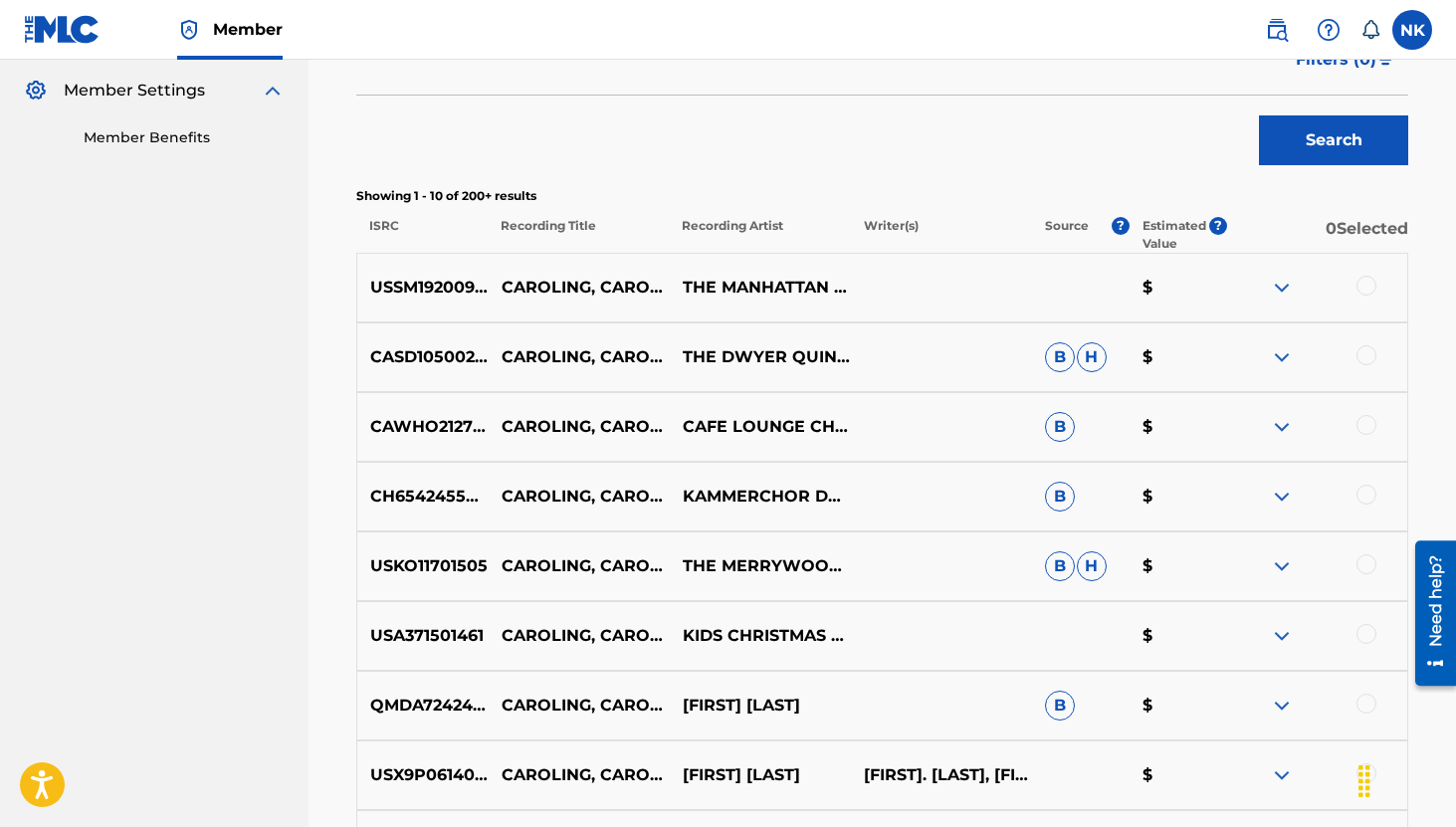 click at bounding box center (1282, 288) 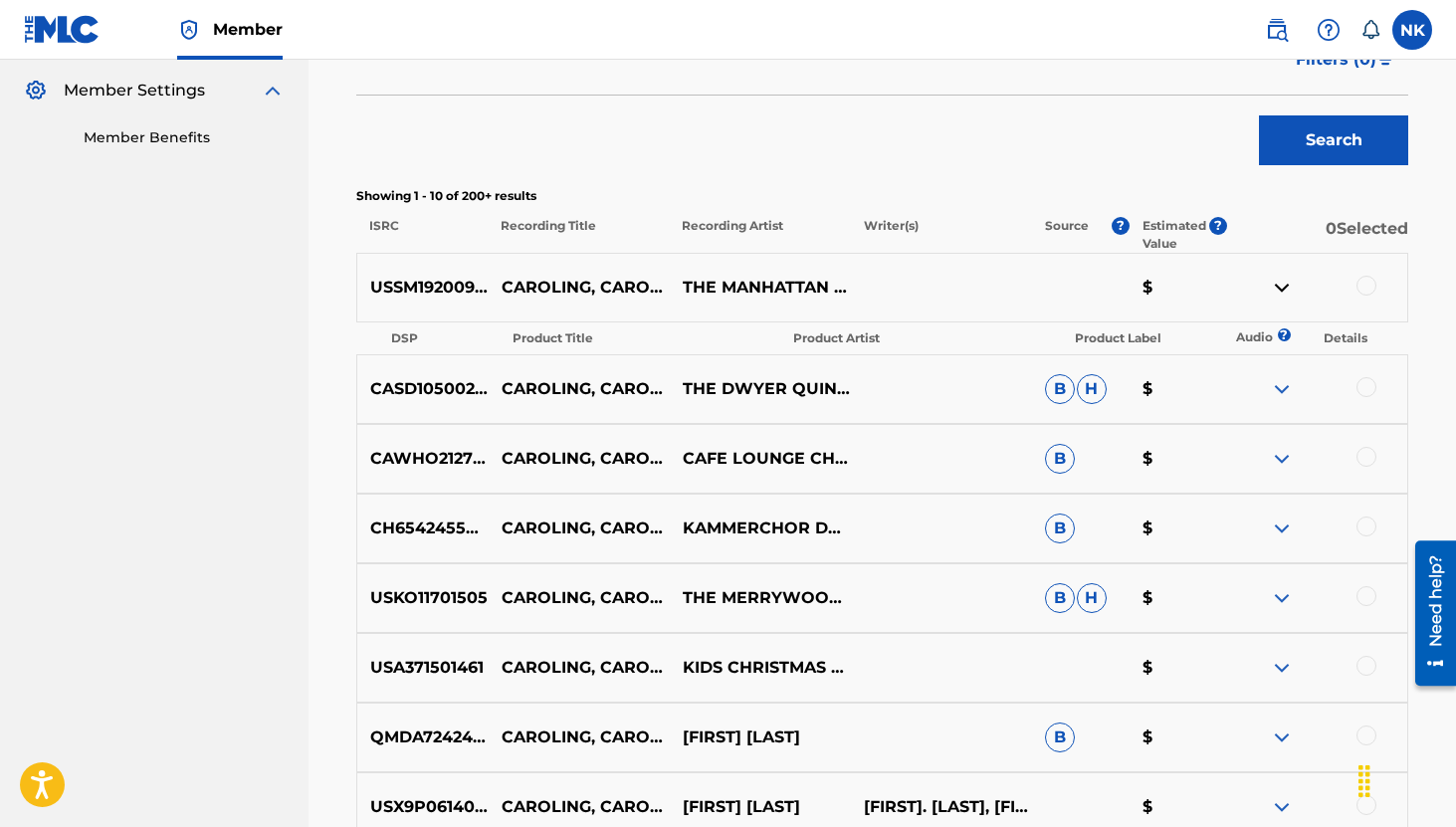 click at bounding box center [1282, 389] 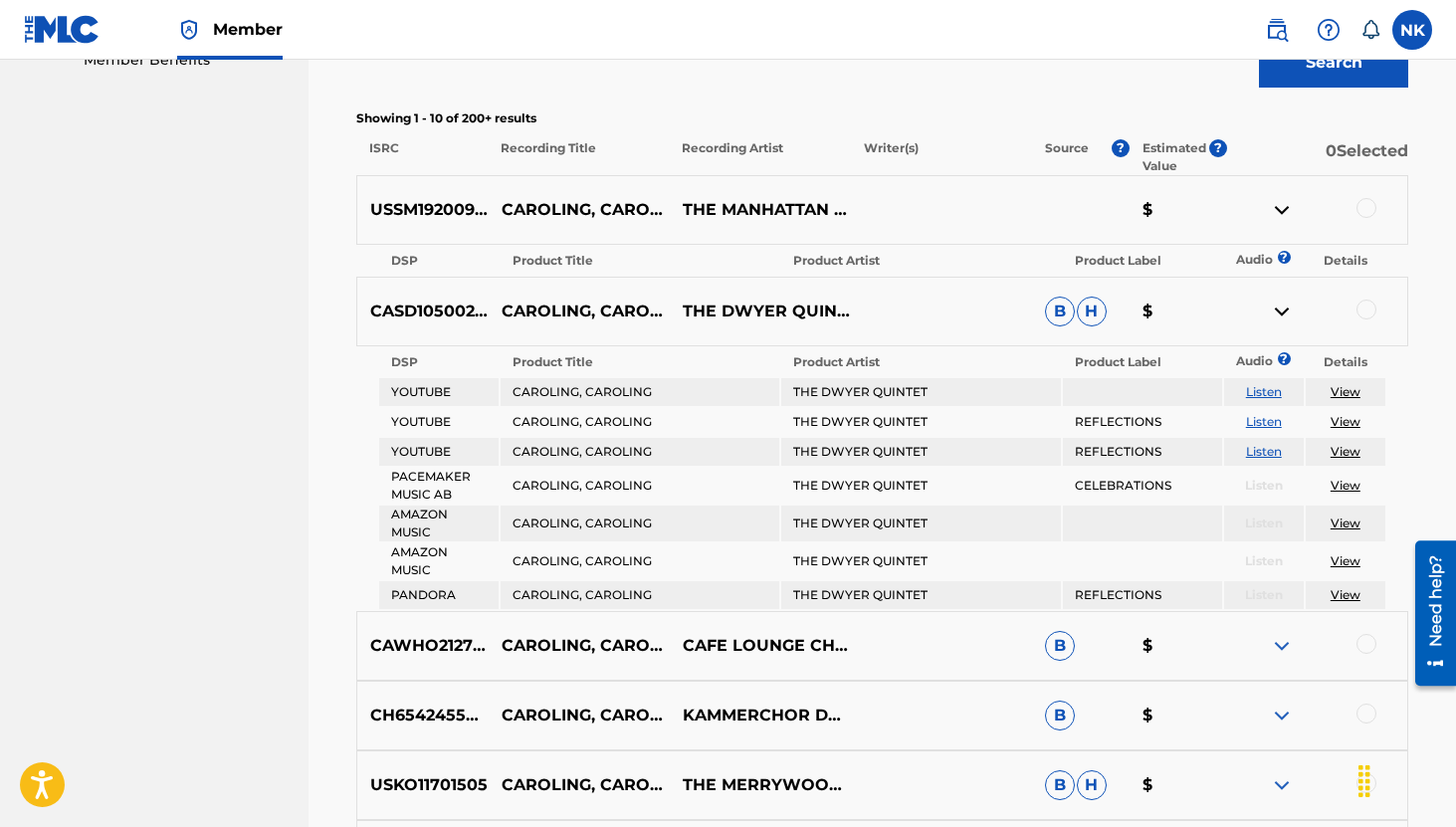 scroll, scrollTop: 668, scrollLeft: 0, axis: vertical 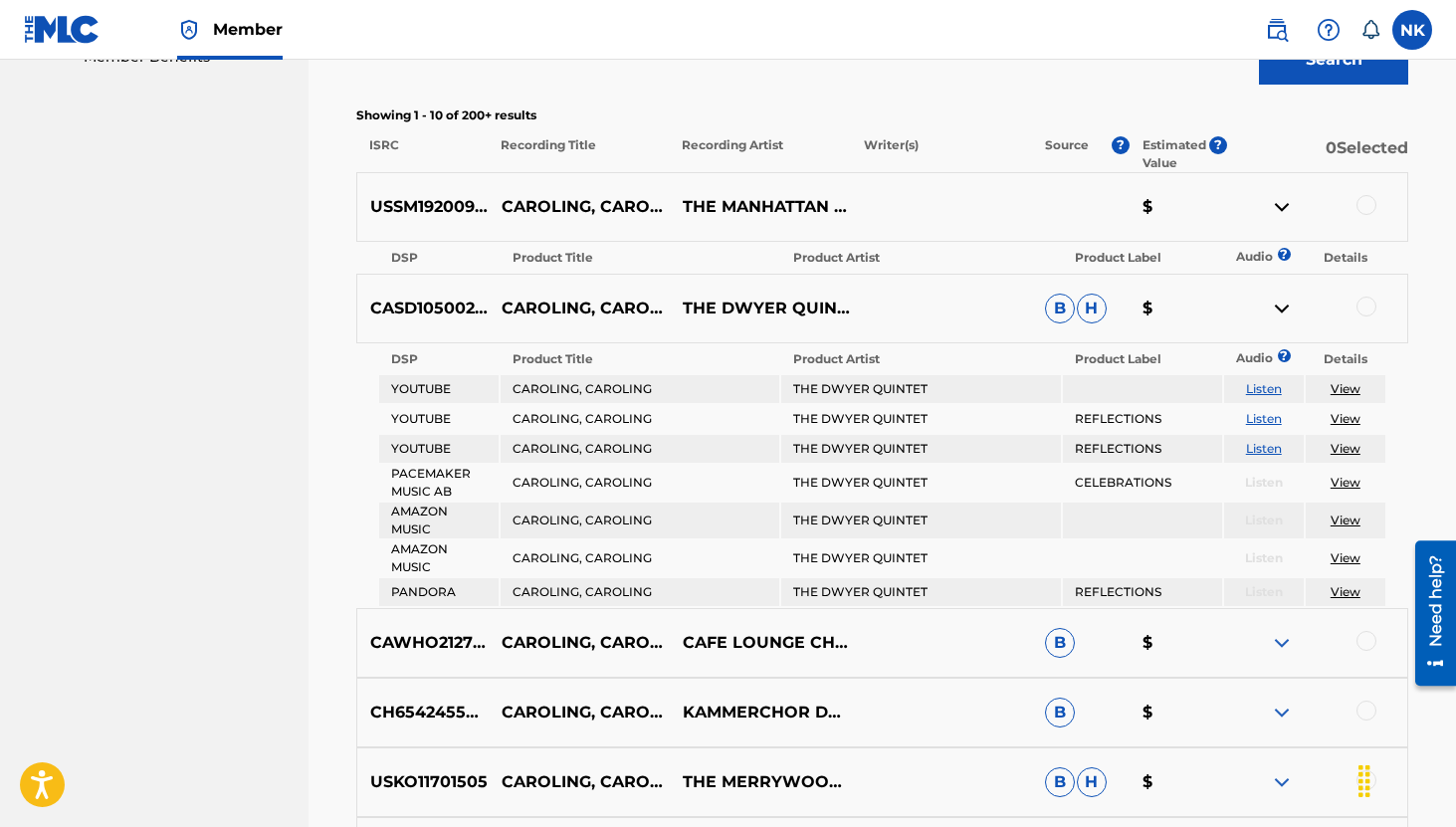 click on "Listen" at bounding box center [1264, 388] 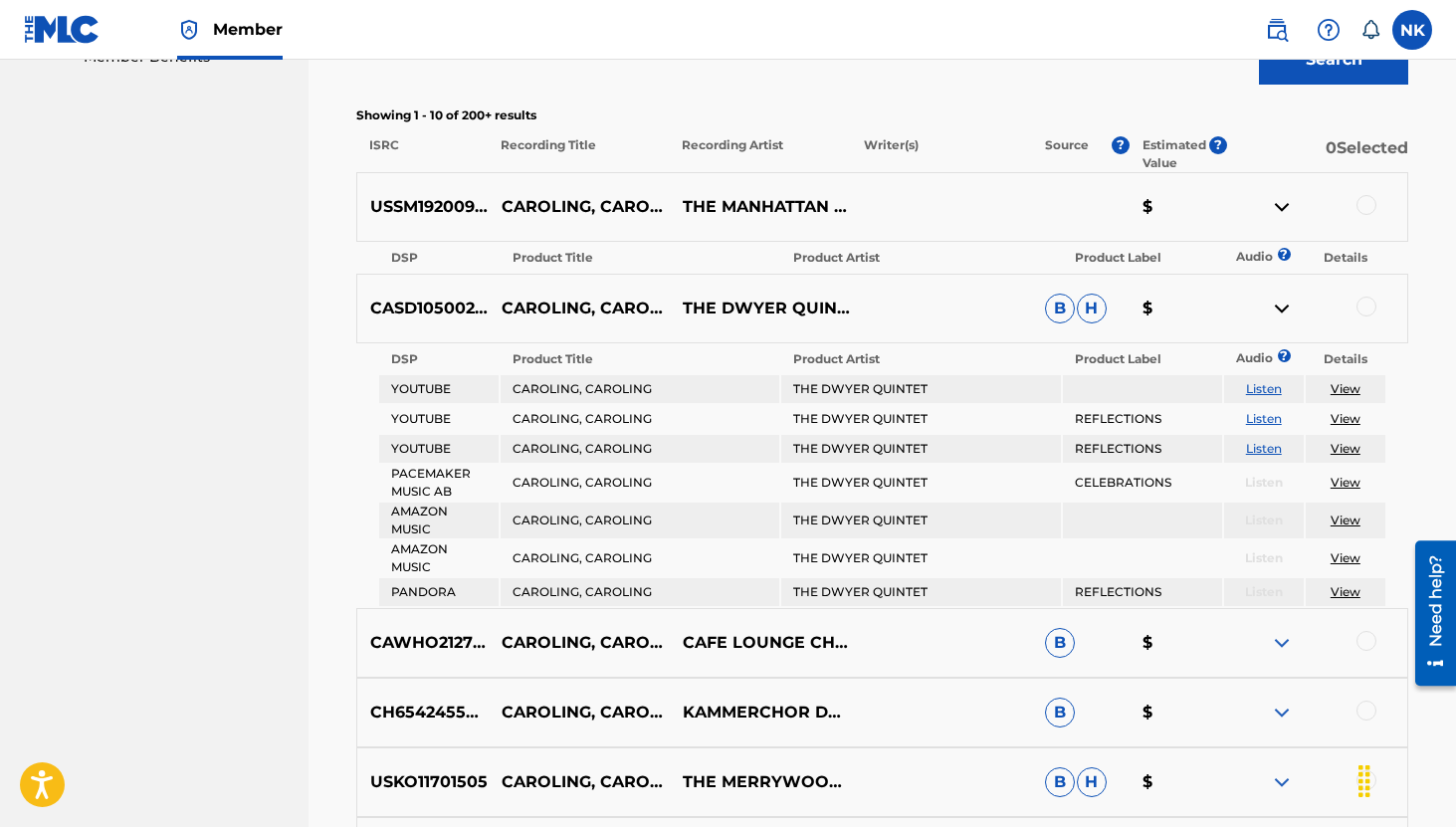 click at bounding box center (1282, 309) 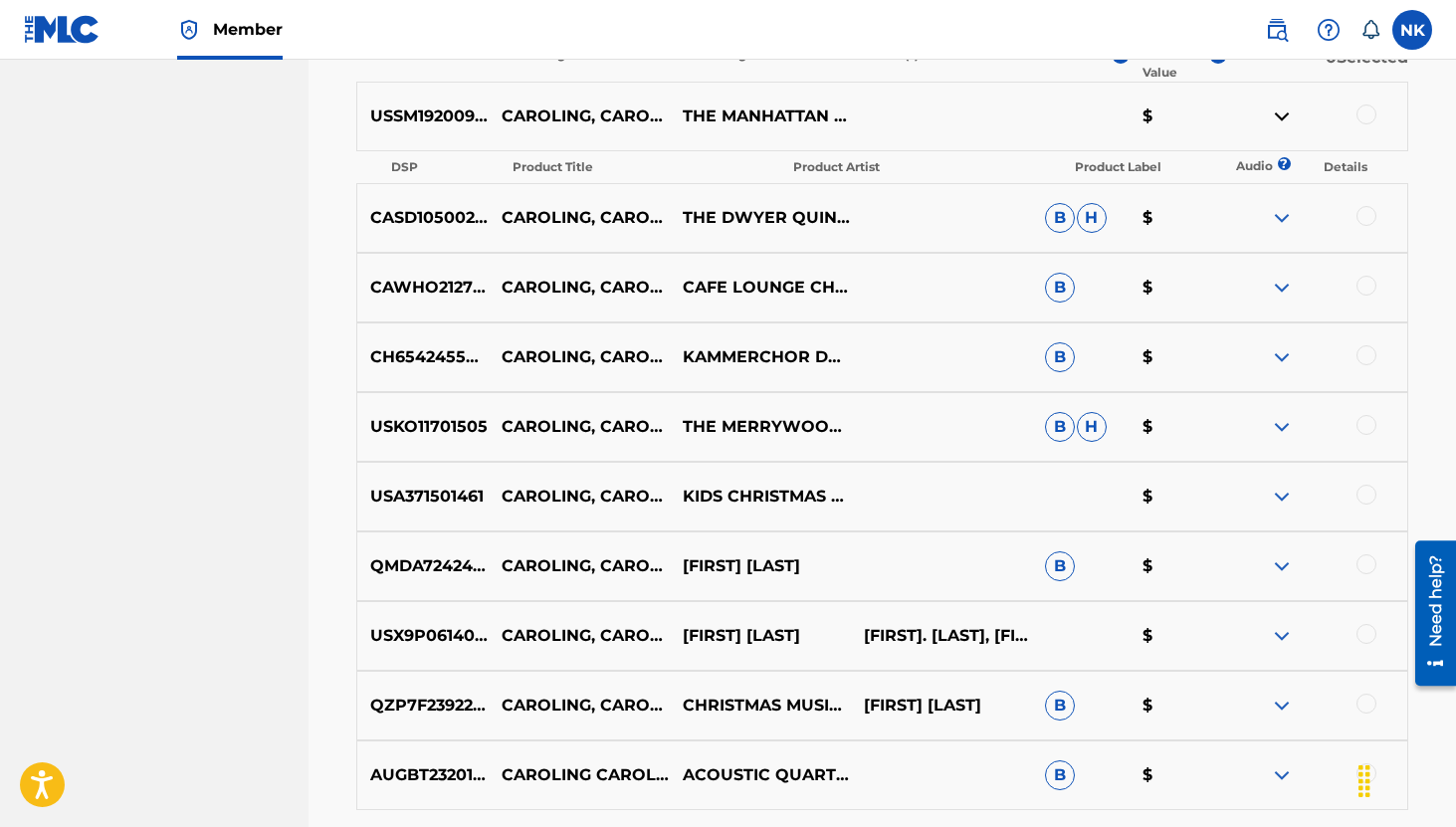scroll, scrollTop: 772, scrollLeft: 0, axis: vertical 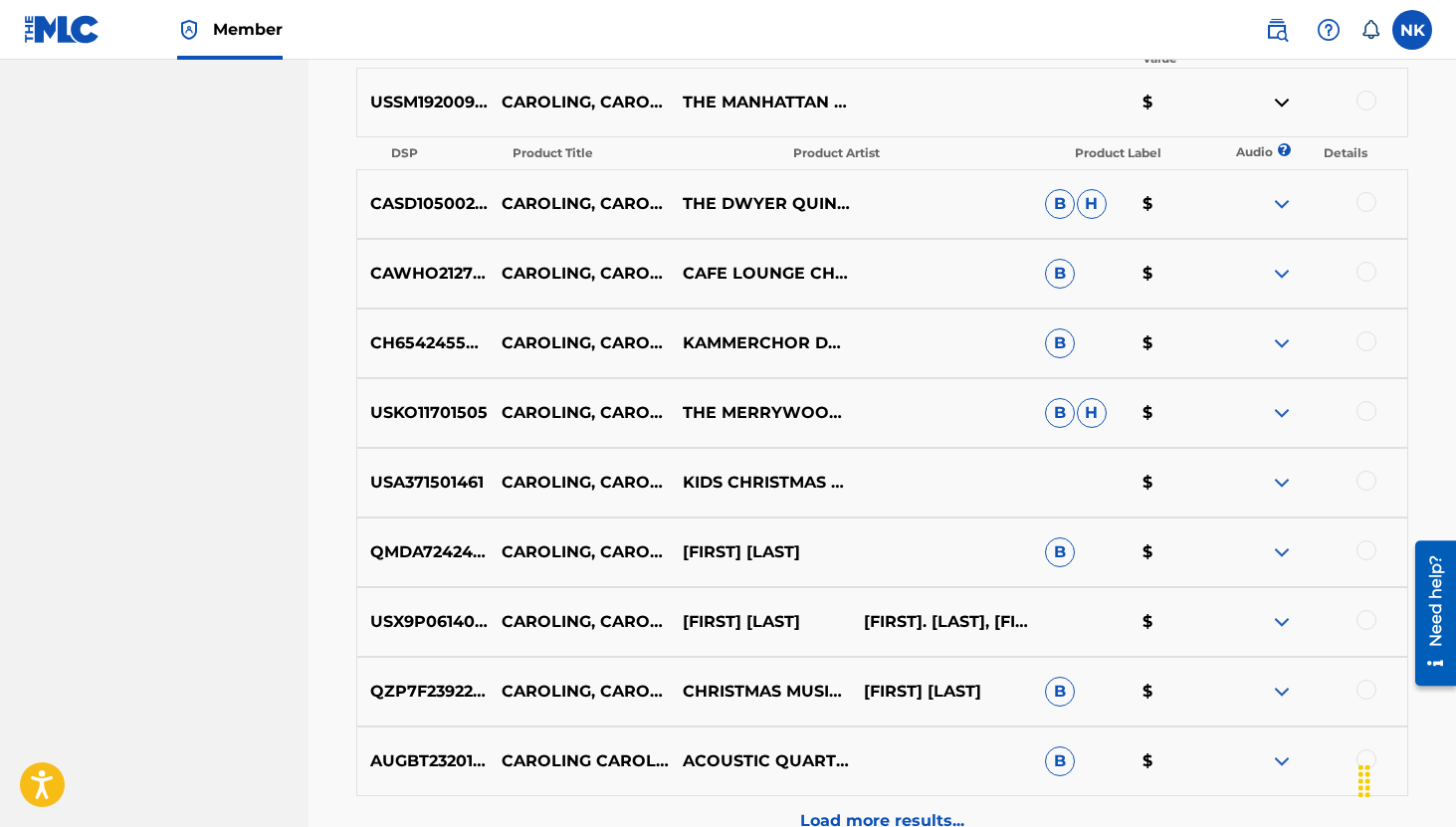 click at bounding box center (1282, 274) 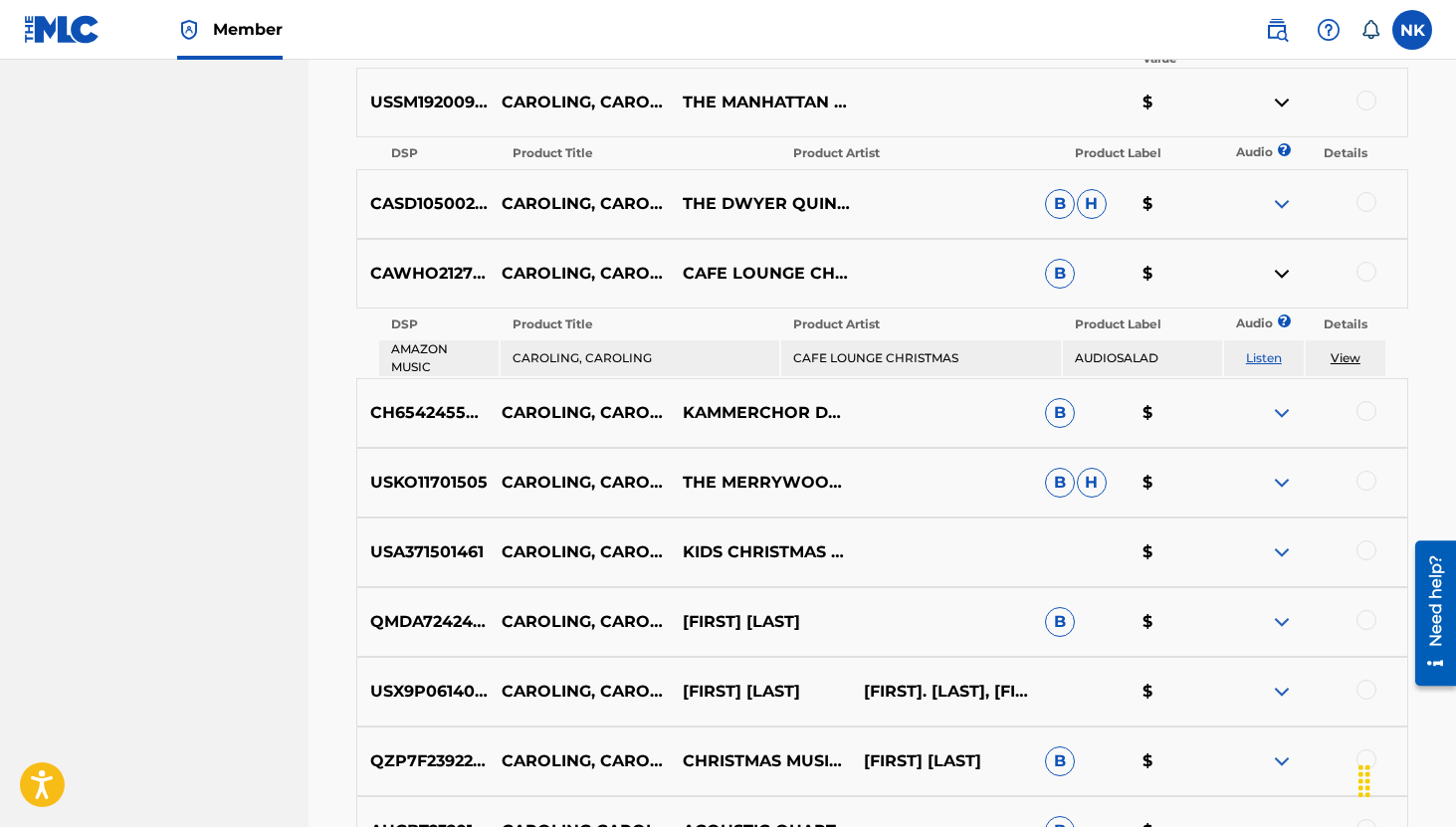 click on "Listen" at bounding box center (1264, 357) 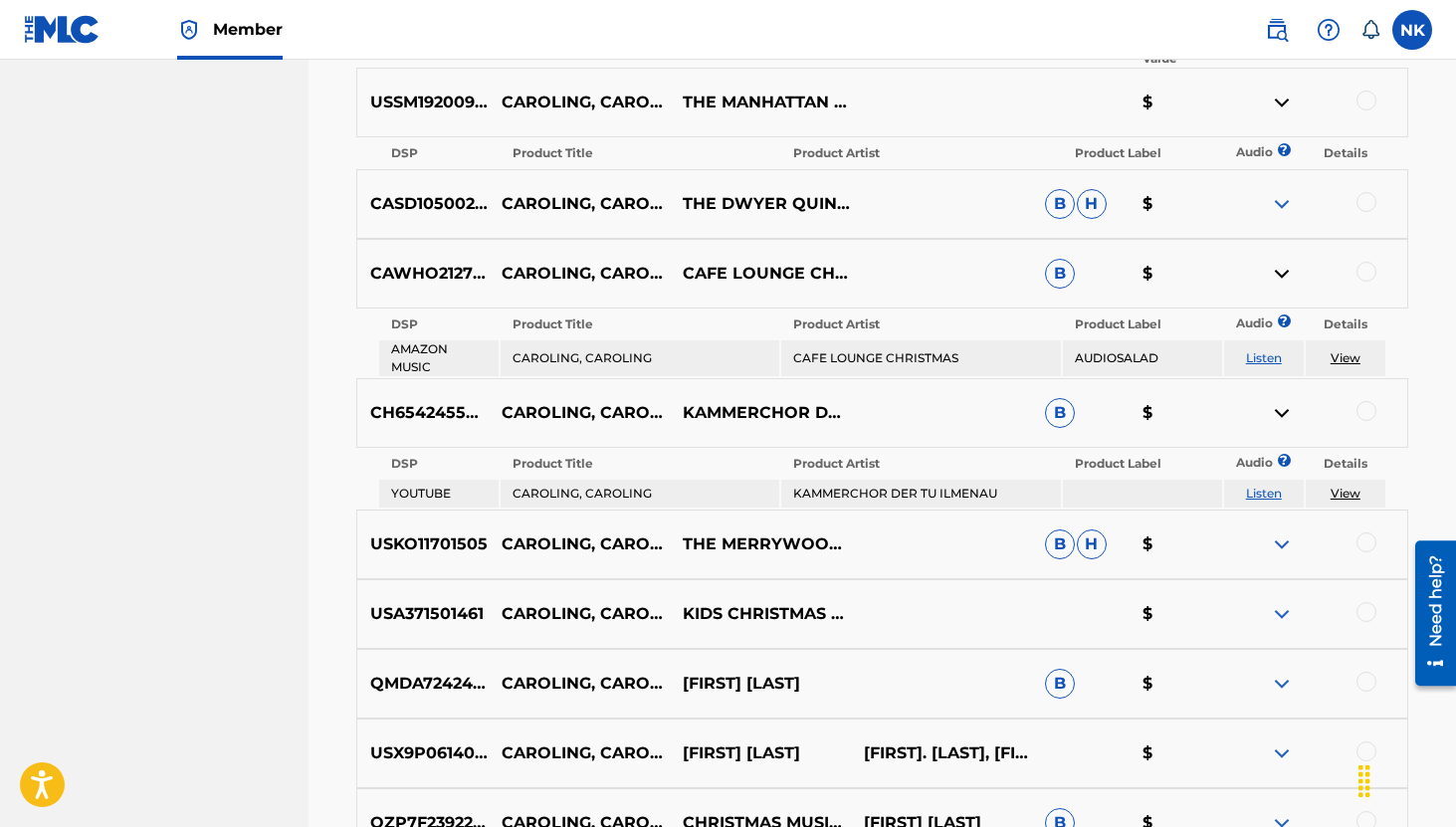 click on "Listen" at bounding box center (1264, 493) 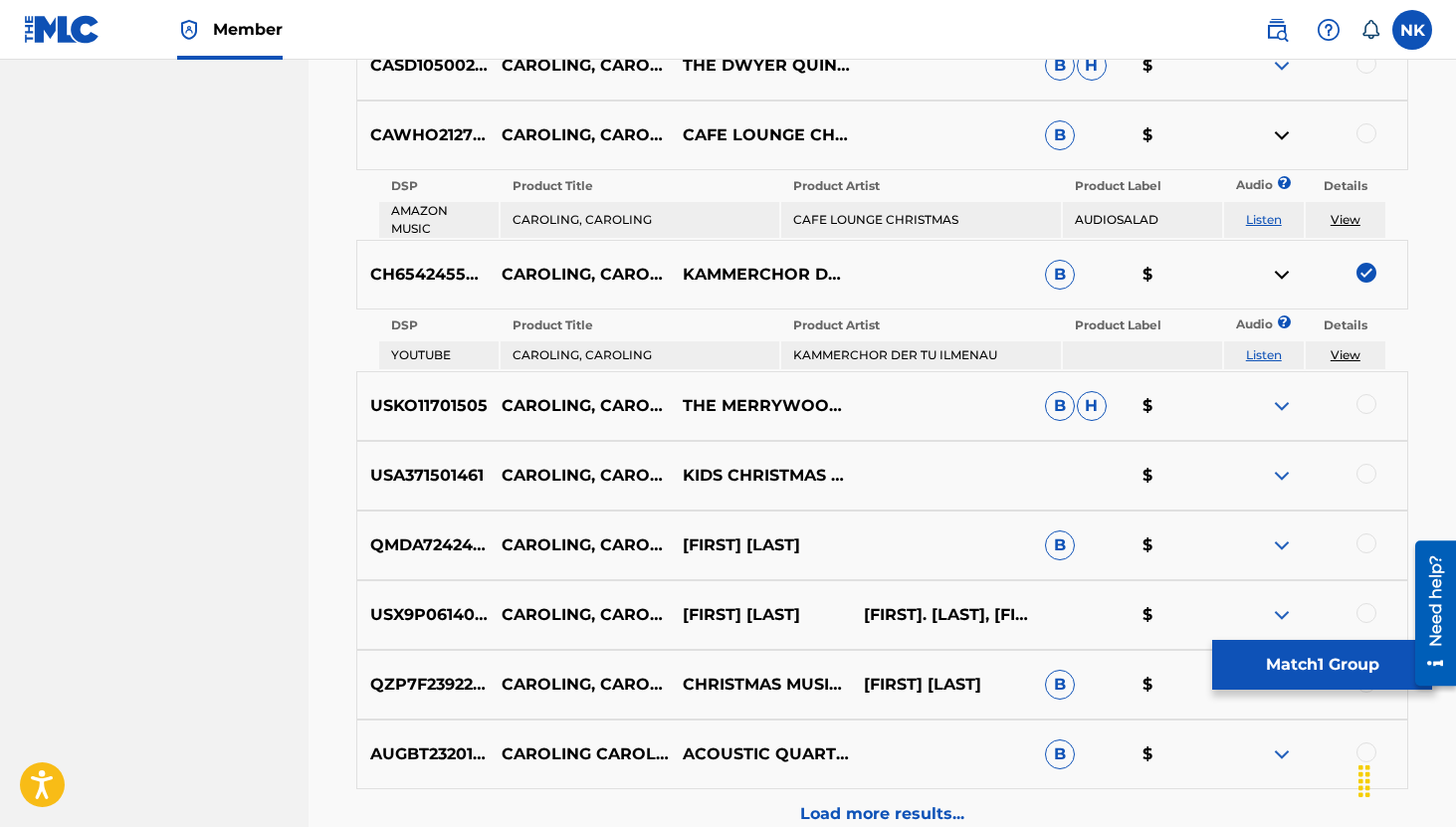scroll, scrollTop: 924, scrollLeft: 0, axis: vertical 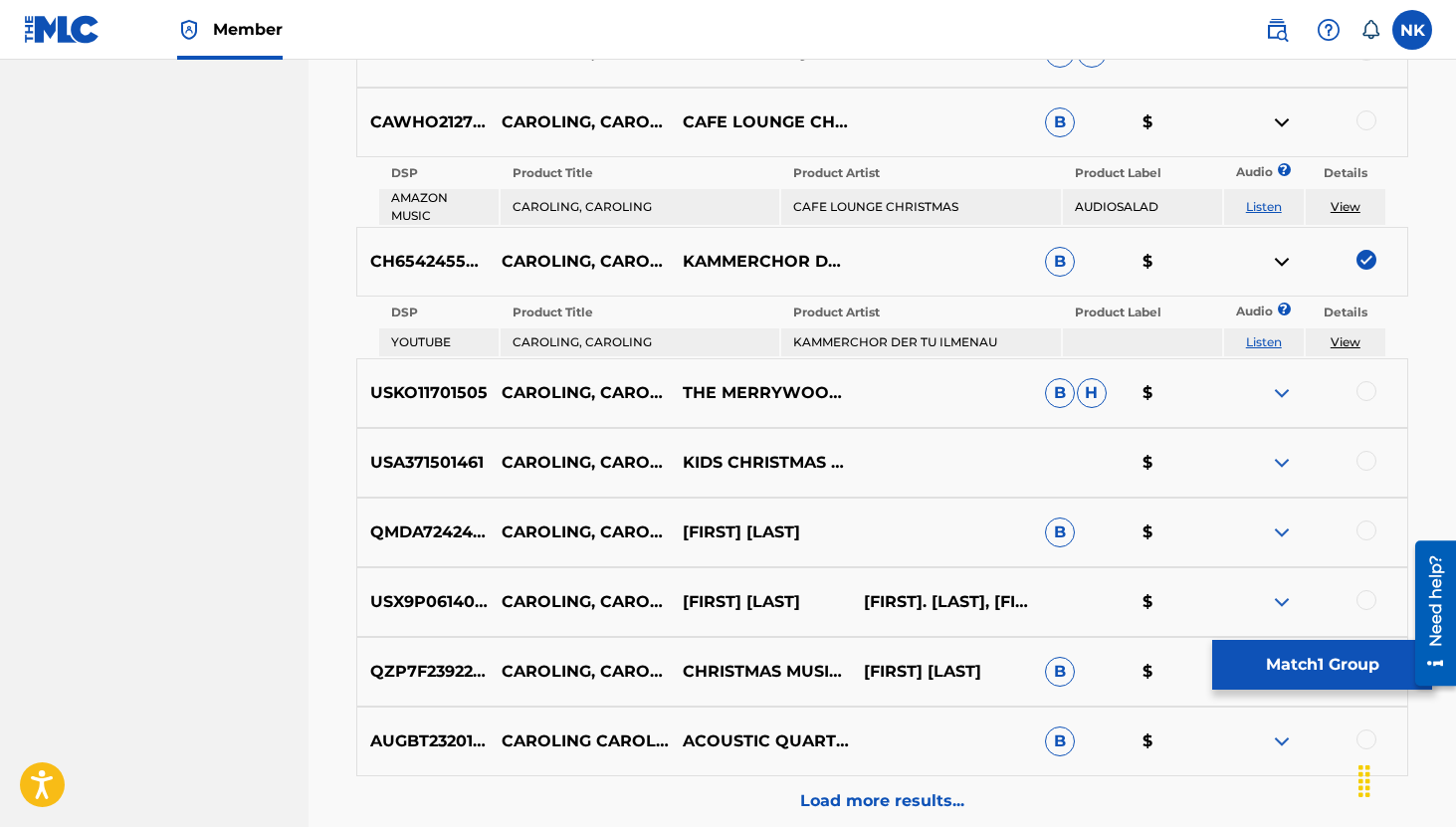 click at bounding box center (1282, 393) 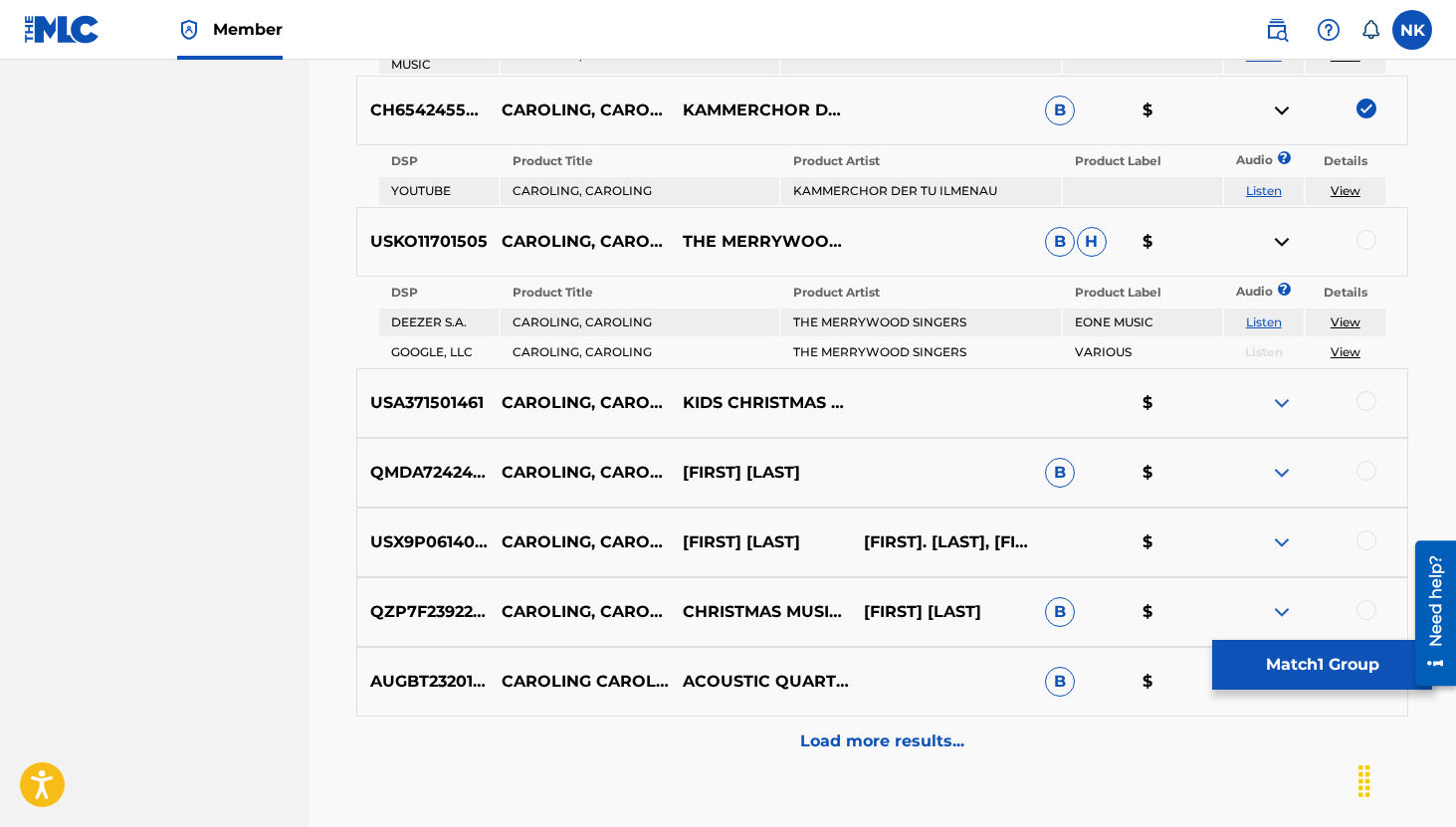 scroll, scrollTop: 1078, scrollLeft: 0, axis: vertical 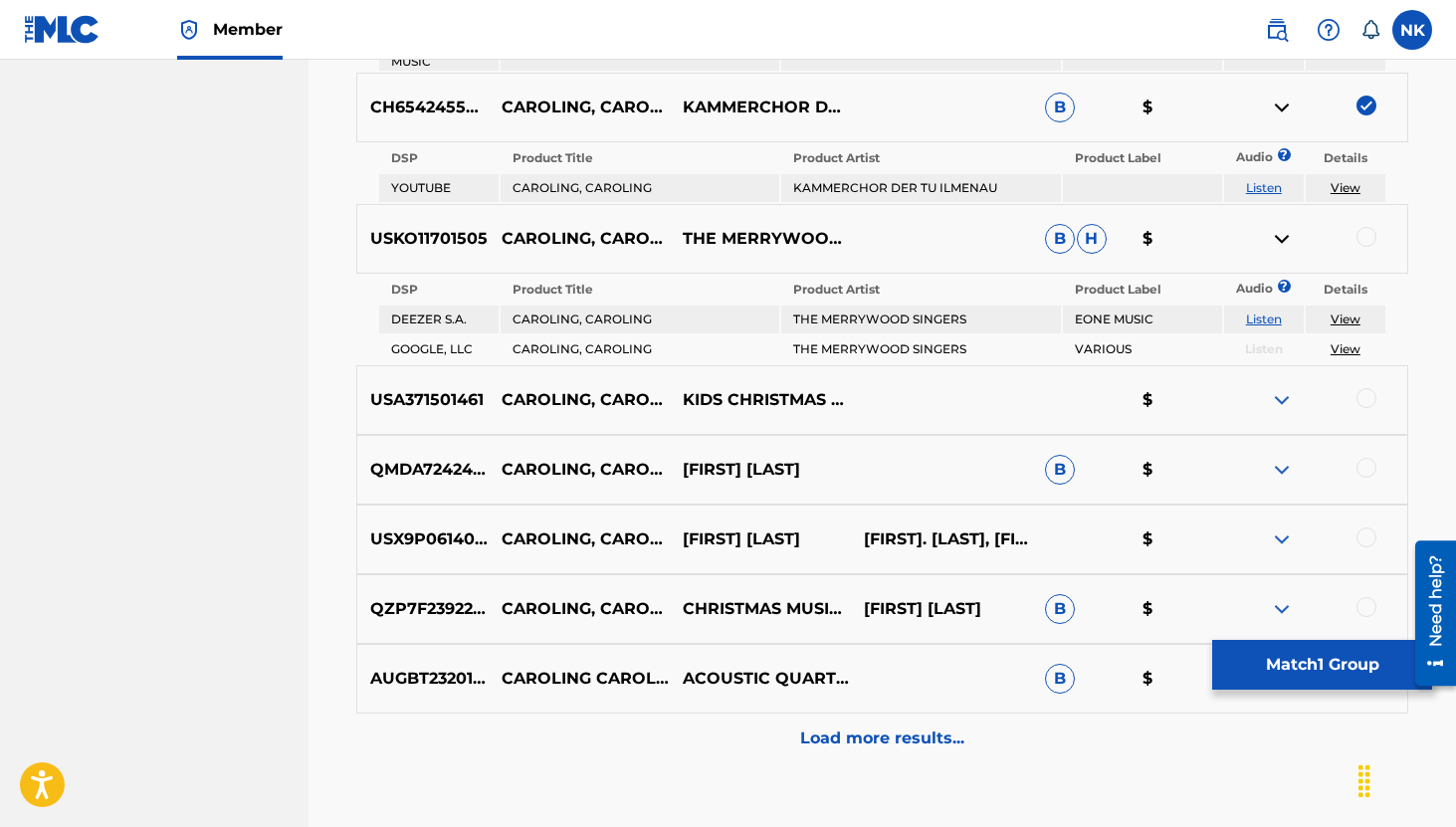 click on "Listen" at bounding box center [1264, 318] 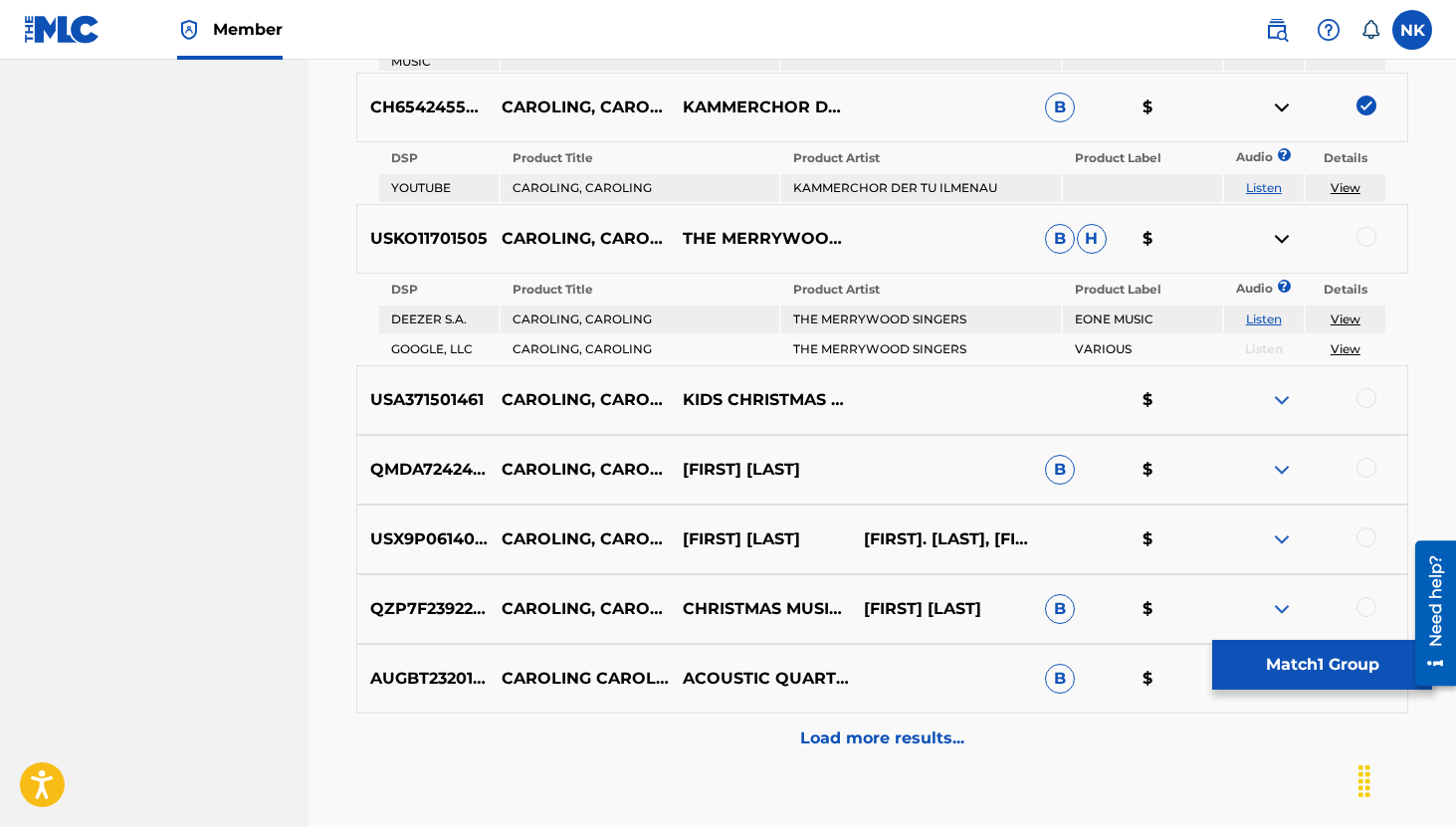click at bounding box center [1366, 237] 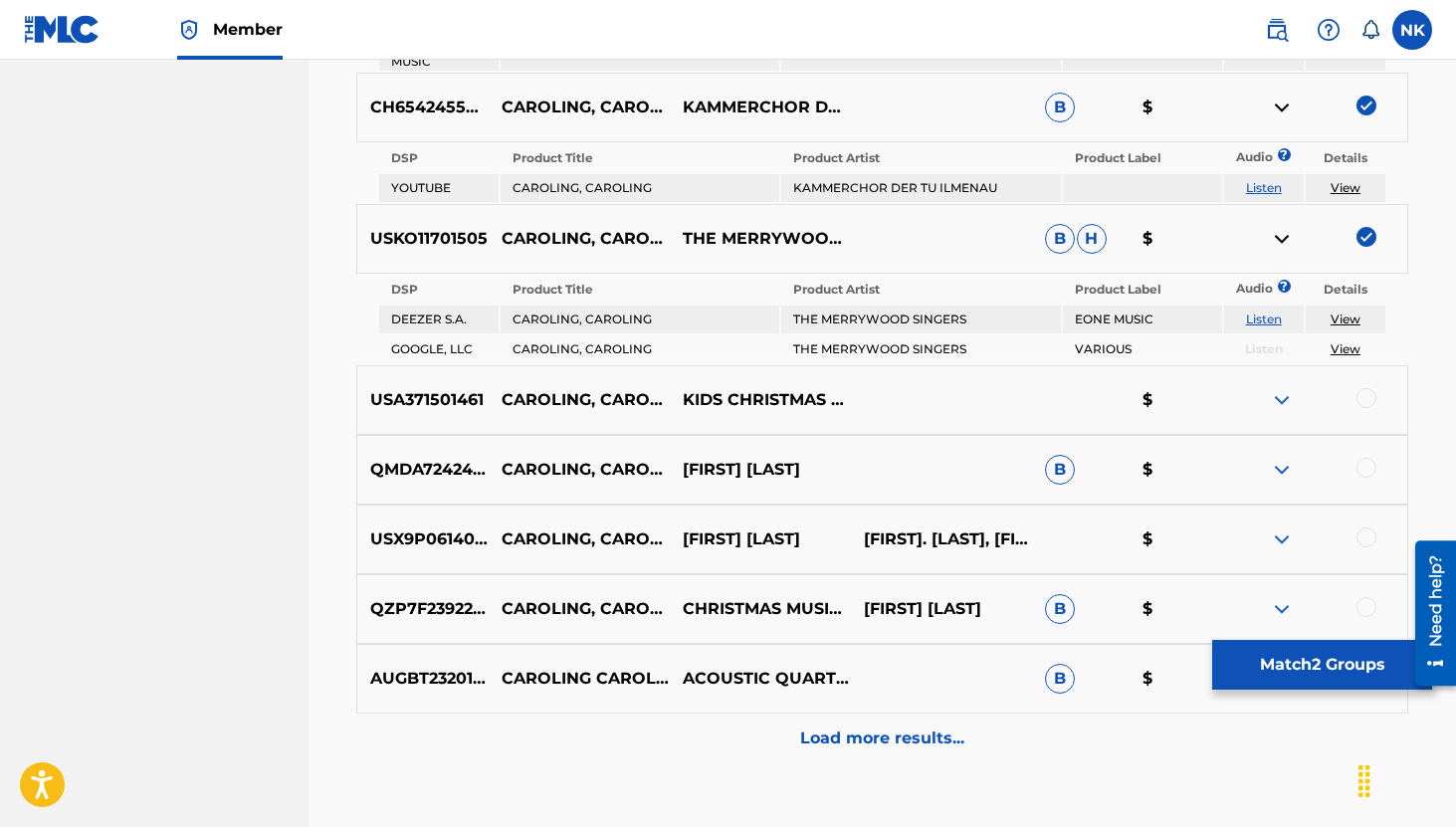 click at bounding box center (1282, 400) 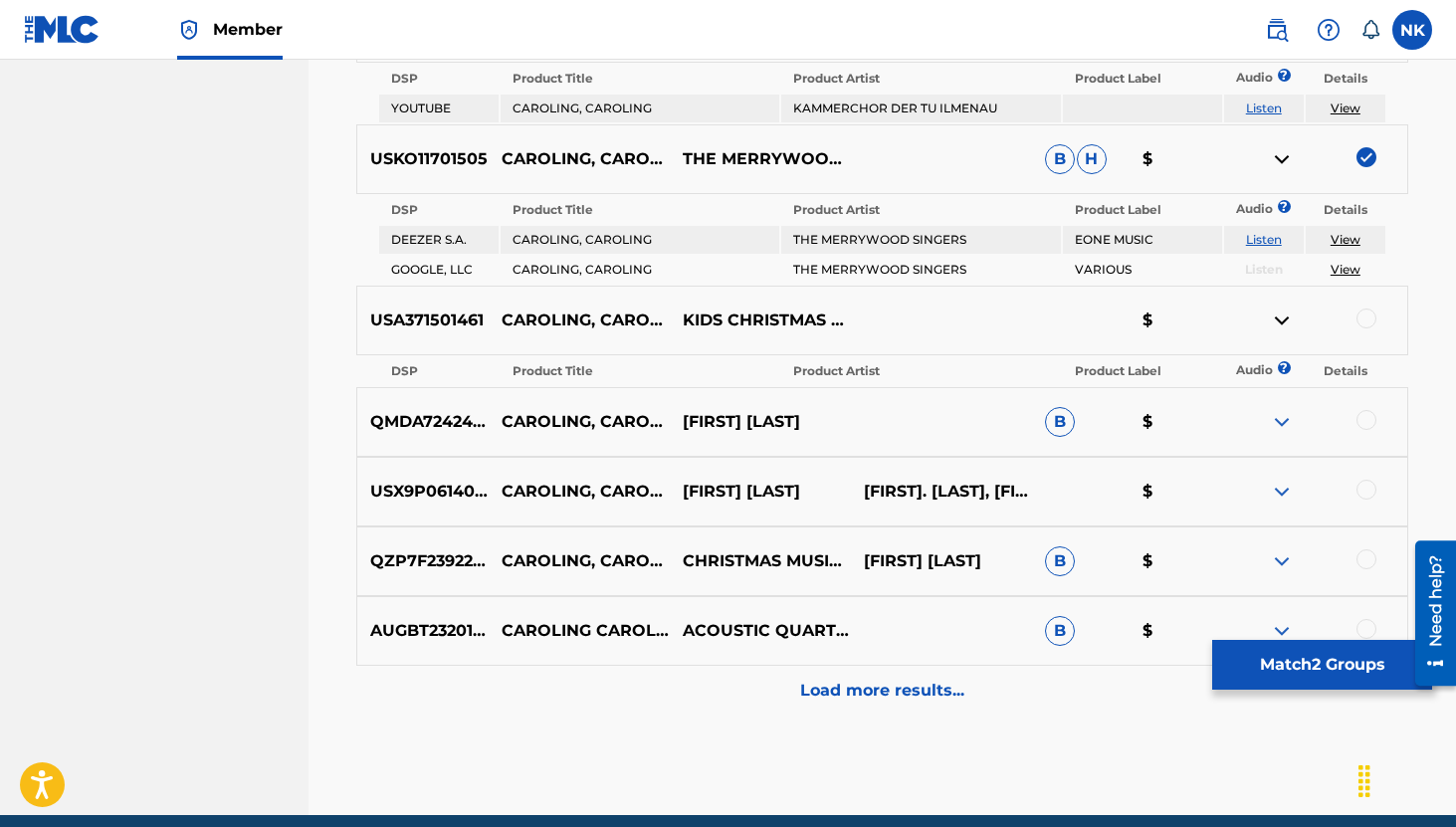 scroll, scrollTop: 1218, scrollLeft: 0, axis: vertical 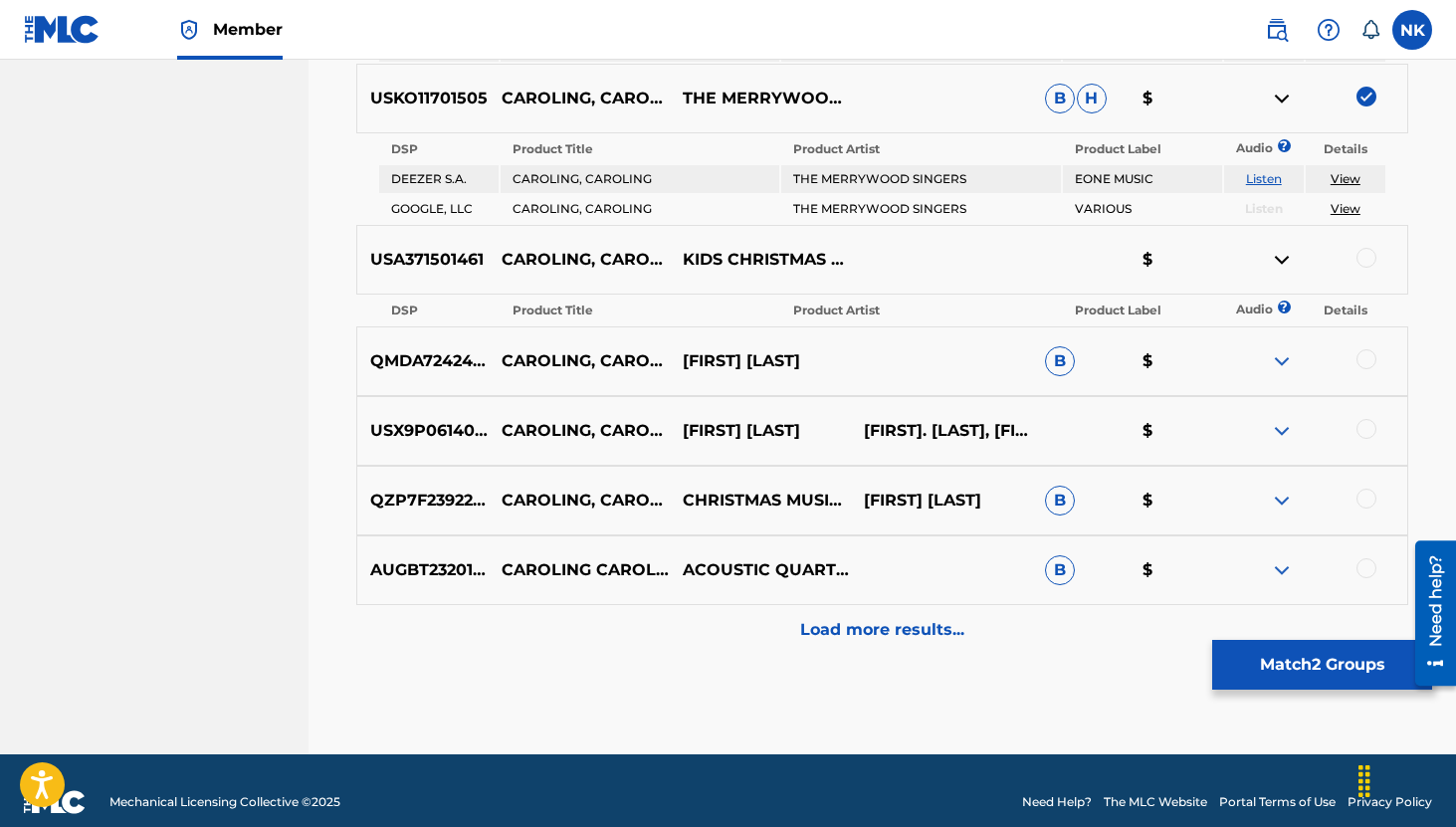 click at bounding box center [1282, 361] 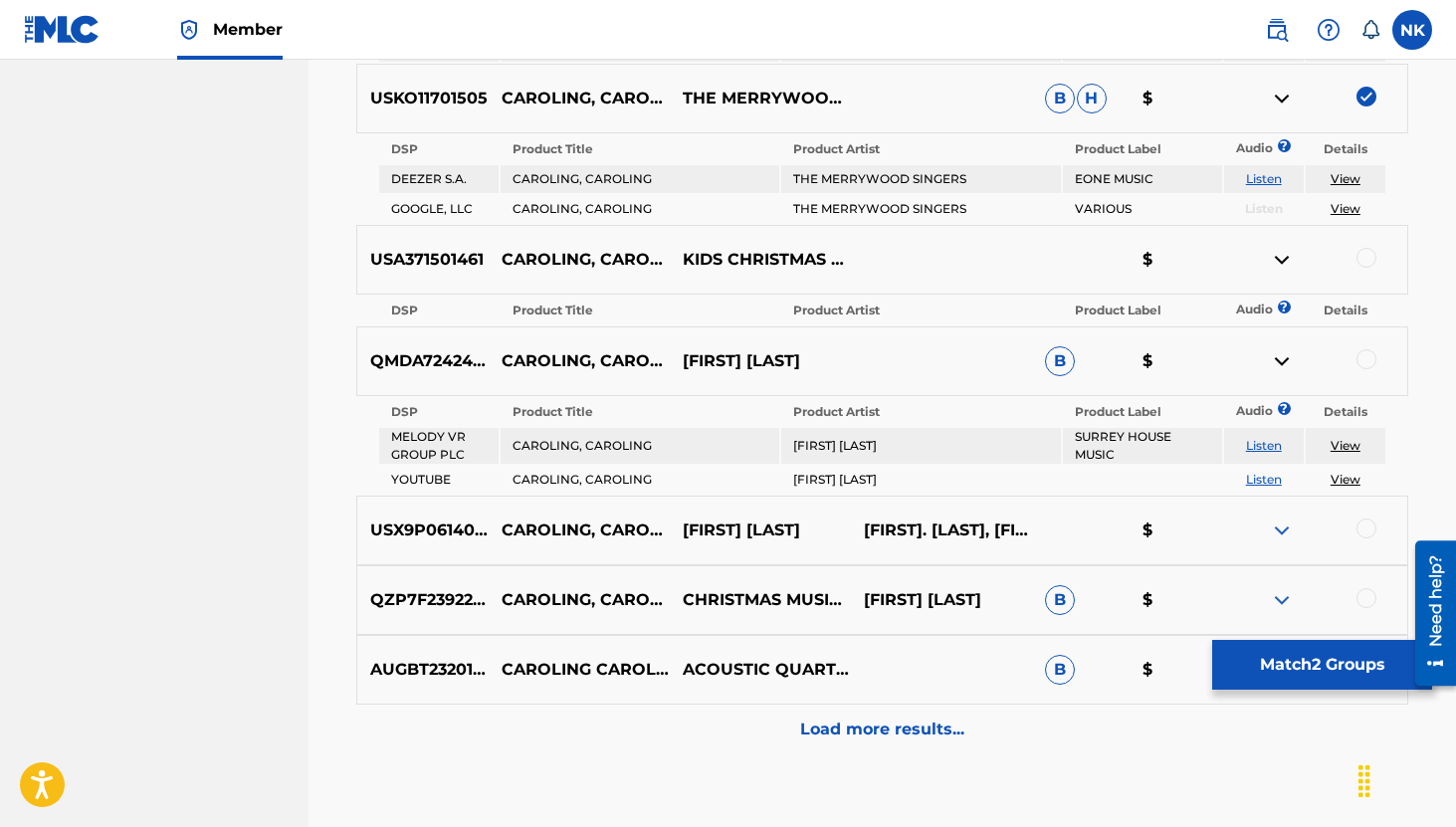 scroll, scrollTop: 1341, scrollLeft: 0, axis: vertical 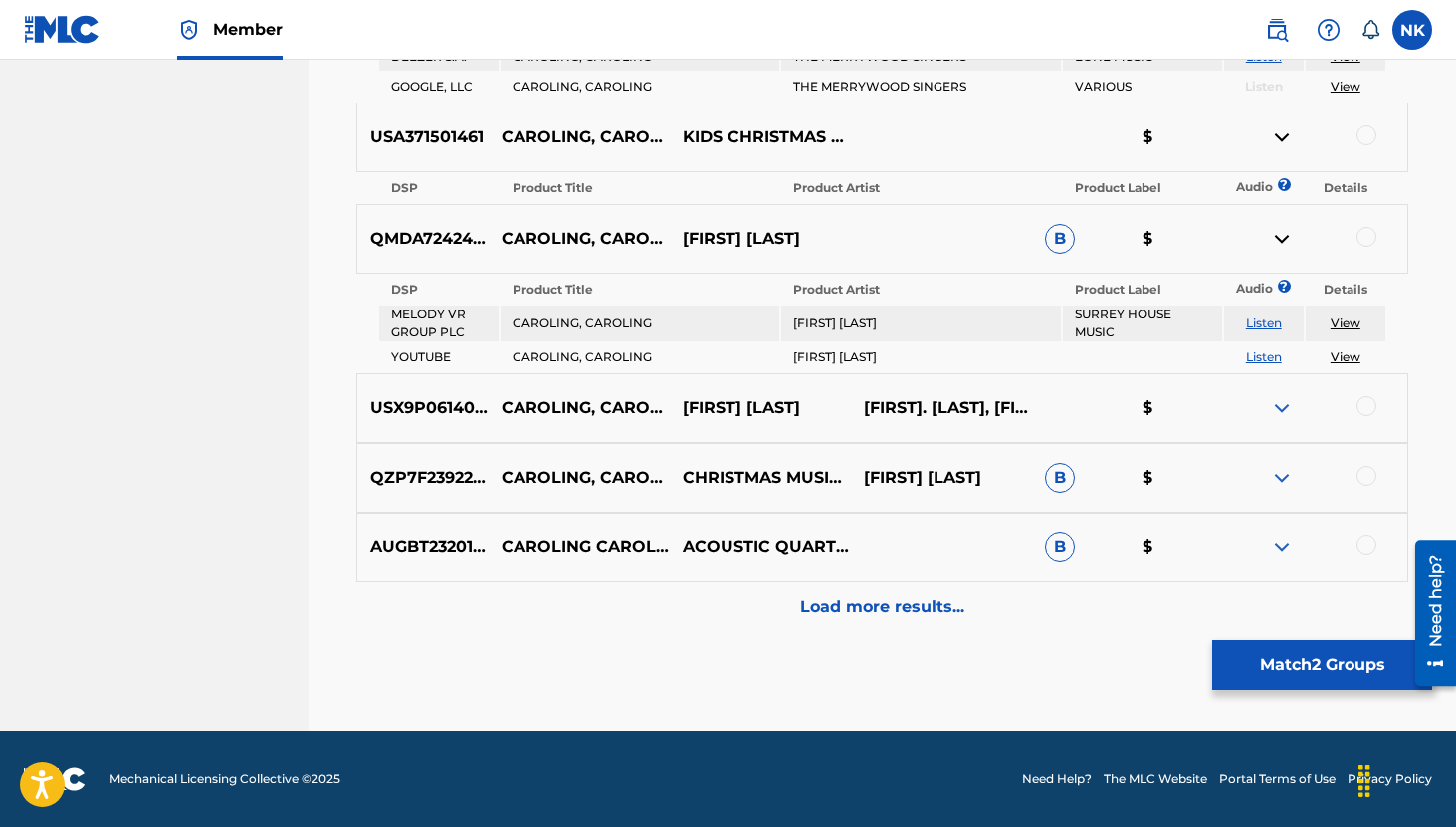 click on "Listen" at bounding box center [1264, 323] 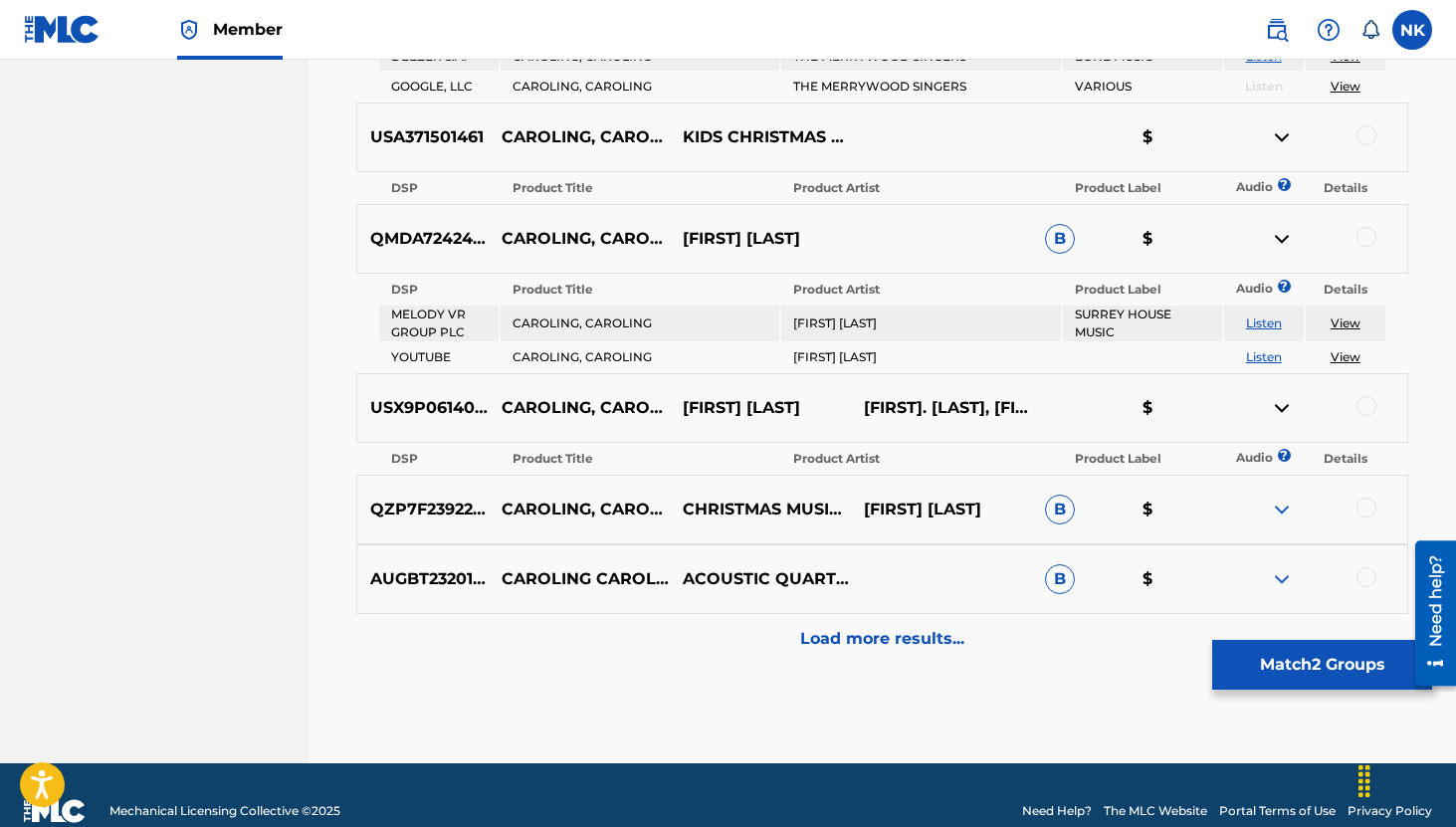 click at bounding box center (1282, 510) 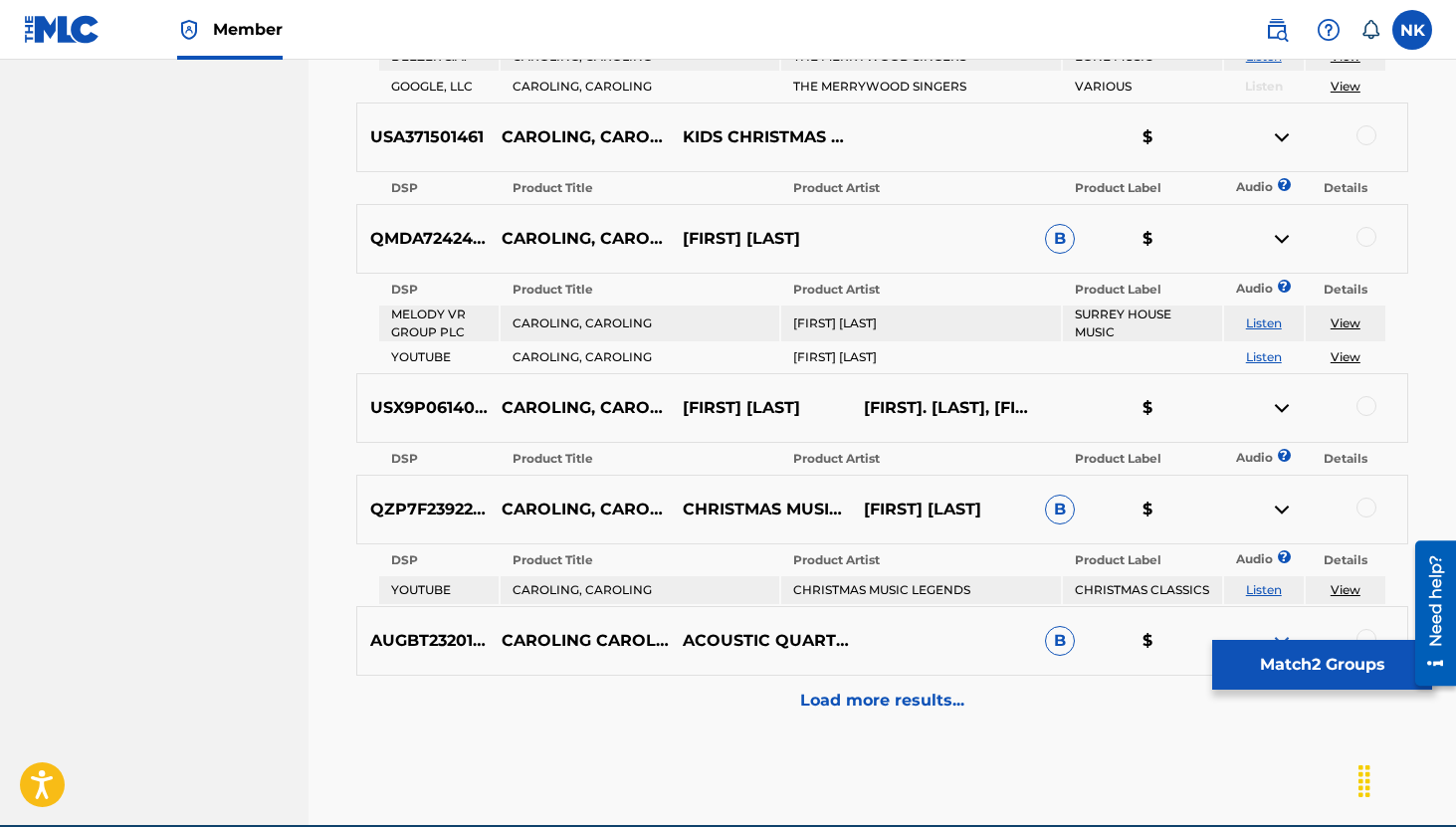 scroll, scrollTop: 1434, scrollLeft: 0, axis: vertical 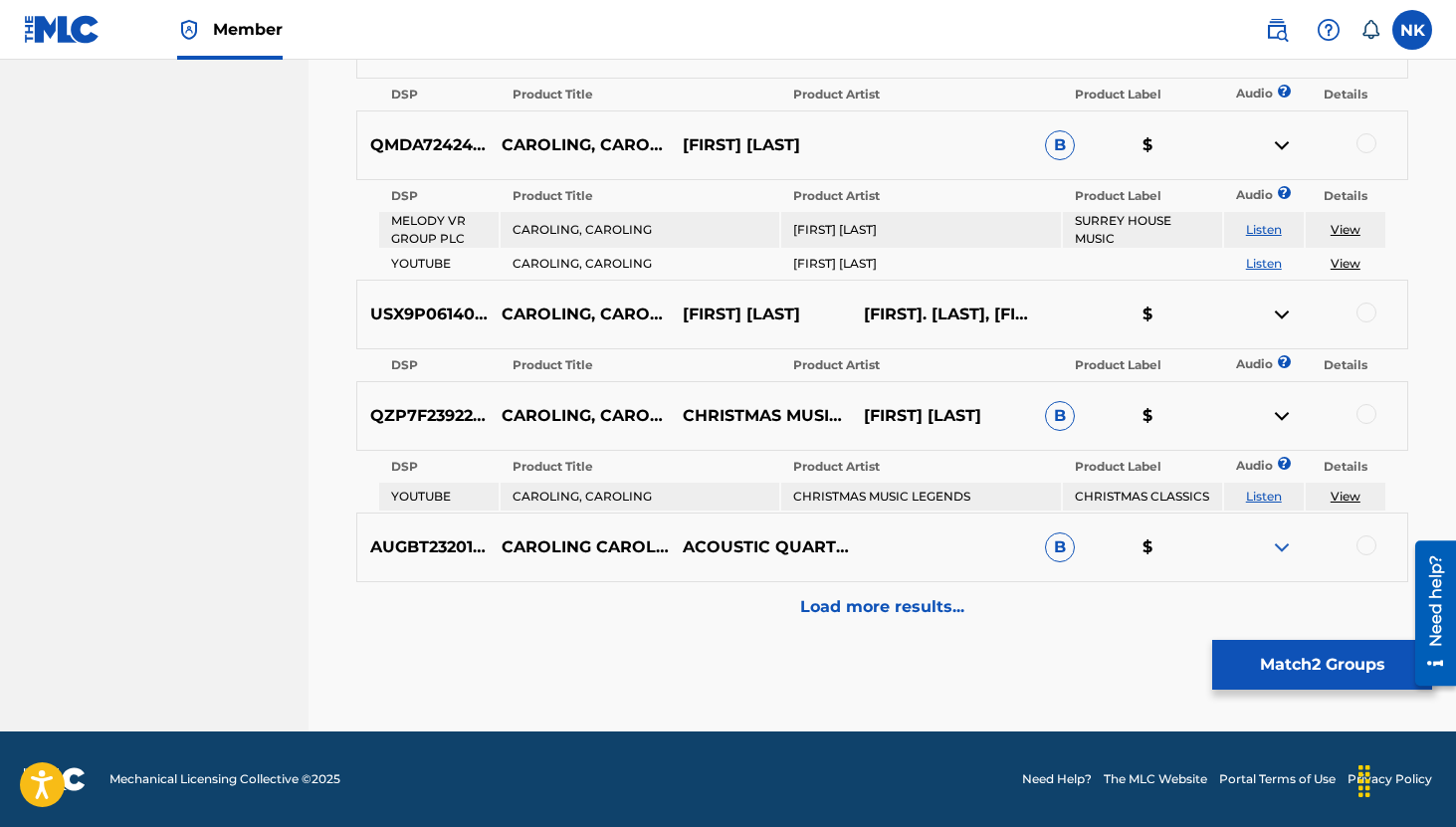 click on "Listen" at bounding box center [1264, 496] 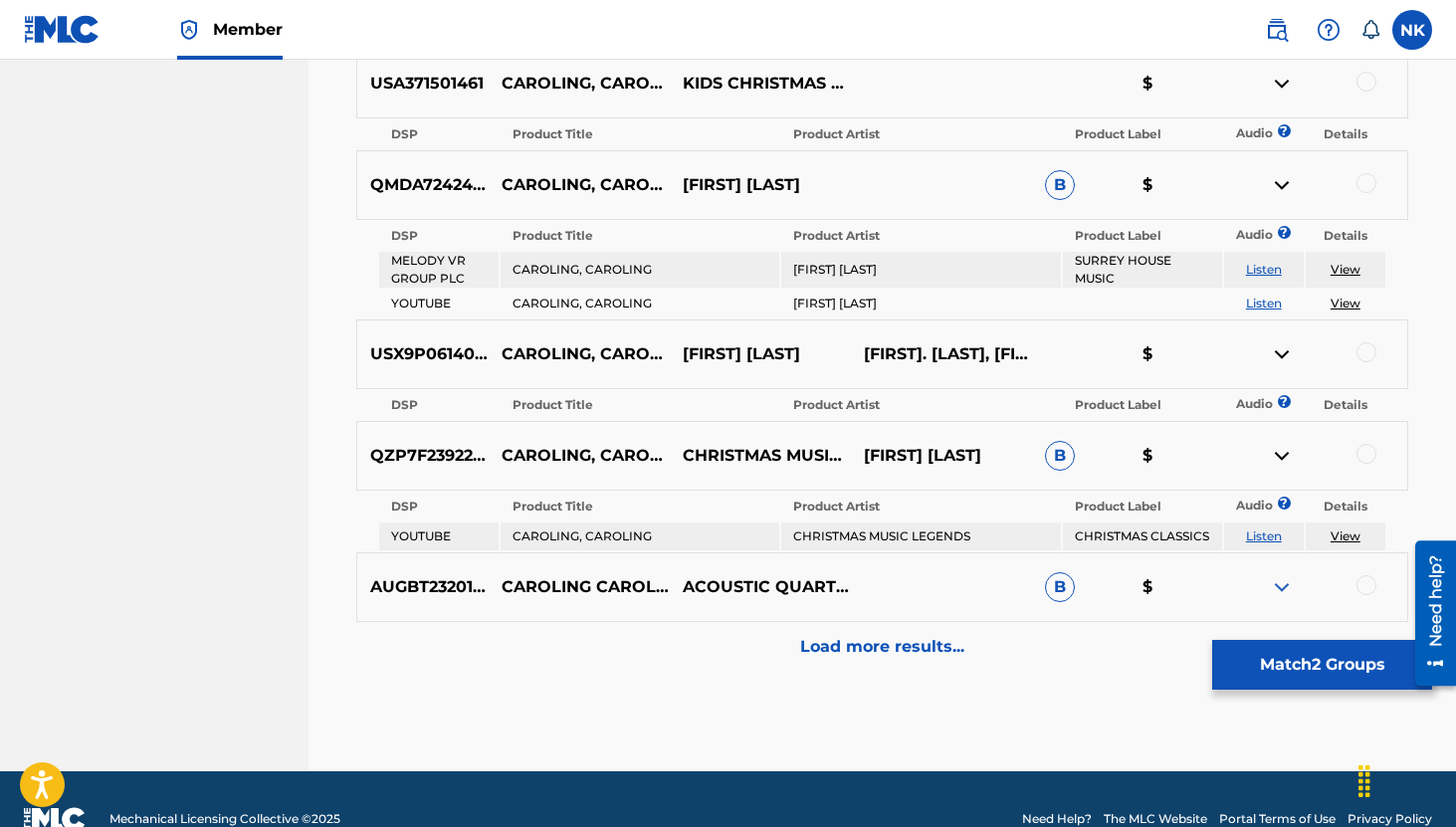 scroll, scrollTop: 1434, scrollLeft: 0, axis: vertical 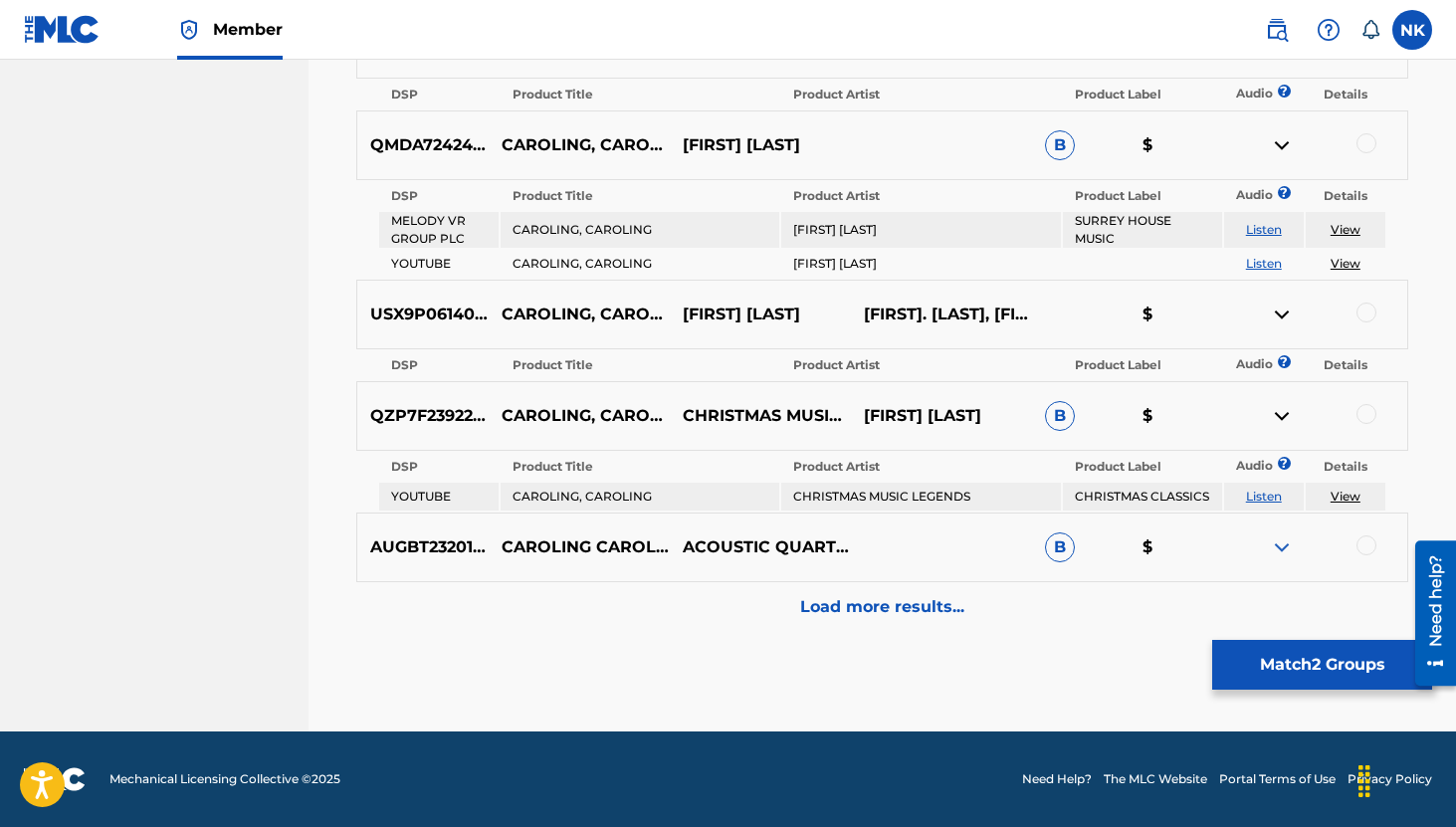 click on "Load more results..." at bounding box center (882, 607) 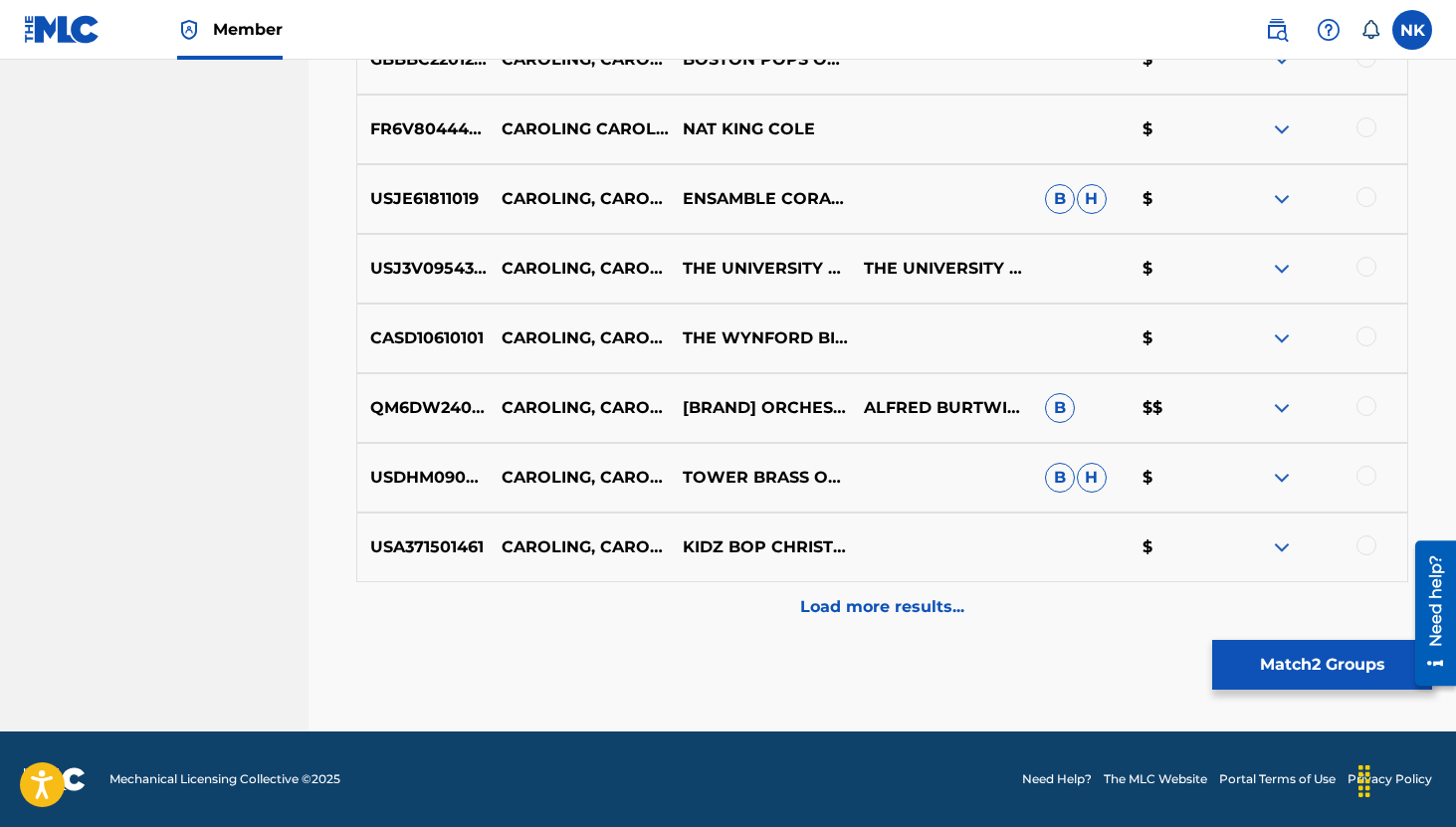 scroll, scrollTop: 1632, scrollLeft: 0, axis: vertical 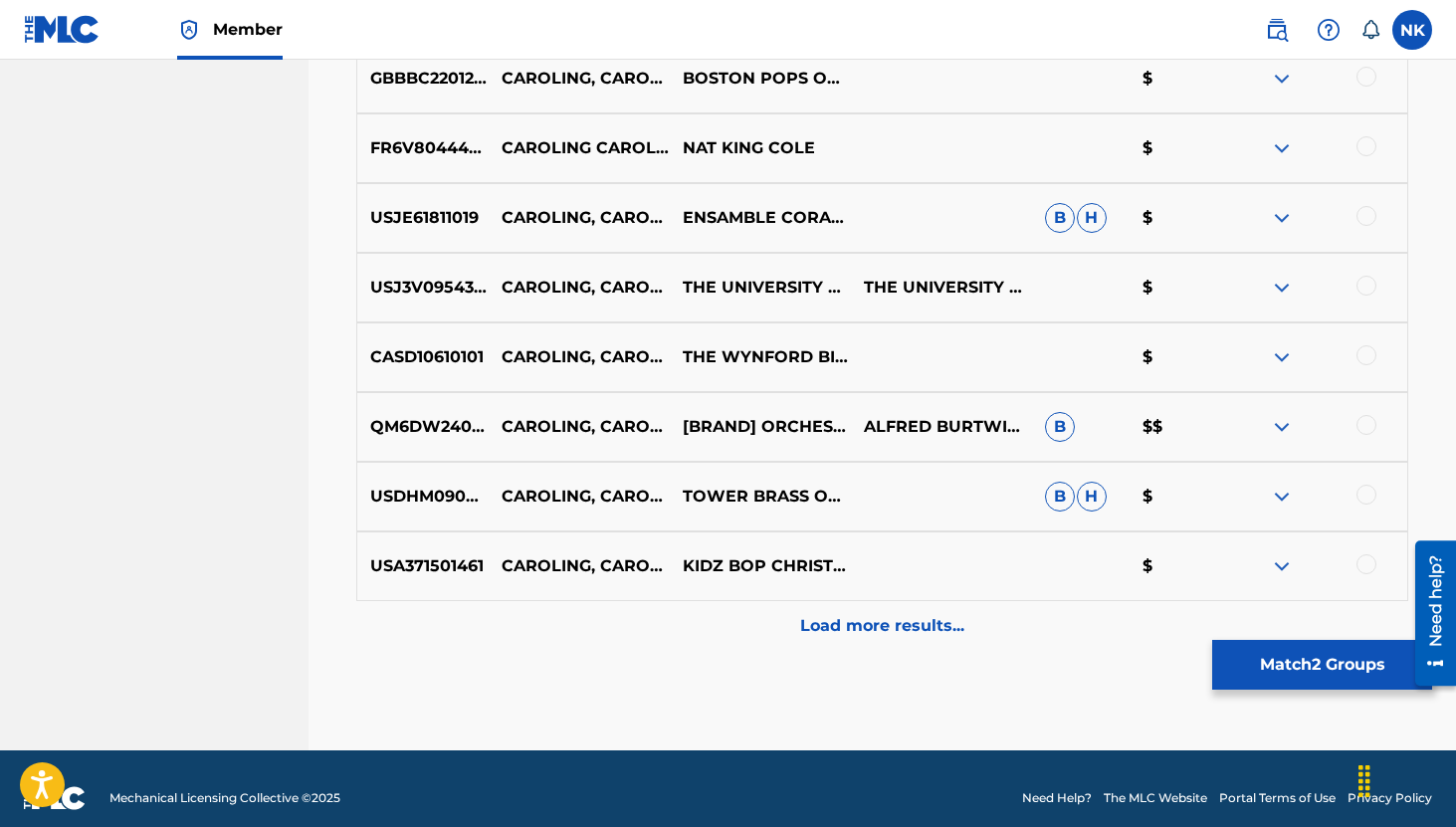 click at bounding box center [1282, 566] 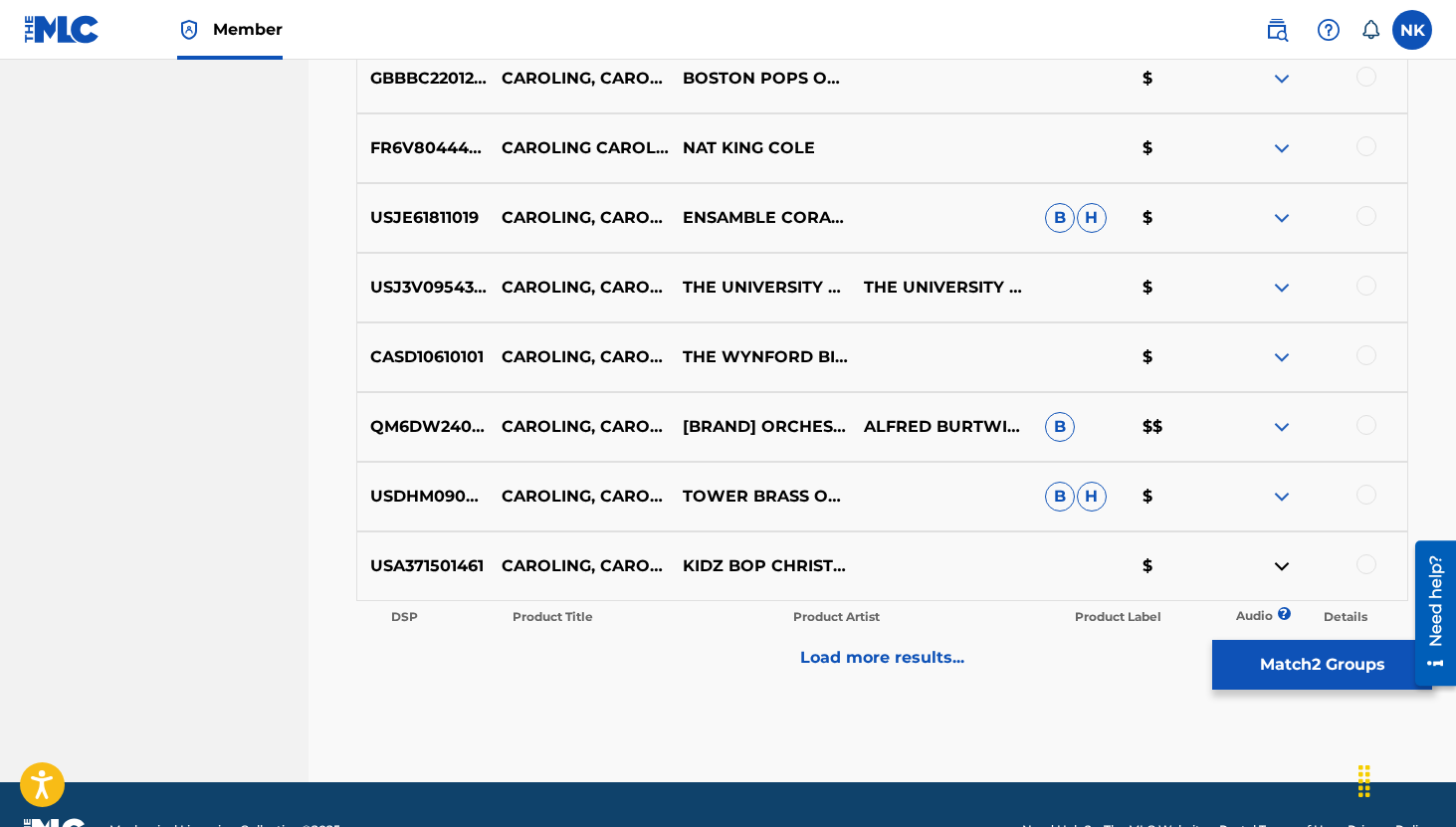 click at bounding box center (1282, 497) 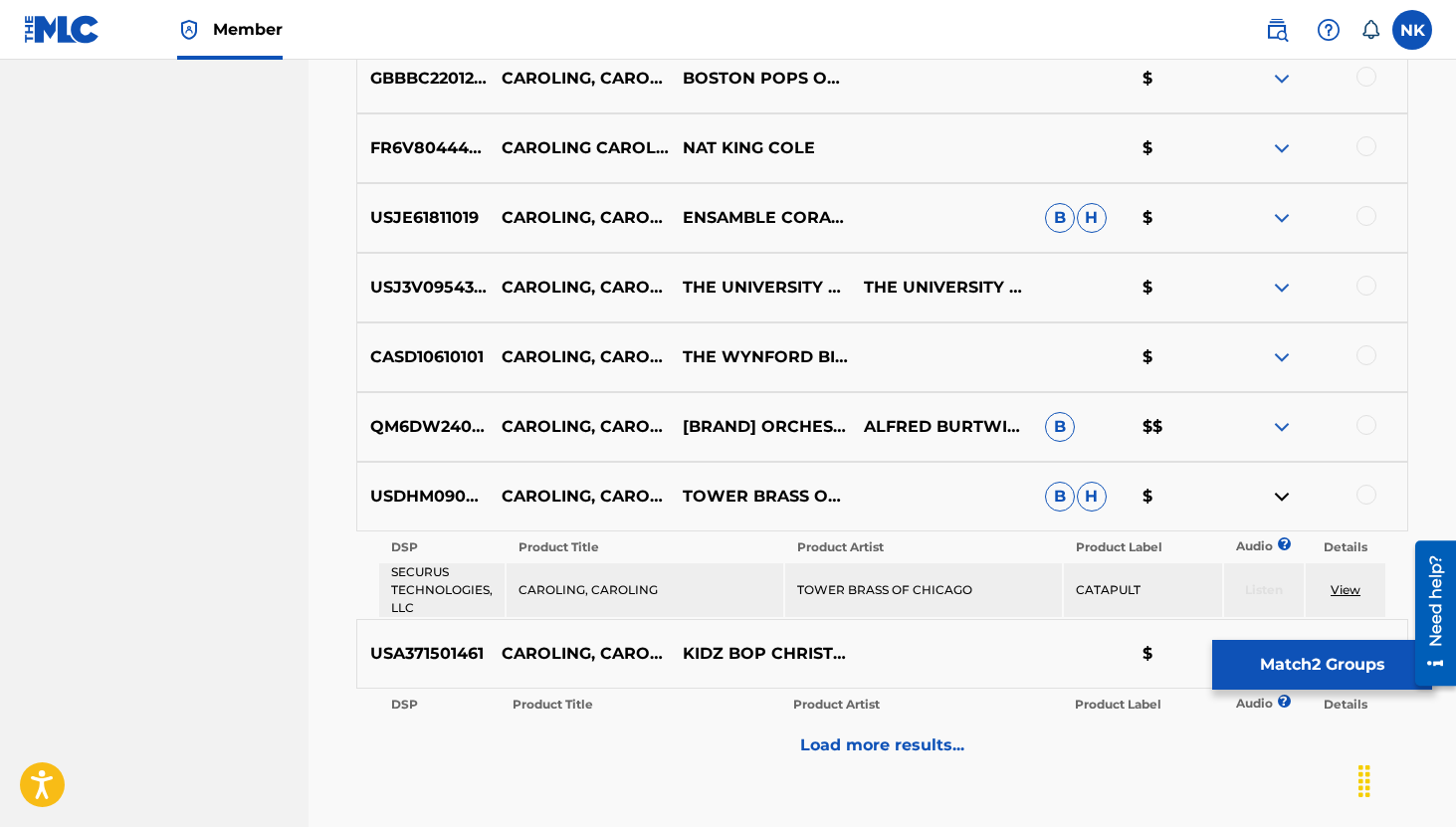 click at bounding box center [1282, 427] 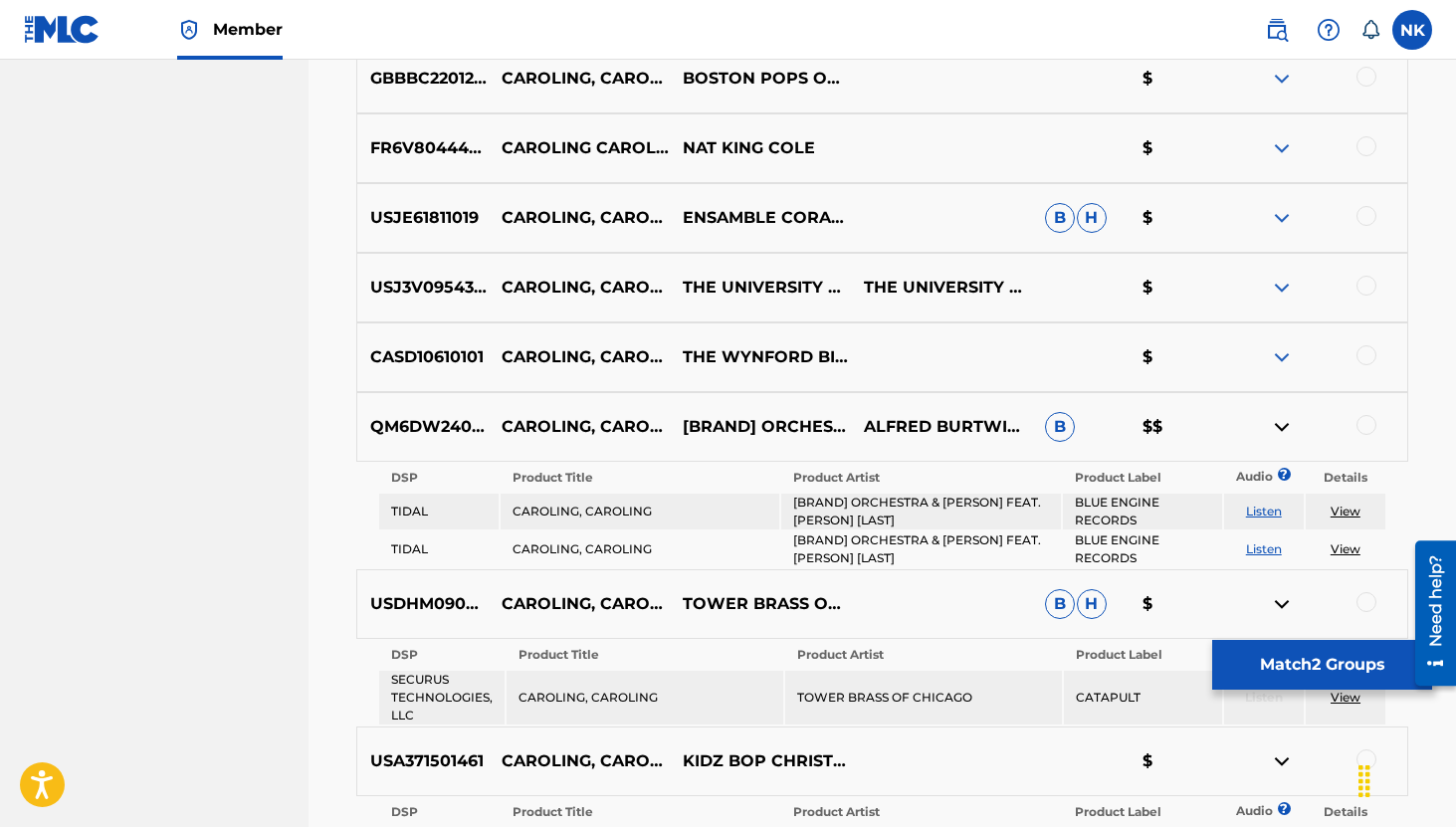click on "Listen" at bounding box center (1264, 511) 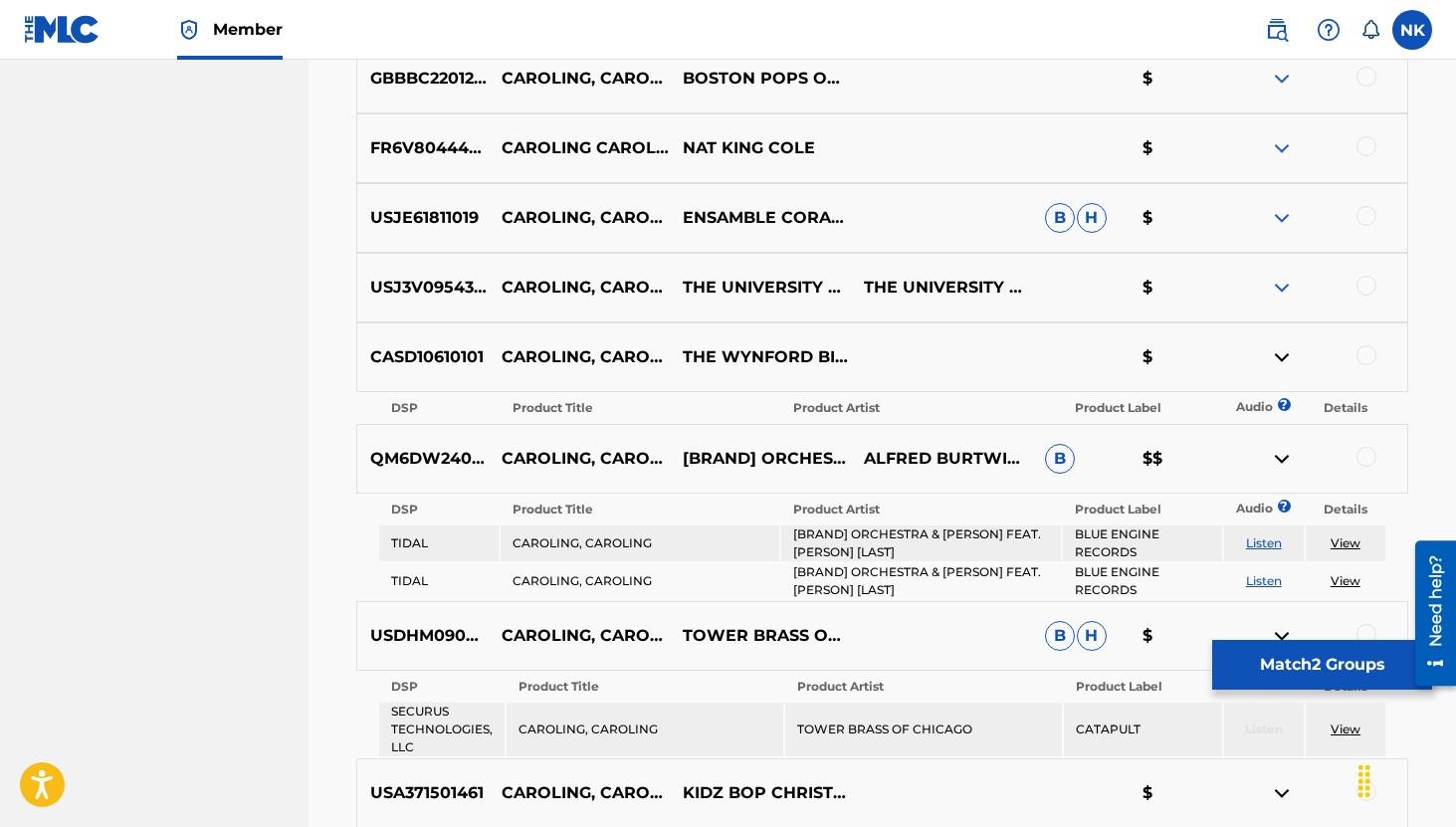 click at bounding box center [1282, 288] 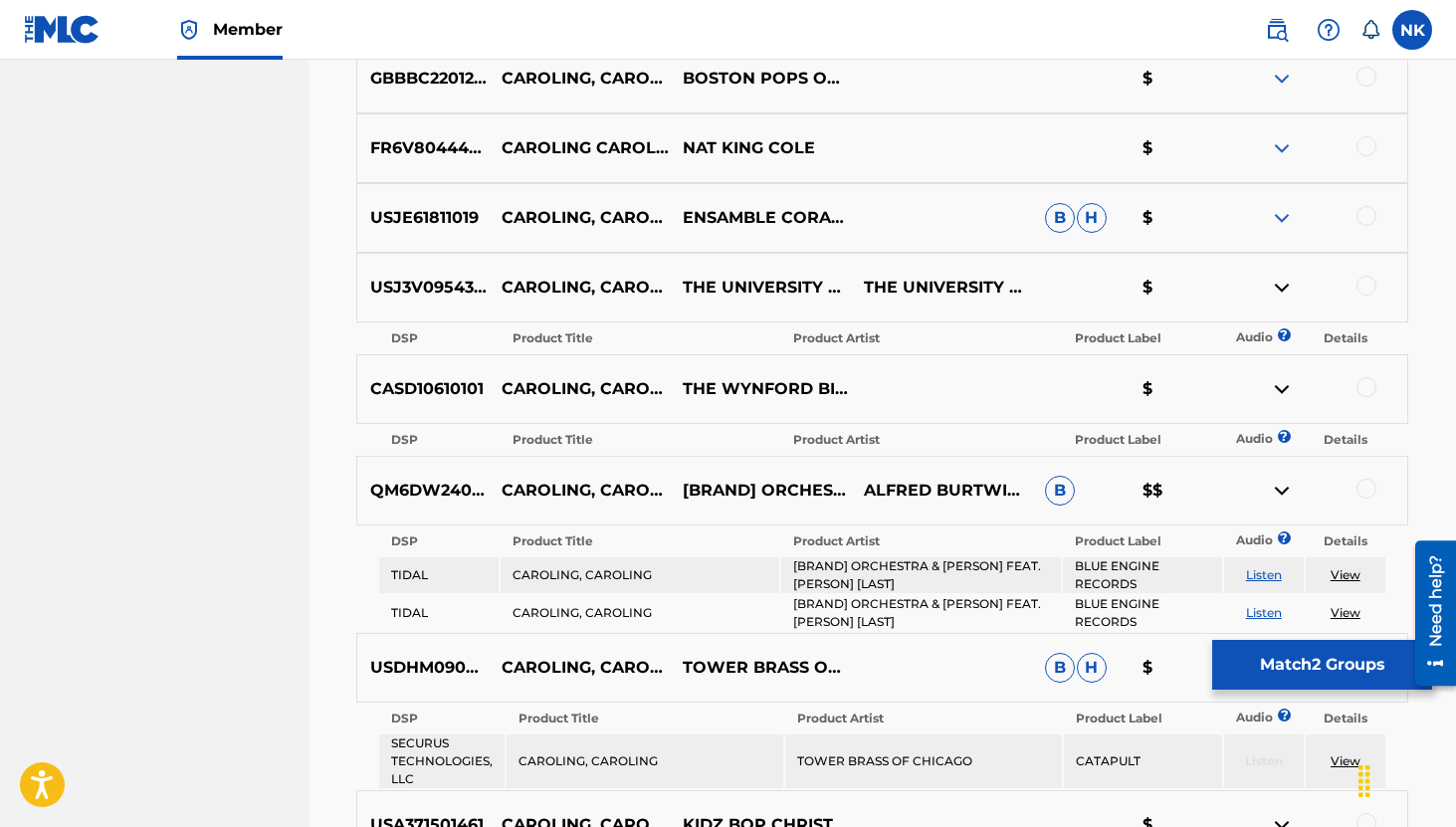 click at bounding box center (1282, 218) 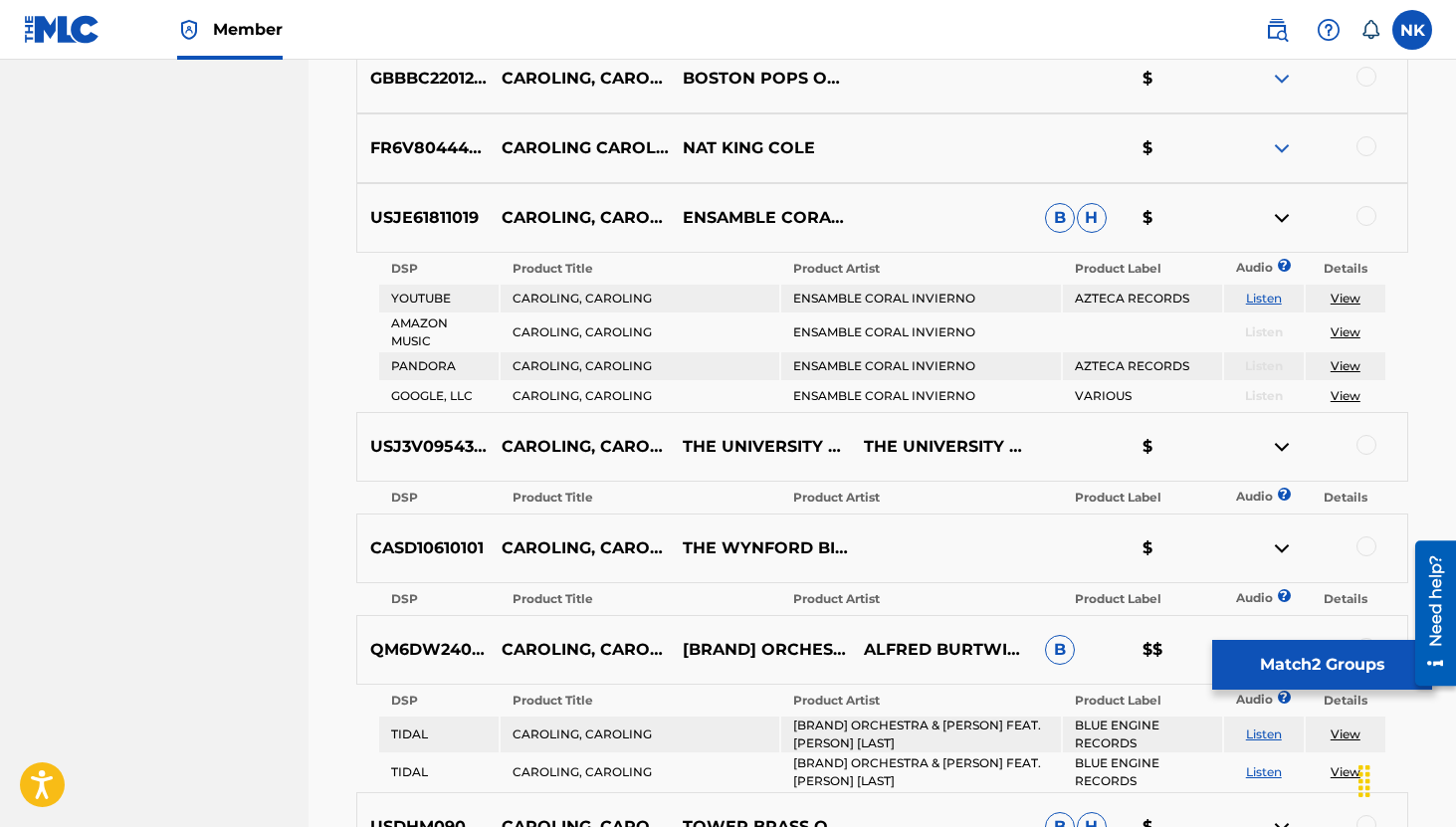 click on "Listen" at bounding box center [1264, 298] 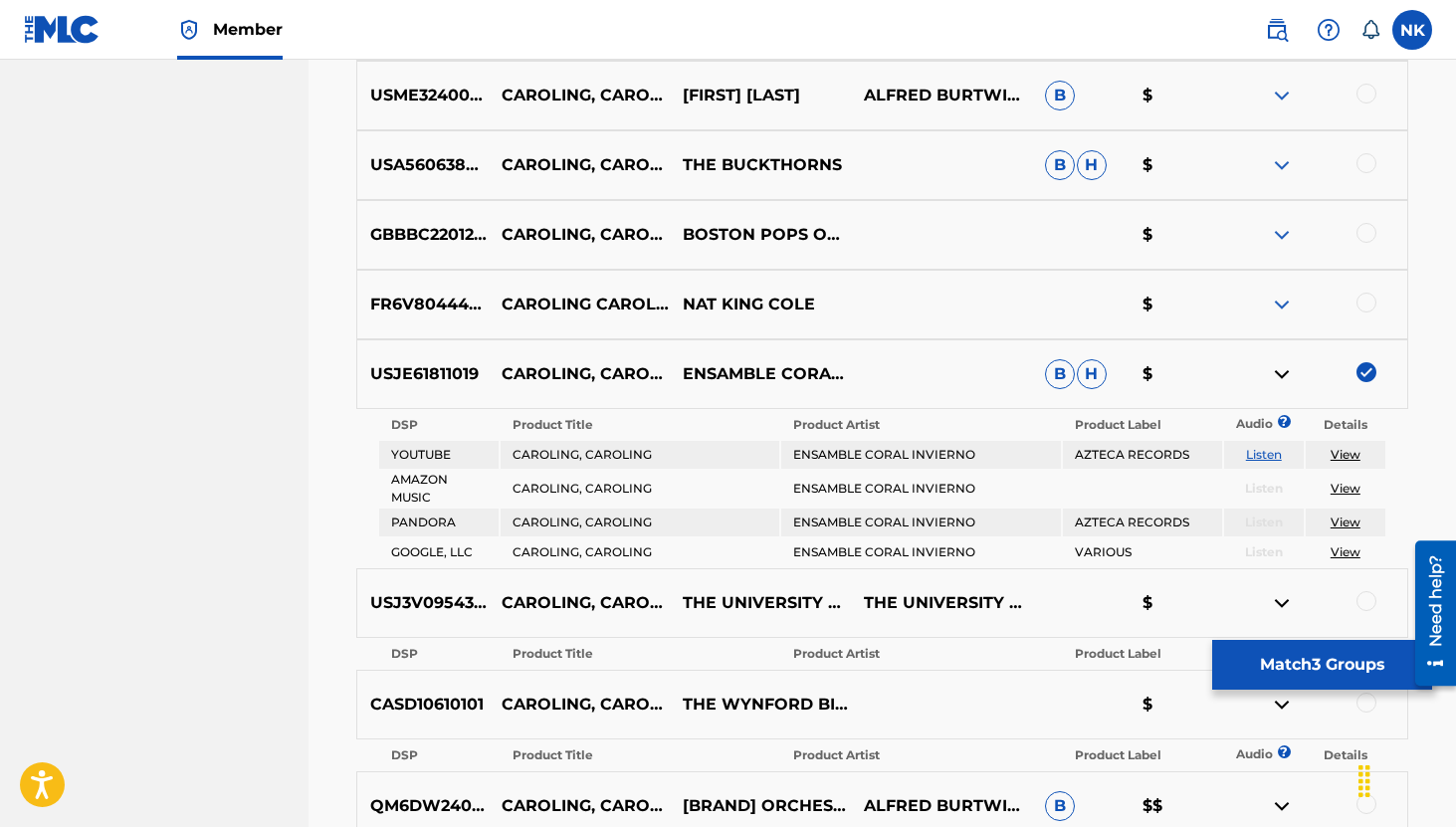 scroll, scrollTop: 1475, scrollLeft: 0, axis: vertical 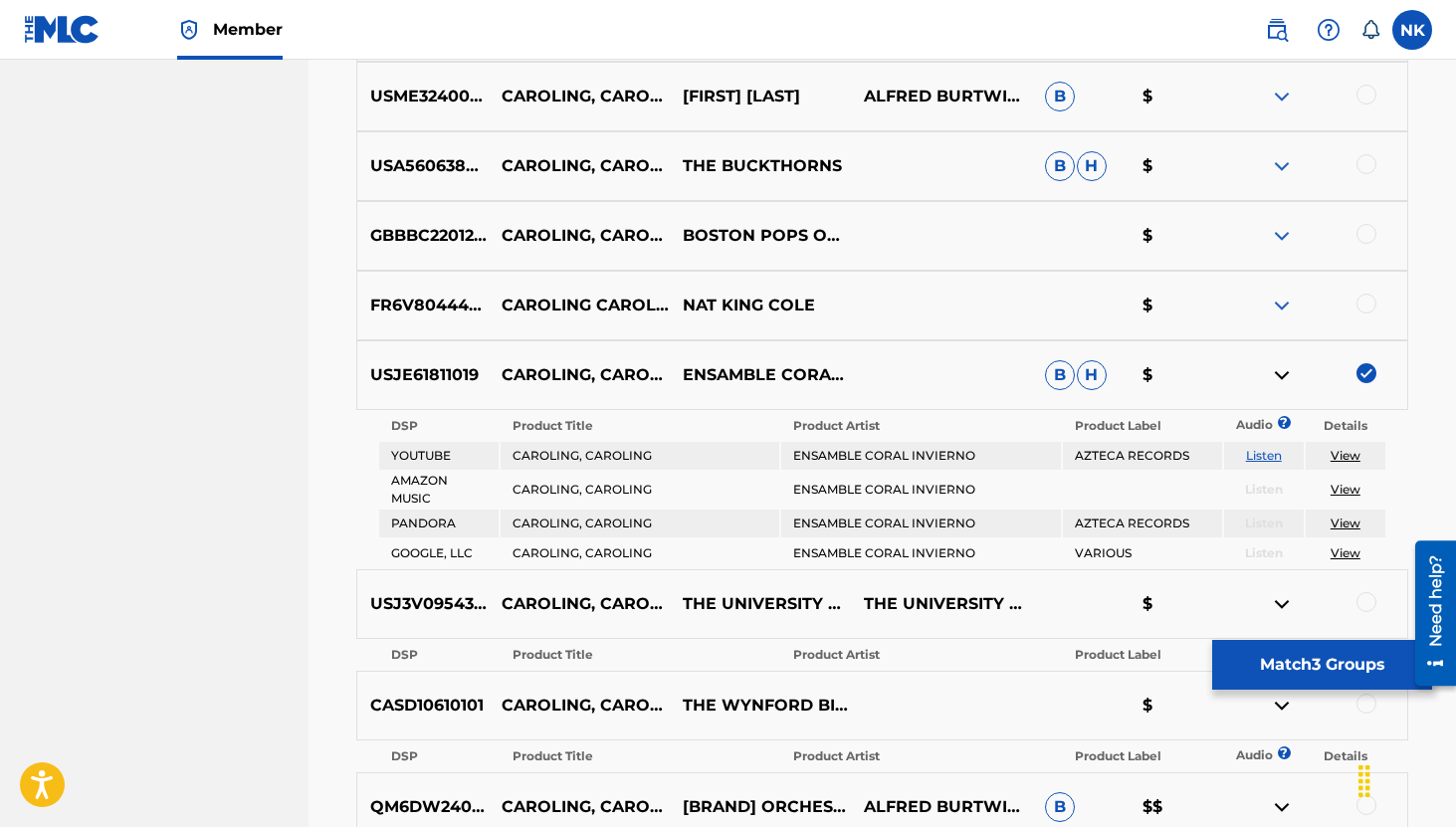 click on "USA560638011 CAROLING, CAROLING THE BUCKTHORNS B H $" at bounding box center [882, 166] 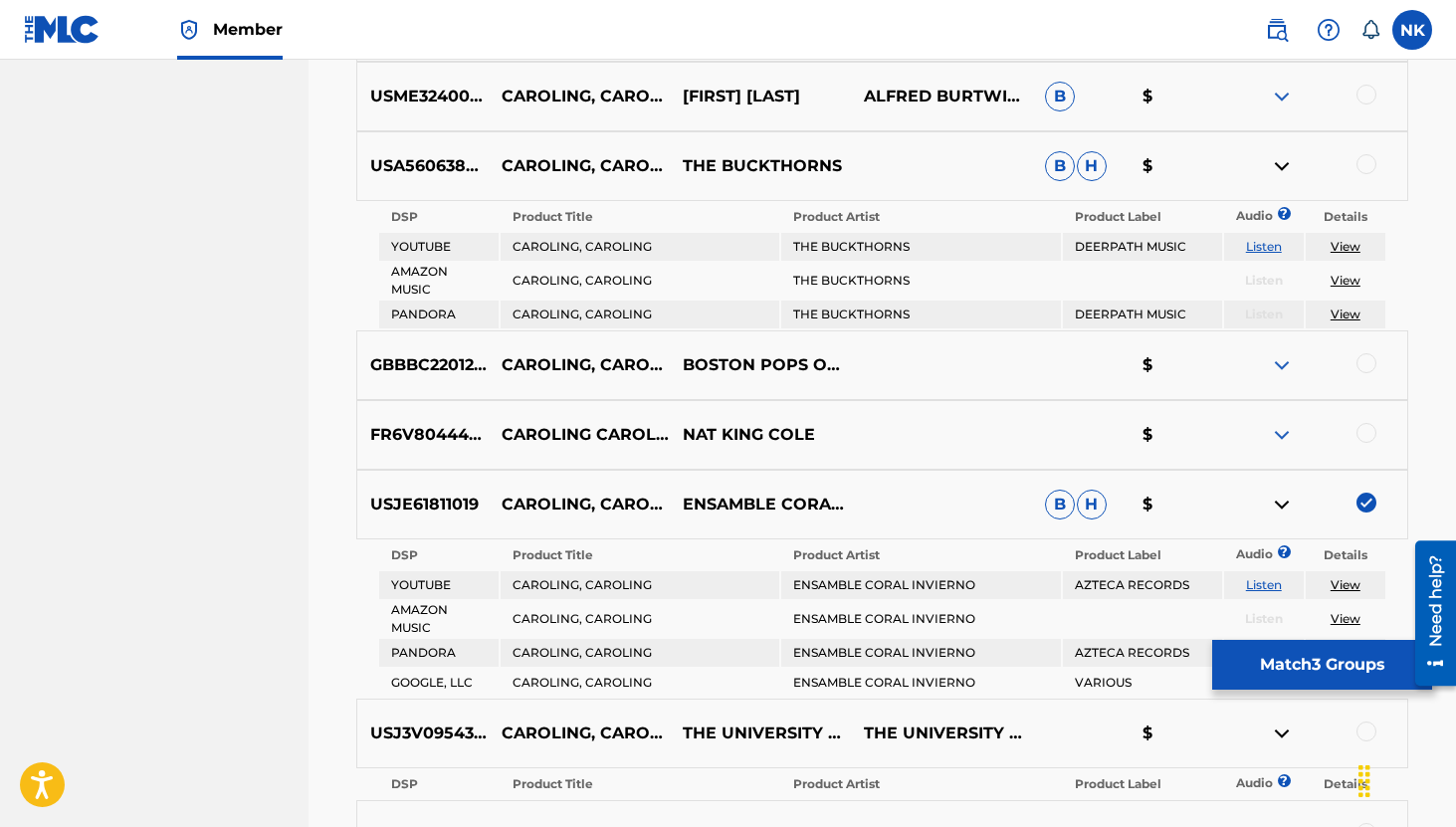 click on "Listen" at bounding box center (1264, 247) 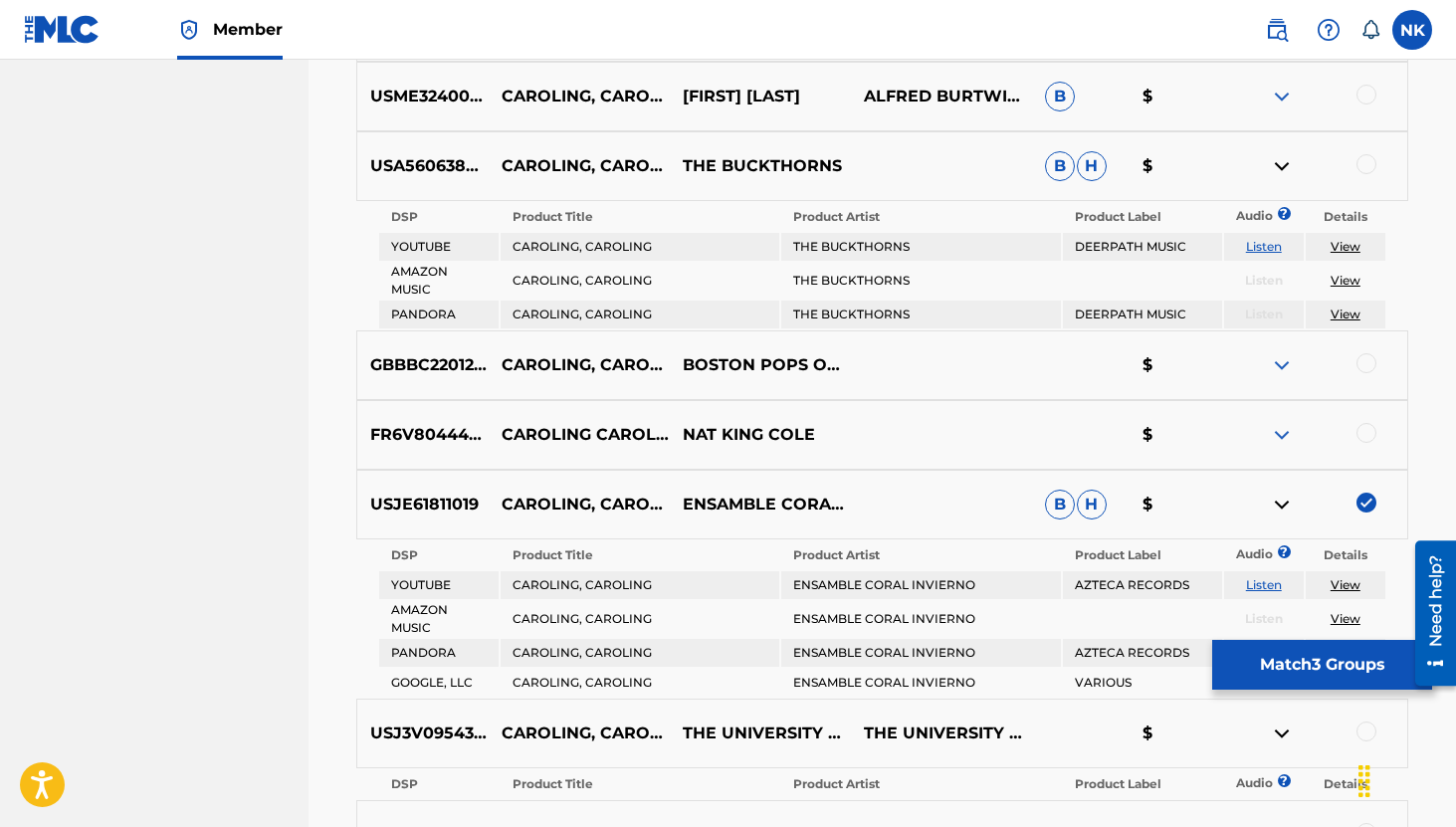 click at bounding box center [1366, 164] 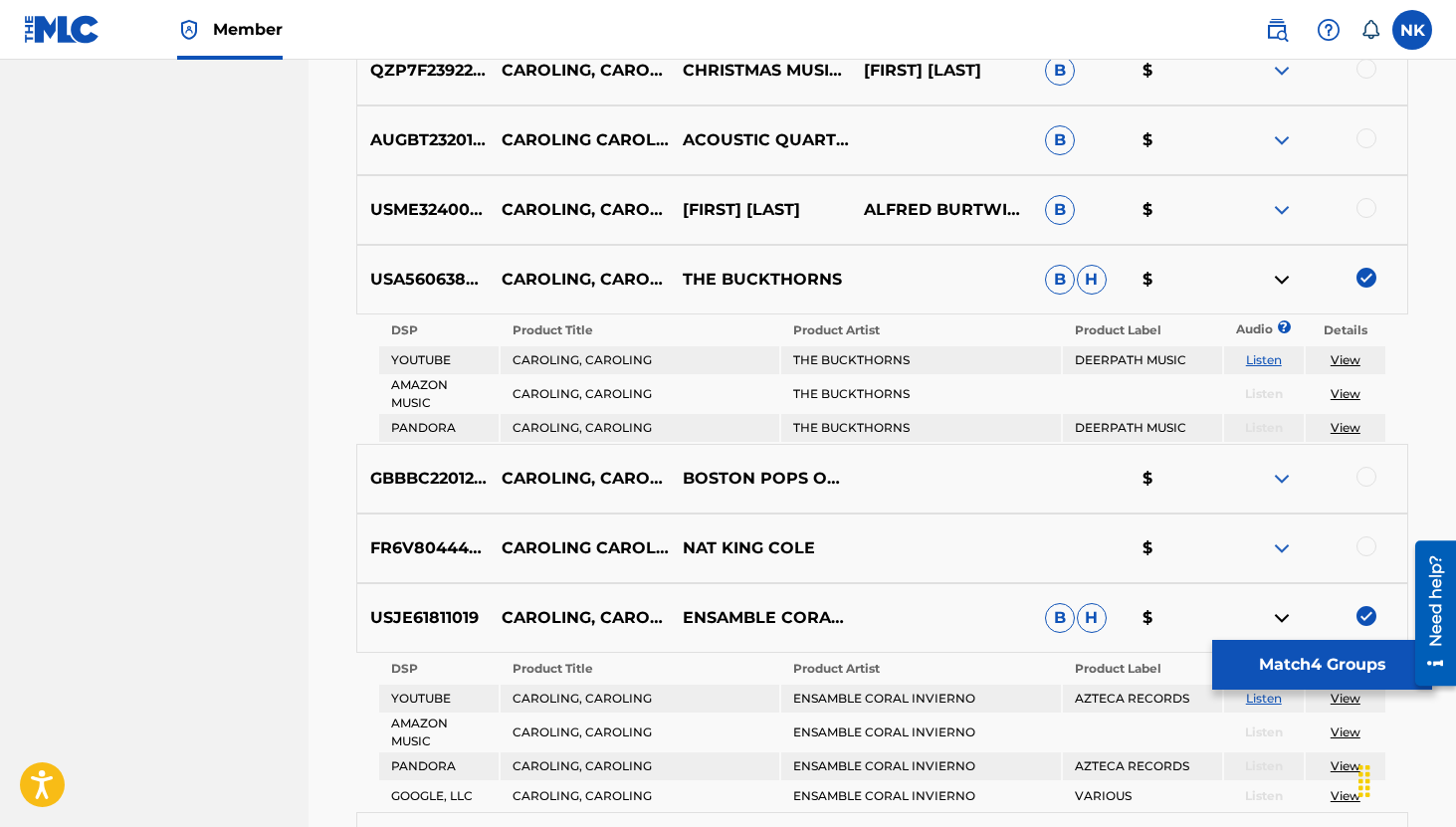 scroll, scrollTop: 1273, scrollLeft: 0, axis: vertical 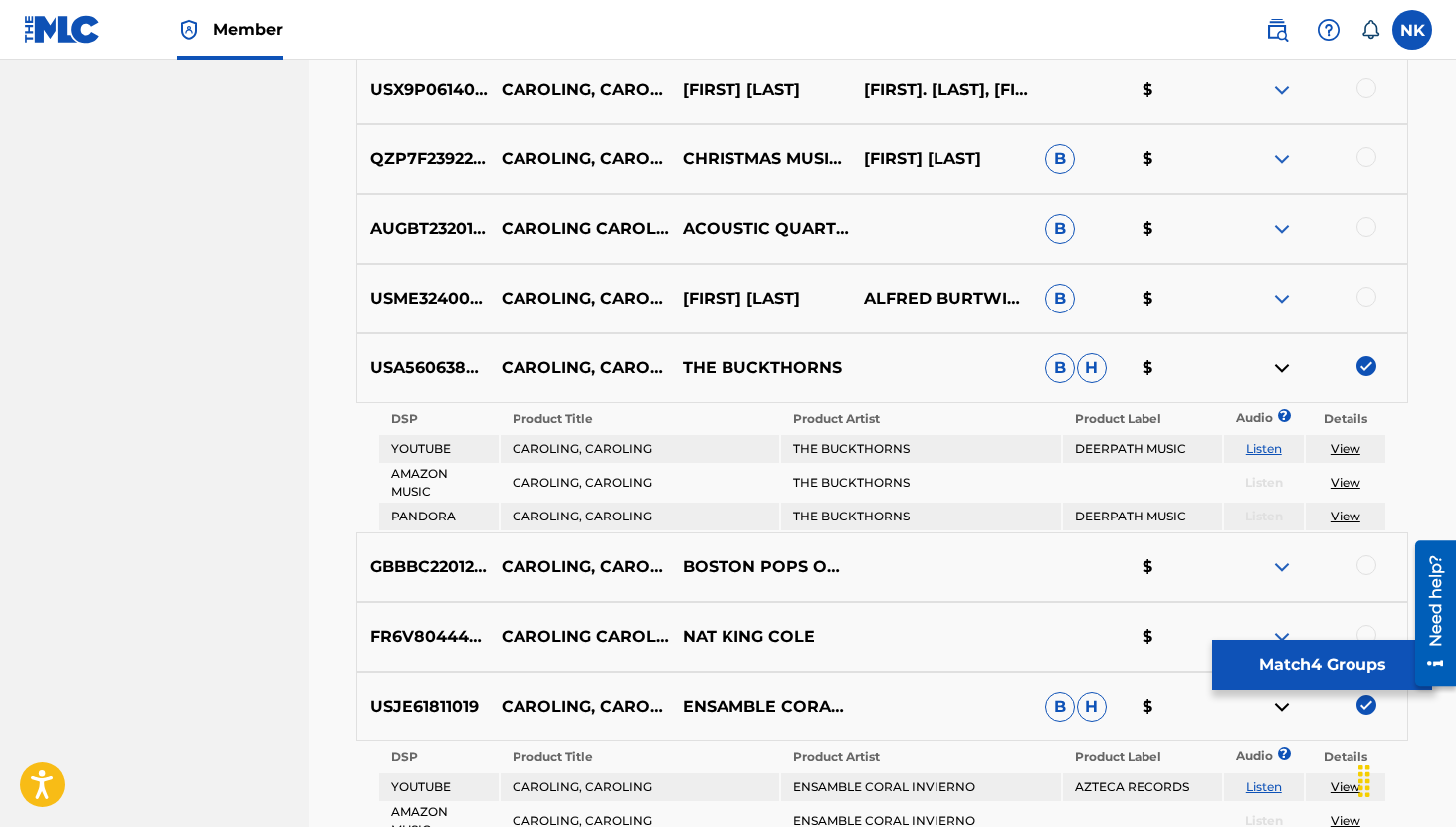 click at bounding box center [1282, 299] 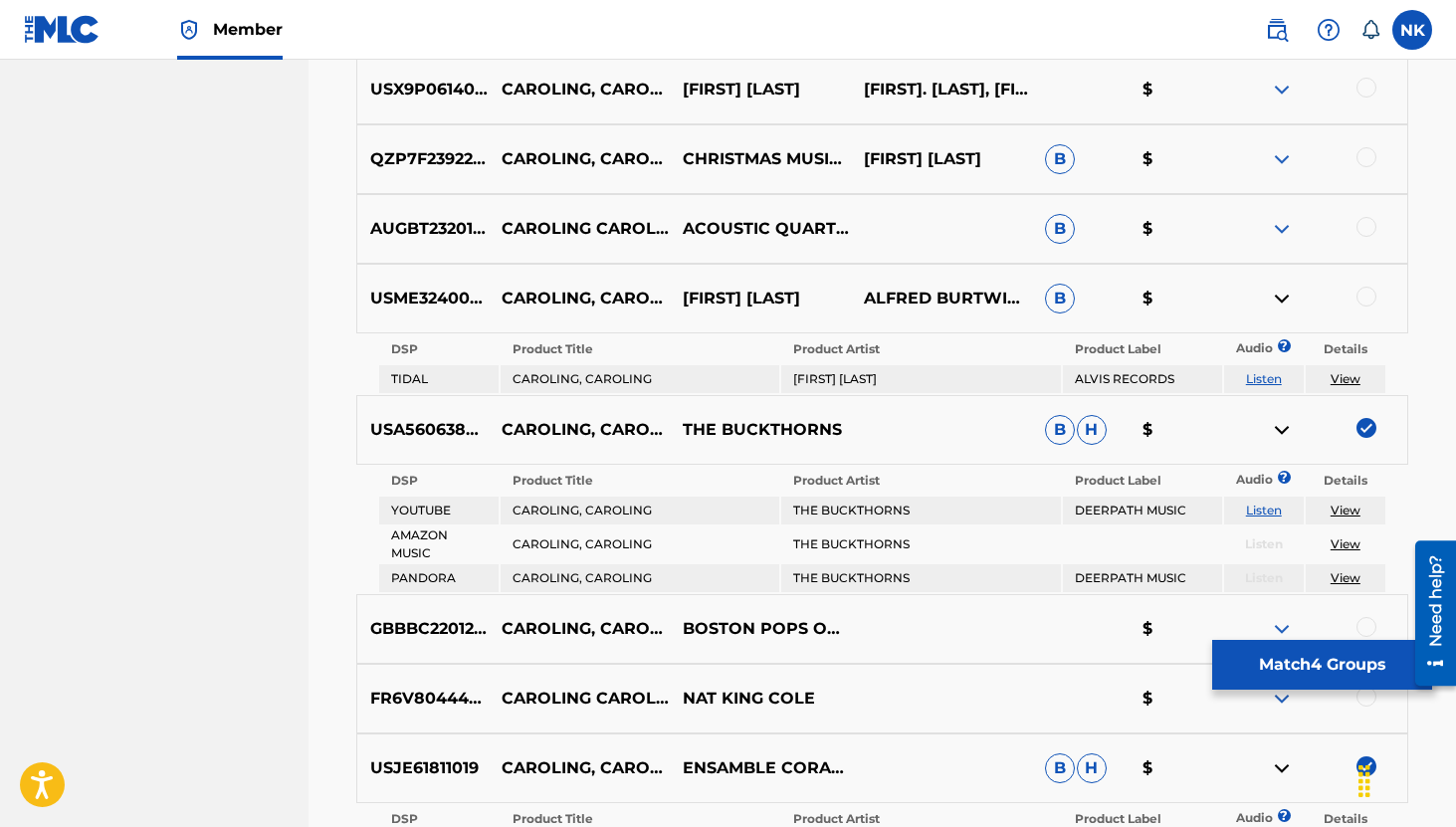 click on "Listen" at bounding box center [1264, 379] 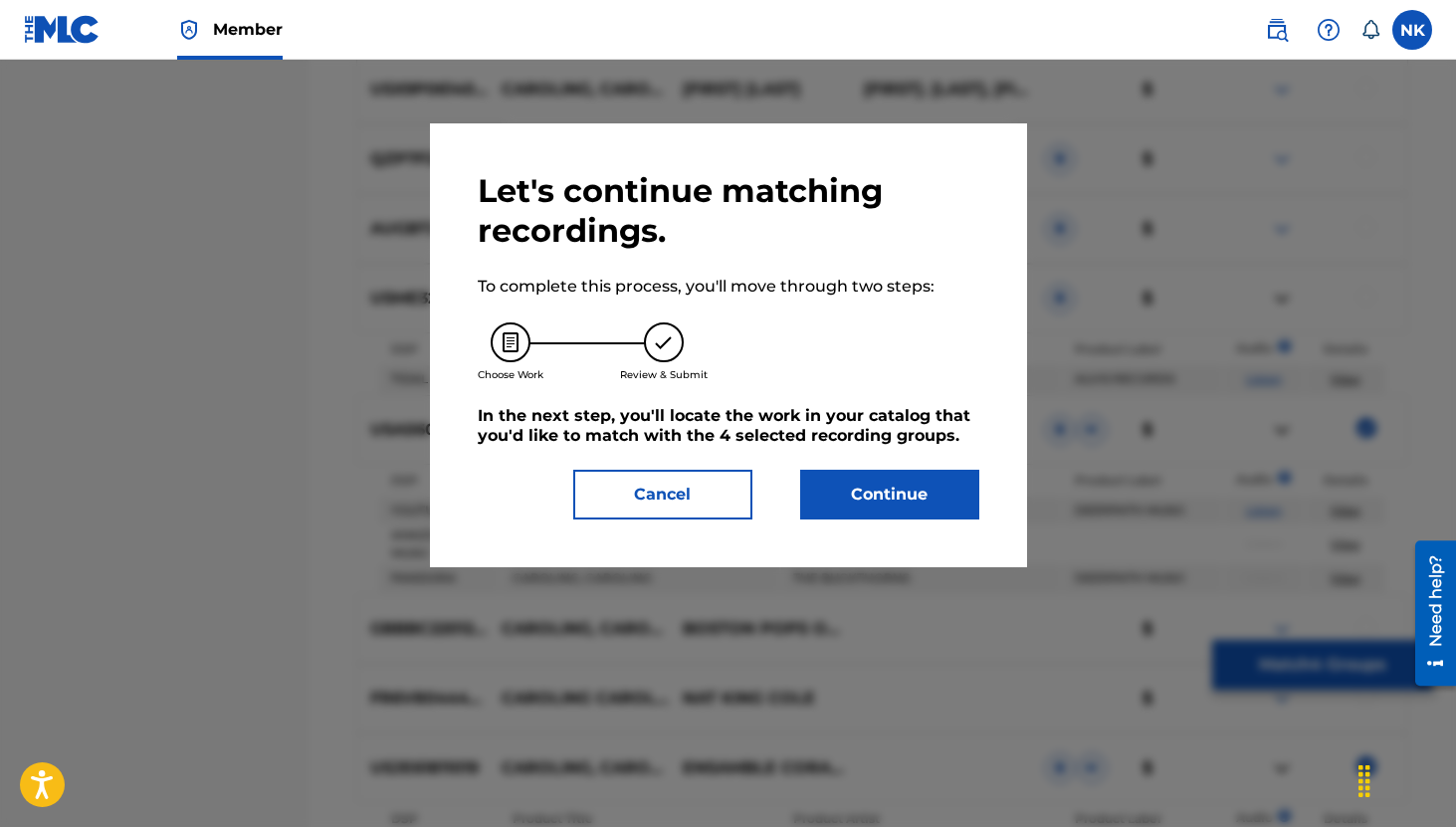 click on "Continue" at bounding box center [890, 495] 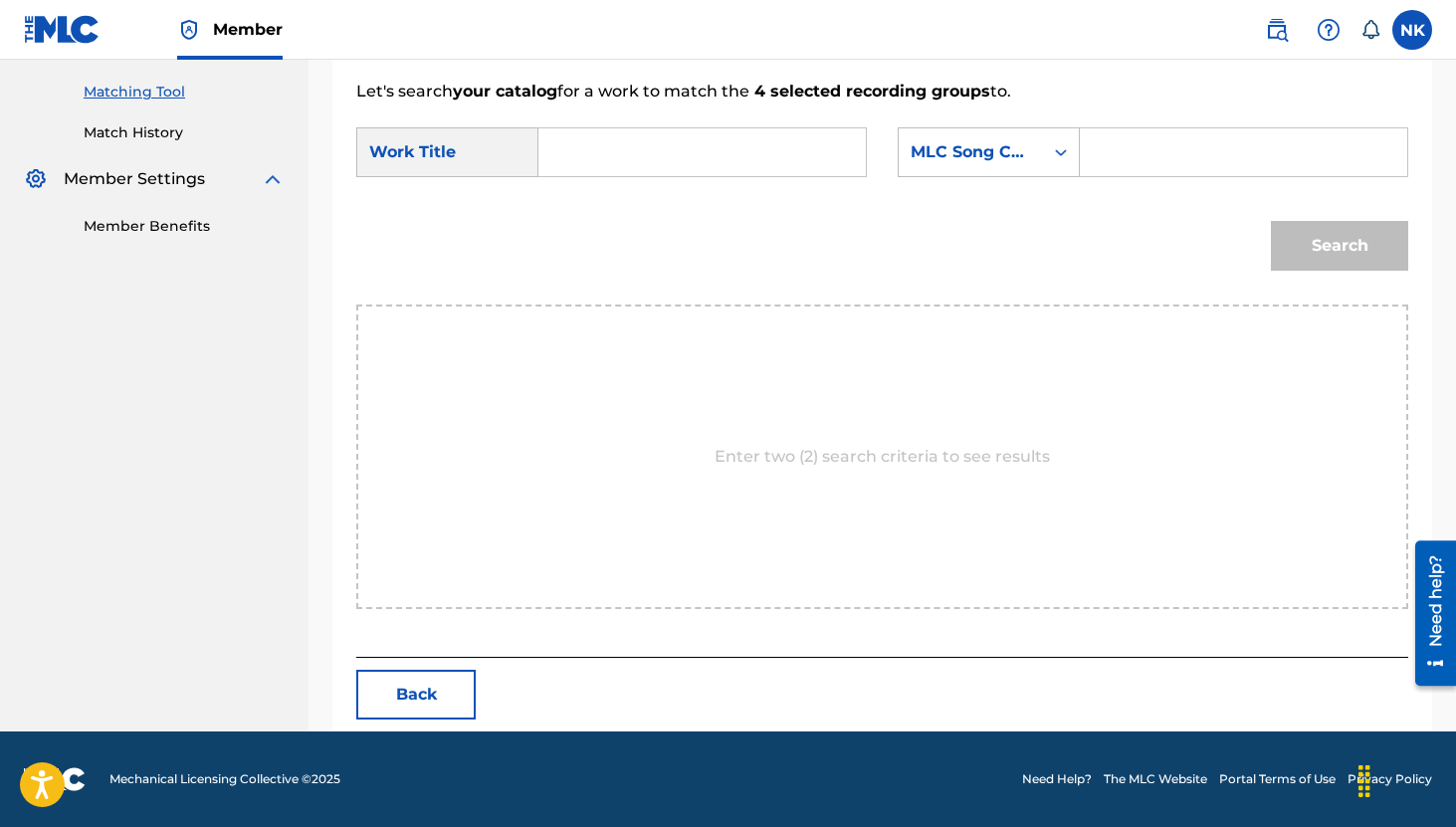 scroll, scrollTop: 499, scrollLeft: 0, axis: vertical 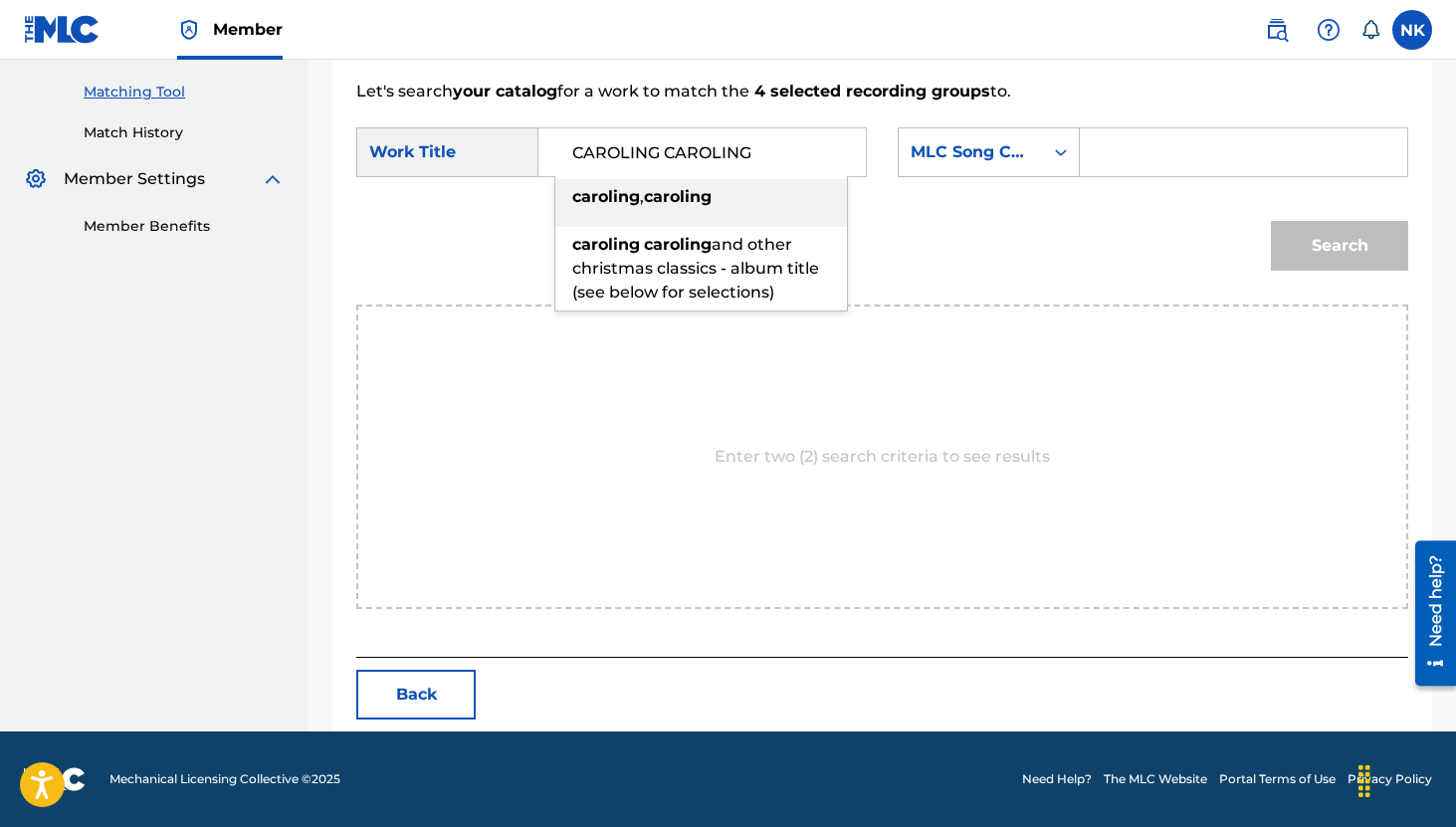 click on "caroling" at bounding box center (678, 196) 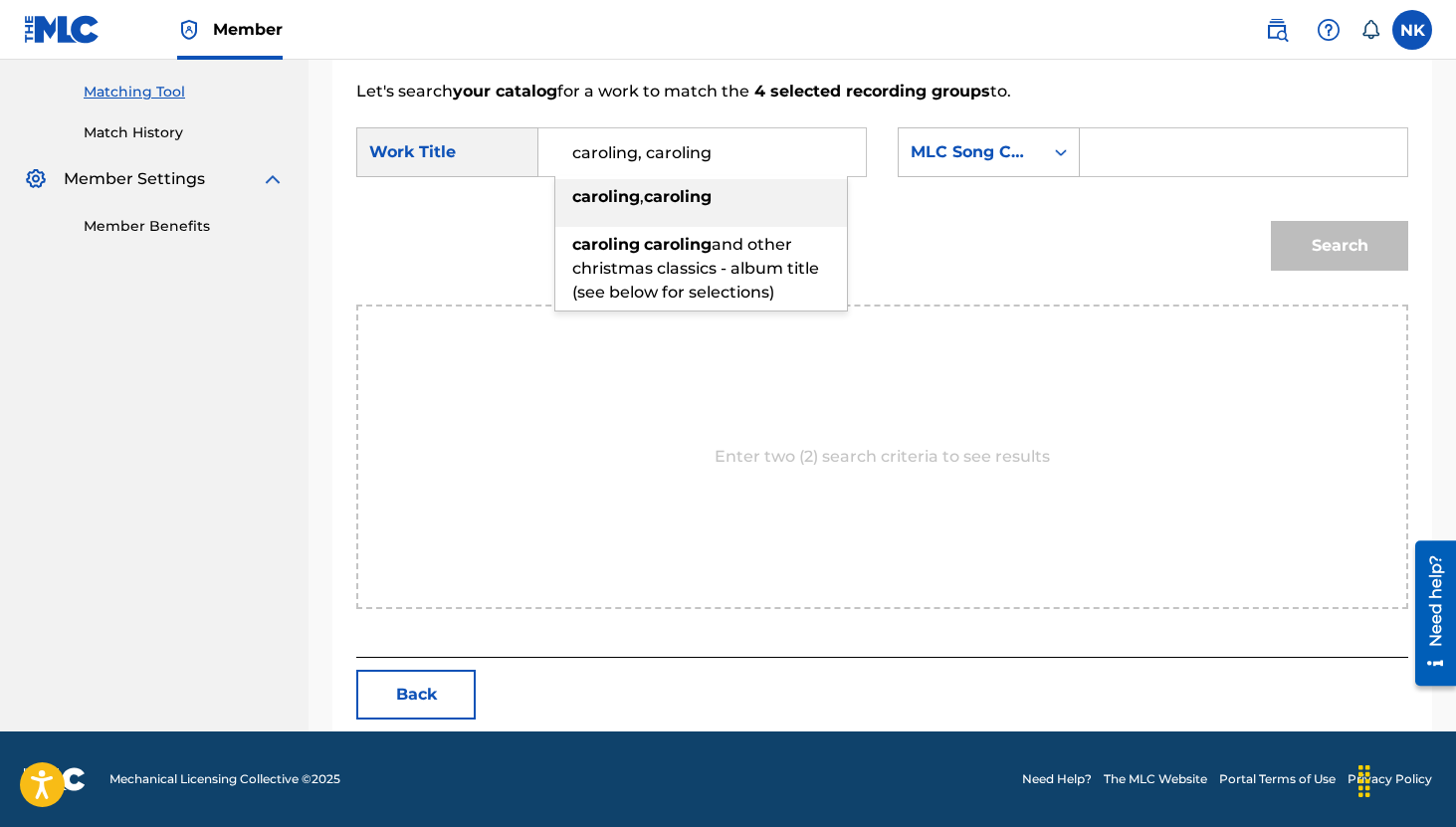 scroll, scrollTop: 0, scrollLeft: 0, axis: both 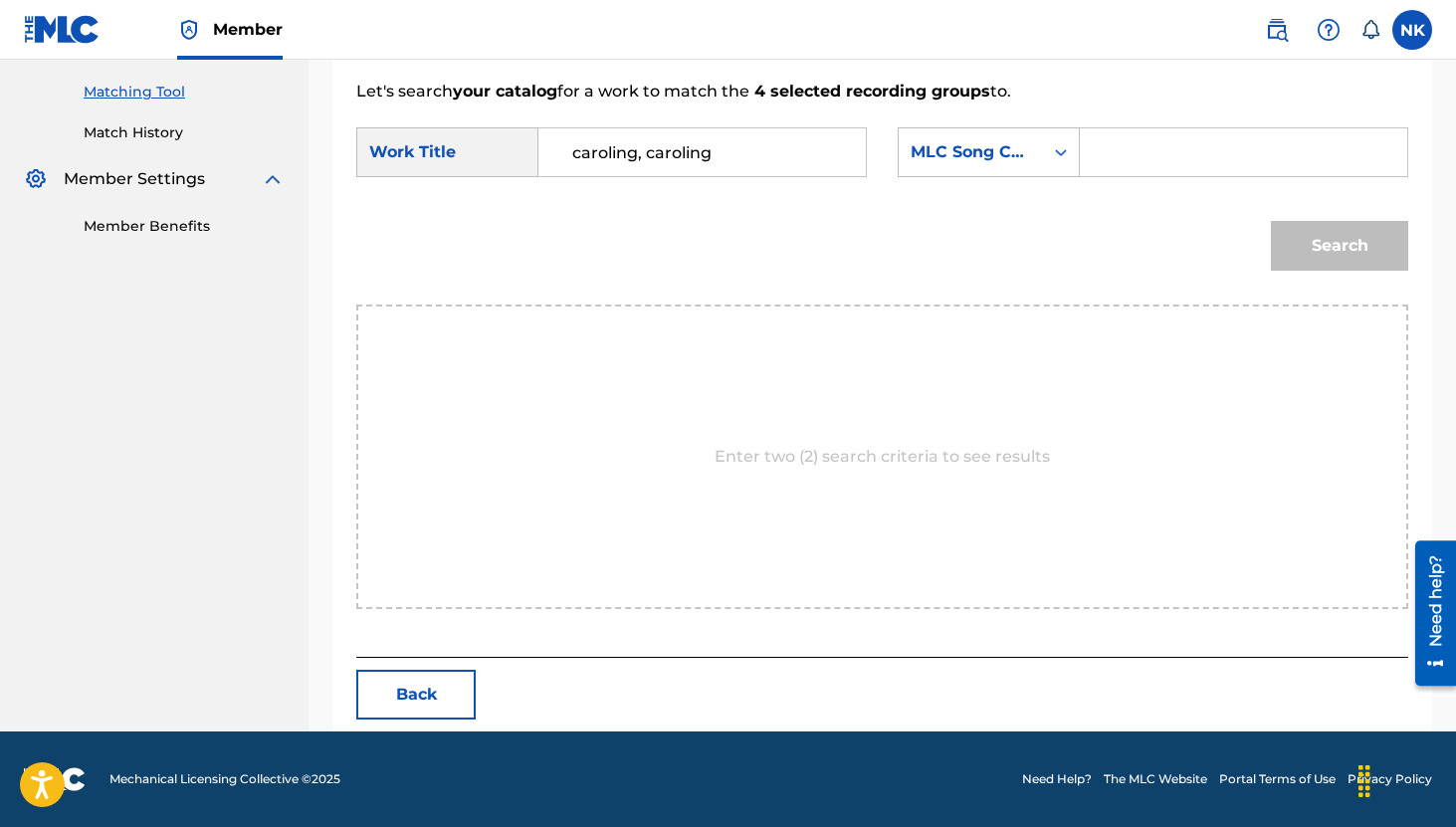 click at bounding box center [1243, 152] 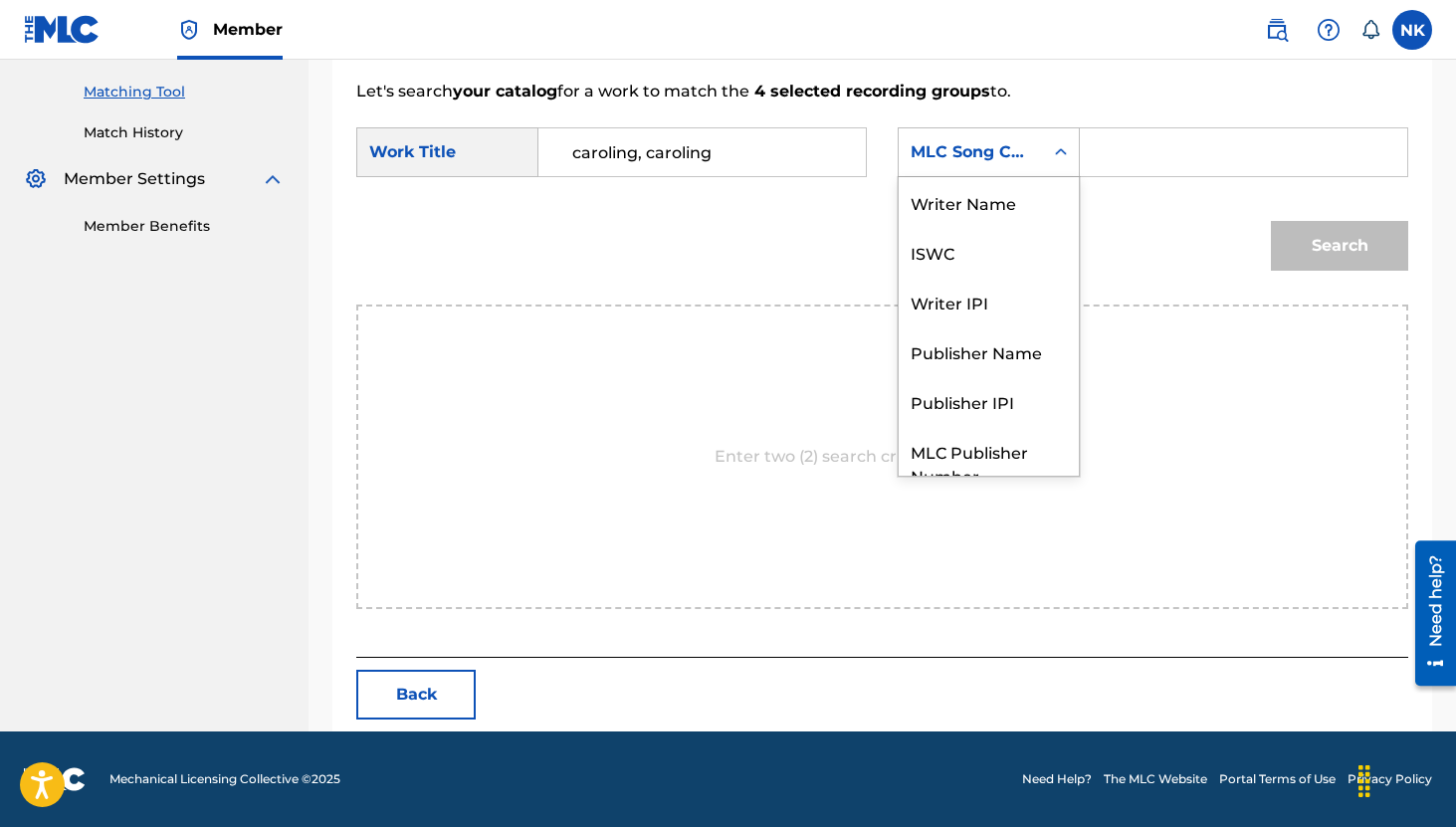 click on "MLC Song Code" at bounding box center (970, 152) 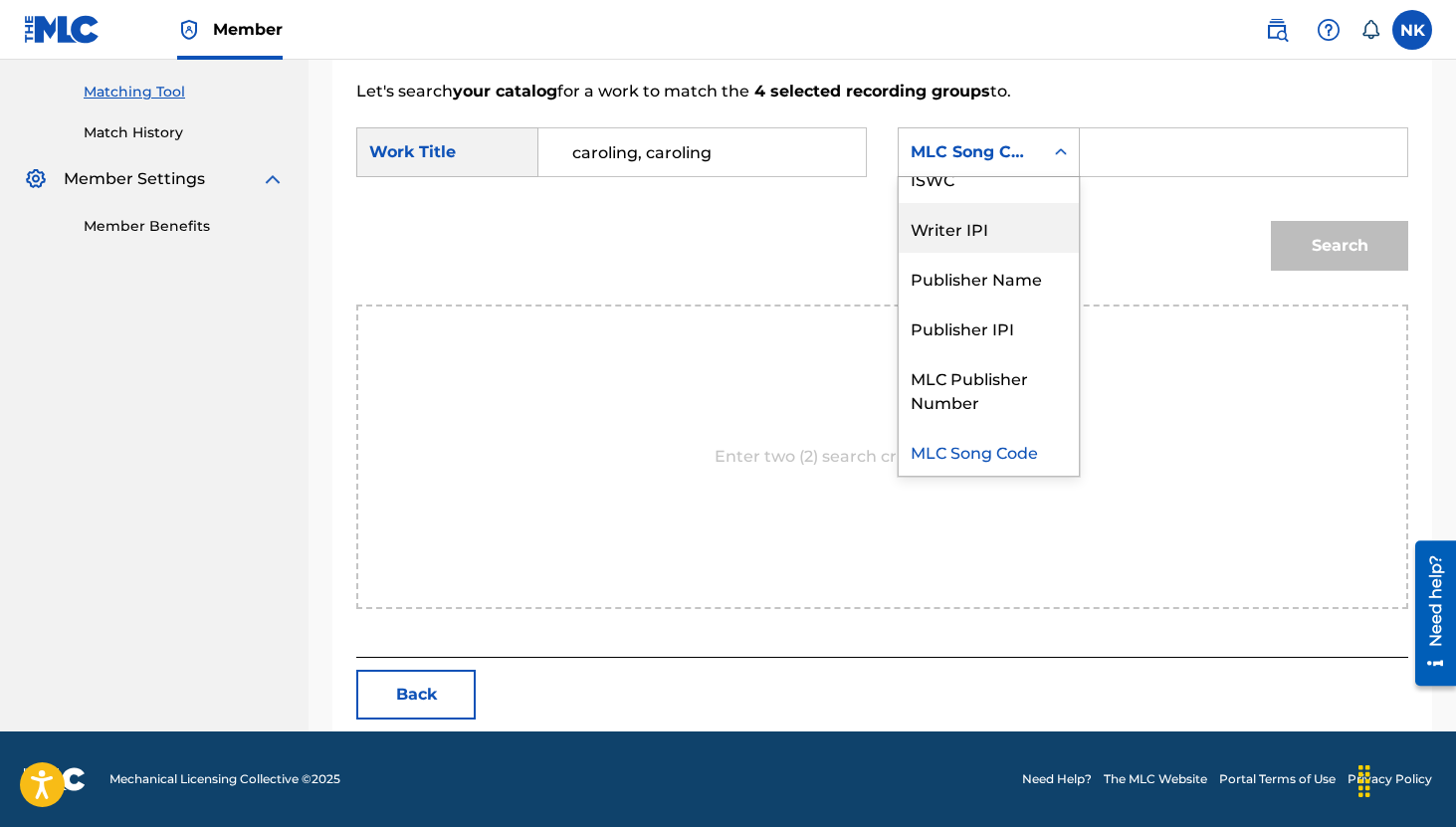 scroll, scrollTop: 0, scrollLeft: 0, axis: both 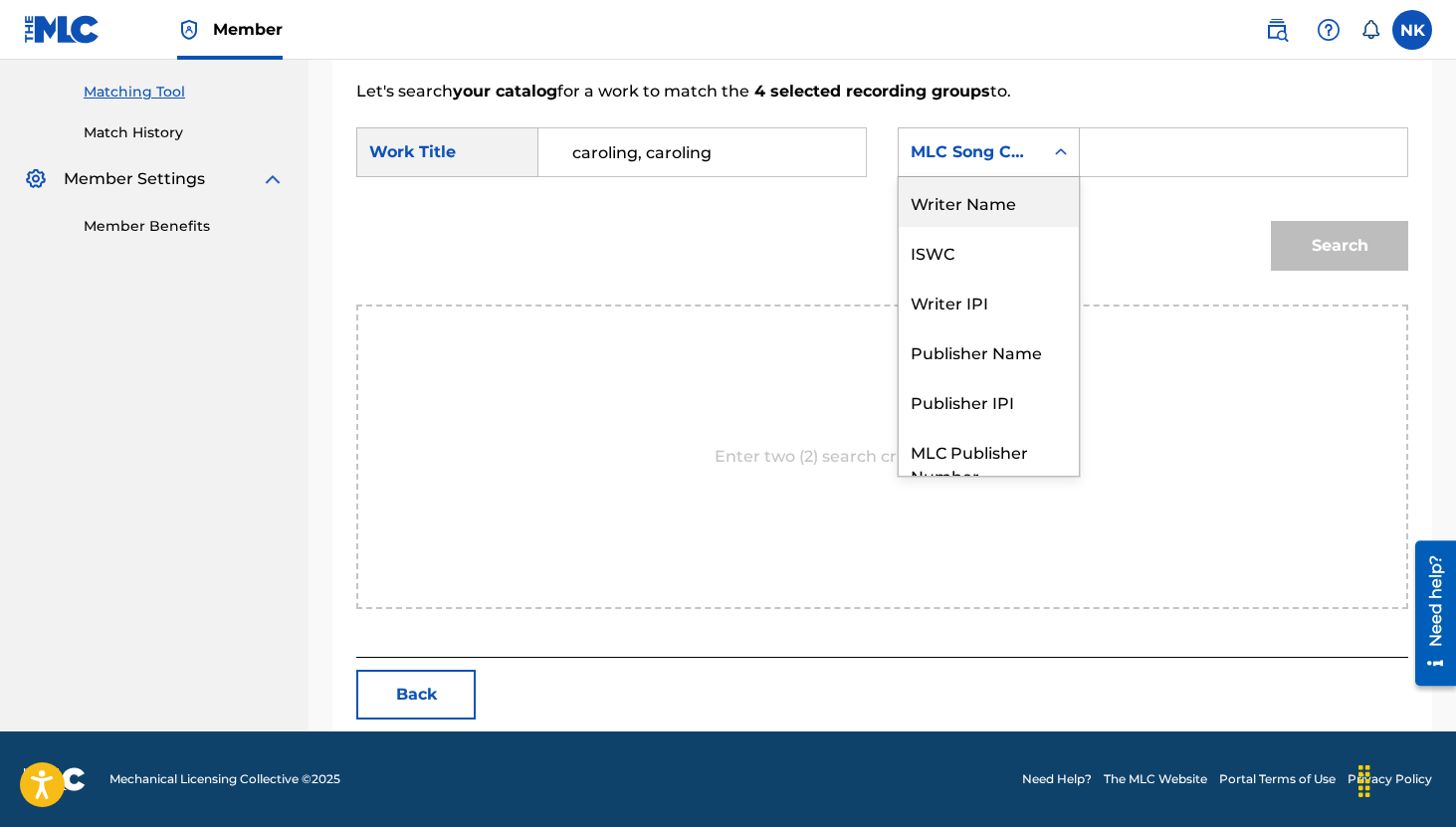 click on "Writer Name" at bounding box center (988, 202) 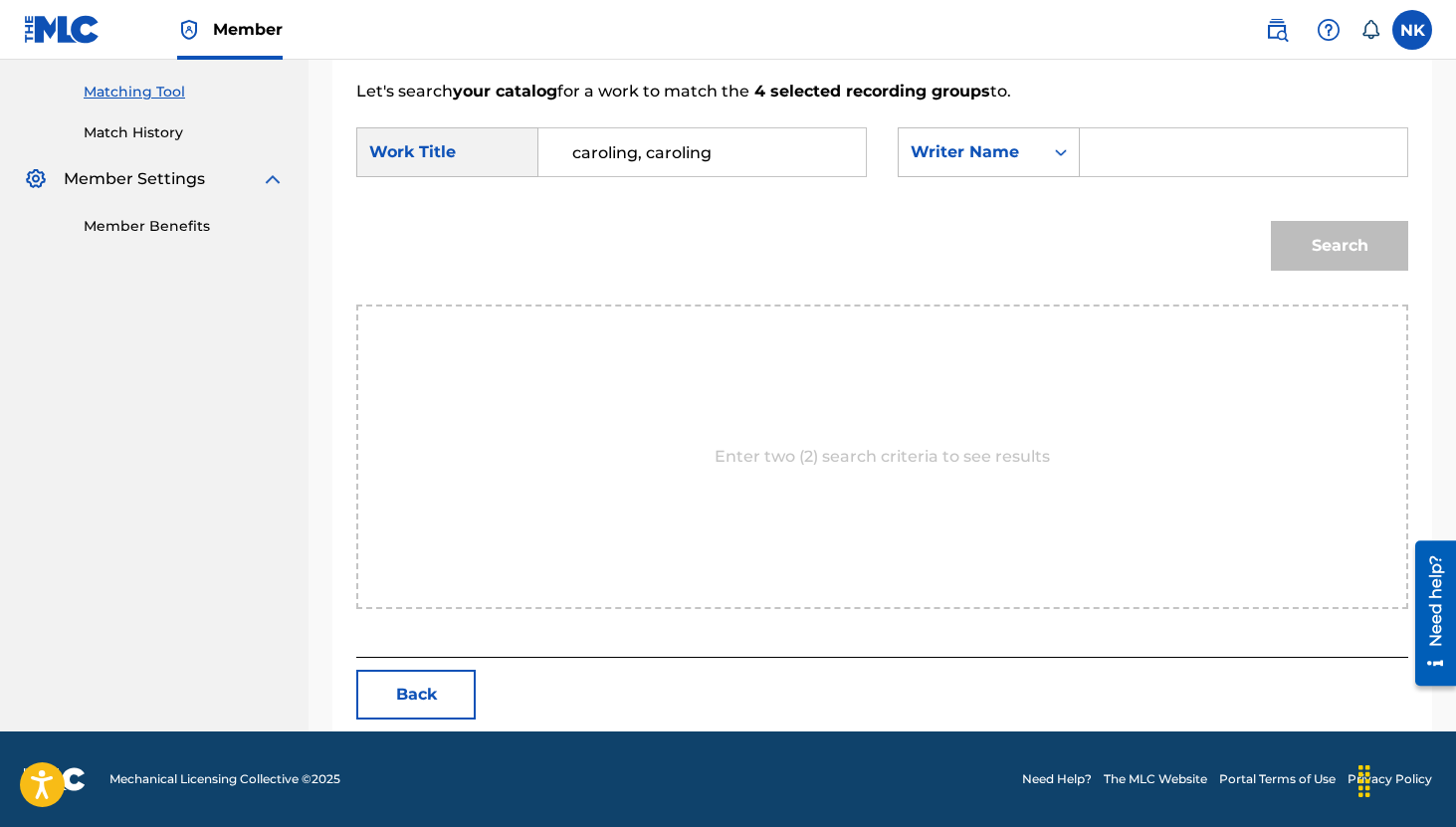 click at bounding box center (1243, 152) 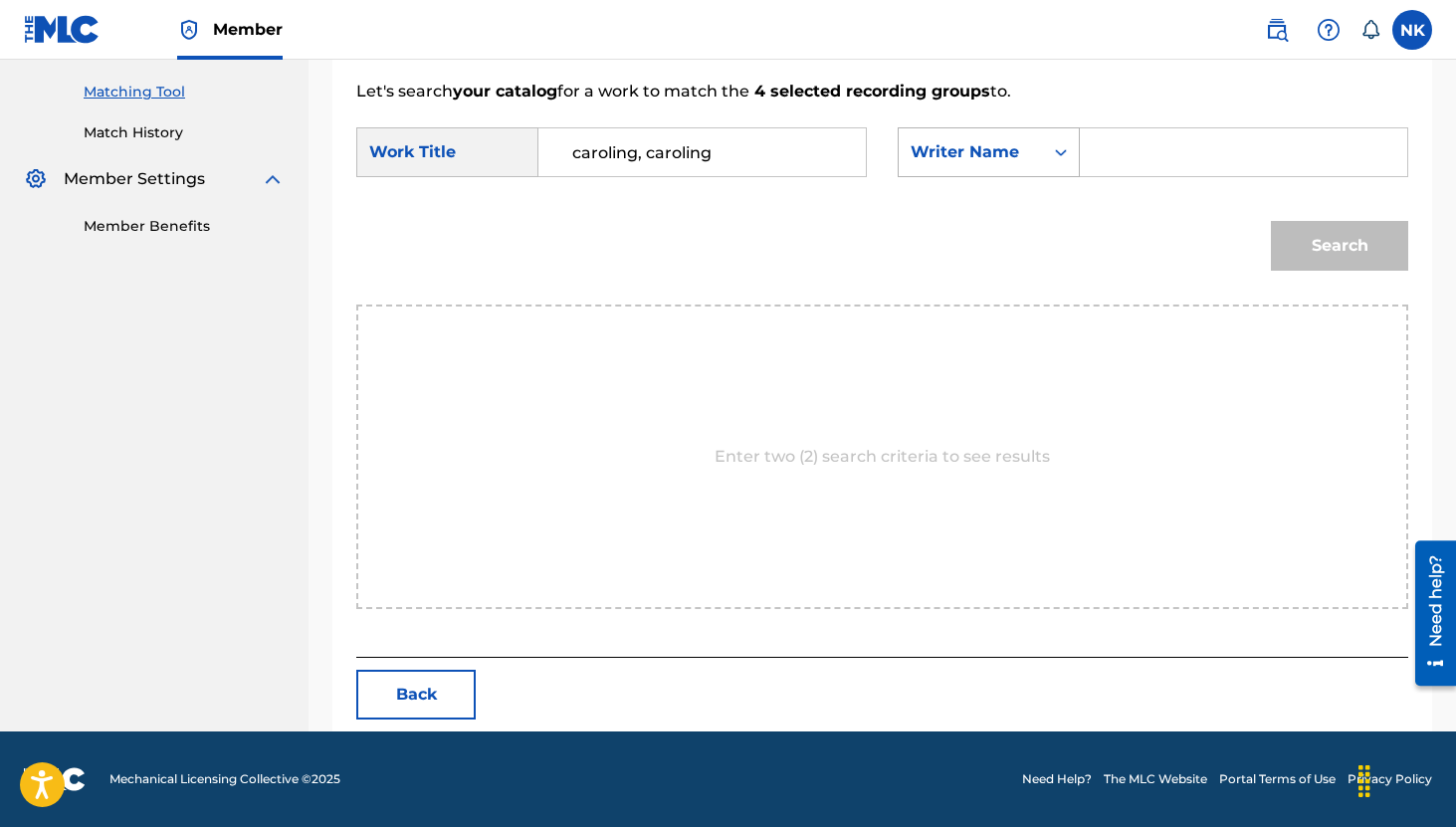 paste on "[FIRST] [LAST]" 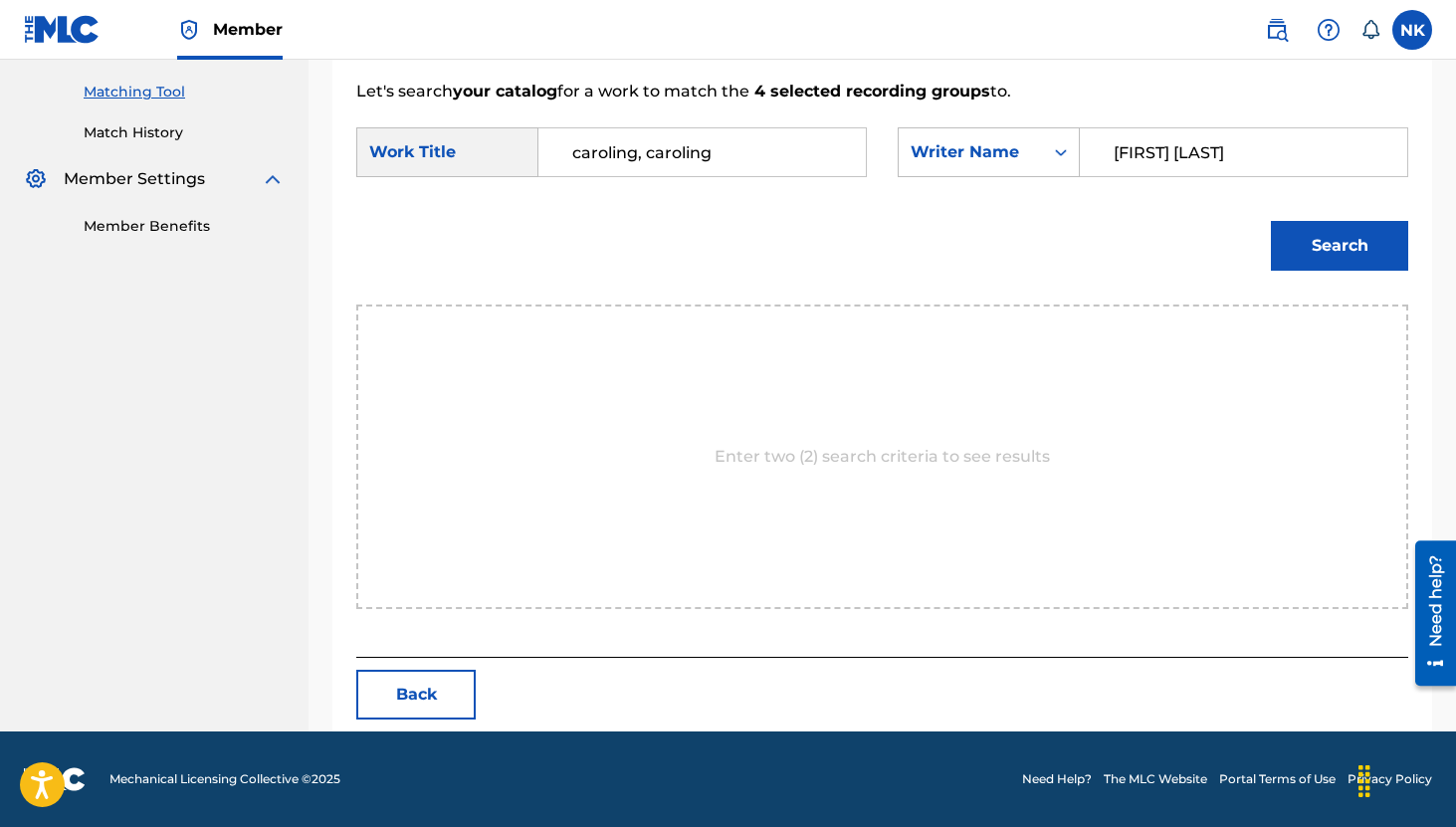 type on "[FIRST] [LAST]" 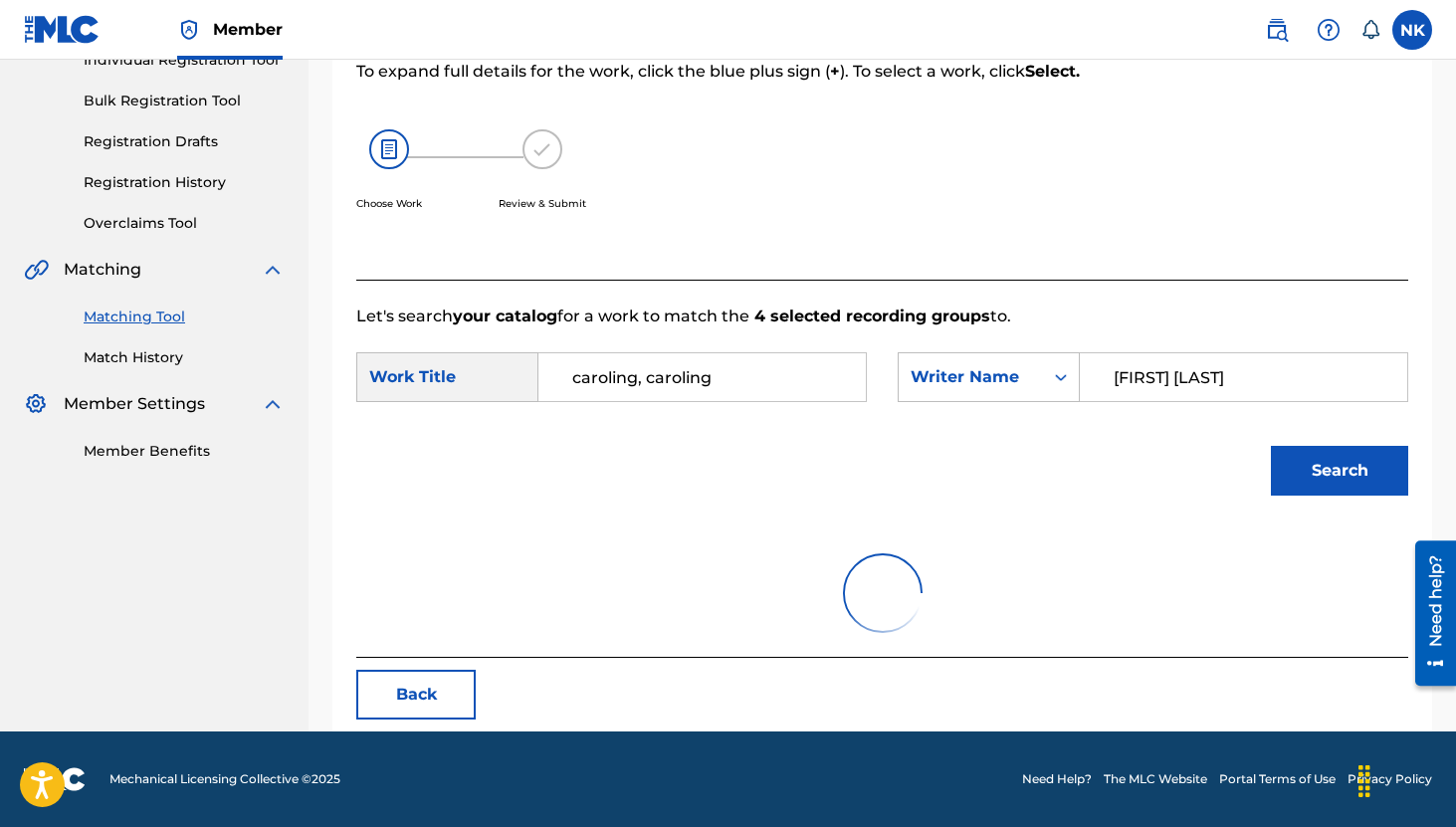 scroll, scrollTop: 440, scrollLeft: 0, axis: vertical 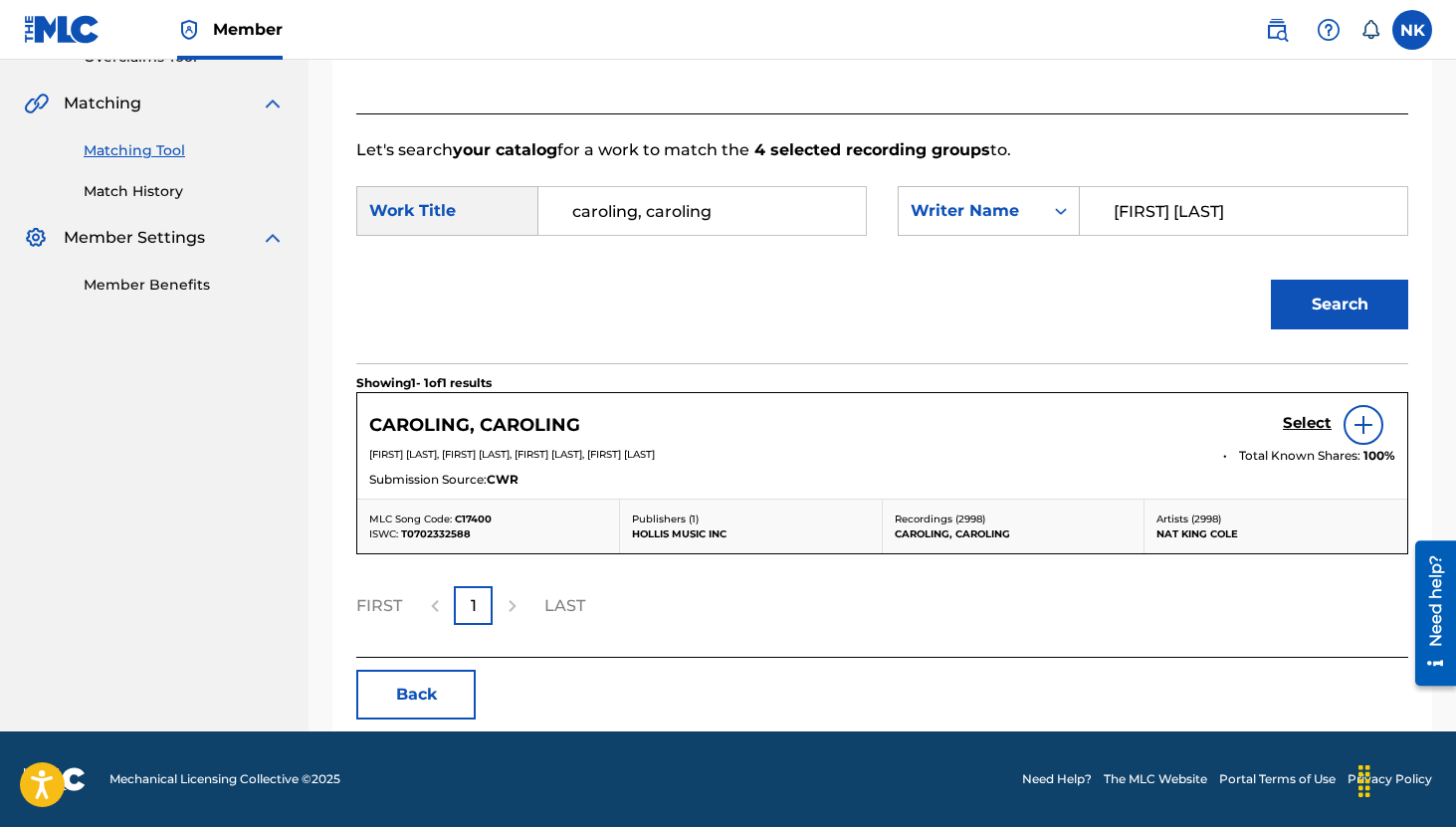 click on "Select" at bounding box center [1307, 423] 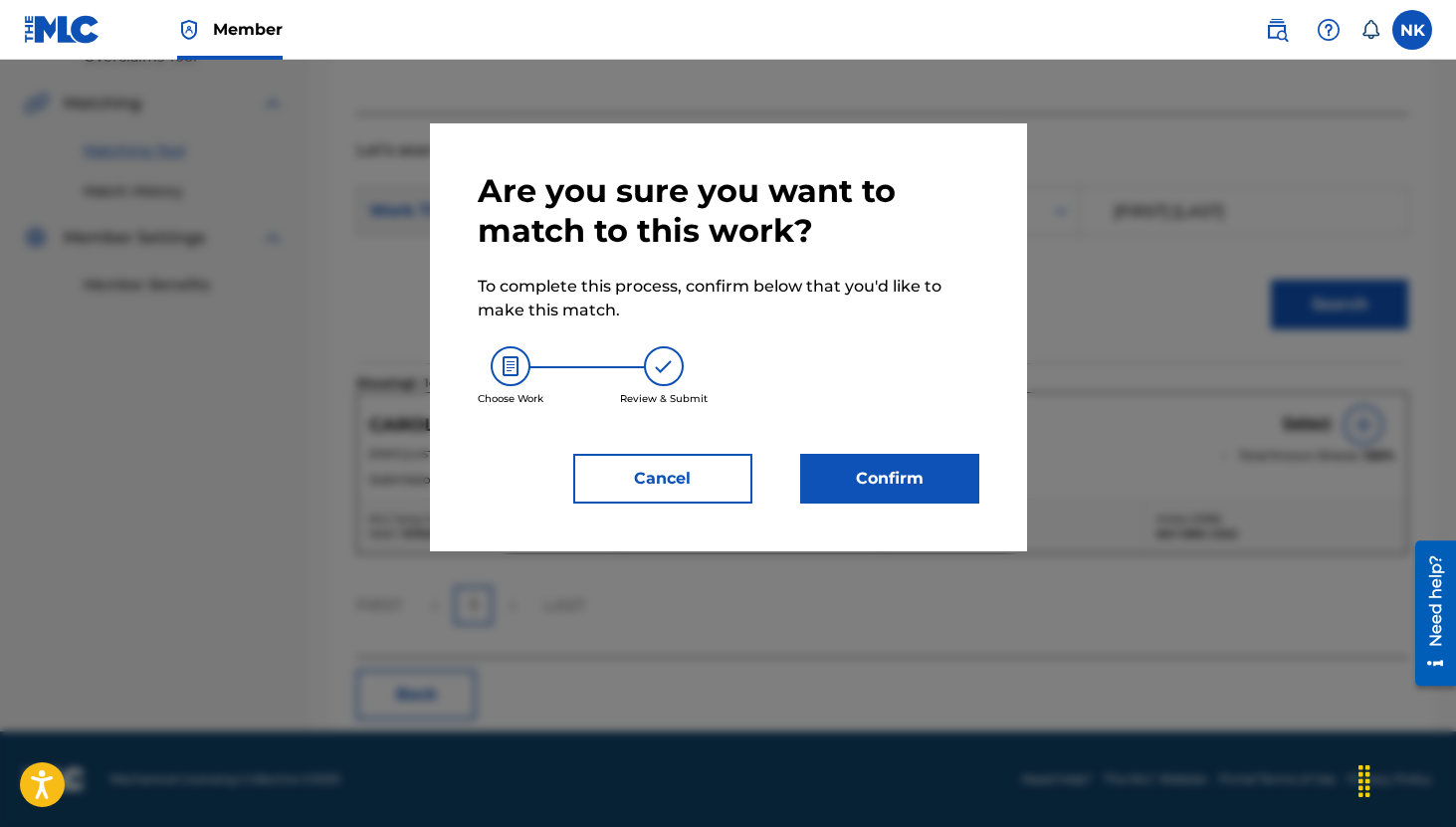 click on "Confirm" at bounding box center (890, 479) 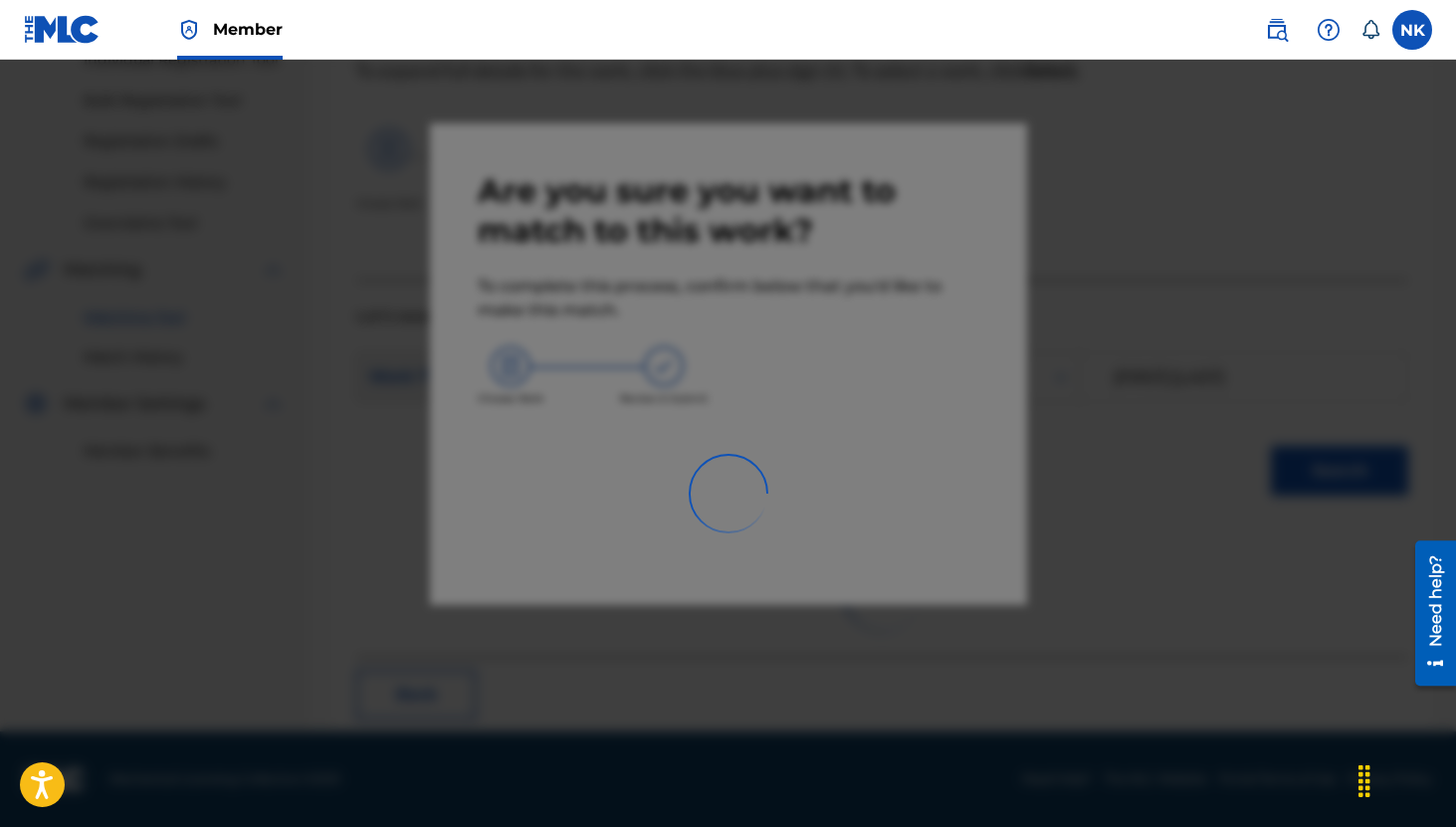 scroll, scrollTop: 73, scrollLeft: 0, axis: vertical 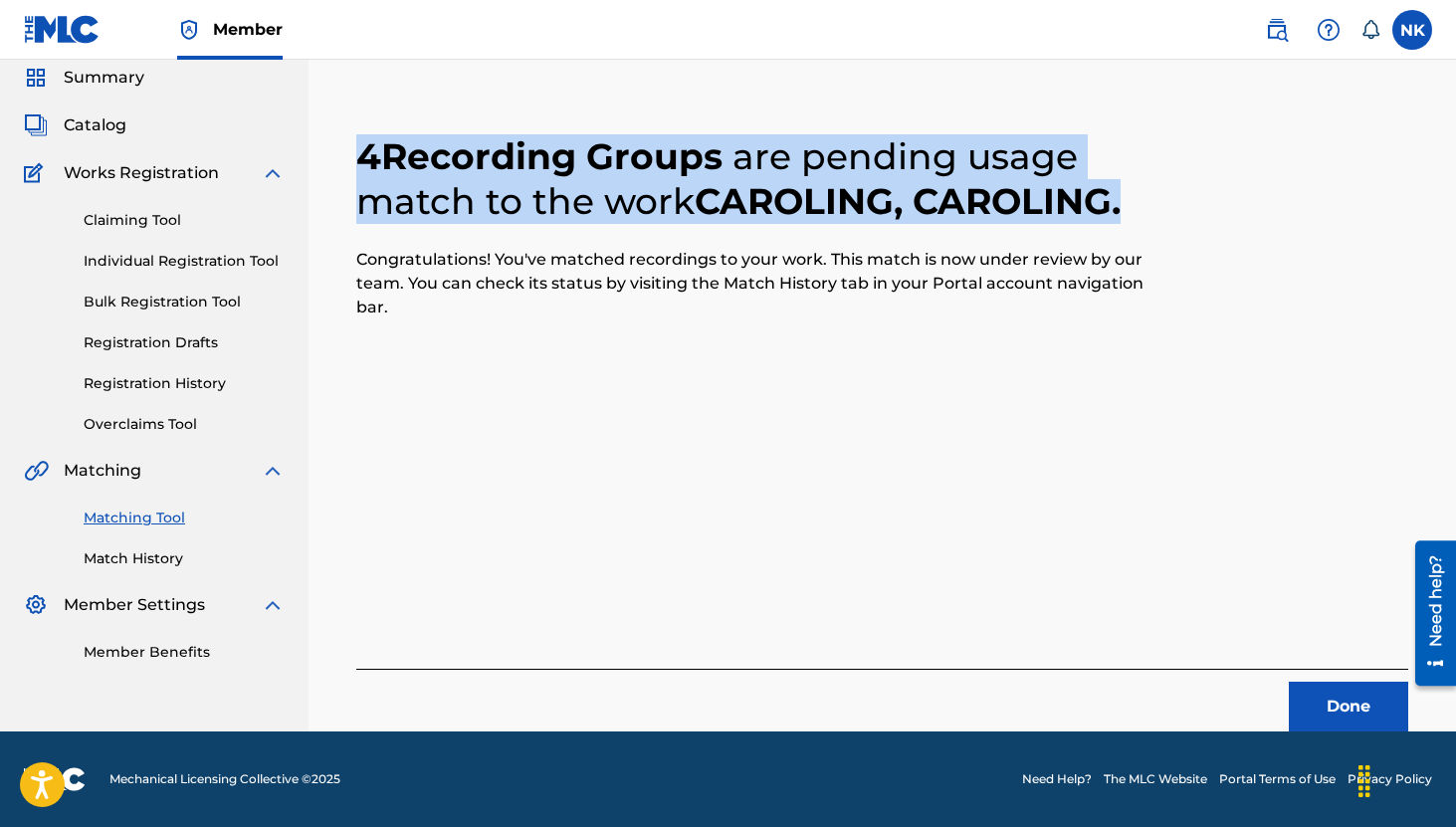 drag, startPoint x: 351, startPoint y: 160, endPoint x: 1271, endPoint y: 189, distance: 920.45695 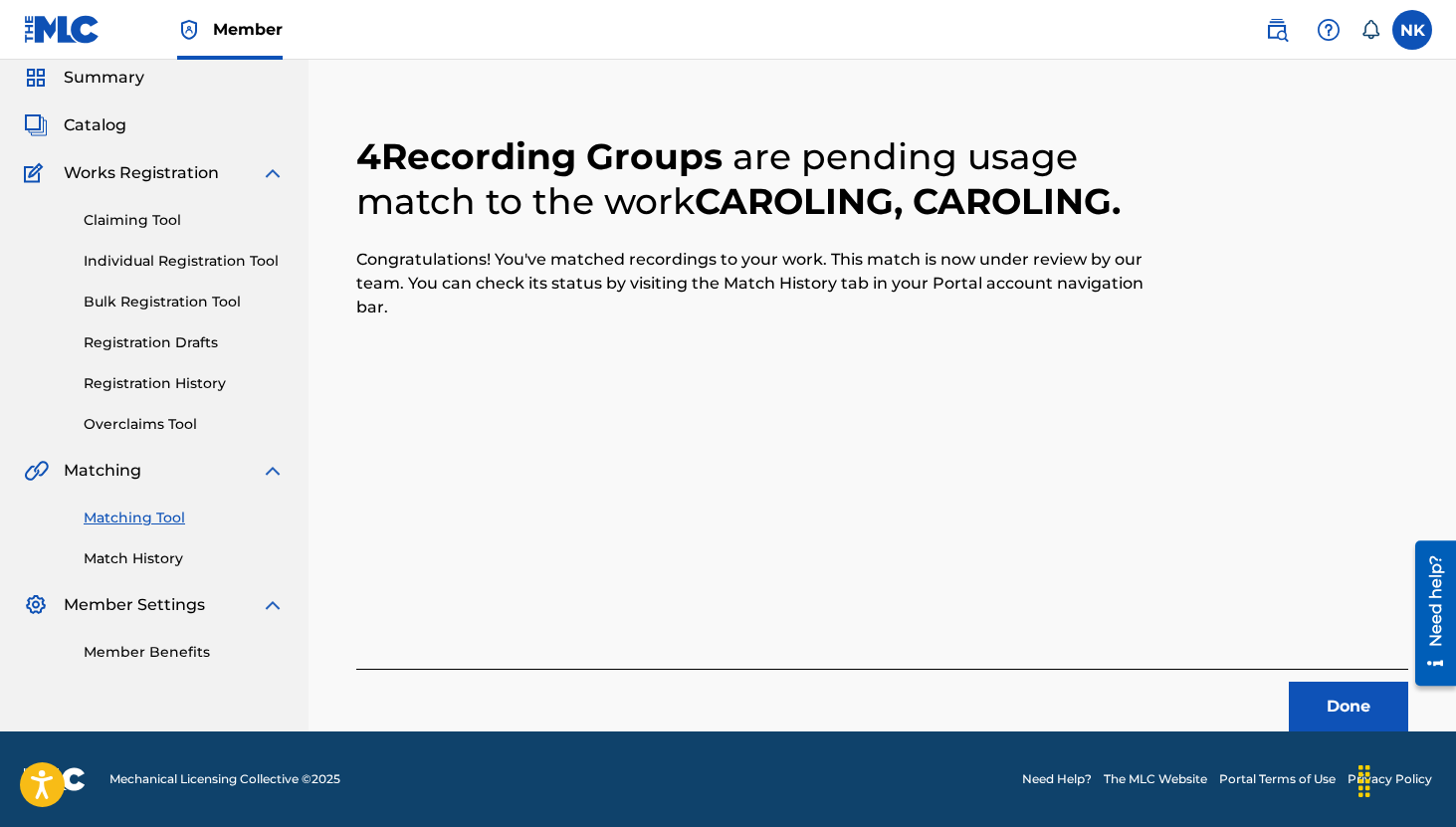 click on "Done" at bounding box center (882, 700) 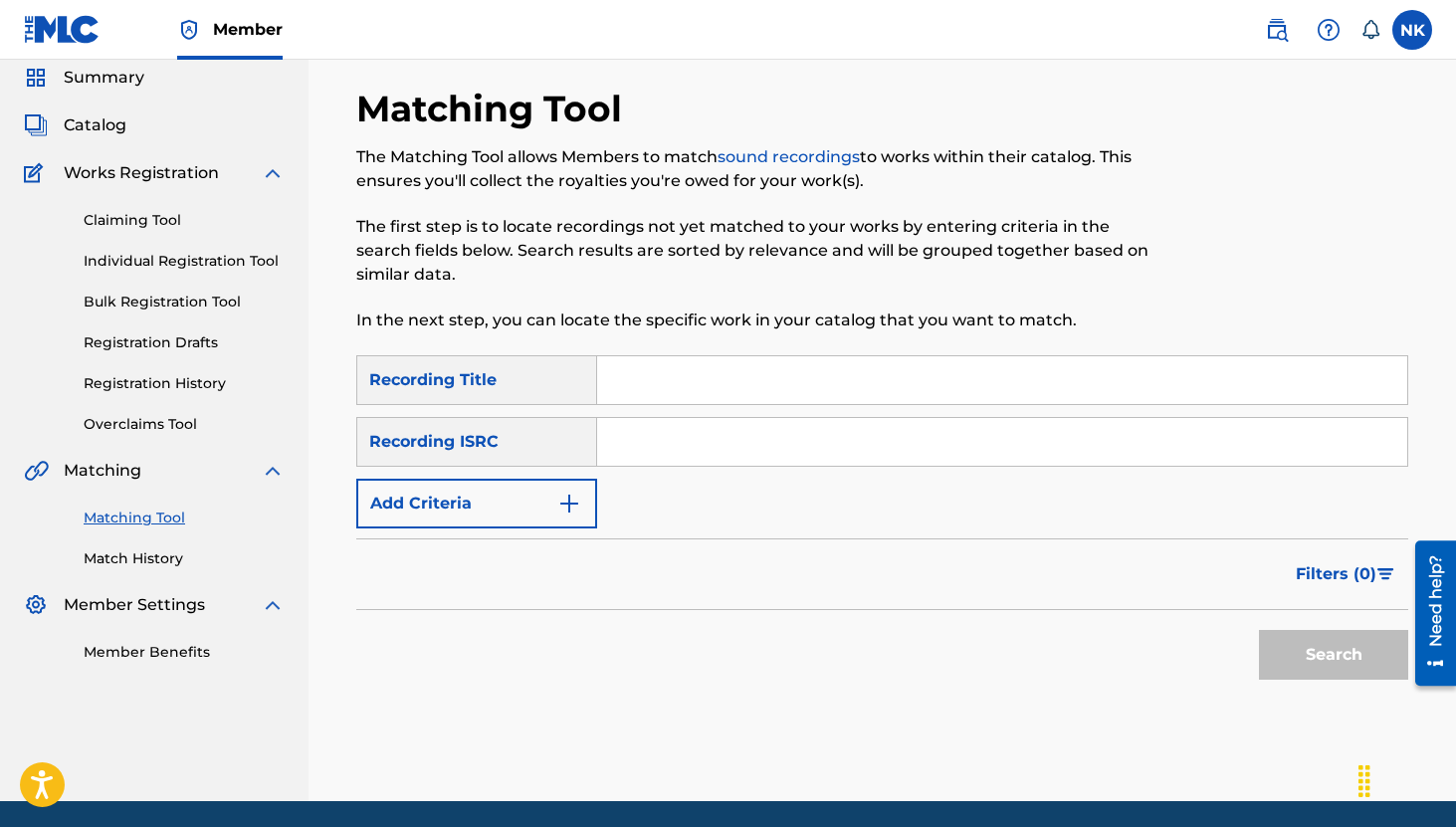 click at bounding box center [1002, 380] 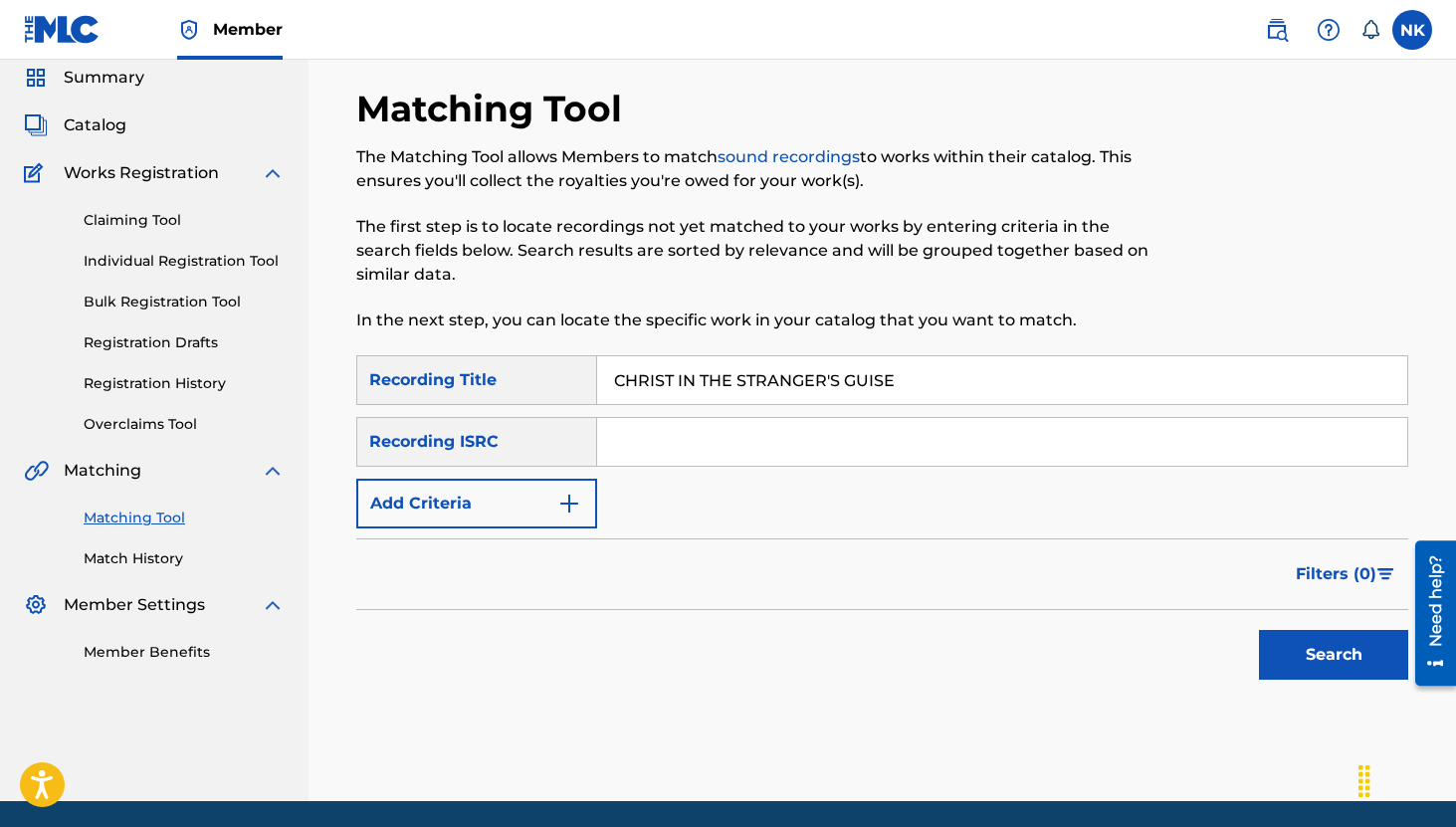 type on "CHRIST IN THE STRANGER'S GUISE" 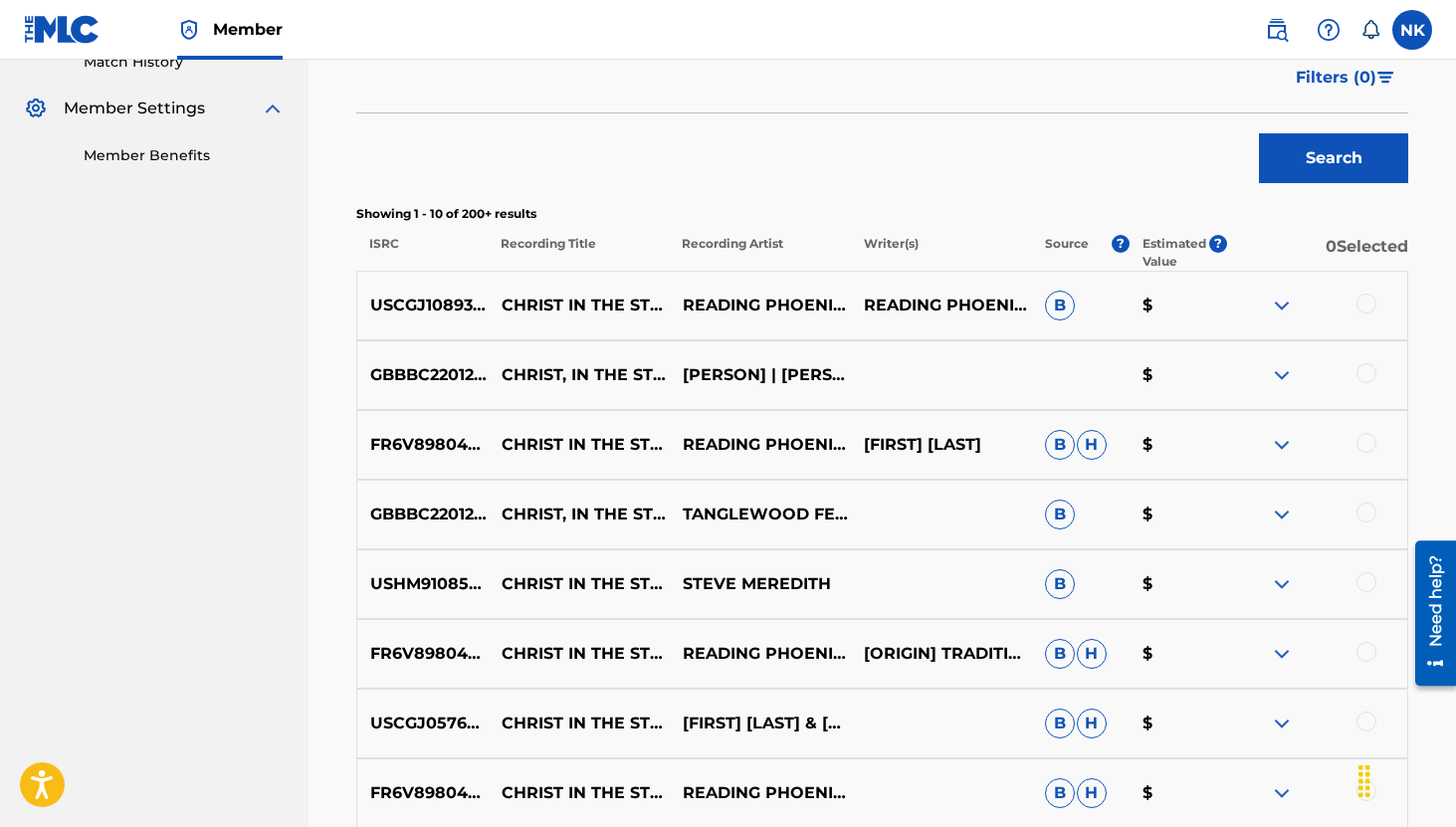 scroll, scrollTop: 571, scrollLeft: 0, axis: vertical 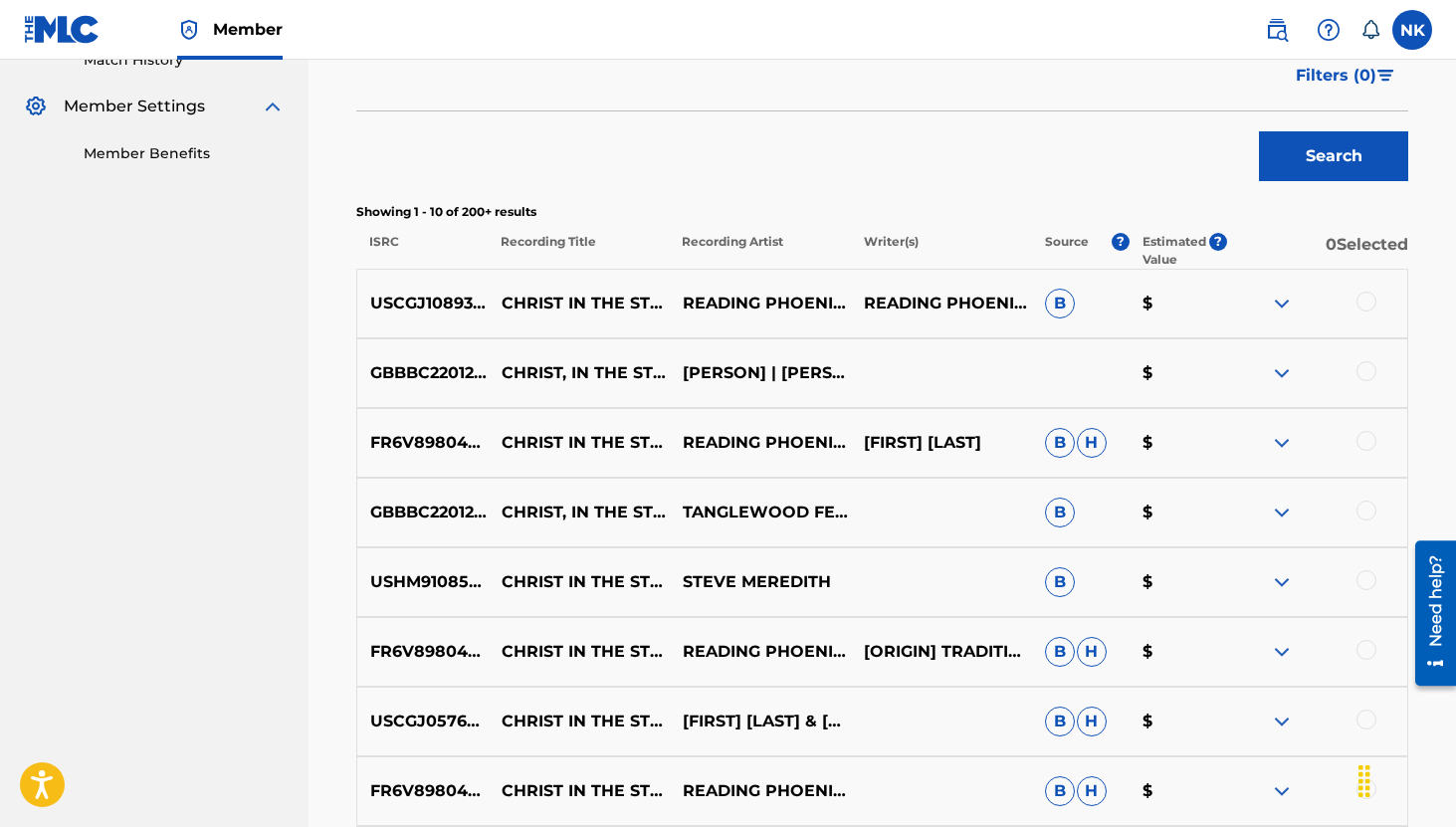 click at bounding box center (1282, 304) 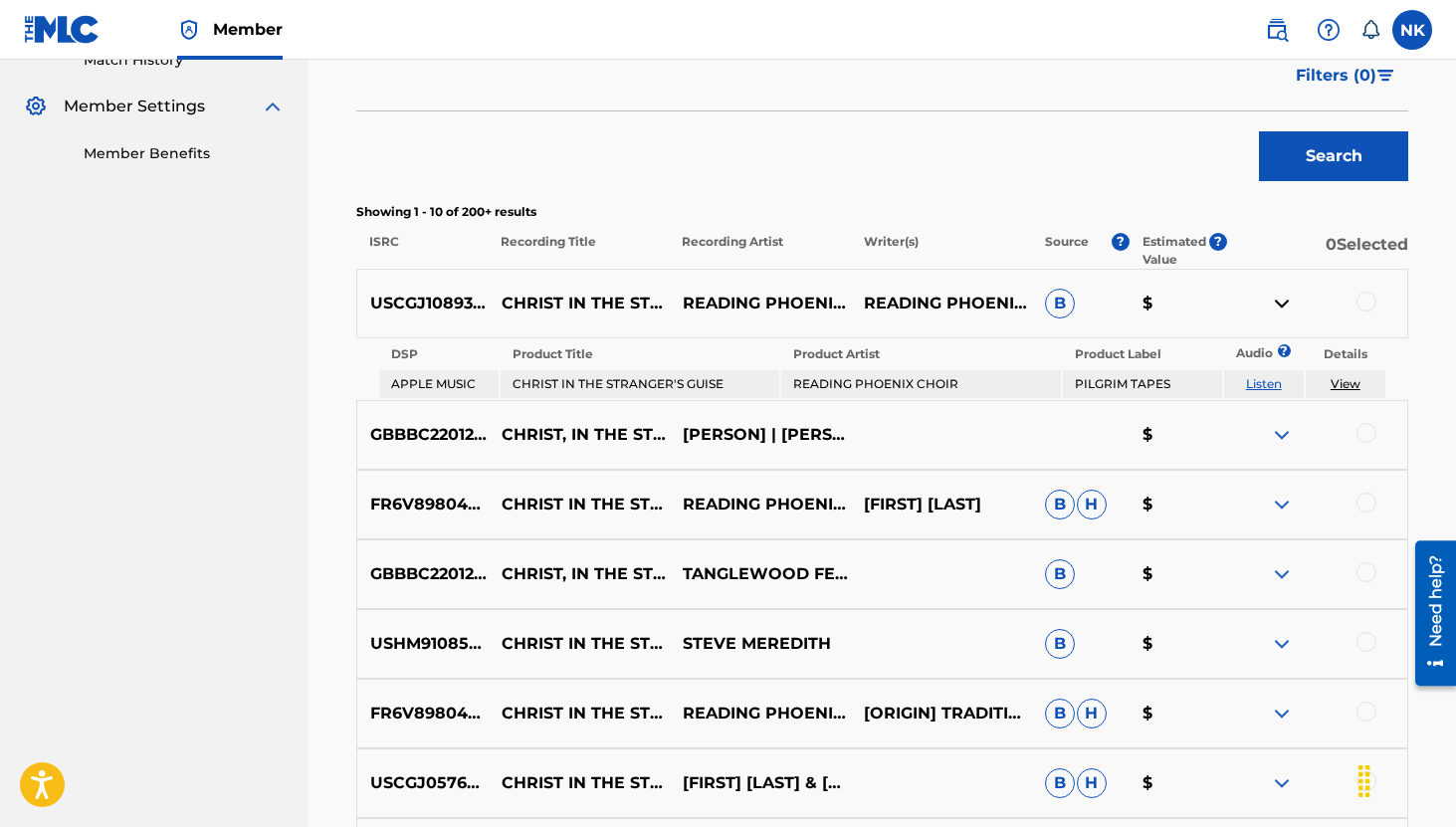 scroll, scrollTop: 627, scrollLeft: 0, axis: vertical 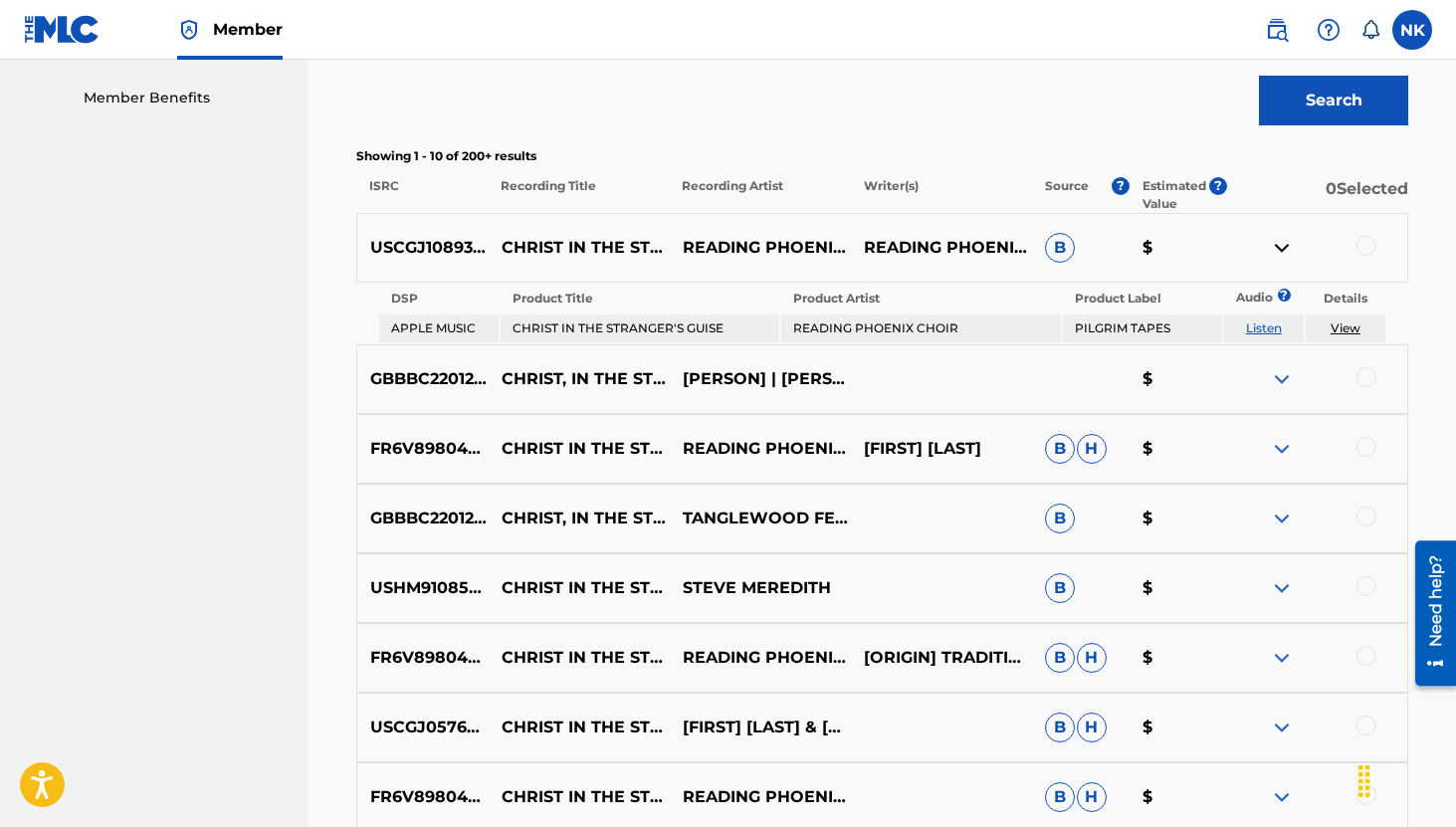 click on "Listen" at bounding box center [1264, 327] 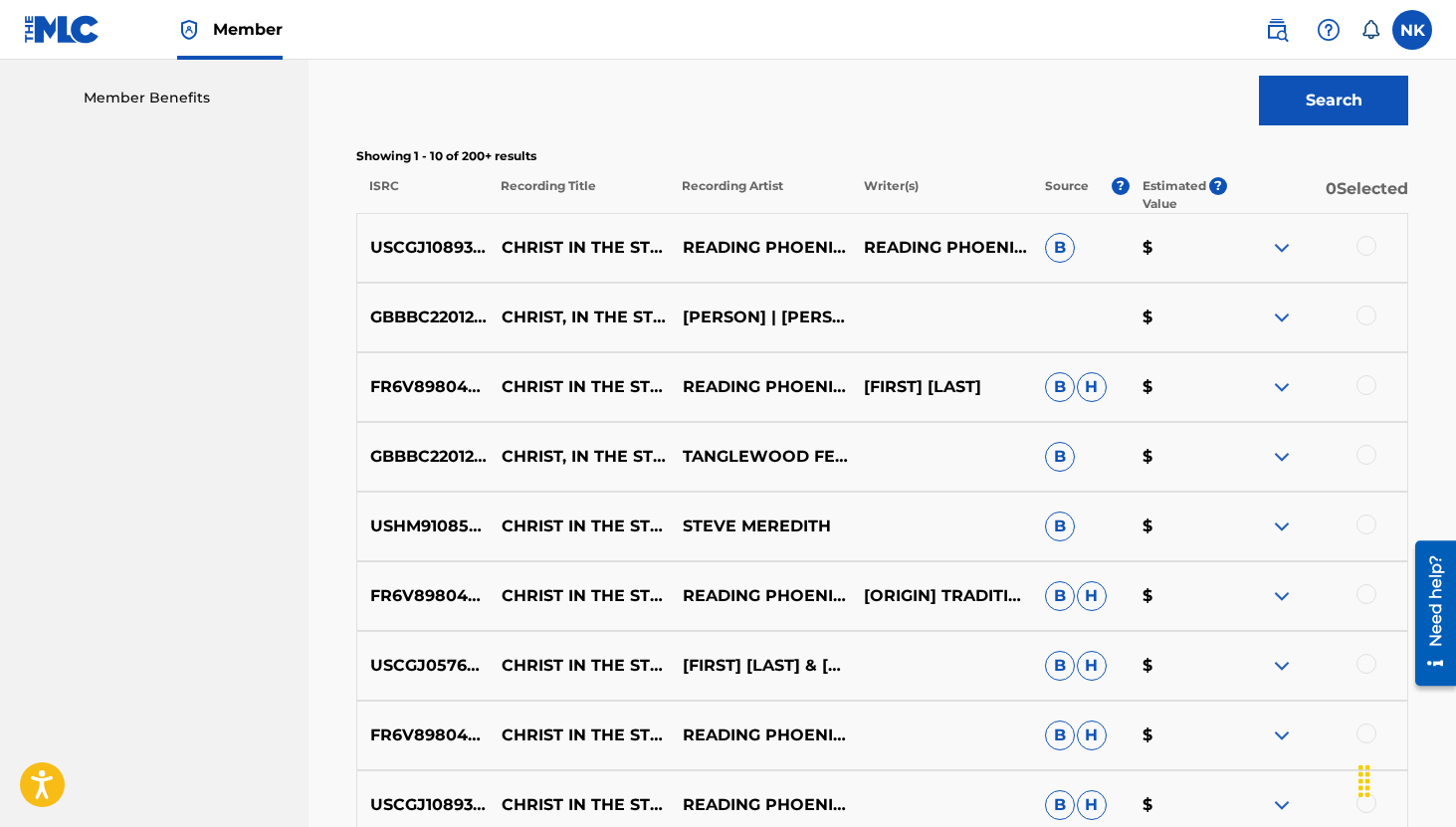 click at bounding box center [1282, 317] 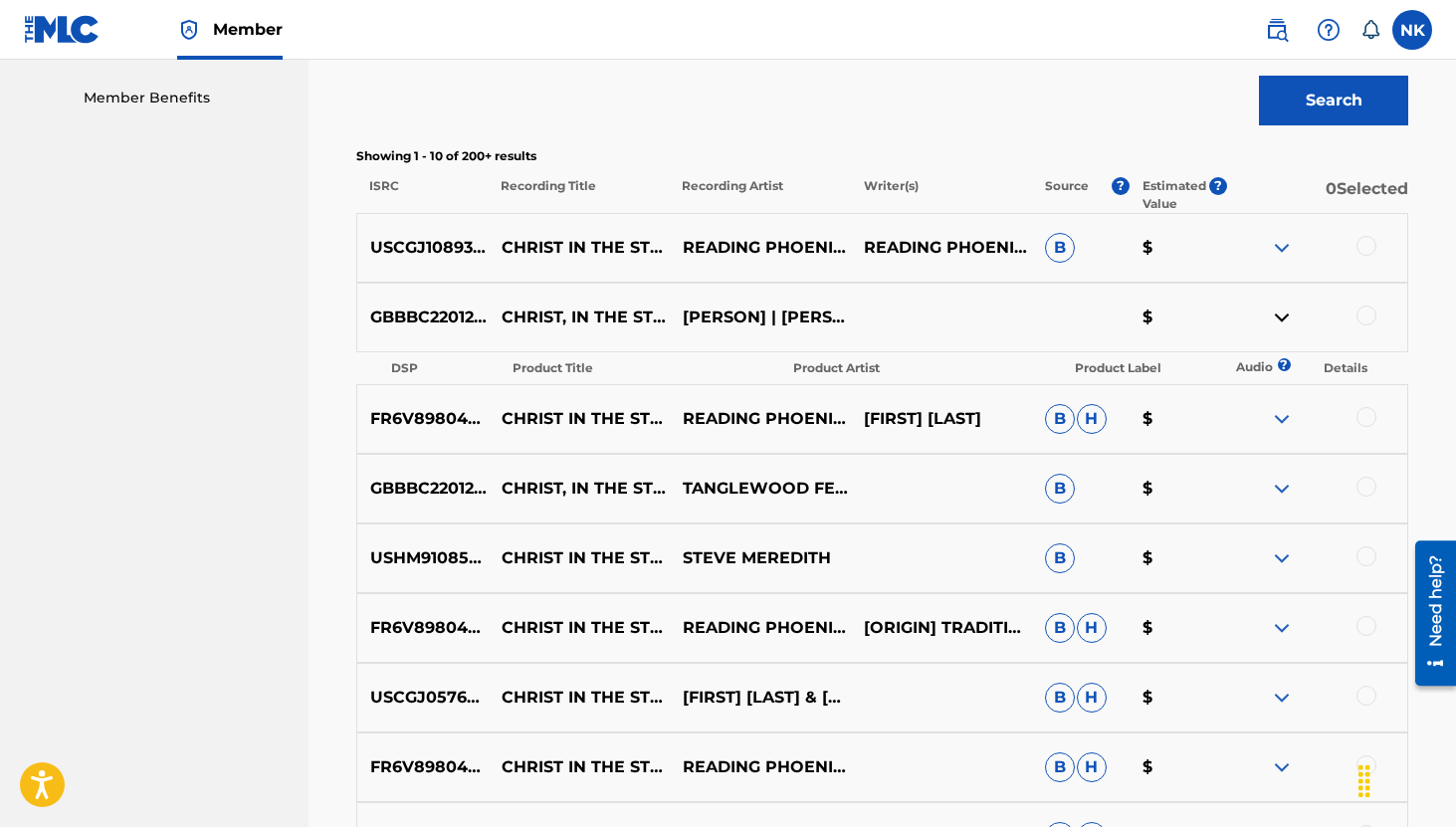 click at bounding box center [1282, 419] 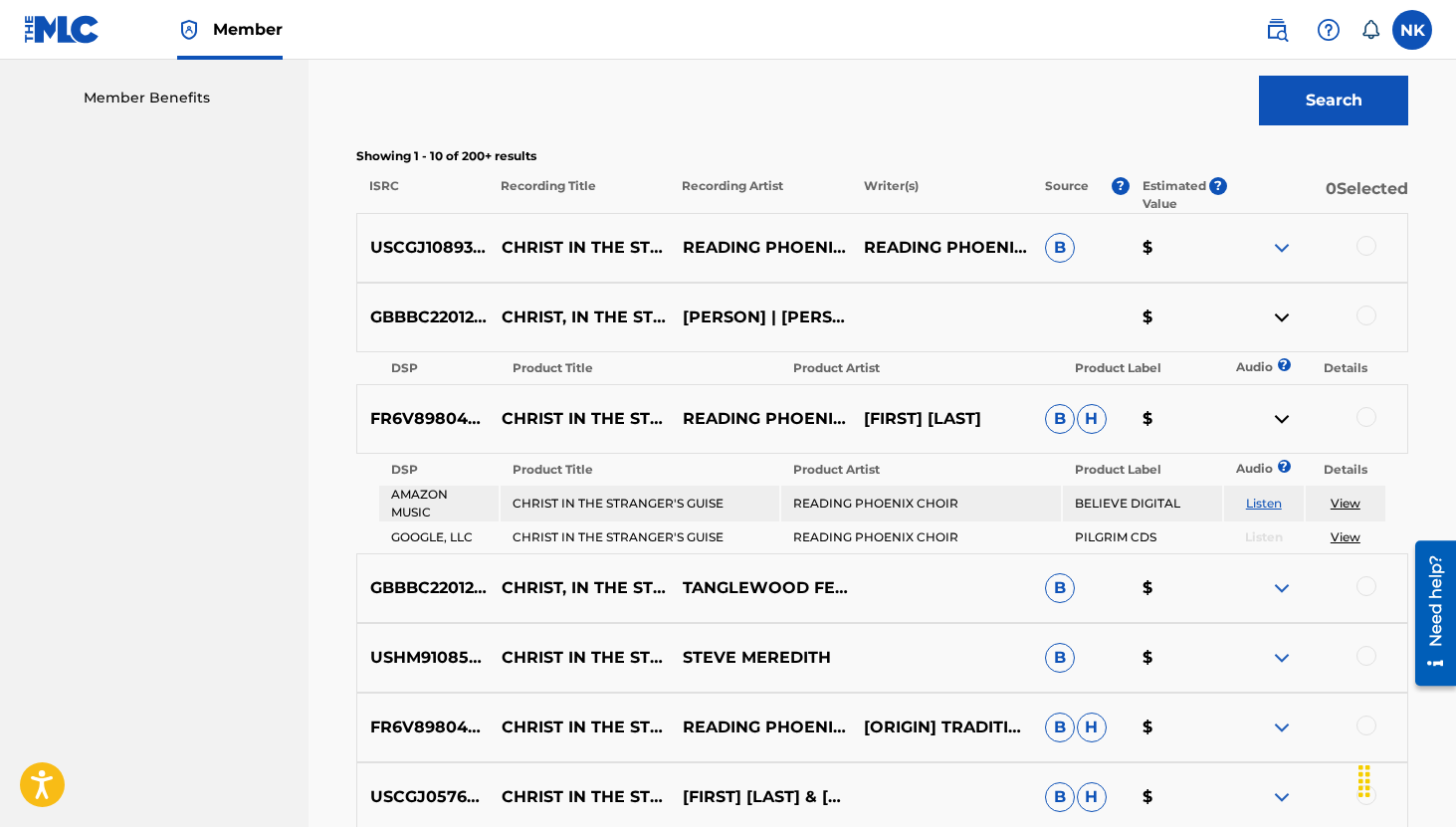 click at bounding box center [1282, 317] 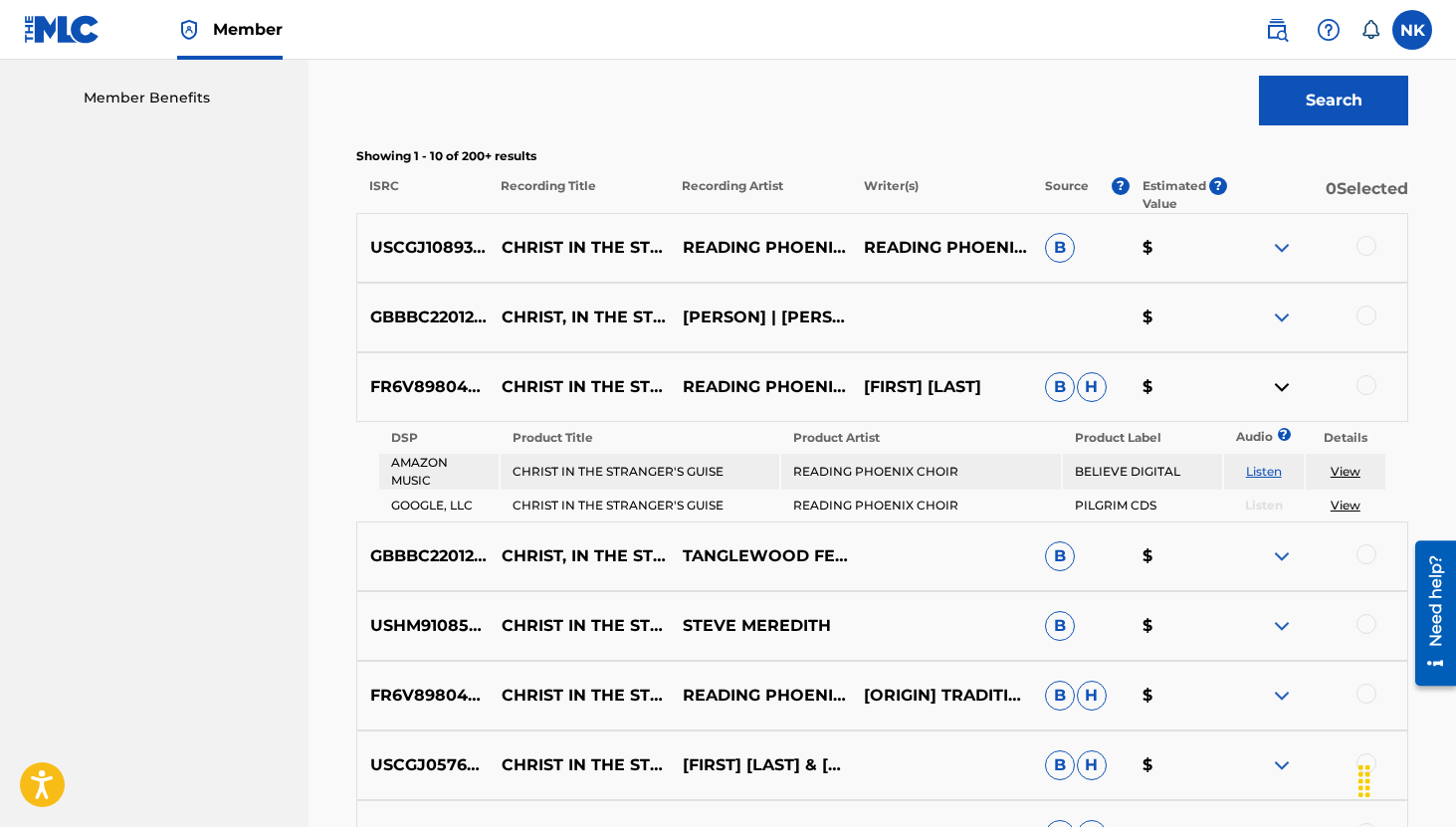 click on "Listen" at bounding box center [1264, 471] 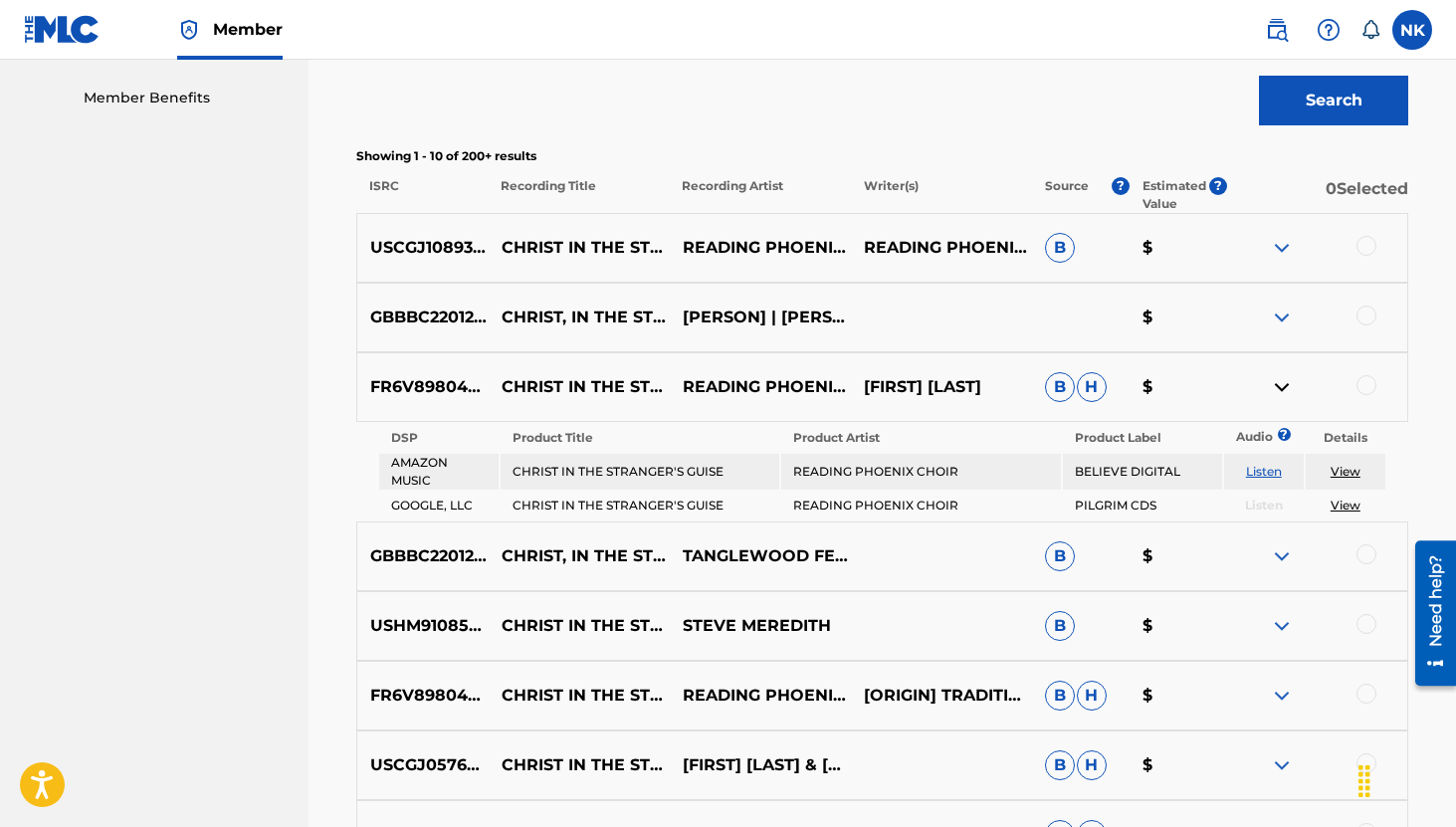 click at bounding box center (1282, 387) 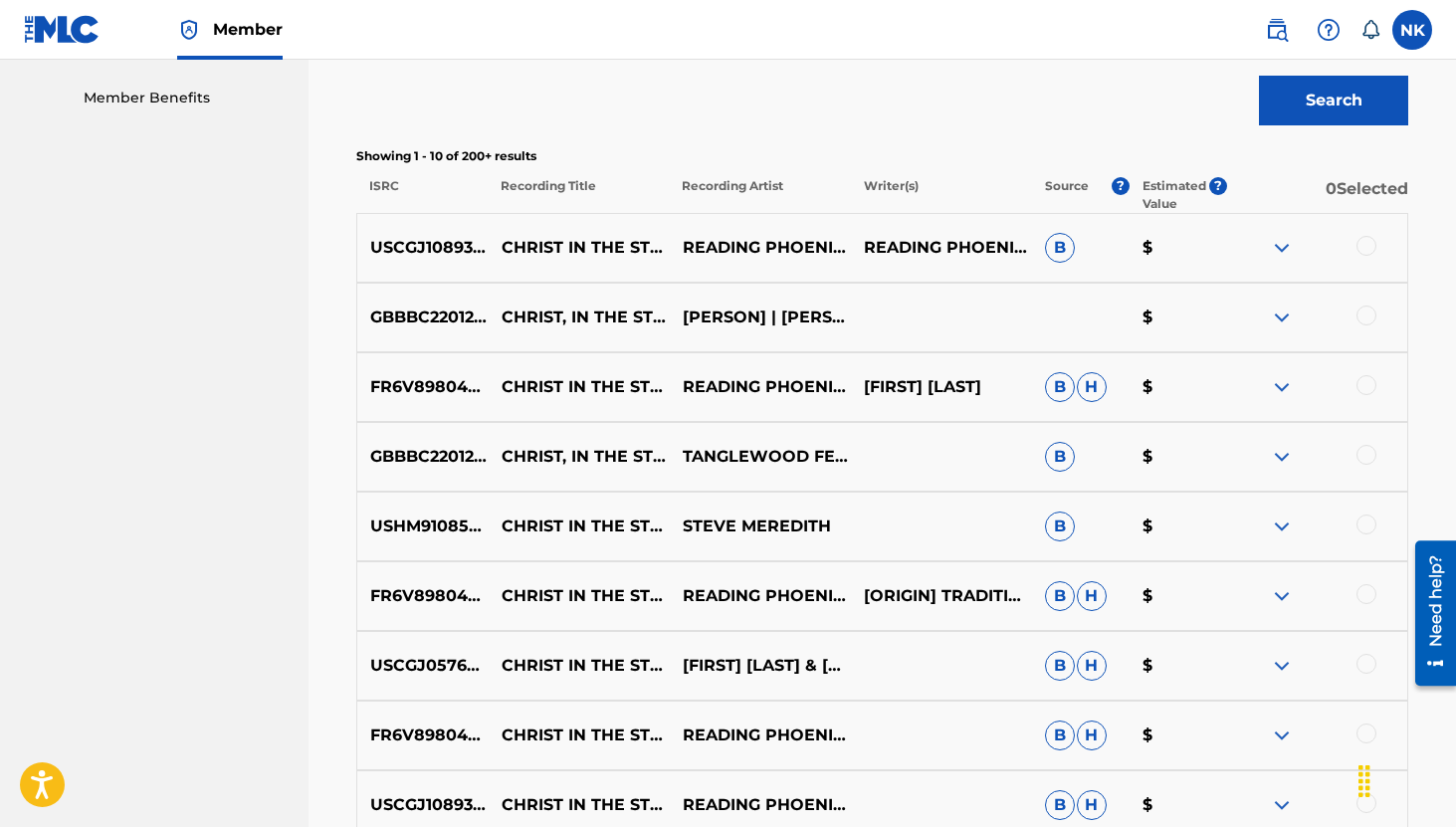 click at bounding box center [1282, 457] 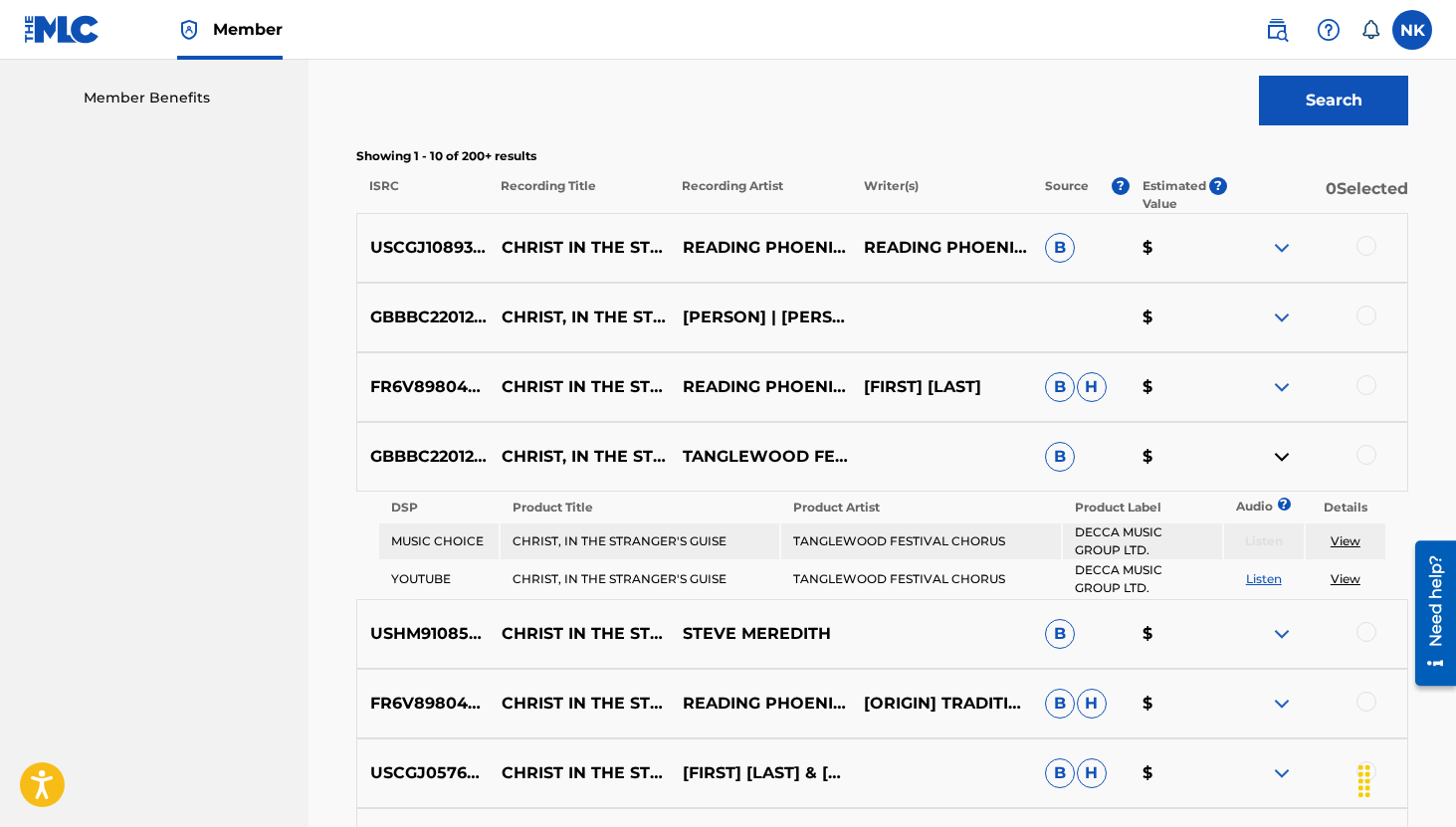 click on "Listen" at bounding box center [1264, 578] 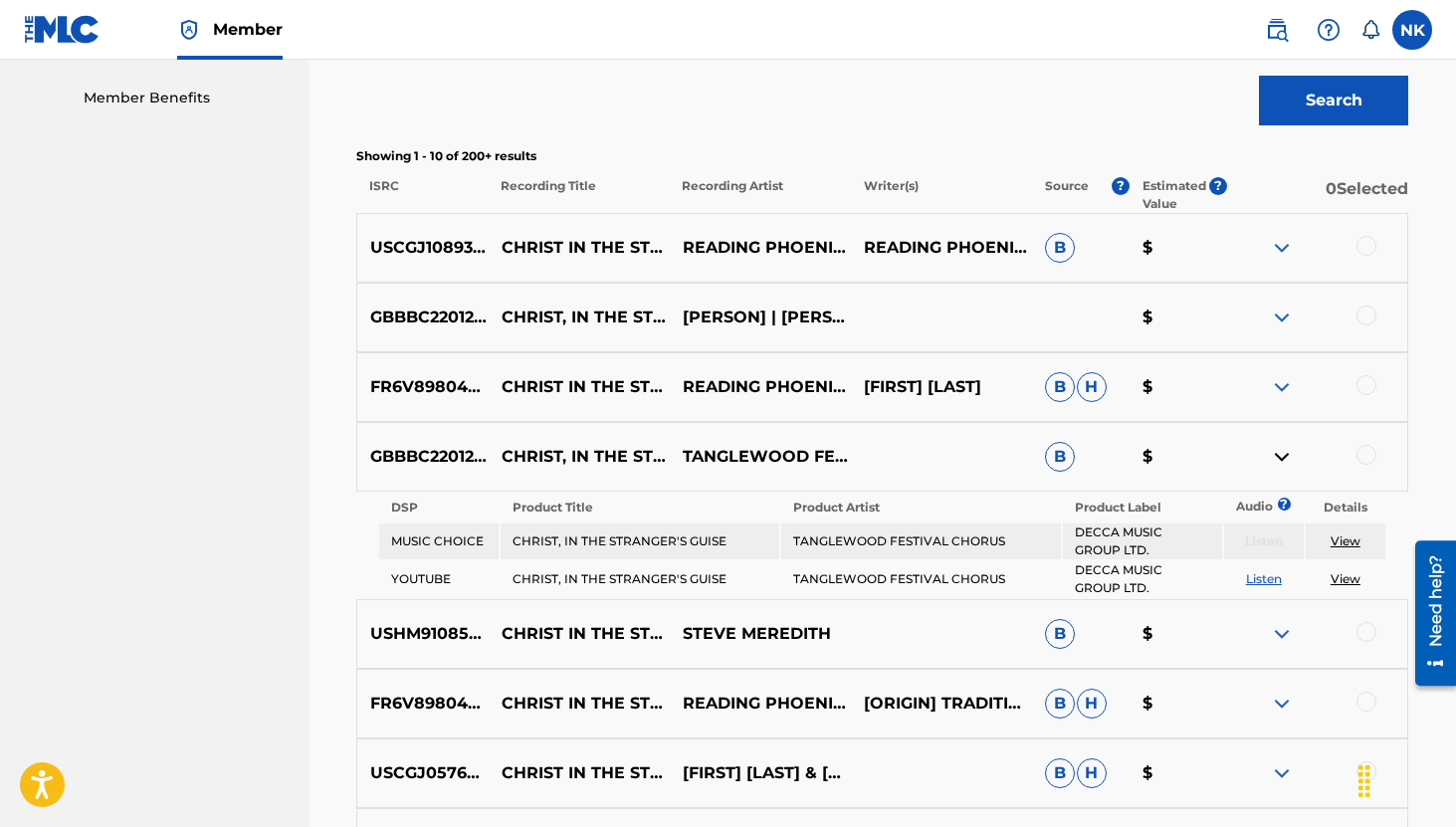 click at bounding box center (1366, 455) 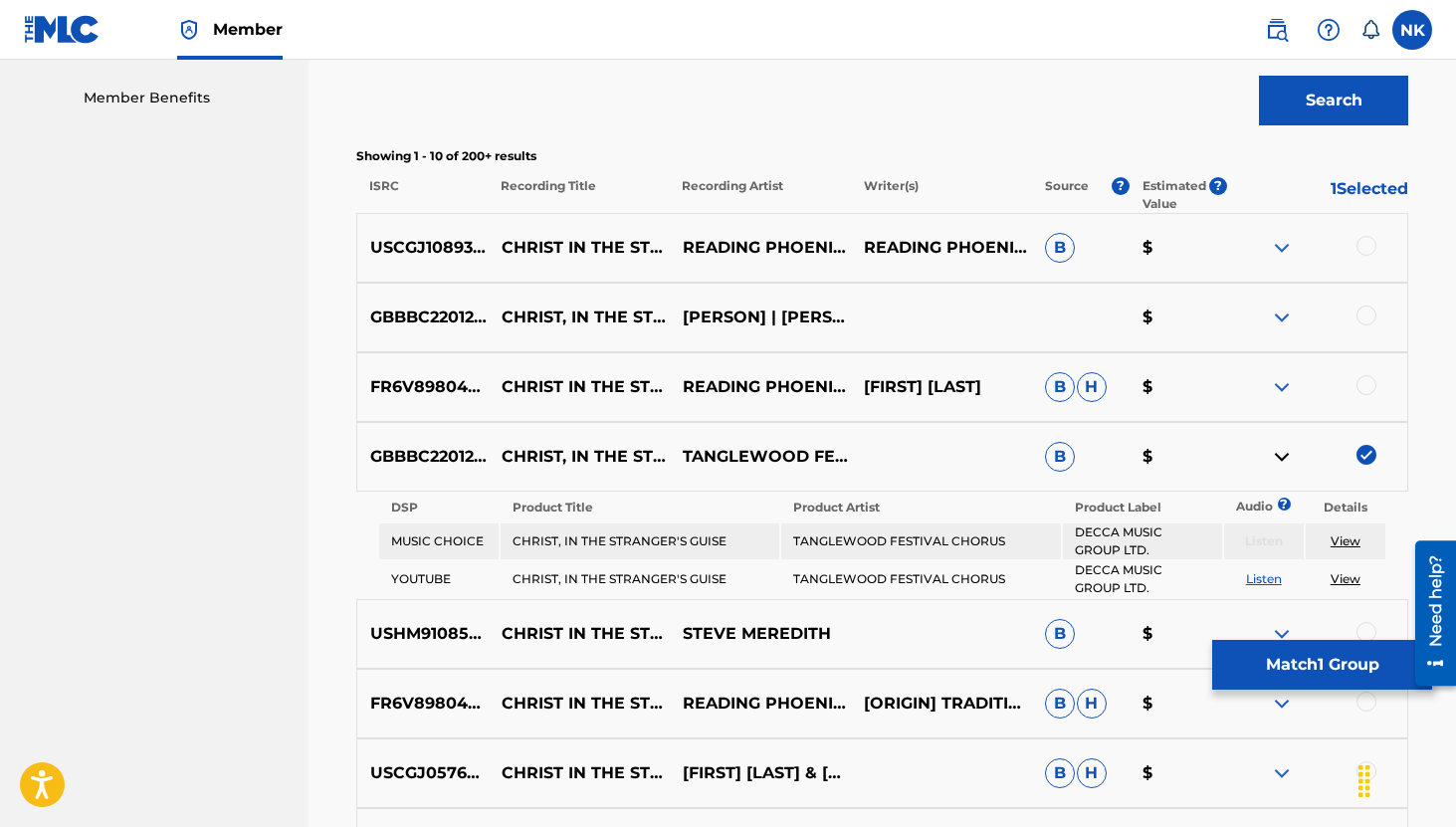 click at bounding box center [1282, 634] 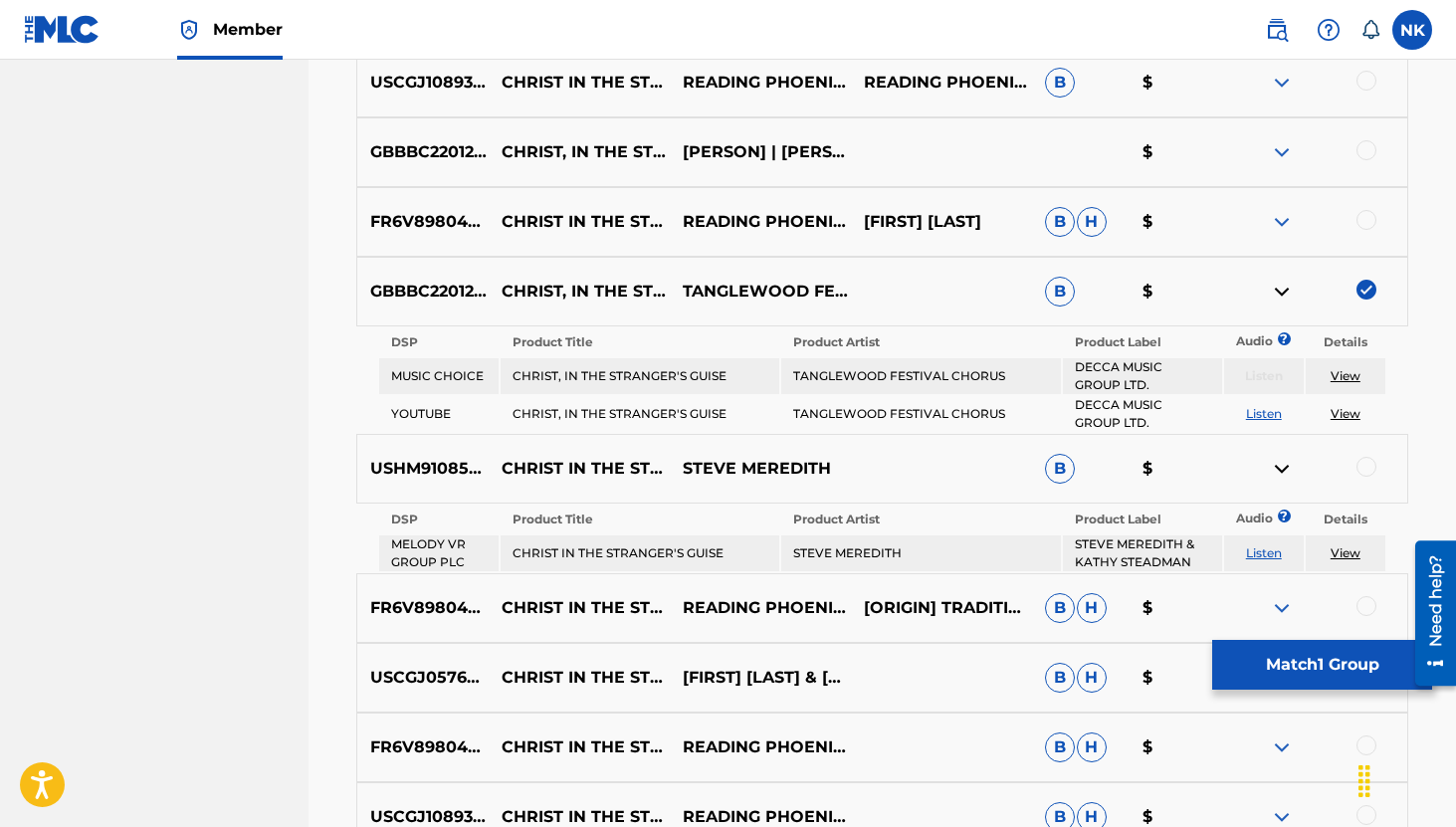 scroll, scrollTop: 817, scrollLeft: 0, axis: vertical 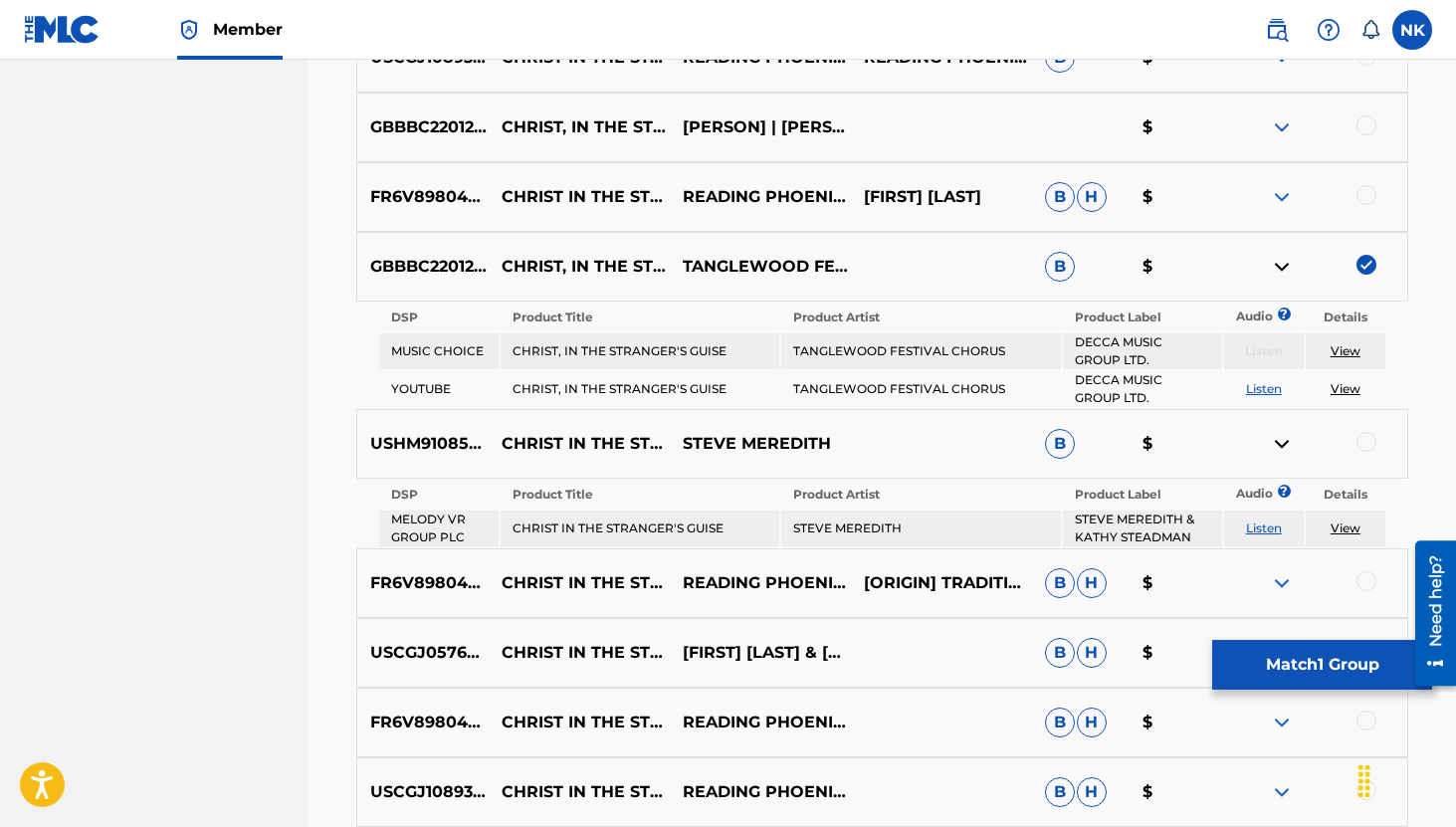 click on "Listen" at bounding box center (1264, 527) 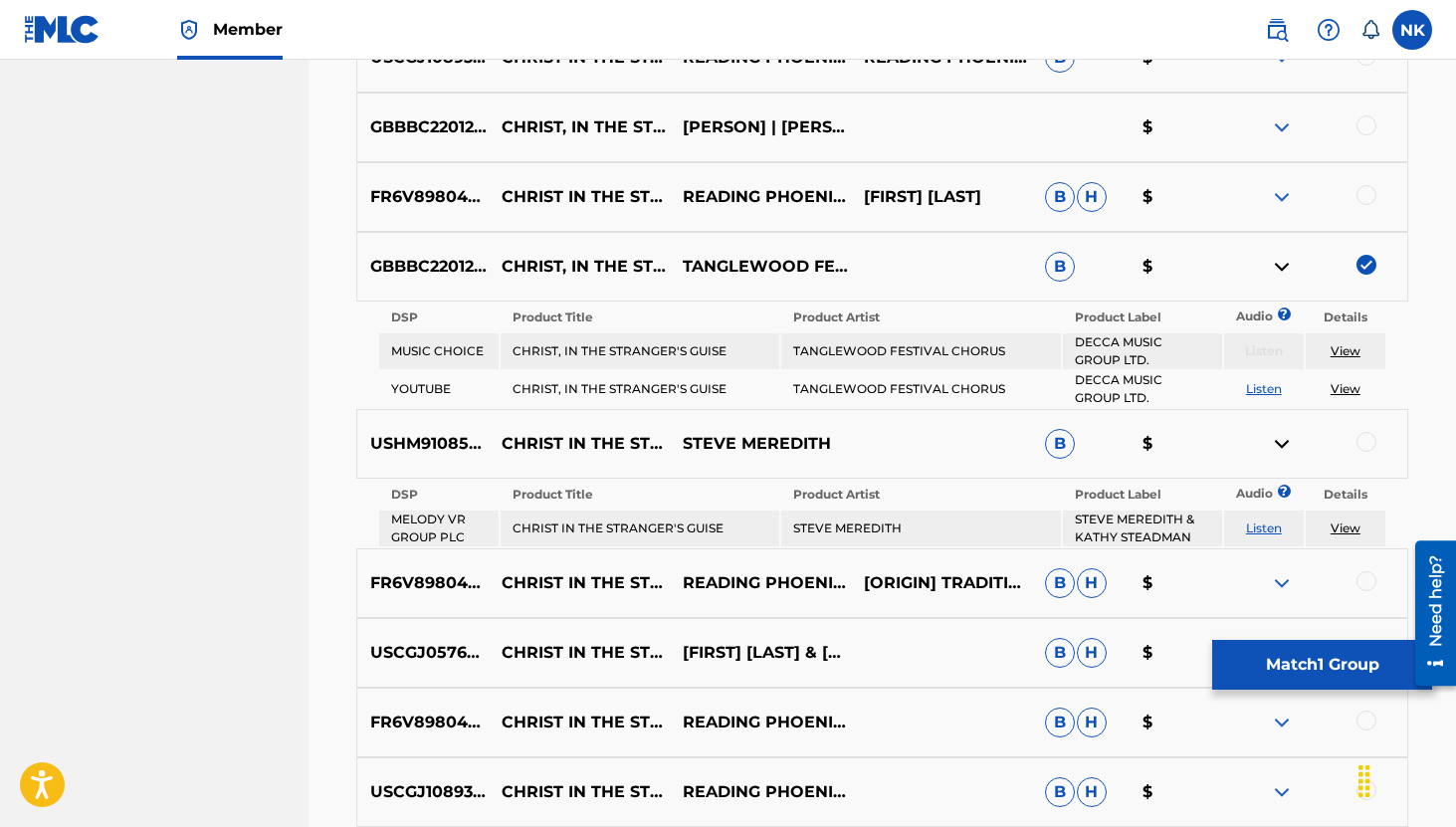 click on "USHM91085770 CHRIST IN THE STRANGER'S GUISE [FIRST] [LAST] B $" at bounding box center [882, 444] 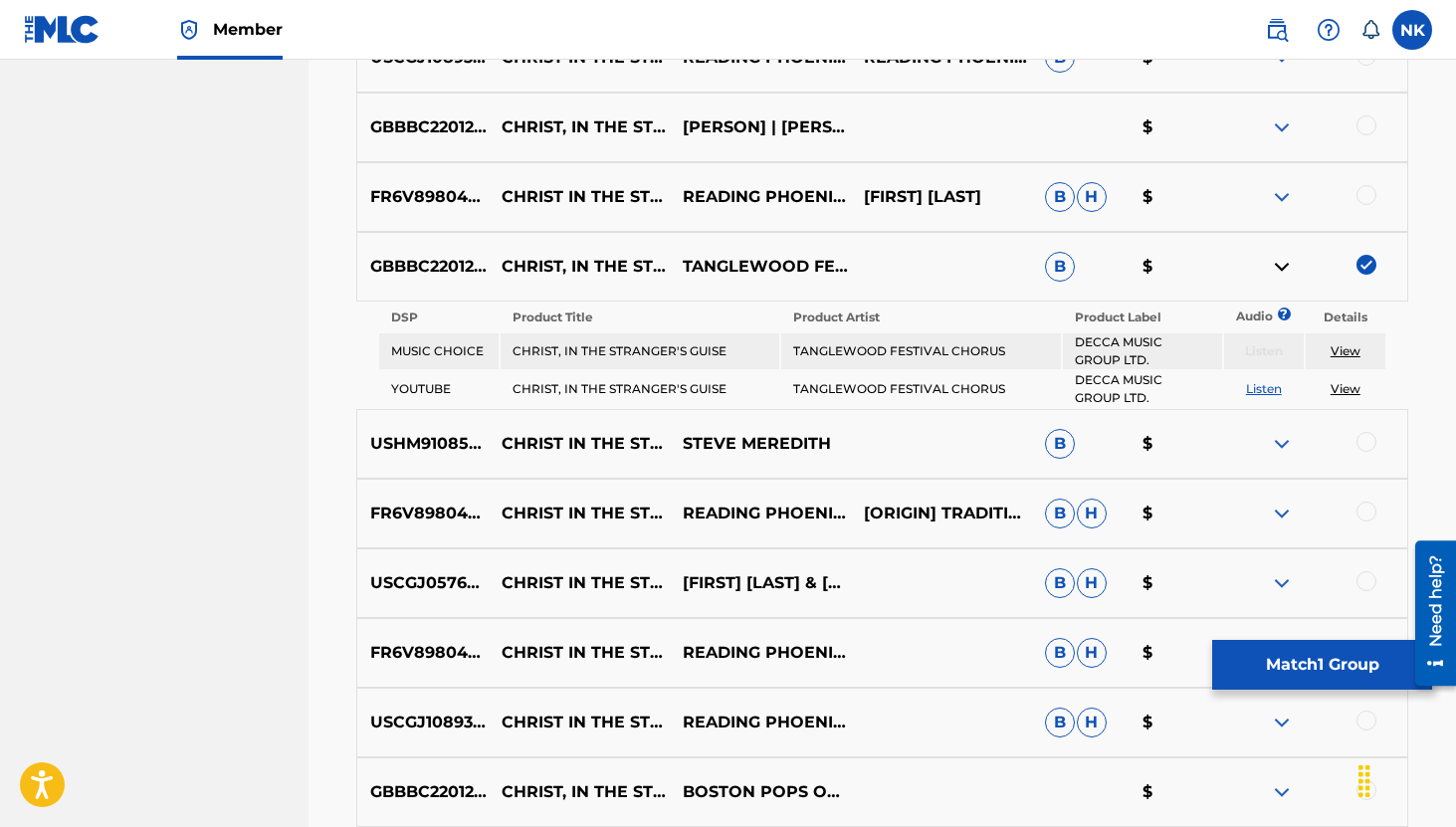 click at bounding box center [1282, 267] 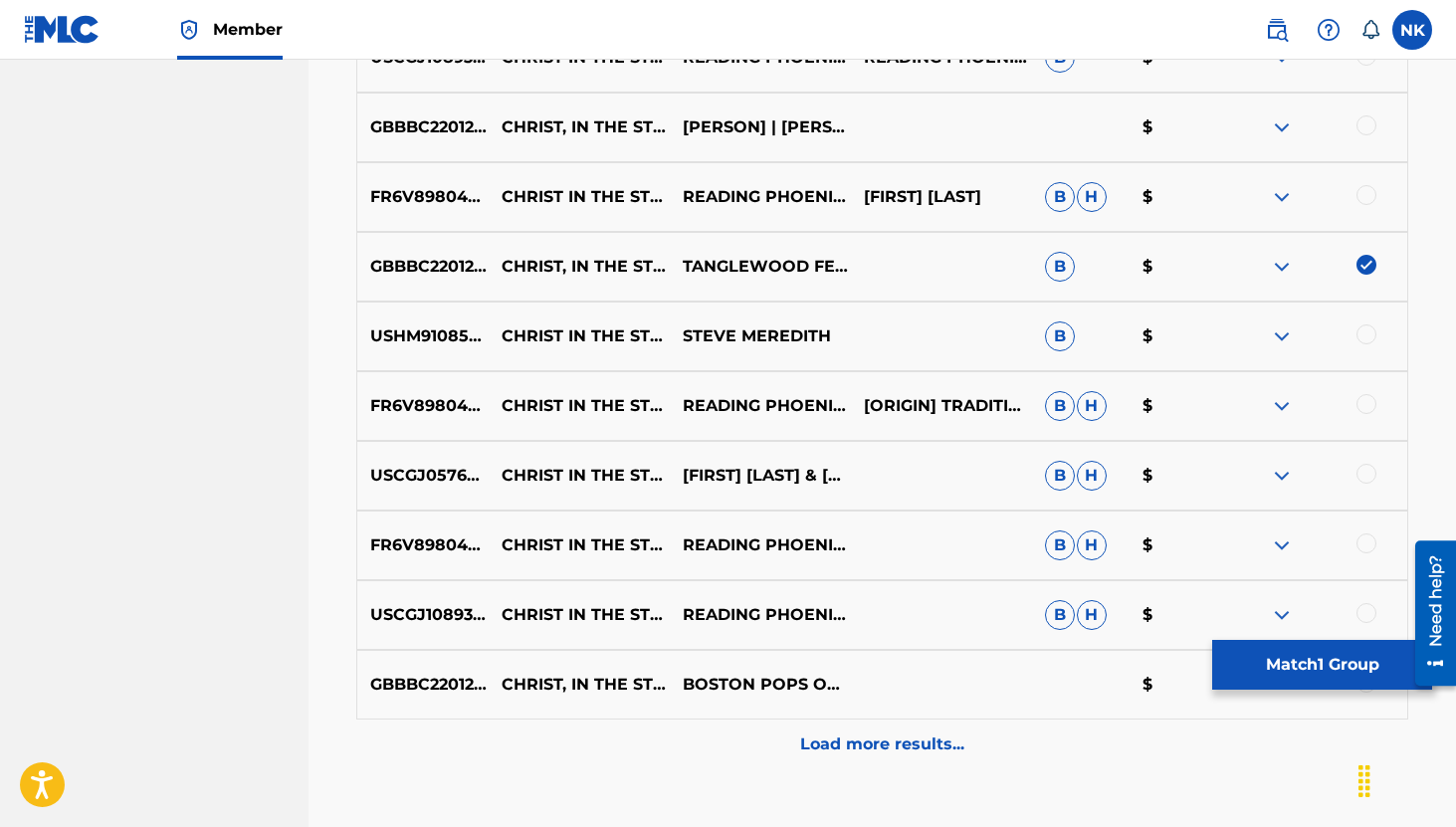 click at bounding box center (1282, 336) 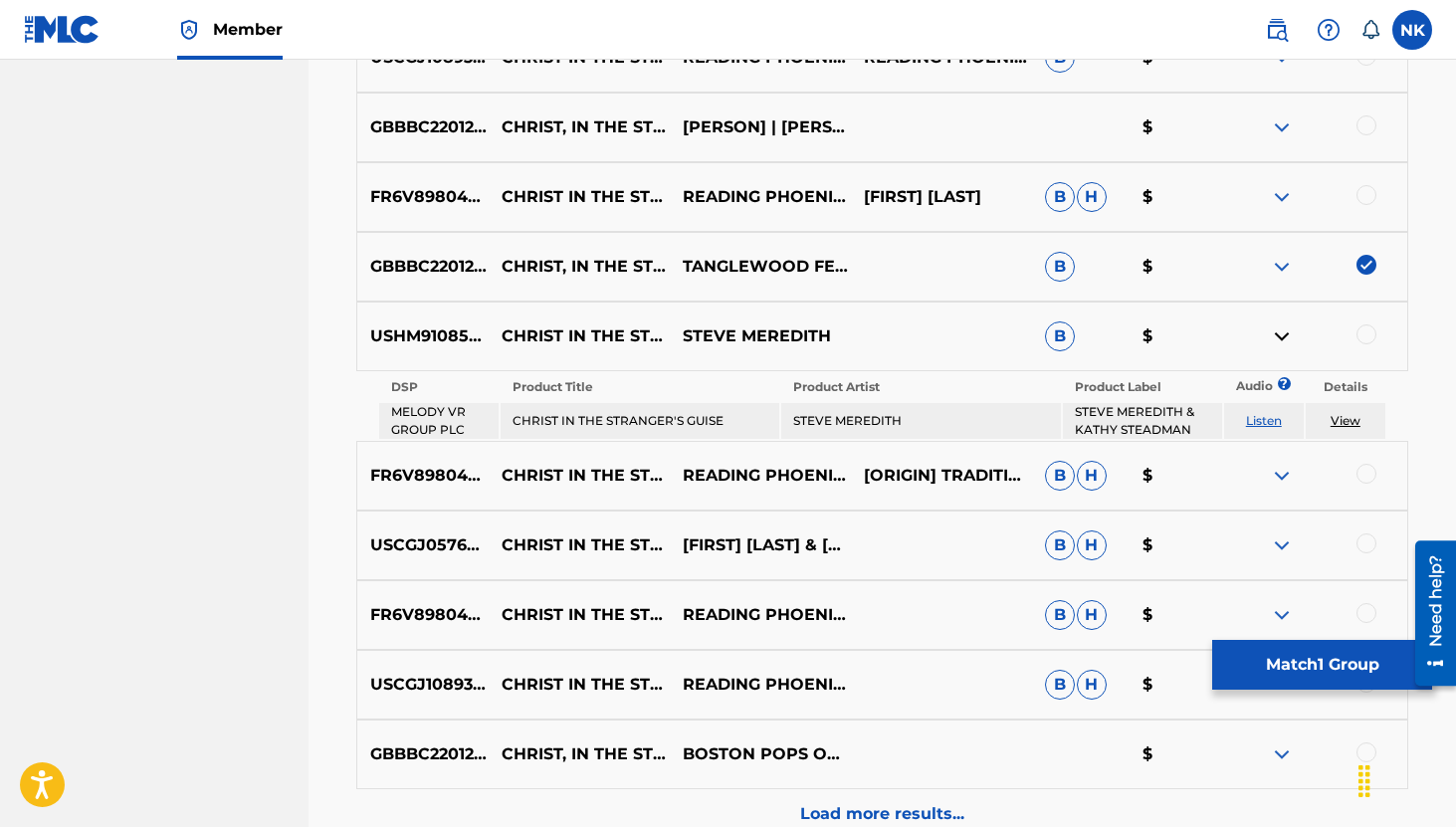 click at bounding box center [1282, 336] 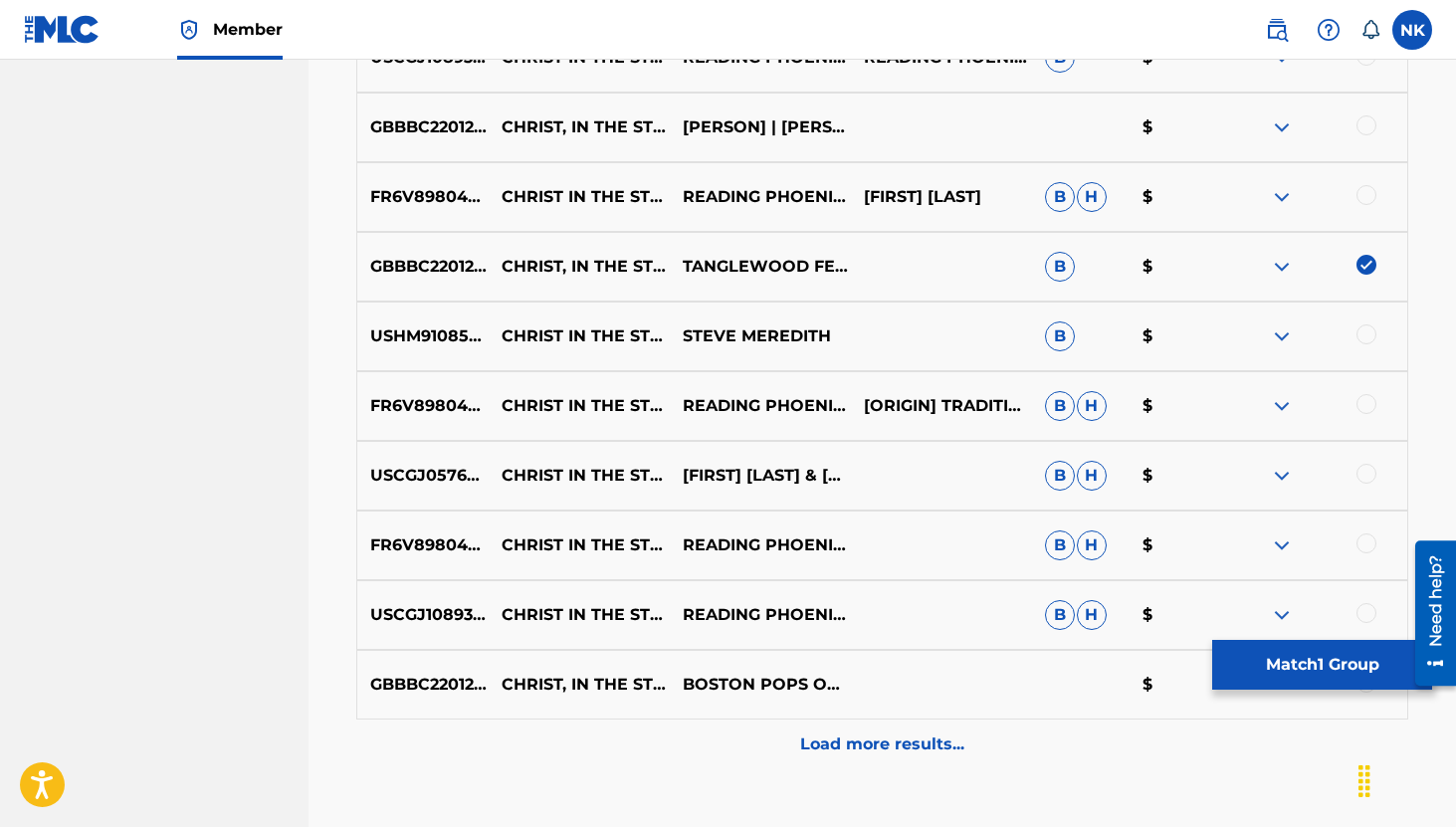 click at bounding box center (1282, 406) 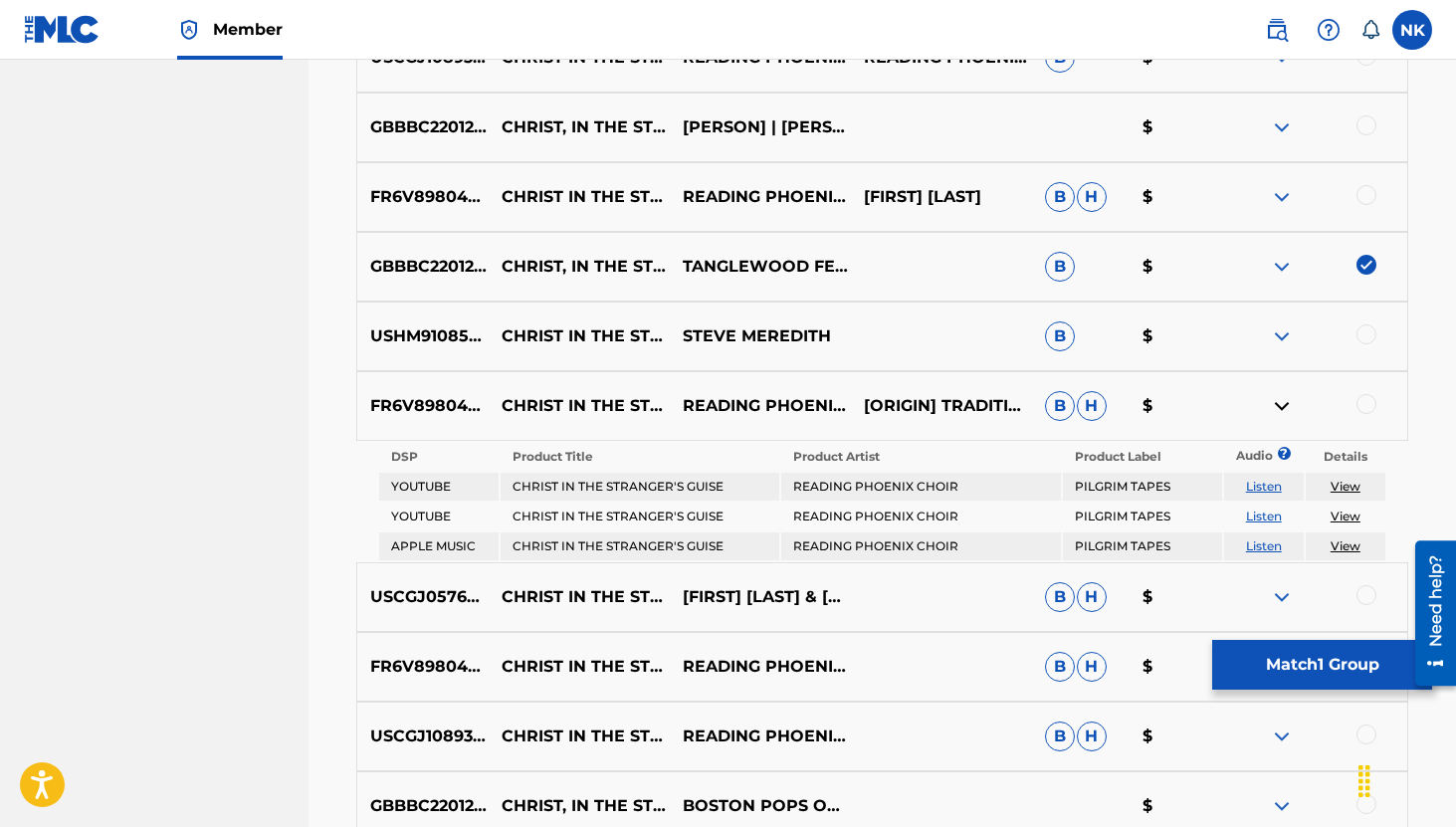 click on "Listen" at bounding box center [1264, 486] 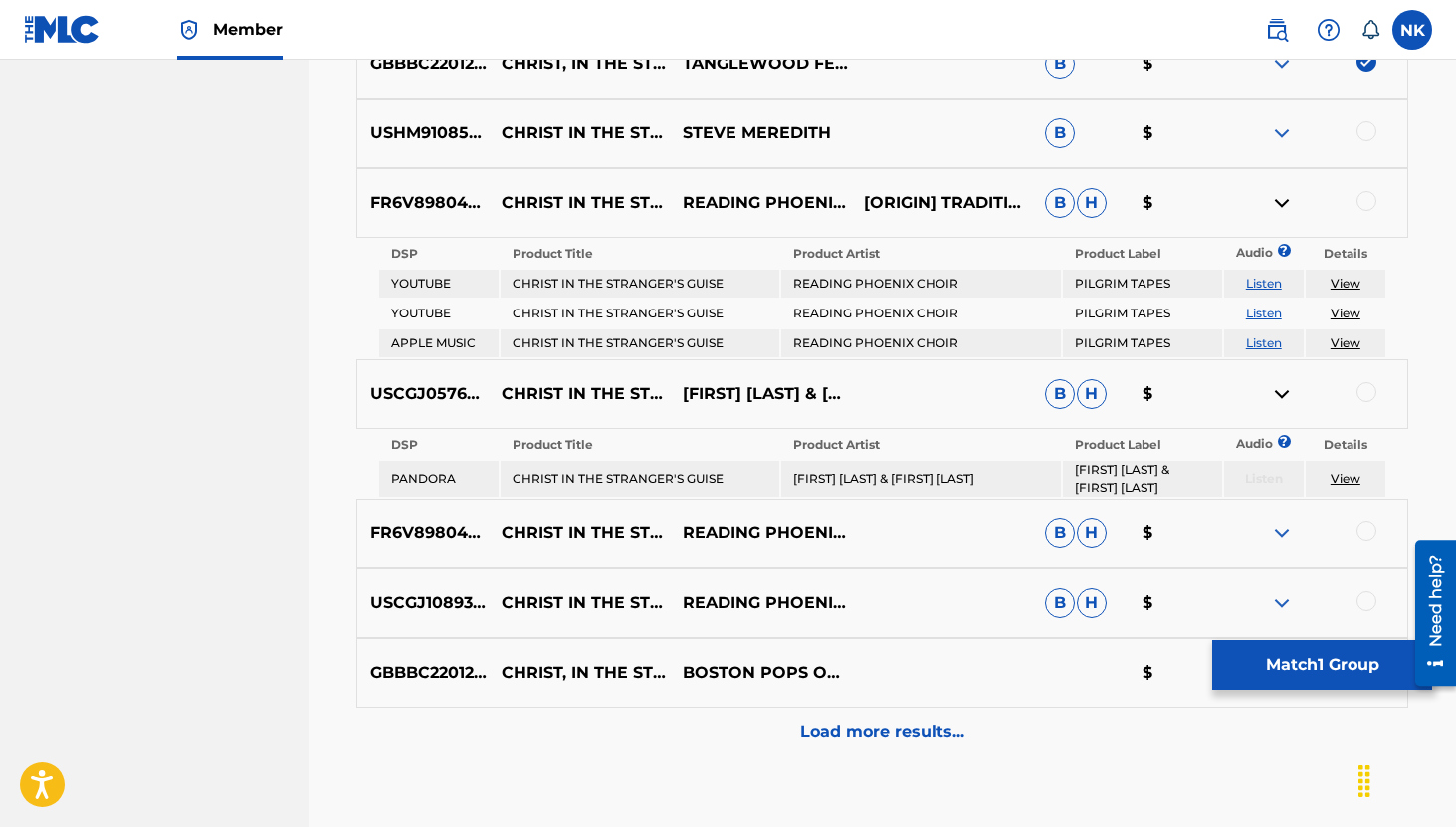 scroll, scrollTop: 1022, scrollLeft: 0, axis: vertical 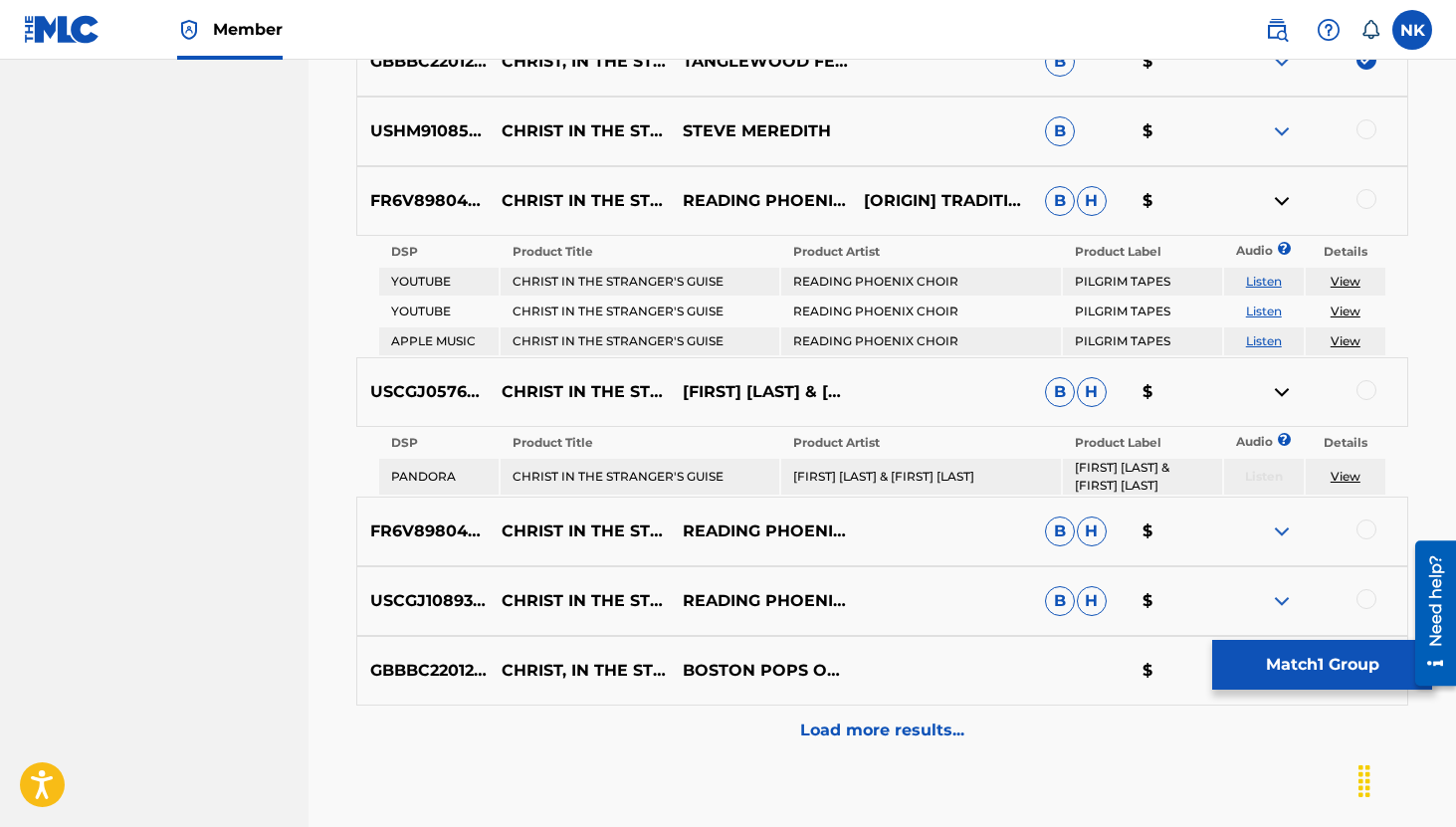 click at bounding box center (1282, 531) 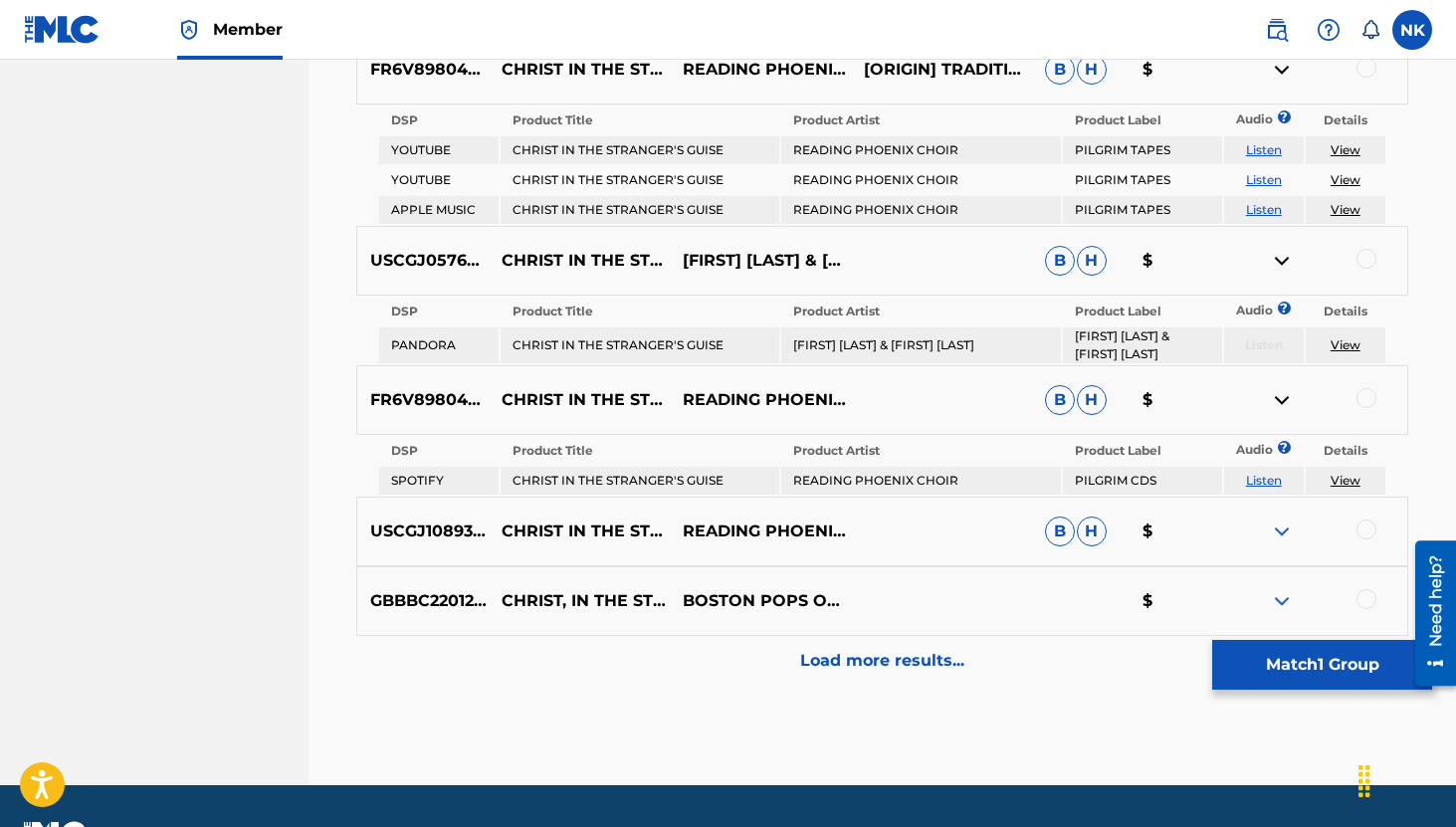 scroll, scrollTop: 1167, scrollLeft: 0, axis: vertical 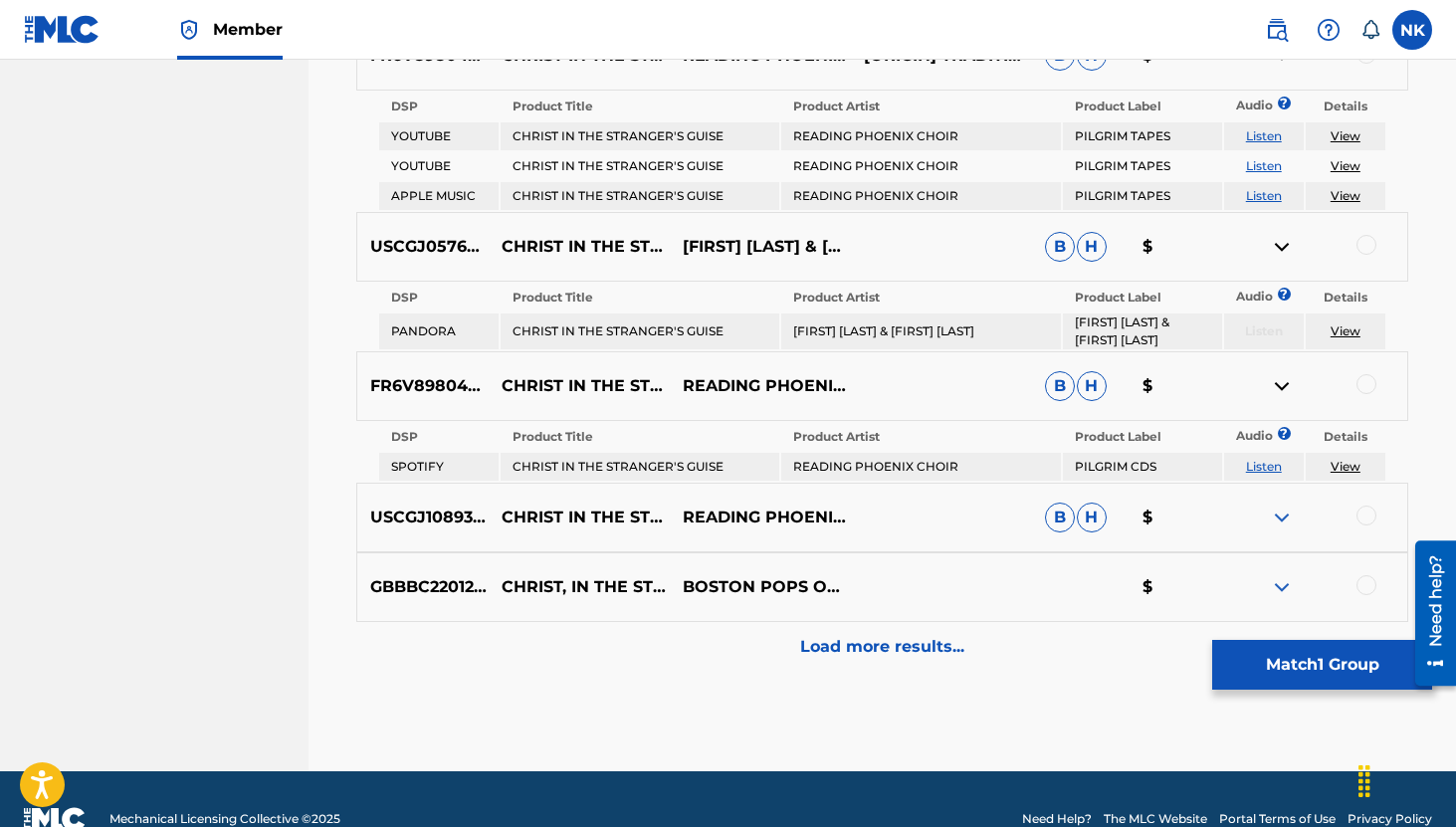 click on "Listen" at bounding box center (1264, 466) 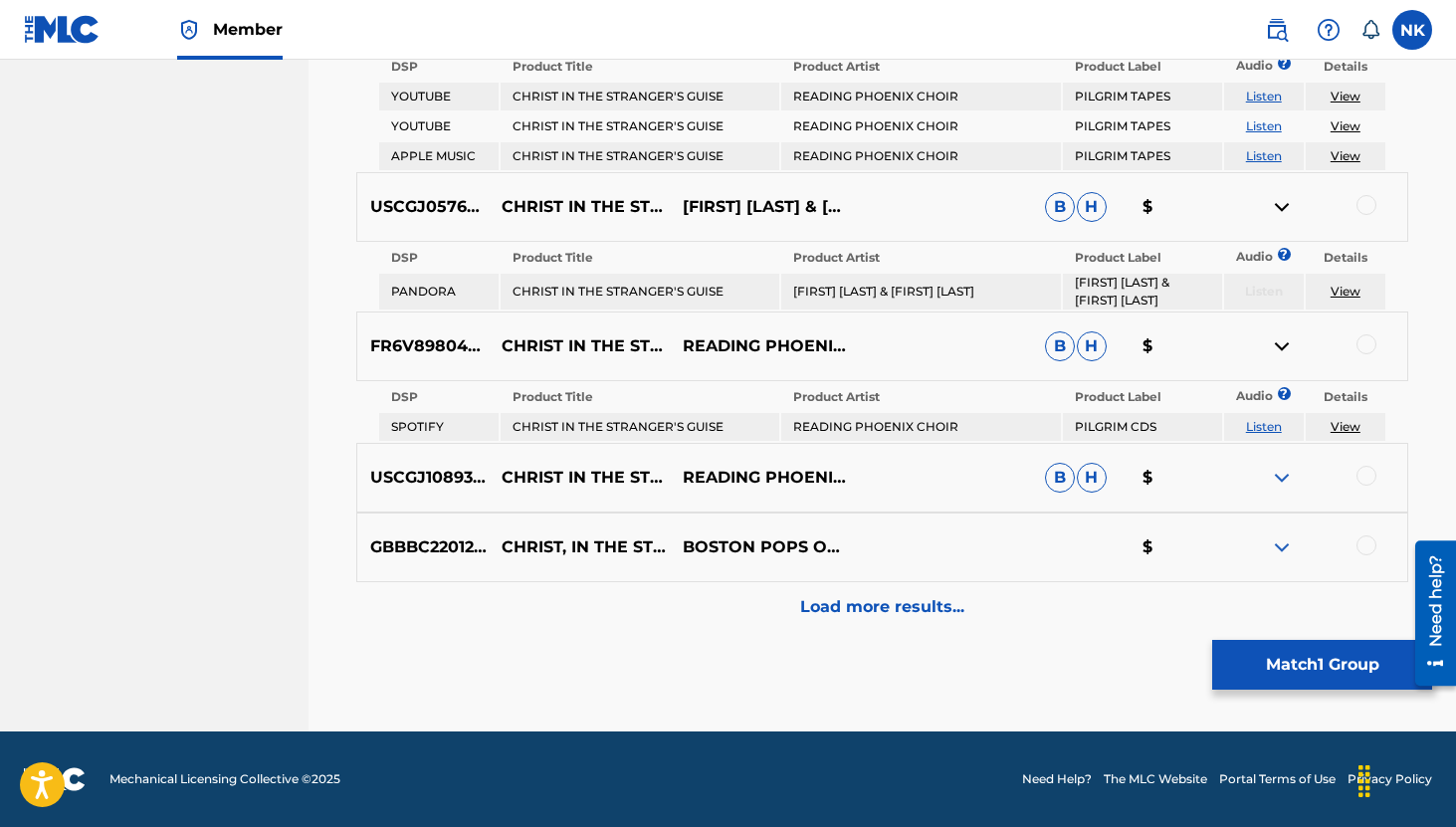 click at bounding box center (1282, 478) 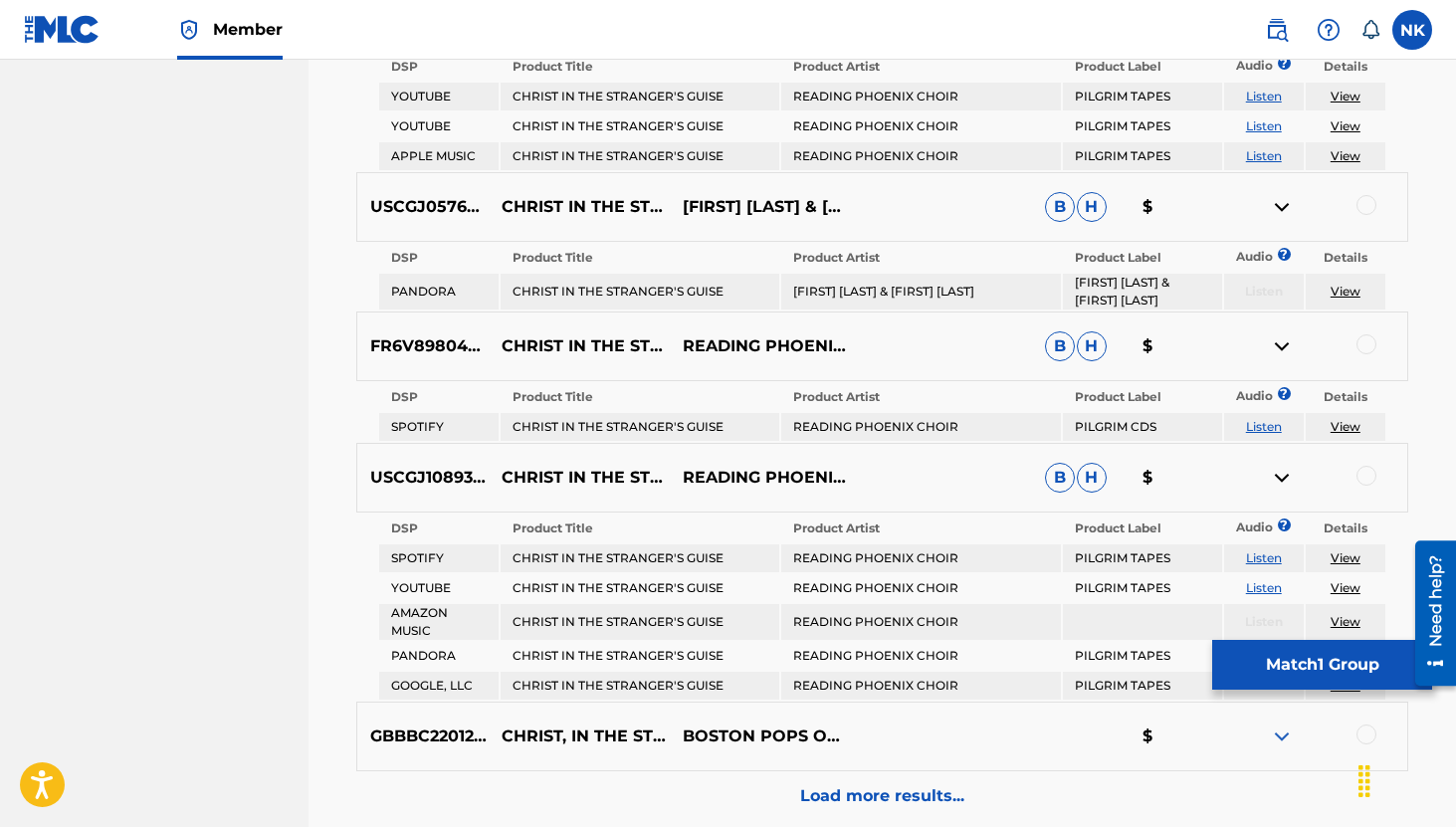 click on "Listen" at bounding box center [1264, 557] 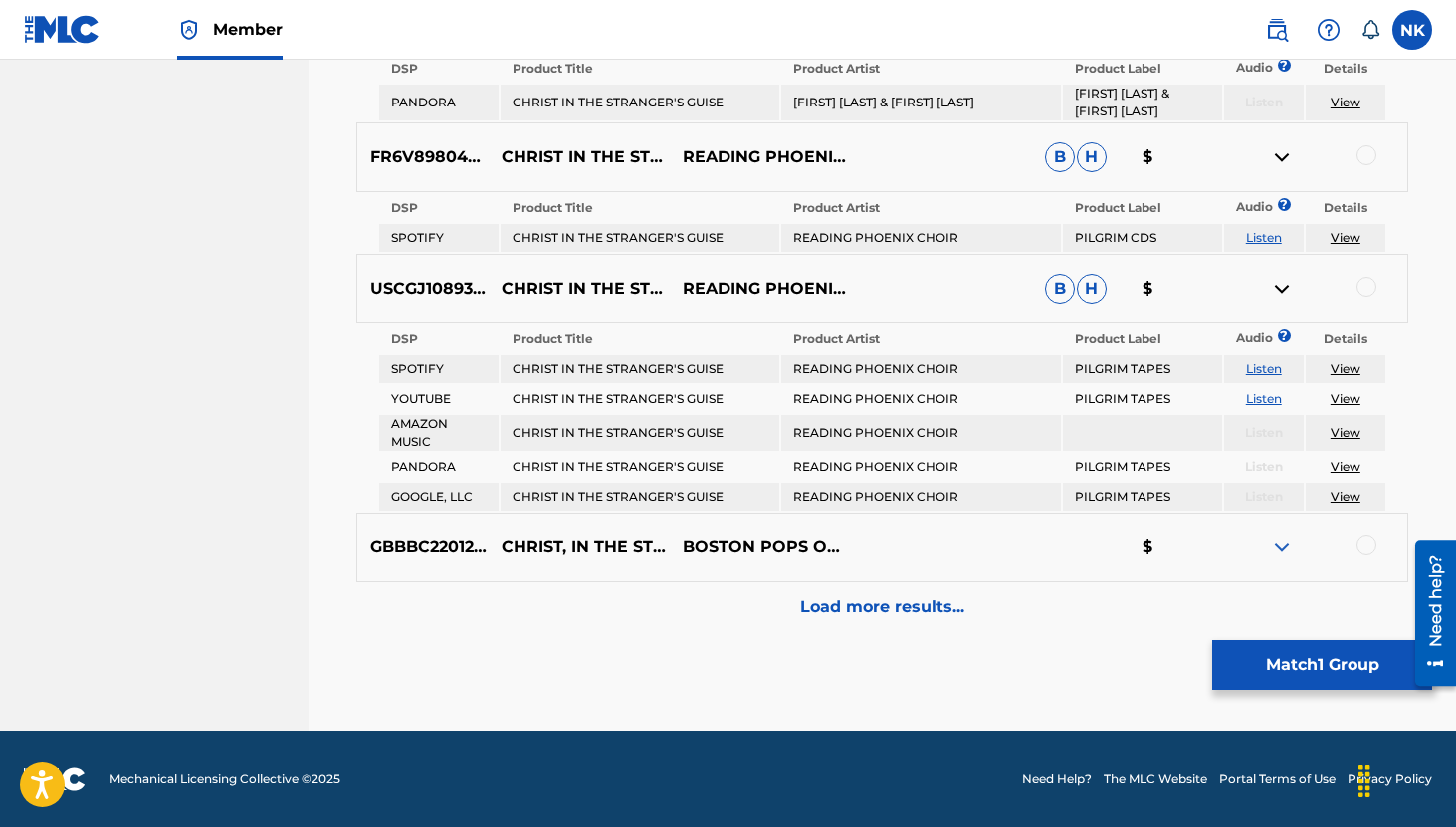 click at bounding box center (1317, 547) 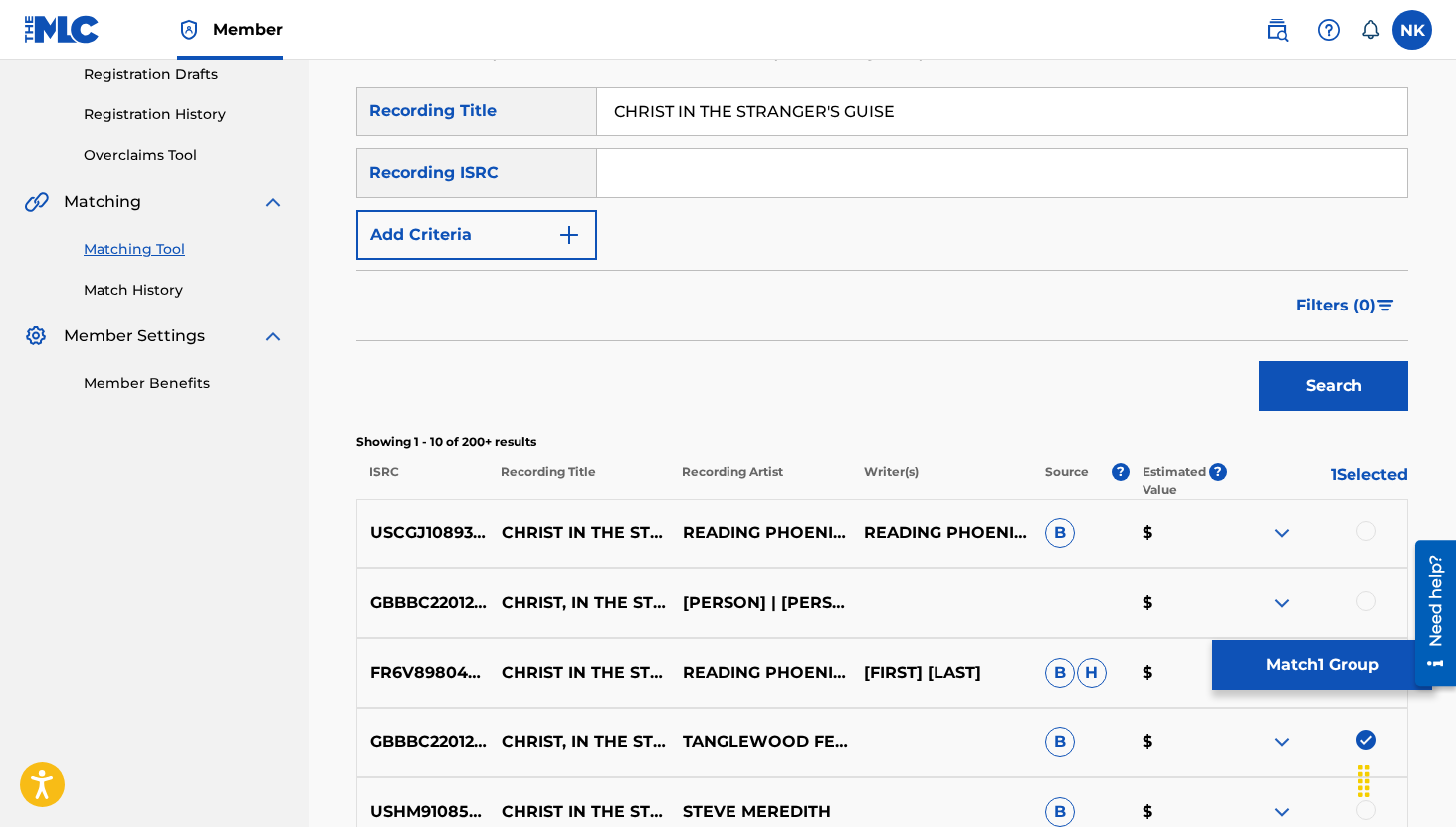 scroll, scrollTop: 398, scrollLeft: 0, axis: vertical 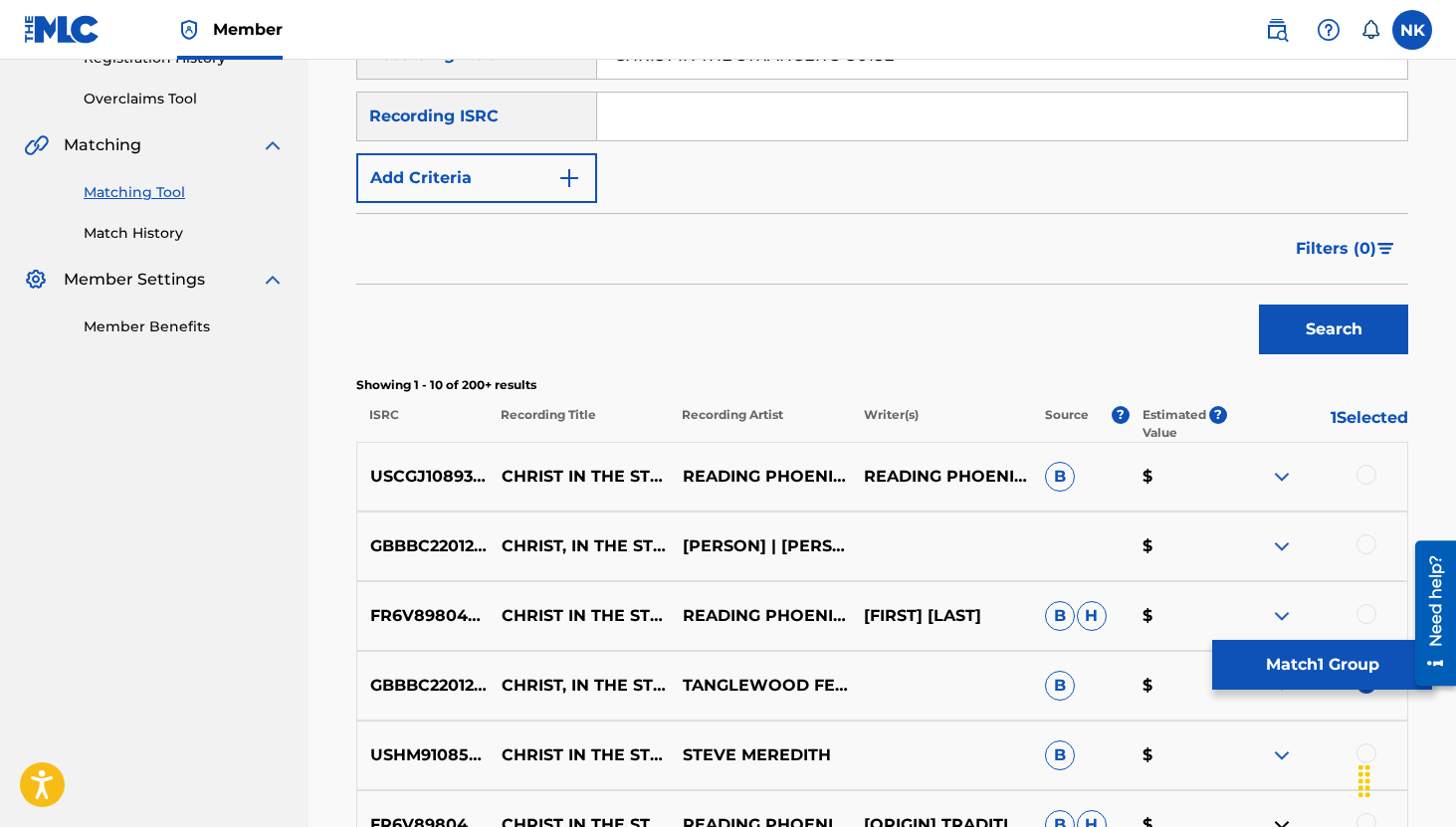 click on "Match  1 Group" at bounding box center (1322, 665) 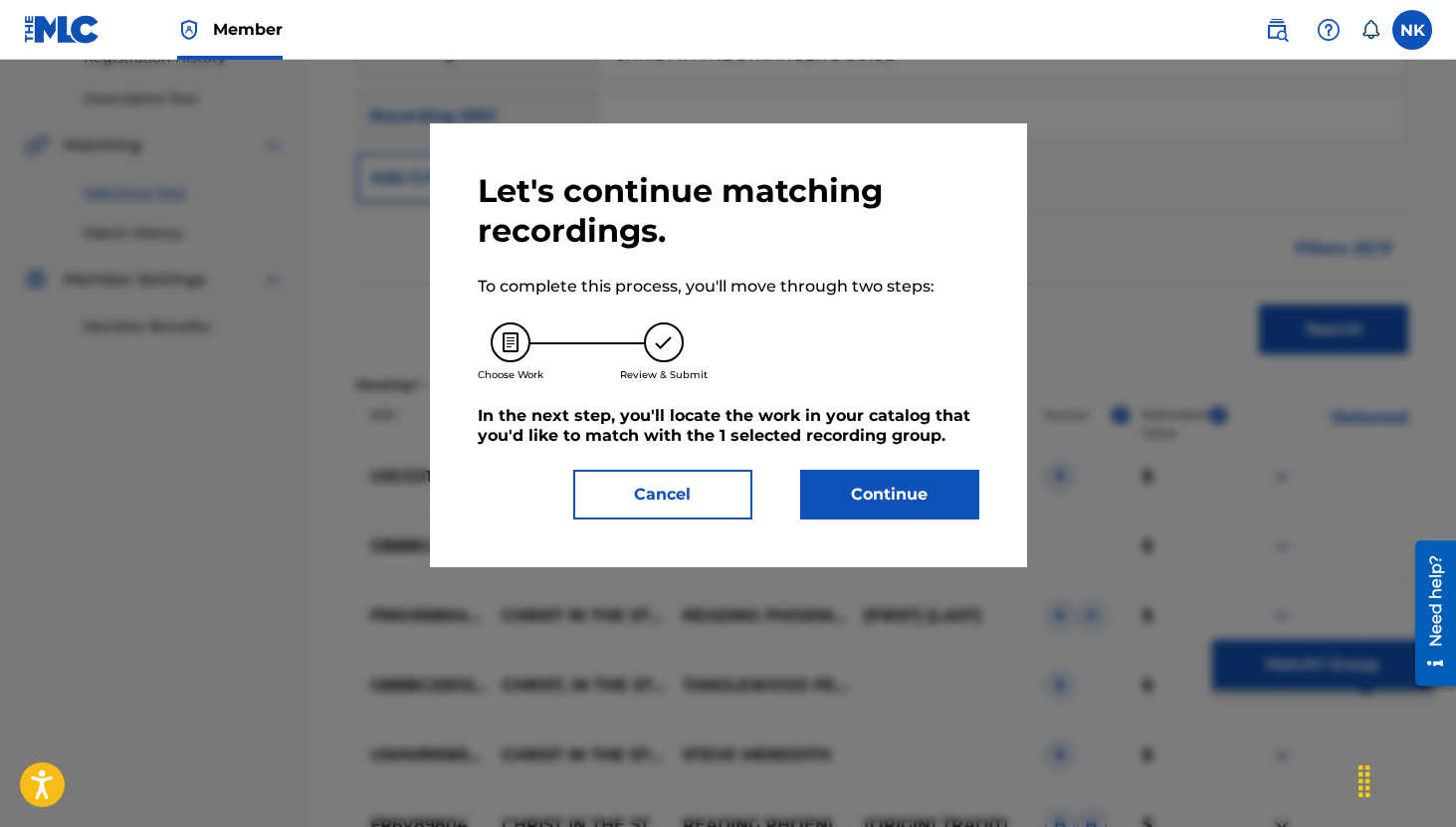 click on "Continue" at bounding box center [890, 495] 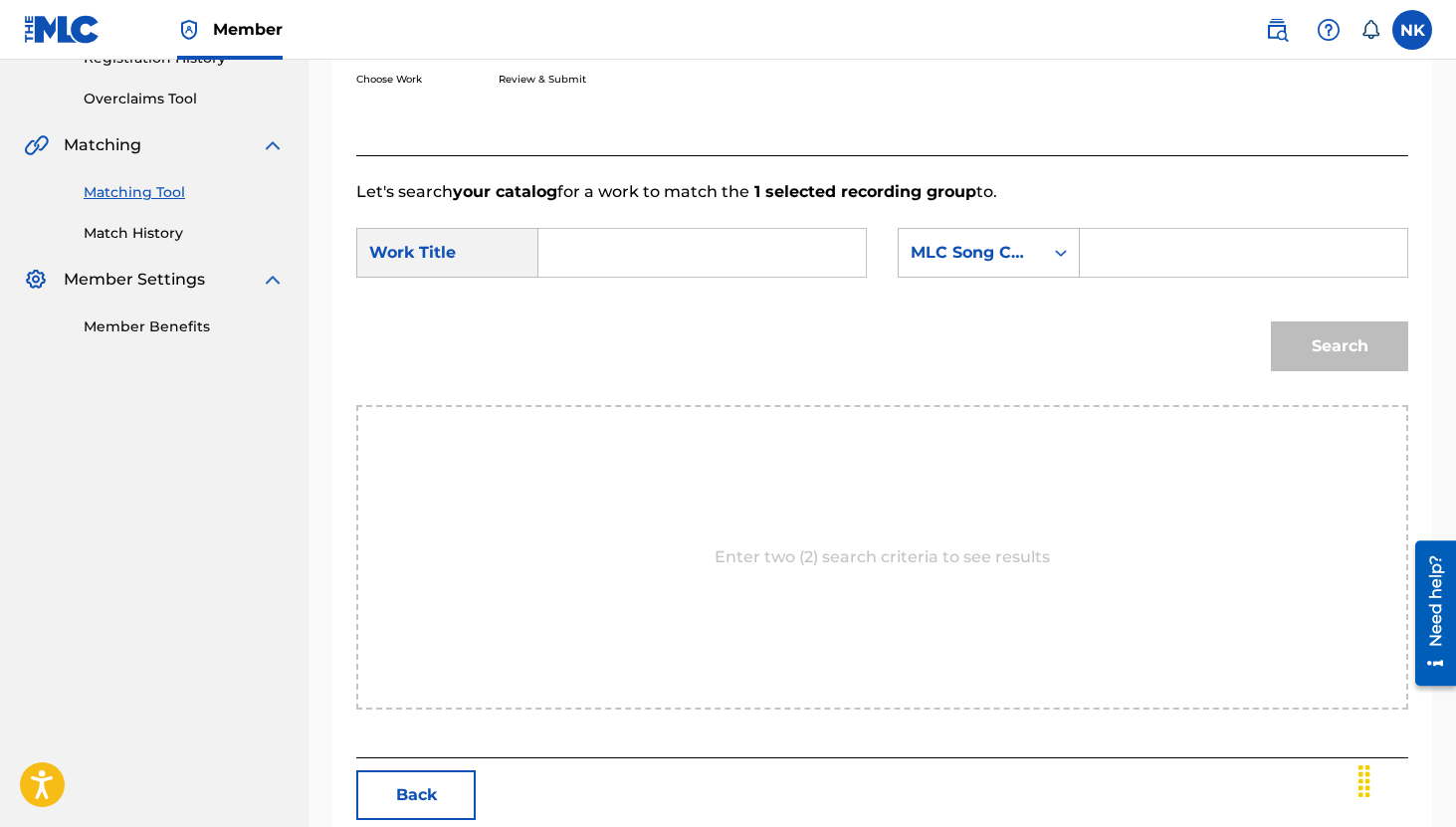 click at bounding box center (1243, 253) 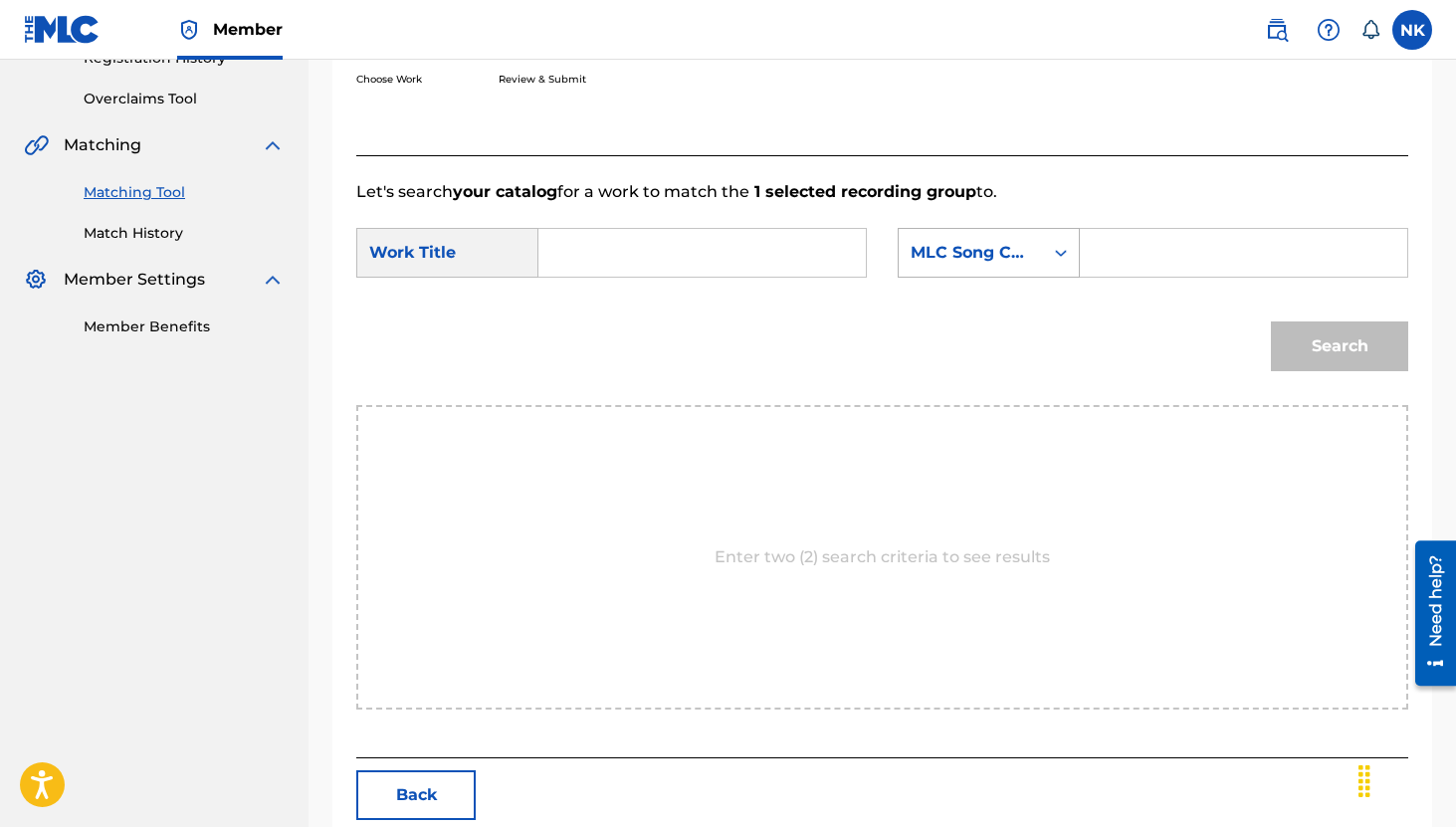 click on "MLC Song Code" at bounding box center (970, 253) 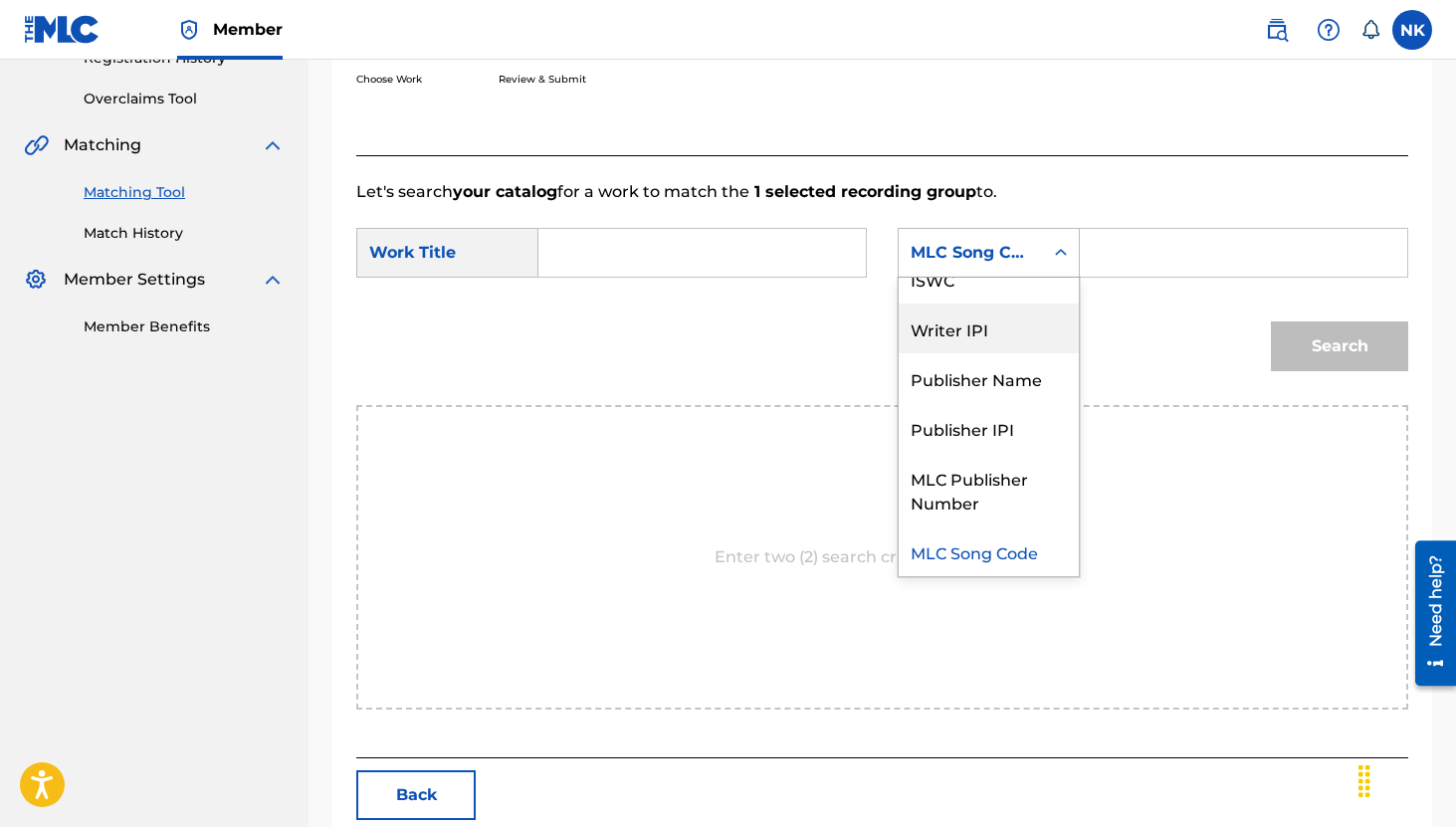 scroll, scrollTop: 0, scrollLeft: 0, axis: both 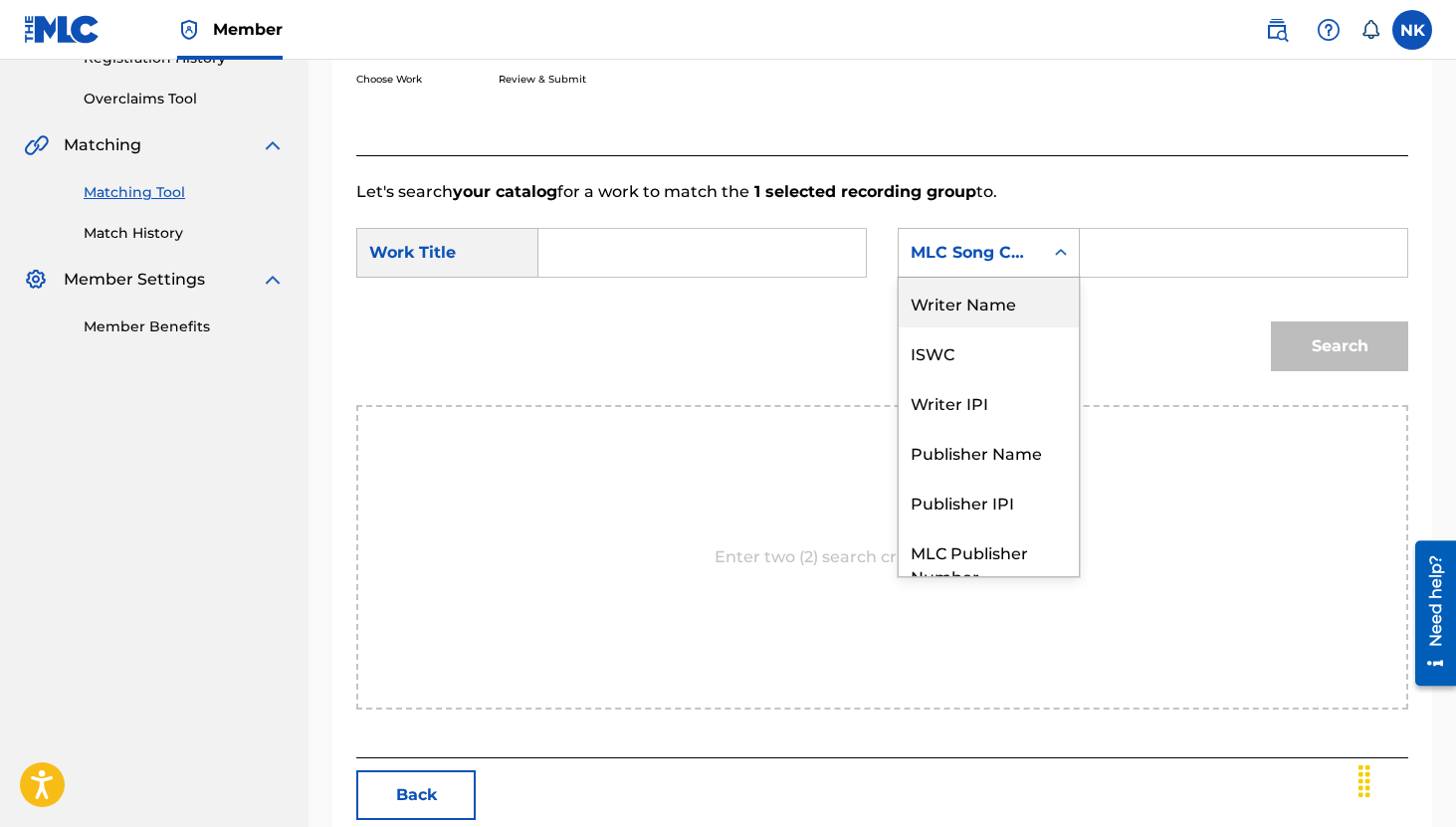 click on "Writer Name" at bounding box center (988, 303) 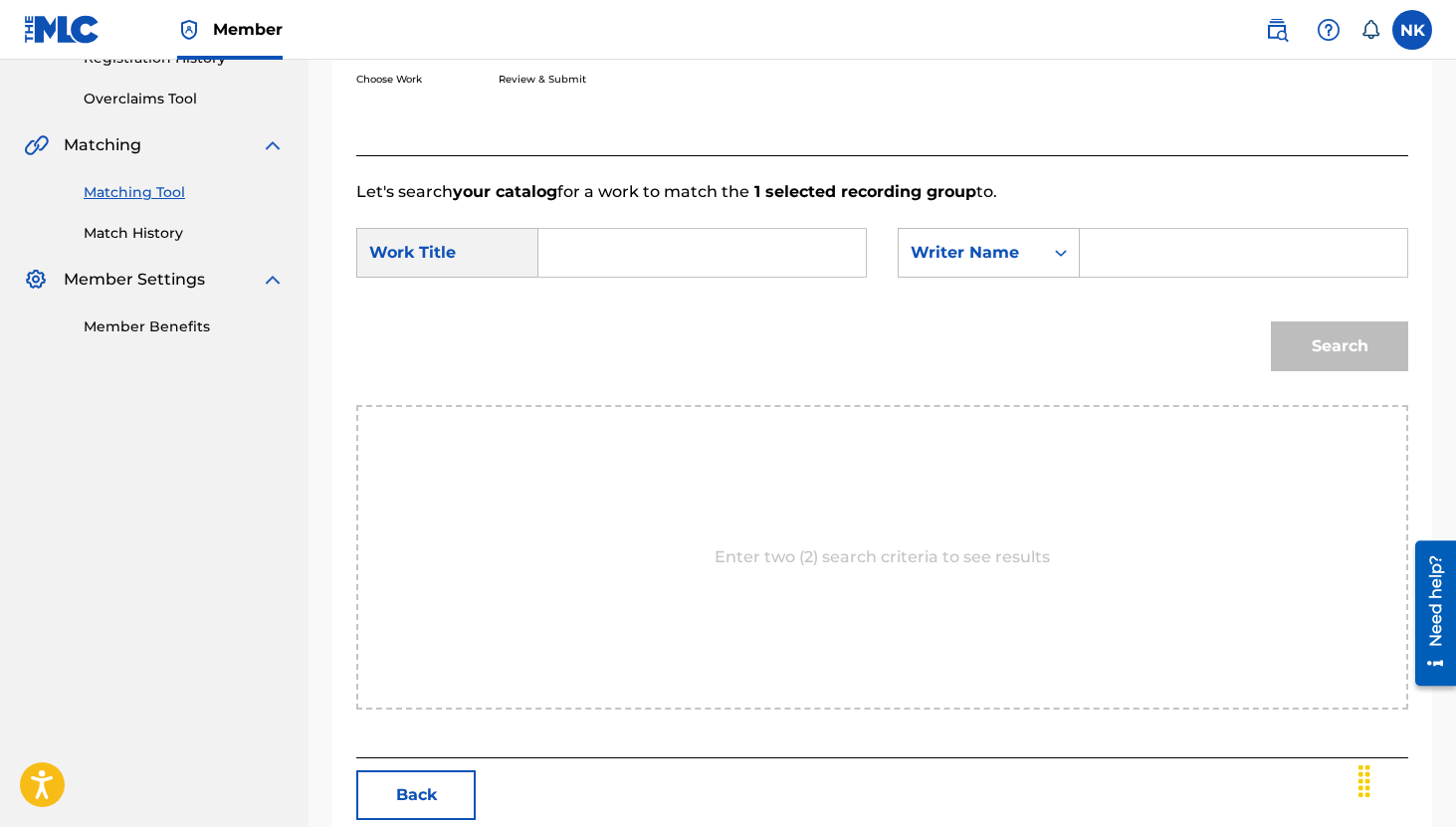 click at bounding box center (1243, 253) 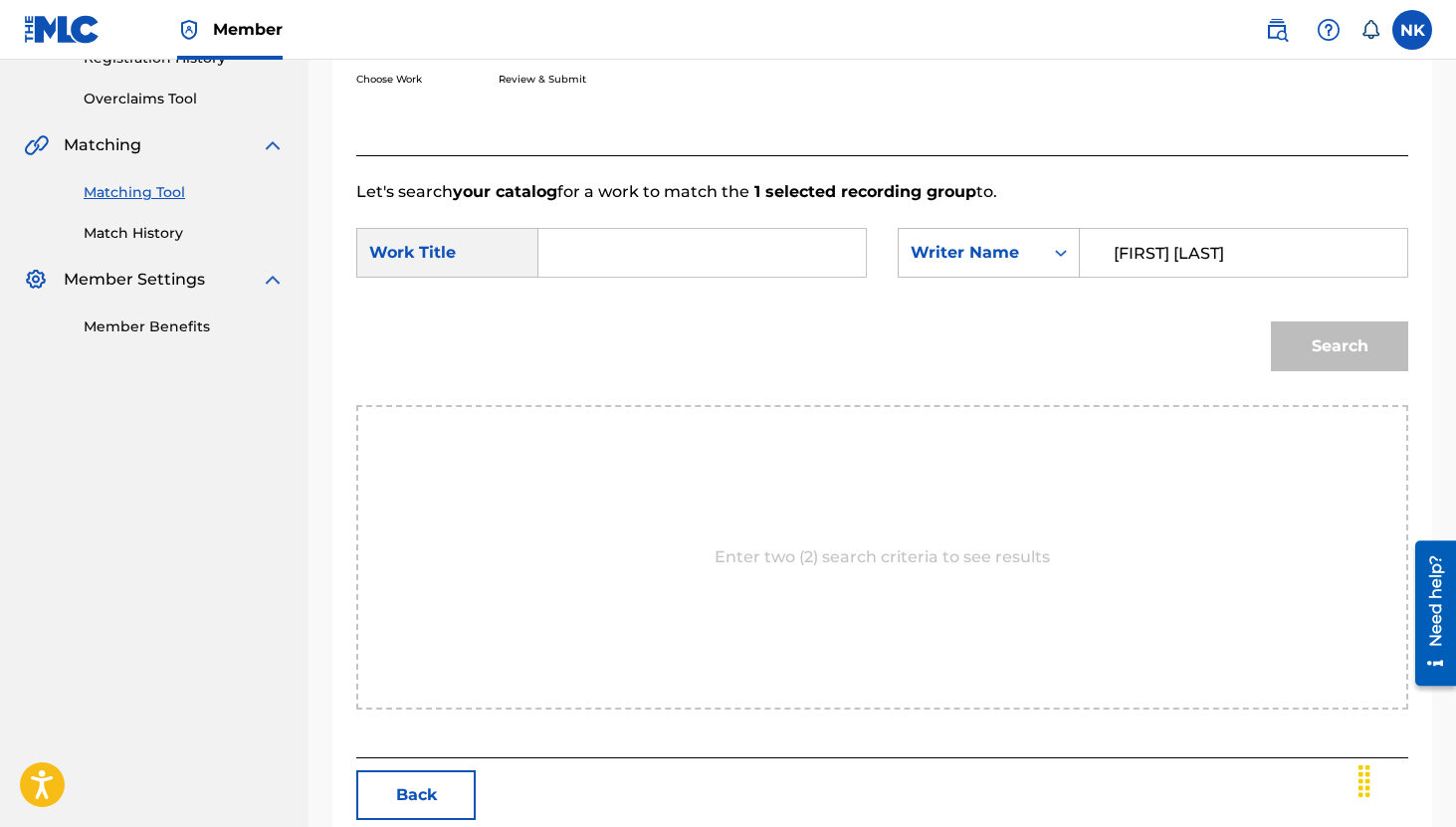 click at bounding box center (702, 253) 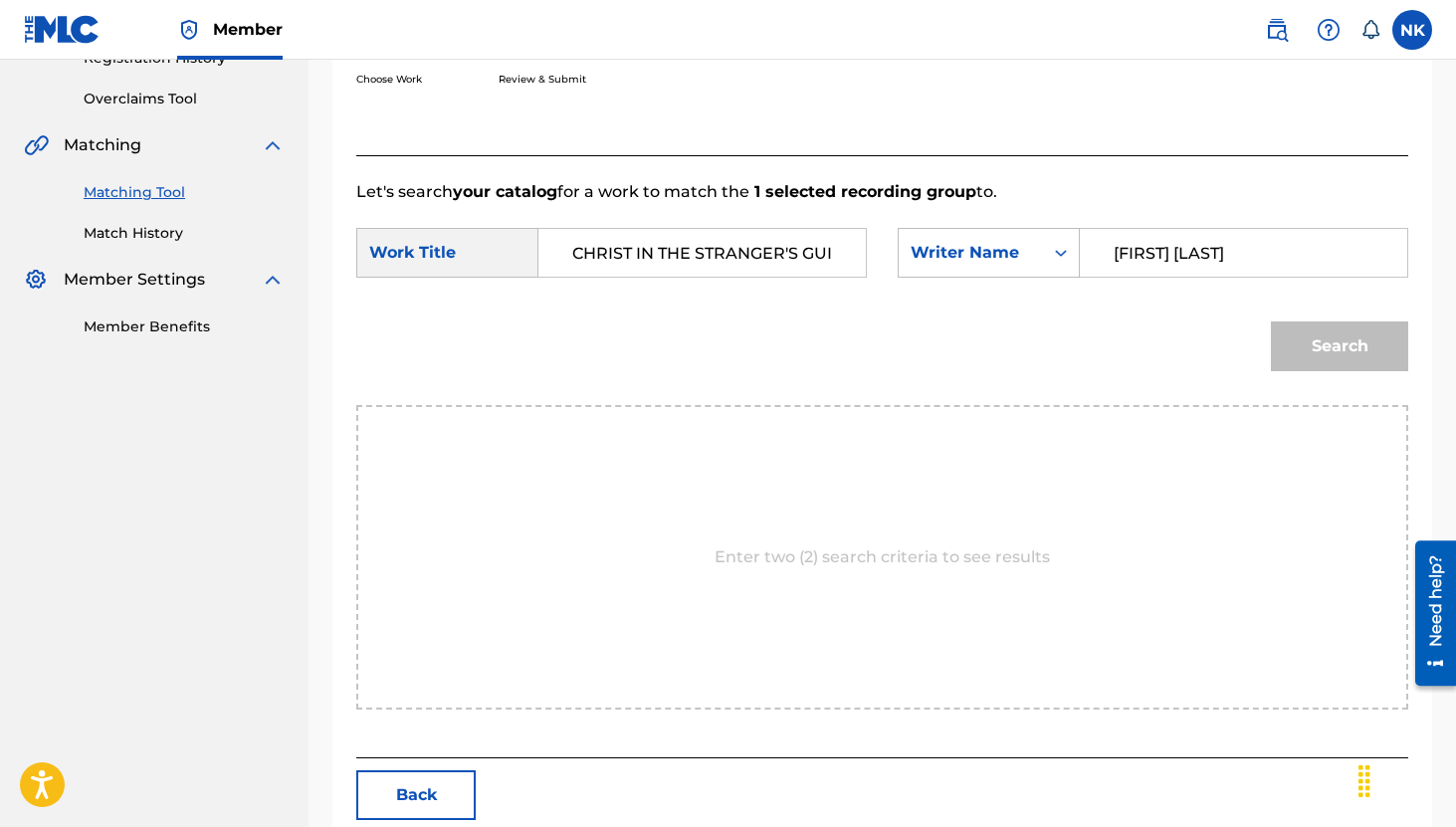 scroll, scrollTop: 0, scrollLeft: 106, axis: horizontal 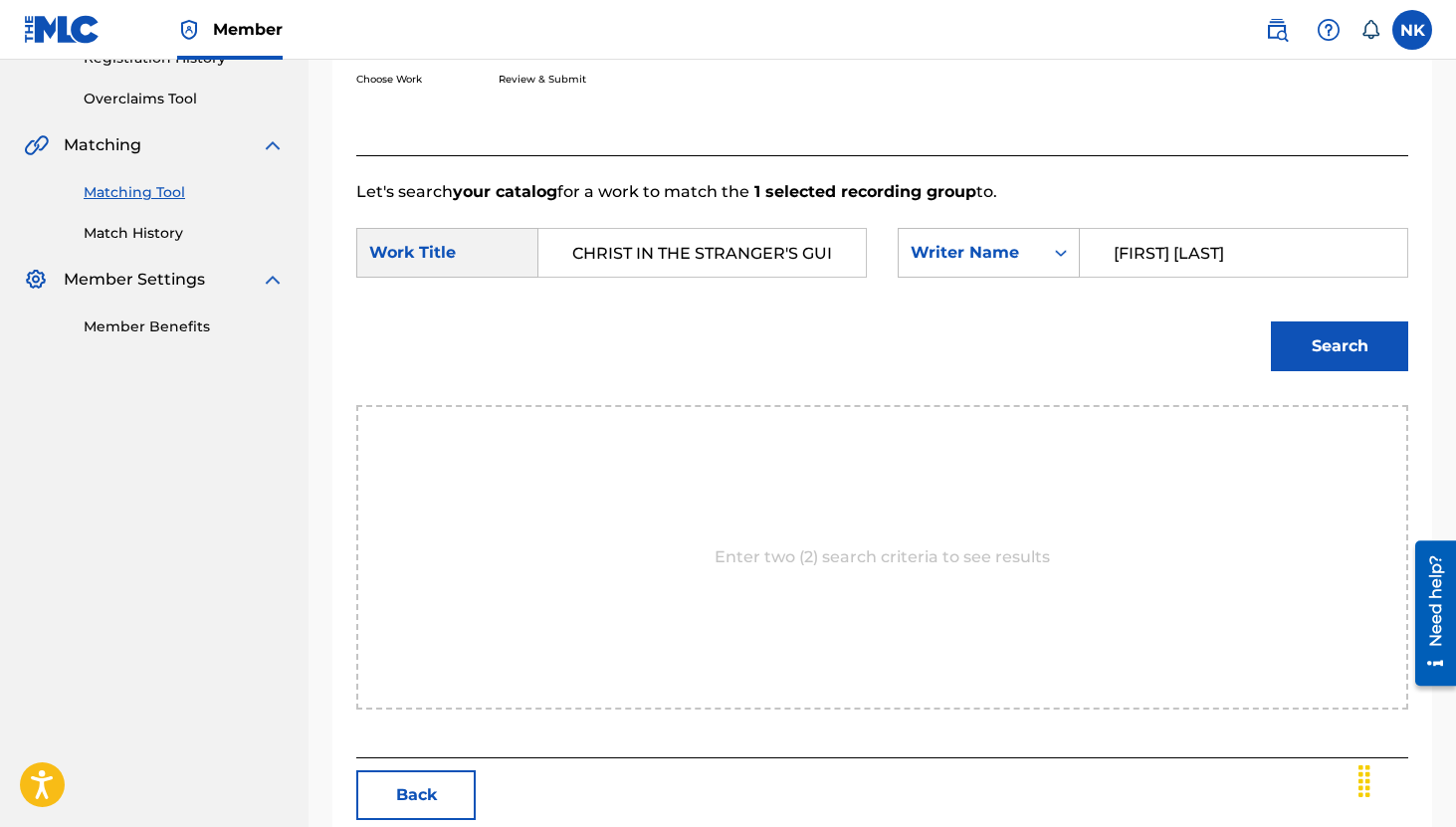 drag, startPoint x: 1354, startPoint y: 336, endPoint x: 780, endPoint y: 509, distance: 599.50396 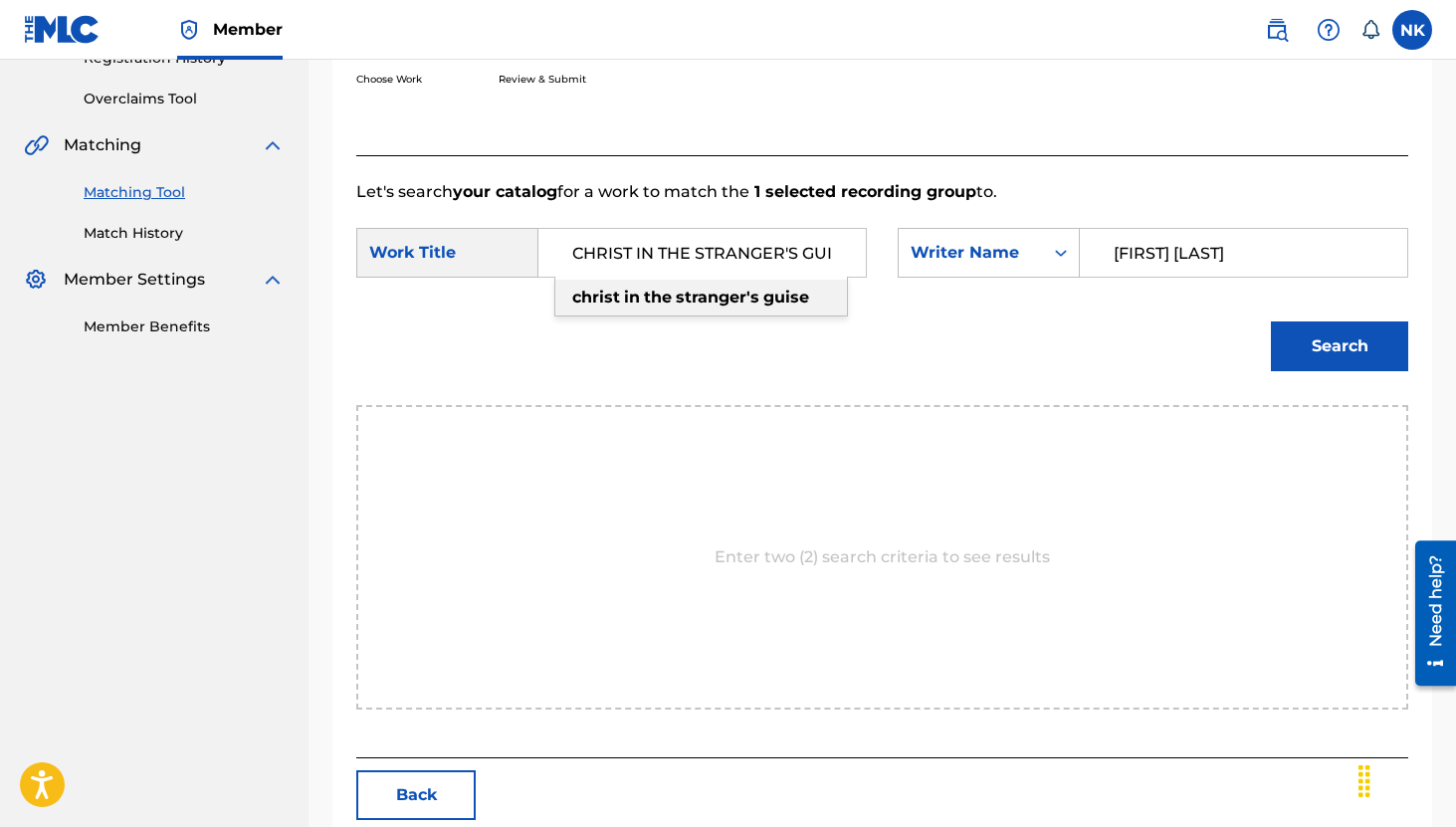 click on "stranger's" at bounding box center [718, 297] 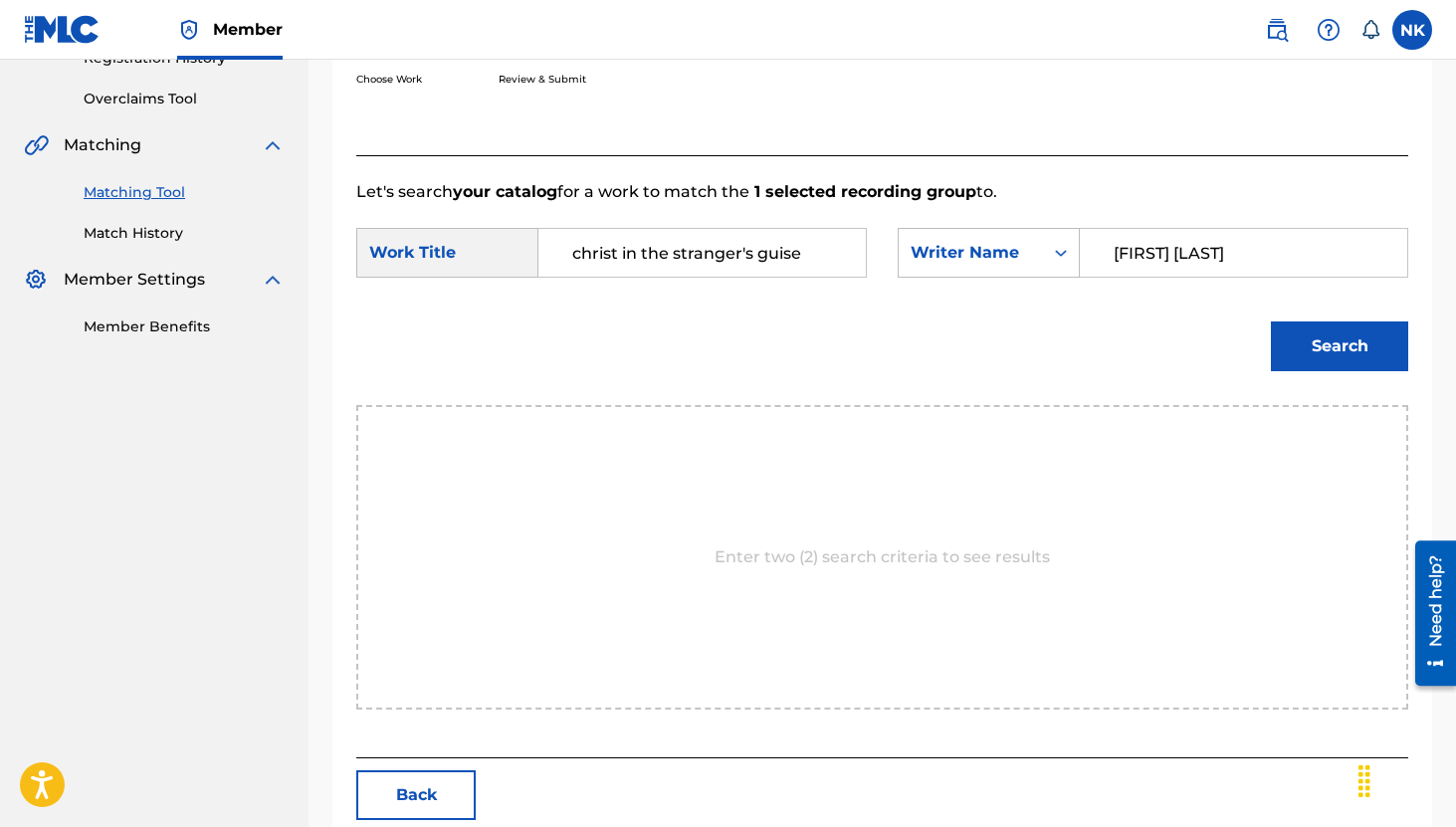 click on "Search" at bounding box center [1340, 346] 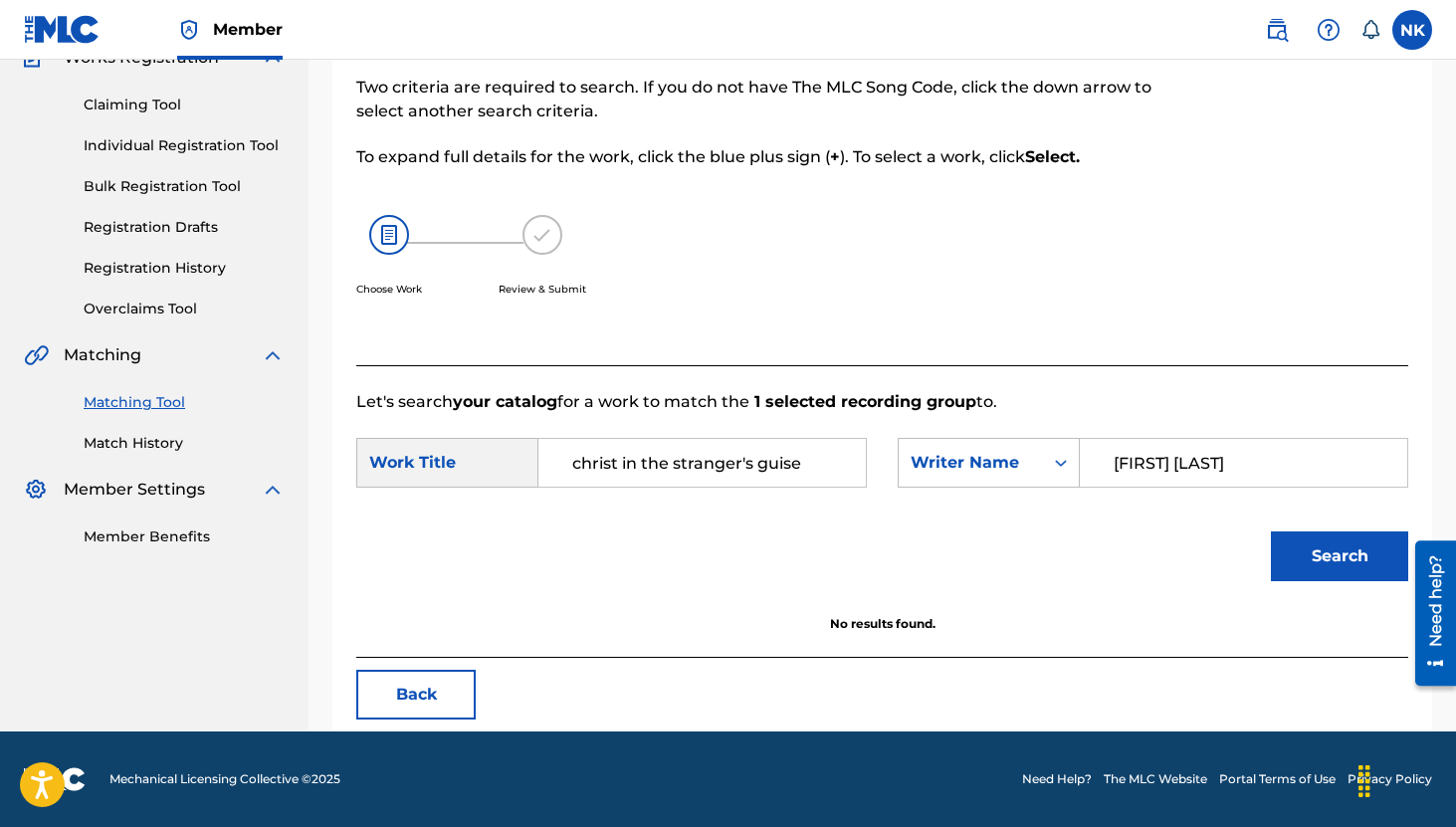 scroll, scrollTop: 188, scrollLeft: 0, axis: vertical 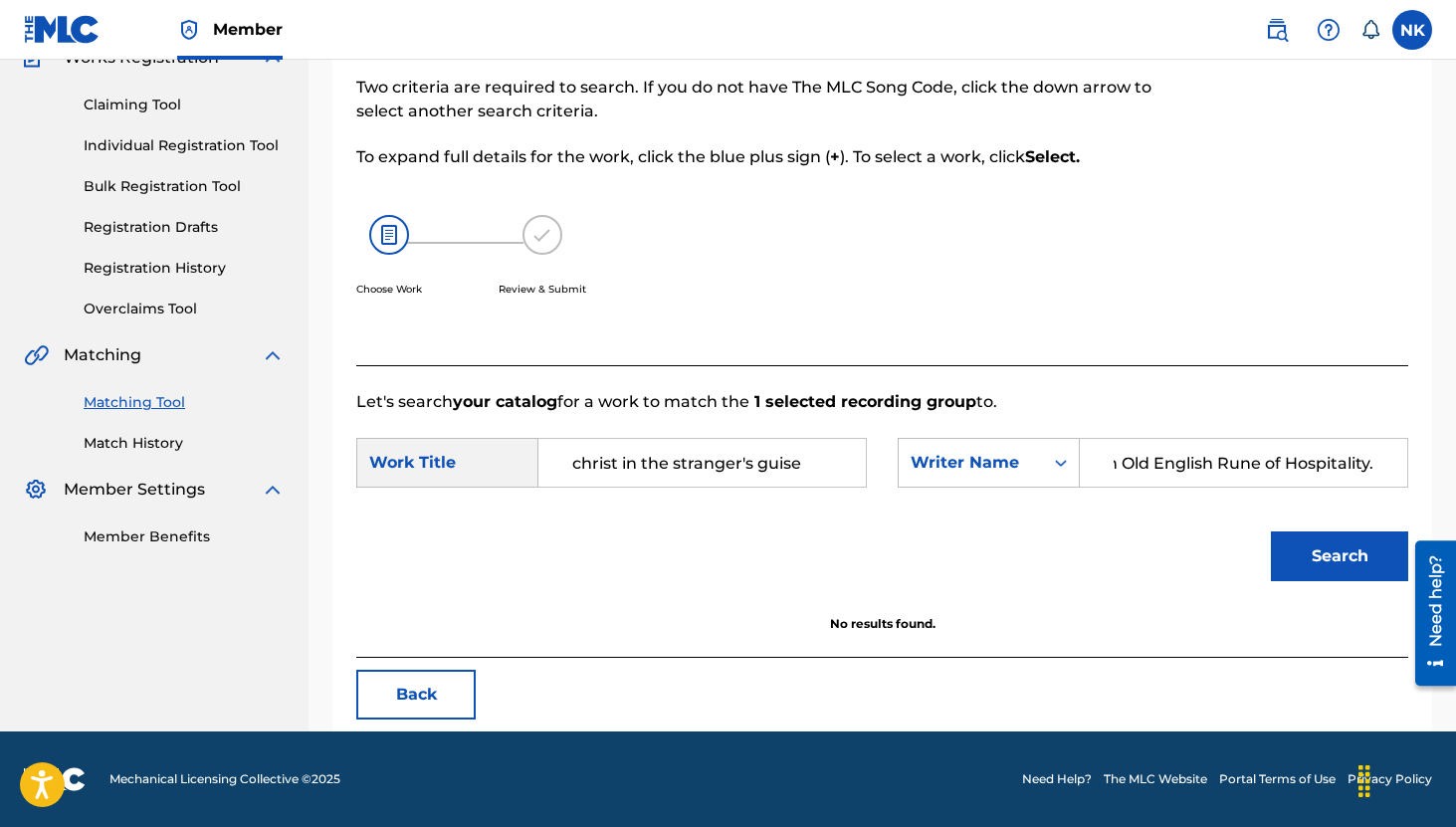 type on "An Old English Rune of Hospitality." 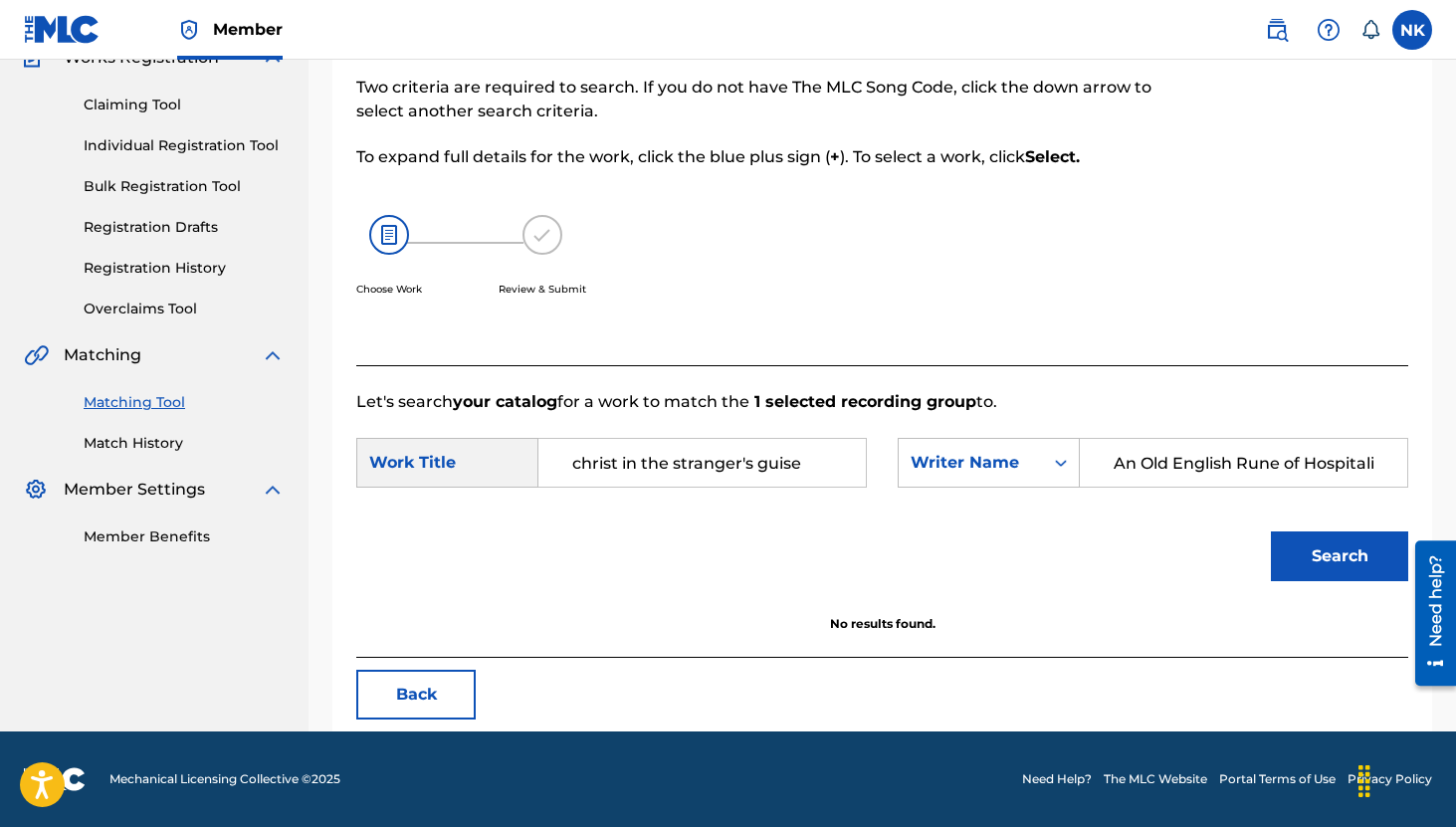 click on "An Old English Rune of Hospitality." at bounding box center [1243, 463] 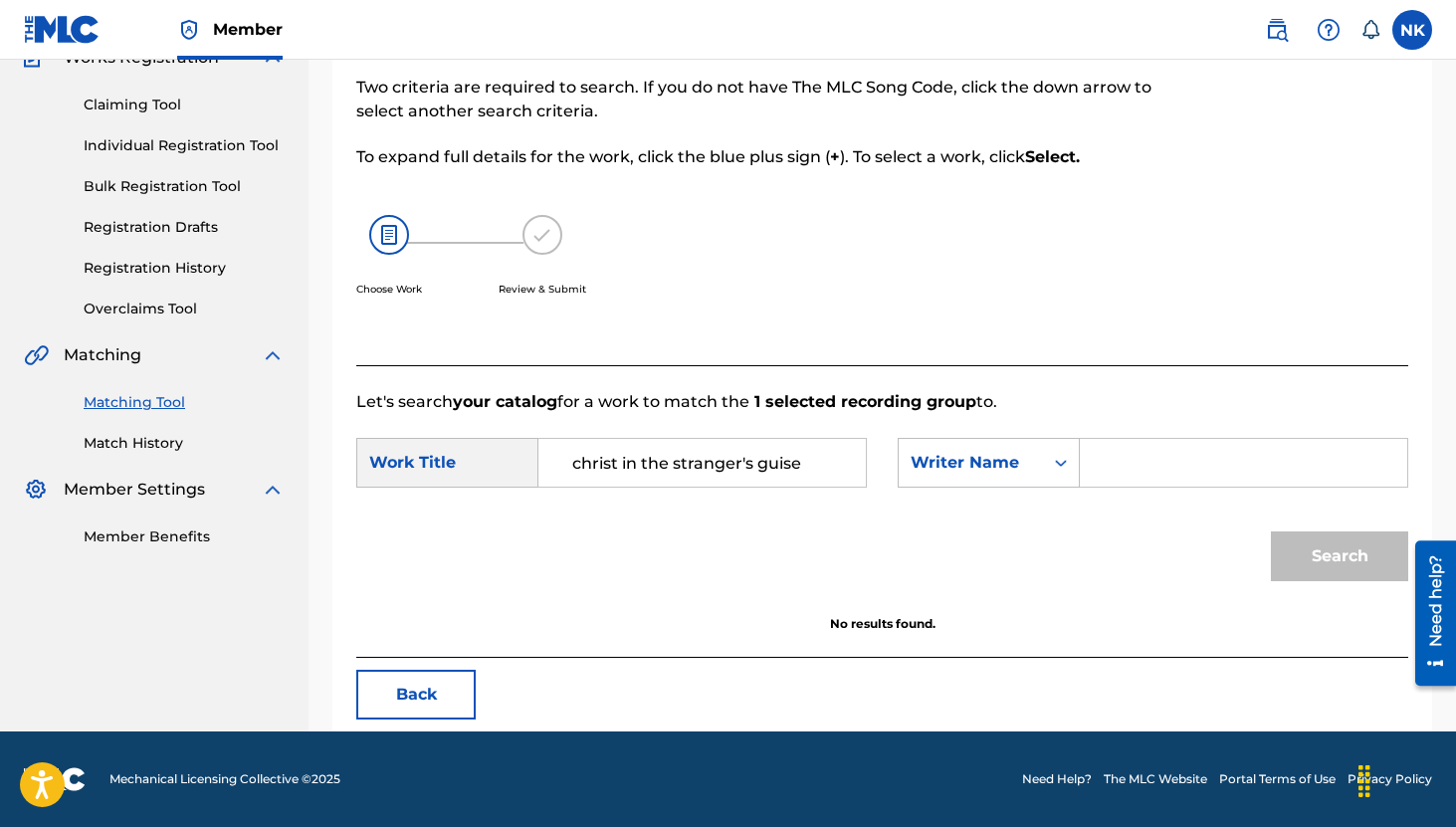 paste on "[FIRST] [LAST]" 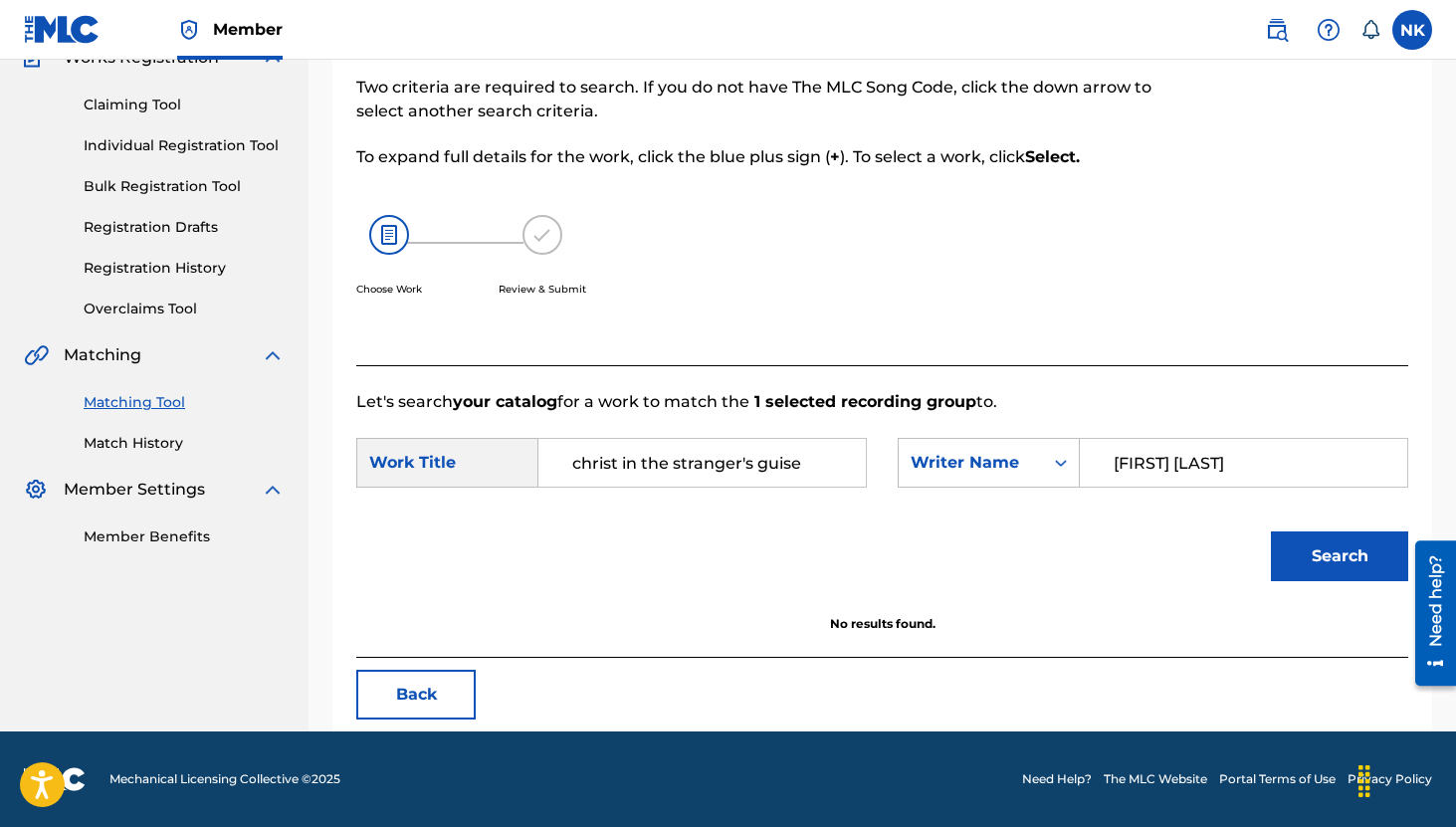 type on "[FIRST] [LAST]" 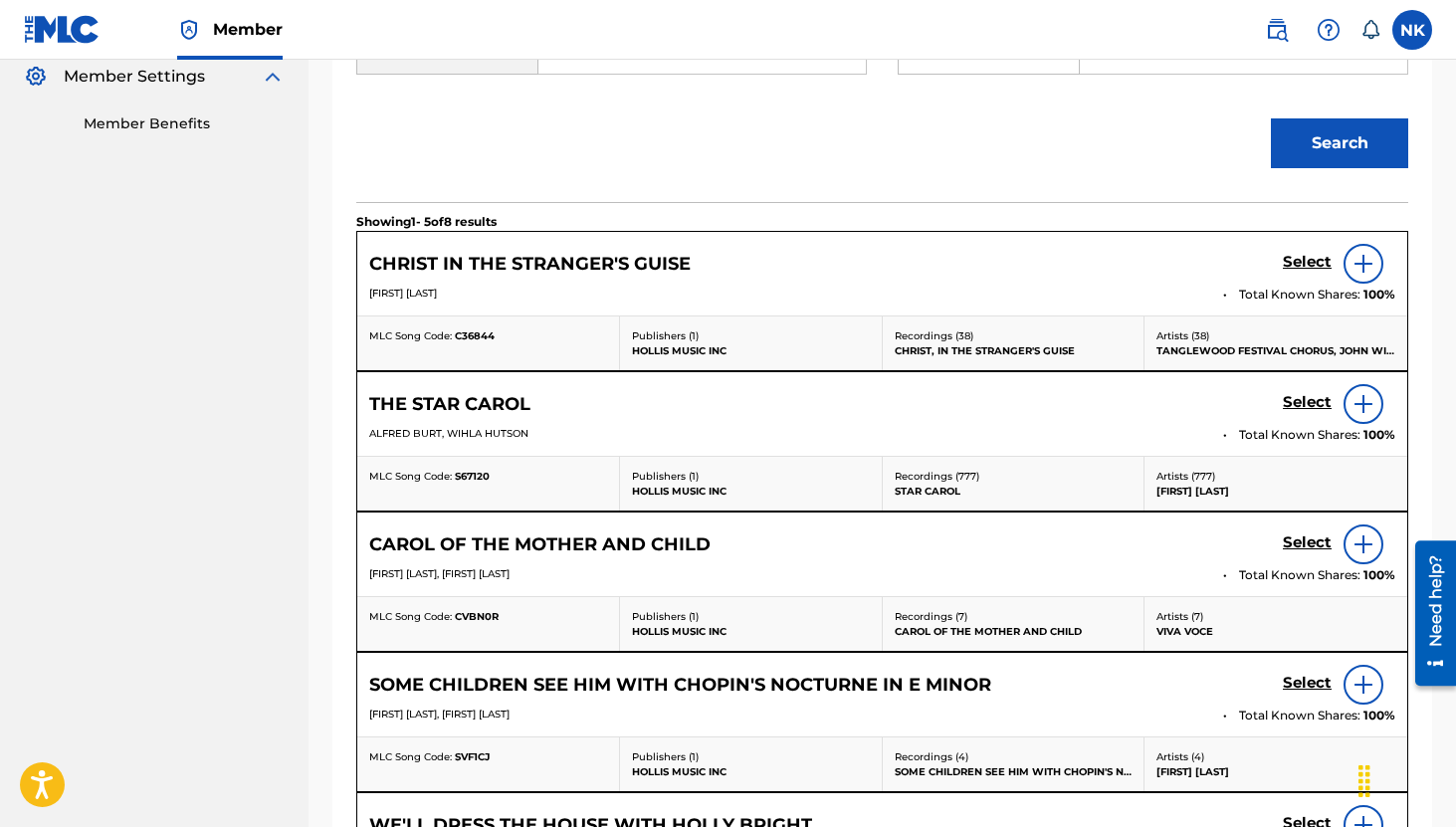 scroll, scrollTop: 491, scrollLeft: 0, axis: vertical 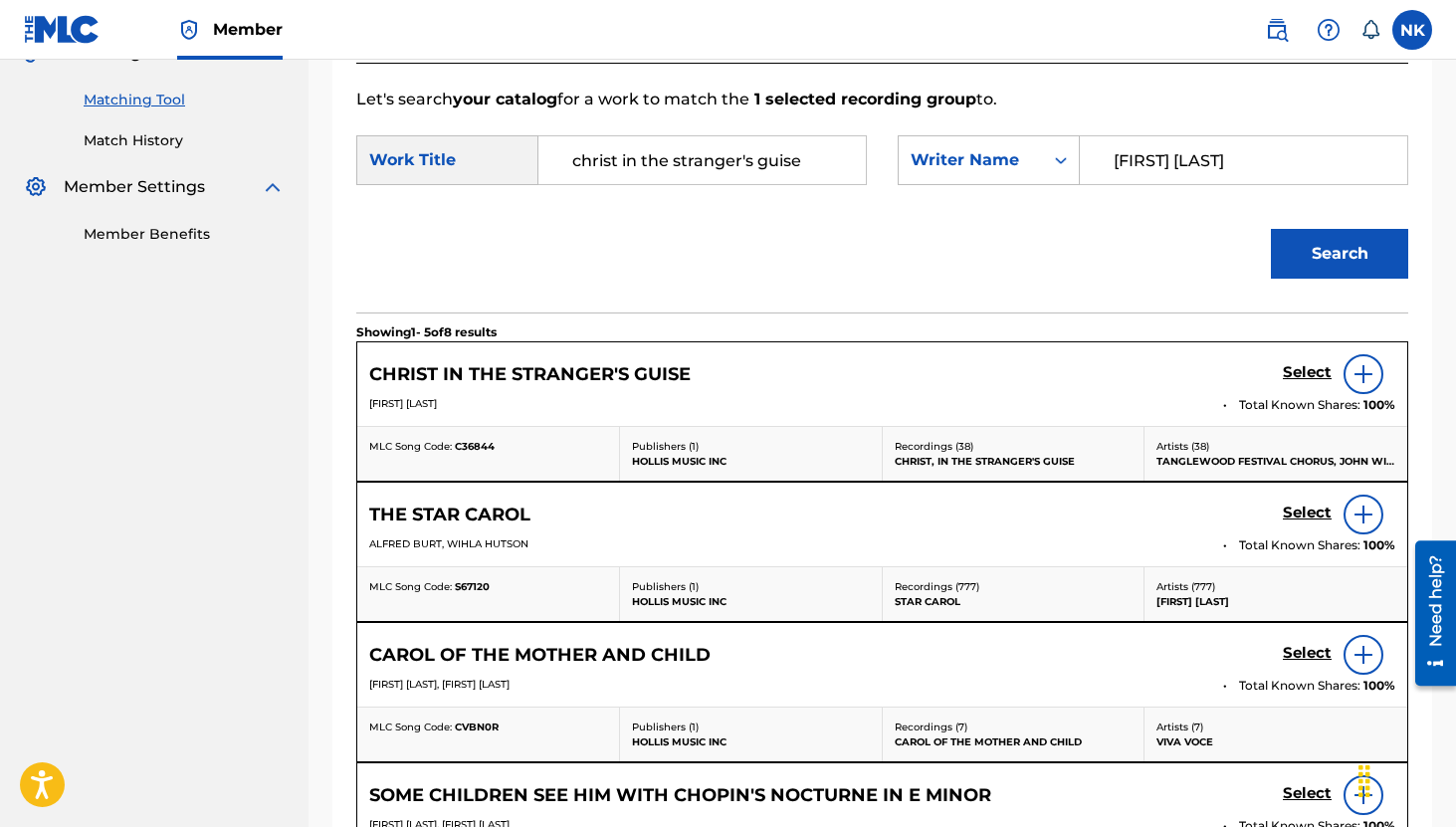 click on "Select" at bounding box center [1307, 372] 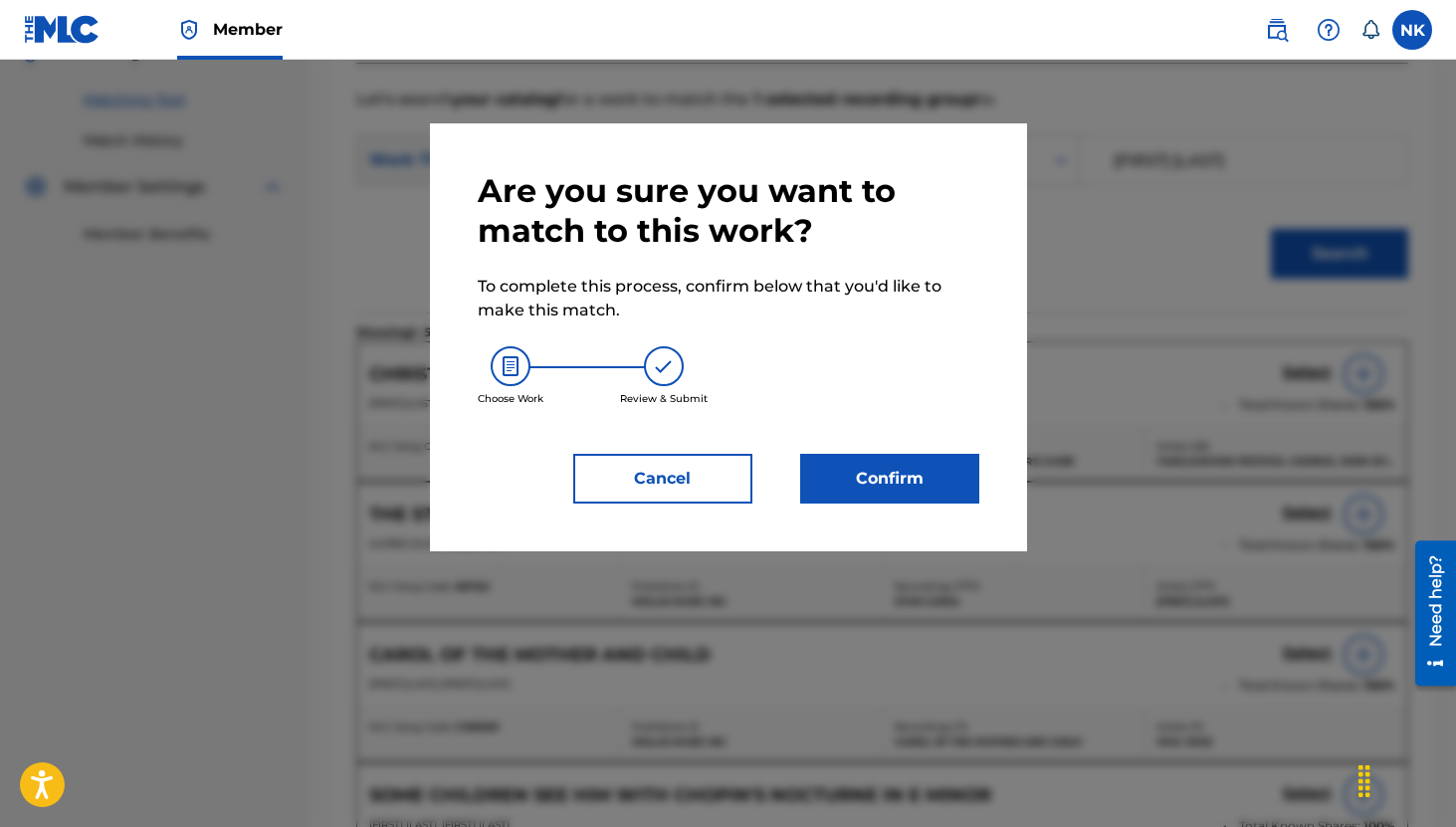 click on "Confirm" at bounding box center (890, 479) 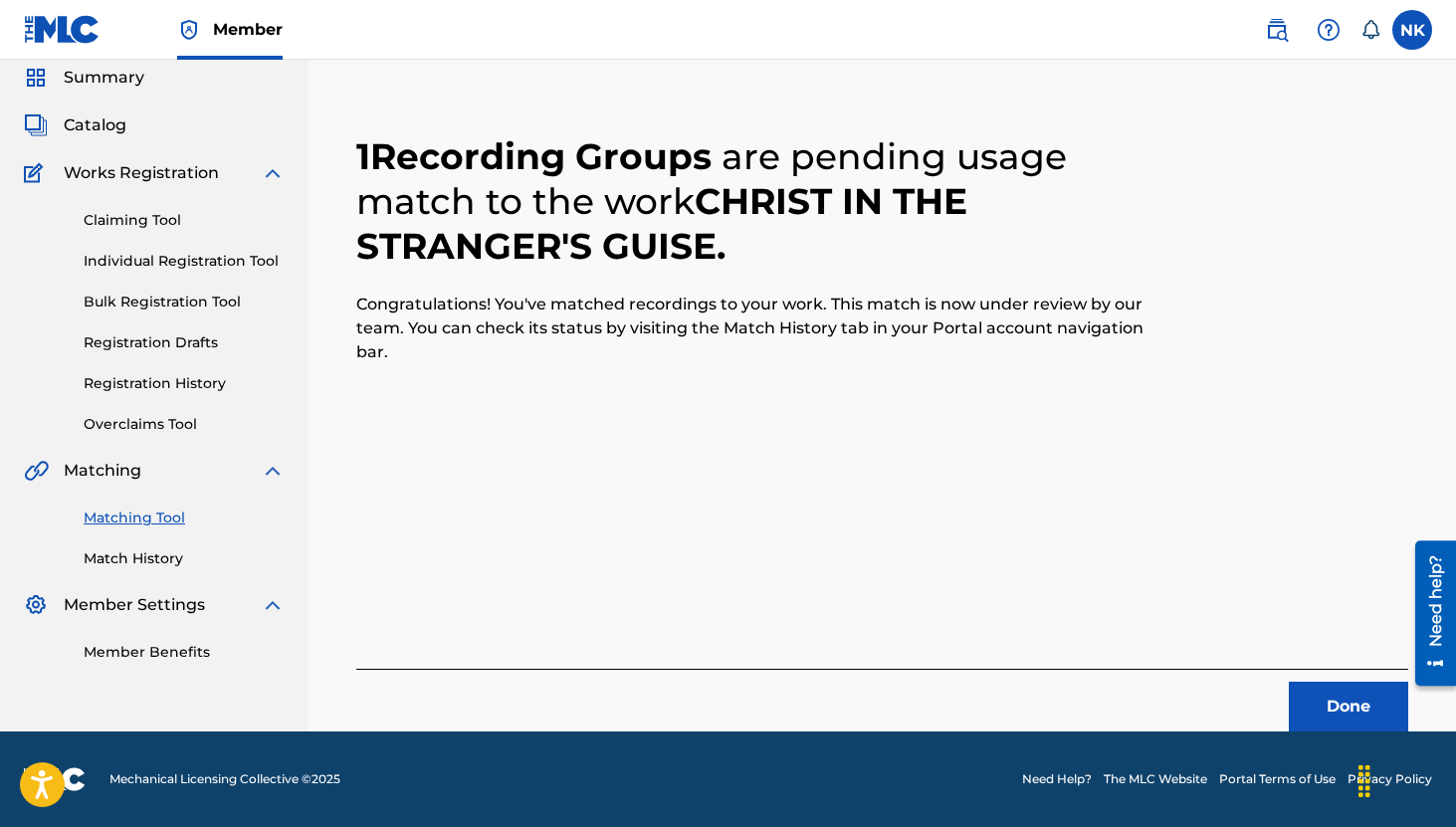scroll, scrollTop: 0, scrollLeft: 0, axis: both 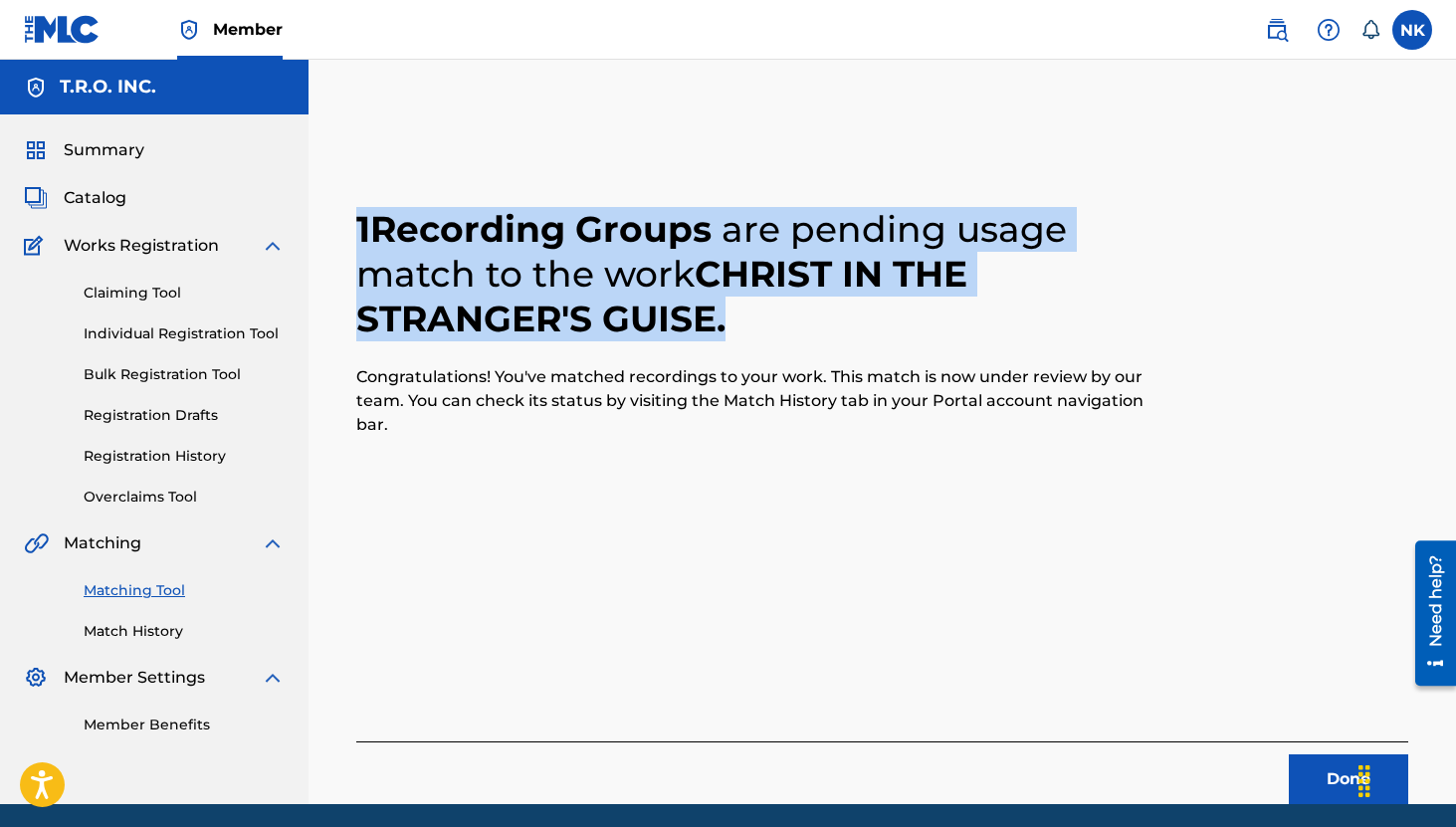 drag, startPoint x: 336, startPoint y: 227, endPoint x: 775, endPoint y: 304, distance: 445.70169 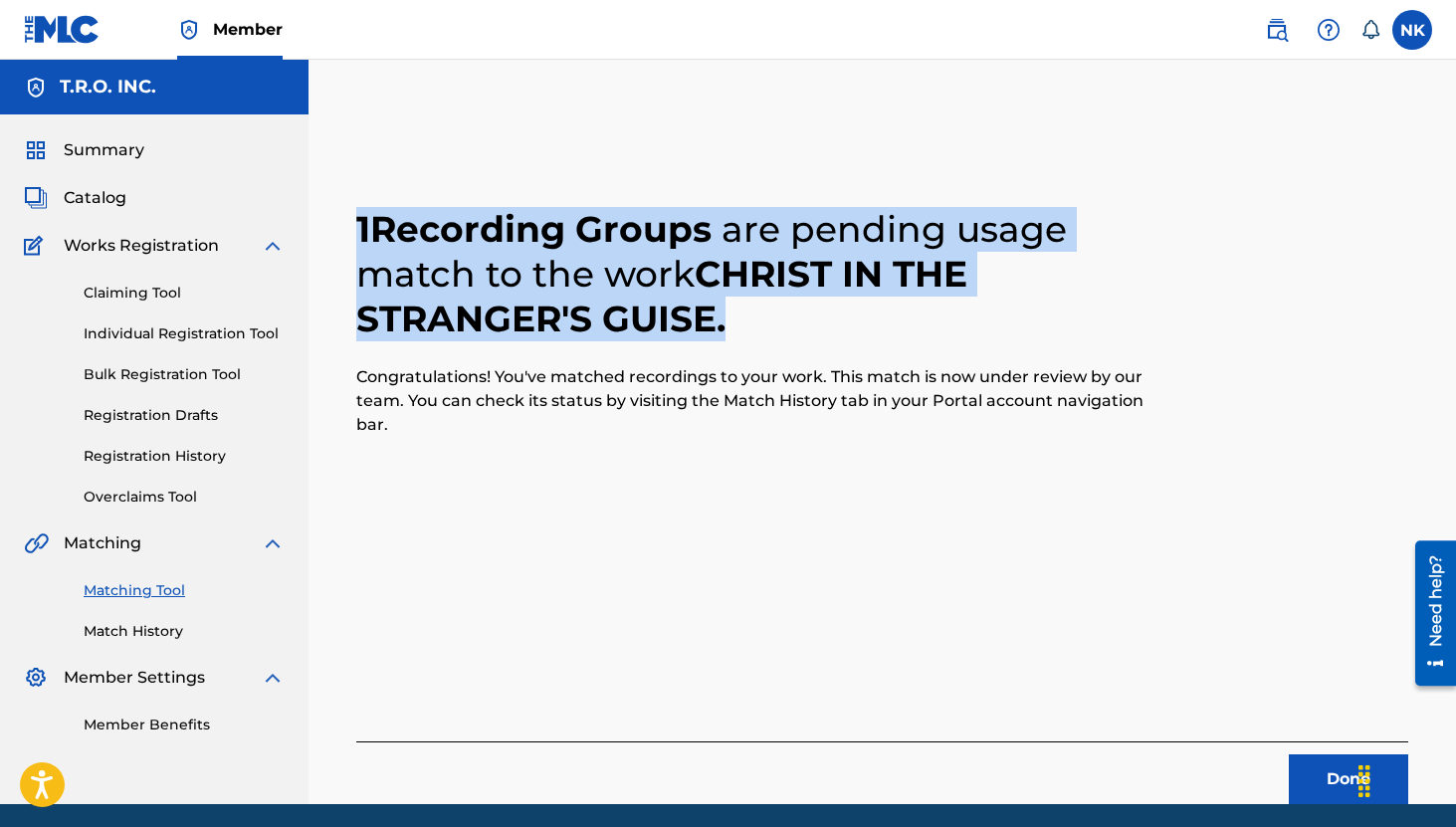 click on "Done" at bounding box center [1349, 779] 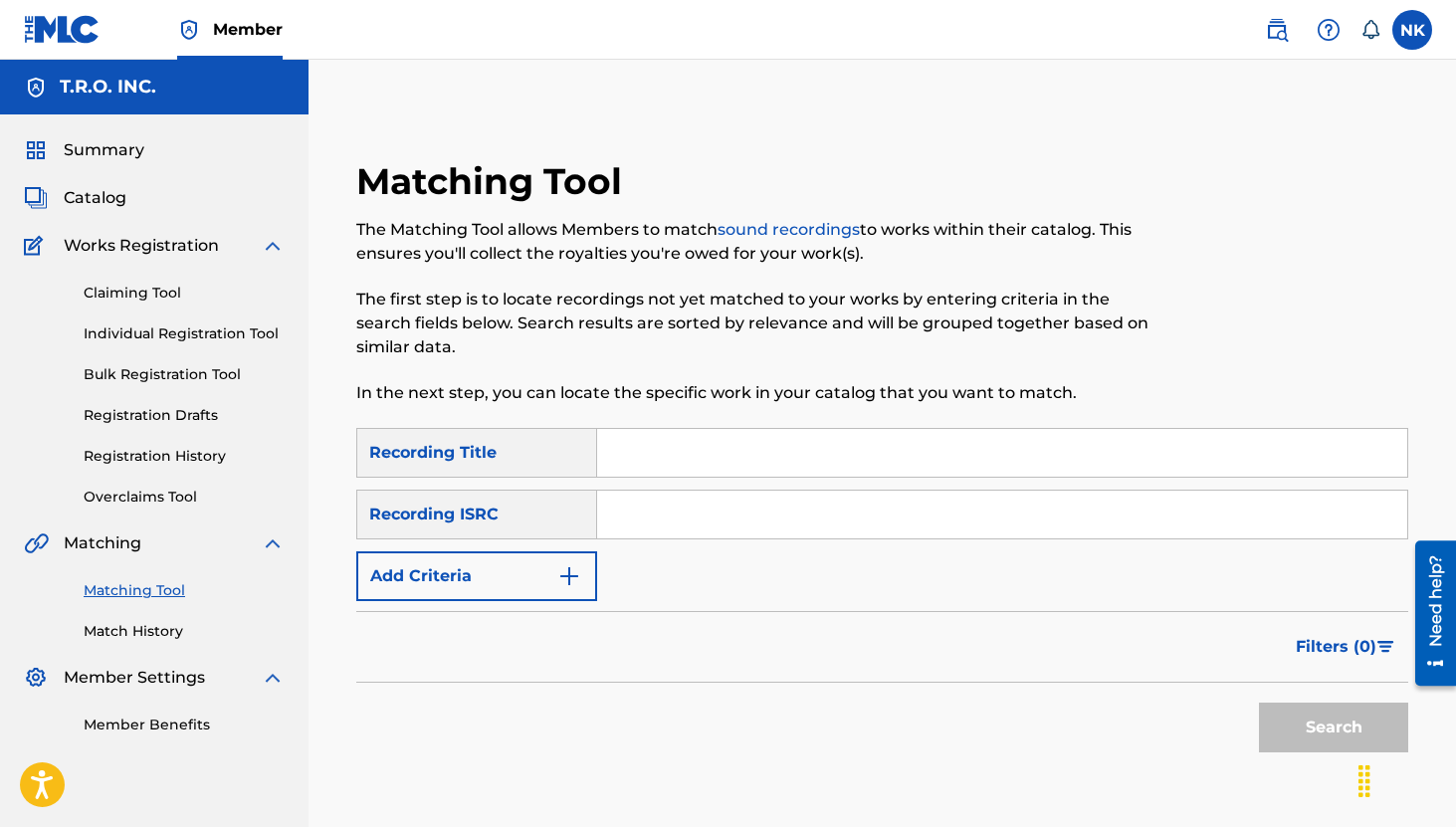 click at bounding box center (1002, 453) 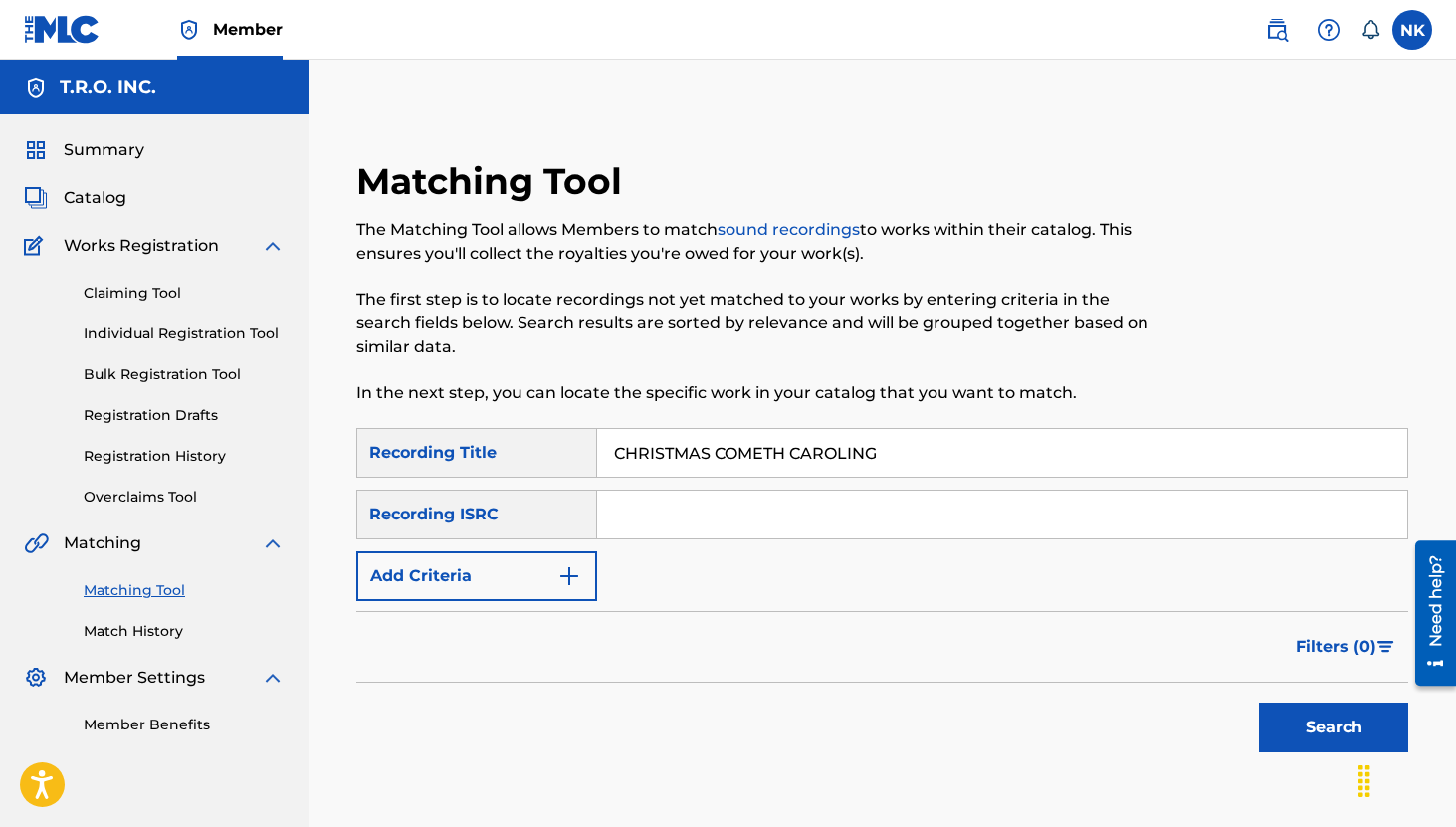 type on "CHRISTMAS COMETH CAROLING" 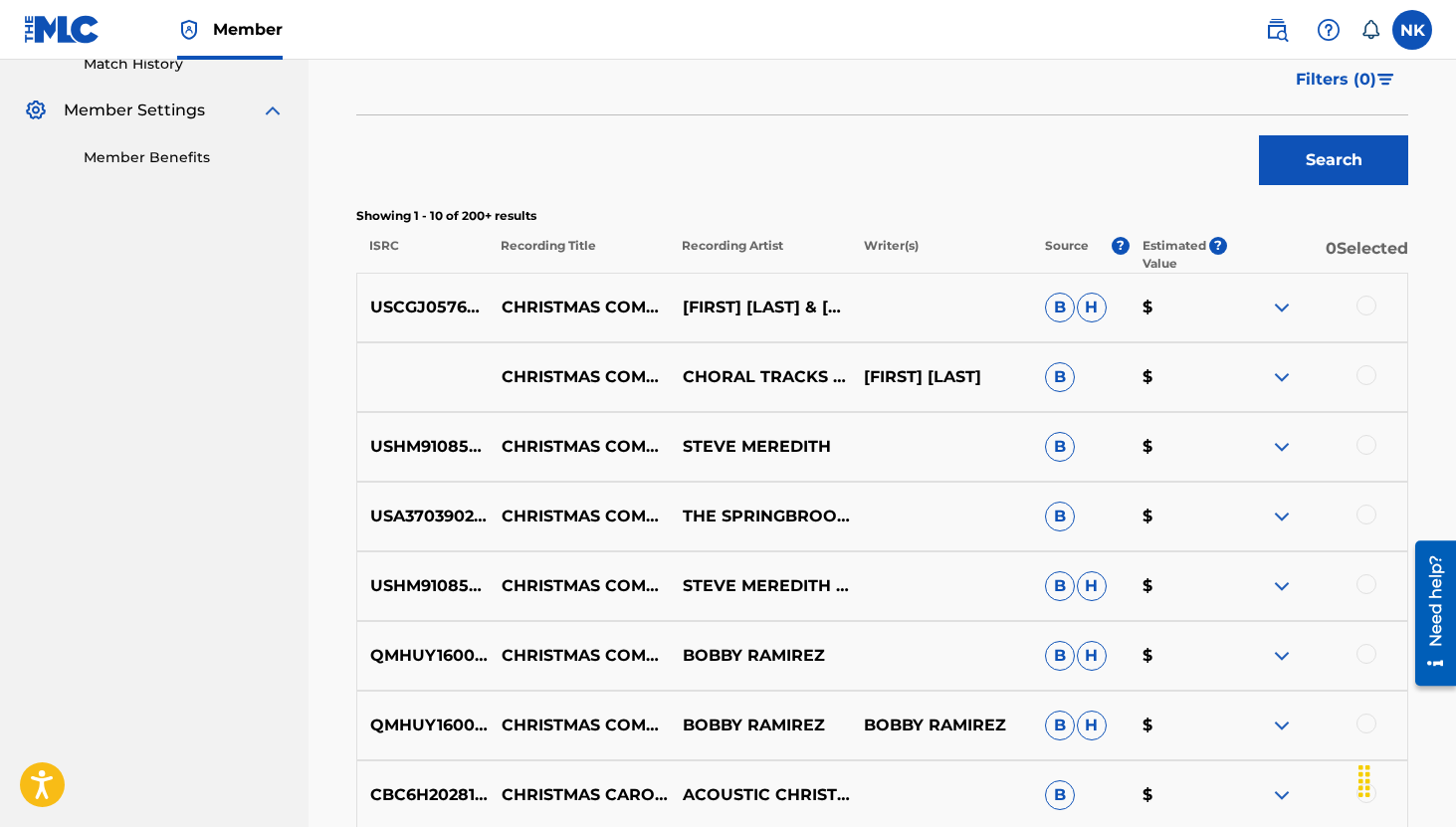 scroll, scrollTop: 562, scrollLeft: 0, axis: vertical 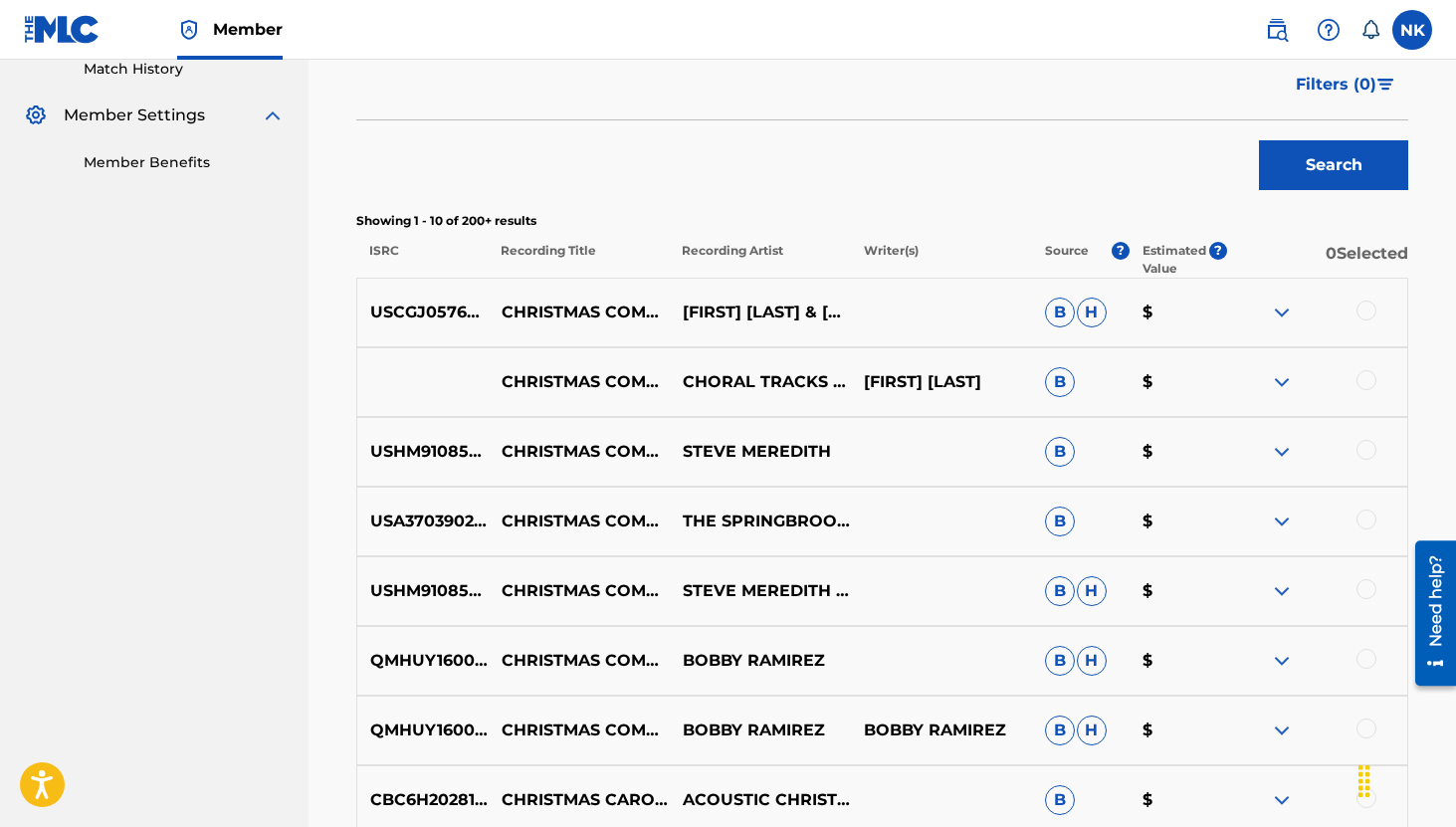 click at bounding box center (1282, 312) 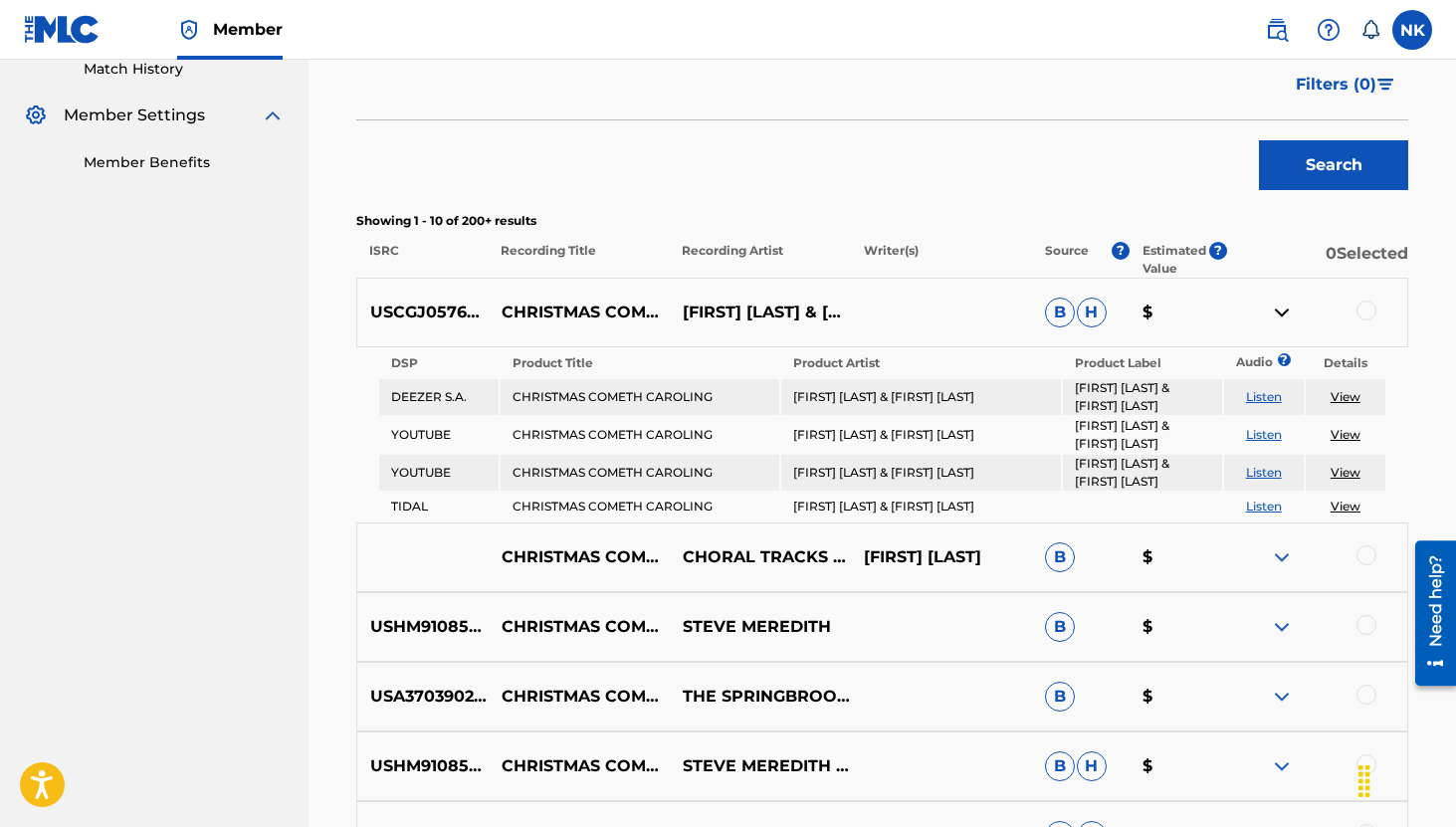 click on "Listen" at bounding box center [1264, 396] 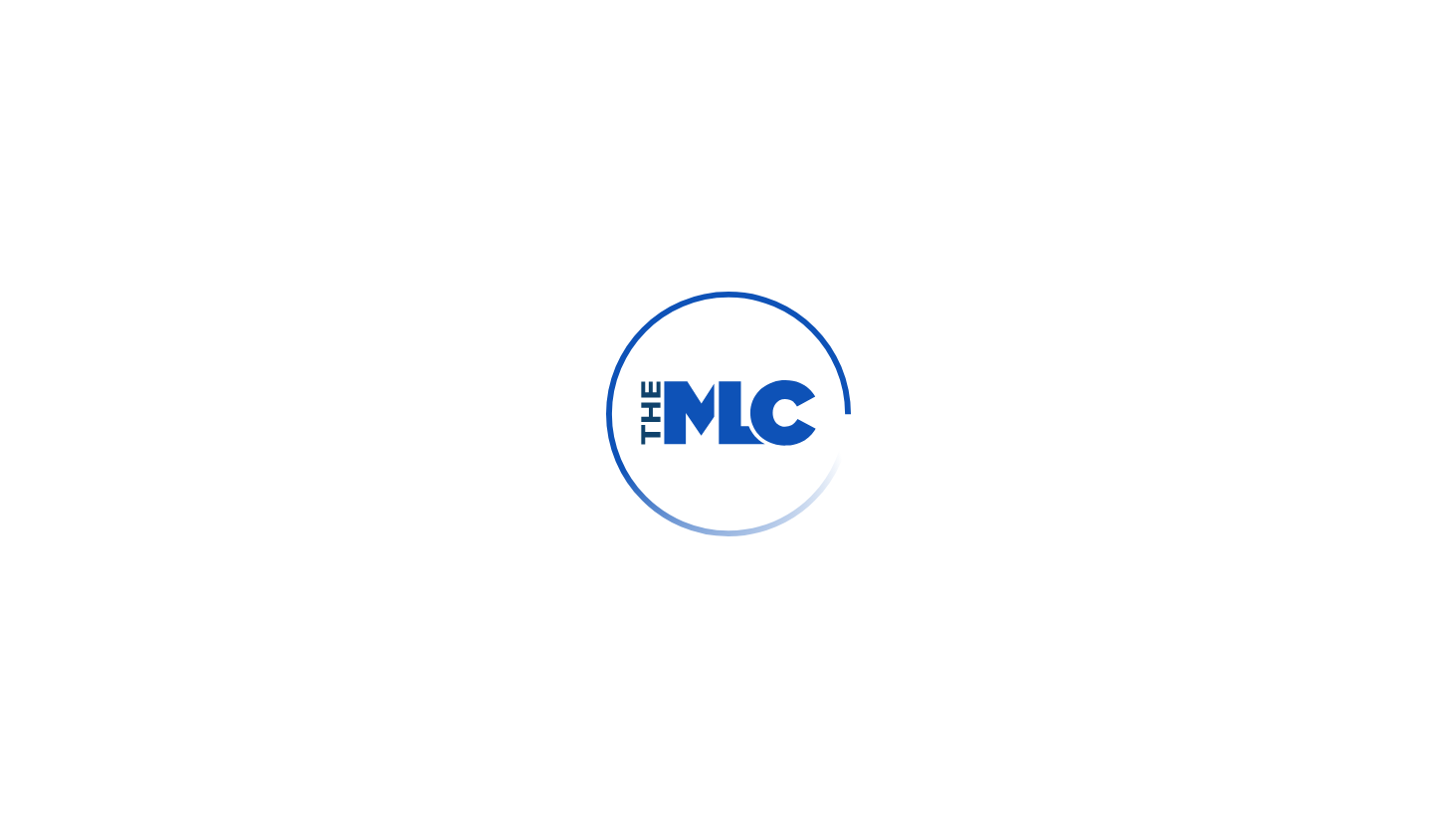 scroll, scrollTop: 0, scrollLeft: 0, axis: both 